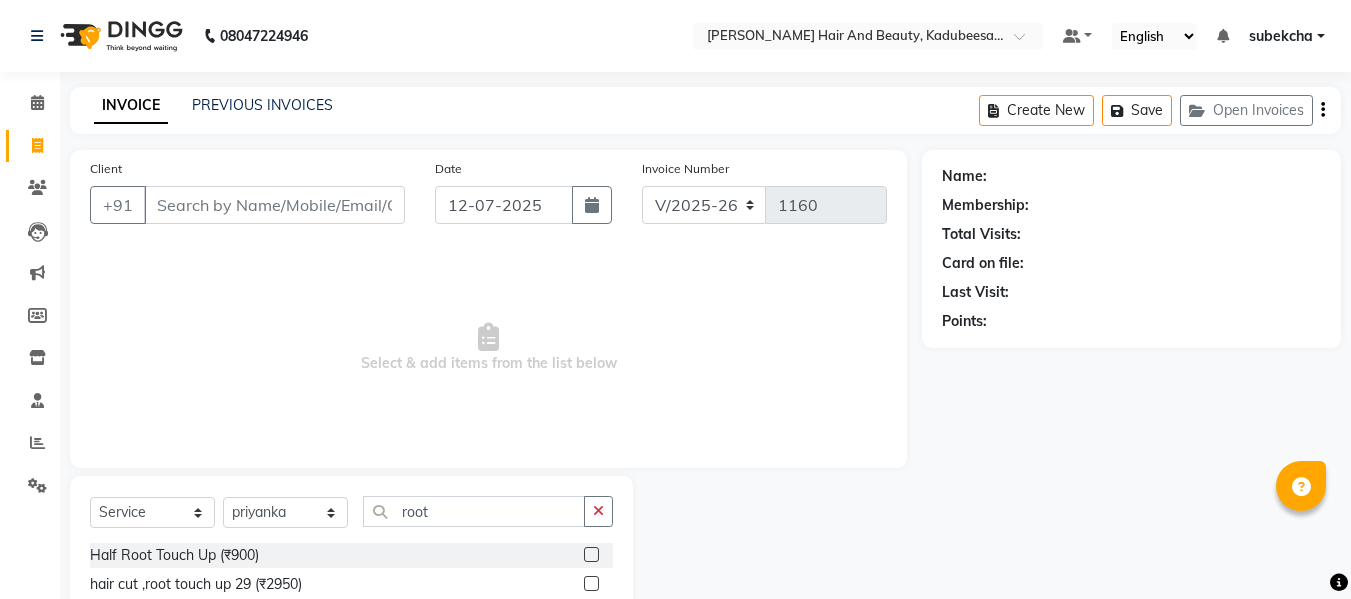 select on "7013" 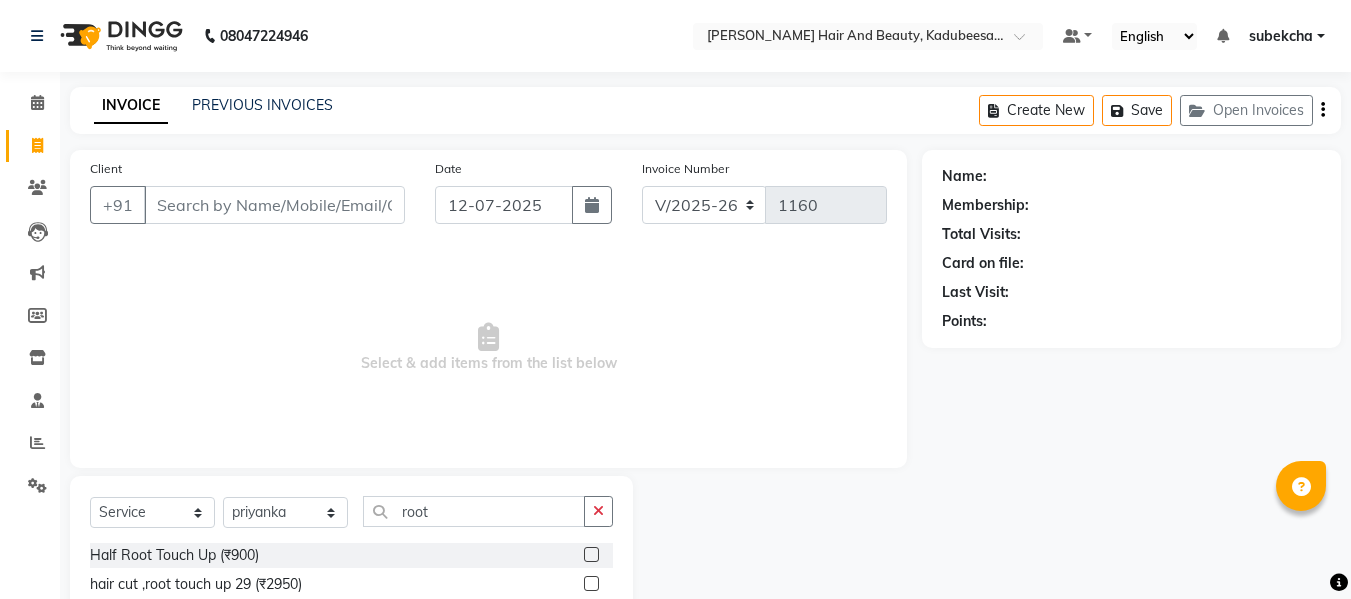 scroll, scrollTop: 118, scrollLeft: 0, axis: vertical 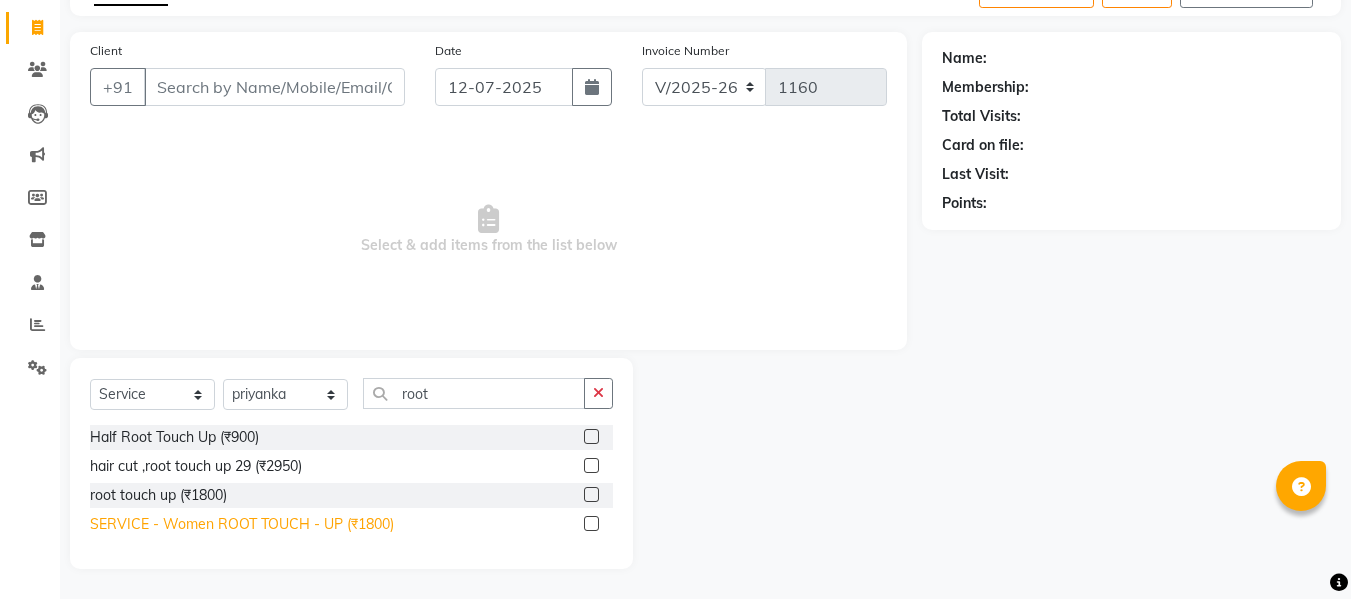 type on "root" 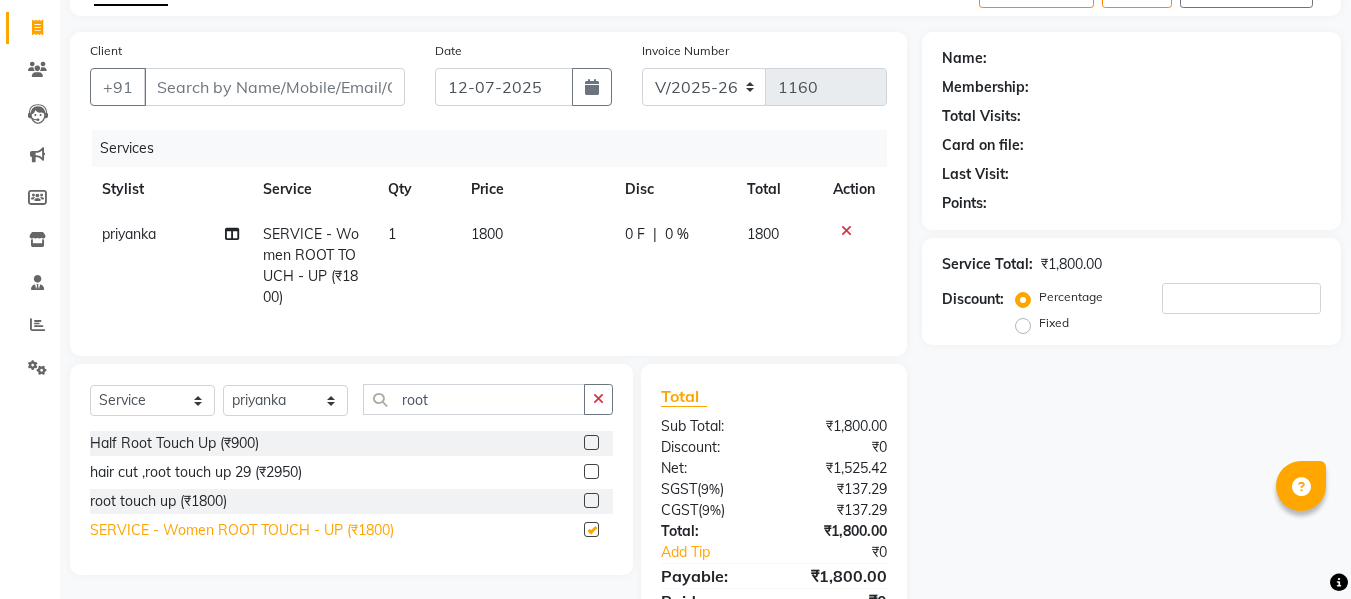 checkbox on "false" 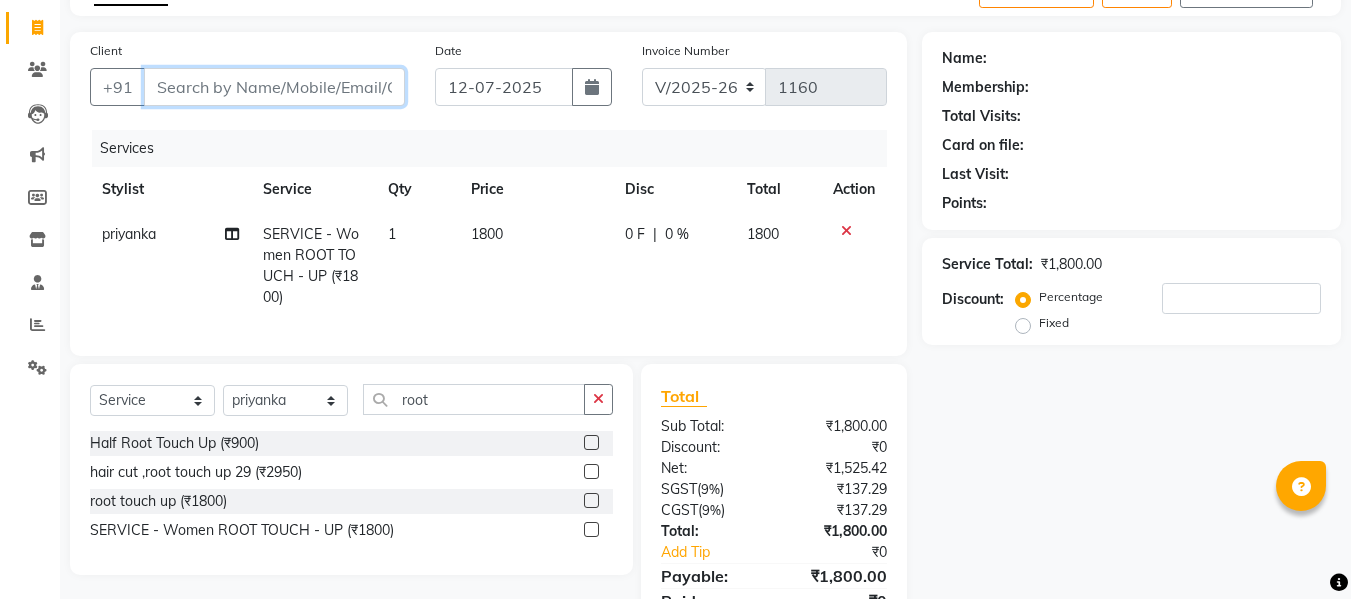 click on "Client" at bounding box center [274, 87] 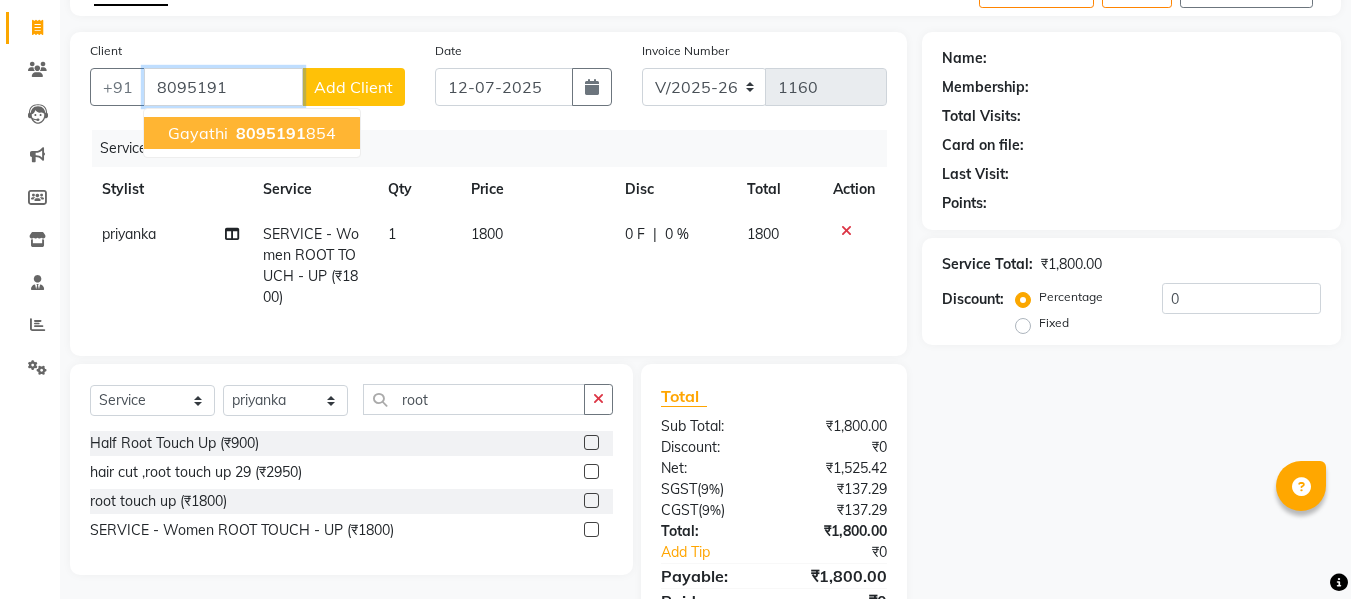 click on "gayathi" at bounding box center [198, 133] 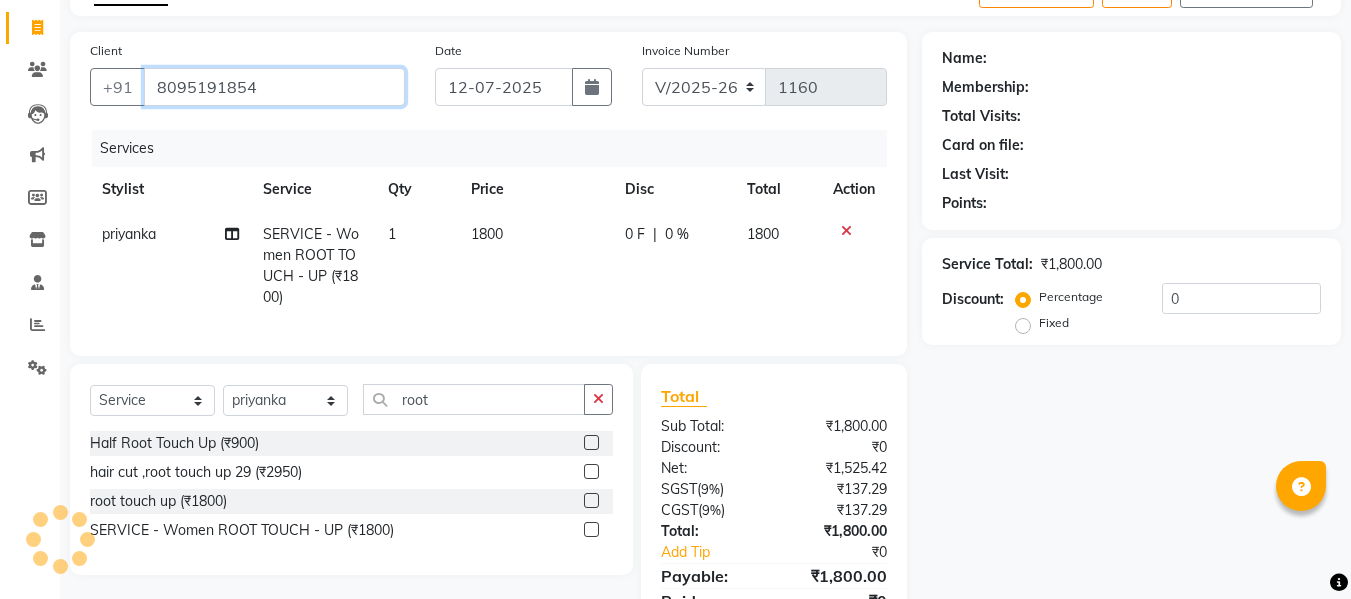 type on "8095191854" 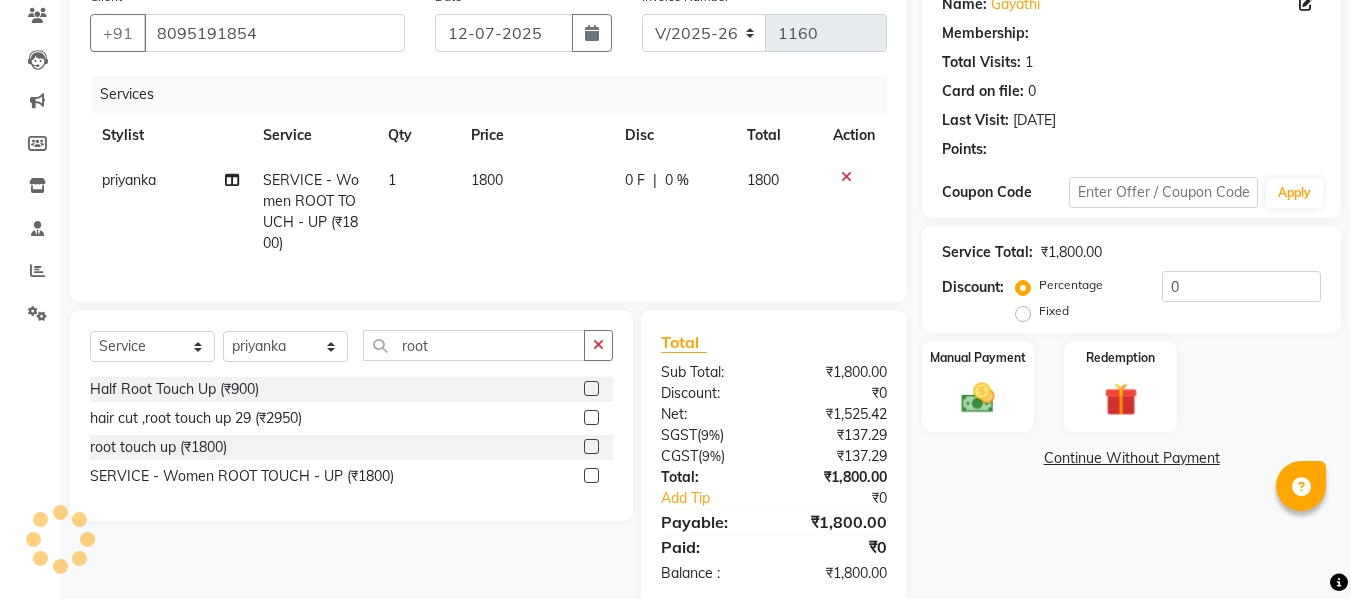 scroll, scrollTop: 222, scrollLeft: 0, axis: vertical 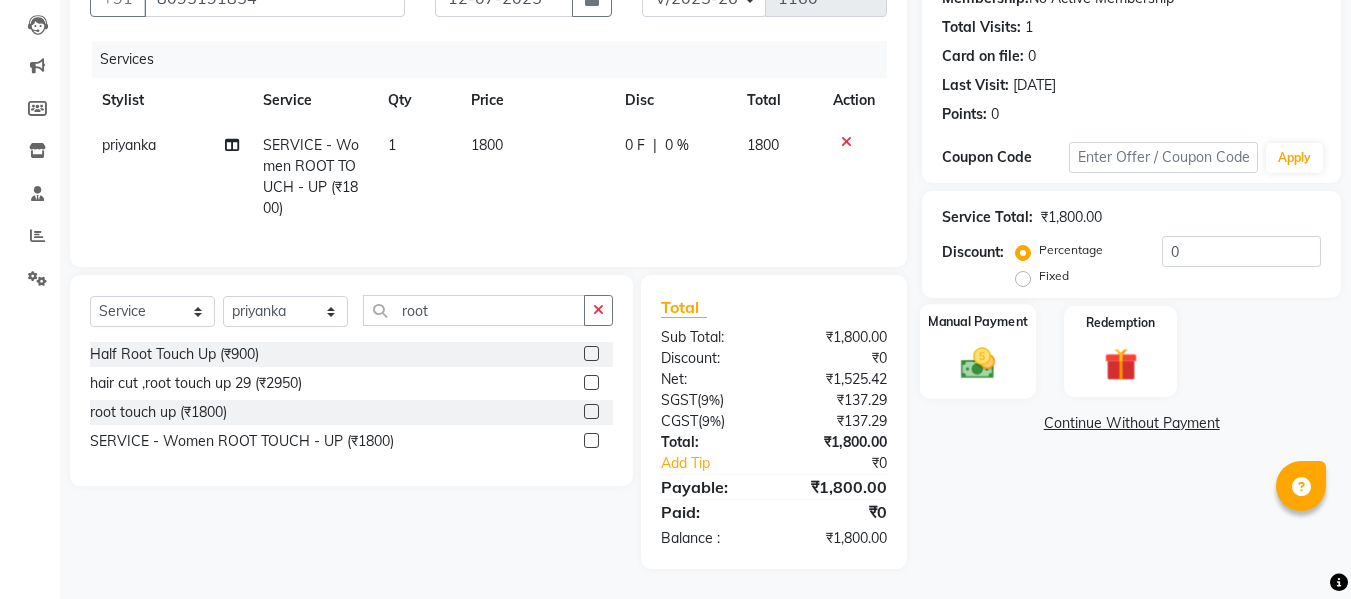 click on "Manual Payment" 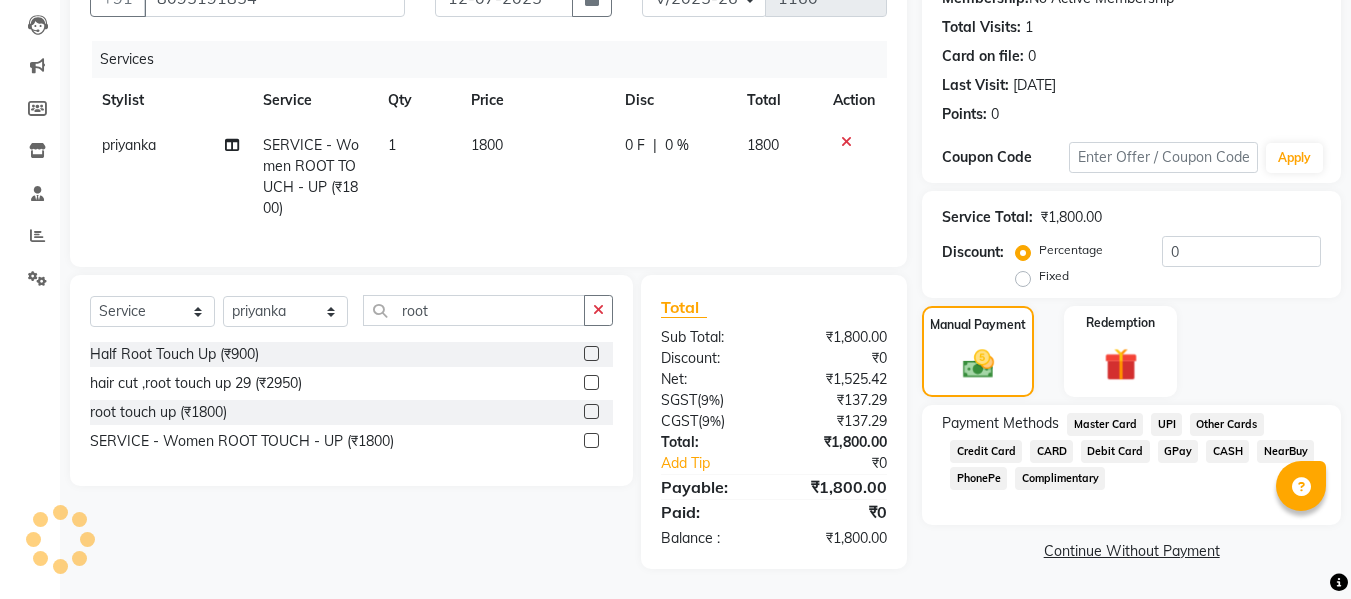 click on "UPI" 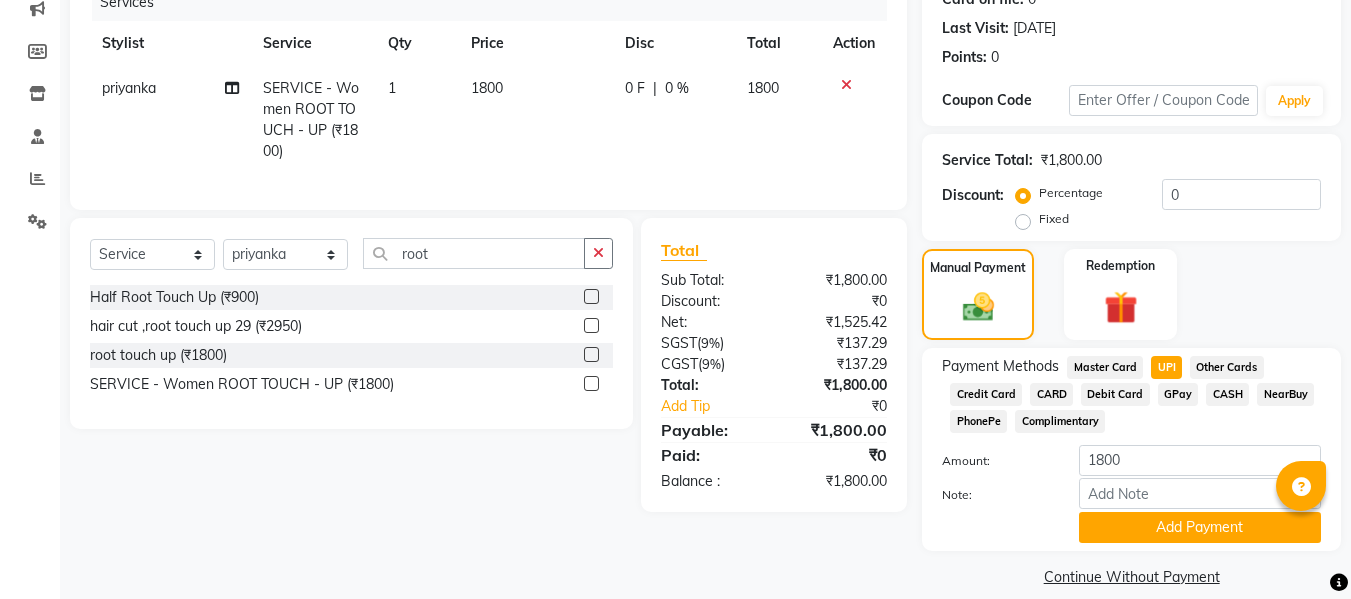 scroll, scrollTop: 287, scrollLeft: 0, axis: vertical 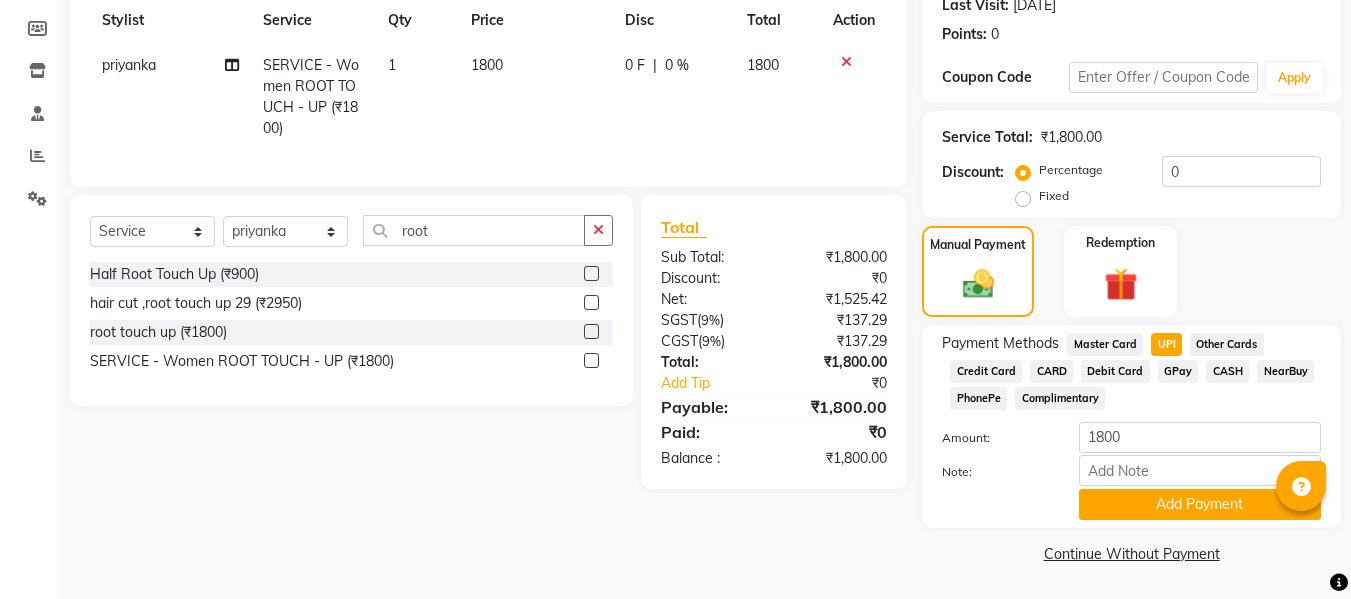 click on "Other Cards" 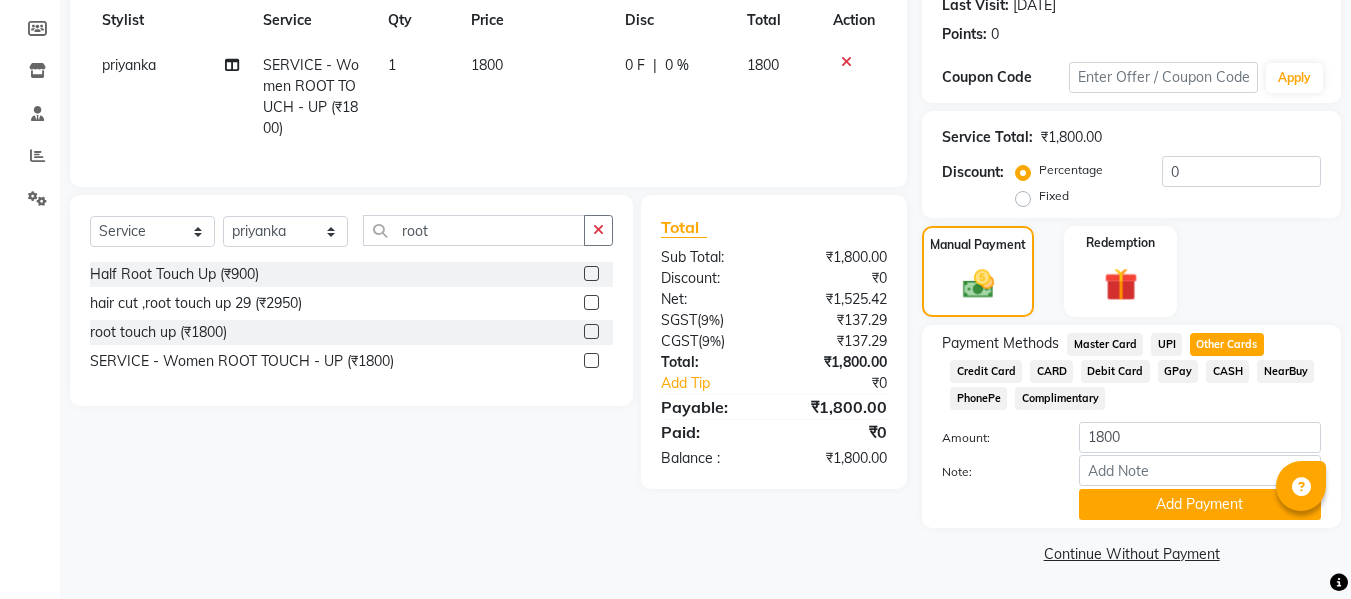 click on "CARD" 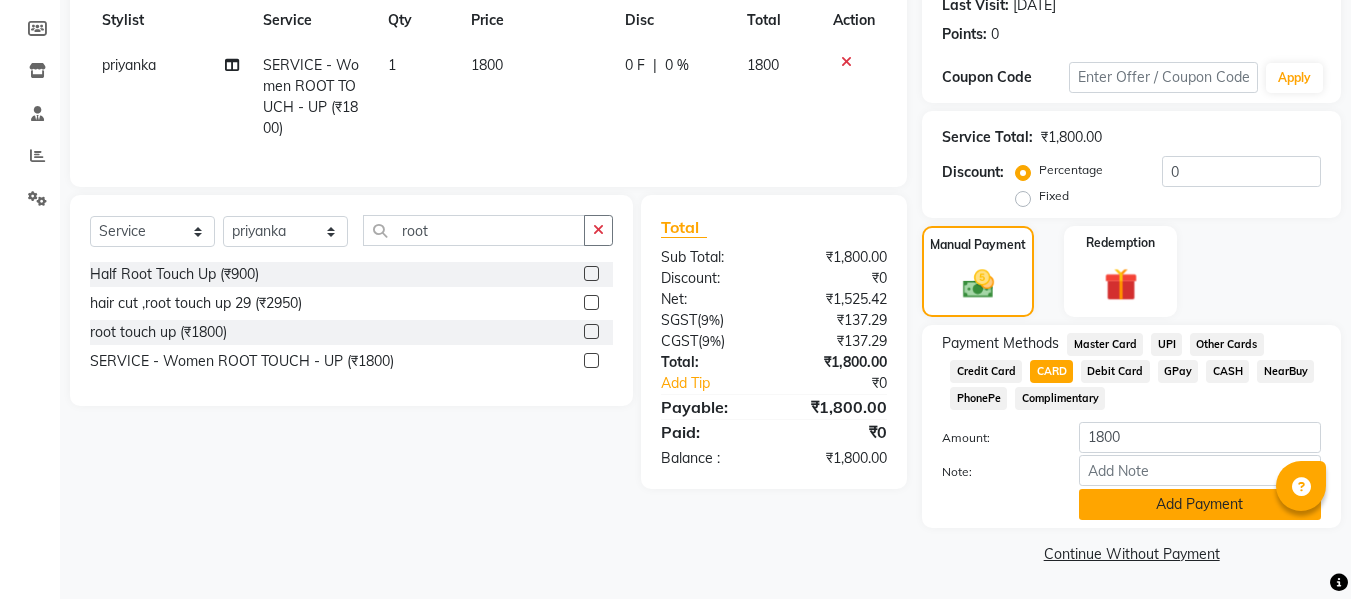click on "Add Payment" 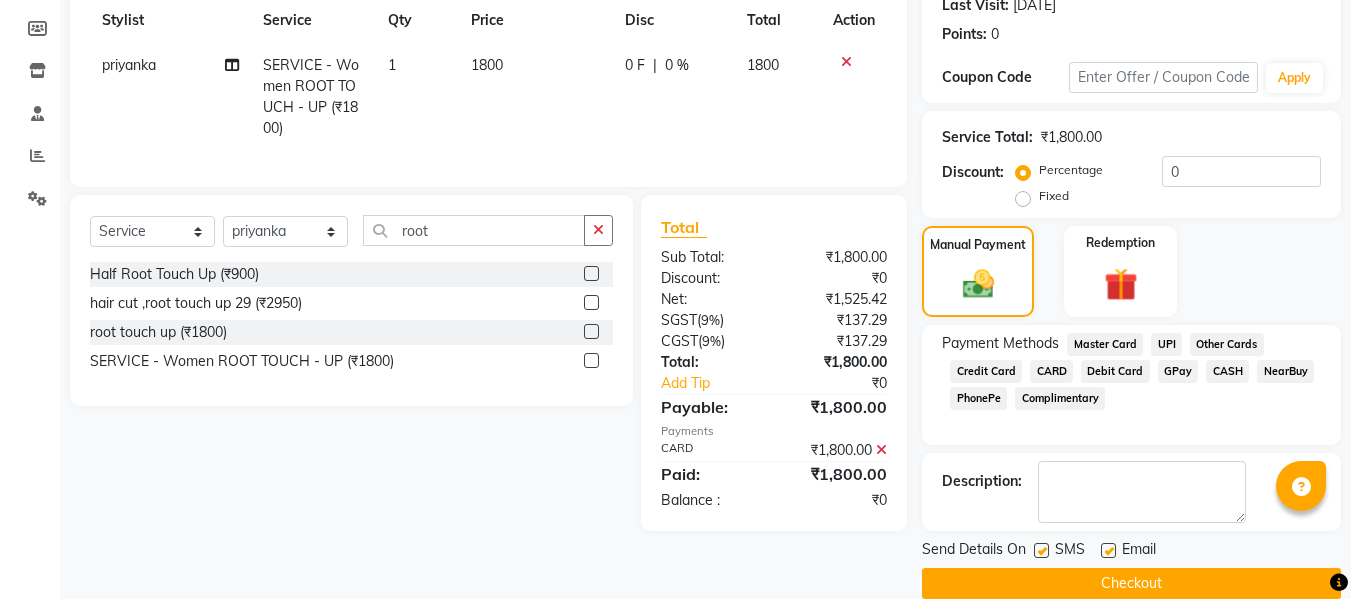 click on "Checkout" 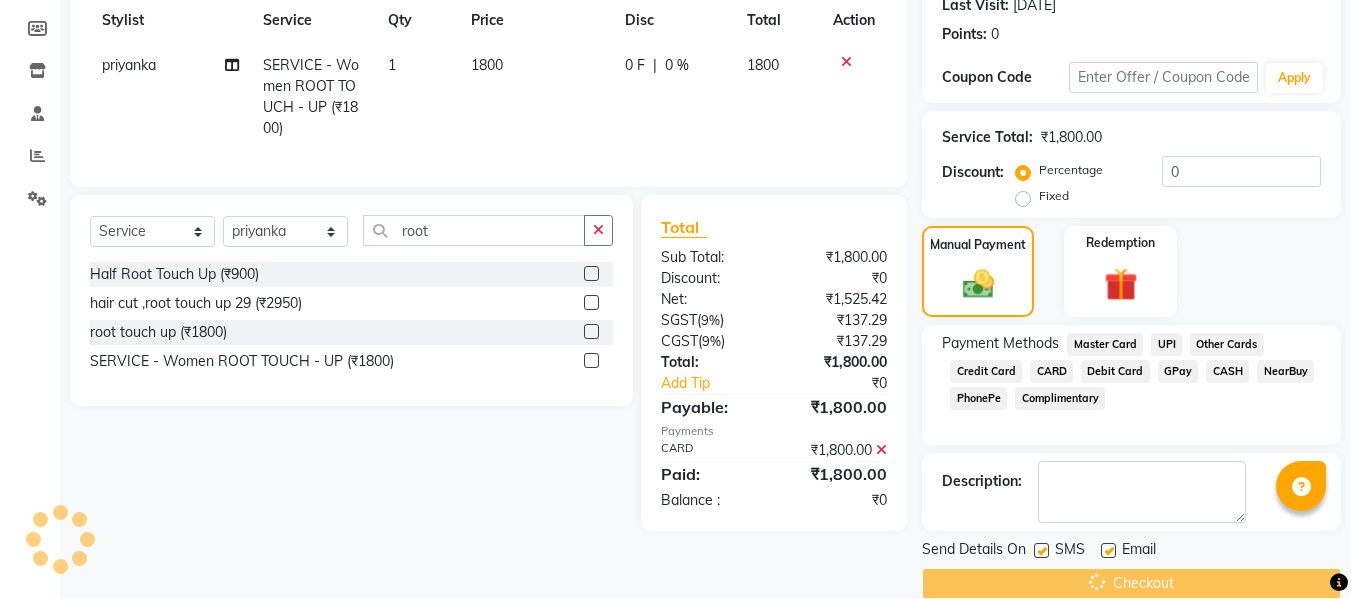 scroll, scrollTop: 317, scrollLeft: 0, axis: vertical 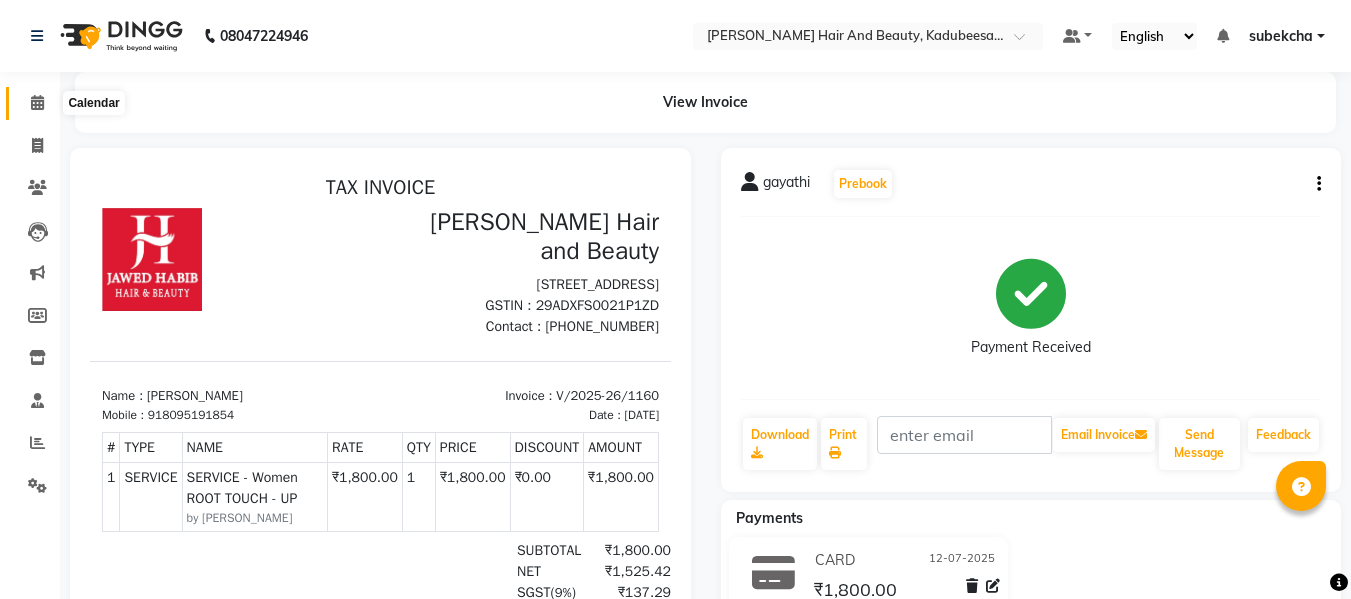 click 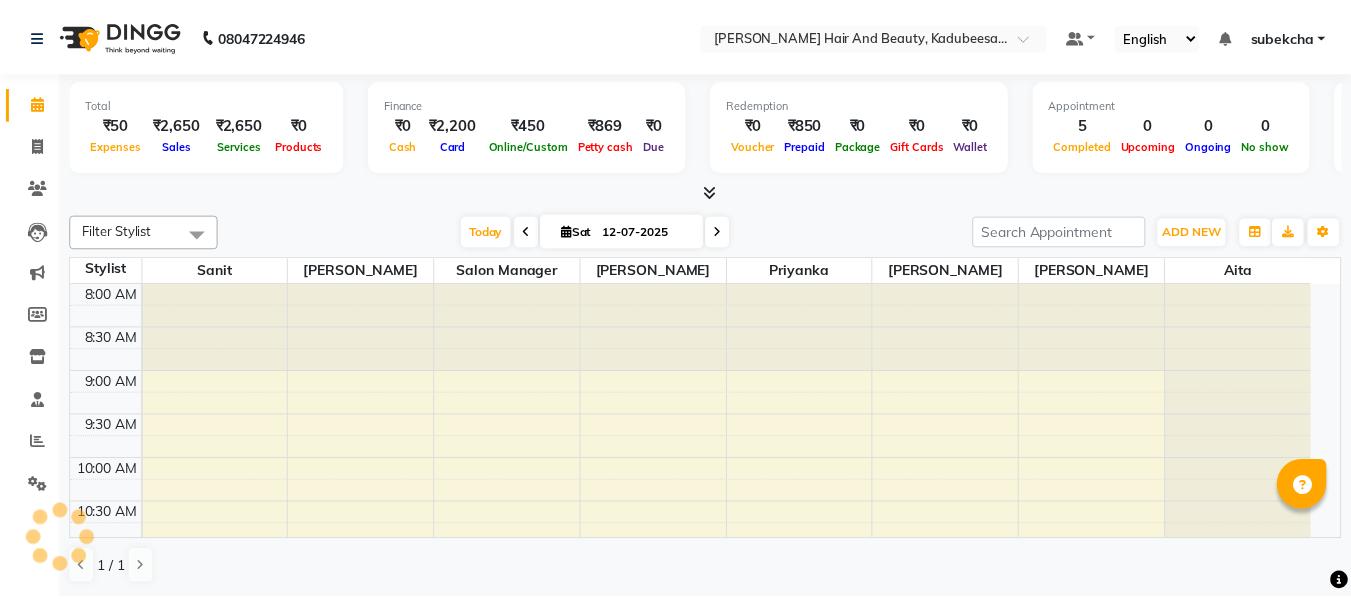 scroll, scrollTop: 529, scrollLeft: 0, axis: vertical 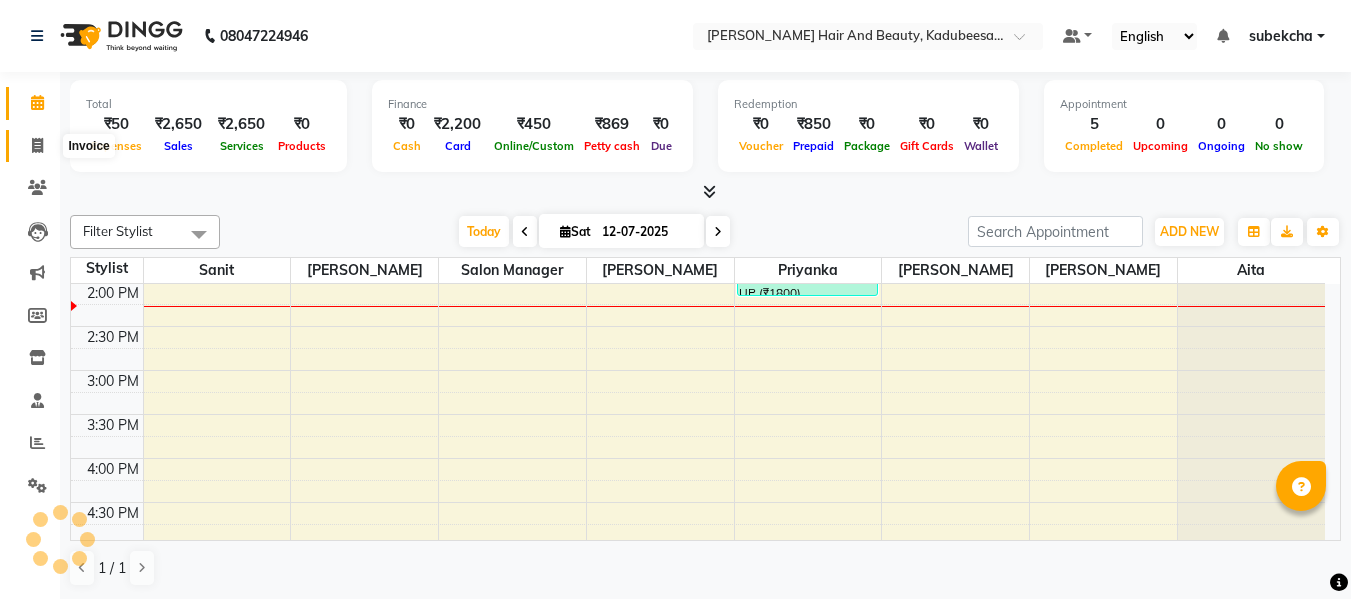 click 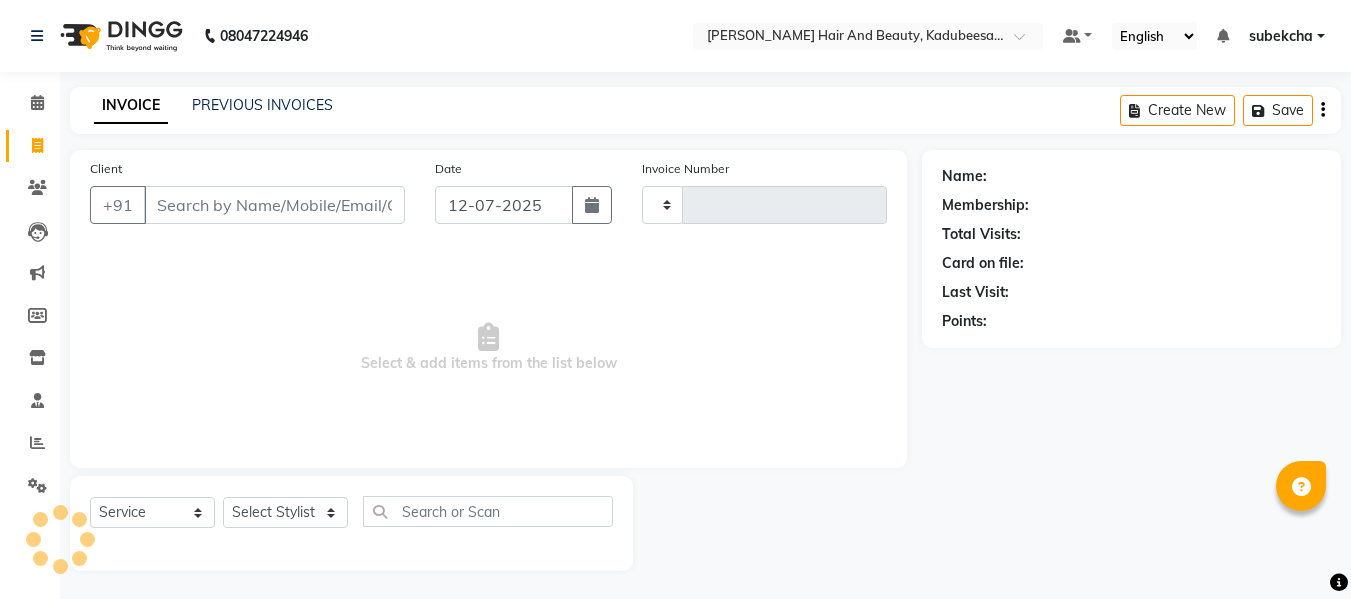 type on "1161" 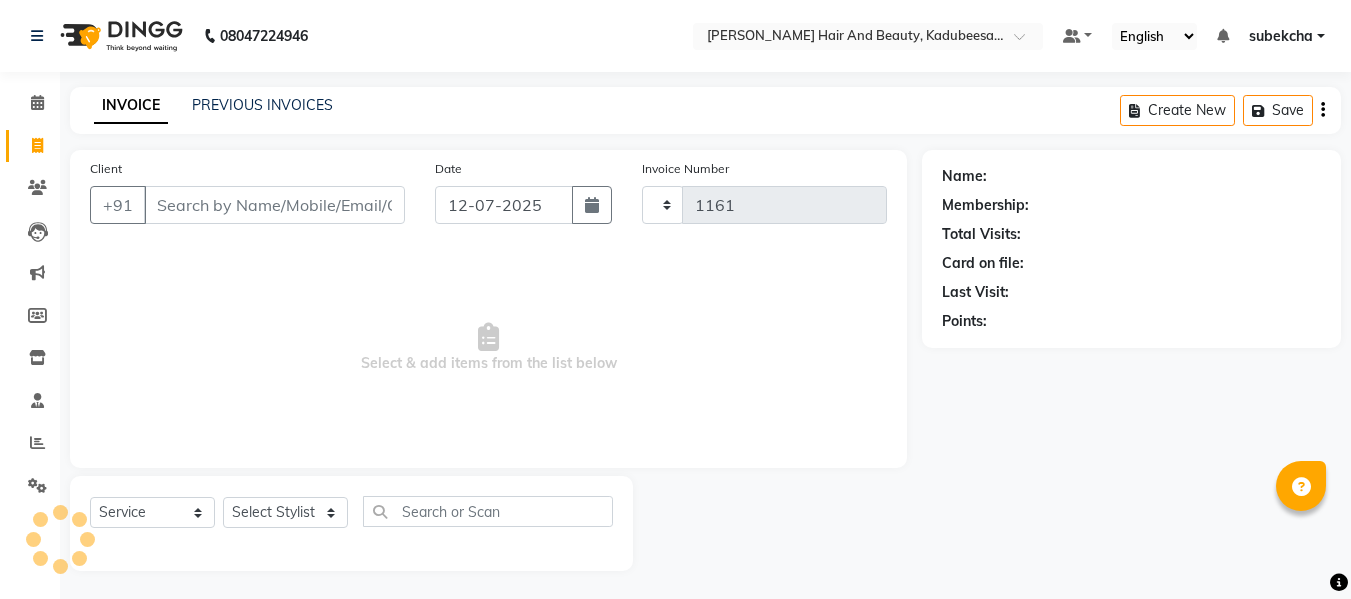 select on "7013" 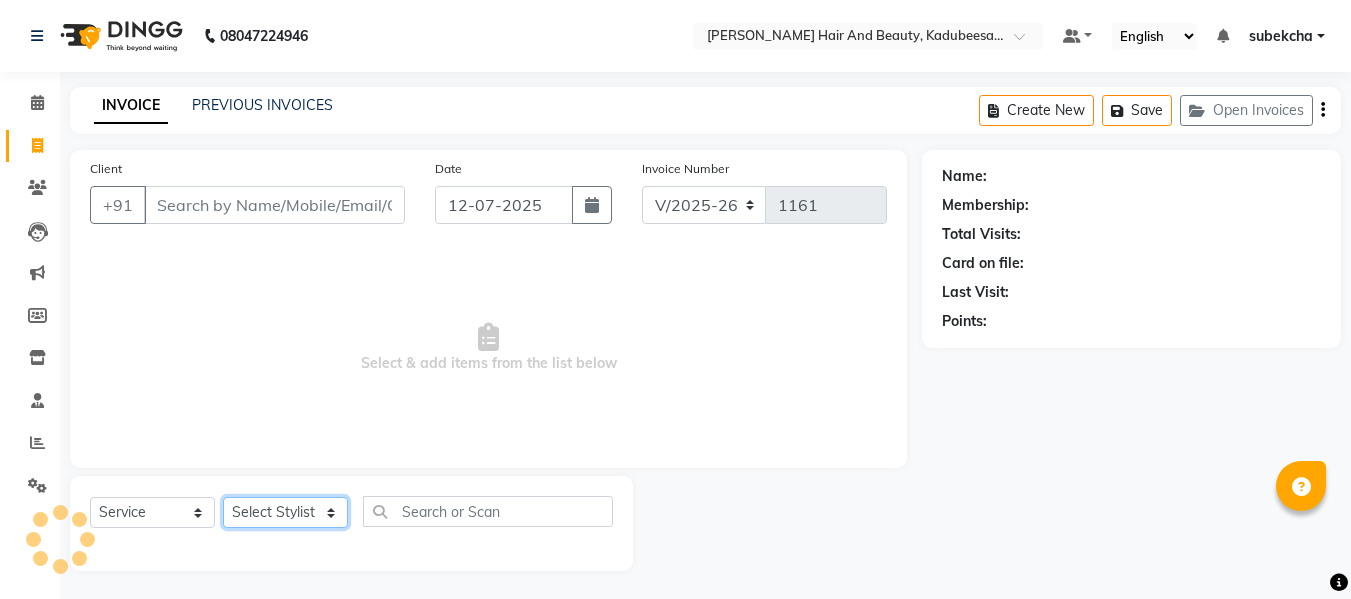 click on "Select Stylist" 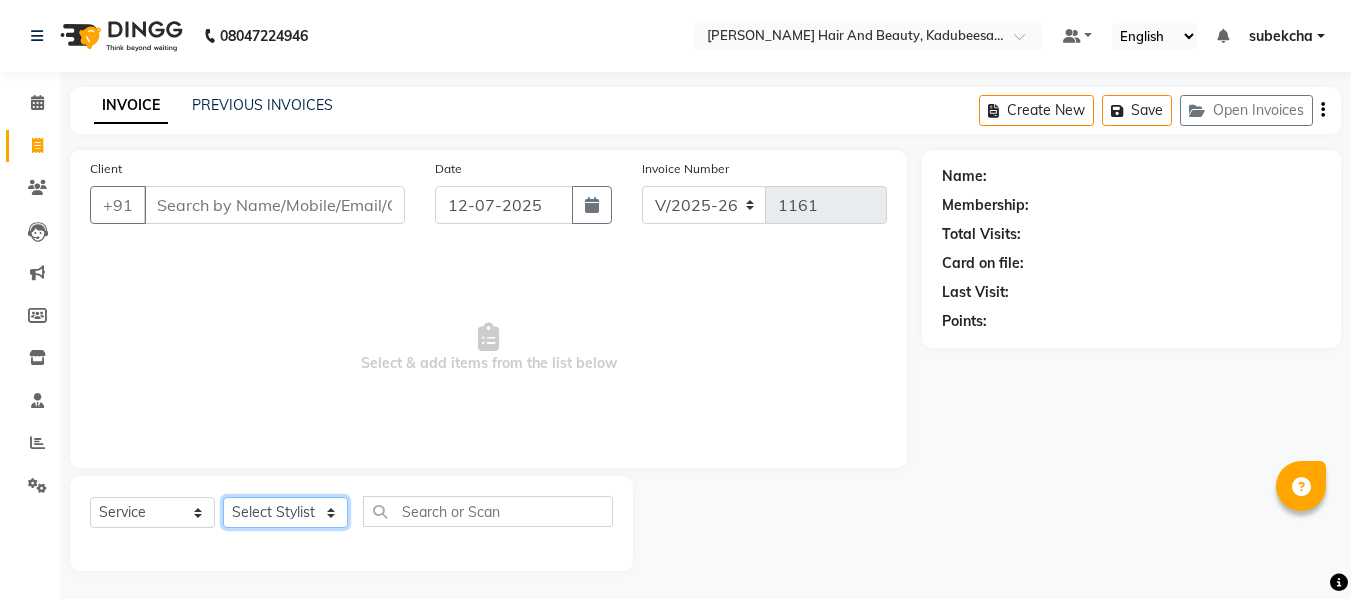 select on "85948" 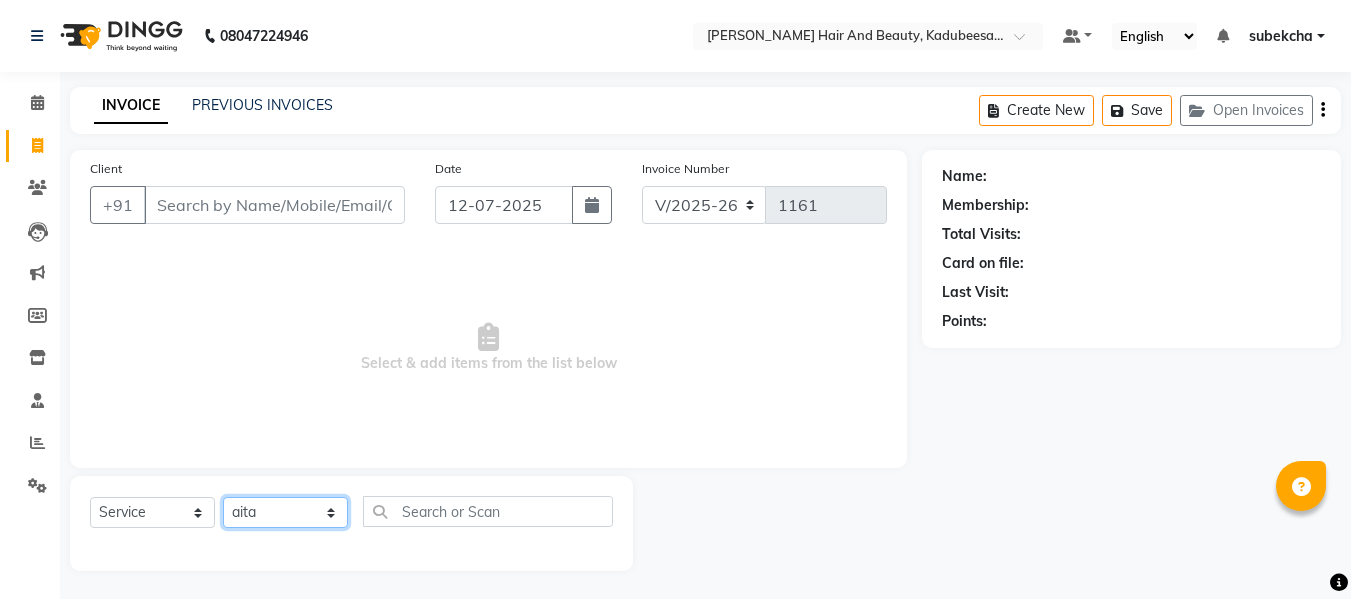 click on "Select Stylist aita [PERSON_NAME]  priyanka [PERSON_NAME] Salon Manager Sanit subekcha [PERSON_NAME]" 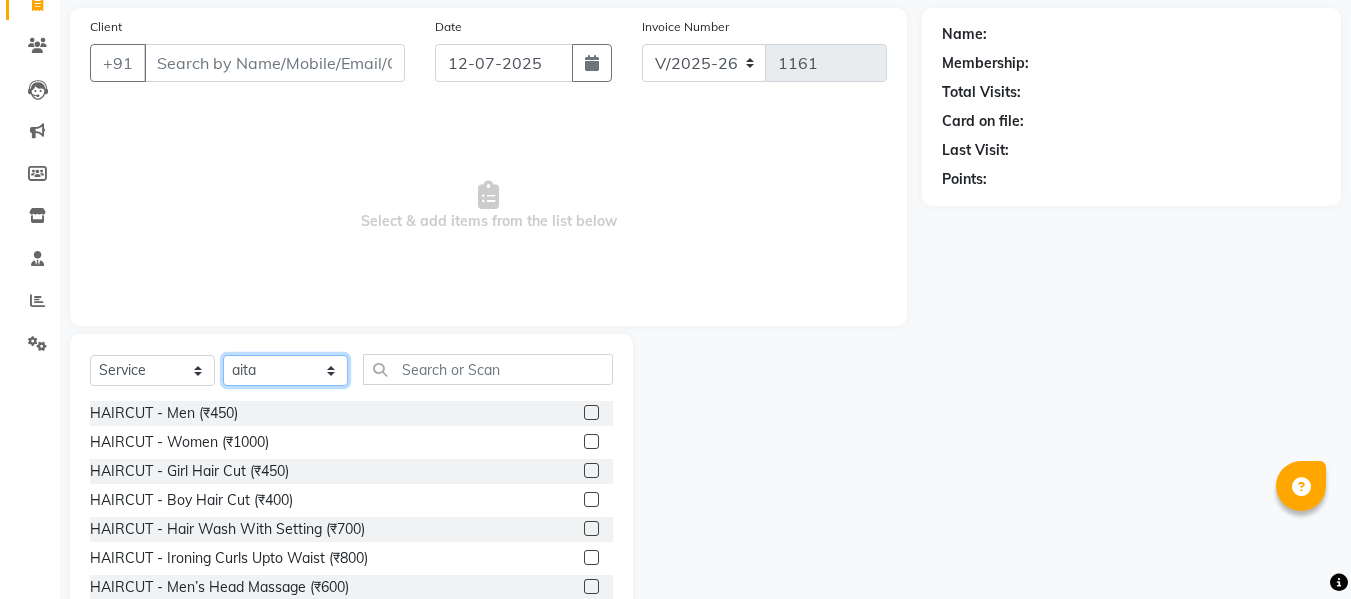 scroll, scrollTop: 202, scrollLeft: 0, axis: vertical 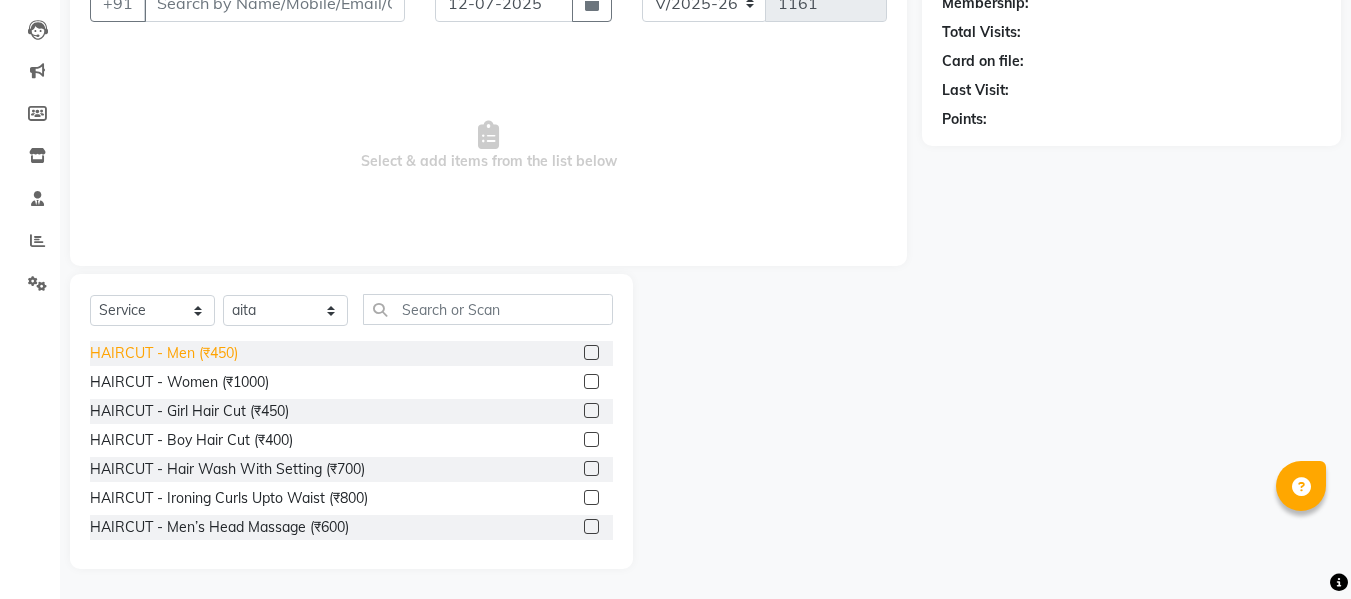 click on "HAIRCUT - Men (₹450)" 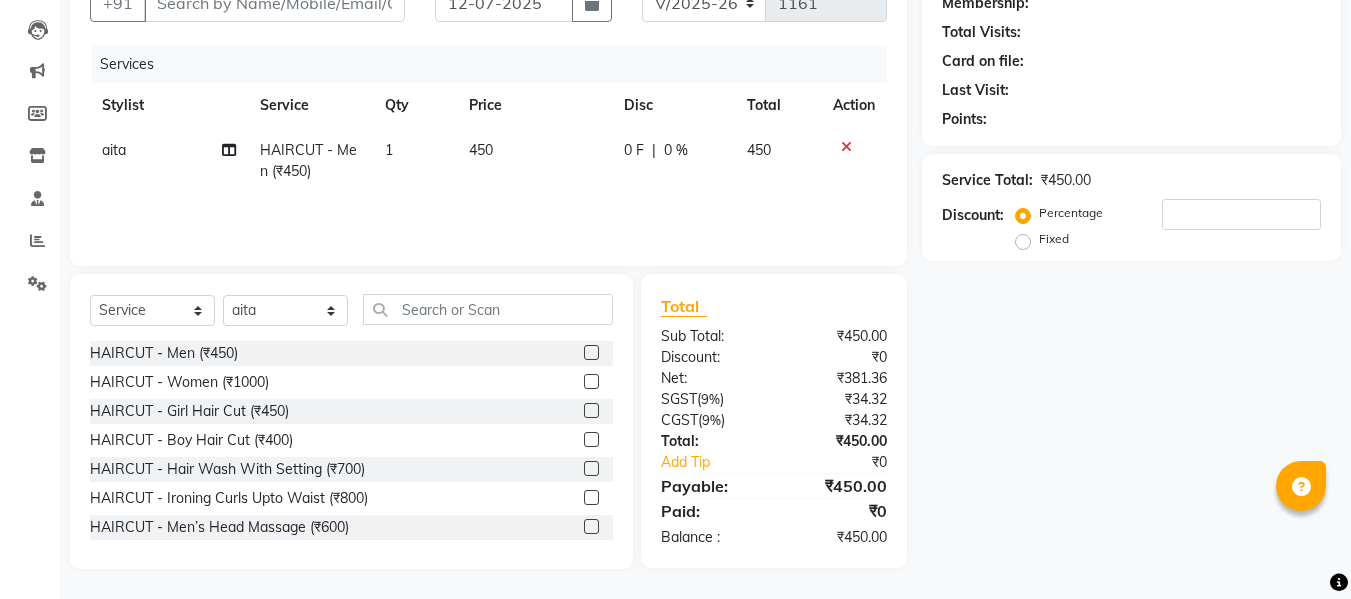 scroll, scrollTop: 0, scrollLeft: 0, axis: both 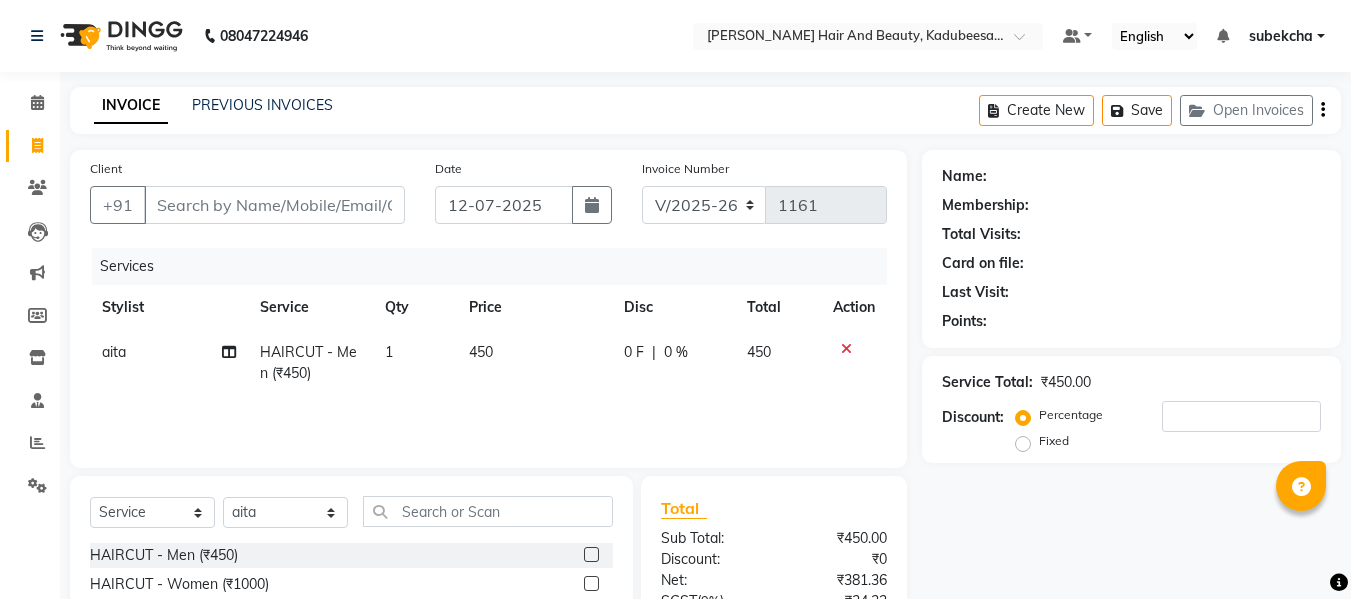 click 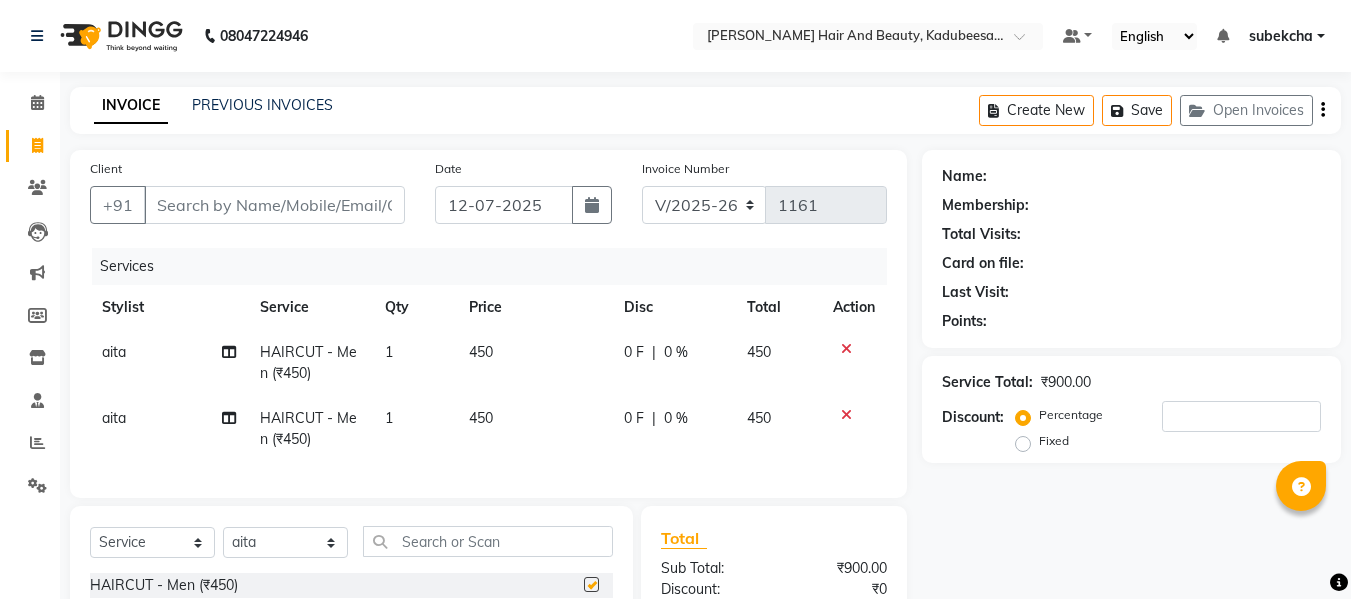 checkbox on "false" 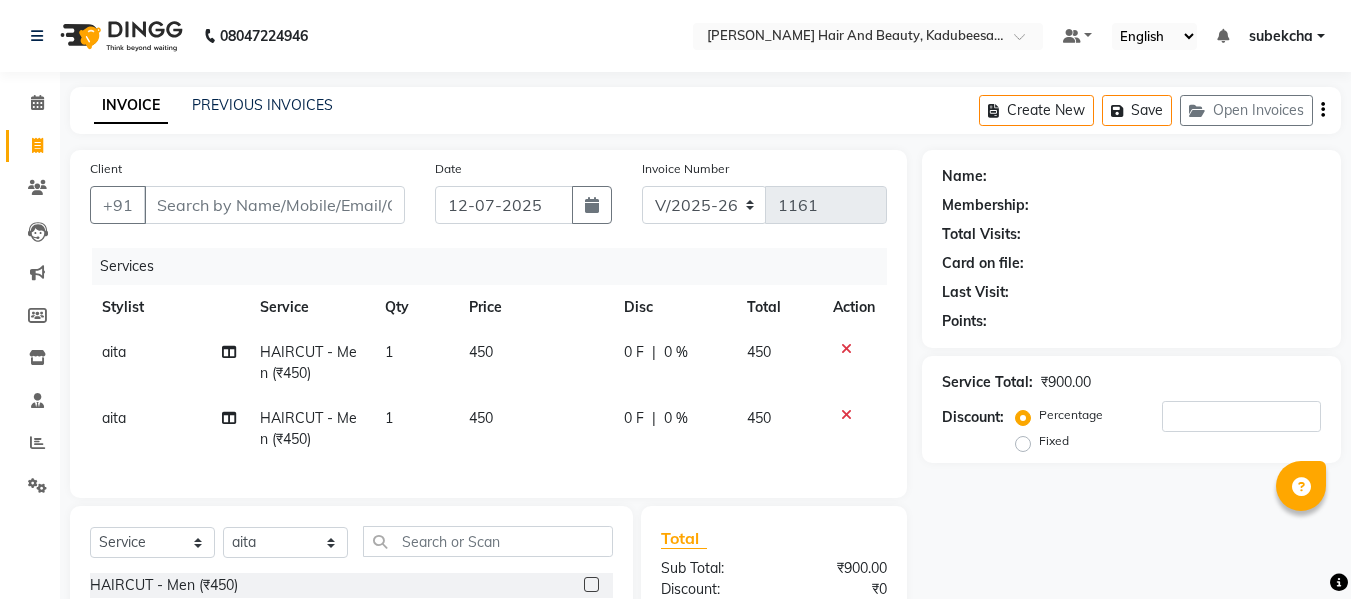click 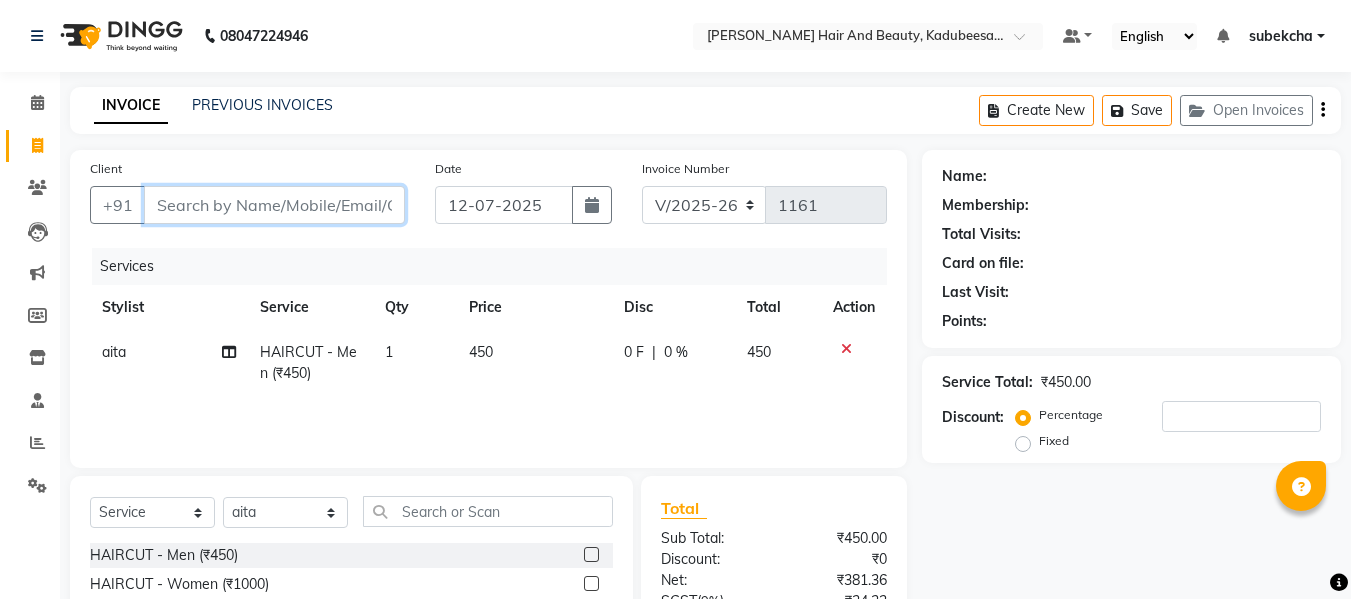 click on "Client" at bounding box center (274, 205) 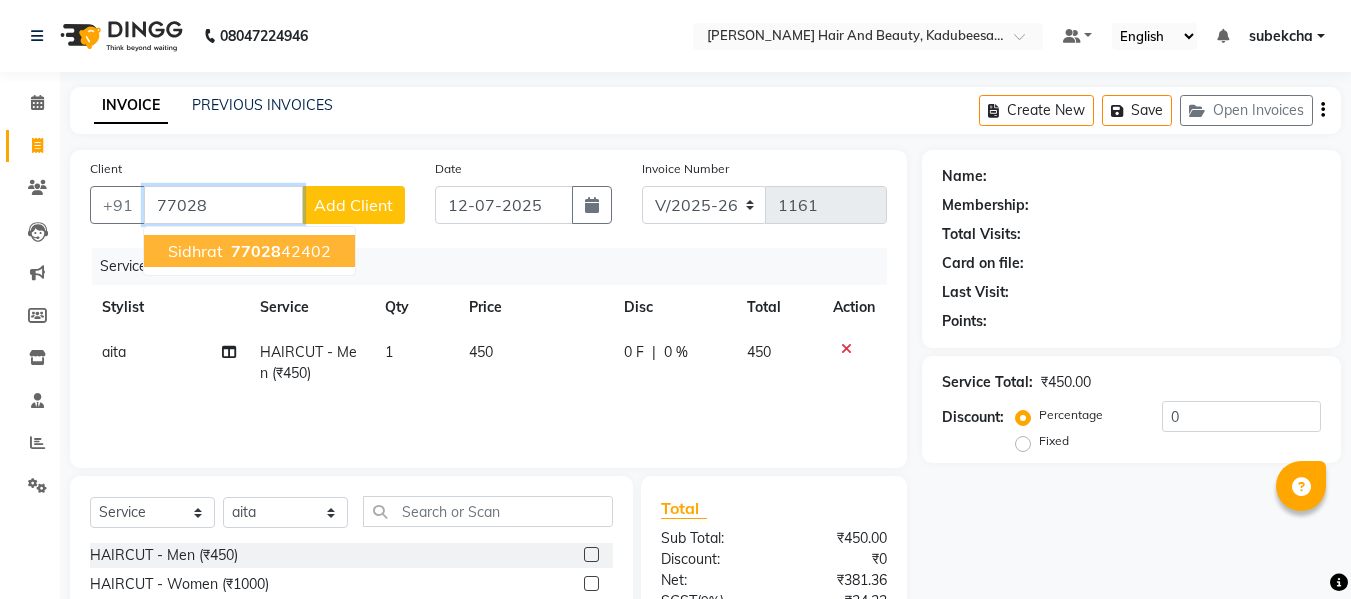 click on "77028" at bounding box center [256, 251] 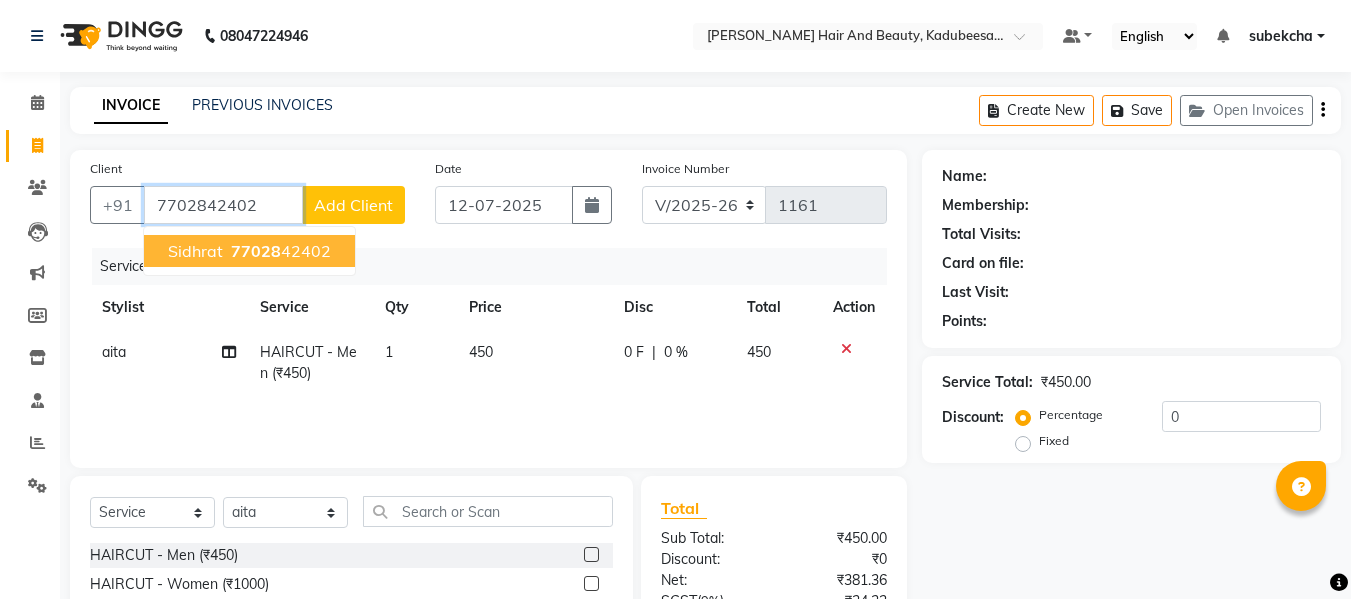 type on "7702842402" 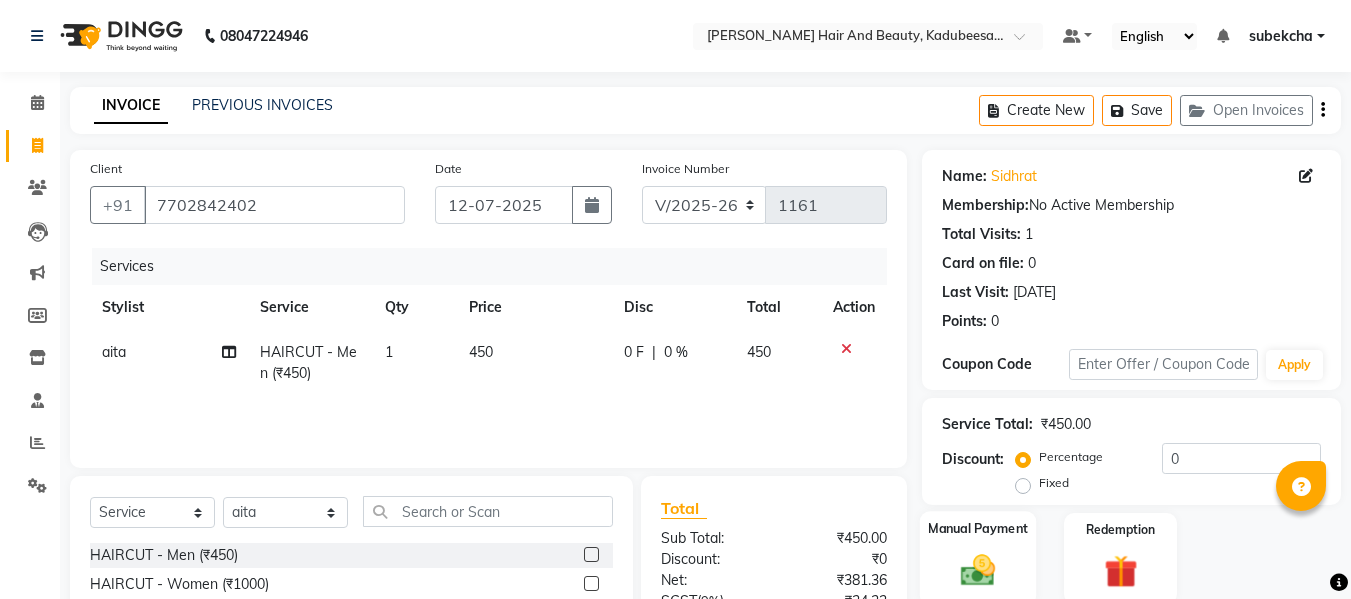click 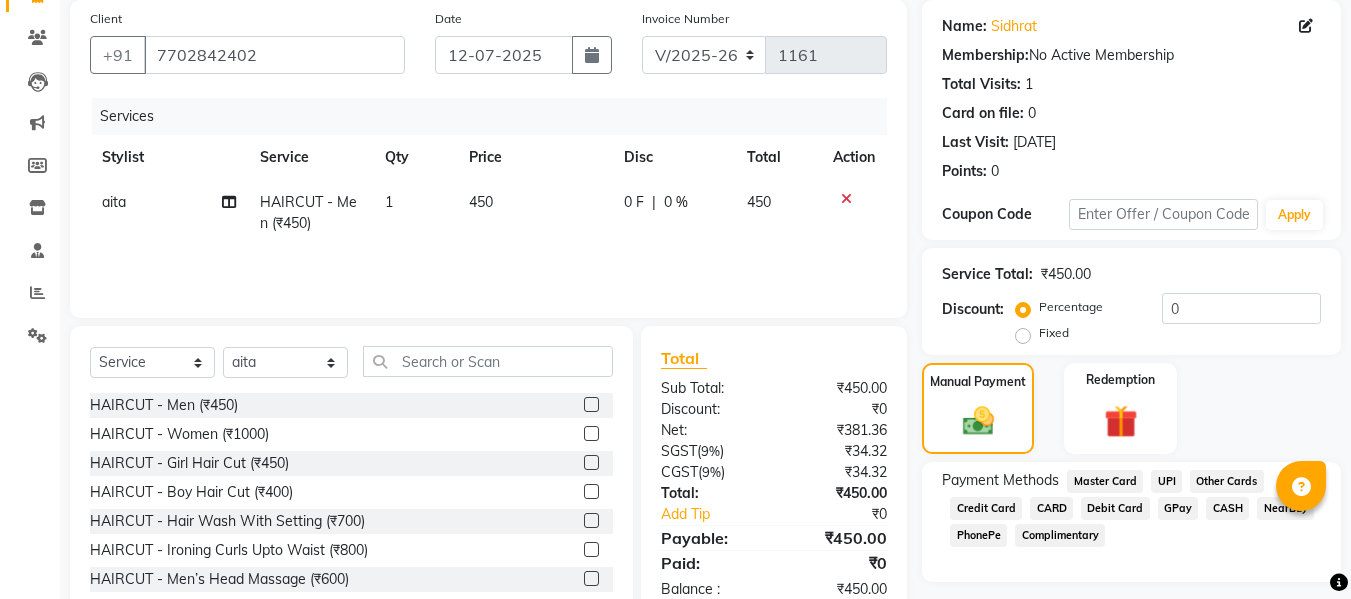 scroll, scrollTop: 200, scrollLeft: 0, axis: vertical 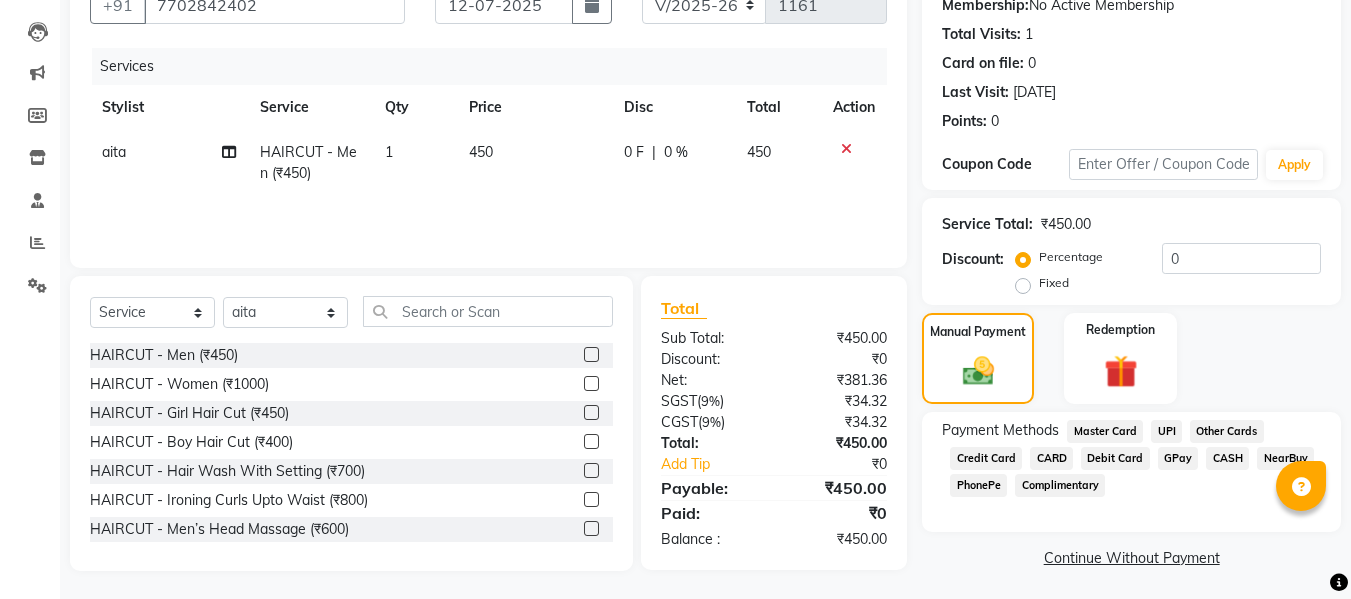 click on "GPay" 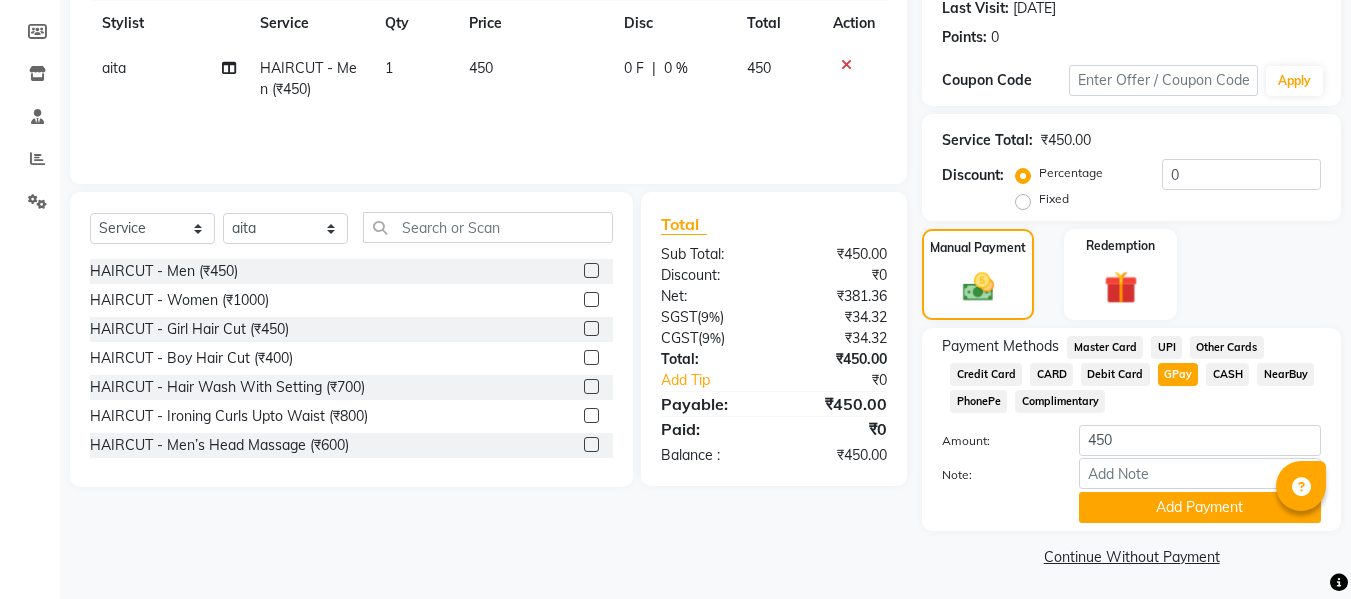 scroll, scrollTop: 287, scrollLeft: 0, axis: vertical 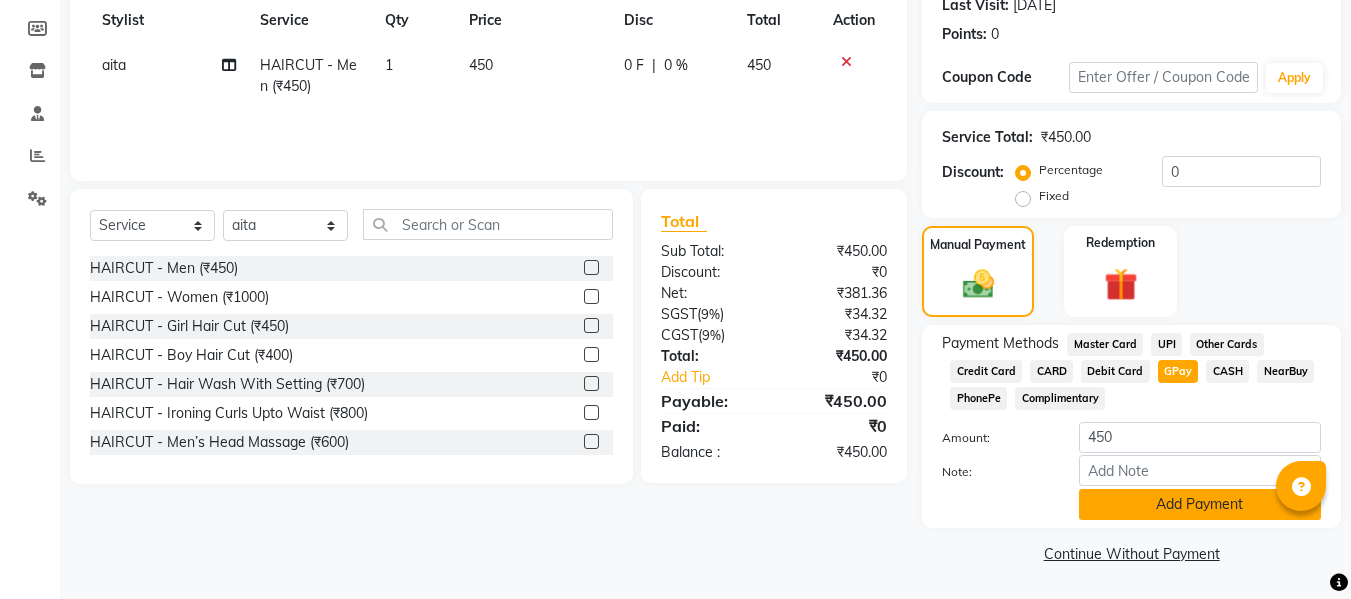 click on "Add Payment" 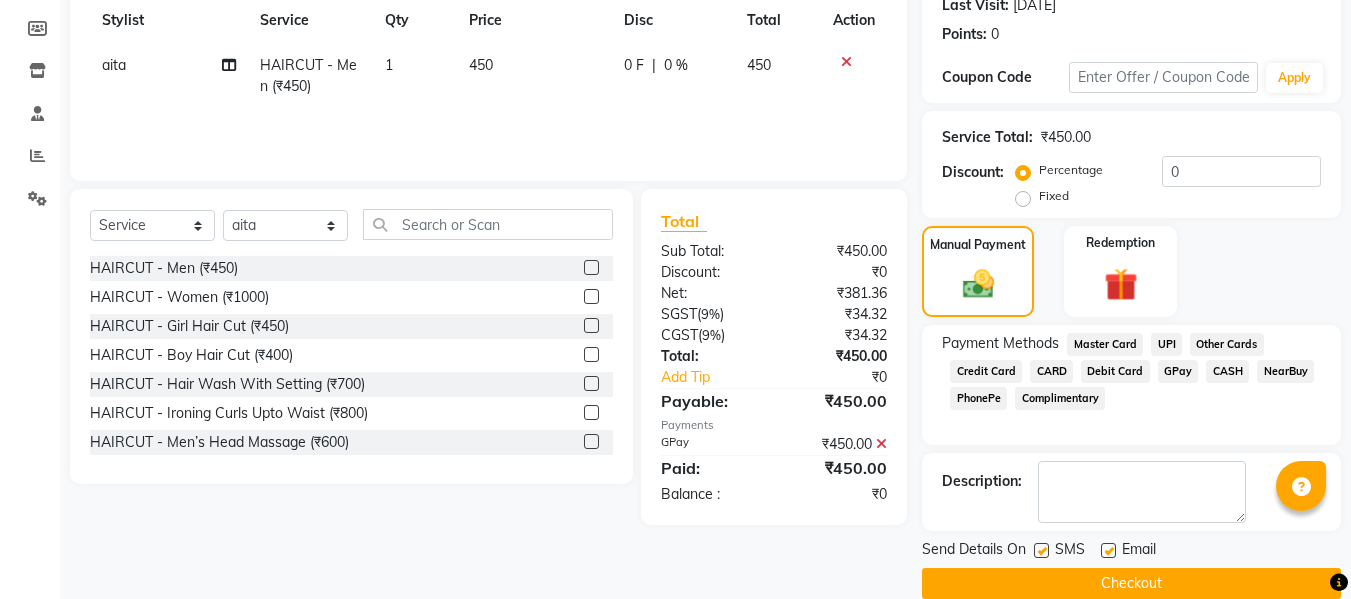 scroll, scrollTop: 317, scrollLeft: 0, axis: vertical 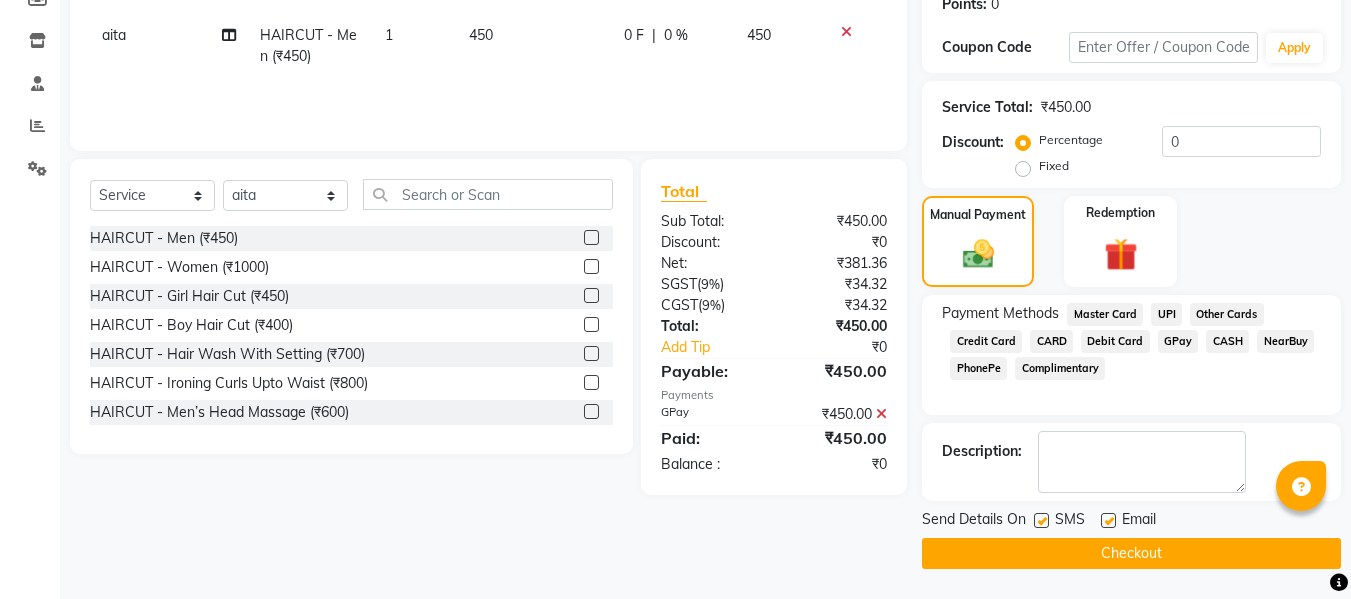 click on "Checkout" 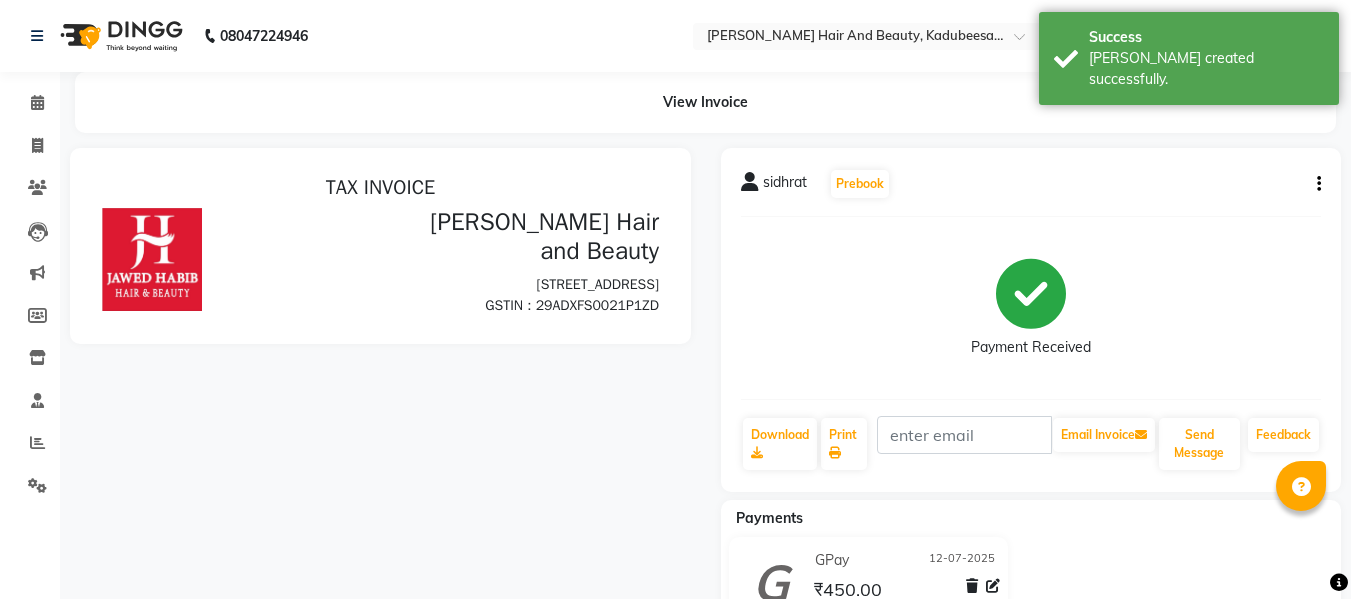 scroll, scrollTop: 0, scrollLeft: 0, axis: both 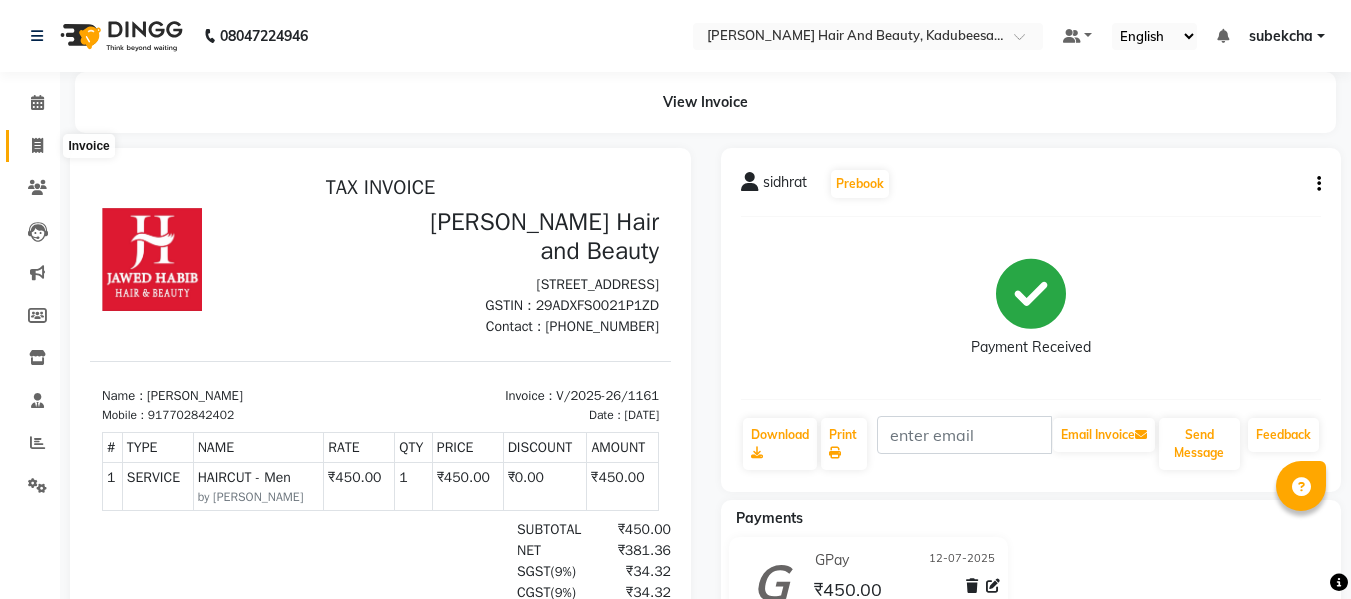 click 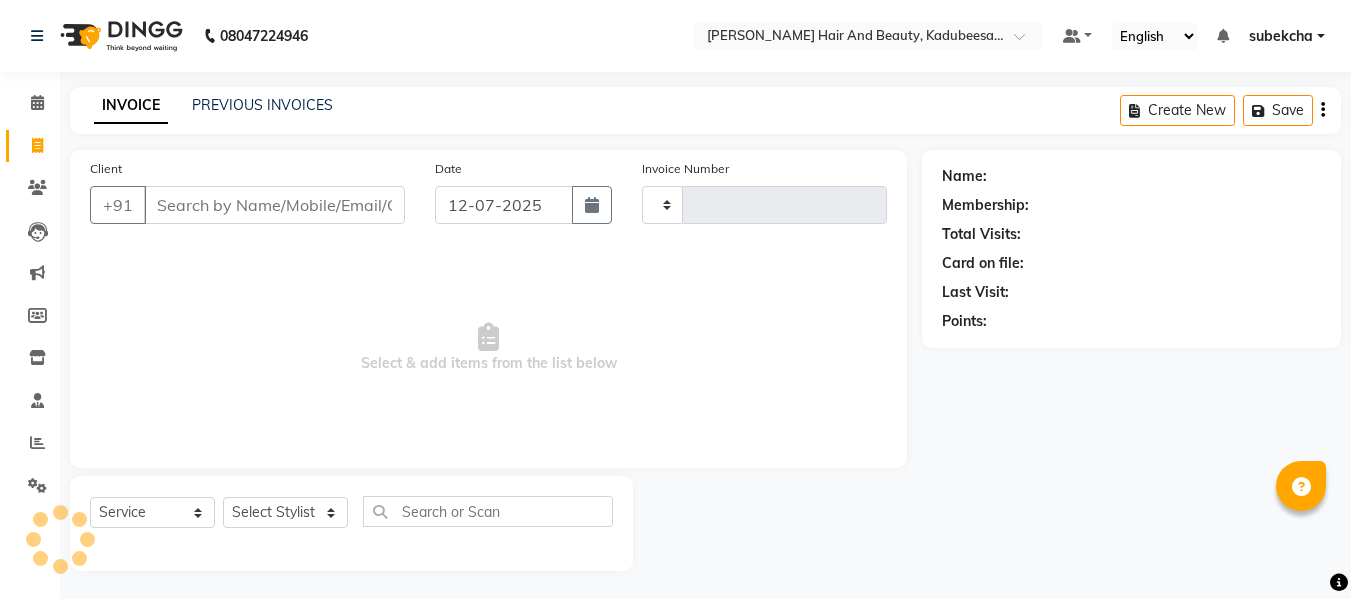 scroll, scrollTop: 2, scrollLeft: 0, axis: vertical 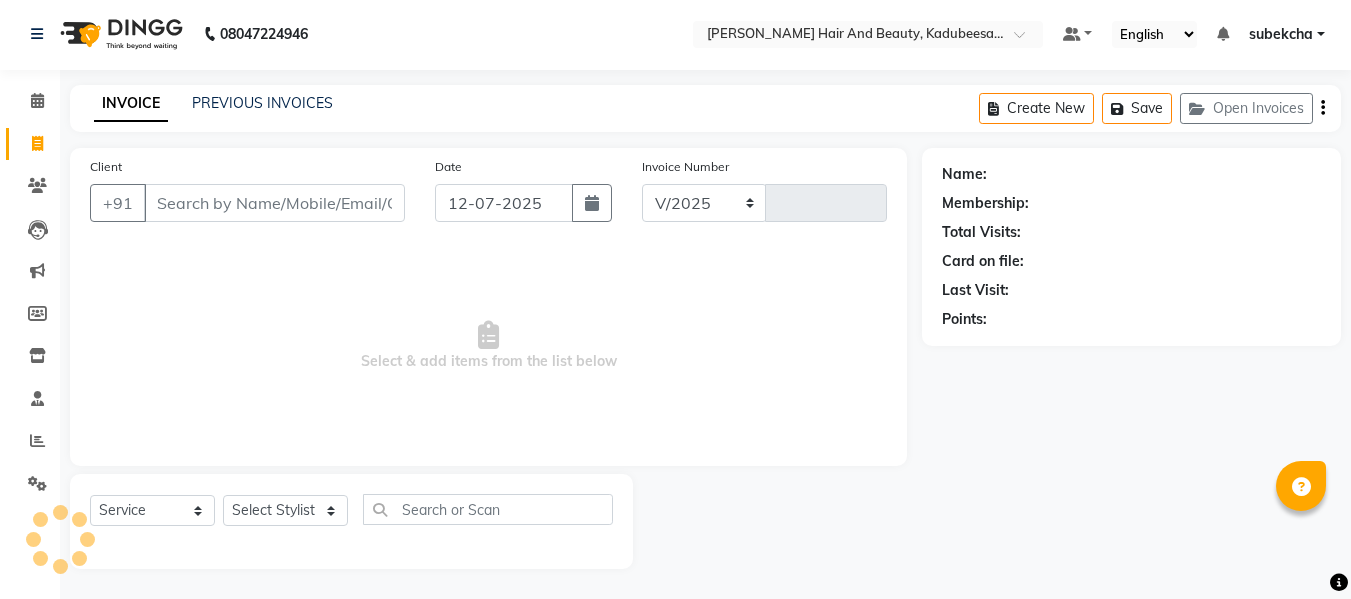 select on "7013" 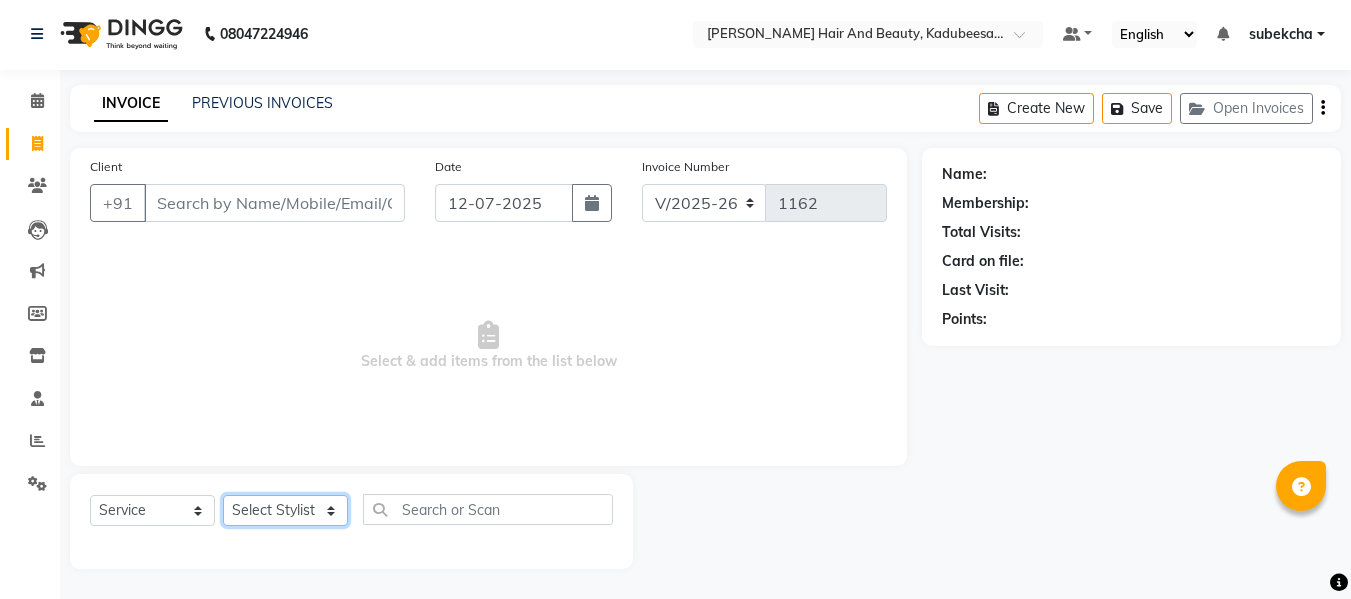 click on "Select Stylist aita [PERSON_NAME]  priyanka [PERSON_NAME] Salon Manager Sanit subekcha [PERSON_NAME]" 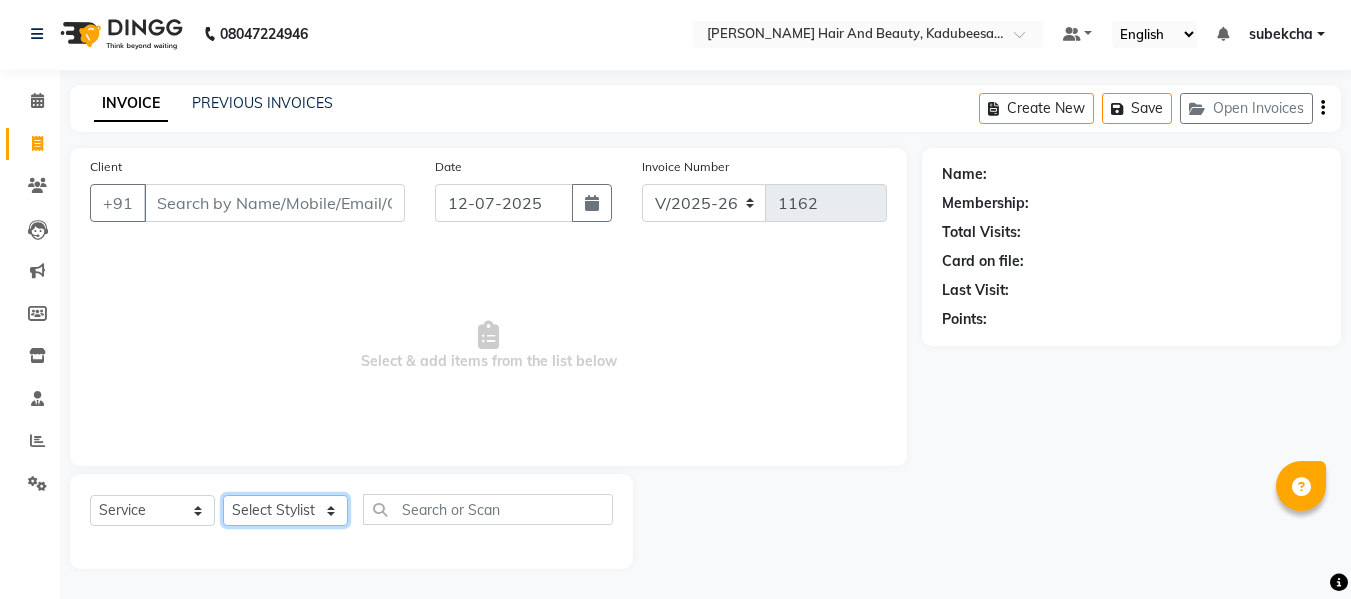 select on "85948" 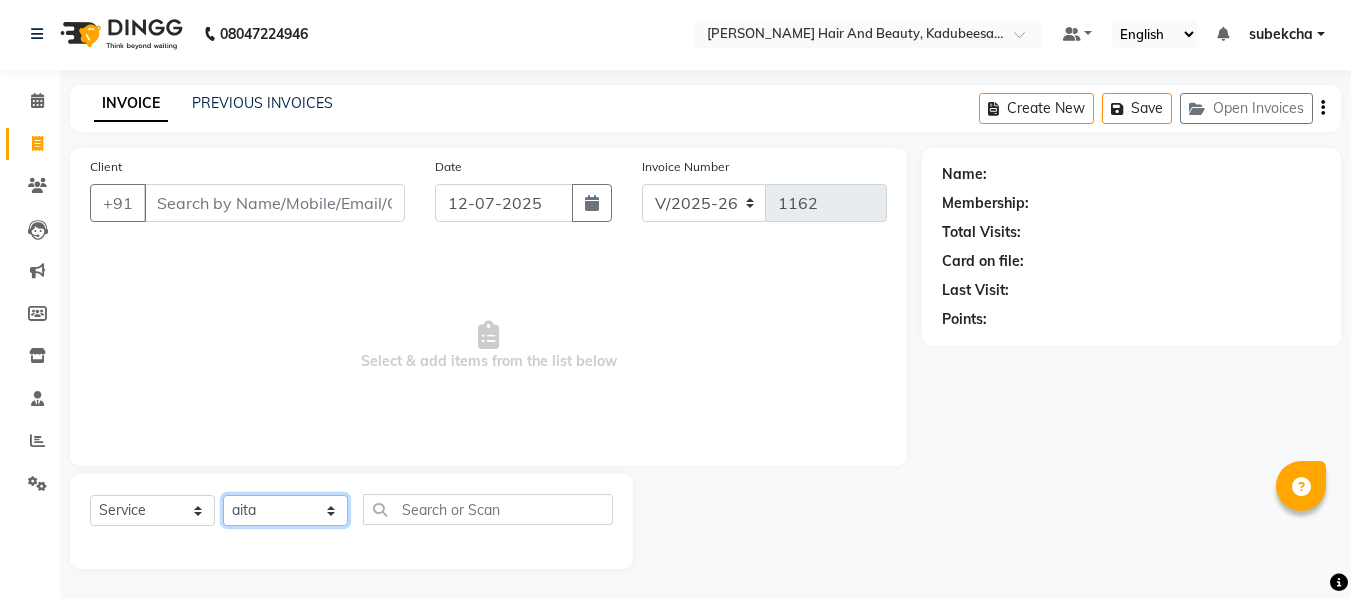 click on "Select Stylist aita [PERSON_NAME]  priyanka [PERSON_NAME] Salon Manager Sanit subekcha [PERSON_NAME]" 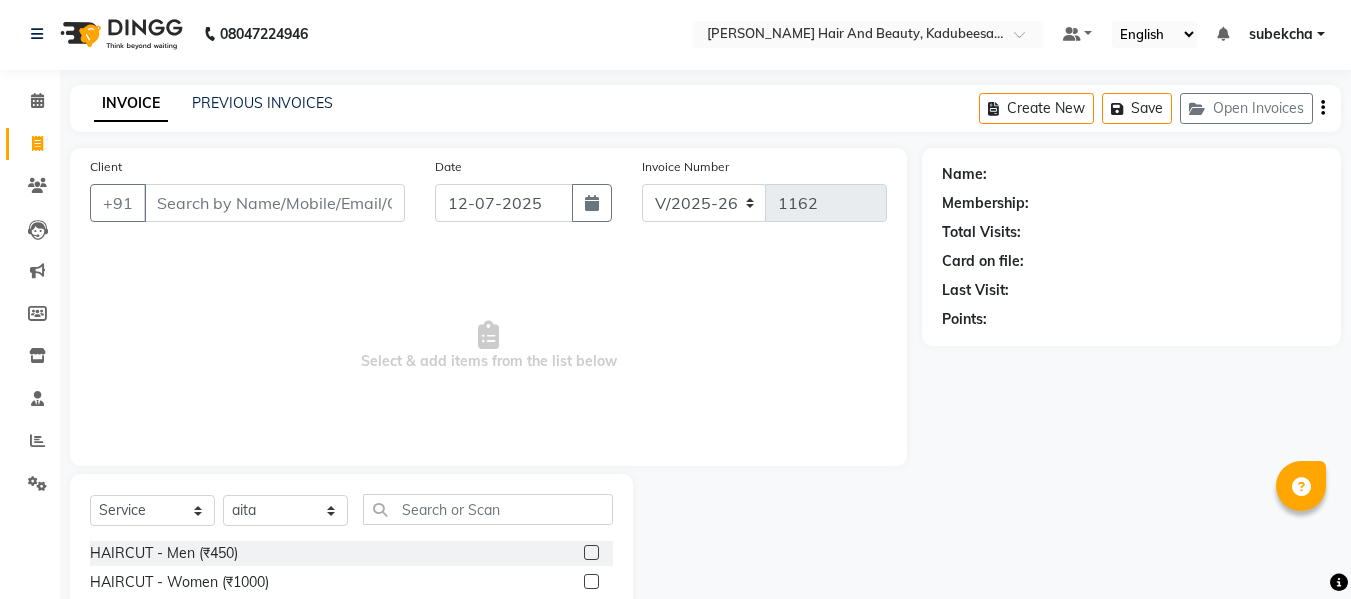 click 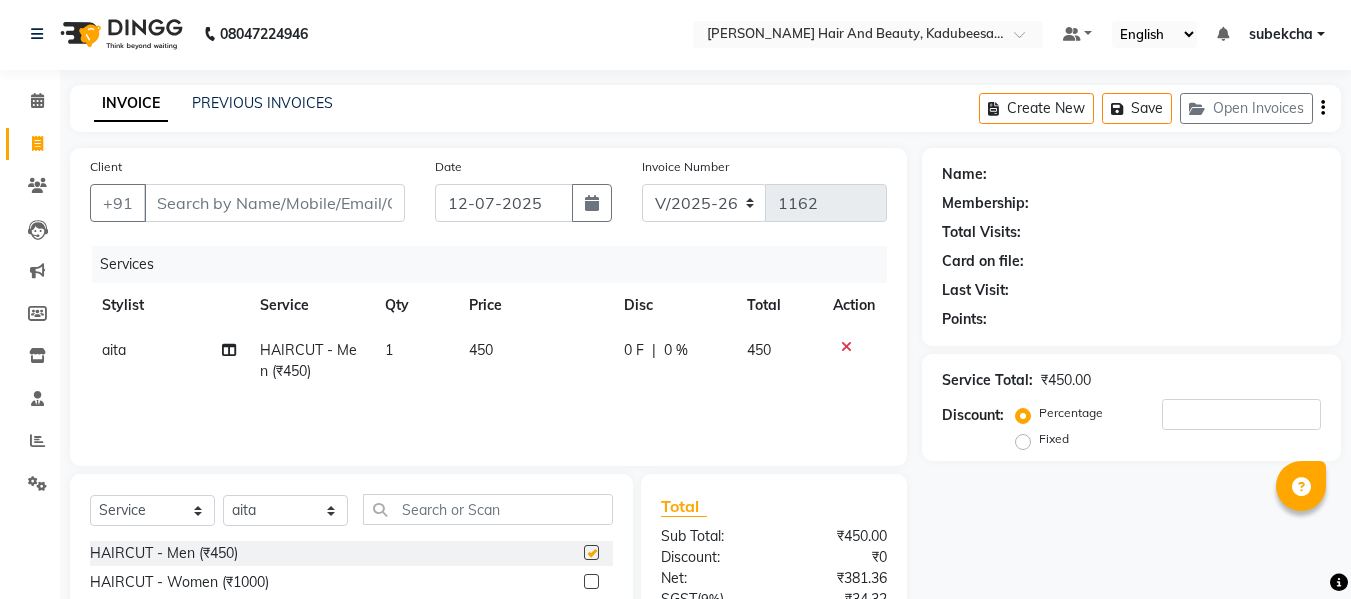checkbox on "false" 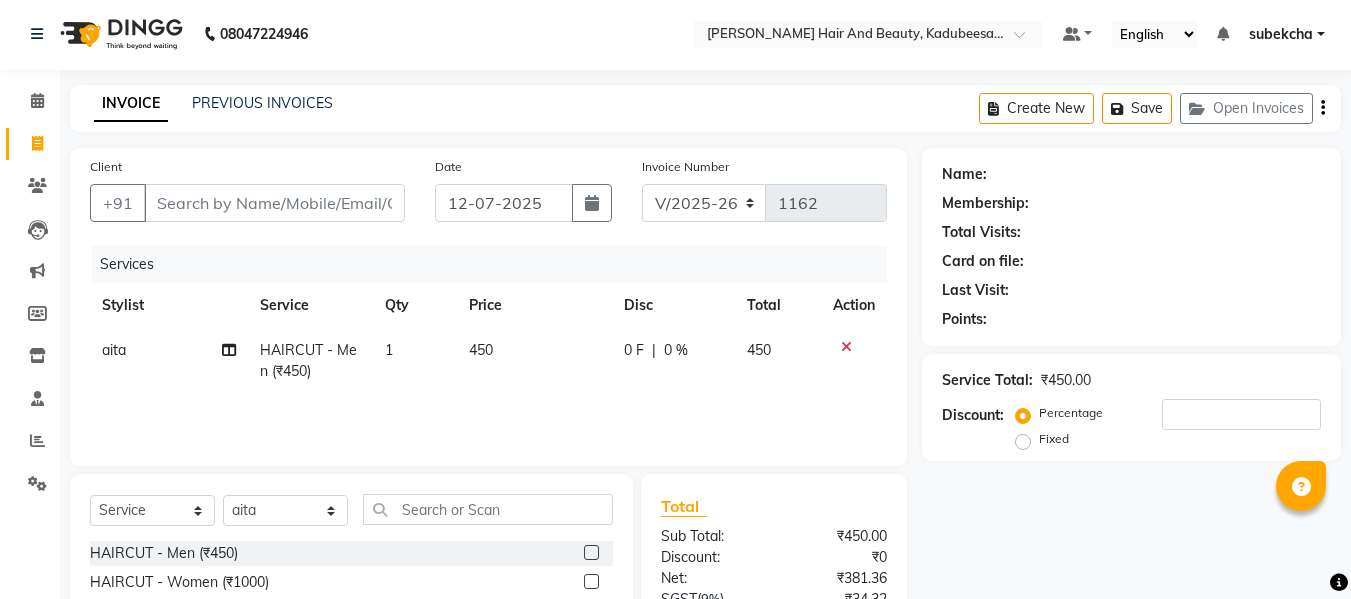 scroll, scrollTop: 202, scrollLeft: 0, axis: vertical 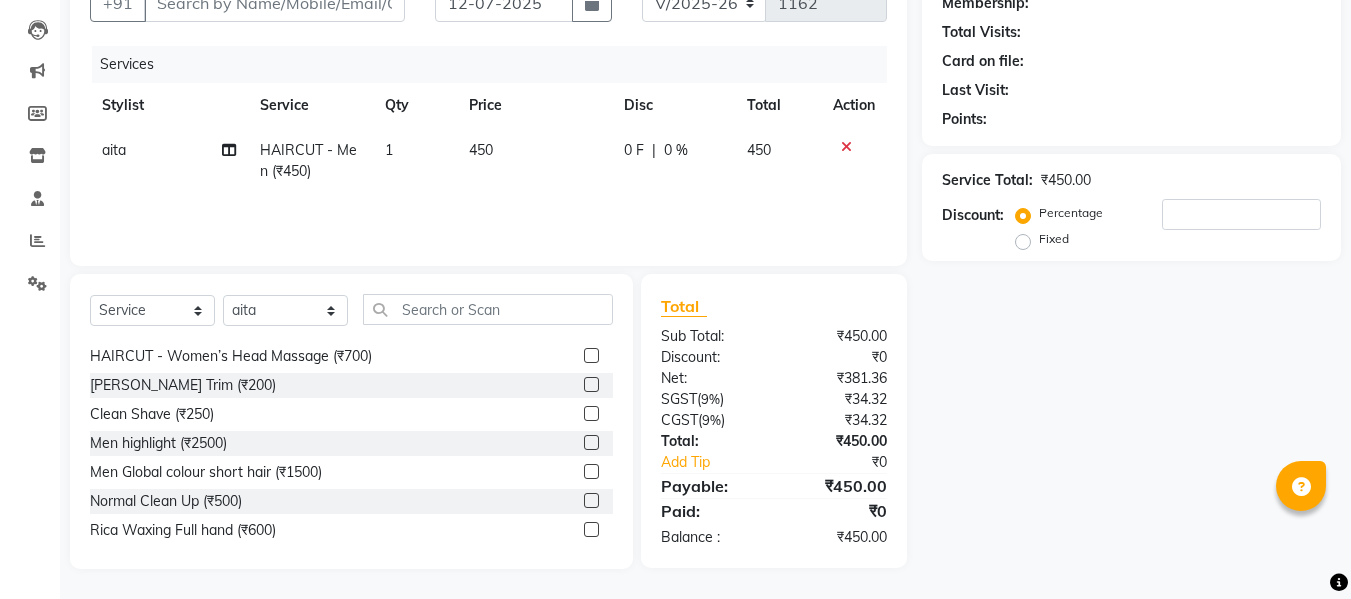 click 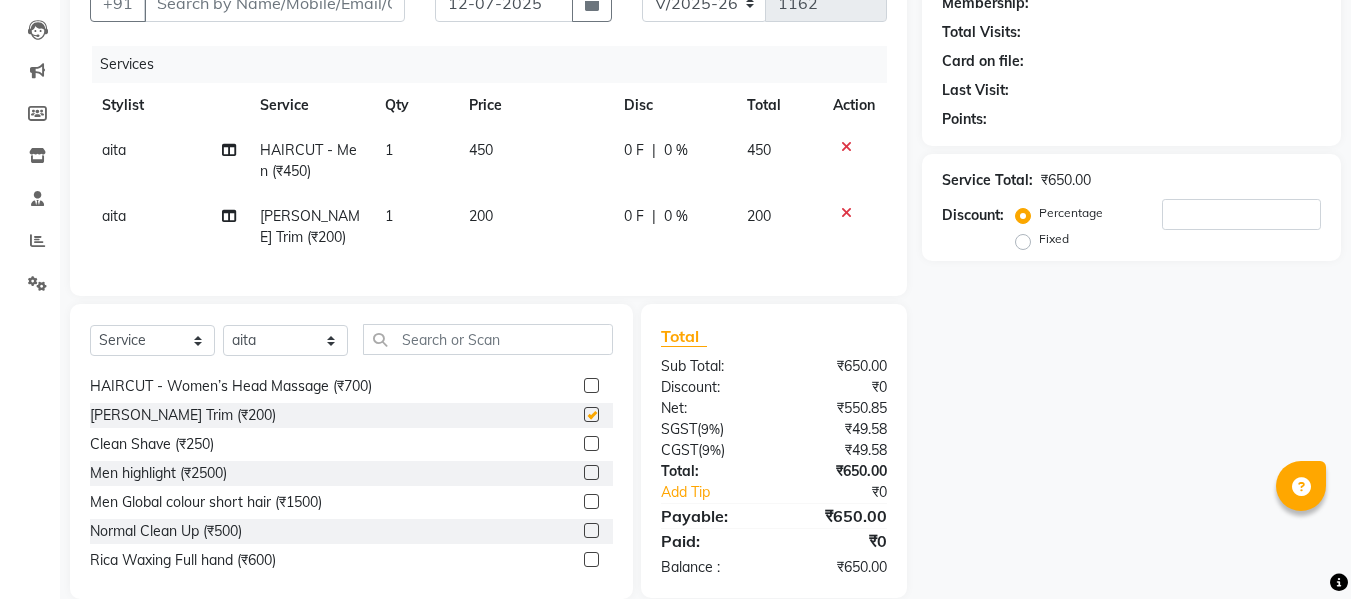 checkbox on "false" 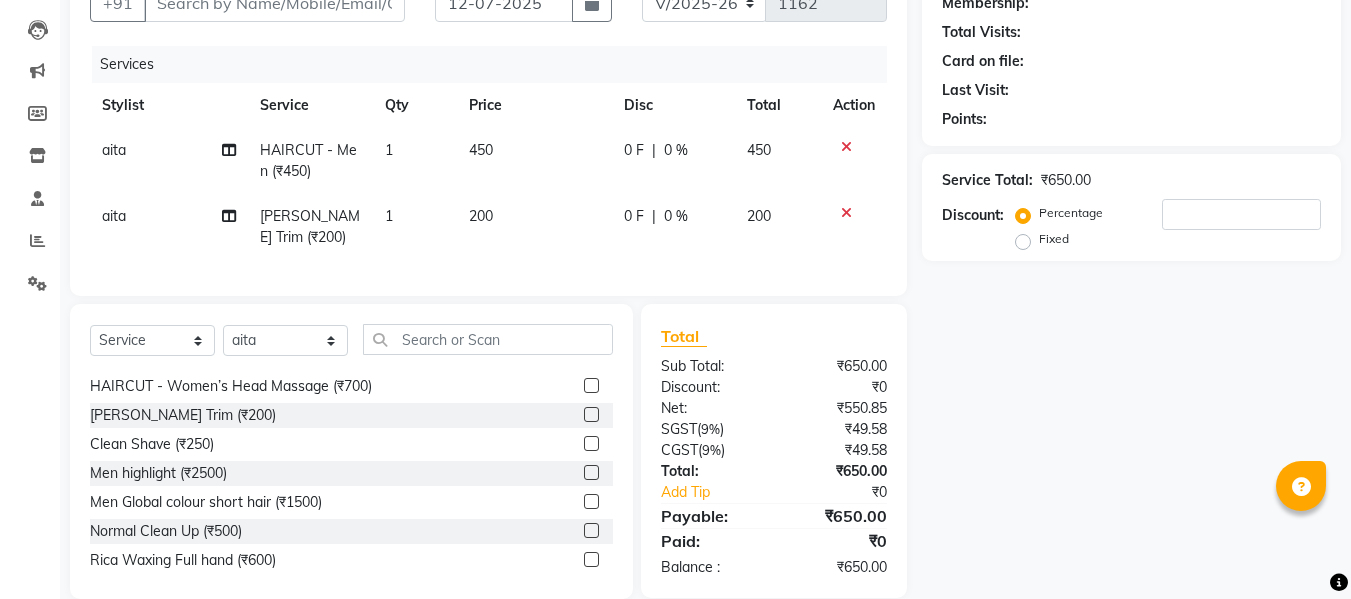 click 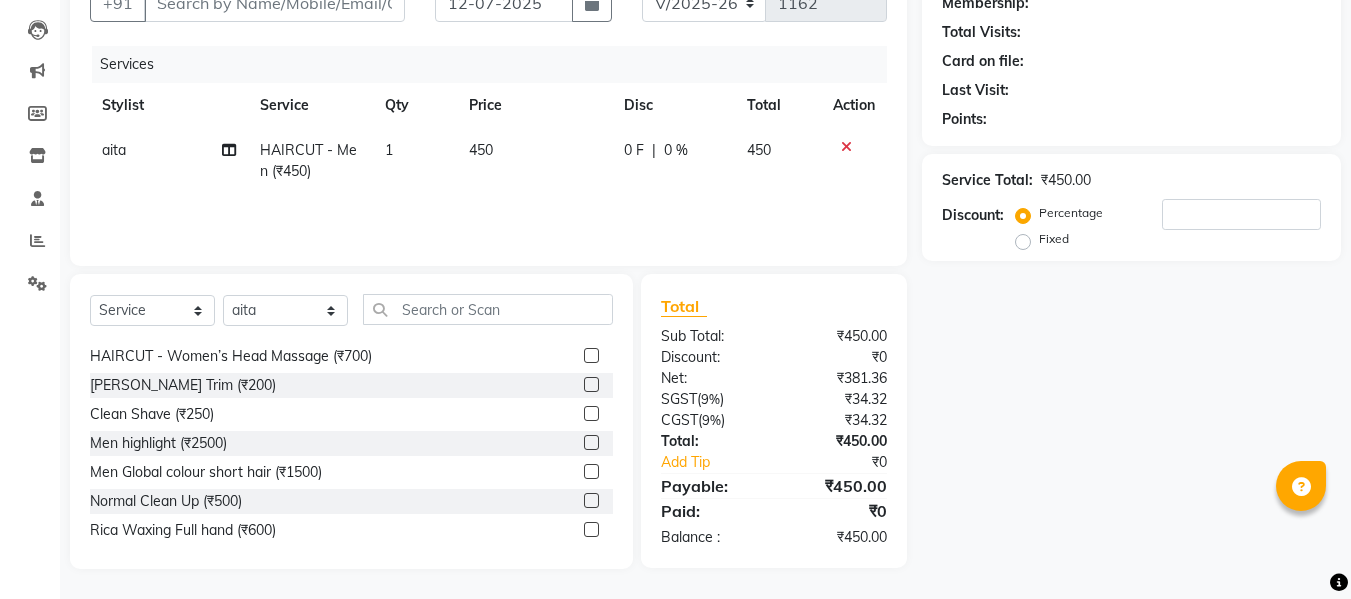 click 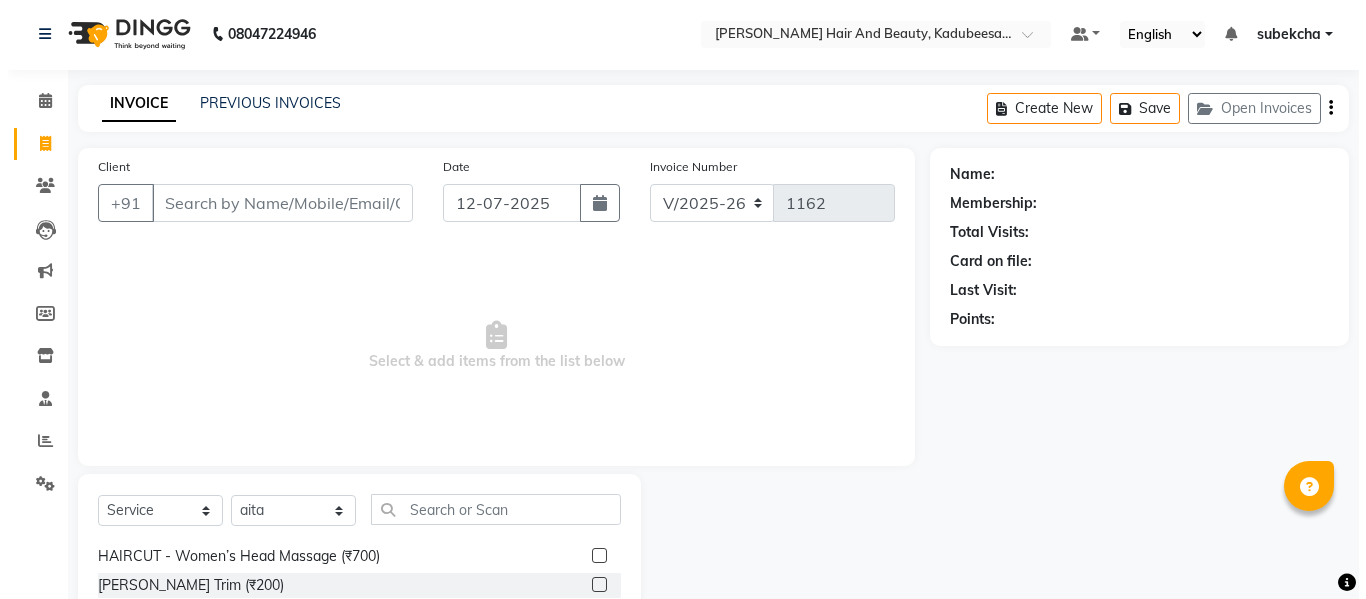 scroll, scrollTop: 0, scrollLeft: 0, axis: both 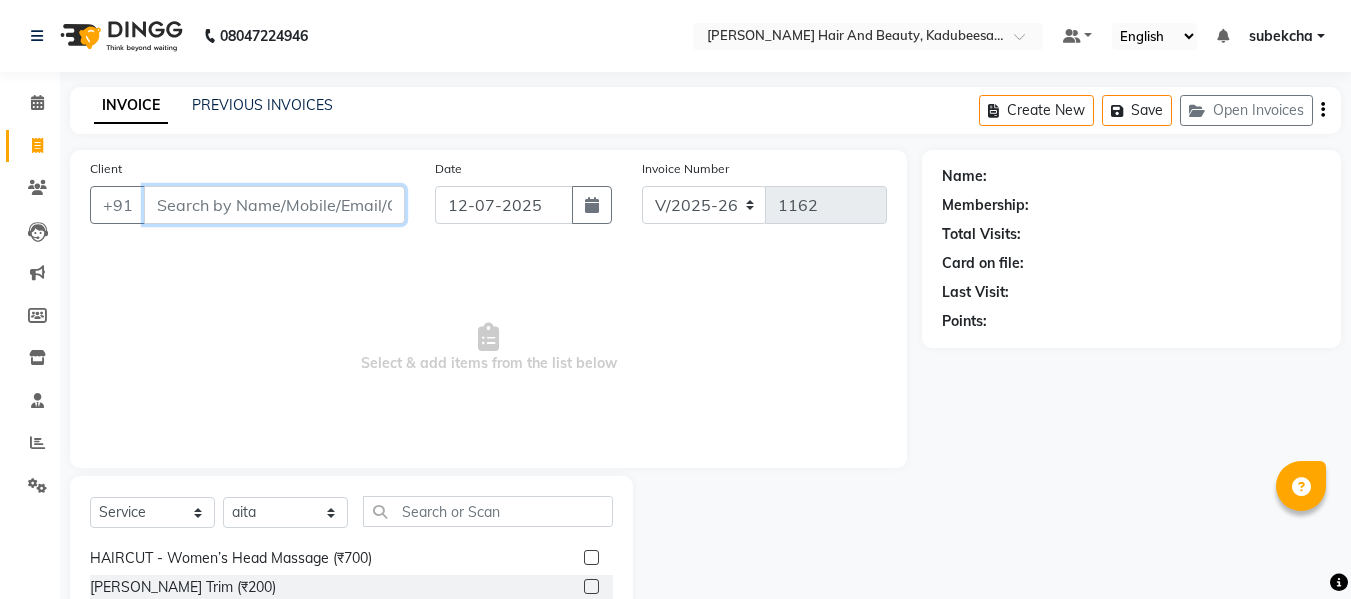 click on "Client" at bounding box center [274, 205] 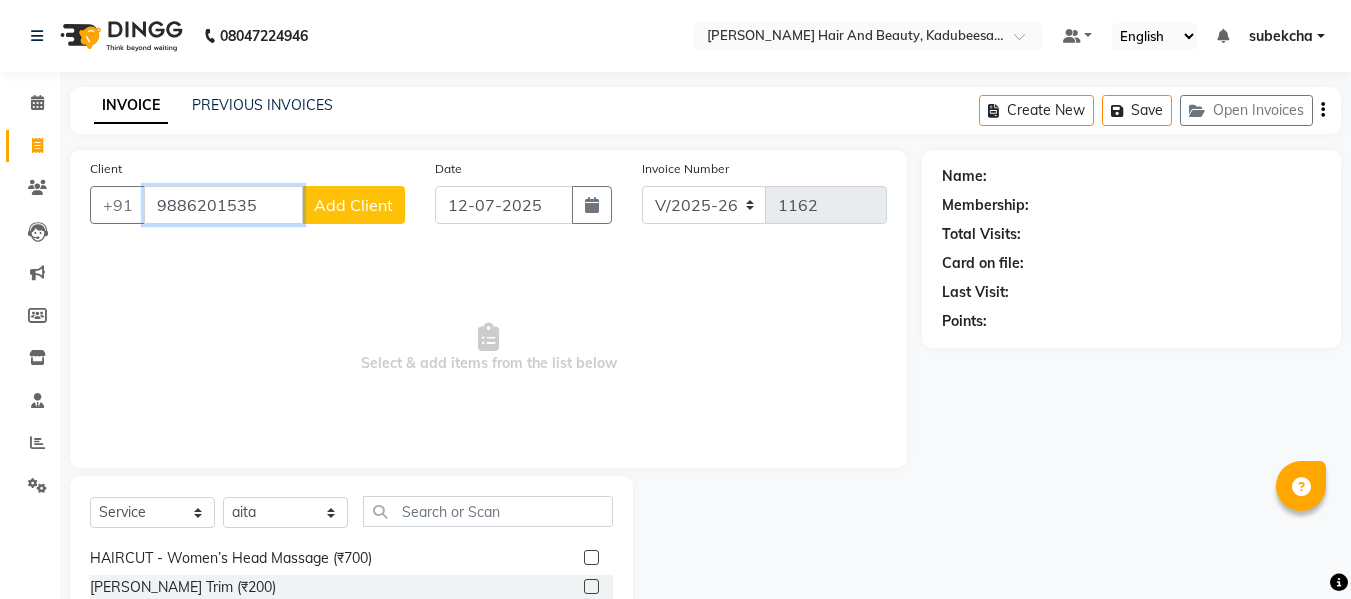 type on "9886201535" 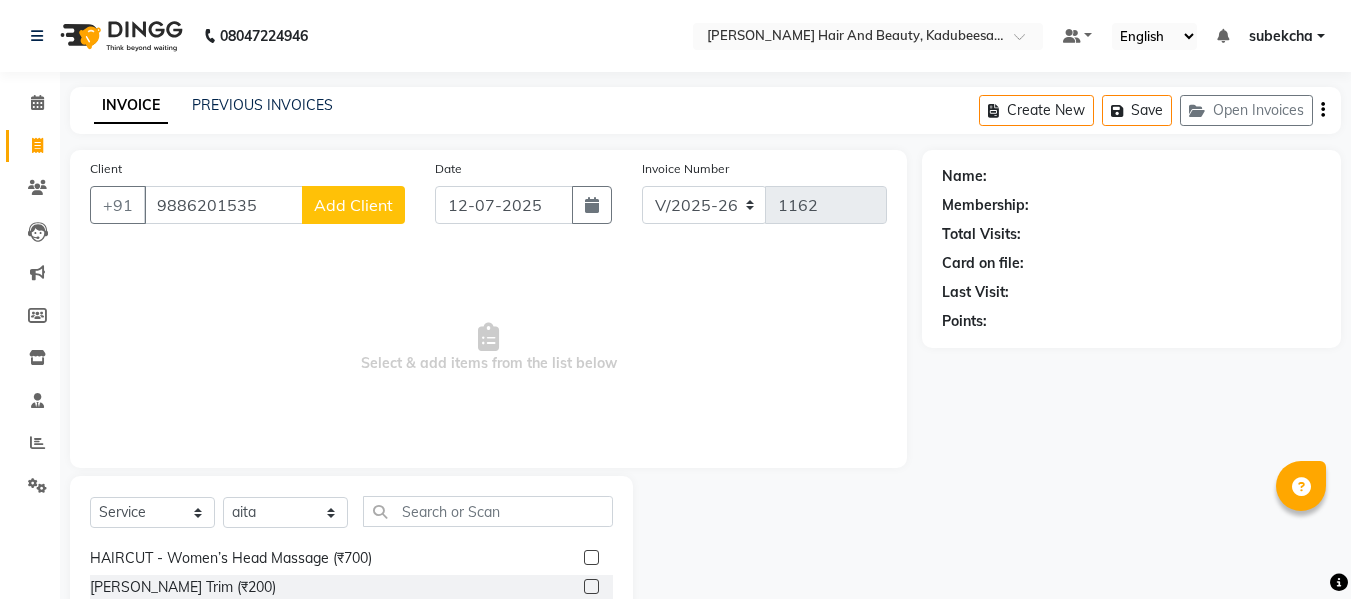 click on "Add Client" 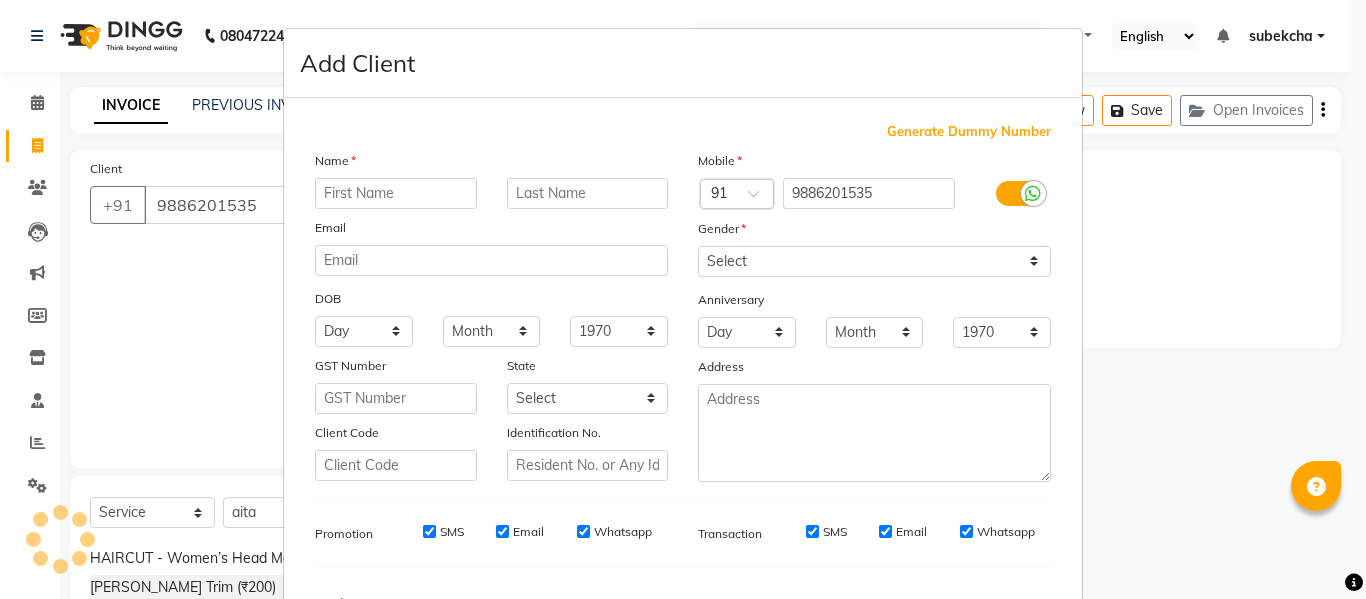 click at bounding box center (396, 193) 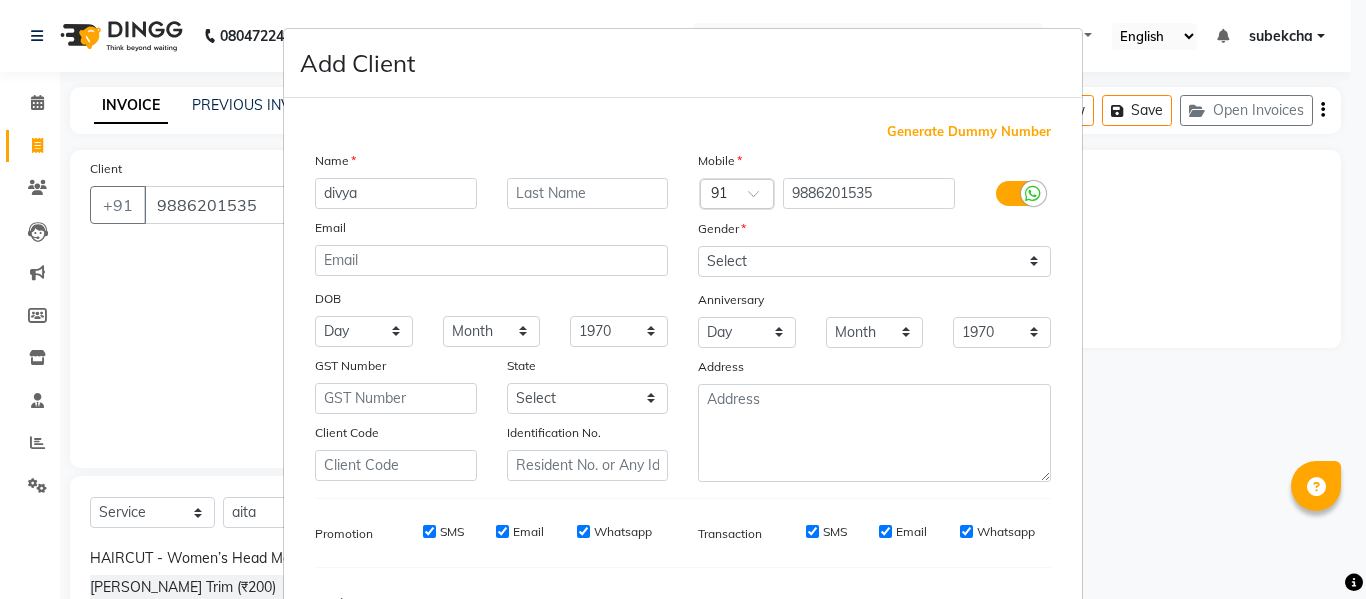 type on "divya" 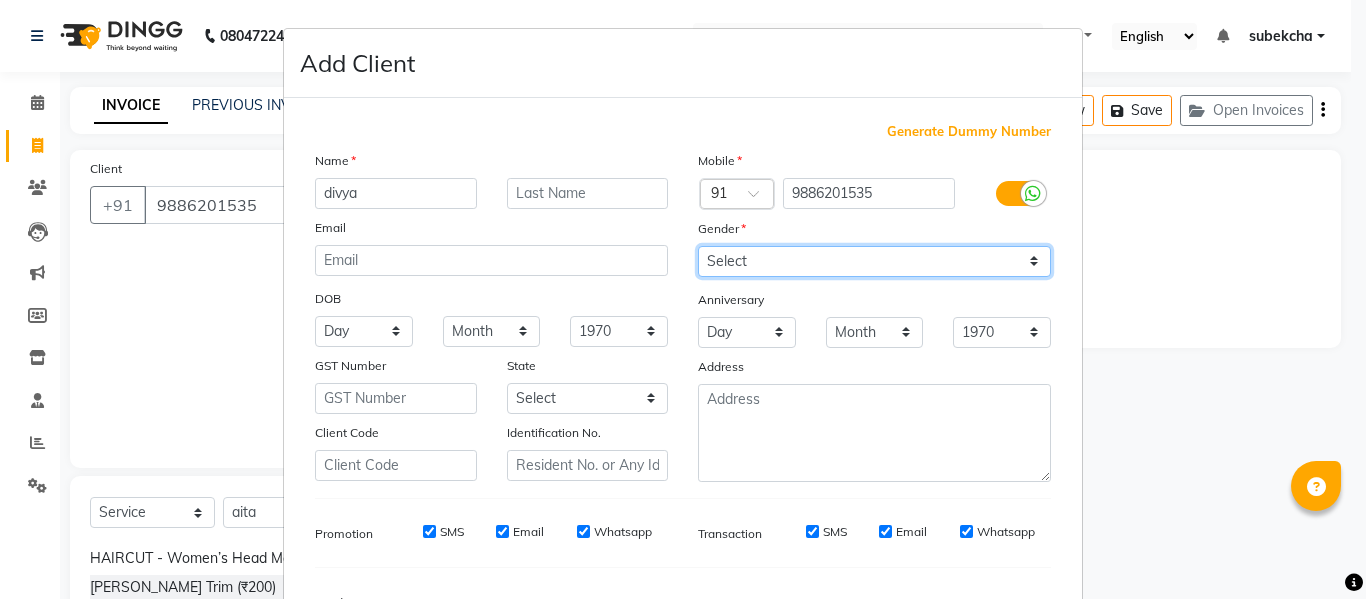 click on "Select [DEMOGRAPHIC_DATA] [DEMOGRAPHIC_DATA] Other Prefer Not To Say" at bounding box center (874, 261) 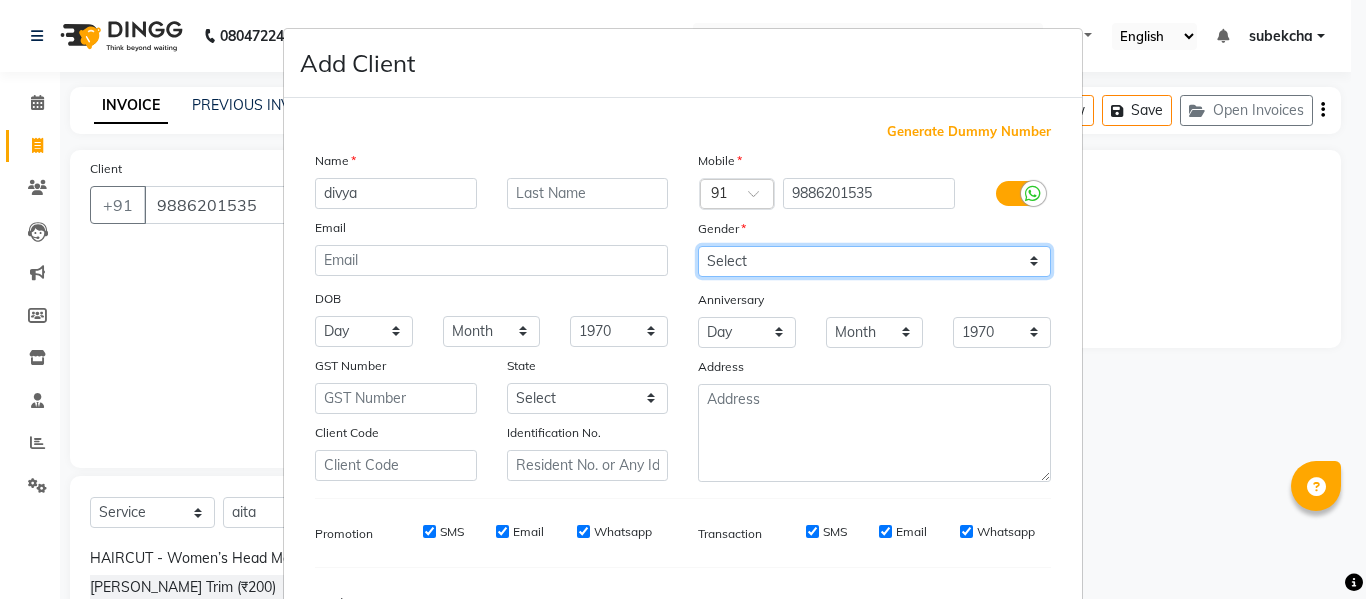 select on "[DEMOGRAPHIC_DATA]" 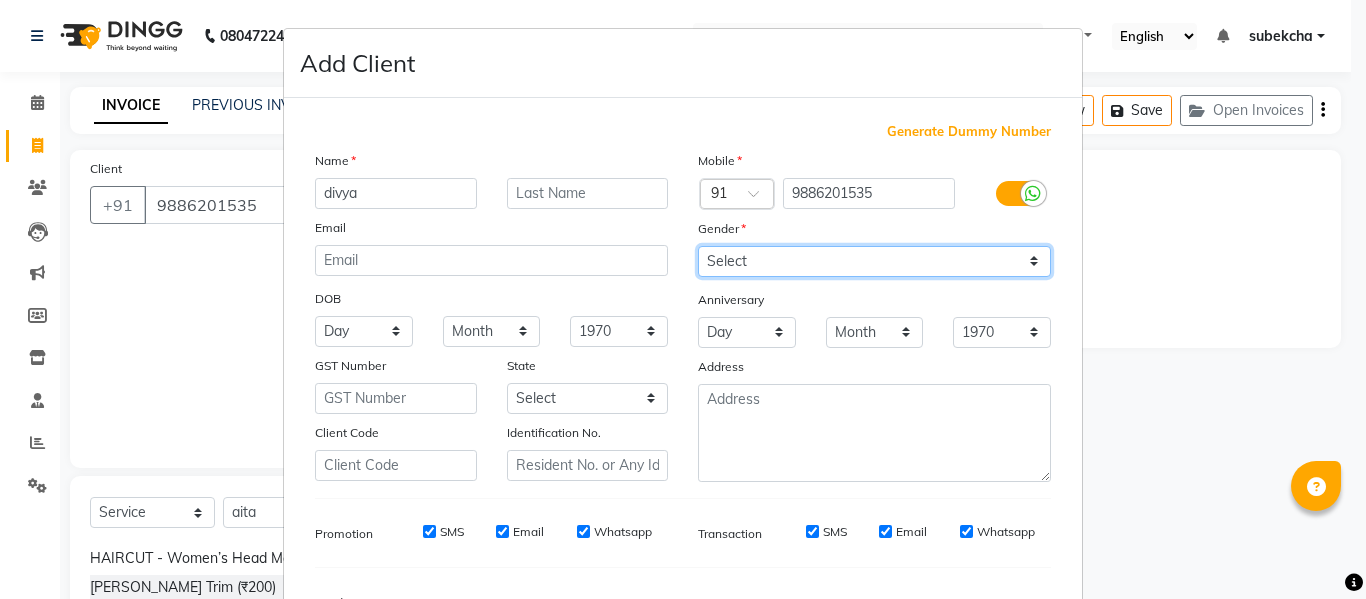 click on "Select [DEMOGRAPHIC_DATA] [DEMOGRAPHIC_DATA] Other Prefer Not To Say" at bounding box center [874, 261] 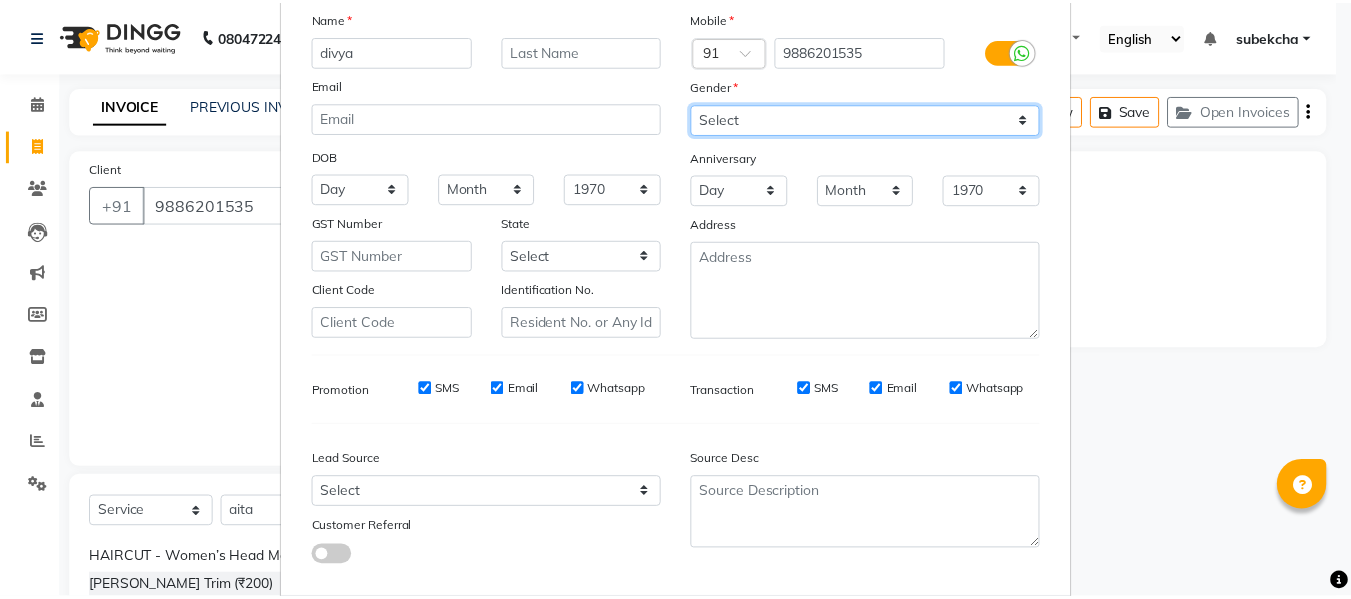 scroll, scrollTop: 250, scrollLeft: 0, axis: vertical 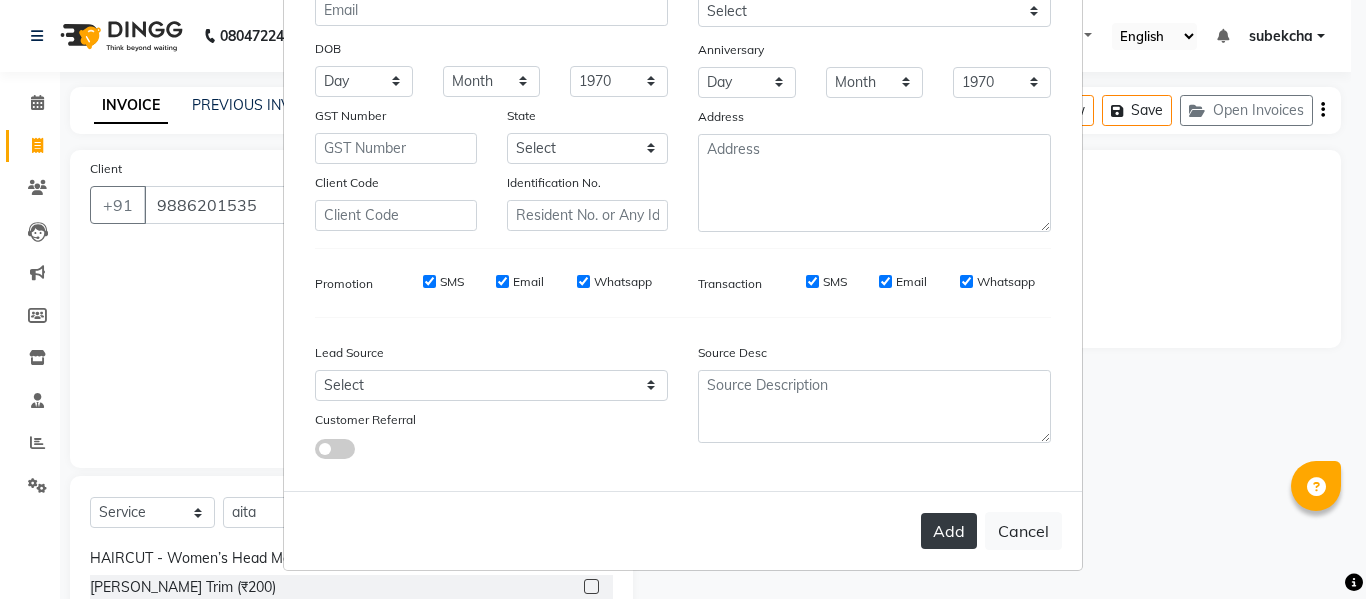 click on "Add" at bounding box center (949, 531) 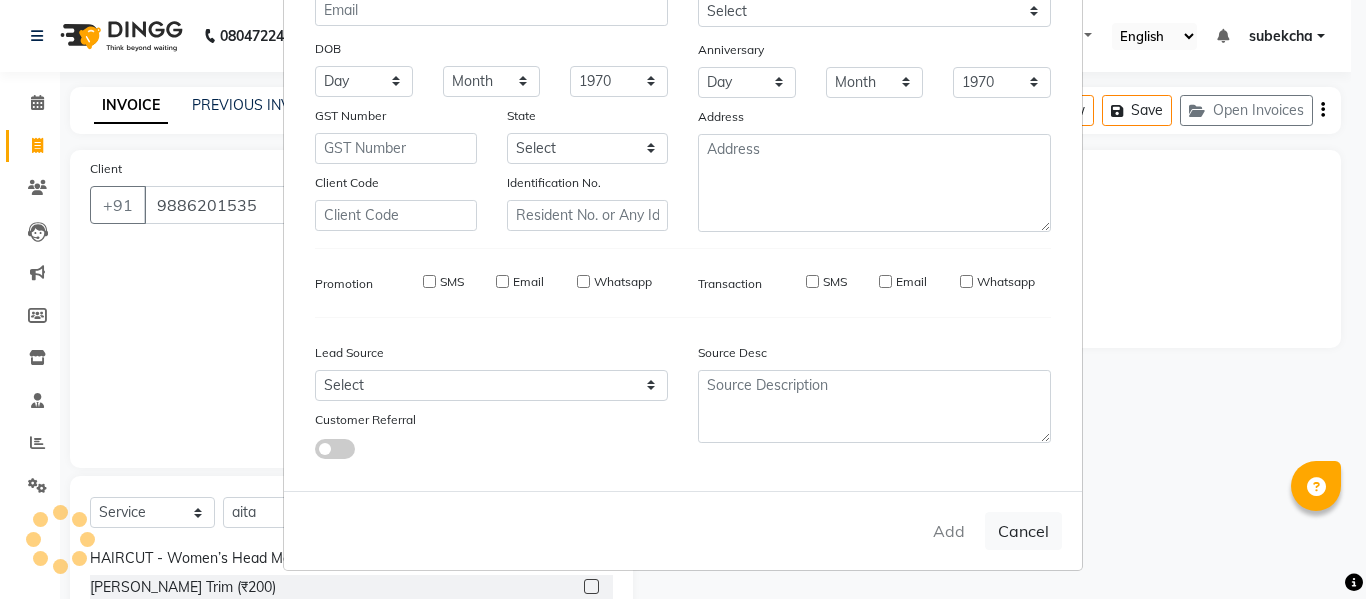 type 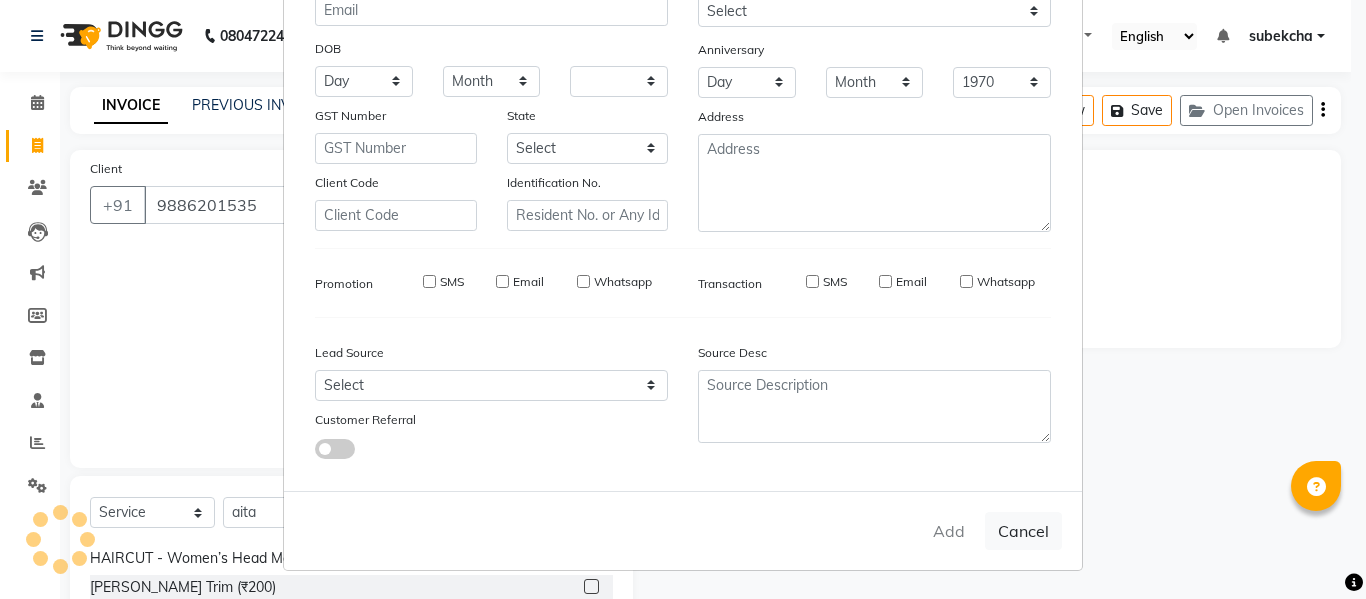 select 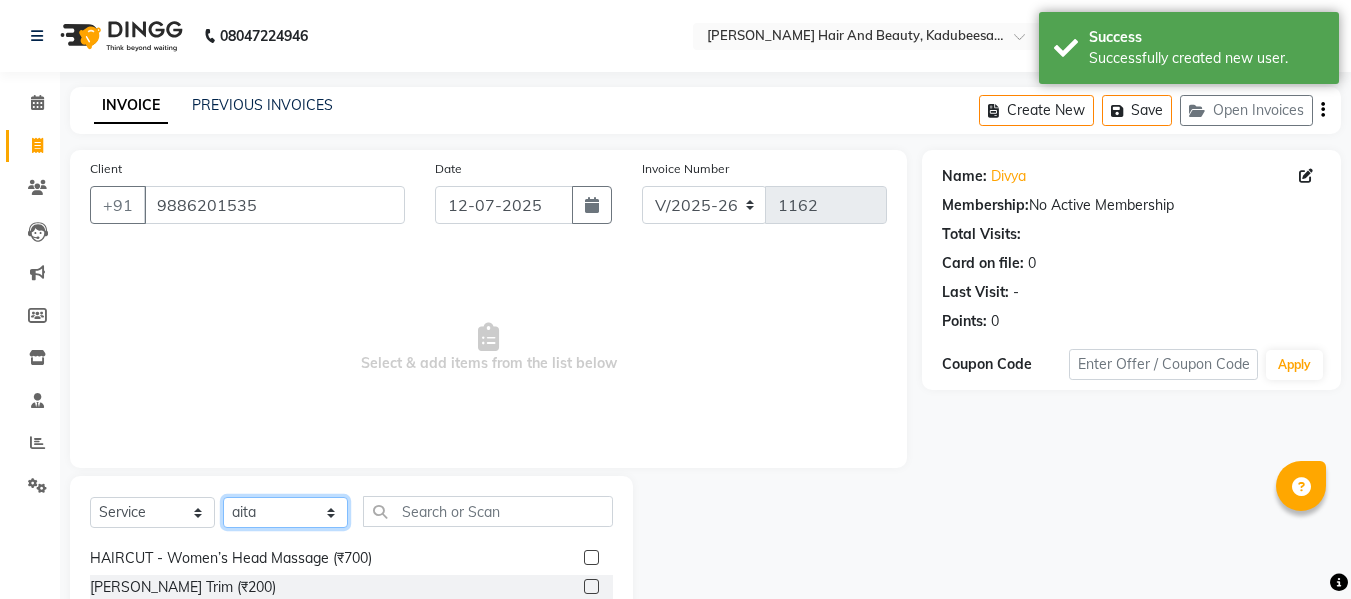 click on "Select Stylist aita [PERSON_NAME]  priyanka [PERSON_NAME] Salon Manager Sanit subekcha [PERSON_NAME]" 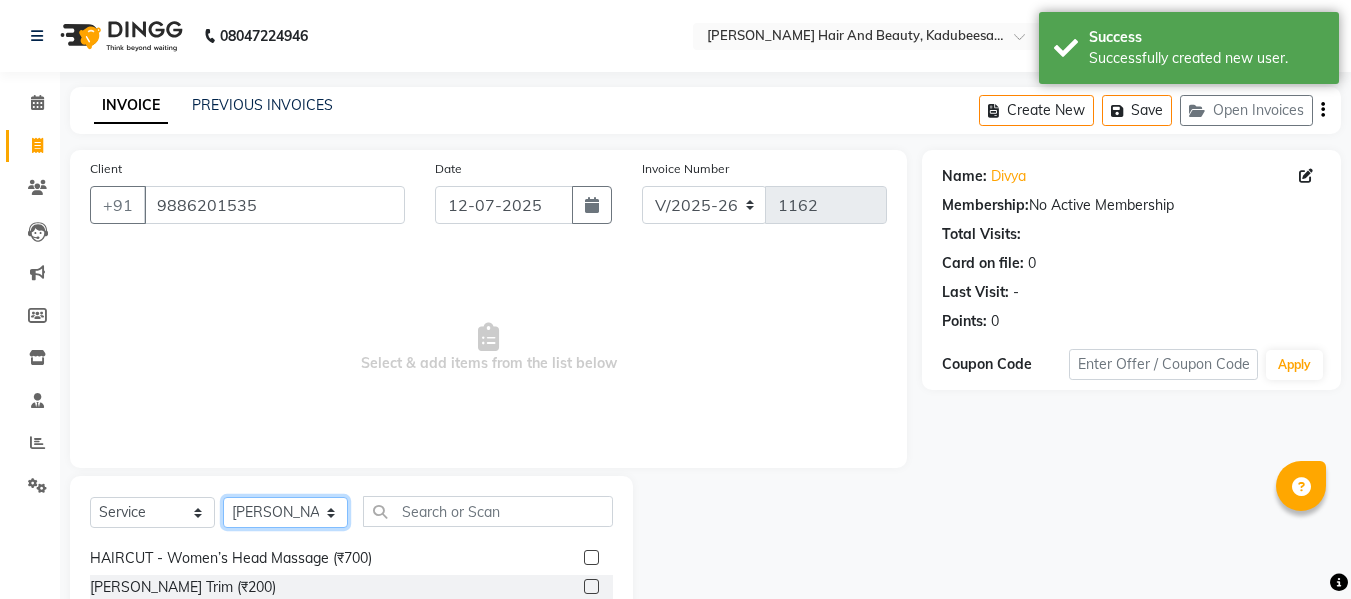 click on "Select Stylist aita [PERSON_NAME]  priyanka [PERSON_NAME] Salon Manager Sanit subekcha [PERSON_NAME]" 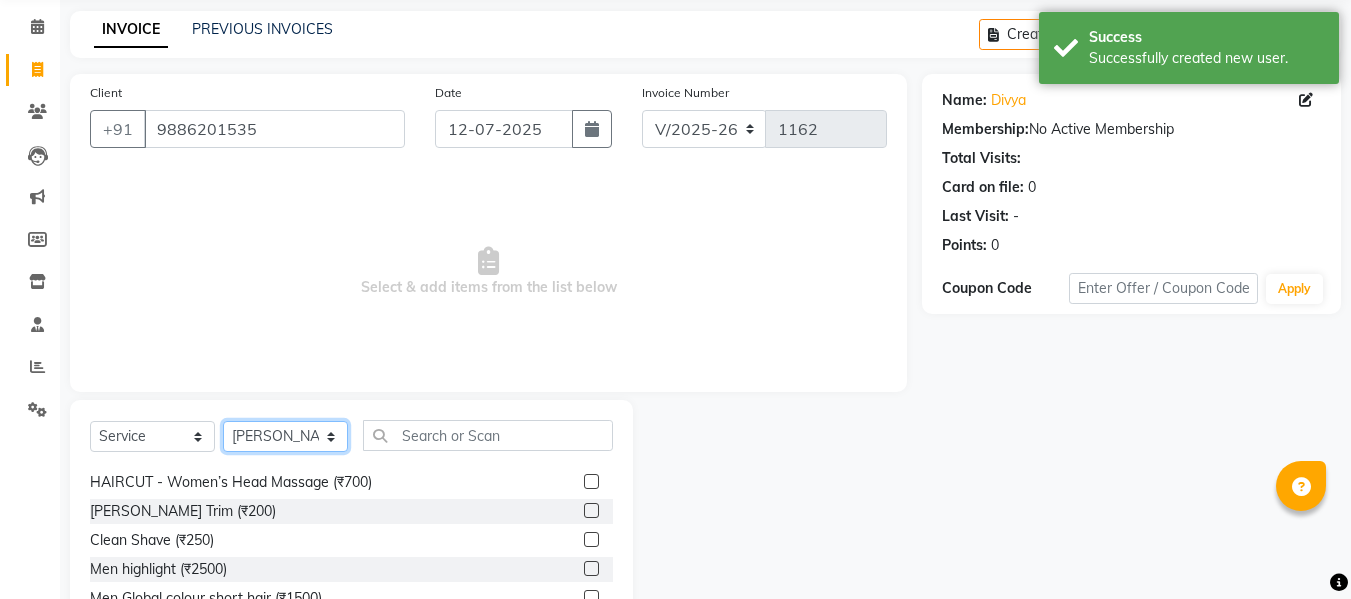 scroll, scrollTop: 200, scrollLeft: 0, axis: vertical 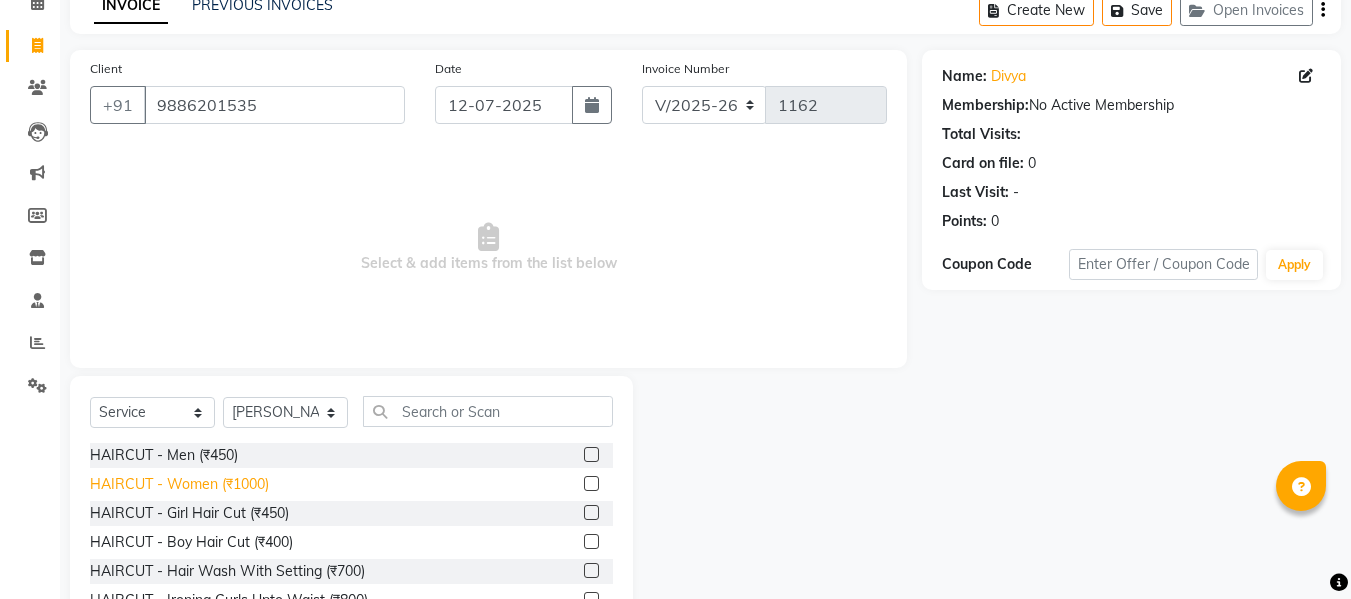 click on "HAIRCUT - Women (₹1000)" 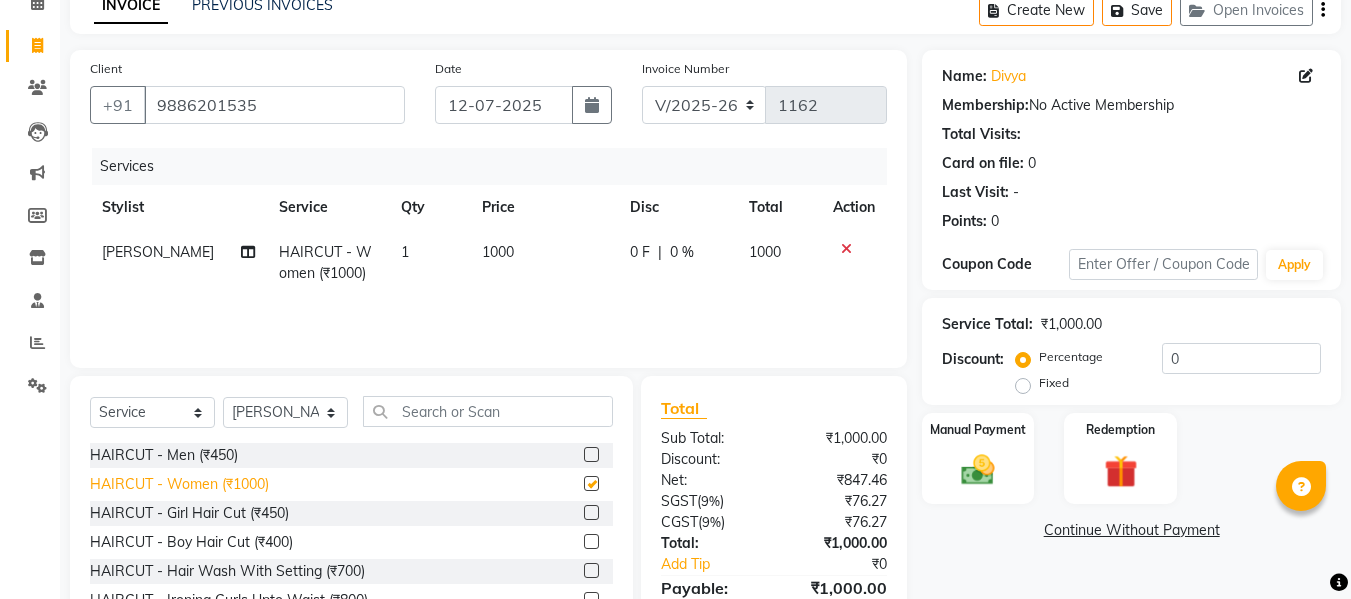 checkbox on "false" 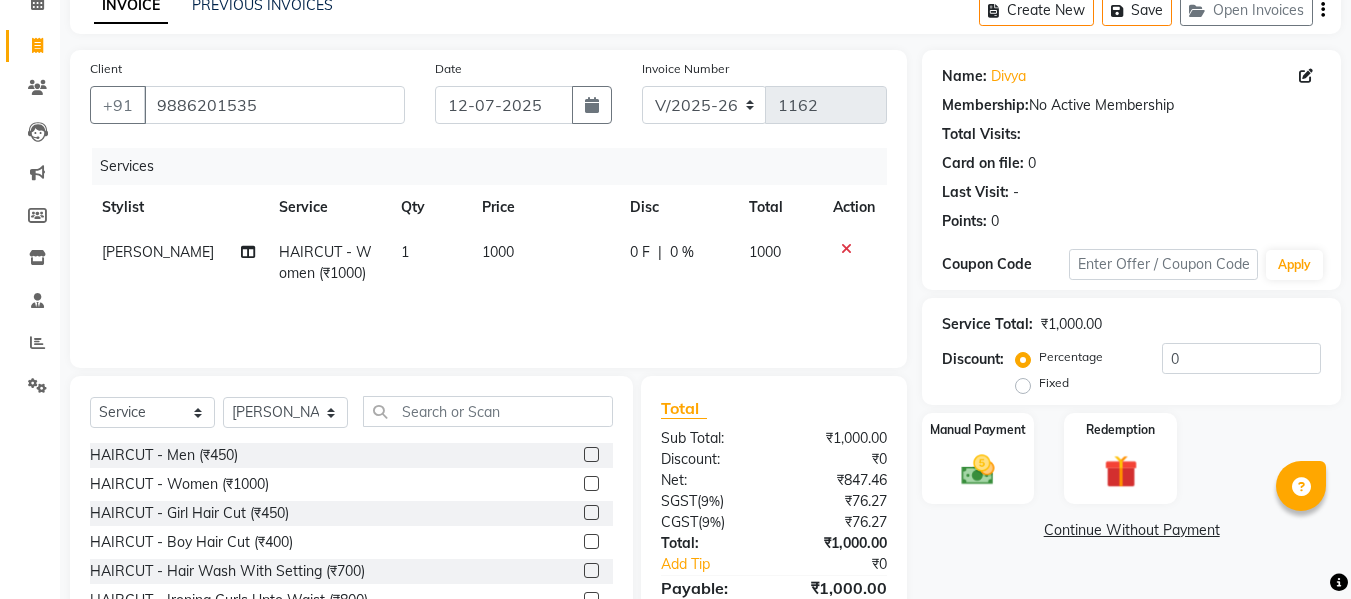 click on "1000" 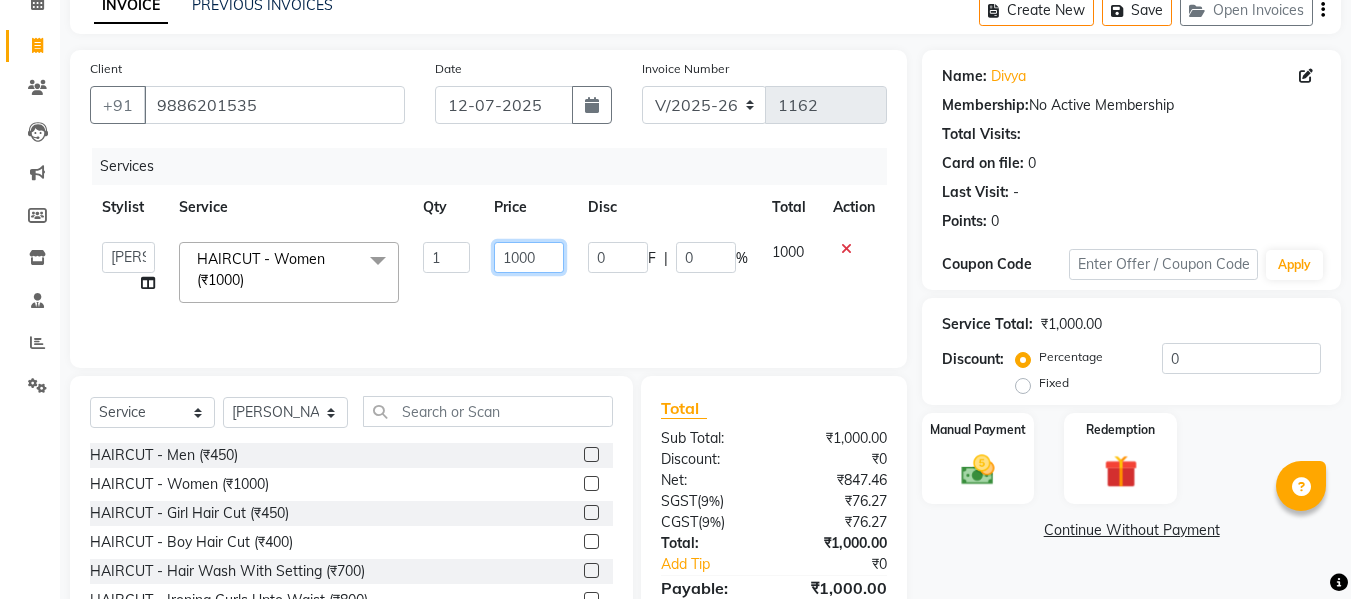 click on "1000" 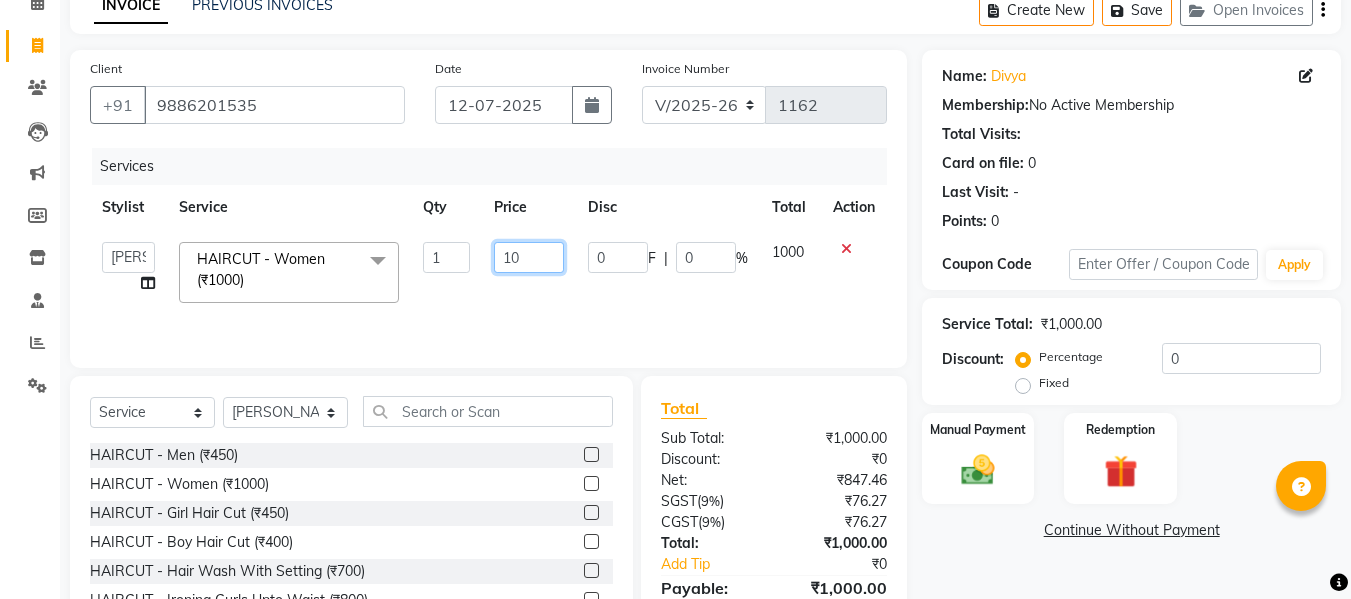 type on "1" 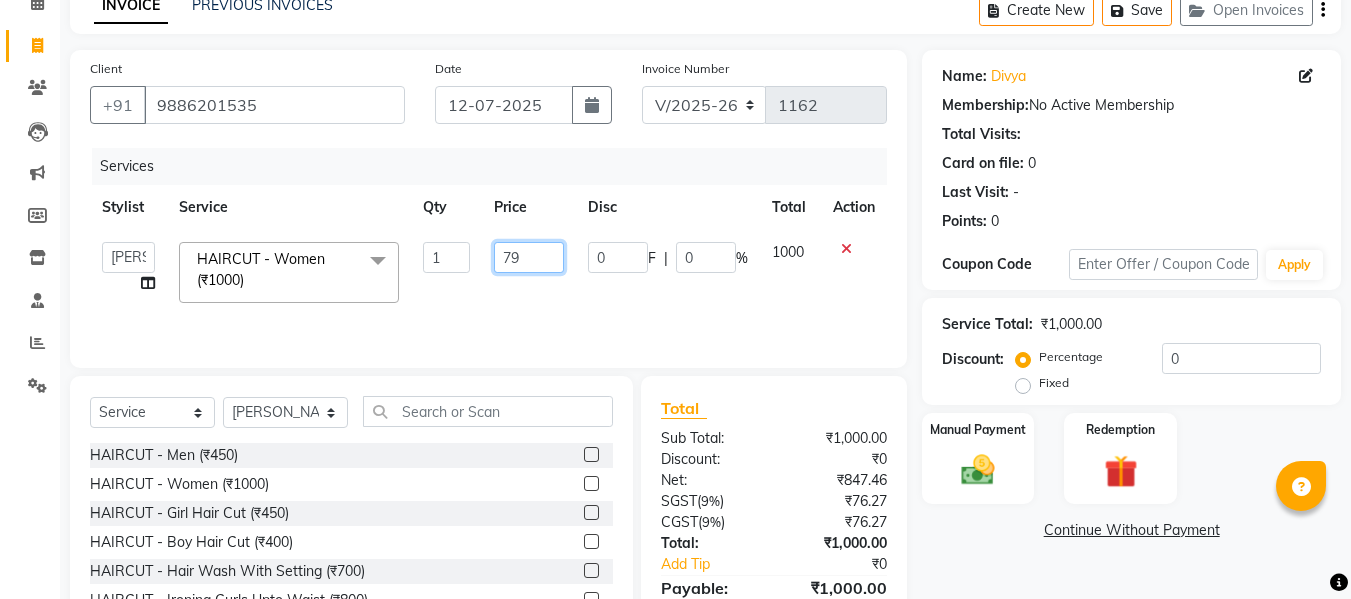 type on "799" 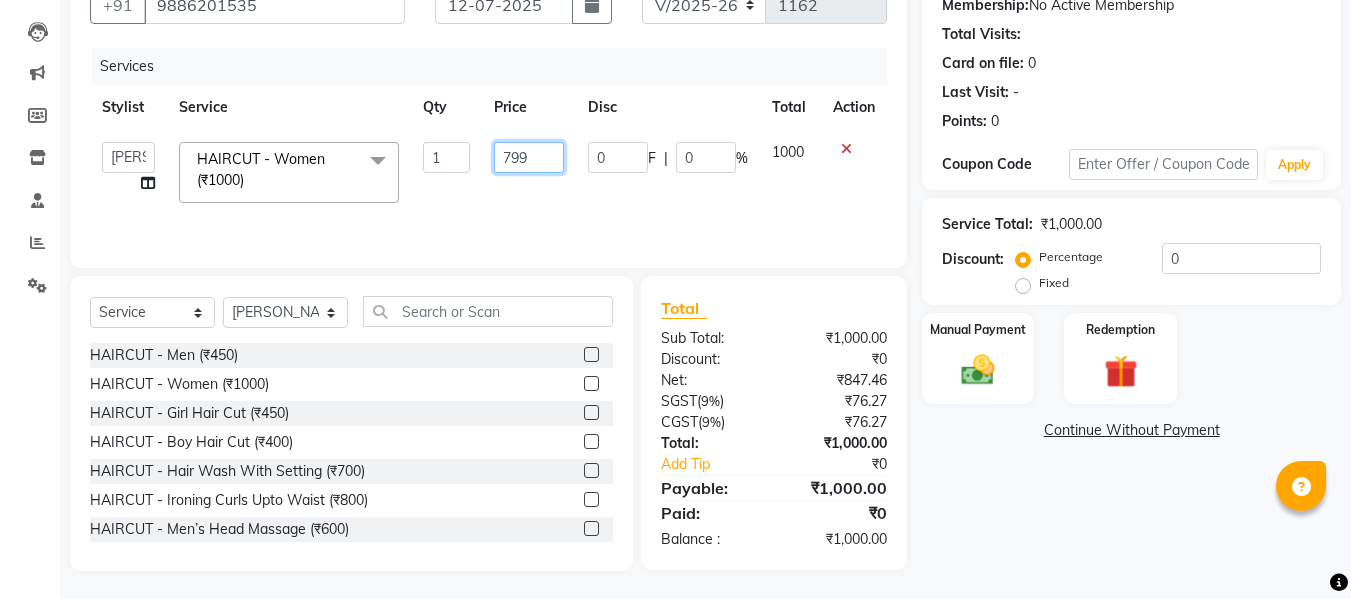 scroll, scrollTop: 202, scrollLeft: 0, axis: vertical 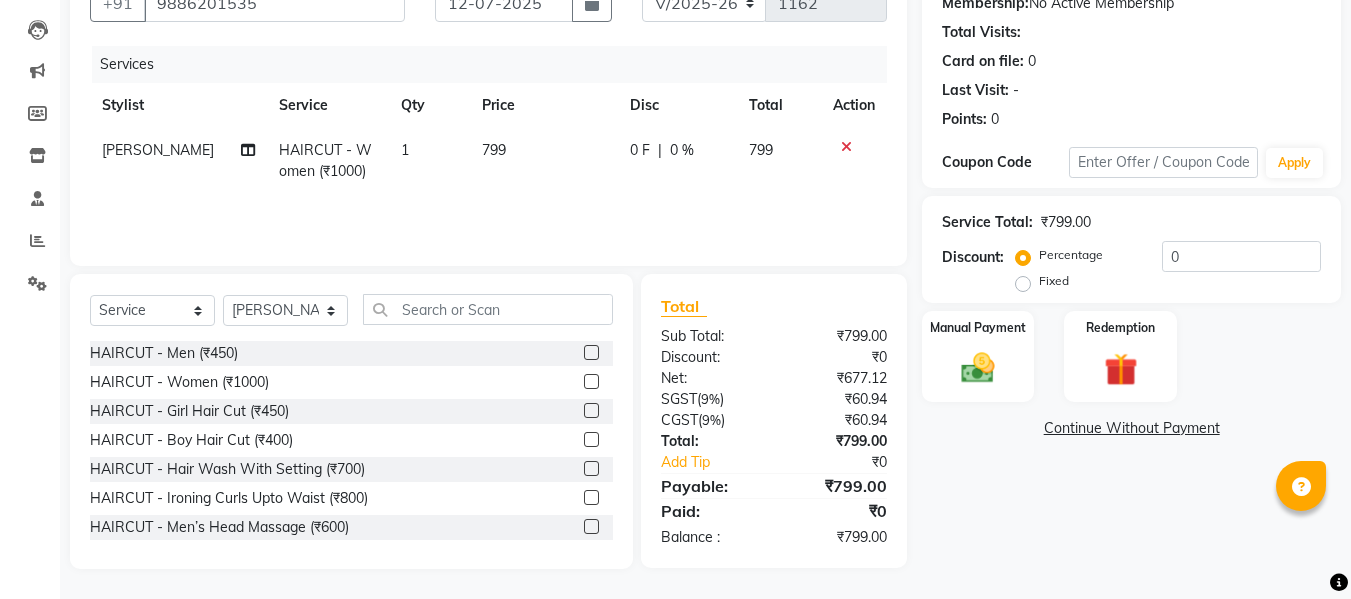click on "Name: Divya  Membership:  No Active Membership  Total Visits:   Card on file:  0 Last Visit:   - Points:   0  Coupon Code Apply Service Total:  ₹799.00  Discount:  Percentage   Fixed  0 Manual Payment Redemption  Continue Without Payment" 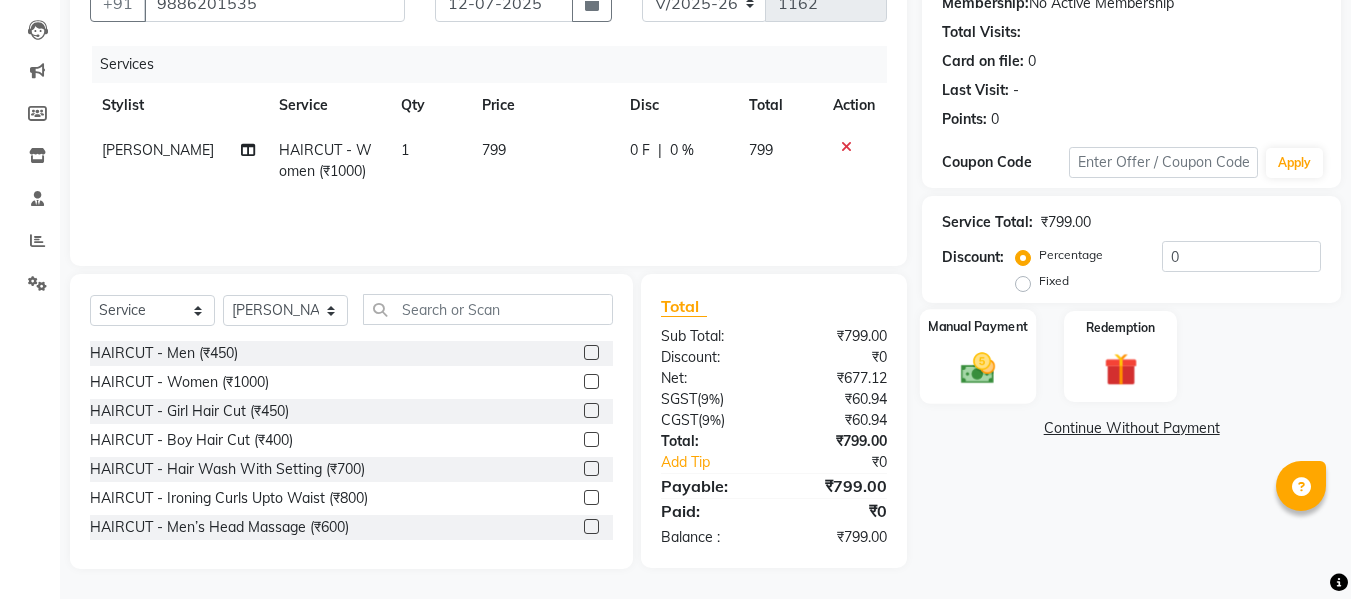 click 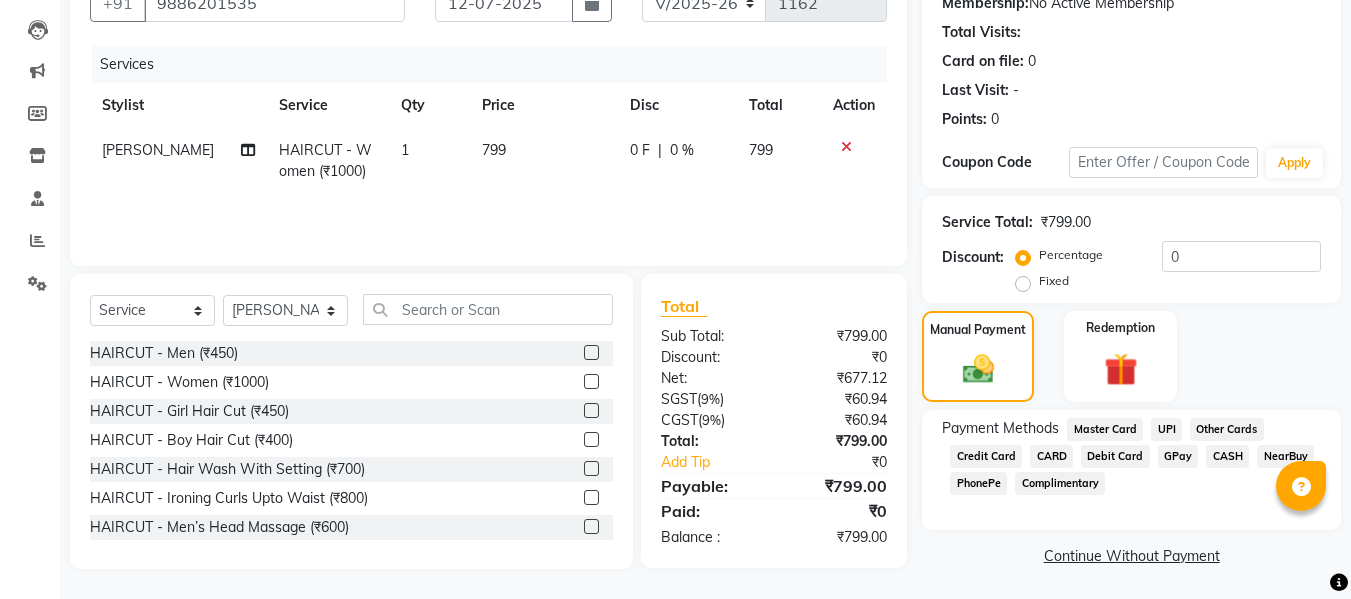 click on "NearBuy" 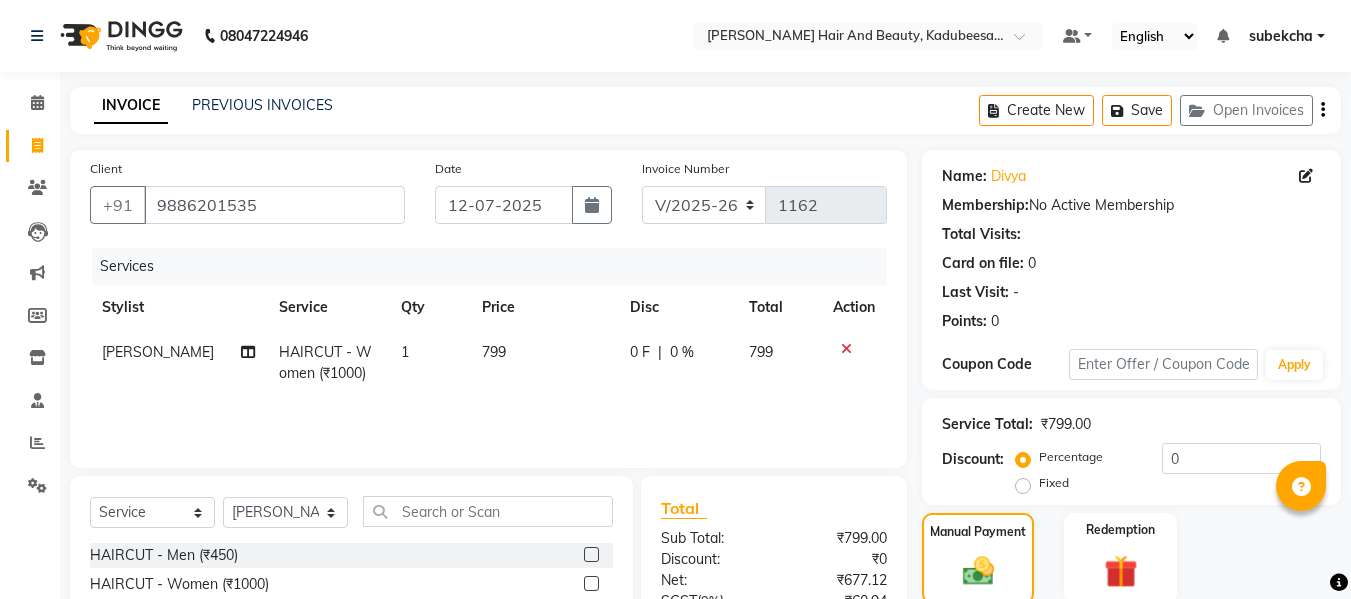 scroll, scrollTop: 287, scrollLeft: 0, axis: vertical 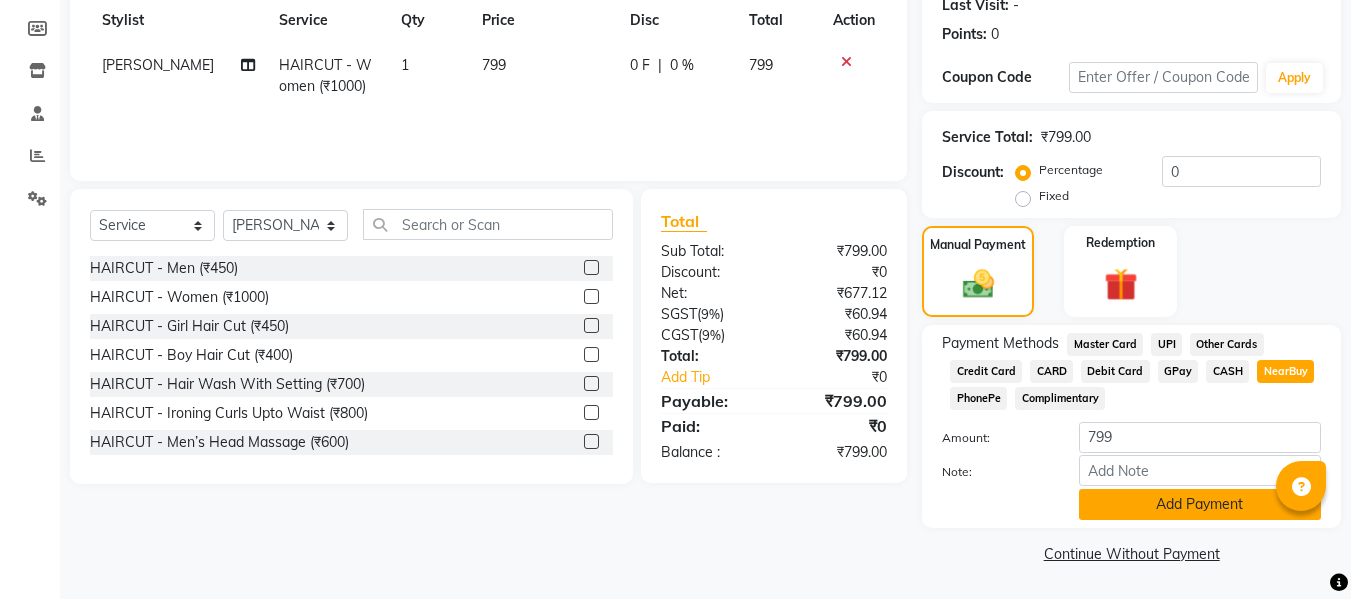 click on "Add Payment" 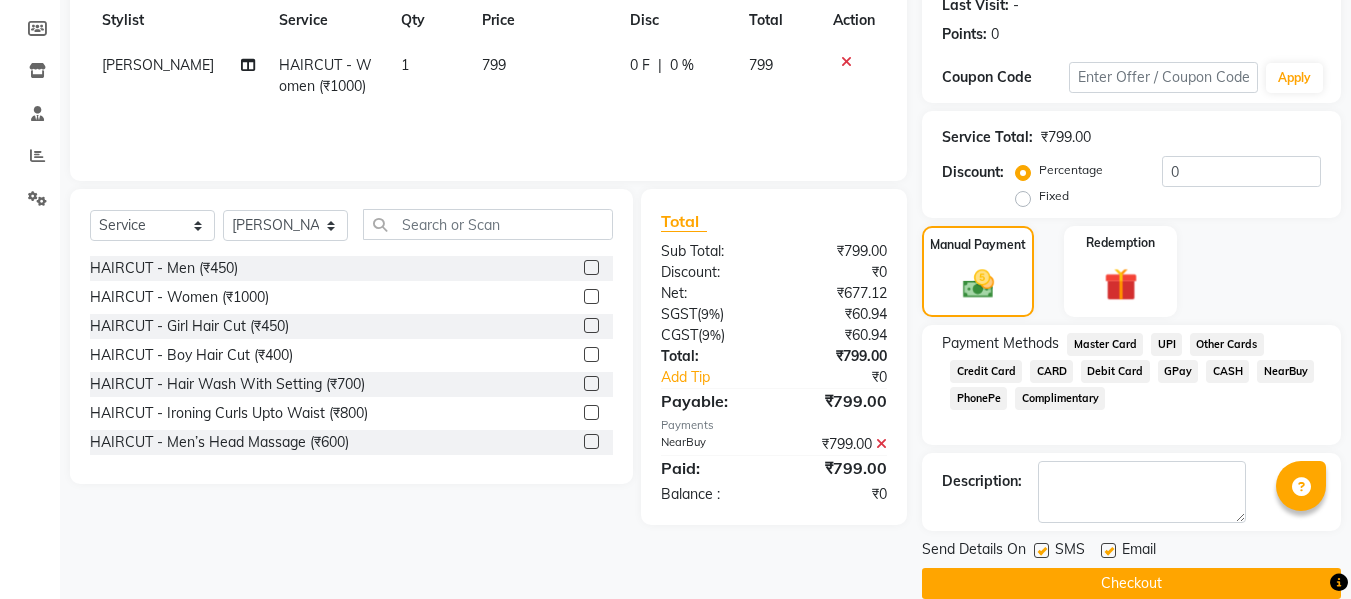 scroll, scrollTop: 317, scrollLeft: 0, axis: vertical 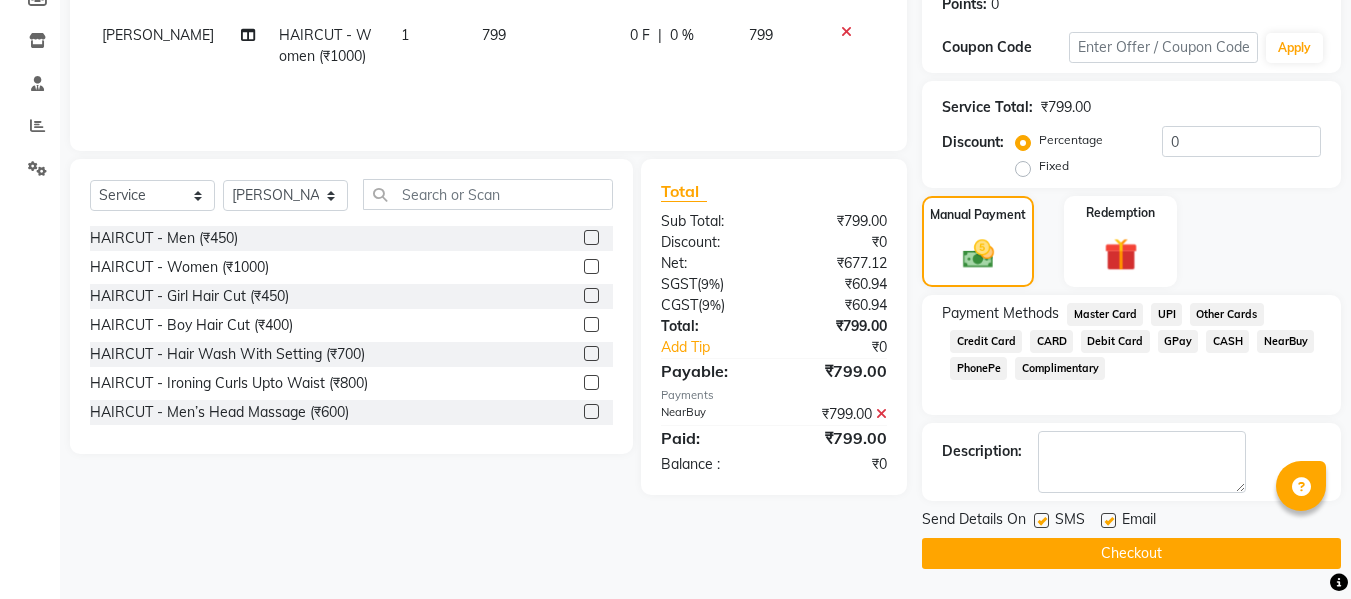 click on "Checkout" 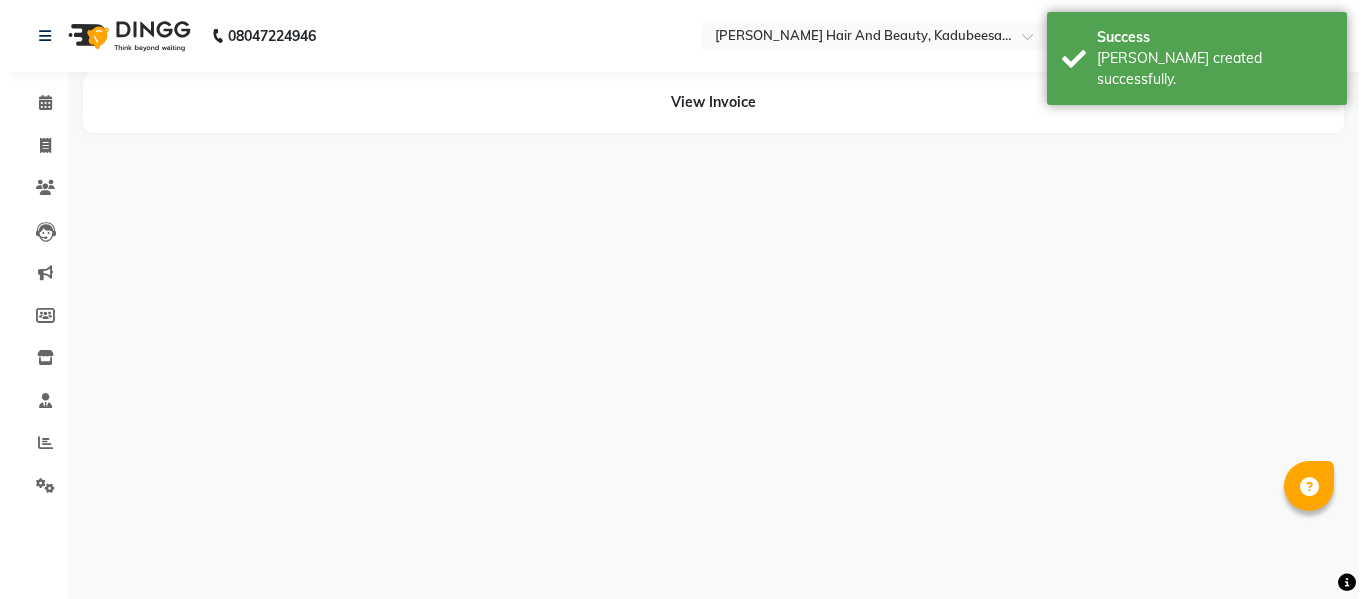 scroll, scrollTop: 0, scrollLeft: 0, axis: both 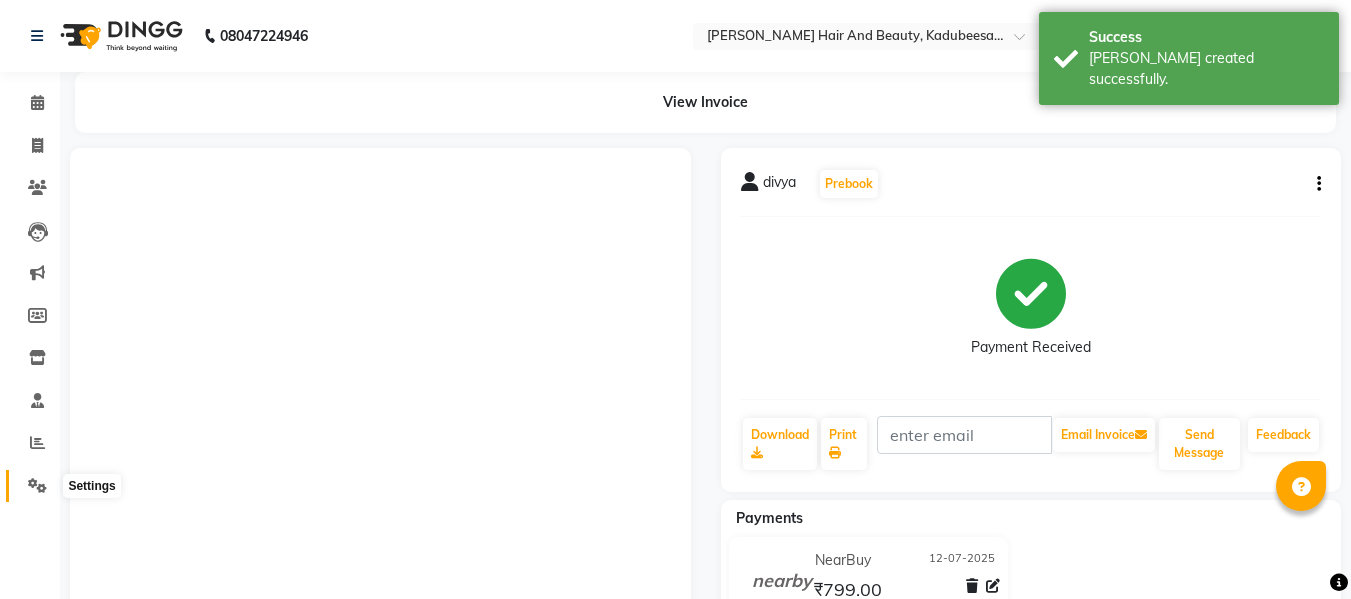 click 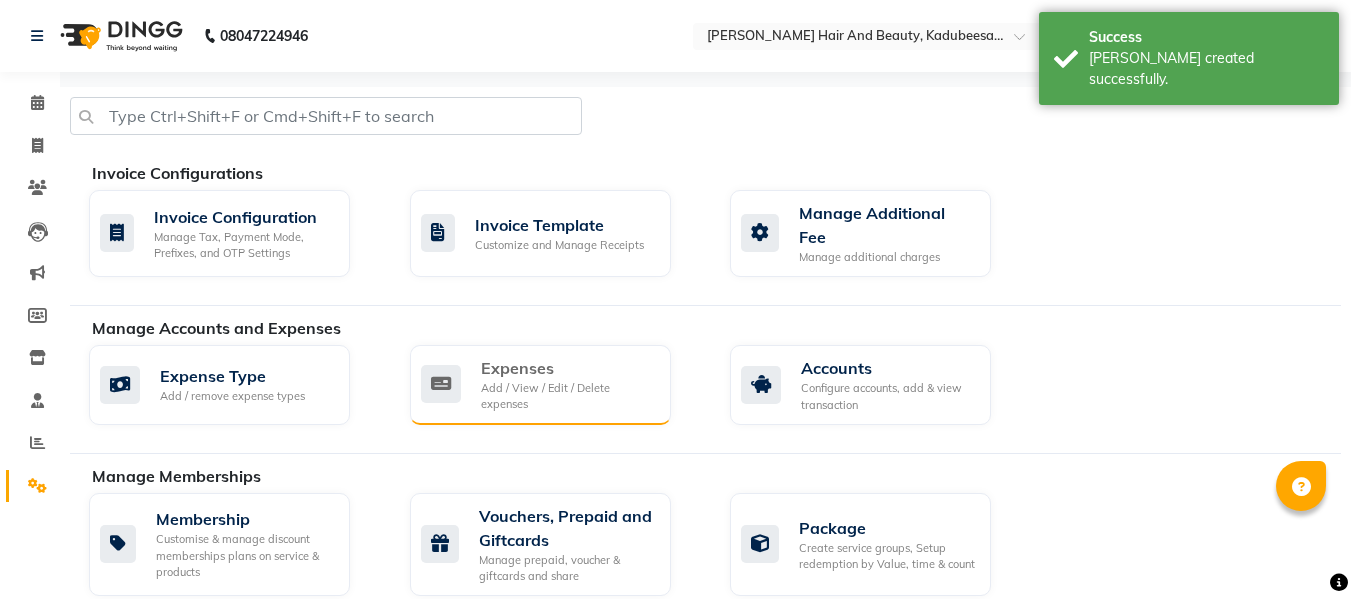 click on "Add / View / Edit / Delete expenses" 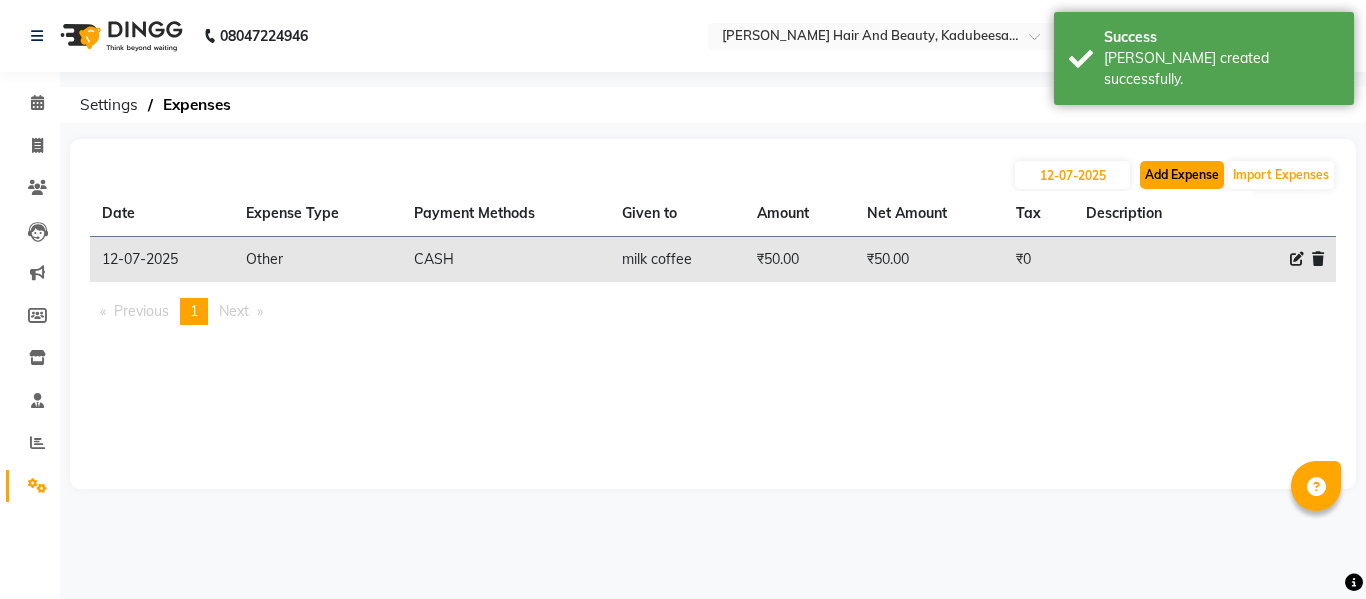 click on "Add Expense" 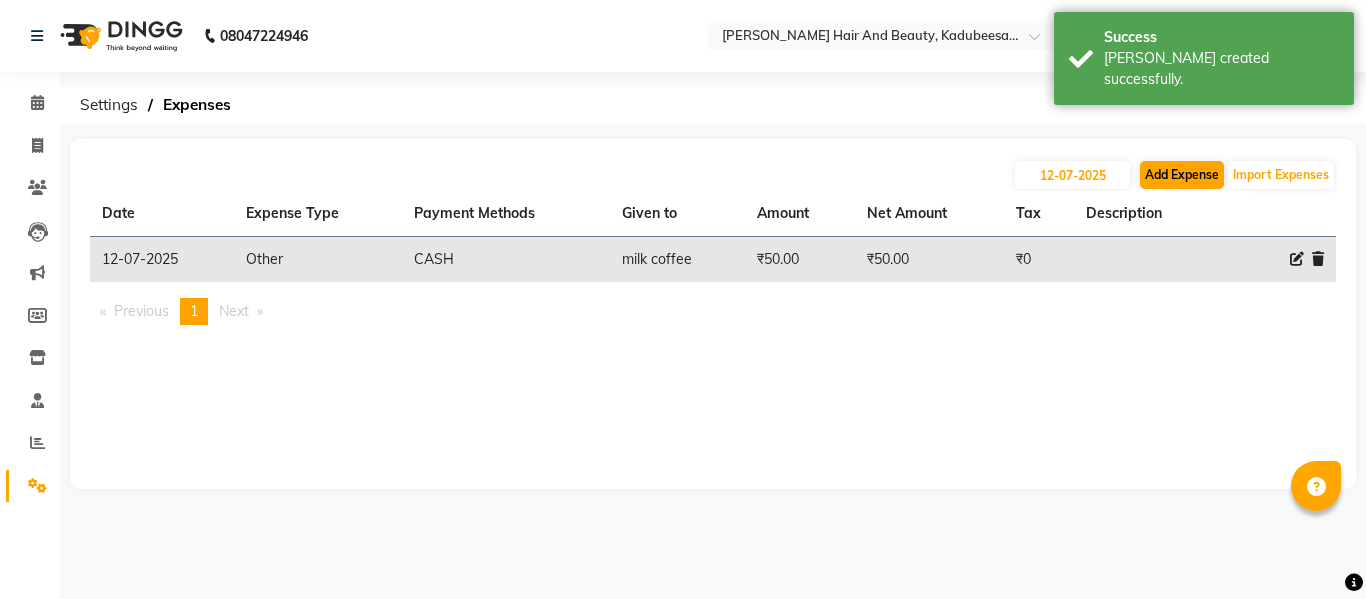 select on "1" 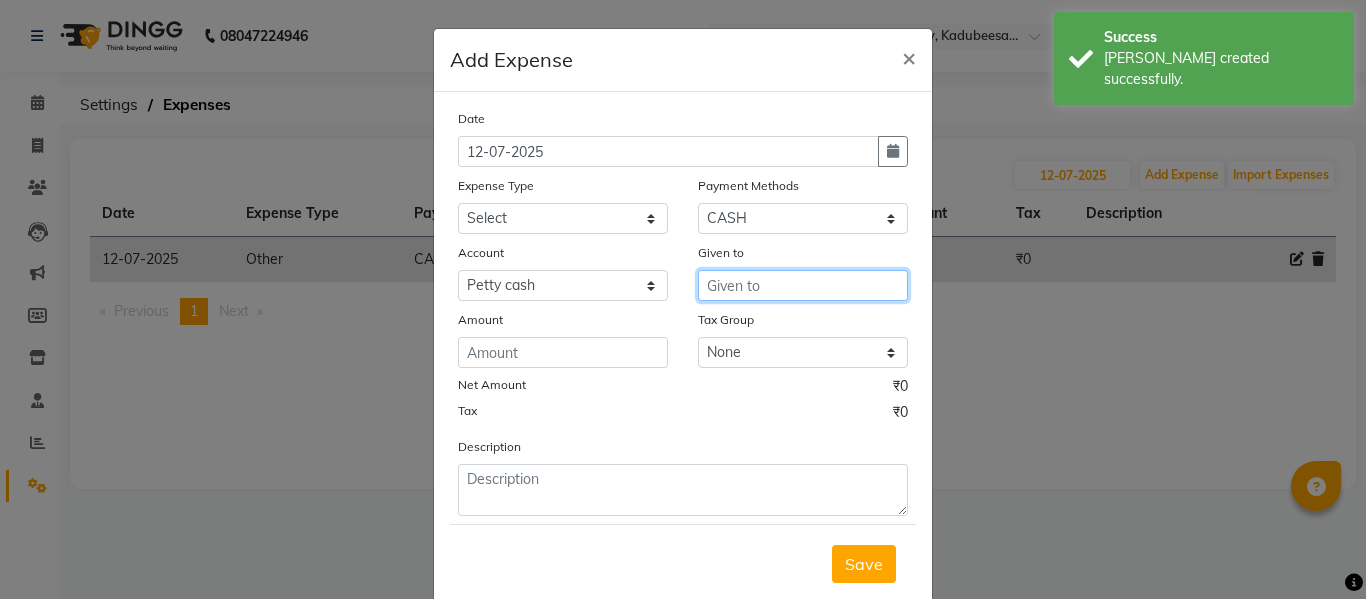 click at bounding box center (803, 285) 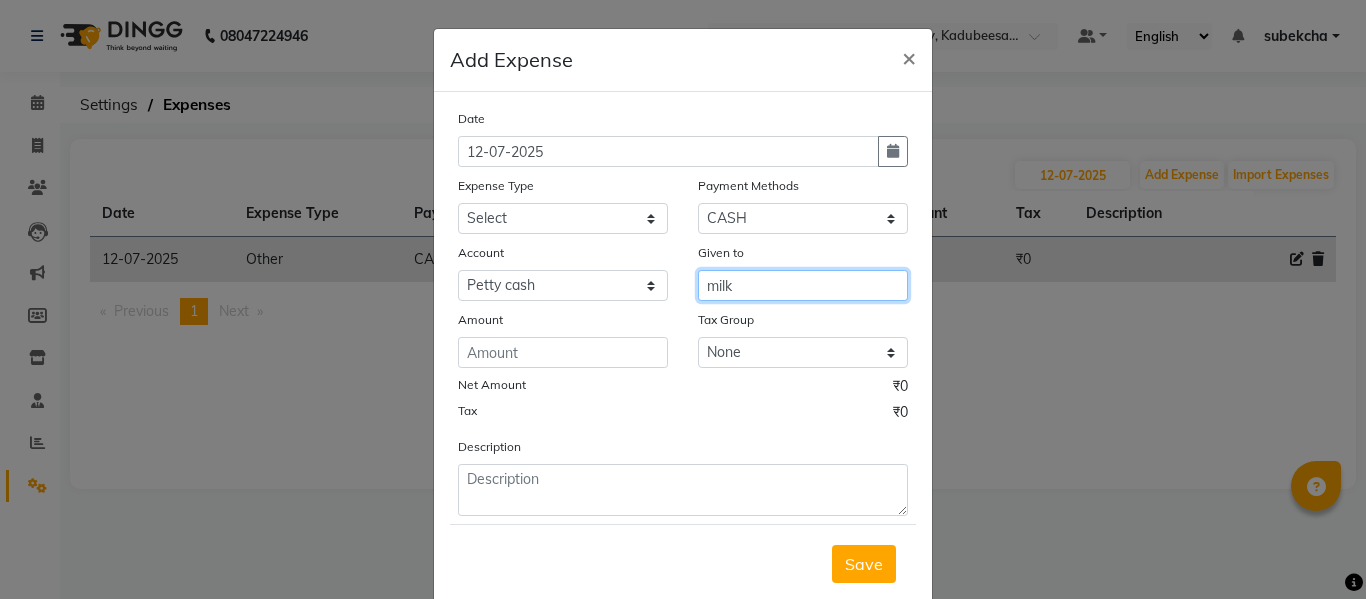 type on "milk" 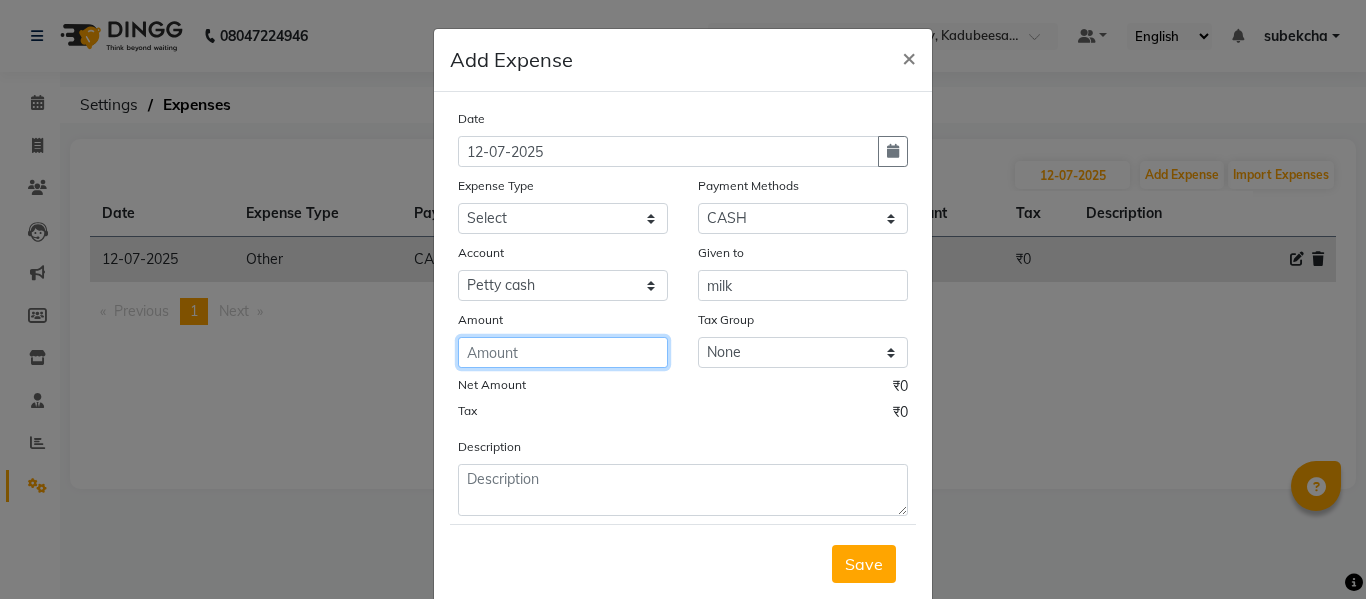 click 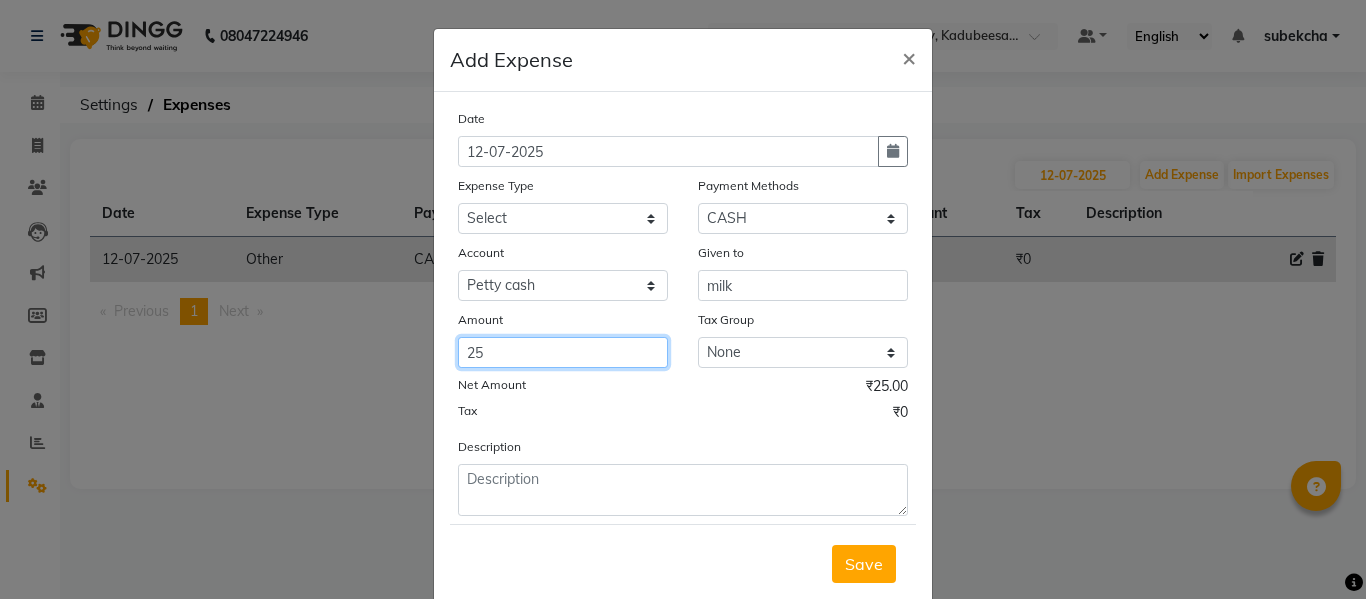 type on "25" 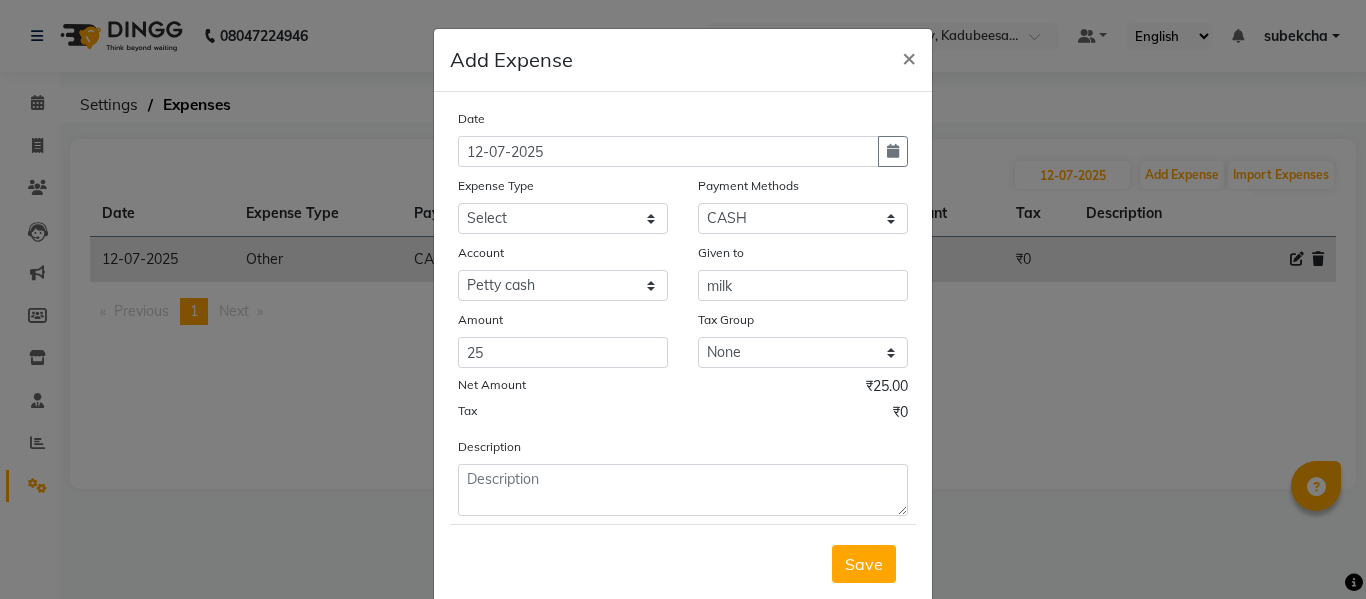 click on "Date 12-07-2025 Expense Type Select Advance Salary Bank charges Car maintenance  Cash transfer to bank Cash transfer to hub Client Snacks Clinical charges Equipment Fuel Govt fee Incentive Insurance International purchase Loan Repayment Maintenance Marketing Miscellaneous MRA Other Pantry Product Rent Salary Staff Snacks Tax Tea & Refreshment Utilities Water Payment Methods Select Master Card Prepaid UPI Other Cards Credit Card CARD Debit Card GPay CASH Voucher NearBuy PhonePe Gift Card Complimentary Package Account Select Petty cash Default account Given to milk Amount 25 Tax Group None GST Net Amount ₹25.00 Tax ₹0 Description" 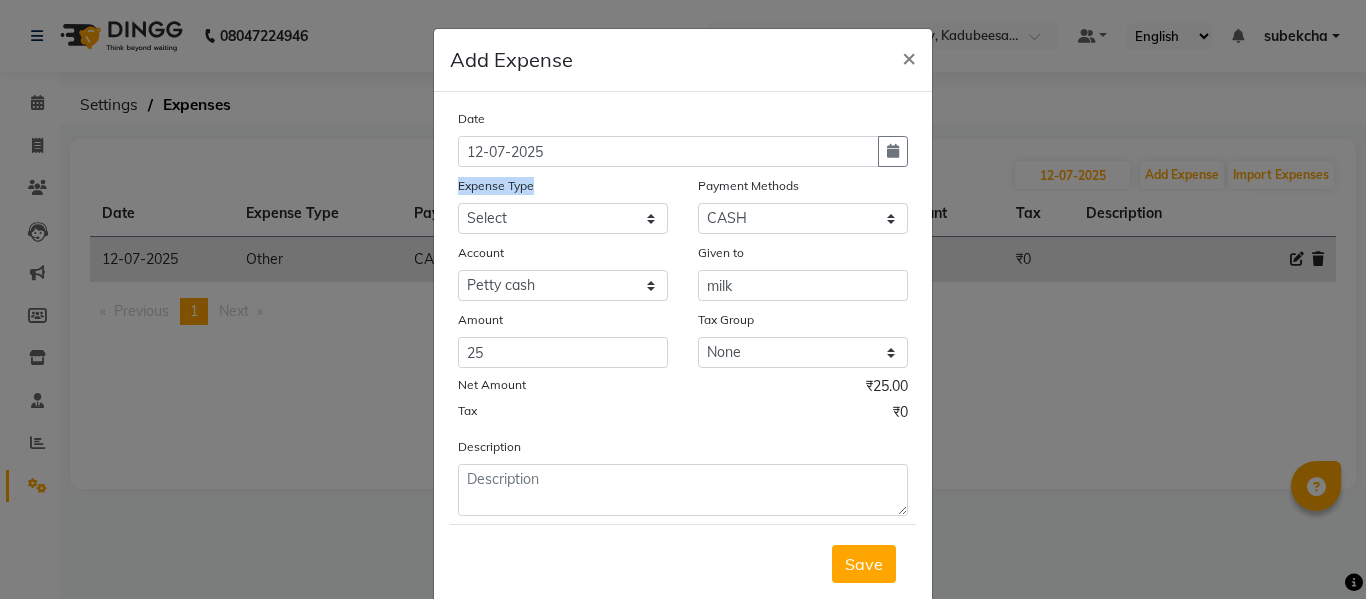 drag, startPoint x: 625, startPoint y: 205, endPoint x: 631, endPoint y: 226, distance: 21.84033 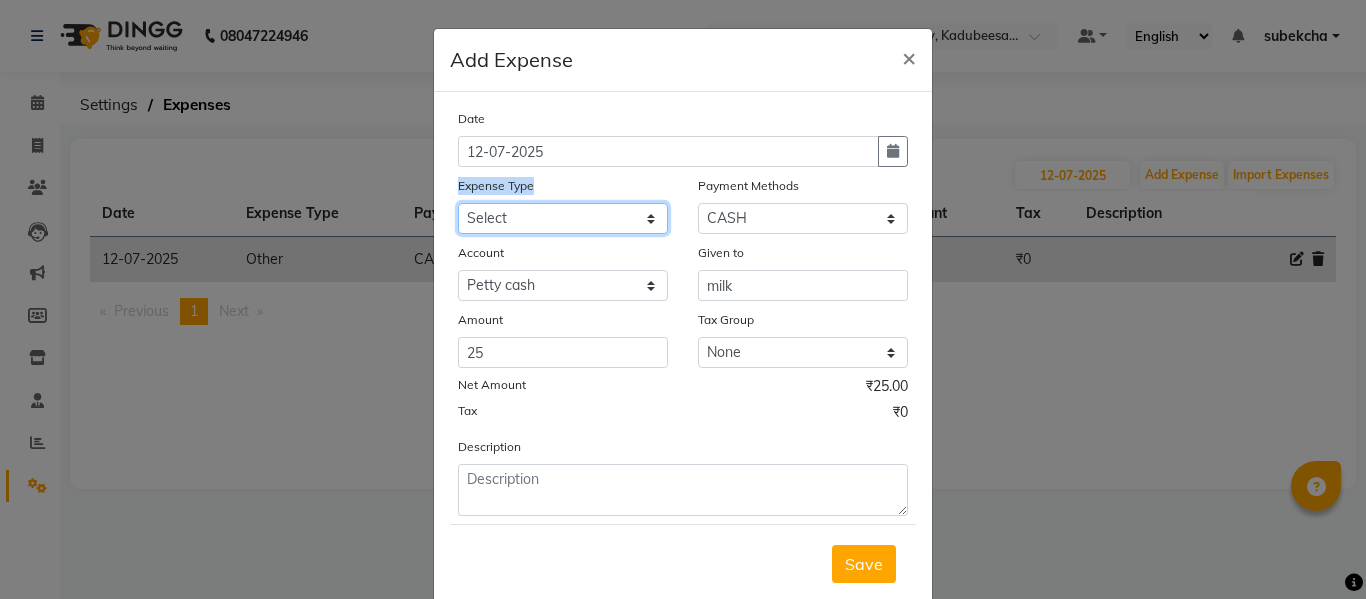 click on "Select Advance Salary Bank charges Car maintenance  Cash transfer to bank Cash transfer to hub Client Snacks Clinical charges Equipment Fuel Govt fee Incentive Insurance International purchase Loan Repayment Maintenance Marketing Miscellaneous MRA Other Pantry Product Rent Salary Staff Snacks Tax Tea & Refreshment Utilities Water" 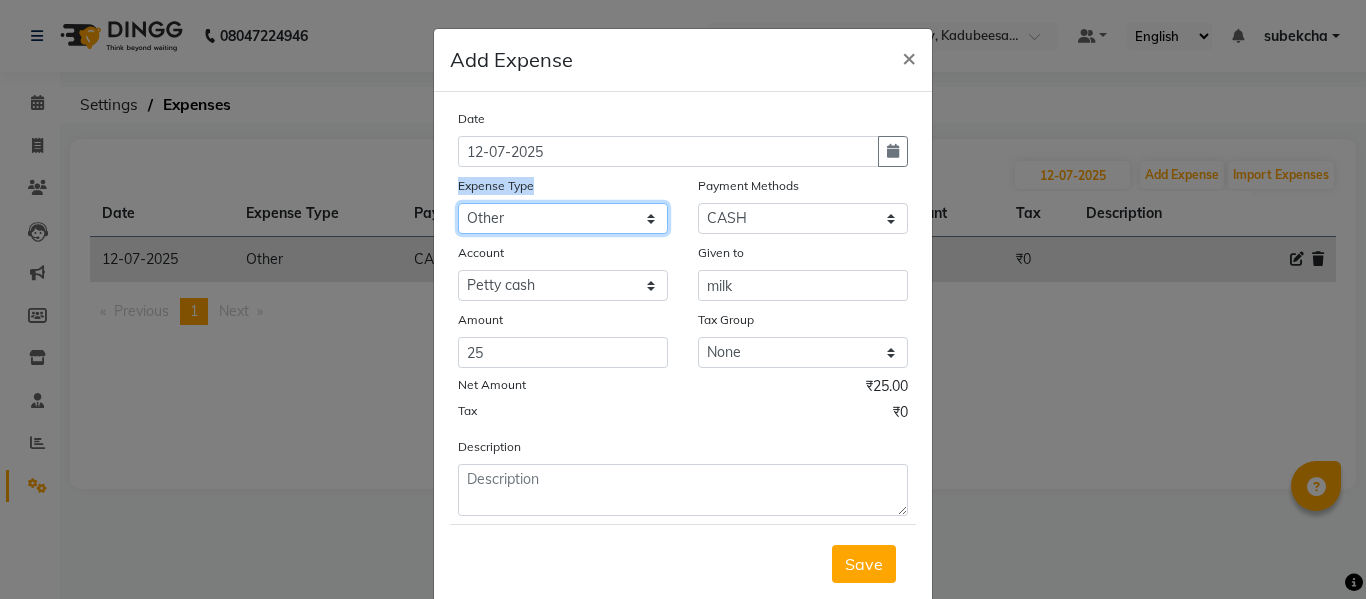 click on "Select Advance Salary Bank charges Car maintenance  Cash transfer to bank Cash transfer to hub Client Snacks Clinical charges Equipment Fuel Govt fee Incentive Insurance International purchase Loan Repayment Maintenance Marketing Miscellaneous MRA Other Pantry Product Rent Salary Staff Snacks Tax Tea & Refreshment Utilities Water" 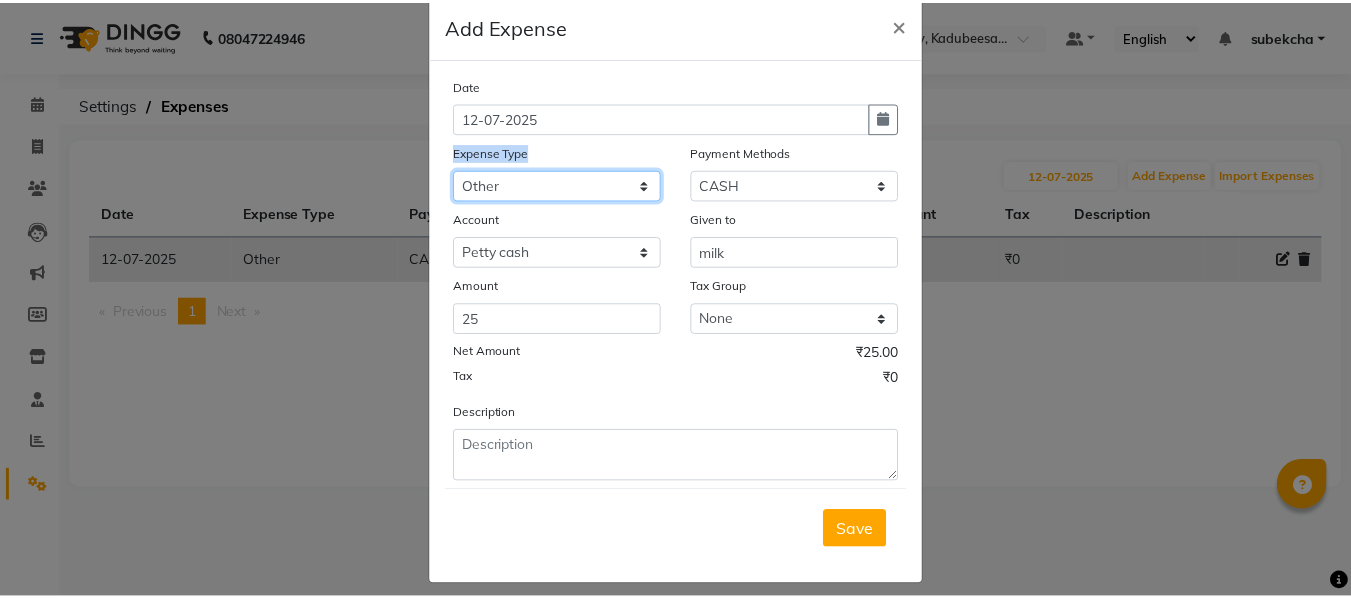 scroll, scrollTop: 49, scrollLeft: 0, axis: vertical 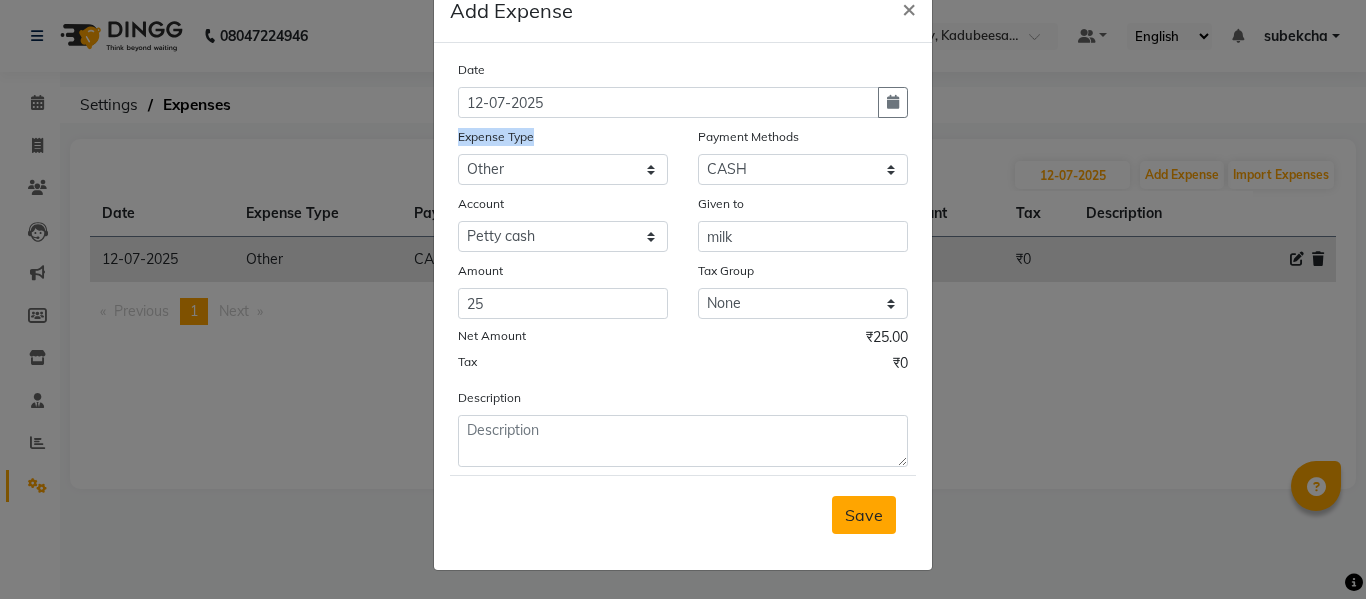 click on "Save" at bounding box center (864, 515) 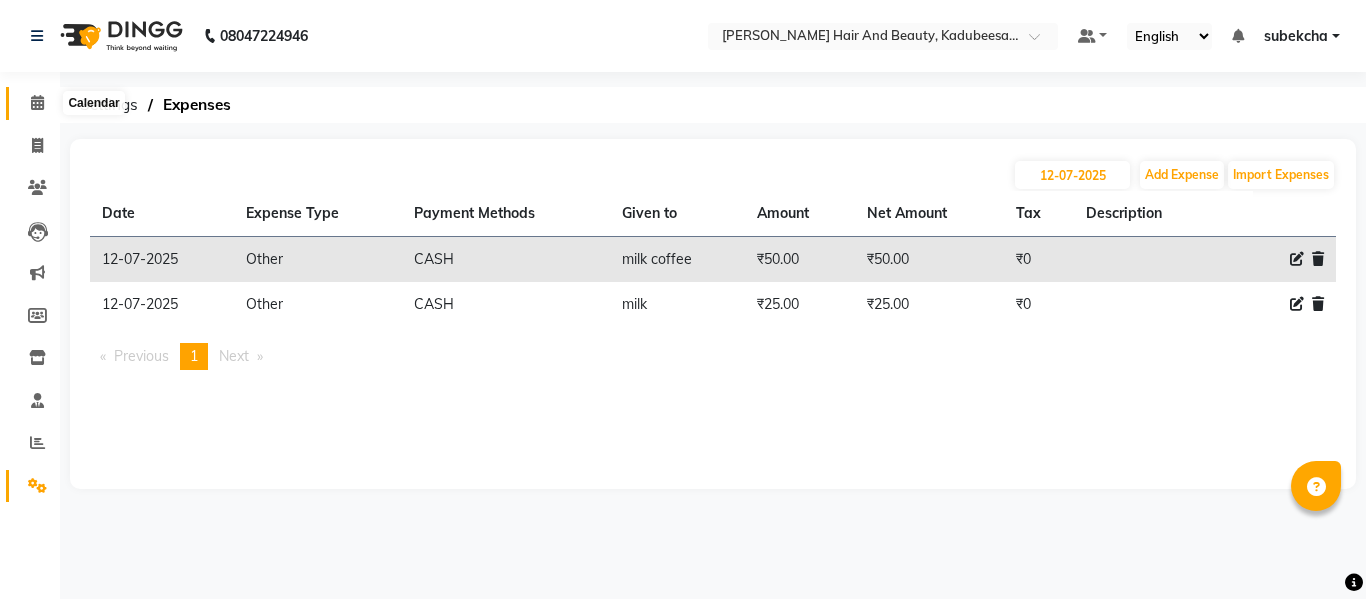 click 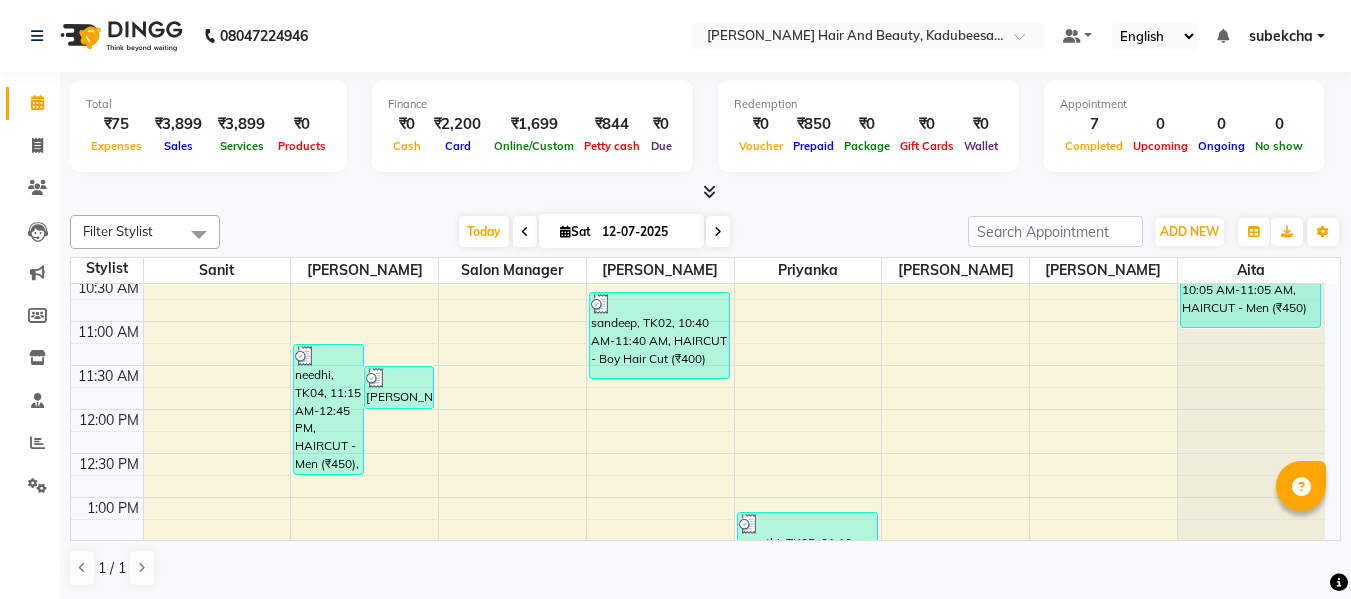 scroll, scrollTop: 217, scrollLeft: 0, axis: vertical 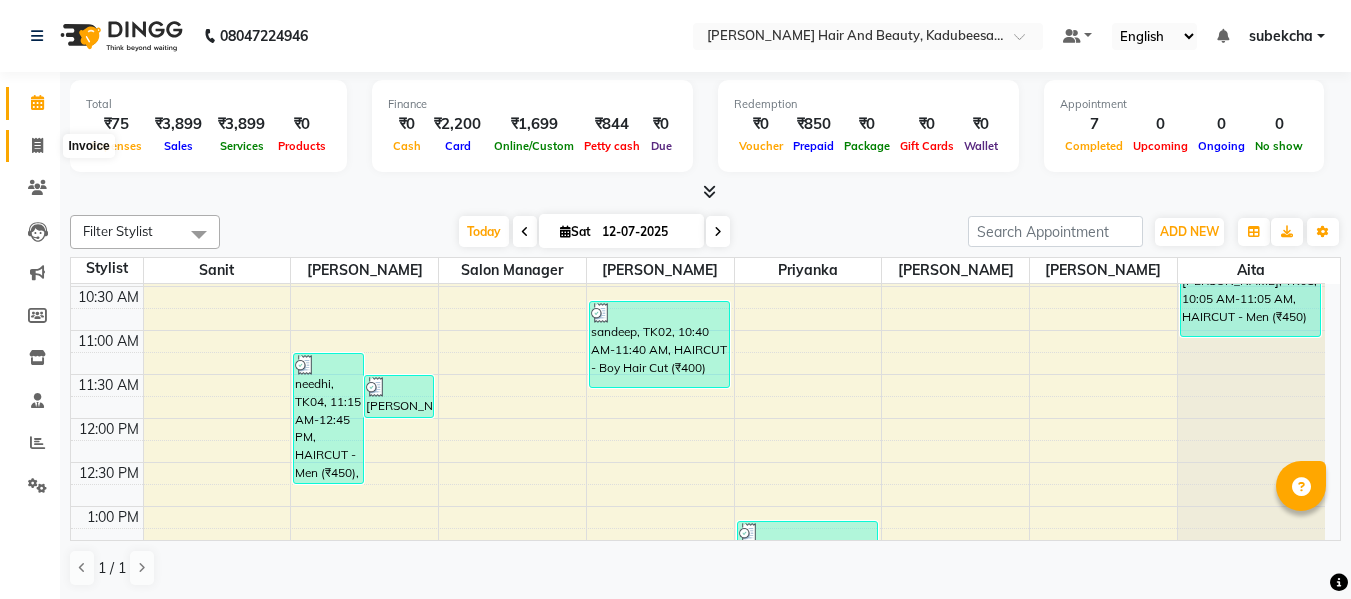 click 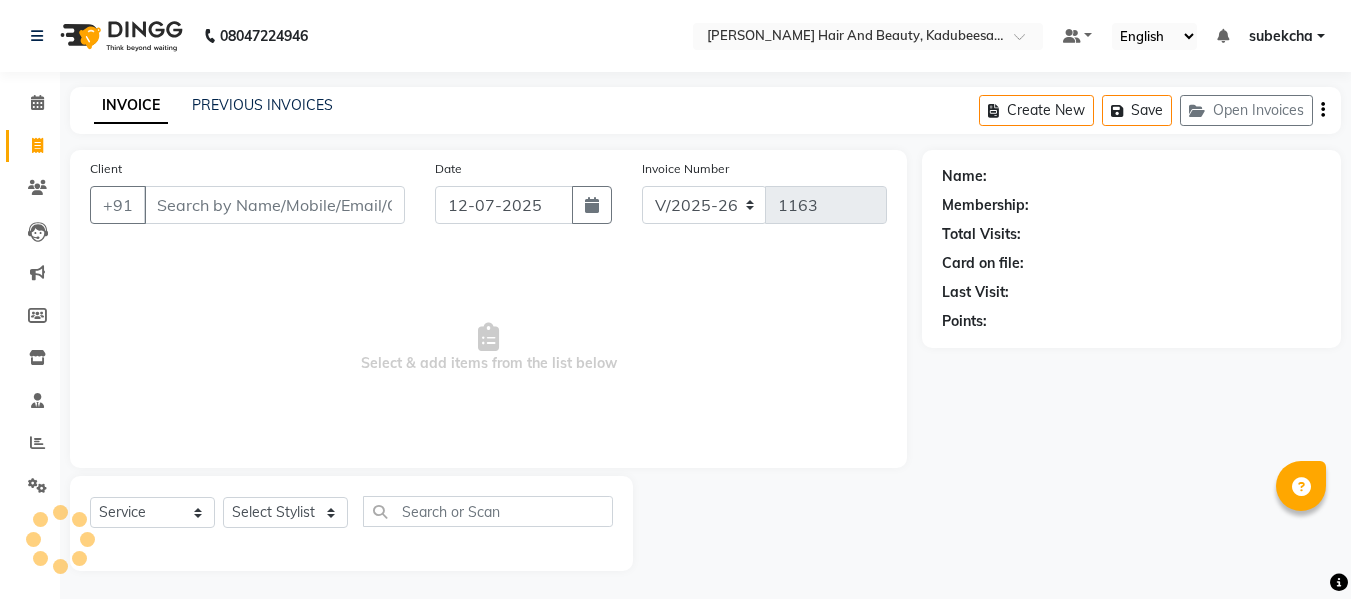 click on "Client" at bounding box center (274, 205) 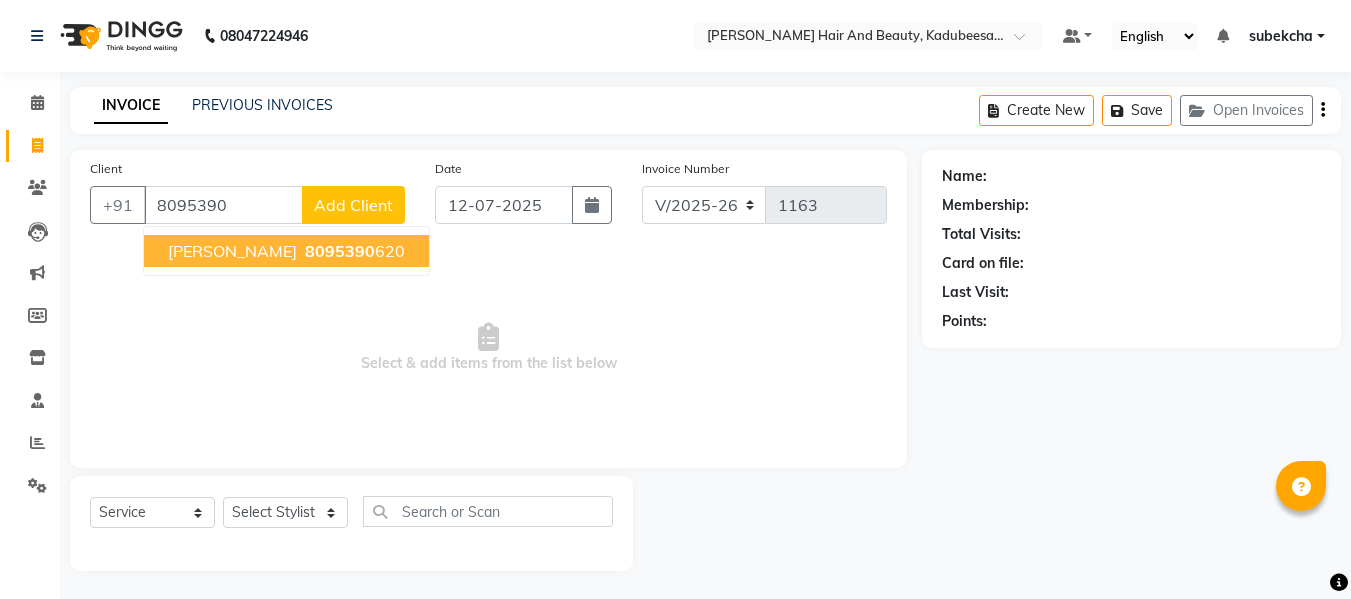 click on "shriju   8095390 620" at bounding box center [286, 251] 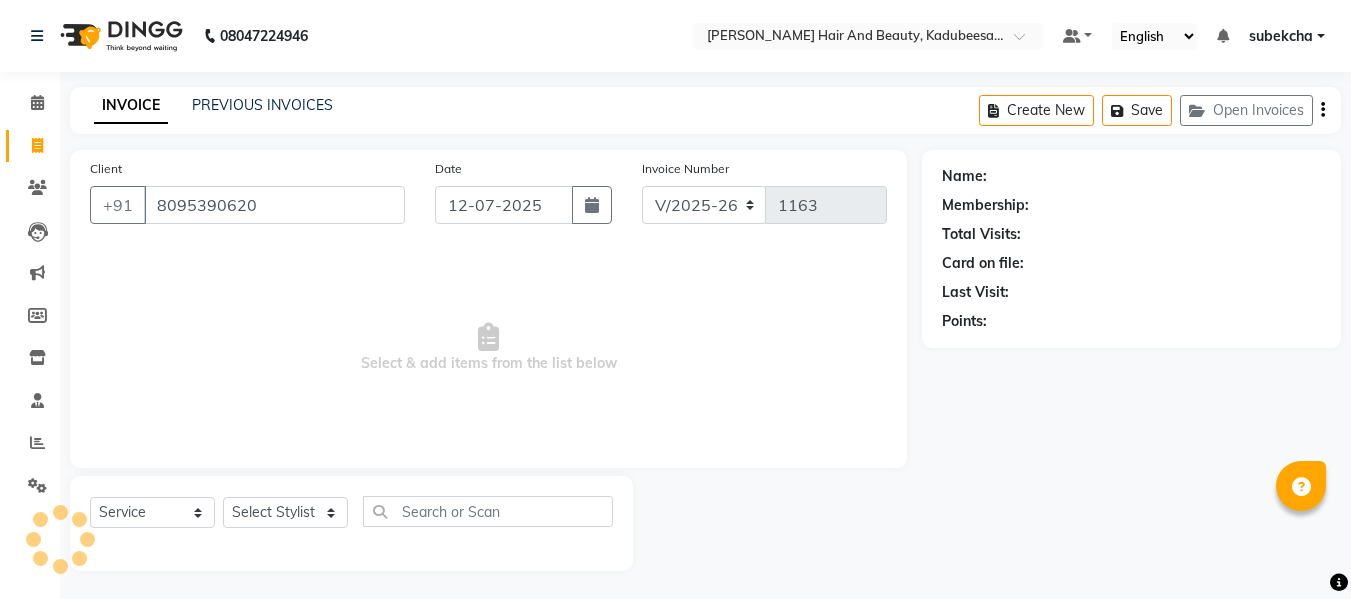type on "8095390620" 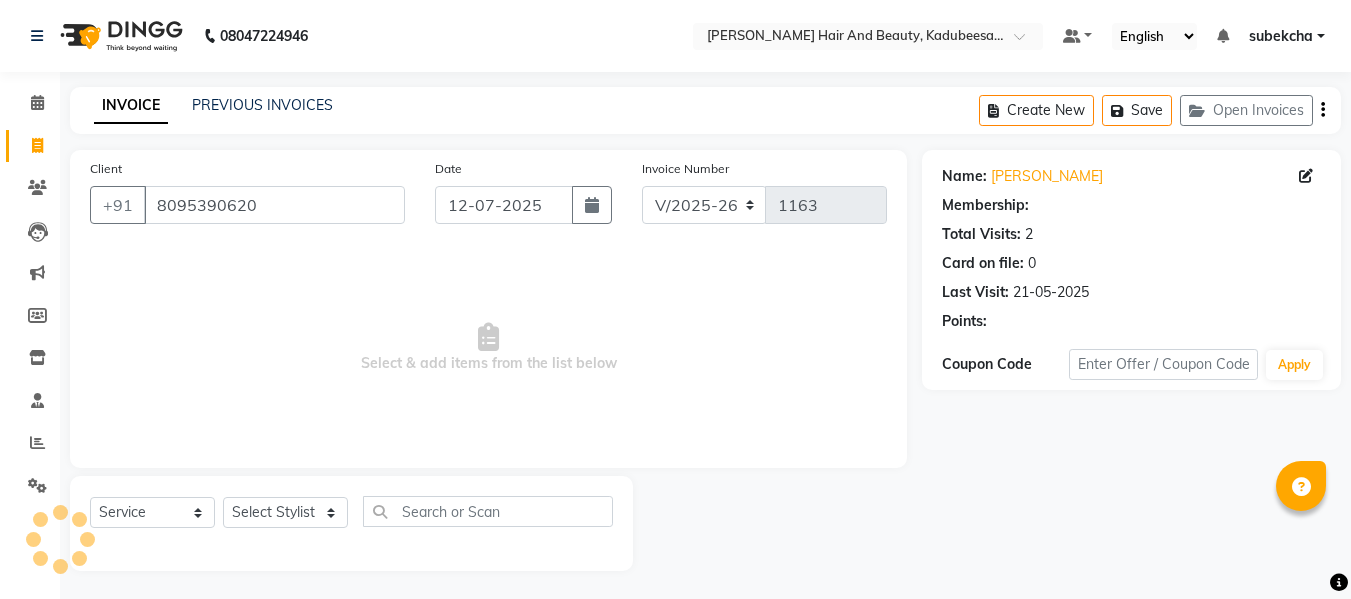 scroll, scrollTop: 2, scrollLeft: 0, axis: vertical 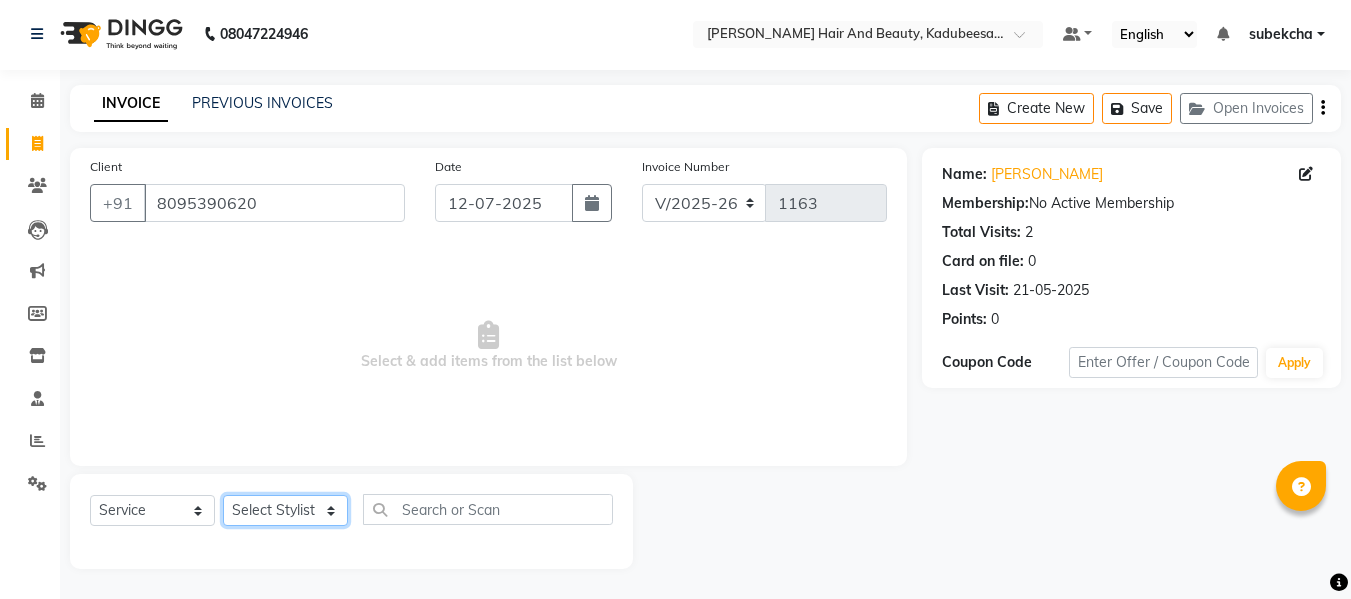 click on "Select Stylist aita [PERSON_NAME]  priyanka [PERSON_NAME] Salon Manager Sanit subekcha [PERSON_NAME]" 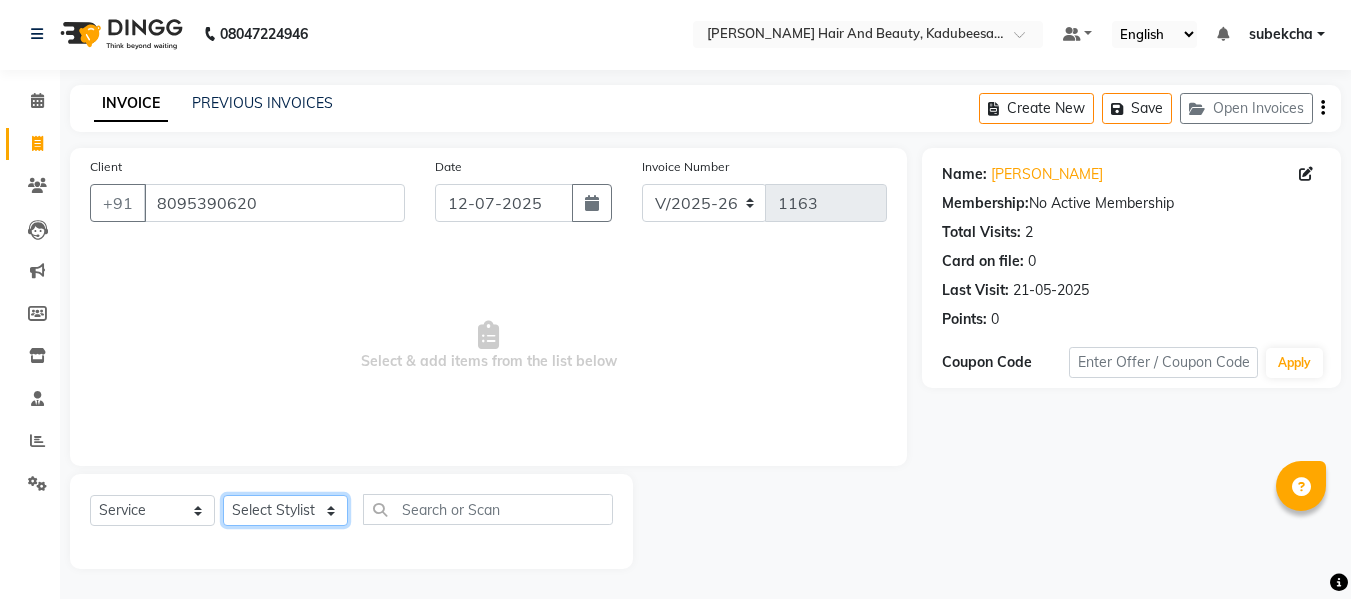 select on "85948" 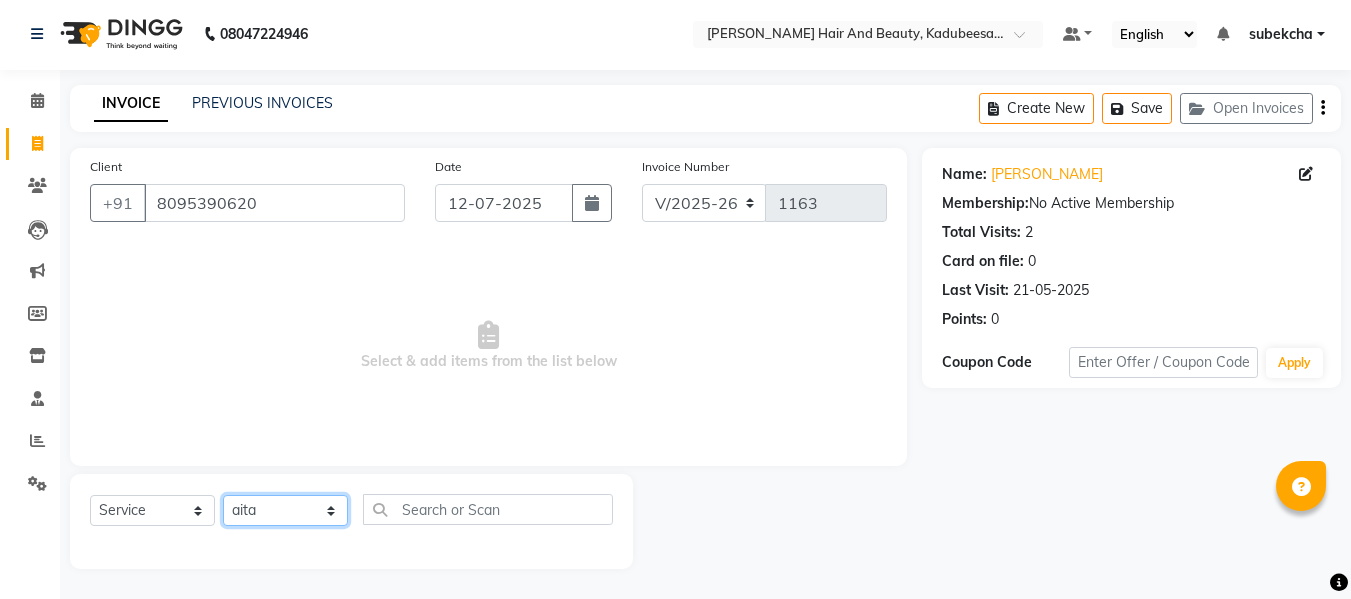 click on "Select Stylist aita [PERSON_NAME]  priyanka [PERSON_NAME] Salon Manager Sanit subekcha [PERSON_NAME]" 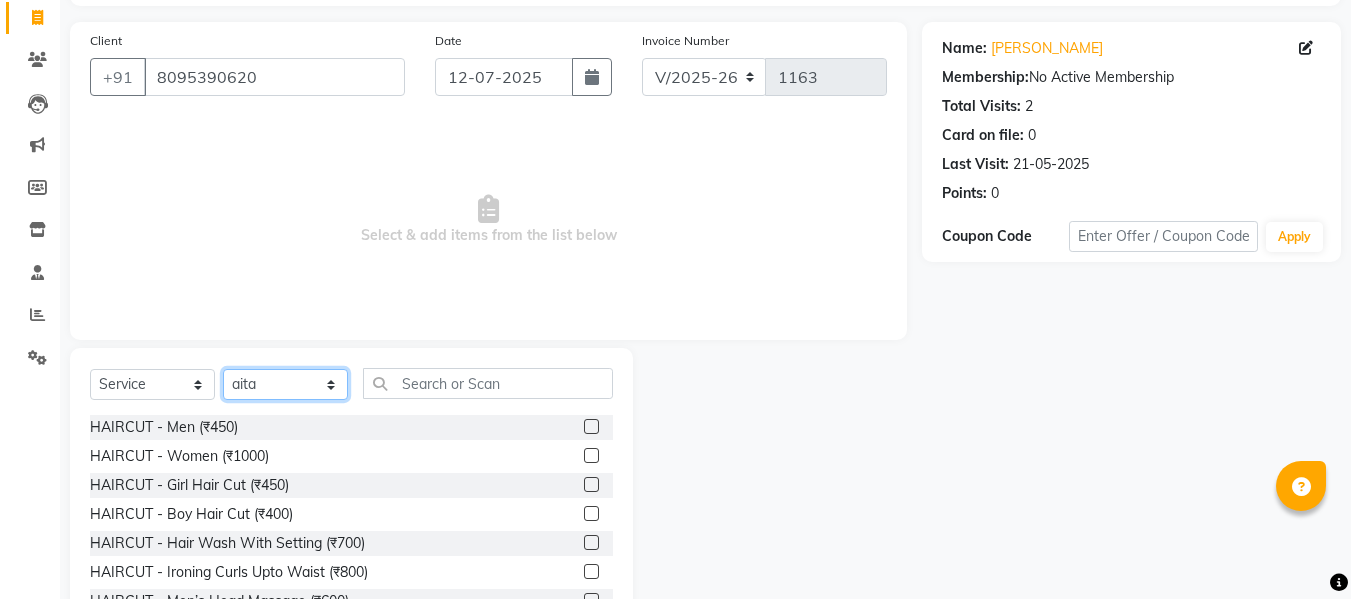 scroll, scrollTop: 202, scrollLeft: 0, axis: vertical 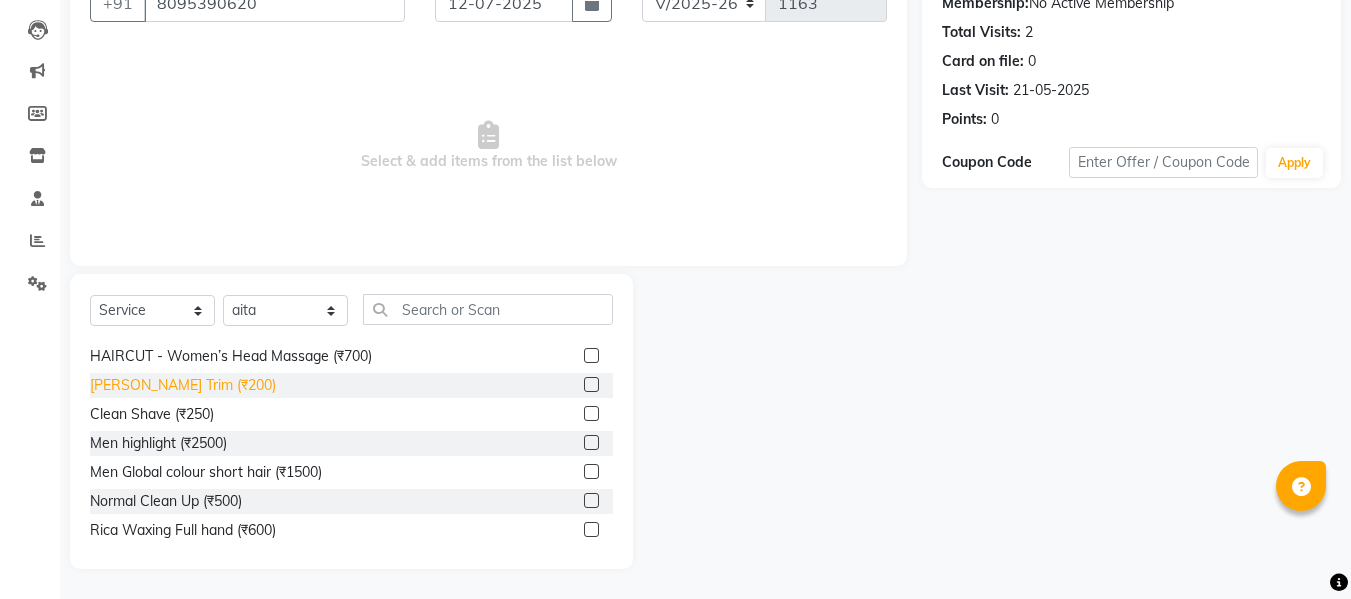 click on "[PERSON_NAME] Trim (₹200)" 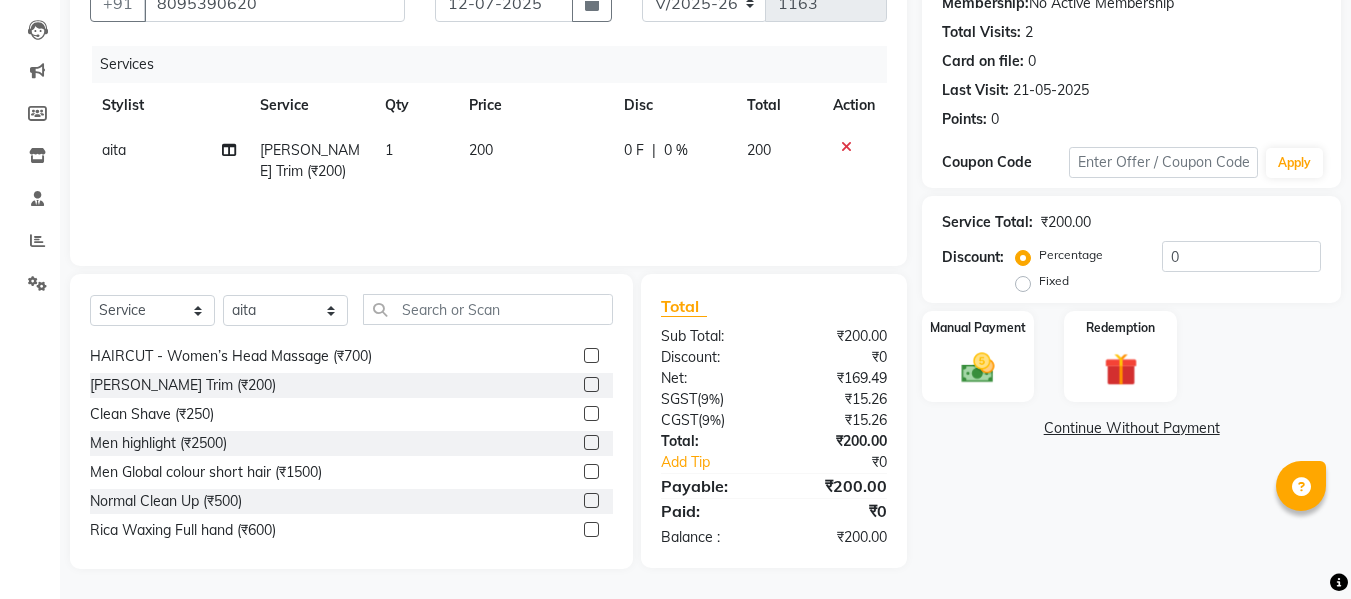 scroll, scrollTop: 0, scrollLeft: 0, axis: both 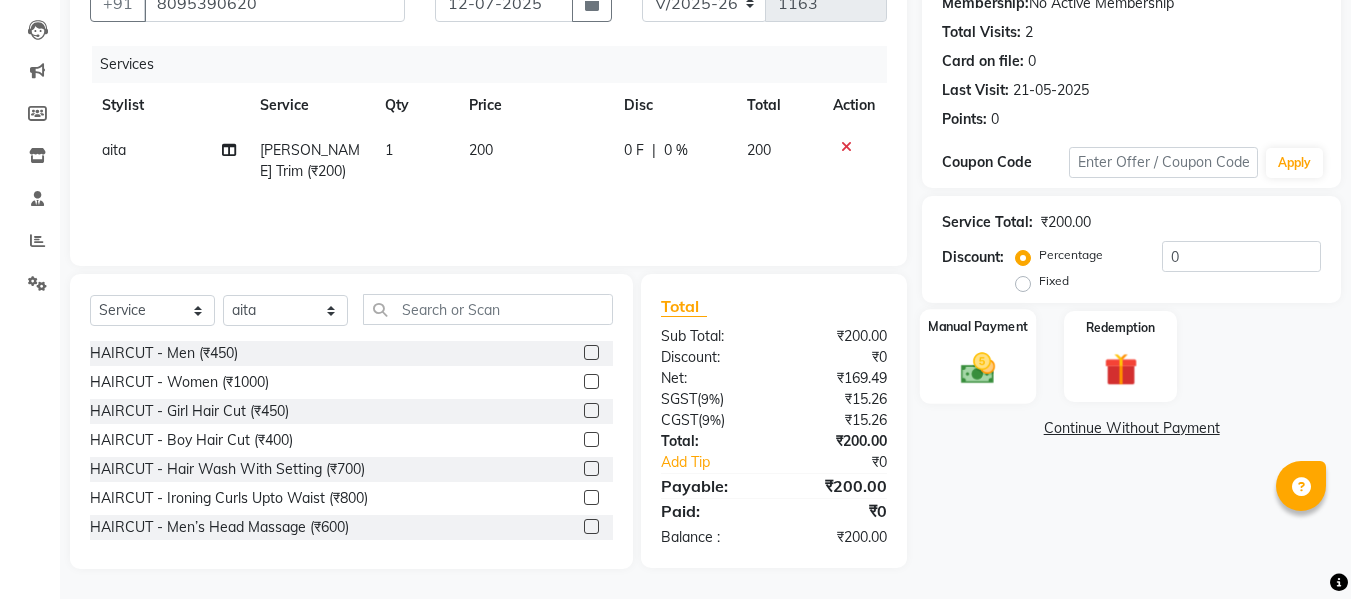 click 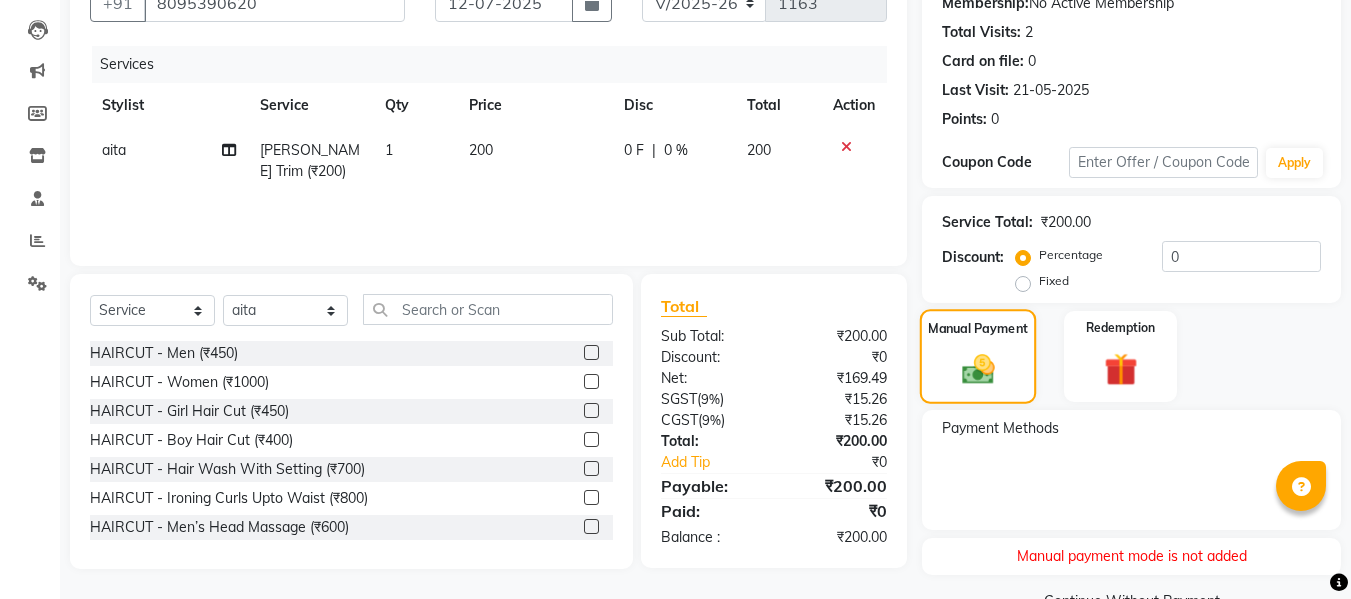 click on "Manual Payment" 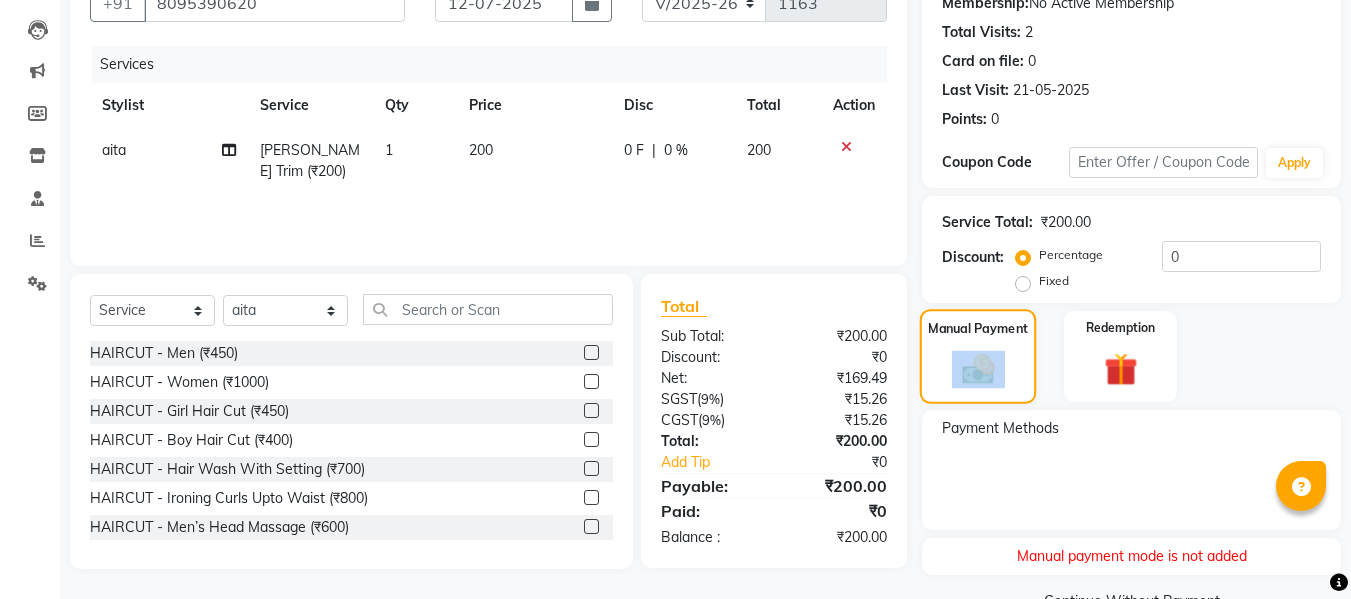 click on "Manual Payment" 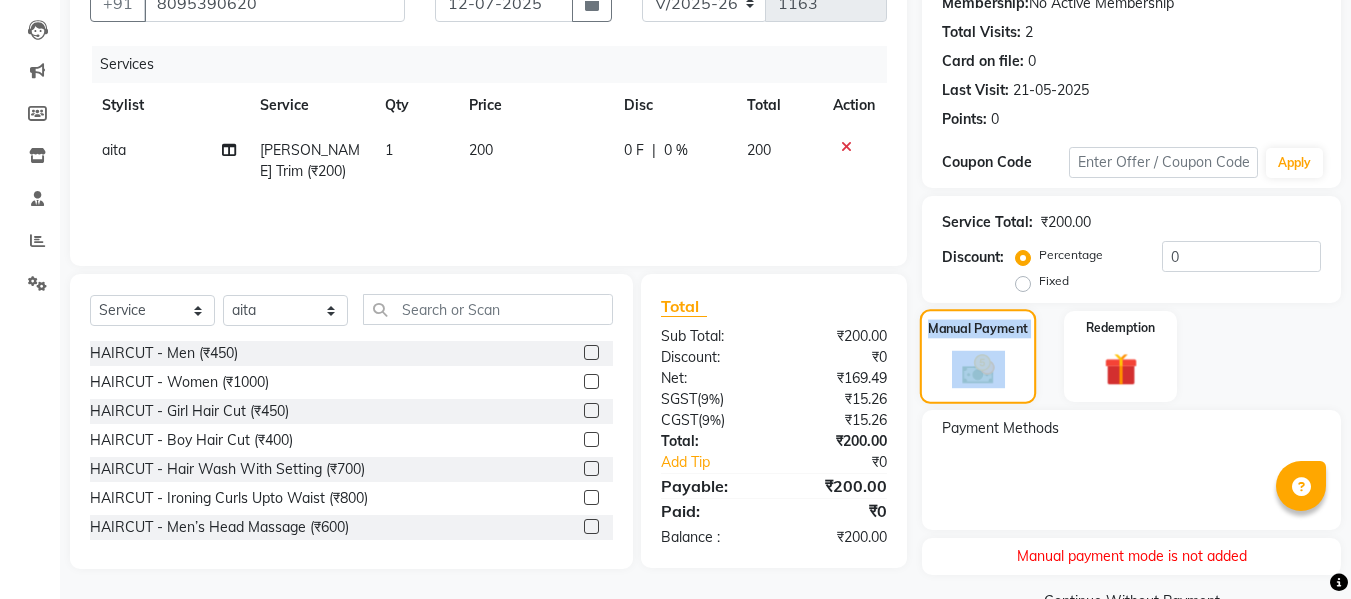 click on "Manual Payment" 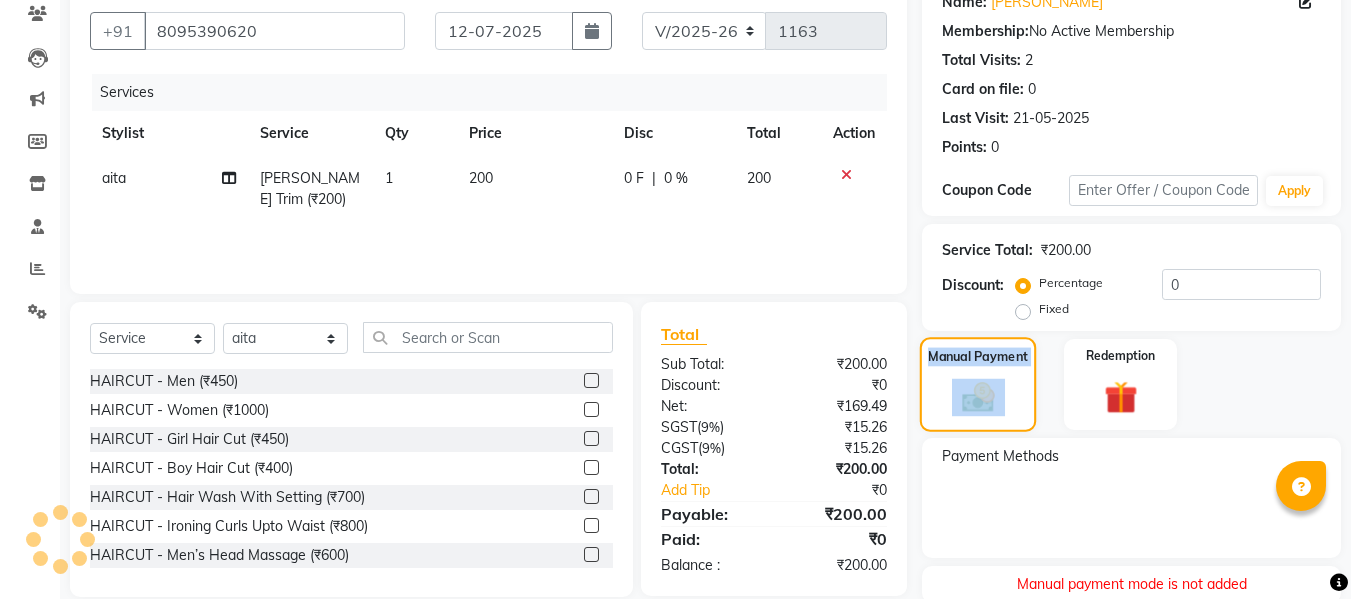 scroll, scrollTop: 249, scrollLeft: 0, axis: vertical 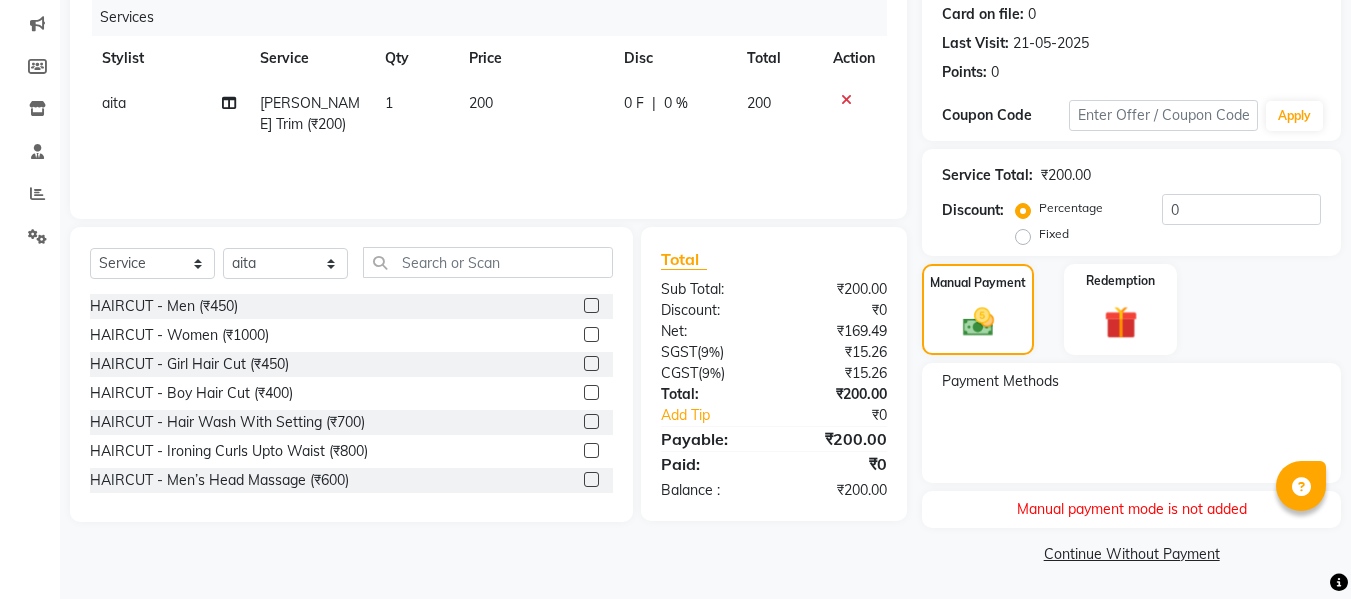 click on "Manual payment mode is not added" 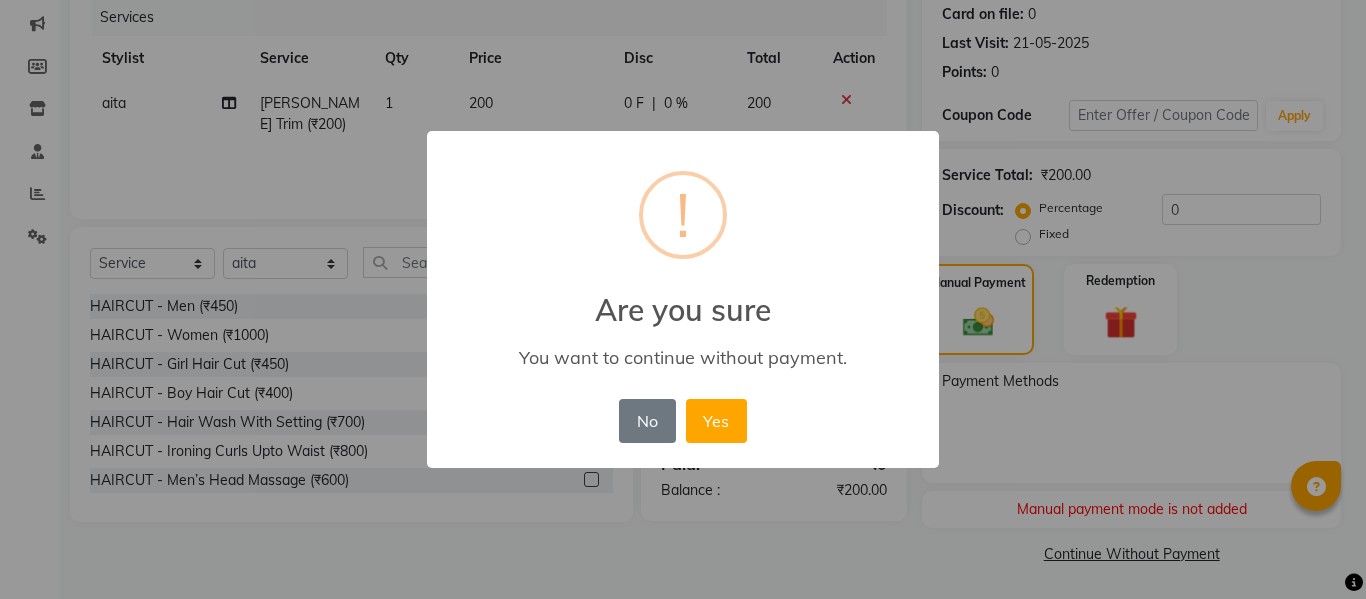 click on "× ! Are you sure You want to continue without payment. No No Yes" at bounding box center (683, 299) 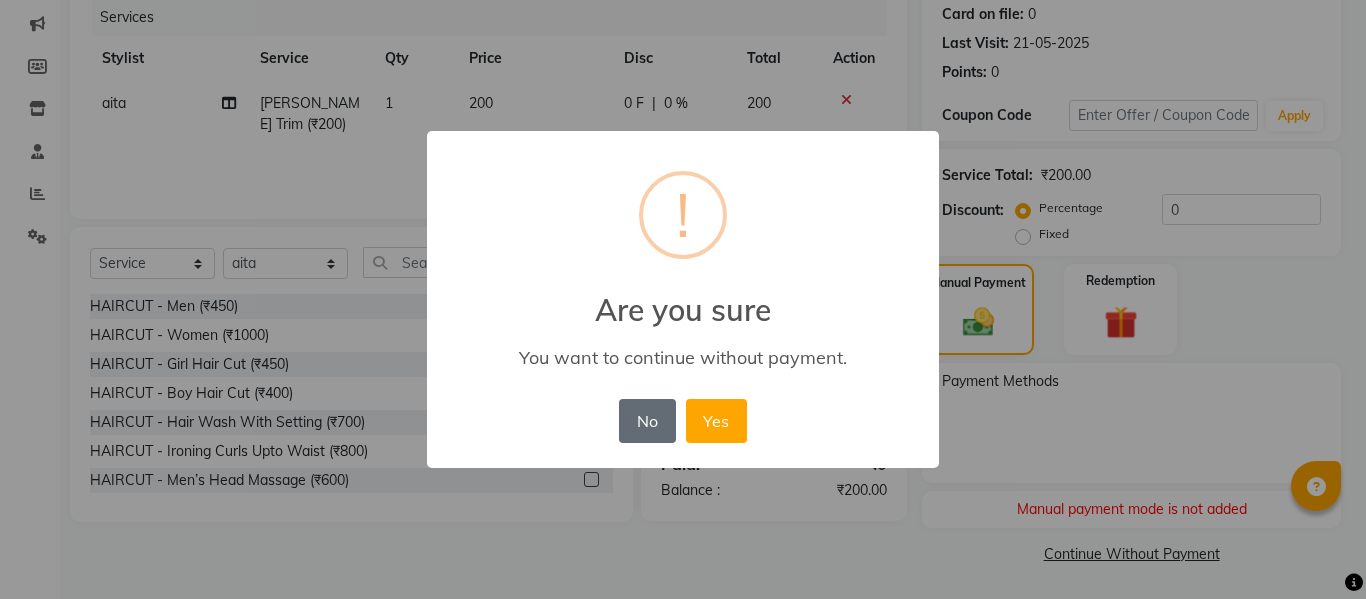 click on "No" at bounding box center (647, 421) 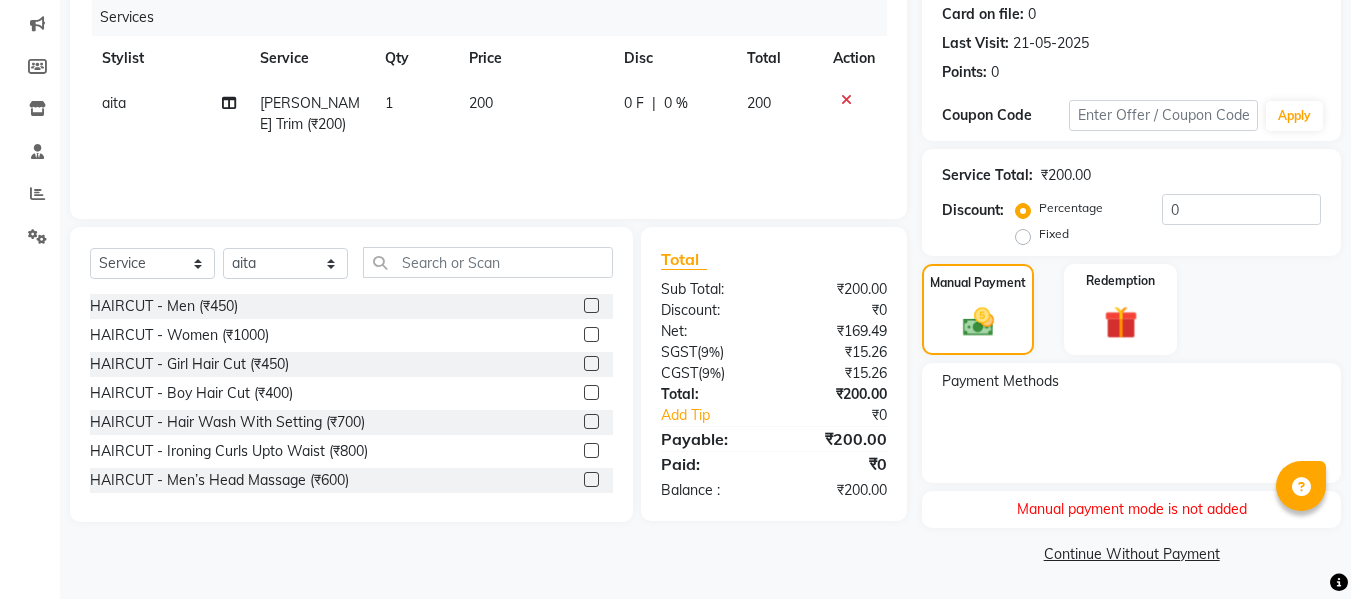 click 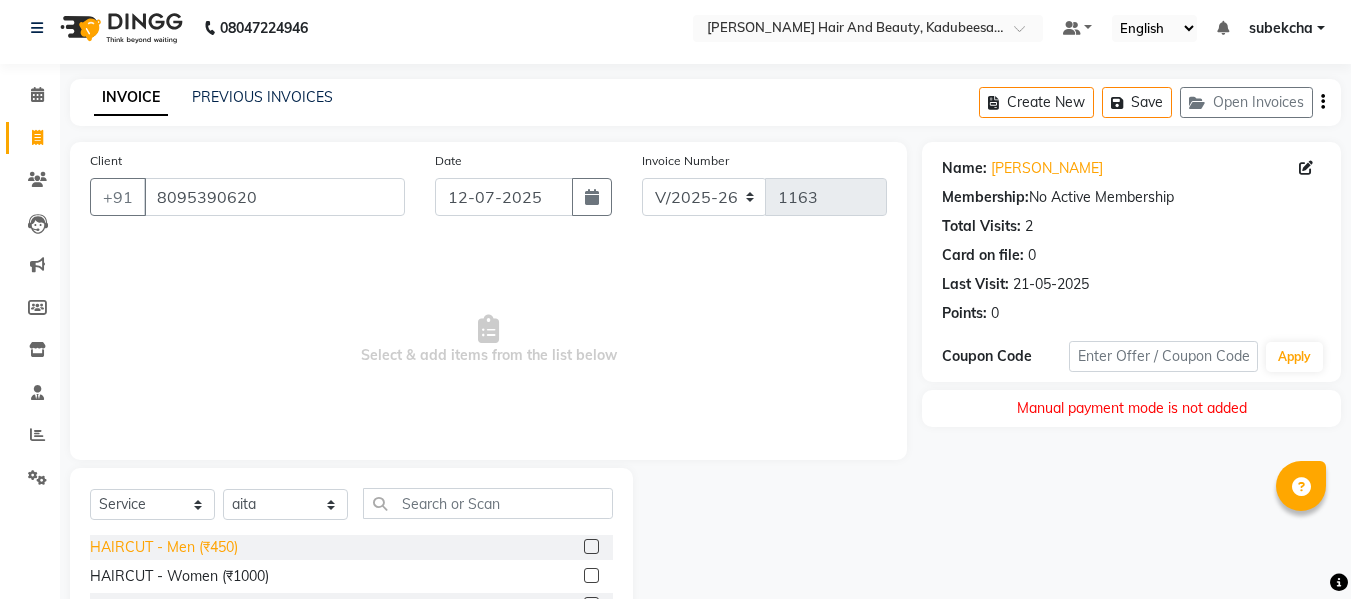 scroll, scrollTop: 202, scrollLeft: 0, axis: vertical 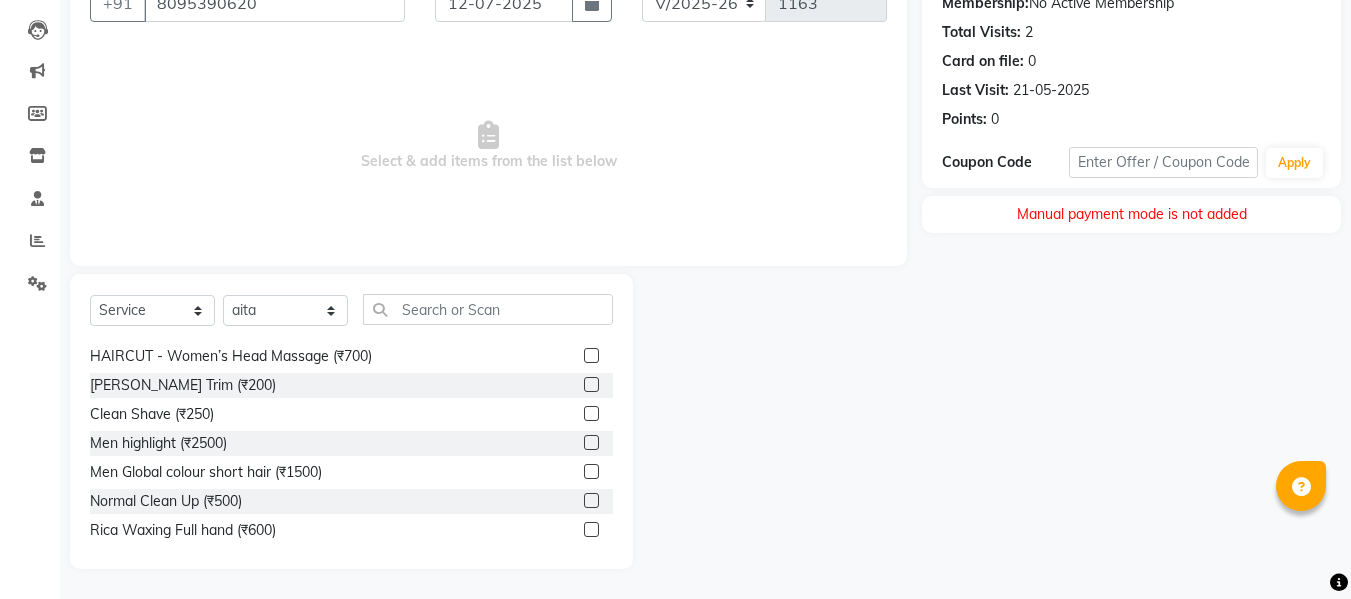 click on "HAIRCUT - Men (₹450)  HAIRCUT - Women (₹1000)  HAIRCUT - Girl Hair Cut (₹450)  HAIRCUT - Boy Hair Cut (₹400)  HAIRCUT - Hair Wash With Setting (₹700)  HAIRCUT - Ironing Curls Upto Waist (₹800)  HAIRCUT - Men’s Head Massage (₹600)  HAIRCUT - Women’s Head Massage (₹700)  Beard Trim (₹200)  Clean Shave (₹250)  Men highlight (₹2500)  Men Global colour short hair (₹1500)  Normal Clean Up (₹500)  Rica Waxing Full hand (₹600)  Rica Underarms (₹300)  Rica Half Arms (₹500)  Rica Full legs (₹800)  Rica Half Legs (₹600)  Rica Full Body Waxing (₹3200)  Rica Chin Waxing (₹80)  Ironing curls Upto Shoulder (₹700)  Ironing Curls Below Shoulders (₹600)  Women Global Colour Upto Shoulder (₹4000)  Women Global Colour Below Shoulder (₹5500)  Women Global Colour Upto Waist (₹7000)  Rica Side locks wax (₹200)  Full Face Wax Rica (₹600)  Neck waxing (₹150)  Hair wash (₹350)  Lotous clean up (₹750)  Normal wax full arms (₹400)  Normal  wax half arms (₹250)" 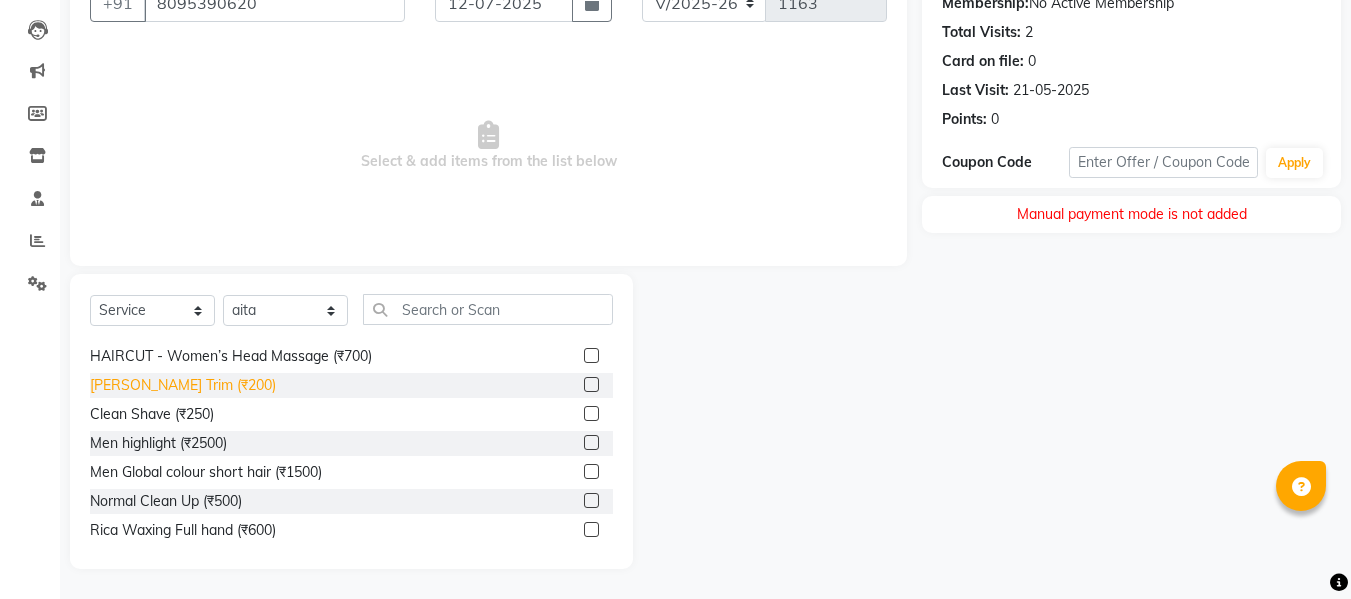 click on "[PERSON_NAME] Trim (₹200)" 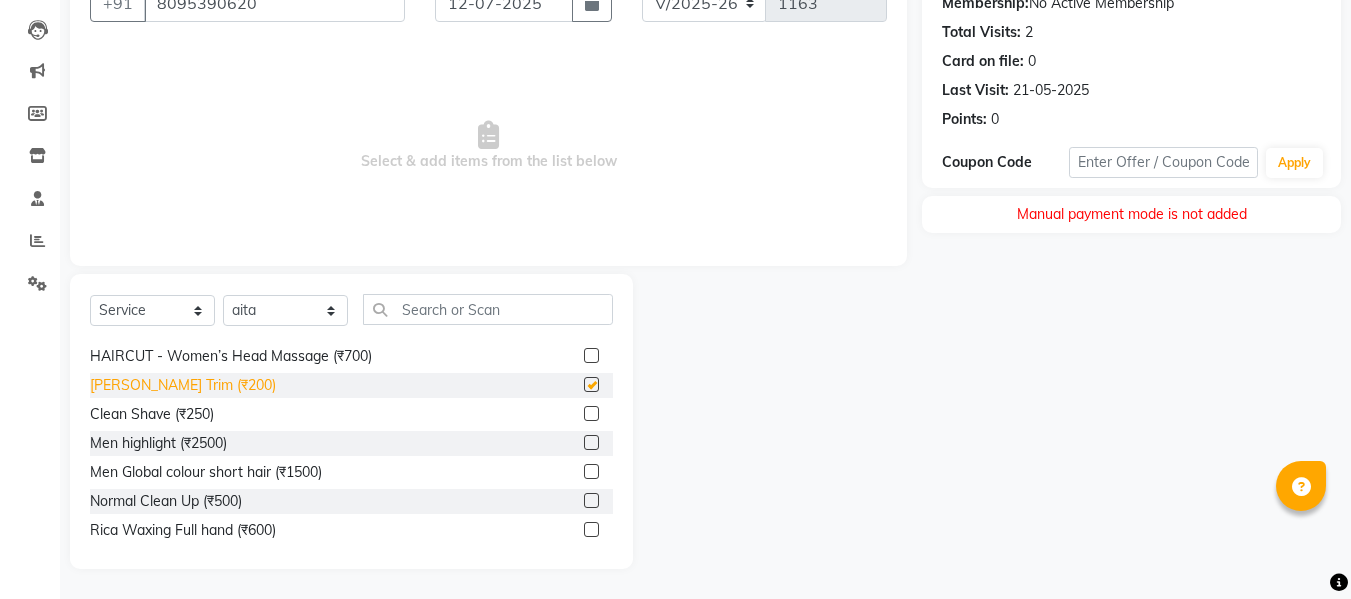 checkbox on "false" 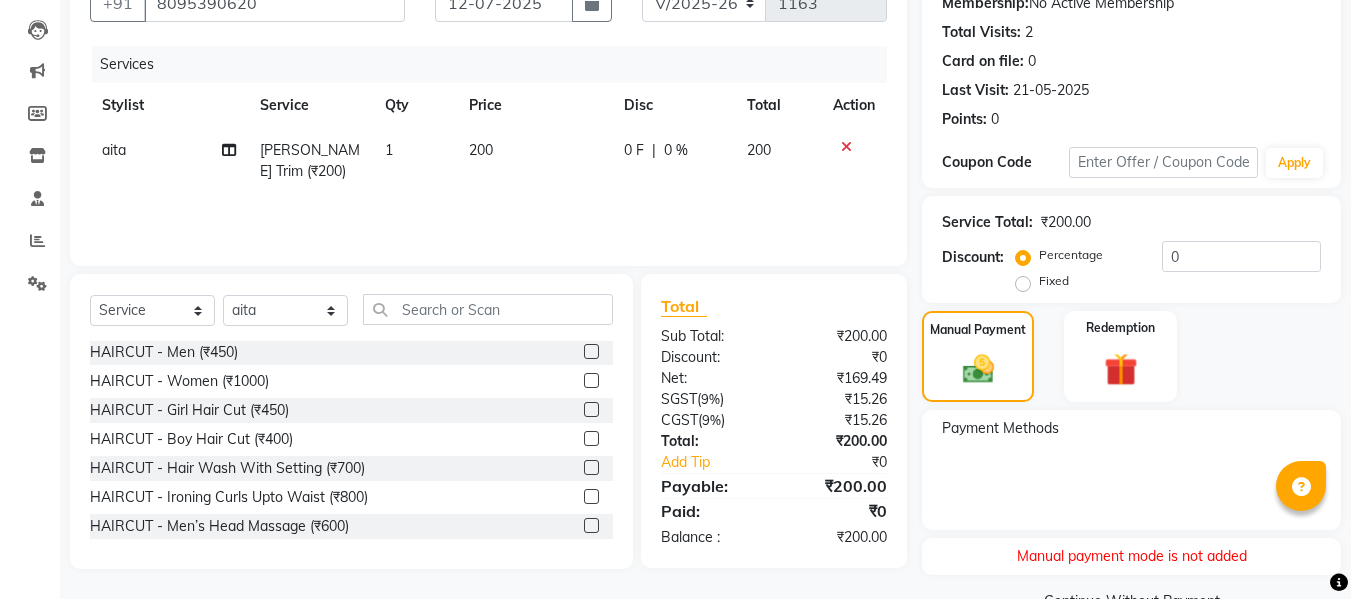 scroll, scrollTop: 0, scrollLeft: 0, axis: both 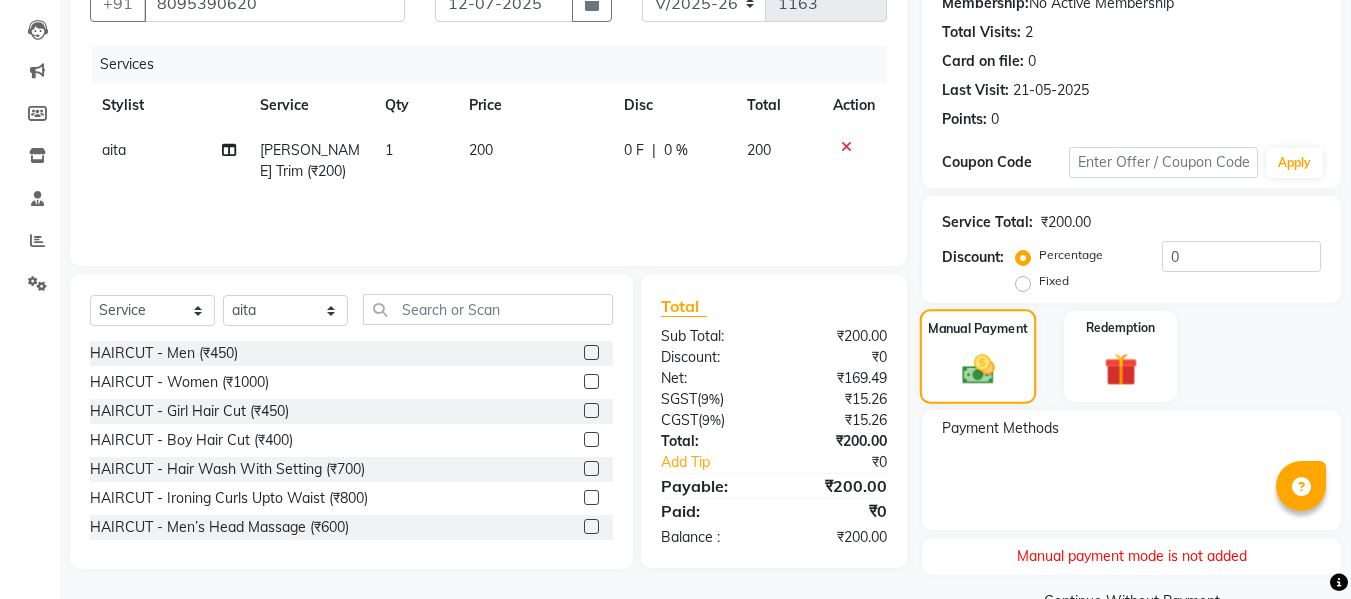 click on "Manual Payment" 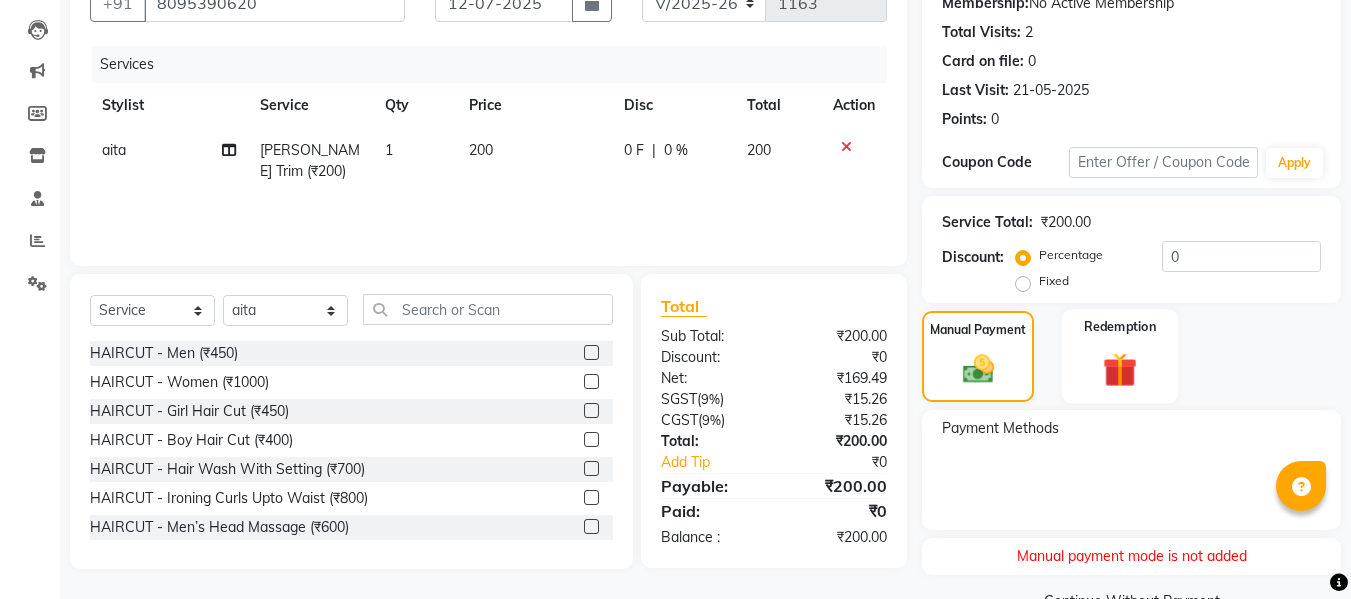 click on "Redemption" 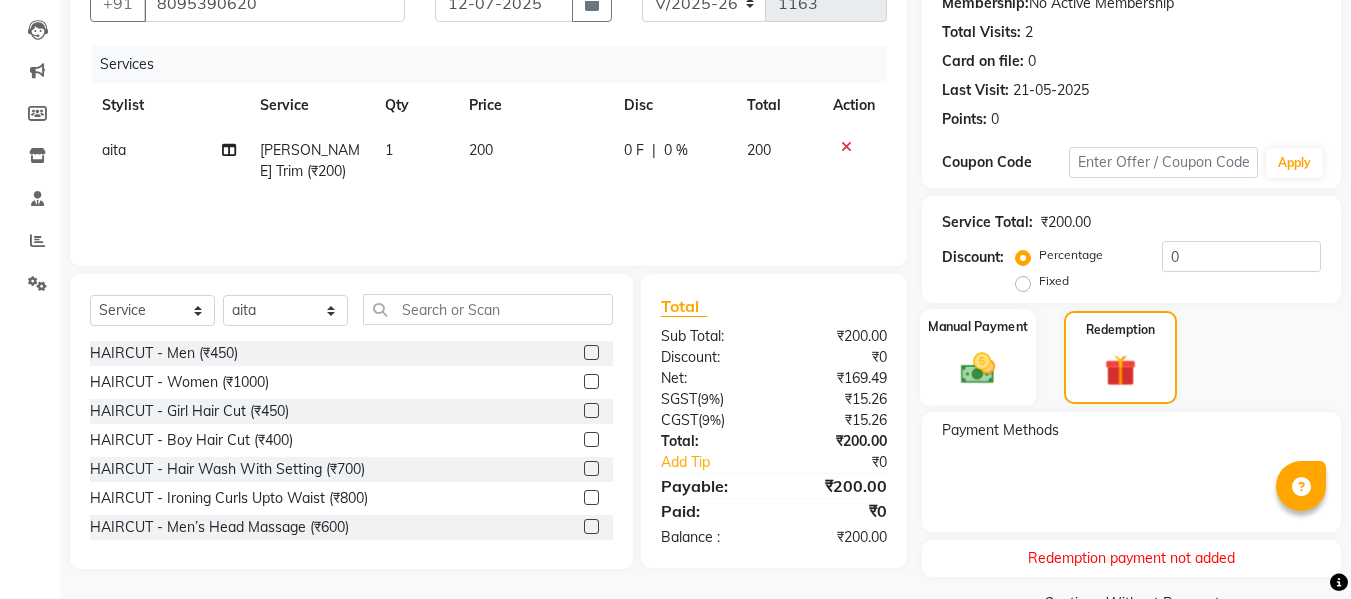 click on "Manual Payment" 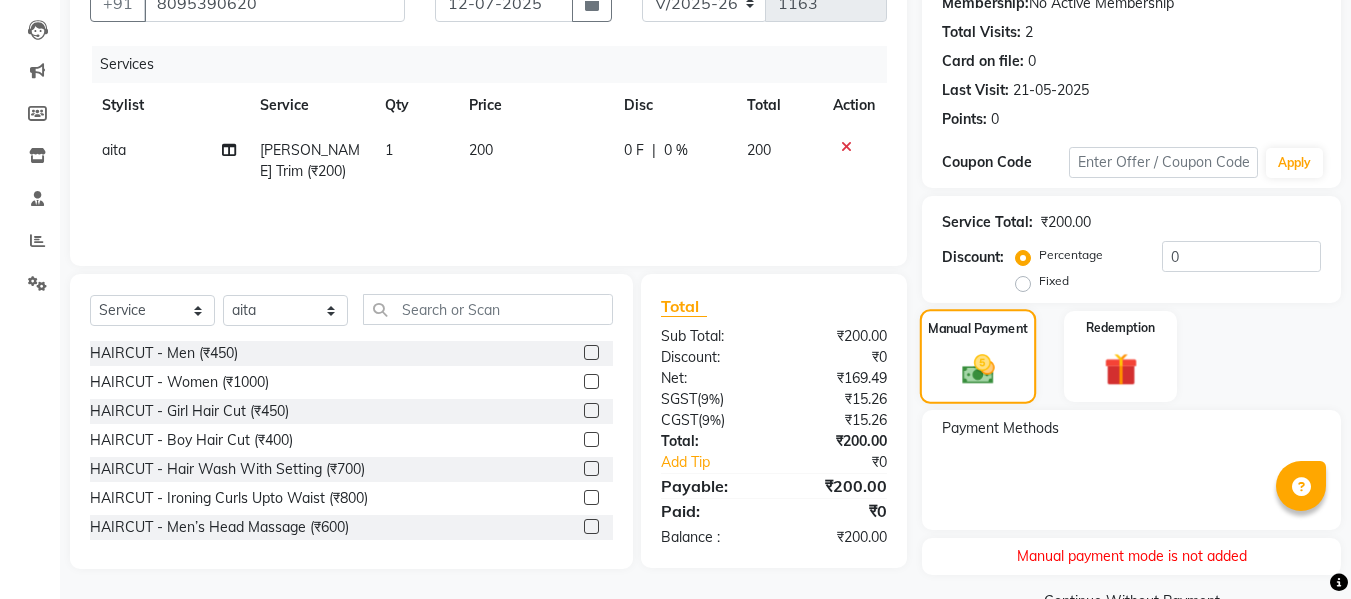 click 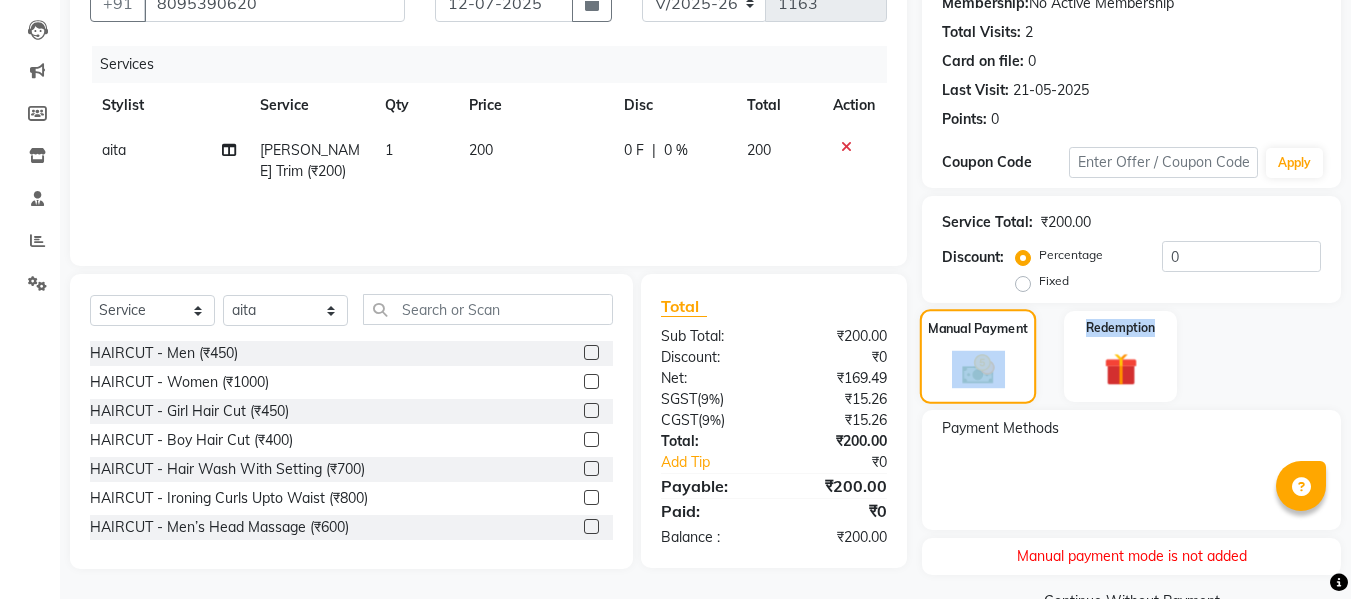click on "Manual Payment" 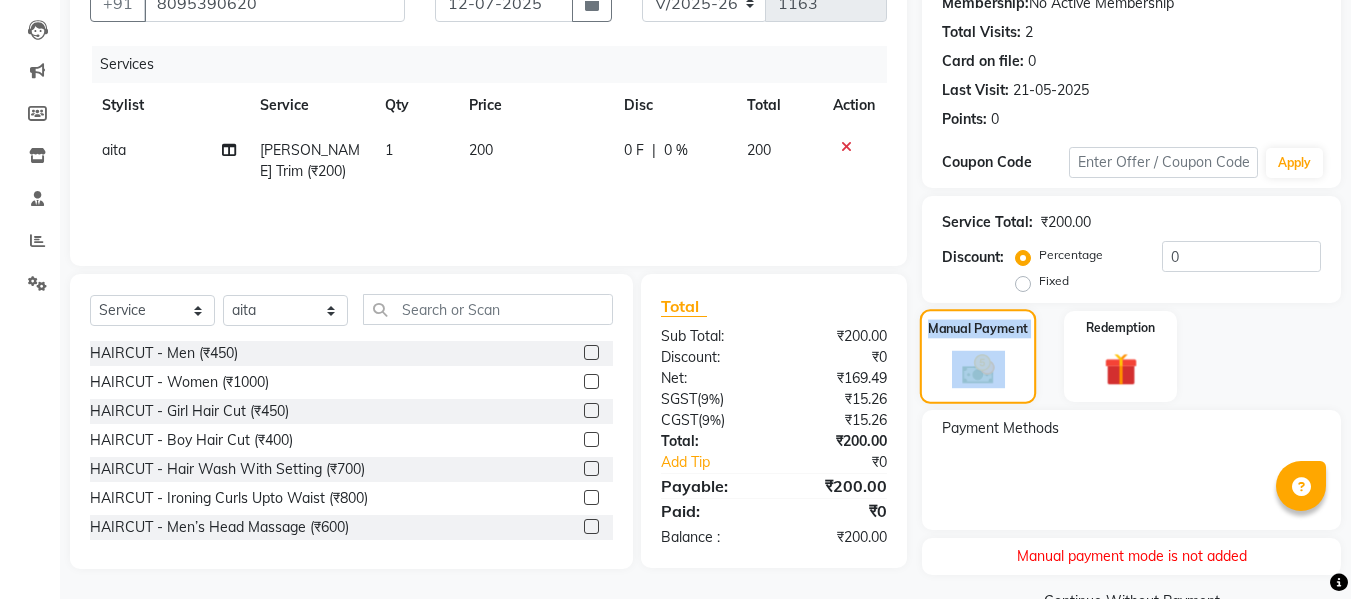click on "Manual Payment" 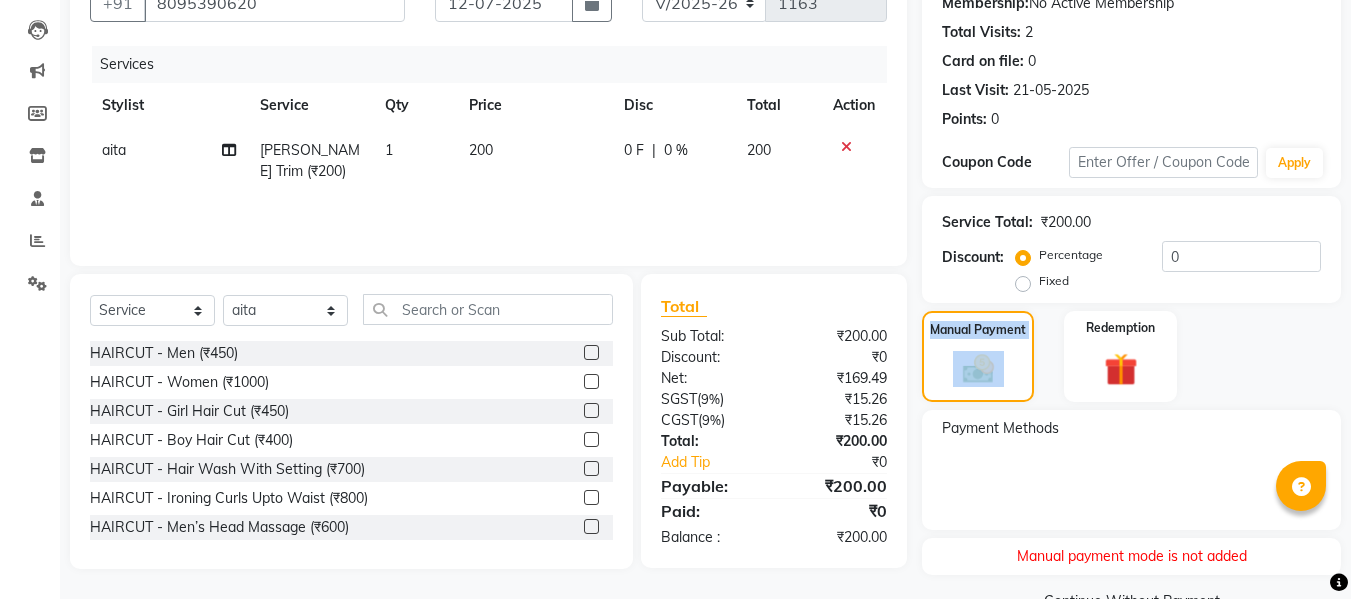 scroll, scrollTop: 0, scrollLeft: 0, axis: both 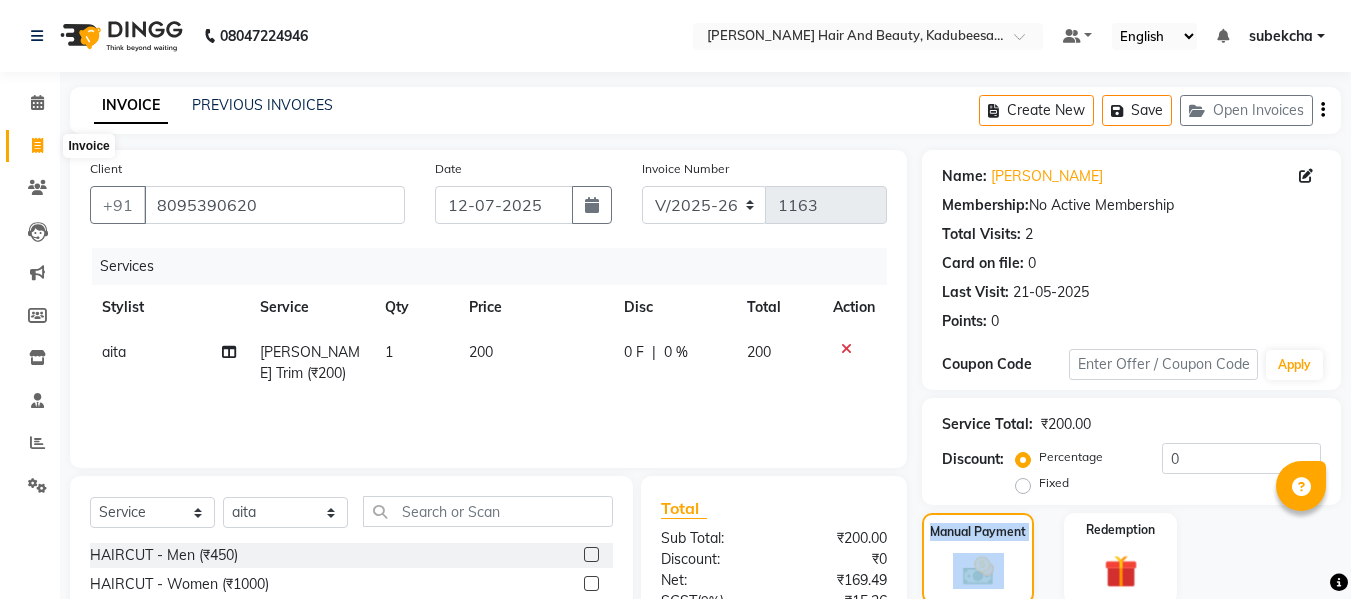 click 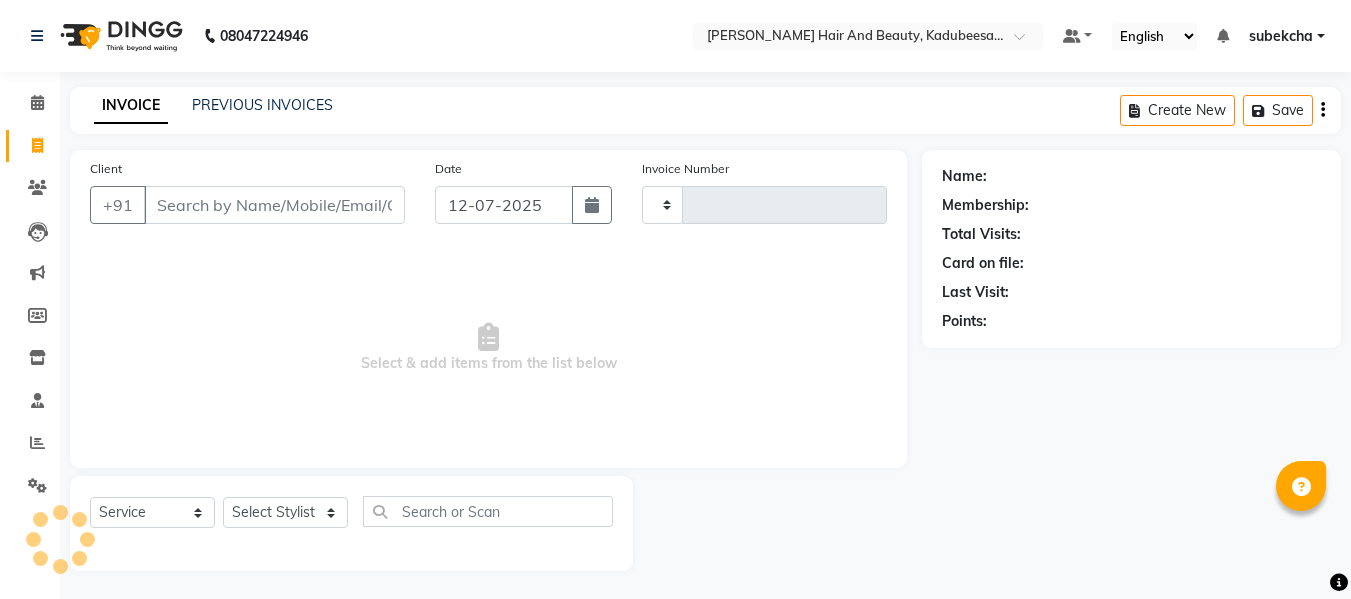 scroll, scrollTop: 2, scrollLeft: 0, axis: vertical 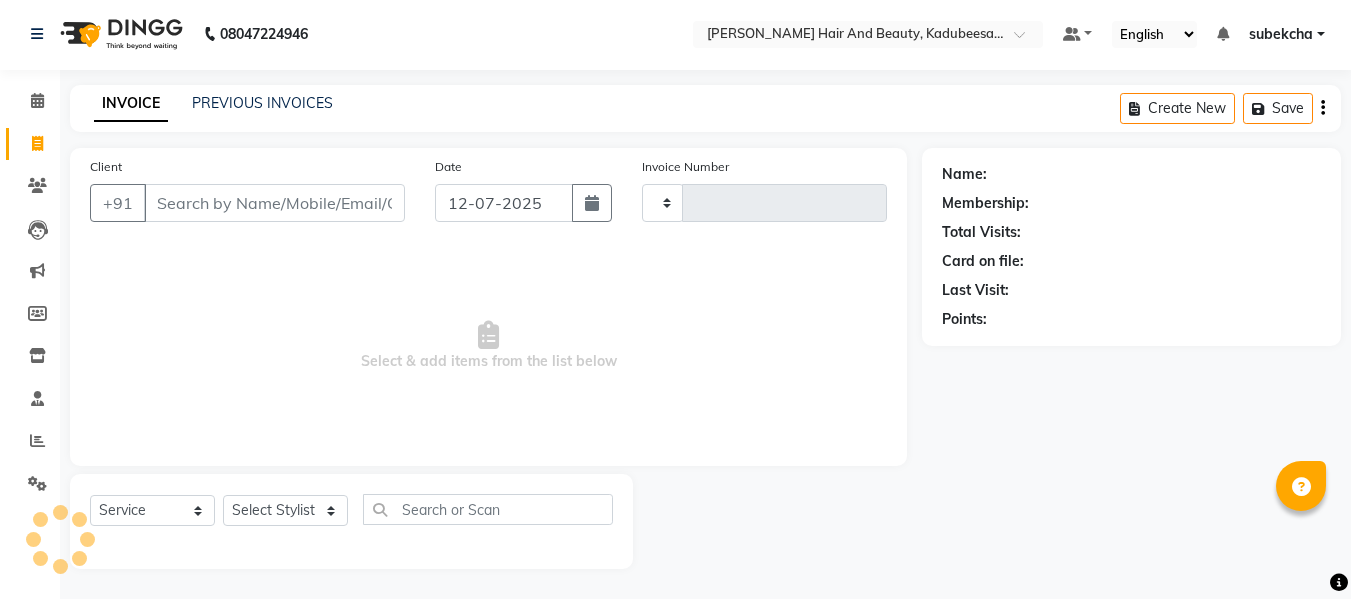 type on "1163" 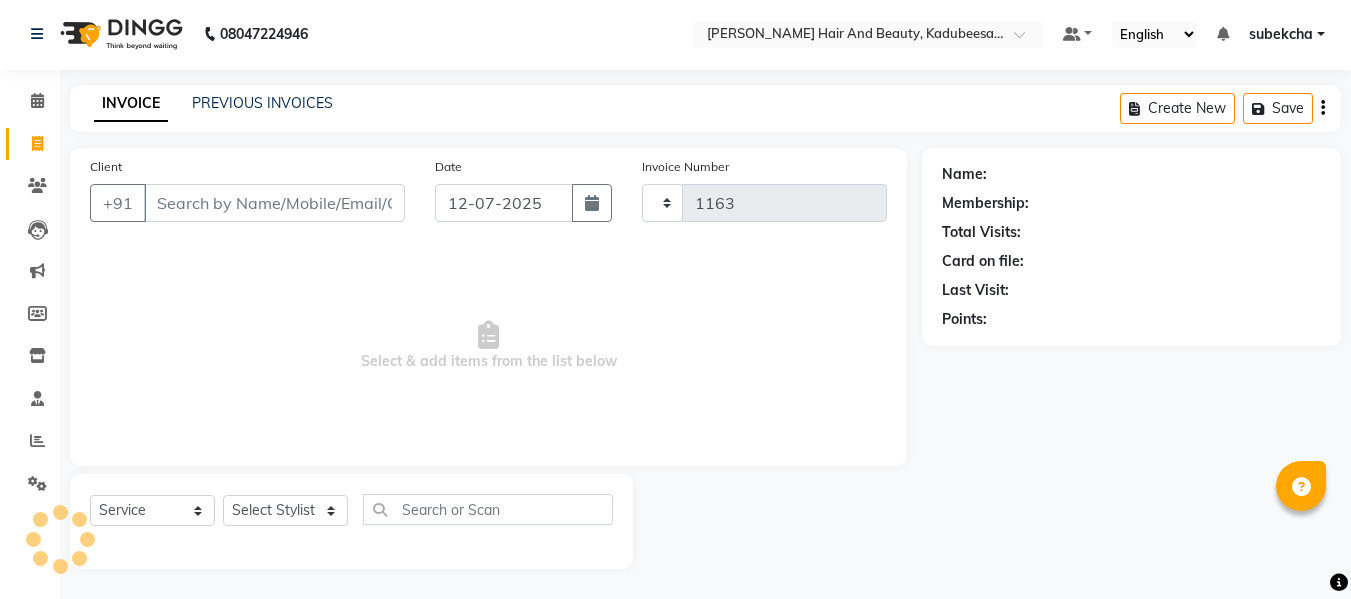 select on "7013" 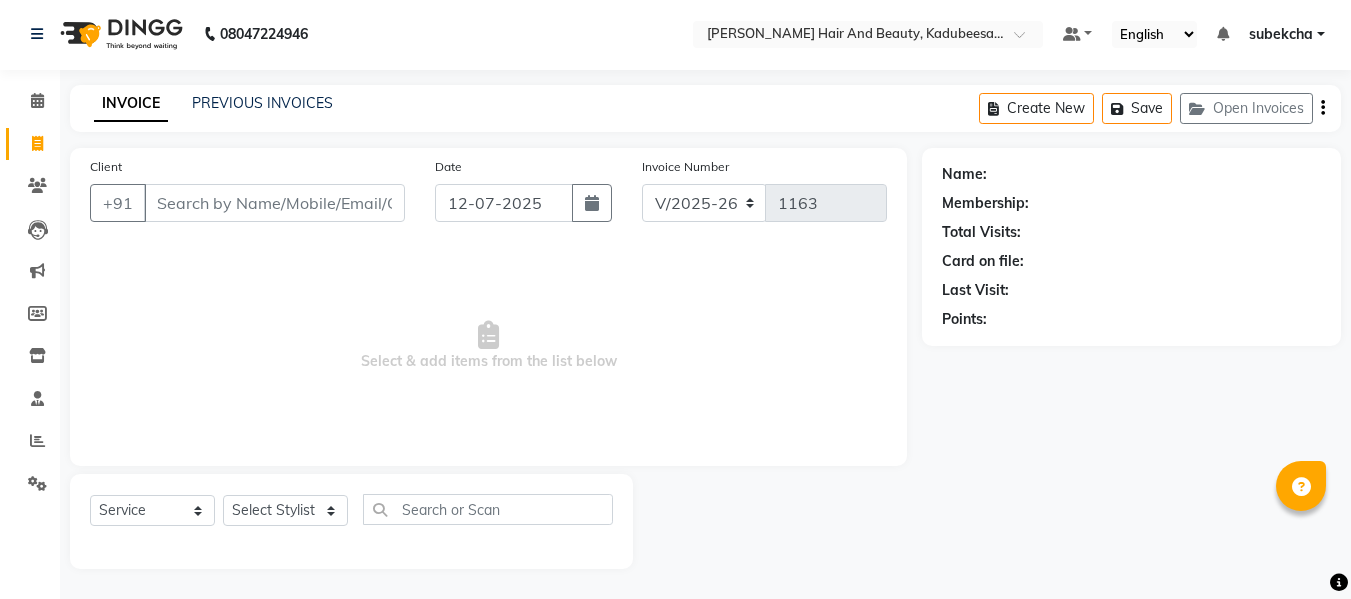 click on "Client" at bounding box center [274, 203] 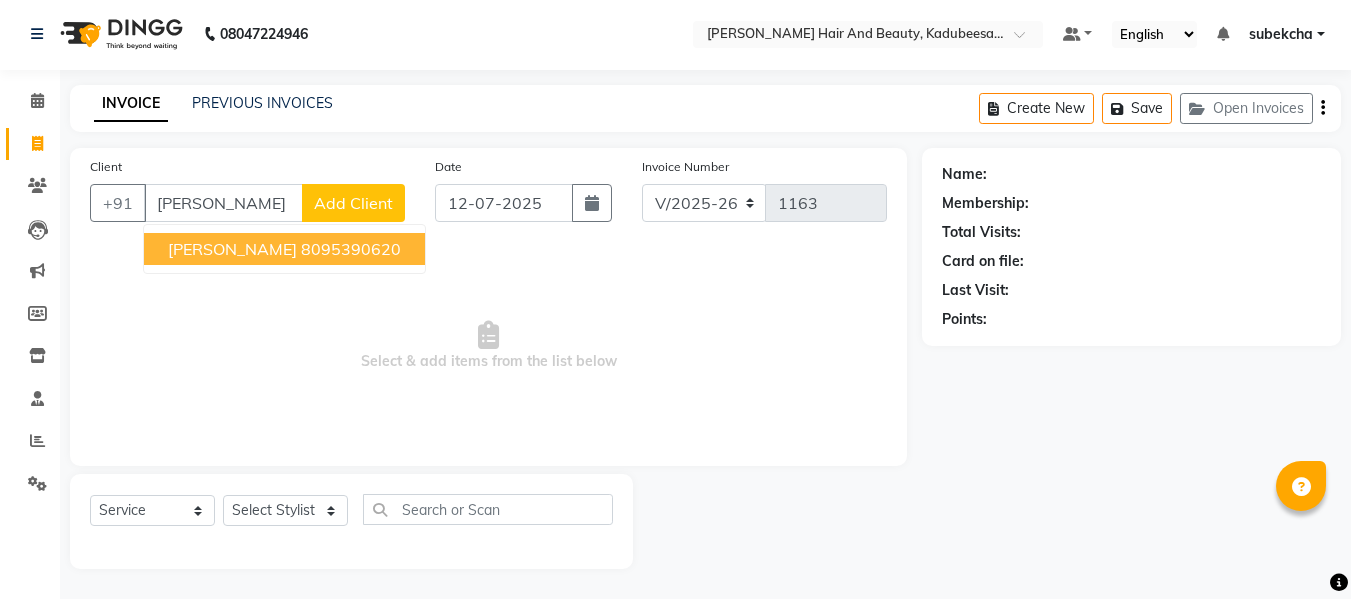 click on "shriju  8095390620" at bounding box center [284, 249] 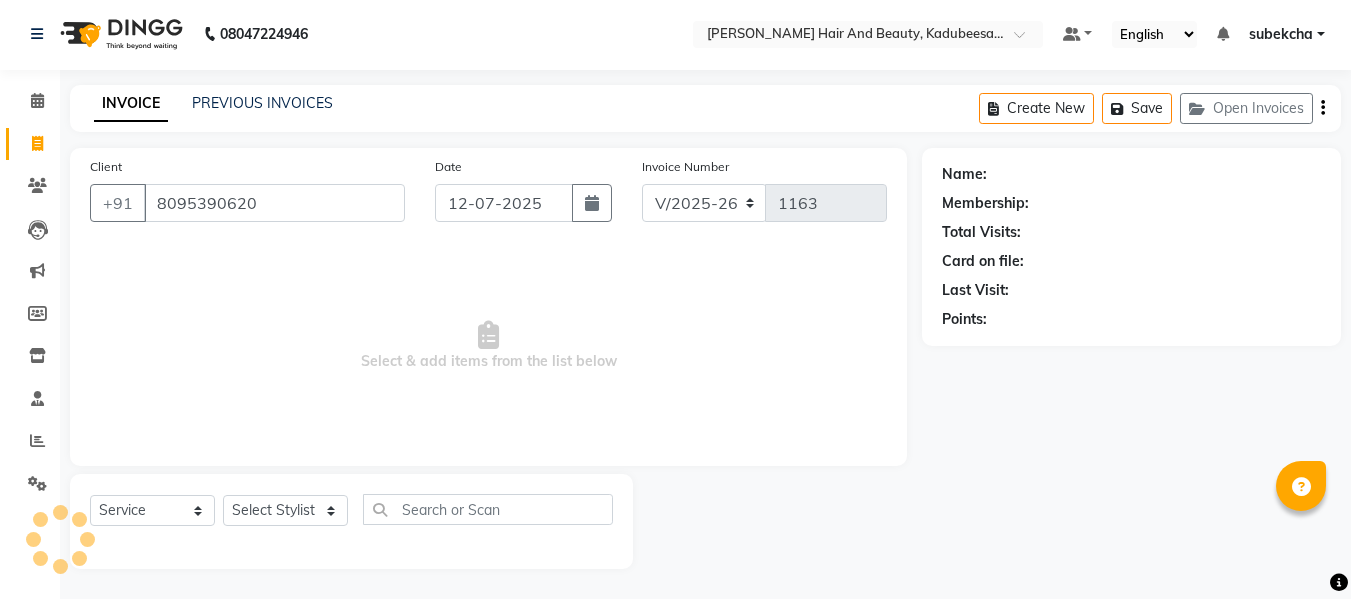 type on "8095390620" 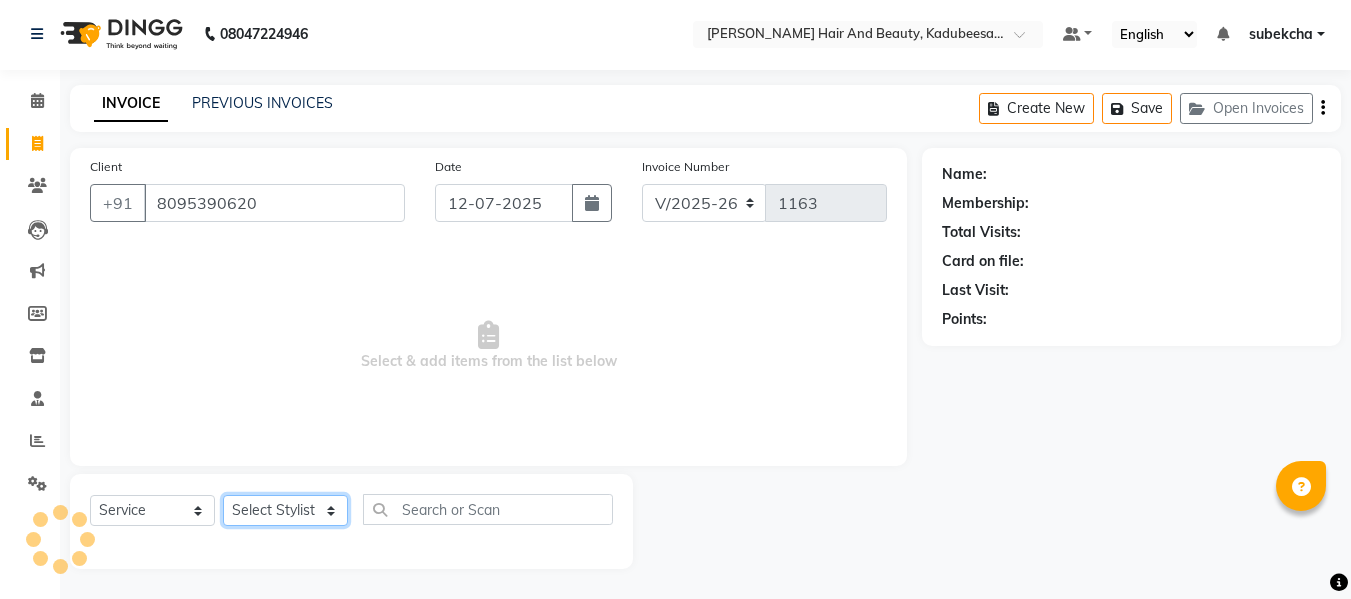 click on "Select Stylist aita [PERSON_NAME]  priyanka [PERSON_NAME] Salon Manager Sanit subekcha [PERSON_NAME]" 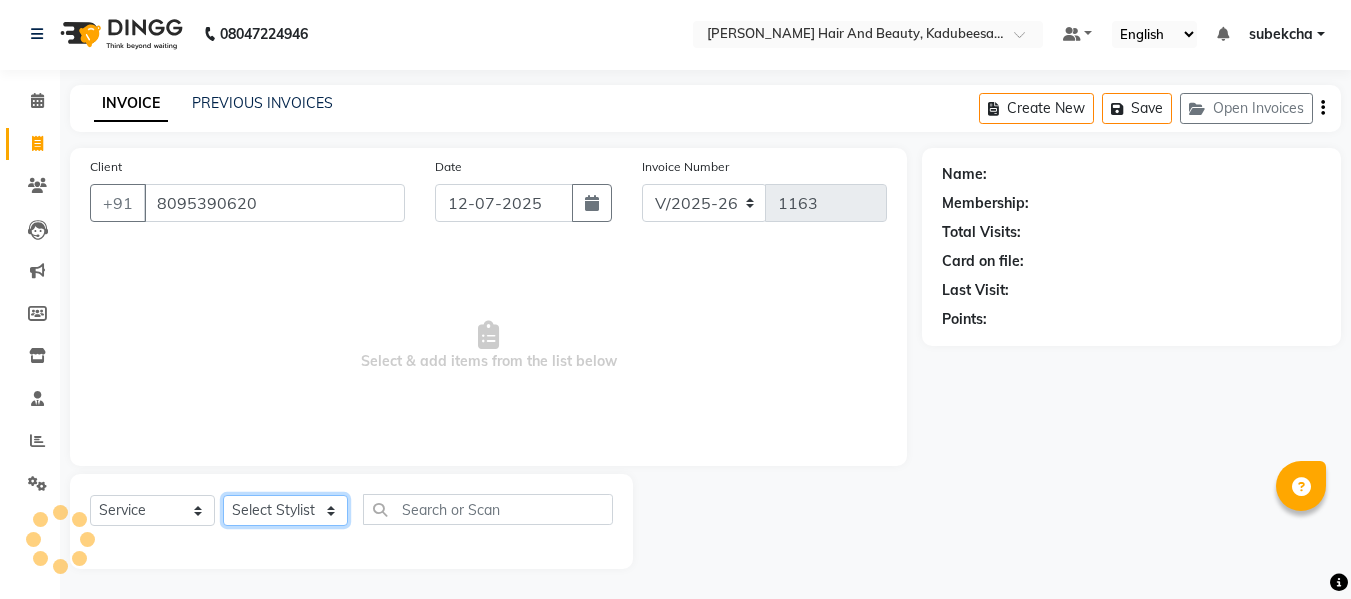 select on "85948" 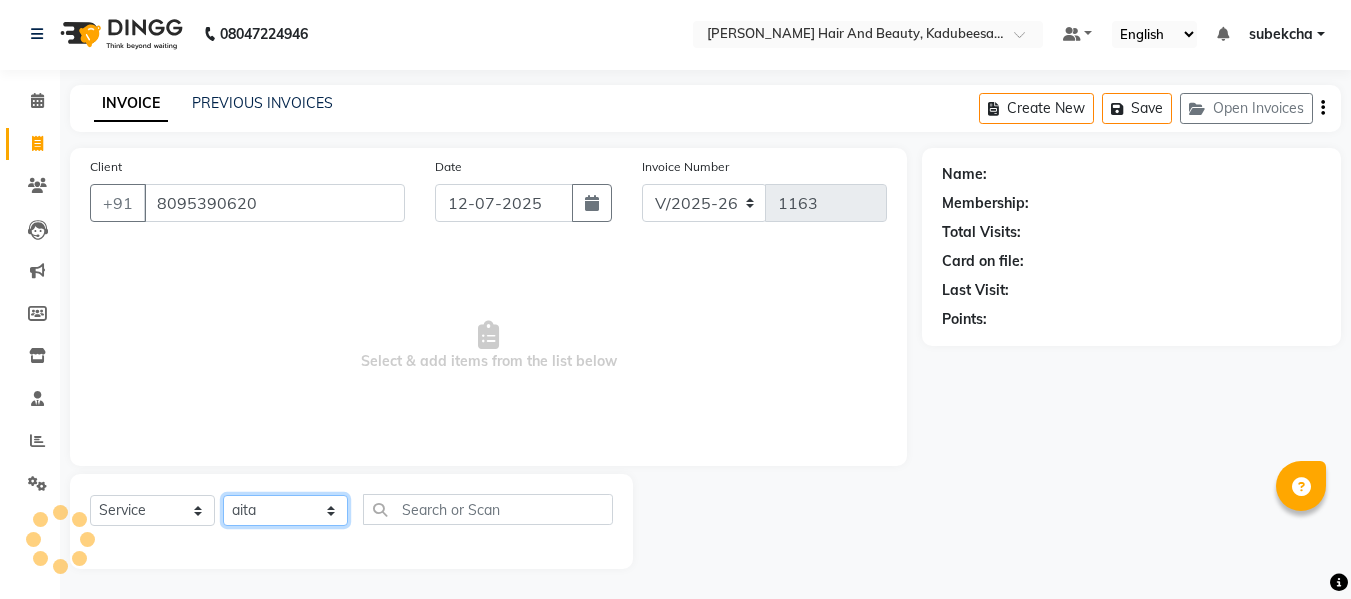 click on "Select Stylist aita [PERSON_NAME]  priyanka [PERSON_NAME] Salon Manager Sanit subekcha [PERSON_NAME]" 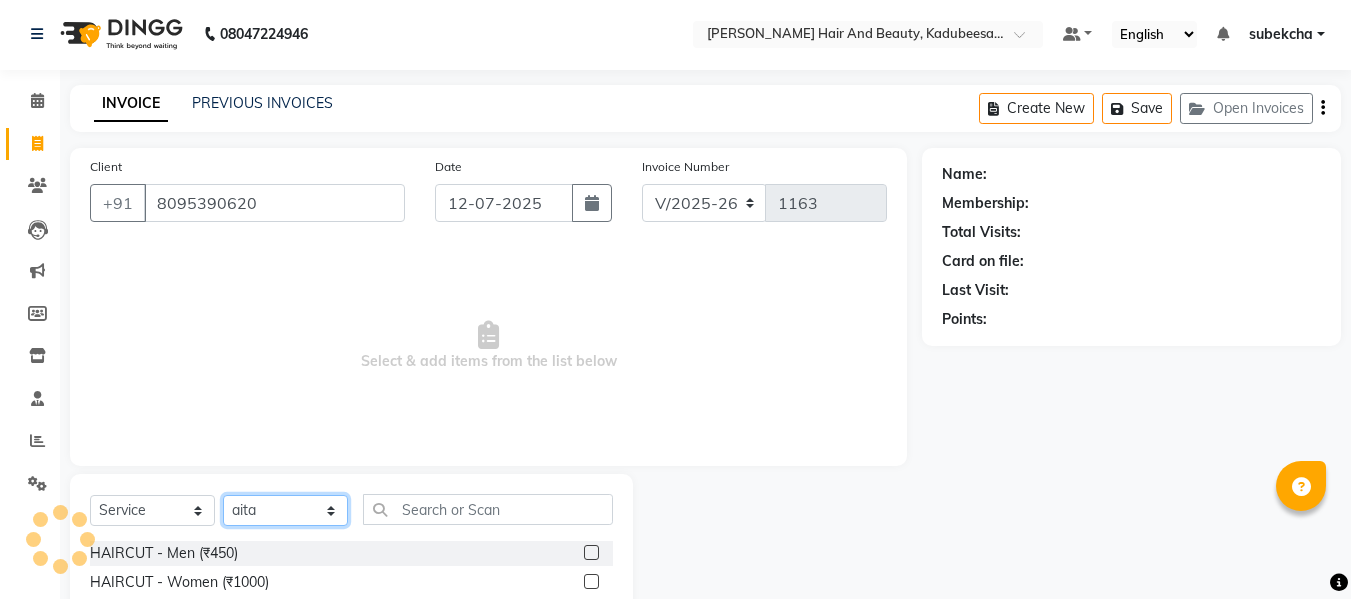 scroll, scrollTop: 202, scrollLeft: 0, axis: vertical 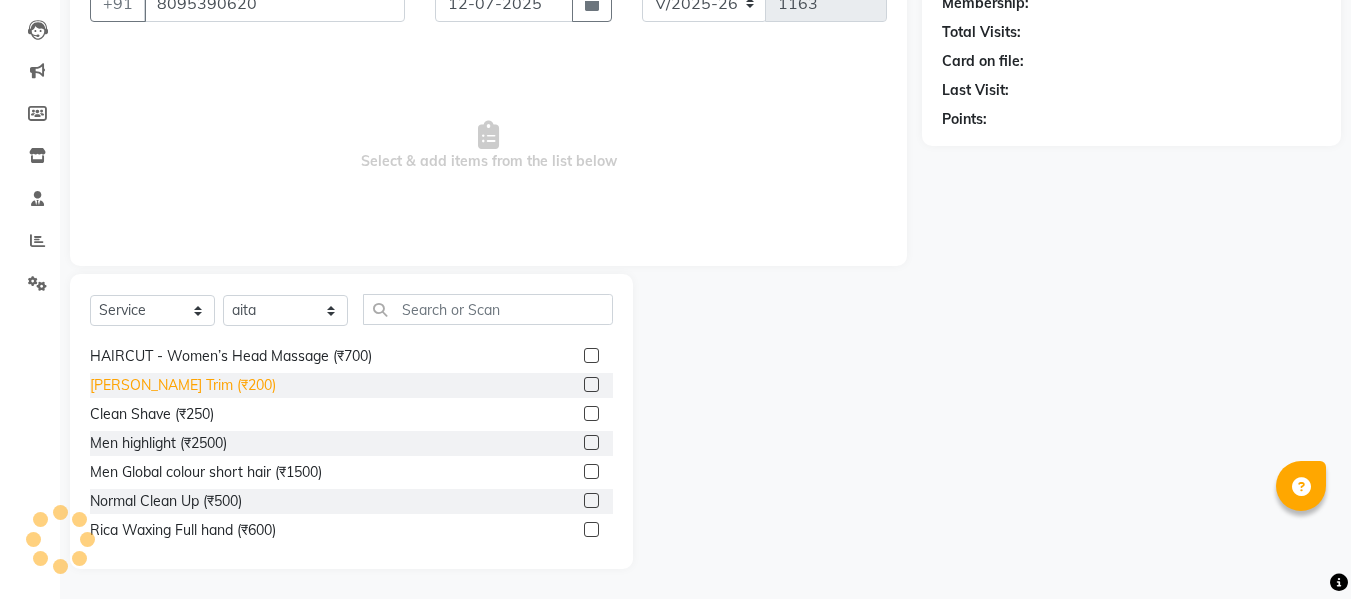 click on "[PERSON_NAME] Trim (₹200)" 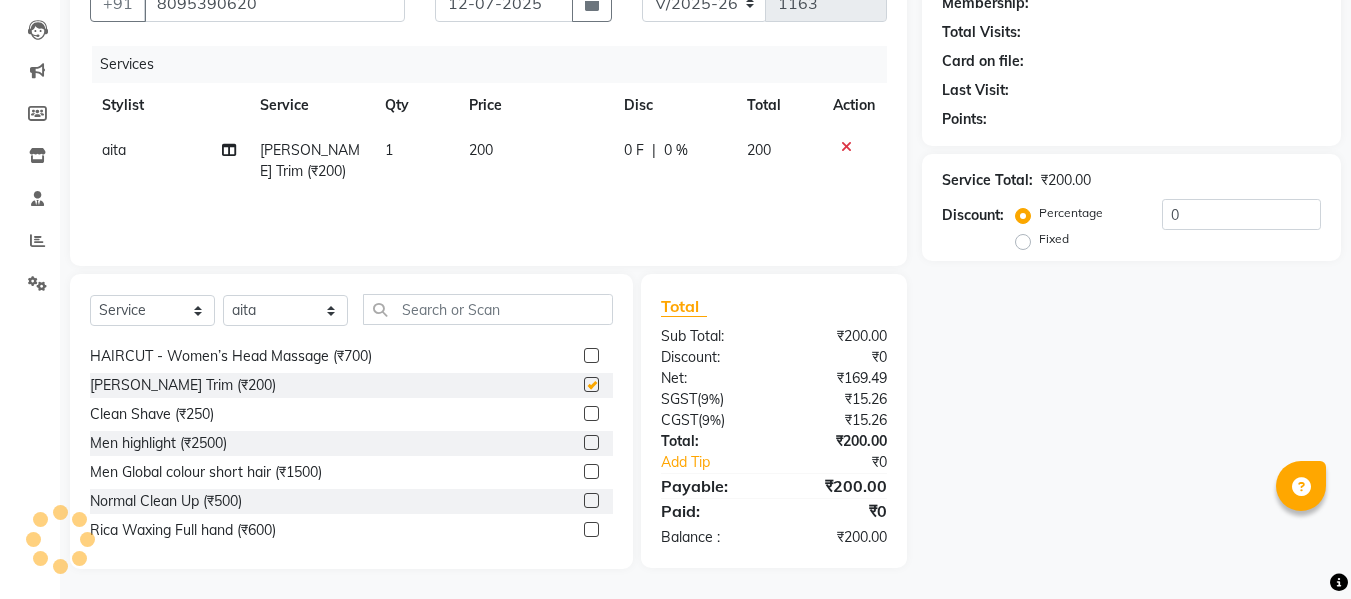 checkbox on "false" 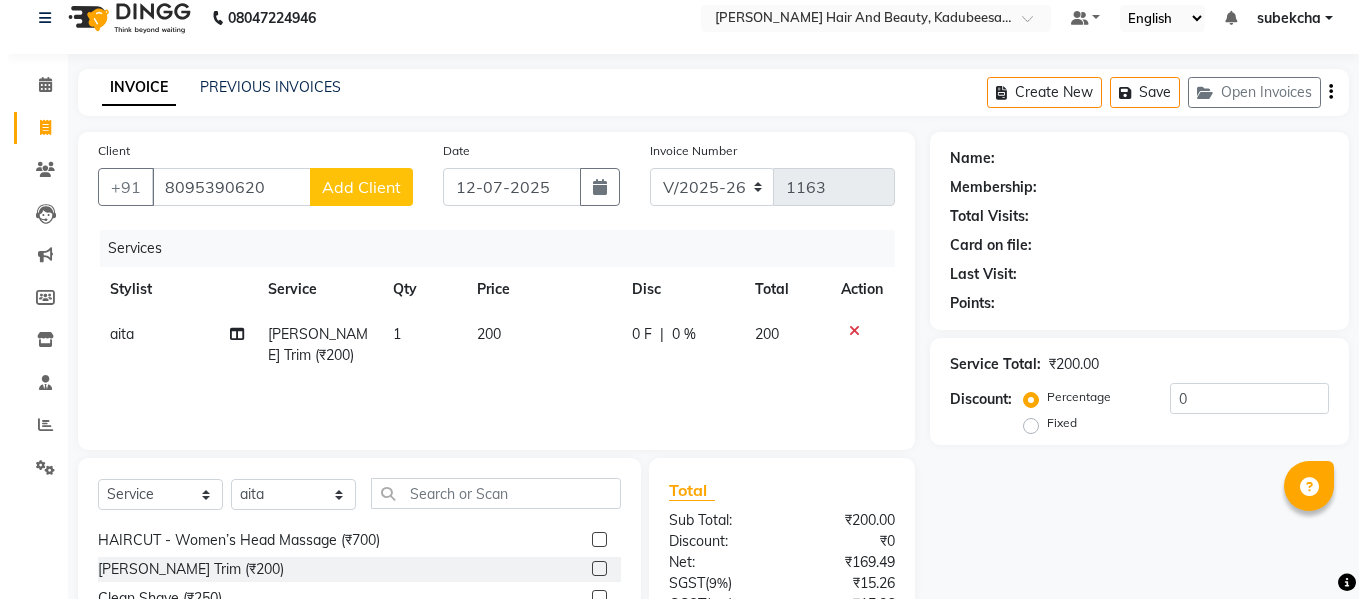 scroll, scrollTop: 2, scrollLeft: 0, axis: vertical 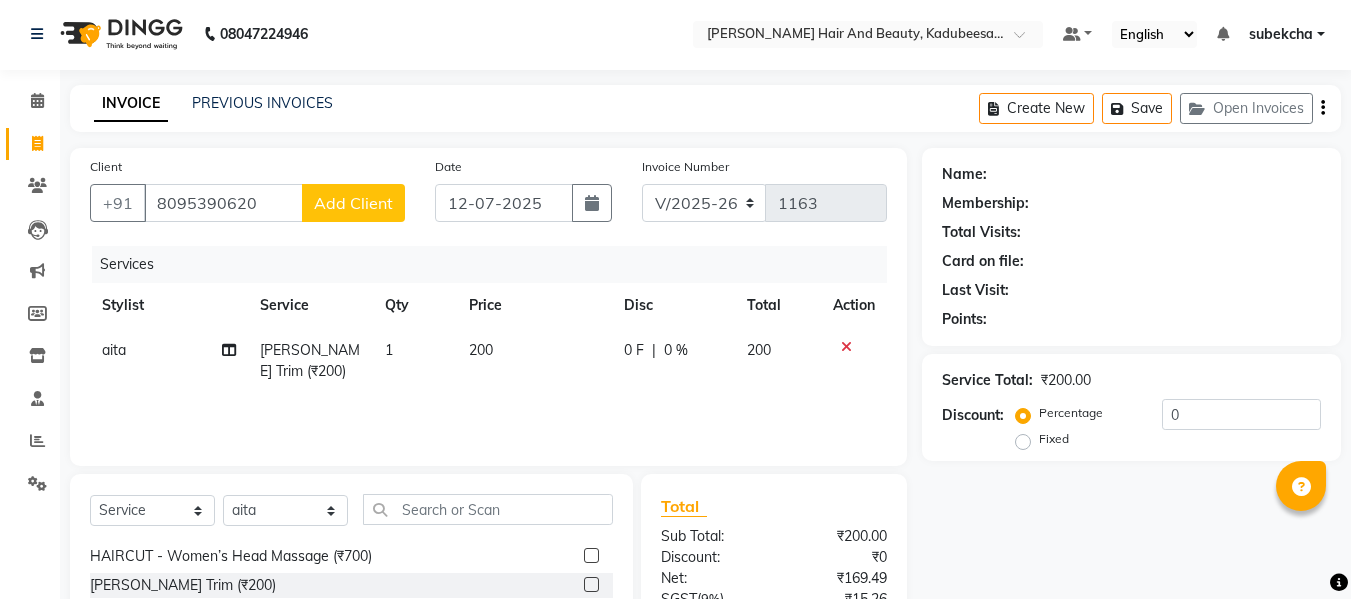 click on "Add Client" 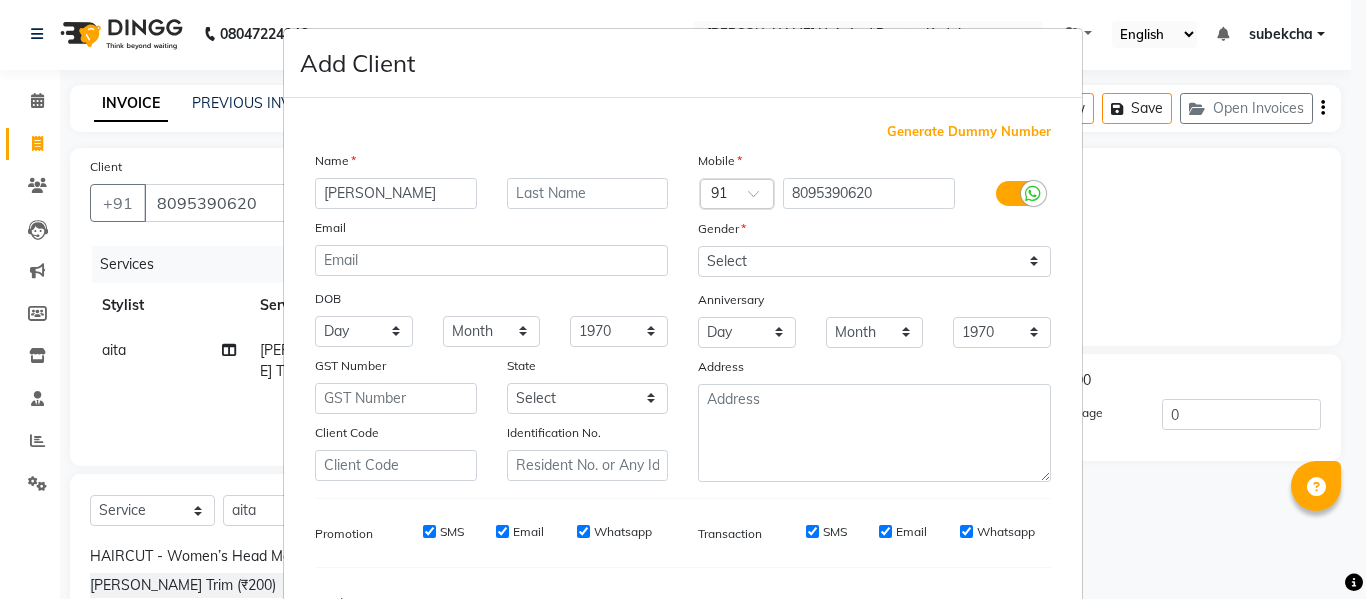 type on "[PERSON_NAME]" 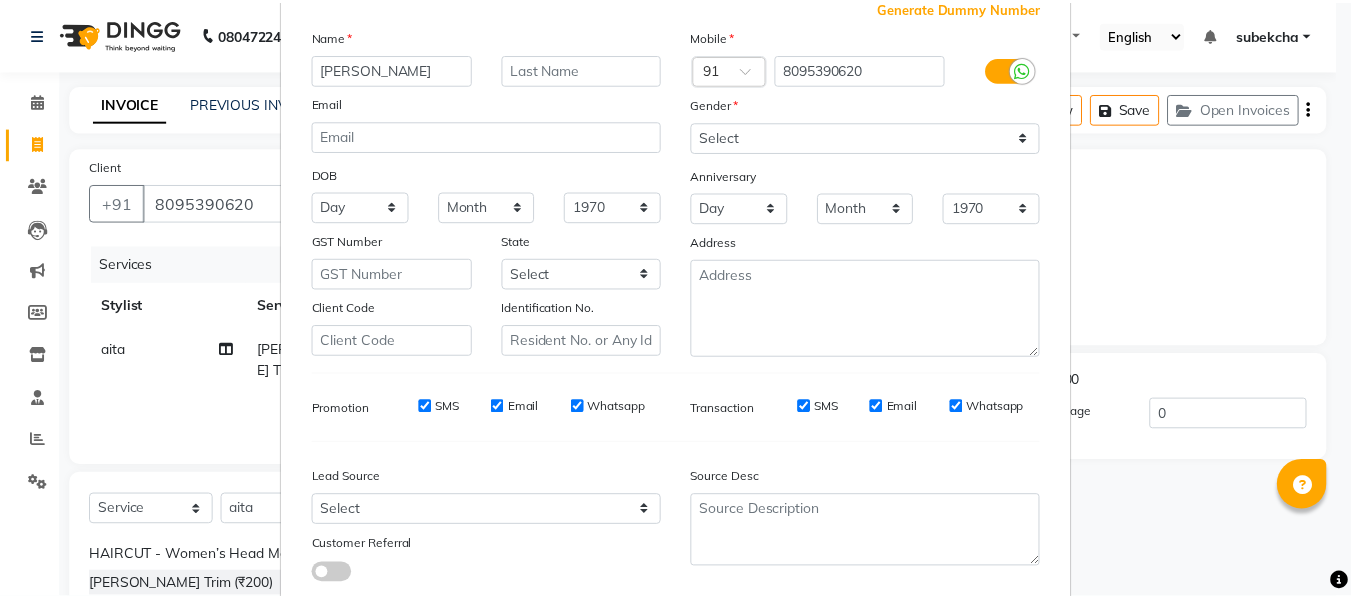 scroll, scrollTop: 250, scrollLeft: 0, axis: vertical 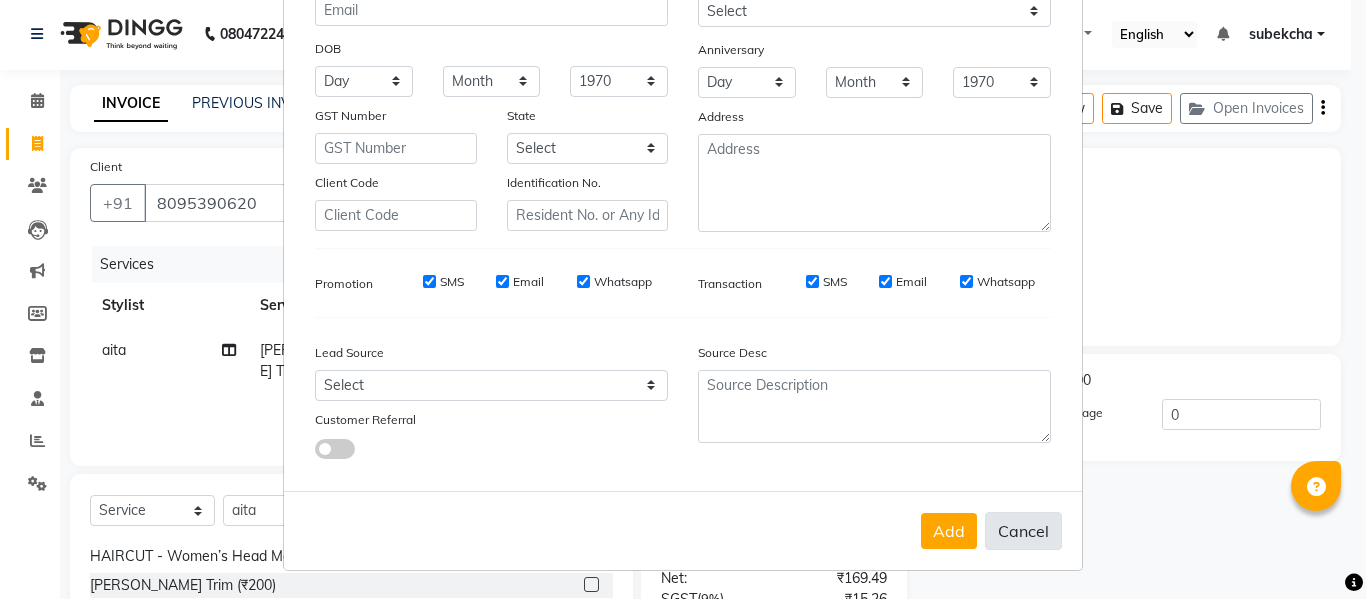 click on "Cancel" at bounding box center [1023, 531] 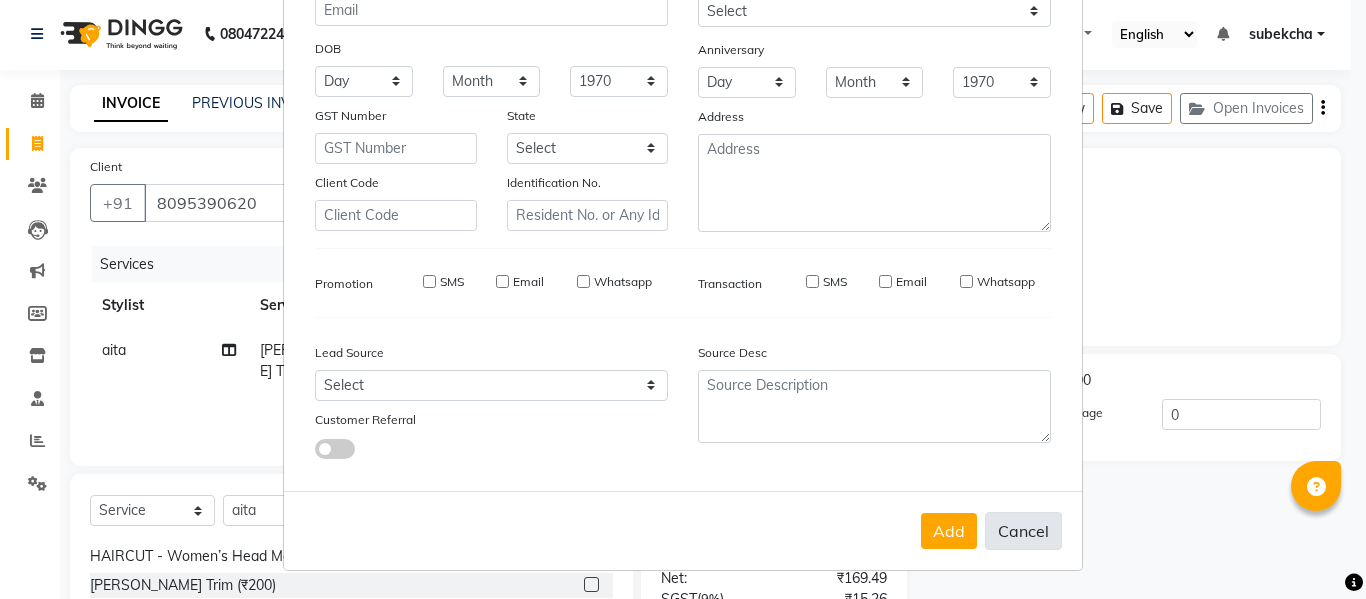 type 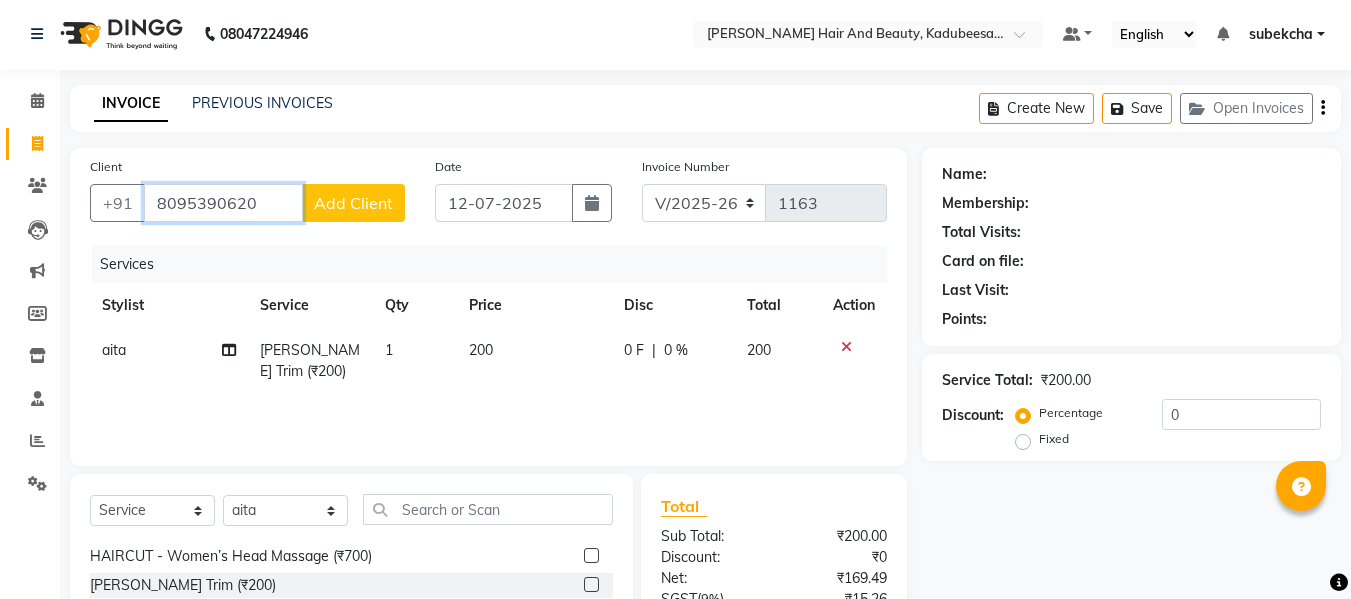drag, startPoint x: 256, startPoint y: 202, endPoint x: 152, endPoint y: 202, distance: 104 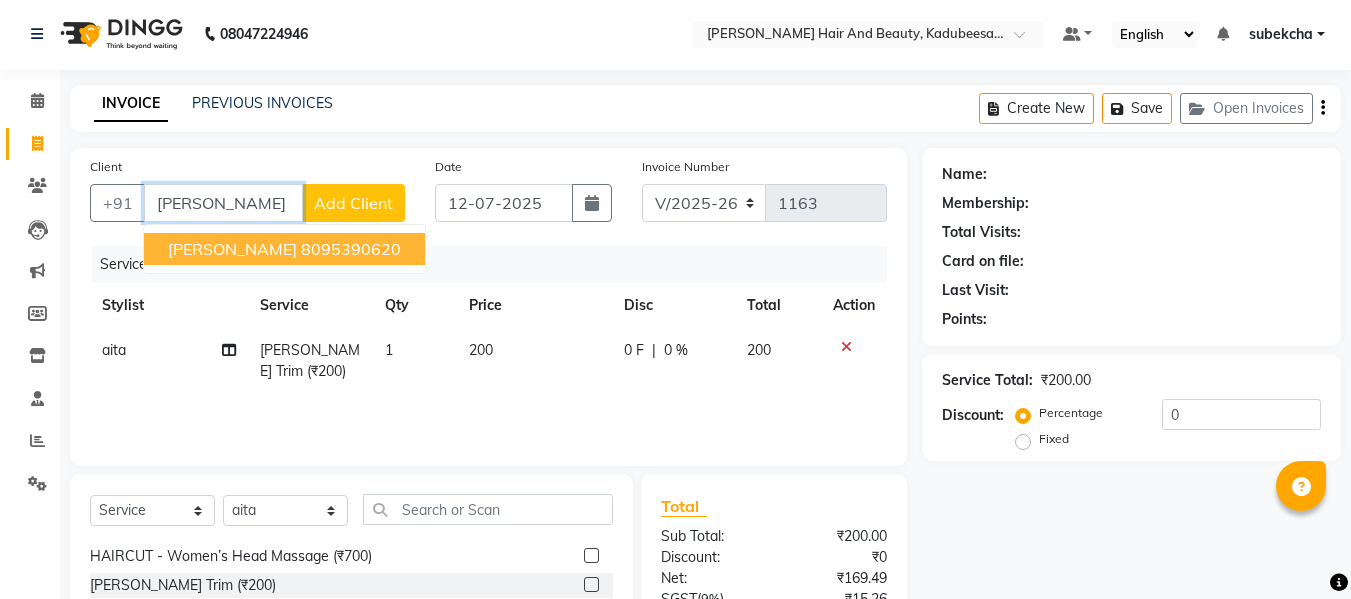 click on "[PERSON_NAME]" at bounding box center (232, 249) 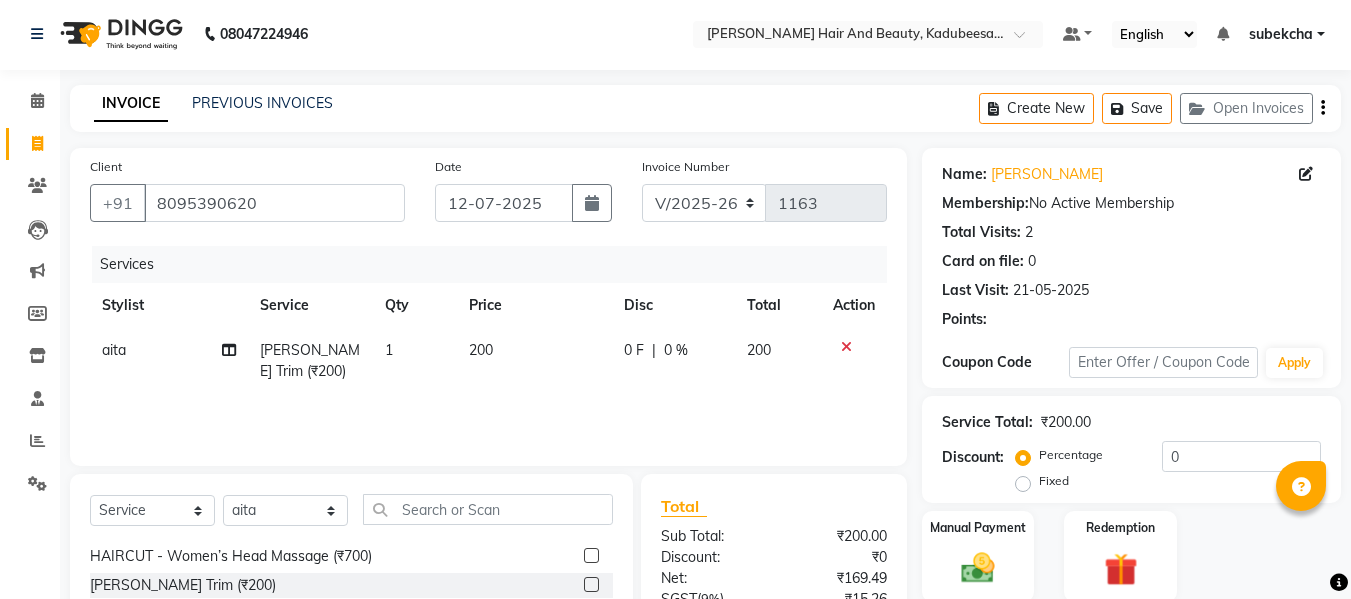 scroll, scrollTop: 202, scrollLeft: 0, axis: vertical 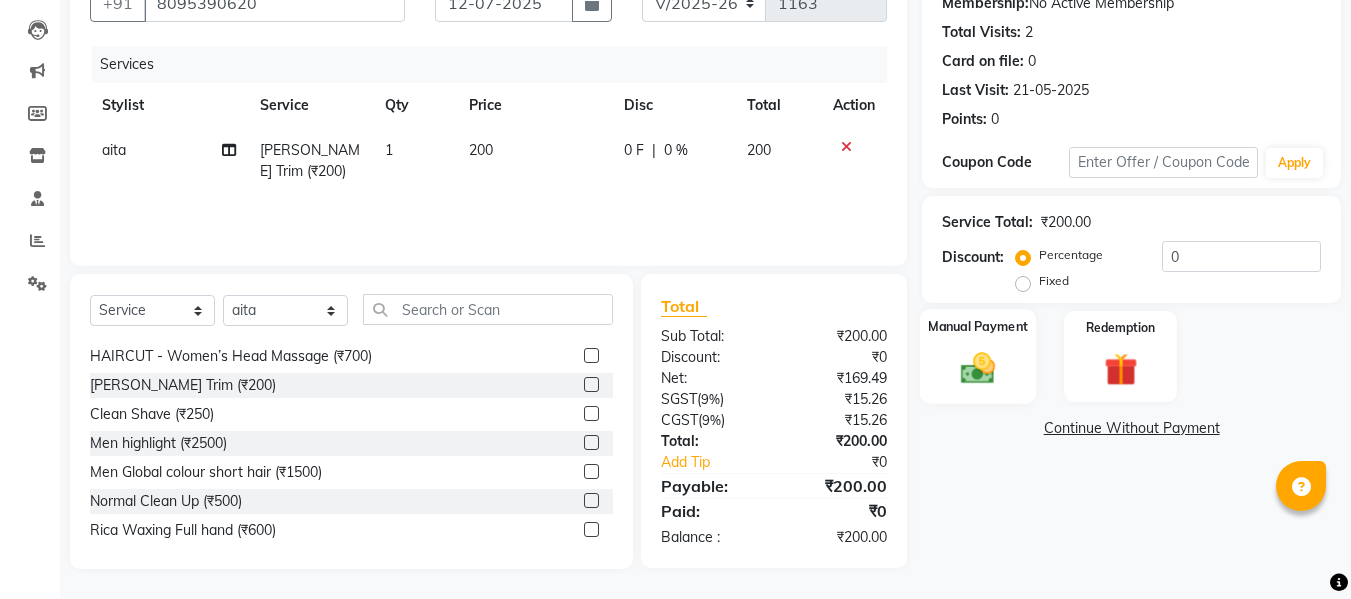 click on "Manual Payment" 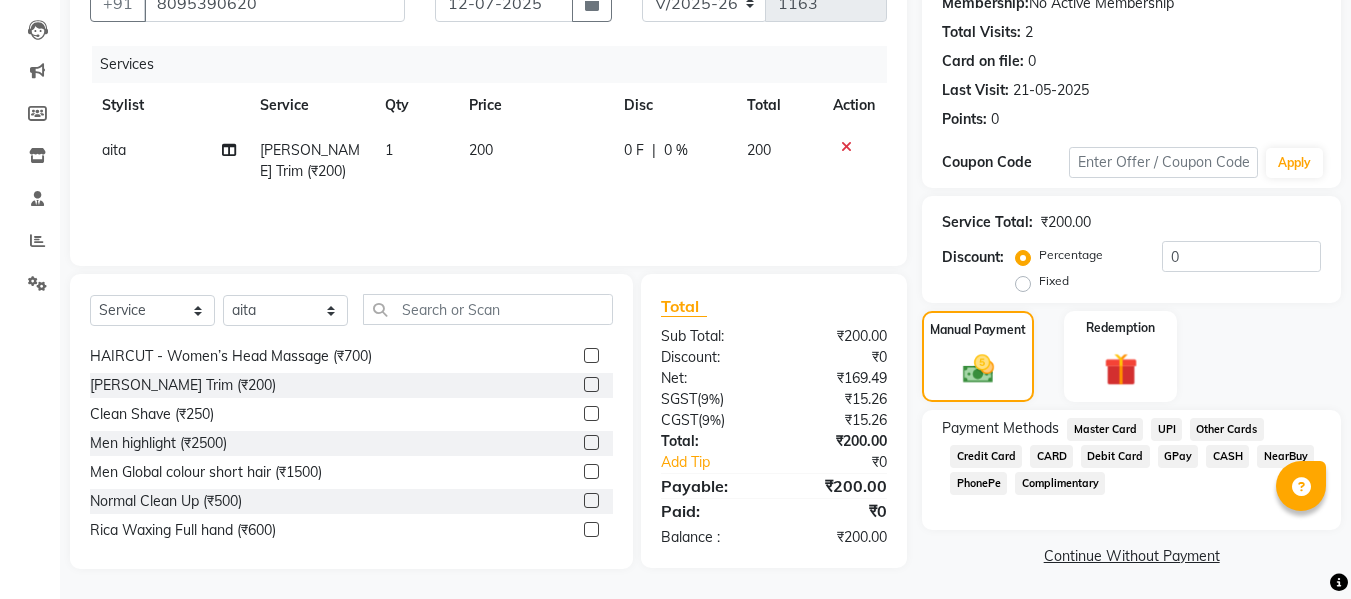 click on "CASH" 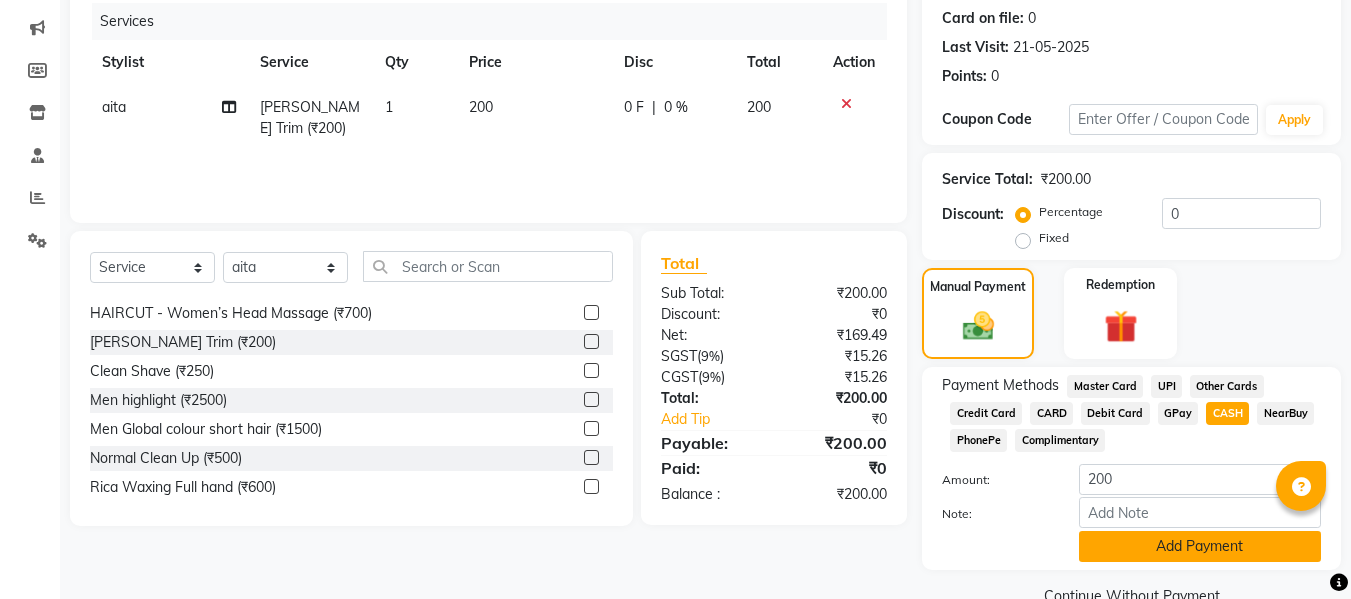 scroll, scrollTop: 287, scrollLeft: 0, axis: vertical 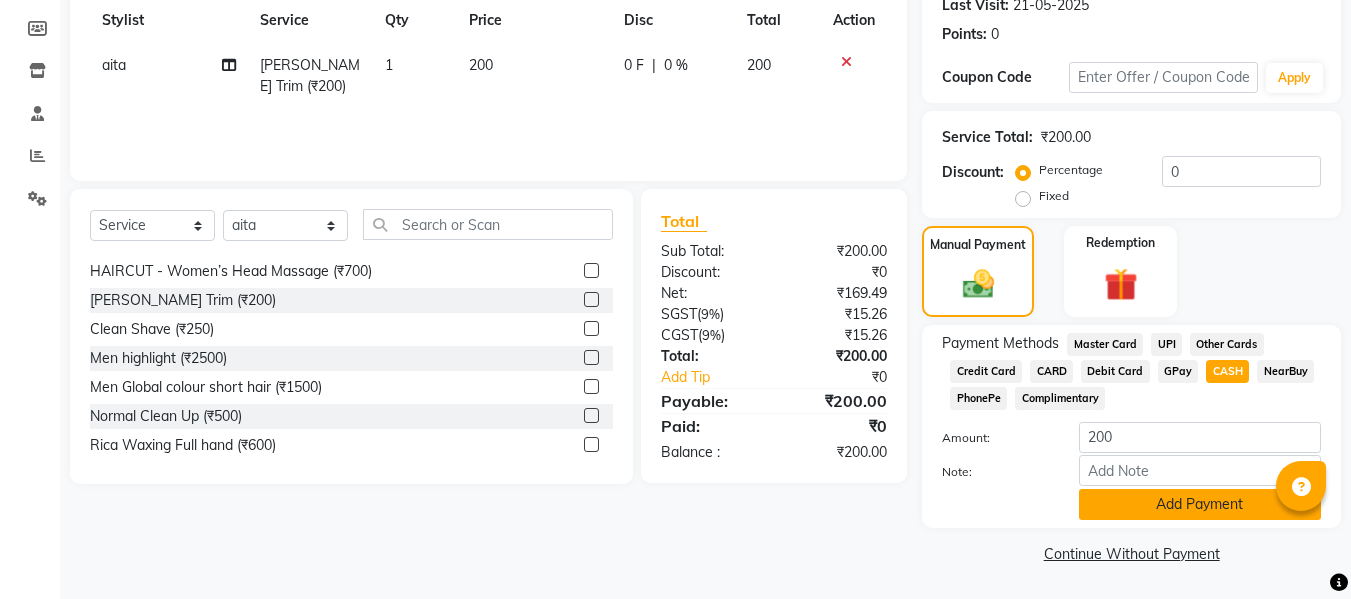 click on "Add Payment" 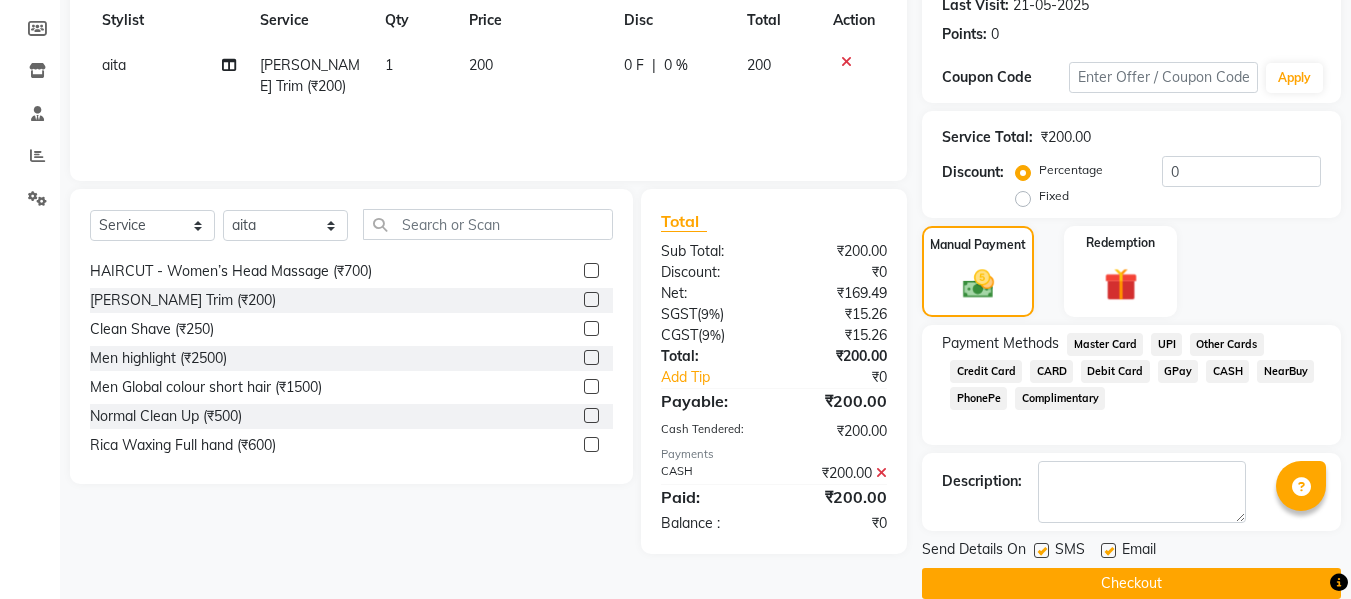 scroll, scrollTop: 317, scrollLeft: 0, axis: vertical 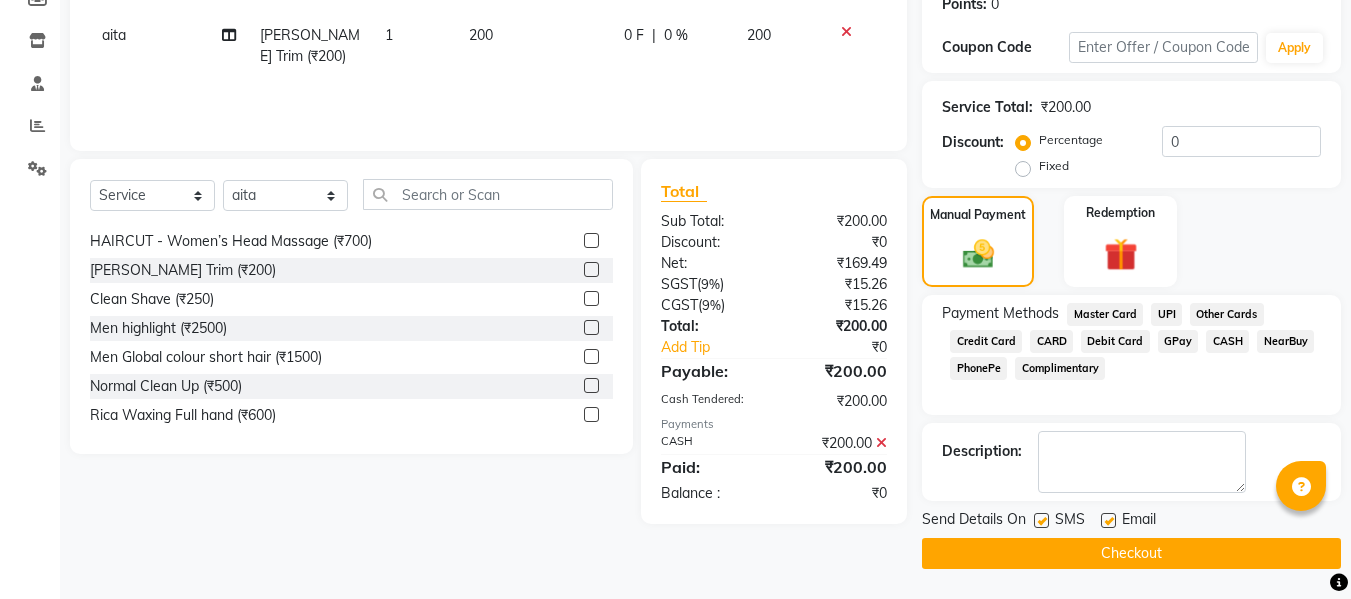 click on "Checkout" 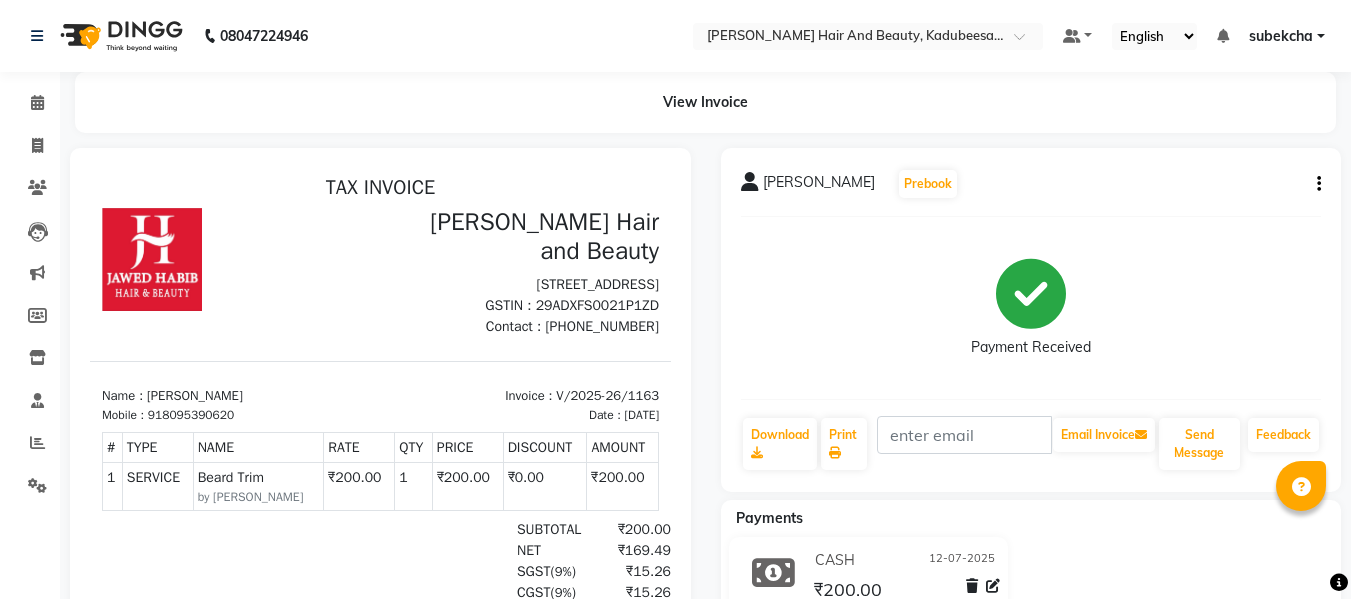 scroll, scrollTop: 16, scrollLeft: 0, axis: vertical 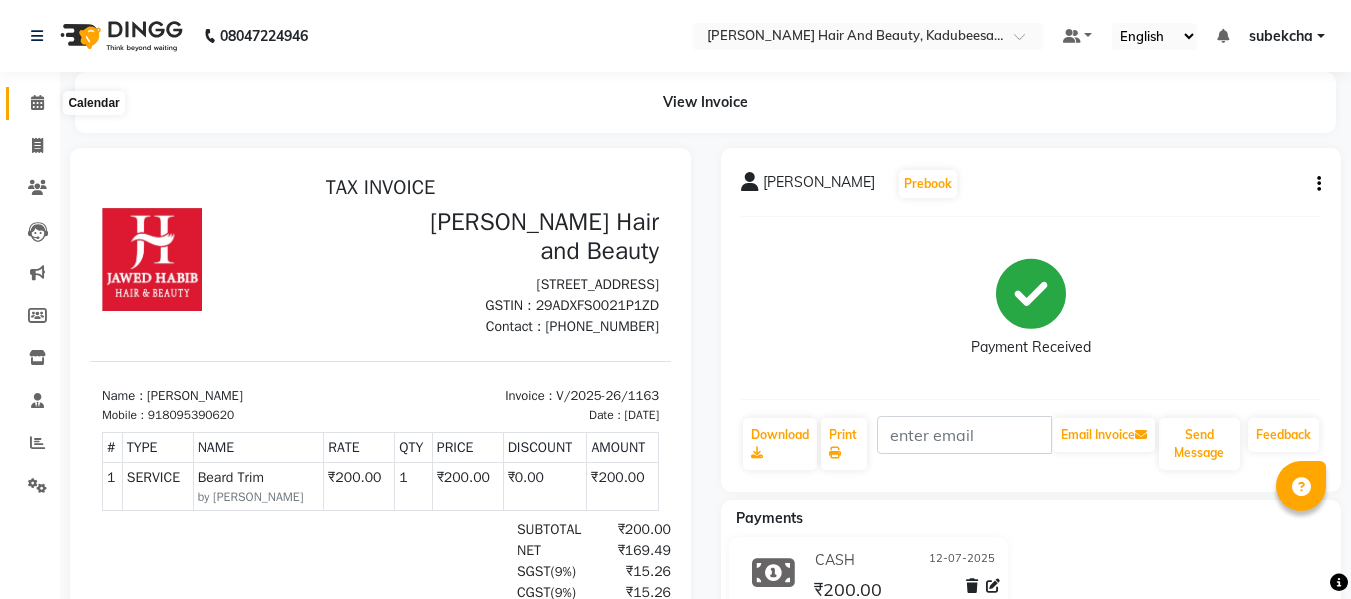 click 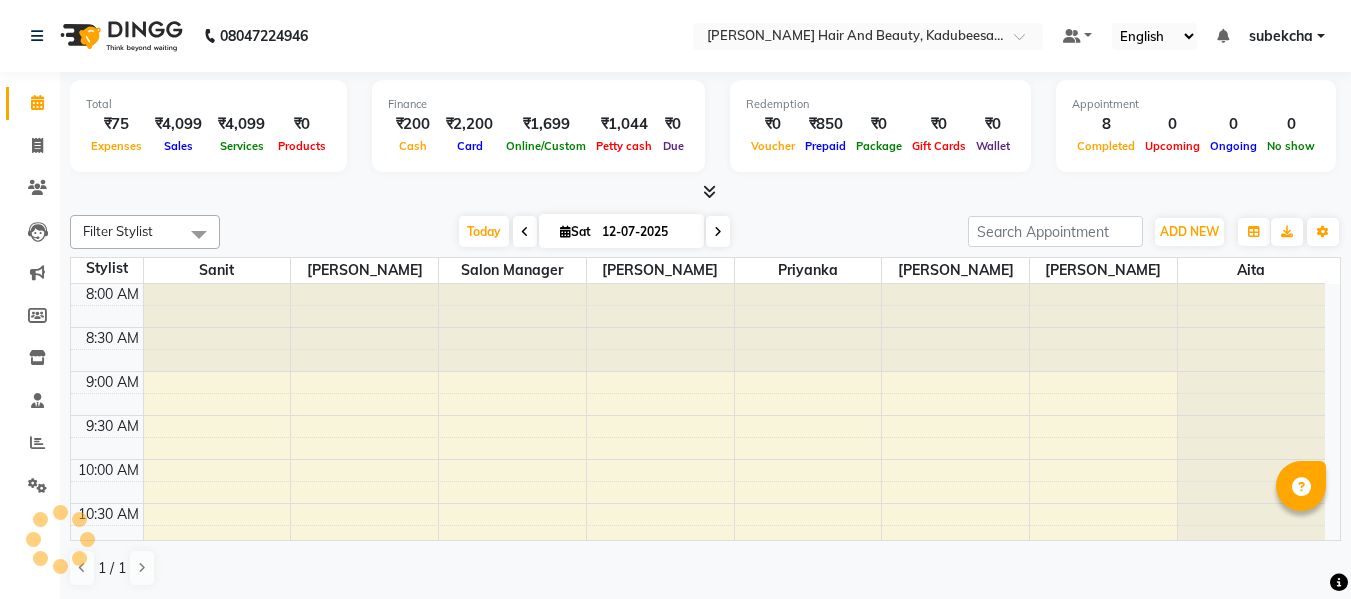 scroll, scrollTop: 705, scrollLeft: 0, axis: vertical 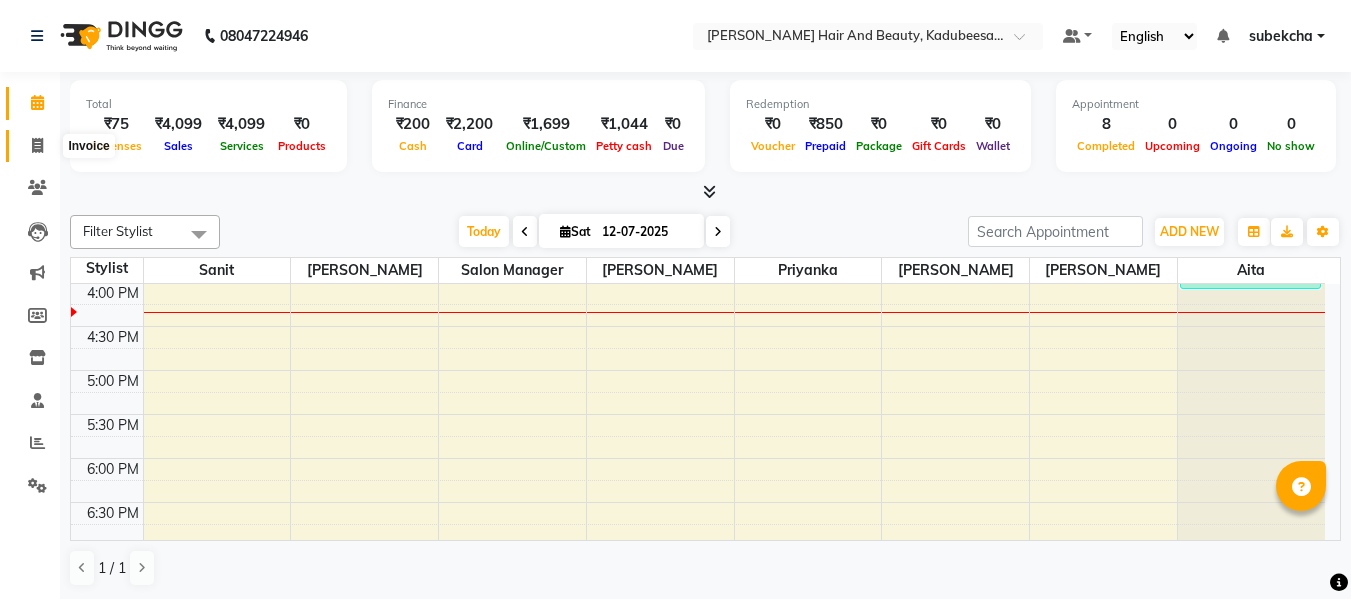 click 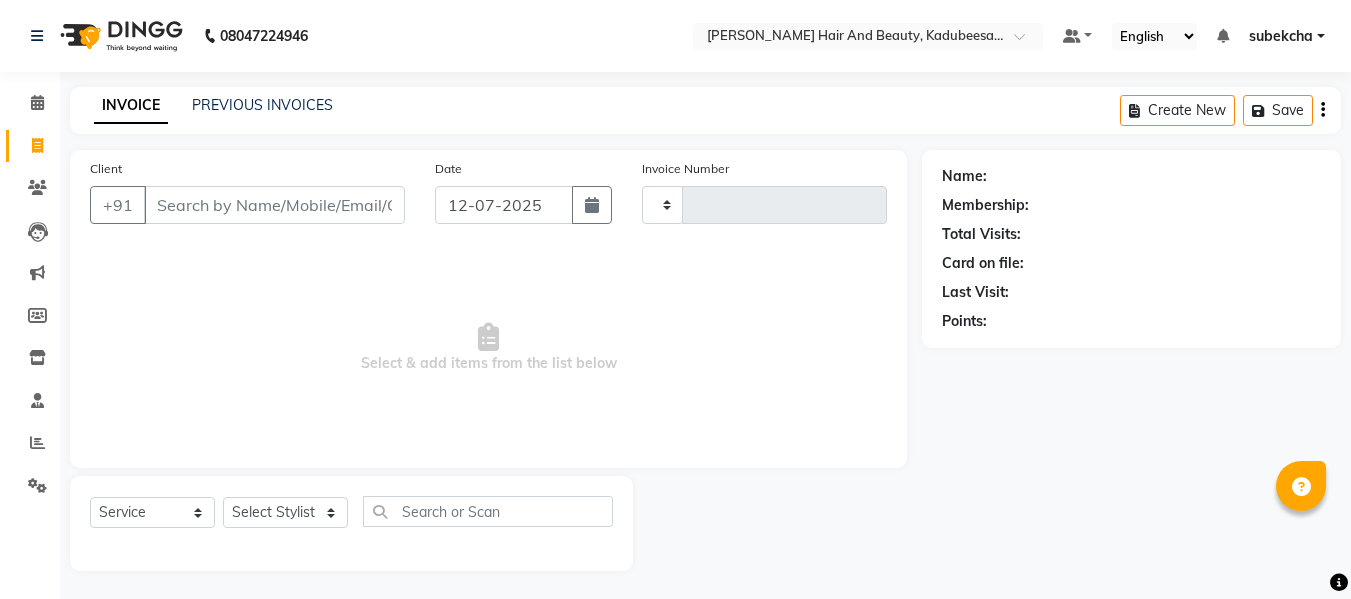 type on "1164" 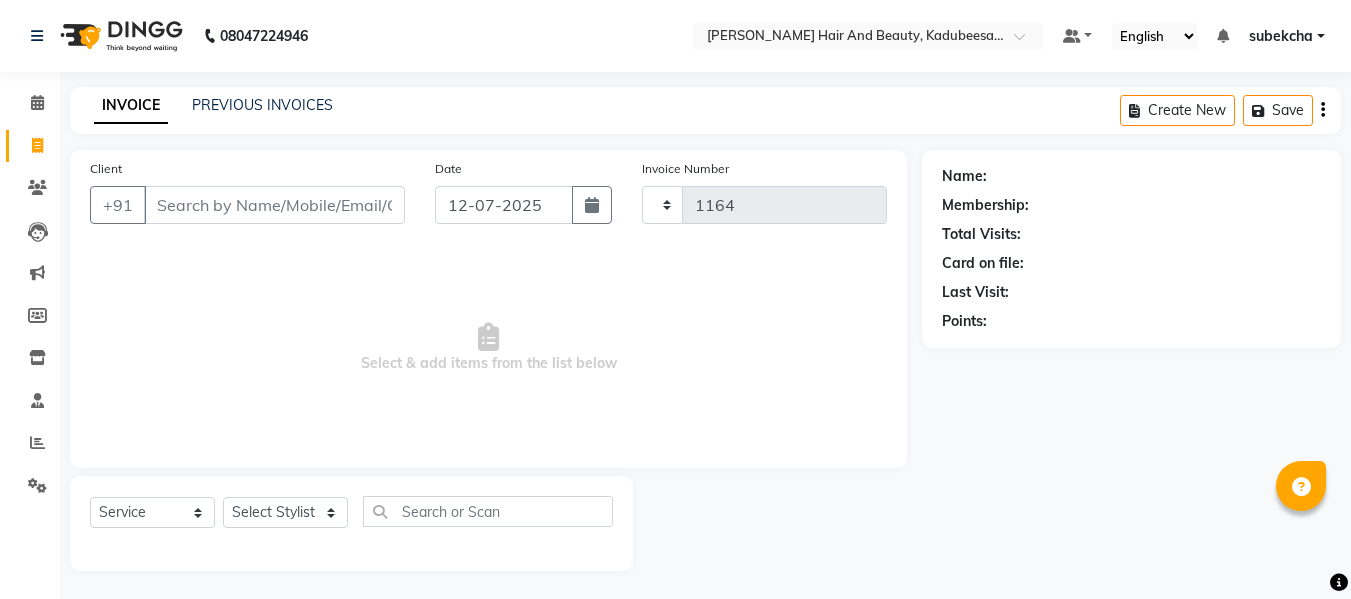 select on "7013" 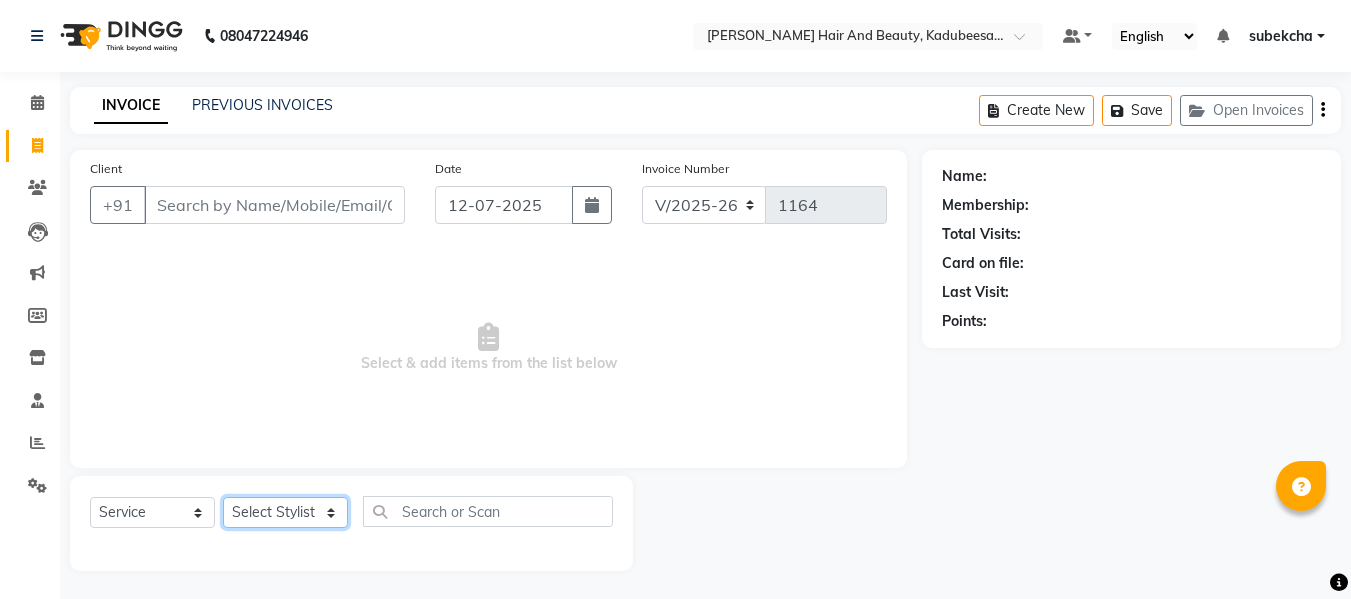 click on "Select Stylist aita Bijay bivek  priyanka riya Salon Manager Sanit subekcha Vimal" 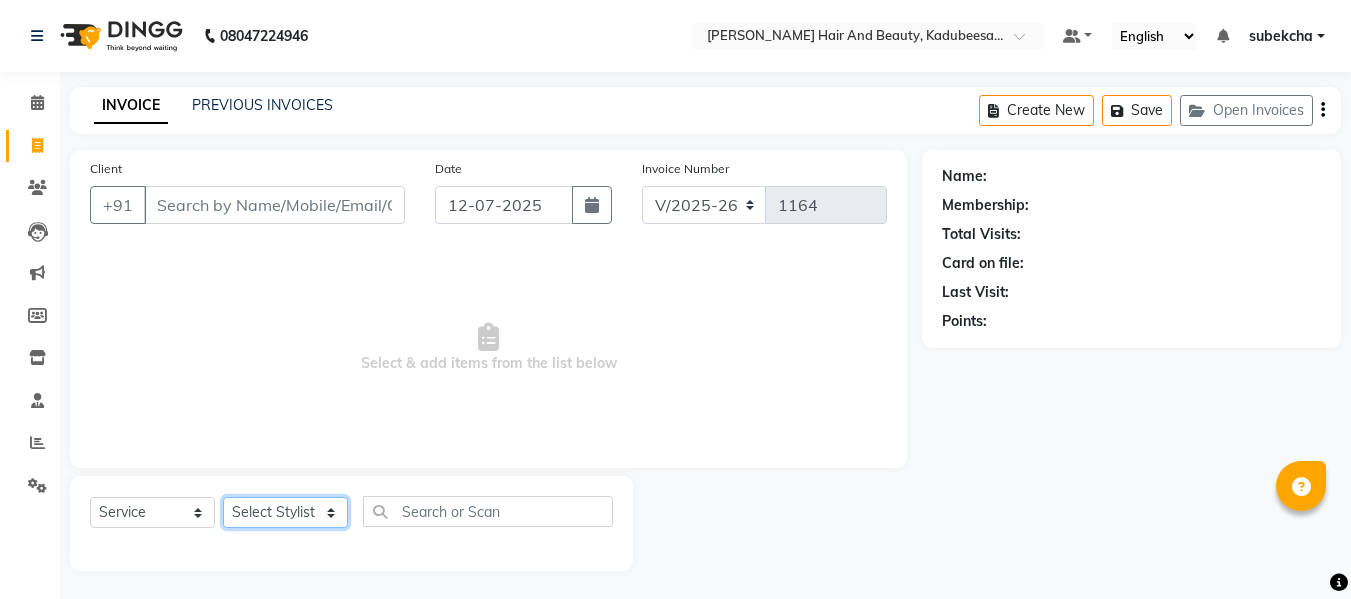 select on "68037" 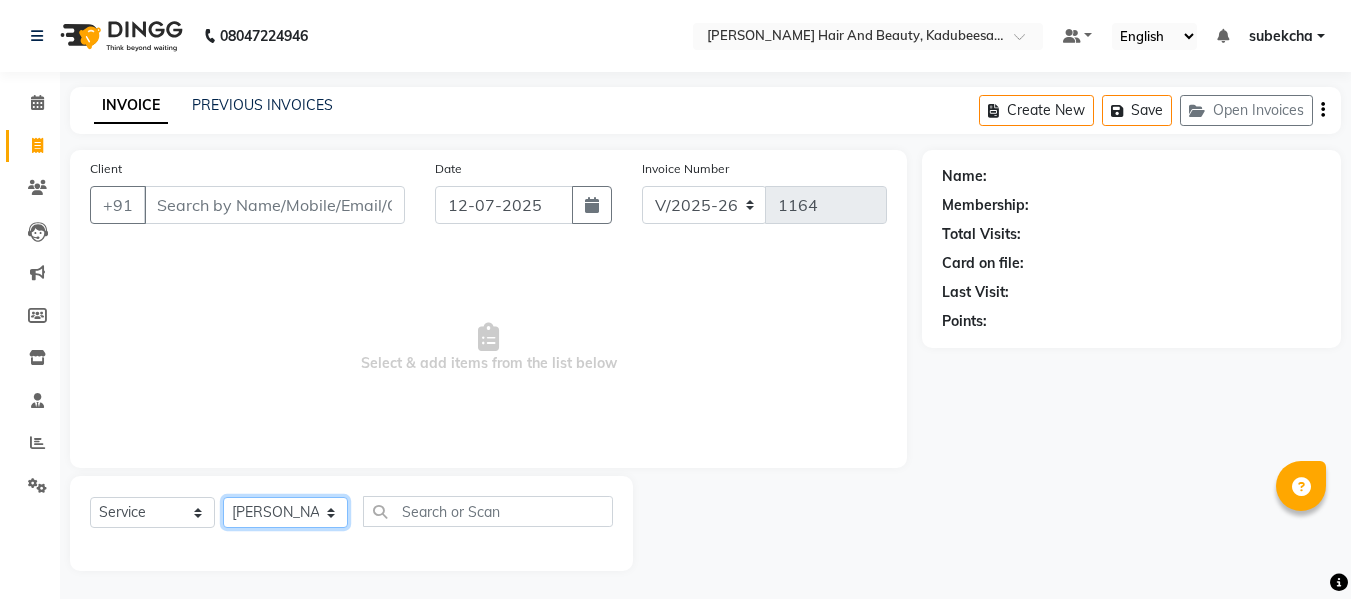 click on "Select Stylist aita Bijay bivek  priyanka riya Salon Manager Sanit subekcha Vimal" 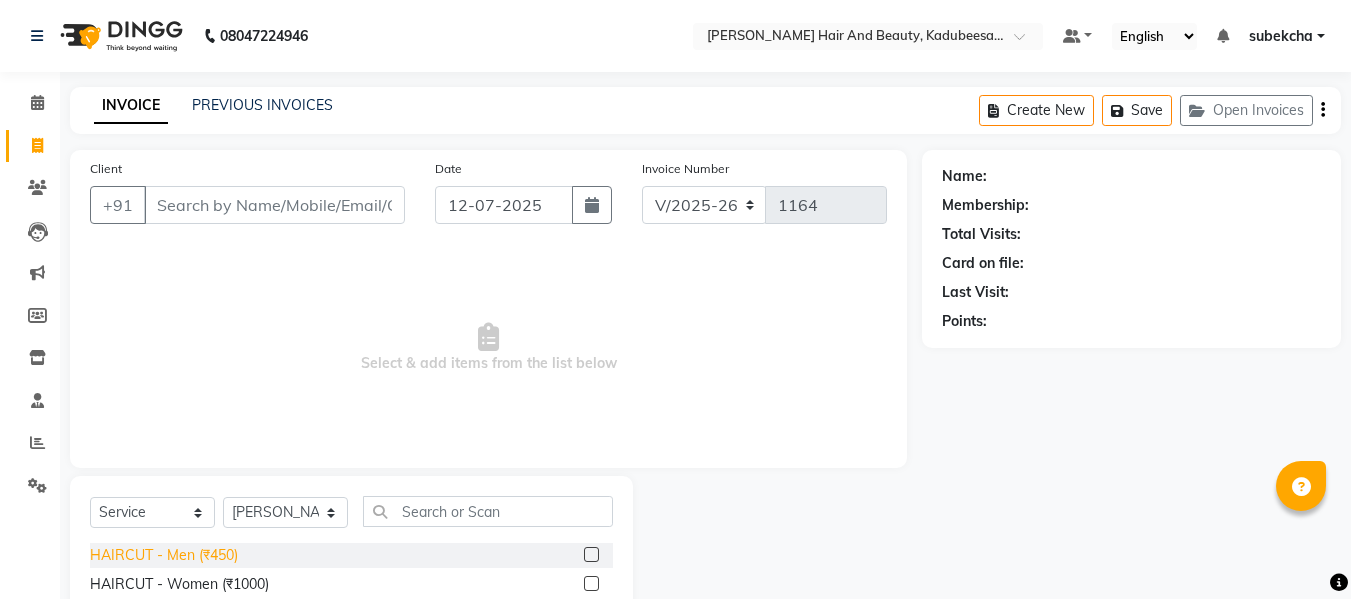 click on "HAIRCUT - Men (₹450)" 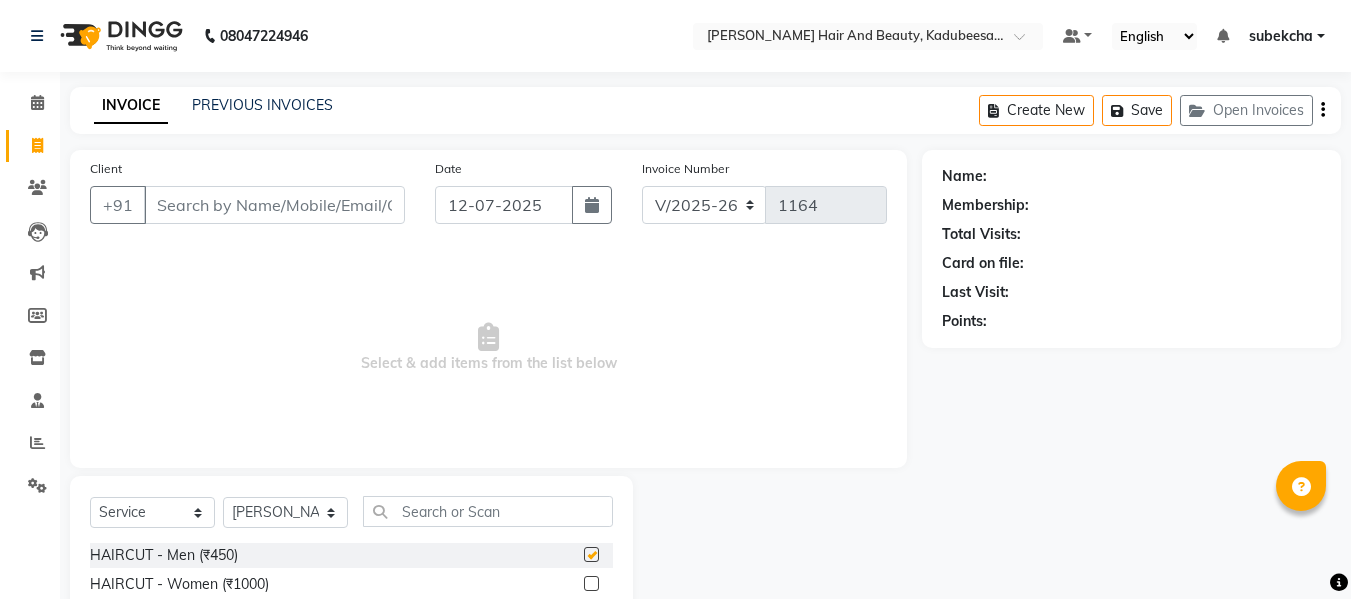 checkbox on "false" 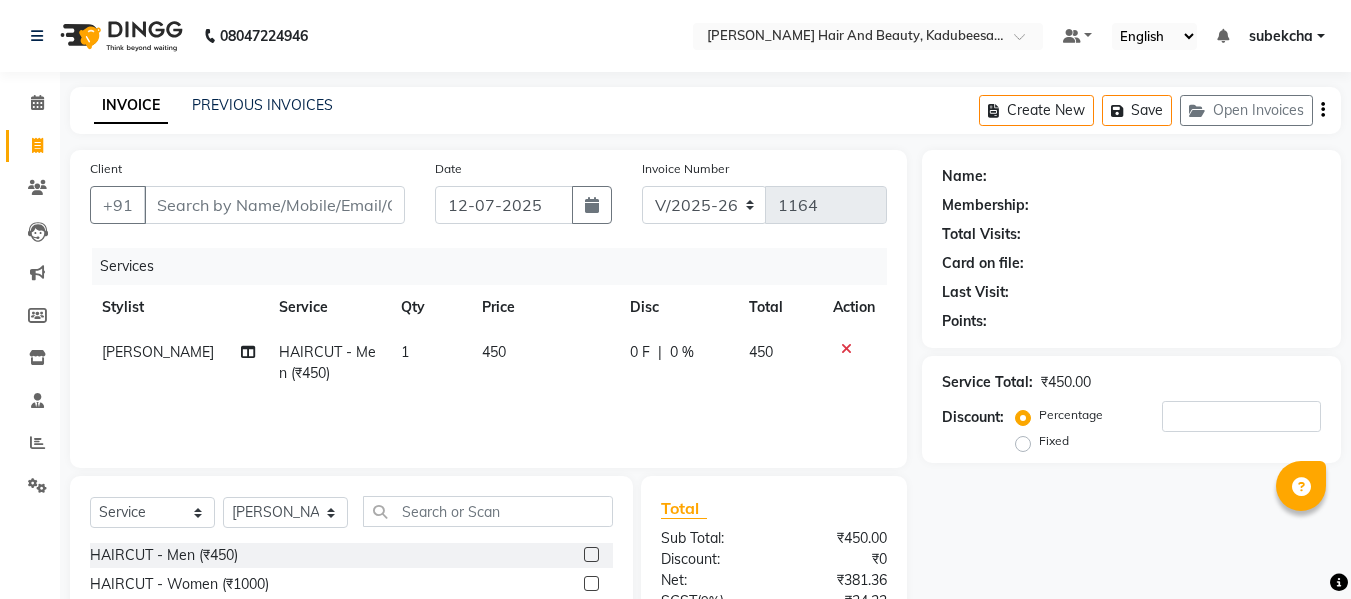 scroll, scrollTop: 200, scrollLeft: 0, axis: vertical 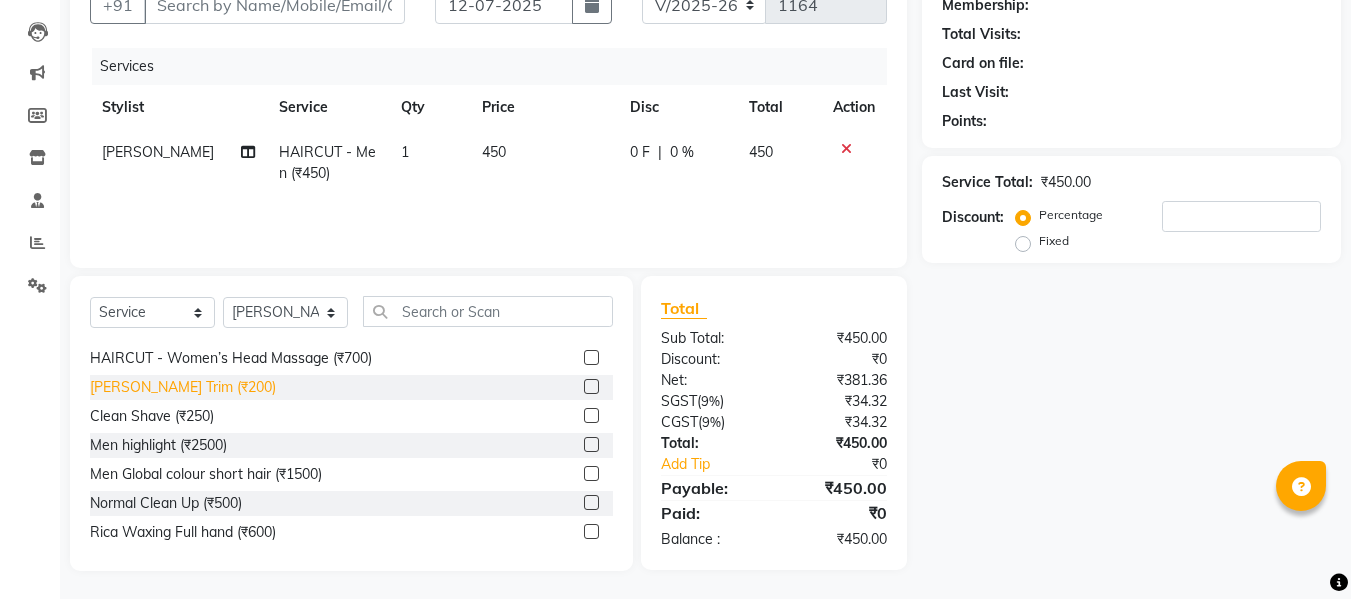click on "Beard Trim (₹200)" 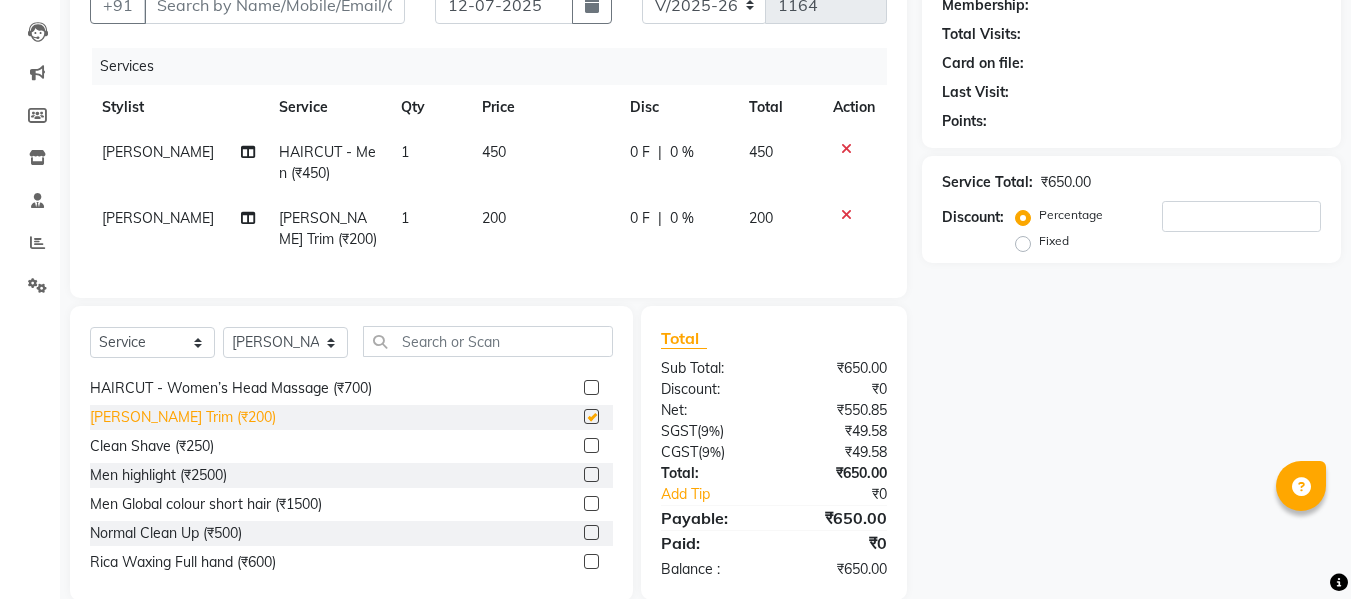 checkbox on "false" 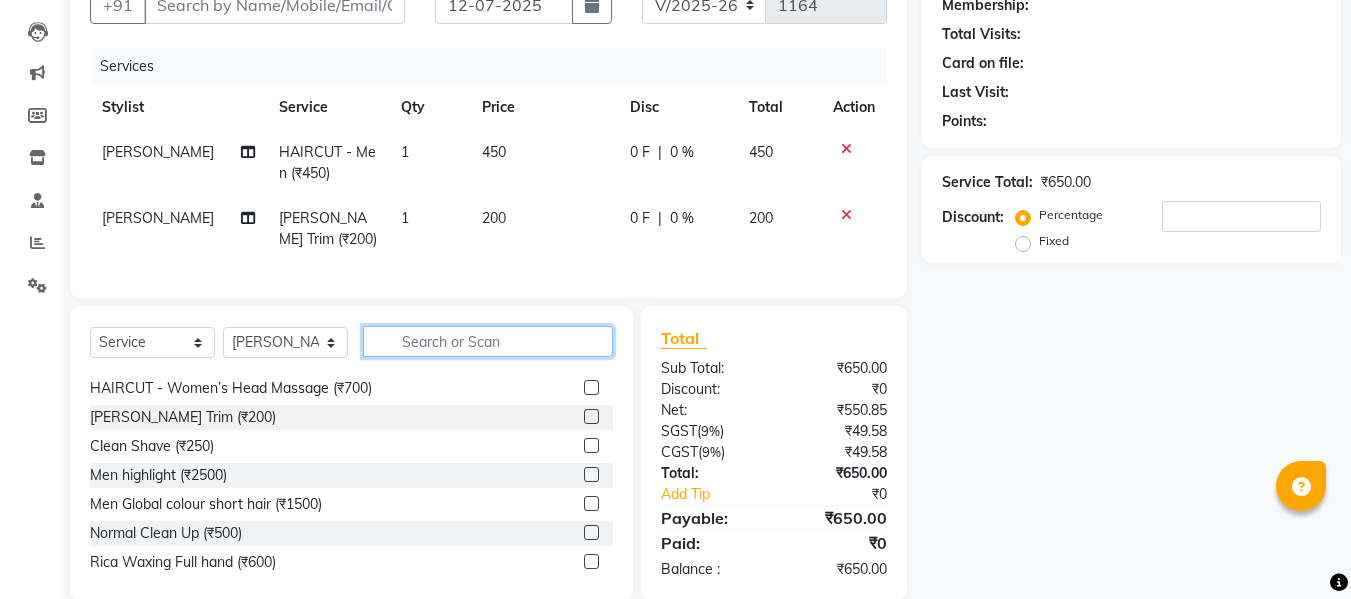 click 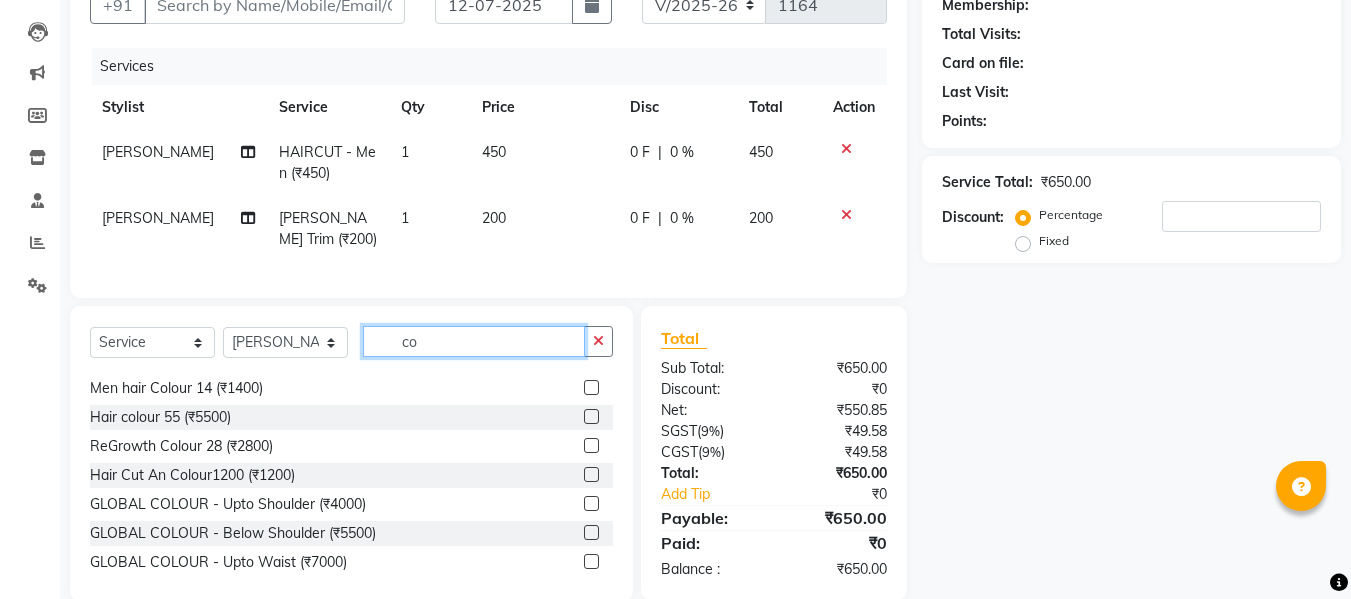 scroll, scrollTop: 0, scrollLeft: 0, axis: both 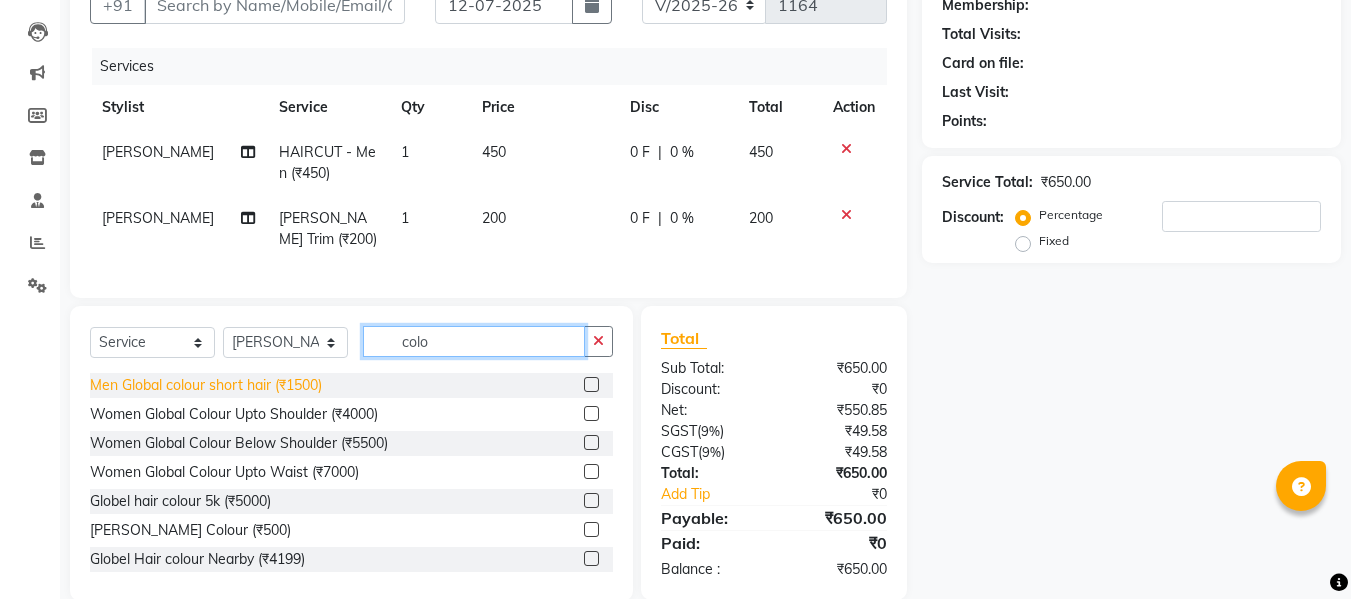 type on "colo" 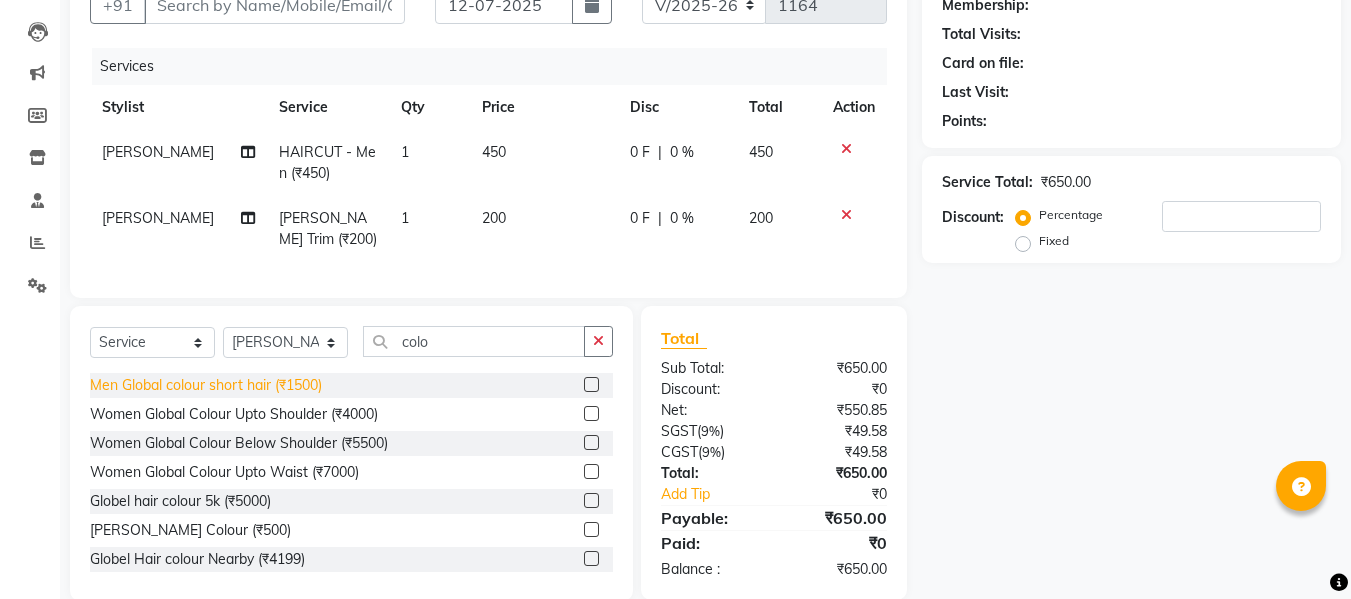 click on "Men Global colour short hair (₹1500)" 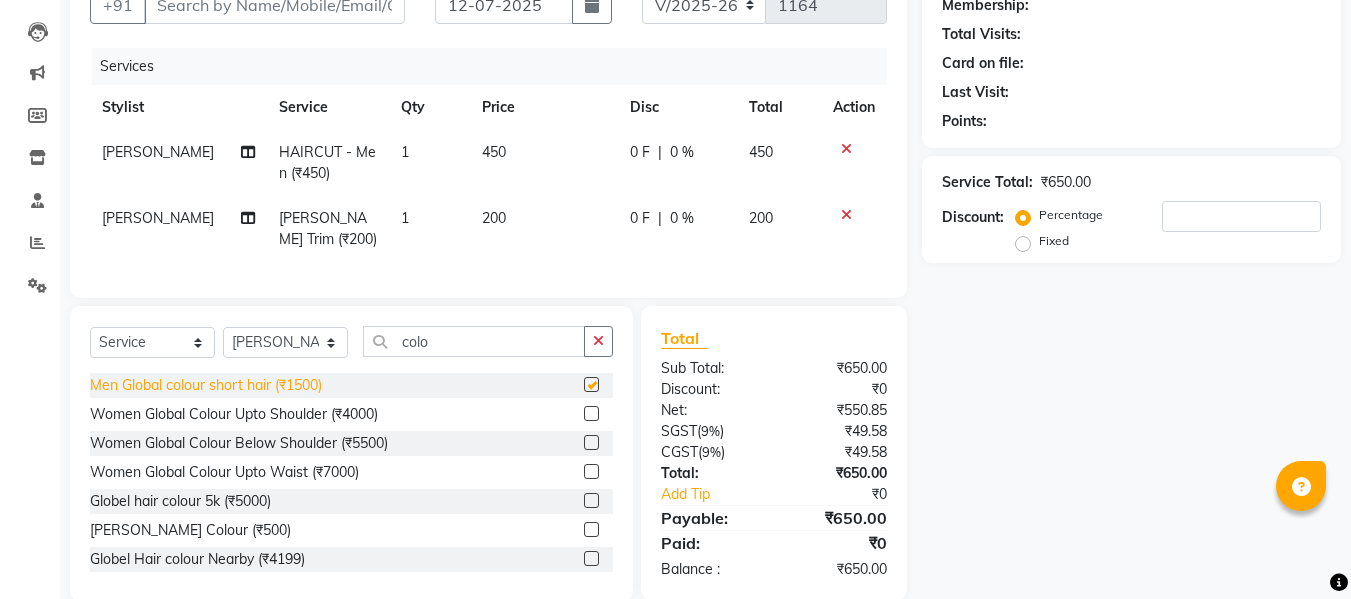 checkbox on "false" 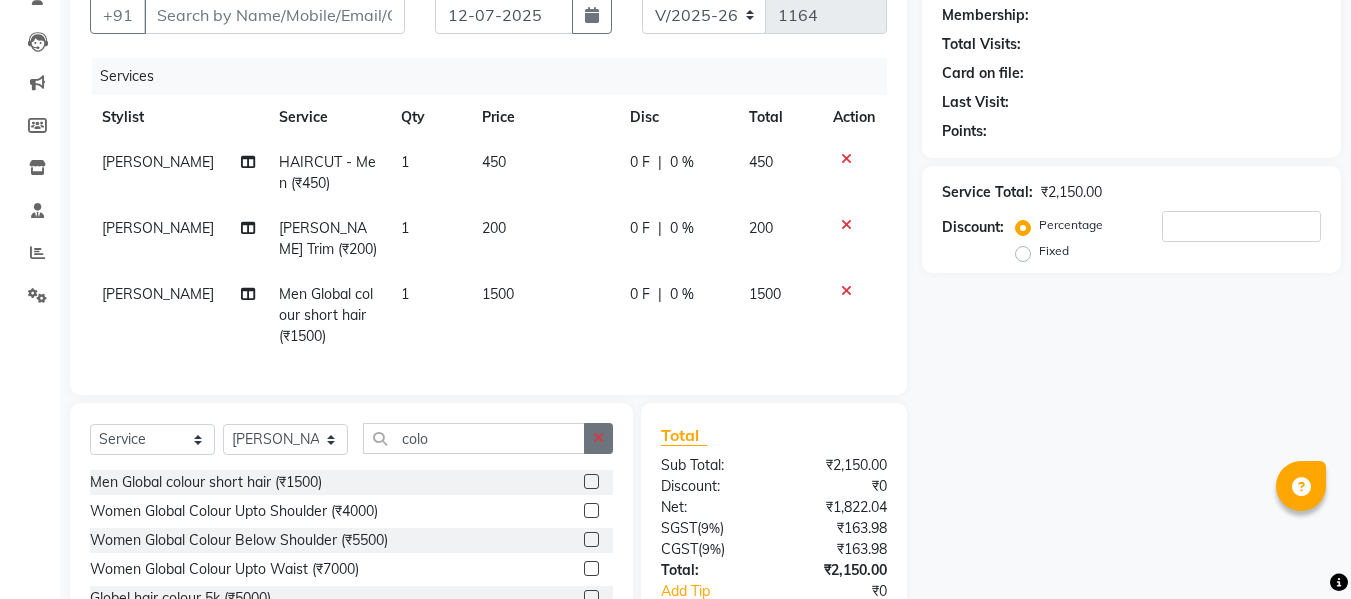 scroll, scrollTop: 0, scrollLeft: 0, axis: both 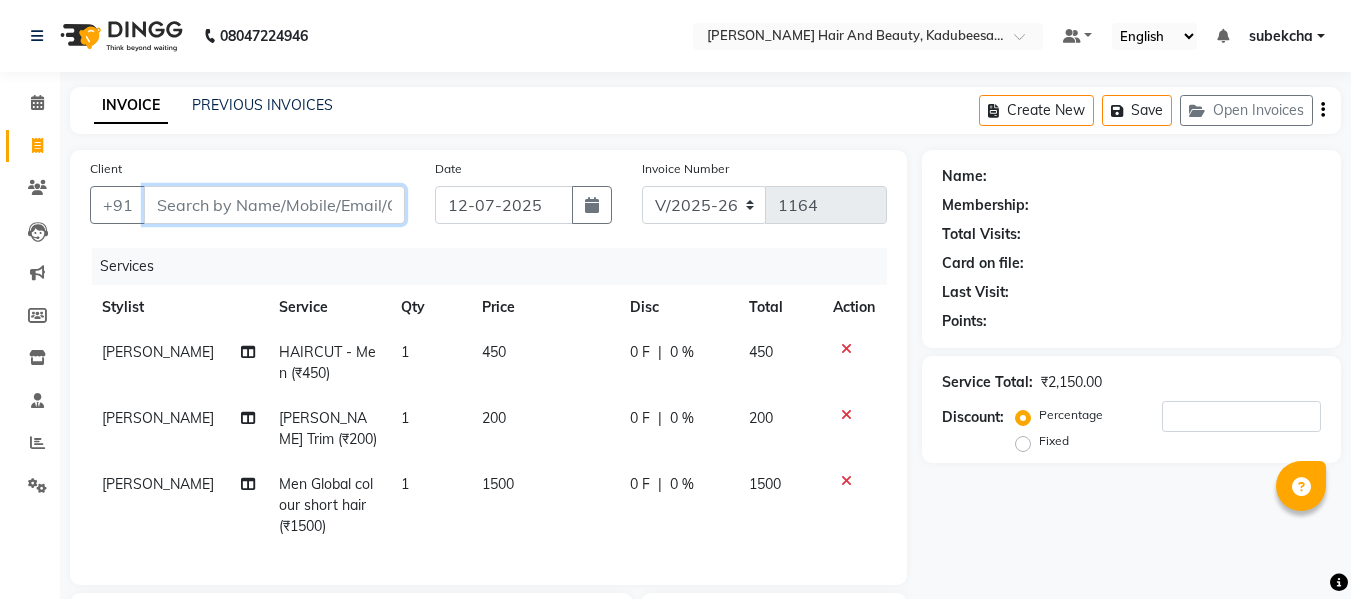 click on "Client" at bounding box center (274, 205) 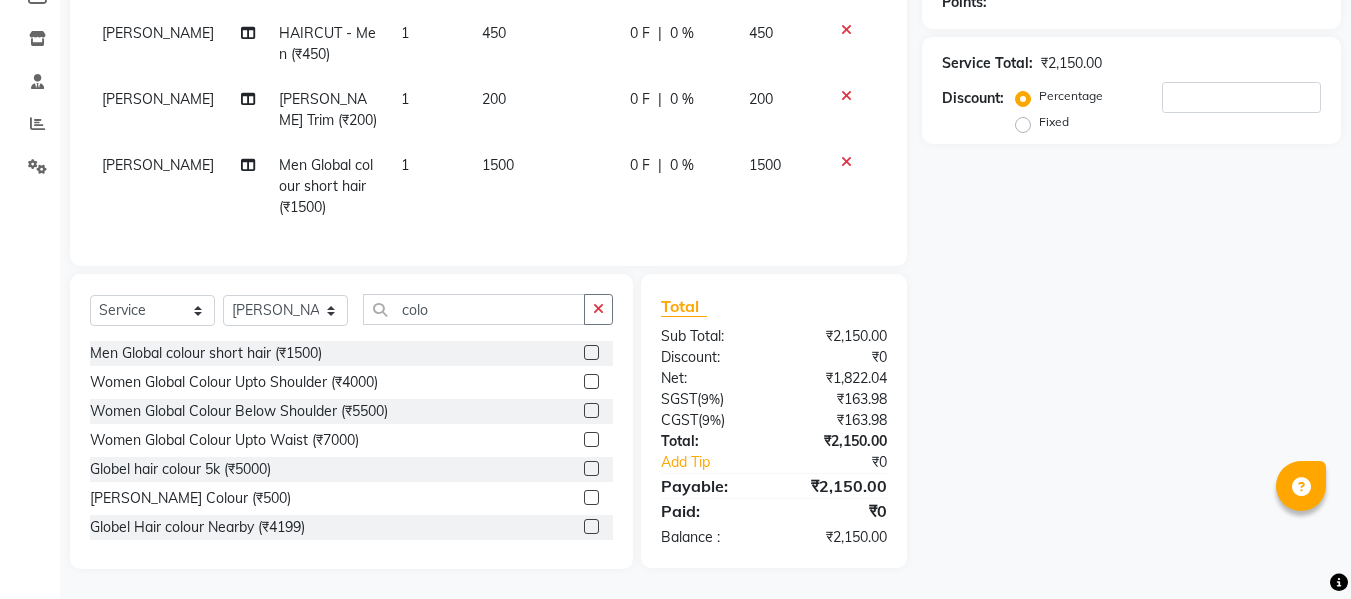scroll, scrollTop: 0, scrollLeft: 0, axis: both 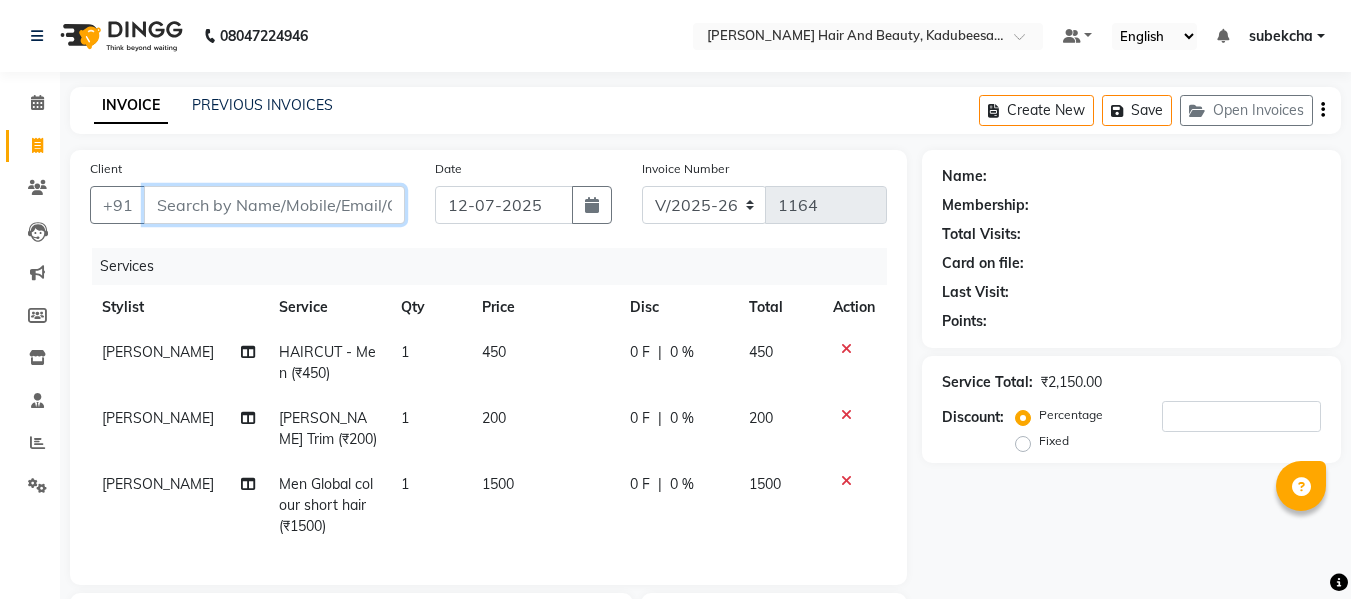 click on "Client" at bounding box center (274, 205) 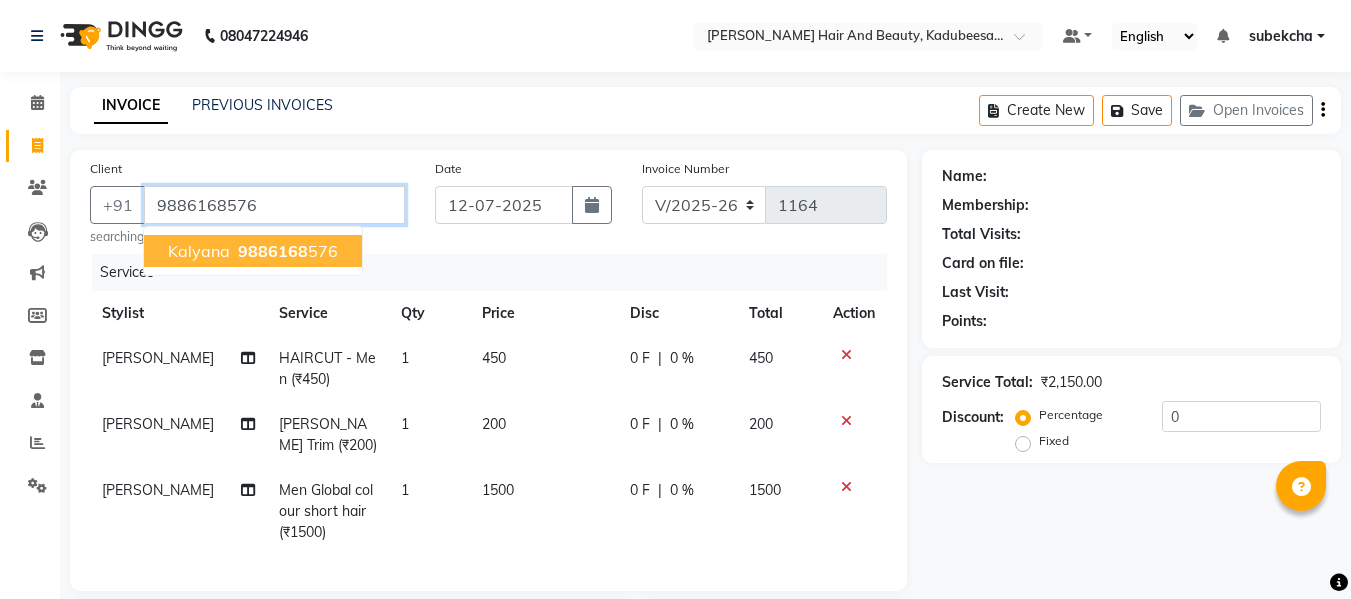 type on "9886168576" 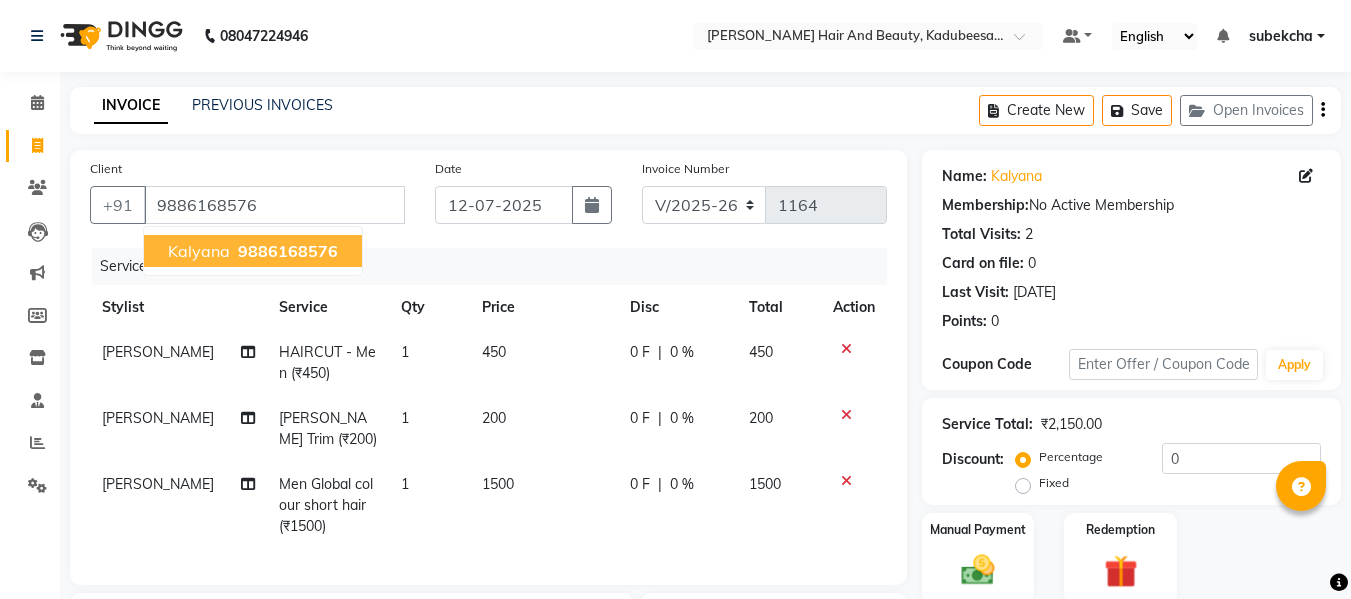 click on "9886168576" at bounding box center (288, 251) 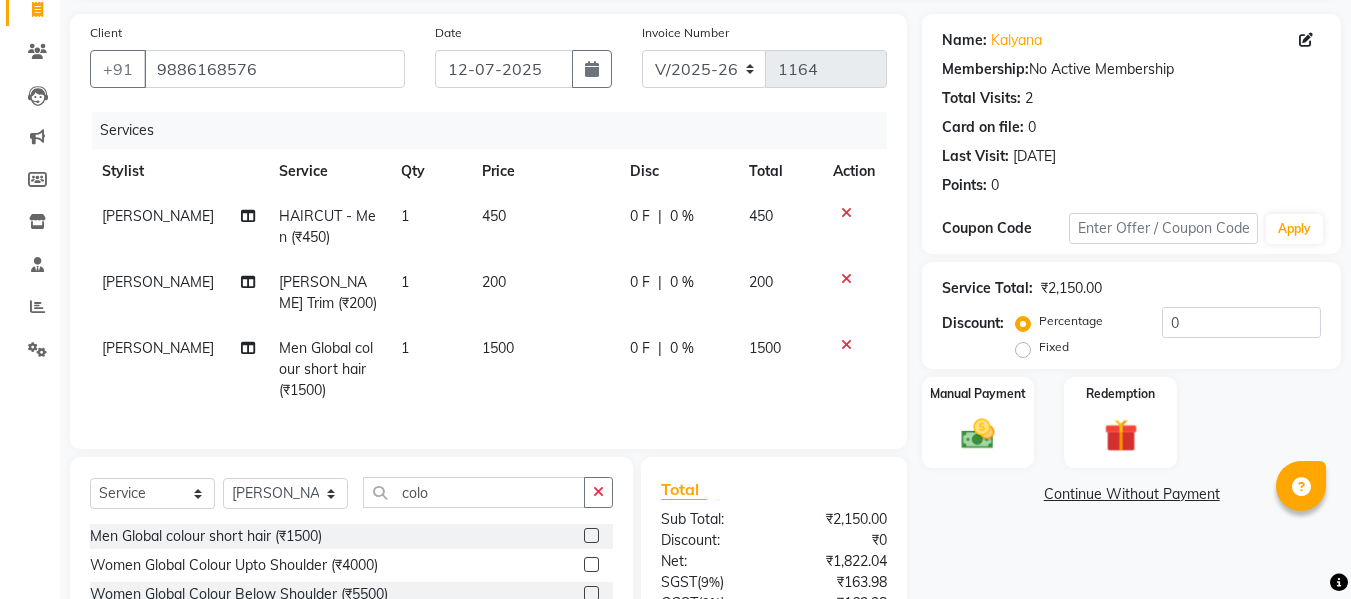 scroll, scrollTop: 134, scrollLeft: 0, axis: vertical 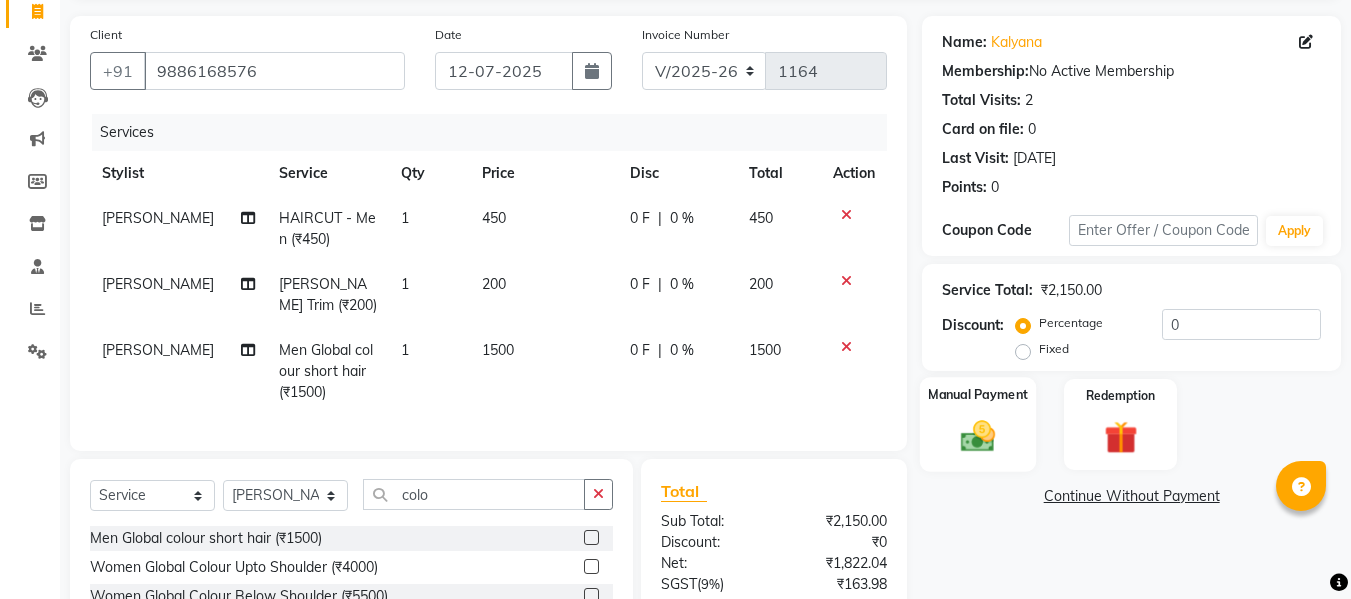 click 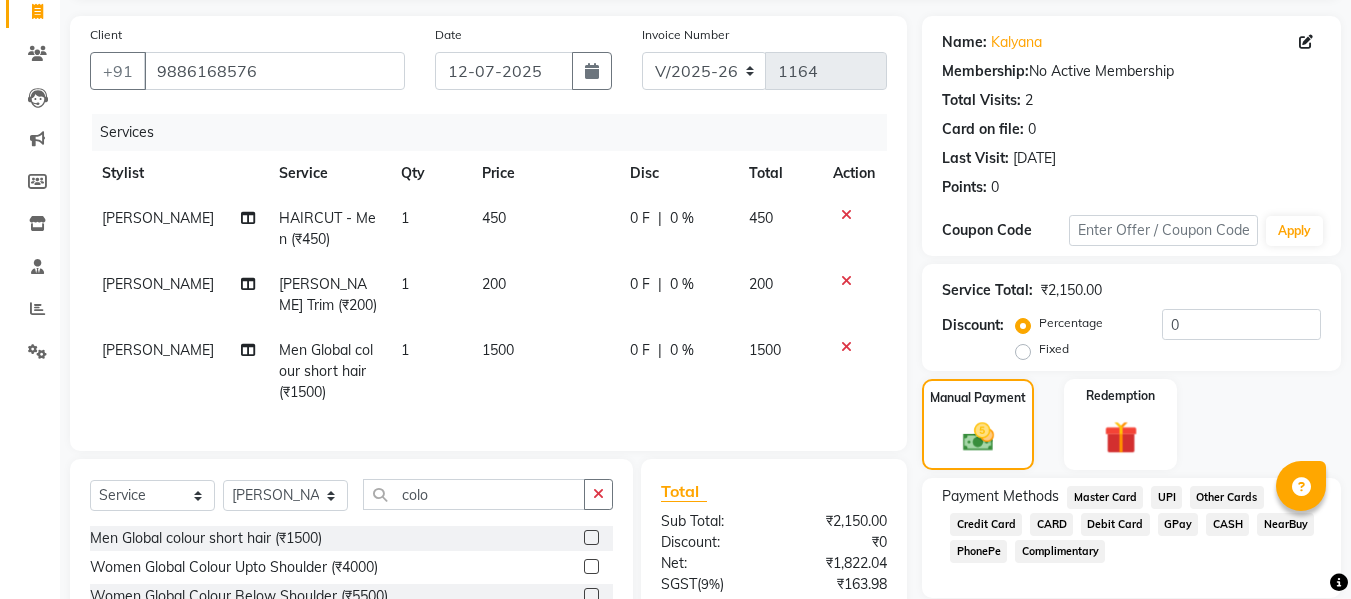 click on "UPI" 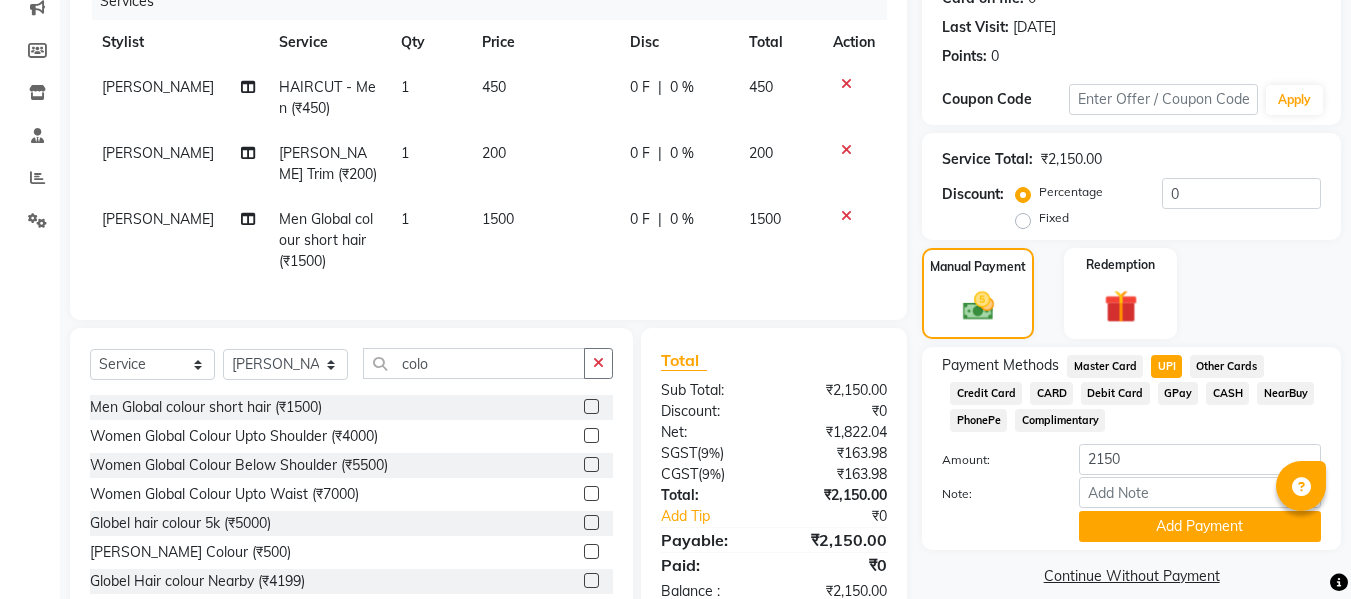 scroll, scrollTop: 334, scrollLeft: 0, axis: vertical 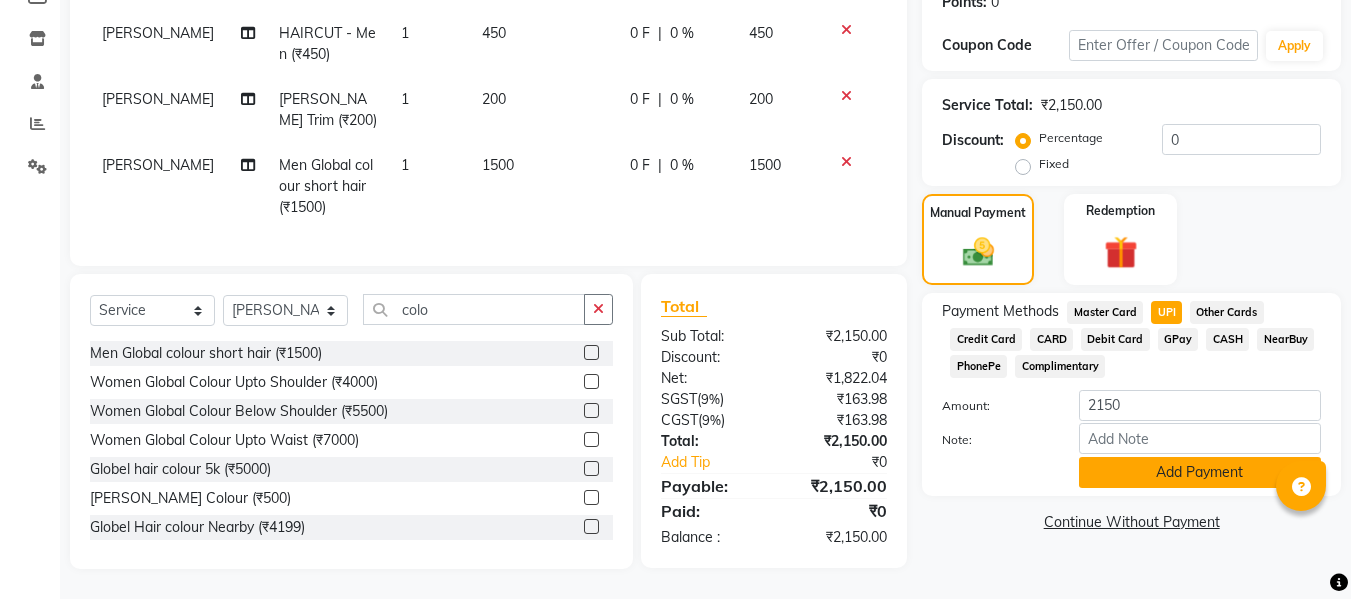 click on "Add Payment" 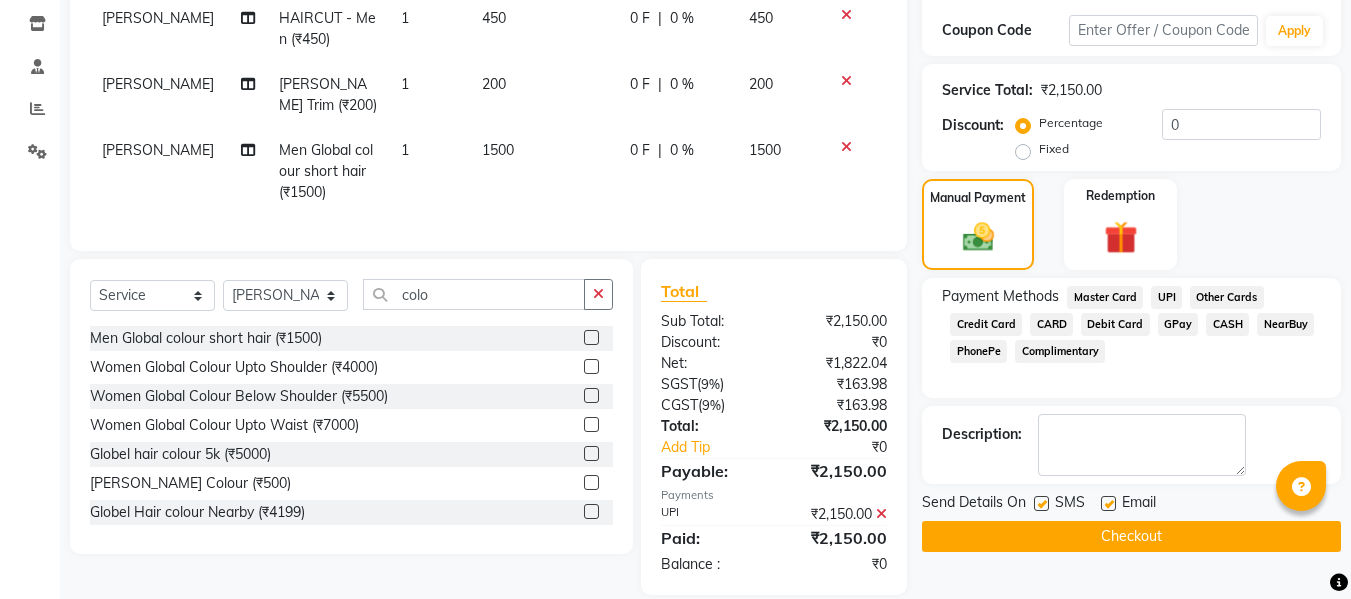 click on "Checkout" 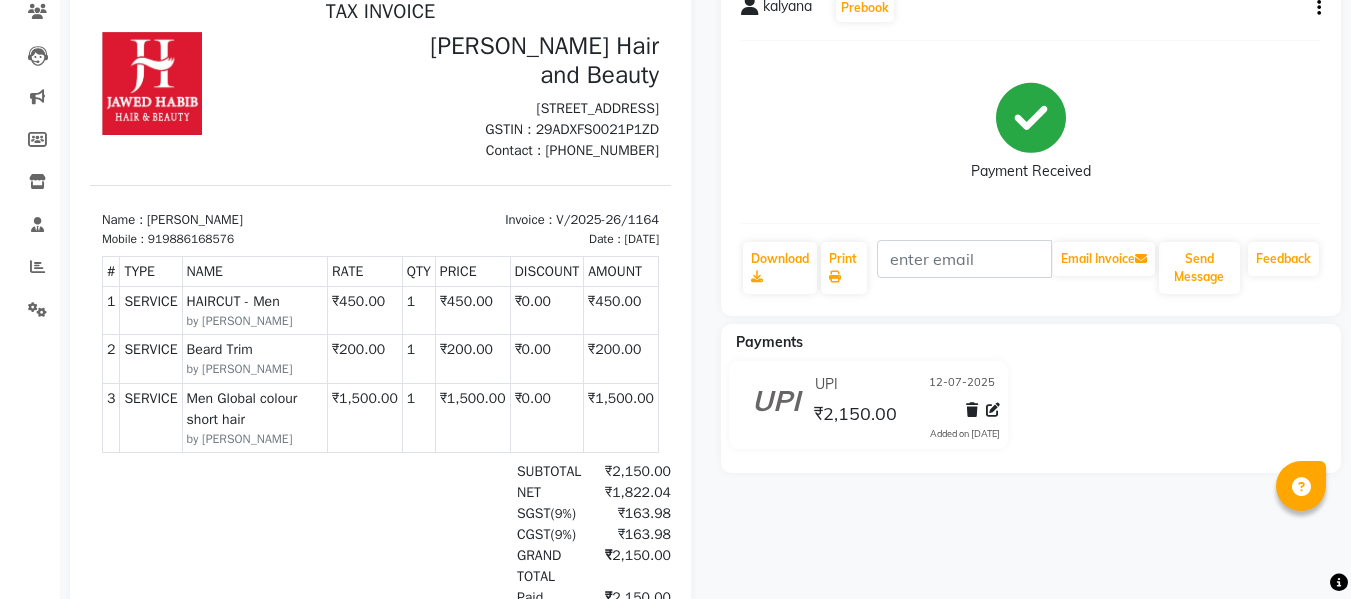 scroll, scrollTop: 0, scrollLeft: 0, axis: both 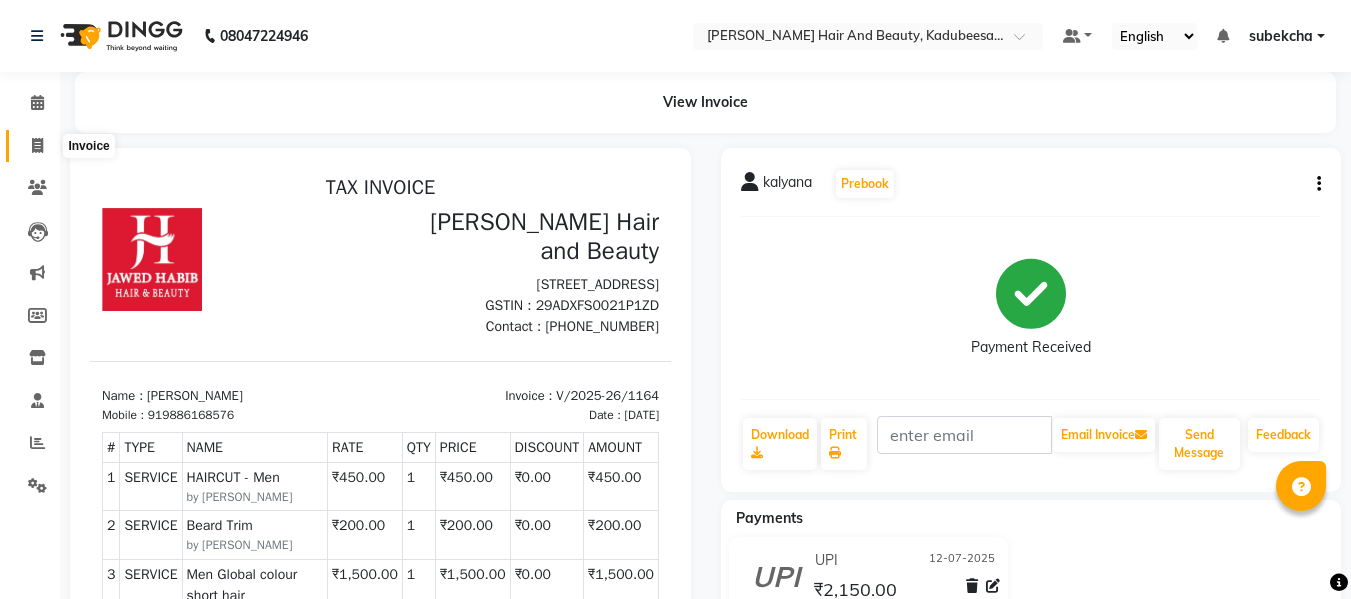 click 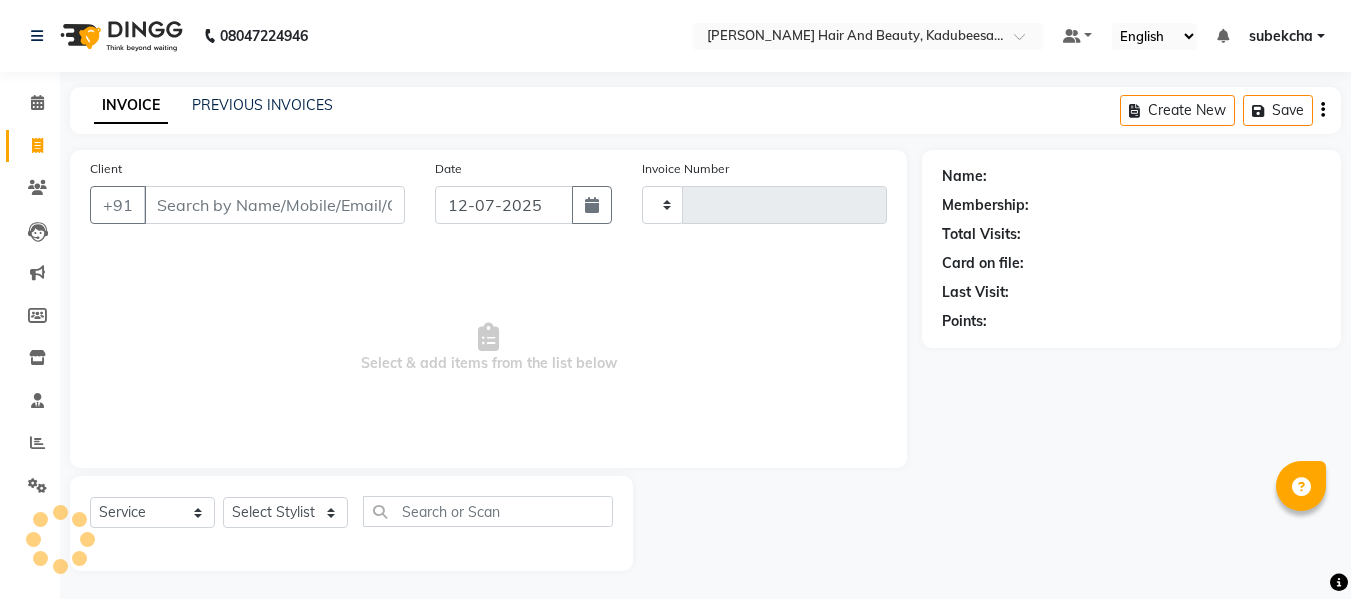 type on "1165" 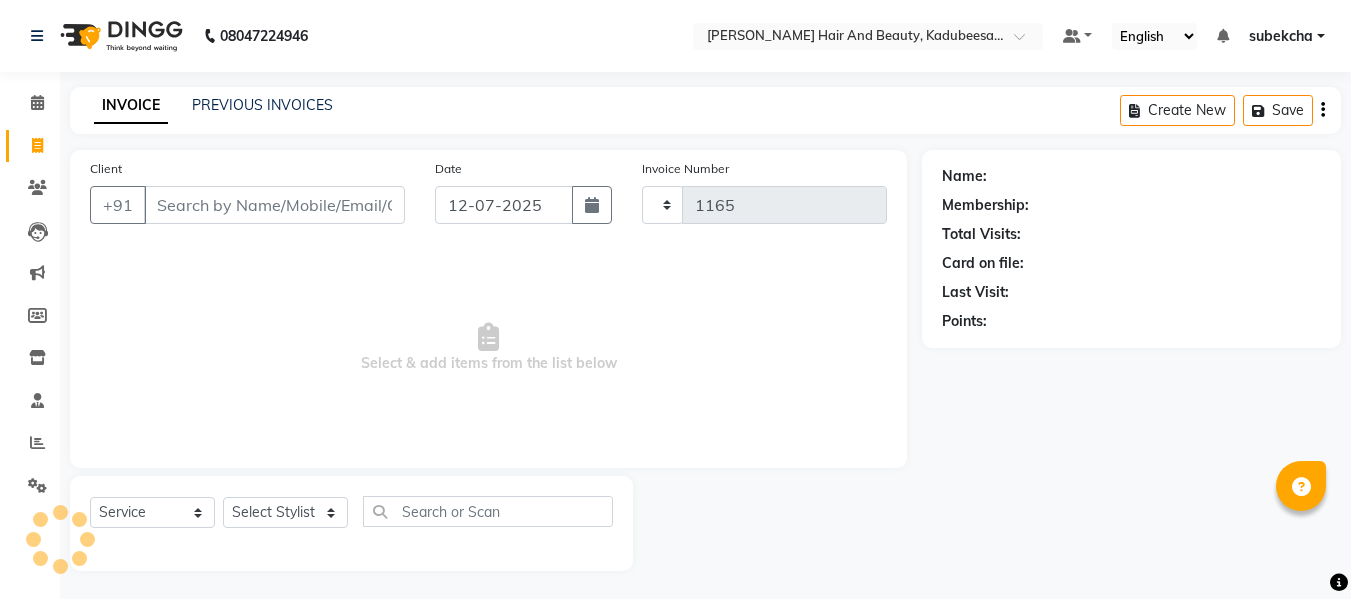 scroll, scrollTop: 2, scrollLeft: 0, axis: vertical 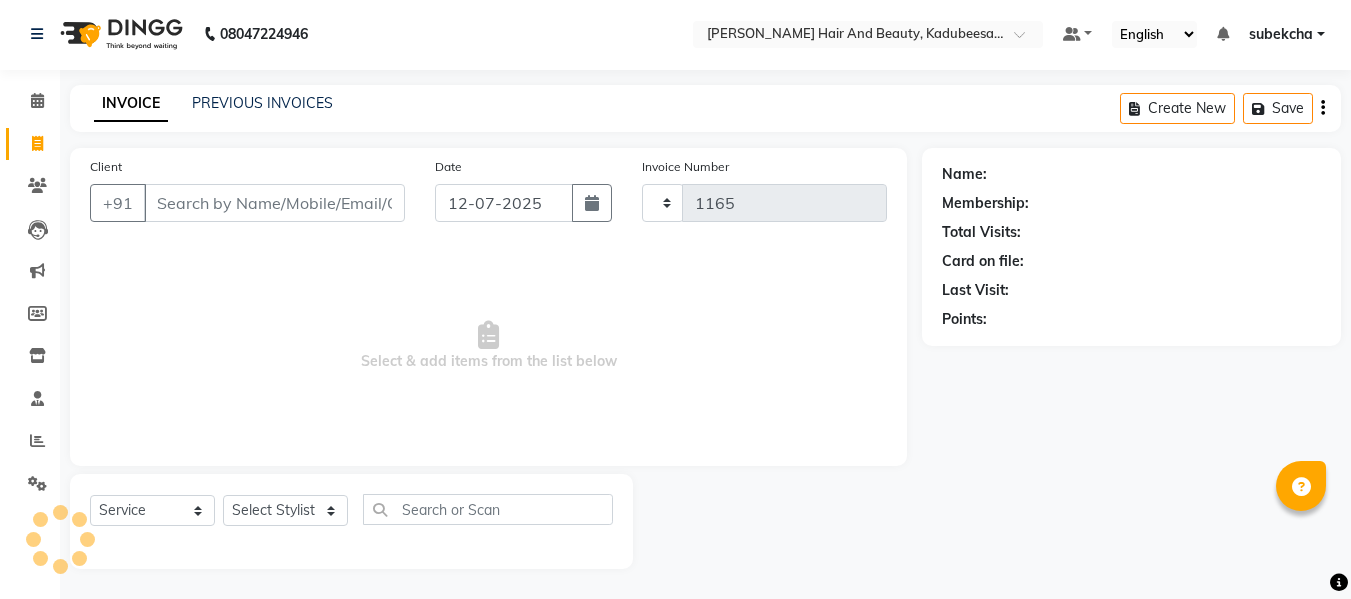 select on "7013" 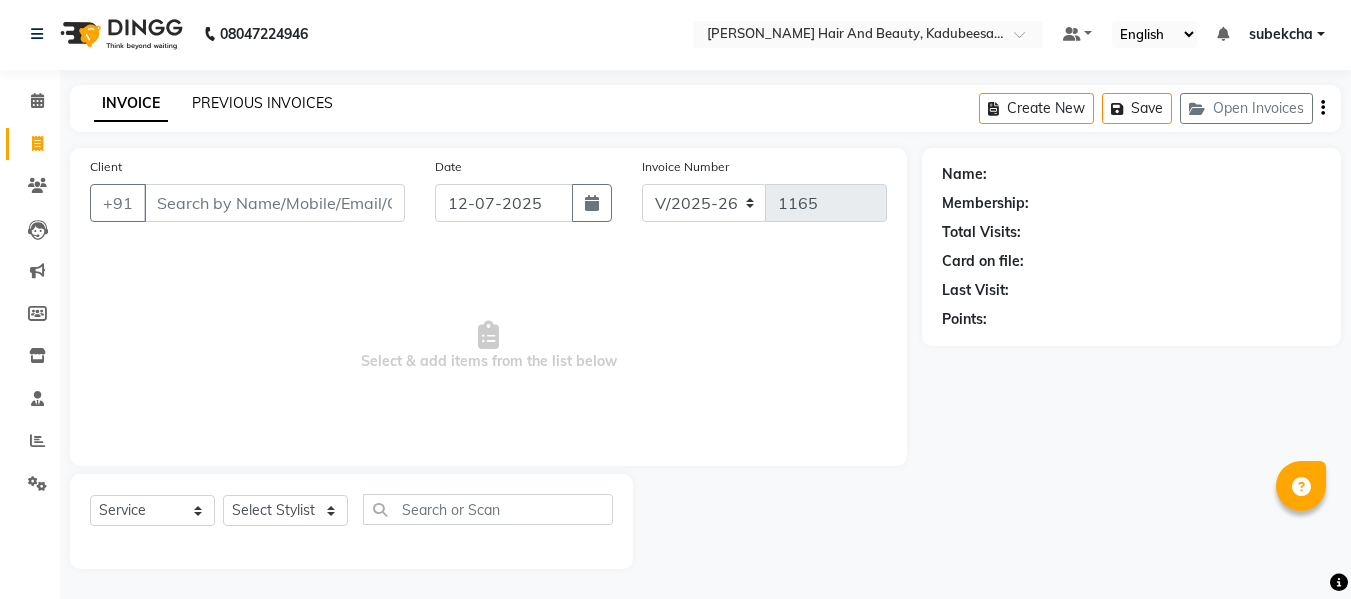 click on "PREVIOUS INVOICES" 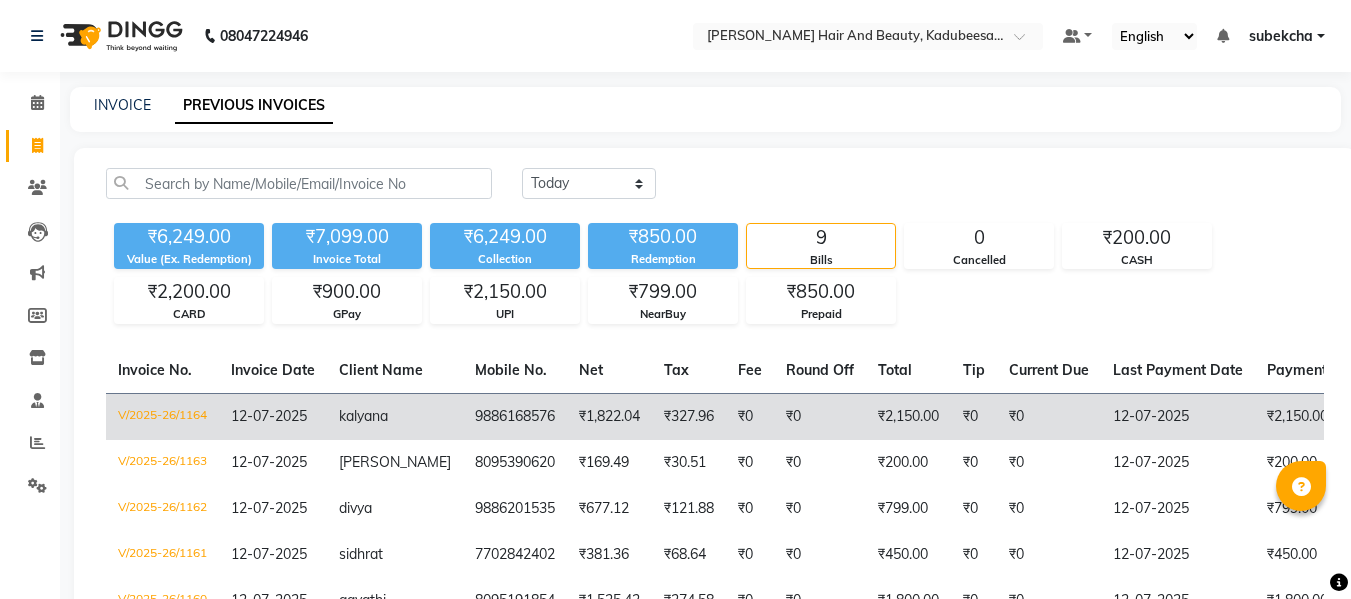 click on "₹0" 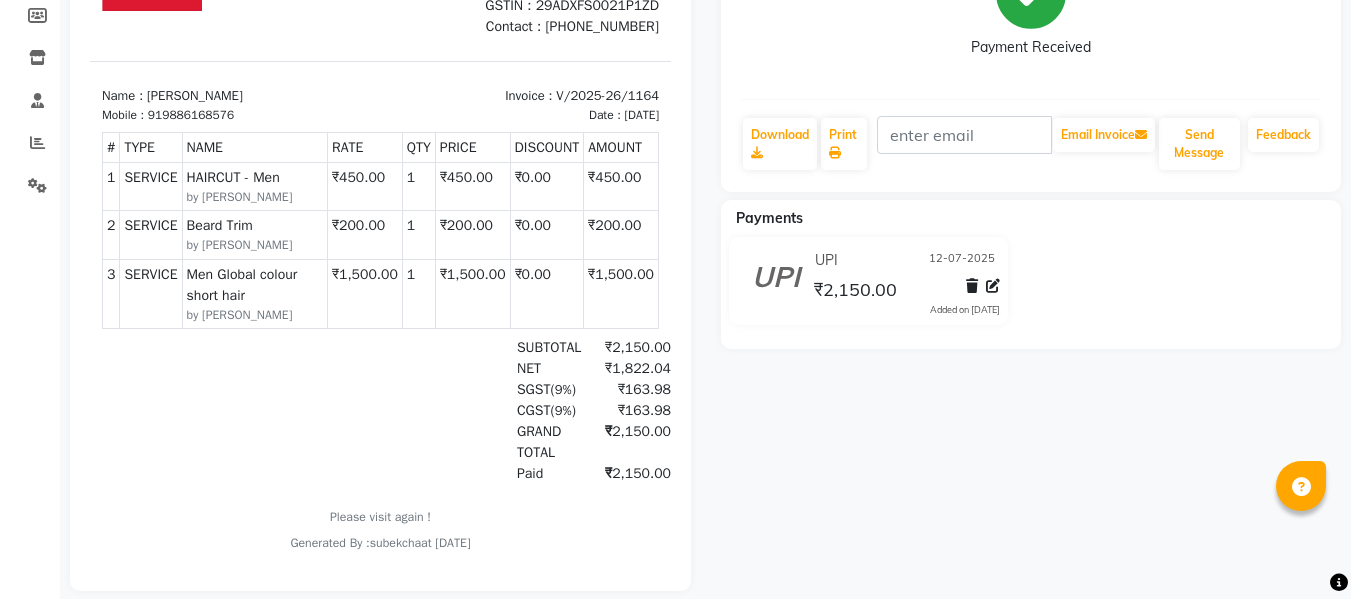 scroll, scrollTop: 0, scrollLeft: 0, axis: both 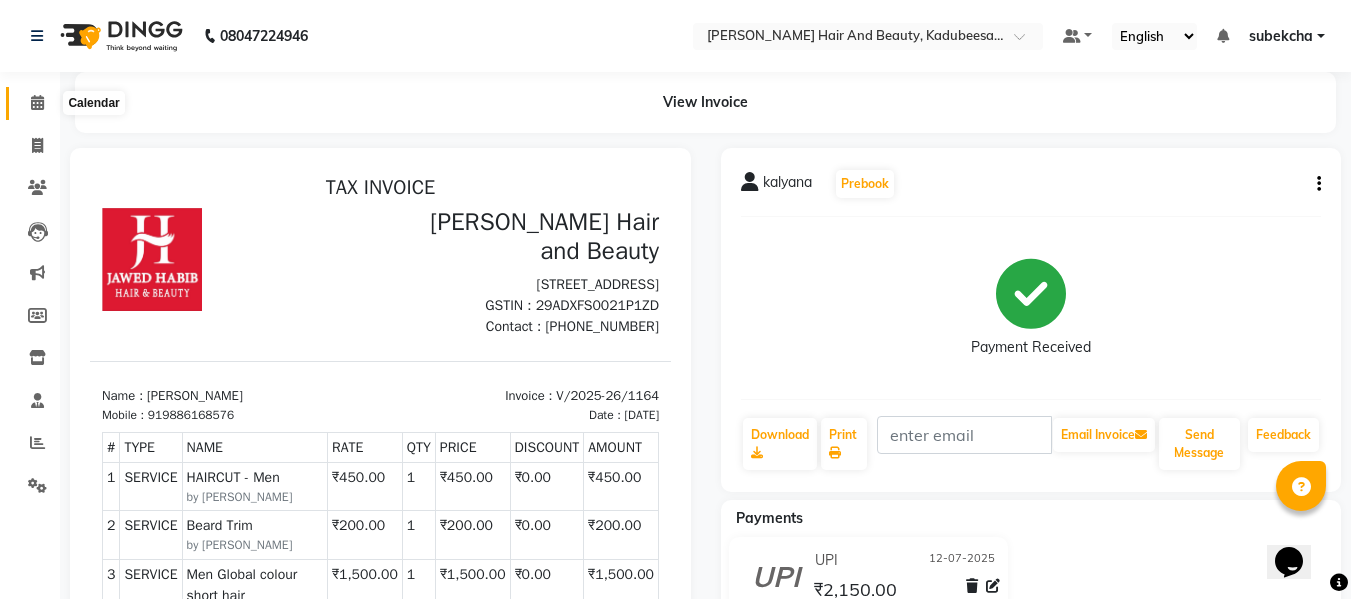 click 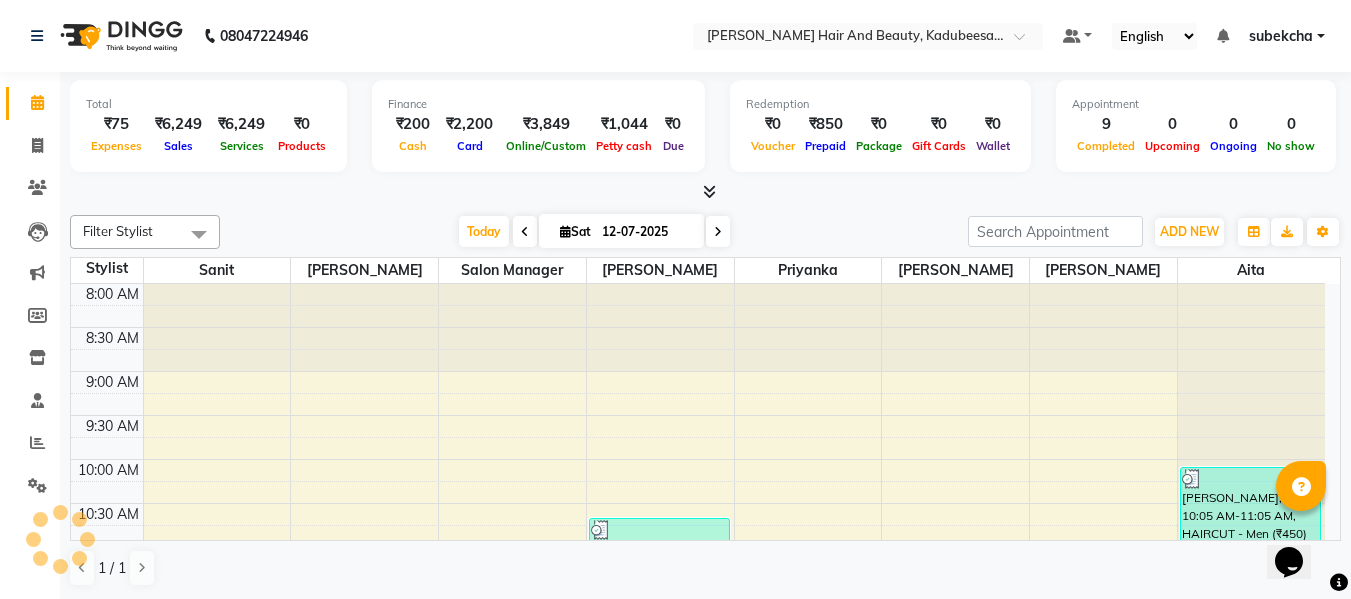 scroll, scrollTop: 0, scrollLeft: 0, axis: both 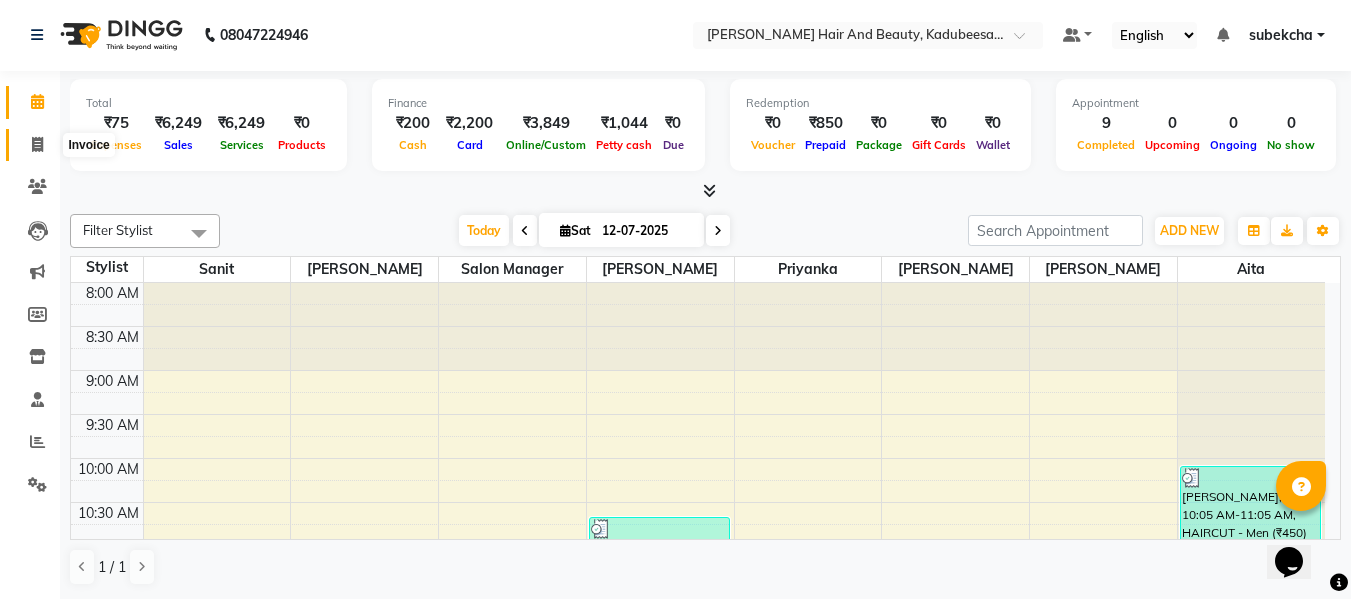 click 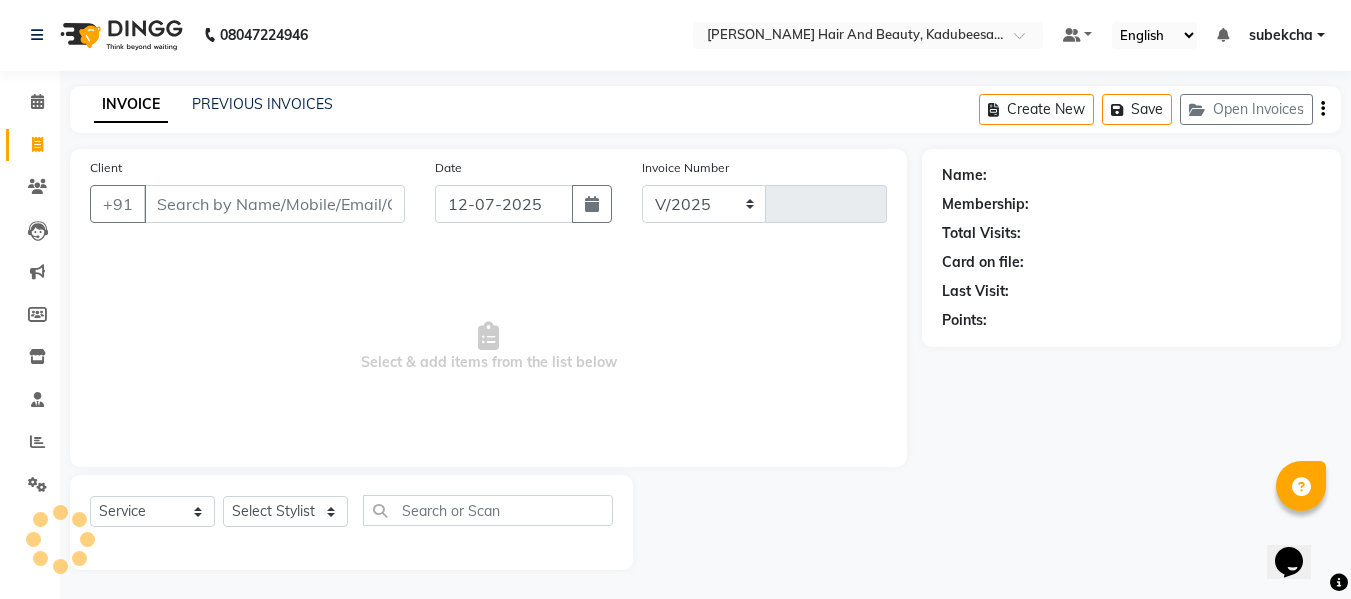 select on "7013" 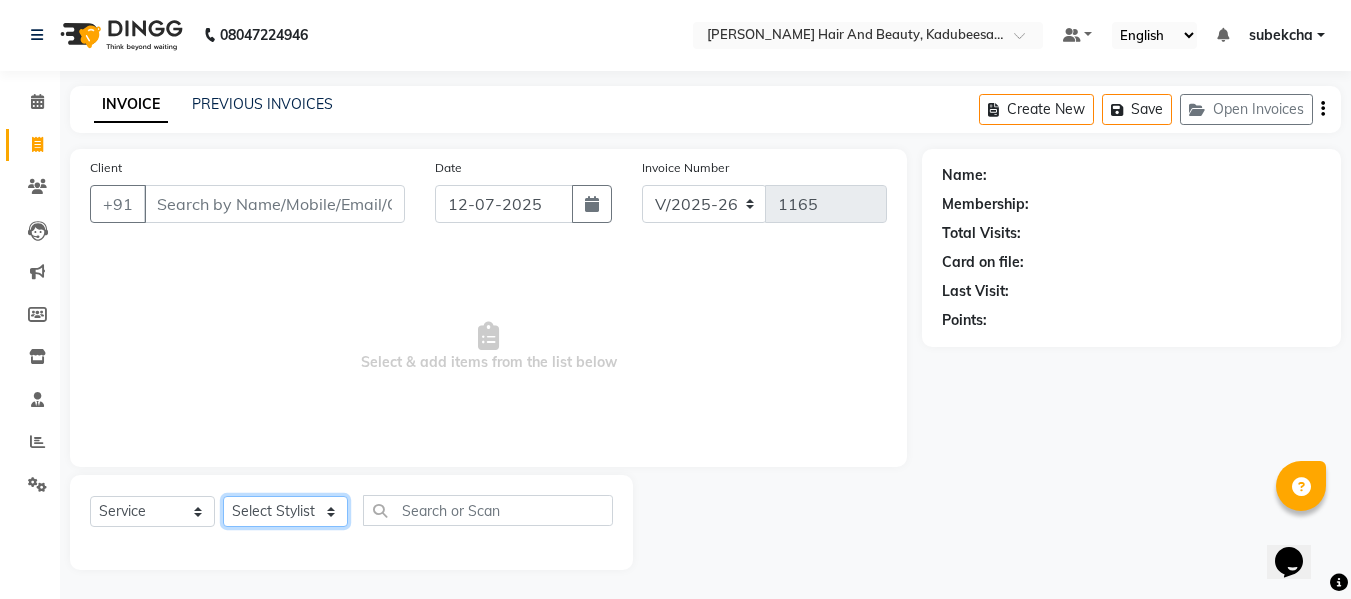 click on "Select Stylist aita [PERSON_NAME]  priyanka [PERSON_NAME] Salon Manager Sanit subekcha [PERSON_NAME]" 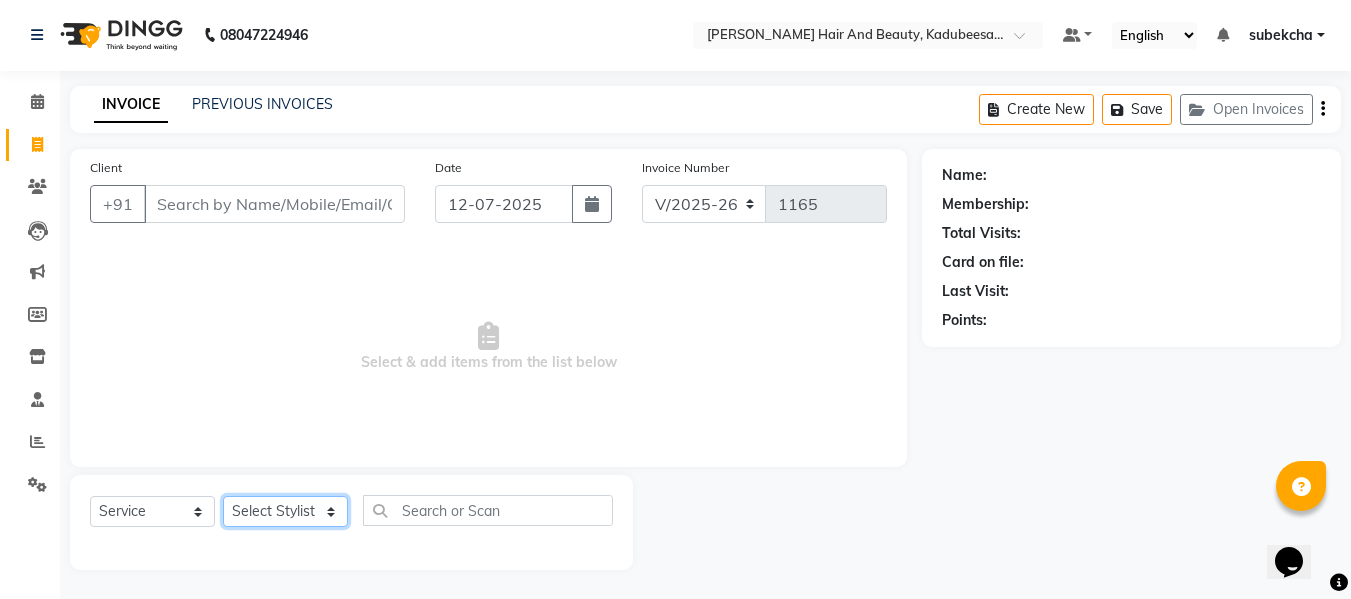 select on "79629" 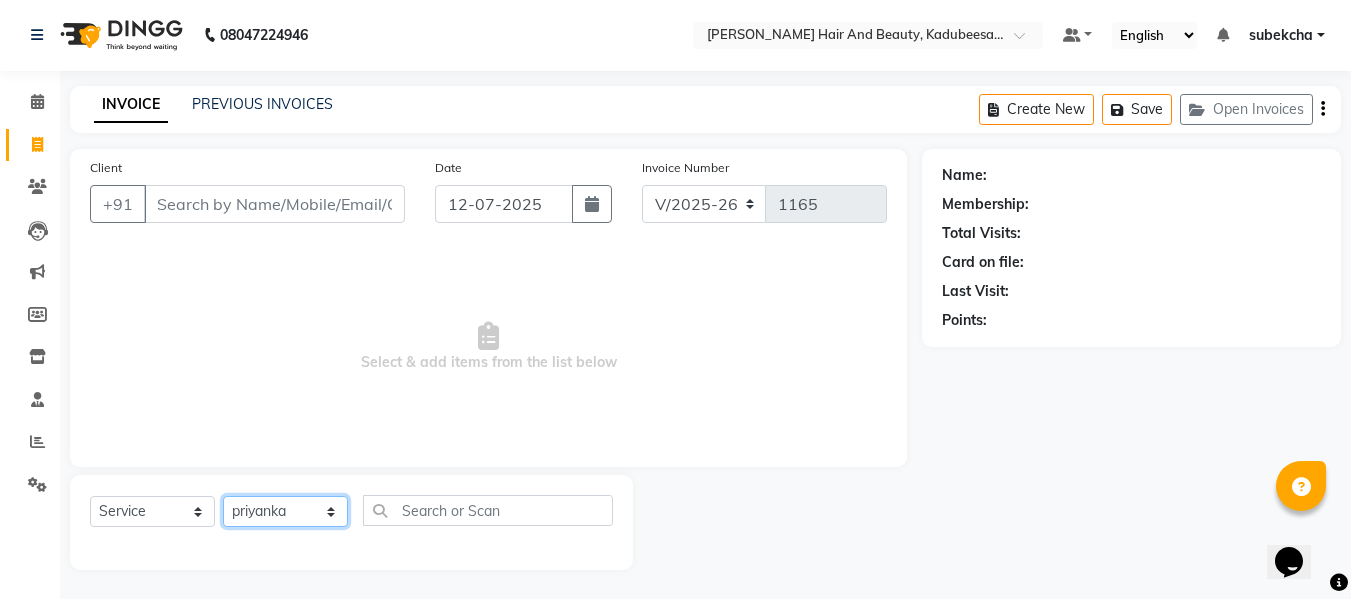 click on "Select Stylist aita [PERSON_NAME]  priyanka [PERSON_NAME] Salon Manager Sanit subekcha [PERSON_NAME]" 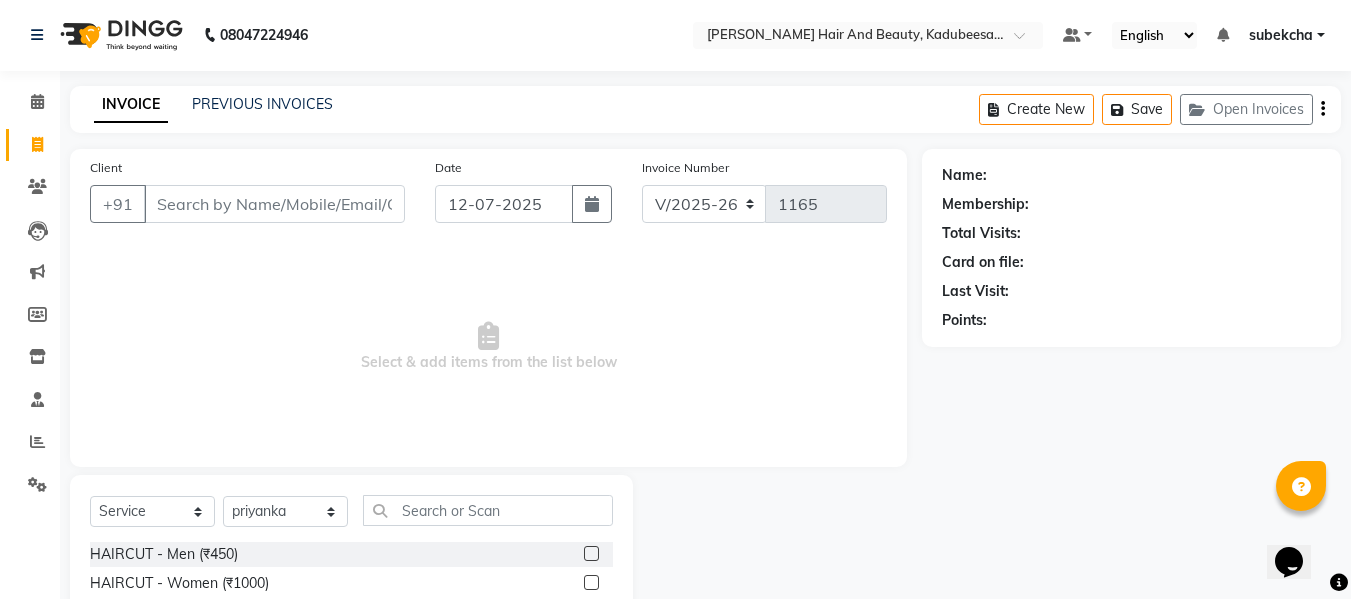 click 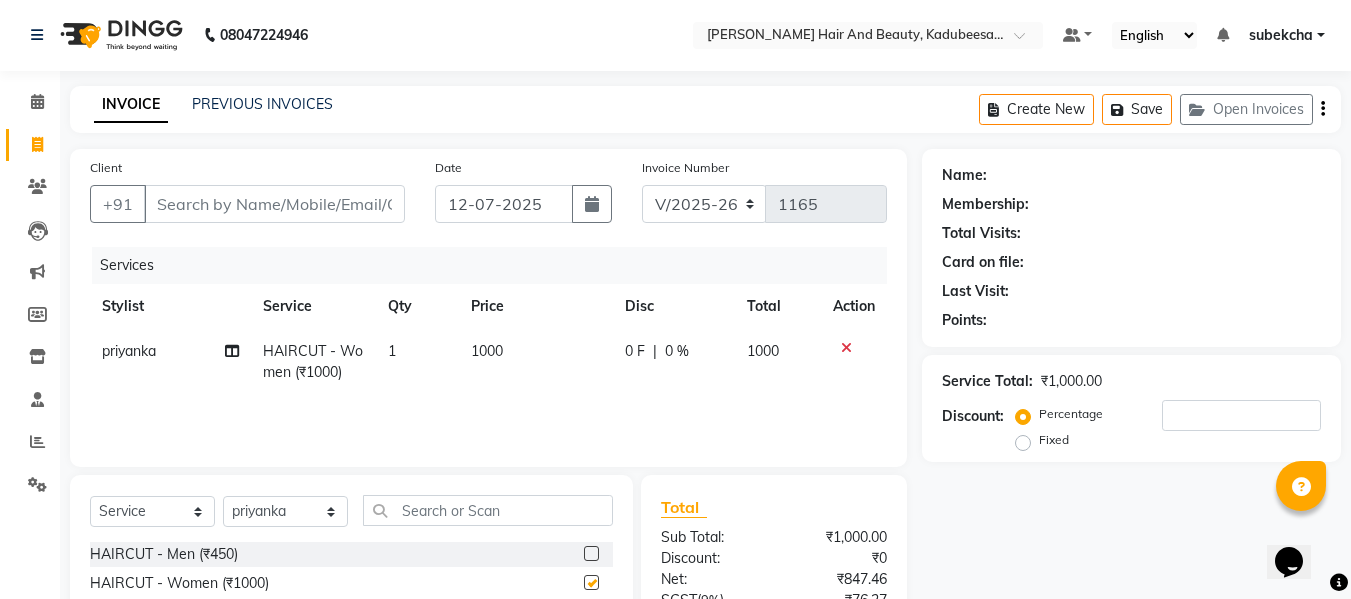 checkbox on "false" 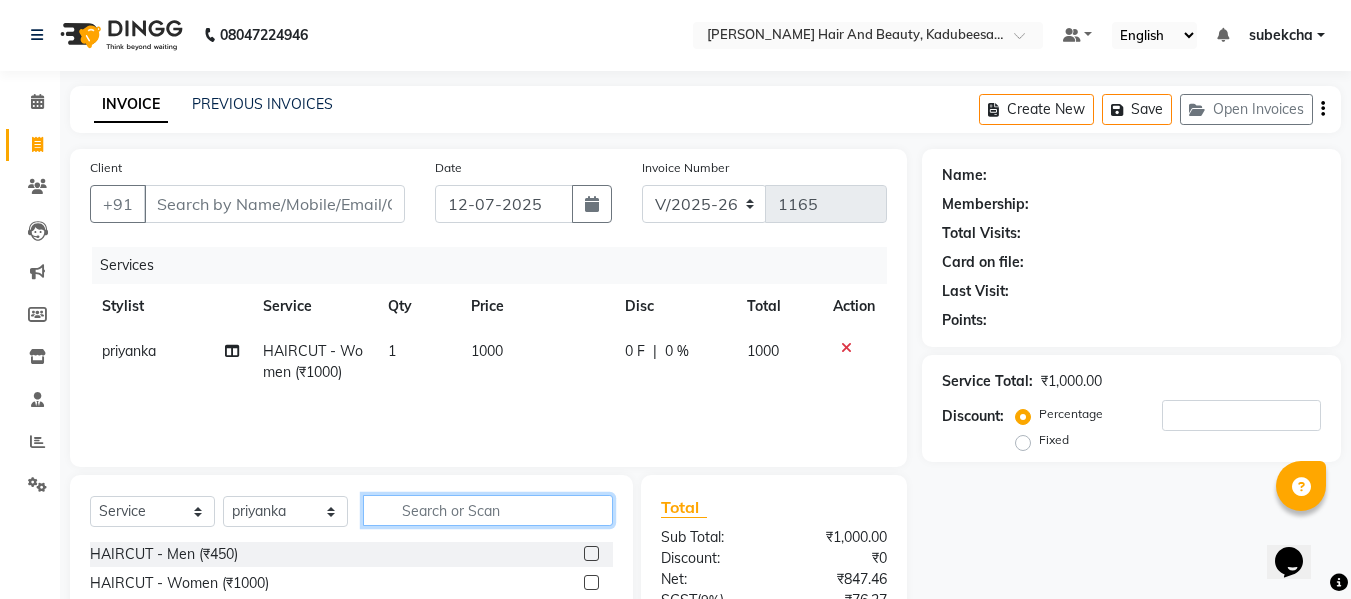click 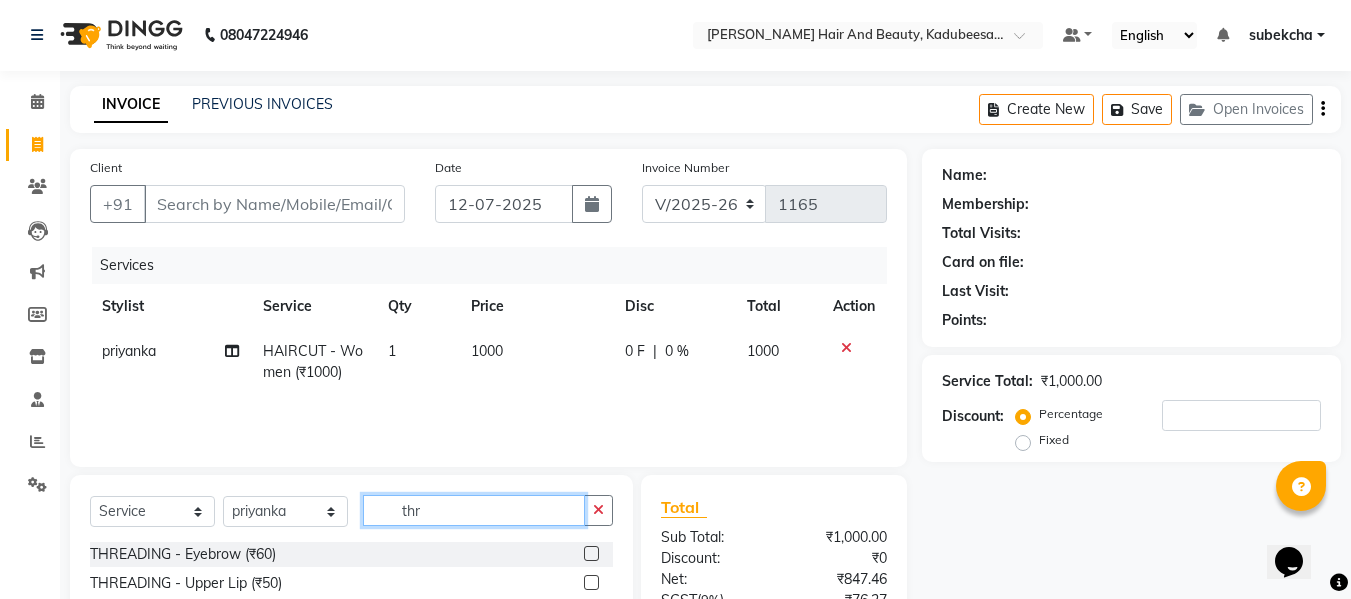 type on "thr" 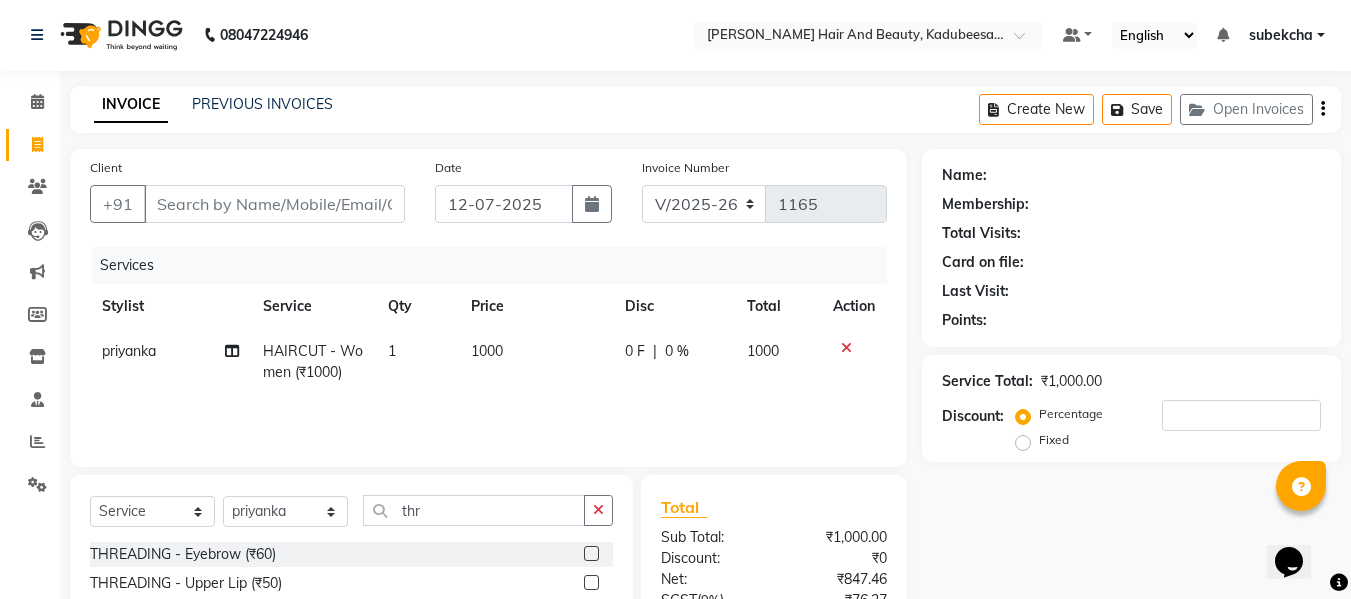 click 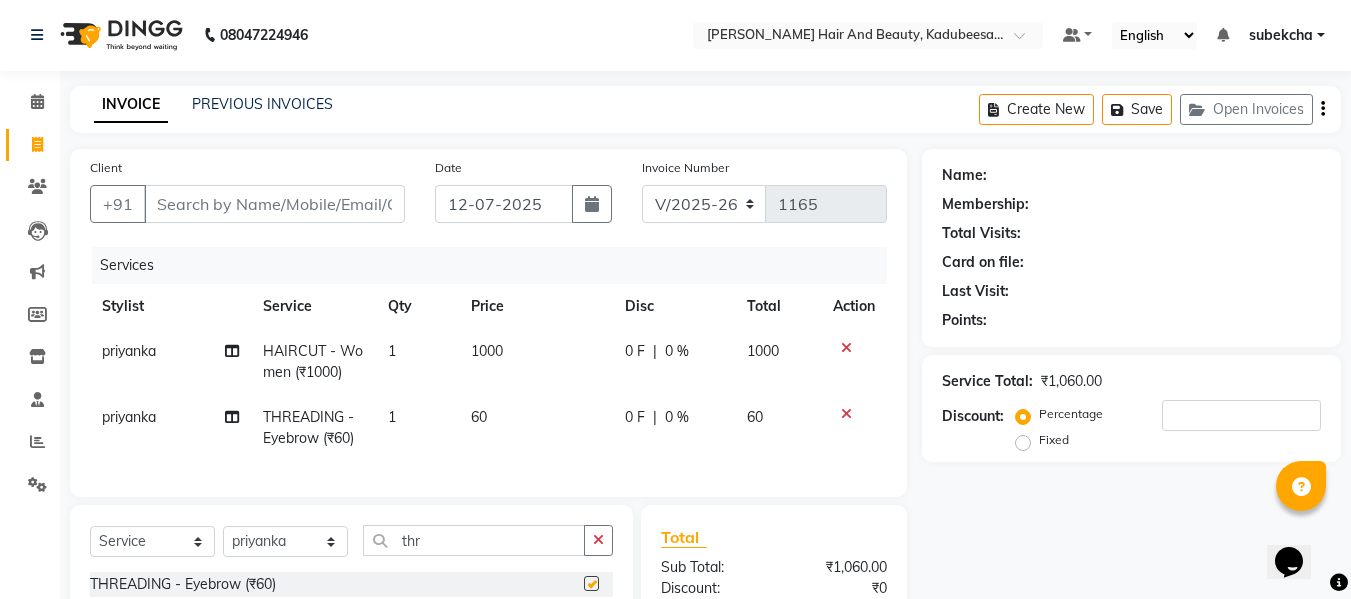 checkbox on "false" 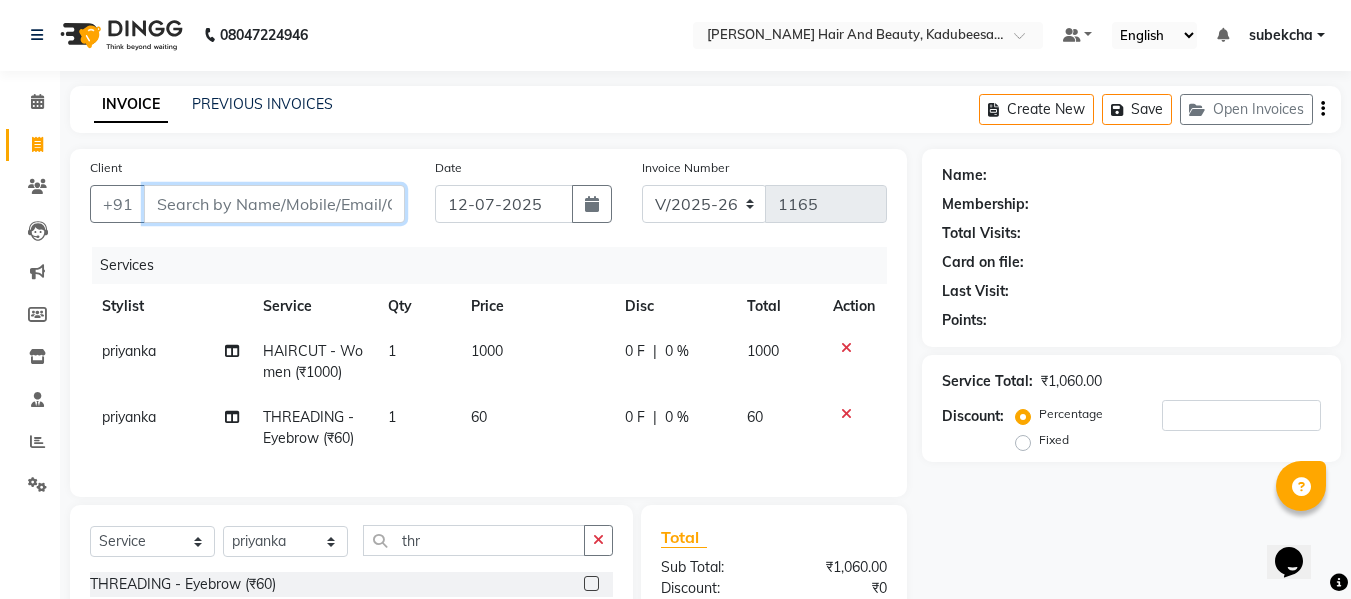 click on "Client" at bounding box center [274, 204] 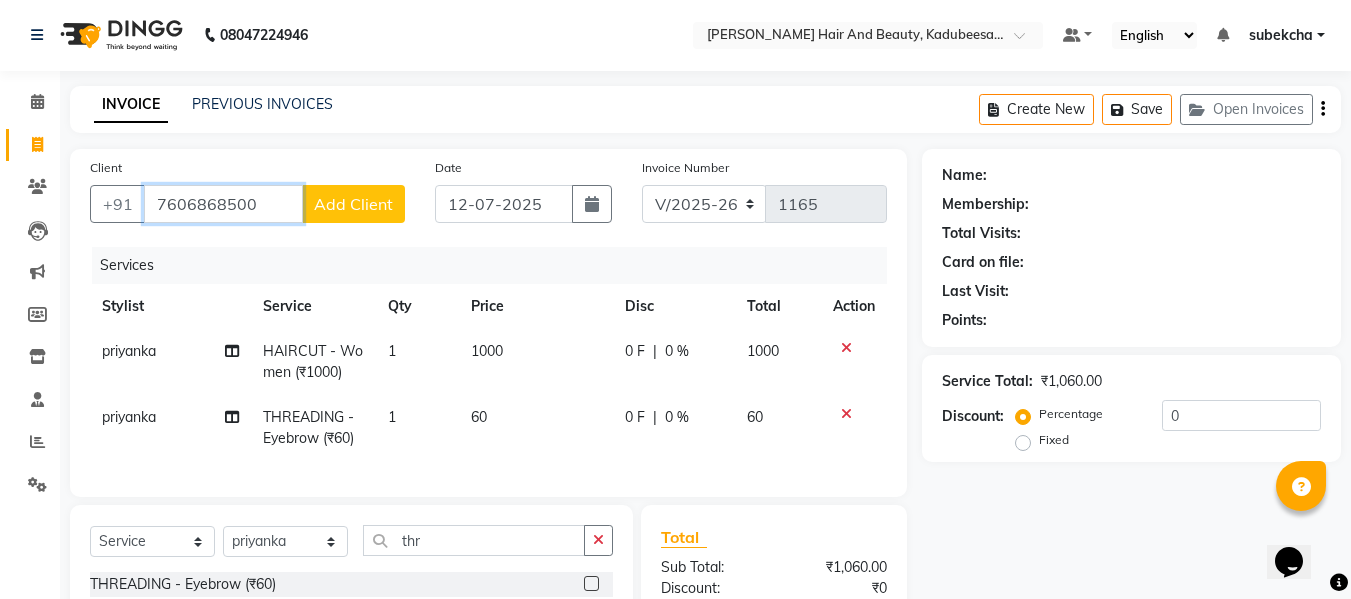 type on "7606868500" 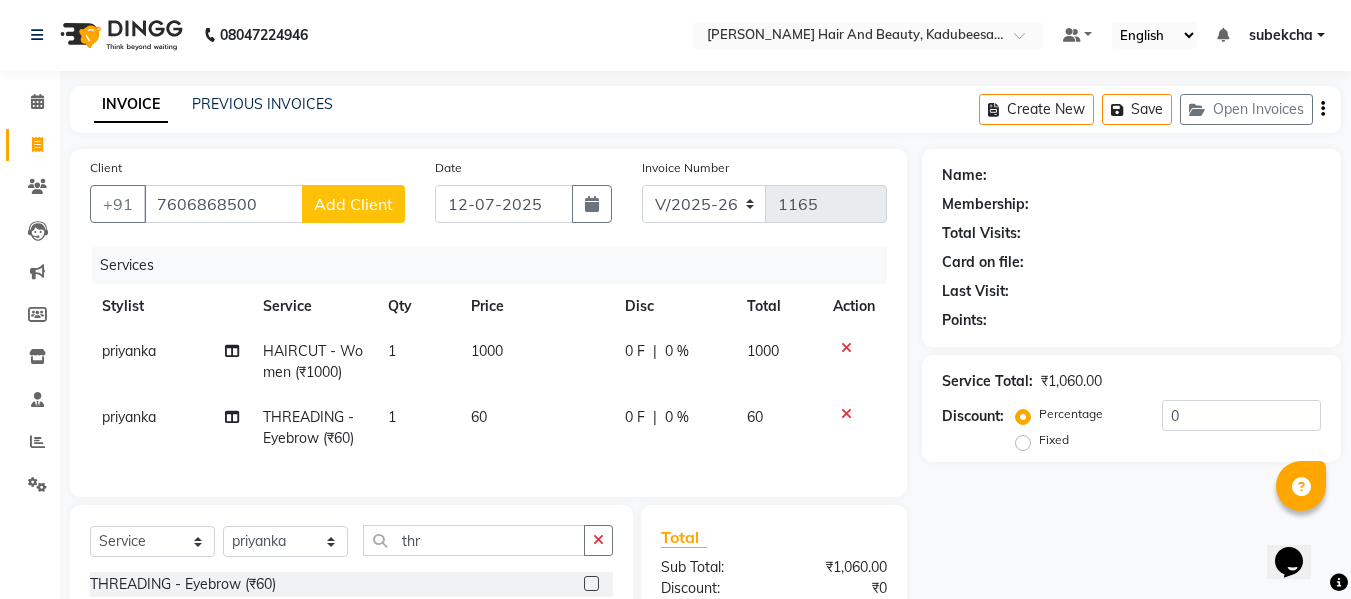 click on "Add Client" 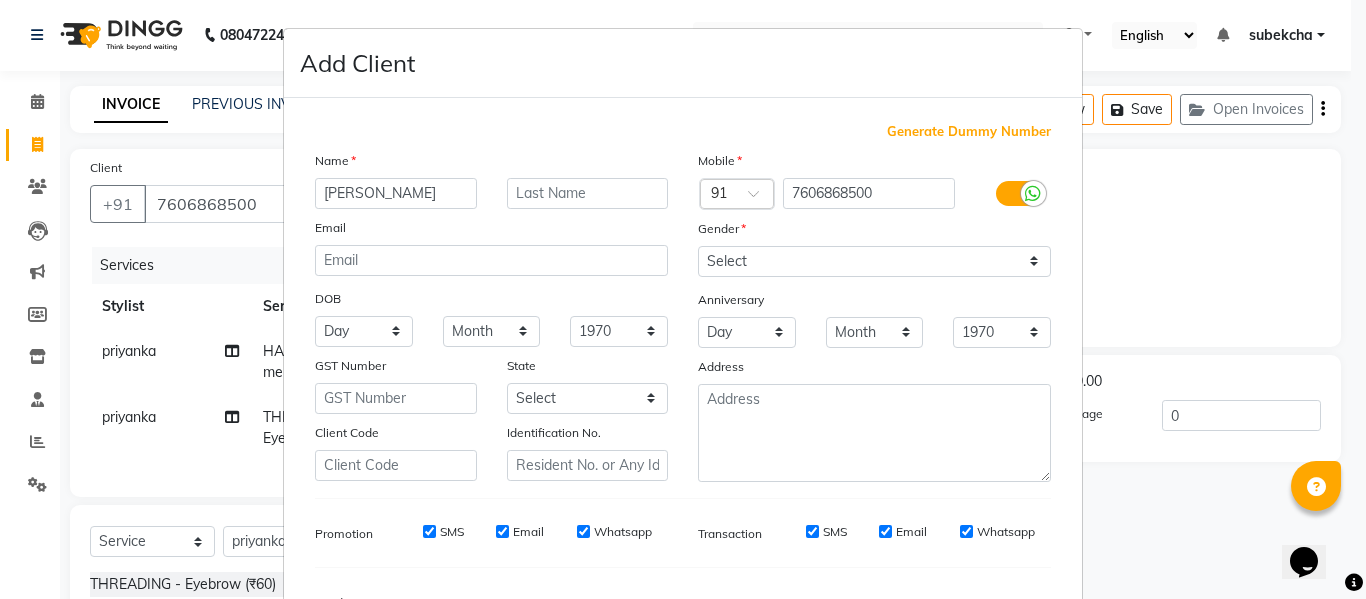 type on "[PERSON_NAME]" 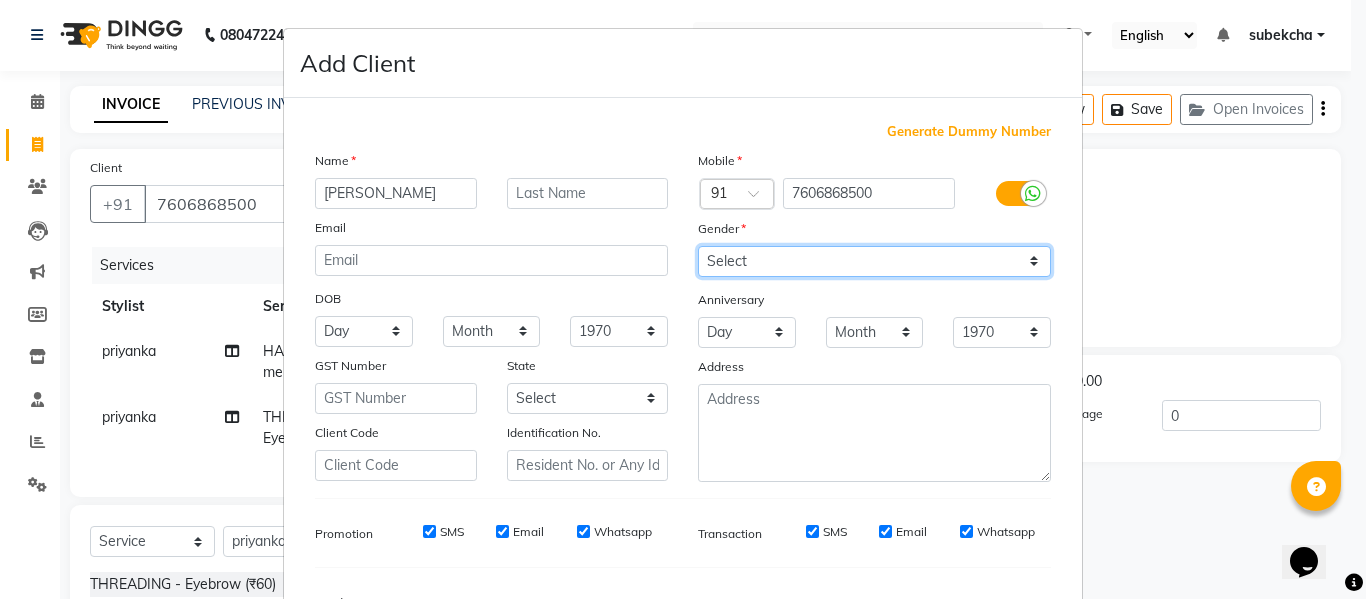 click on "Select [DEMOGRAPHIC_DATA] [DEMOGRAPHIC_DATA] Other Prefer Not To Say" at bounding box center [874, 261] 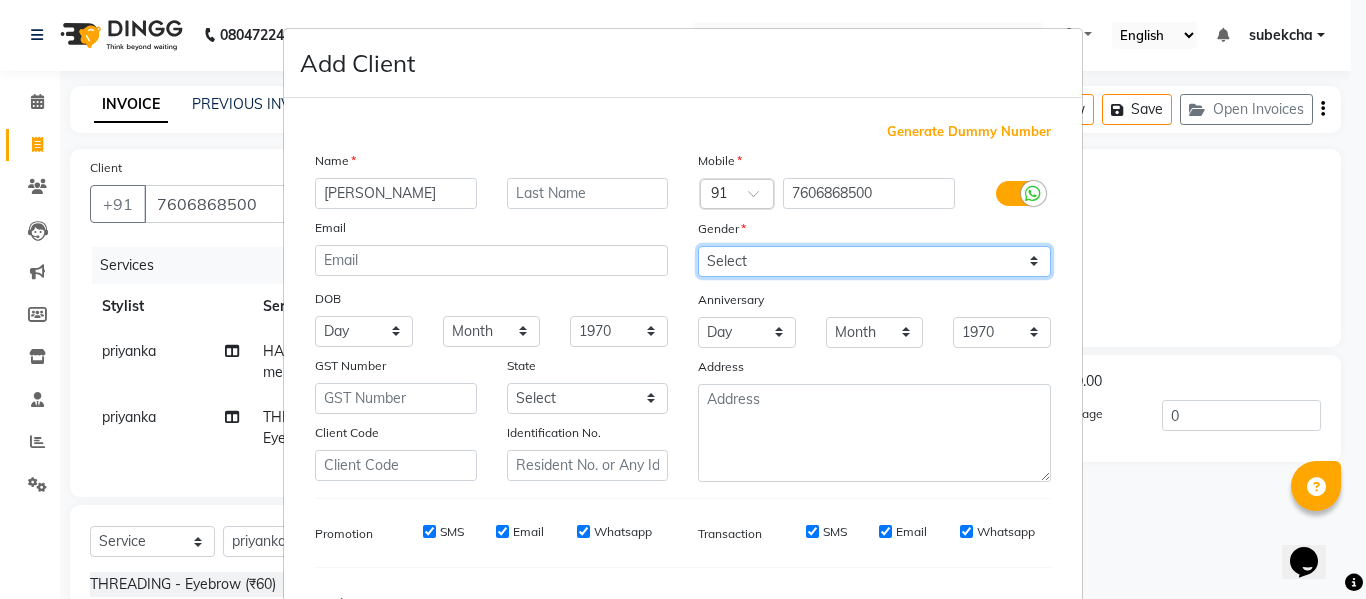 select on "[DEMOGRAPHIC_DATA]" 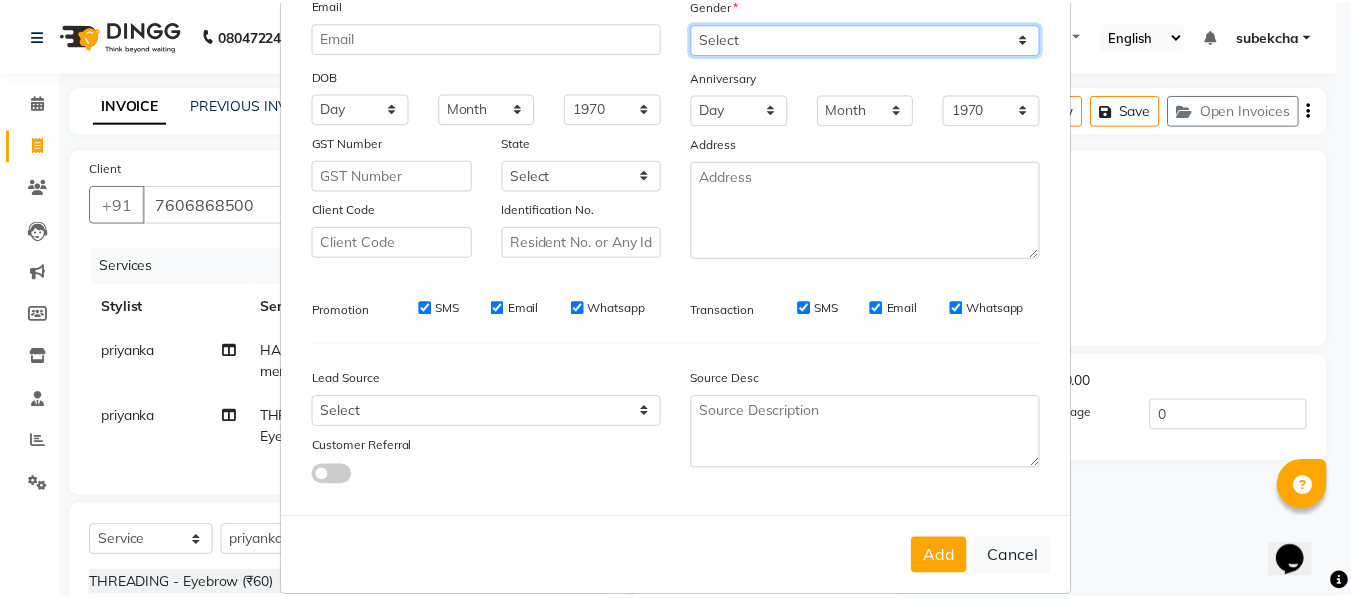 scroll, scrollTop: 250, scrollLeft: 0, axis: vertical 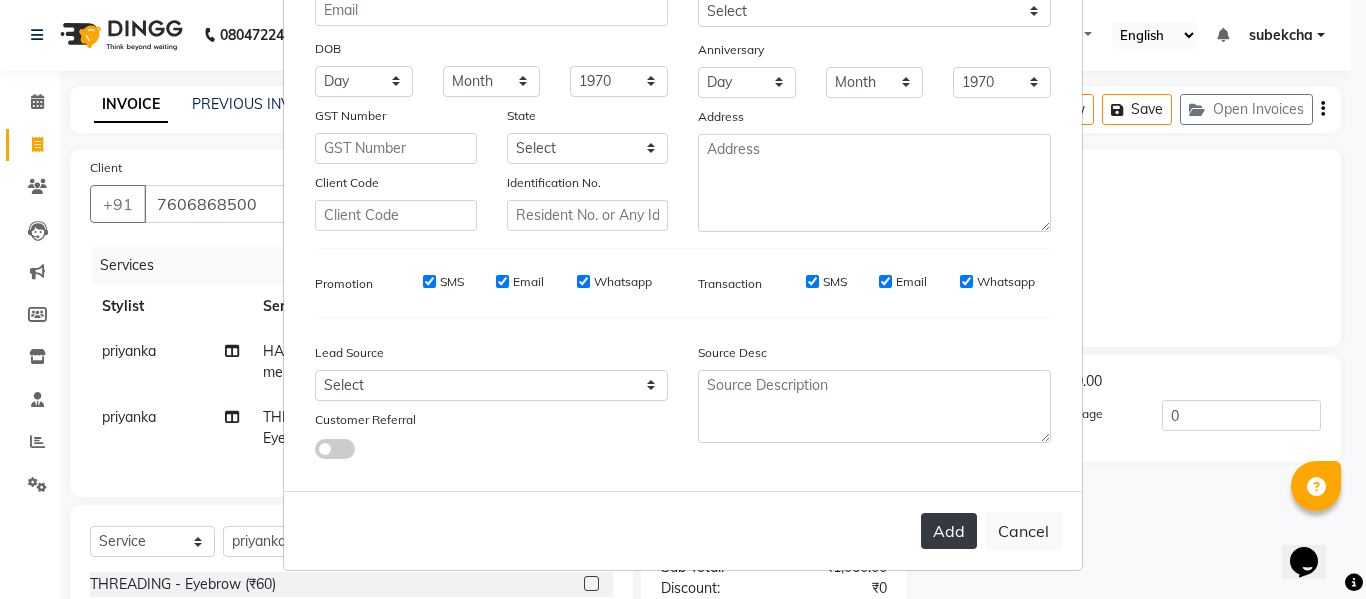 click on "Add" at bounding box center (949, 531) 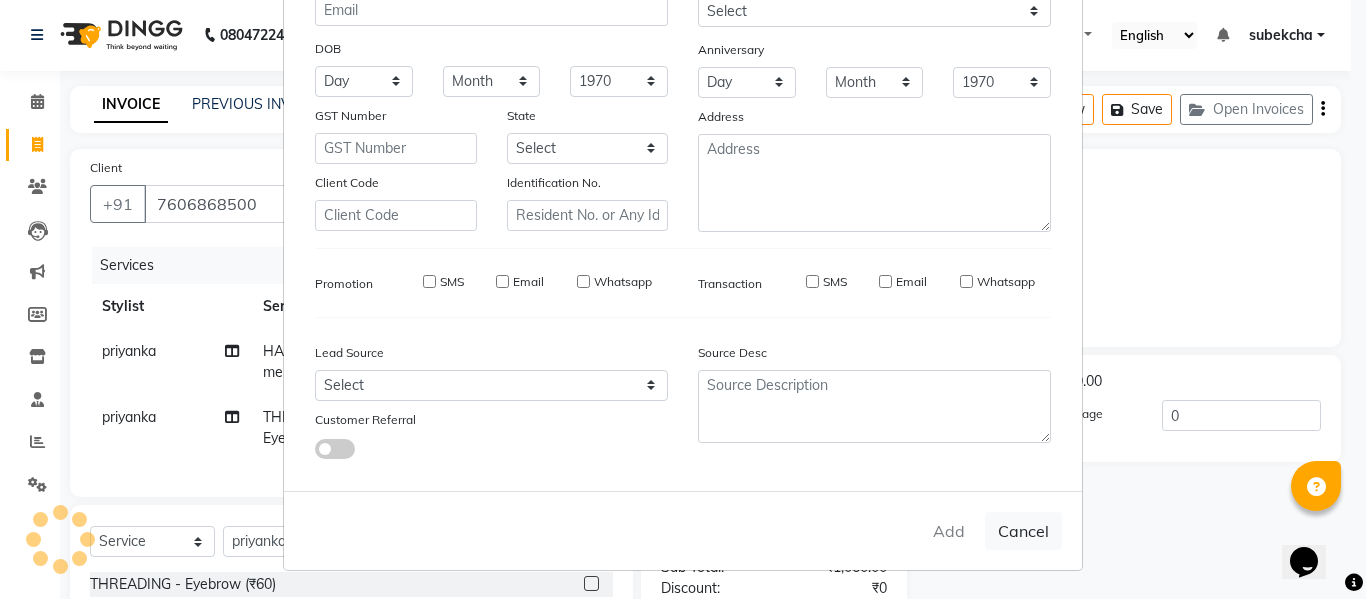 type 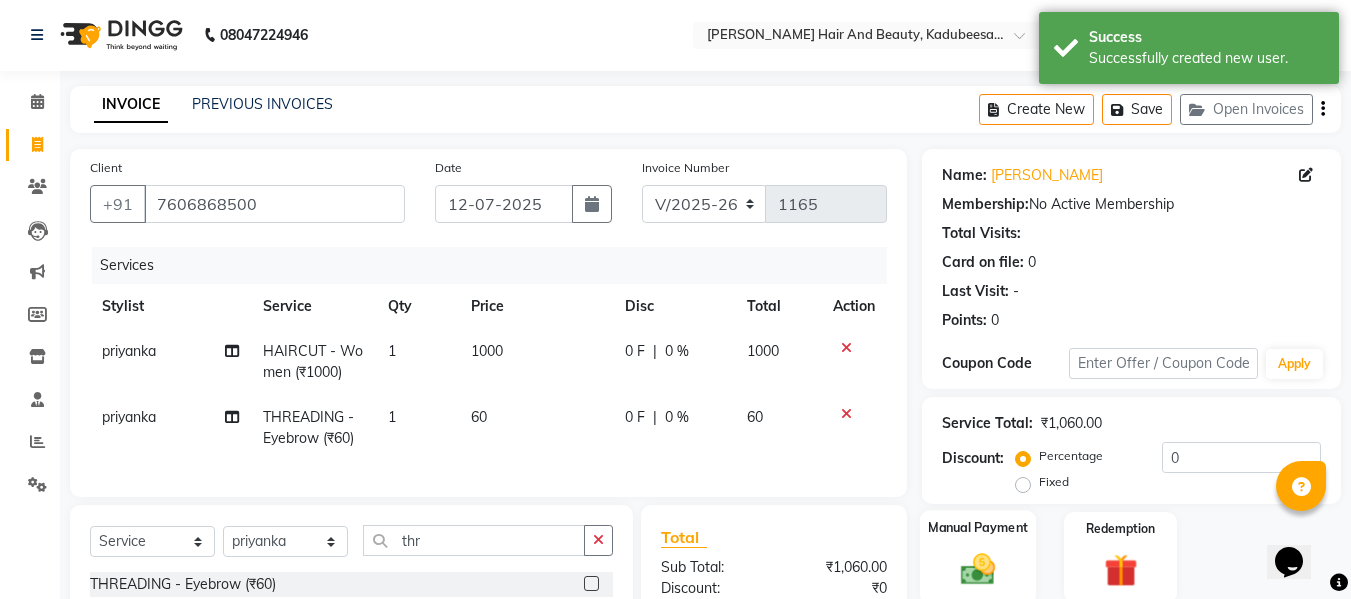 click on "Manual Payment" 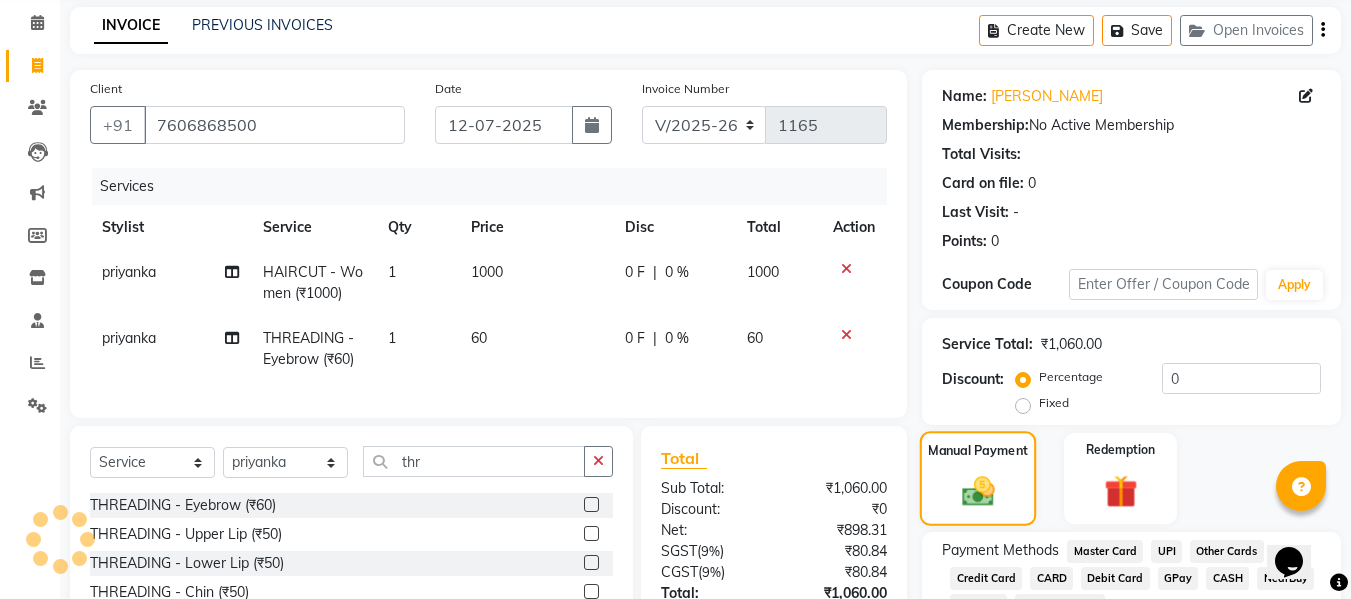scroll, scrollTop: 201, scrollLeft: 0, axis: vertical 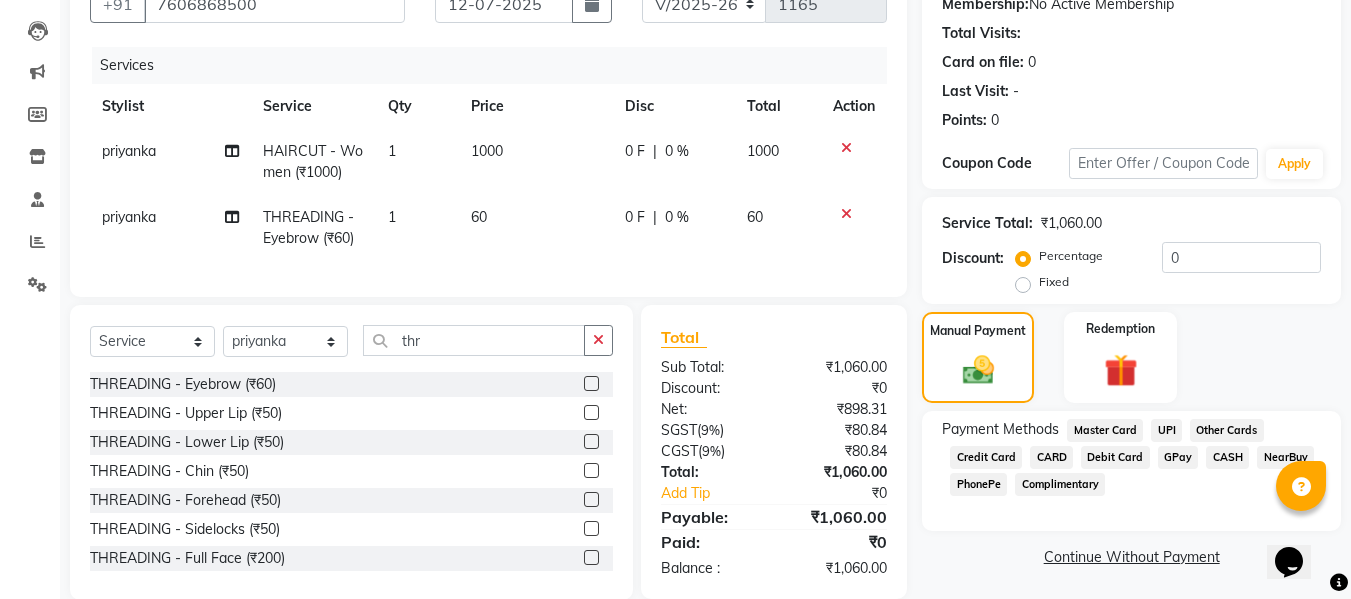 click on "CARD" 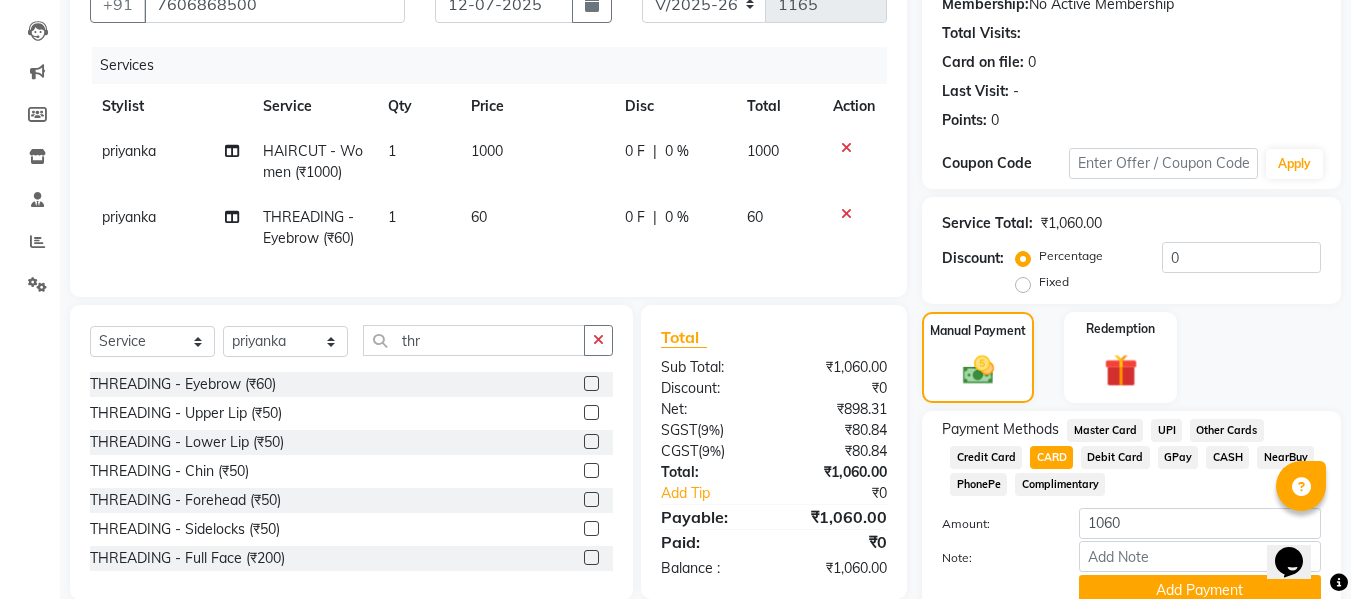 scroll, scrollTop: 287, scrollLeft: 0, axis: vertical 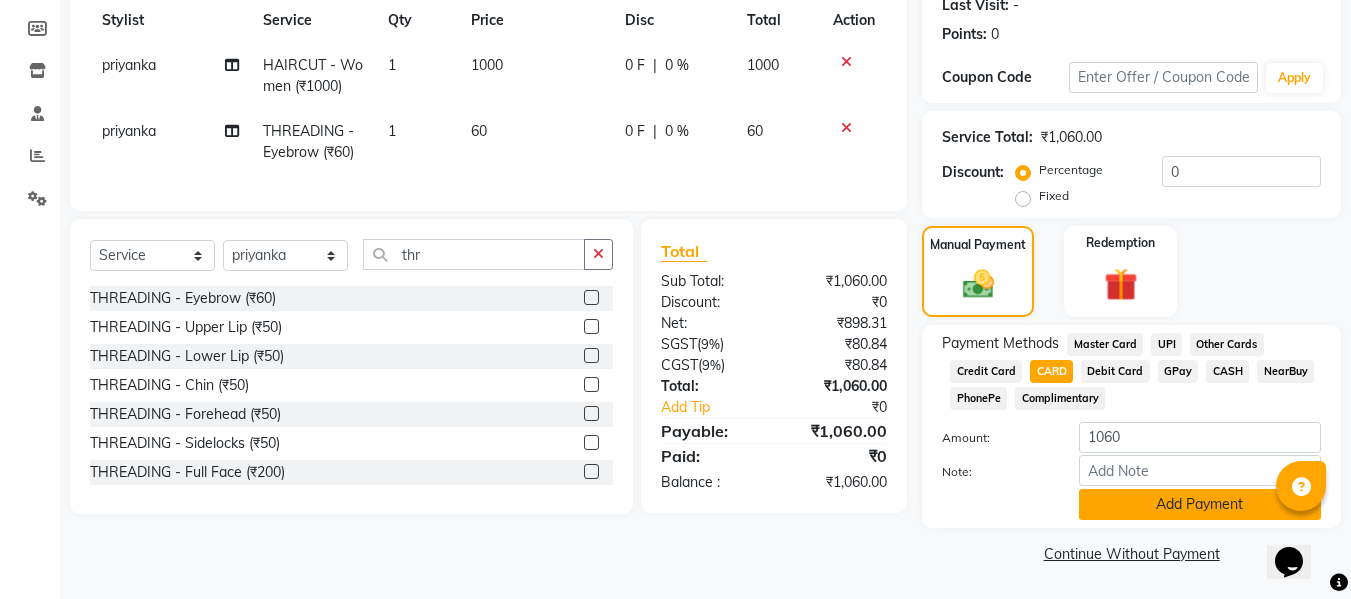 click on "Add Payment" 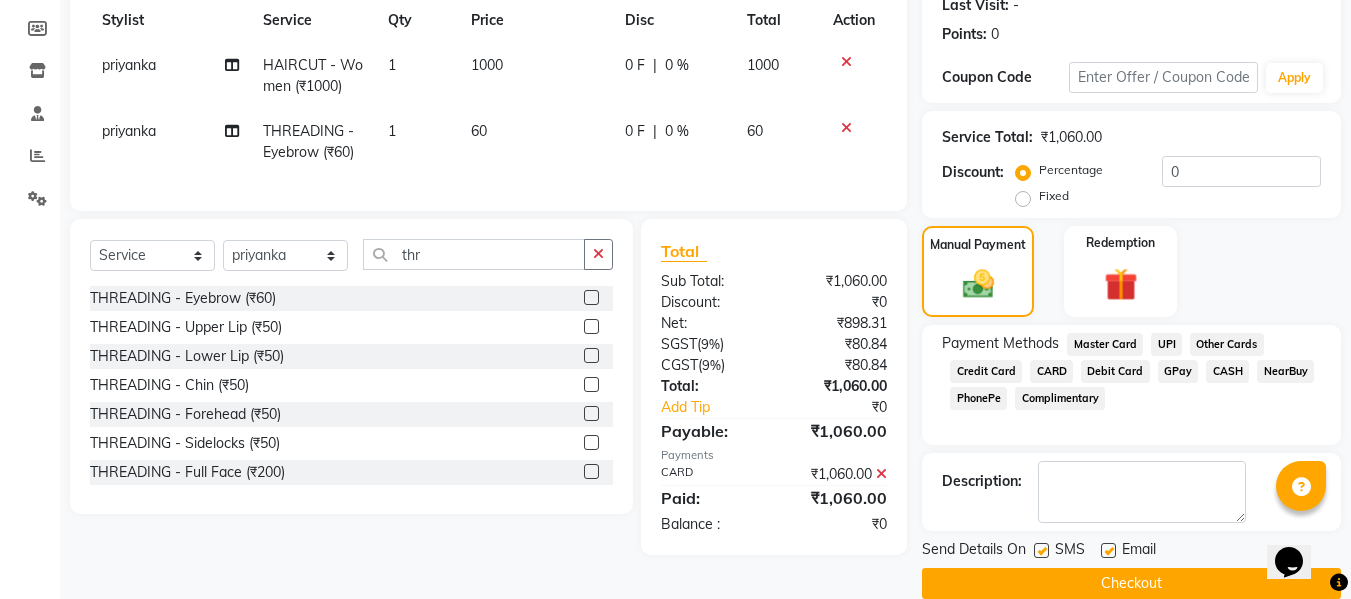 scroll, scrollTop: 317, scrollLeft: 0, axis: vertical 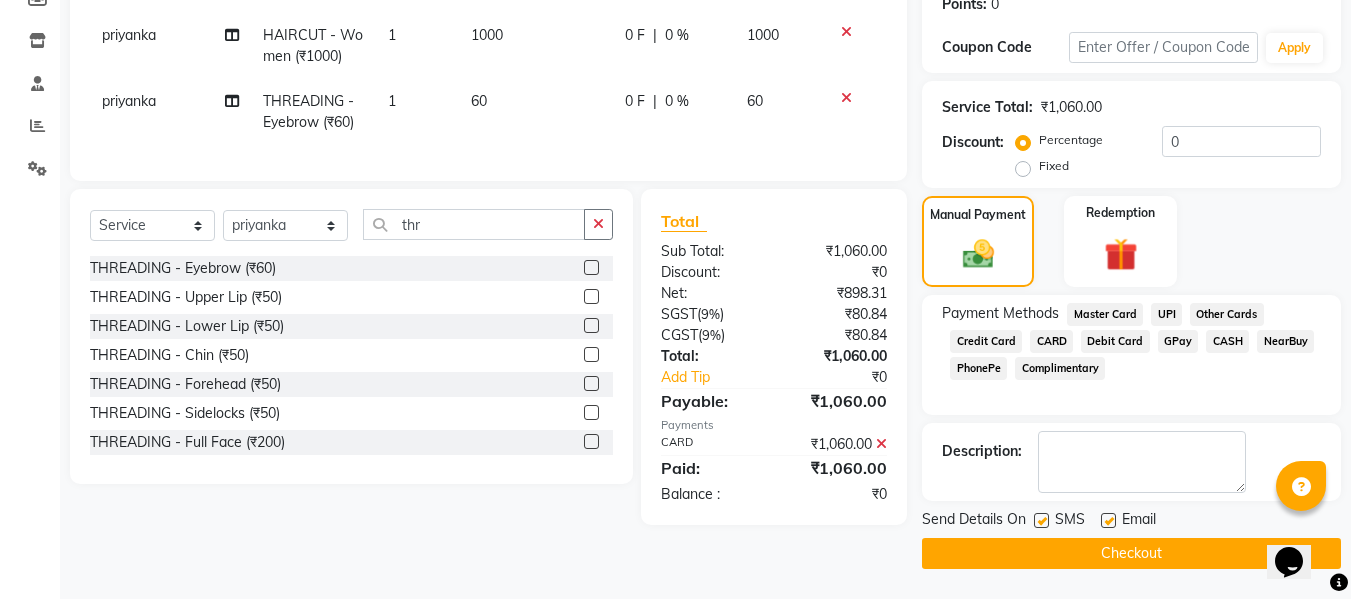 click on "Checkout" 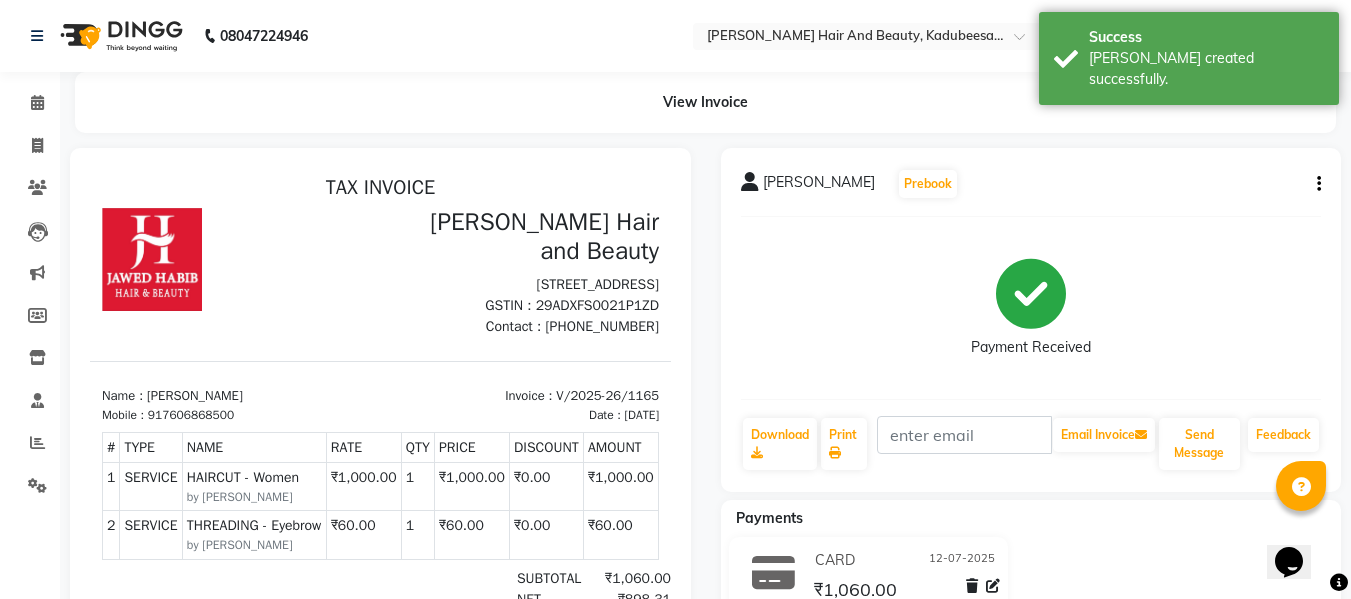 scroll, scrollTop: 0, scrollLeft: 0, axis: both 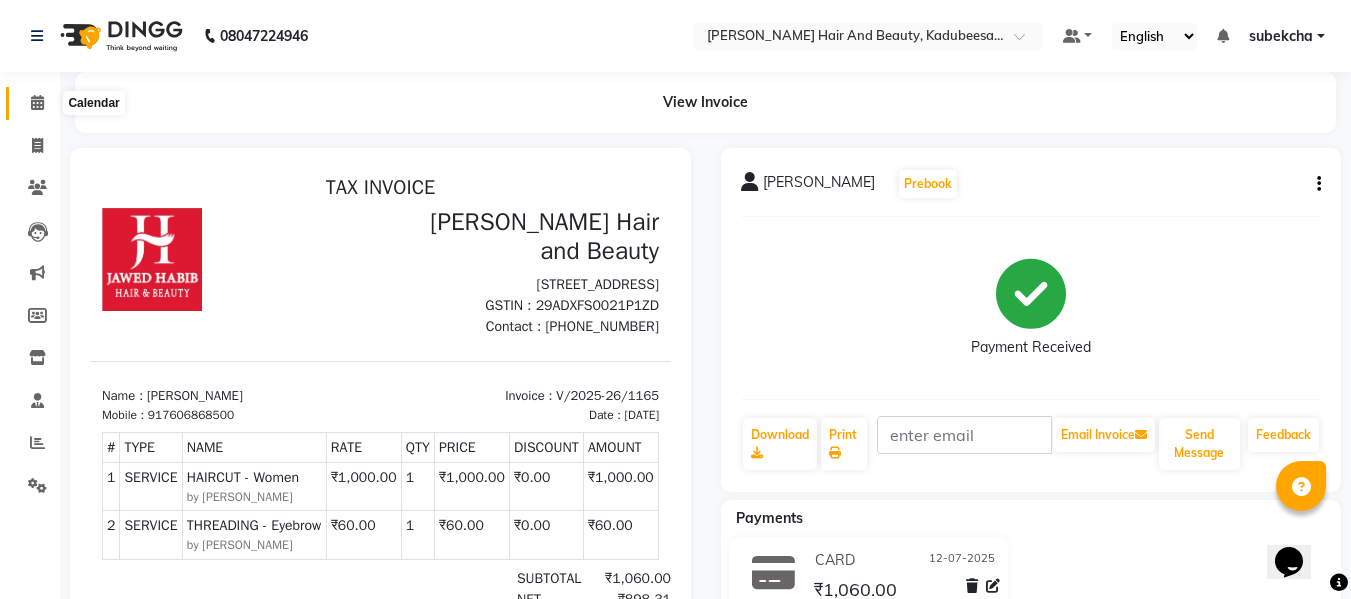 click 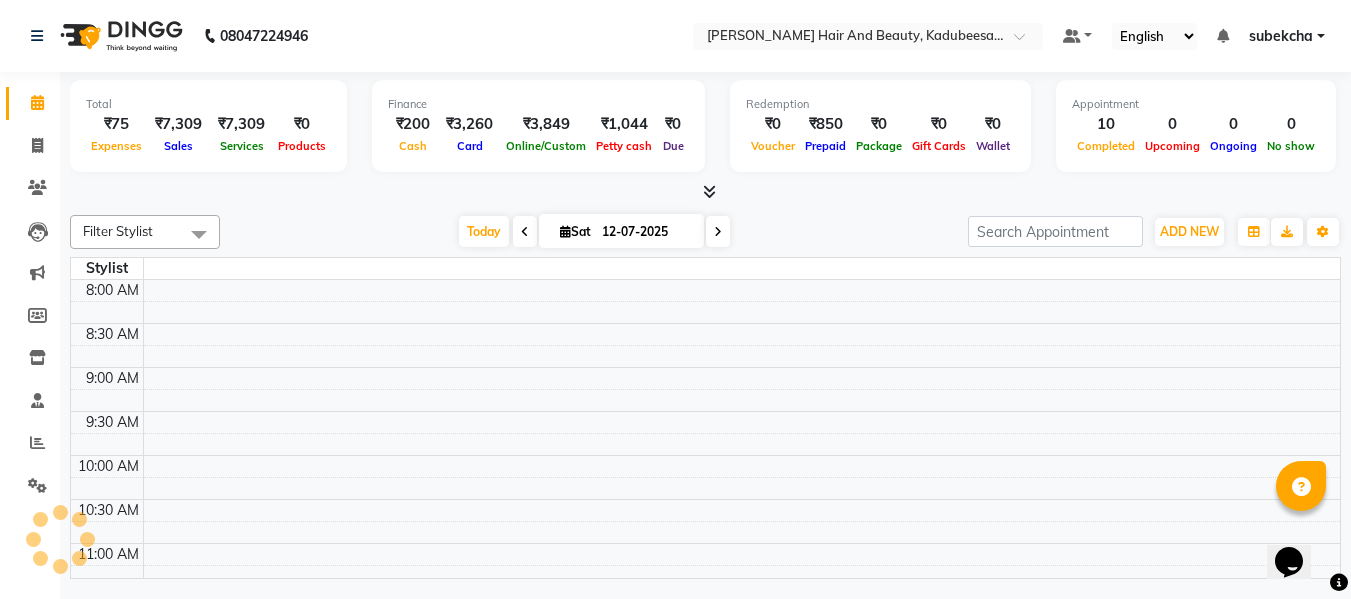 scroll, scrollTop: 0, scrollLeft: 0, axis: both 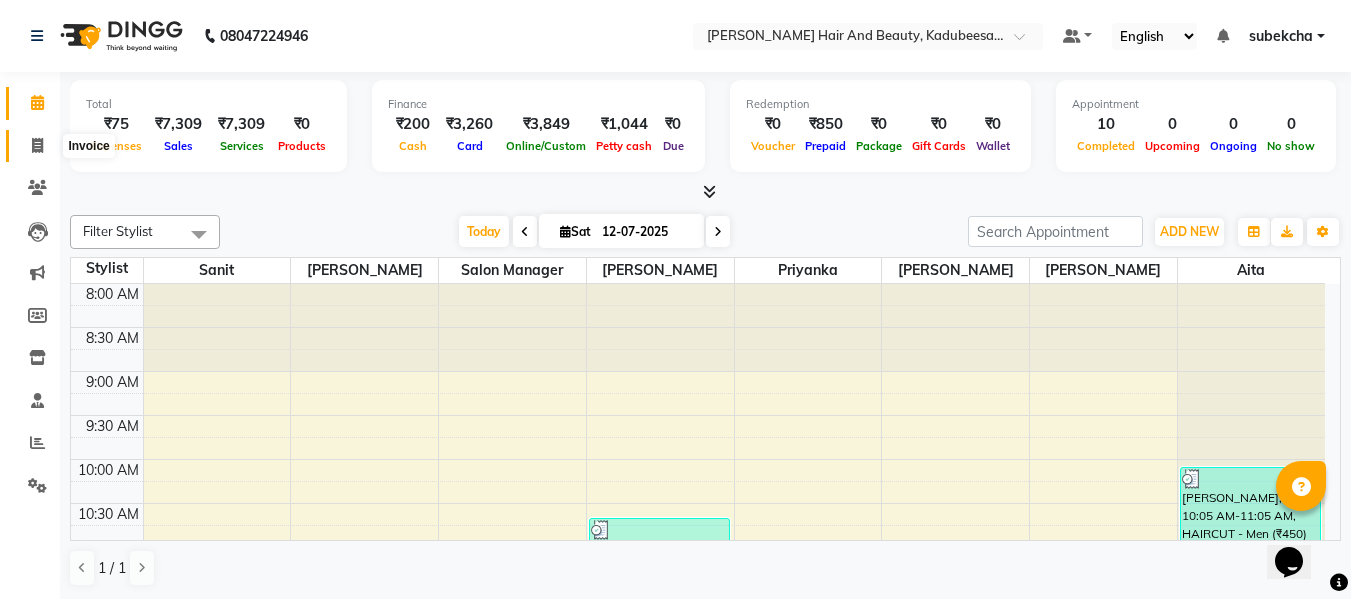 click 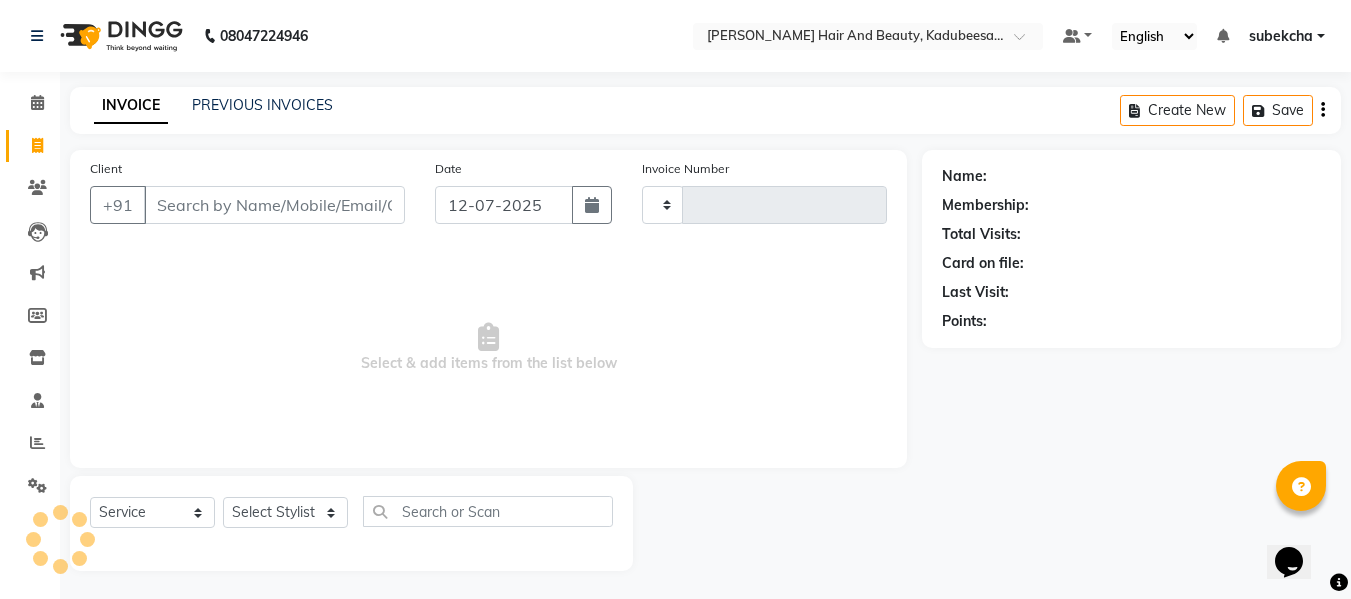 type on "1166" 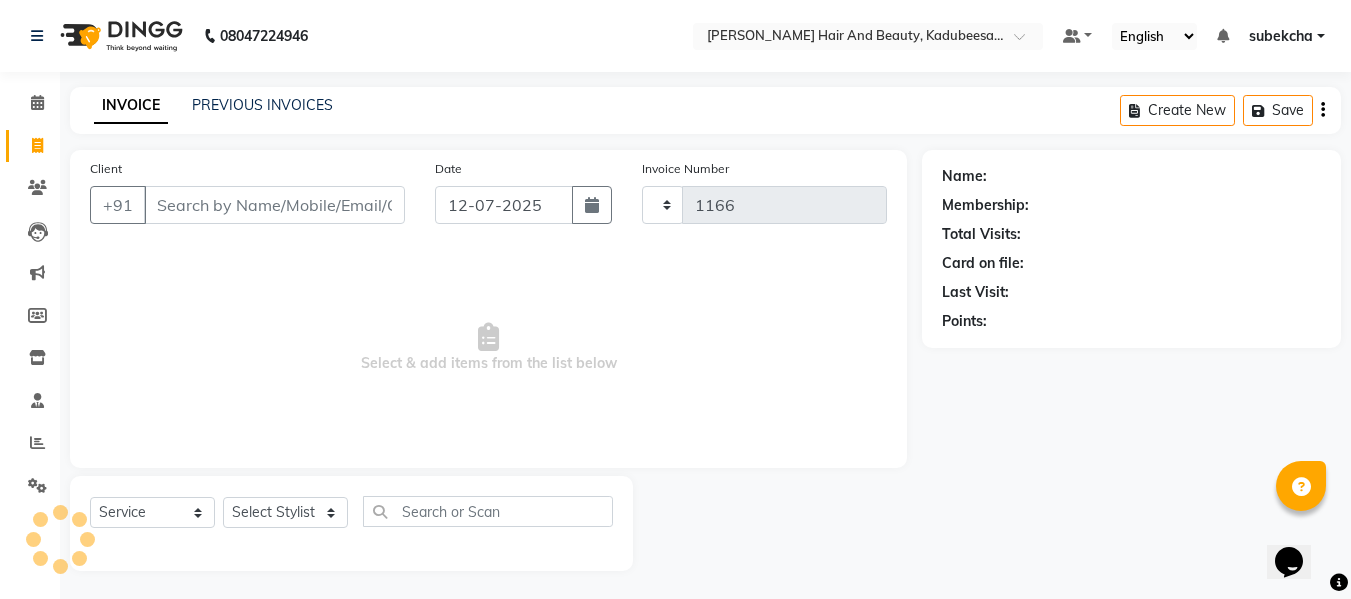 select on "7013" 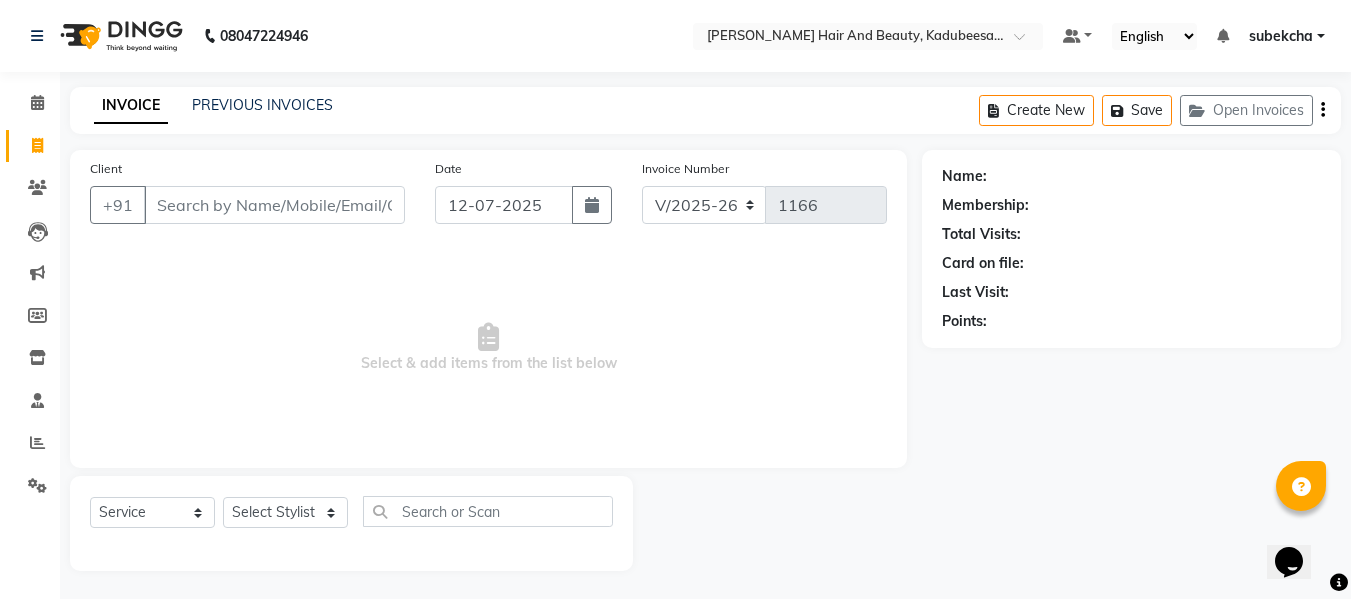 click 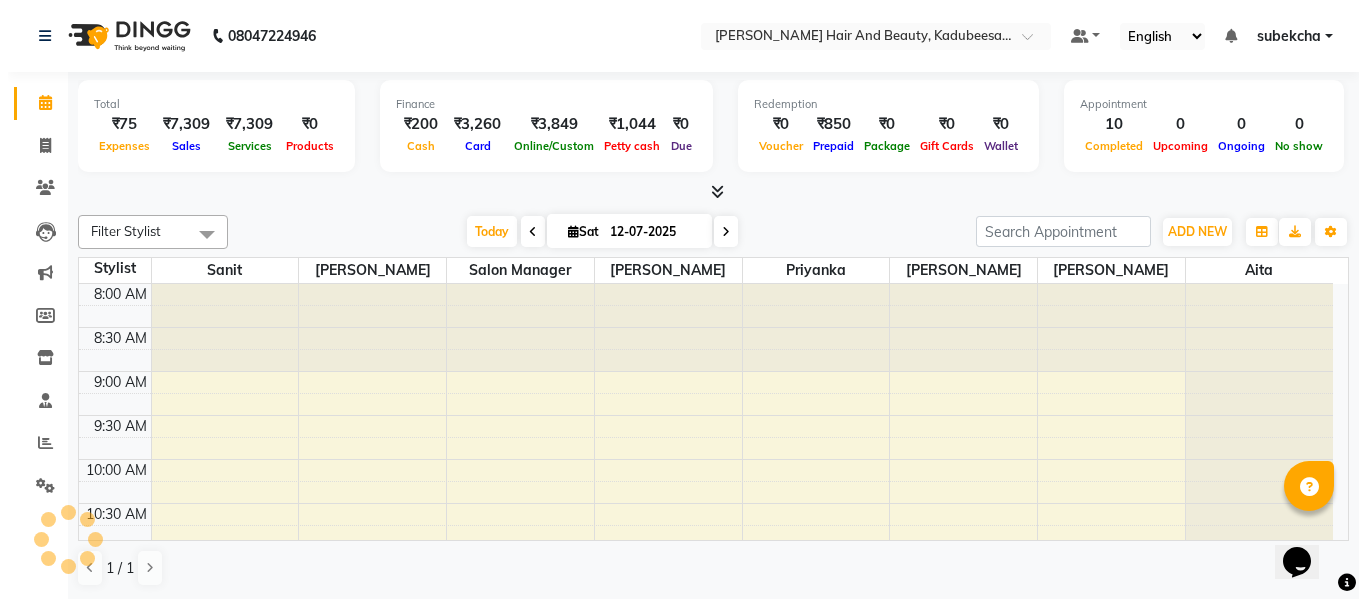 scroll, scrollTop: 0, scrollLeft: 0, axis: both 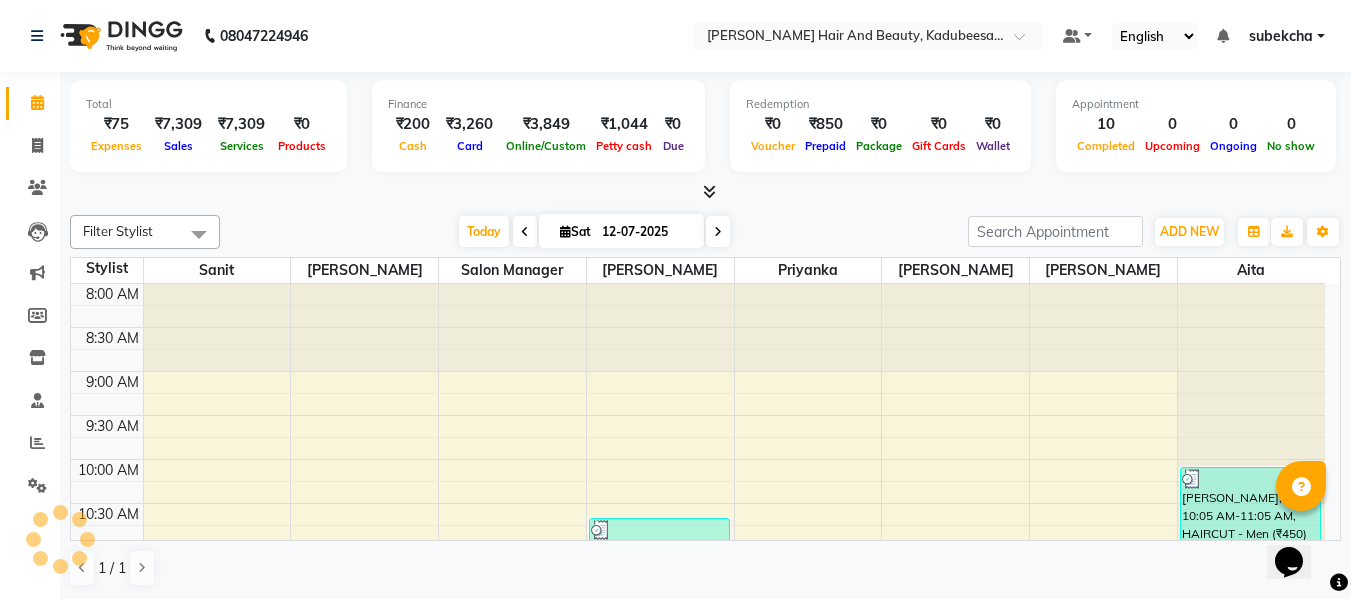 click 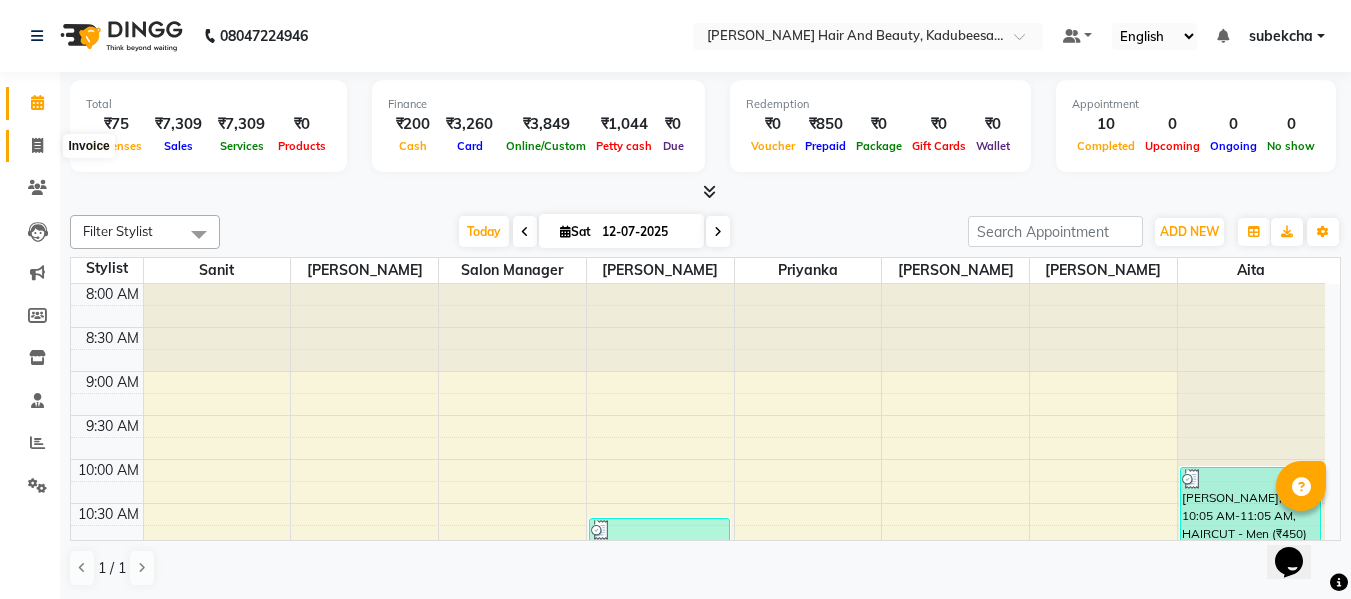 click 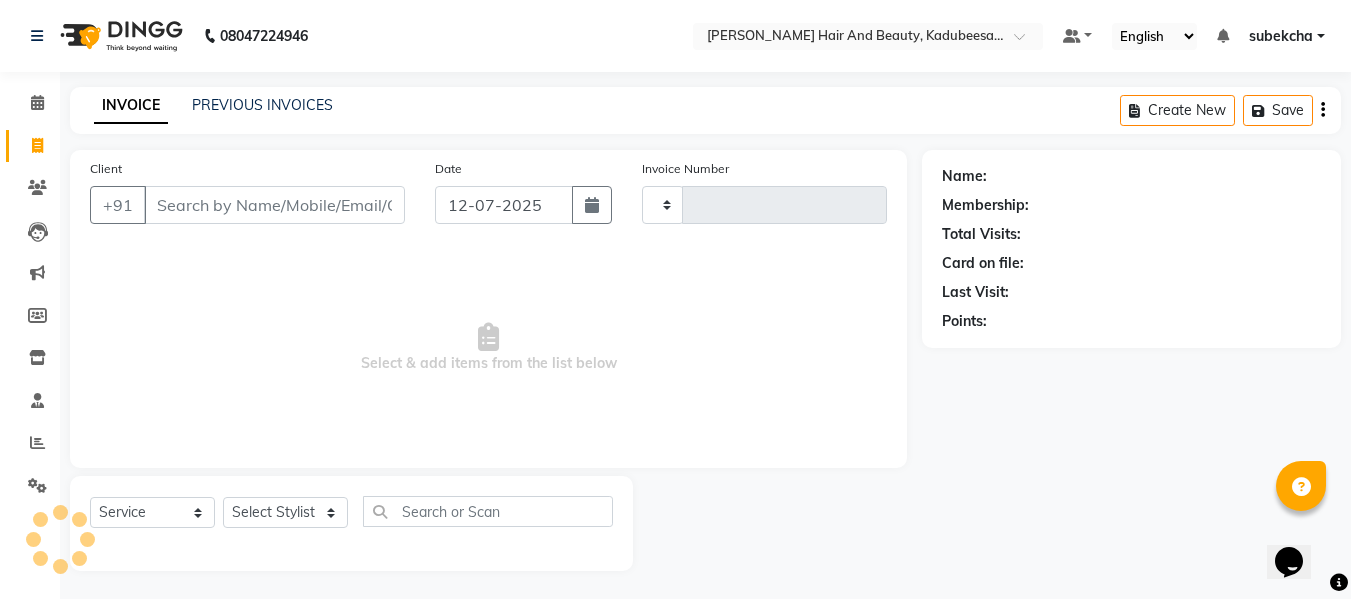 type on "1166" 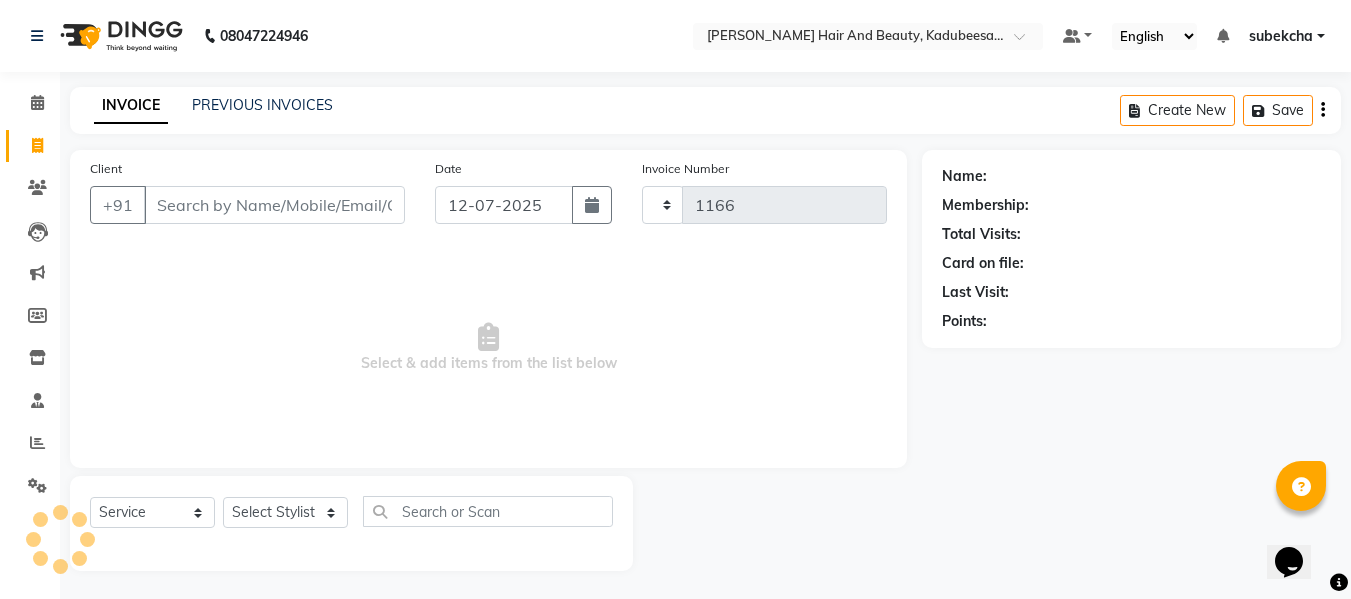 select on "7013" 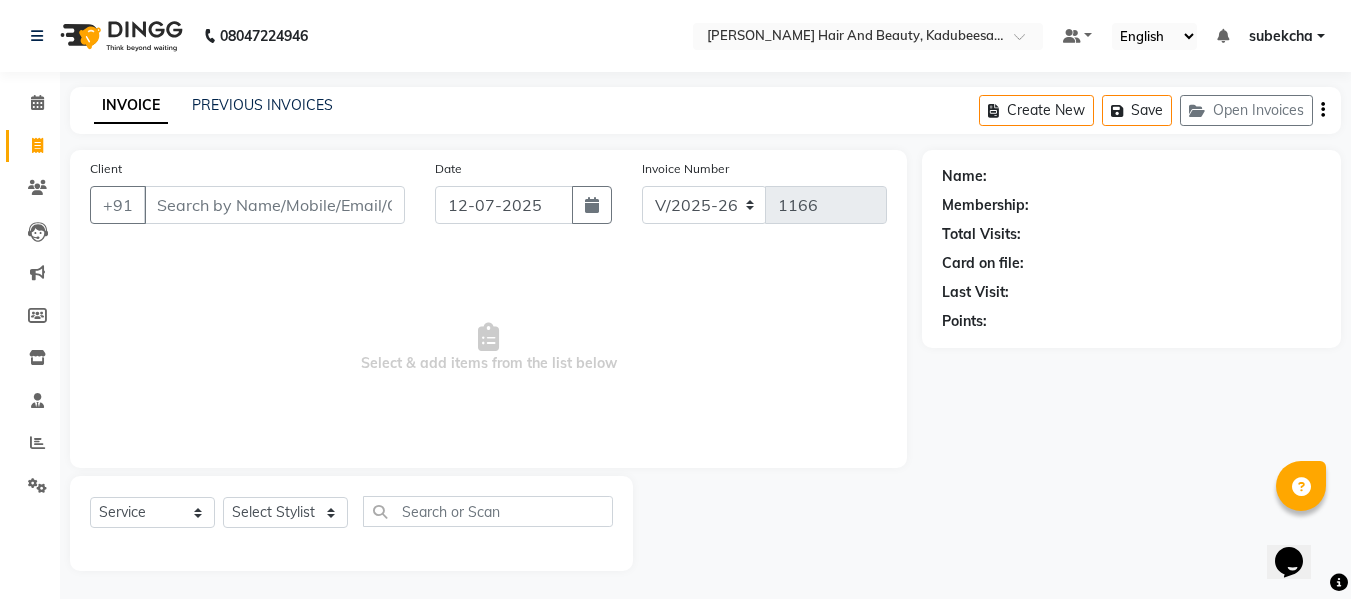 click on "Client" at bounding box center (274, 205) 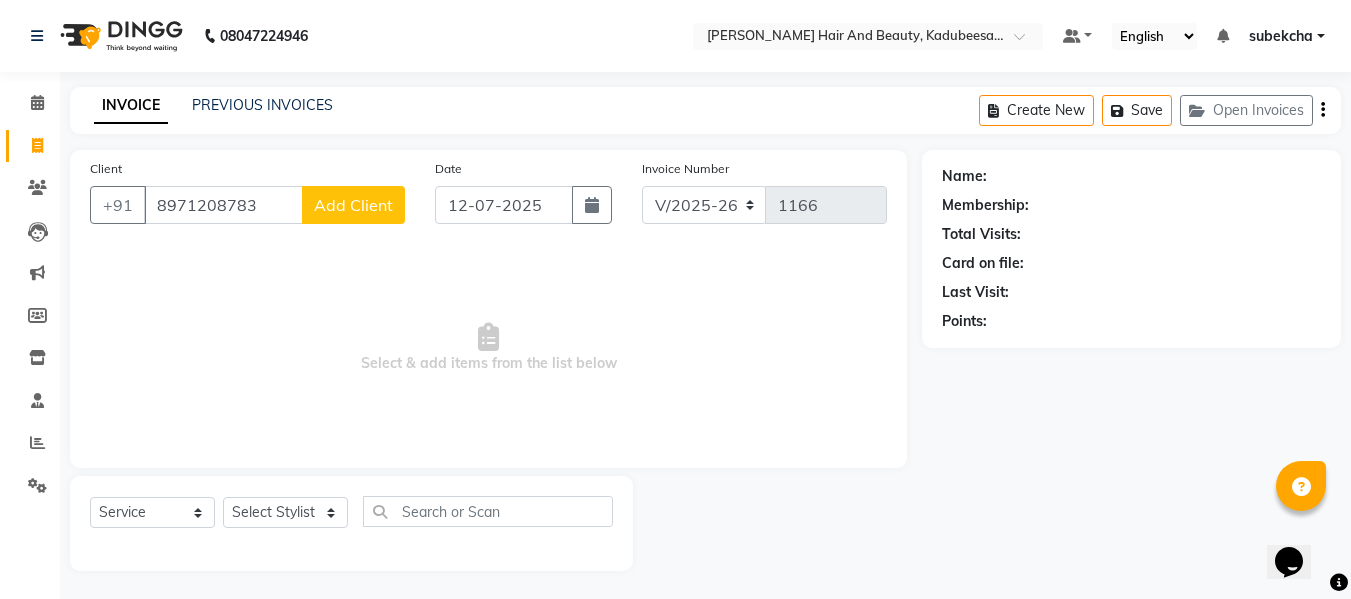 type on "8971208783" 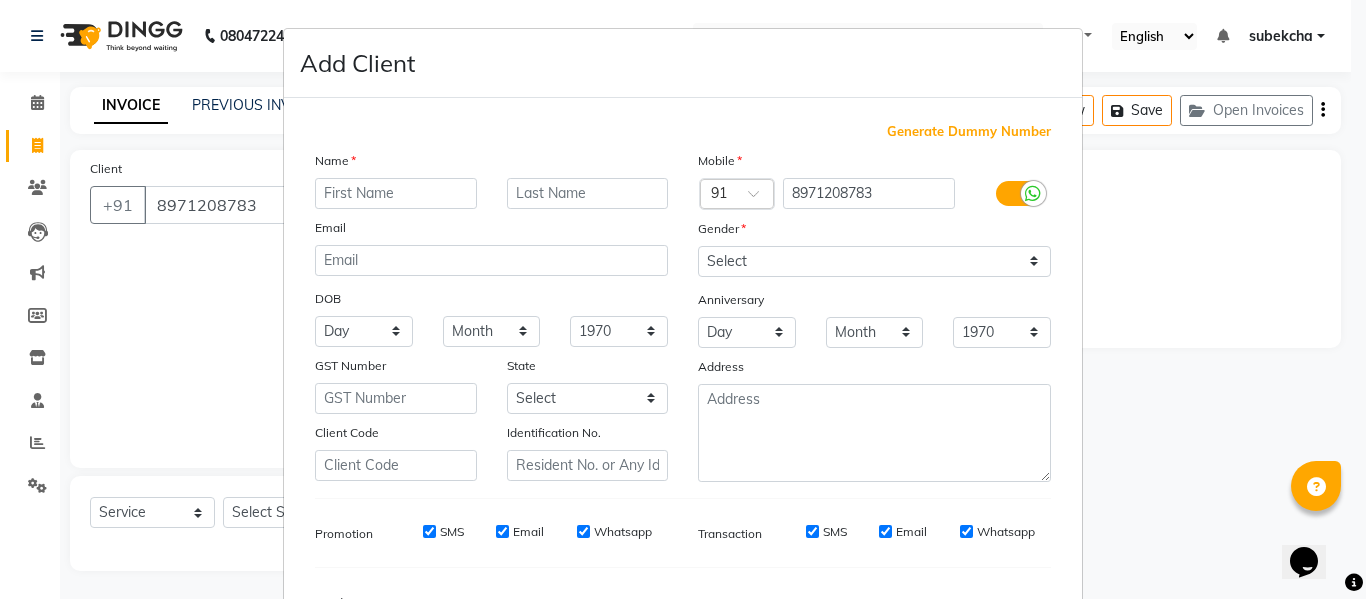 click at bounding box center [396, 193] 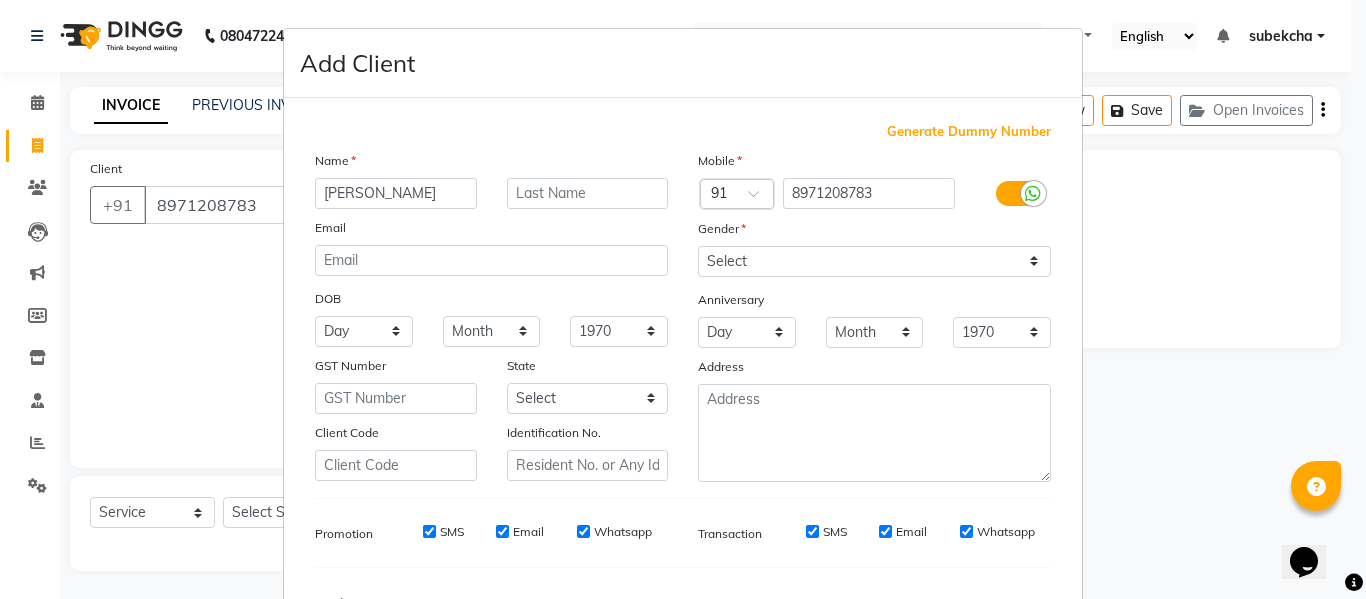 type on "[PERSON_NAME]" 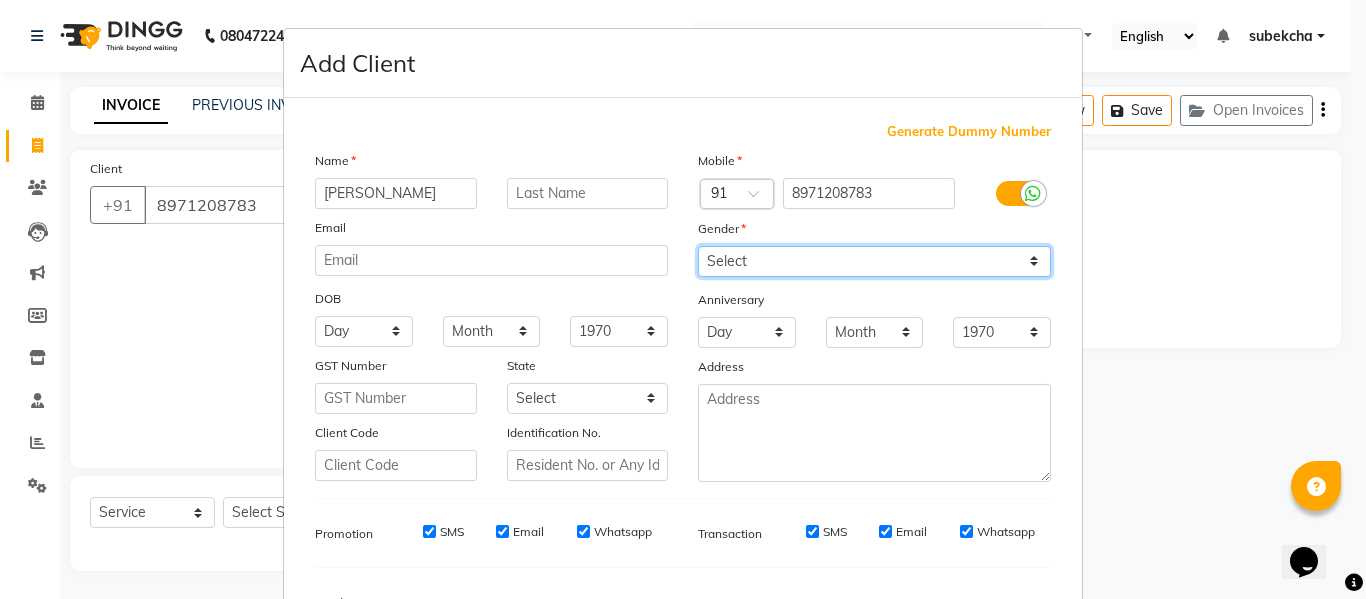 click on "Select [DEMOGRAPHIC_DATA] [DEMOGRAPHIC_DATA] Other Prefer Not To Say" at bounding box center [874, 261] 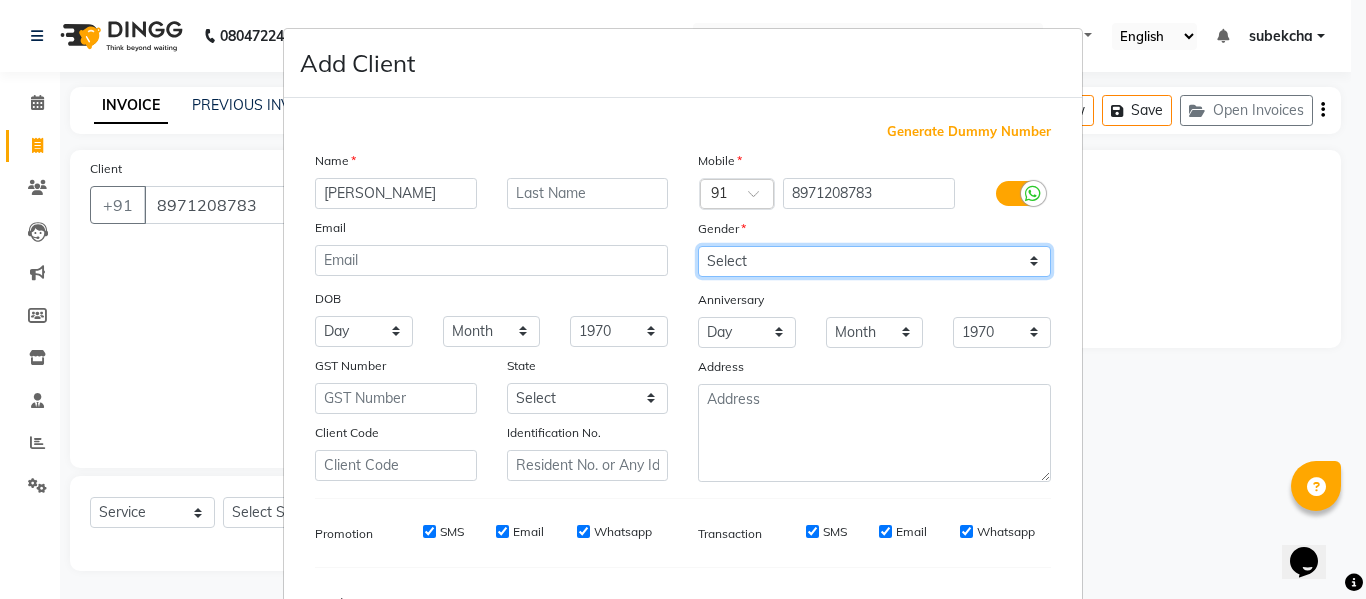 select on "male" 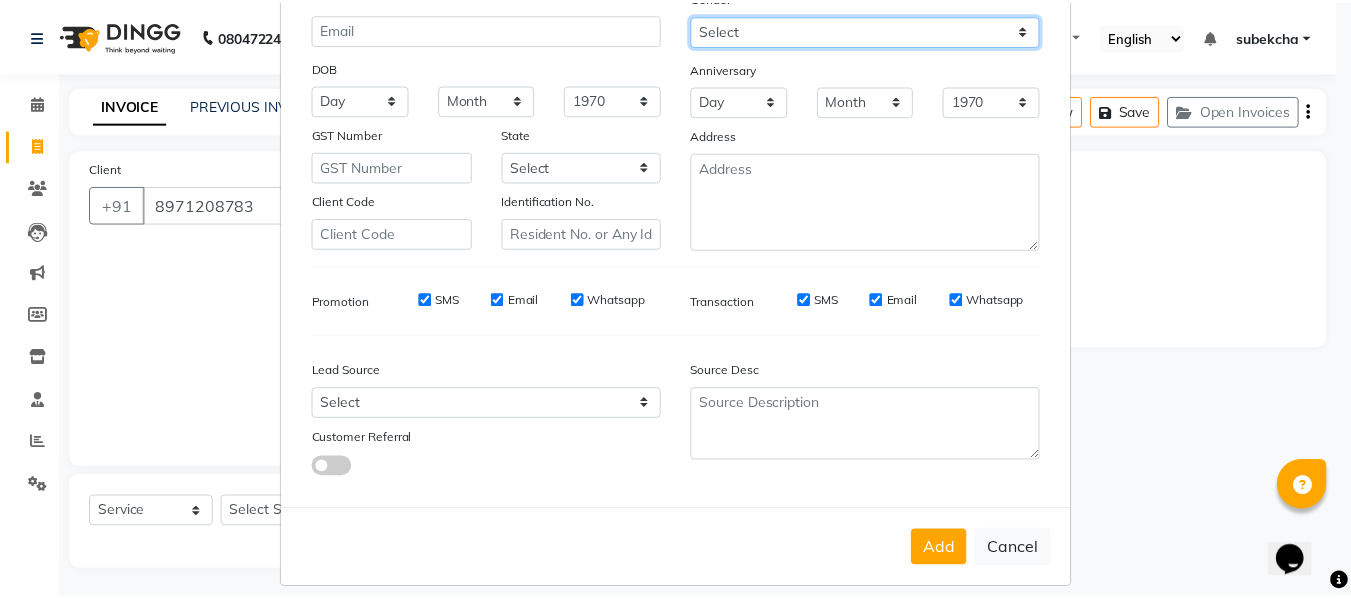 scroll, scrollTop: 250, scrollLeft: 0, axis: vertical 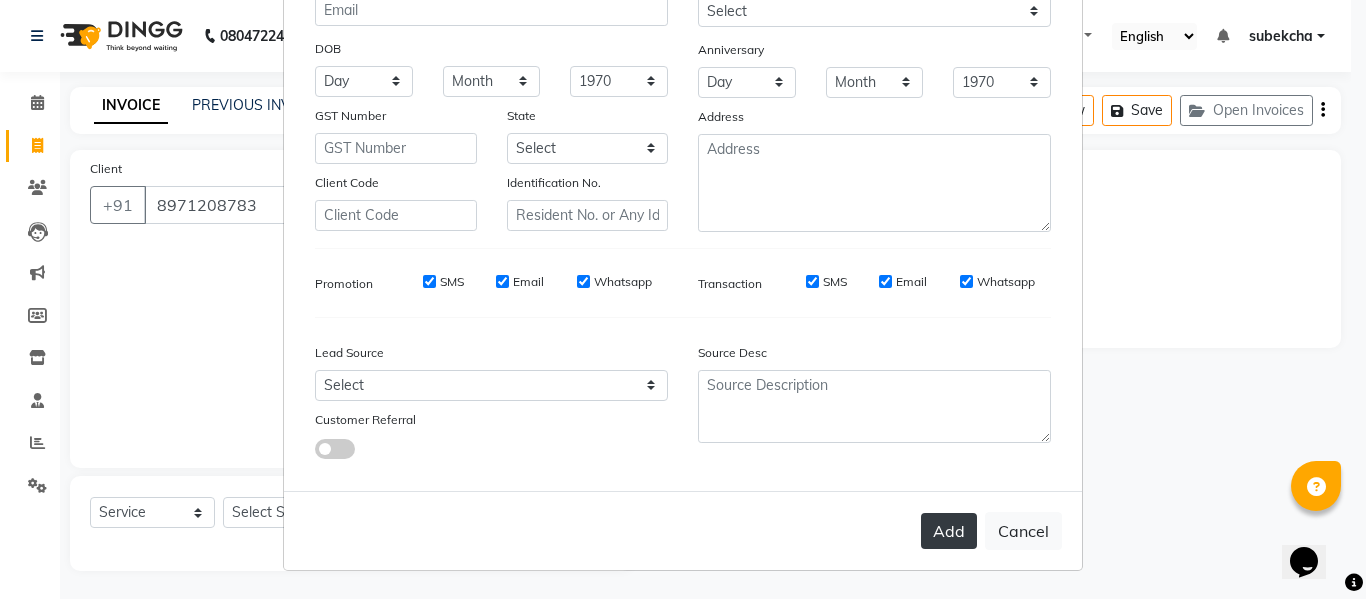 click on "Add" at bounding box center (949, 531) 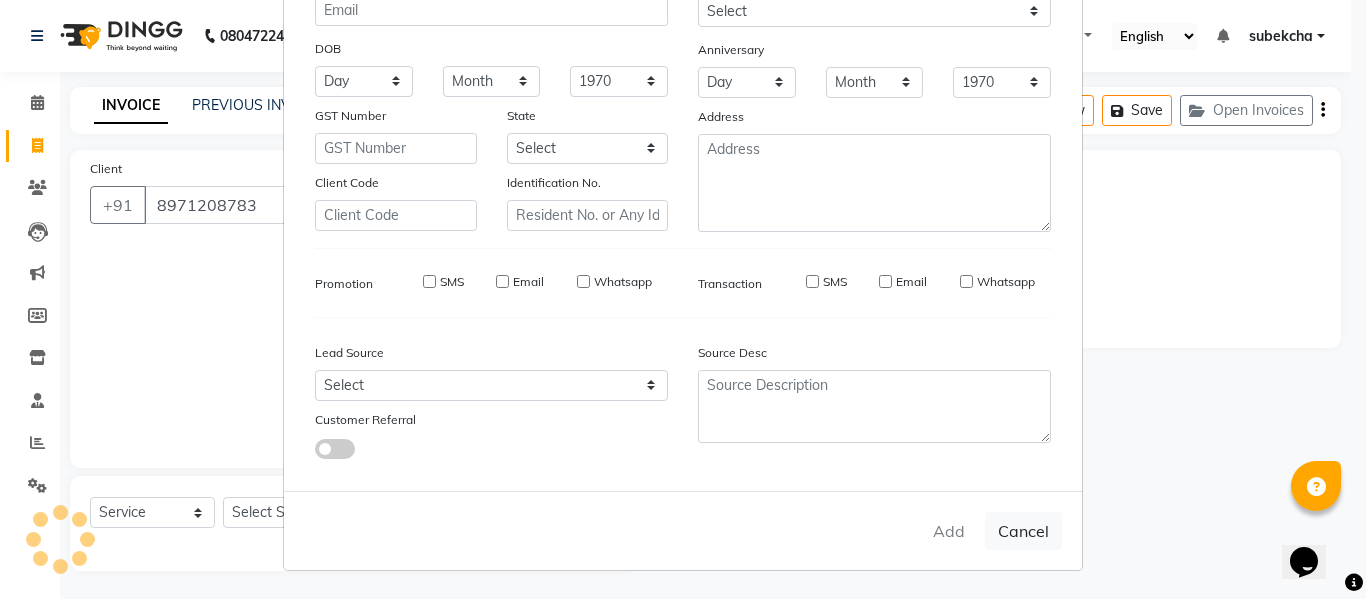 type 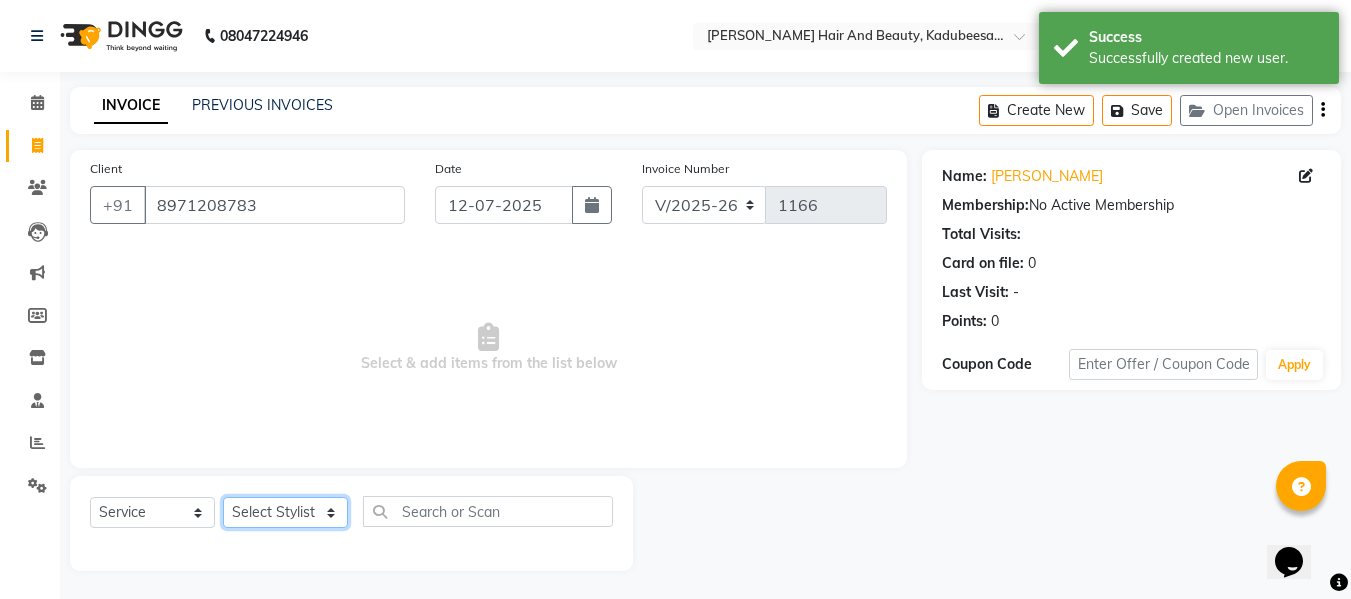 click on "Select Stylist aita [PERSON_NAME]  priyanka [PERSON_NAME] Salon Manager Sanit subekcha [PERSON_NAME]" 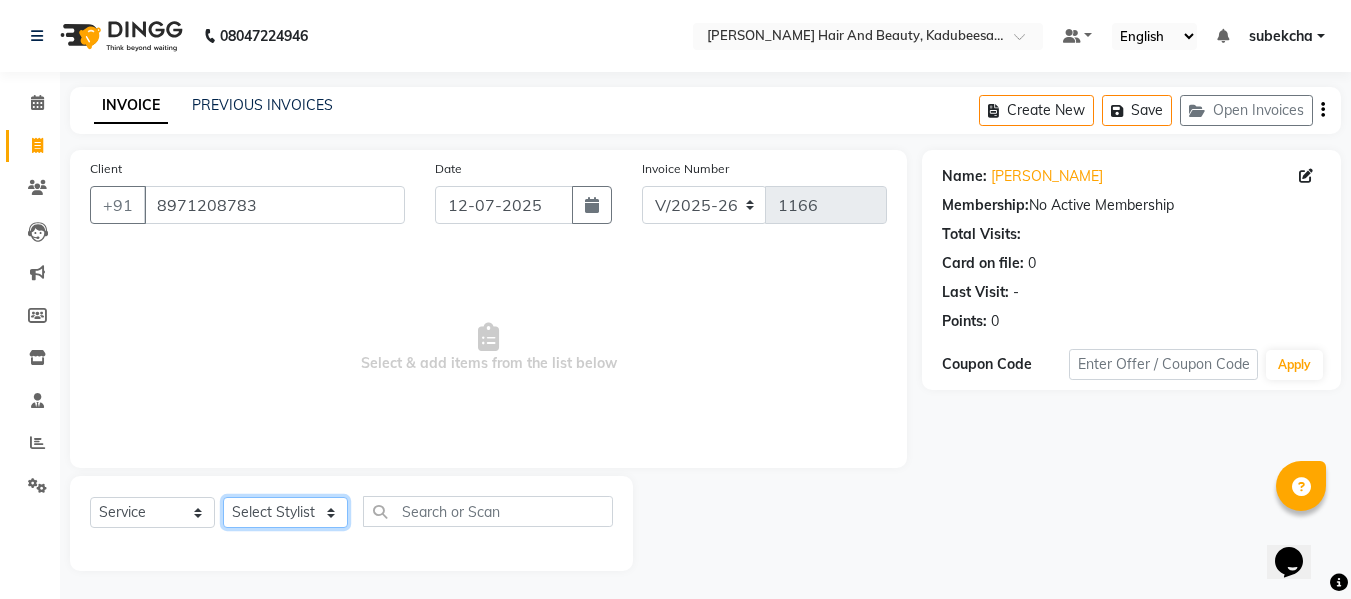 select on "85948" 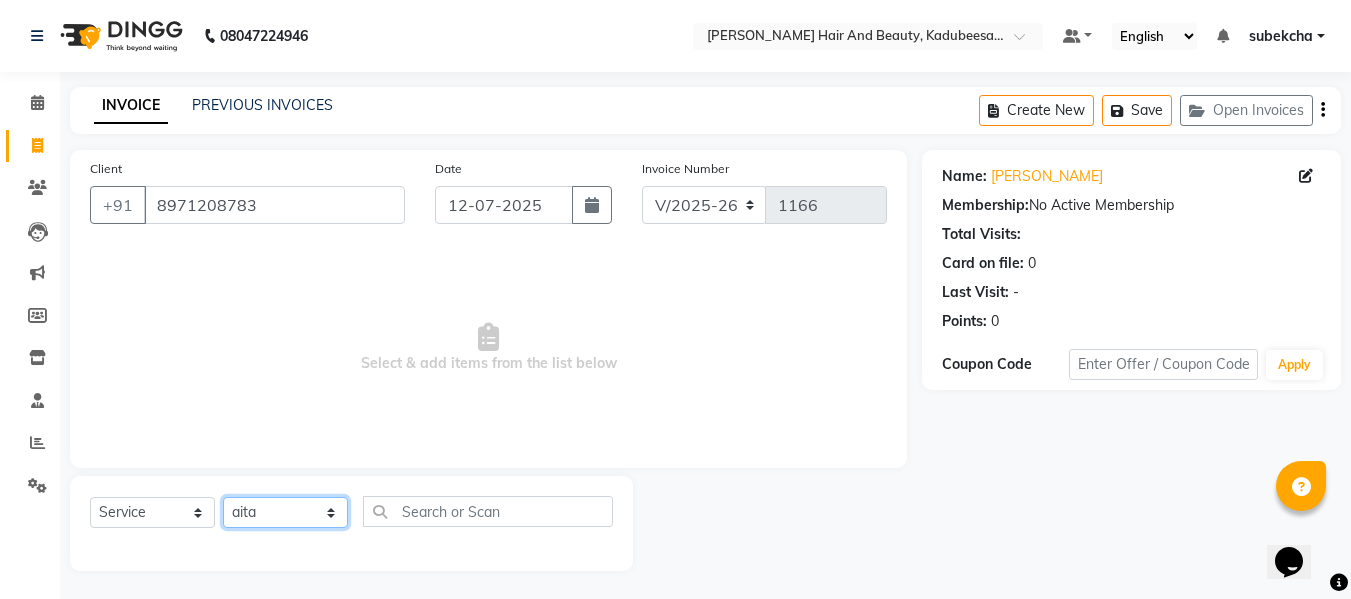 click on "Select Stylist aita [PERSON_NAME]  priyanka [PERSON_NAME] Salon Manager Sanit subekcha [PERSON_NAME]" 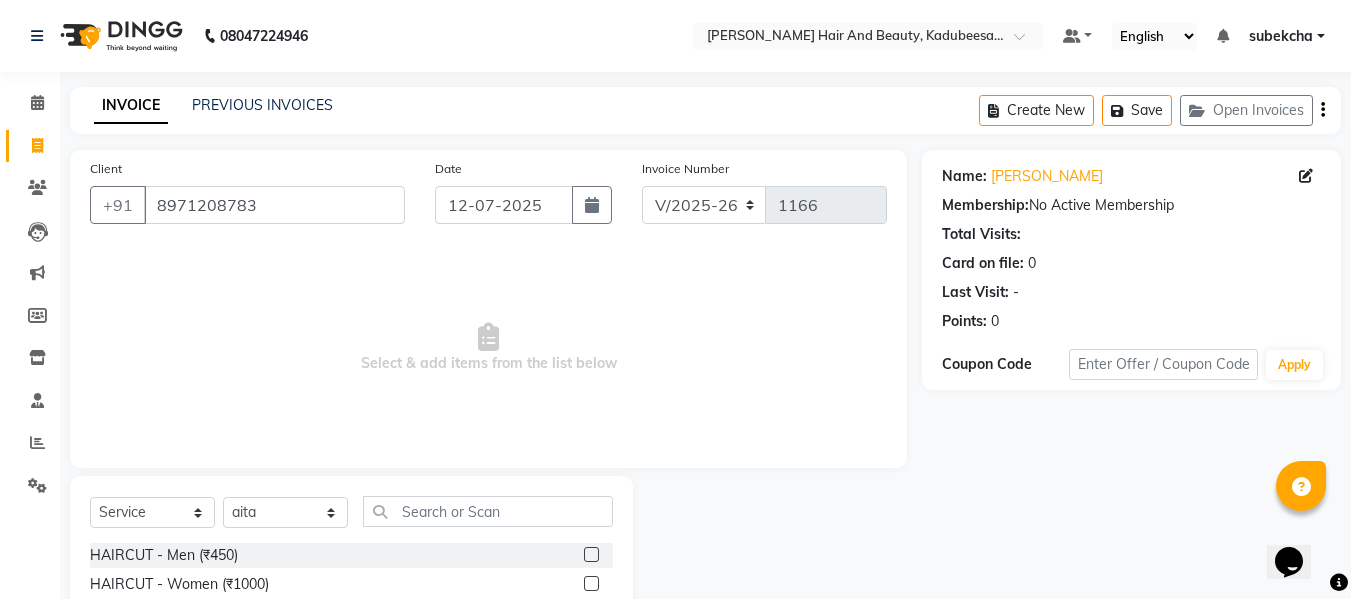 click 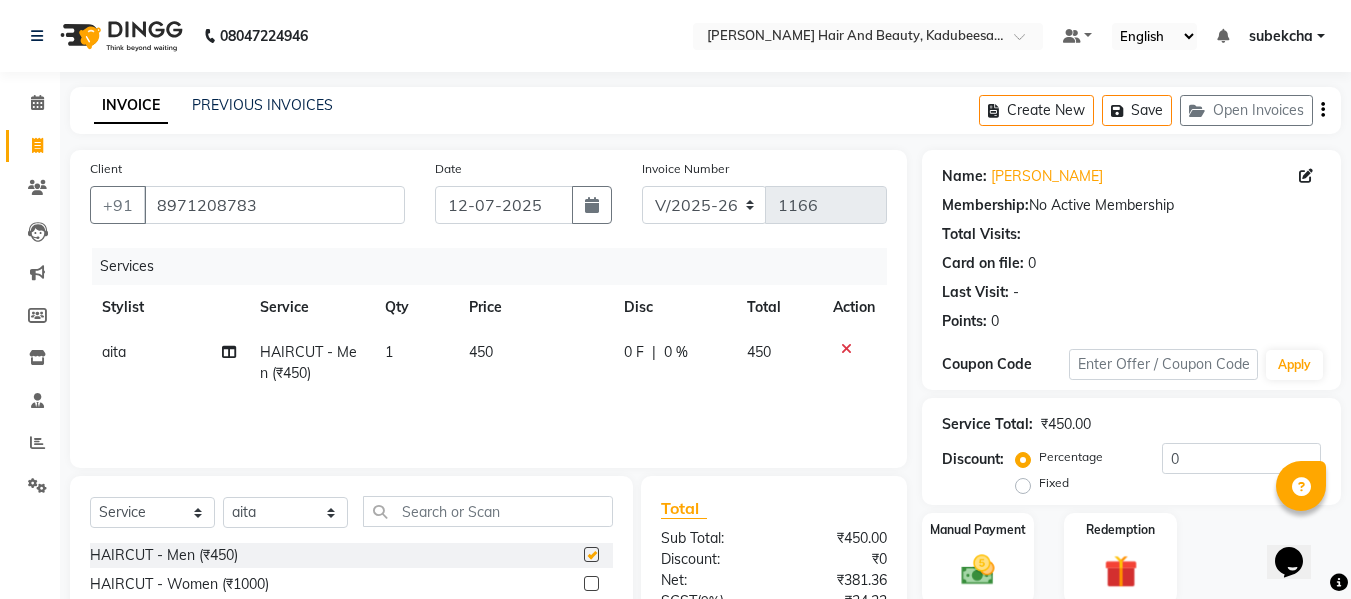 checkbox on "false" 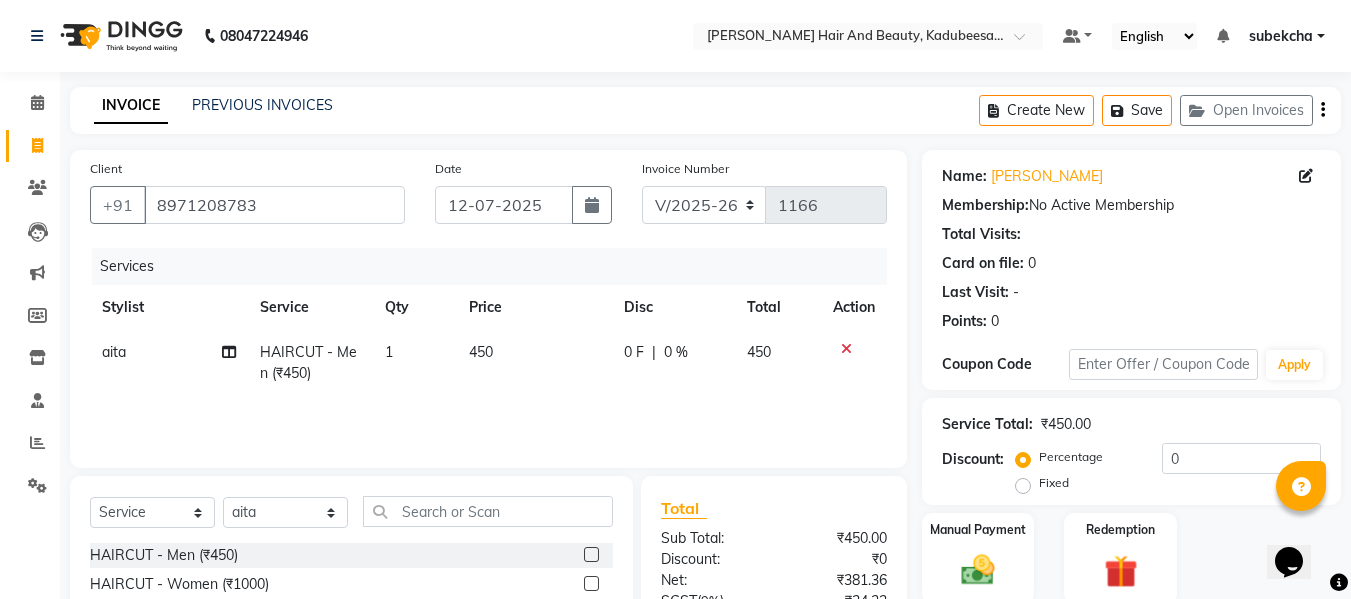 scroll, scrollTop: 100, scrollLeft: 0, axis: vertical 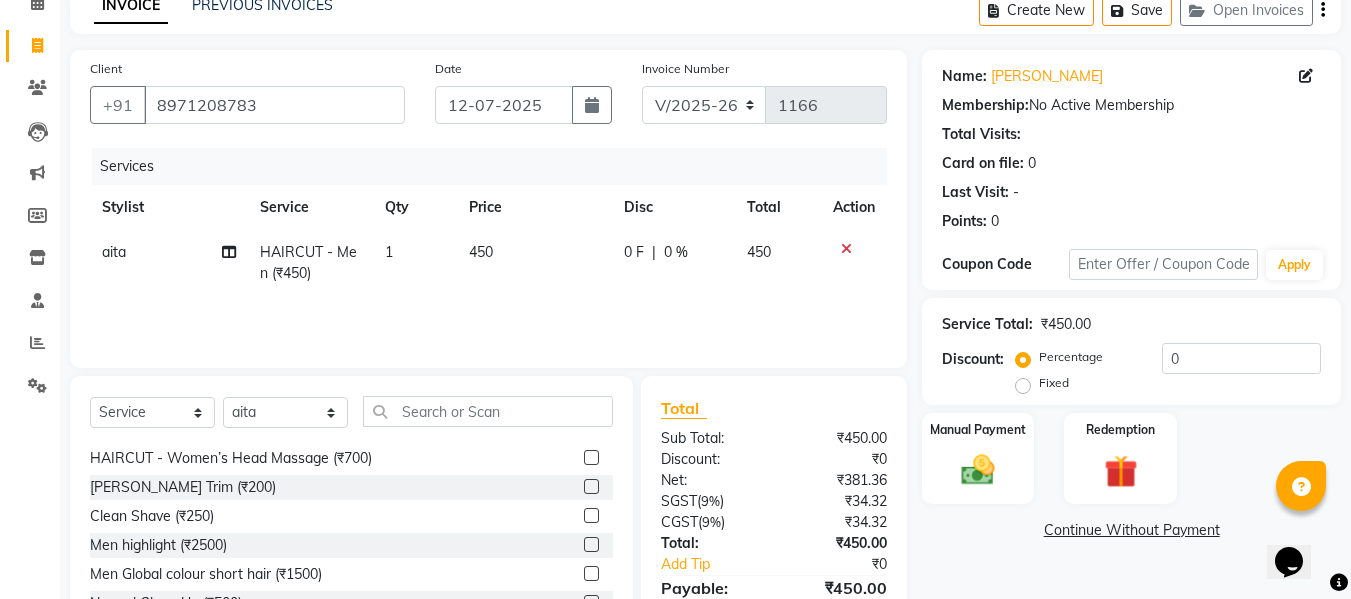 click 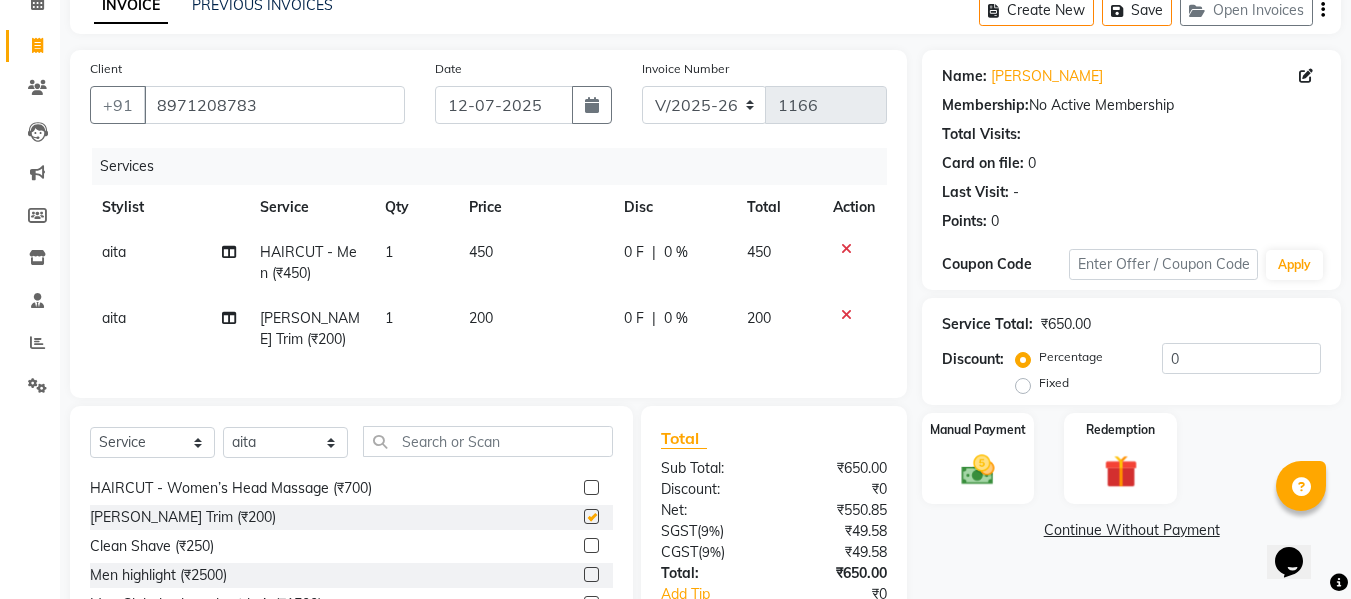 checkbox on "false" 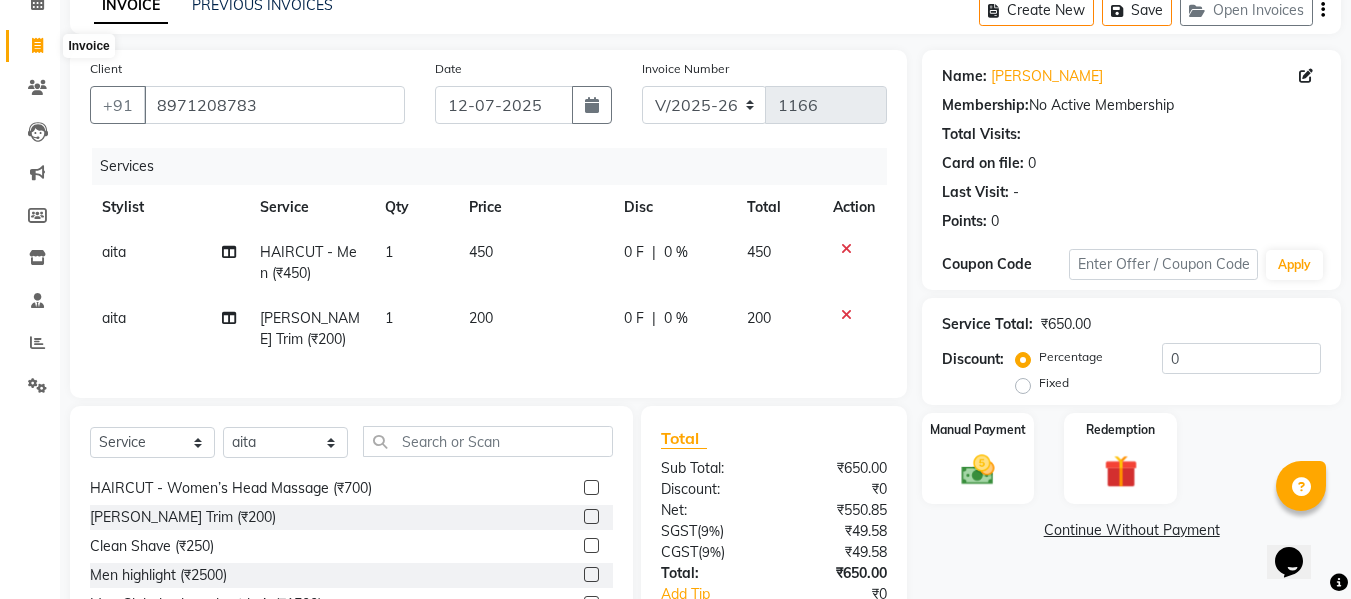 click 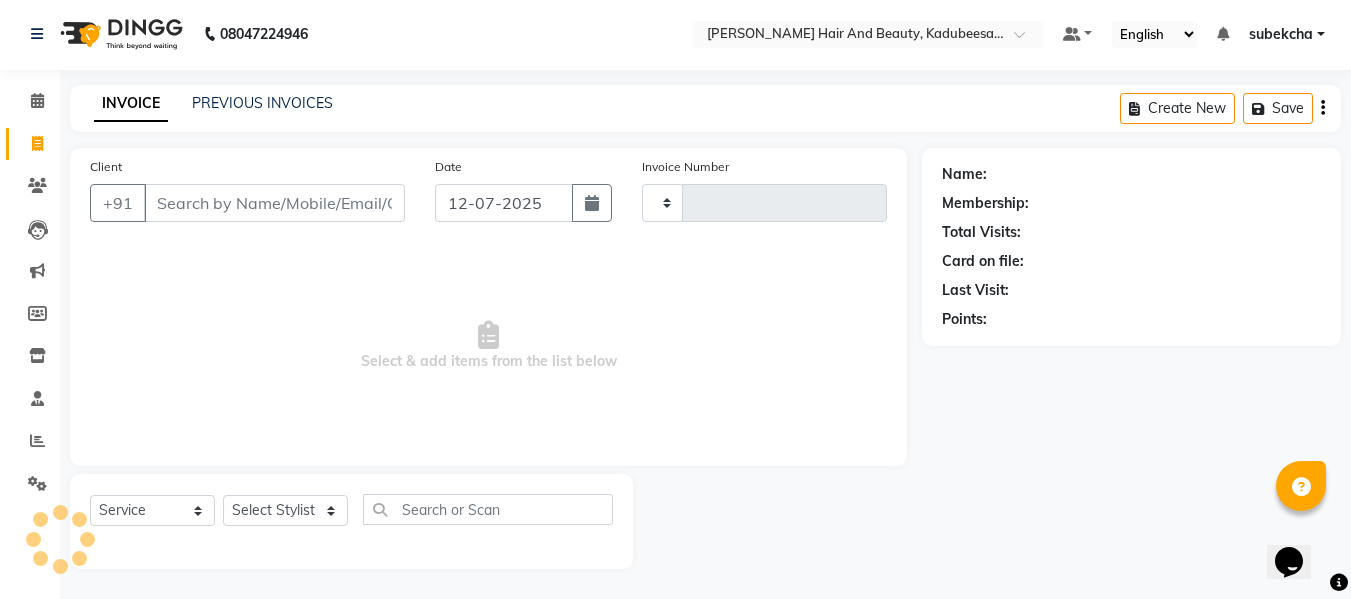 scroll, scrollTop: 2, scrollLeft: 0, axis: vertical 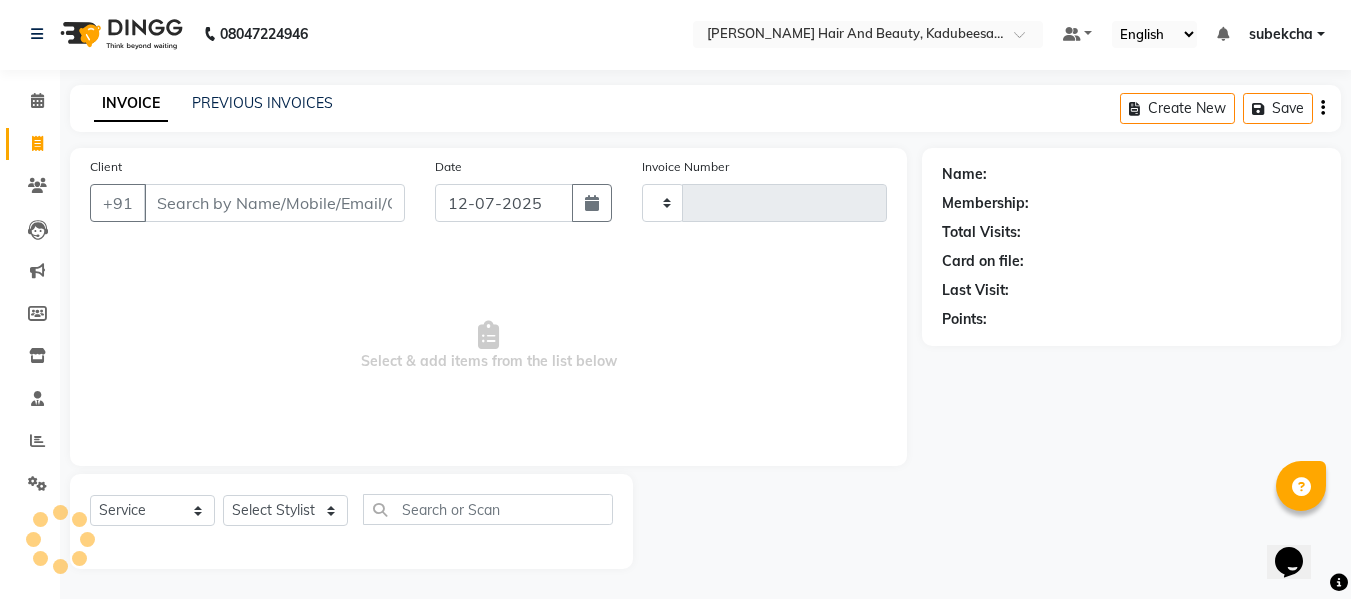 type on "1166" 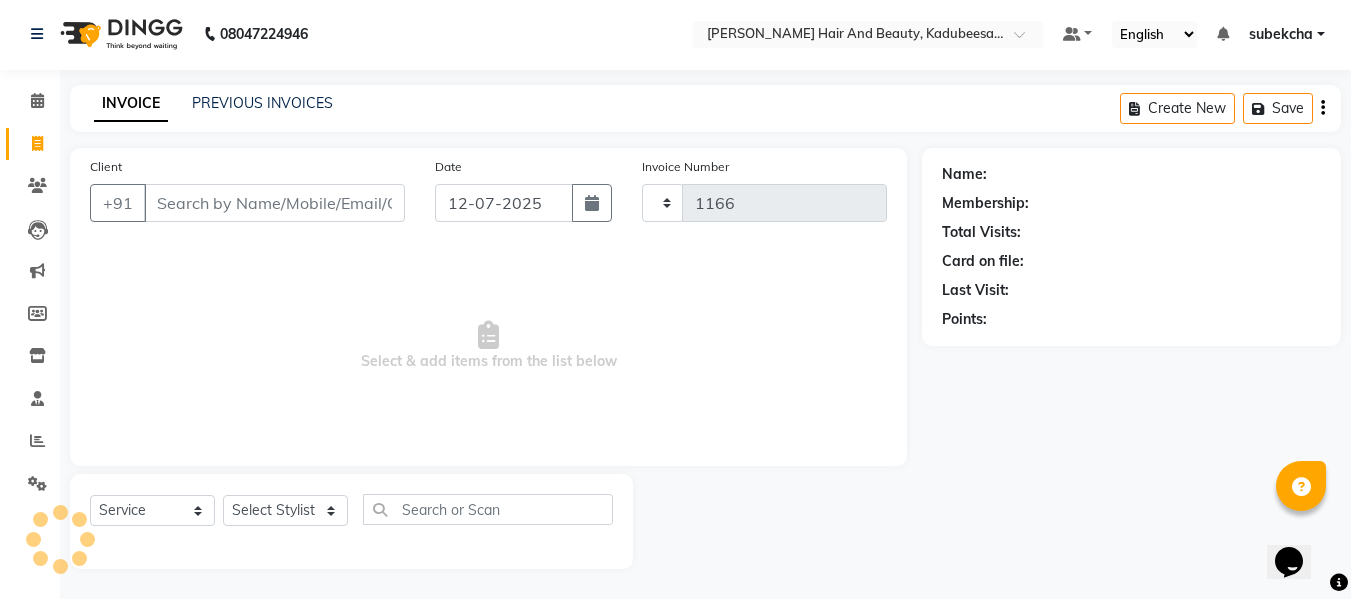 select on "7013" 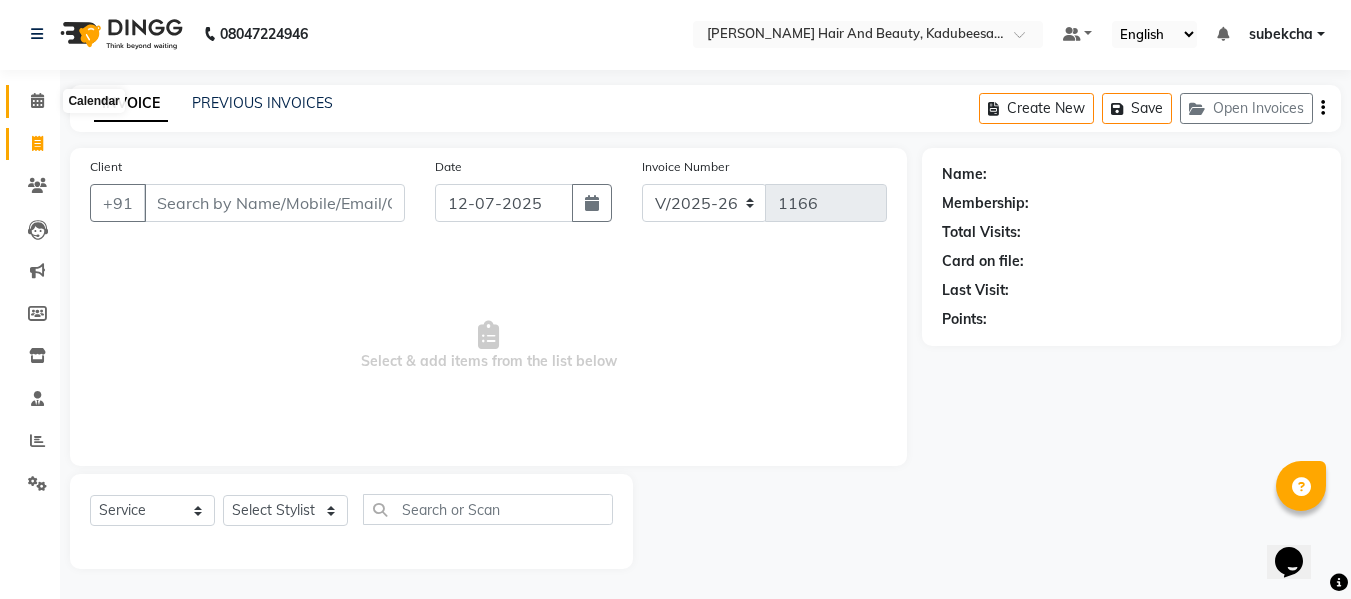 click 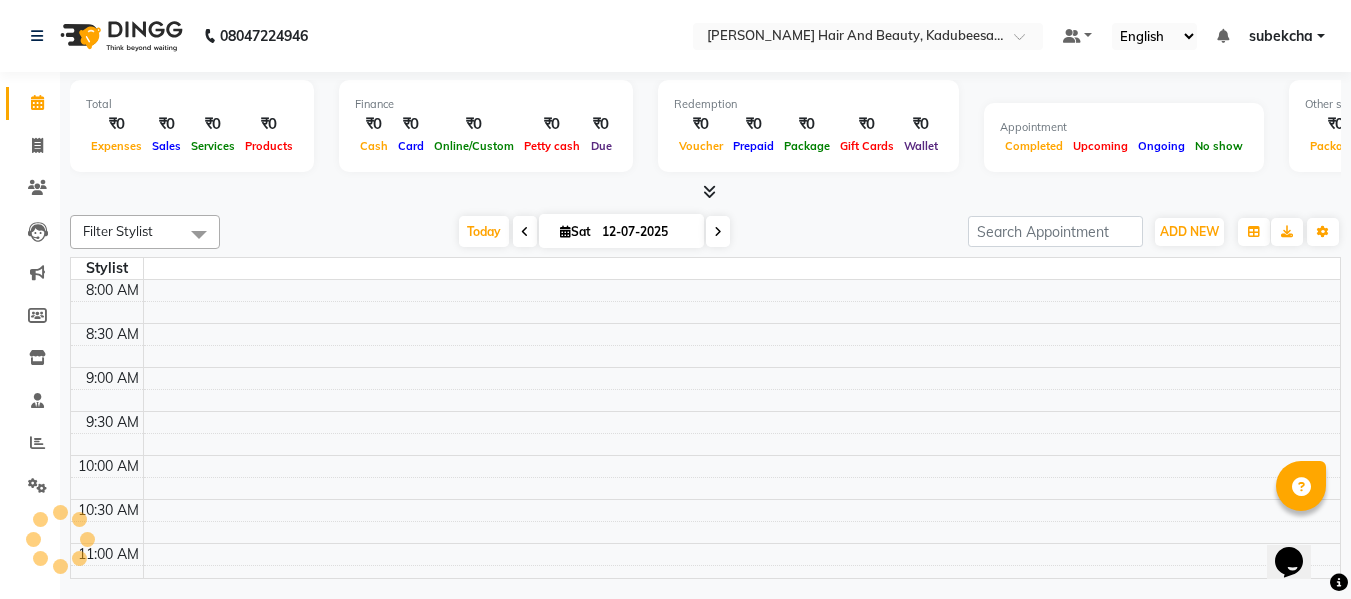 scroll, scrollTop: 0, scrollLeft: 0, axis: both 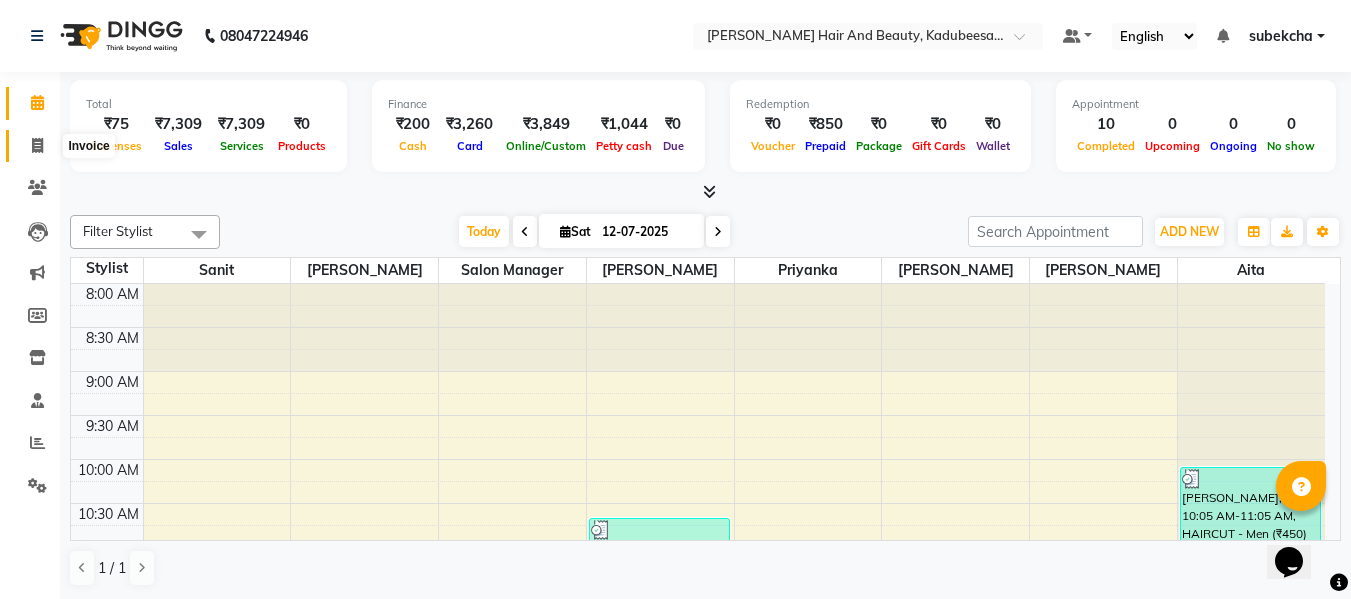 click 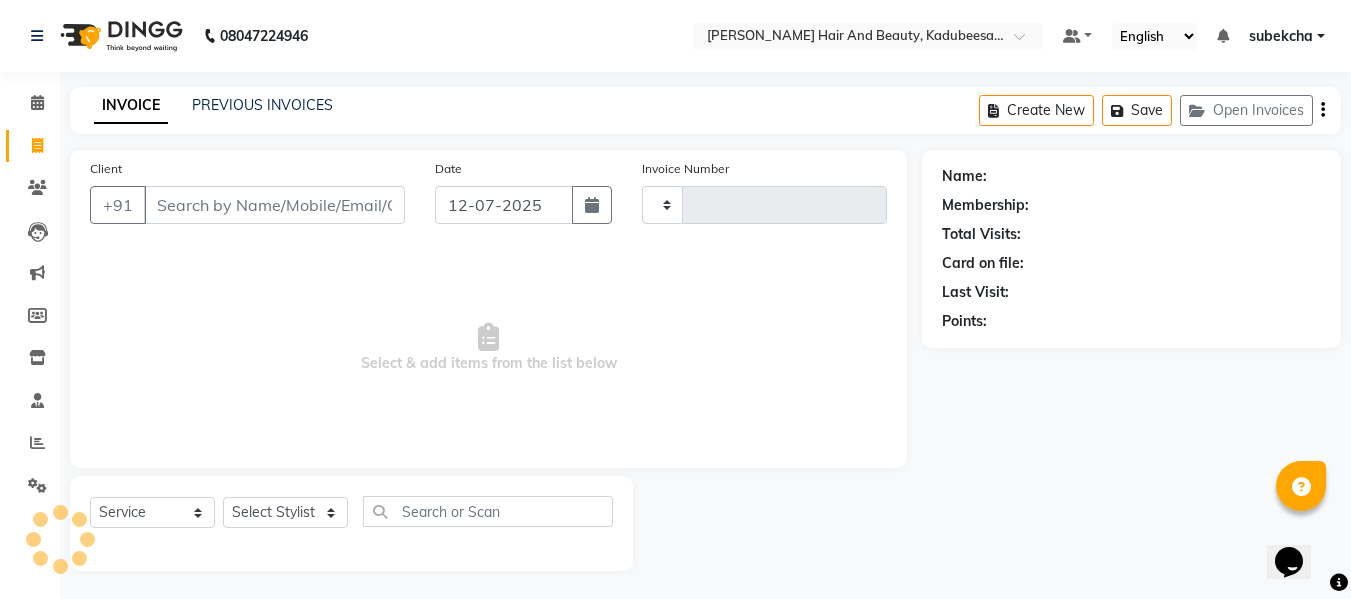 type on "1166" 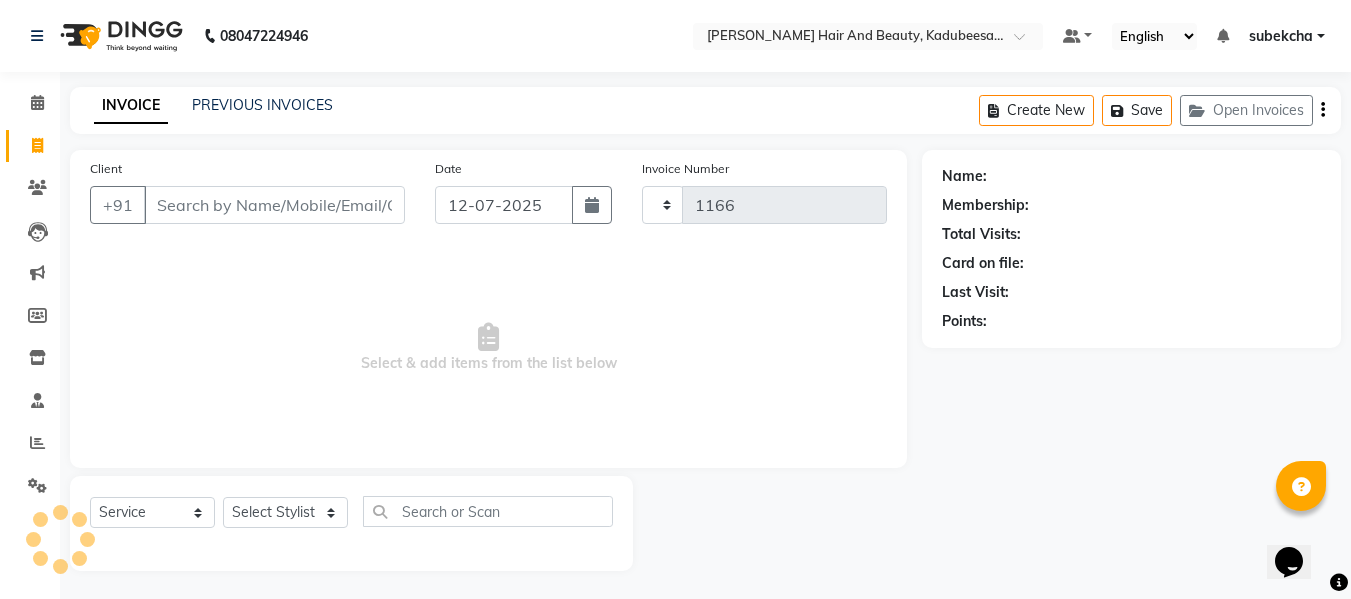select on "7013" 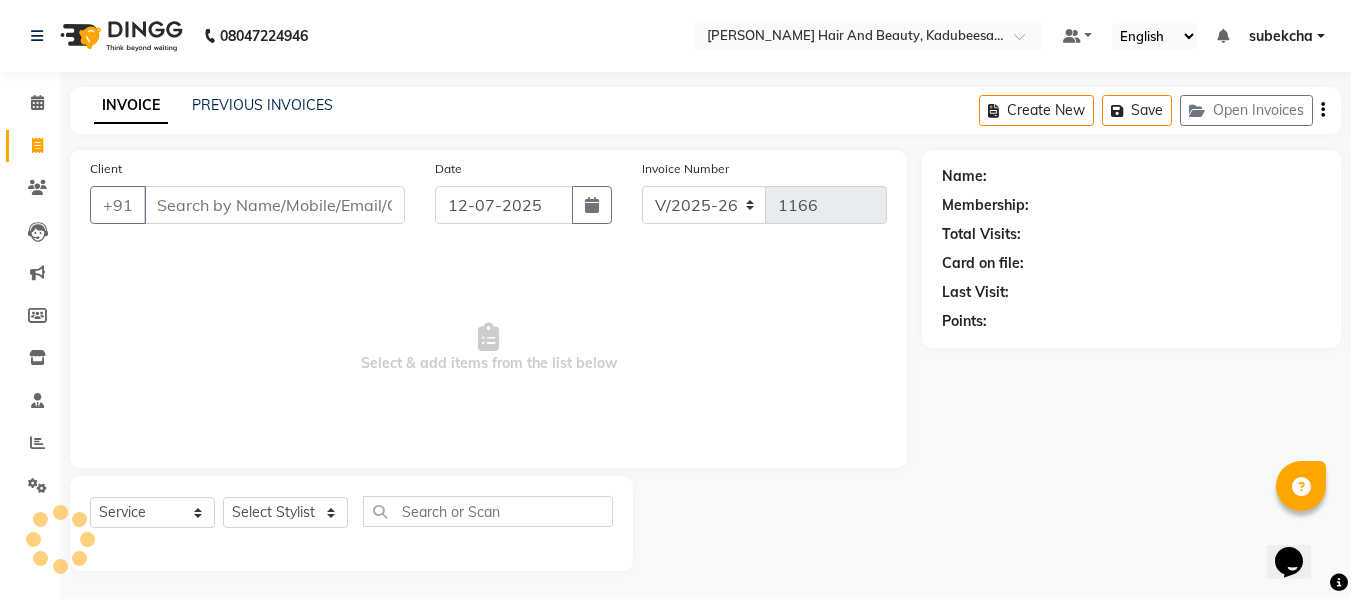 click on "Client" at bounding box center (274, 205) 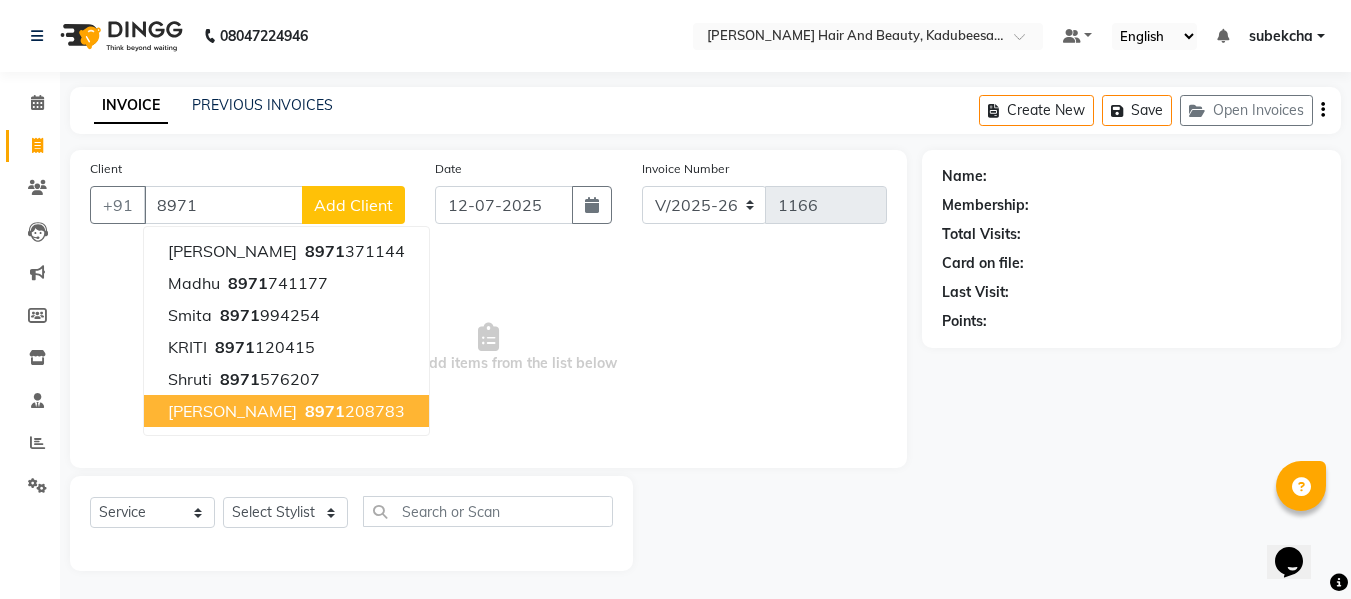 click on "arnav   8971 208783" at bounding box center (286, 411) 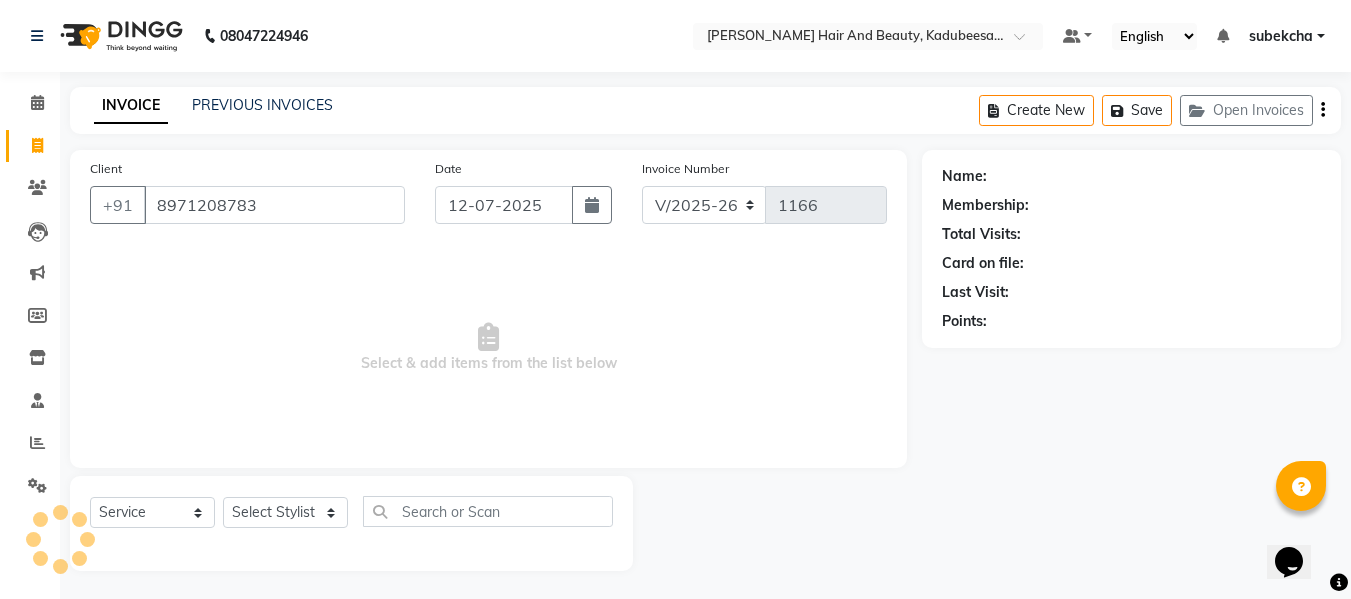 type on "8971208783" 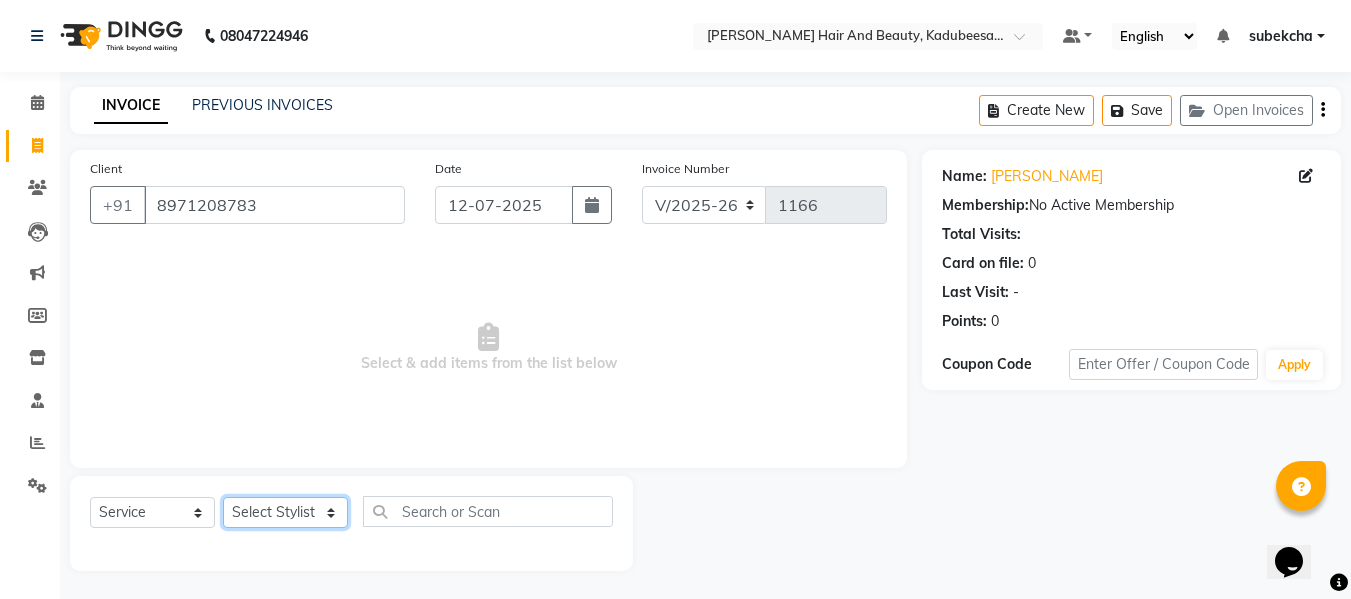 click on "Select Stylist aita [PERSON_NAME]  priyanka [PERSON_NAME] Salon Manager Sanit subekcha [PERSON_NAME]" 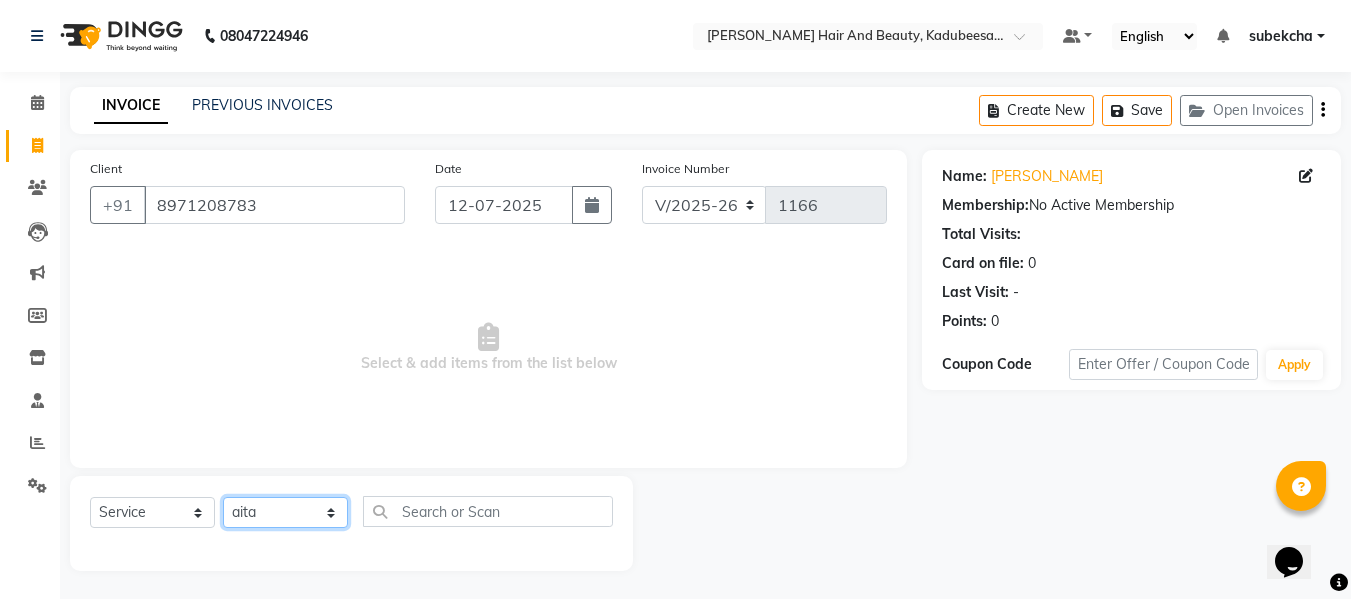 click on "Select Stylist aita [PERSON_NAME]  priyanka [PERSON_NAME] Salon Manager Sanit subekcha [PERSON_NAME]" 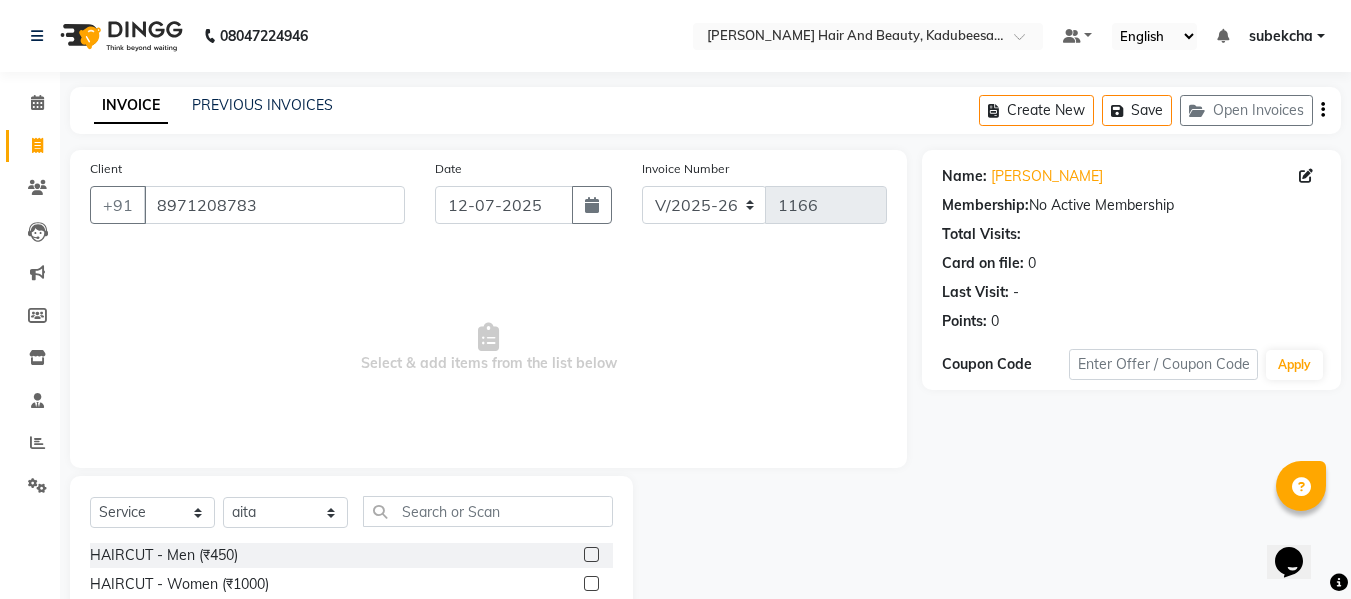 click 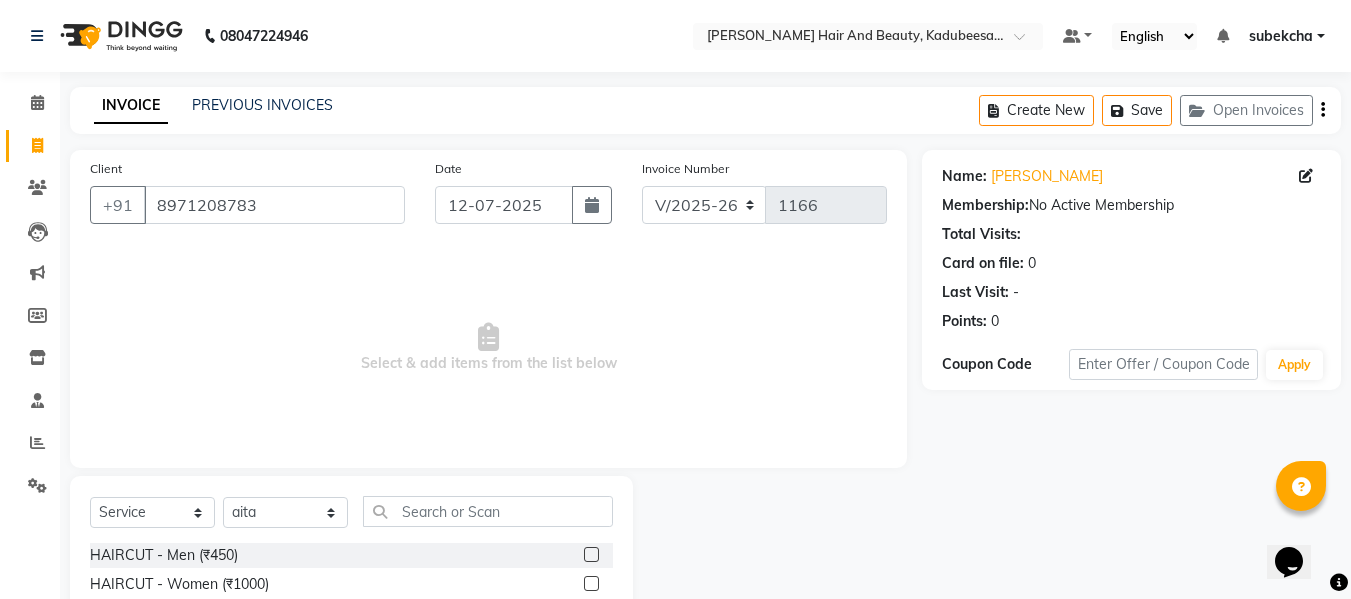 click on "HAIRCUT - Men (₹450)" 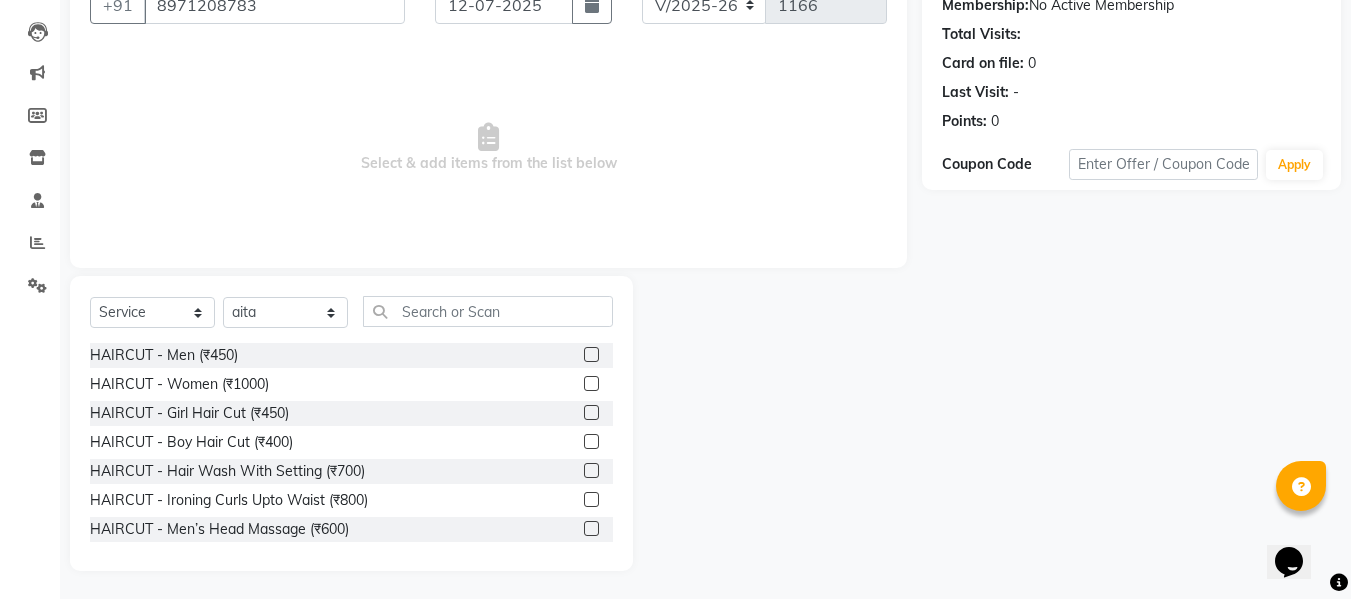 scroll, scrollTop: 202, scrollLeft: 0, axis: vertical 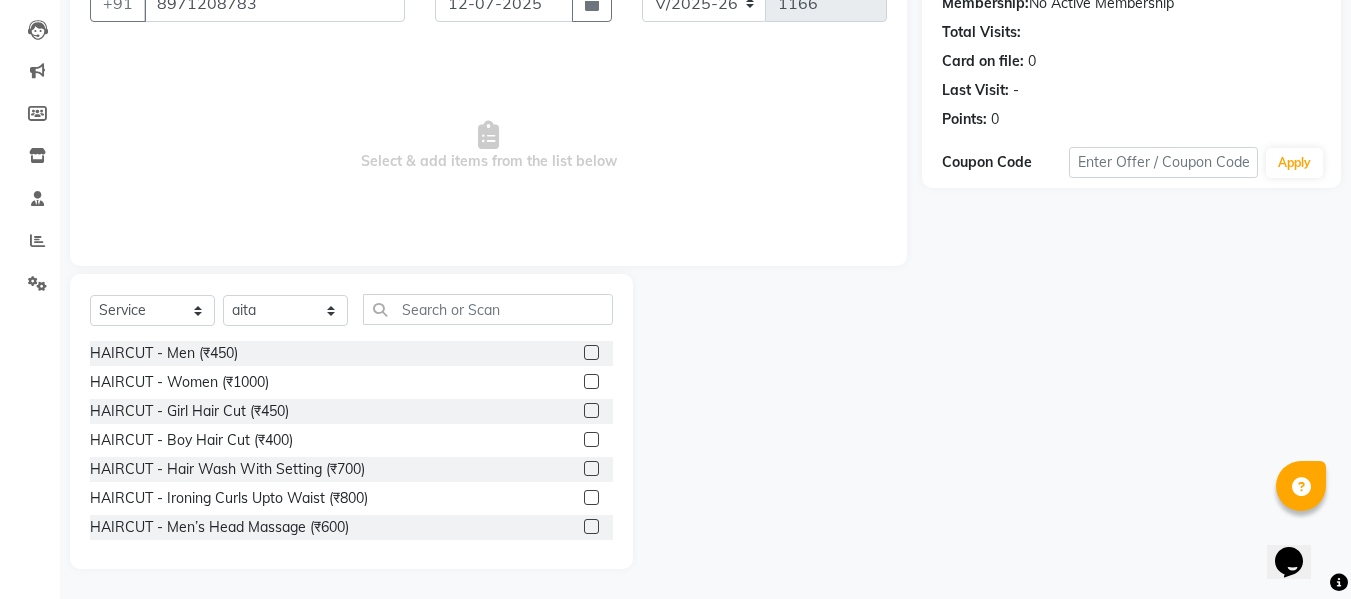 click 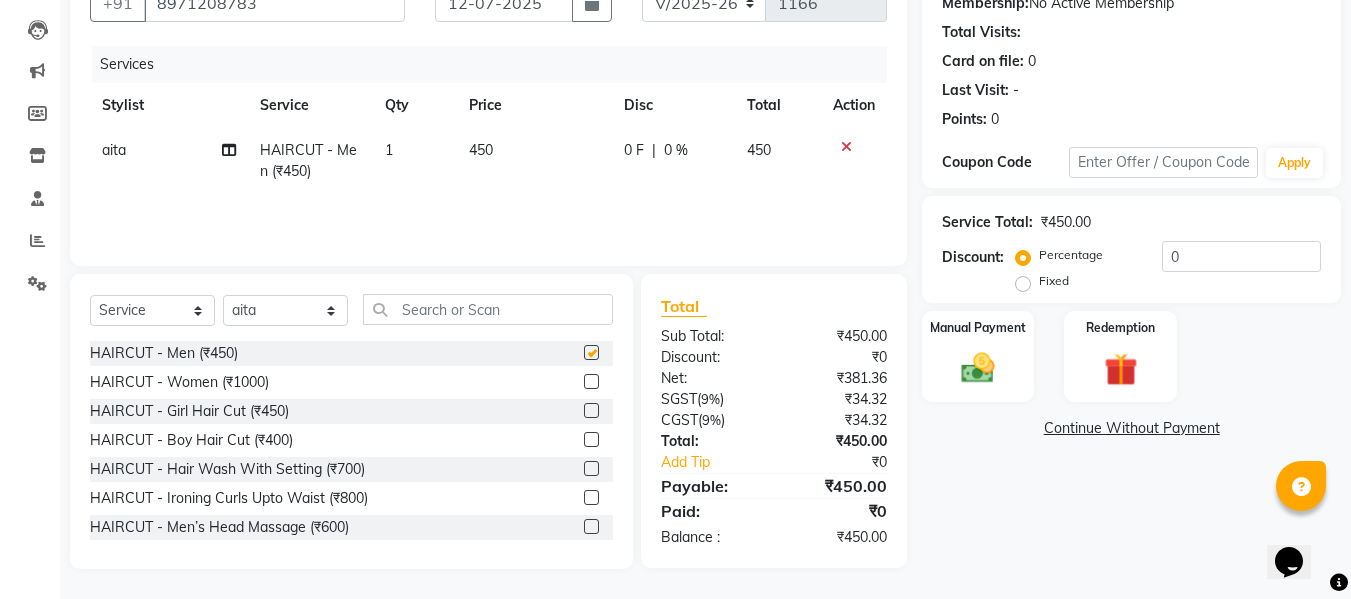 checkbox on "false" 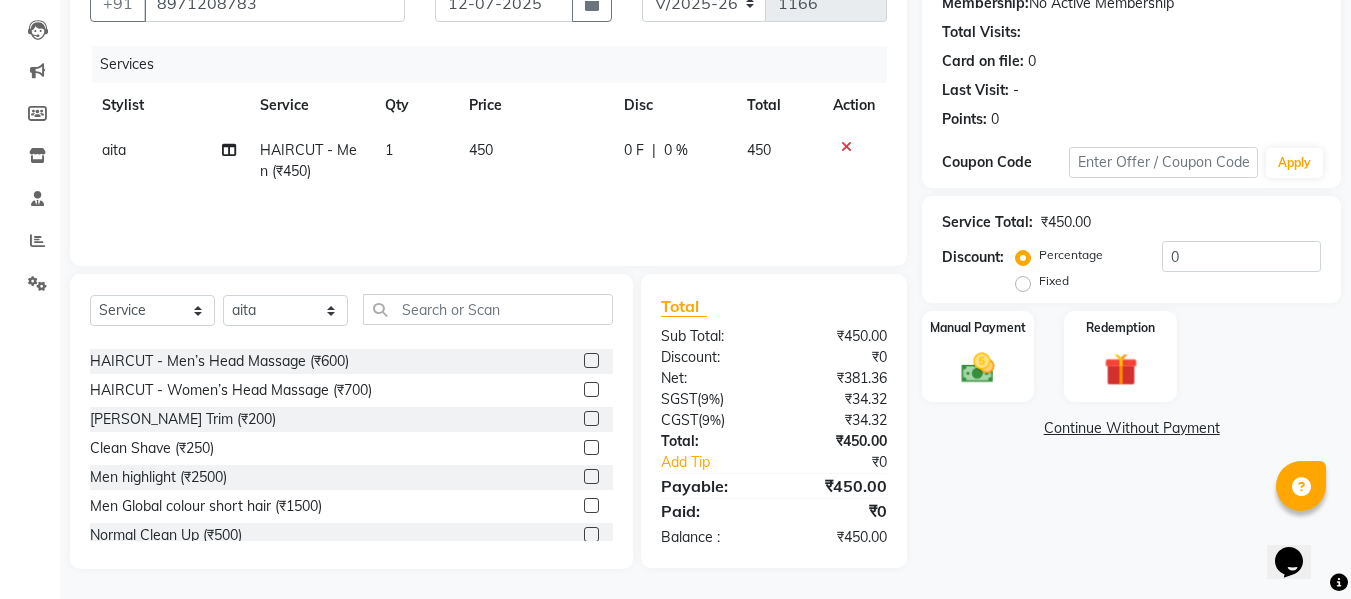 scroll, scrollTop: 200, scrollLeft: 0, axis: vertical 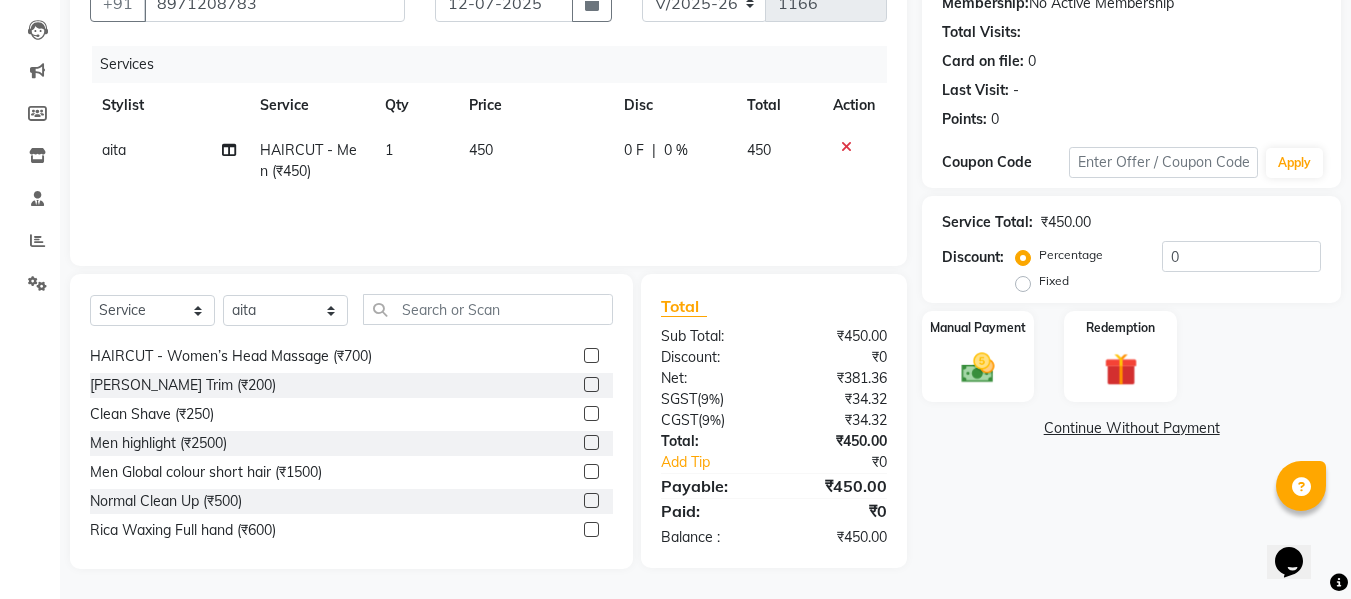 click 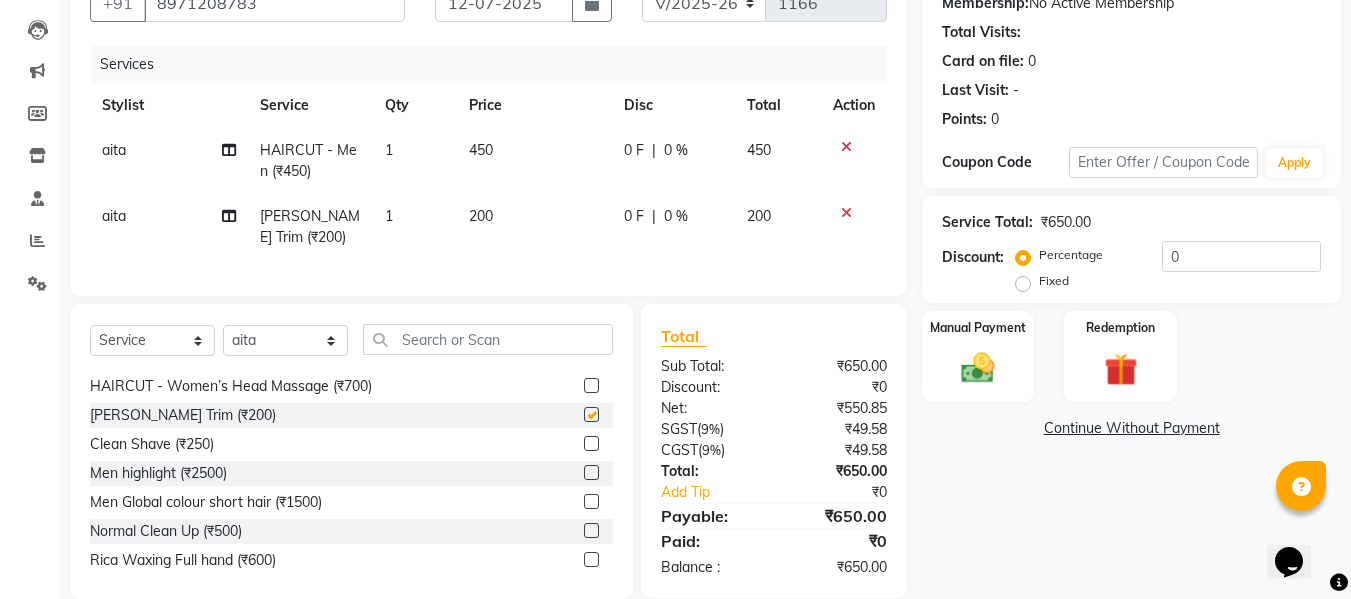 checkbox on "false" 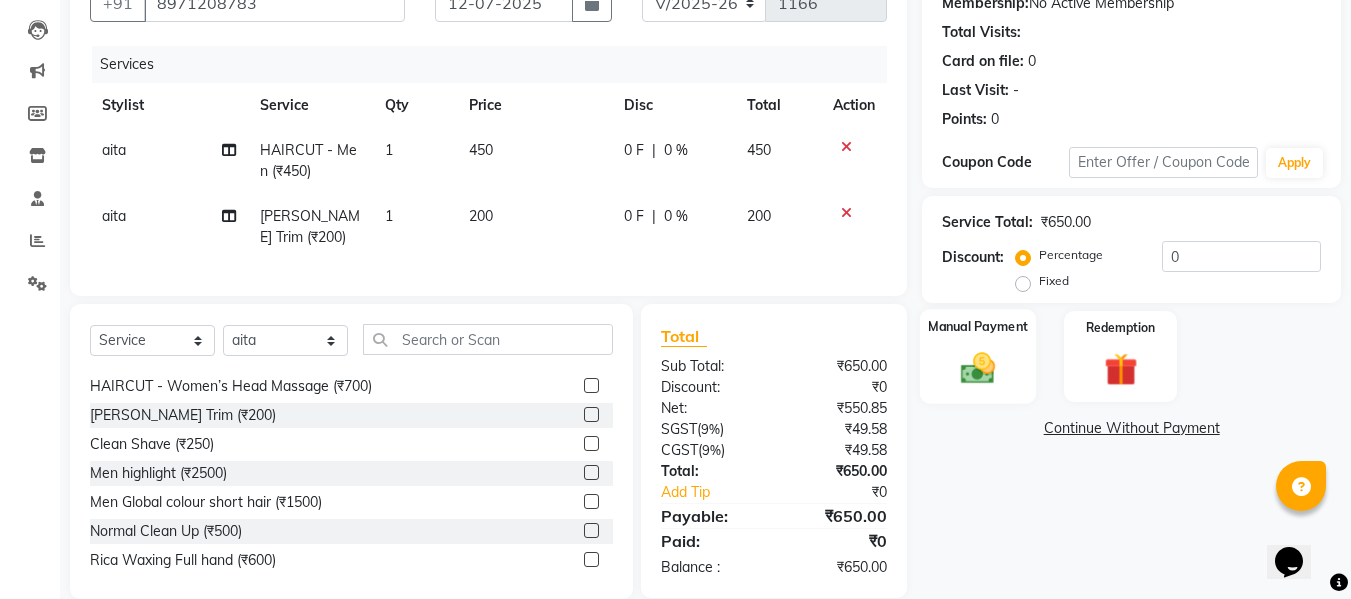 click on "Manual Payment" 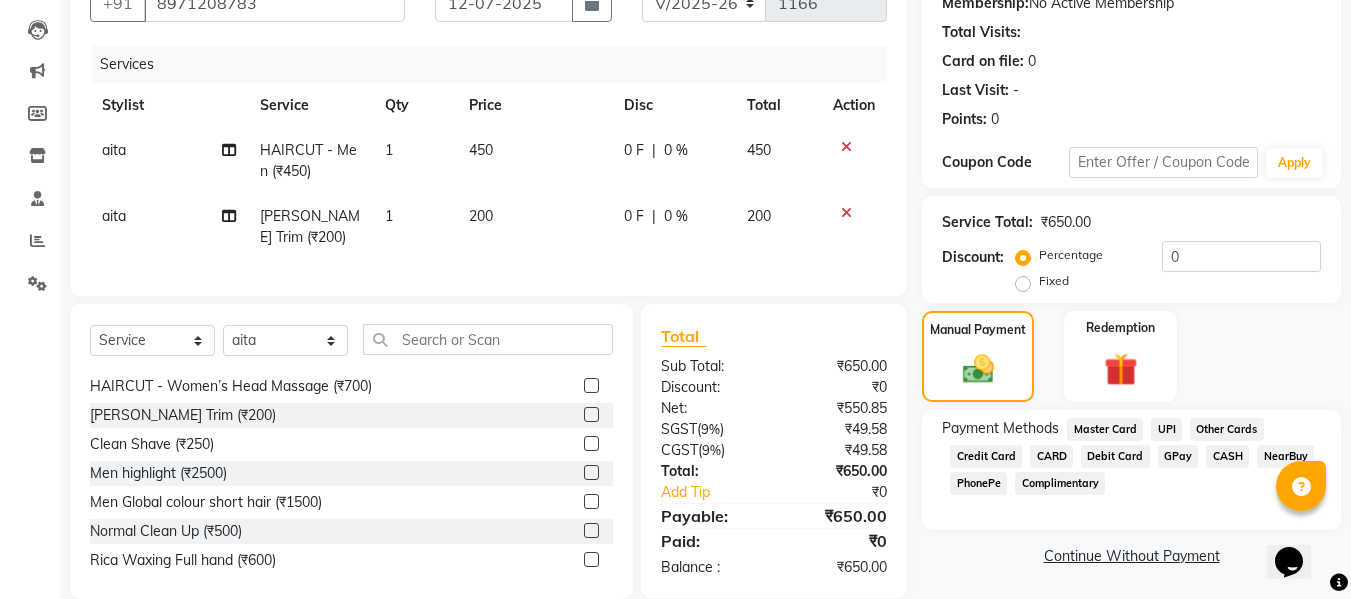 click on "GPay" 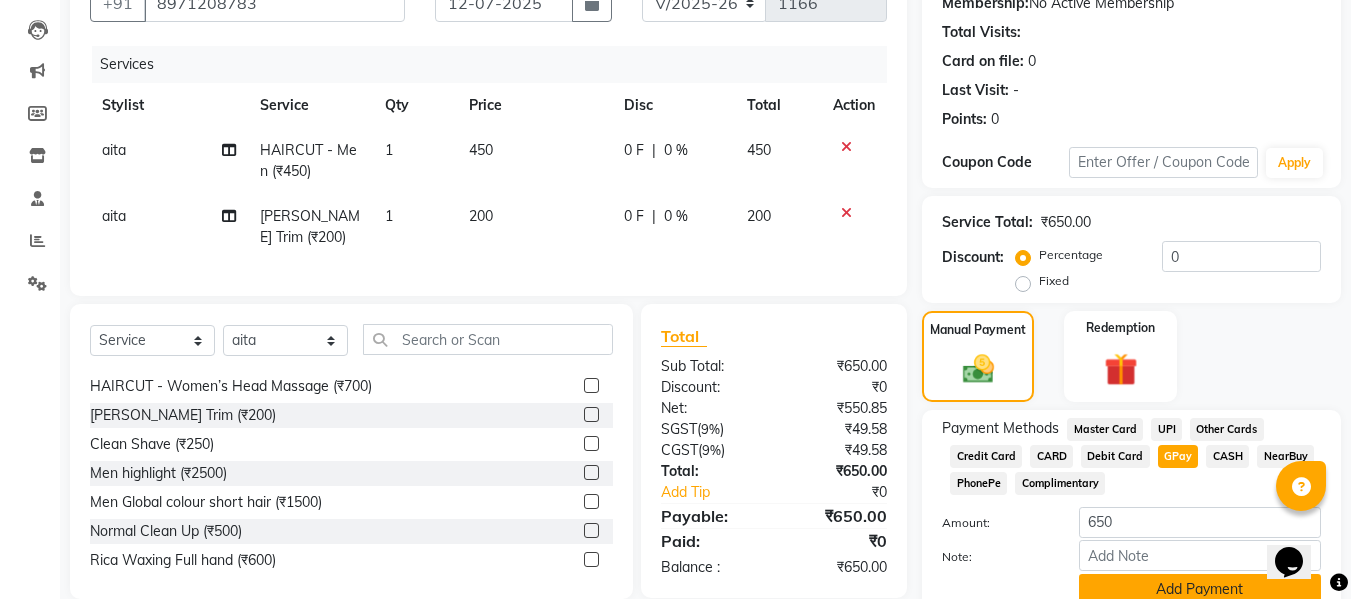 click on "Add Payment" 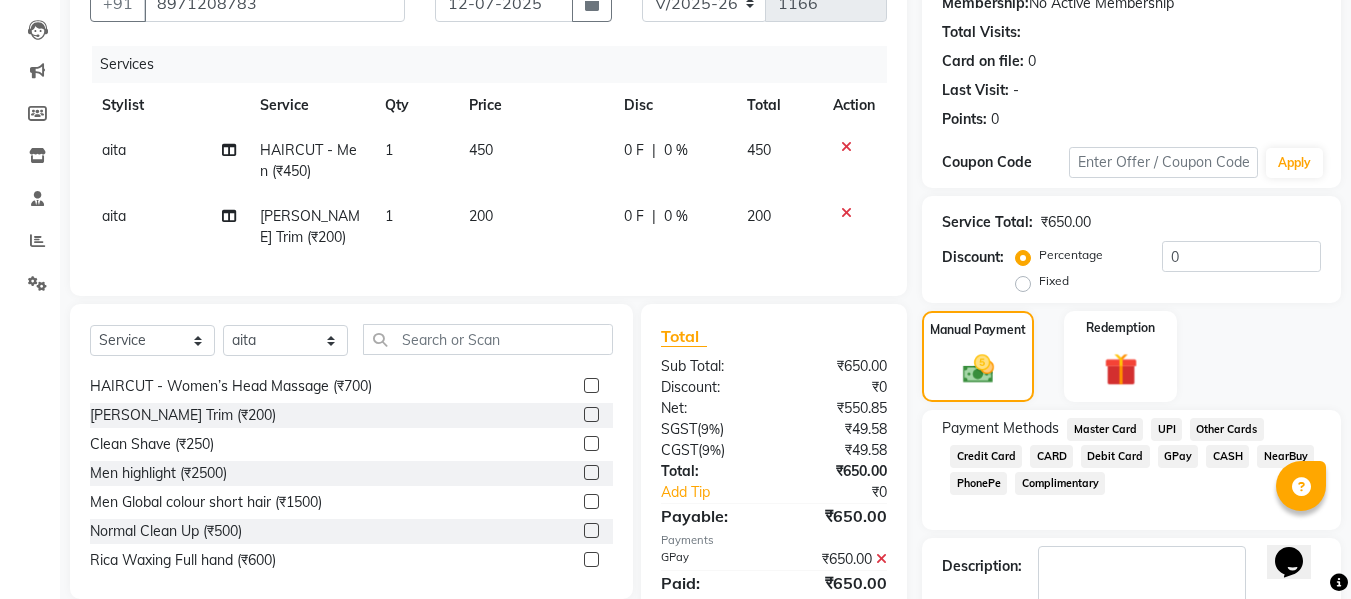 scroll, scrollTop: 302, scrollLeft: 0, axis: vertical 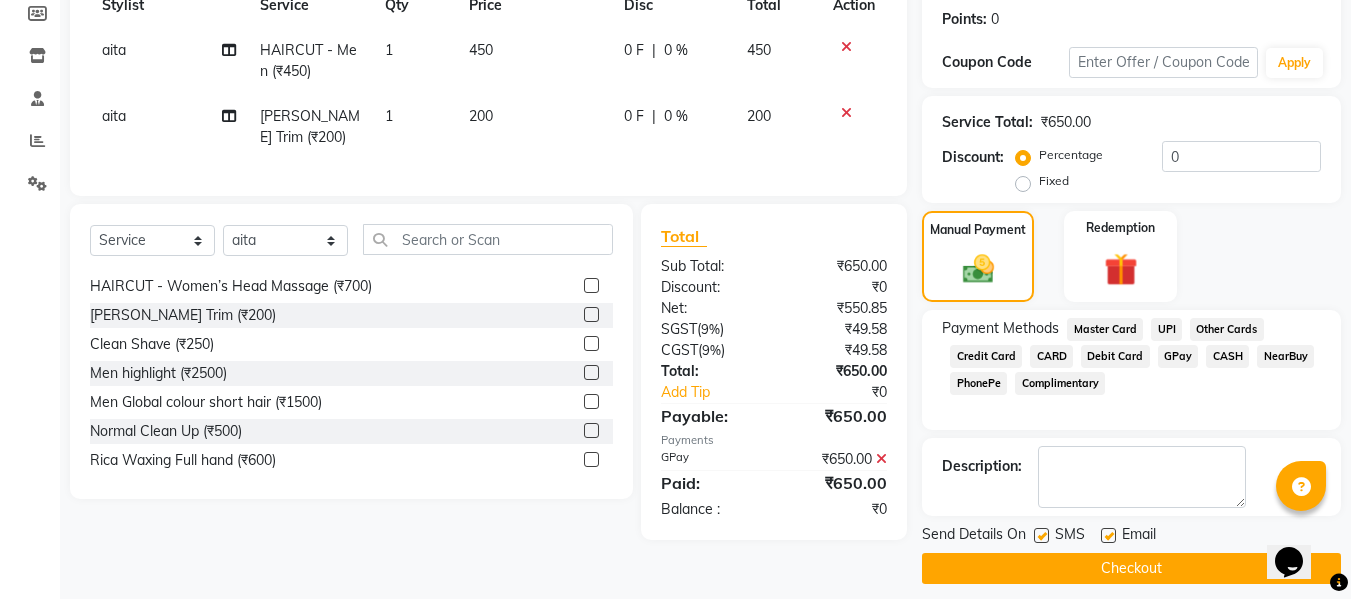 click on "Checkout" 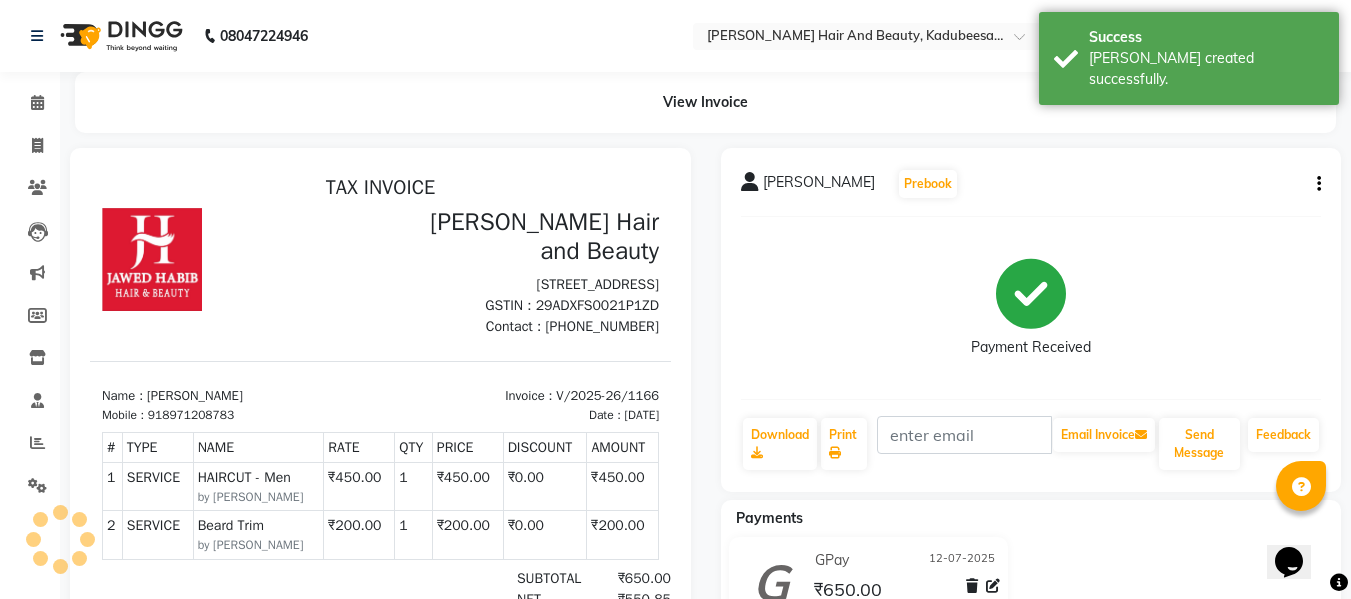 scroll, scrollTop: 0, scrollLeft: 0, axis: both 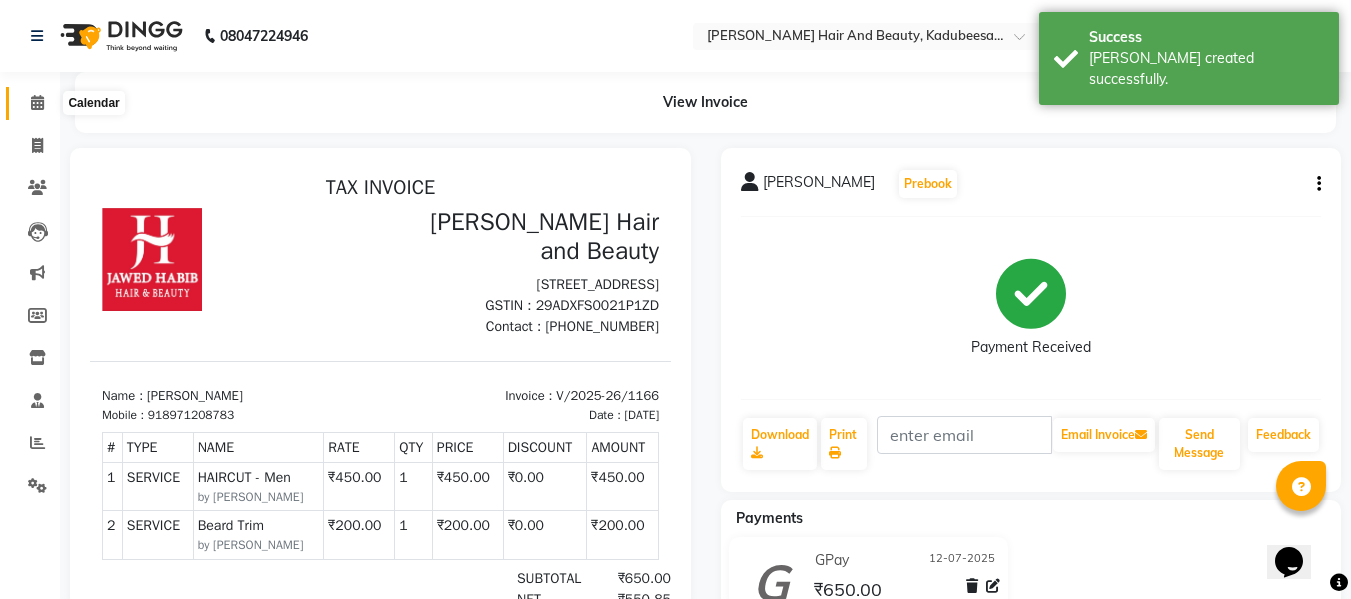 click 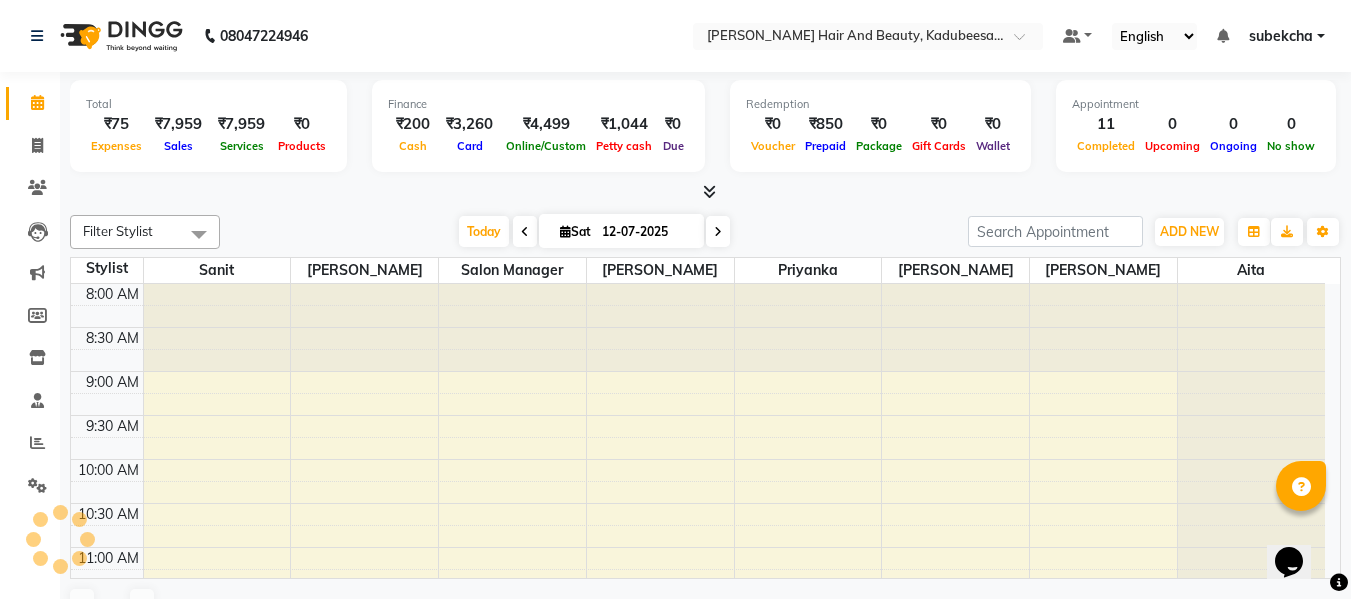 scroll, scrollTop: 0, scrollLeft: 0, axis: both 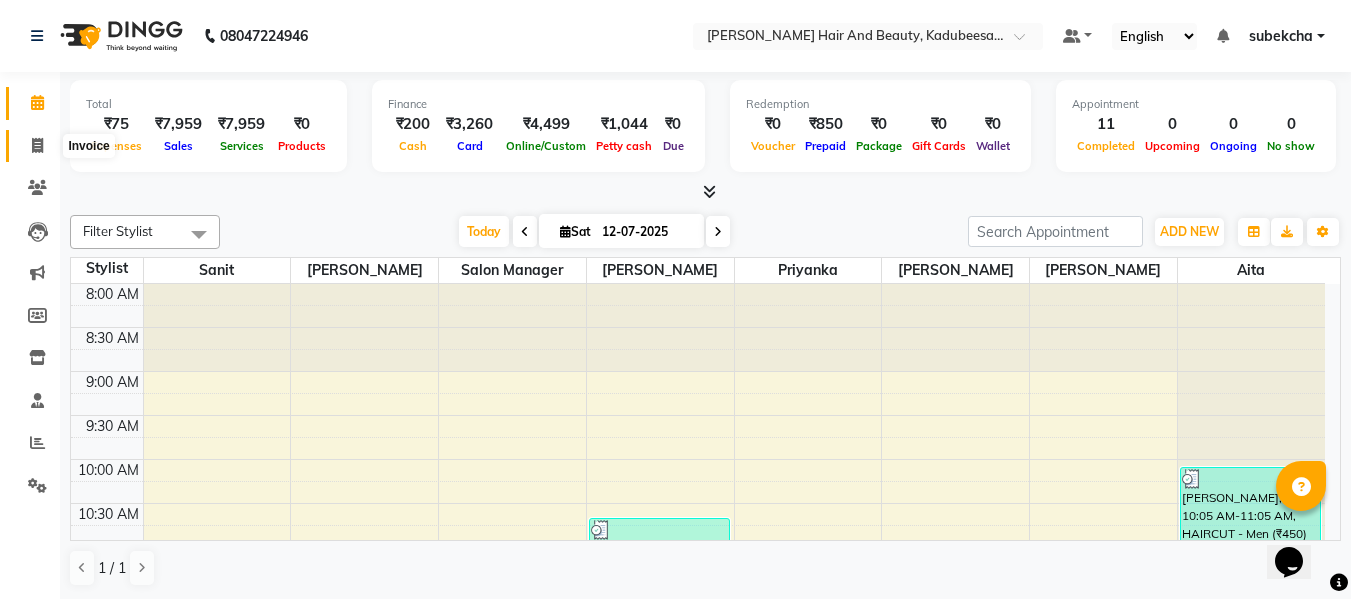 click 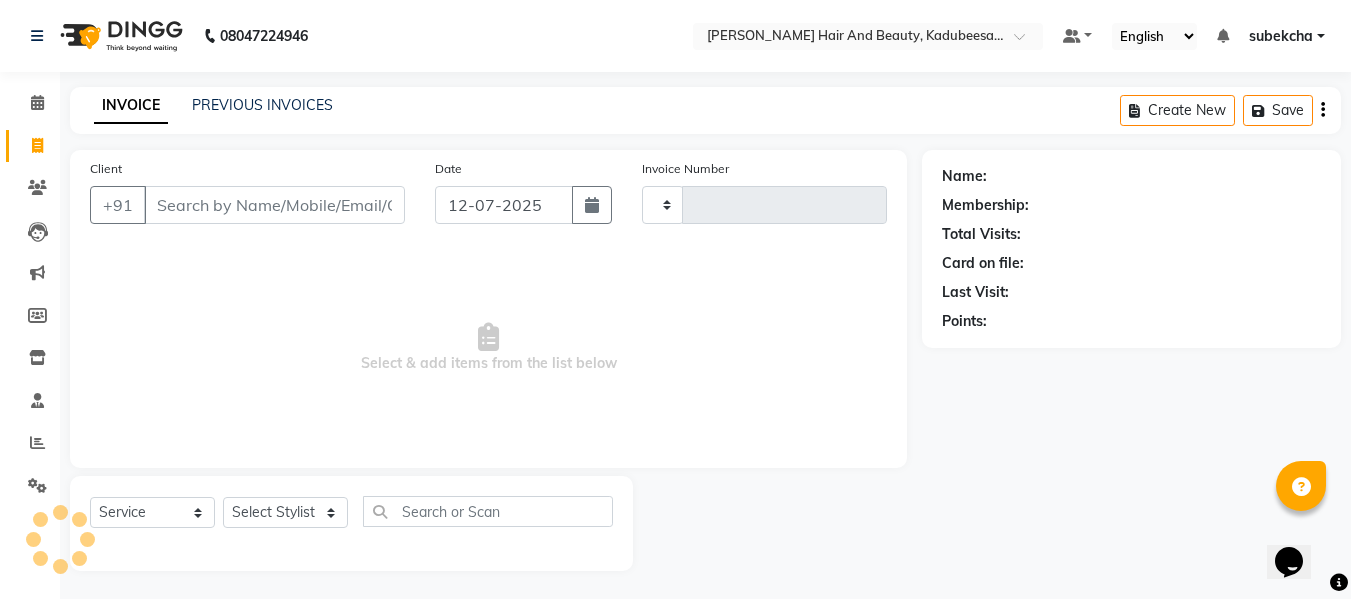 type on "1167" 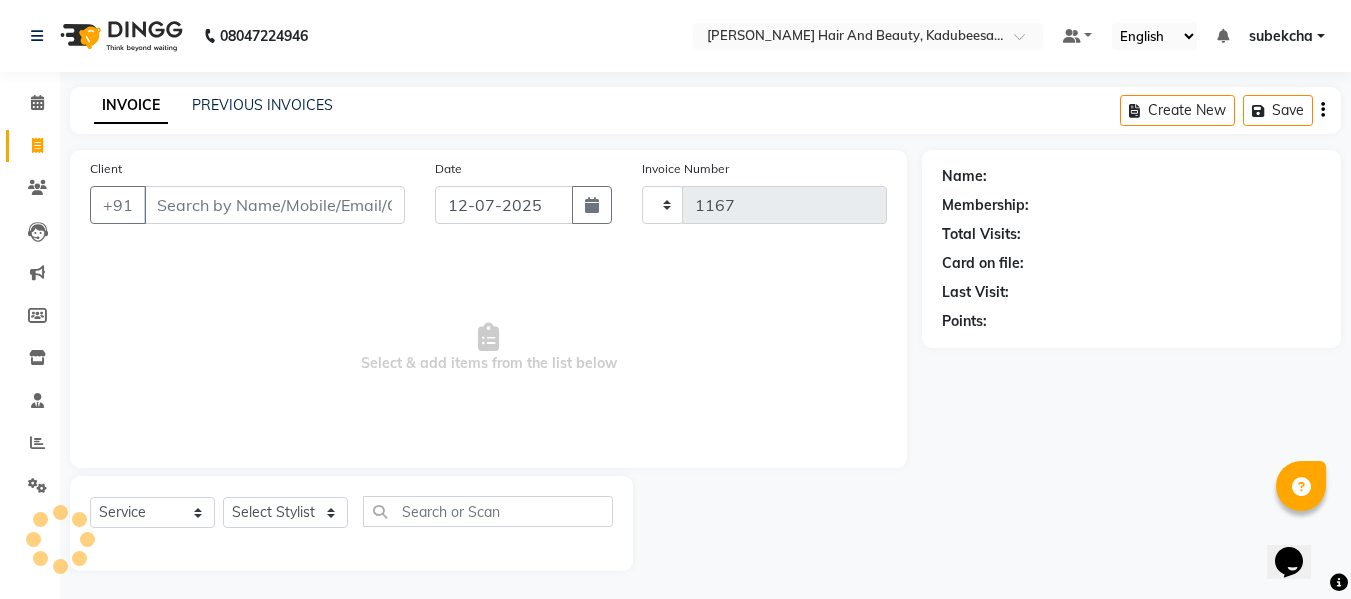select on "7013" 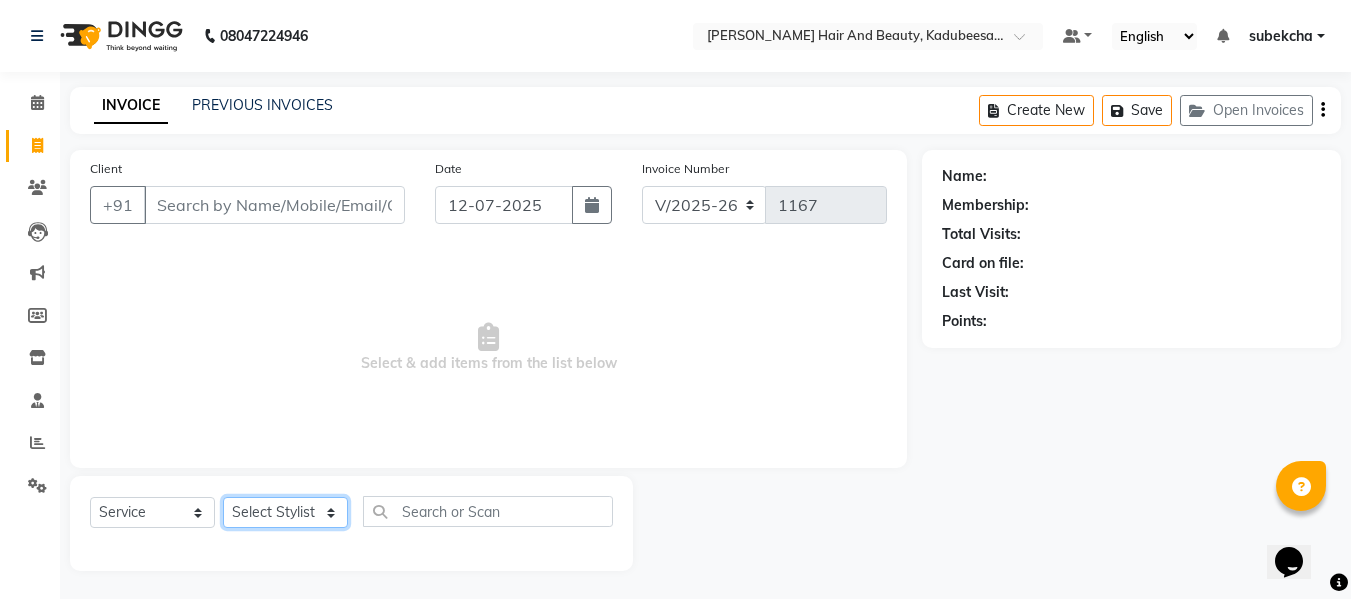 click on "Select Stylist aita [PERSON_NAME]  priyanka [PERSON_NAME] Salon Manager Sanit subekcha [PERSON_NAME]" 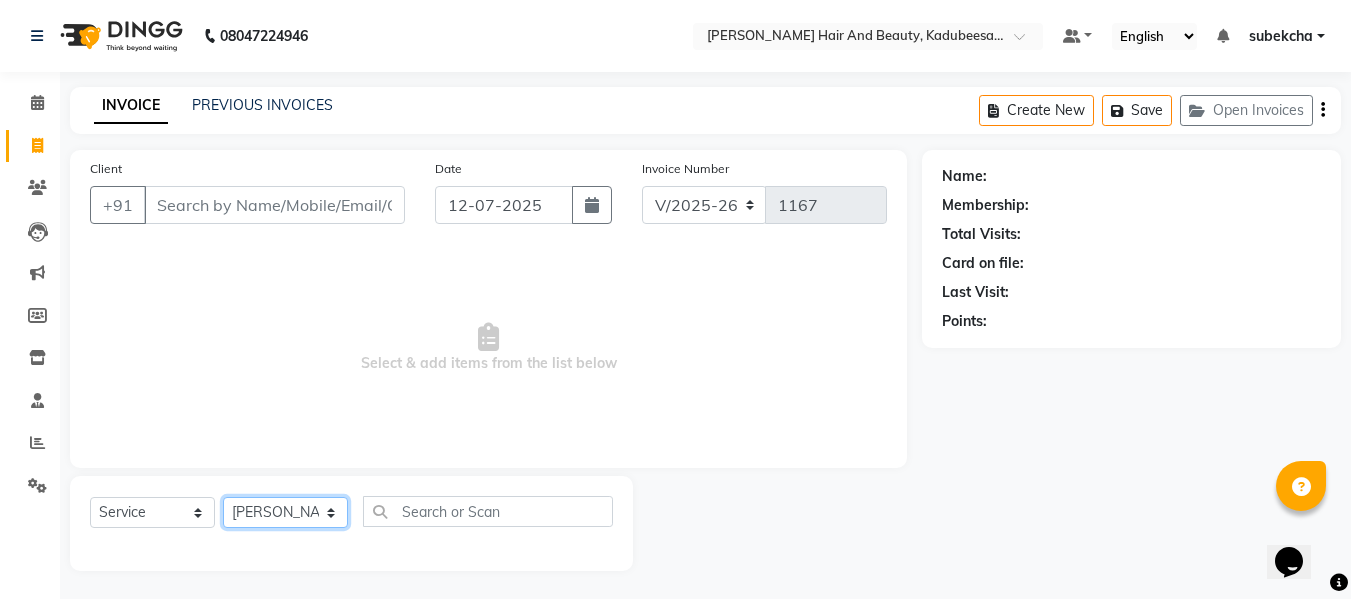 click on "Select Stylist aita [PERSON_NAME]  priyanka [PERSON_NAME] Salon Manager Sanit subekcha [PERSON_NAME]" 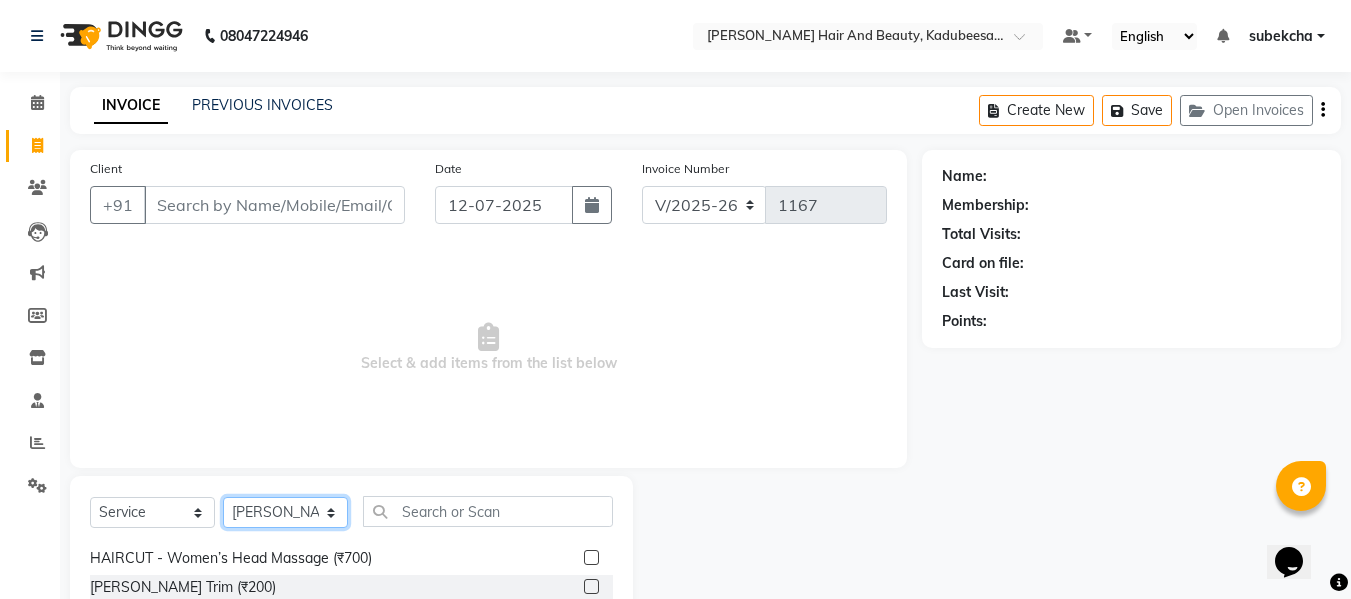 scroll, scrollTop: 100, scrollLeft: 0, axis: vertical 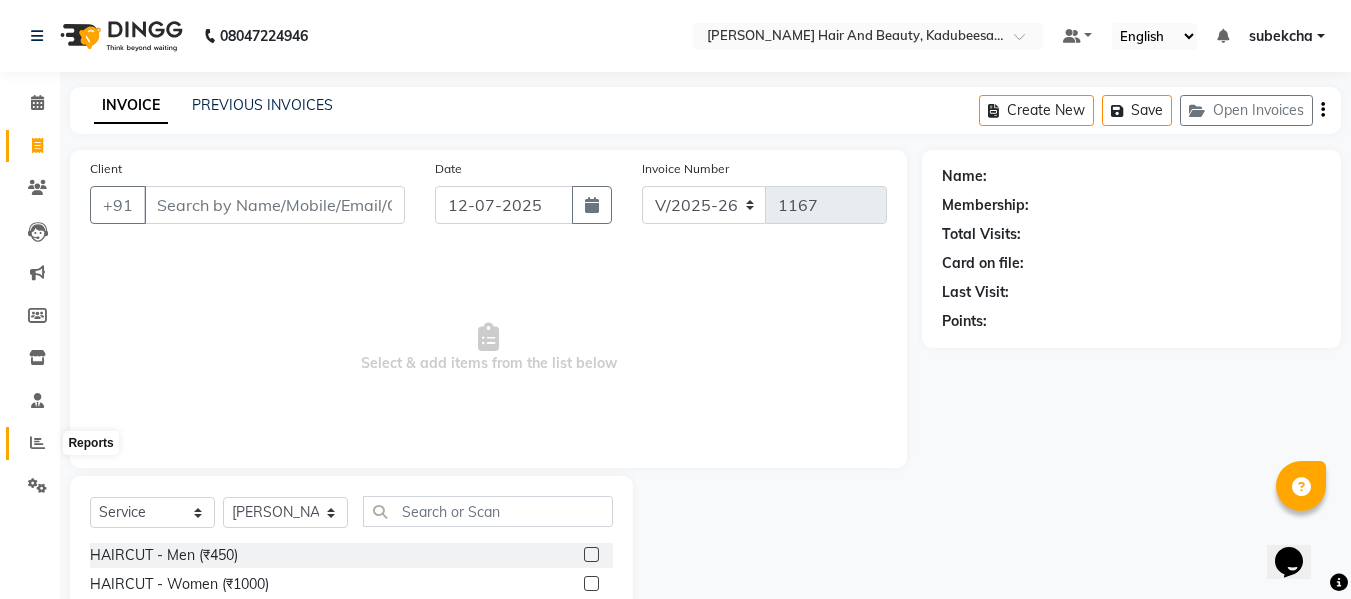 click 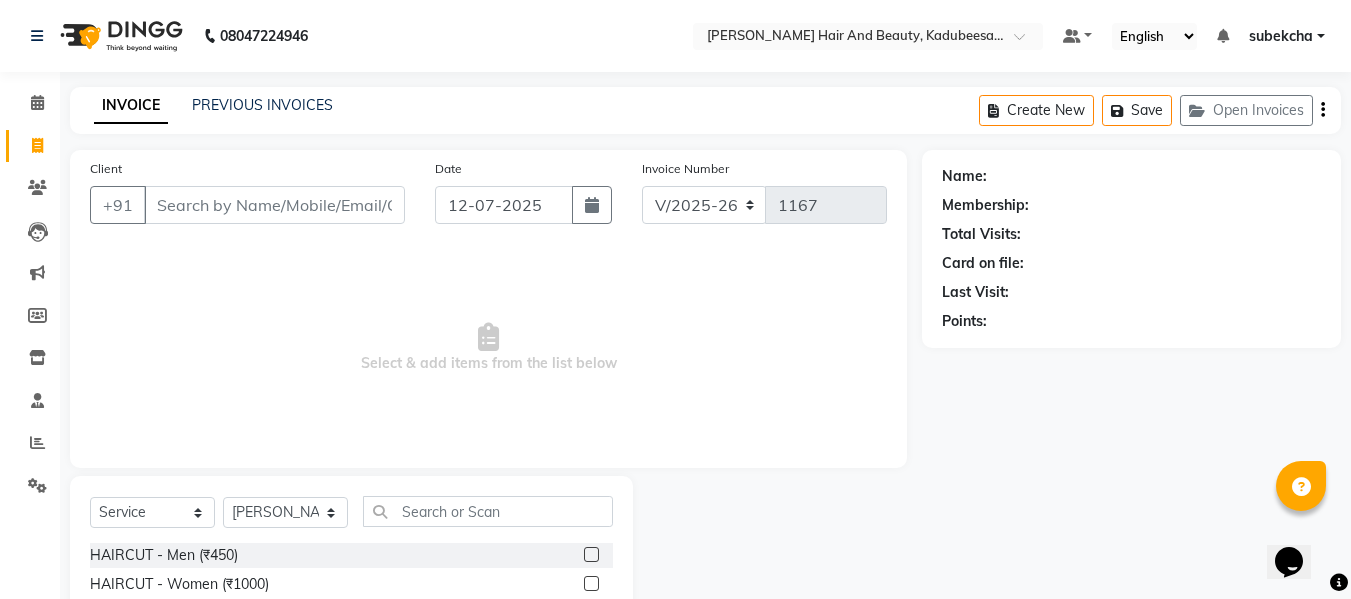 click 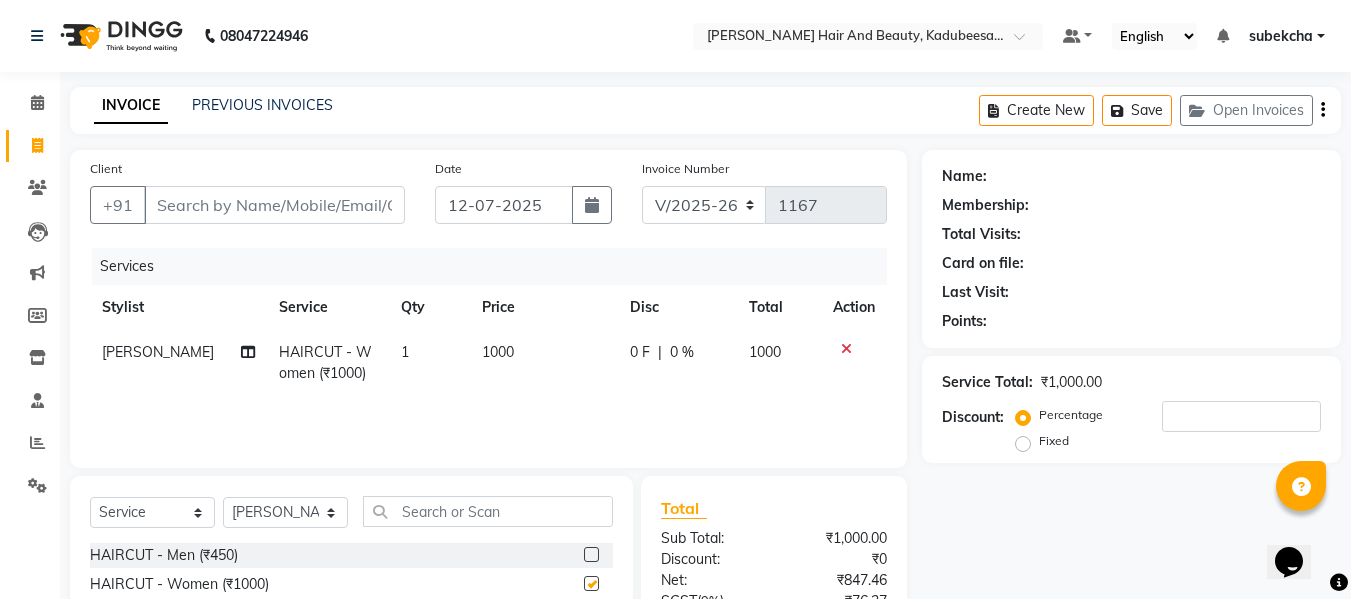 checkbox on "false" 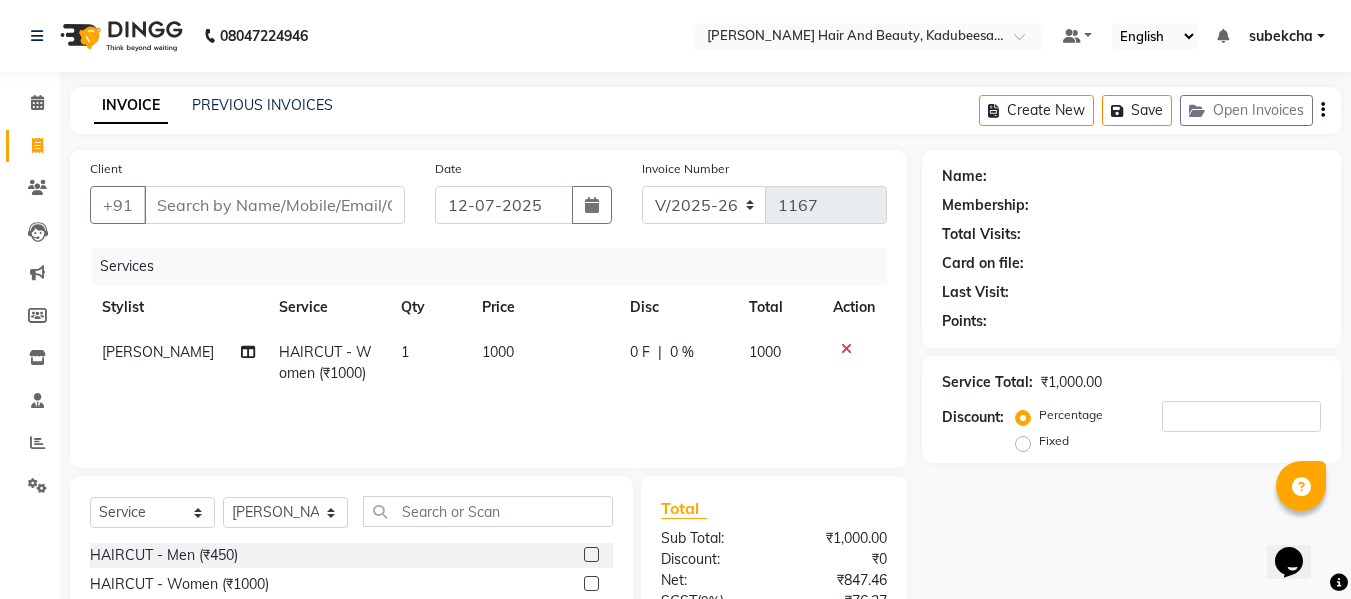click on "1000" 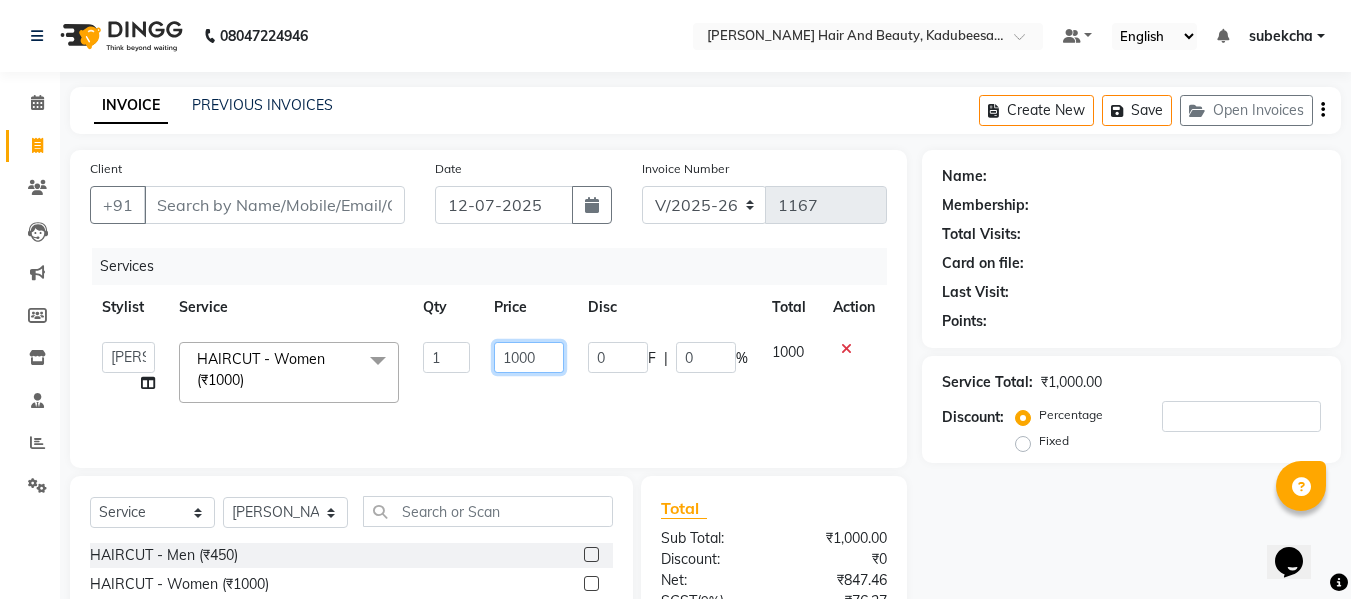 click on "1000" 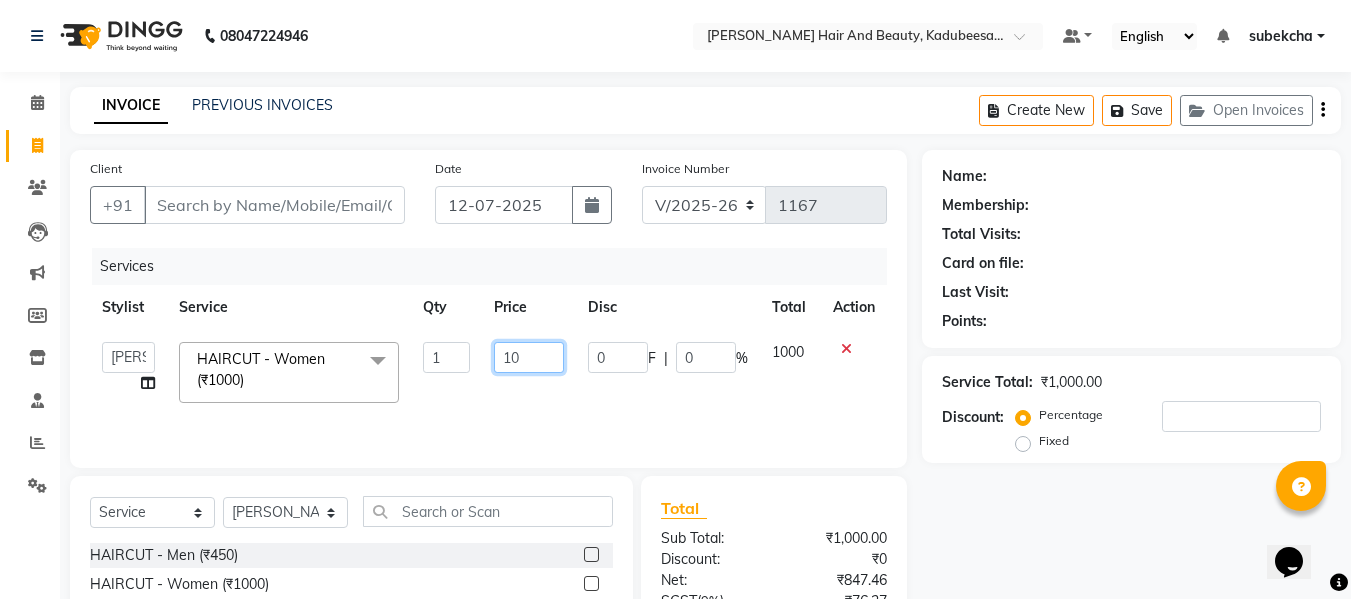 type on "1" 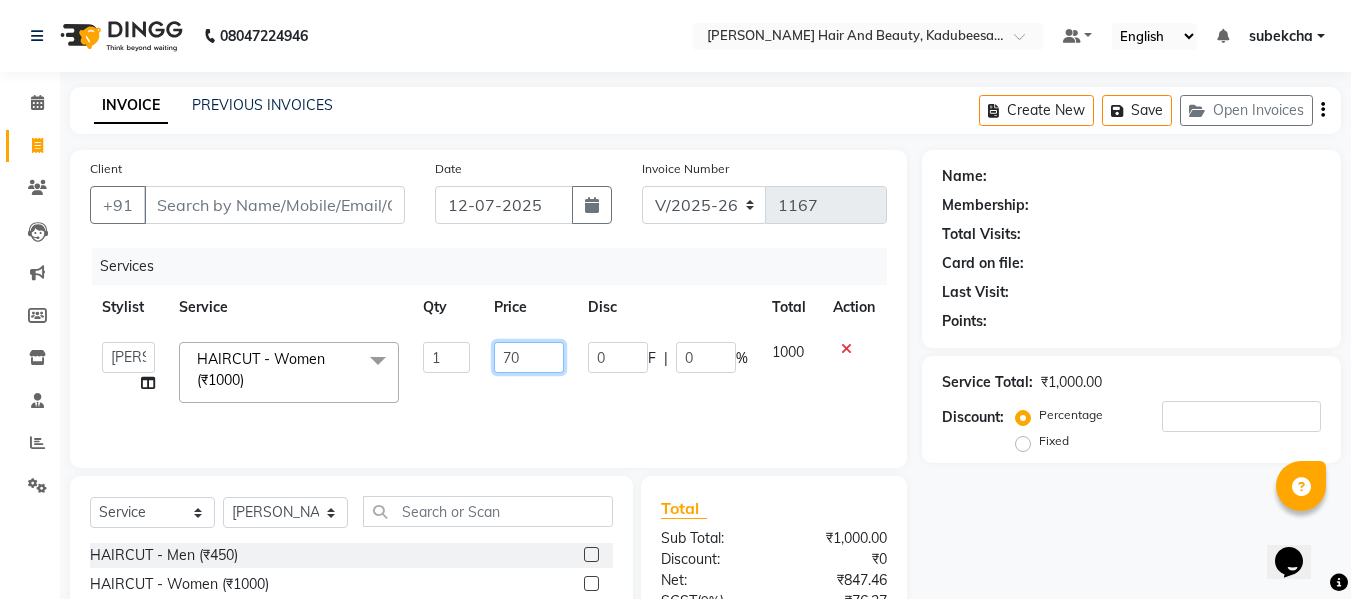 type on "700" 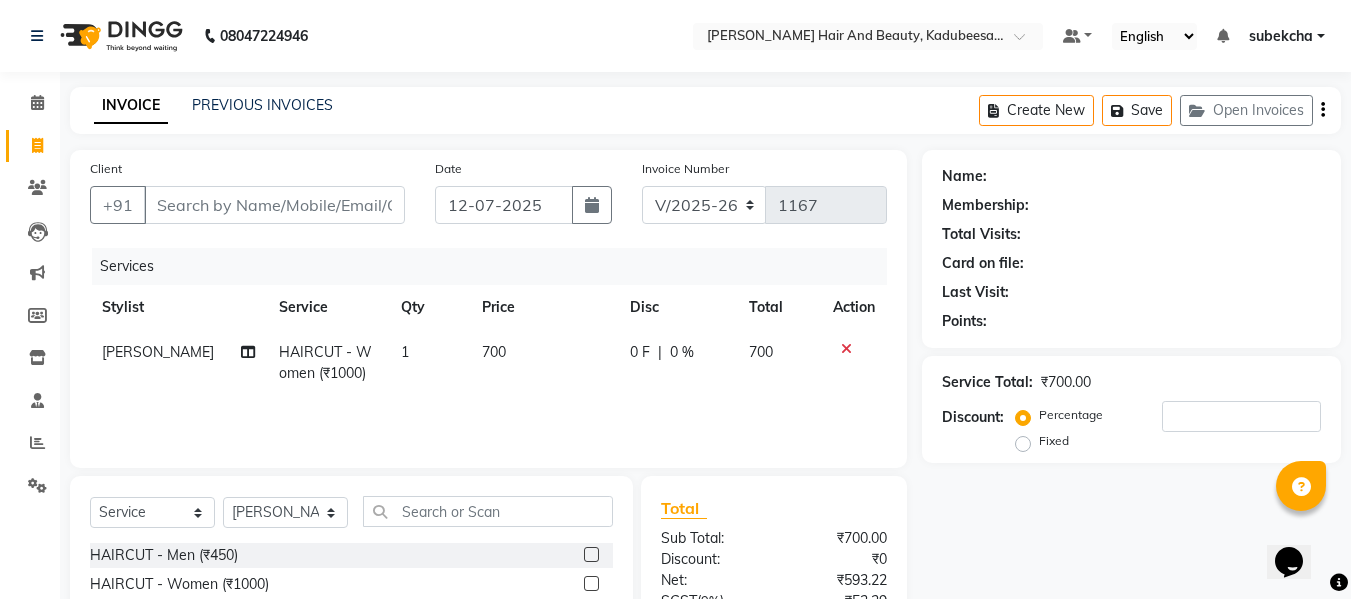 click on "Bijay HAIRCUT - Women (₹1000) 1 700 0 F | 0 % 700" 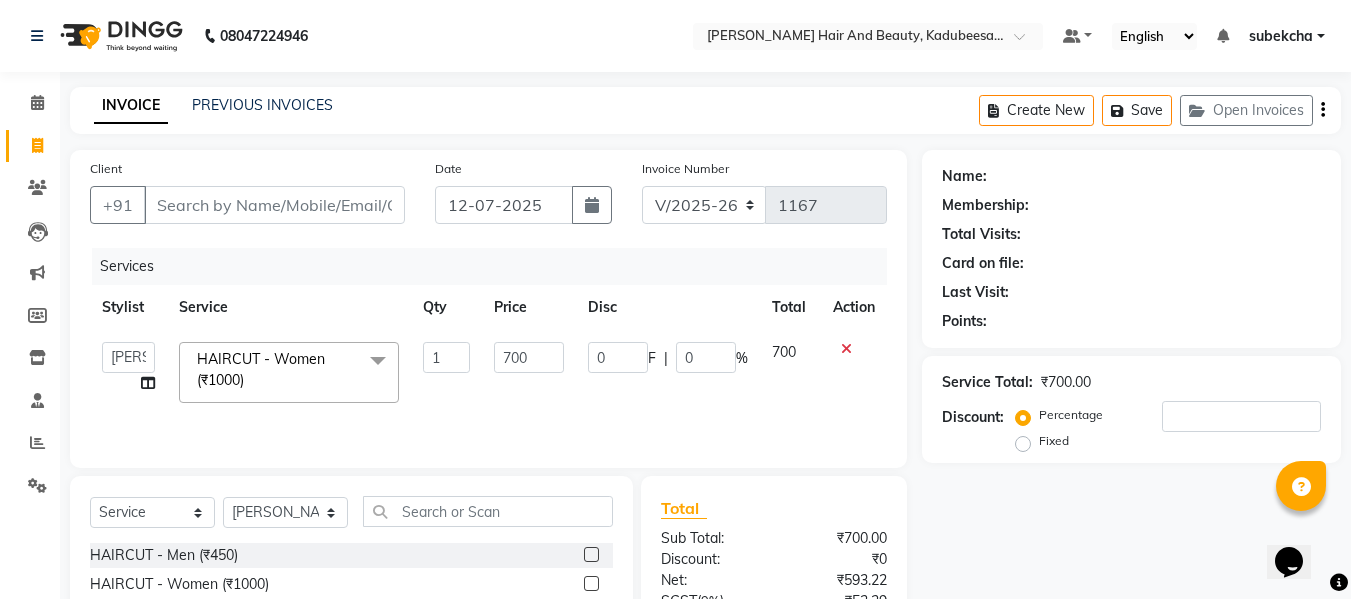 click on "HAIRCUT - Women (₹1000)  x" 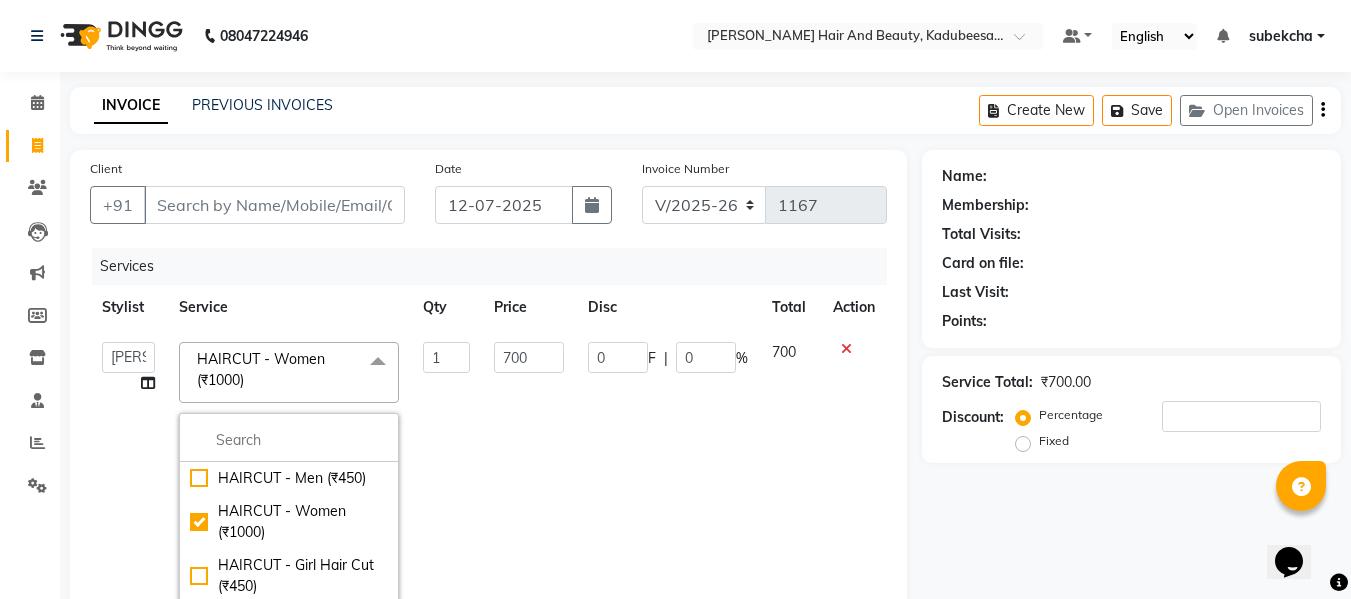 click on "HAIRCUT - Women (₹1000)  x" 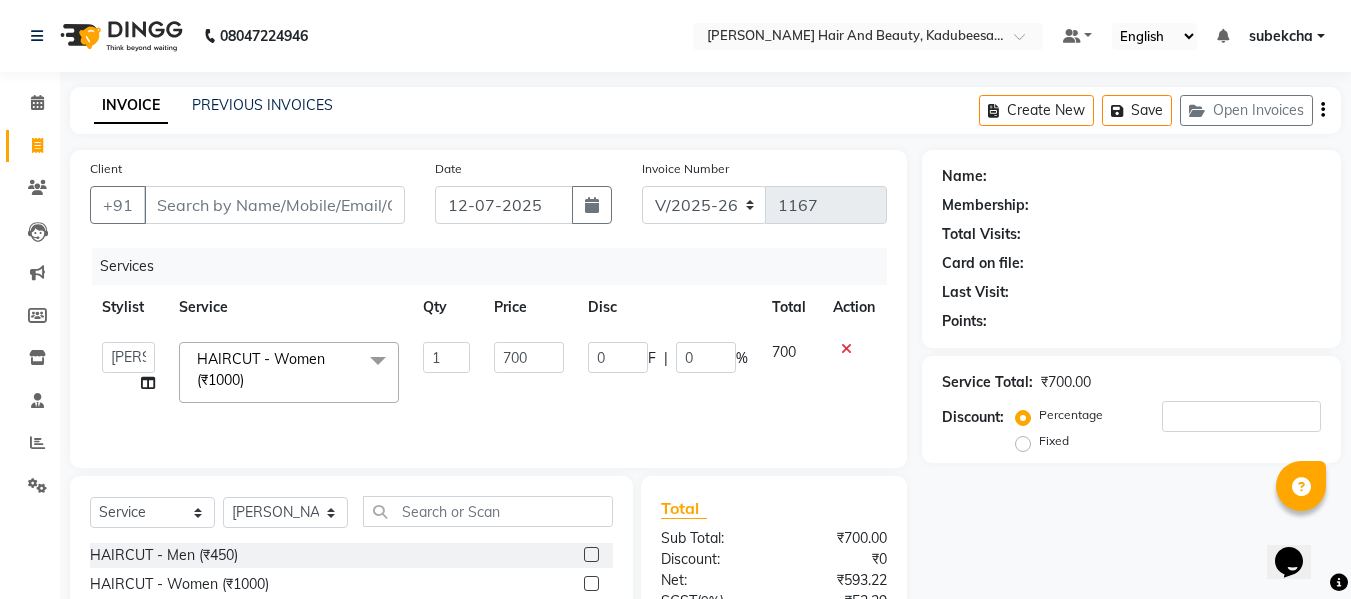 click on "Services Stylist Service Qty Price Disc Total Action  aita   Bijay   bivek    priyanka   riya   Salon Manager   Sanit   subekcha   Vimal  HAIRCUT - Women (₹1000)  x HAIRCUT - Men (₹450) HAIRCUT - Women (₹1000) HAIRCUT - Girl Hair Cut (₹450) HAIRCUT - Boy Hair Cut (₹400) HAIRCUT - Hair Wash With Setting (₹700) HAIRCUT - Ironing Curls Upto Waist (₹800) HAIRCUT - Men’s Head Massage (₹600) HAIRCUT - Women’s Head Massage (₹700) Beard Trim (₹200) Clean Shave (₹250) Men highlight (₹2500) Men Global colour short hair (₹1500) Normal Clean Up (₹500) Rica Waxing Full hand (₹600) Rica Underarms (₹300) Rica Half Arms (₹500) Rica Full legs (₹800) Rica Half Legs (₹600) Rica Full Body Waxing (₹3200) Rica Chin Waxing (₹80) Ironing curls Upto Shoulder (₹700) Ironing Curls Below Shoulders (₹600) Women Global Colour Upto Shoulder (₹4000) Women Global Colour Below Shoulder (₹5500) Women Global Colour Upto Waist (₹7000) Rica Side locks wax (₹200) Neck waxing (₹150) 1 700" 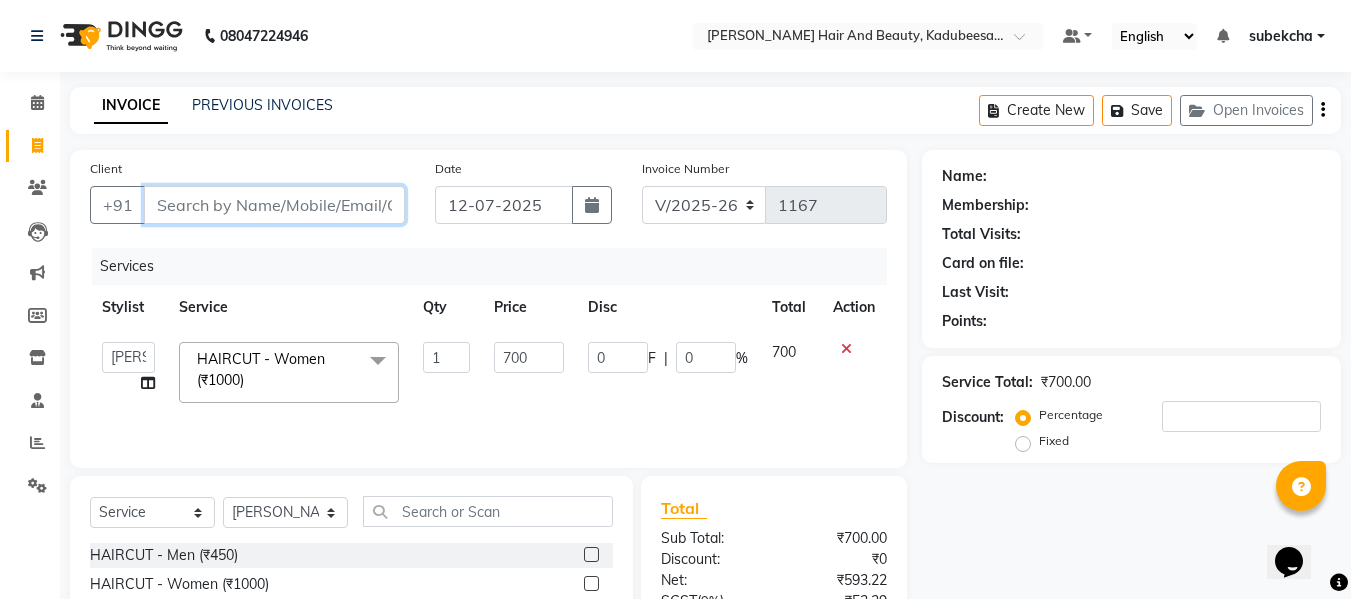click on "Client" at bounding box center (274, 205) 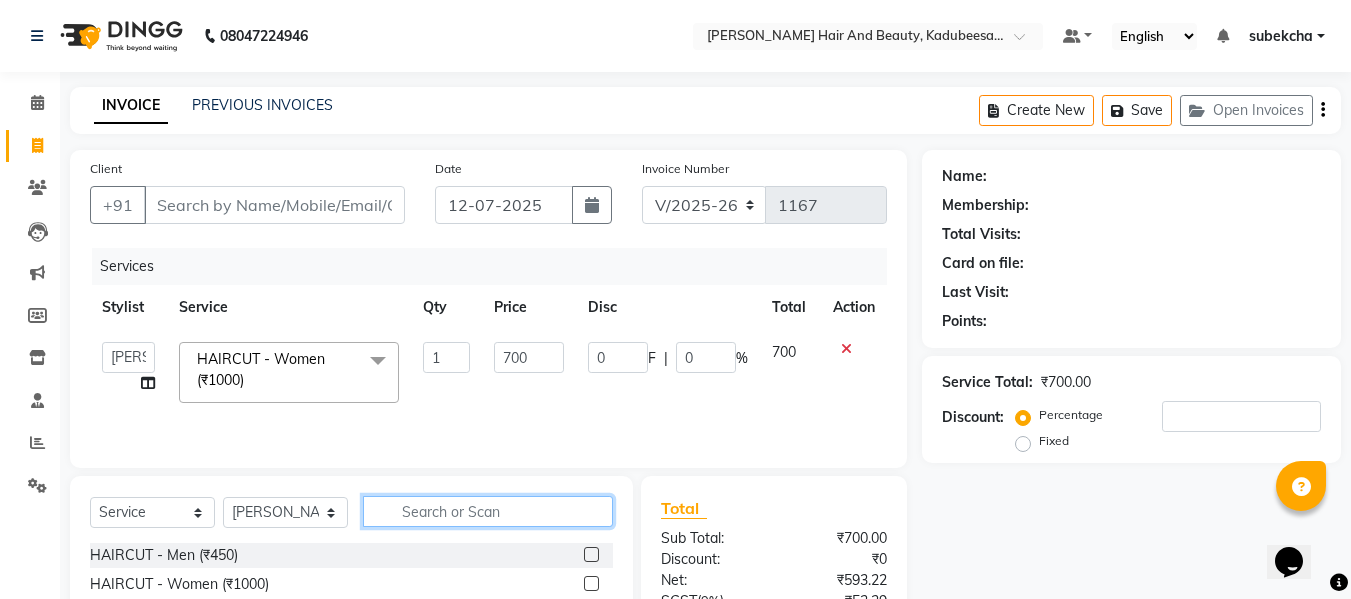 click 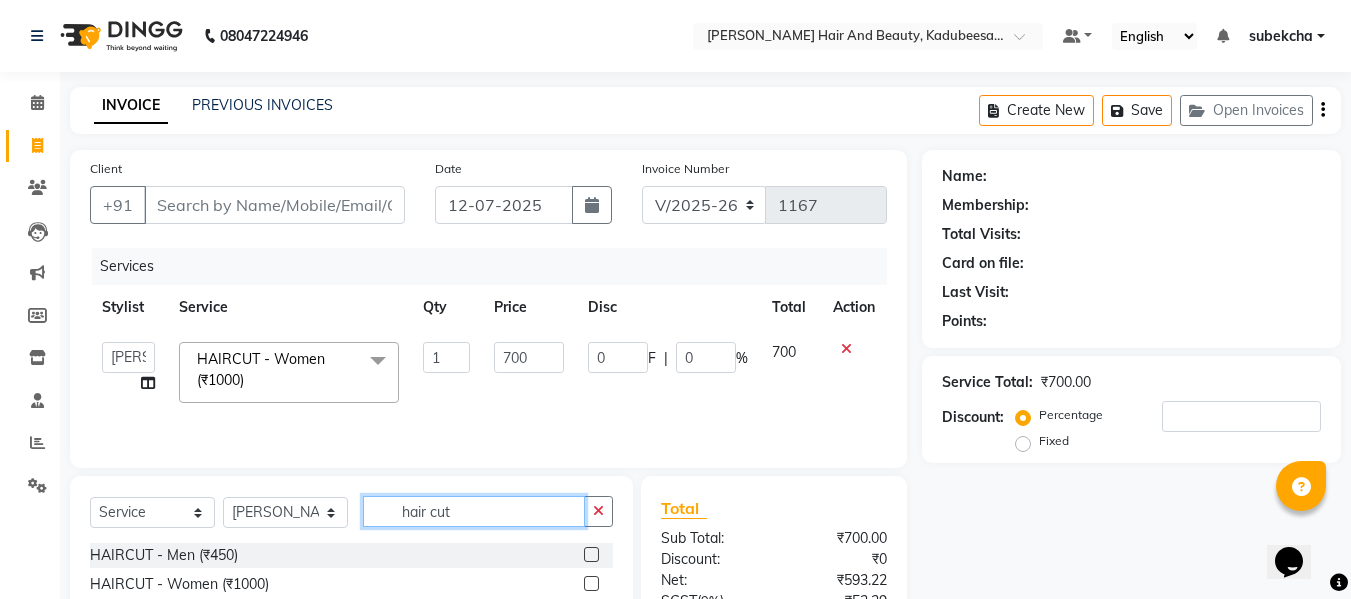 type on "hair cut" 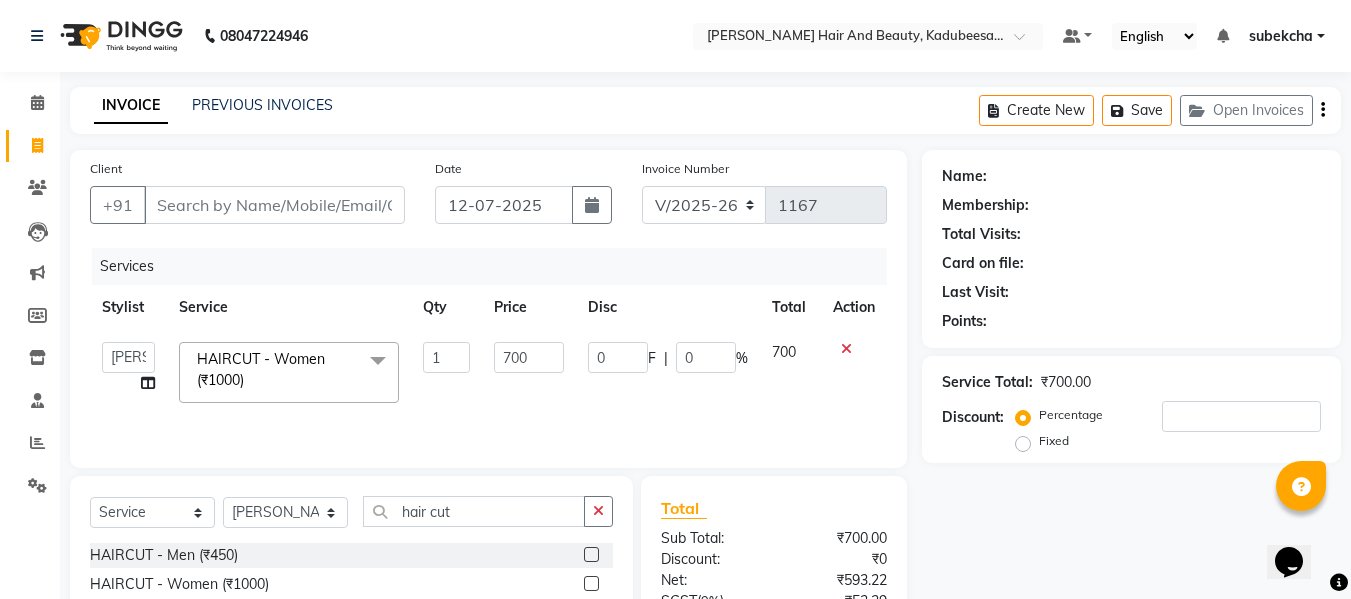 click 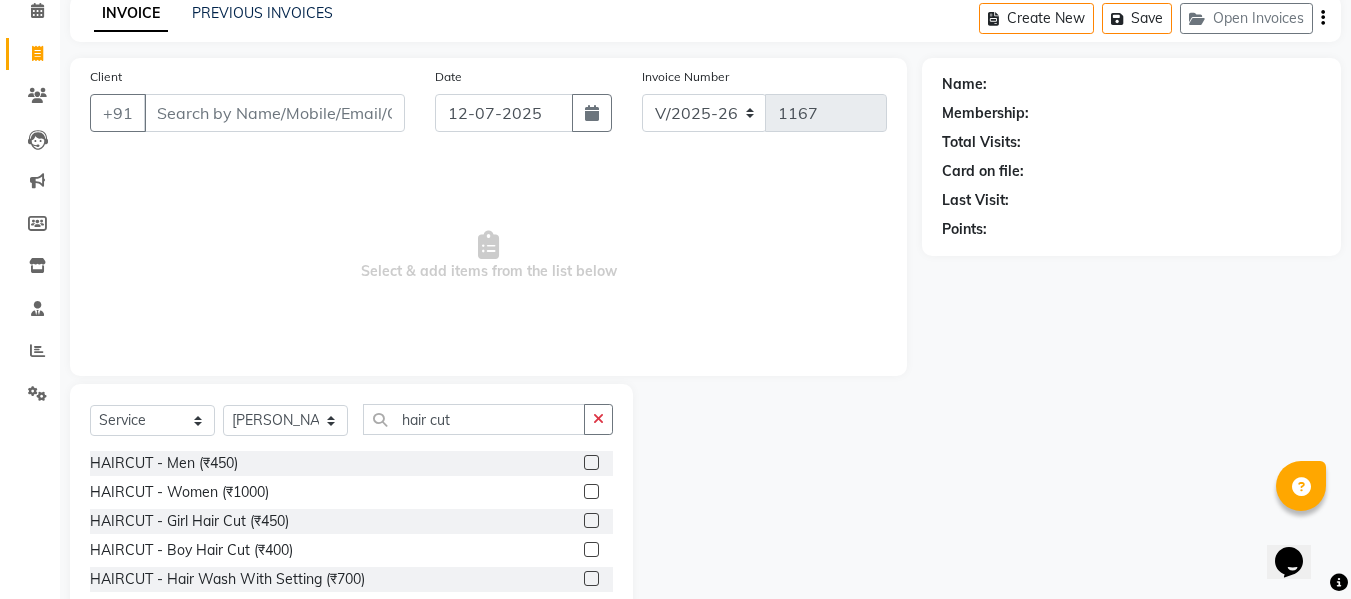 scroll, scrollTop: 100, scrollLeft: 0, axis: vertical 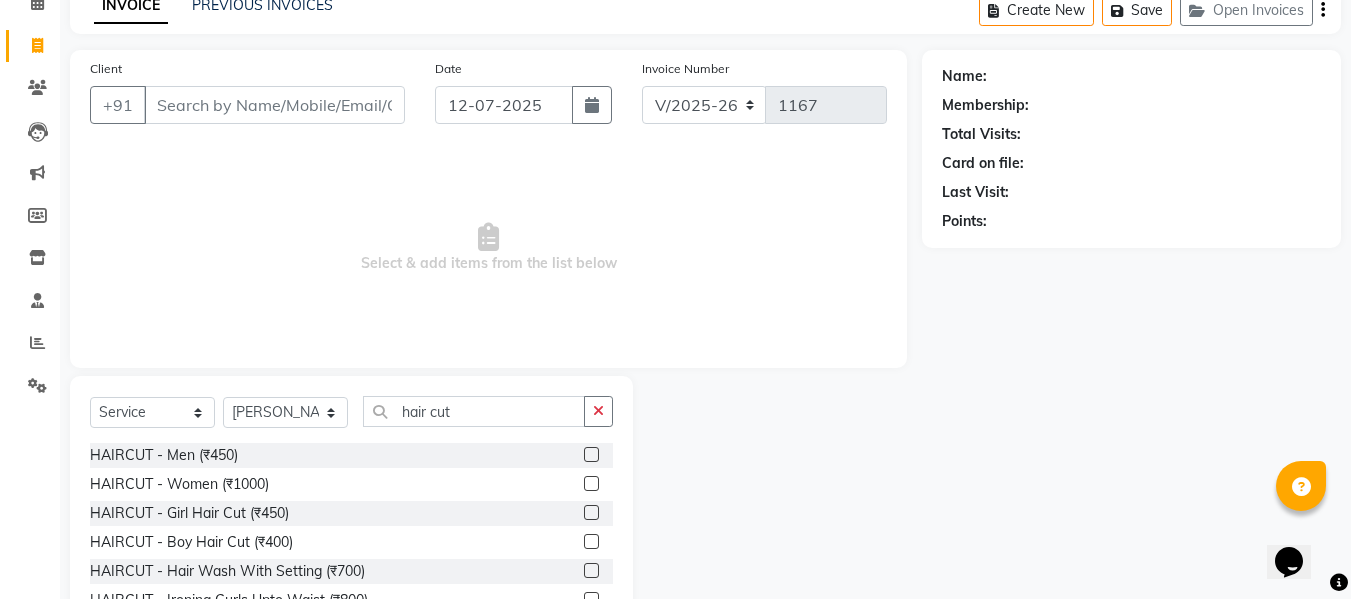 click 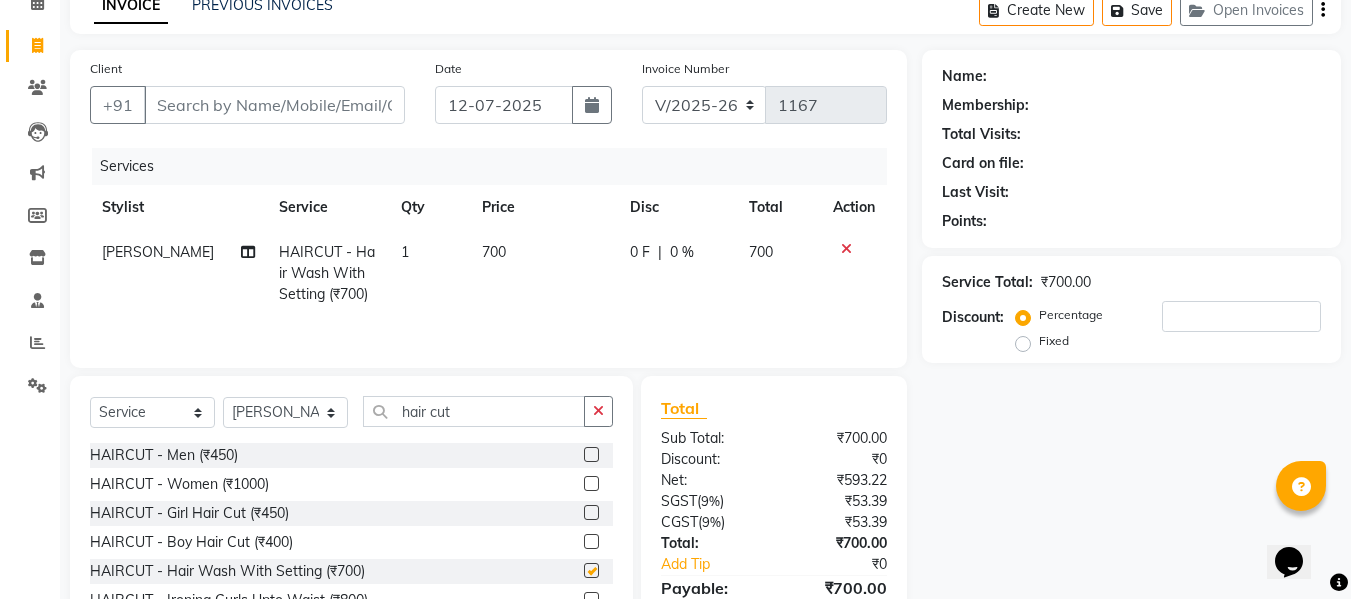 checkbox on "false" 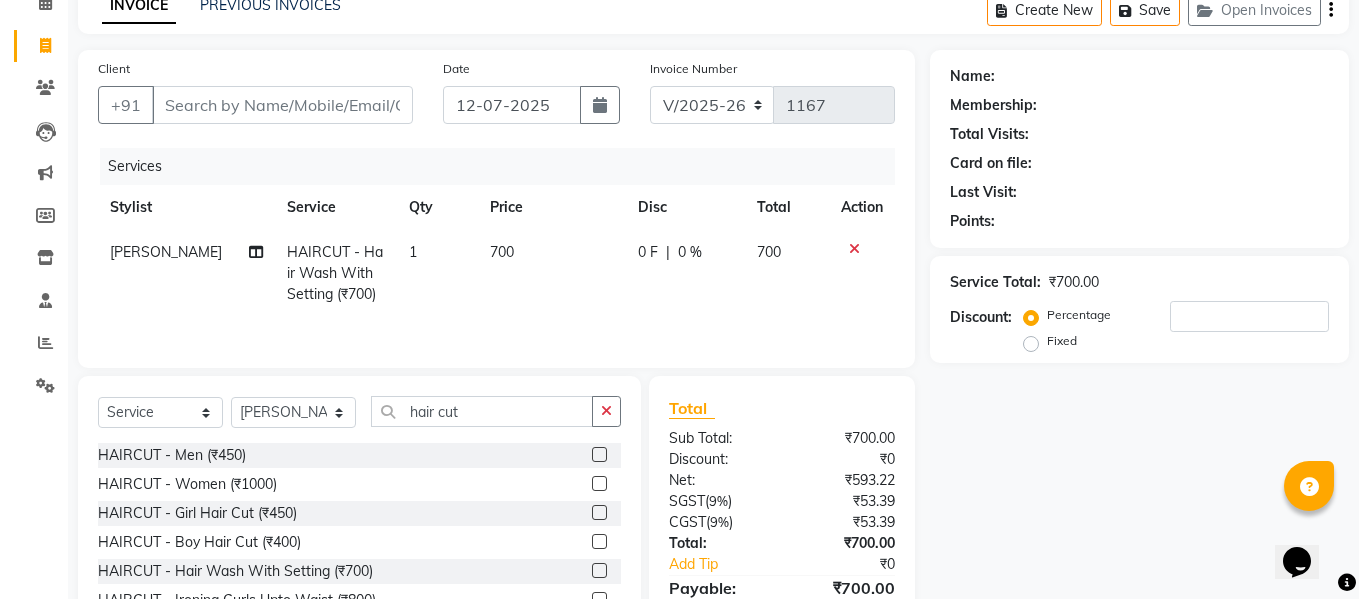 scroll, scrollTop: 0, scrollLeft: 0, axis: both 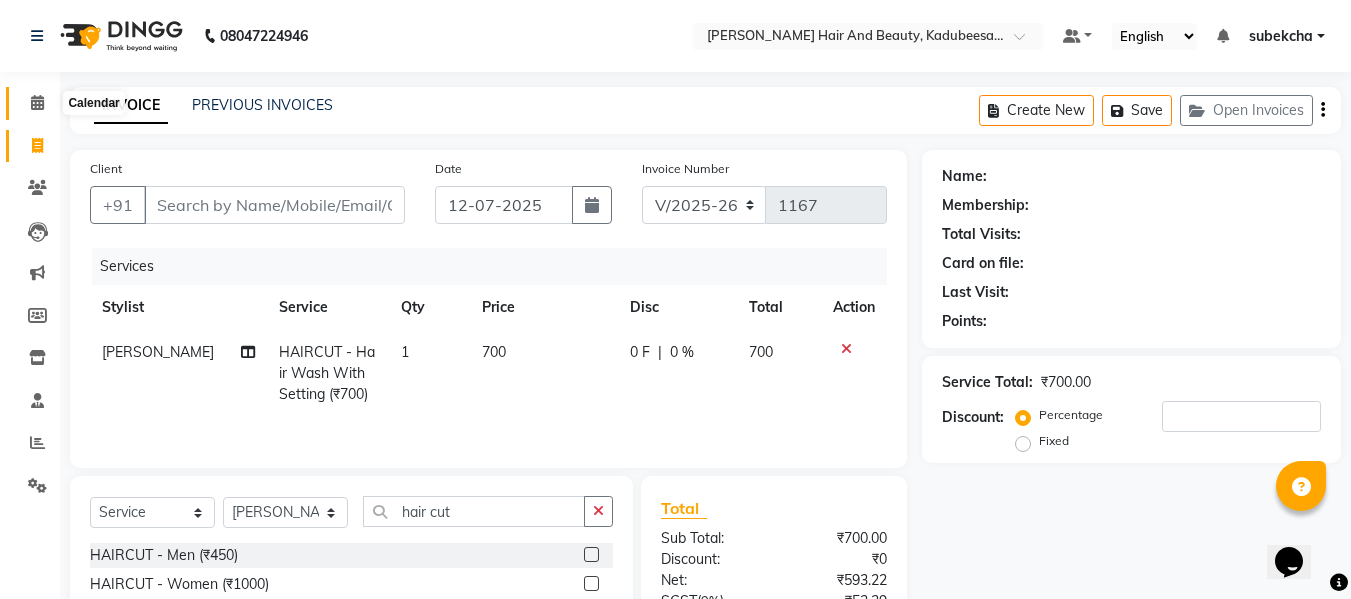 click 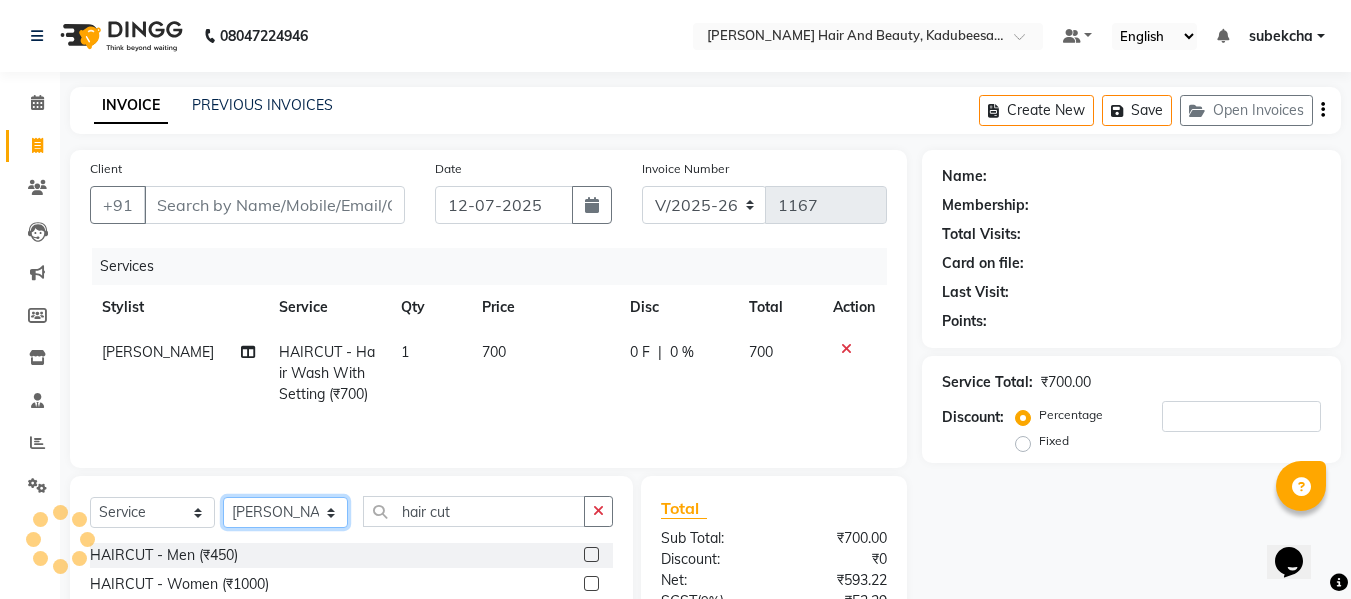 click on "Select Stylist aita [PERSON_NAME]  priyanka [PERSON_NAME] Salon Manager Sanit subekcha [PERSON_NAME]" 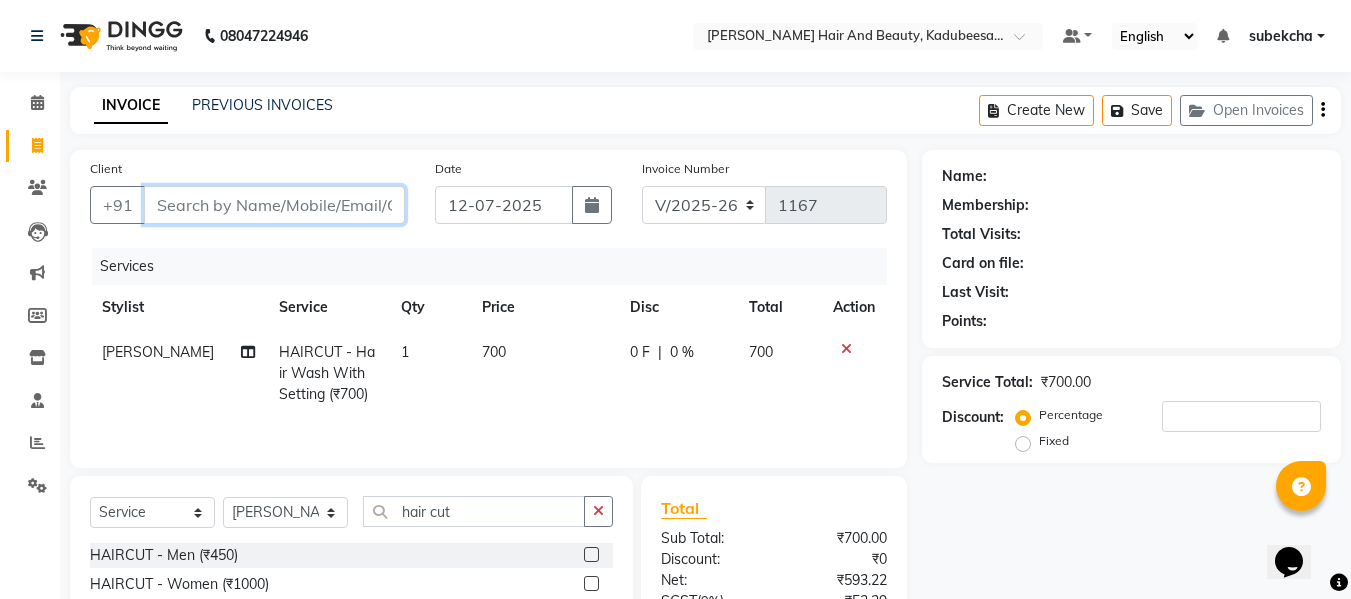 click on "Client" at bounding box center [274, 205] 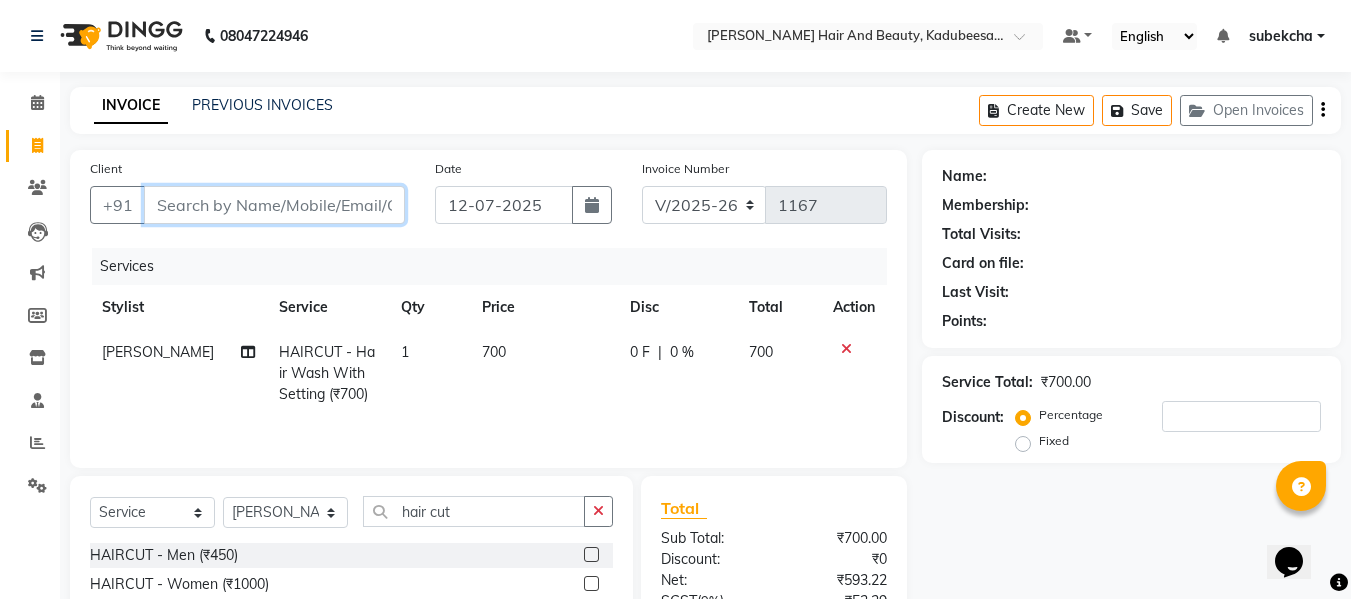 type on "8" 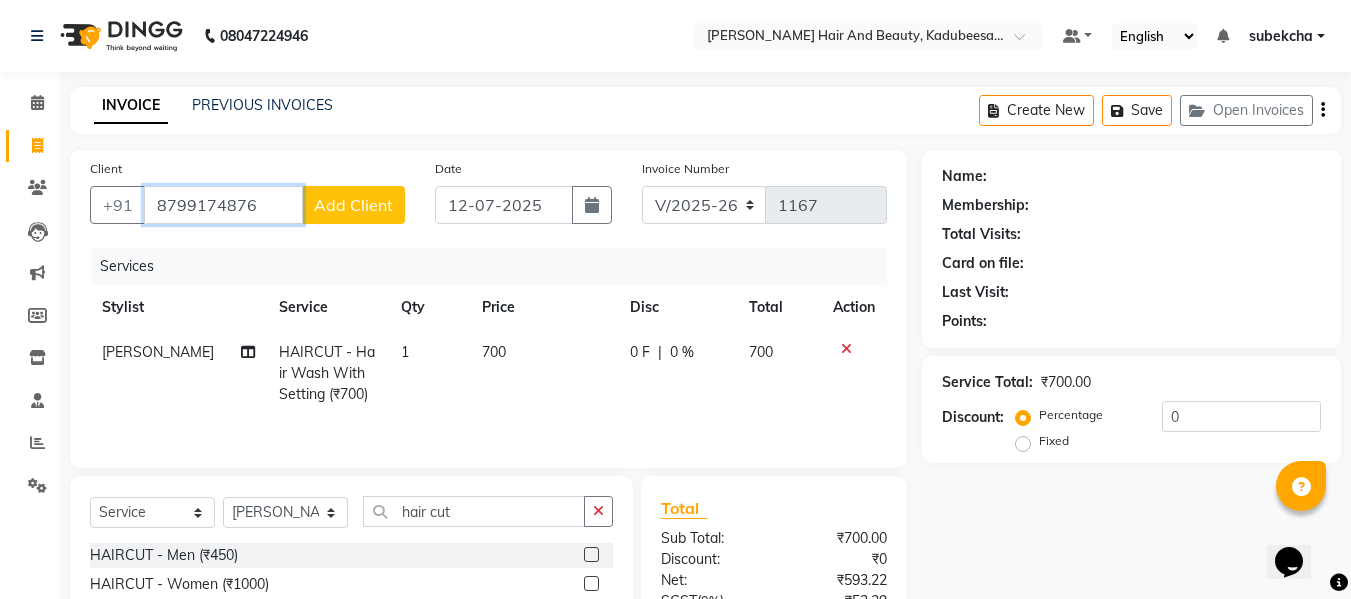 type on "8799174876" 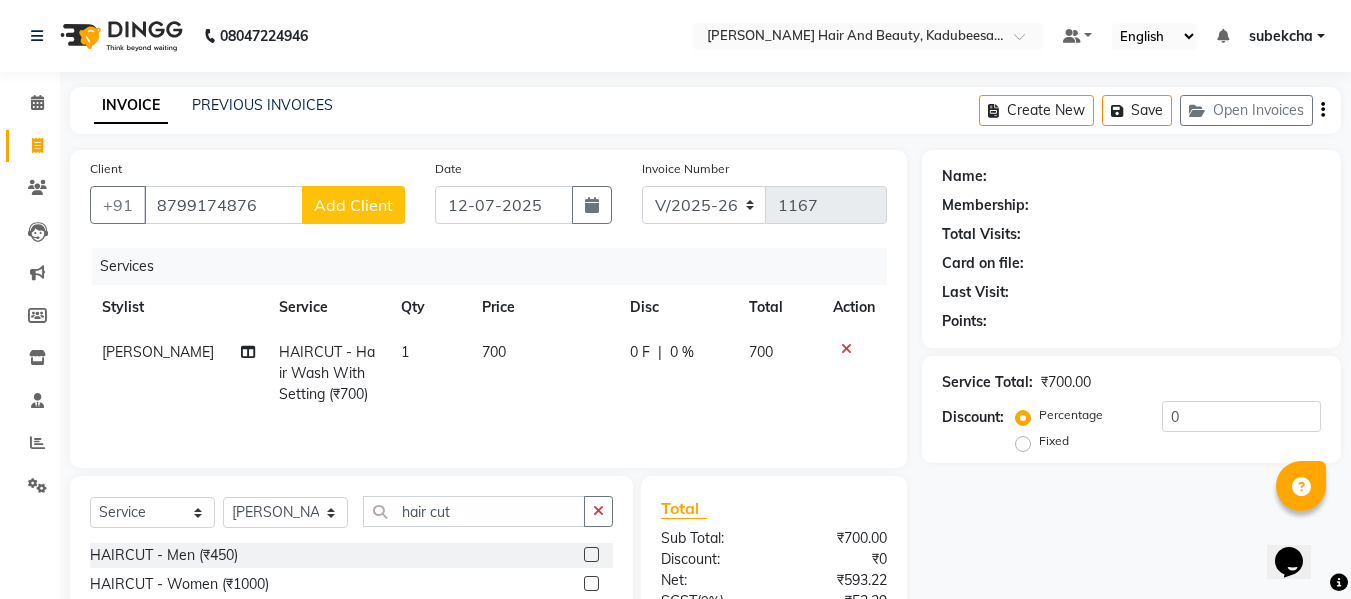 click on "Add Client" 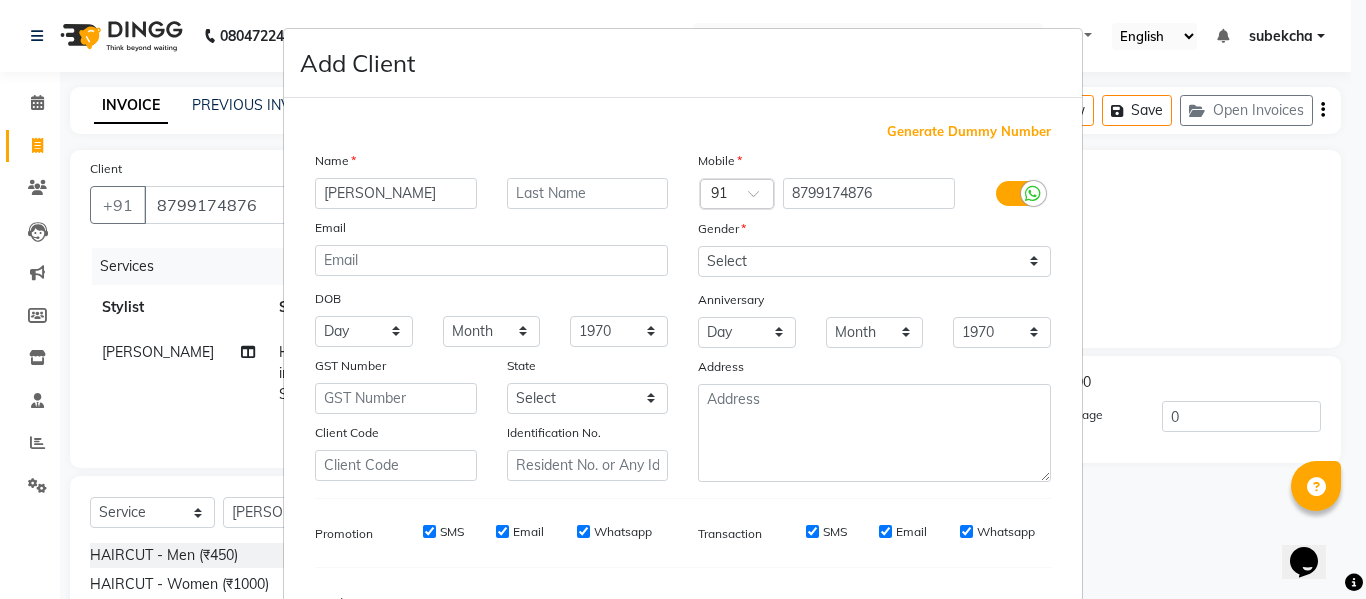 type on "[PERSON_NAME]" 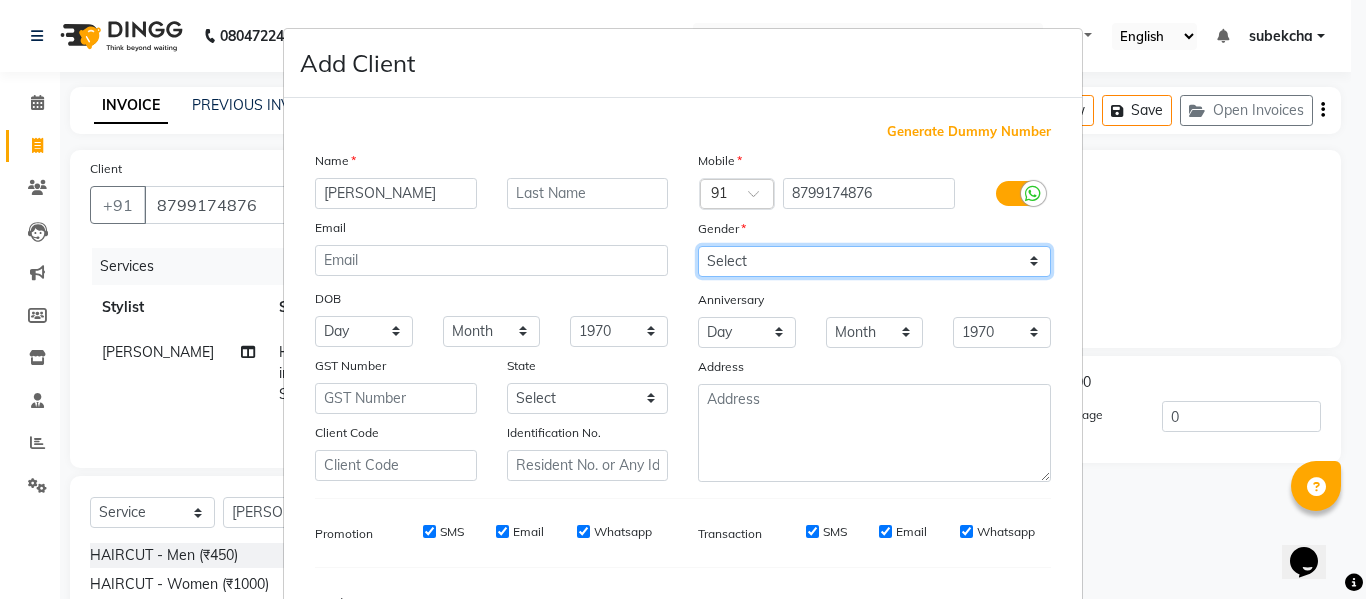 click on "Select Male Female Other Prefer Not To Say" at bounding box center [874, 261] 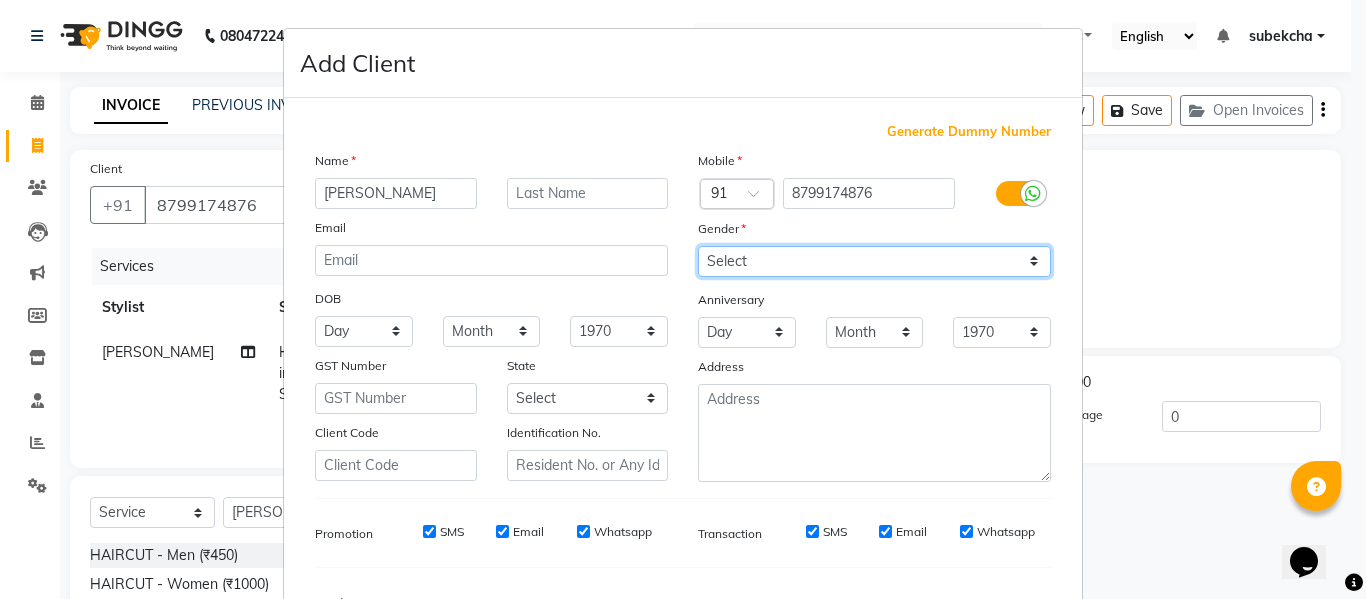 select on "female" 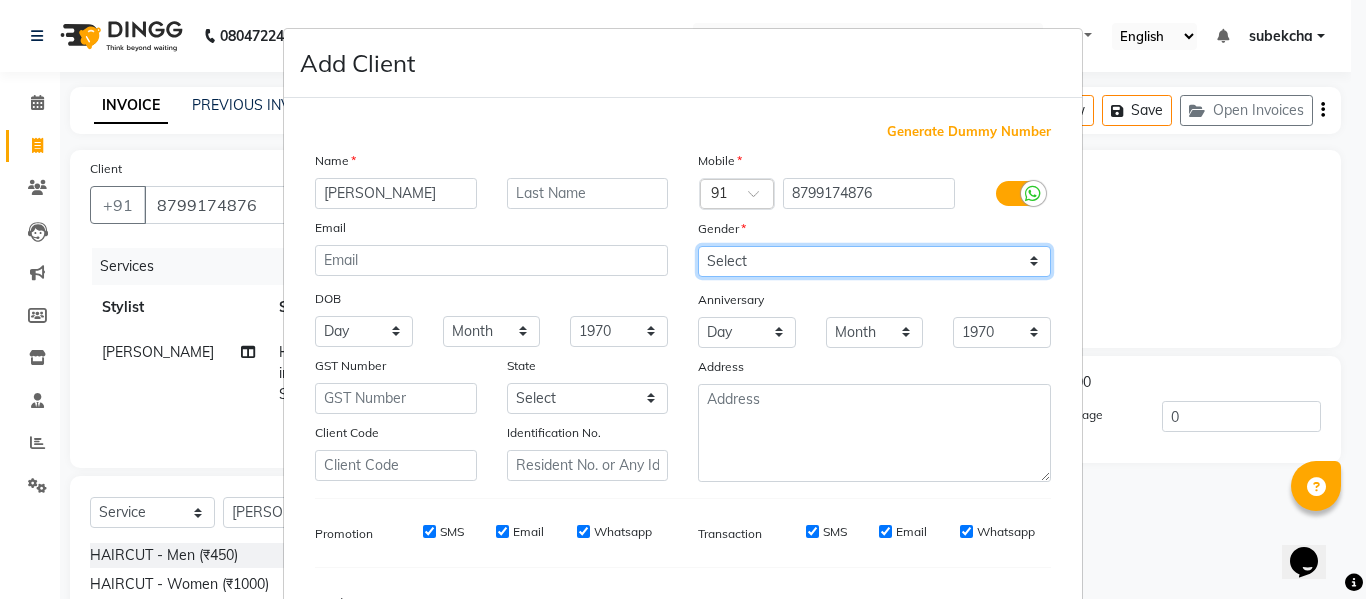 click on "Select Male Female Other Prefer Not To Say" at bounding box center [874, 261] 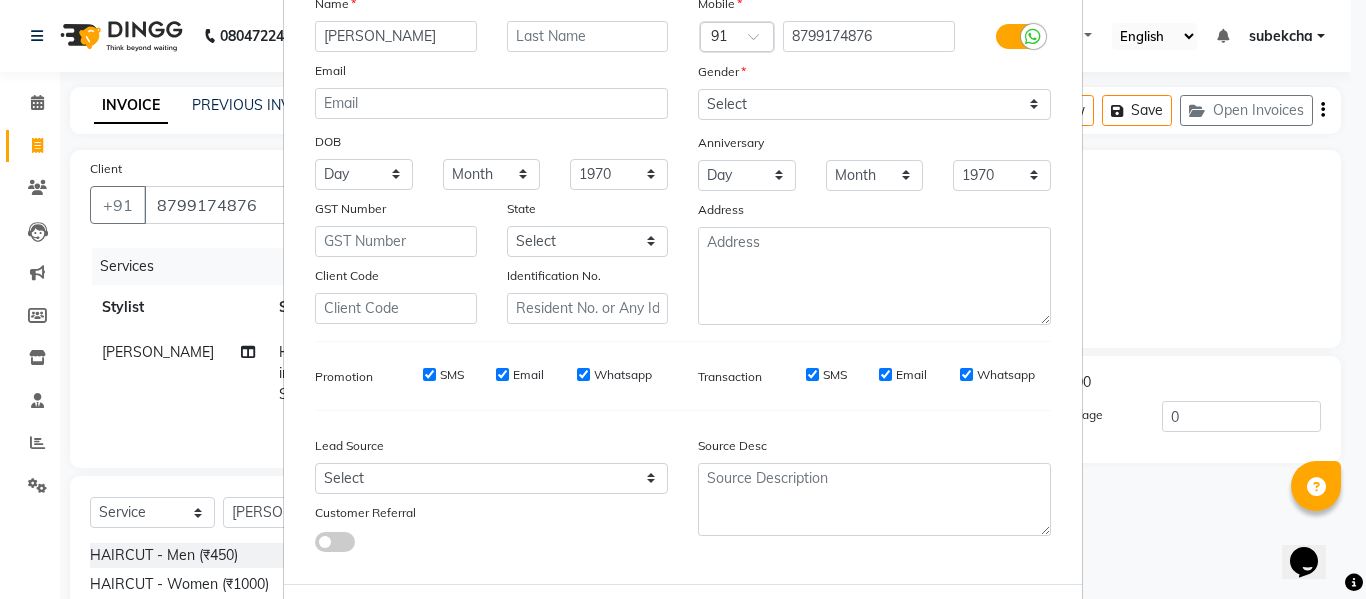 scroll, scrollTop: 158, scrollLeft: 0, axis: vertical 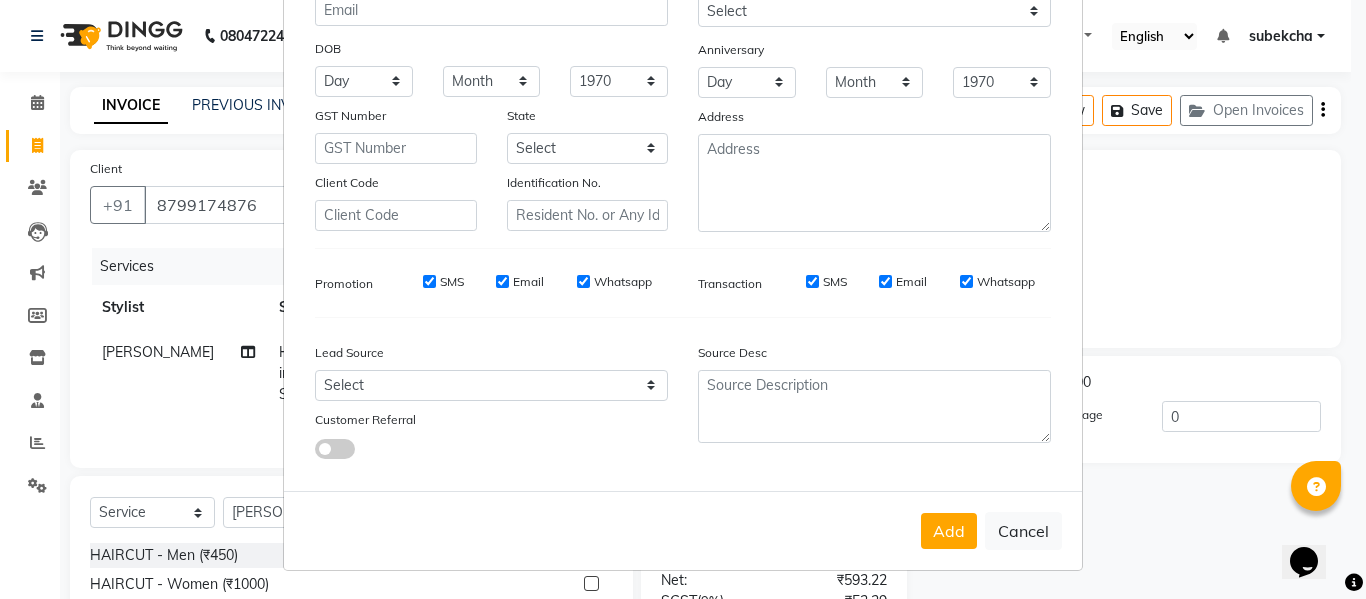 drag, startPoint x: 1358, startPoint y: 442, endPoint x: 59, endPoint y: 15, distance: 1367.3807 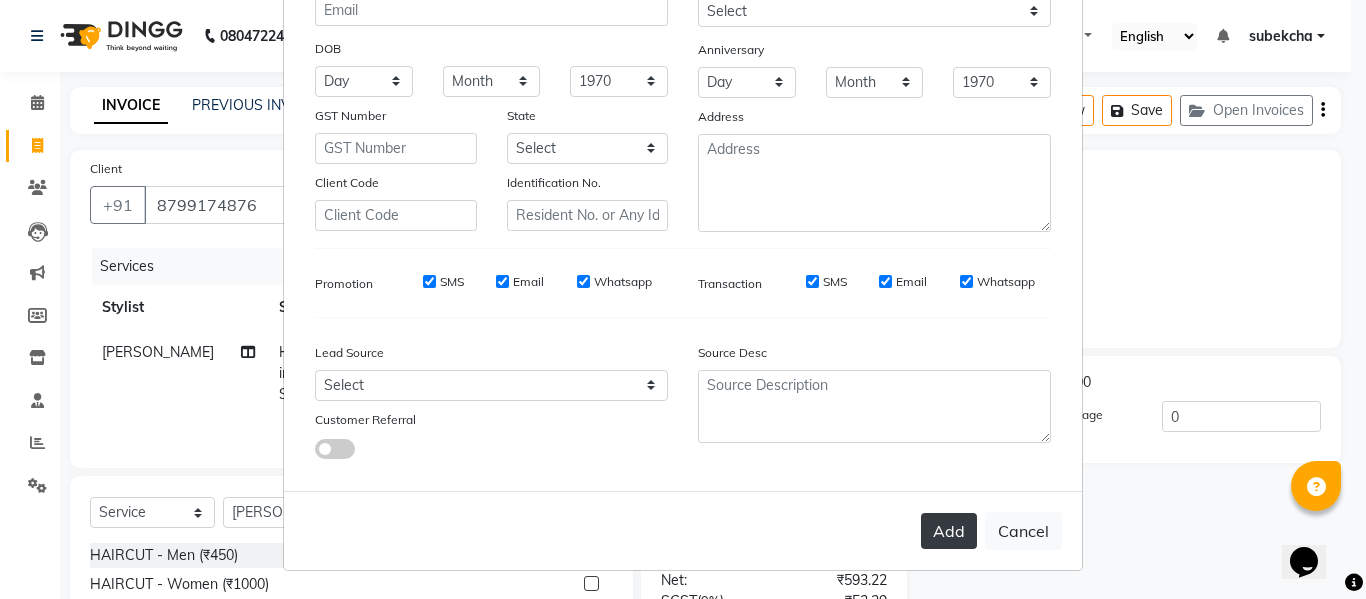 click on "Add" at bounding box center (949, 531) 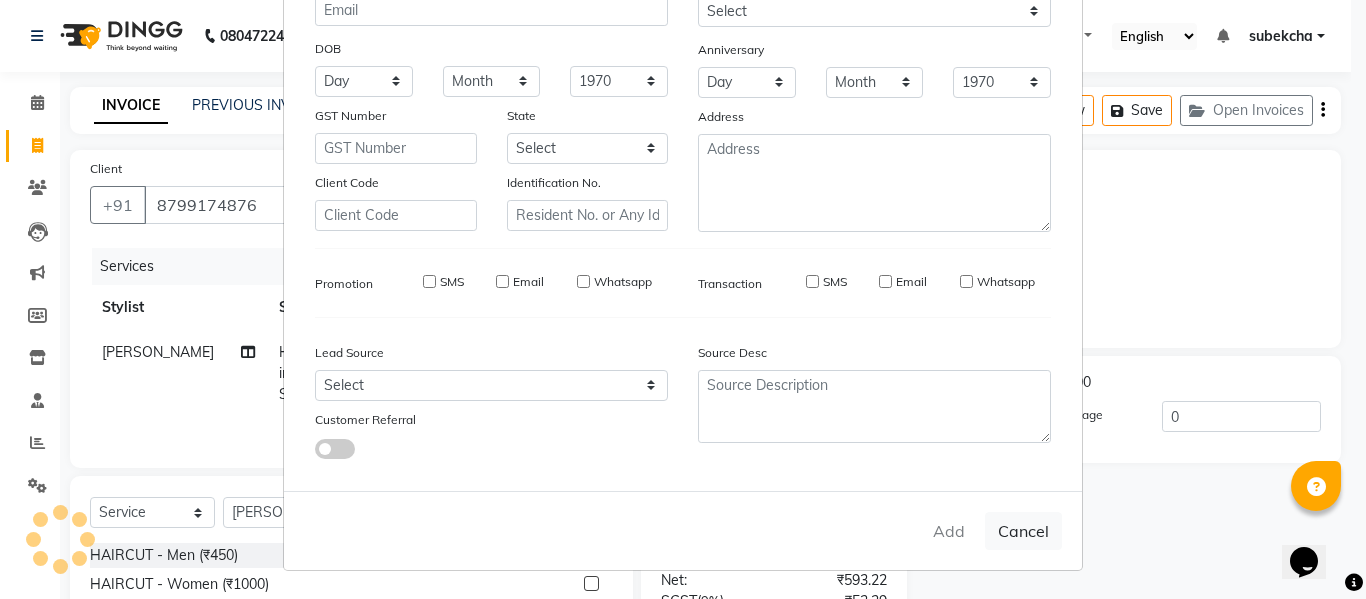 type 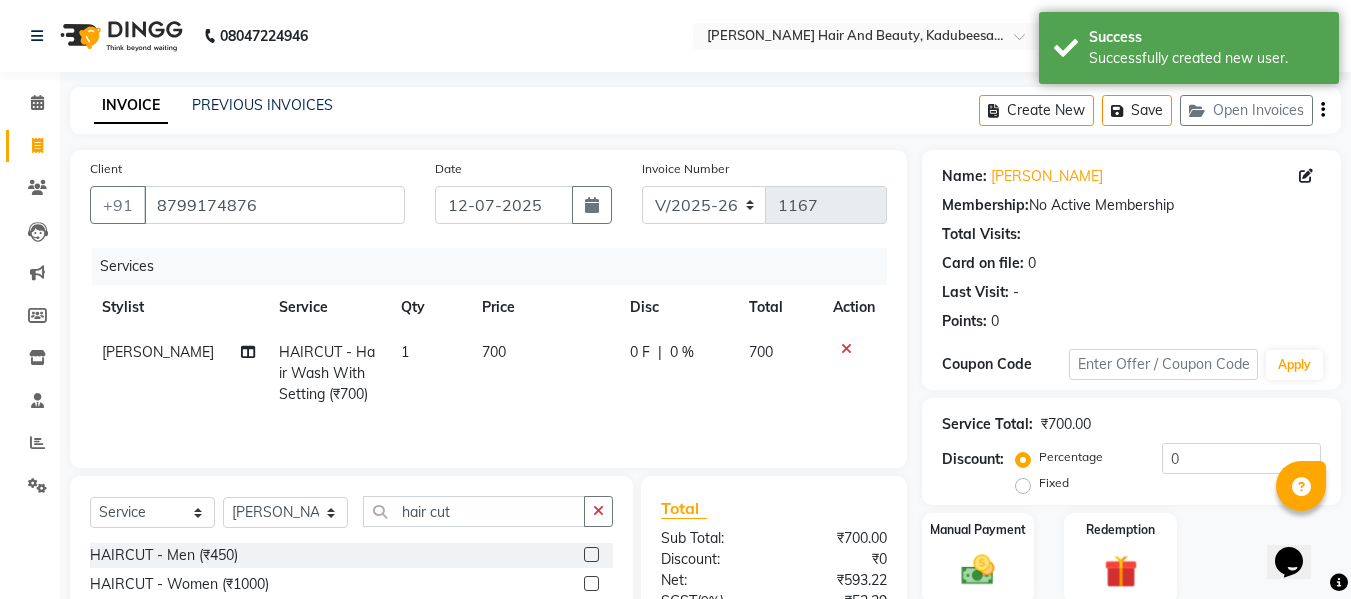 scroll, scrollTop: 202, scrollLeft: 0, axis: vertical 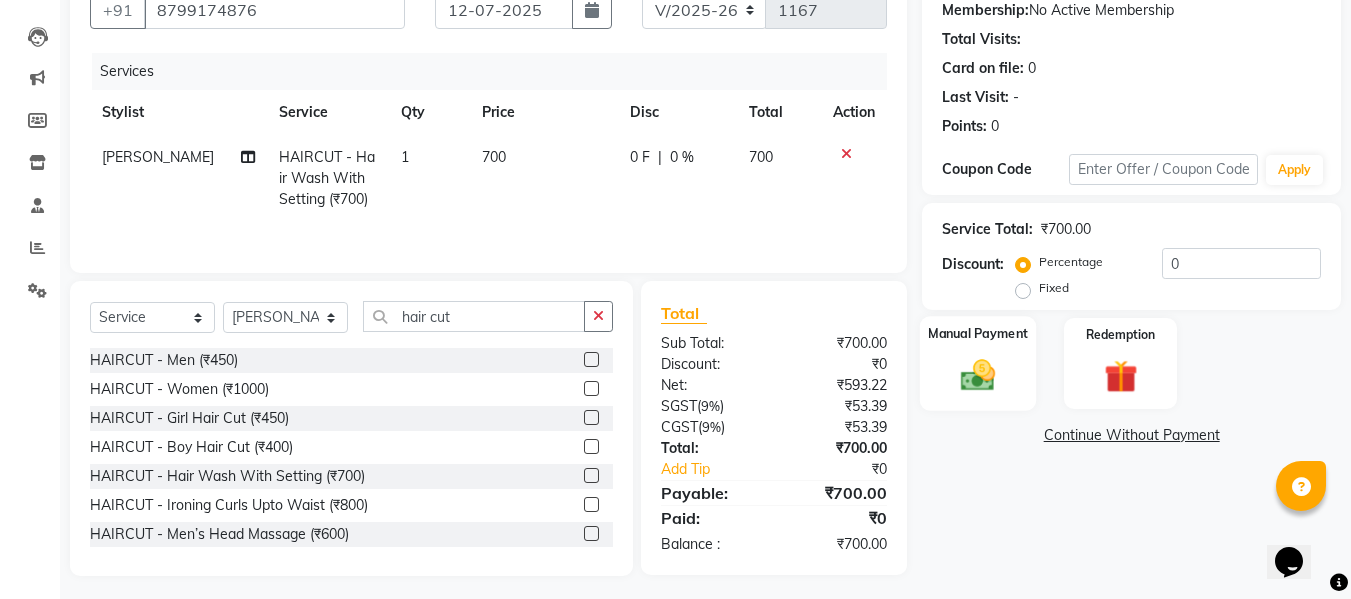 click 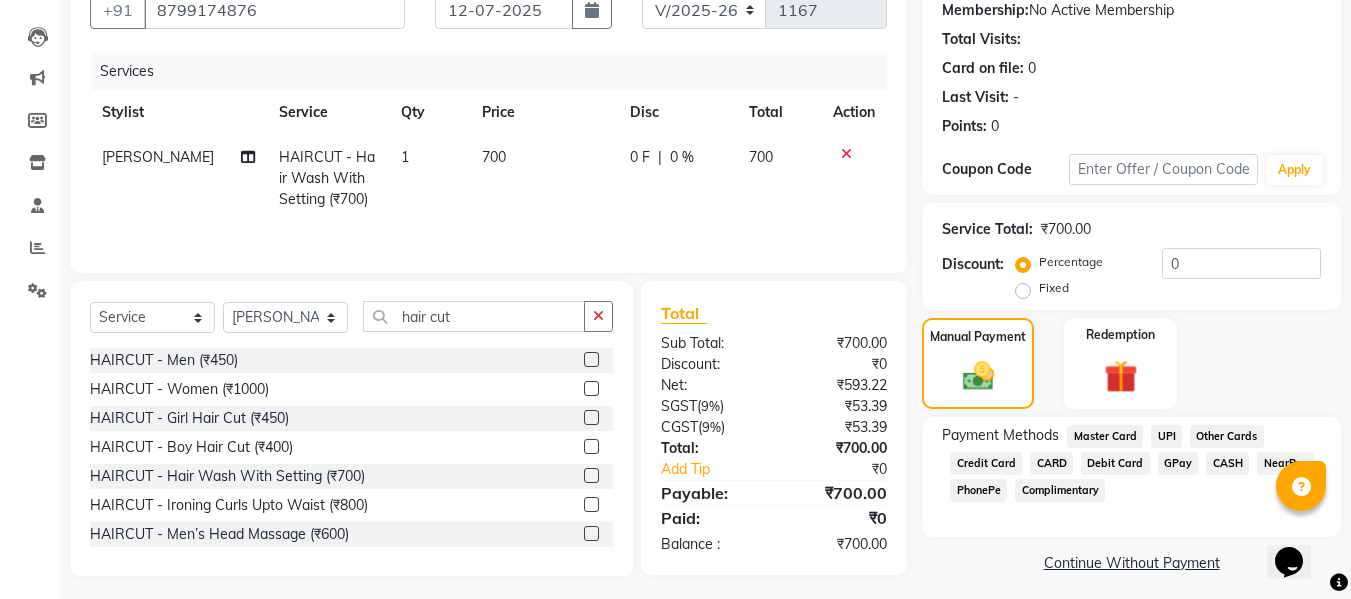 click on "CARD" 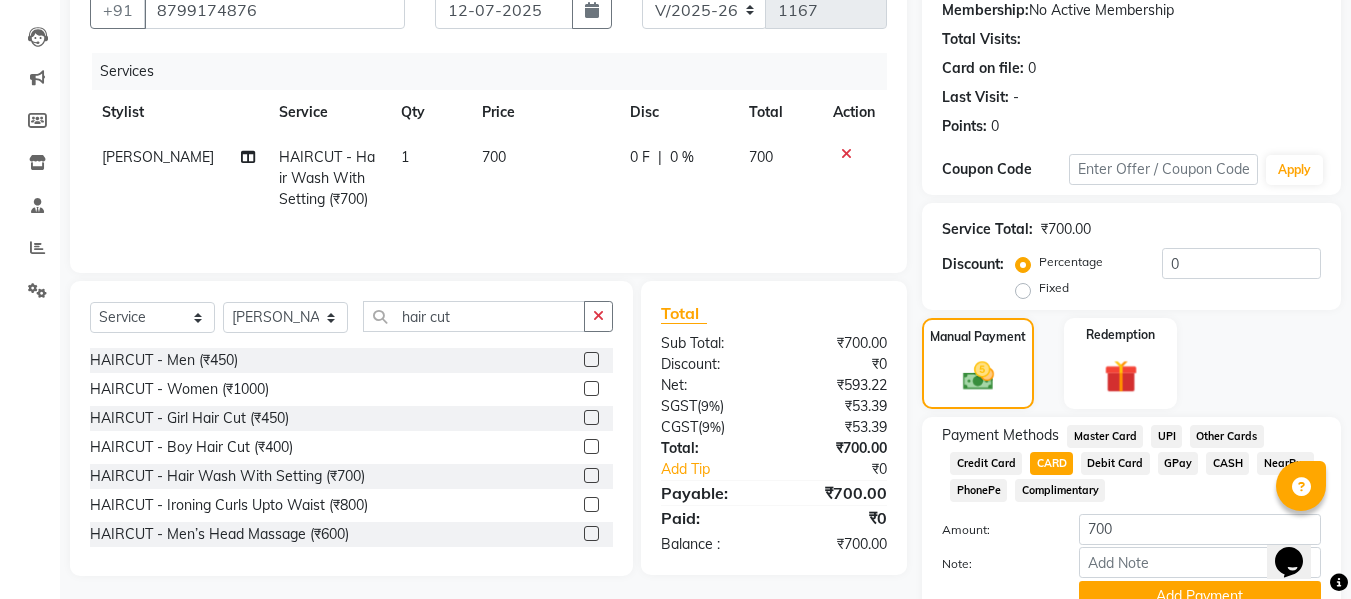 click on "700" 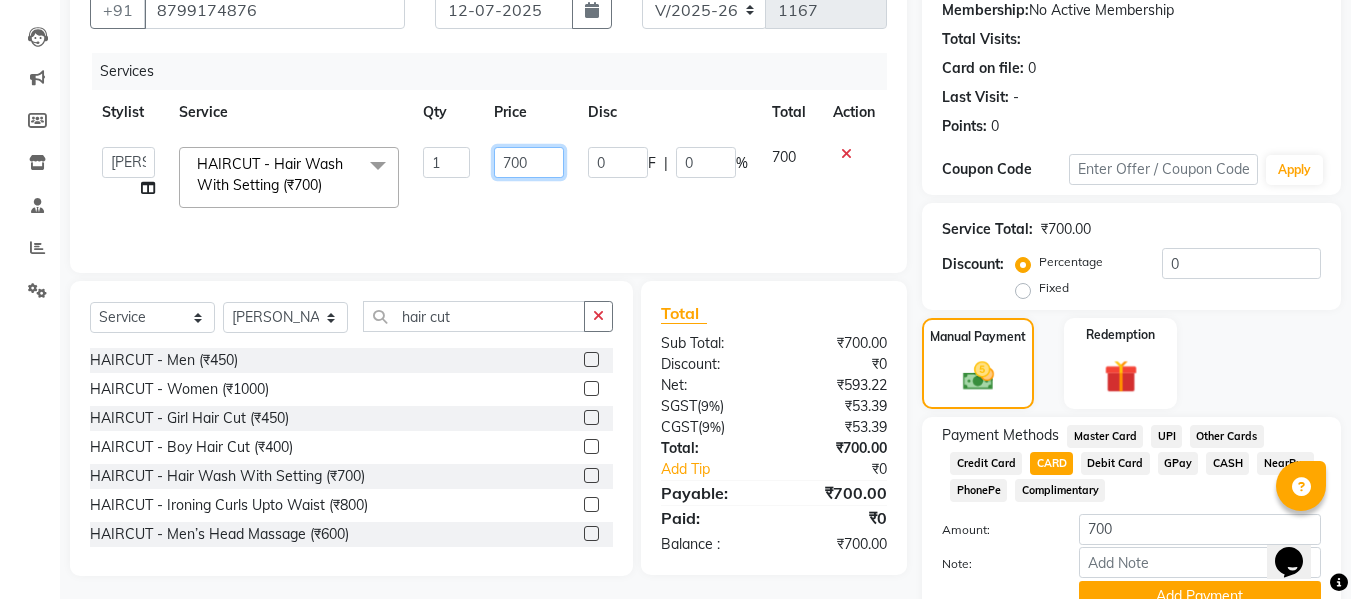 click on "700" 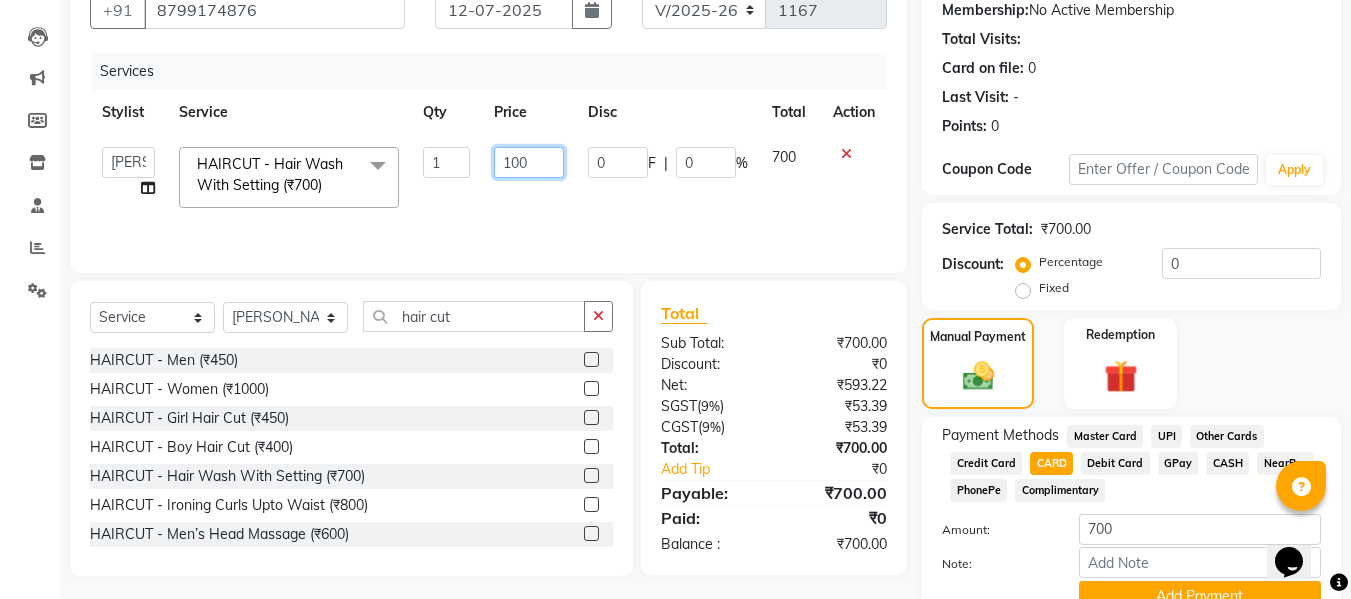 type on "1000" 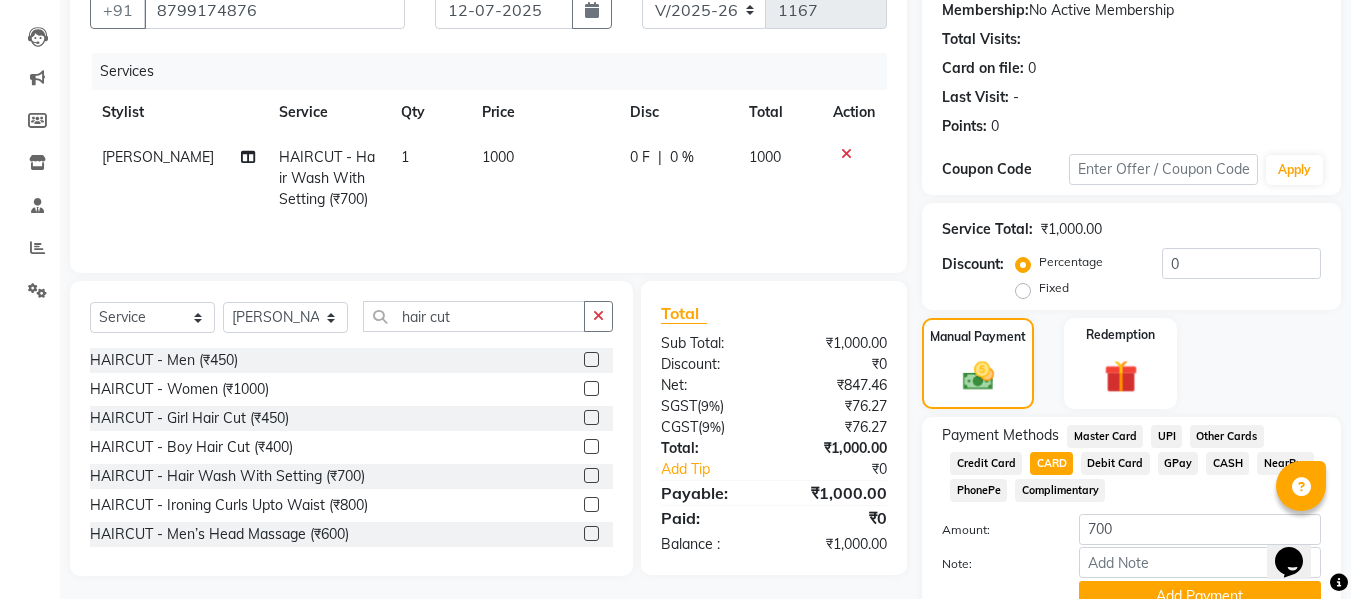 click on "0 F | 0 %" 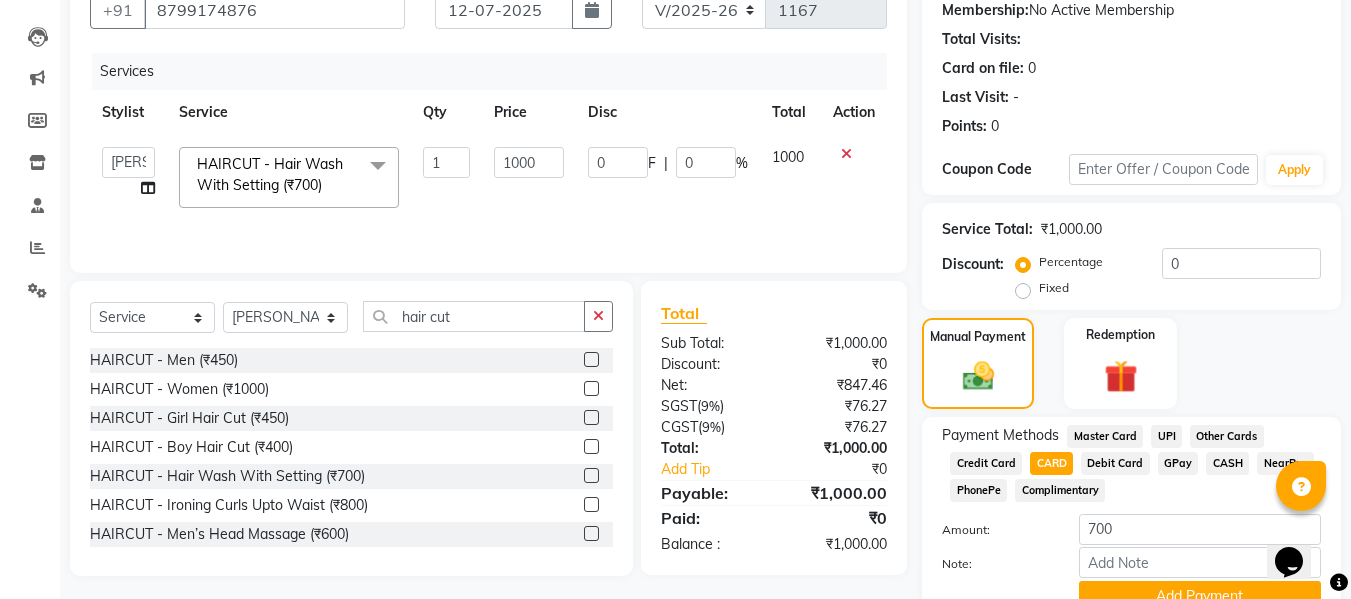 scroll, scrollTop: 287, scrollLeft: 0, axis: vertical 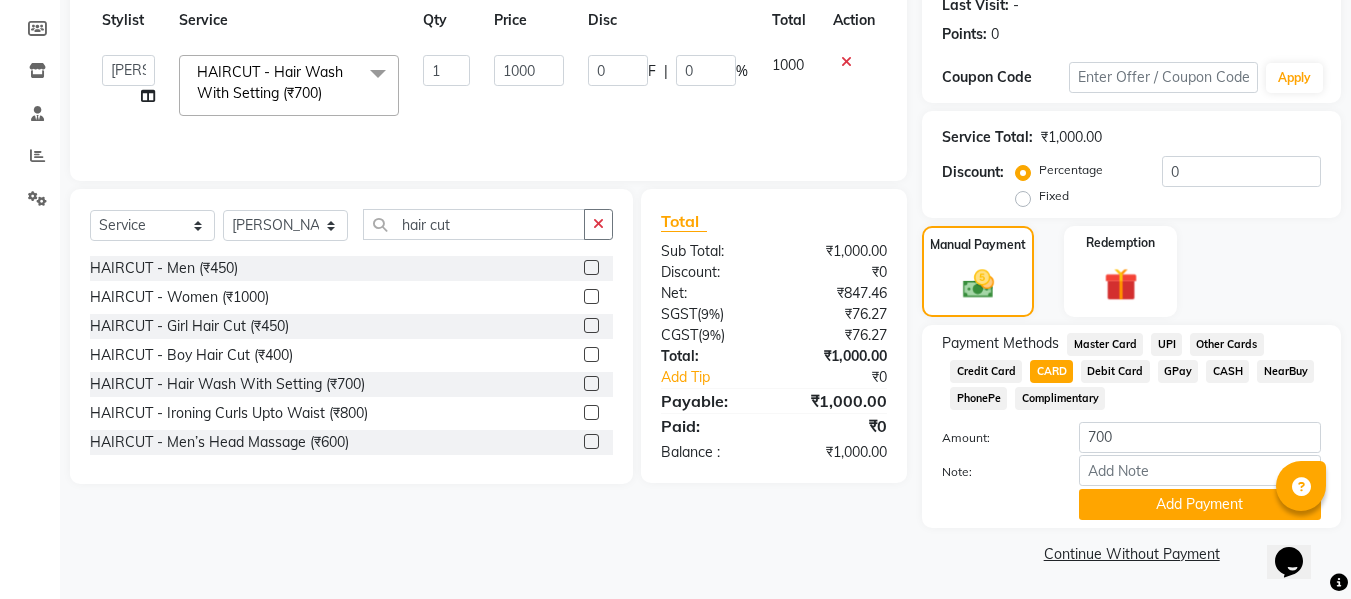 click on "Client +91 8799174876 Date 12-07-2025 Invoice Number V/2025 V/2025-26 1167 Services Stylist Service Qty Price Disc Total Action  aita   Bijay   bivek    priyanka   riya   Salon Manager   Sanit   subekcha   Vimal  HAIRCUT - Hair Wash With Setting (₹700)  x HAIRCUT - Men (₹450) HAIRCUT - Women (₹1000) HAIRCUT - Girl Hair Cut (₹450) HAIRCUT - Boy Hair Cut (₹400) HAIRCUT - Hair Wash With Setting (₹700) HAIRCUT - Ironing Curls Upto Waist (₹800) HAIRCUT - Men’s Head Massage (₹600) HAIRCUT - Women’s Head Massage (₹700) Beard Trim (₹200) Clean Shave (₹250) Men highlight (₹2500) Men Global colour short hair (₹1500) Normal Clean Up (₹500) Rica Waxing Full hand (₹600) Rica Underarms (₹300) Rica Half Arms (₹500) Rica Full legs (₹800) Rica Half Legs (₹600) Rica Full Body Waxing (₹3200) Rica Chin Waxing (₹80) Ironing curls Upto Shoulder (₹700) Ironing Curls Below Shoulders (₹600) Women Global Colour Upto Shoulder (₹4000) Women Global Colour Below Shoulder (₹5500) 1 0 F" 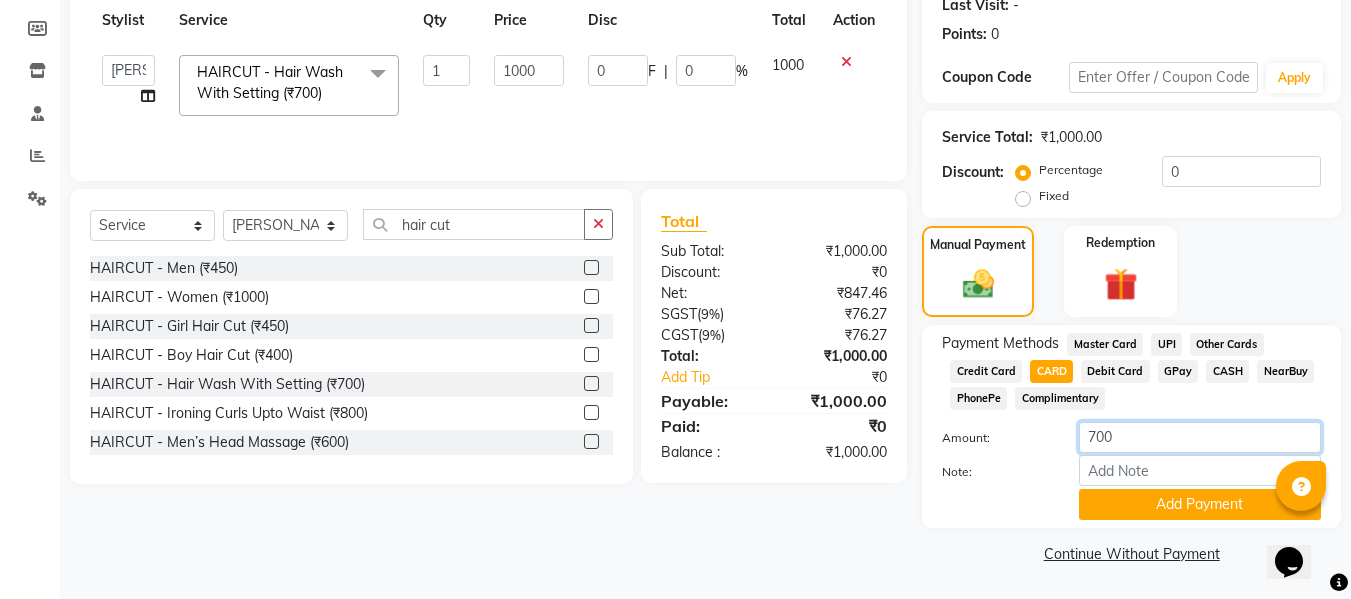 click on "700" 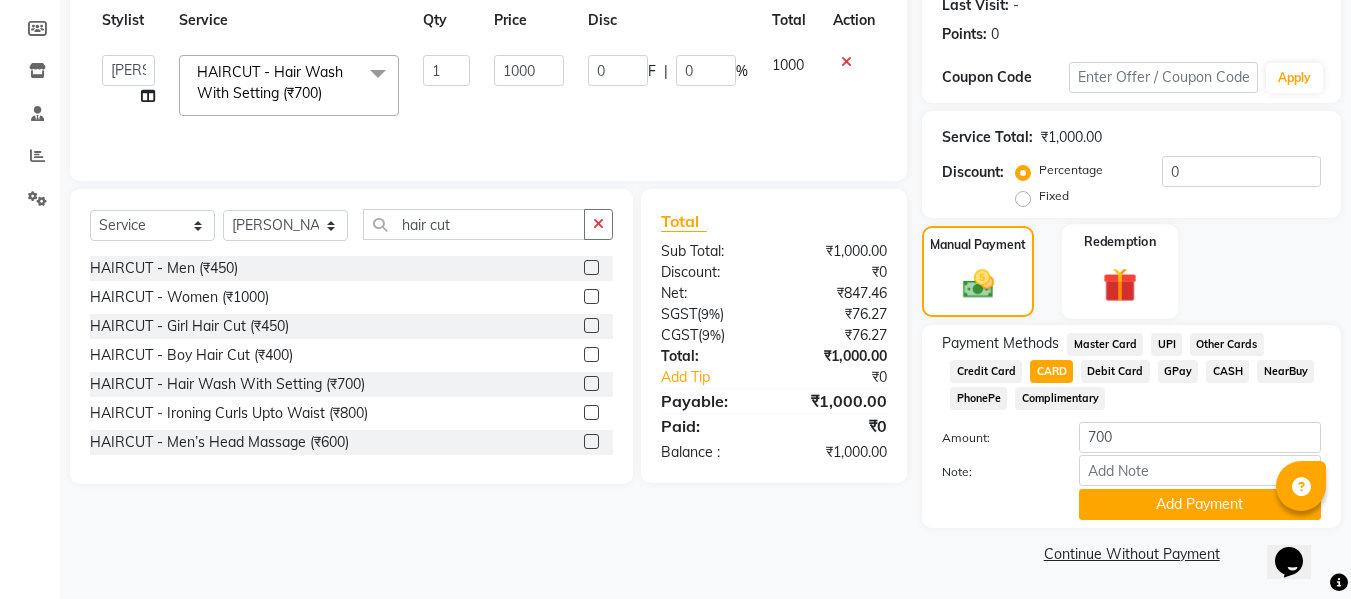 click 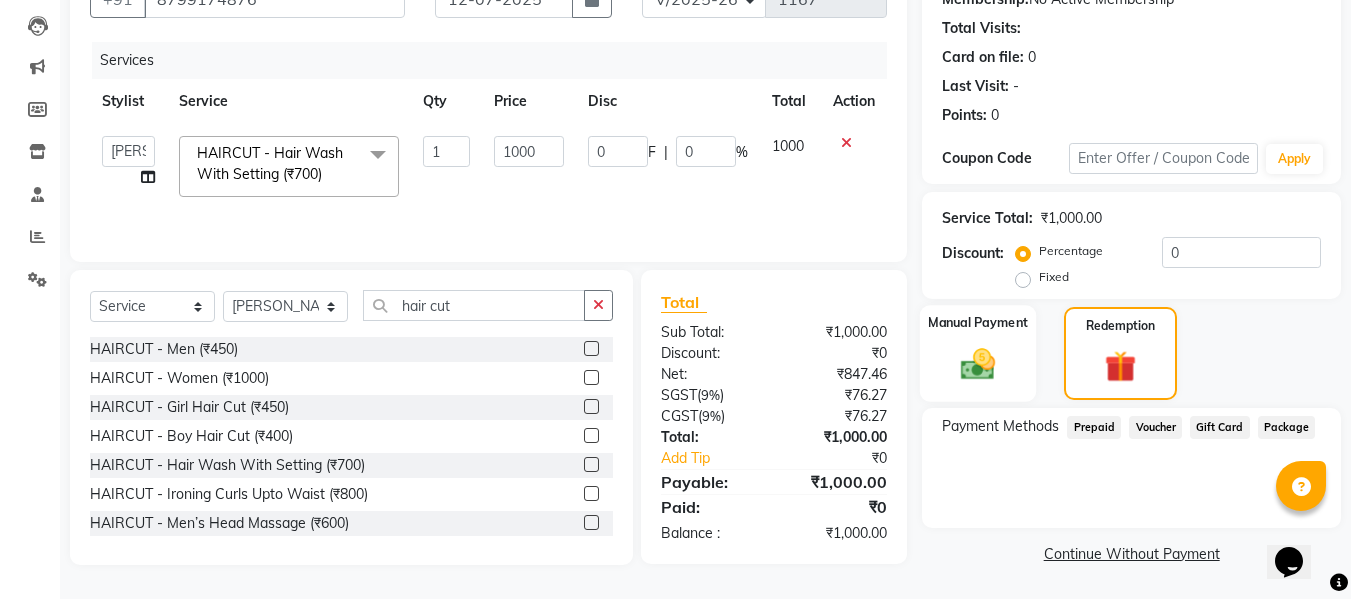 click 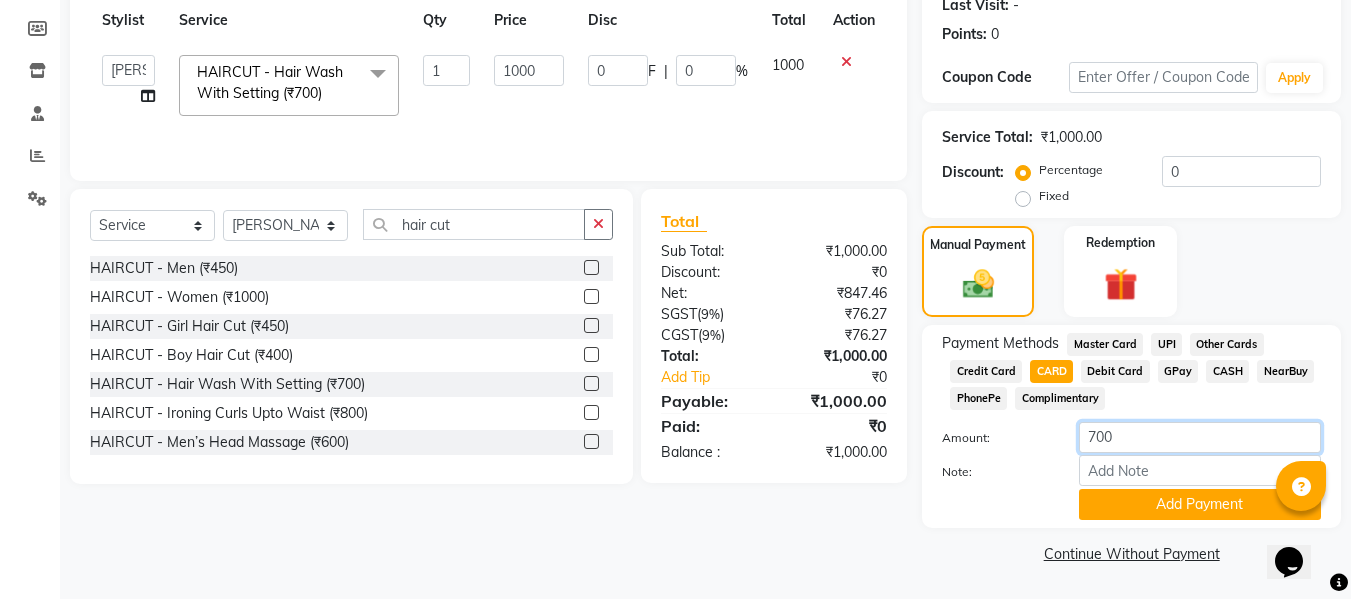 click on "700" 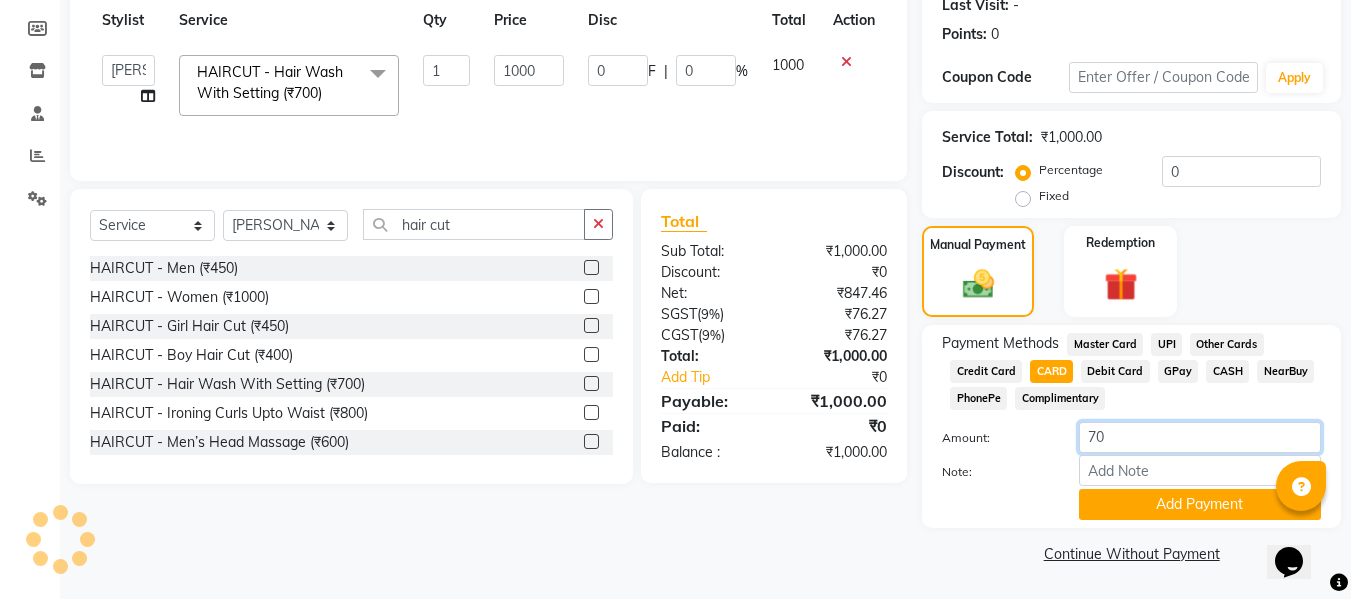 type on "7" 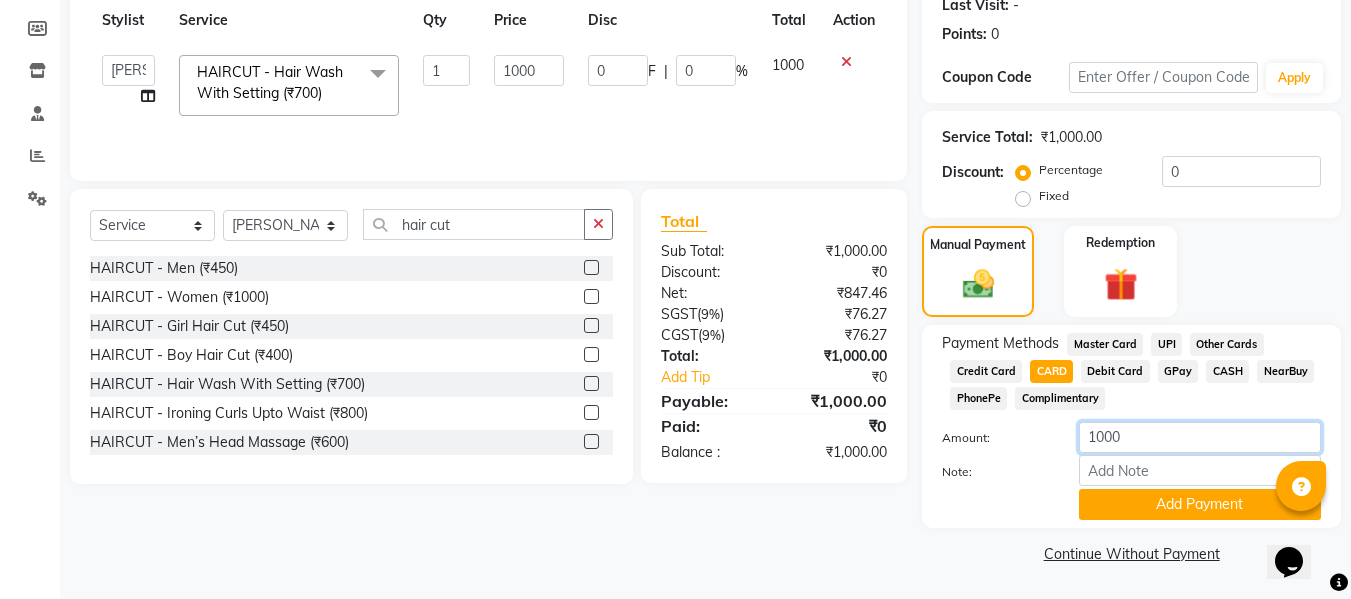 type on "1000" 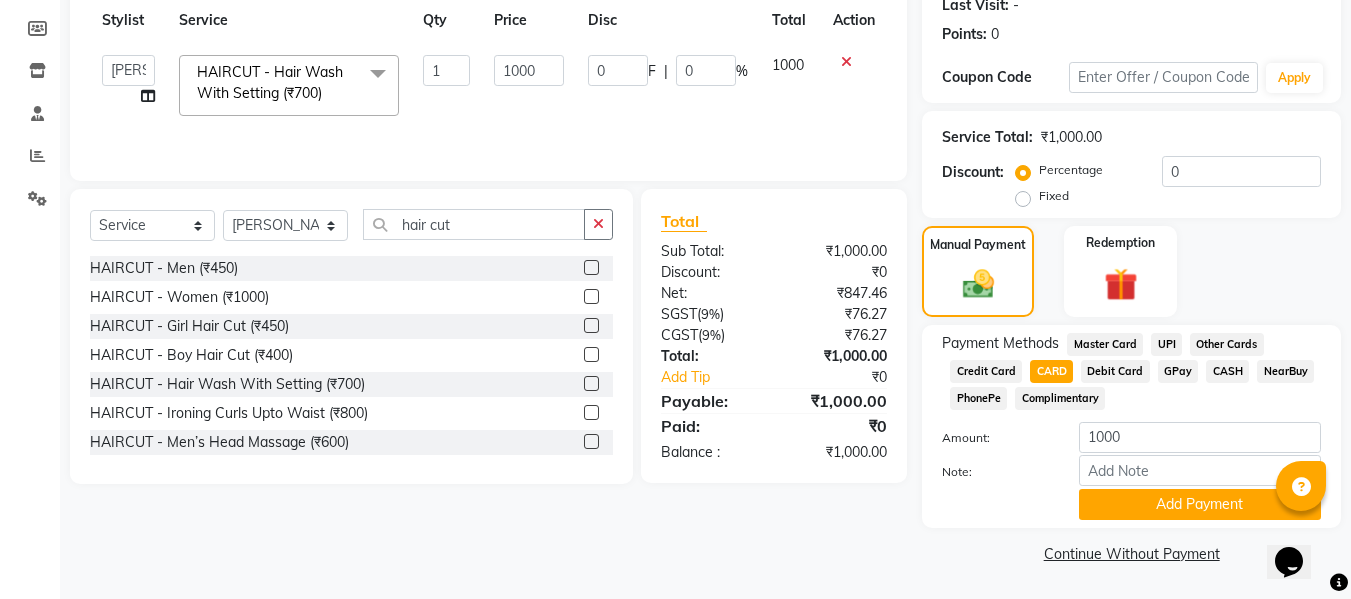 click 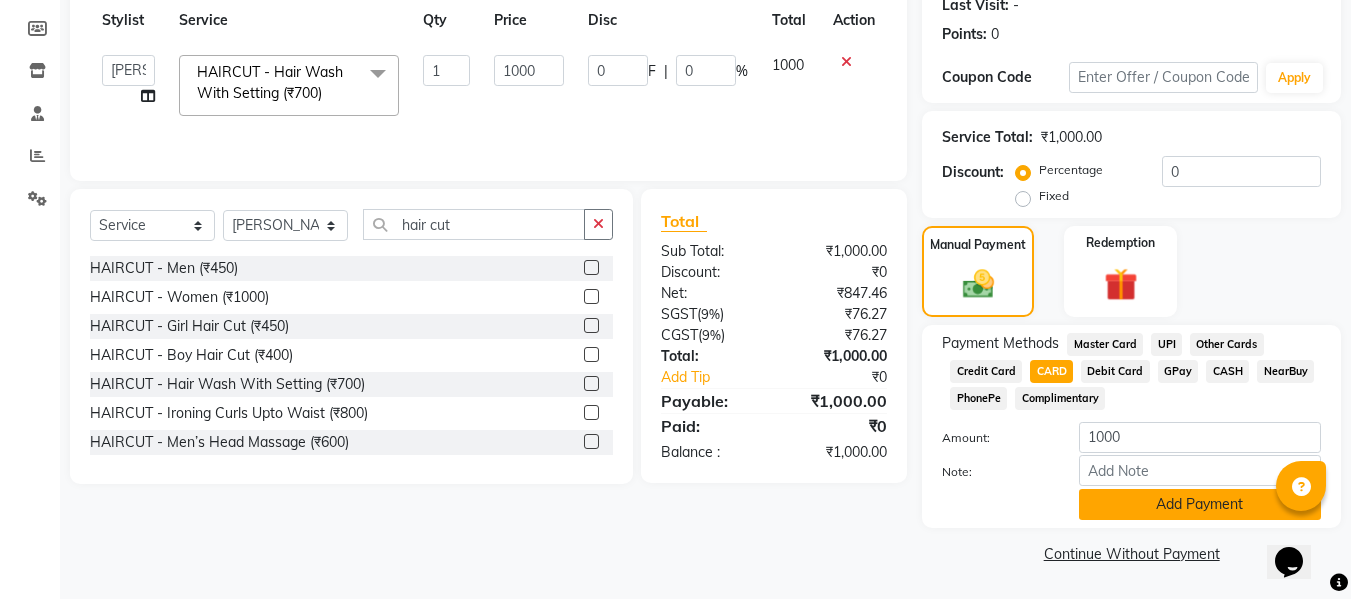 click on "Add Payment" 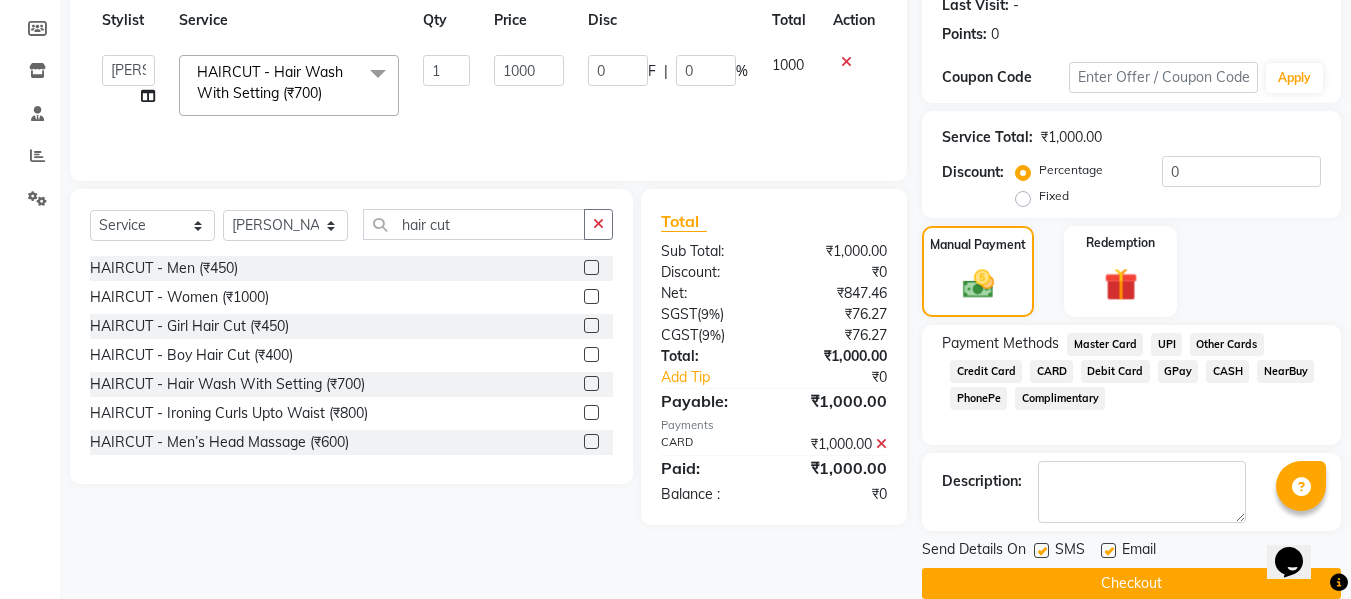 scroll, scrollTop: 317, scrollLeft: 0, axis: vertical 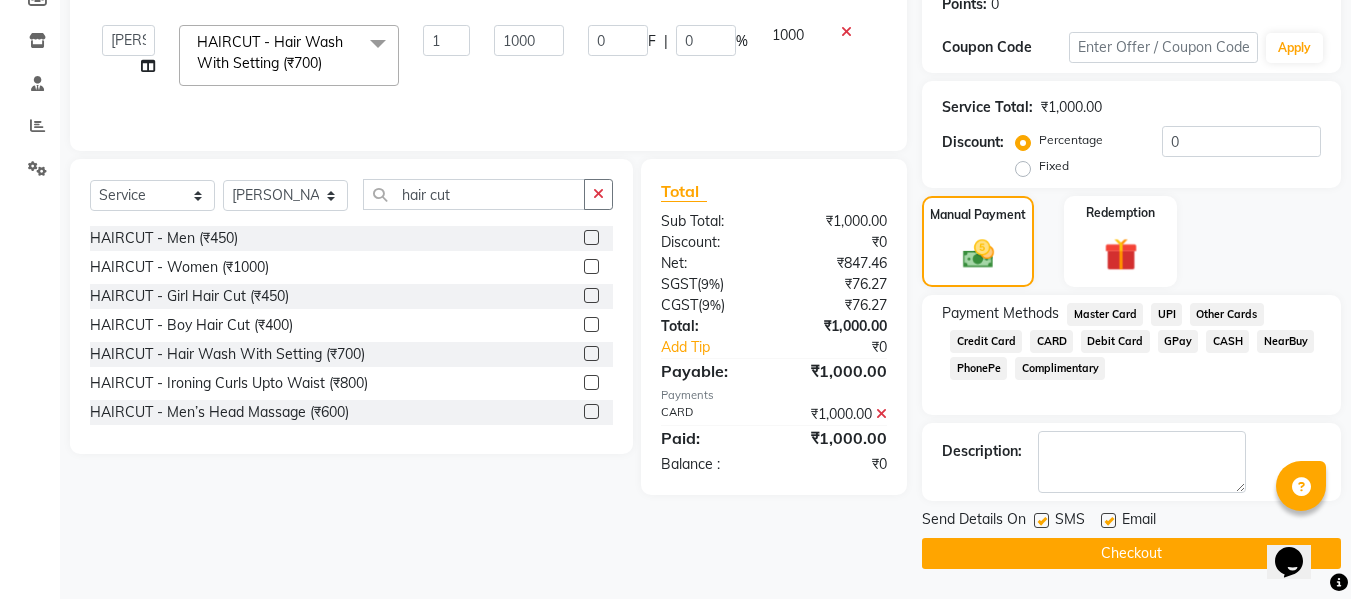 click 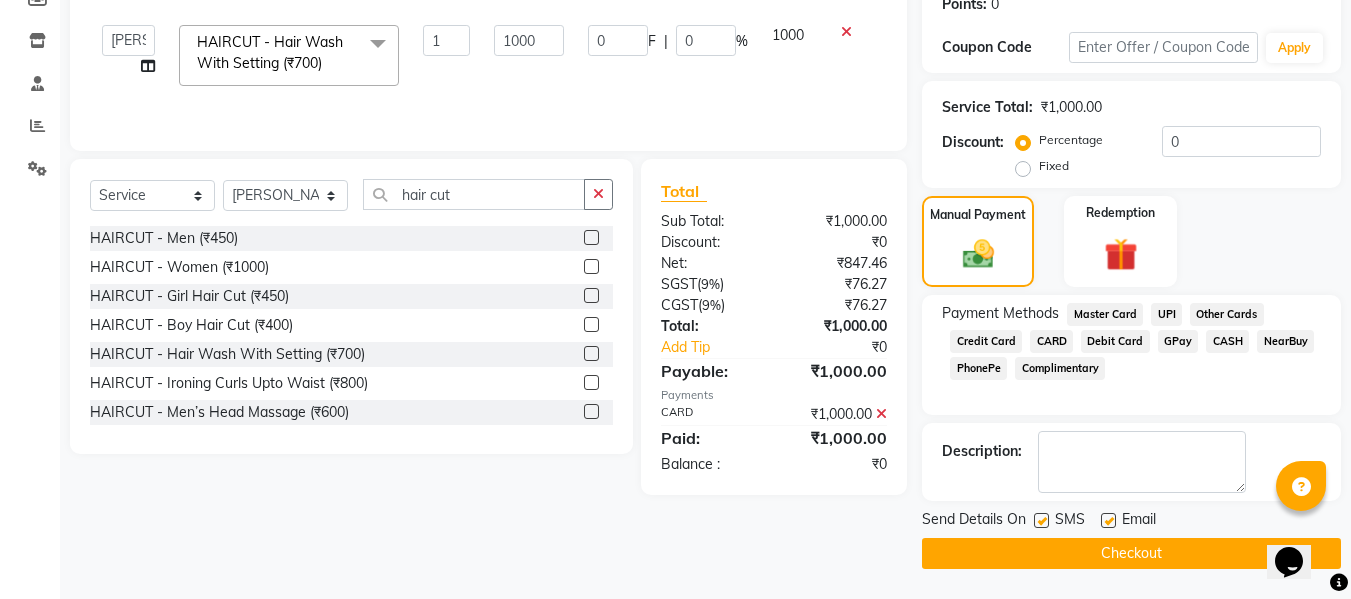 click at bounding box center (1107, 521) 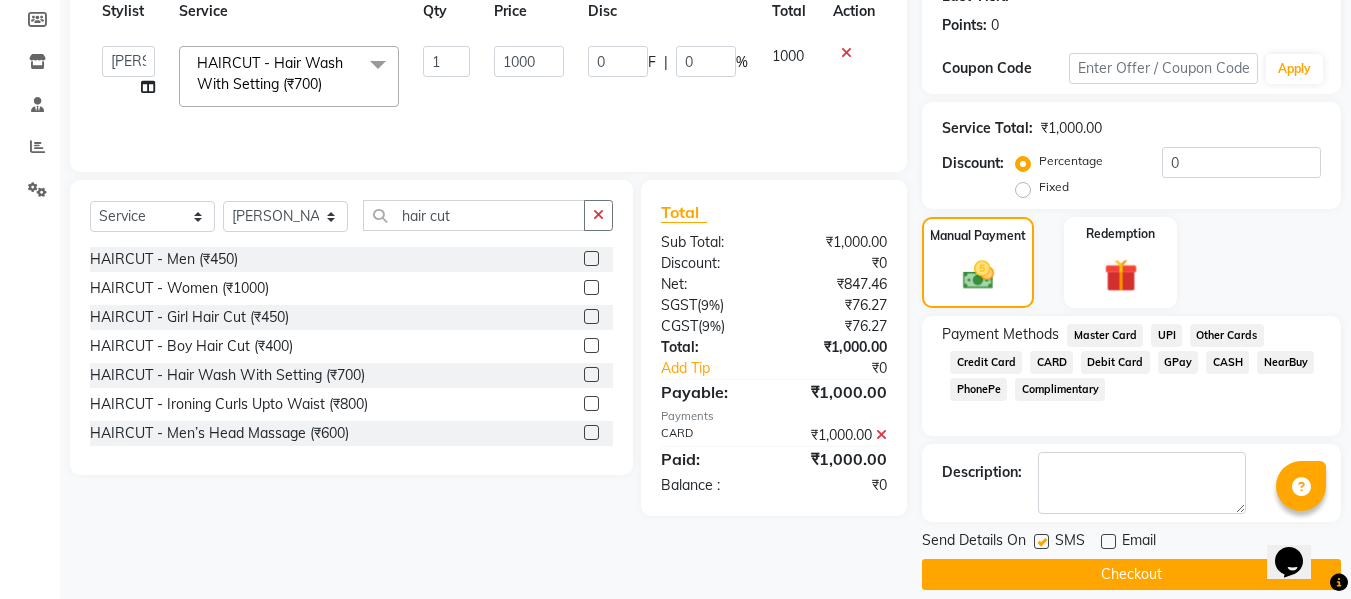 scroll, scrollTop: 297, scrollLeft: 0, axis: vertical 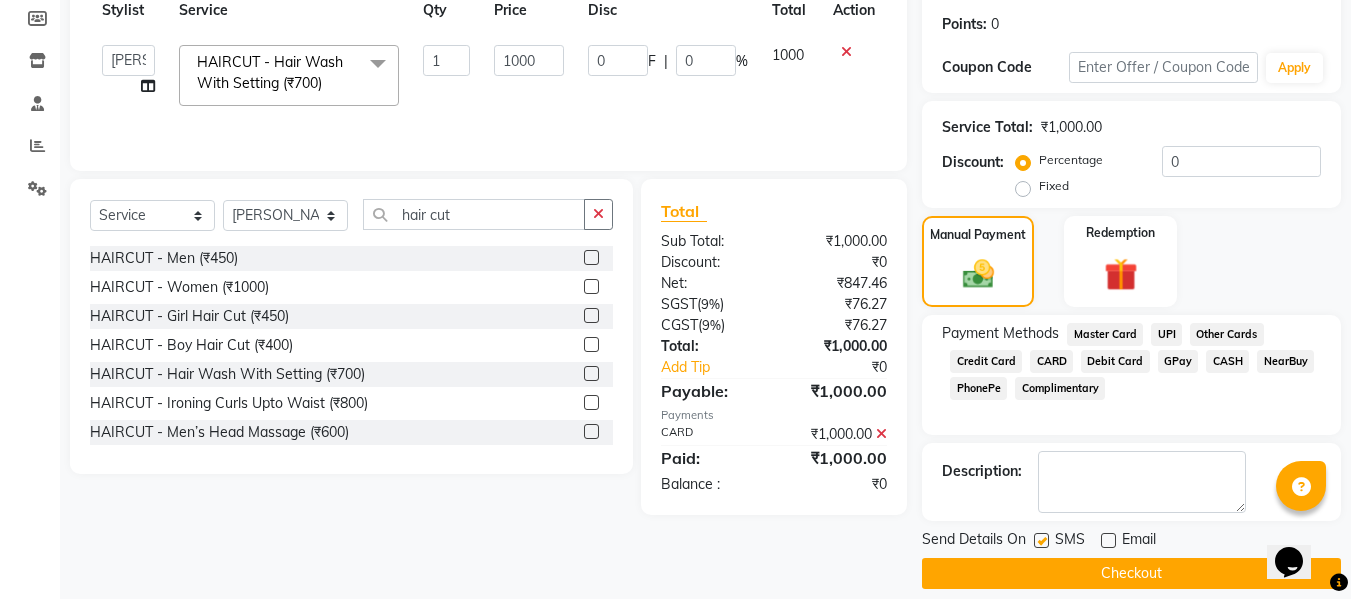 click on "Checkout" 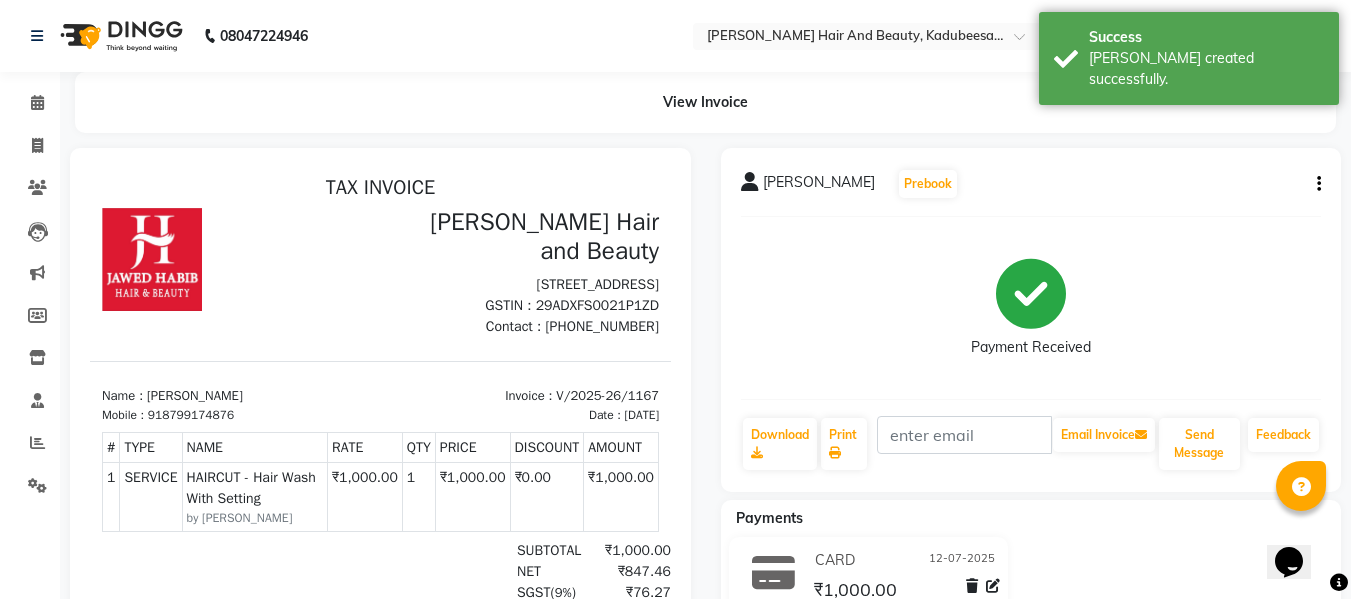 scroll, scrollTop: 0, scrollLeft: 0, axis: both 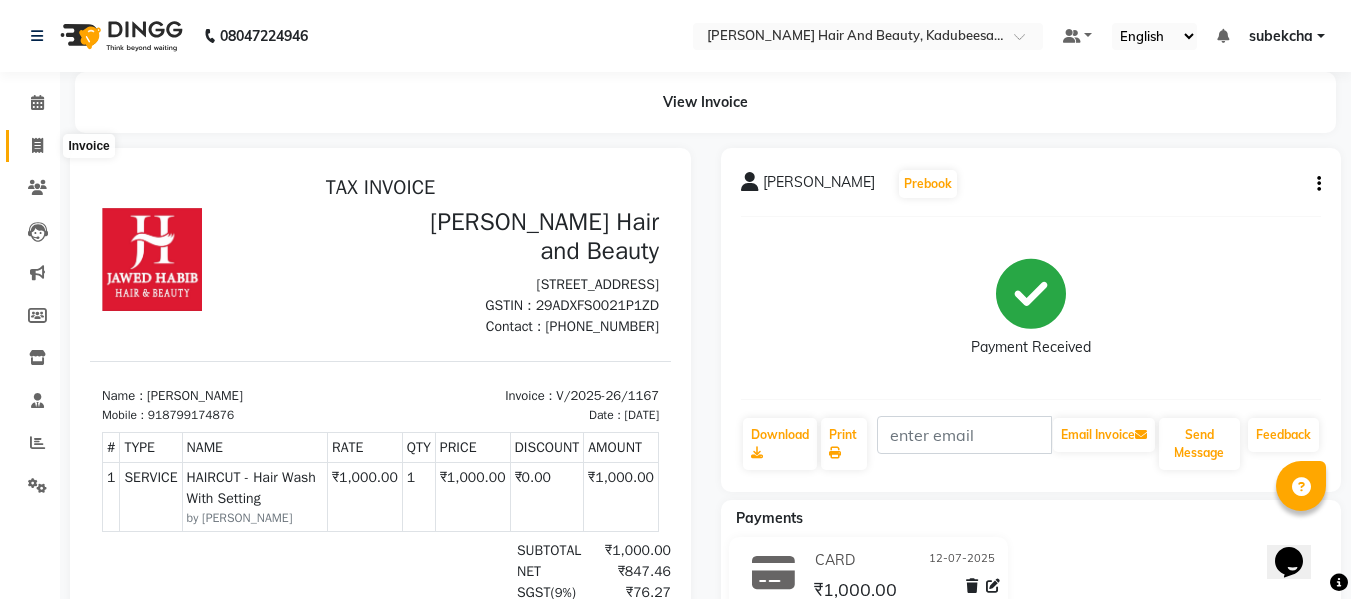 click 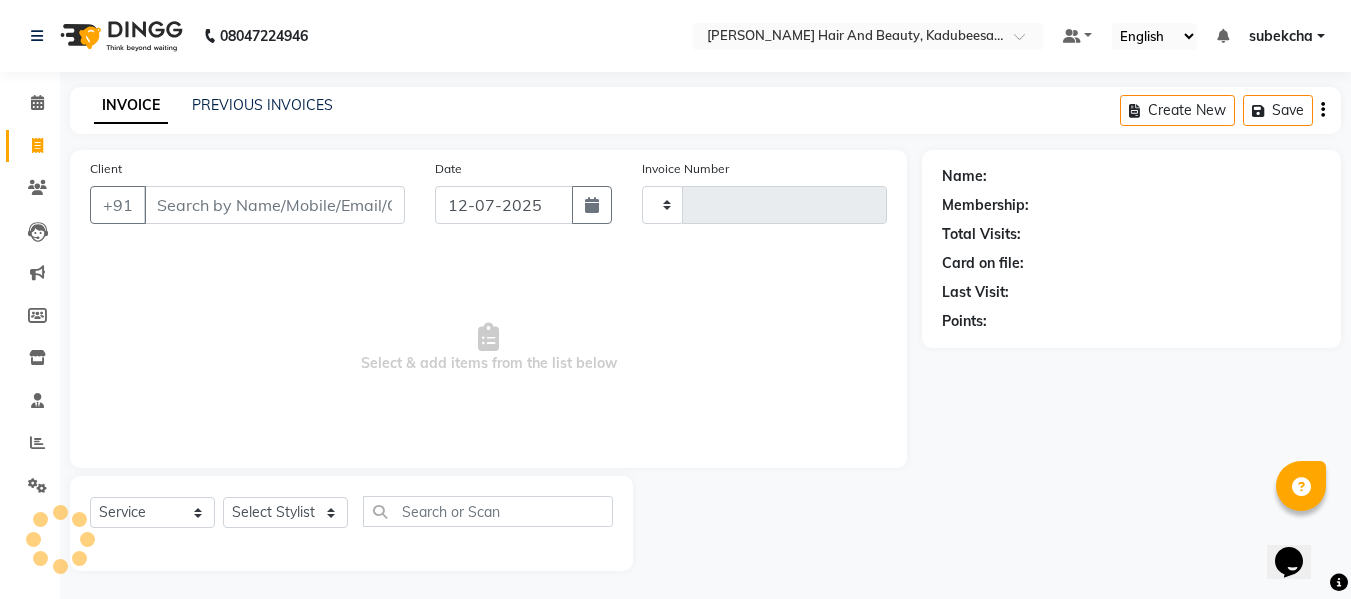 scroll, scrollTop: 2, scrollLeft: 0, axis: vertical 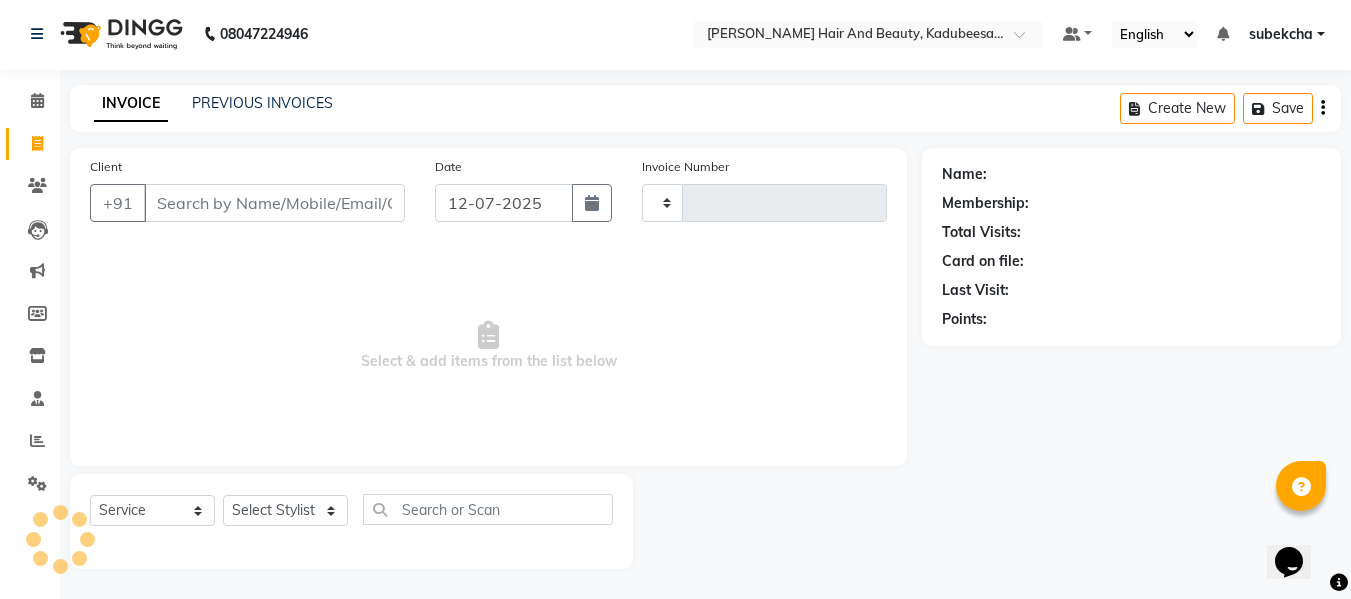 type on "1169" 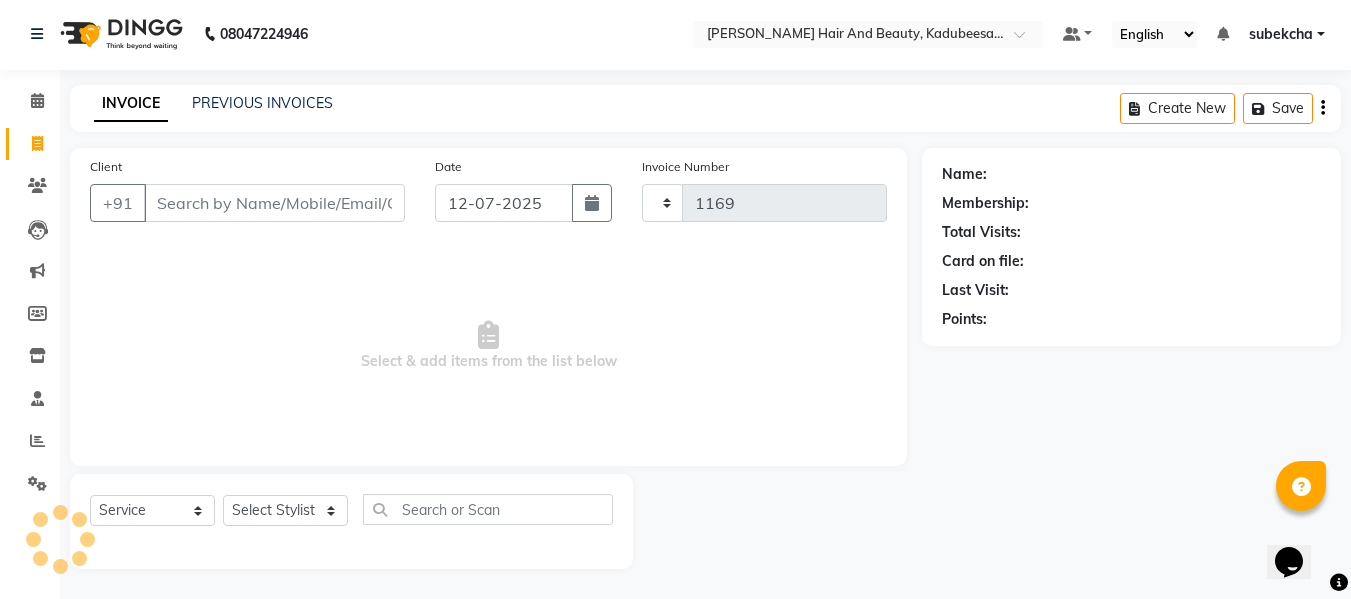 select on "7013" 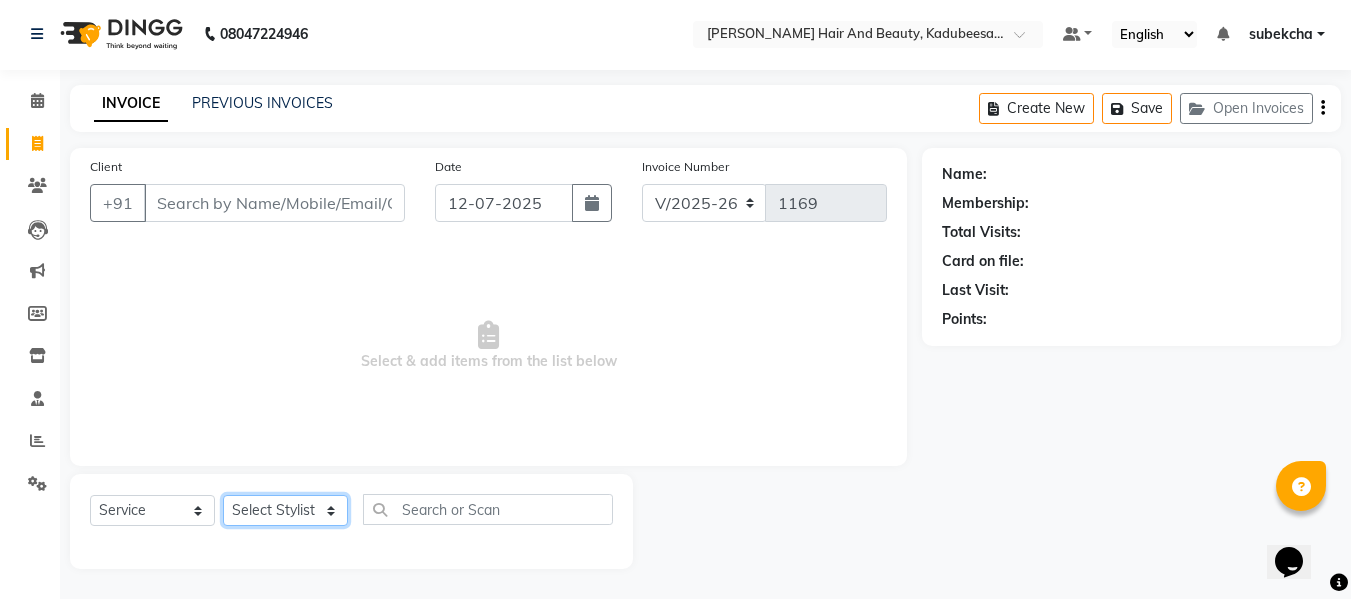 click on "Select Stylist aita Bijay bivek  priyanka riya Salon Manager Sanit subekcha Vimal" 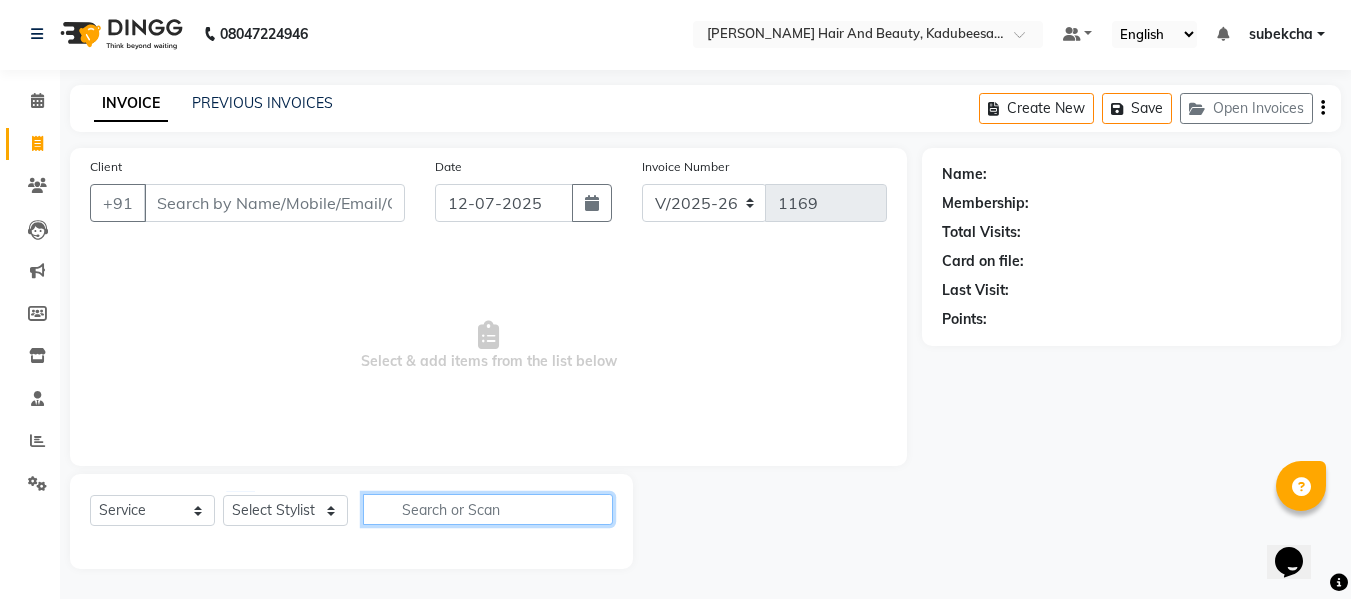 click 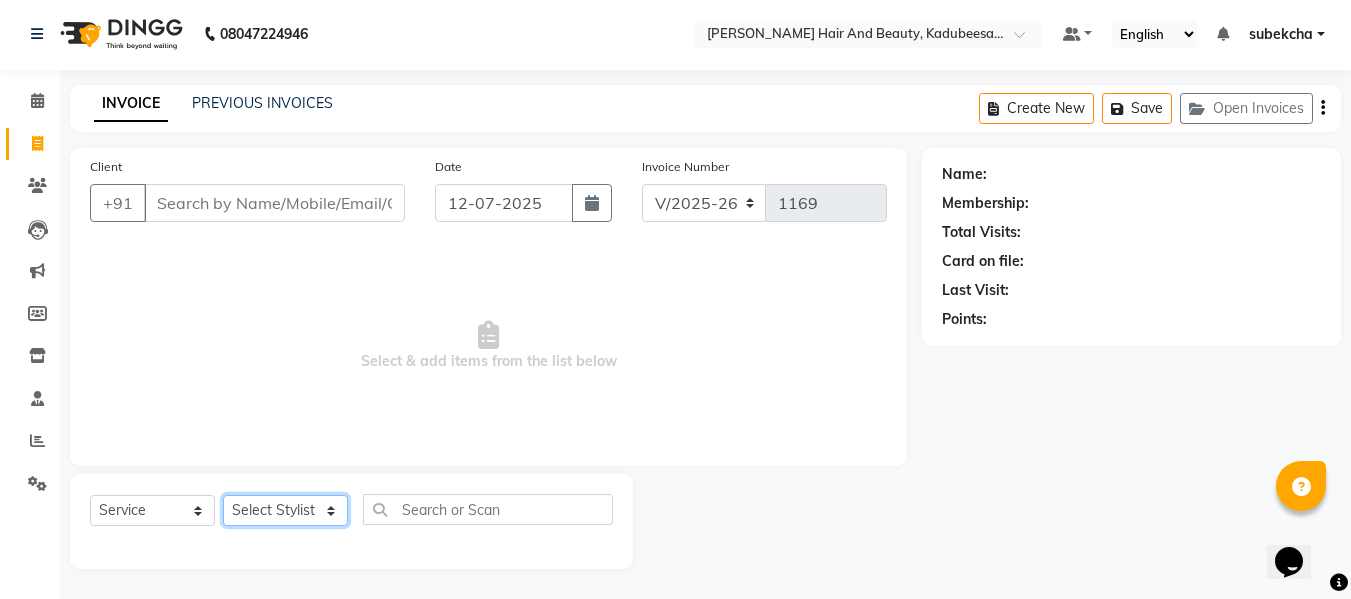 click on "Select Stylist aita Bijay bivek  priyanka riya Salon Manager Sanit subekcha Vimal" 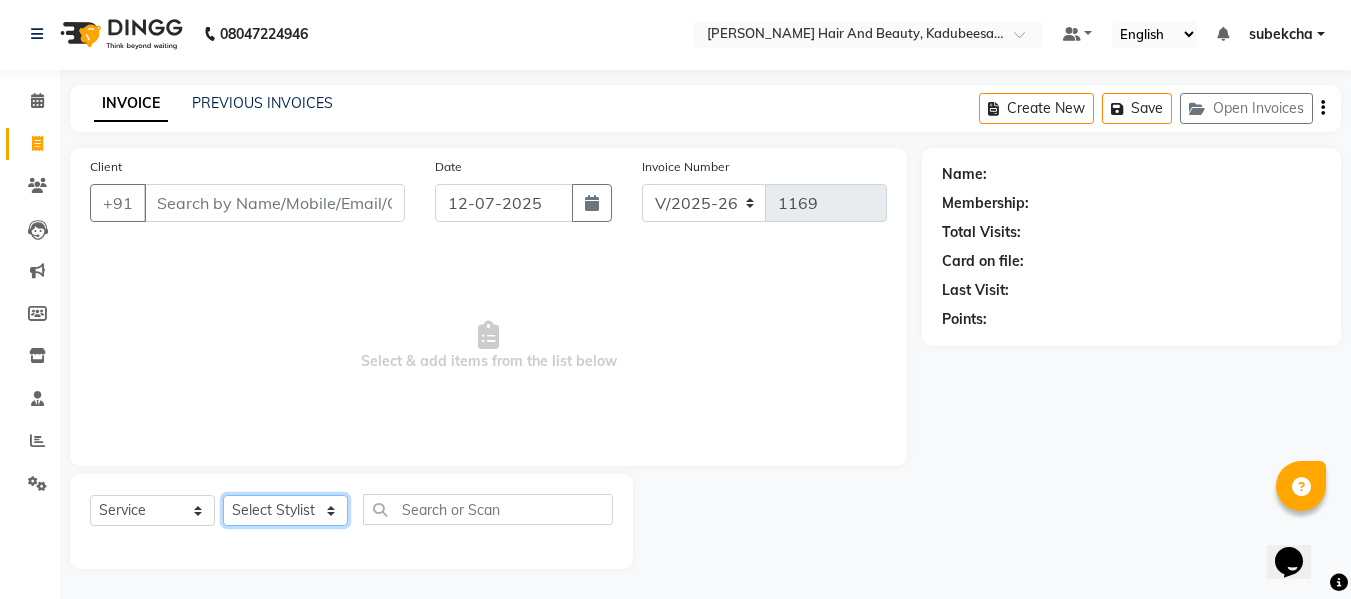 select on "85948" 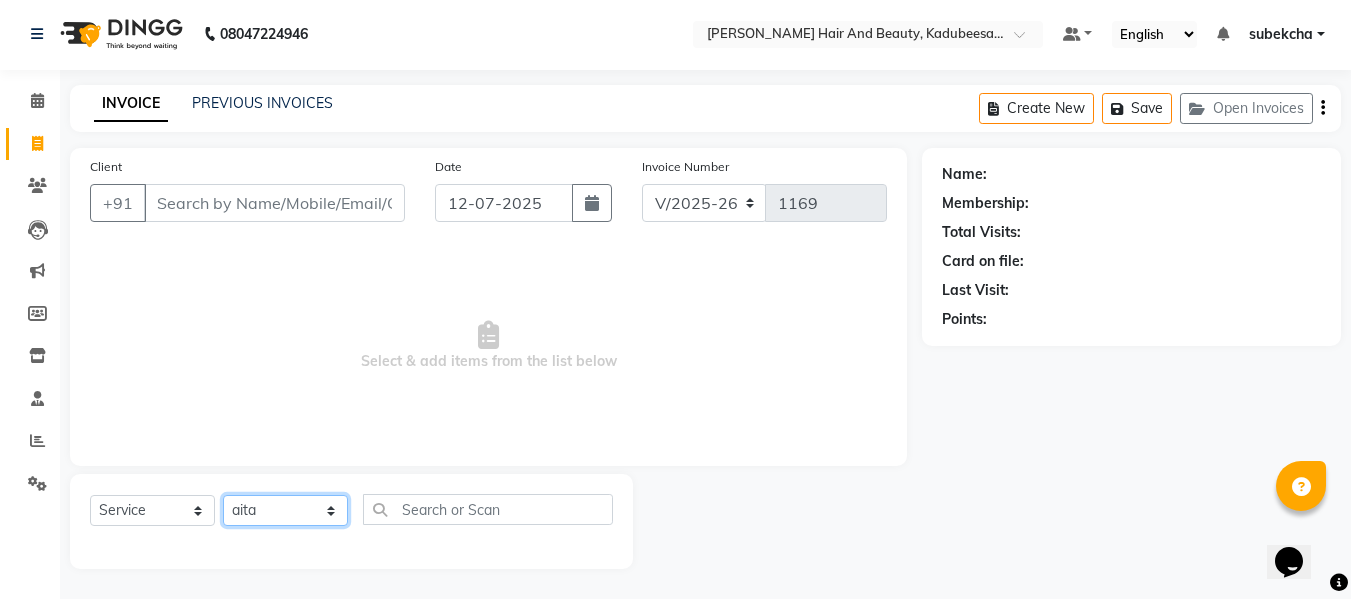 click on "Select Stylist aita Bijay bivek  priyanka riya Salon Manager Sanit subekcha Vimal" 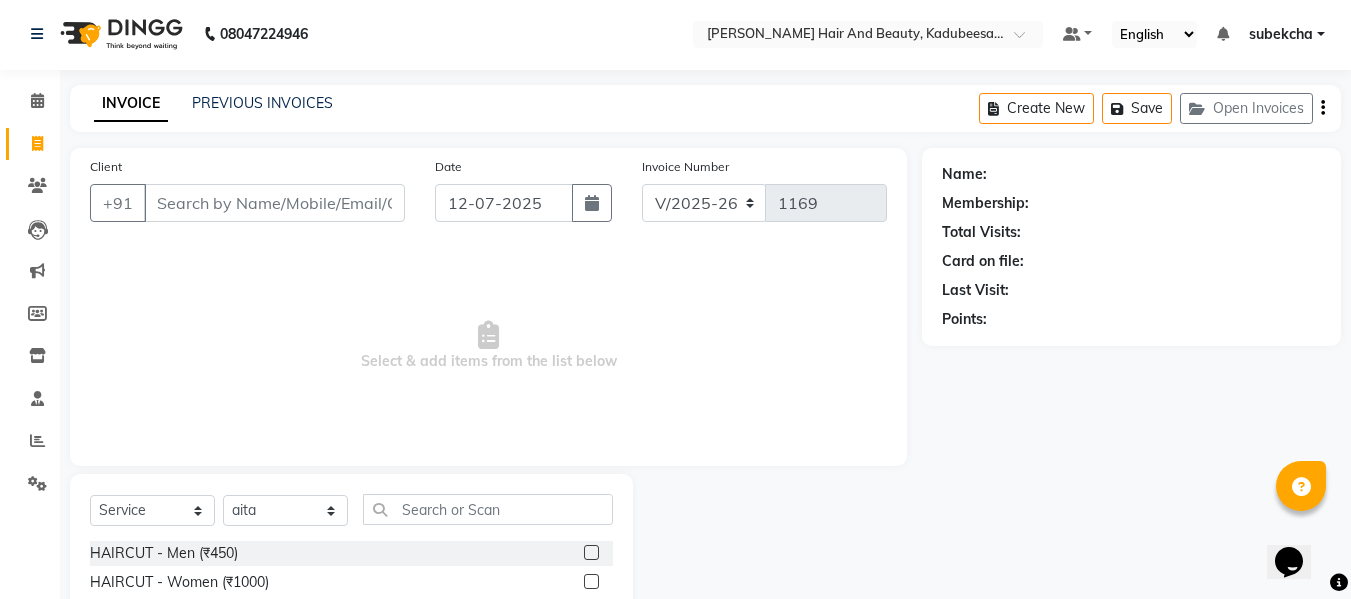 click 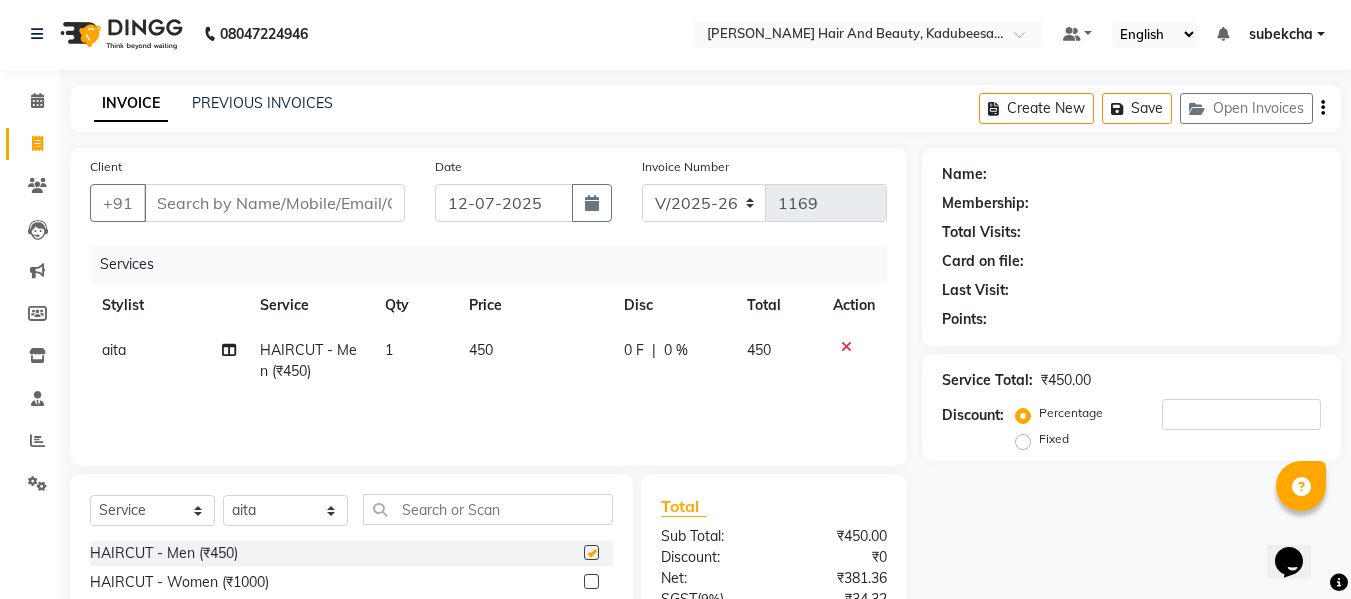 checkbox on "false" 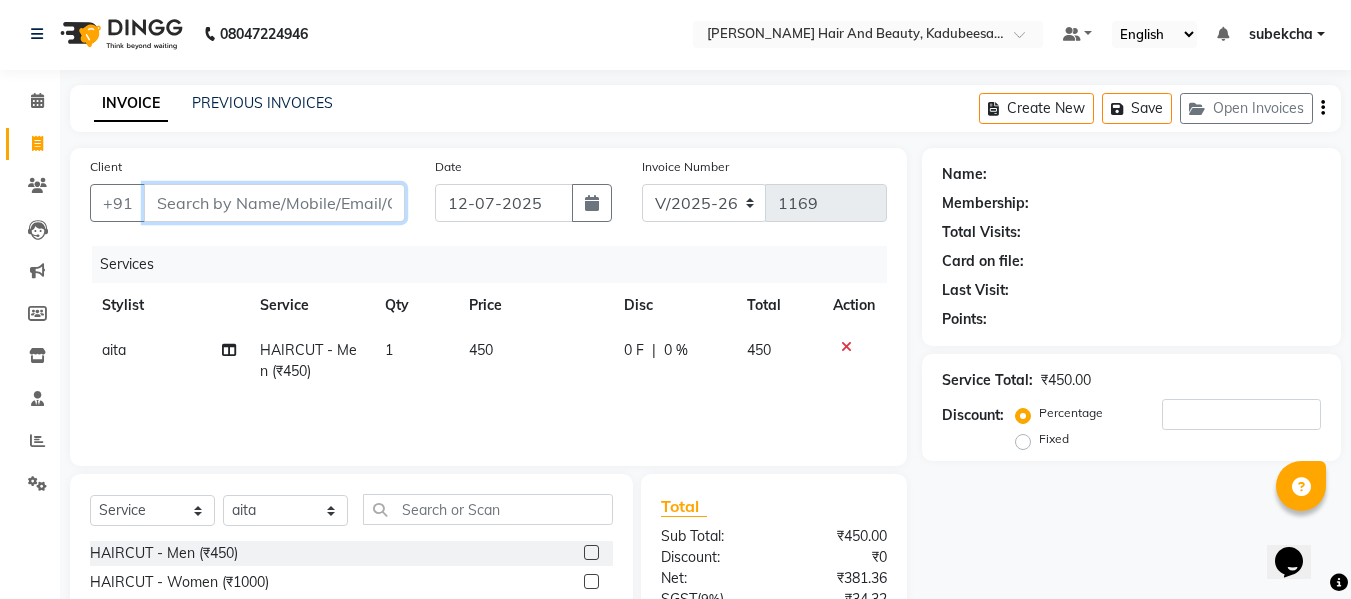 click on "Client" at bounding box center [274, 203] 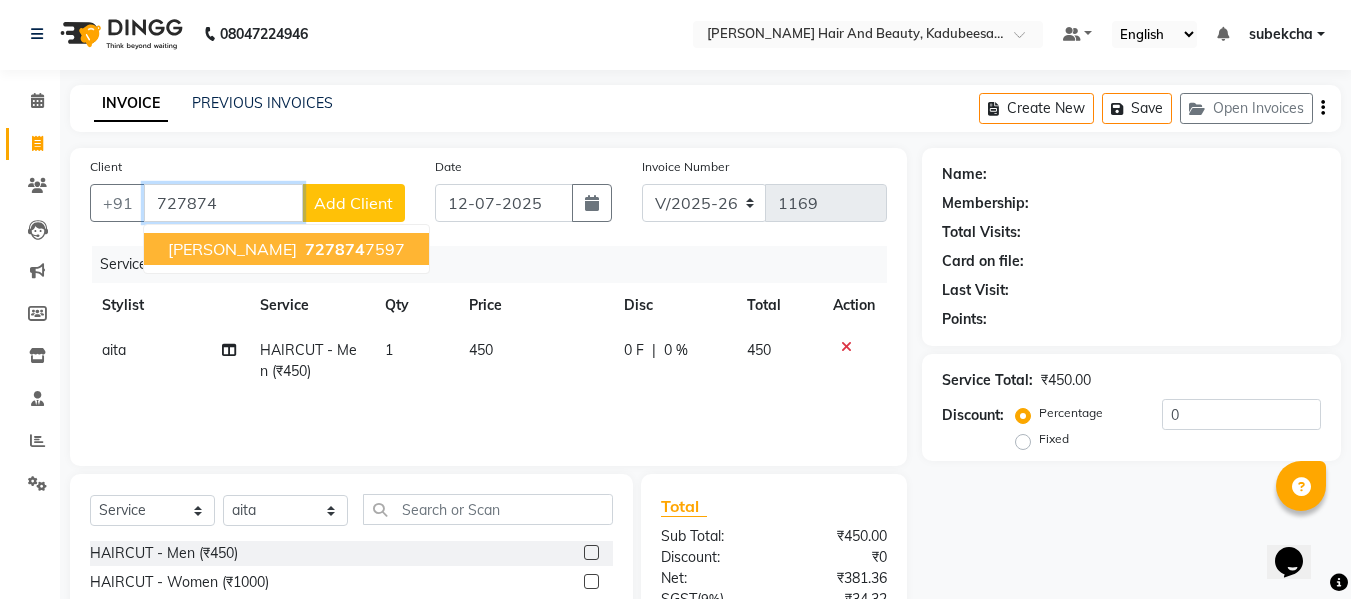 click on "727874" at bounding box center (335, 249) 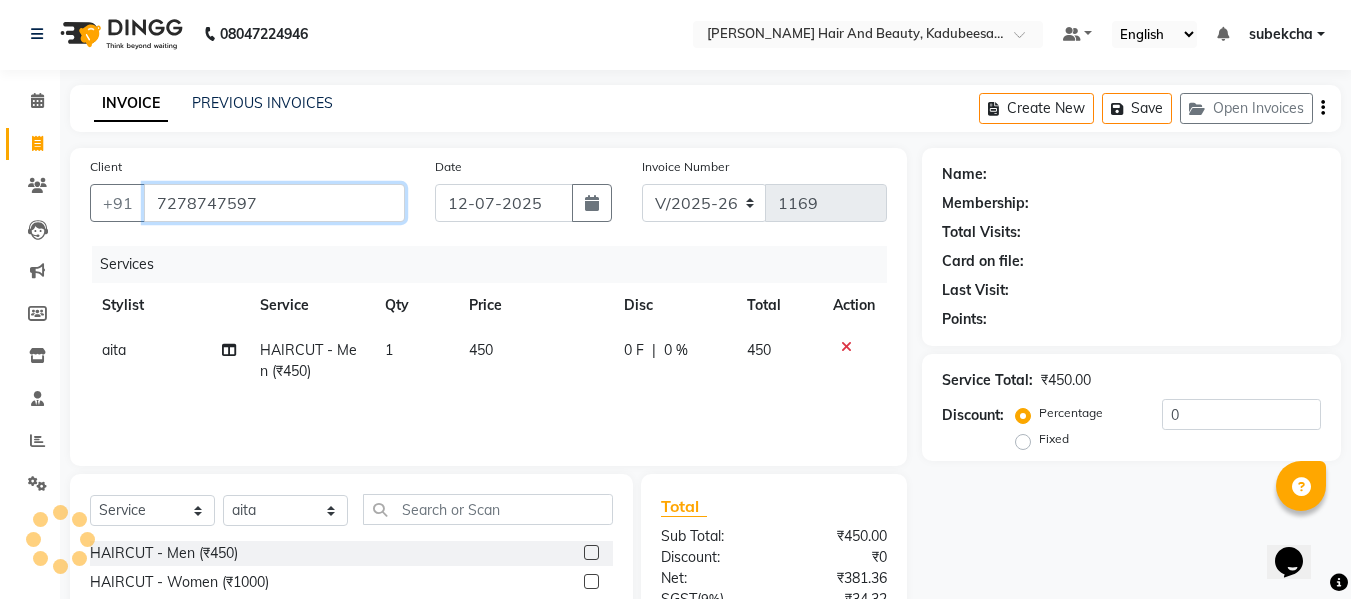 type on "7278747597" 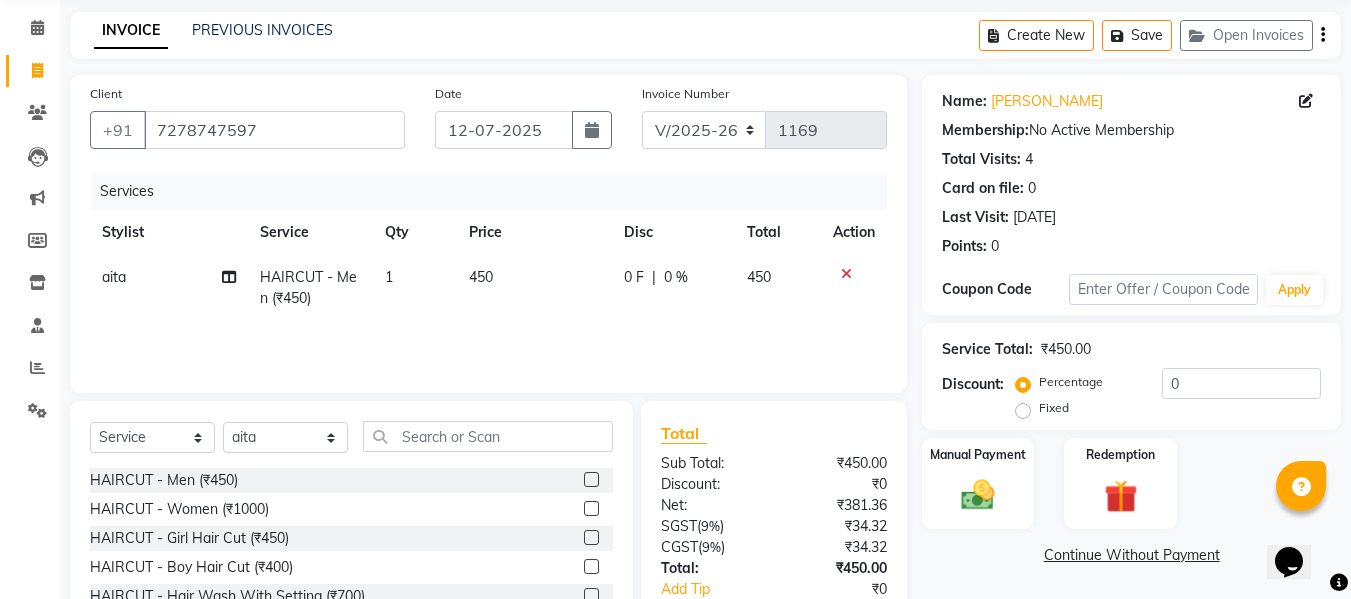scroll, scrollTop: 80, scrollLeft: 0, axis: vertical 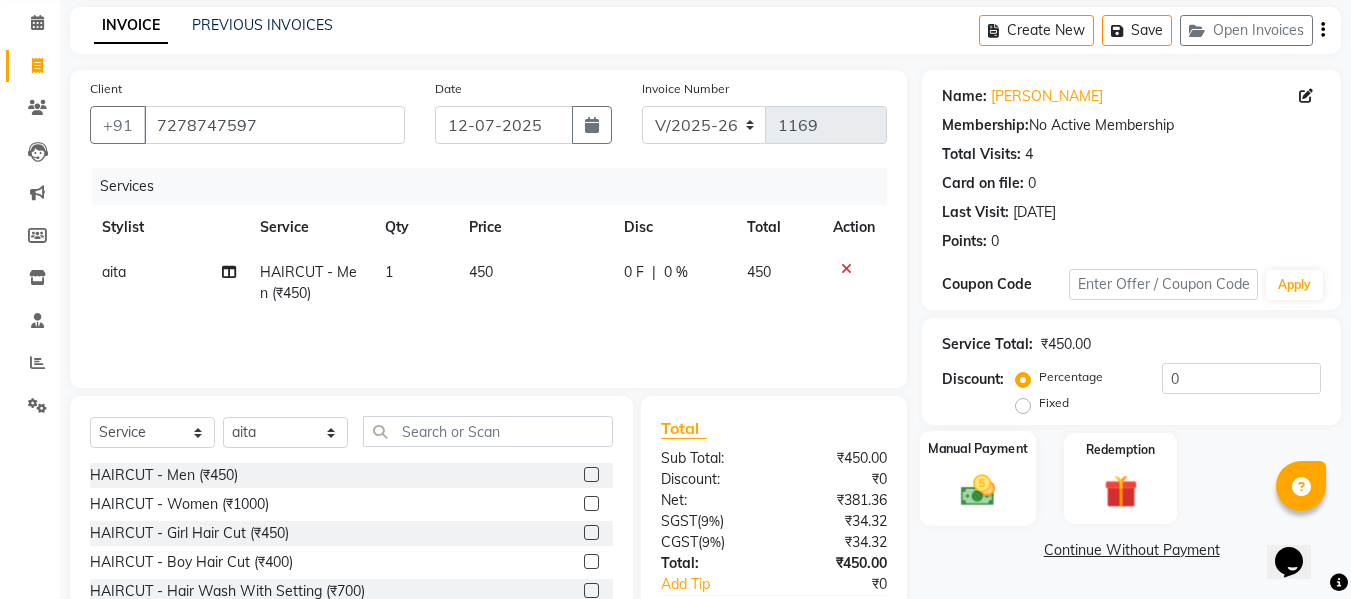click 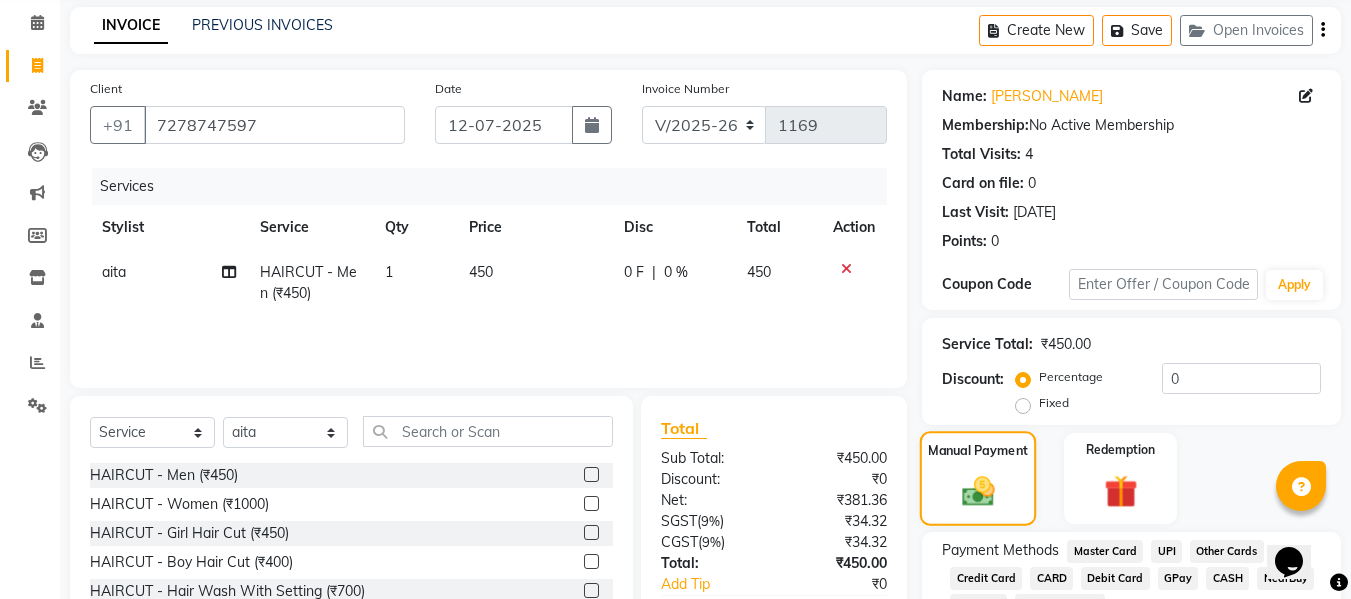 click 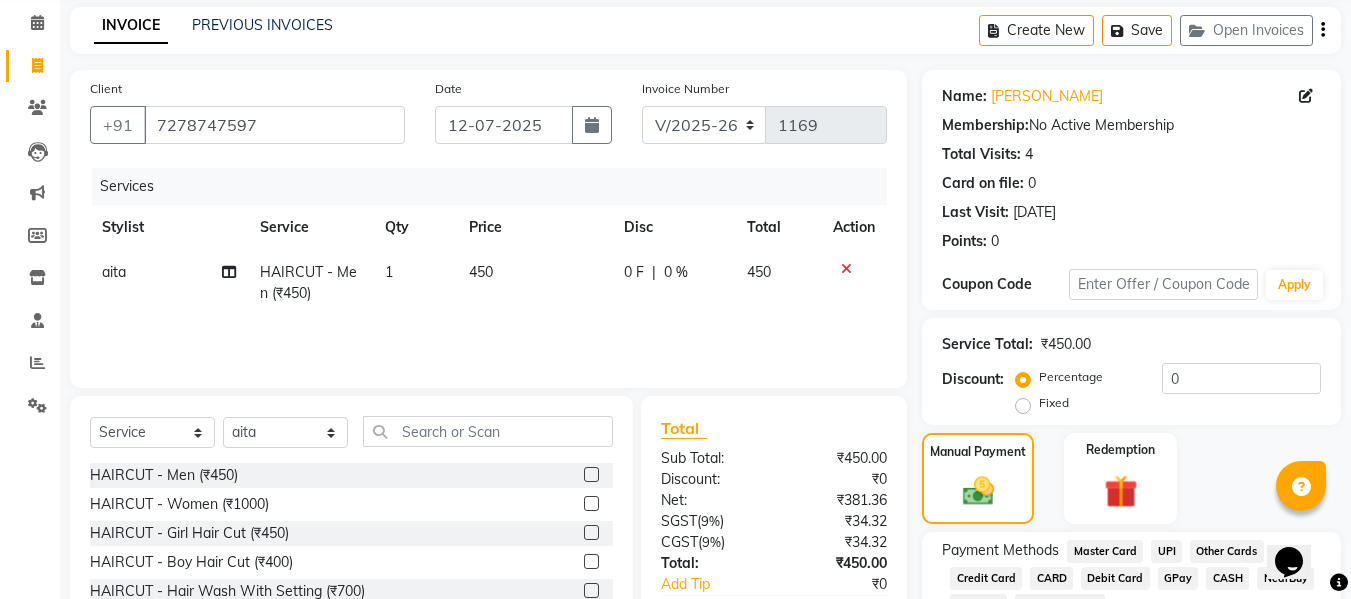 click on "CARD" 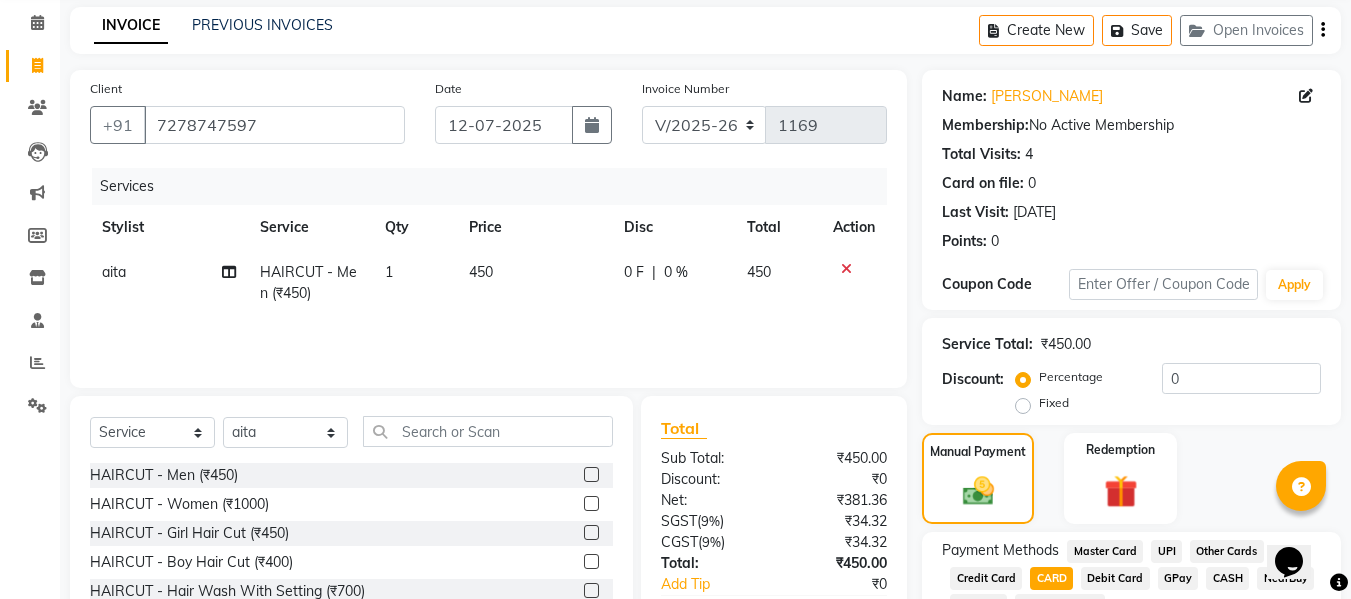 scroll, scrollTop: 287, scrollLeft: 0, axis: vertical 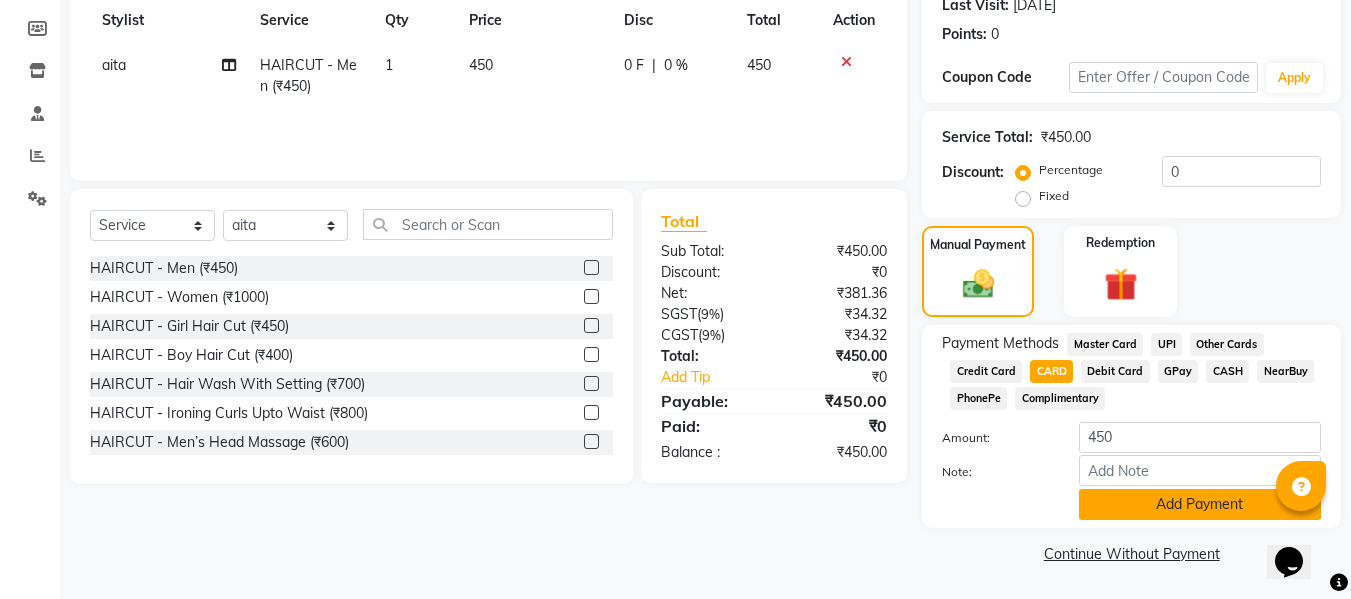 click on "Add Payment" 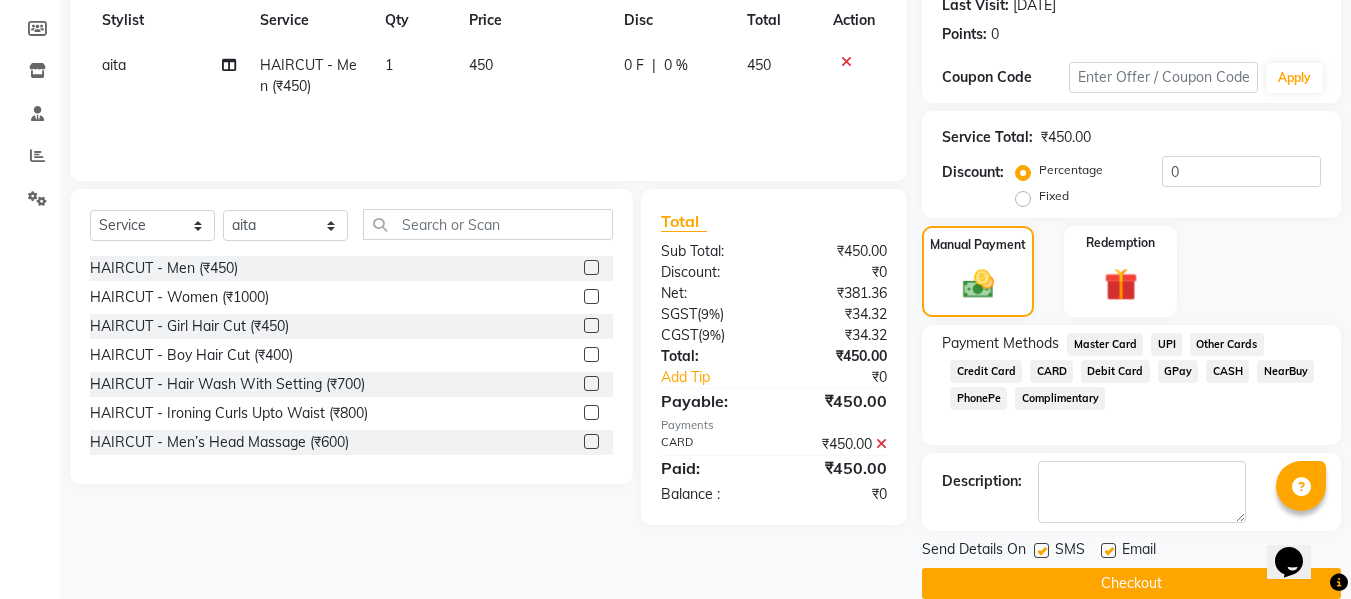 click 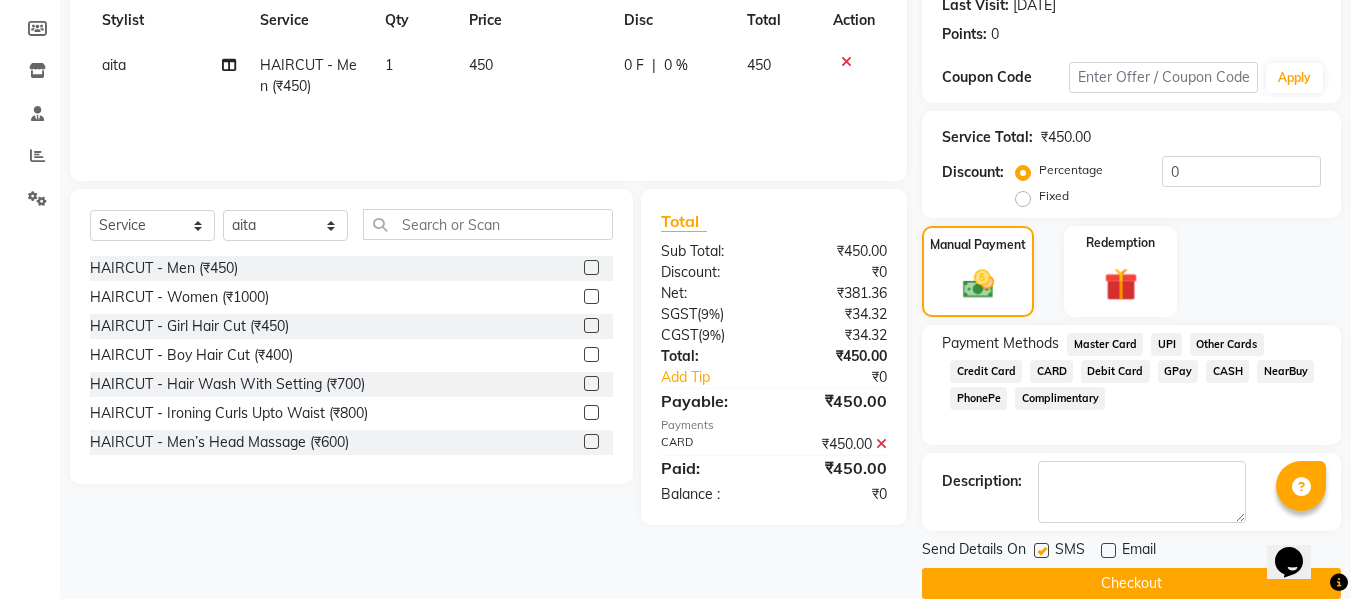 click on "Checkout" 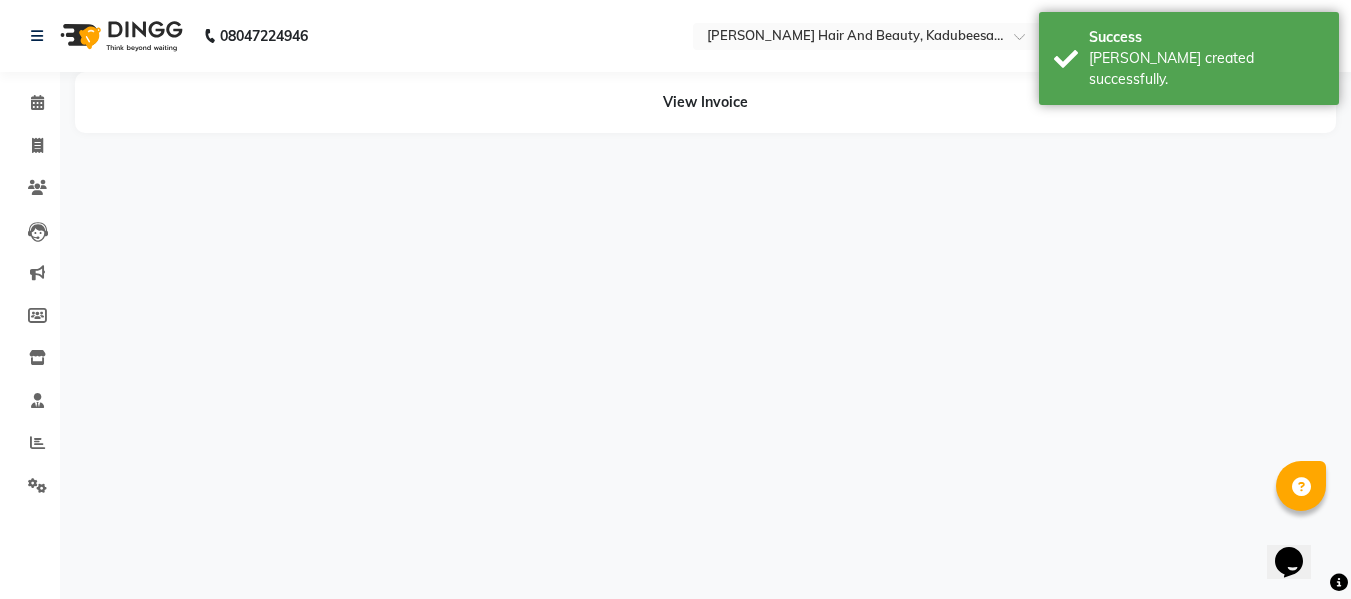 scroll, scrollTop: 0, scrollLeft: 0, axis: both 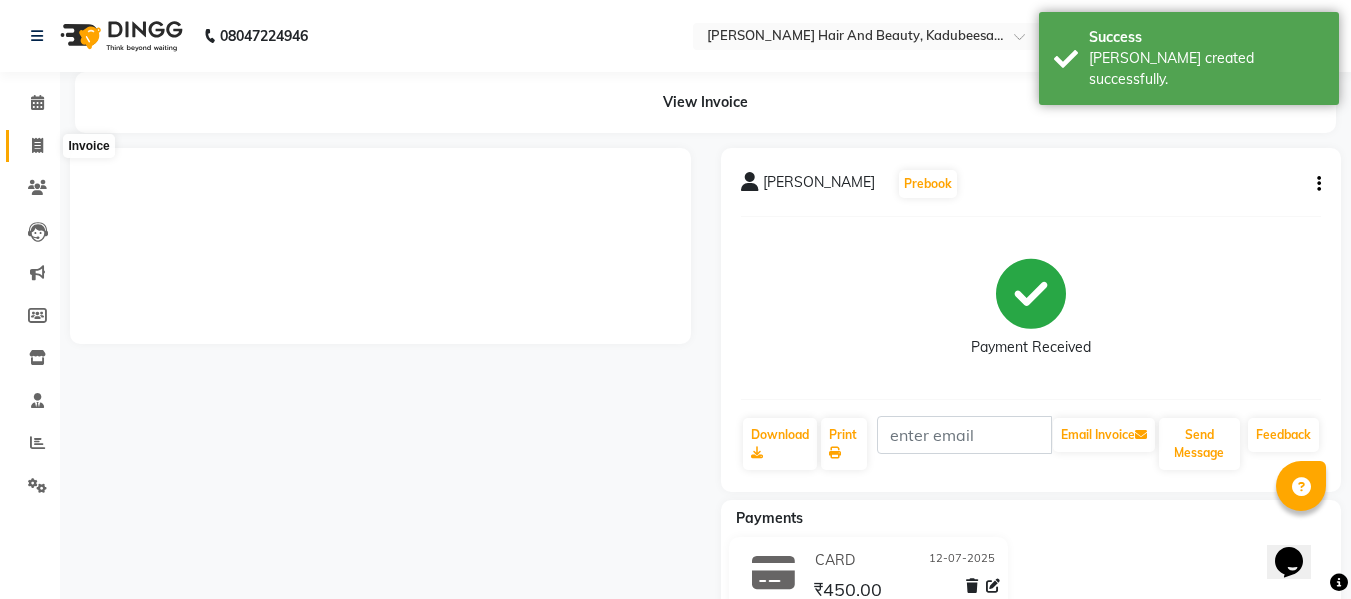 click 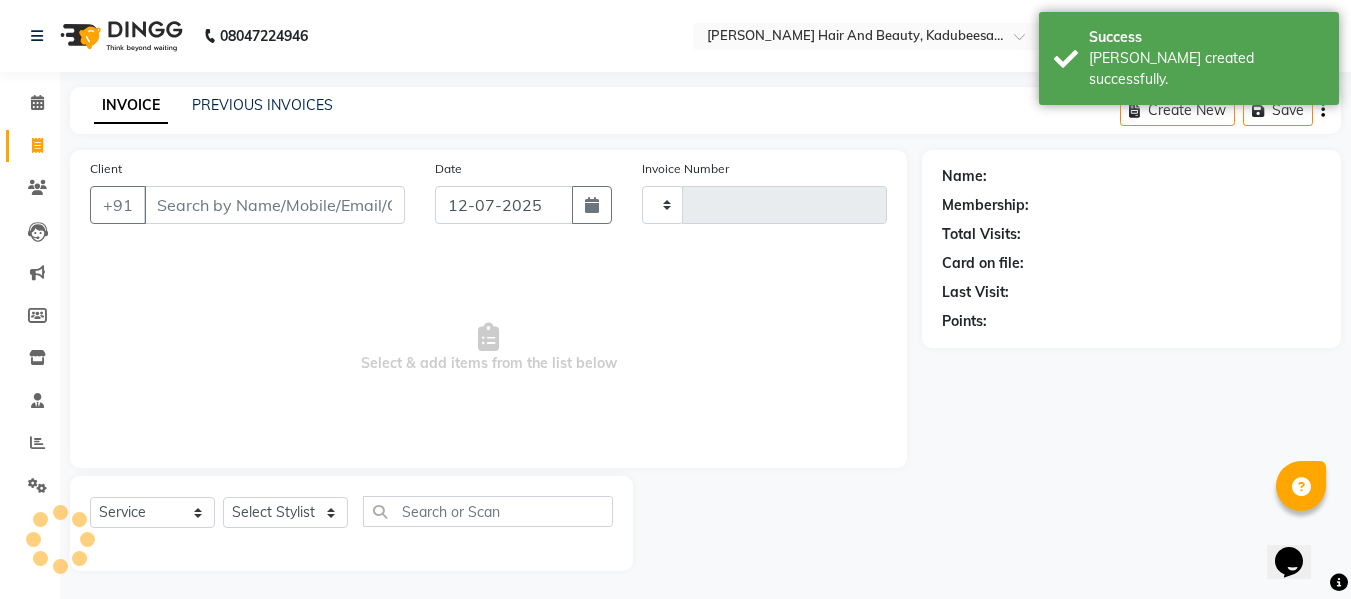 scroll, scrollTop: 2, scrollLeft: 0, axis: vertical 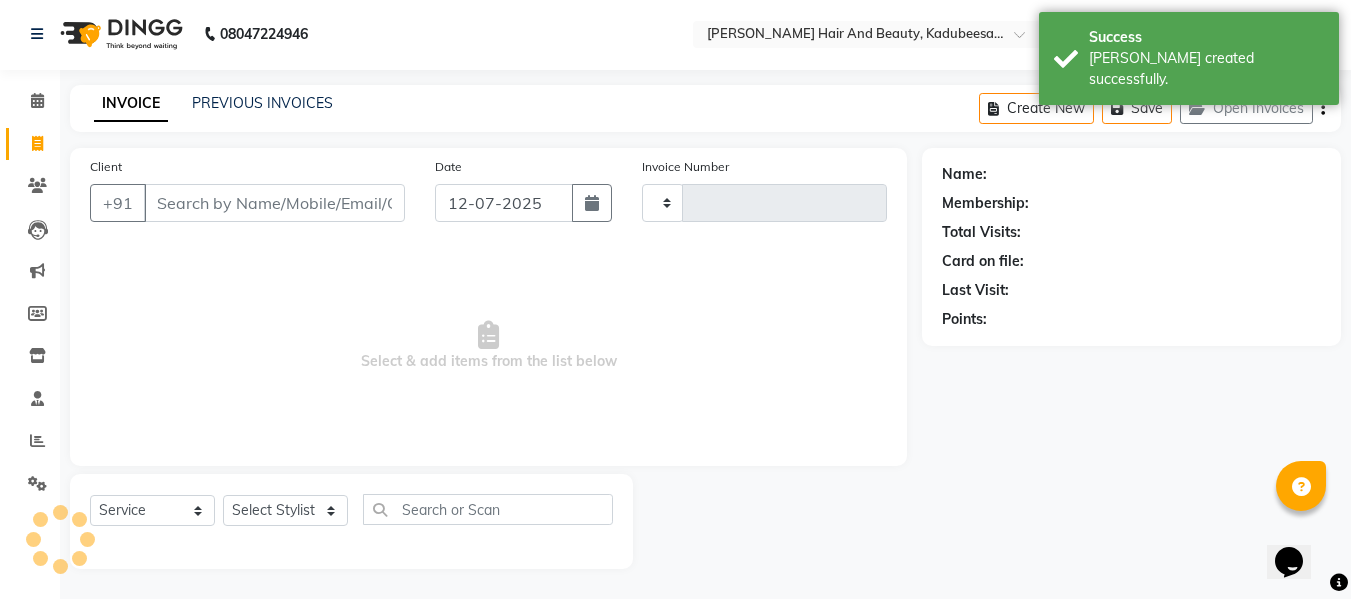 type on "1170" 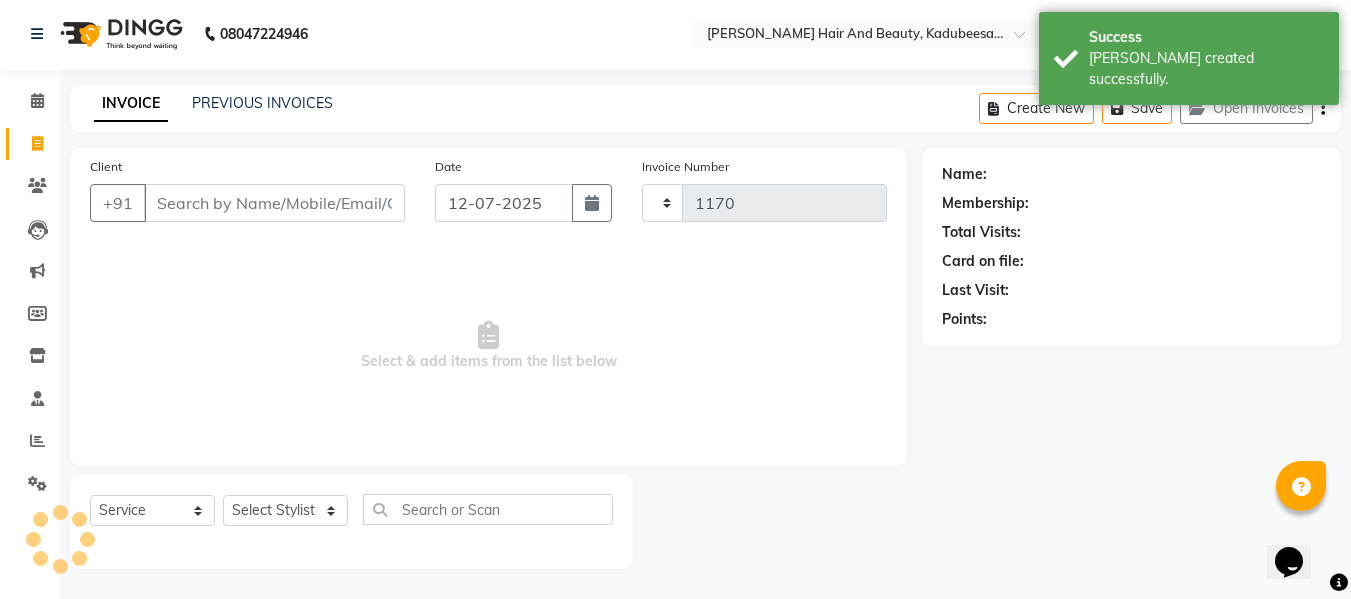 select on "7013" 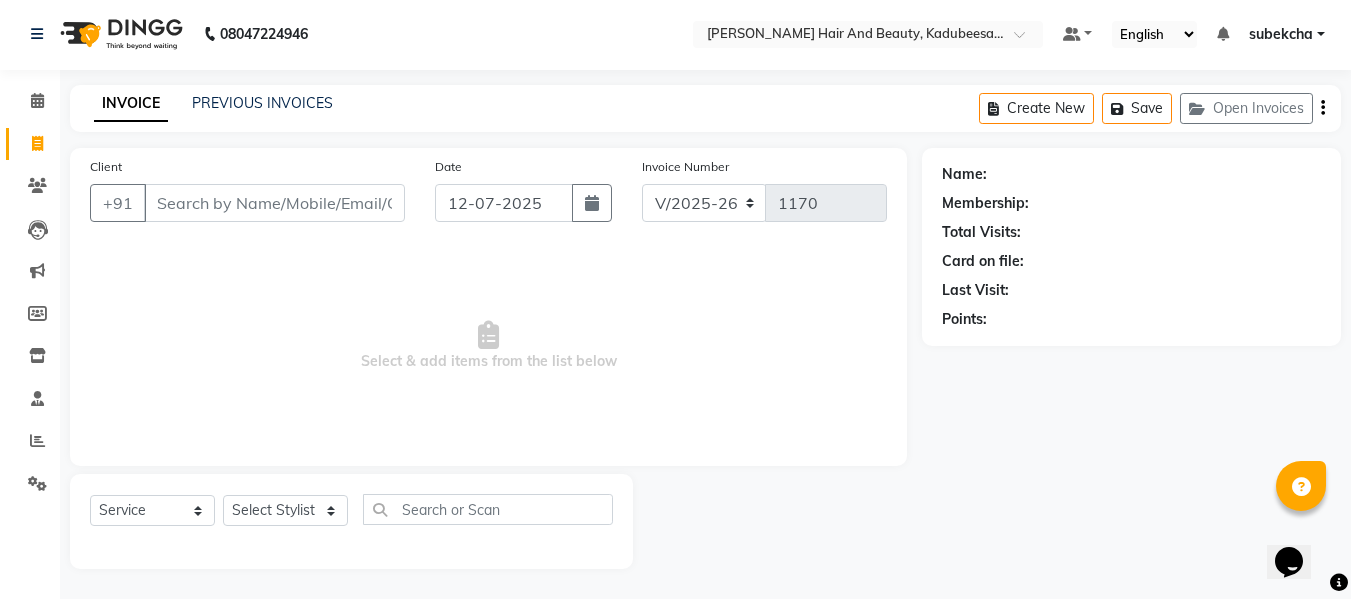 click on "Select & add items from the list below" at bounding box center (488, 346) 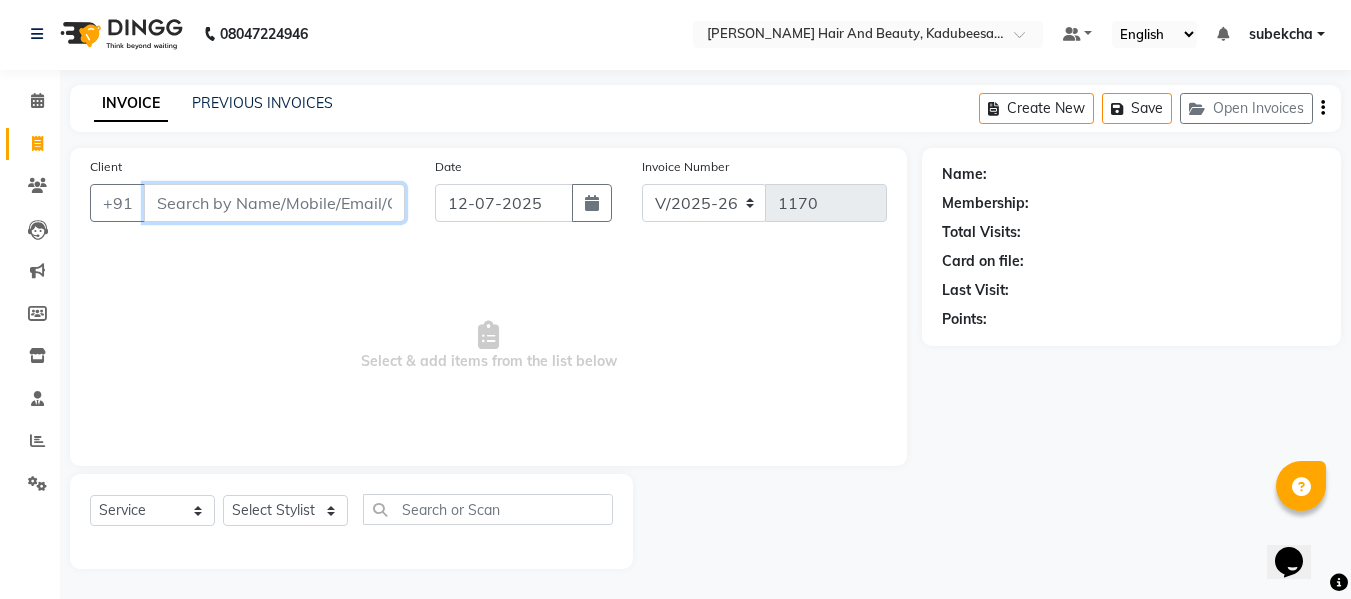 click on "Client" at bounding box center (274, 203) 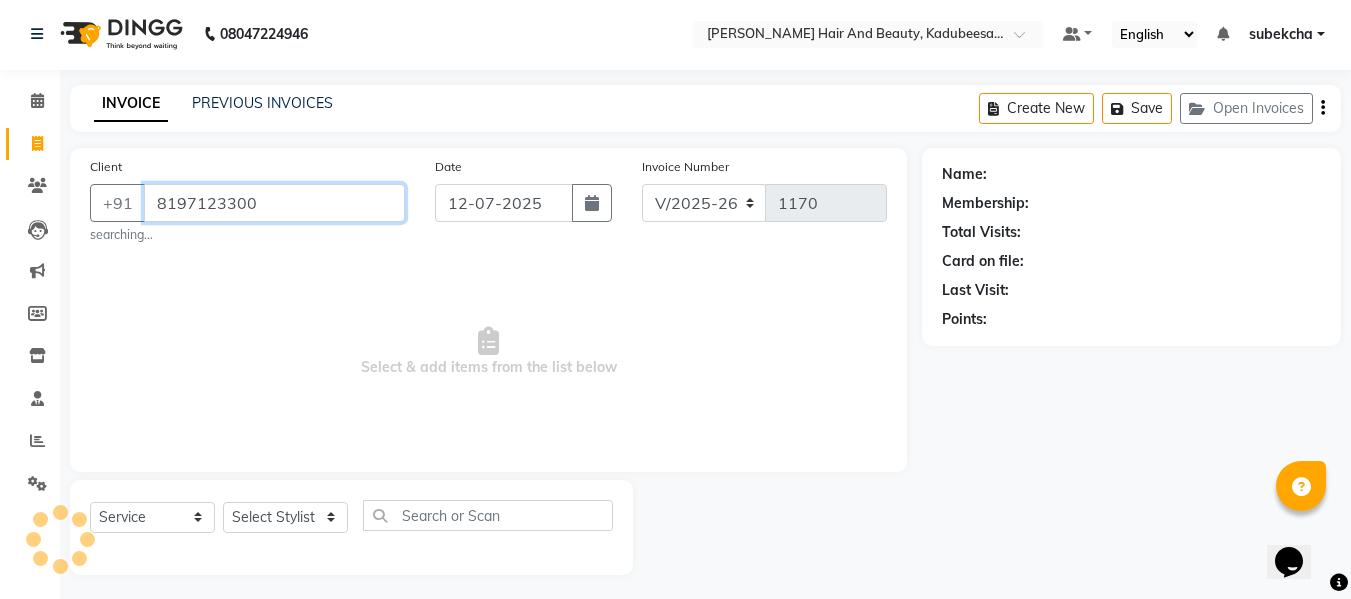 type on "8197123300" 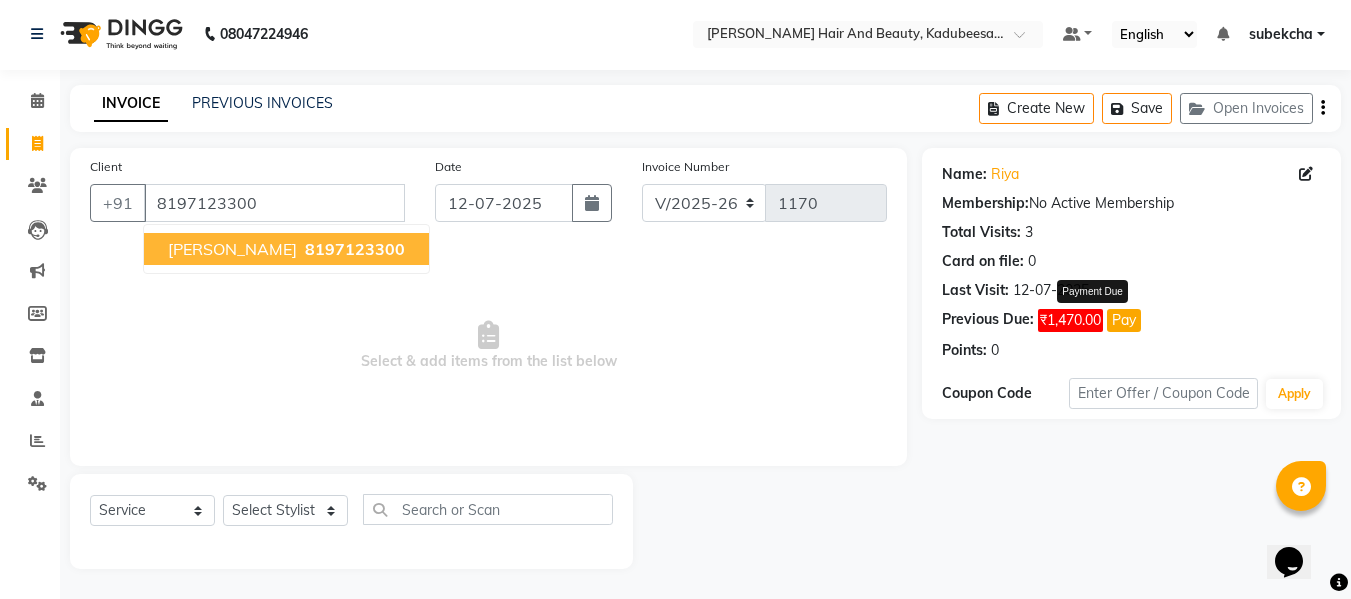 click on "Pay" 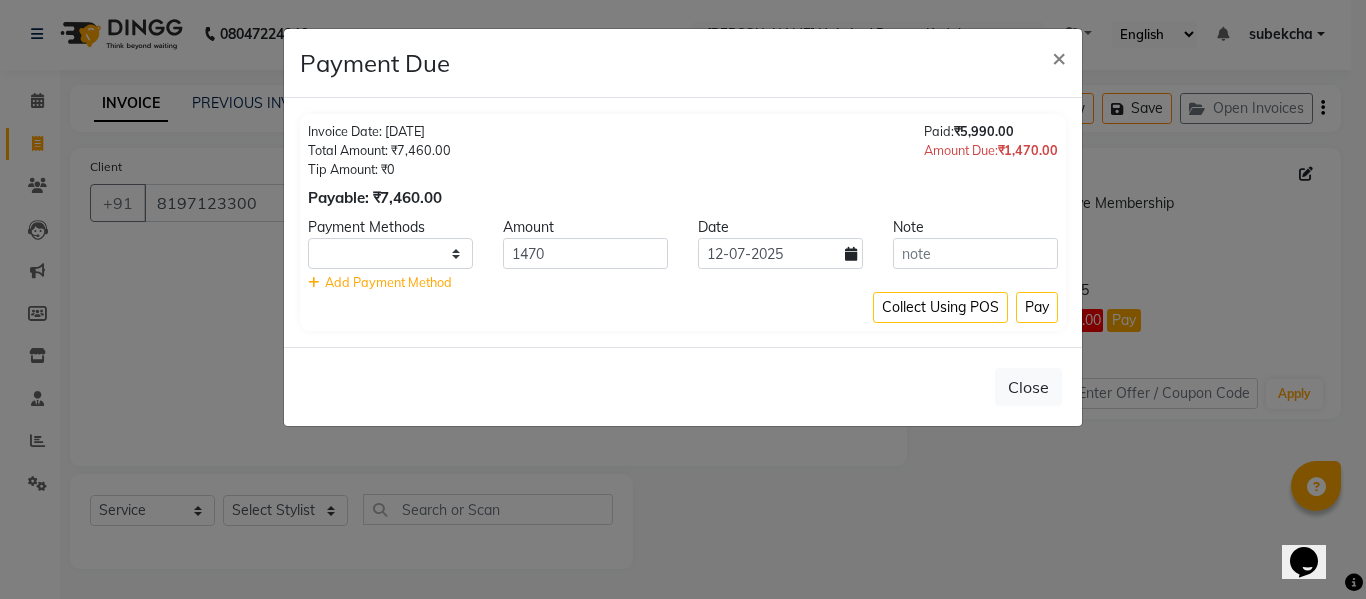 select on "1" 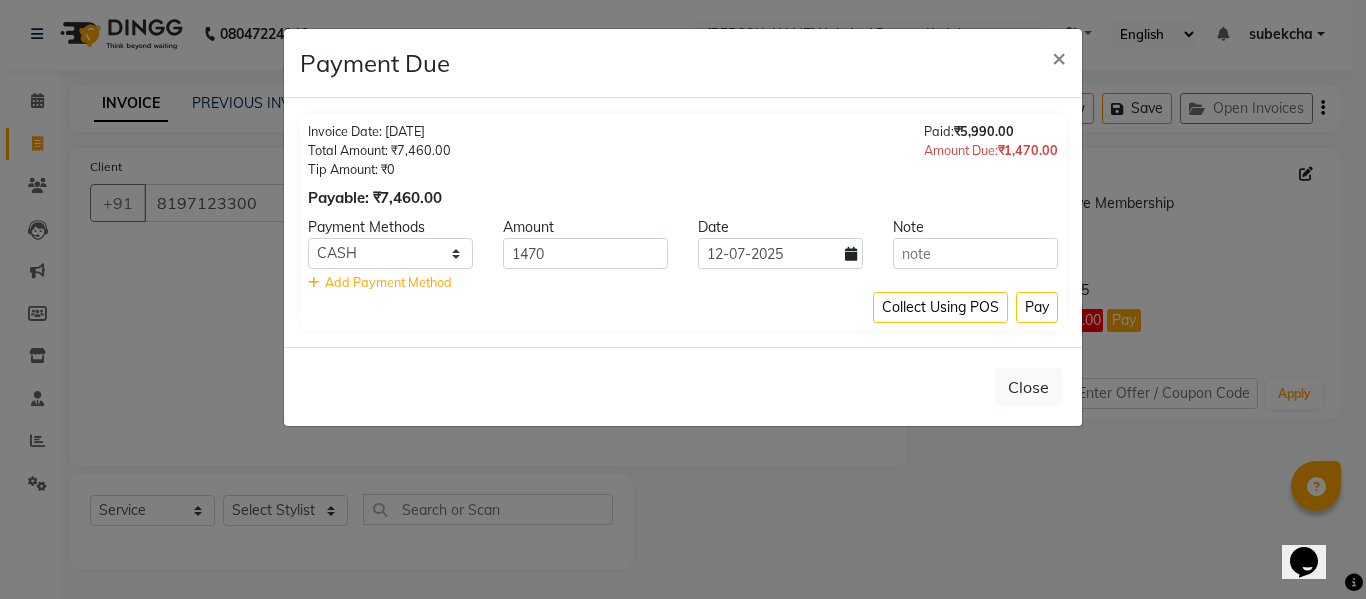 click 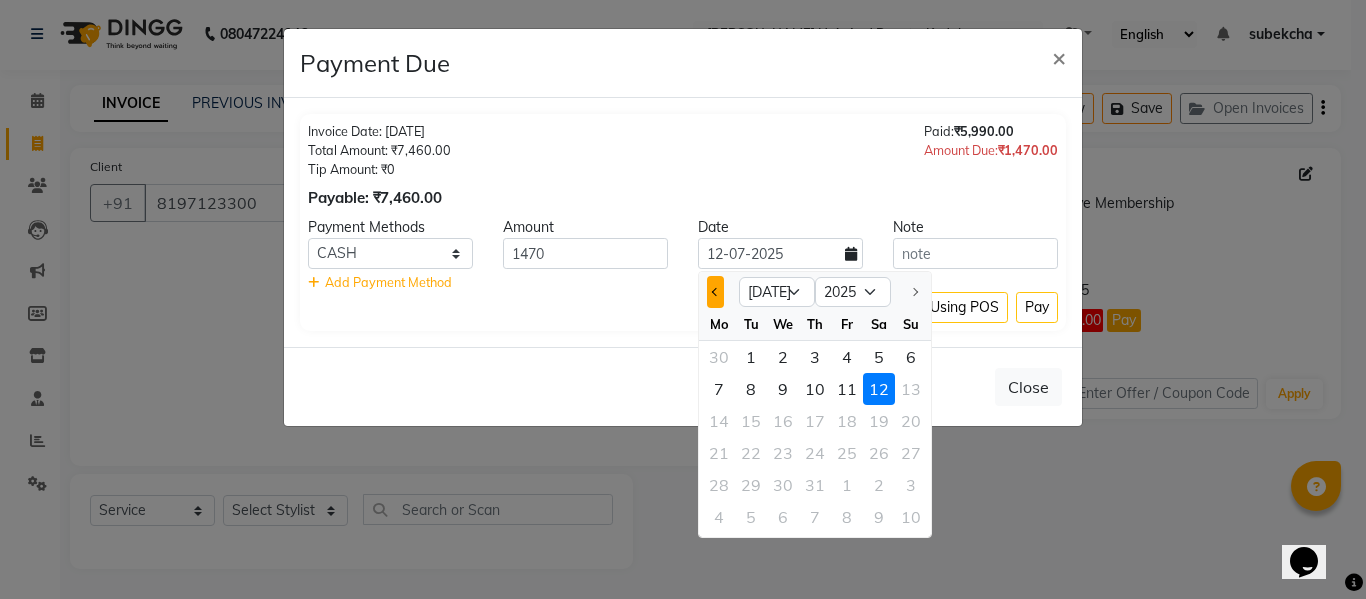click 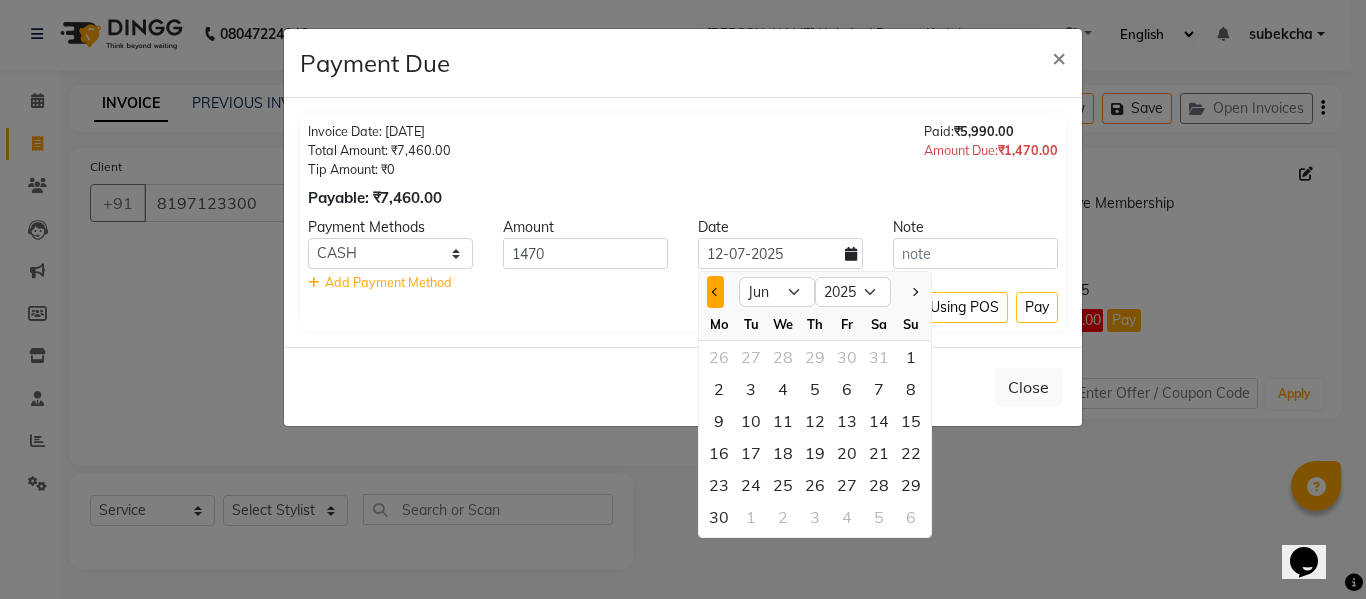 click 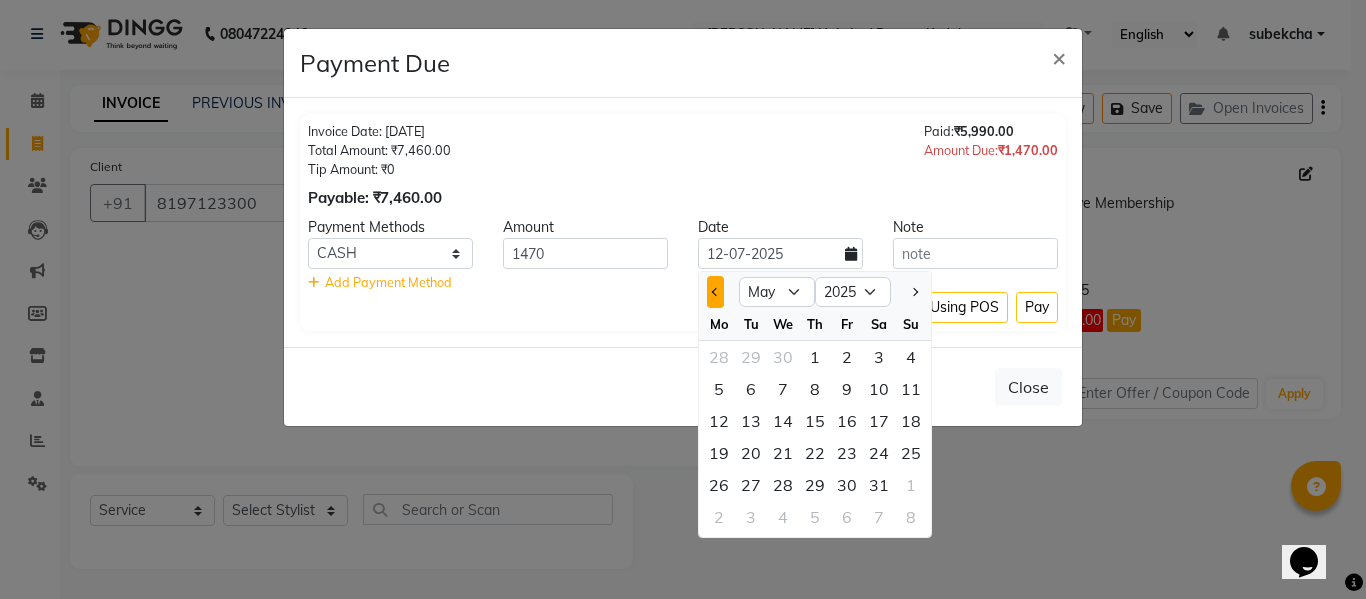 click 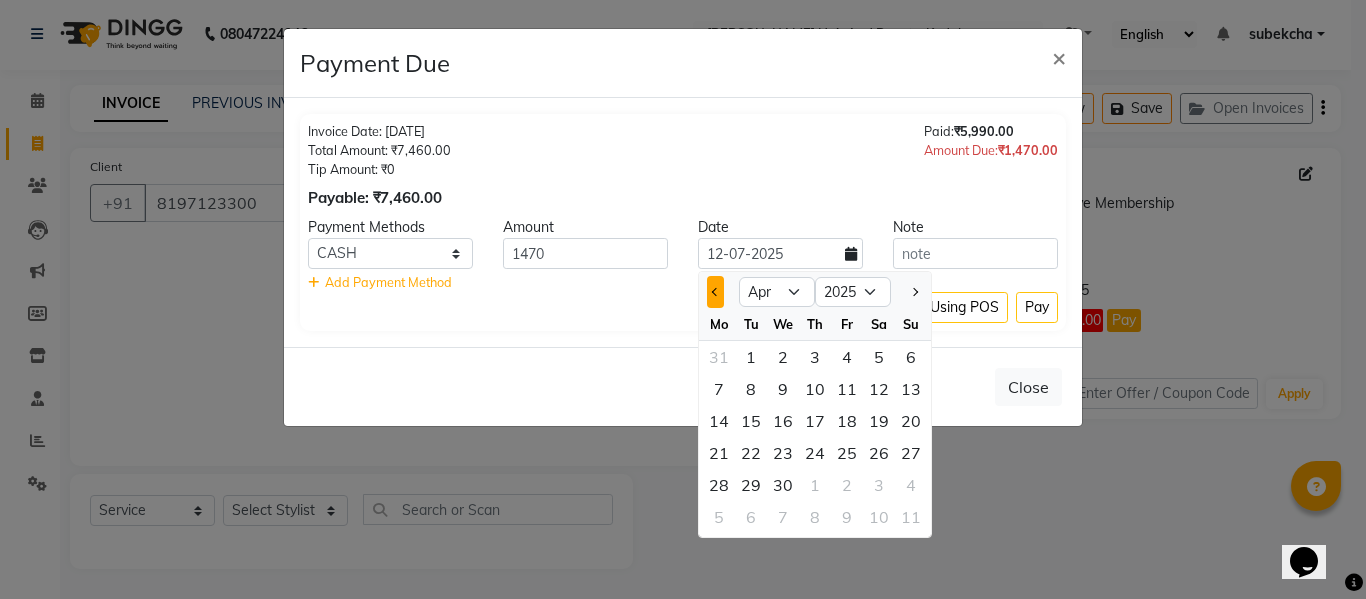 click 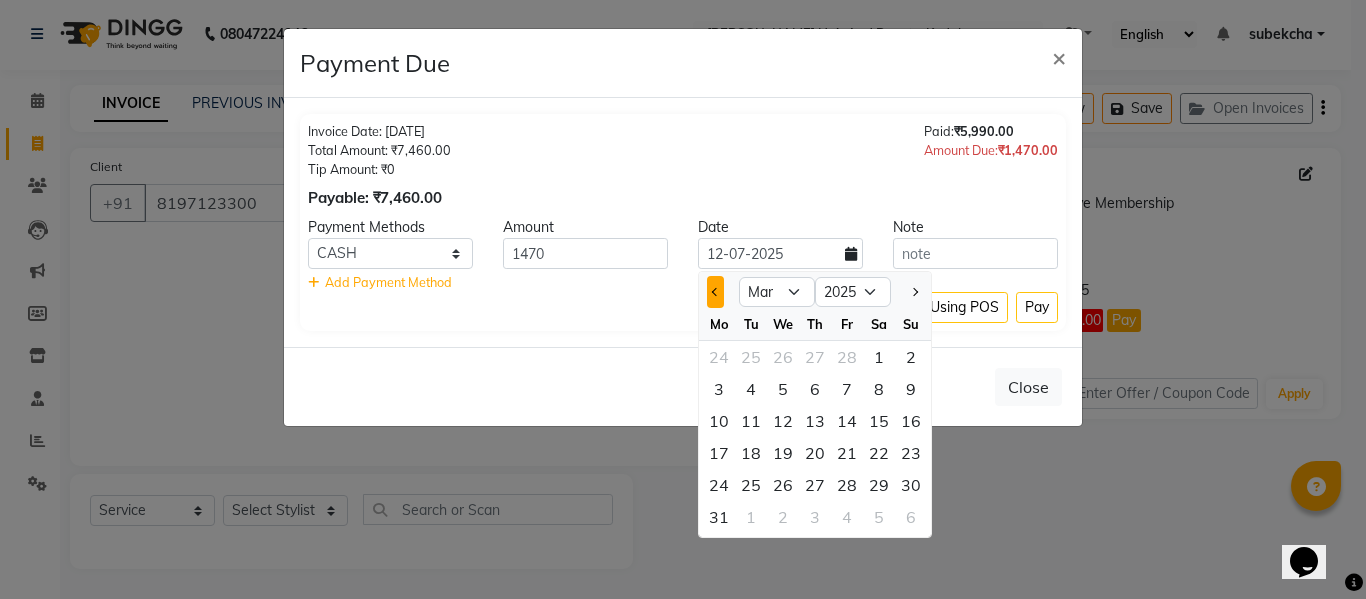 click 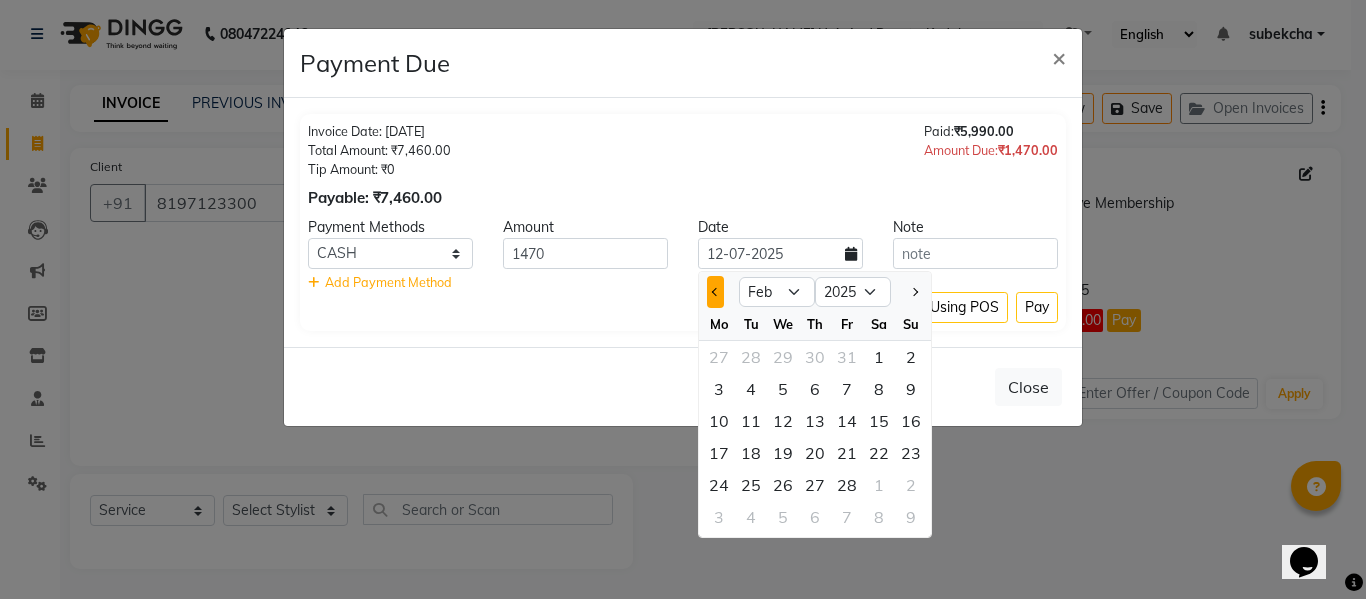 click 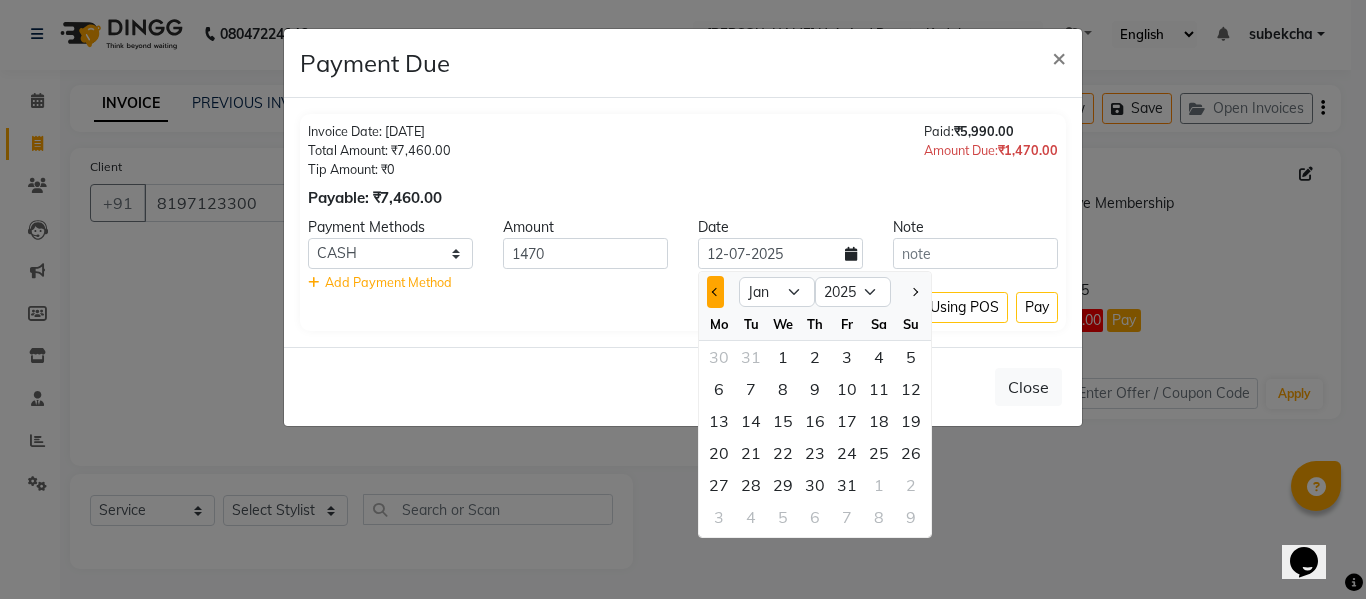 click 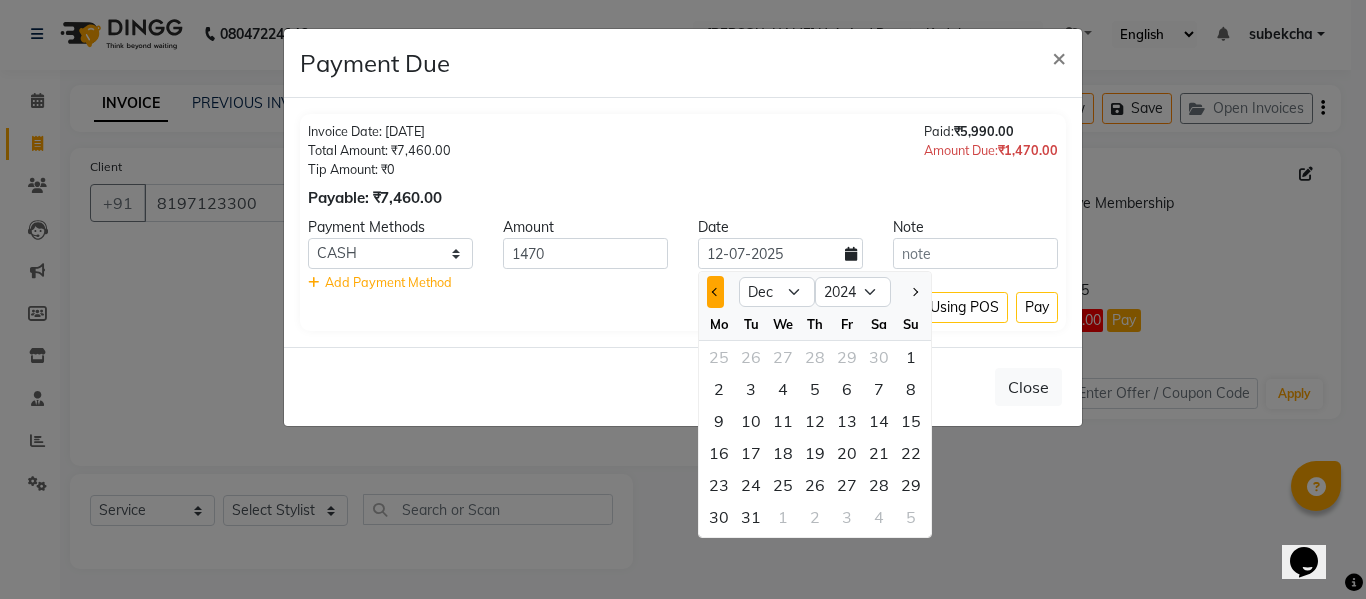click 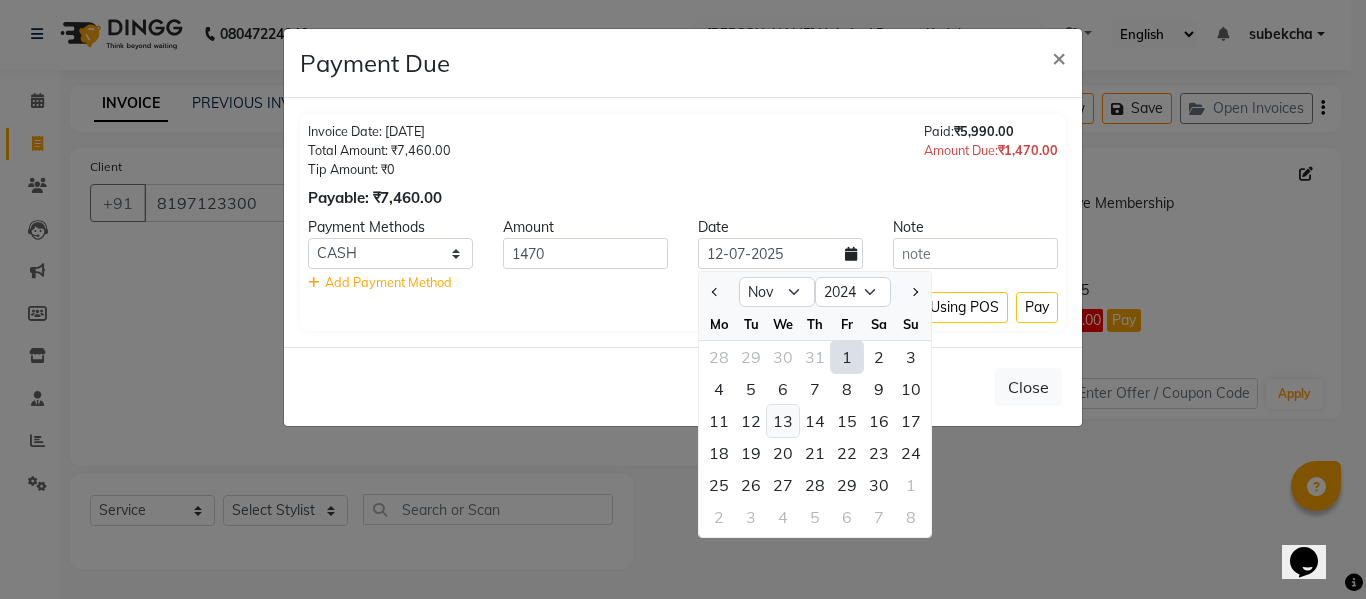 click on "13" 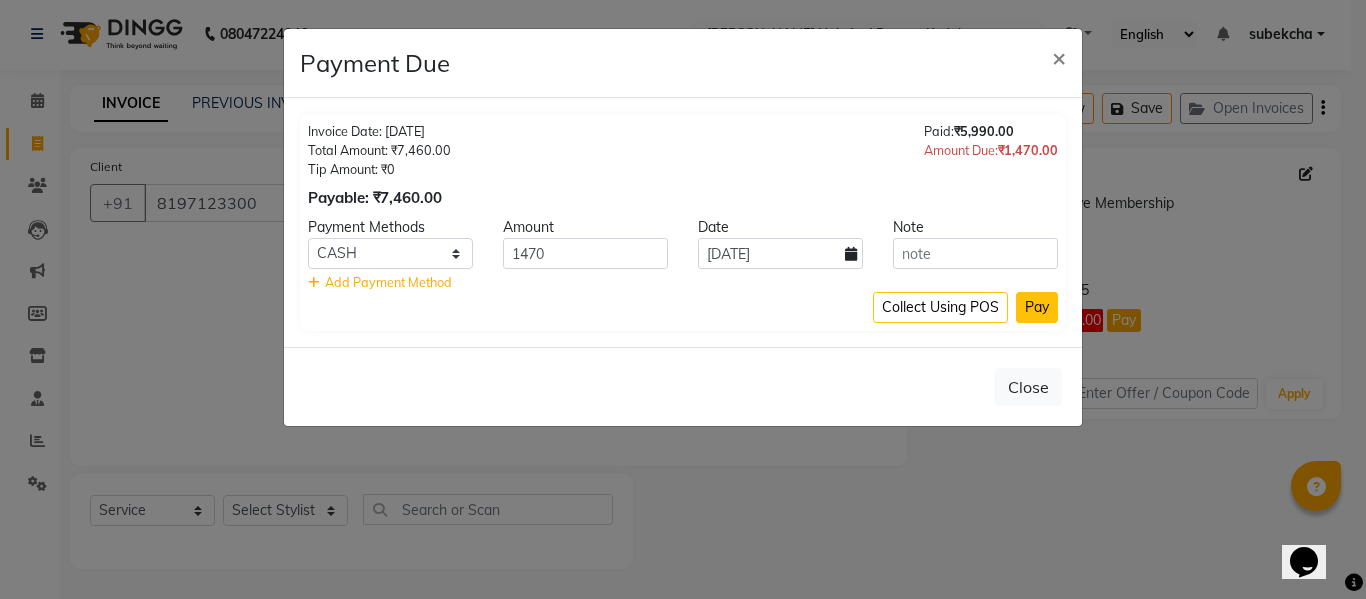 click on "Pay" 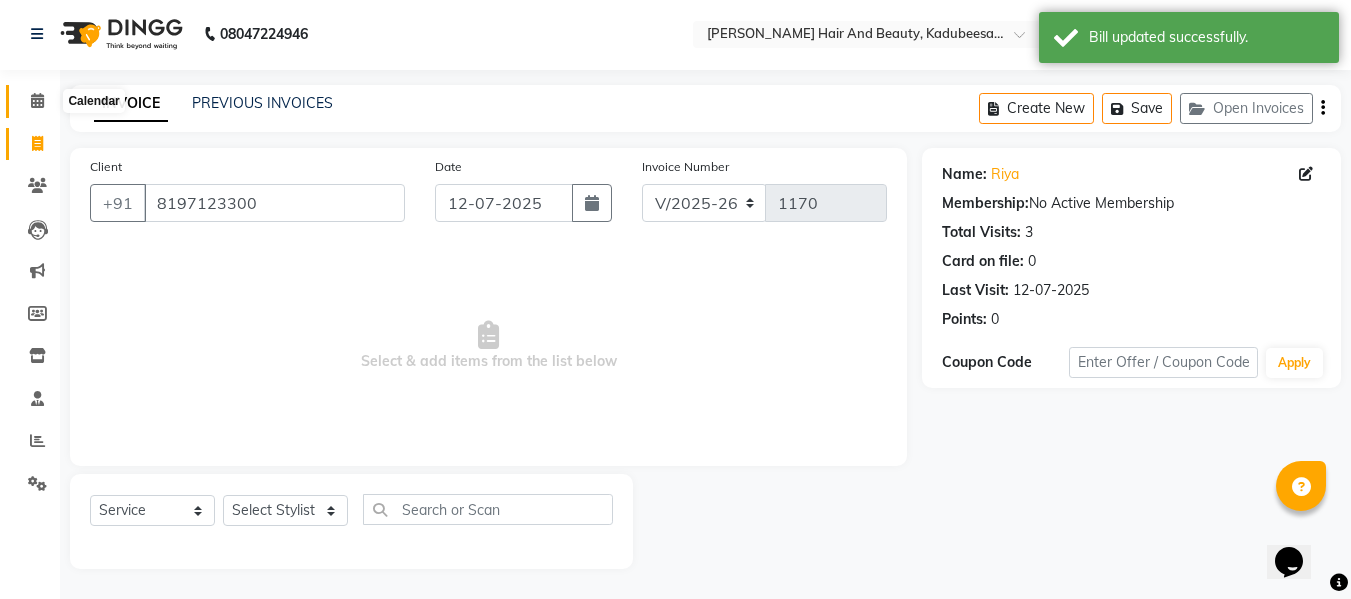 click 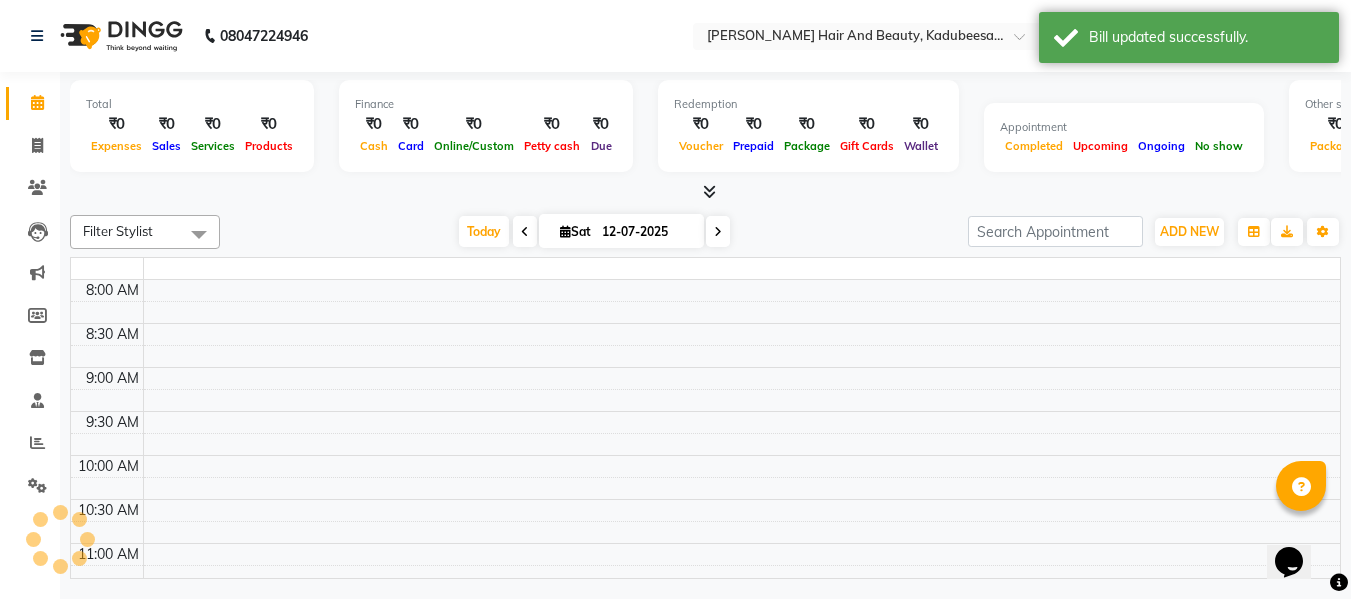 scroll, scrollTop: 0, scrollLeft: 0, axis: both 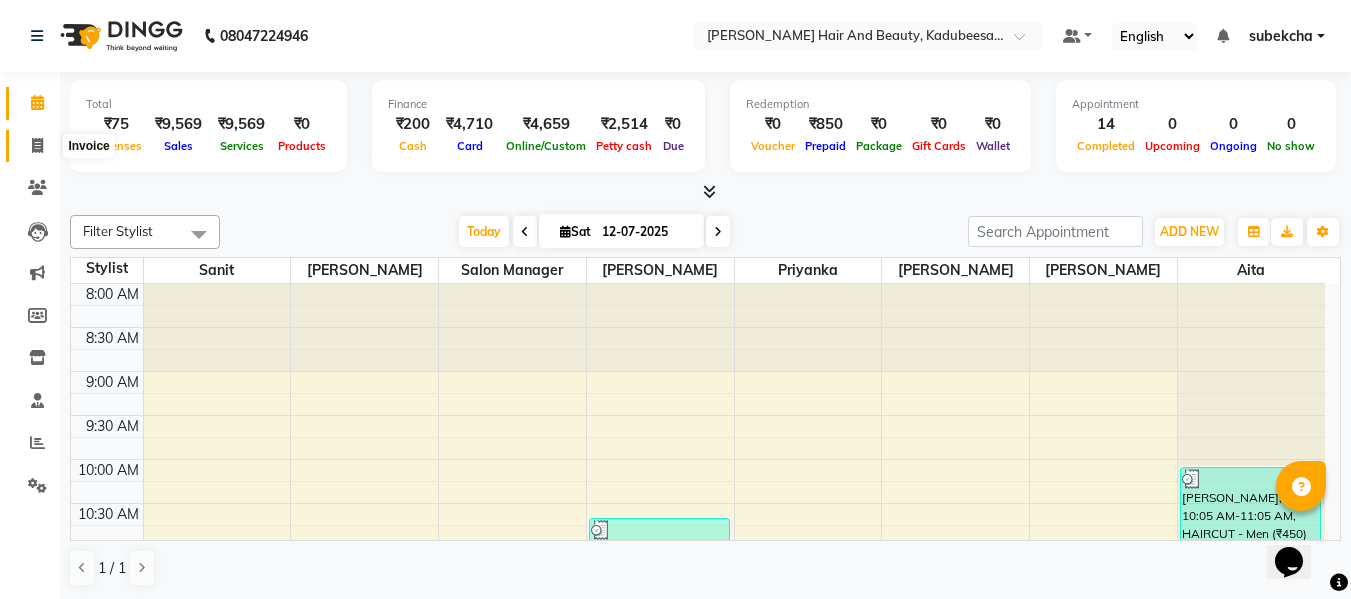 click 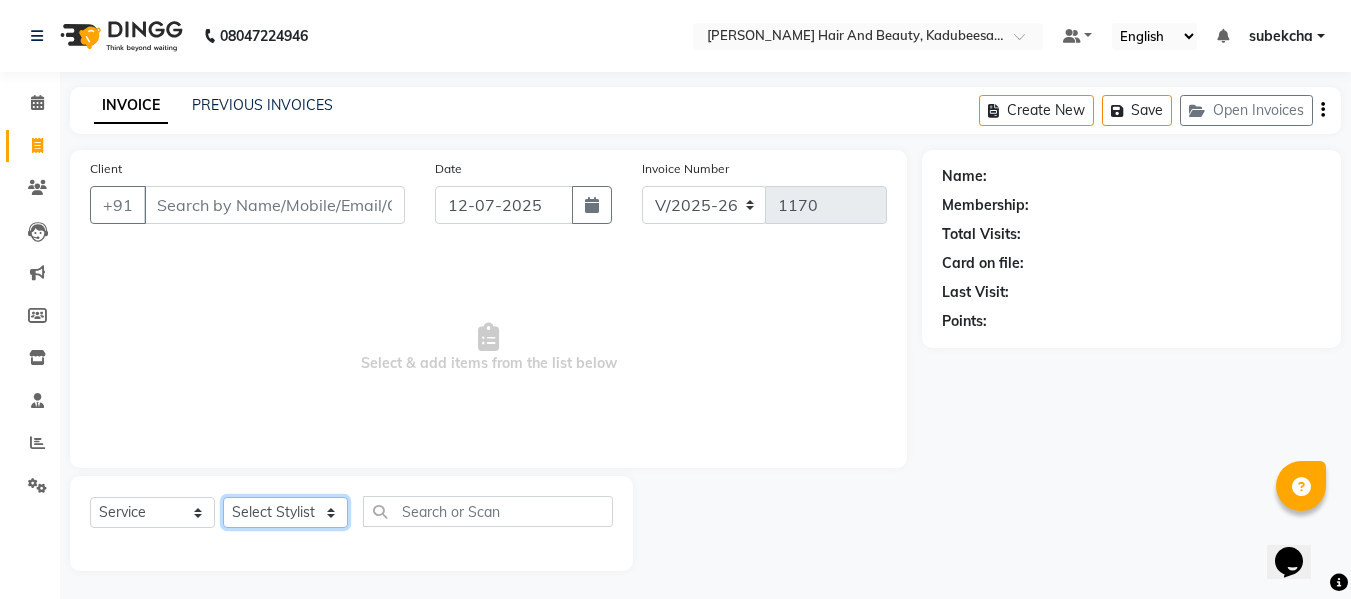 click on "Select Stylist aita Bijay bivek  priyanka riya Salon Manager Sanit subekcha Vimal" 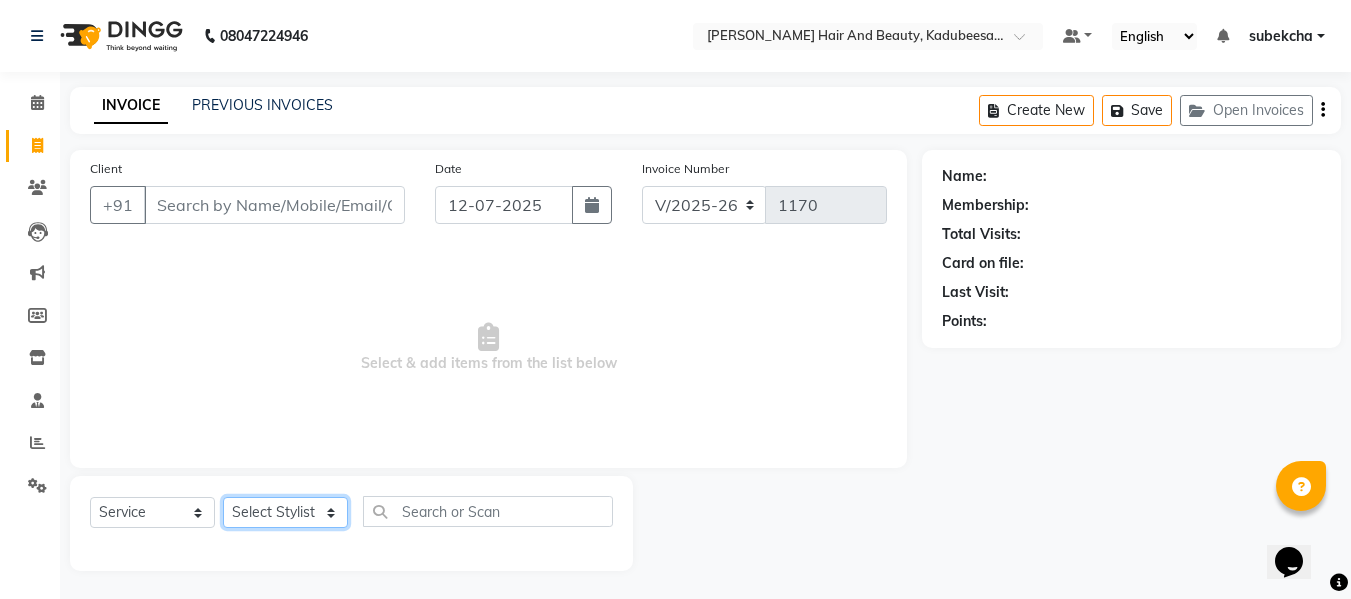 select on "57916" 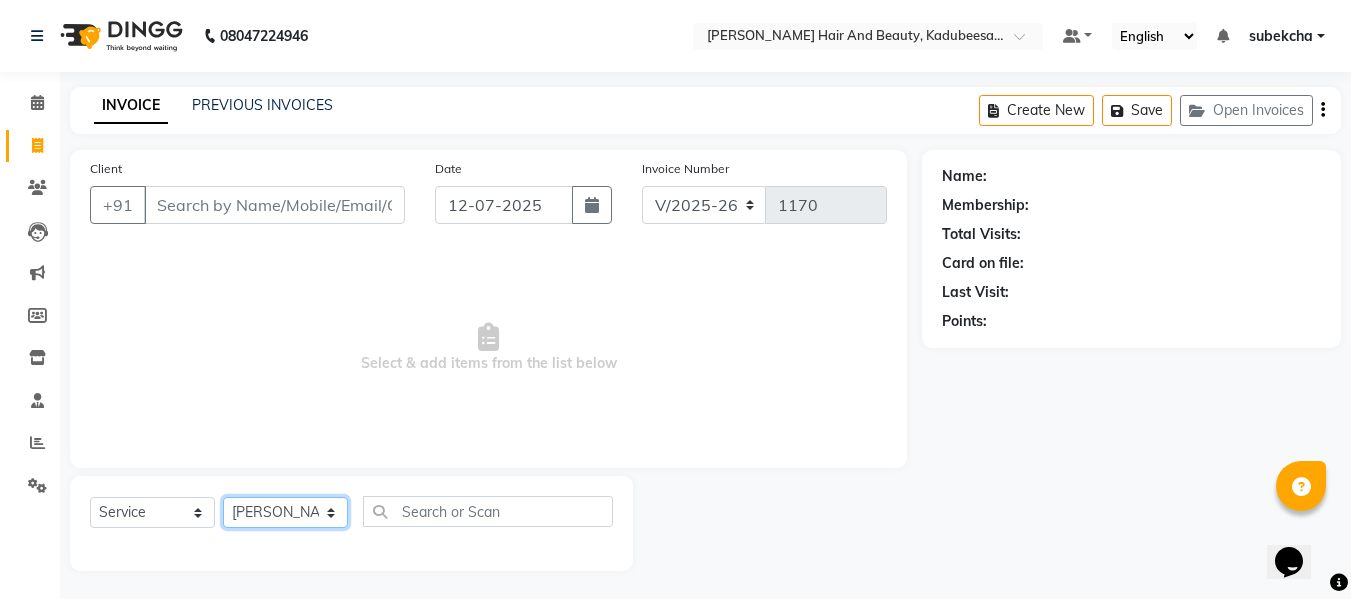 click on "Select Stylist aita Bijay bivek  priyanka riya Salon Manager Sanit subekcha Vimal" 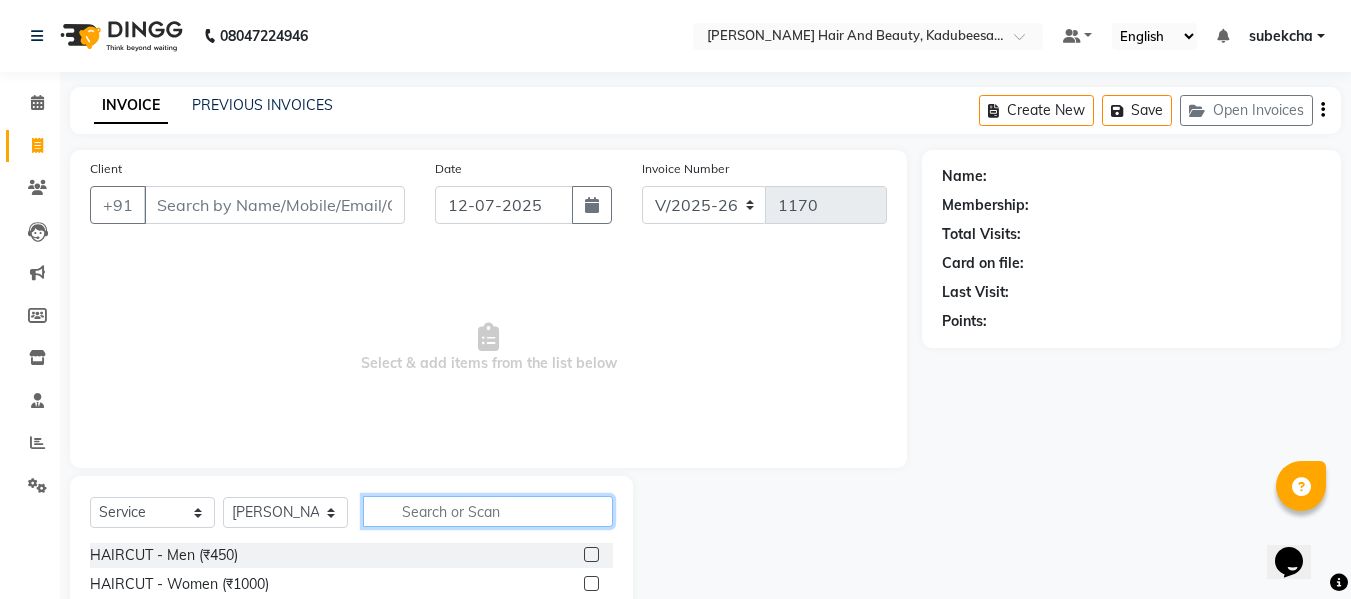 click 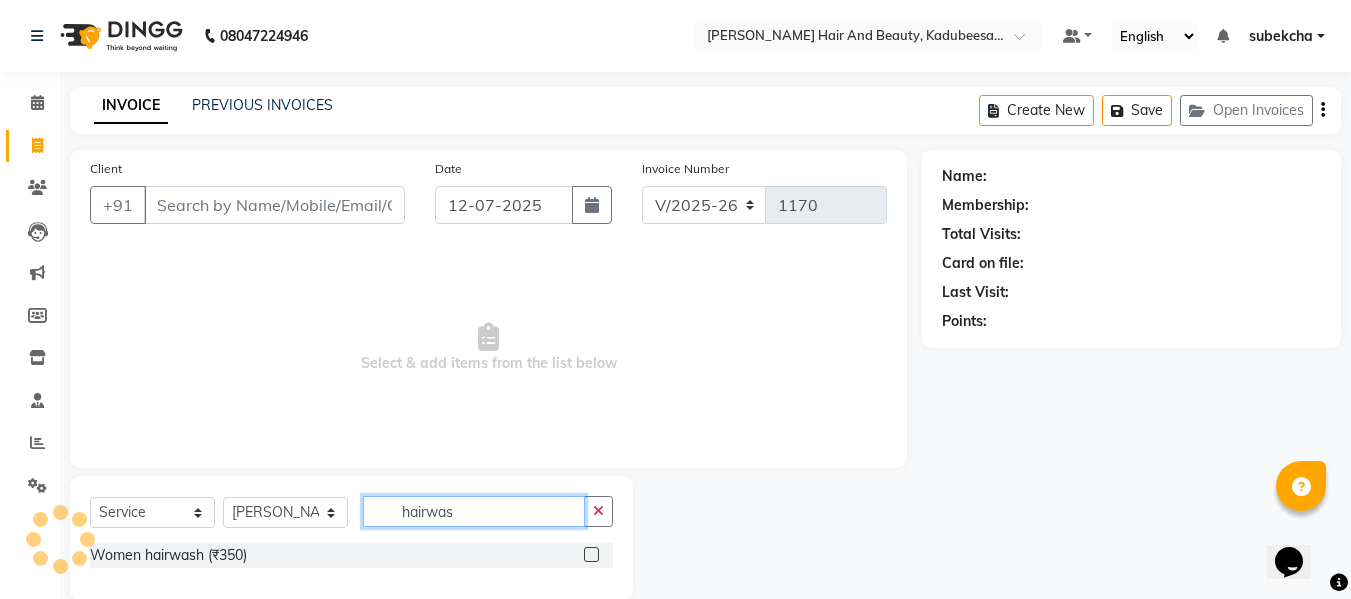 type on "hairwas" 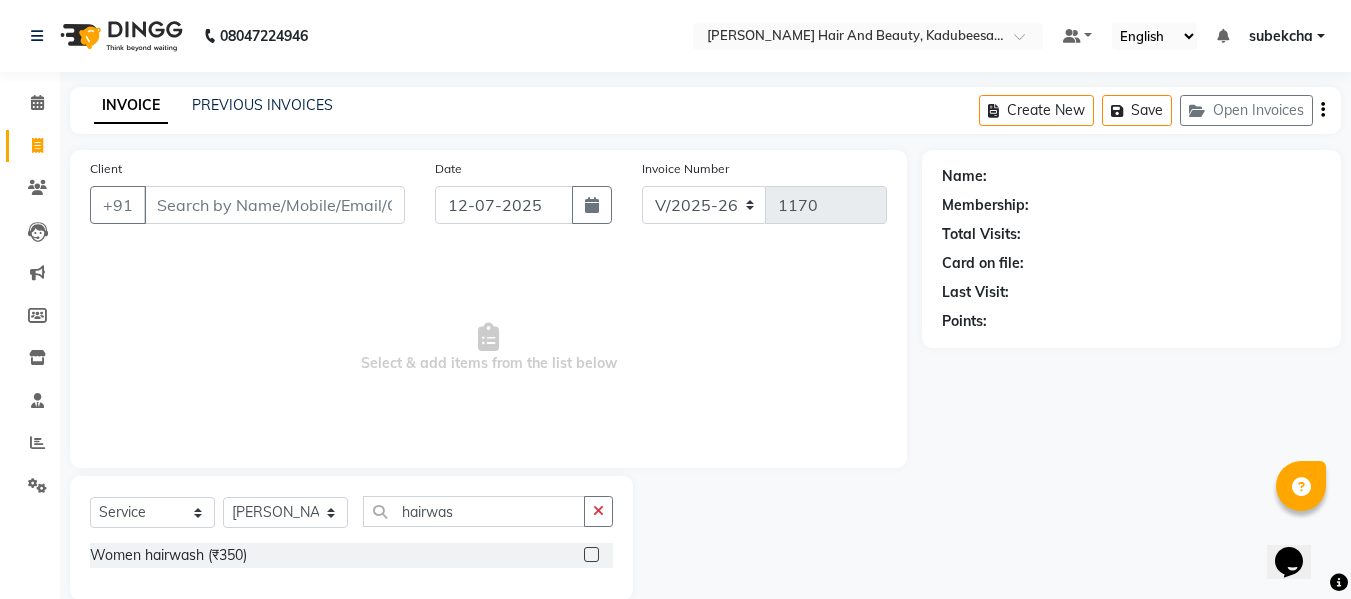 click 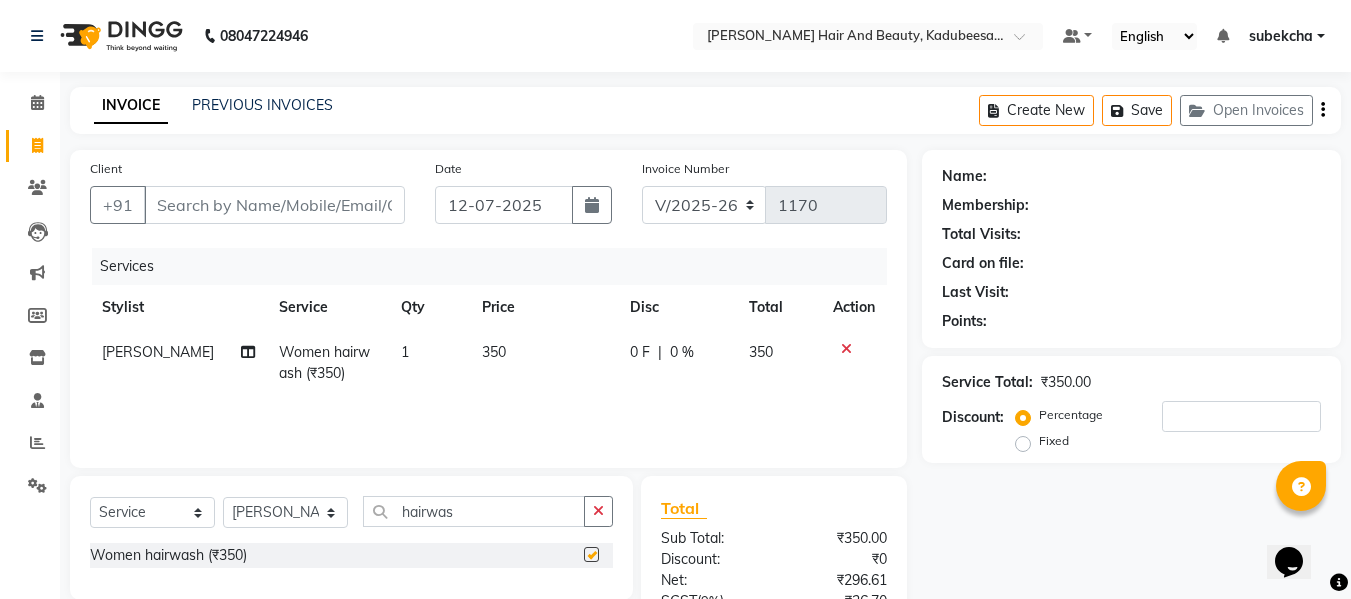 checkbox on "false" 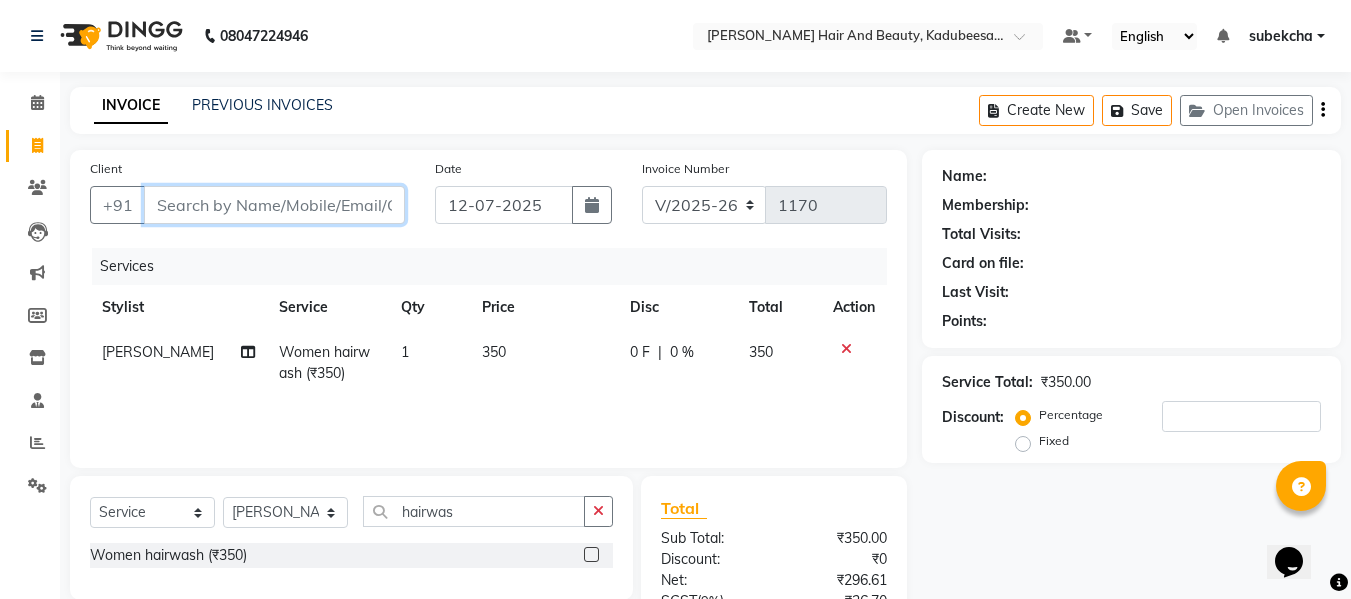 click on "Client" at bounding box center [274, 205] 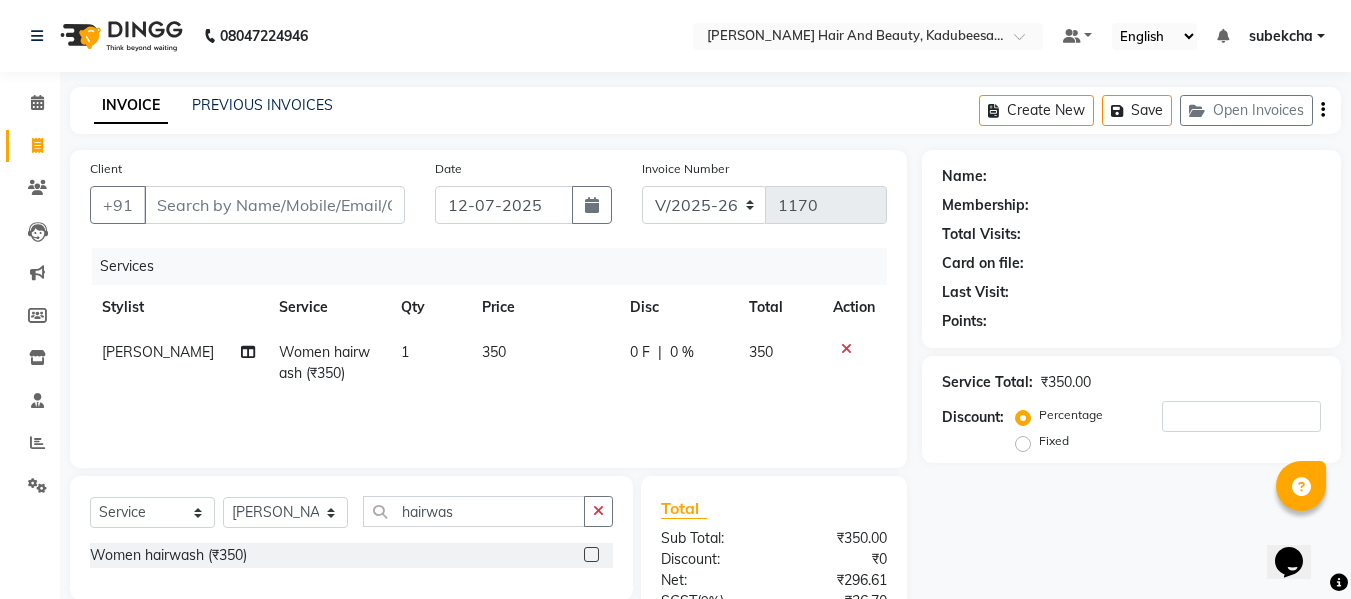 click on "350" 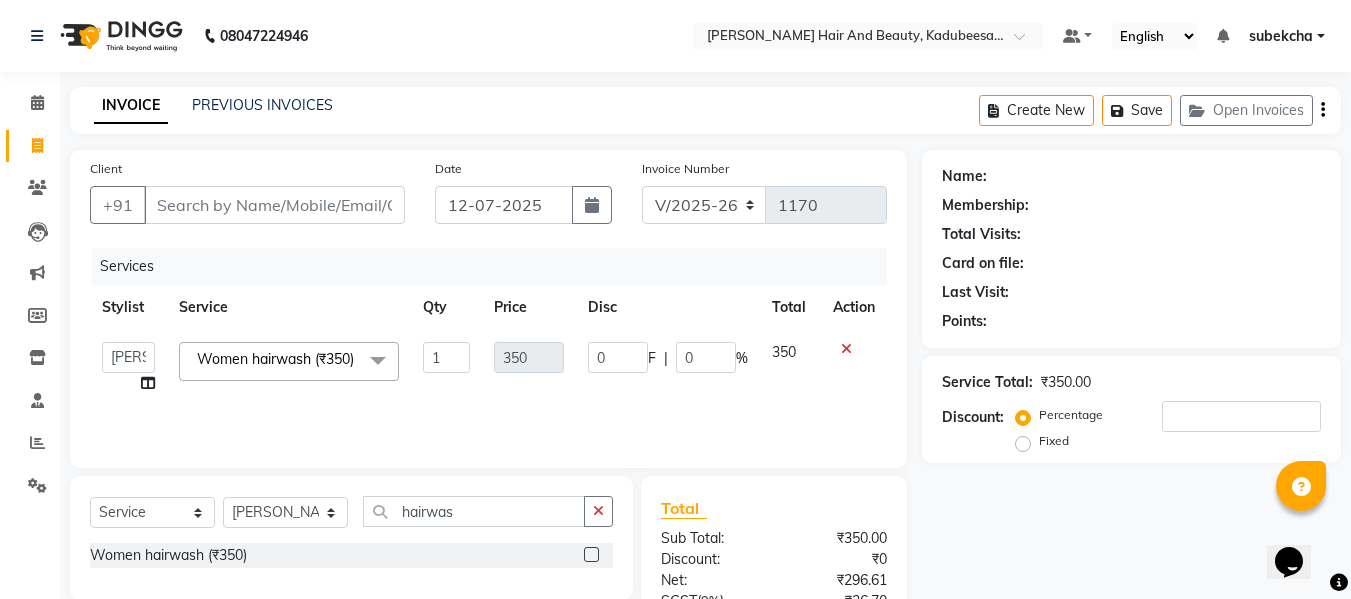 click on "1" 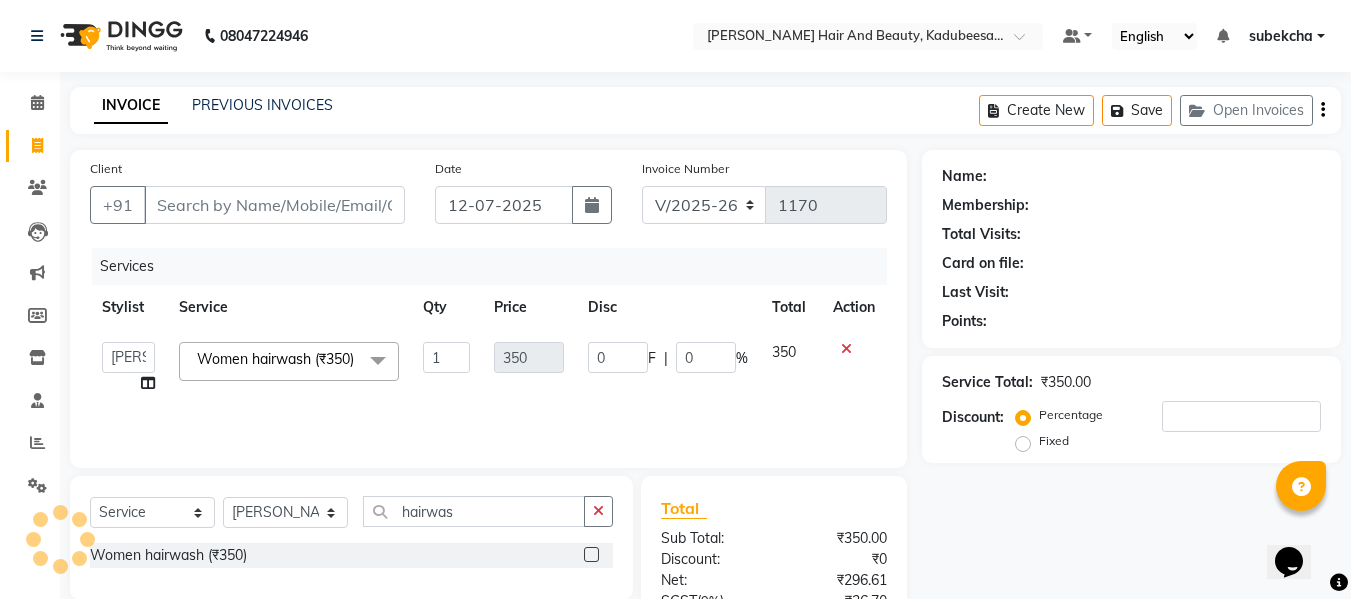 click 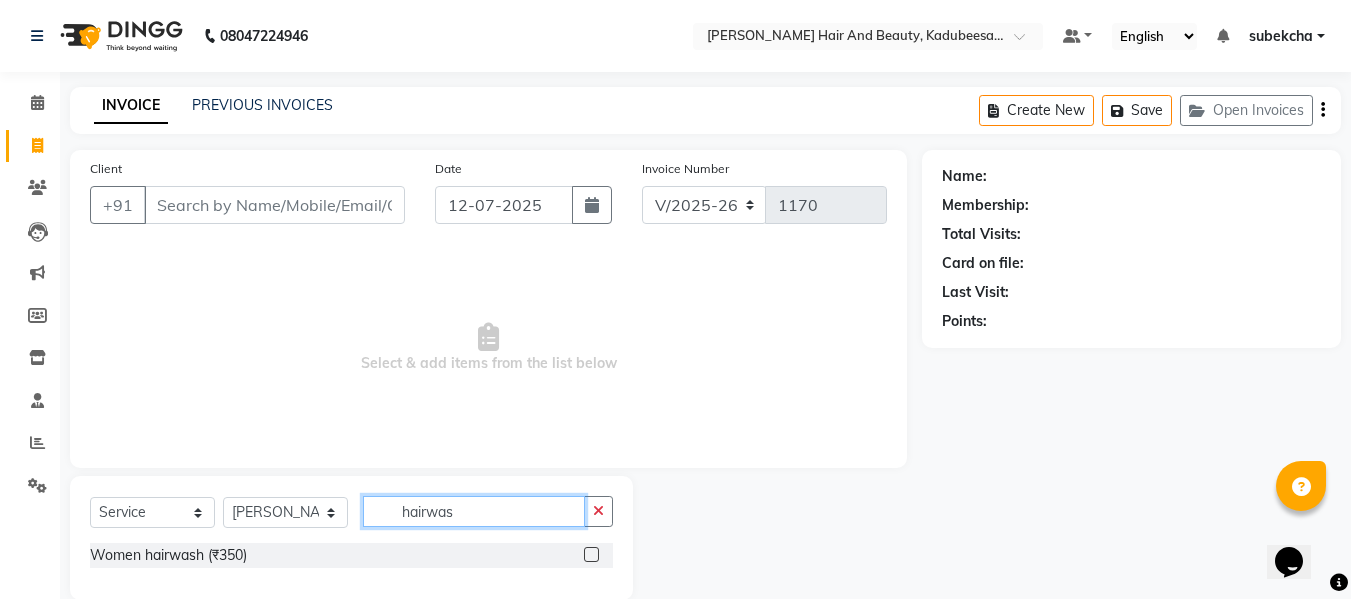 click on "hairwas" 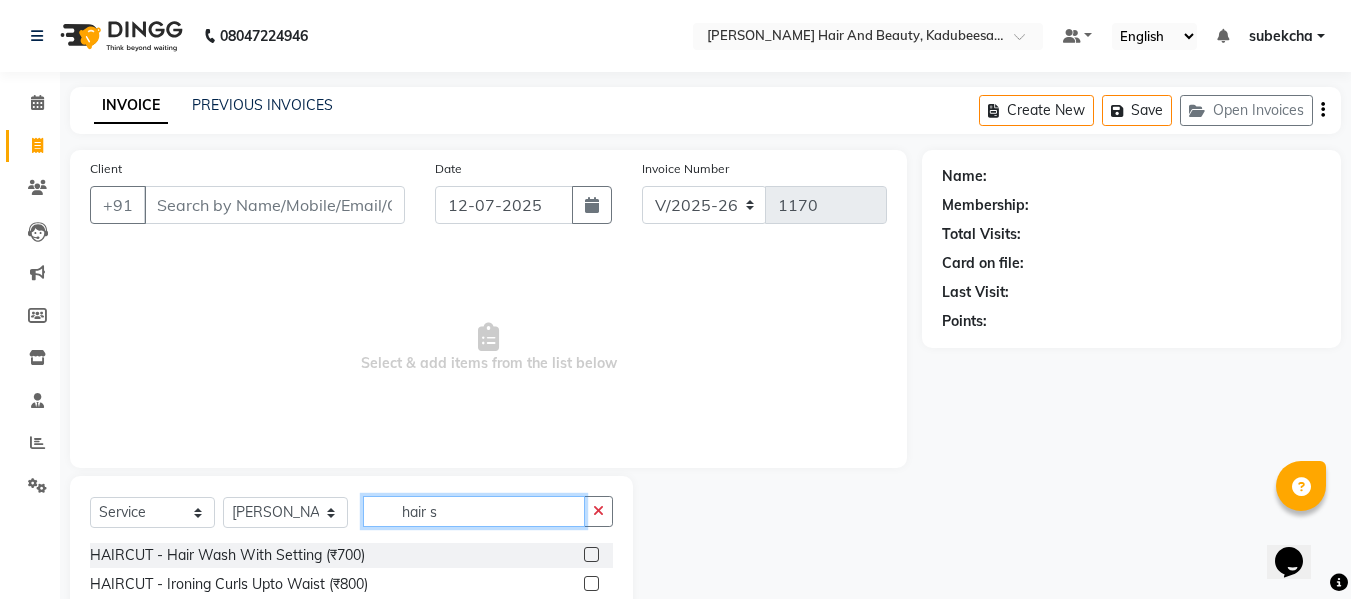 type on "hair s" 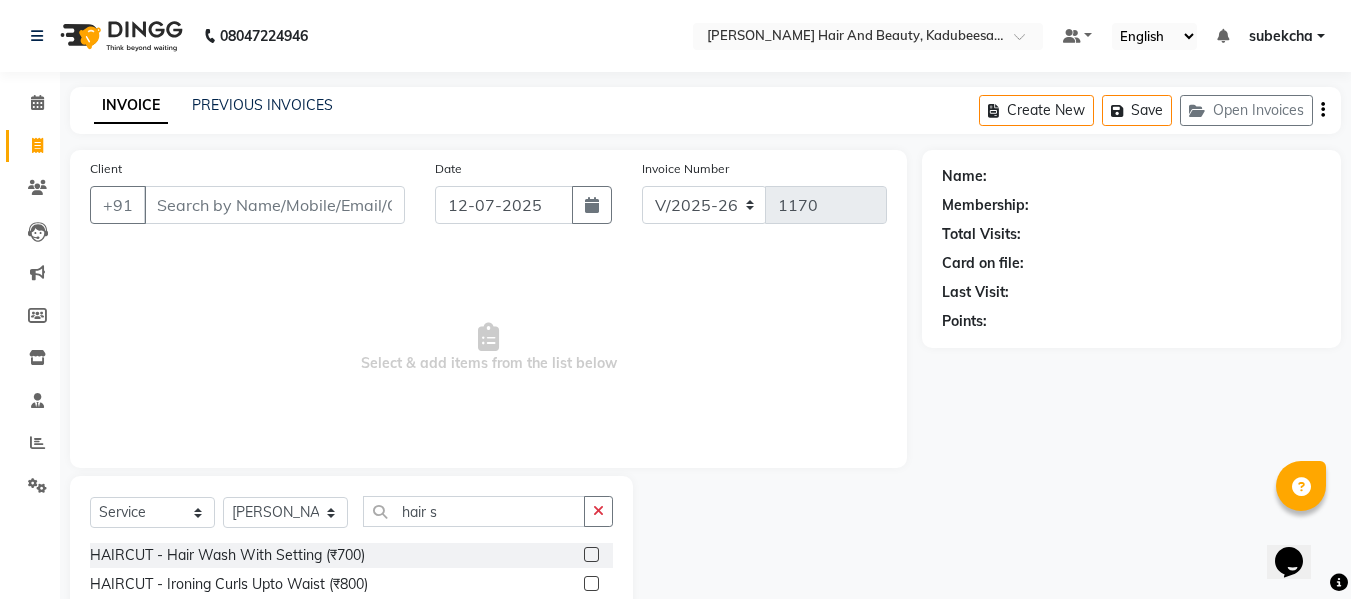 click 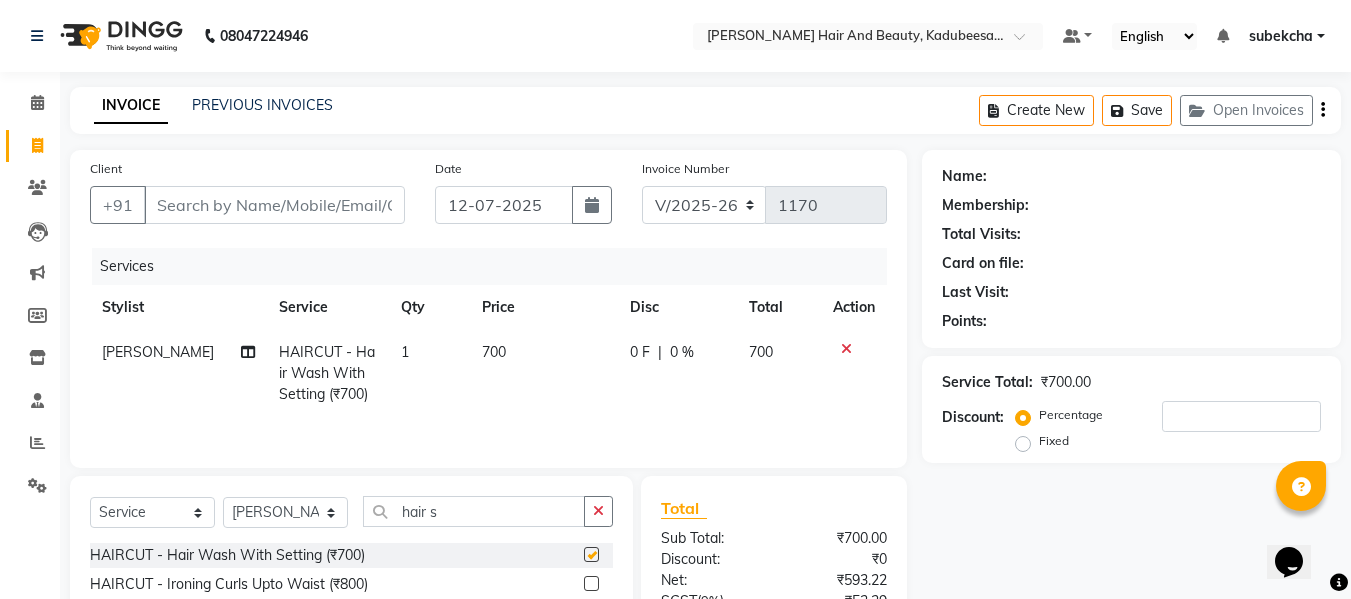 checkbox on "false" 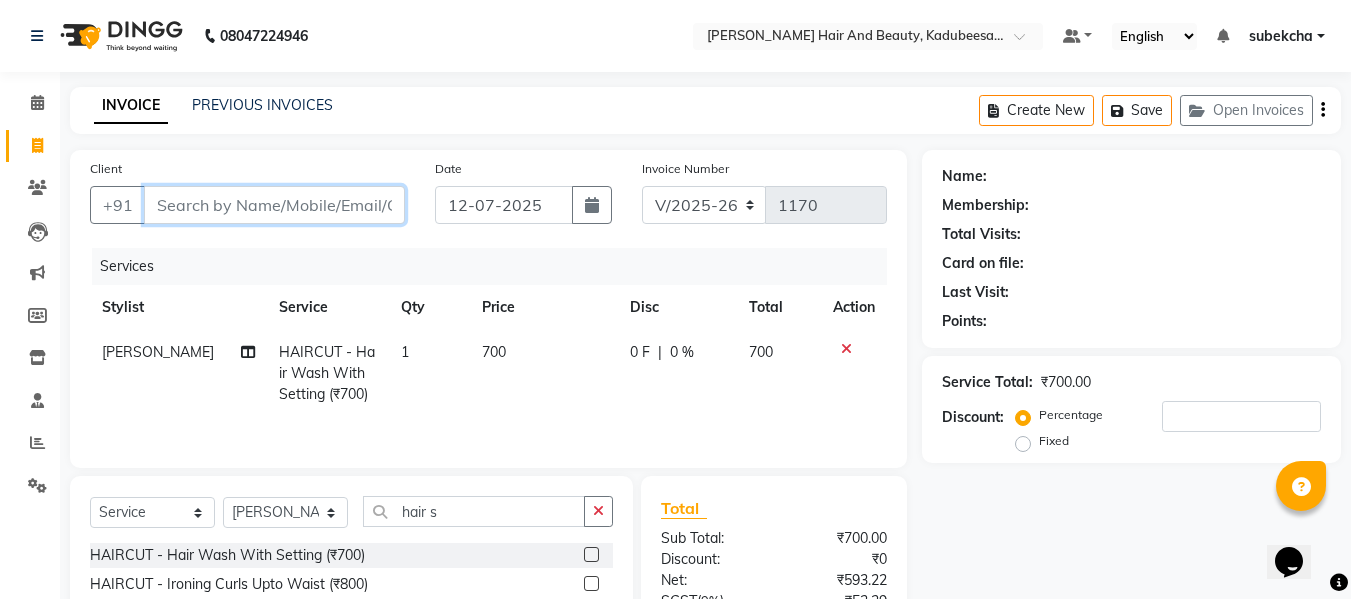 click on "Client" at bounding box center [274, 205] 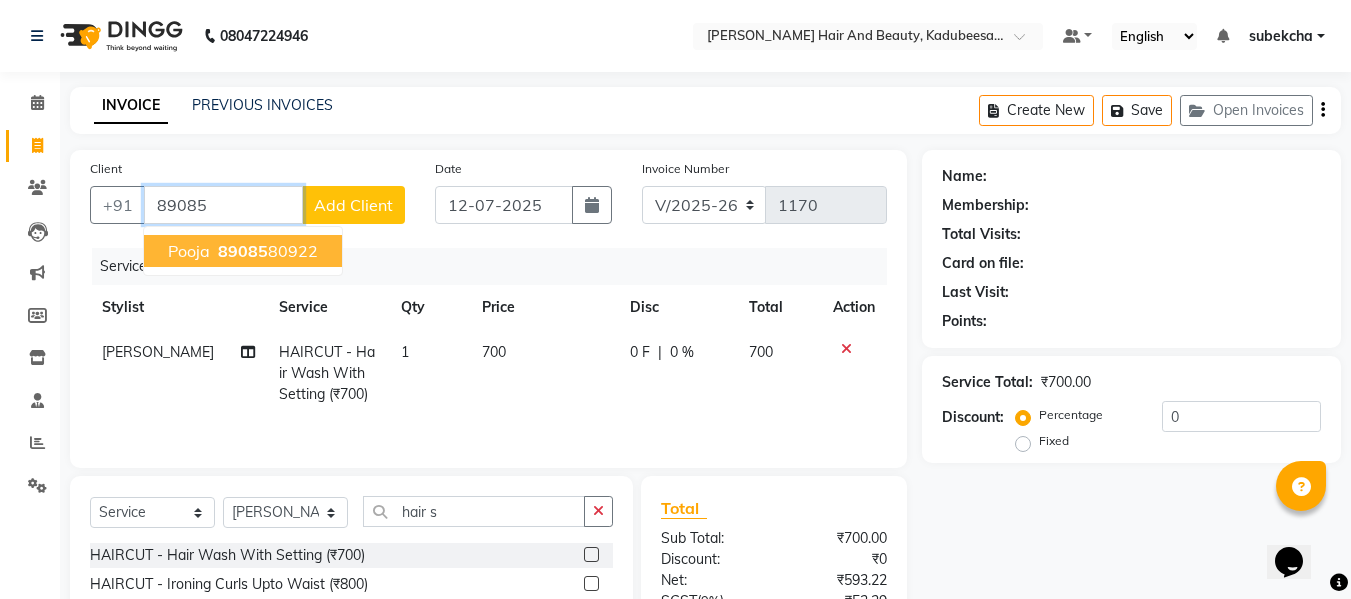 click on "89085" at bounding box center (243, 251) 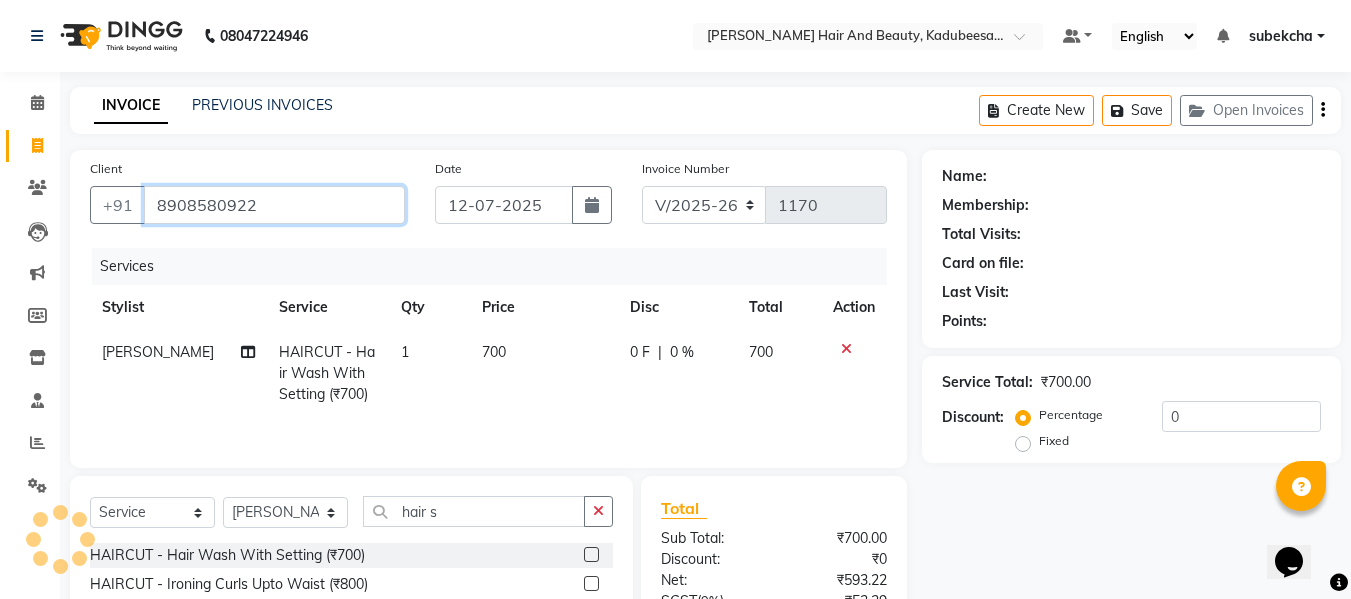 type on "8908580922" 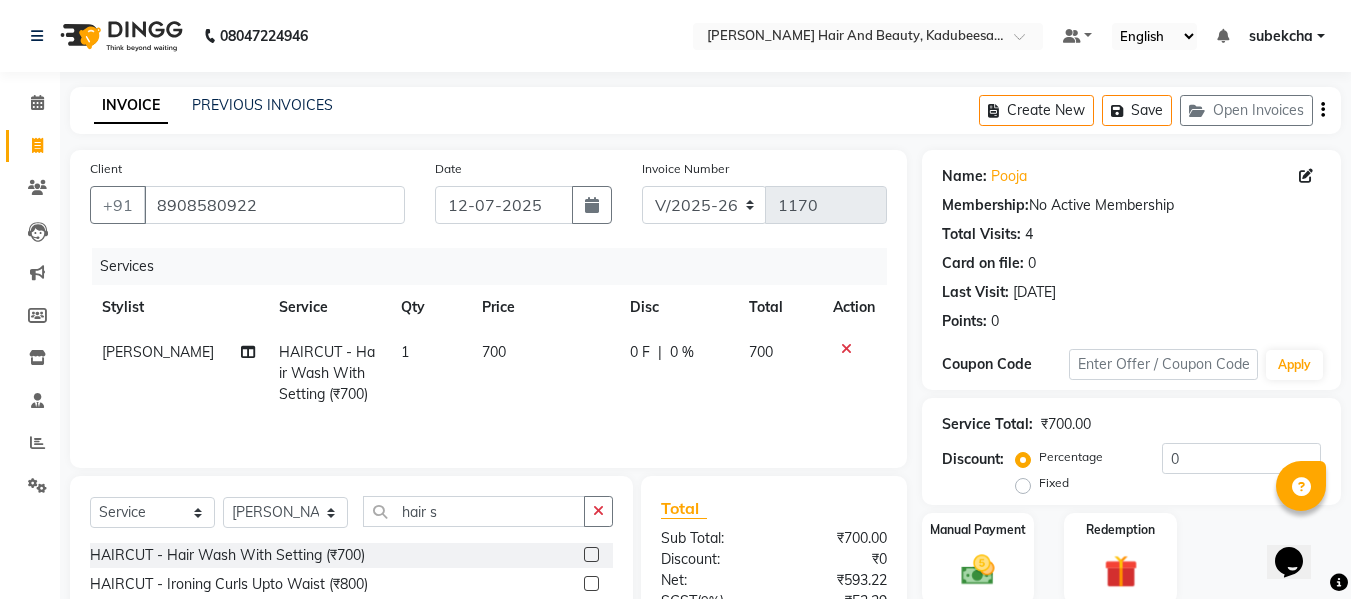 scroll, scrollTop: 135, scrollLeft: 0, axis: vertical 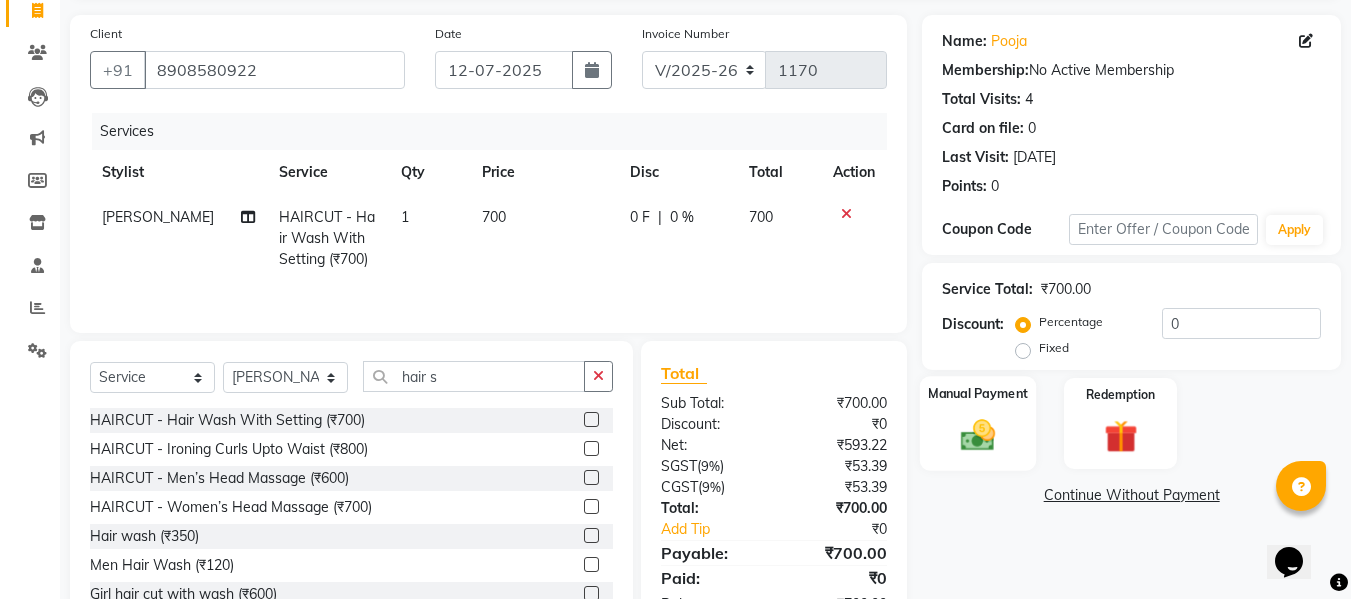 click 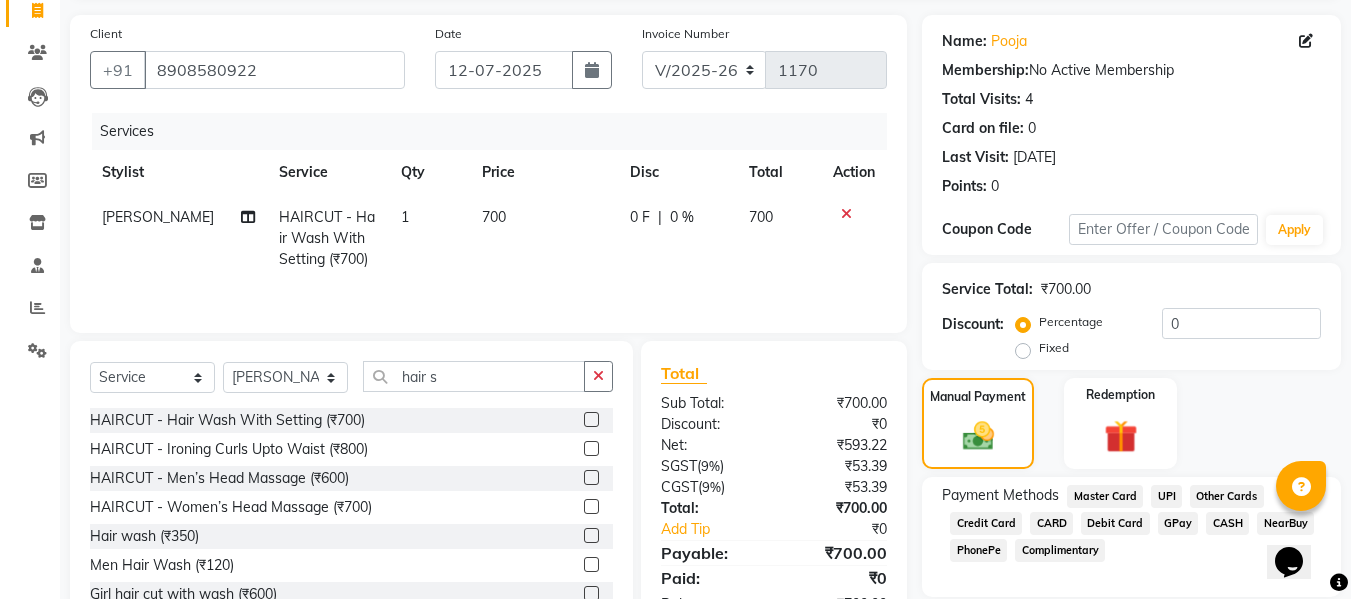 click on "UPI" 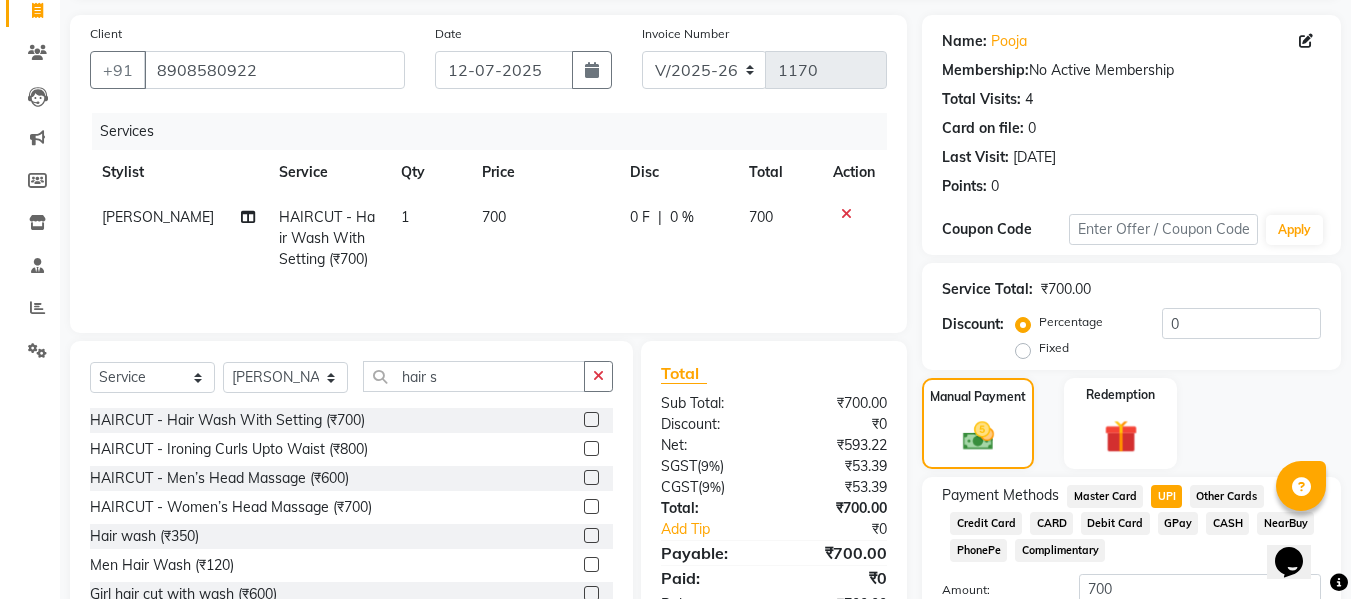 scroll, scrollTop: 287, scrollLeft: 0, axis: vertical 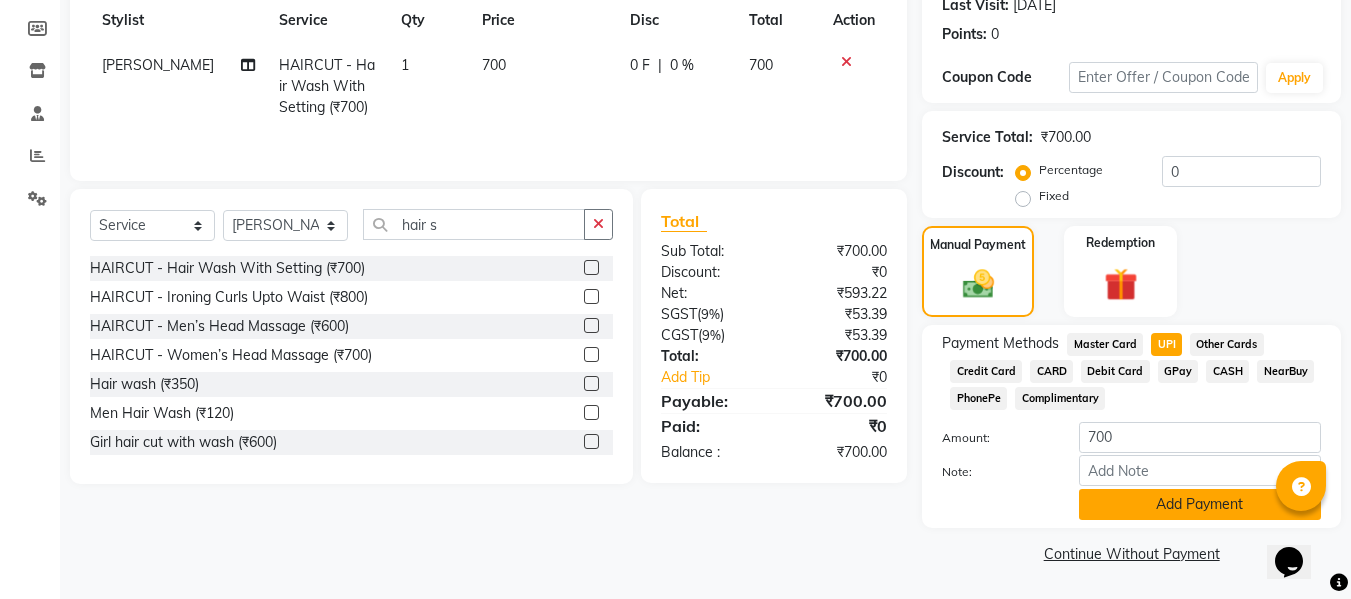 click on "Add Payment" 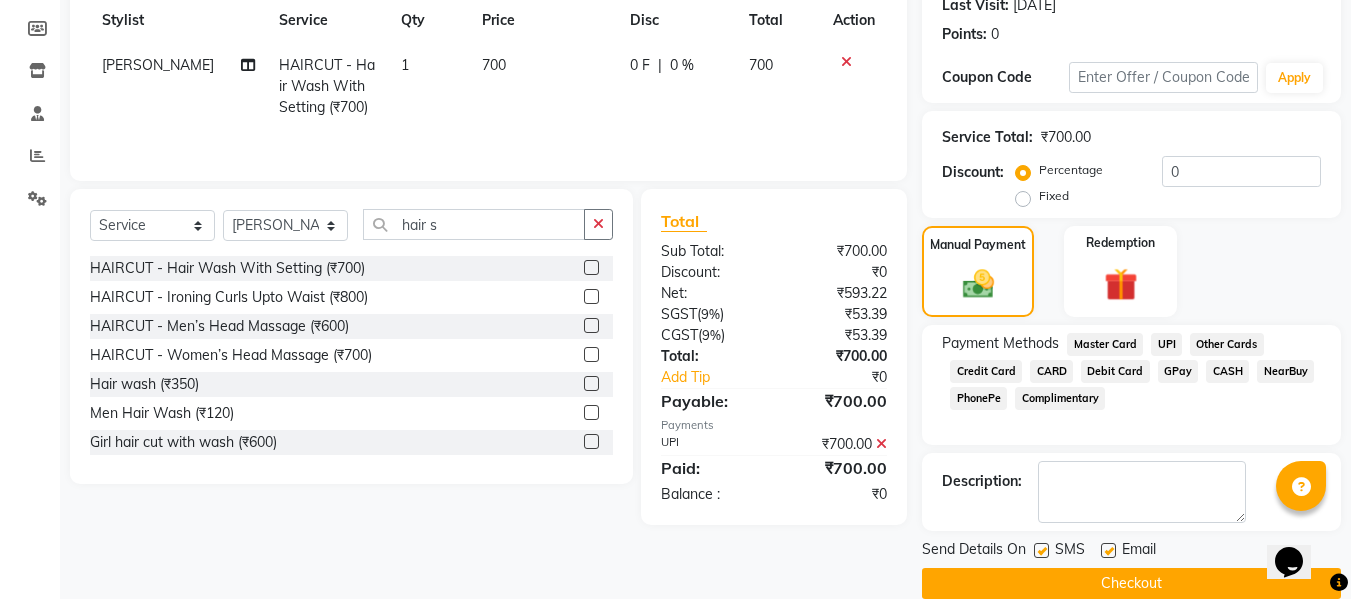 click 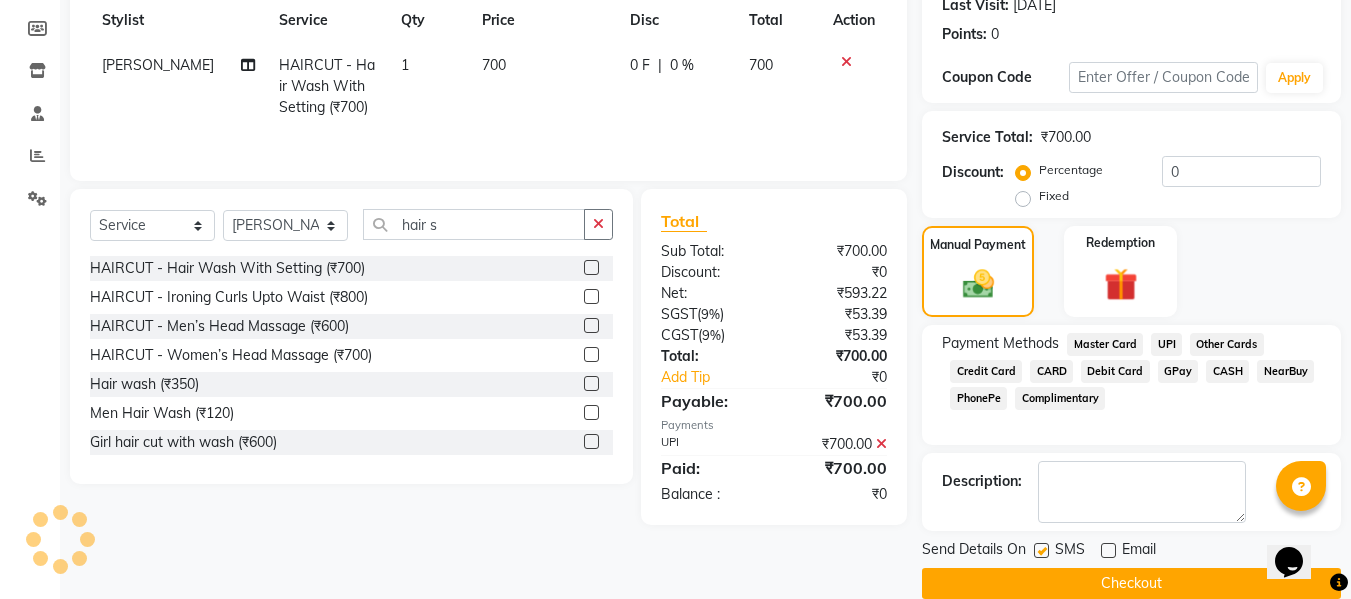 click on "Checkout" 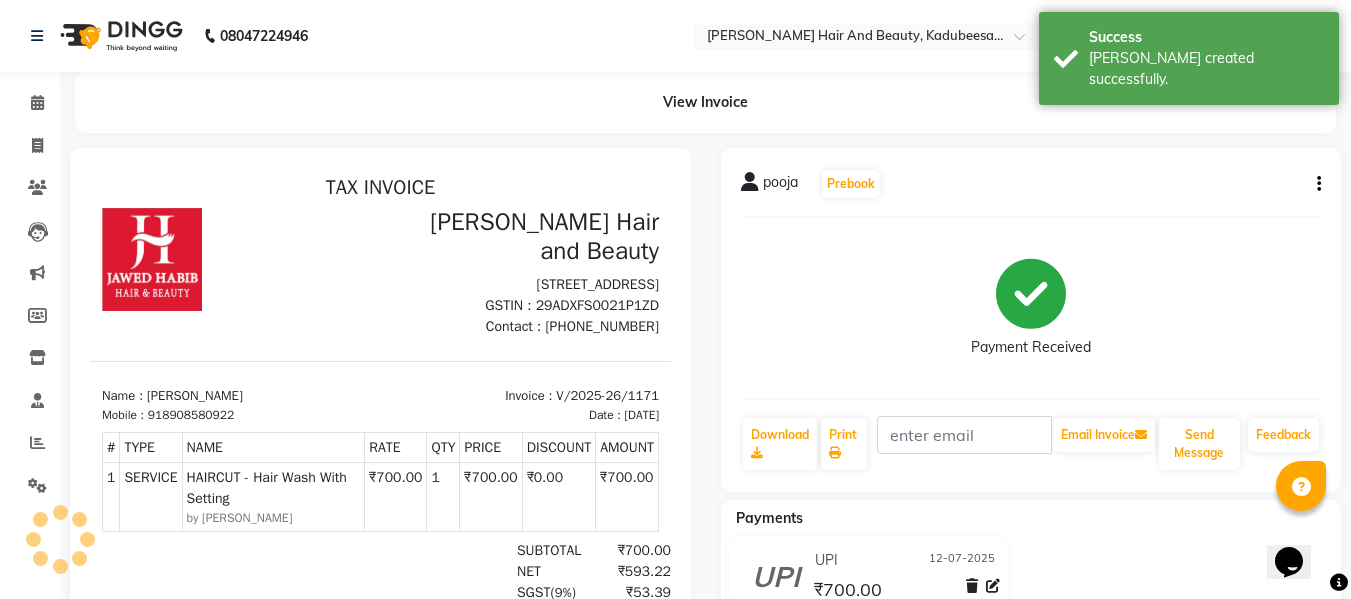 scroll, scrollTop: 0, scrollLeft: 0, axis: both 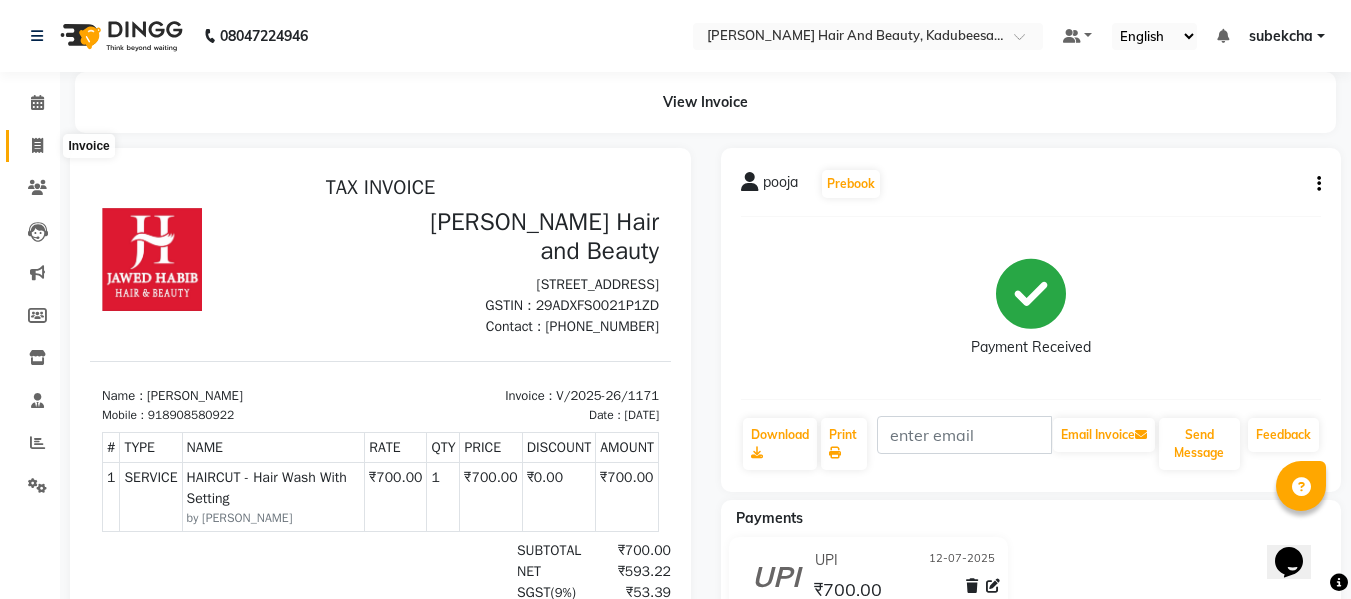 click 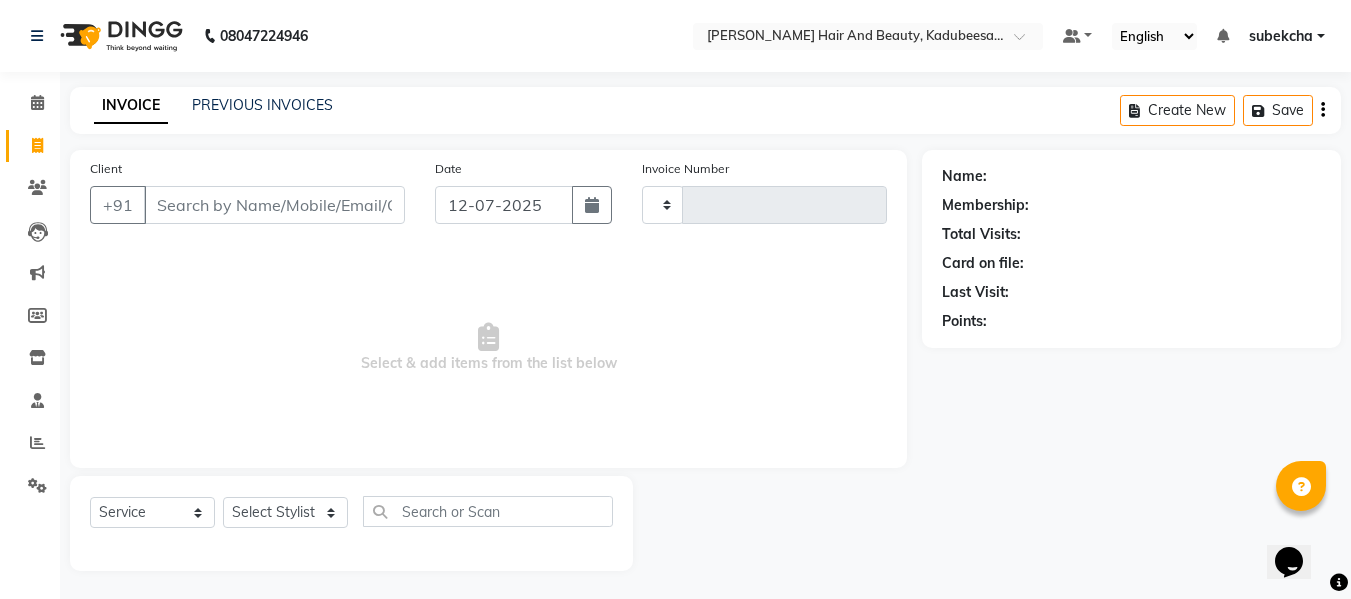 scroll, scrollTop: 2, scrollLeft: 0, axis: vertical 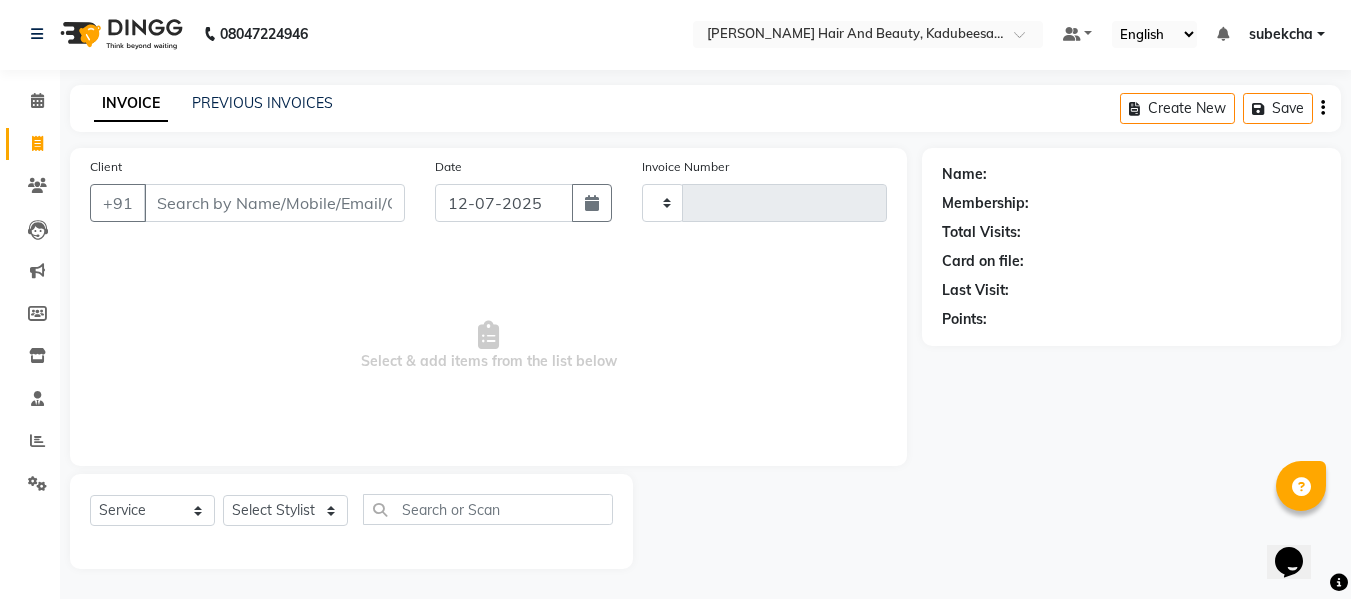 type on "1172" 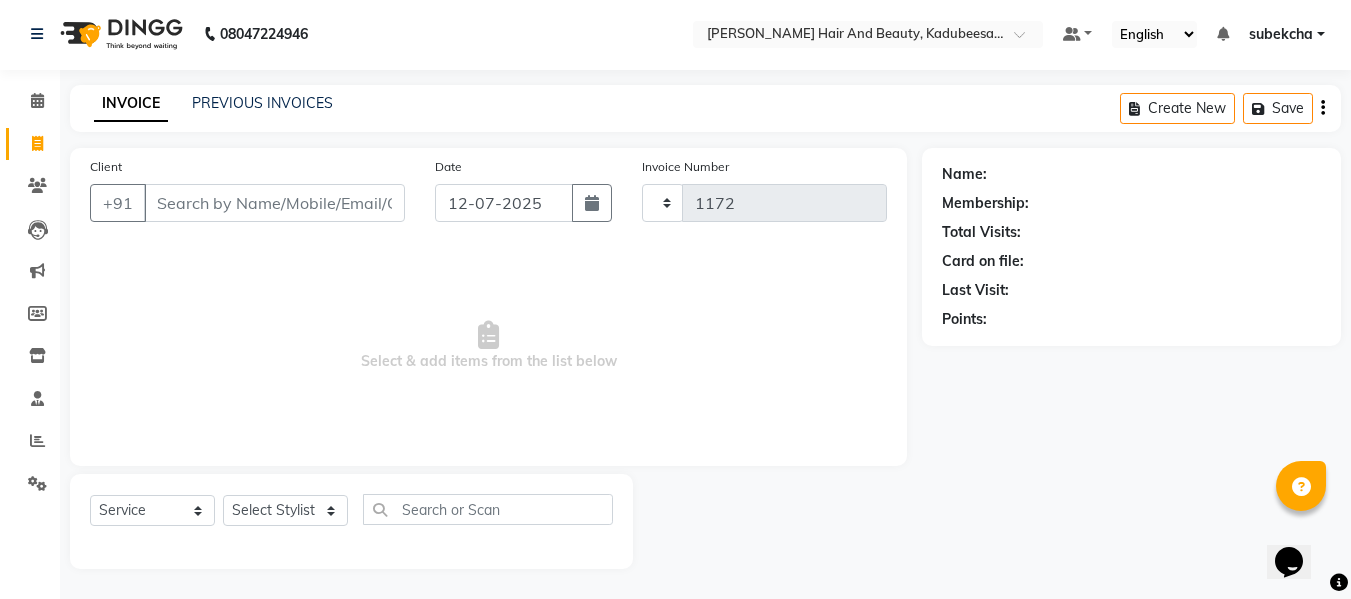 select on "7013" 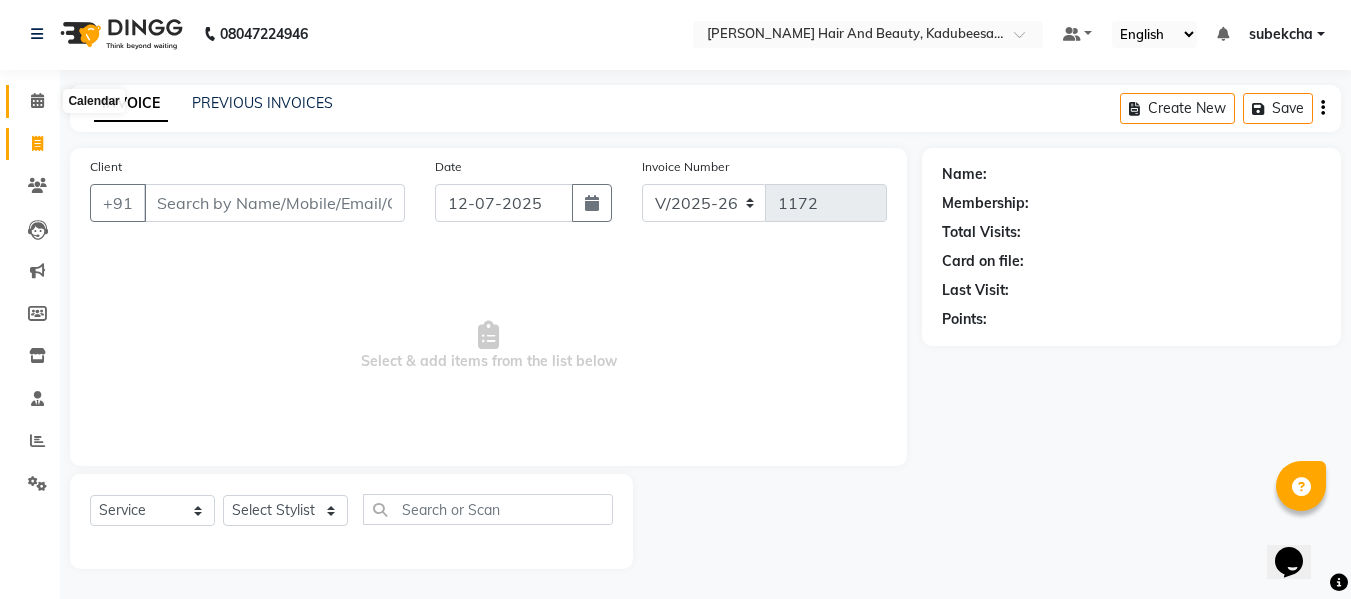 click 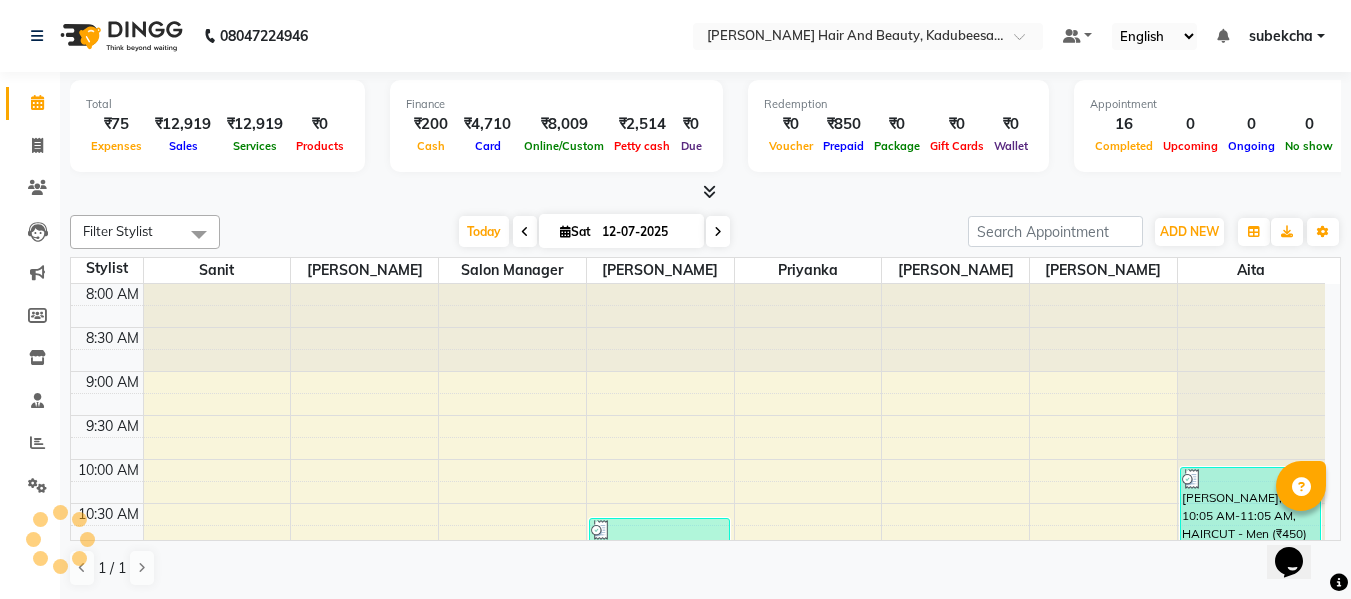 scroll, scrollTop: 881, scrollLeft: 0, axis: vertical 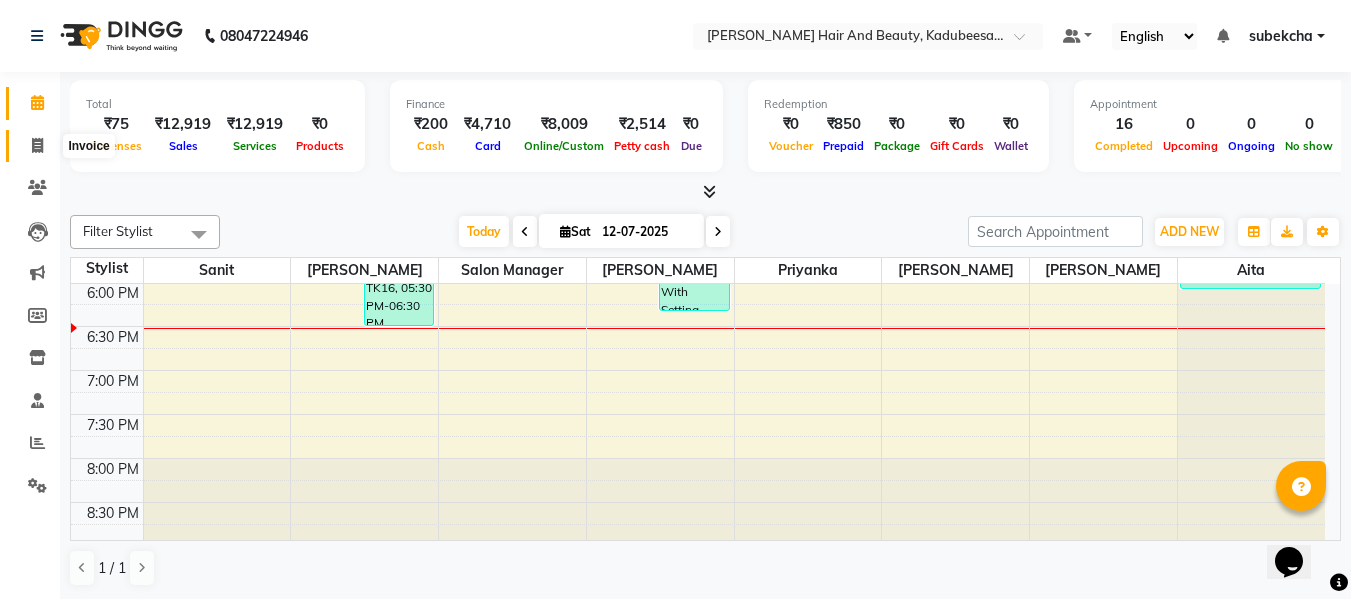 click 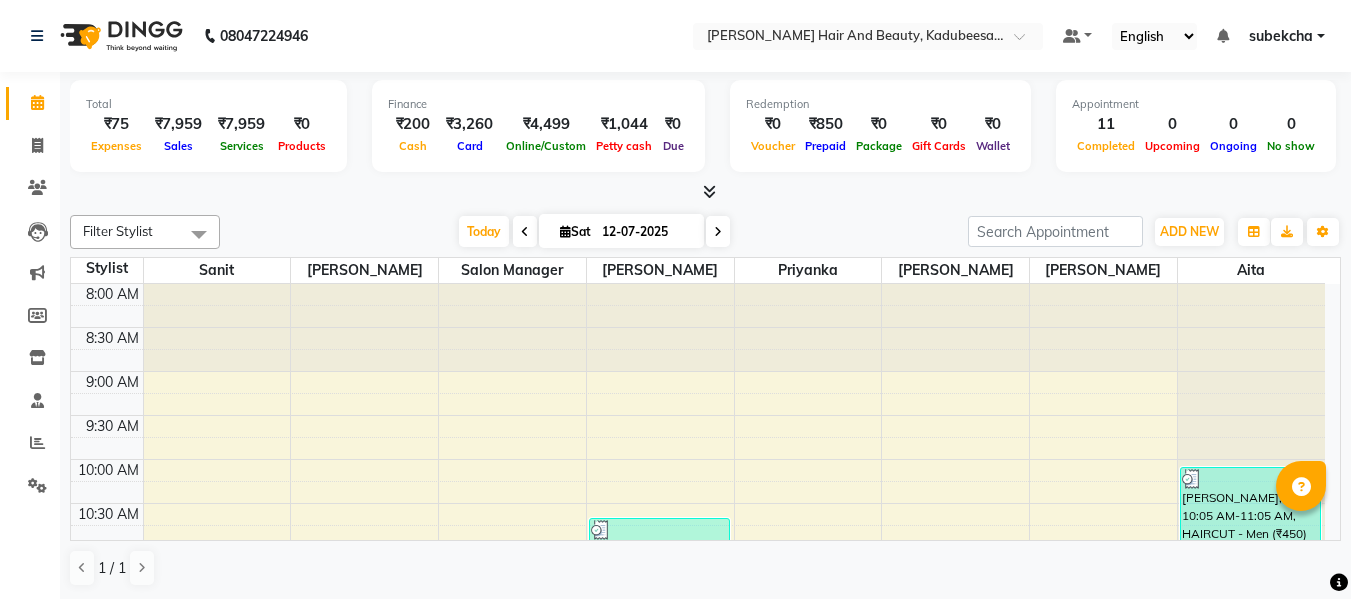 scroll, scrollTop: 0, scrollLeft: 0, axis: both 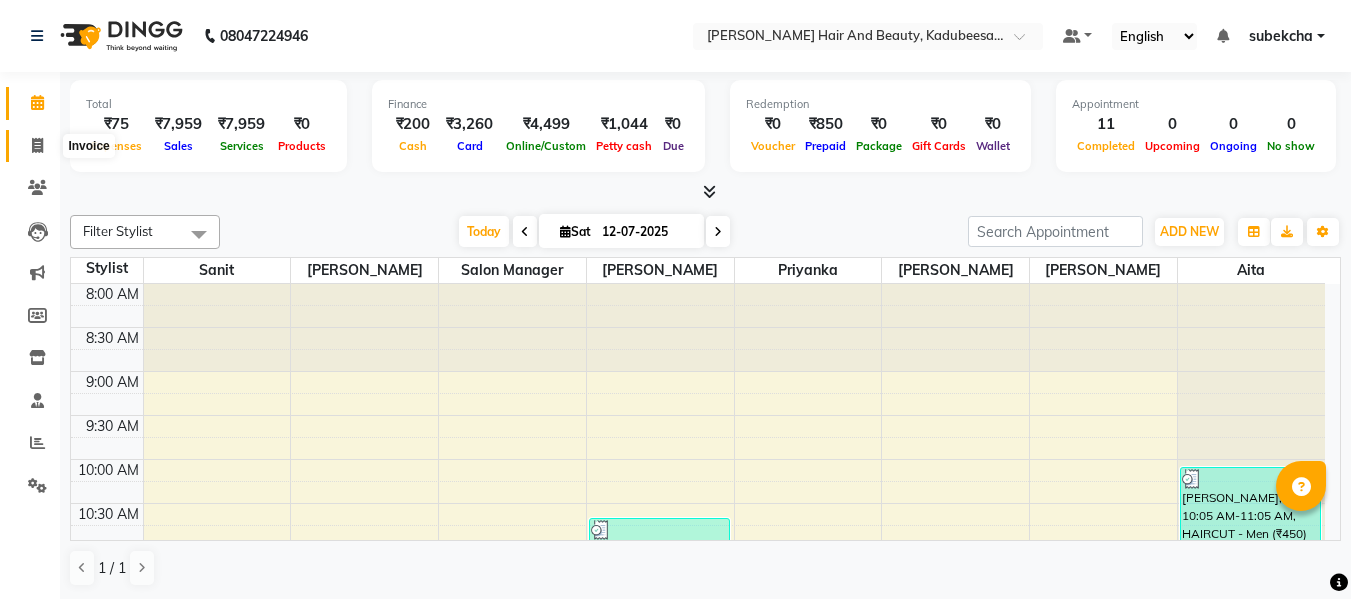 click 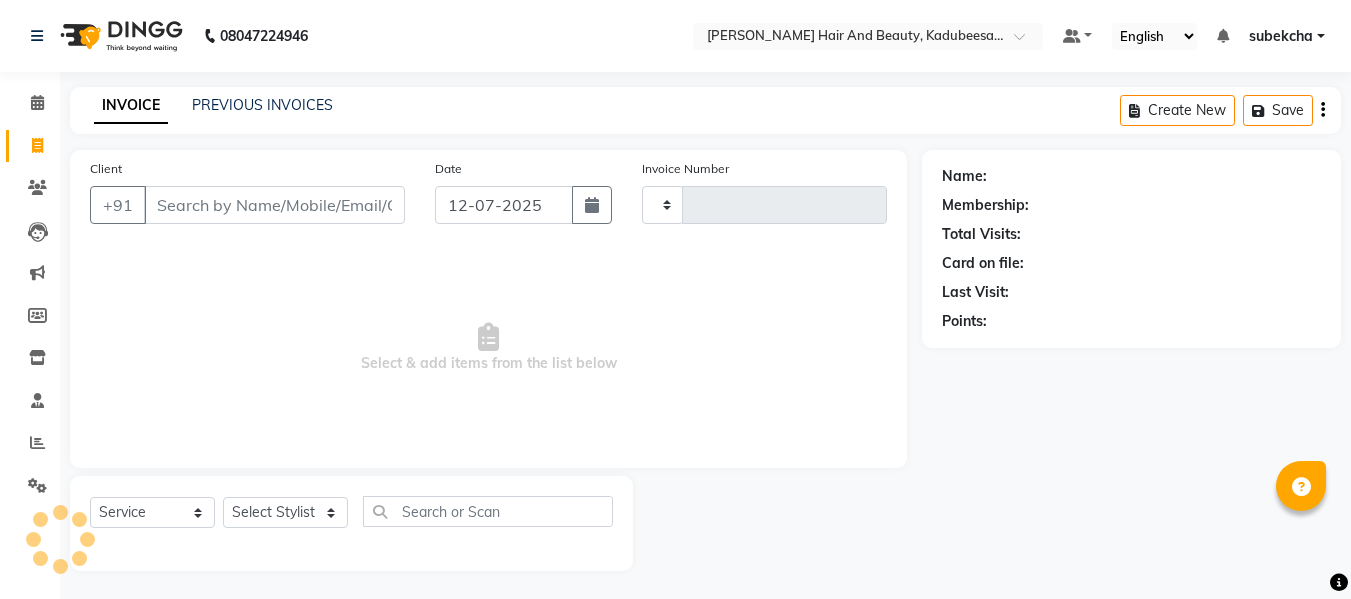 type on "1167" 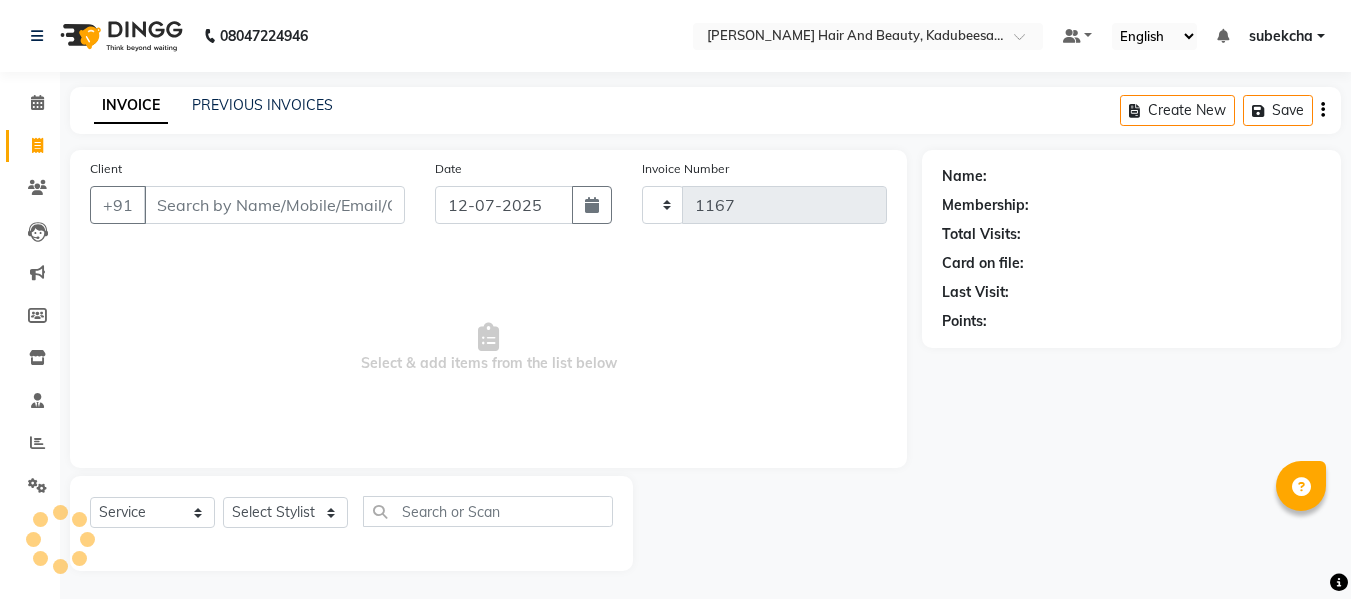select on "7013" 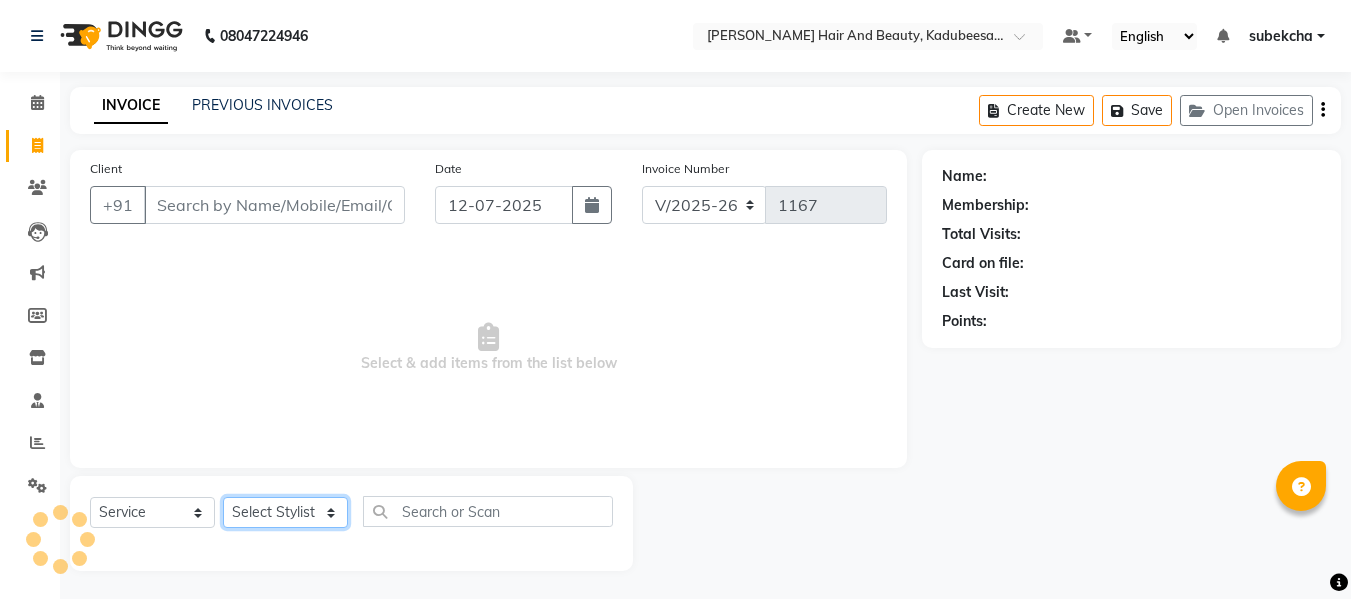 click on "Select Stylist aita [PERSON_NAME]  priyanka [PERSON_NAME] Salon Manager Sanit subekcha [PERSON_NAME]" 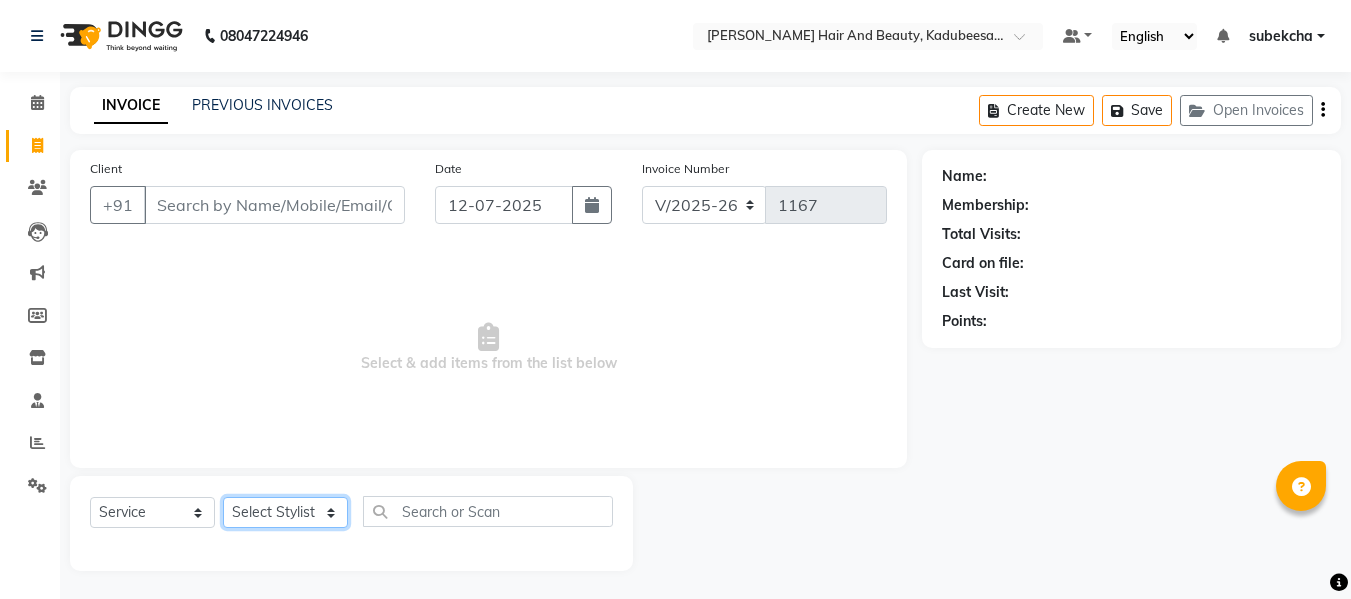 select on "79629" 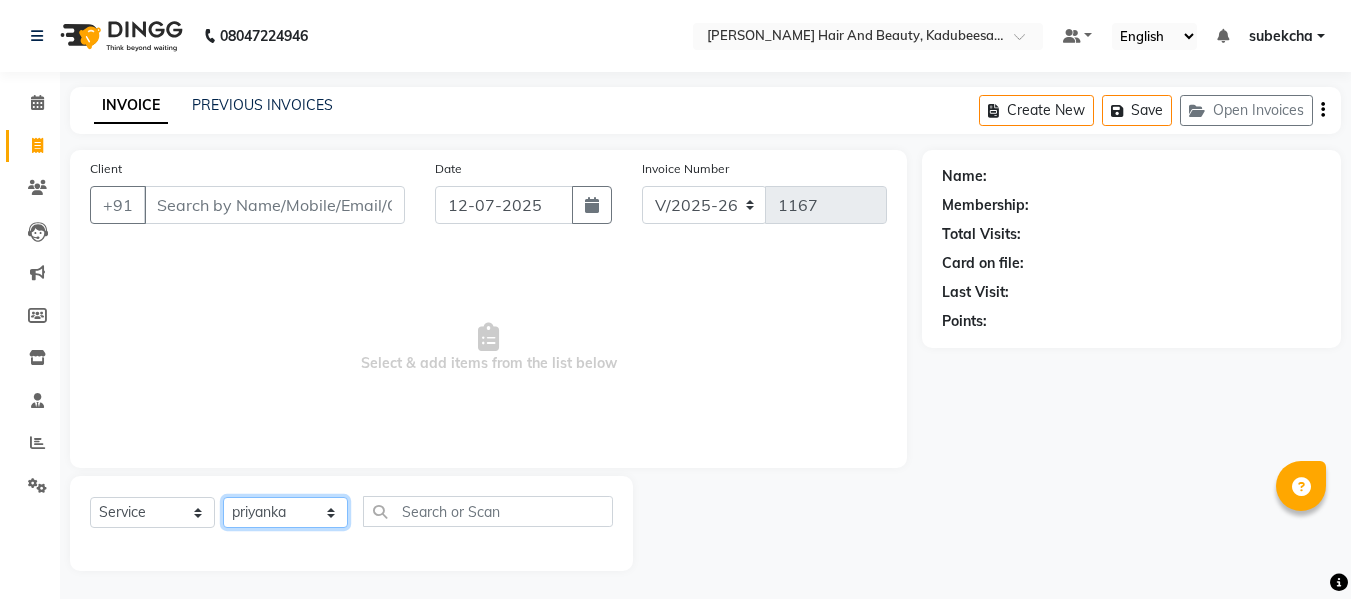 click on "Select Stylist aita [PERSON_NAME]  priyanka [PERSON_NAME] Salon Manager Sanit subekcha [PERSON_NAME]" 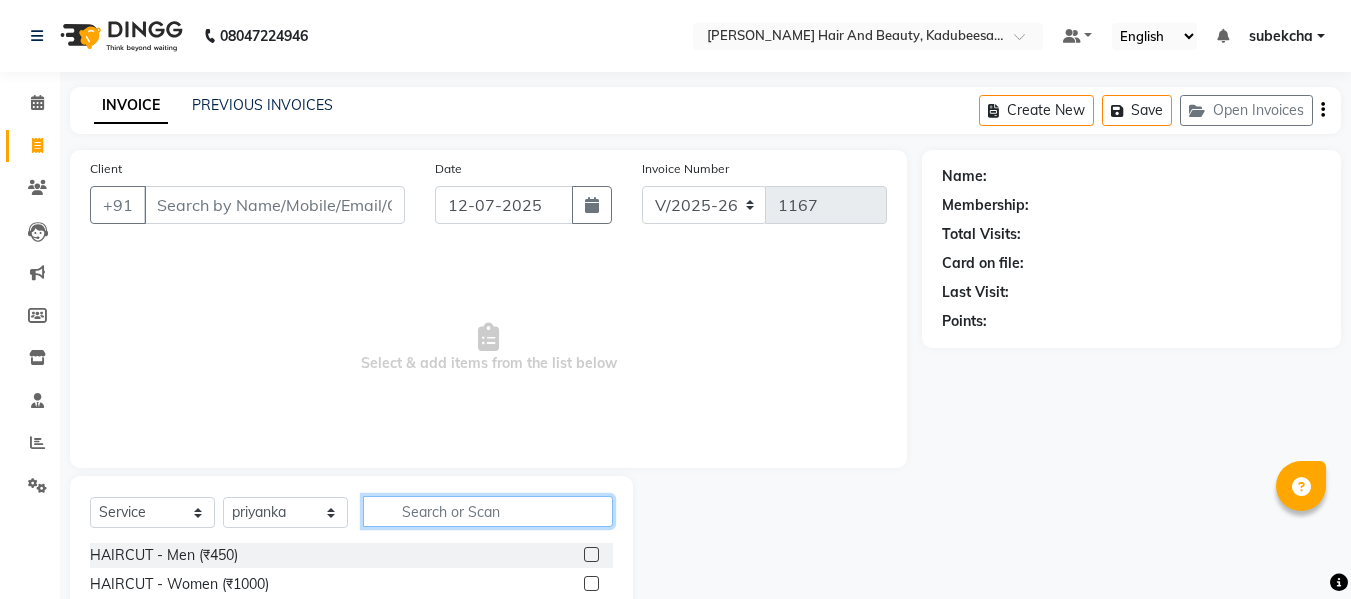 click 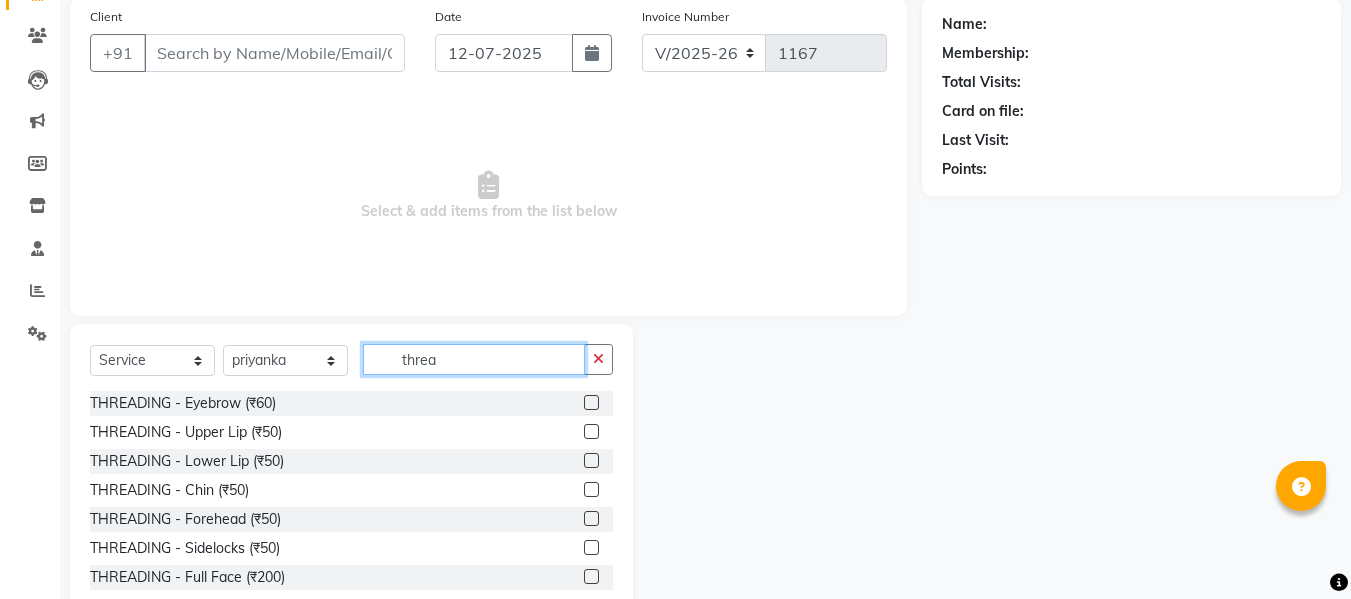 scroll, scrollTop: 154, scrollLeft: 0, axis: vertical 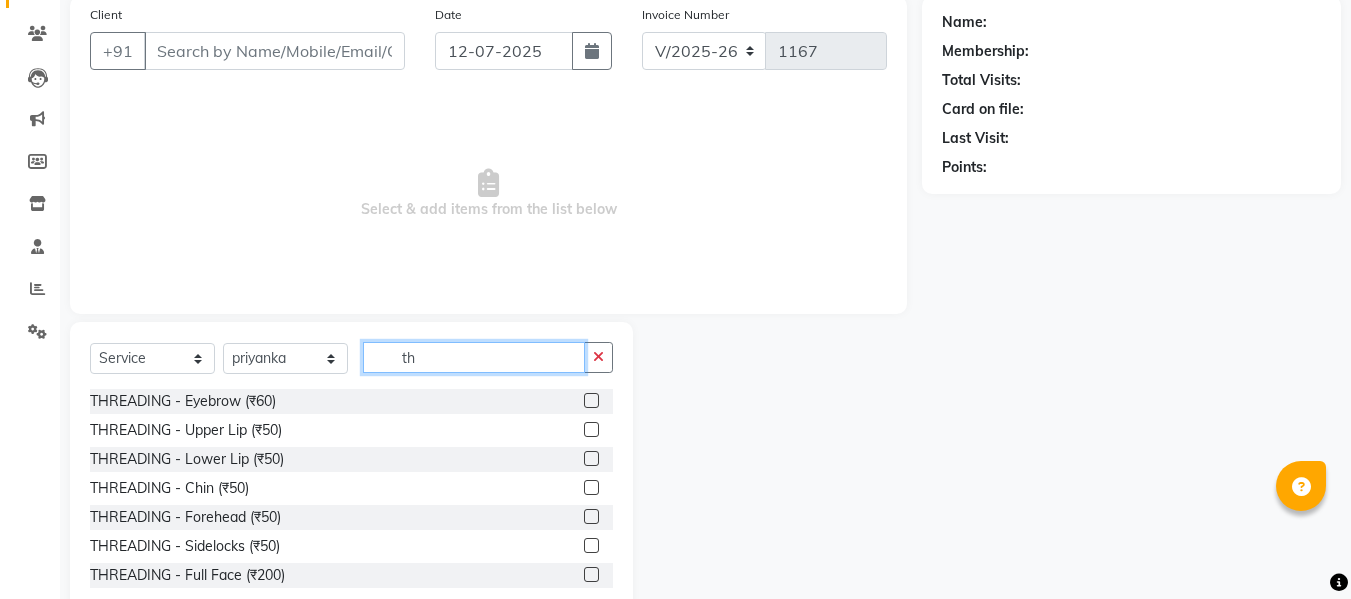 type on "t" 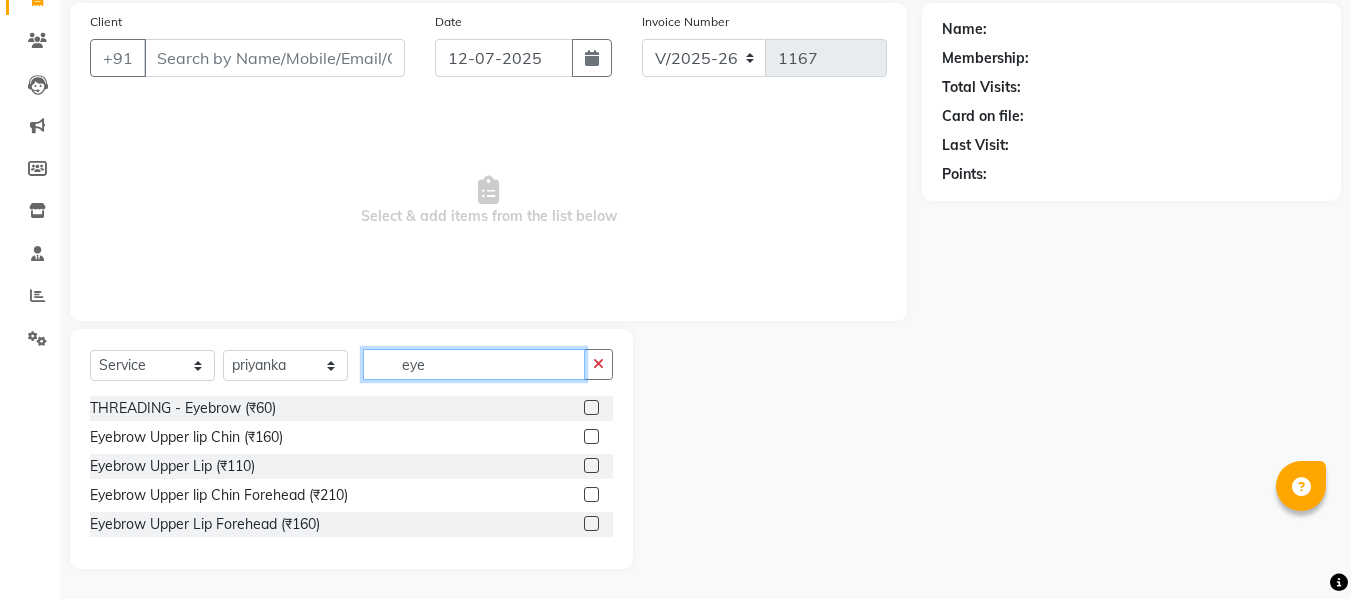 scroll, scrollTop: 147, scrollLeft: 0, axis: vertical 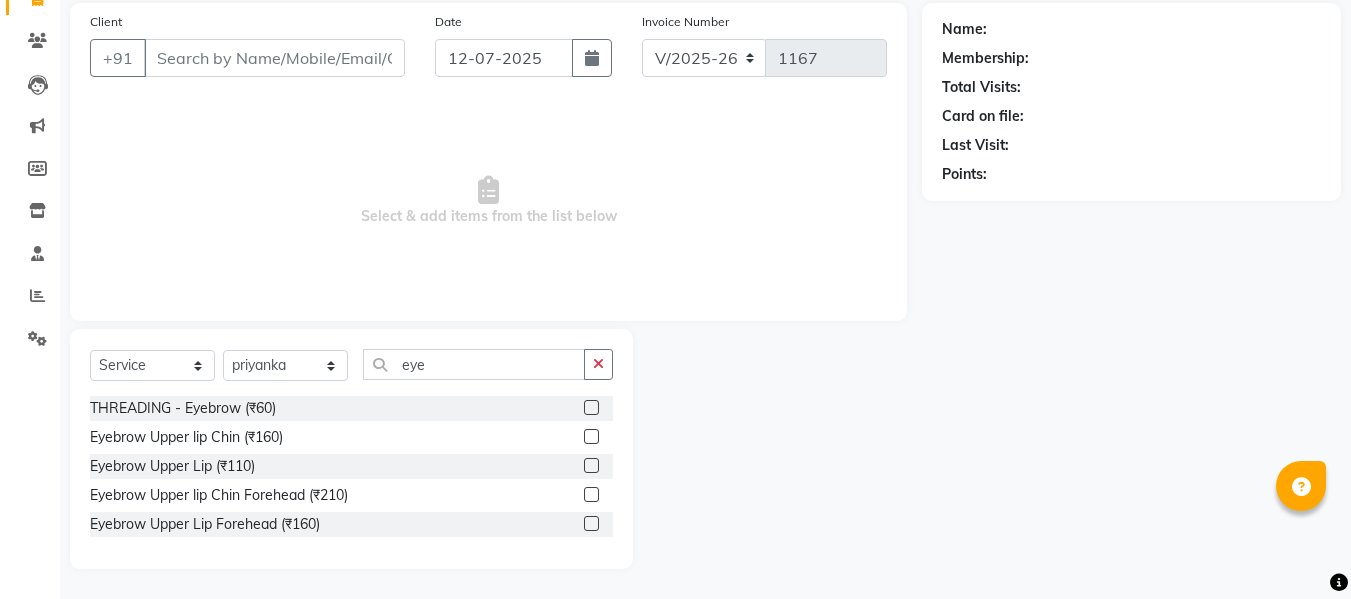 click 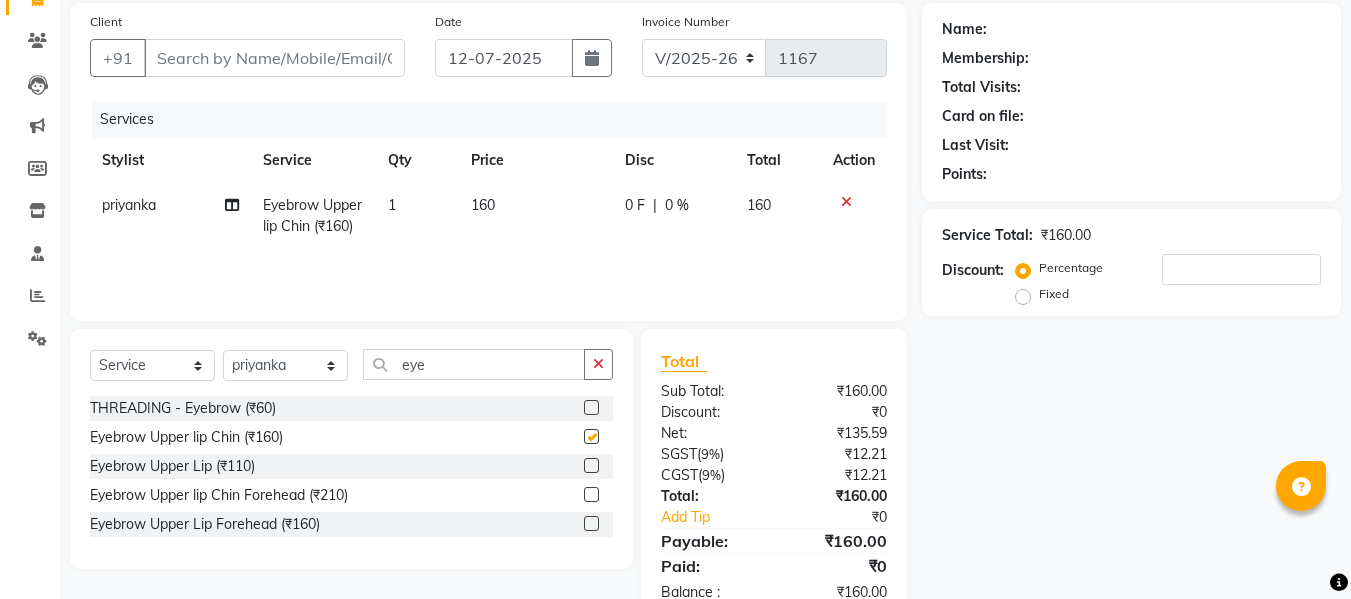 checkbox on "false" 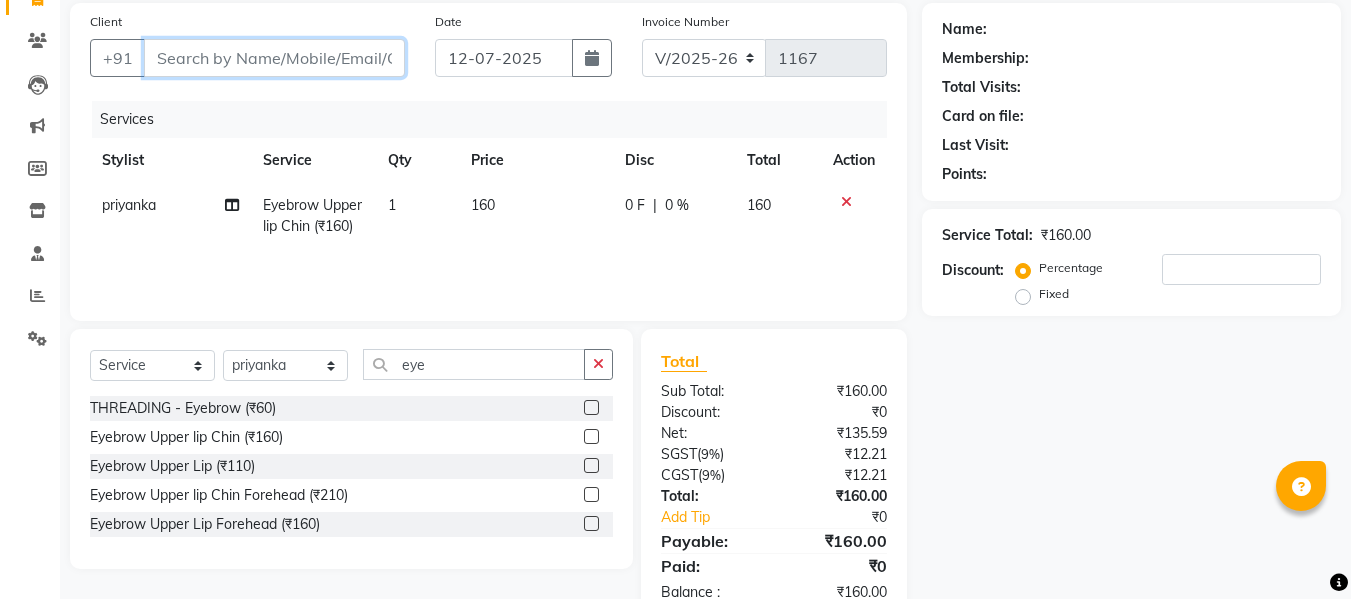 click on "Client" at bounding box center (274, 58) 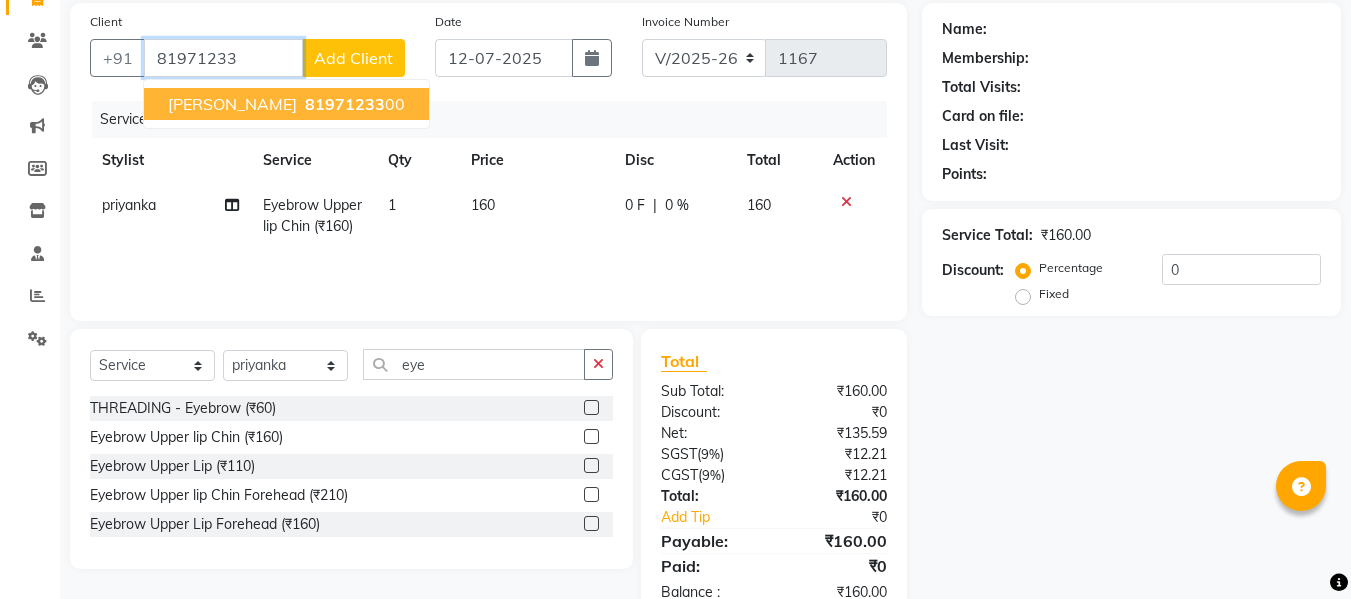 click on "81971233" at bounding box center (345, 104) 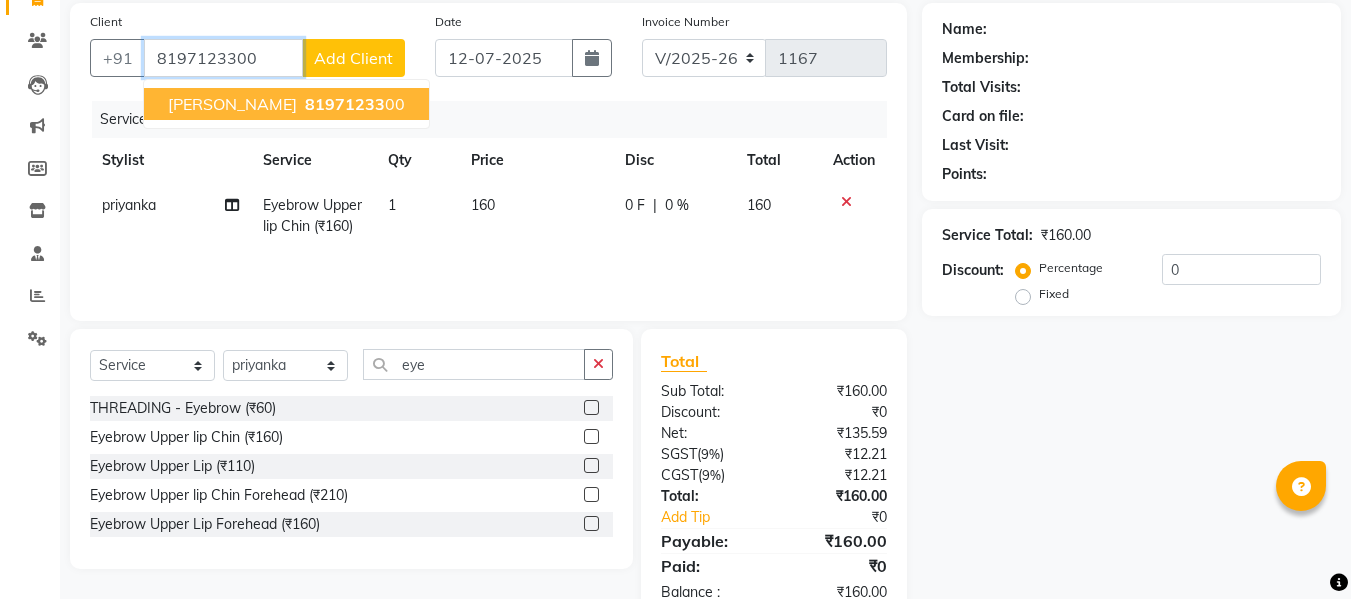 type on "8197123300" 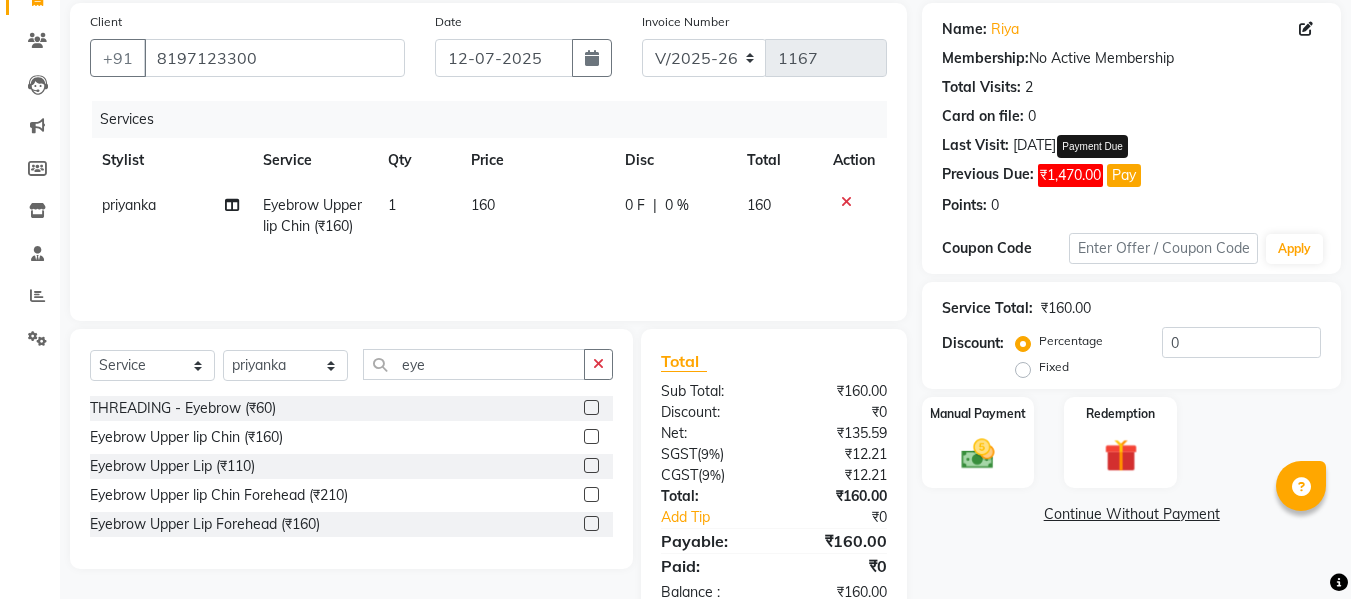 click on "₹1,470.00" 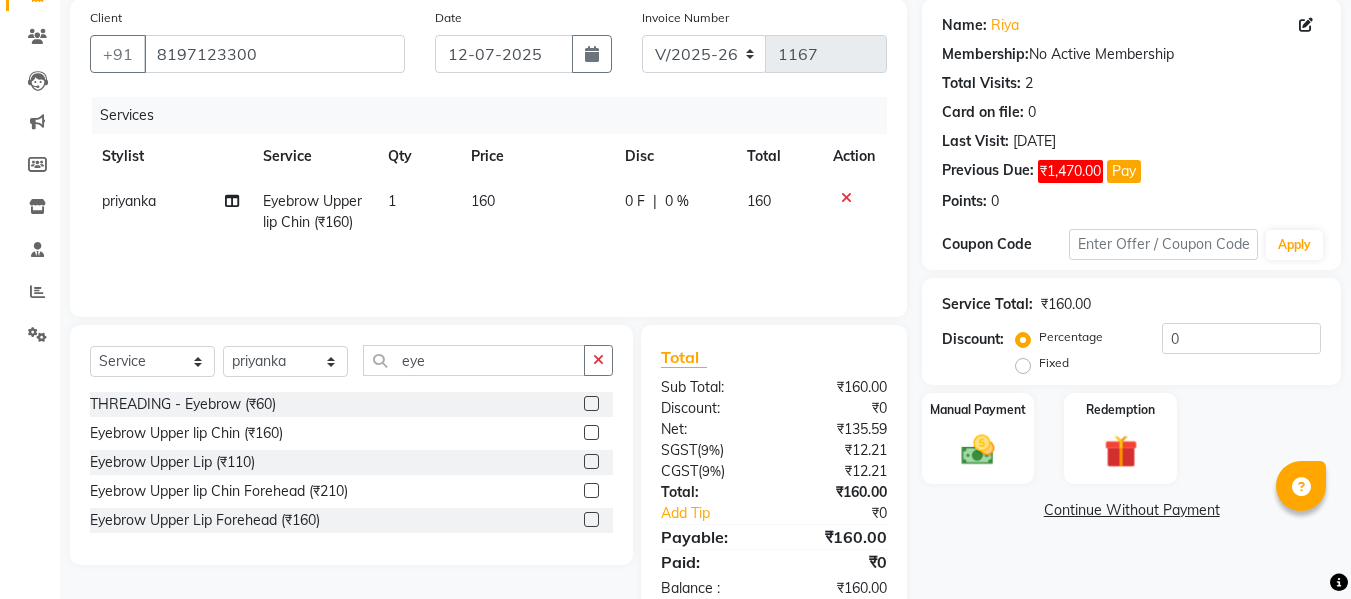 scroll, scrollTop: 161, scrollLeft: 0, axis: vertical 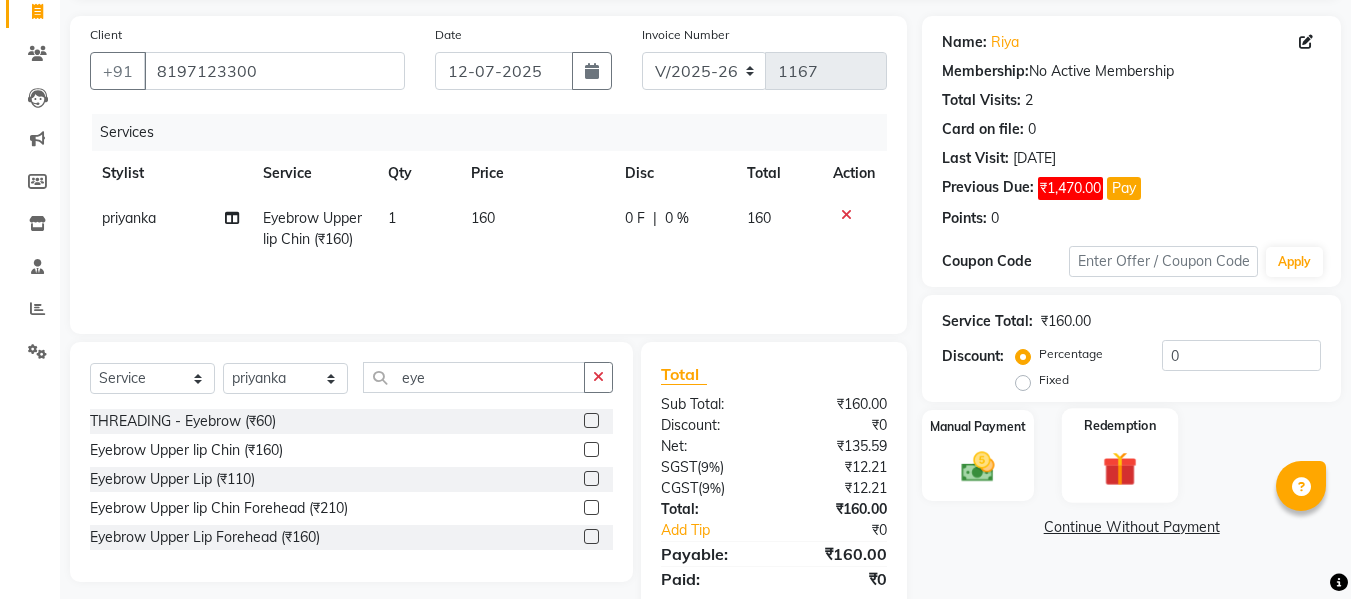 click on "Redemption" 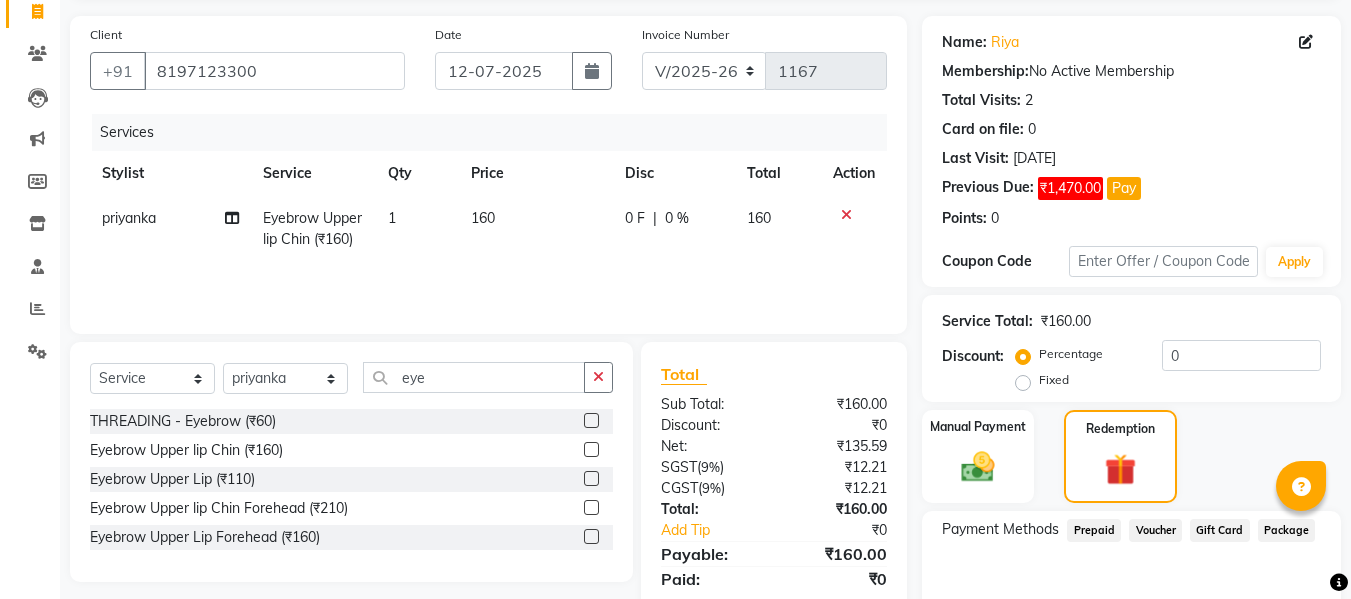 scroll, scrollTop: 237, scrollLeft: 0, axis: vertical 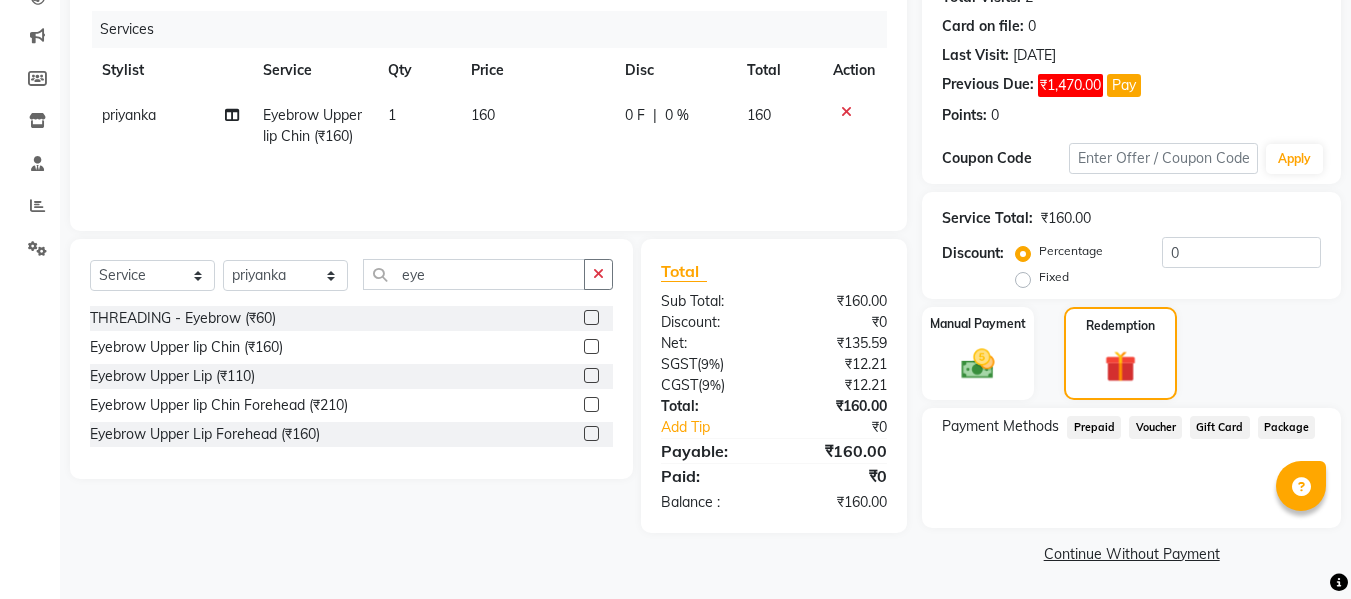 click on "Package" 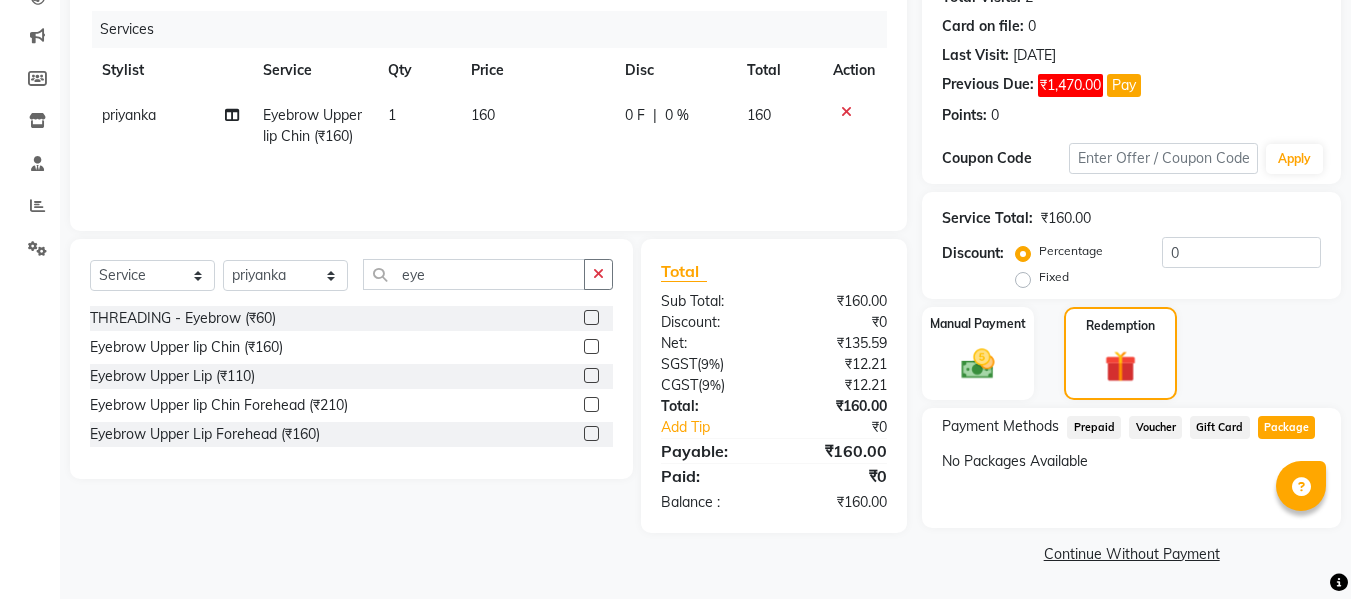click on "Prepaid" 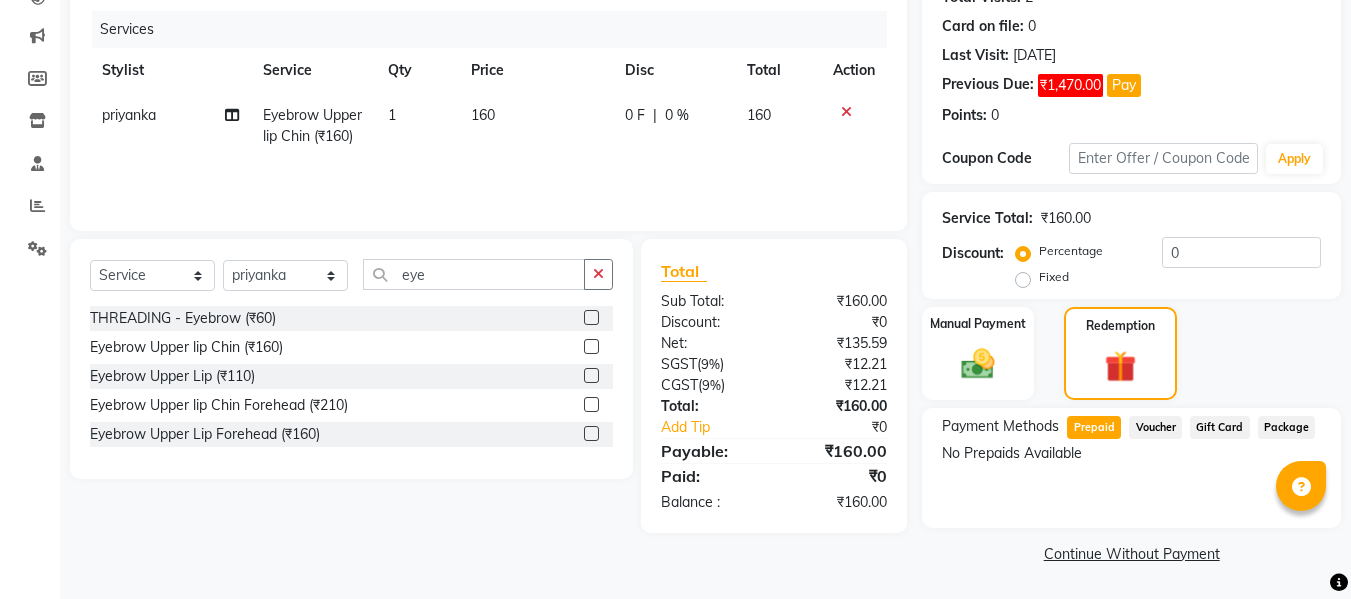 click on "Prepaid" 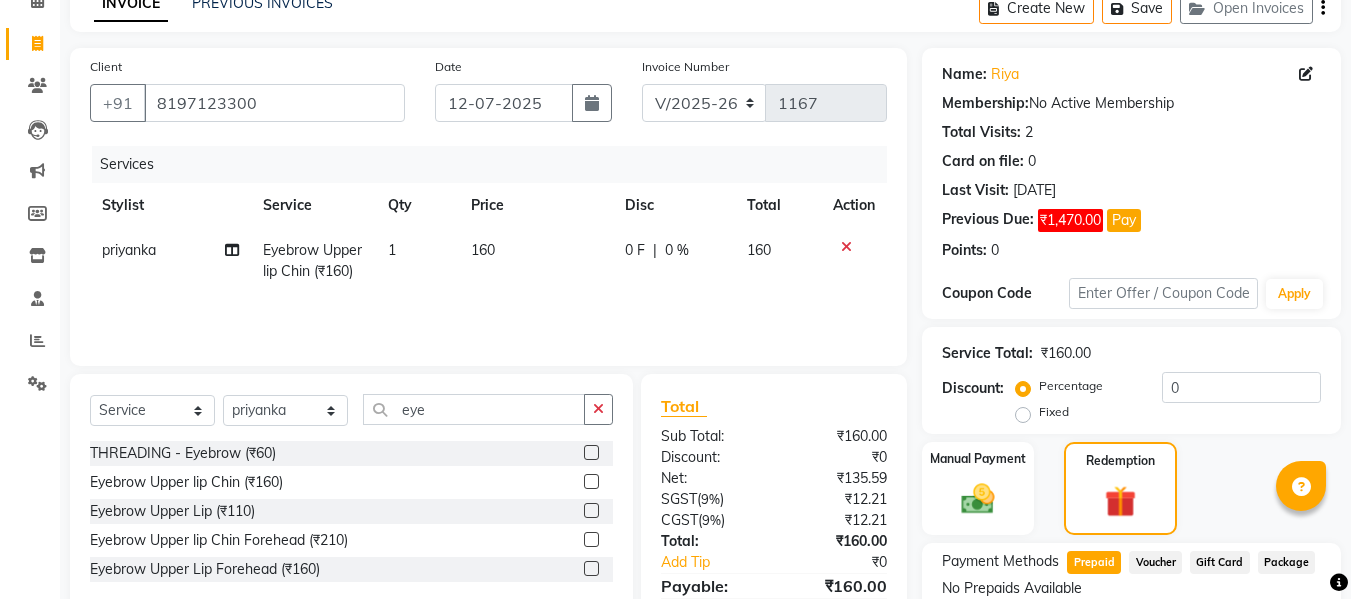 scroll, scrollTop: 99, scrollLeft: 0, axis: vertical 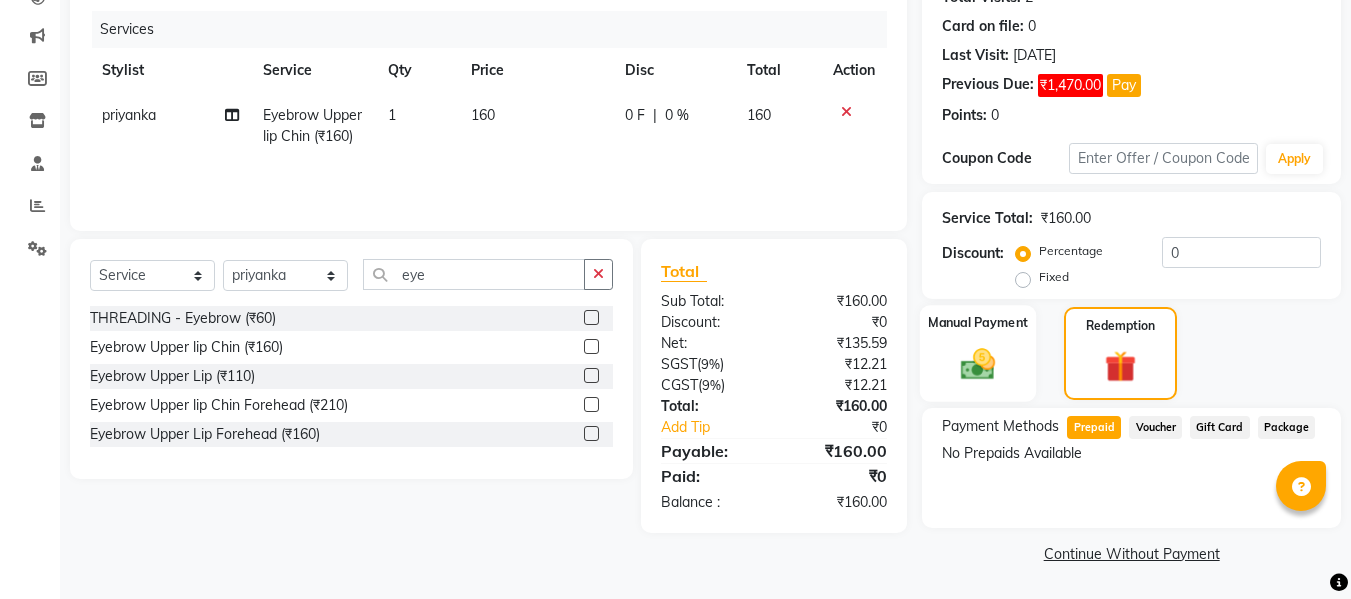 click 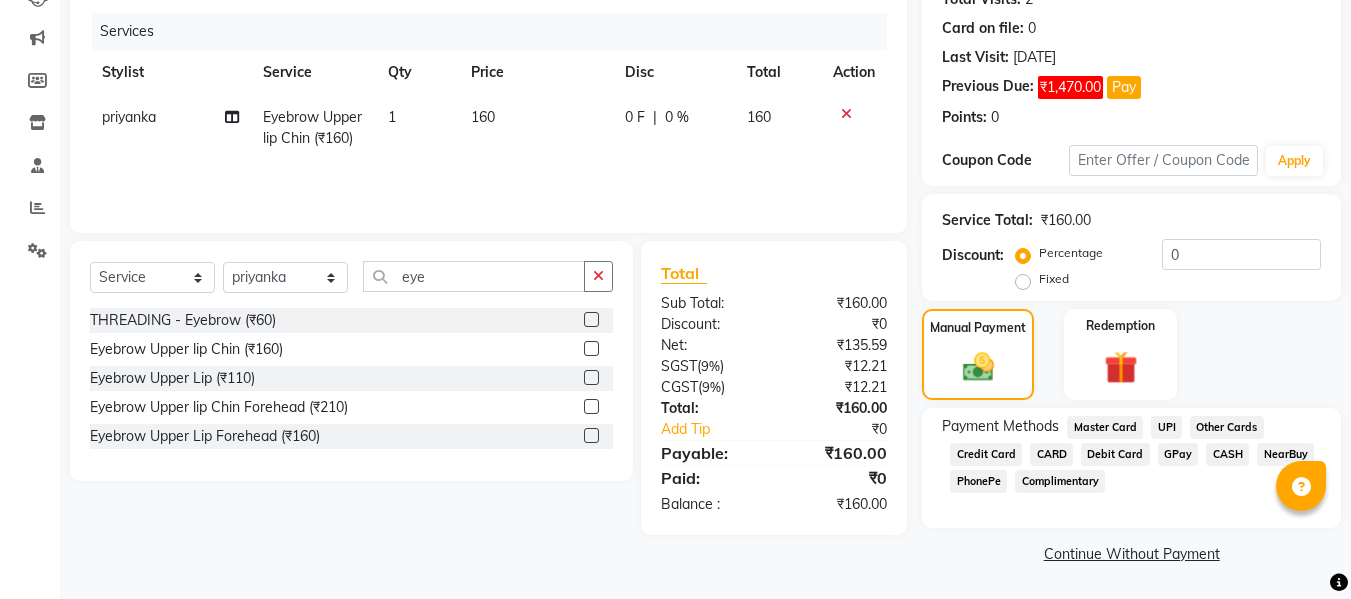 click on "UPI" 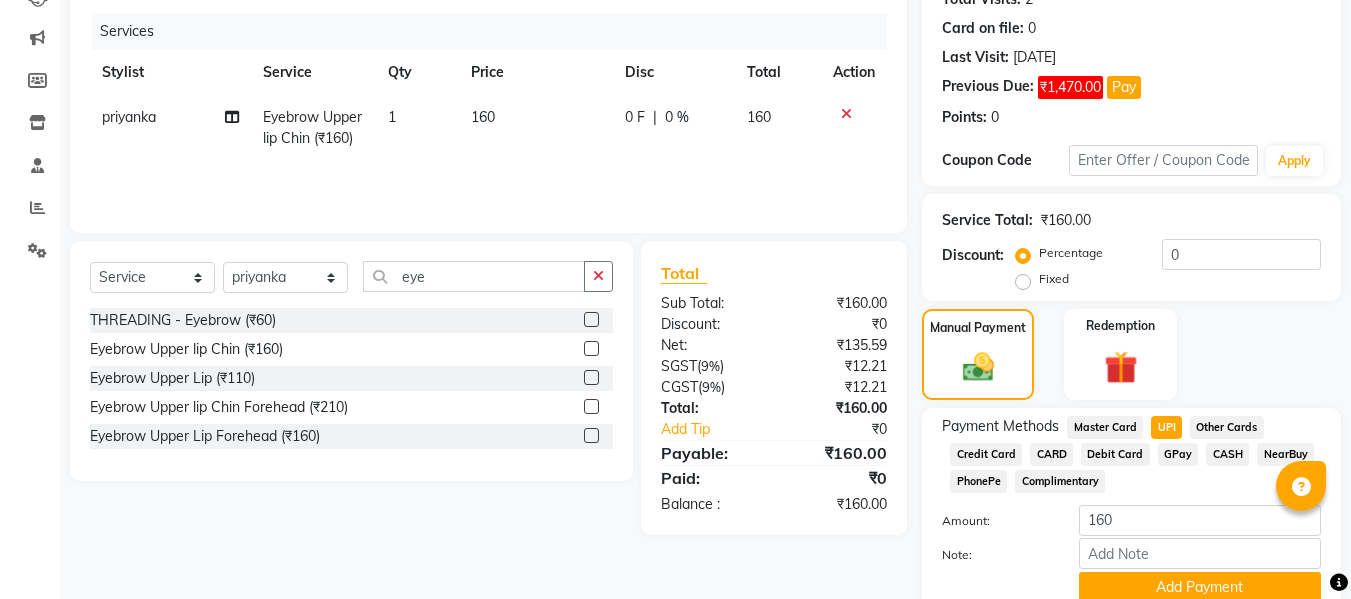 scroll, scrollTop: 237, scrollLeft: 0, axis: vertical 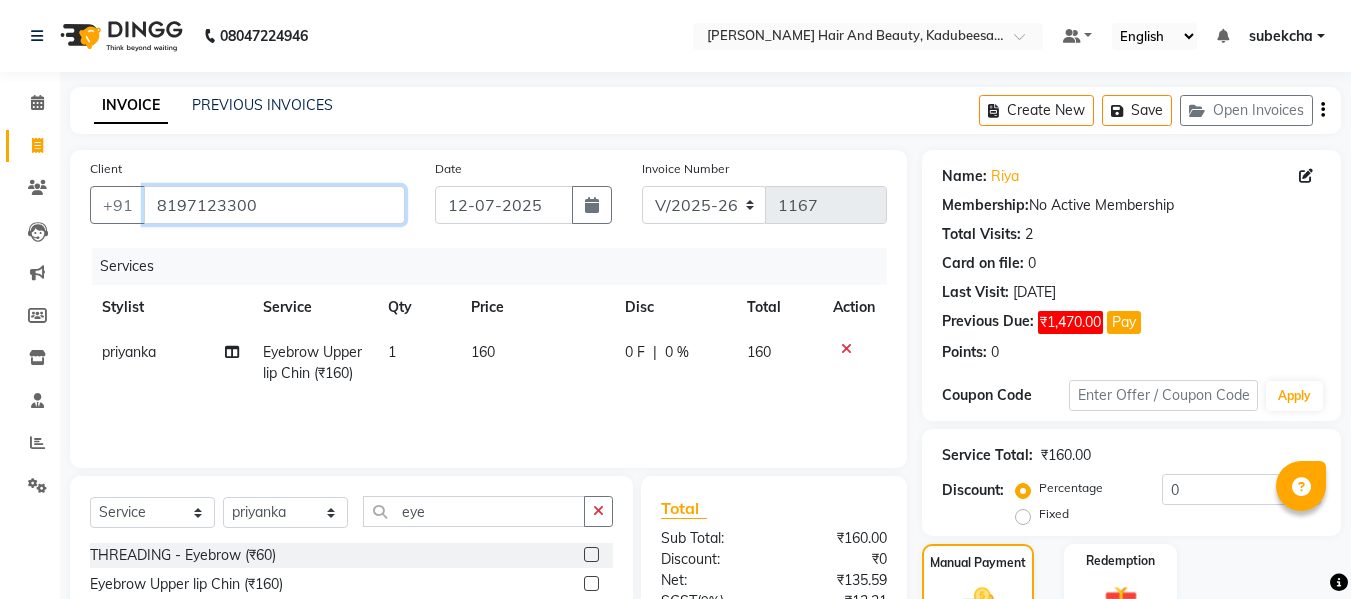 drag, startPoint x: 295, startPoint y: 203, endPoint x: 87, endPoint y: 206, distance: 208.02164 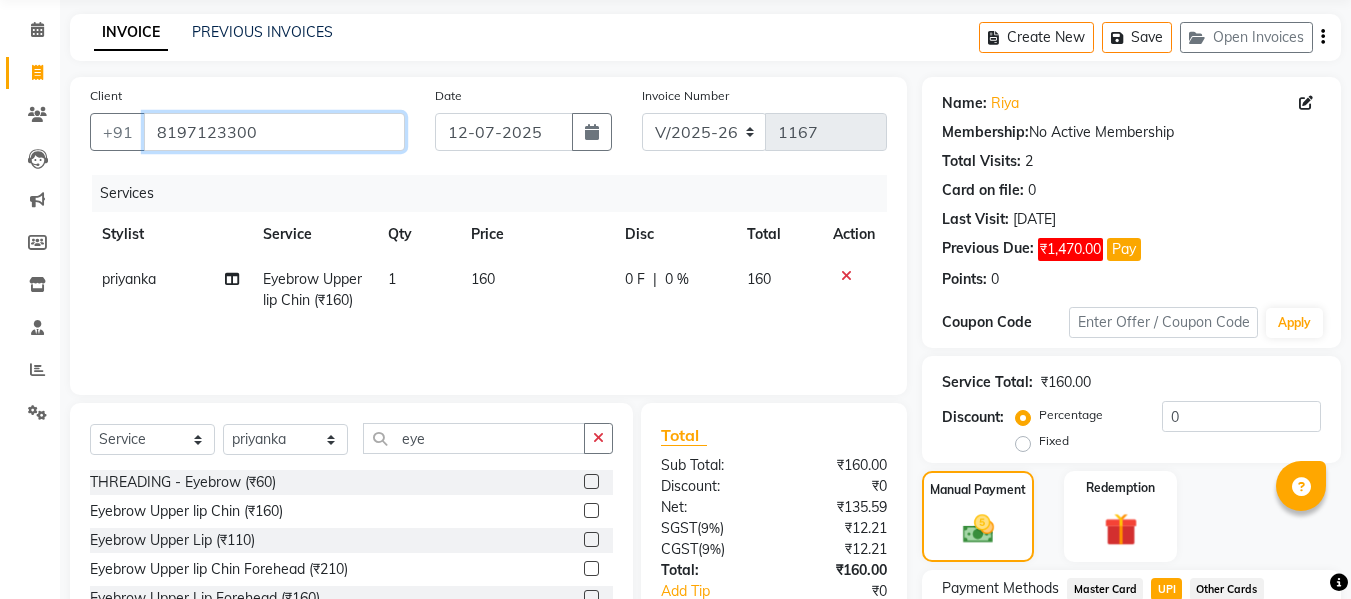 scroll, scrollTop: 233, scrollLeft: 0, axis: vertical 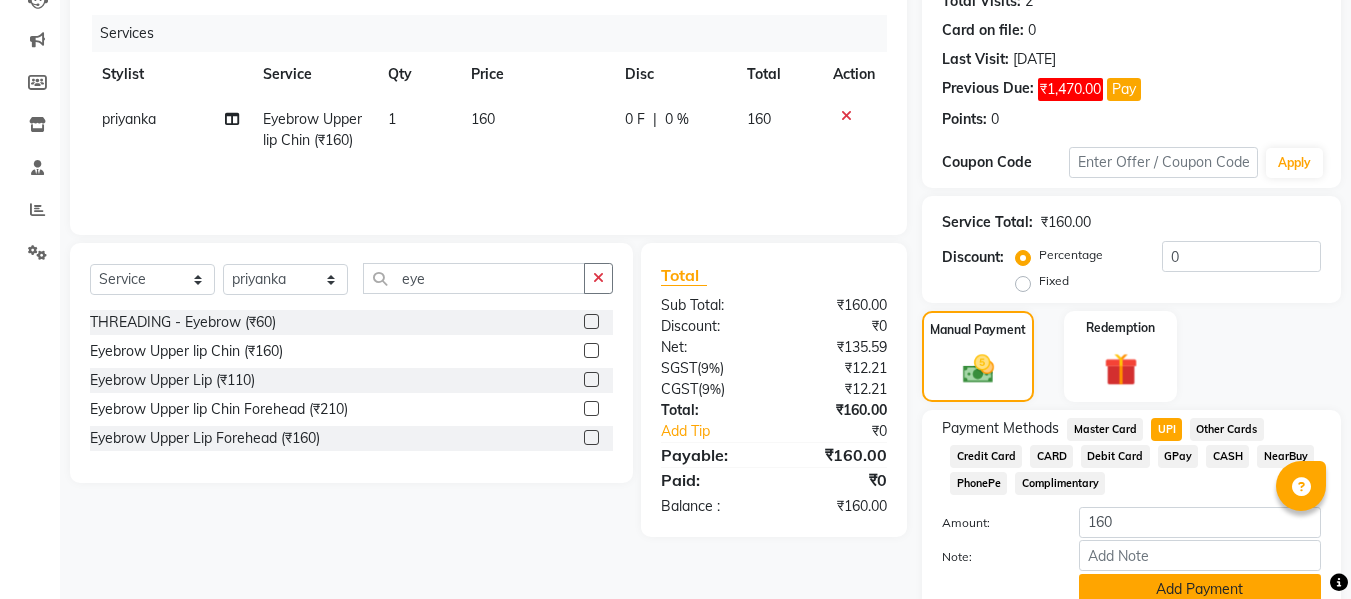 click on "Add Payment" 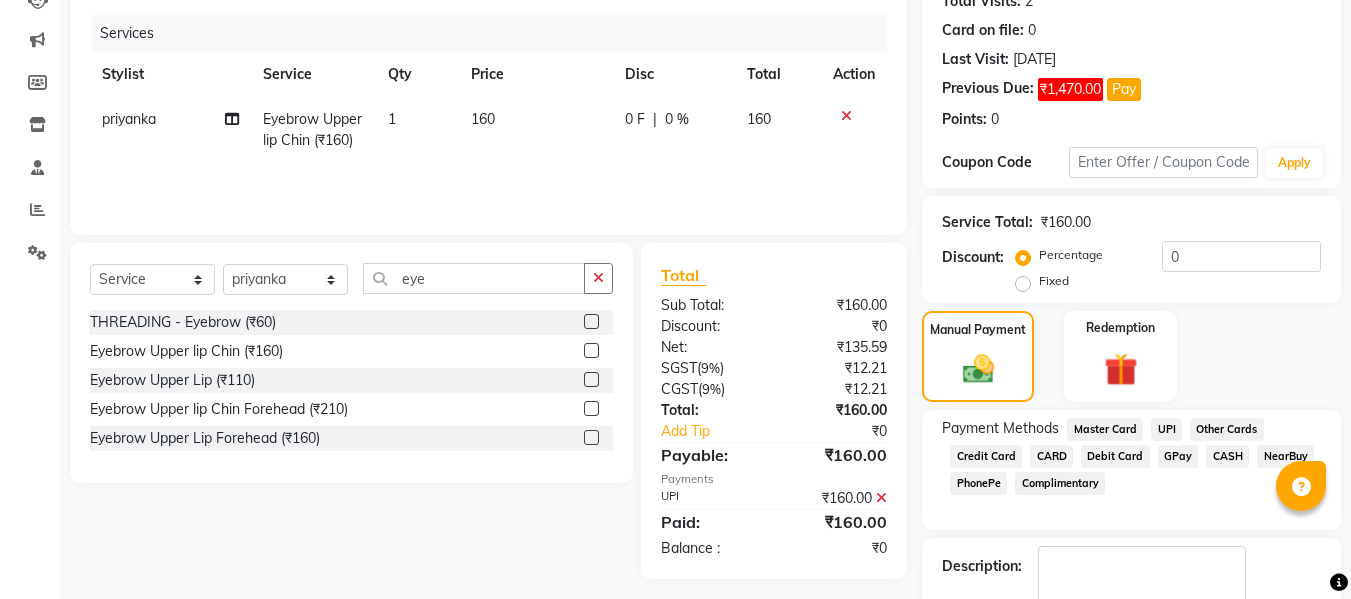 scroll, scrollTop: 348, scrollLeft: 0, axis: vertical 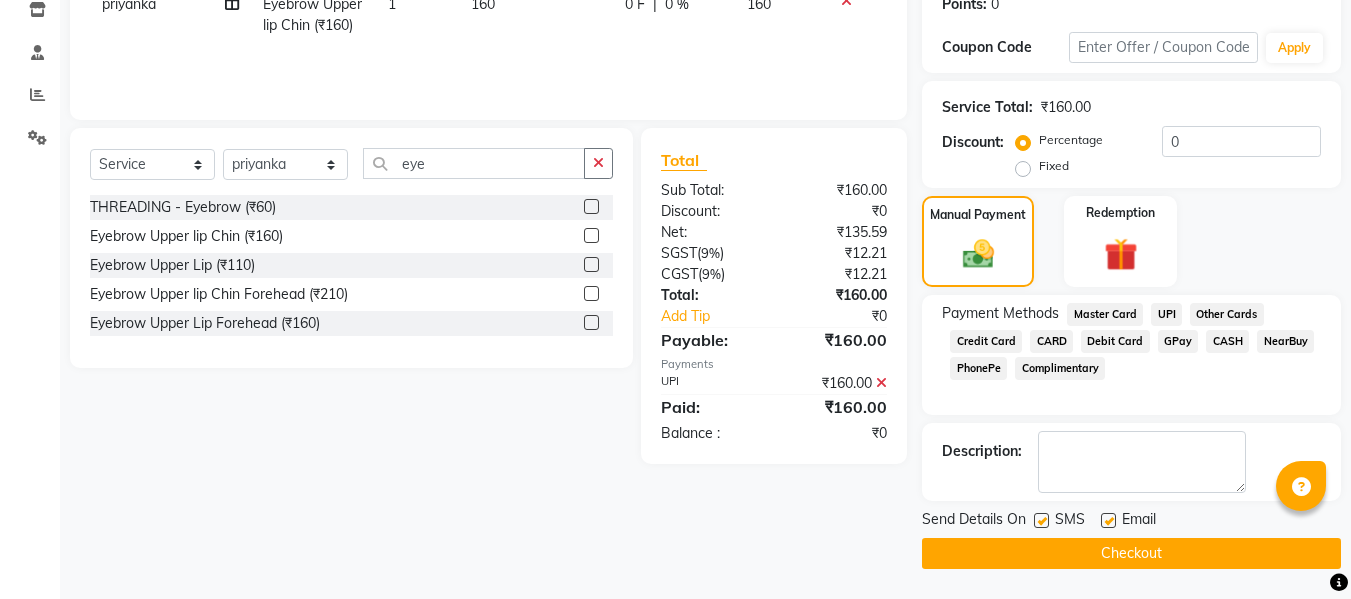 click 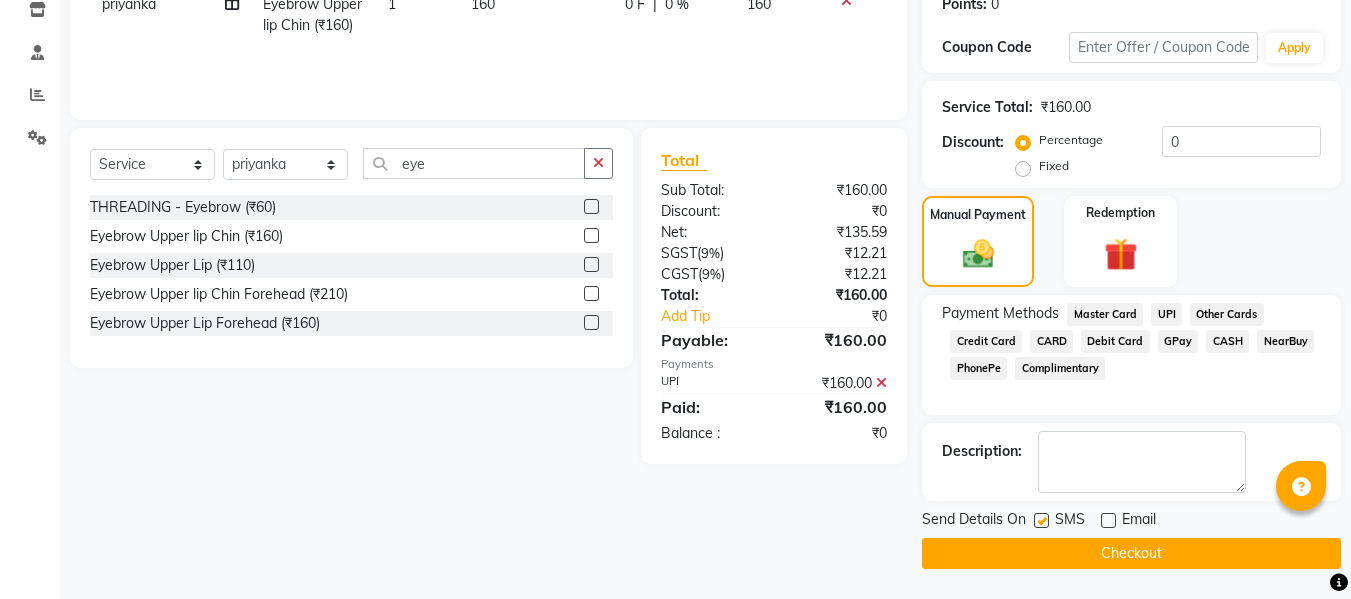 click on "Checkout" 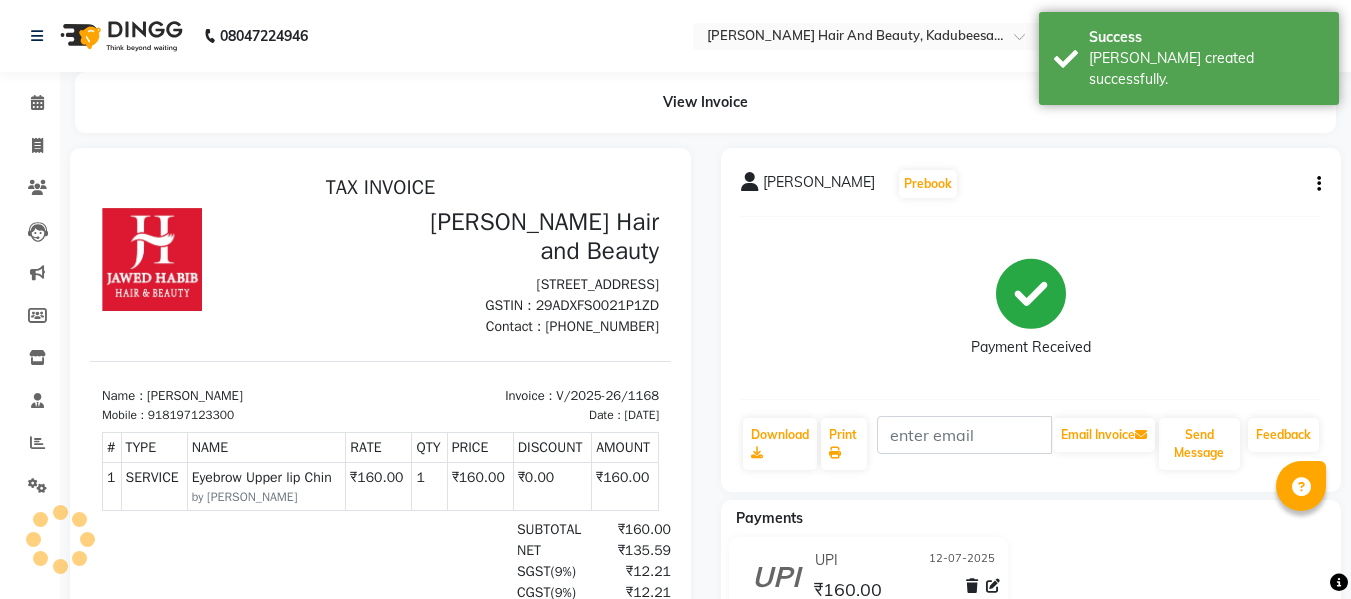 scroll, scrollTop: 0, scrollLeft: 0, axis: both 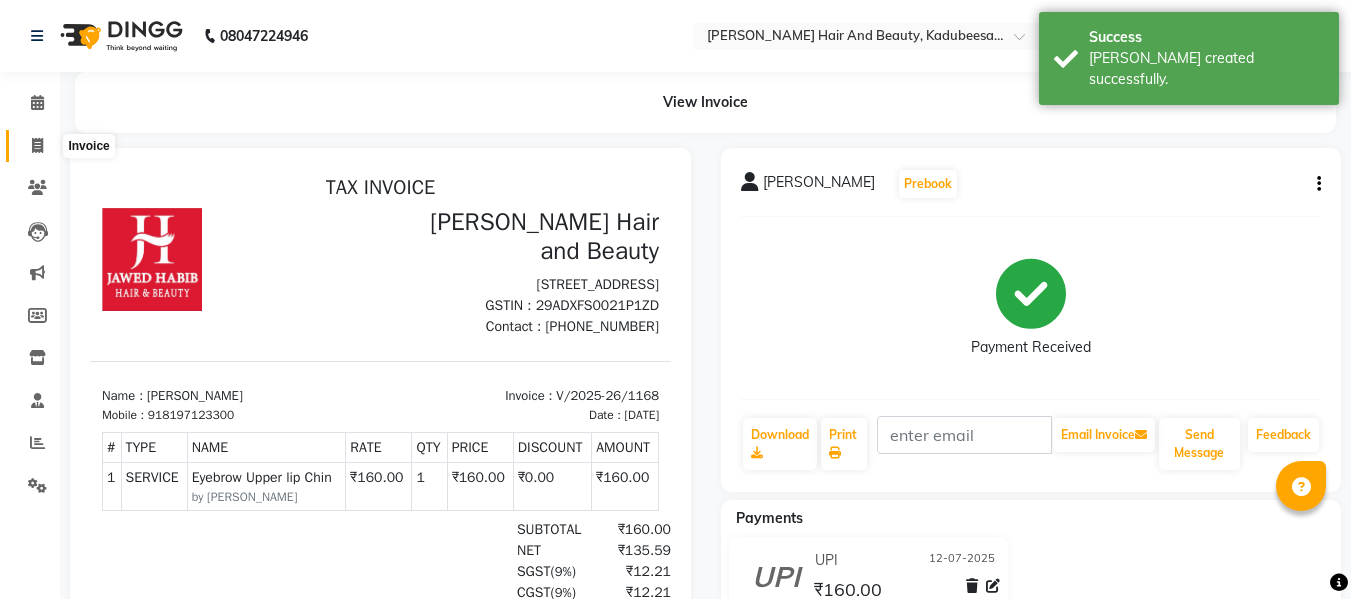 click 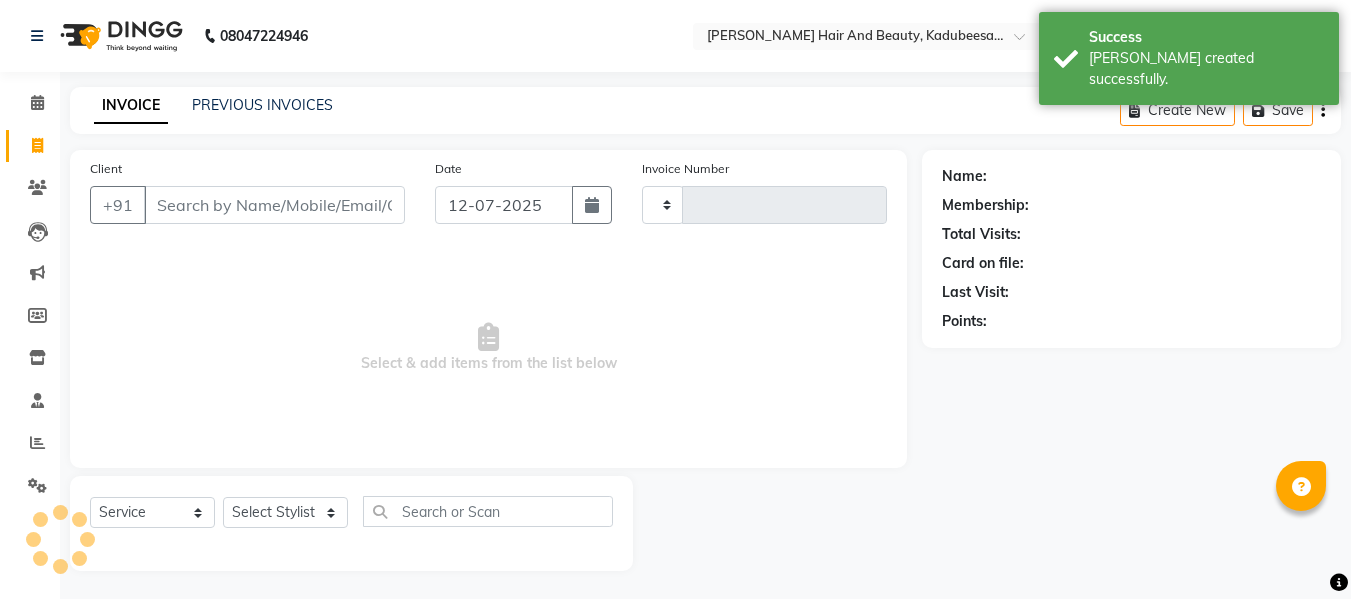 scroll, scrollTop: 2, scrollLeft: 0, axis: vertical 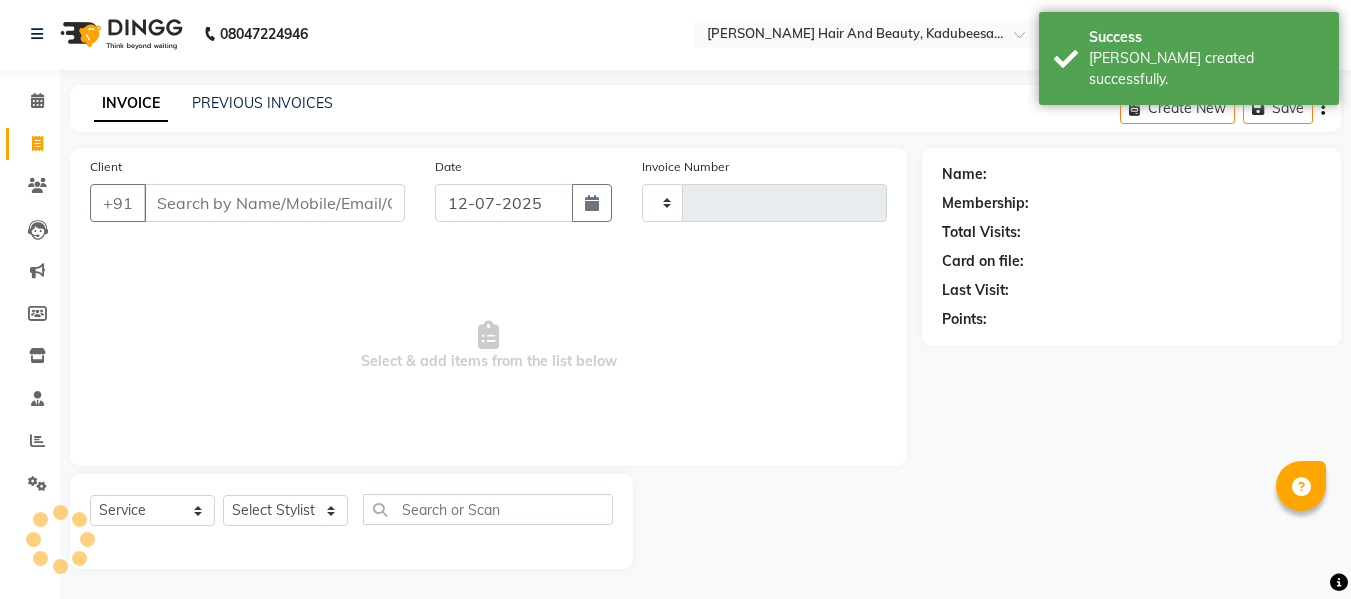 type on "1169" 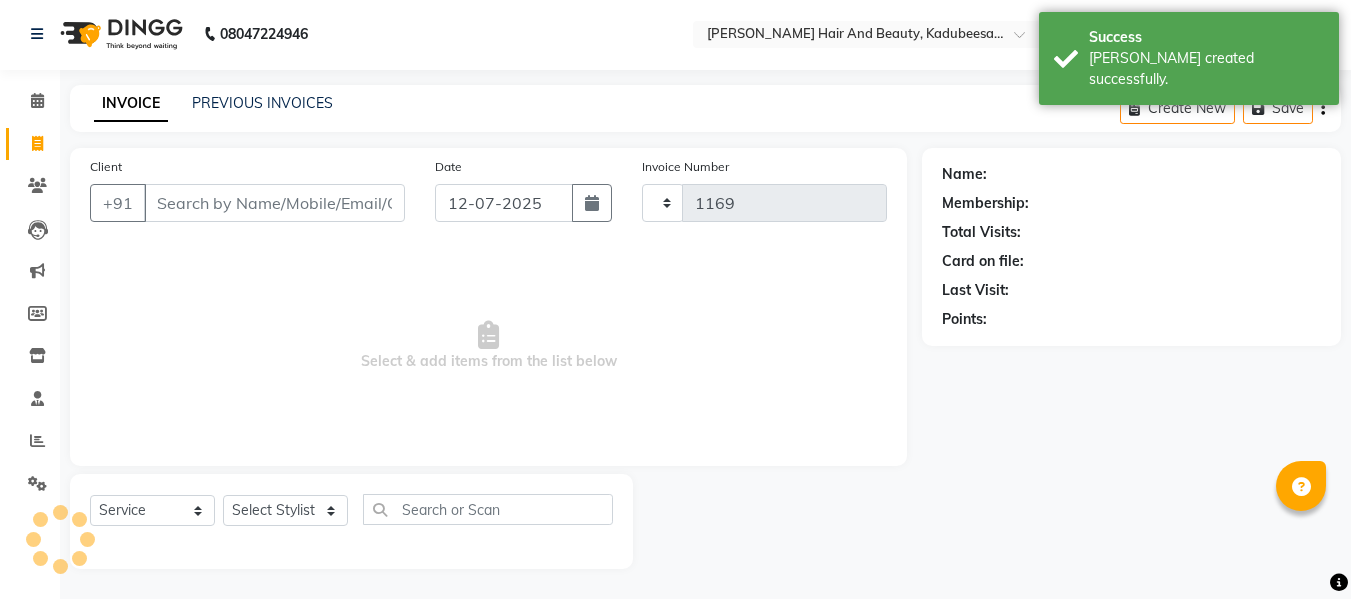 select on "7013" 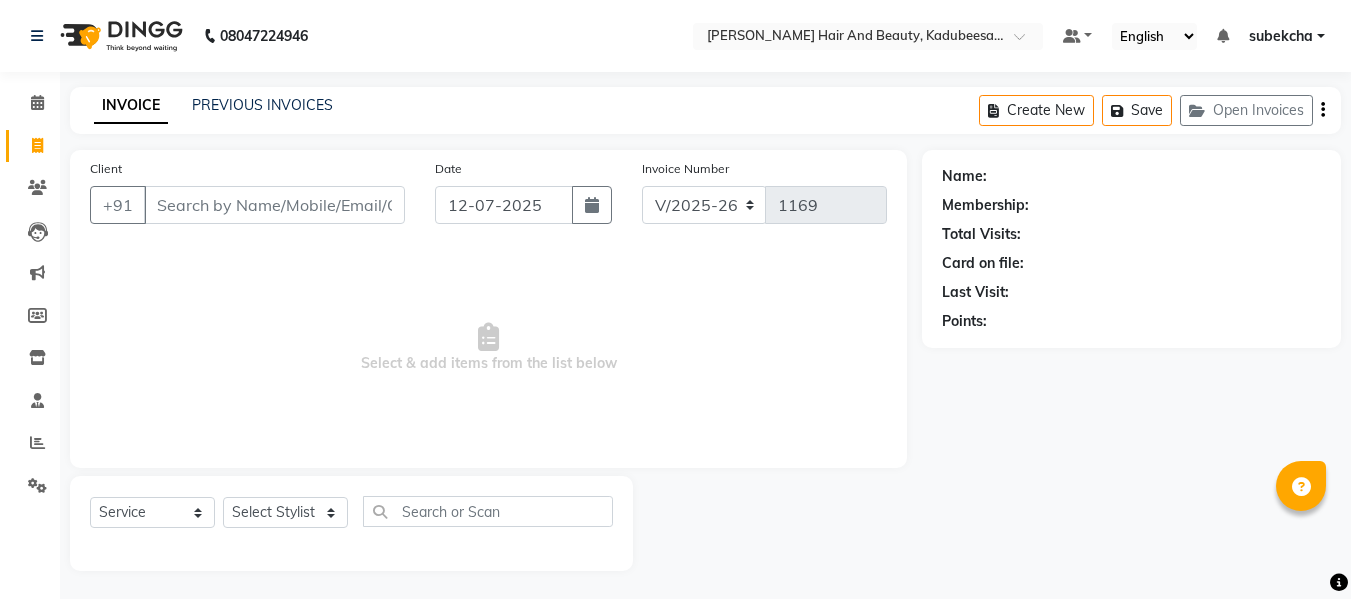 select on "7013" 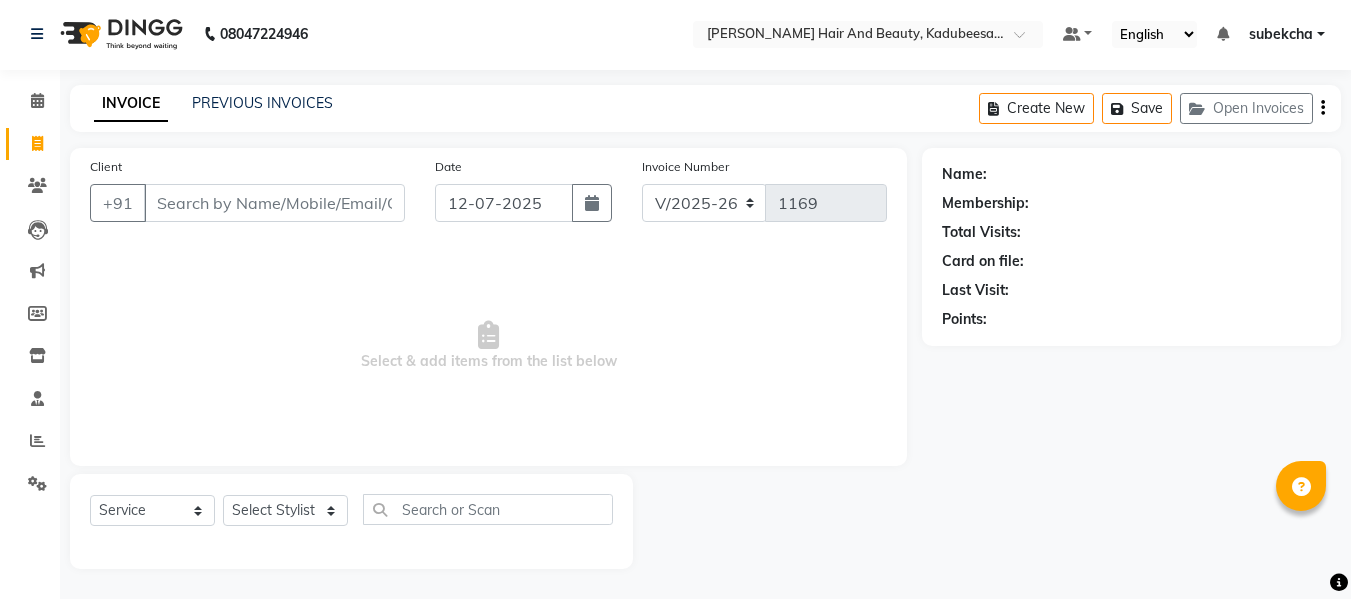 scroll, scrollTop: 0, scrollLeft: 0, axis: both 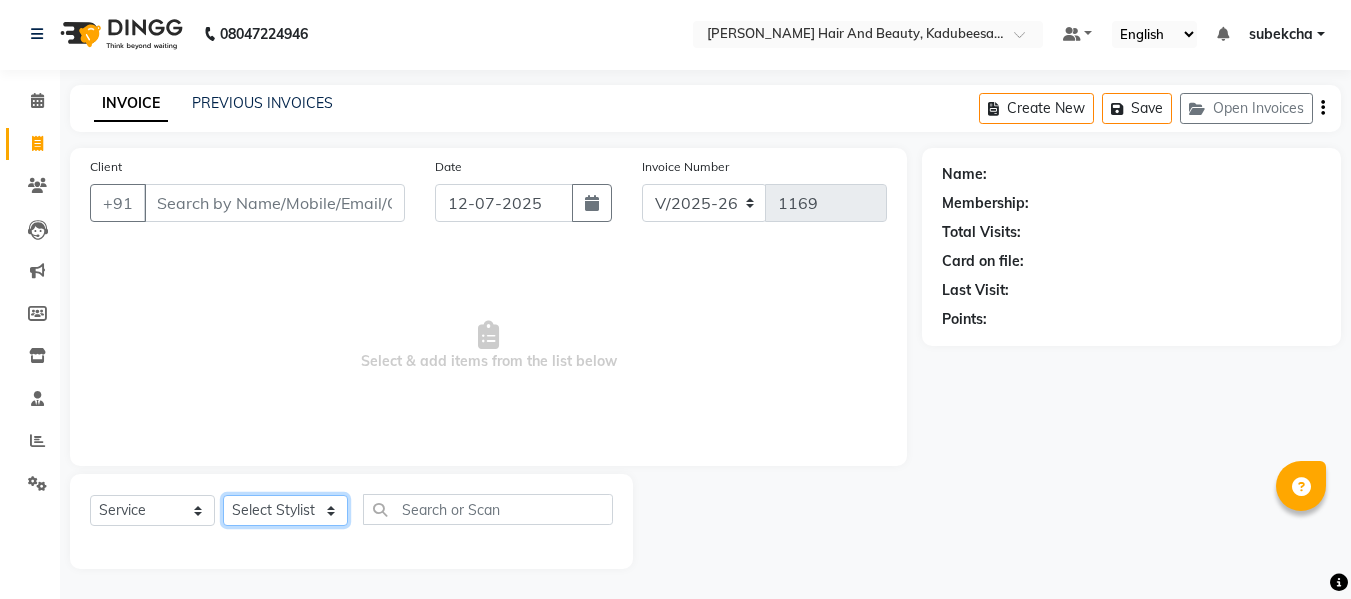 click on "Select Stylist aita [PERSON_NAME]  priyanka [PERSON_NAME] Salon Manager Sanit subekcha [PERSON_NAME]" 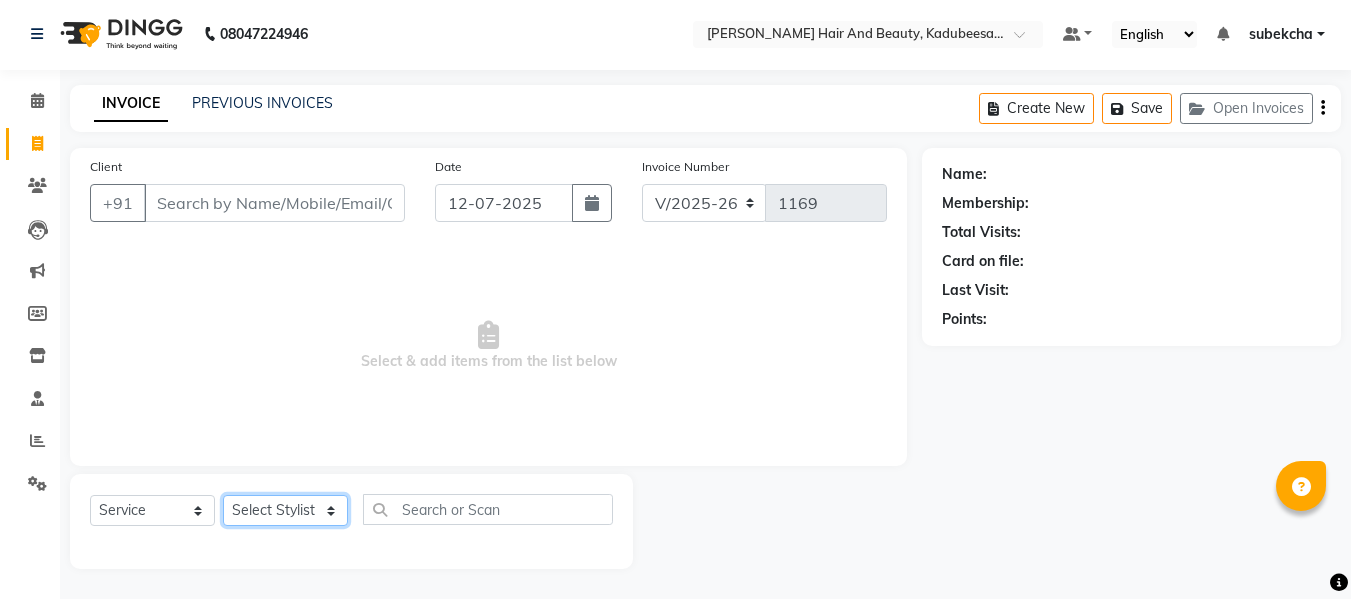 select on "68037" 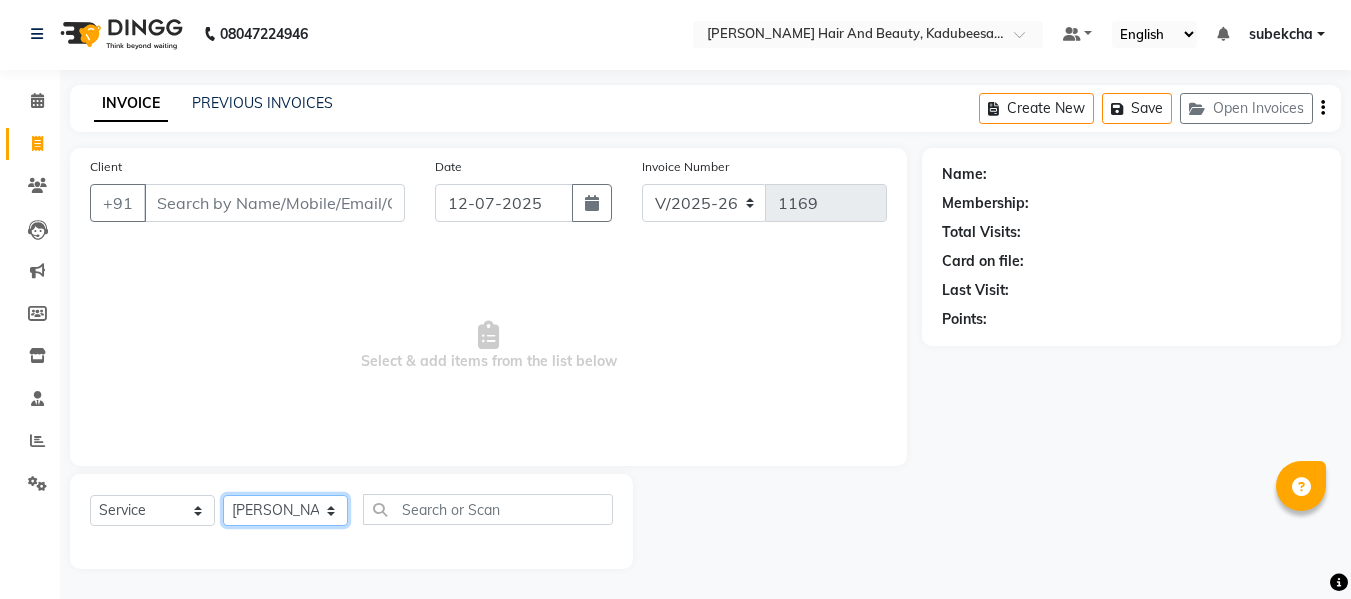 click on "Select Stylist aita [PERSON_NAME]  priyanka [PERSON_NAME] Salon Manager Sanit subekcha [PERSON_NAME]" 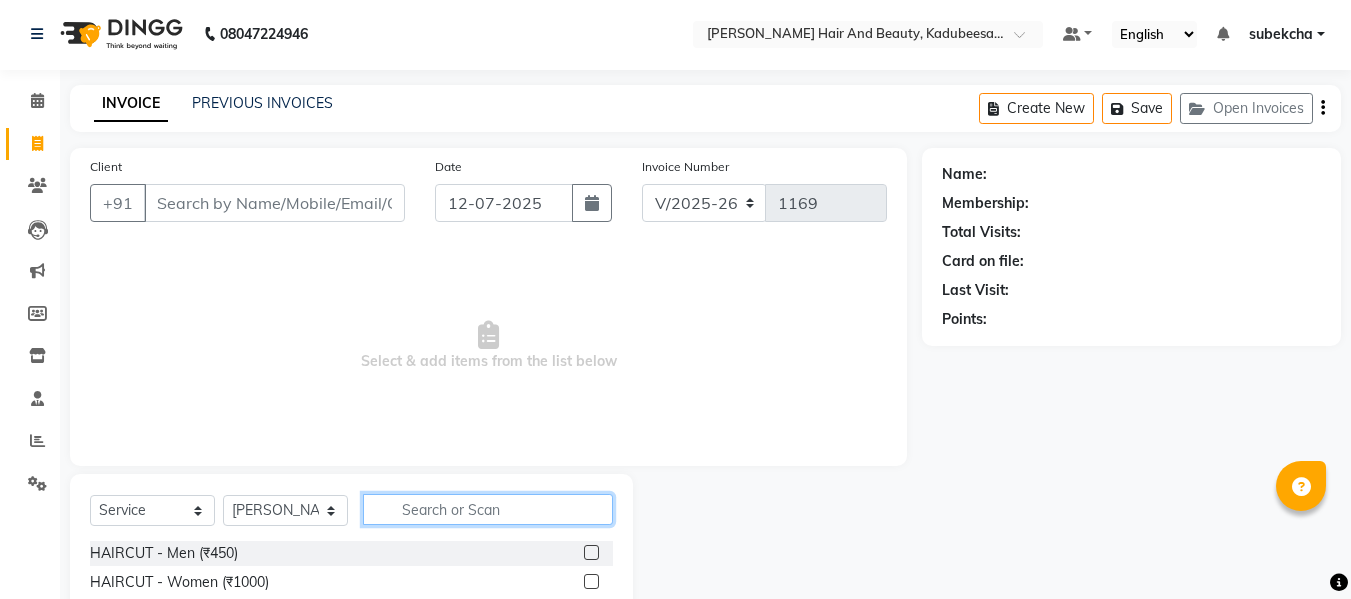 click 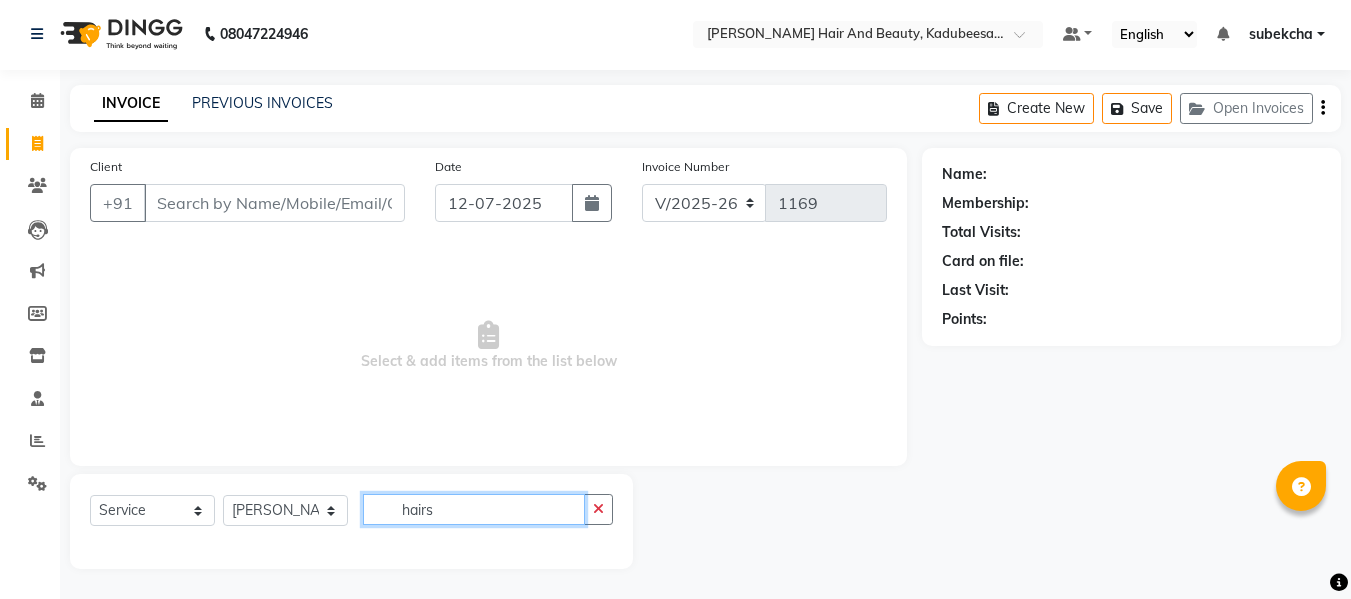 click on "hairs" 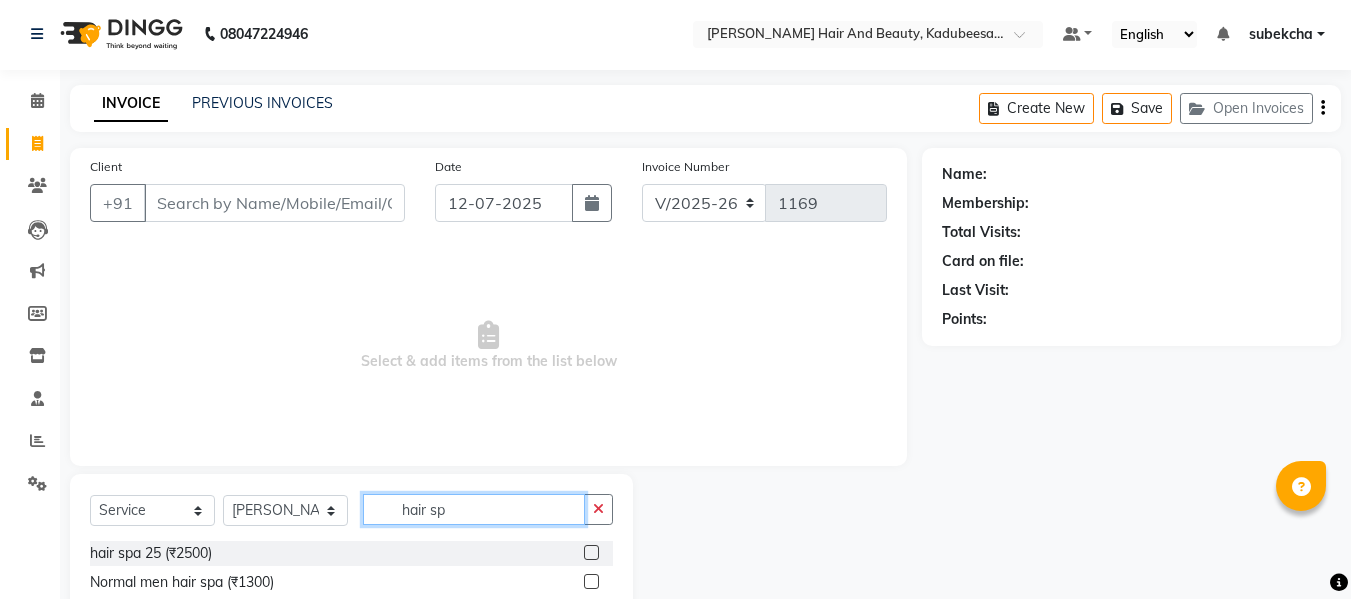 type on "hair sp" 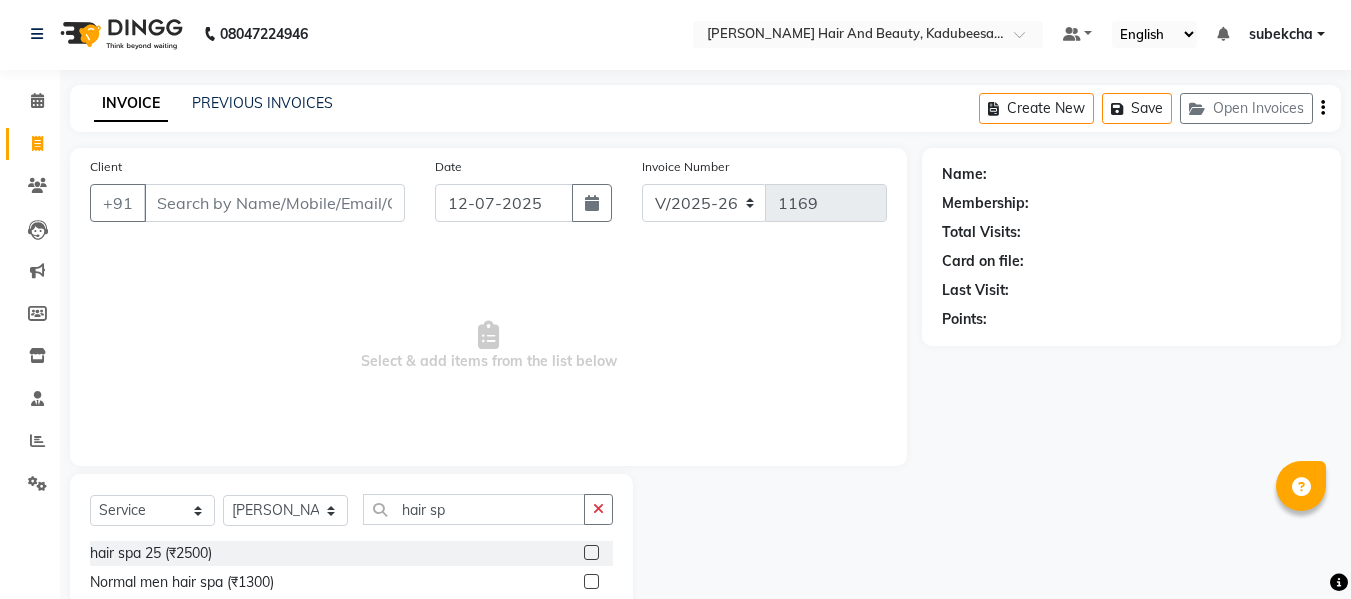 click 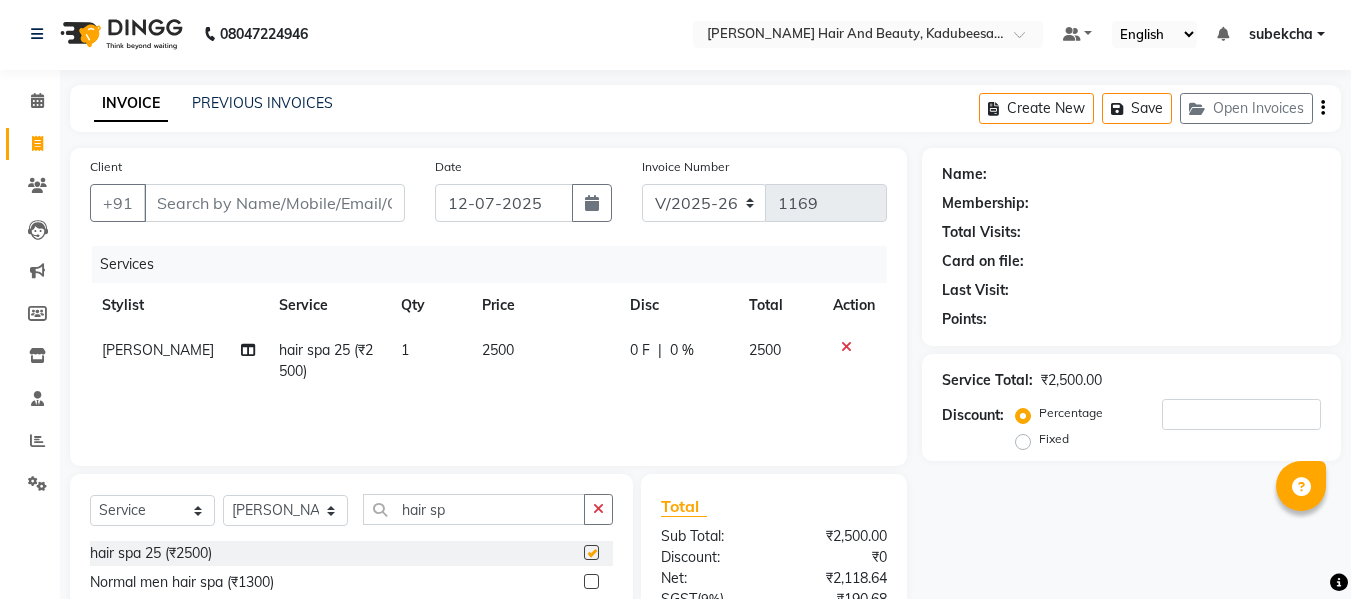 checkbox on "false" 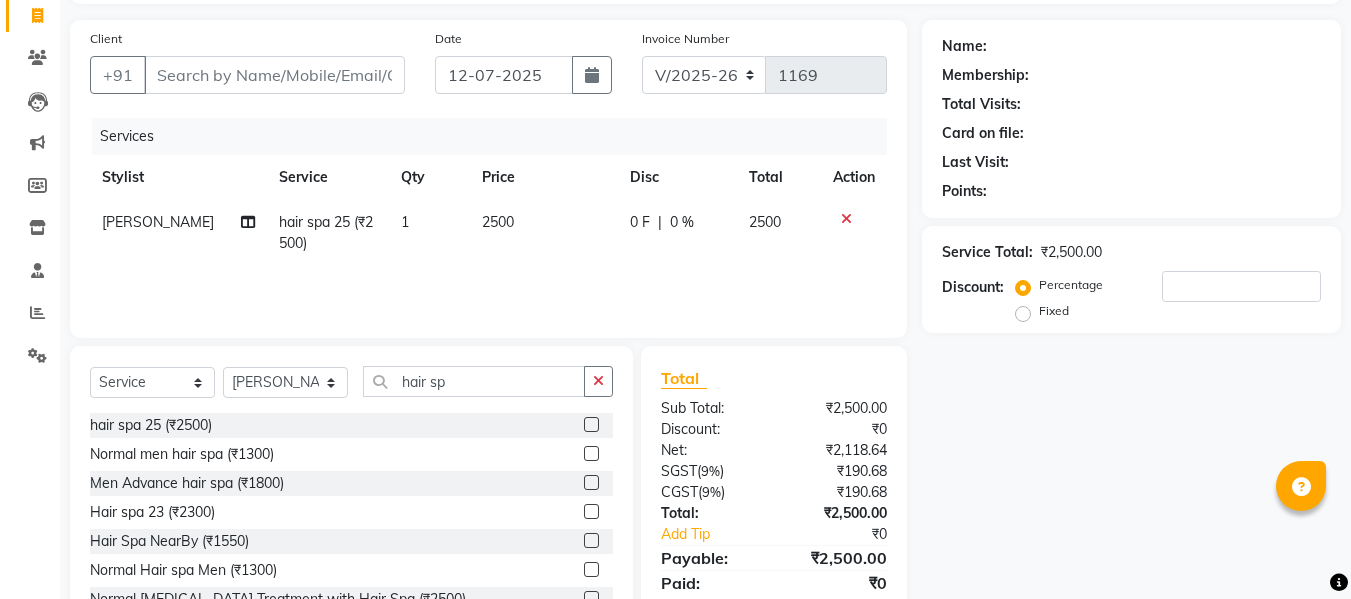 scroll, scrollTop: 133, scrollLeft: 0, axis: vertical 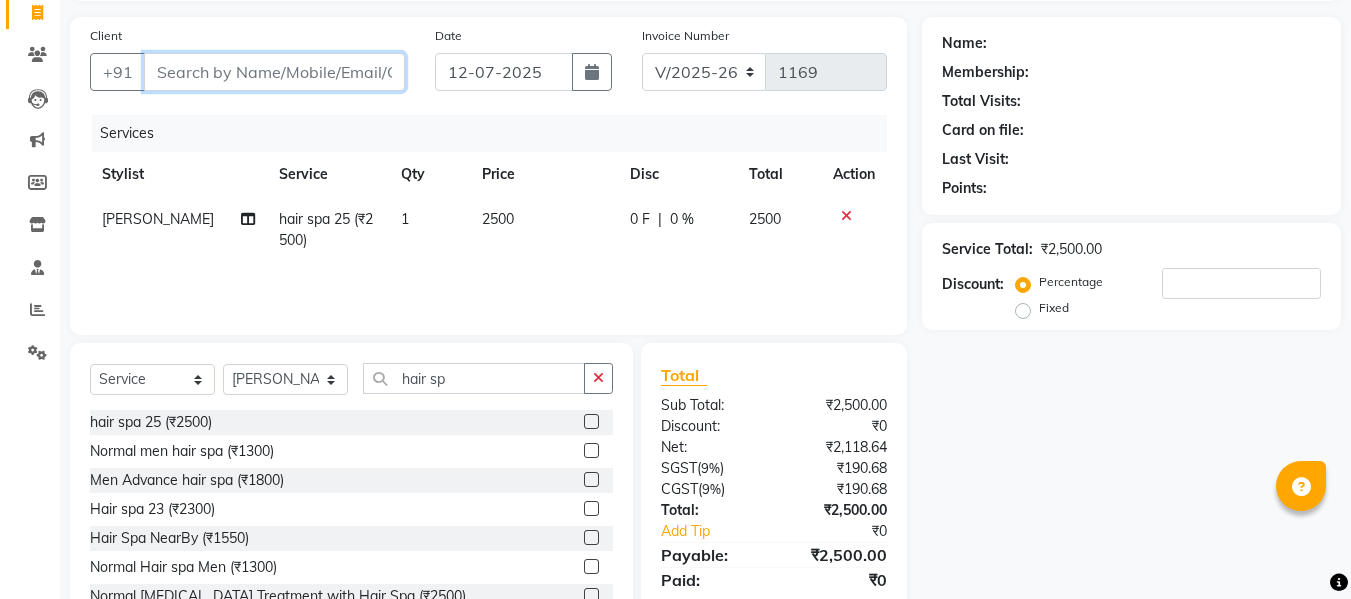 click on "Client" at bounding box center [274, 72] 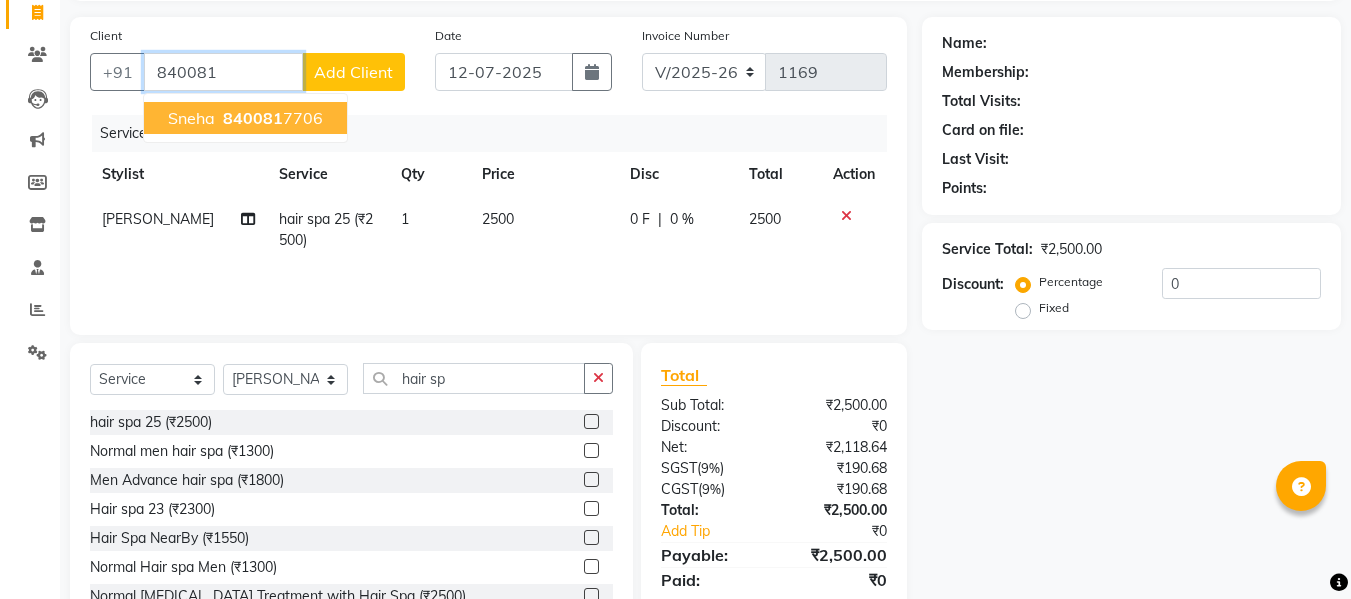click on "840081 7706" at bounding box center (271, 118) 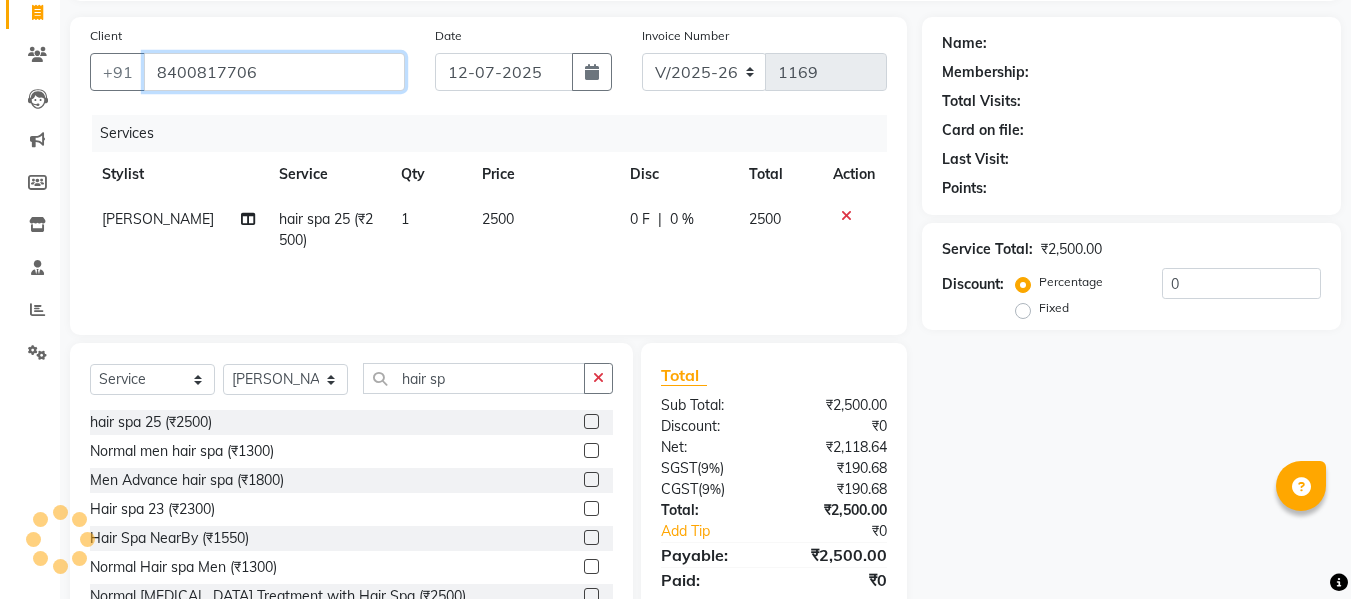 type on "8400817706" 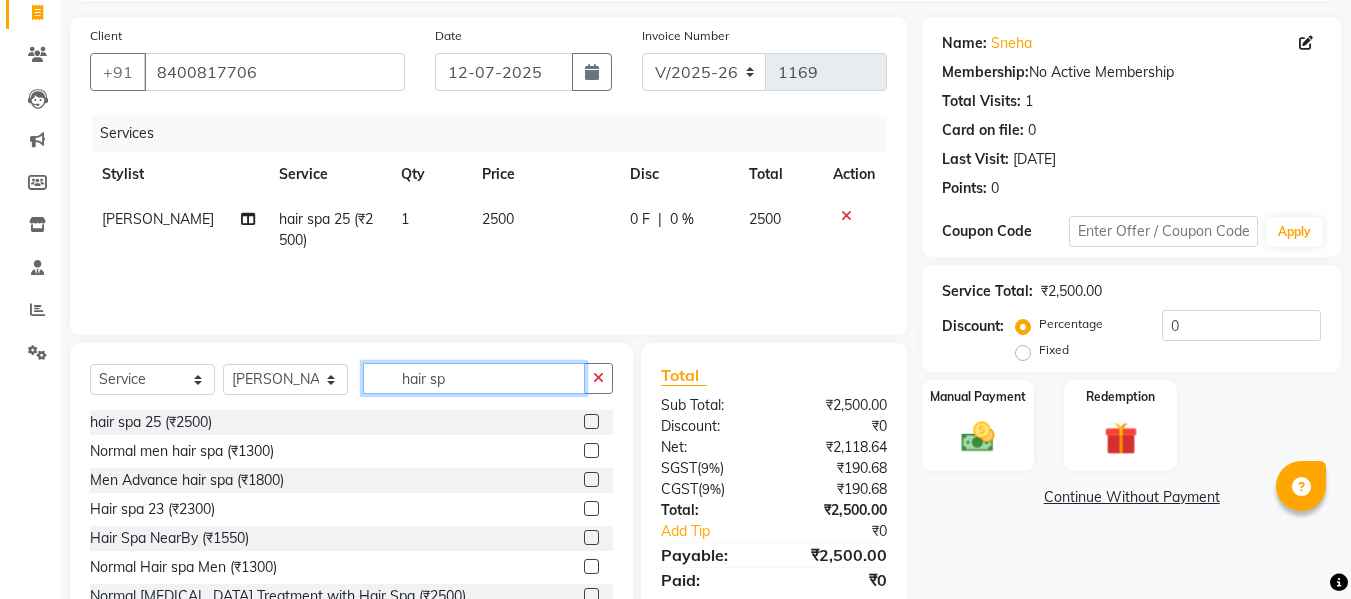 click on "hair sp" 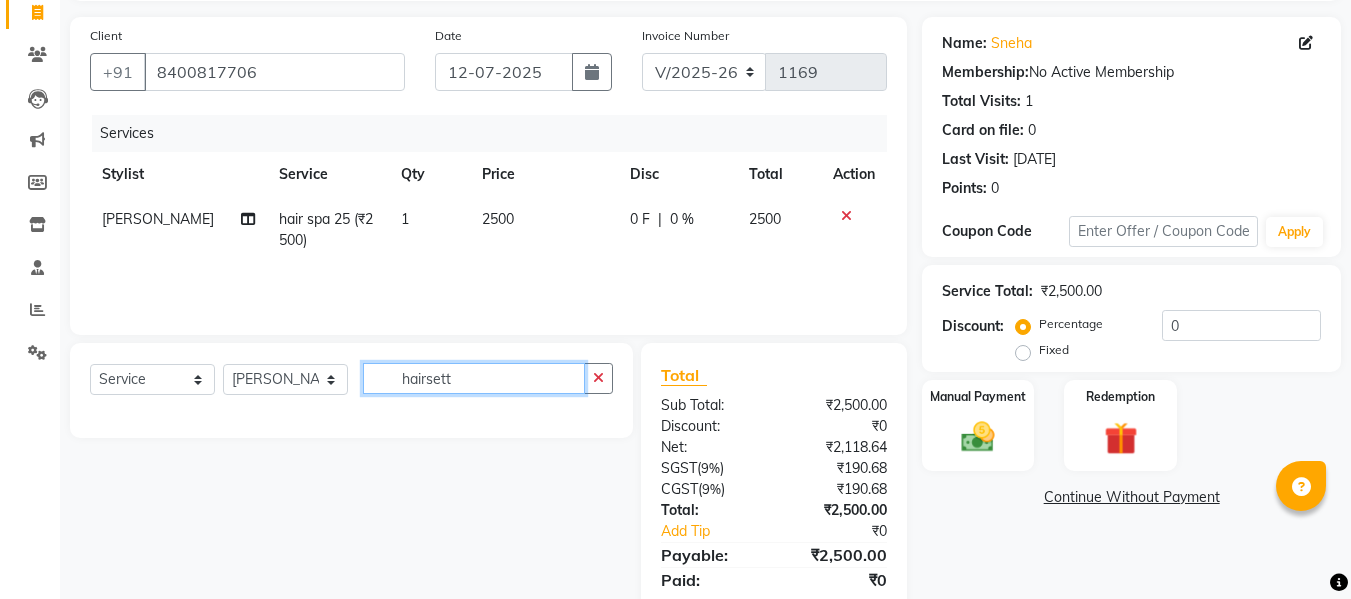 click on "hairsett" 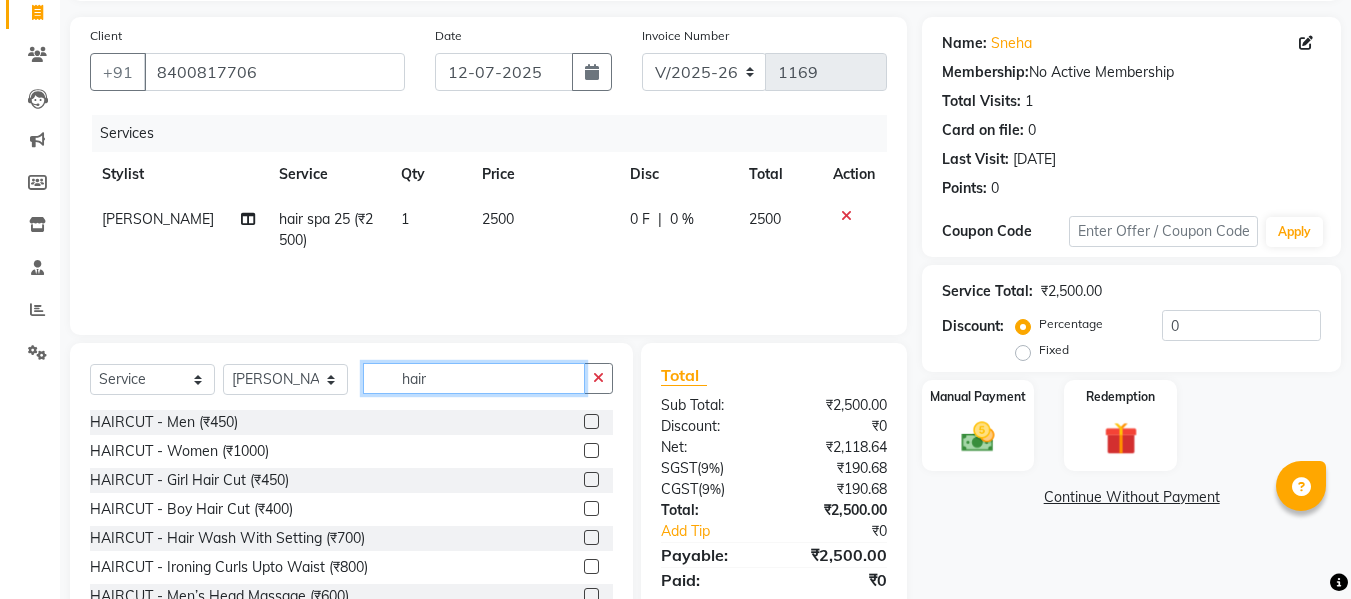 type on "hair" 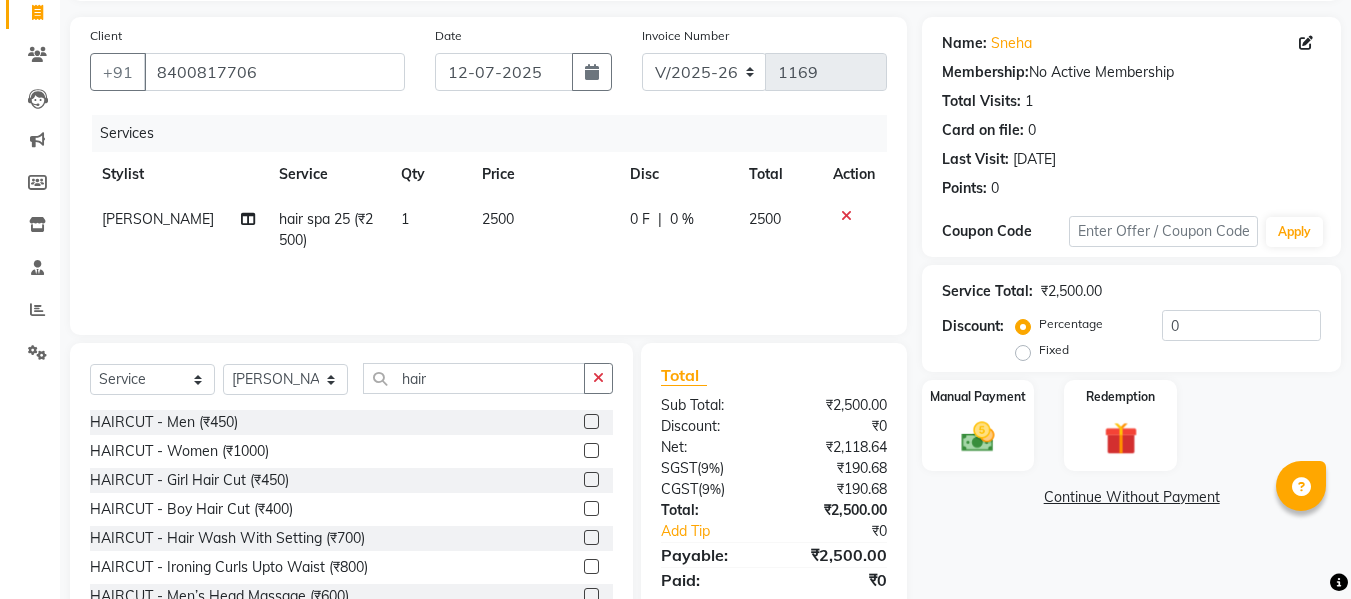 click 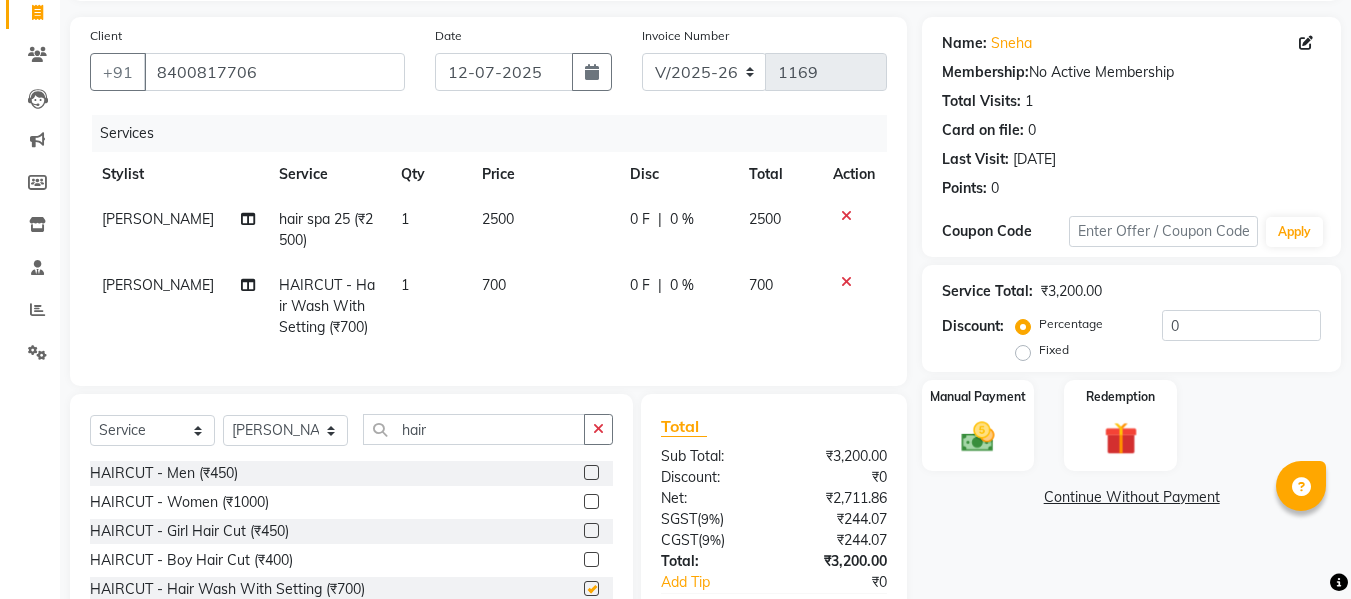 checkbox on "false" 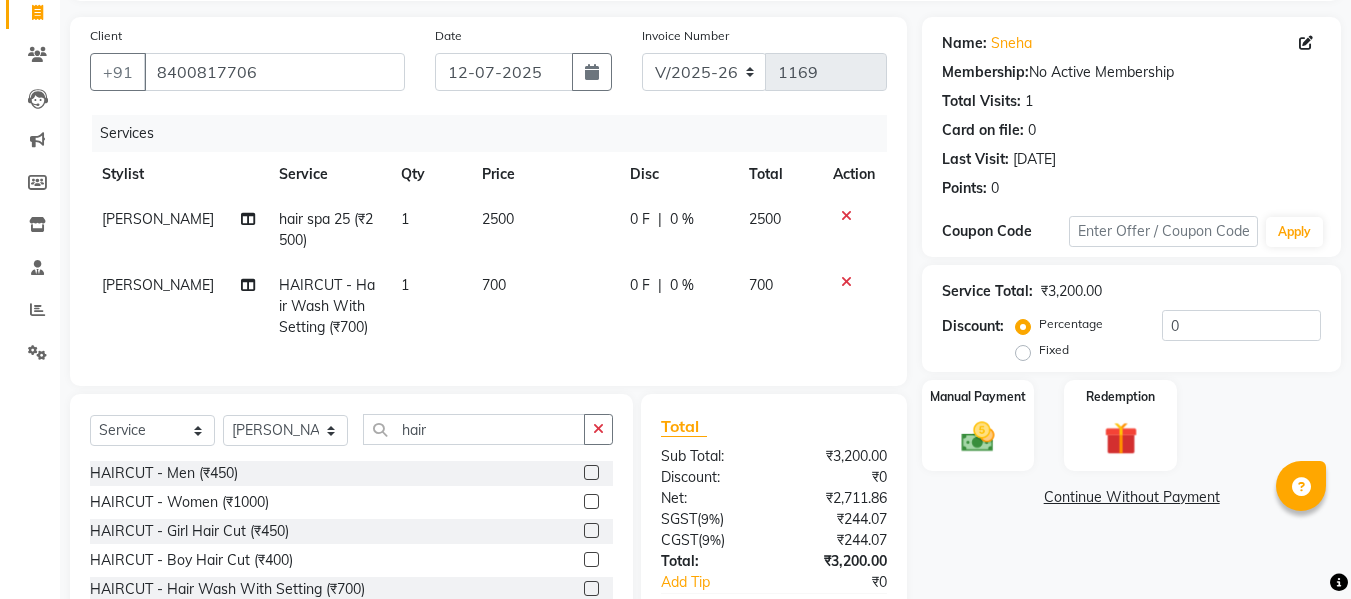 click on "2500" 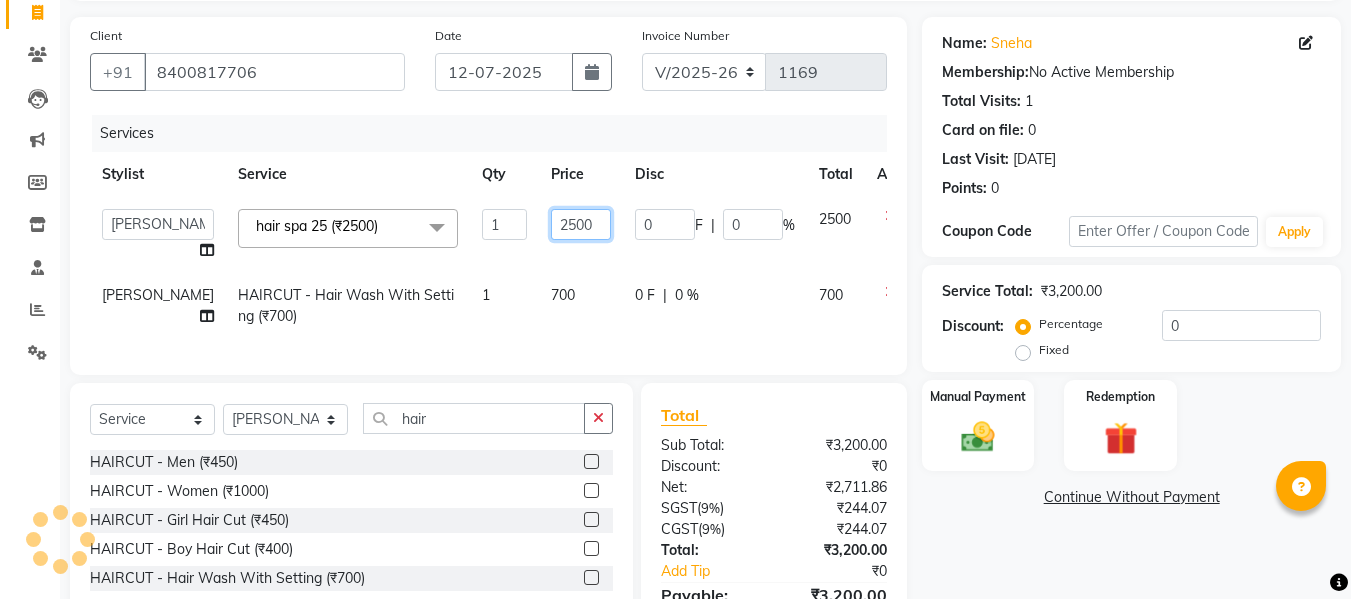 click on "2500" 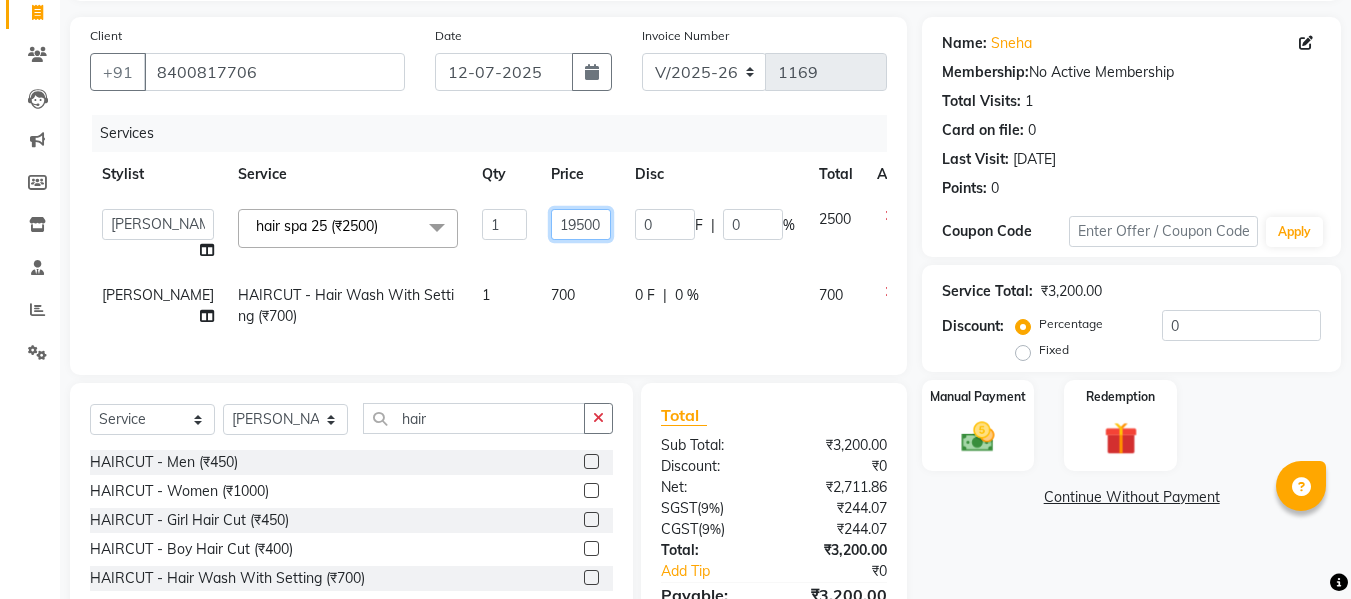 type on "1950" 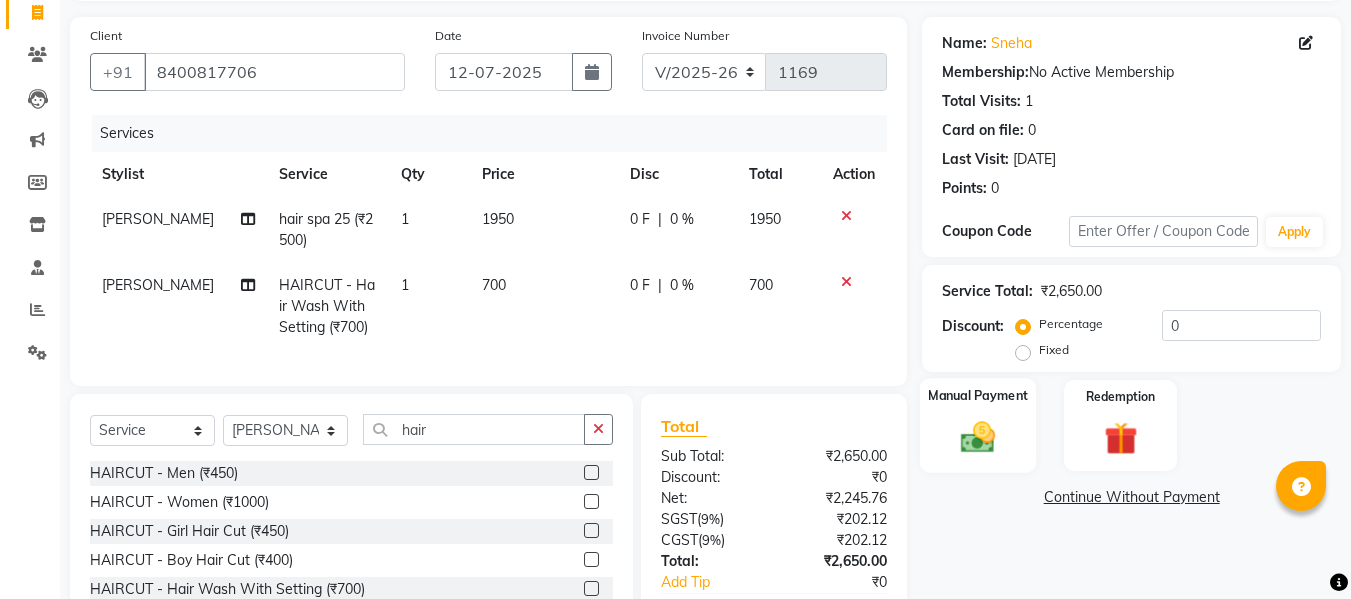 click on "Manual Payment" 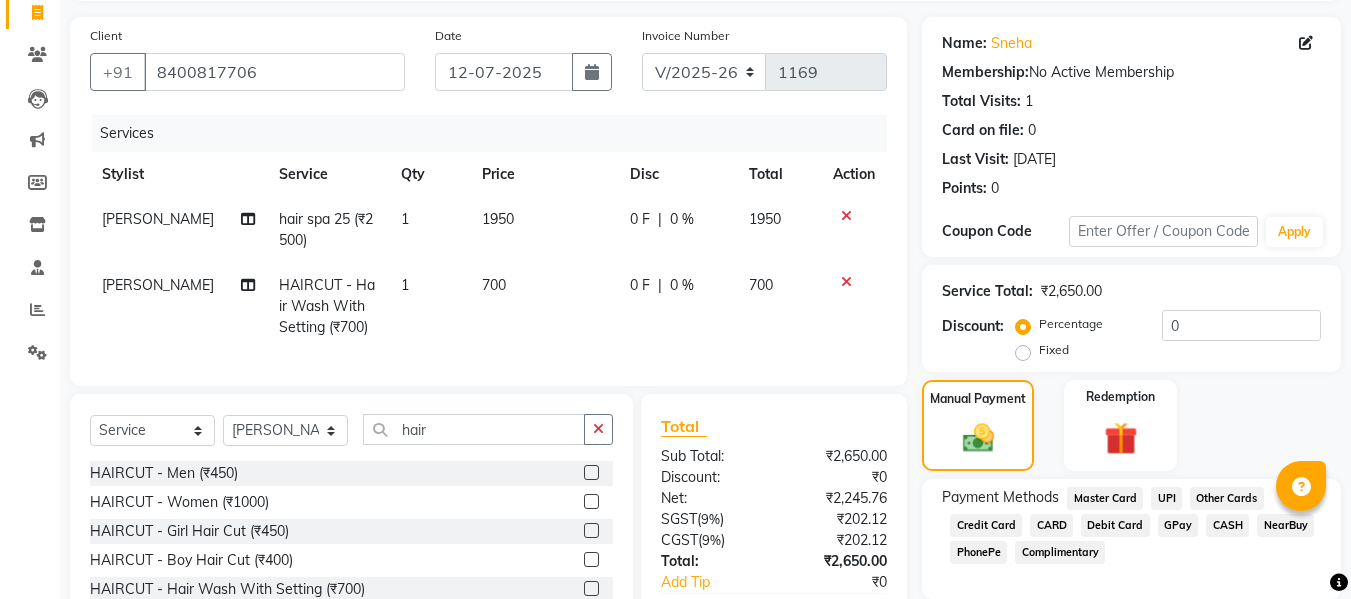 scroll, scrollTop: 268, scrollLeft: 0, axis: vertical 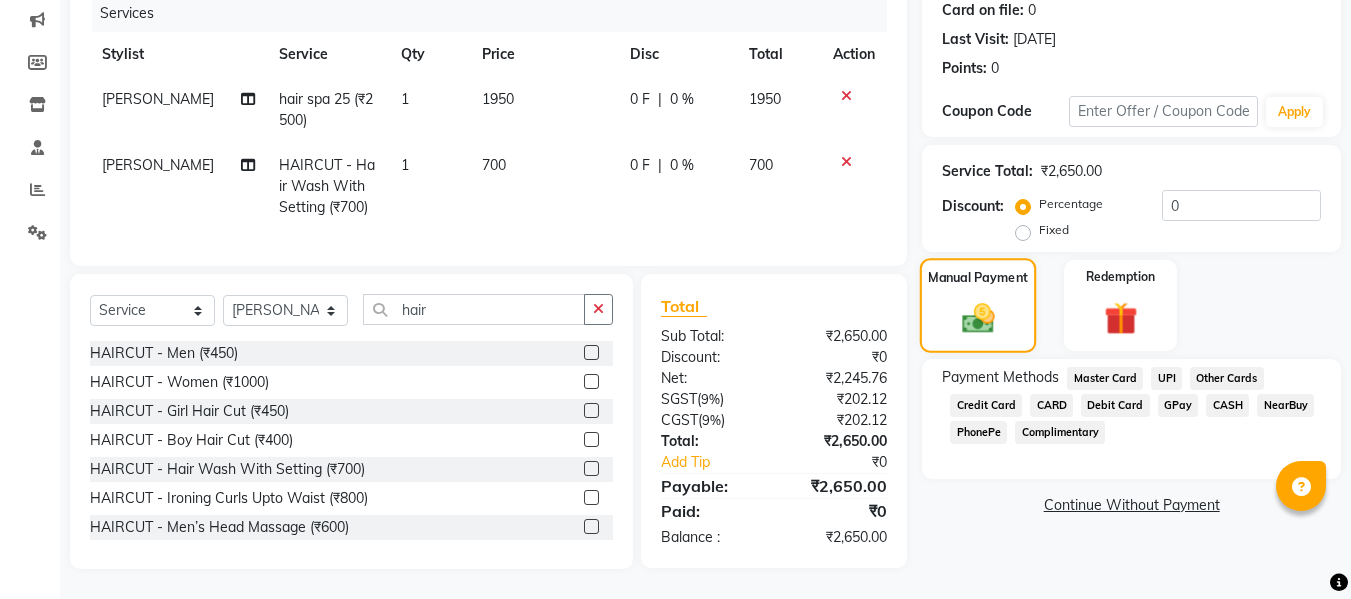 click 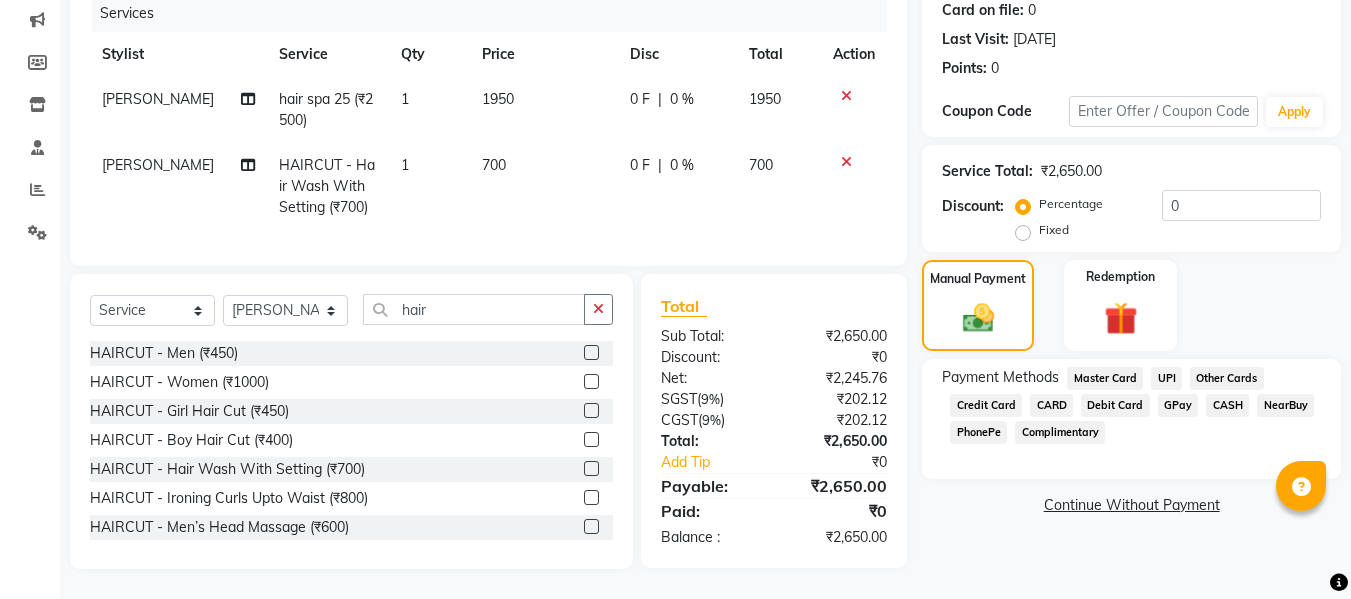 click on "UPI" 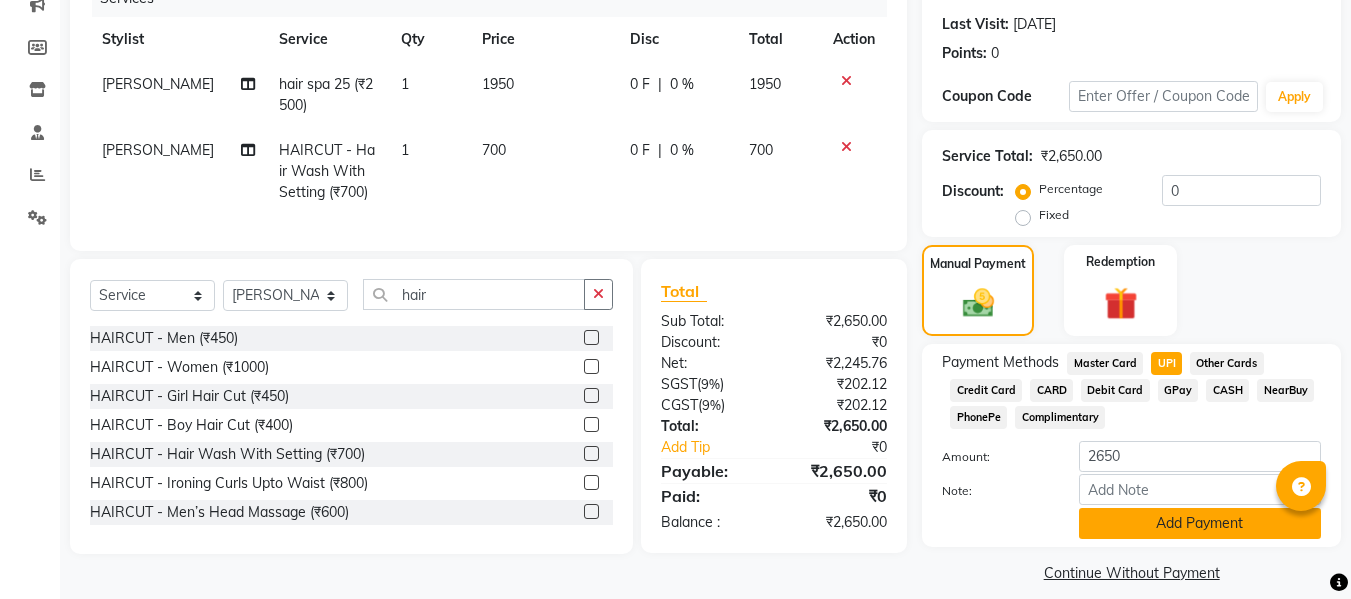 click on "Add Payment" 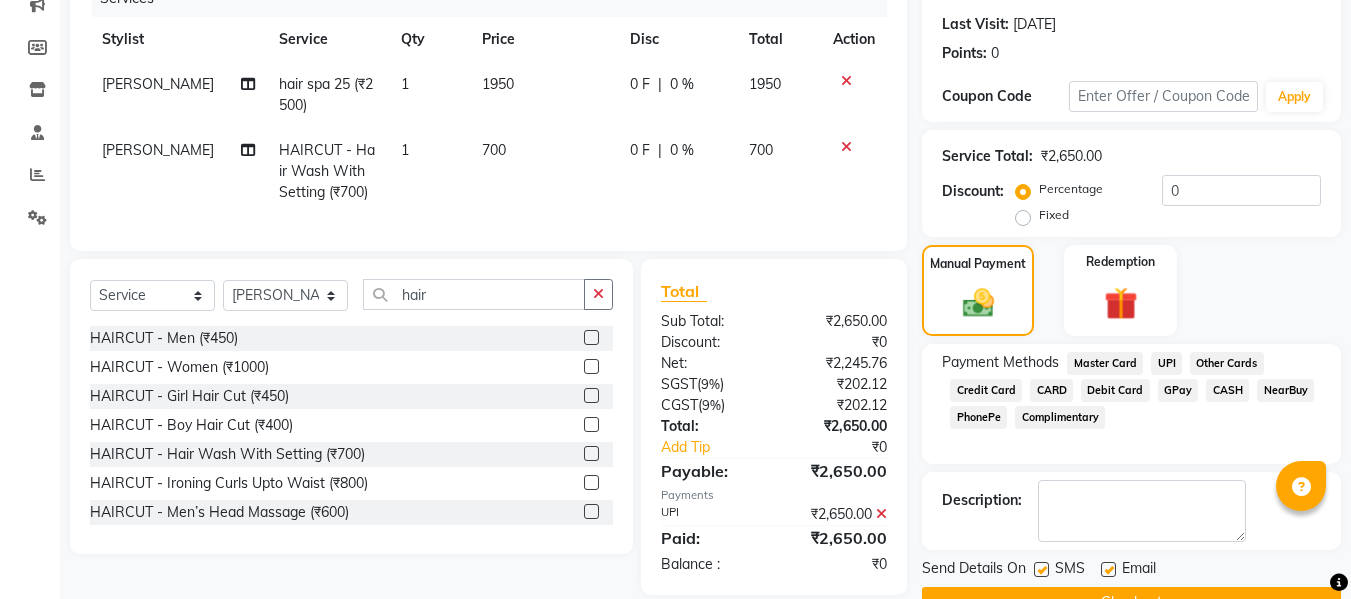 click 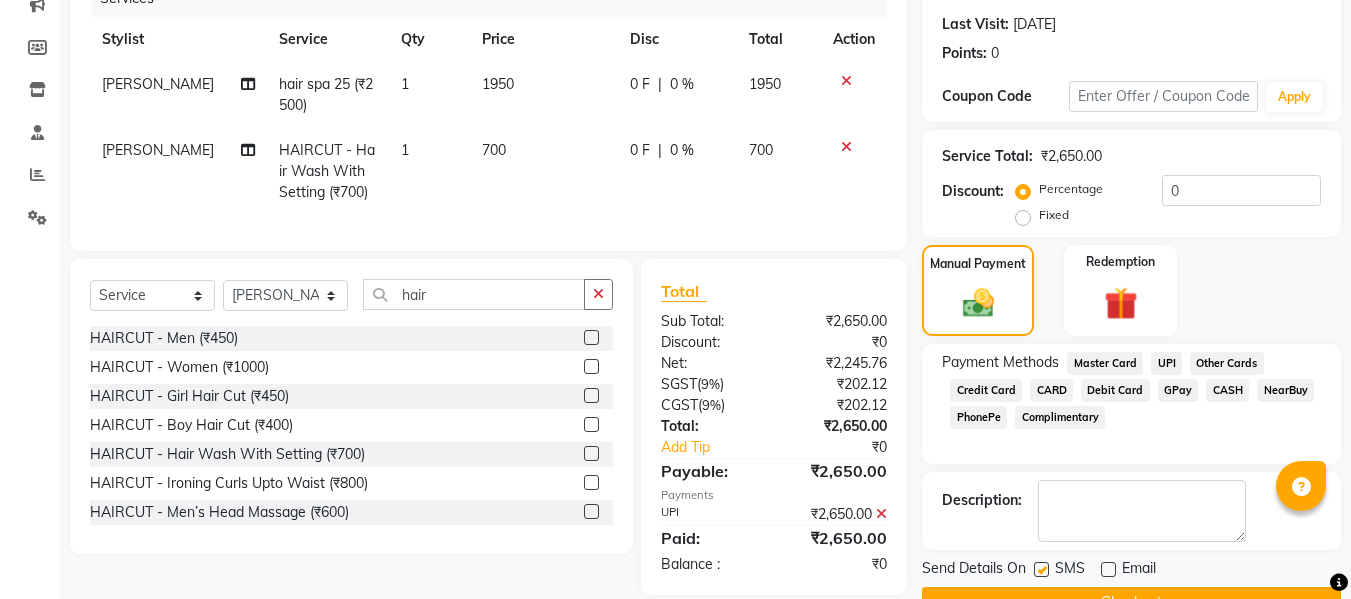 scroll, scrollTop: 317, scrollLeft: 0, axis: vertical 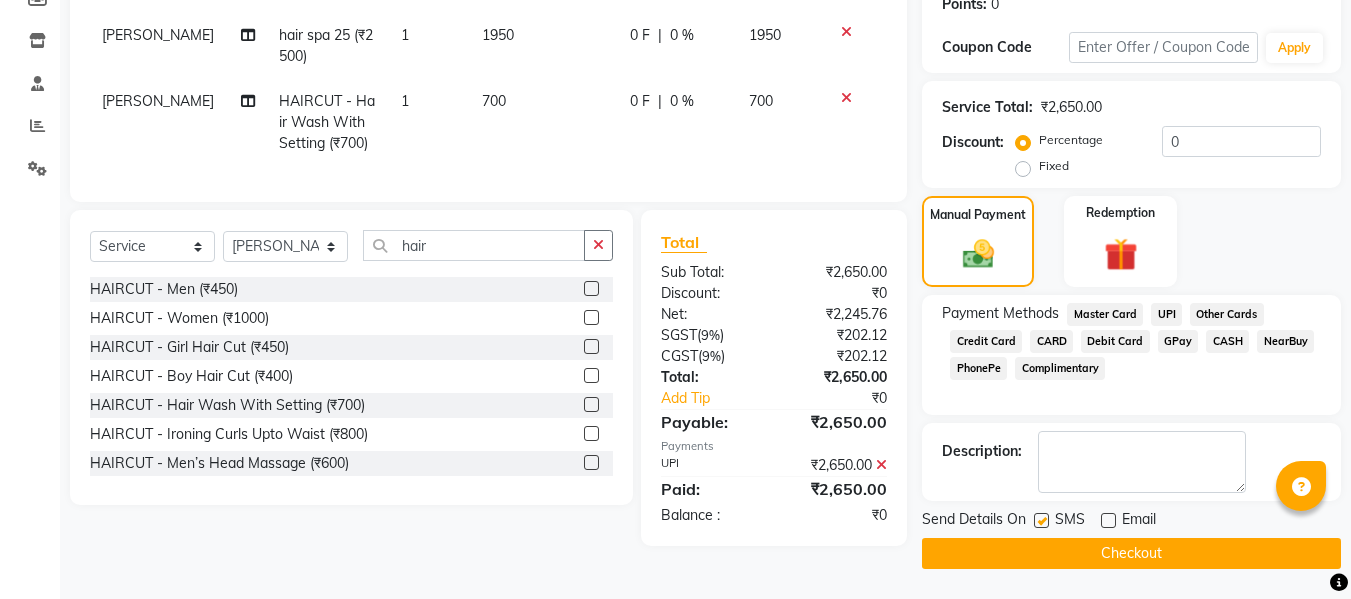 click on "Checkout" 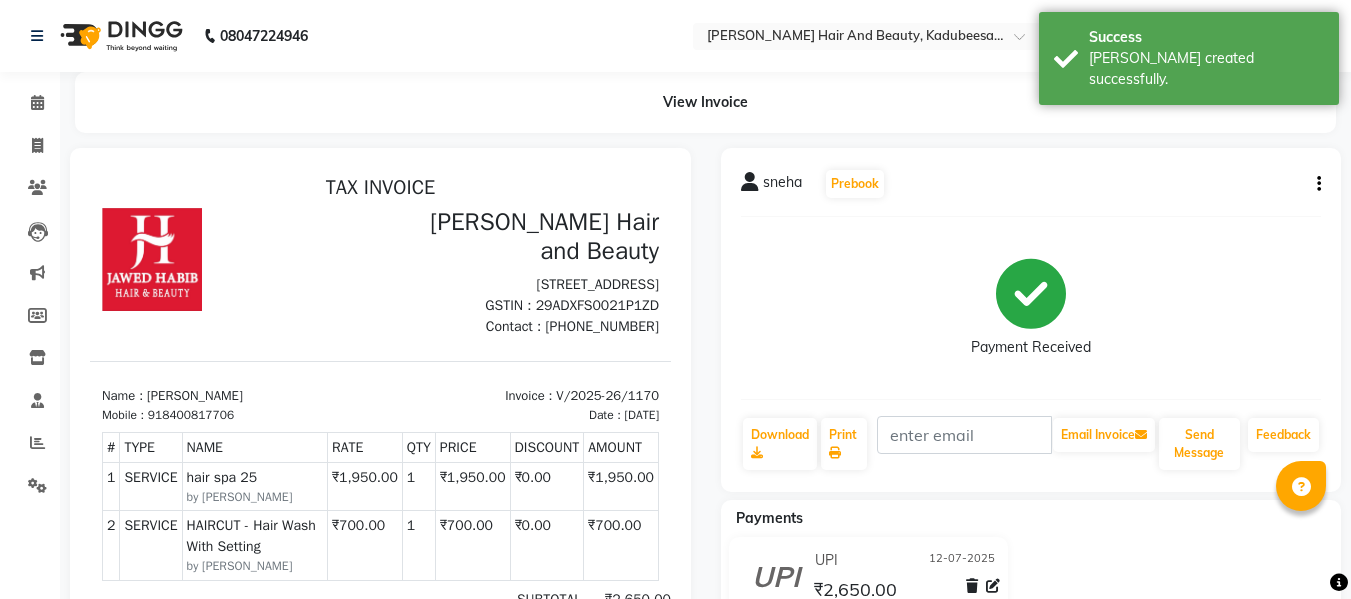 scroll, scrollTop: 0, scrollLeft: 0, axis: both 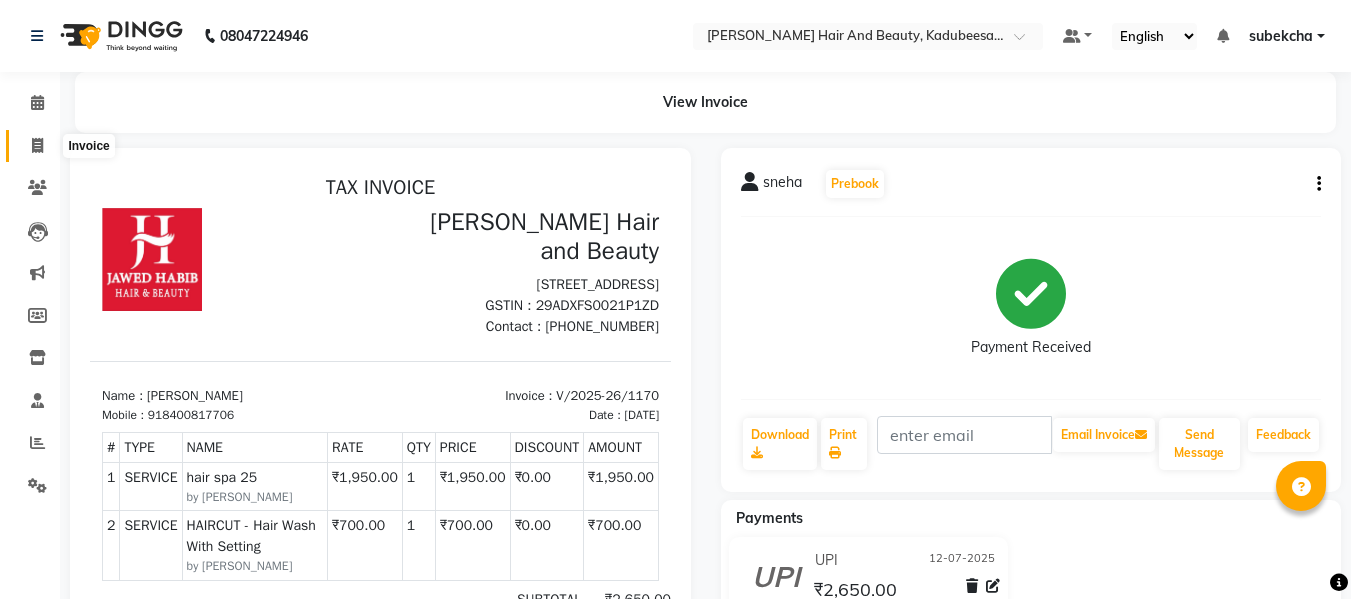 click 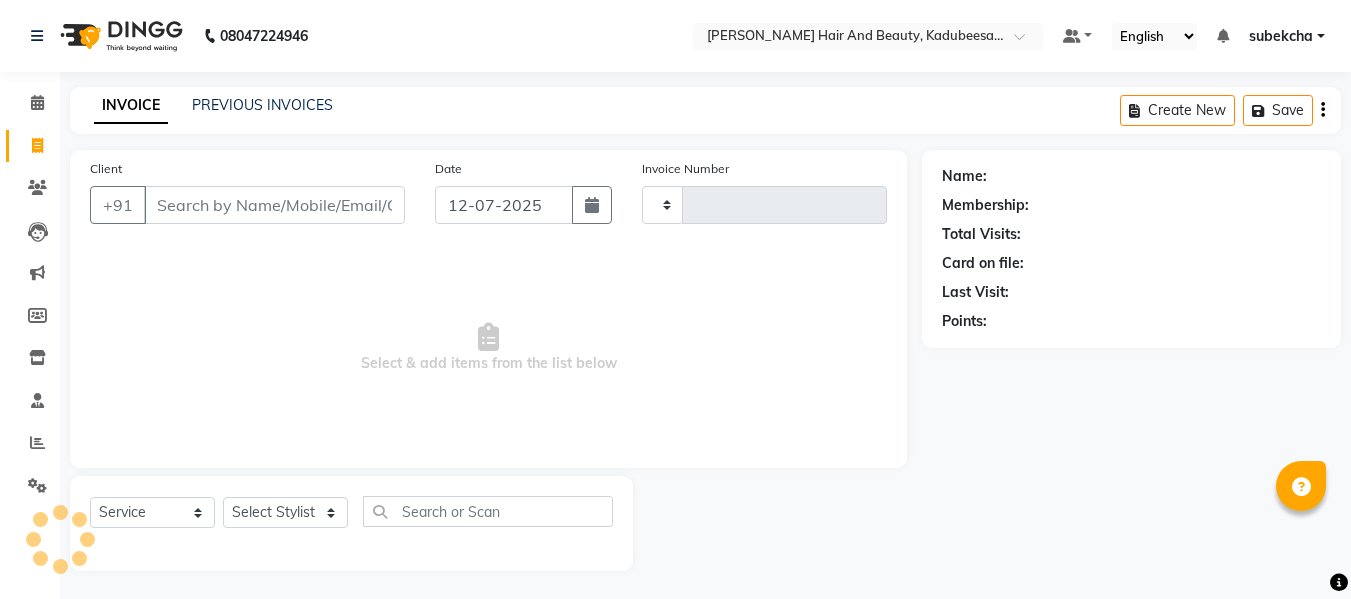 scroll, scrollTop: 2, scrollLeft: 0, axis: vertical 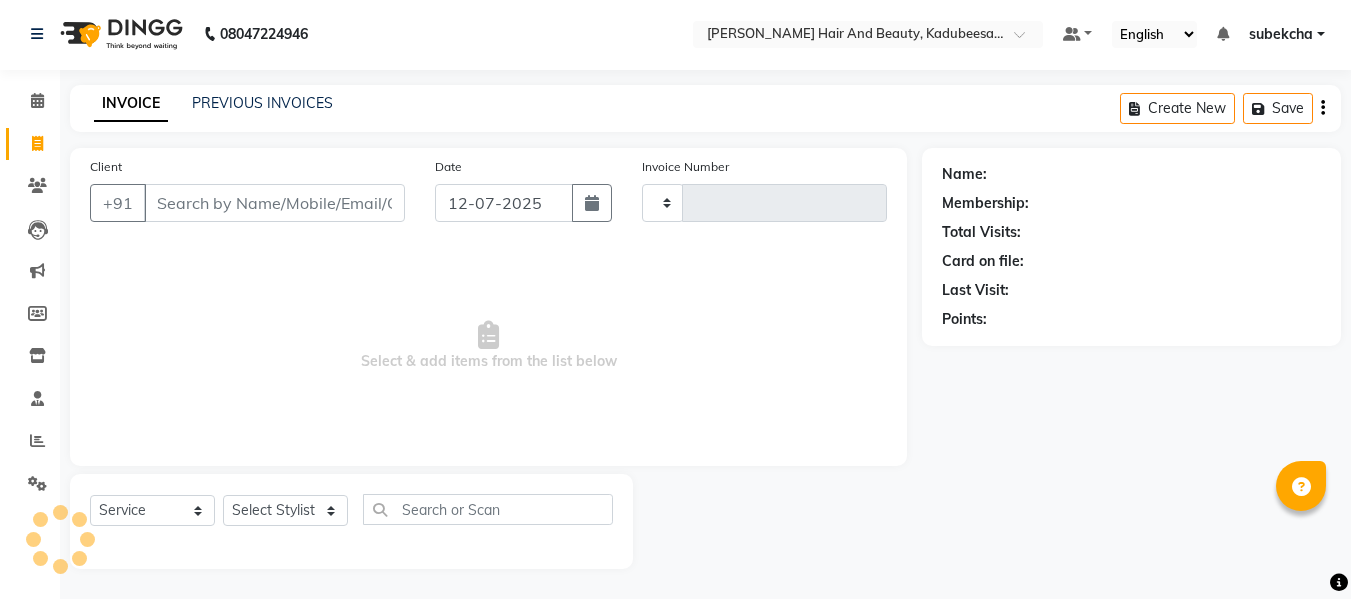 type on "1171" 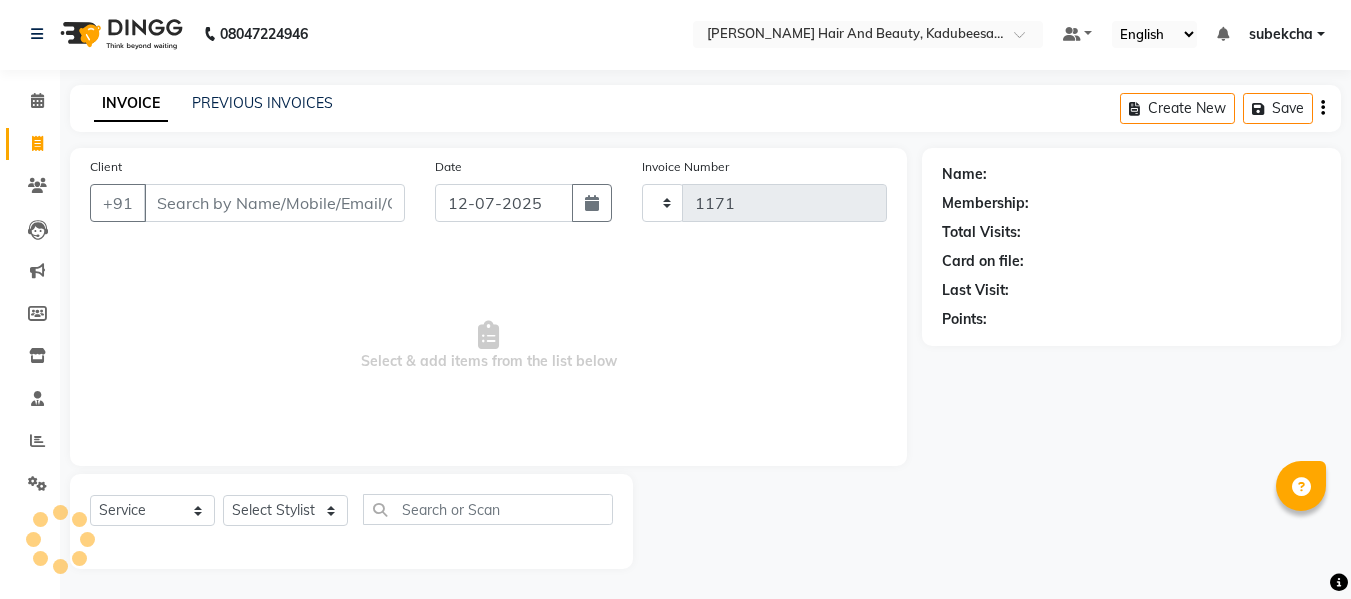 select on "7013" 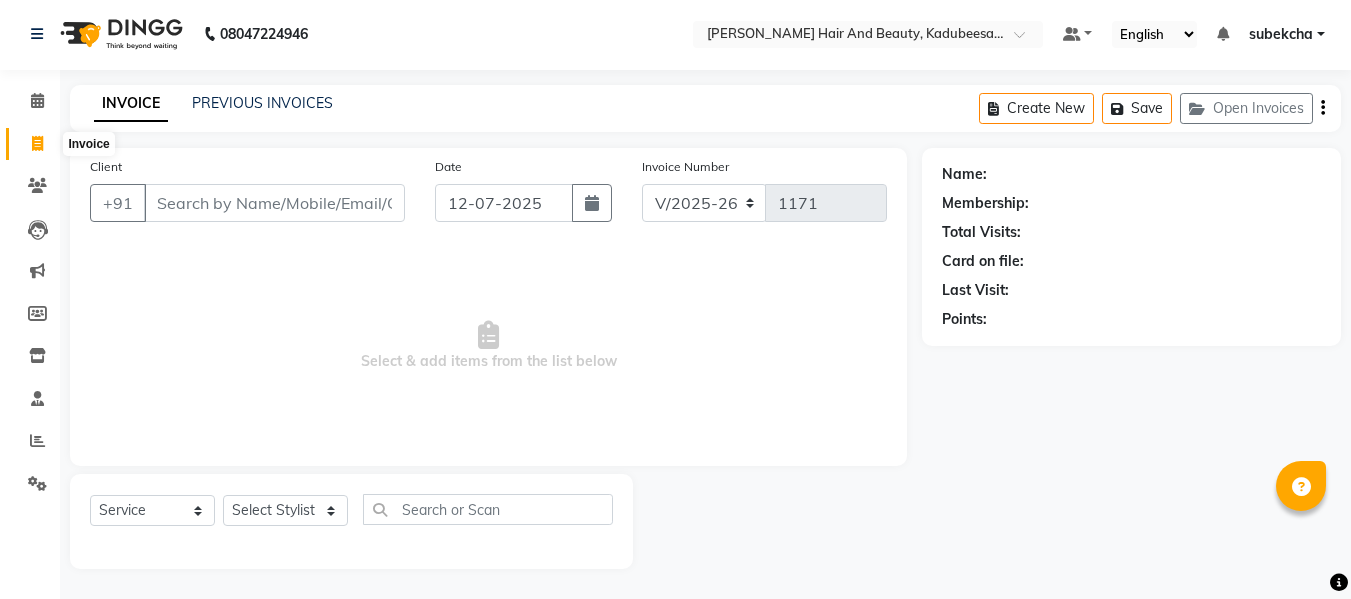 click 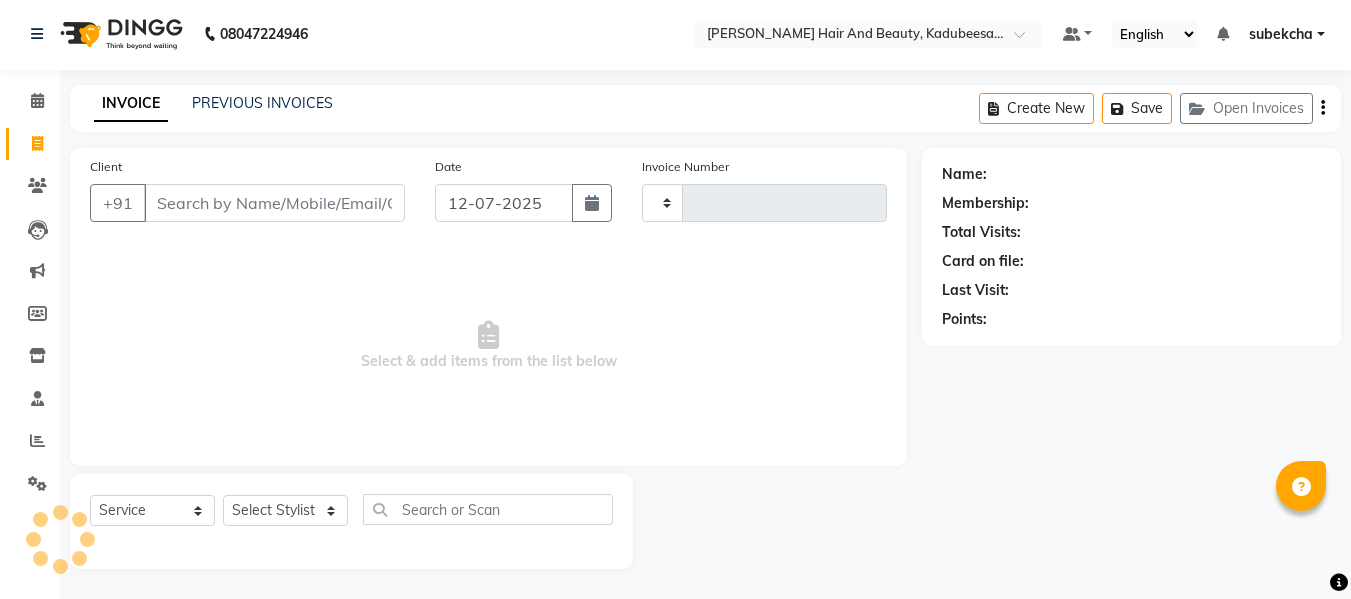 type on "1171" 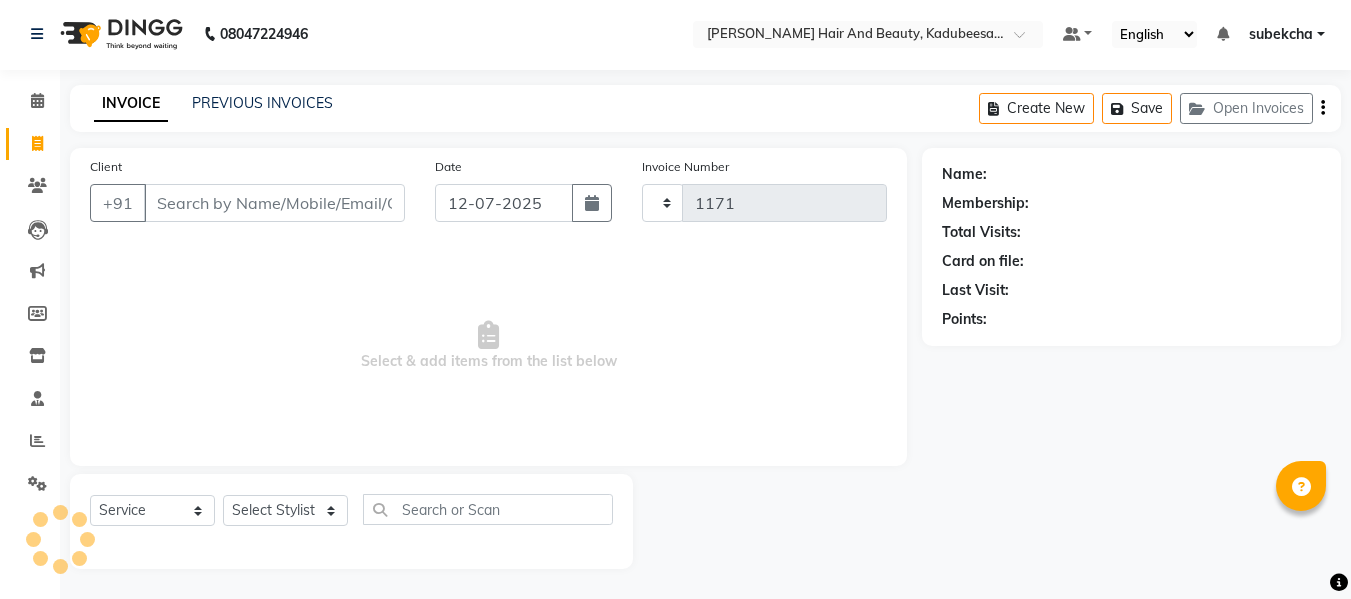select on "7013" 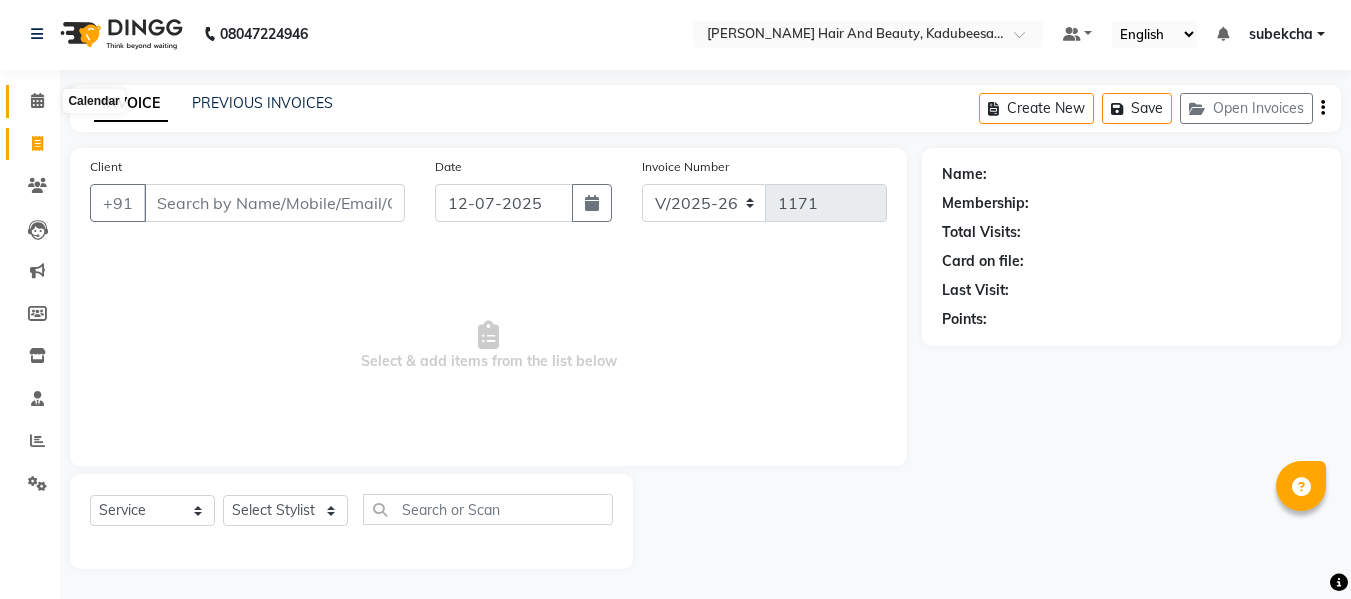 click 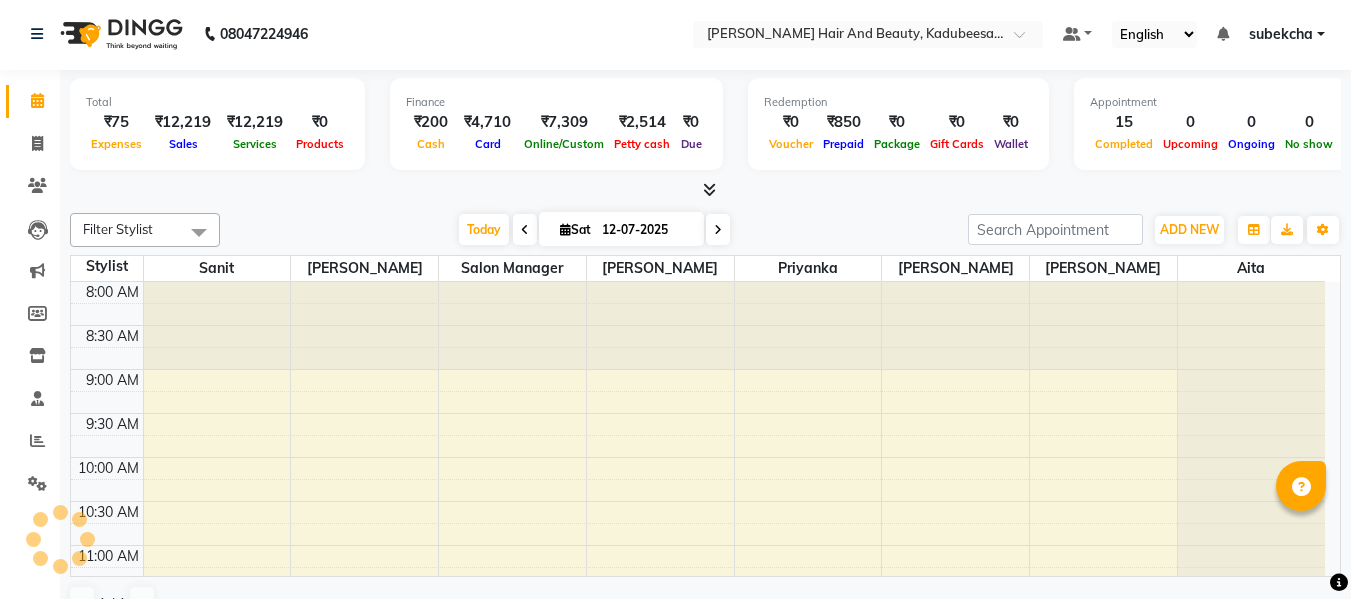 scroll, scrollTop: 0, scrollLeft: 0, axis: both 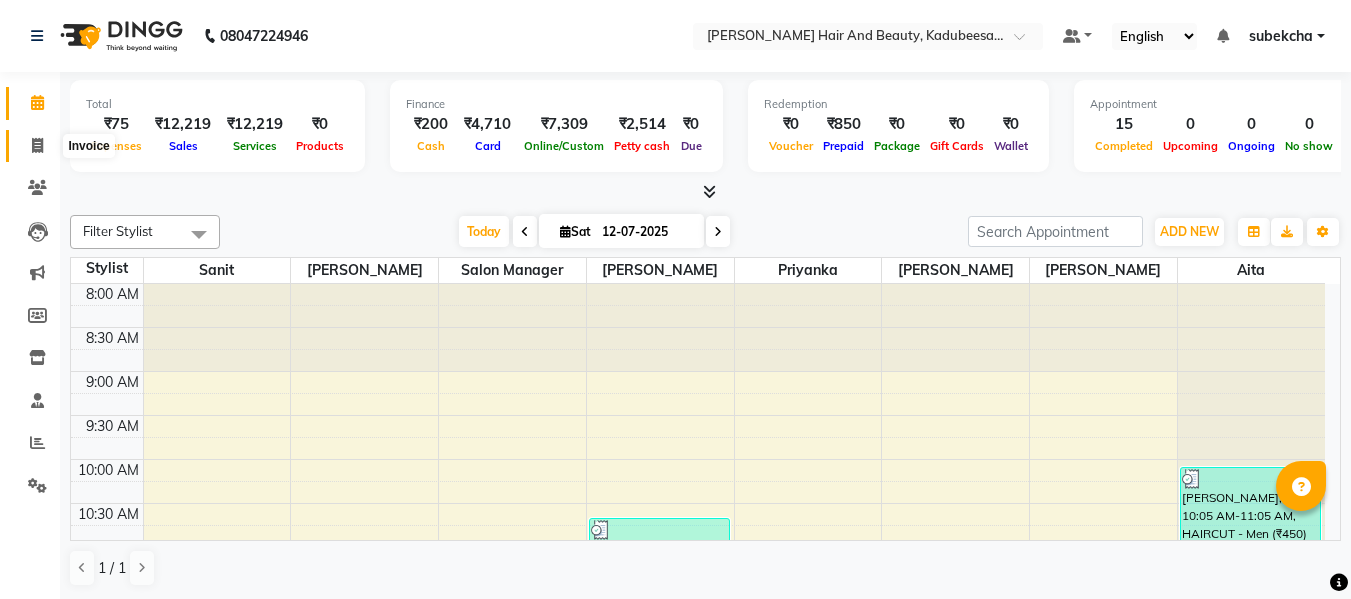 click 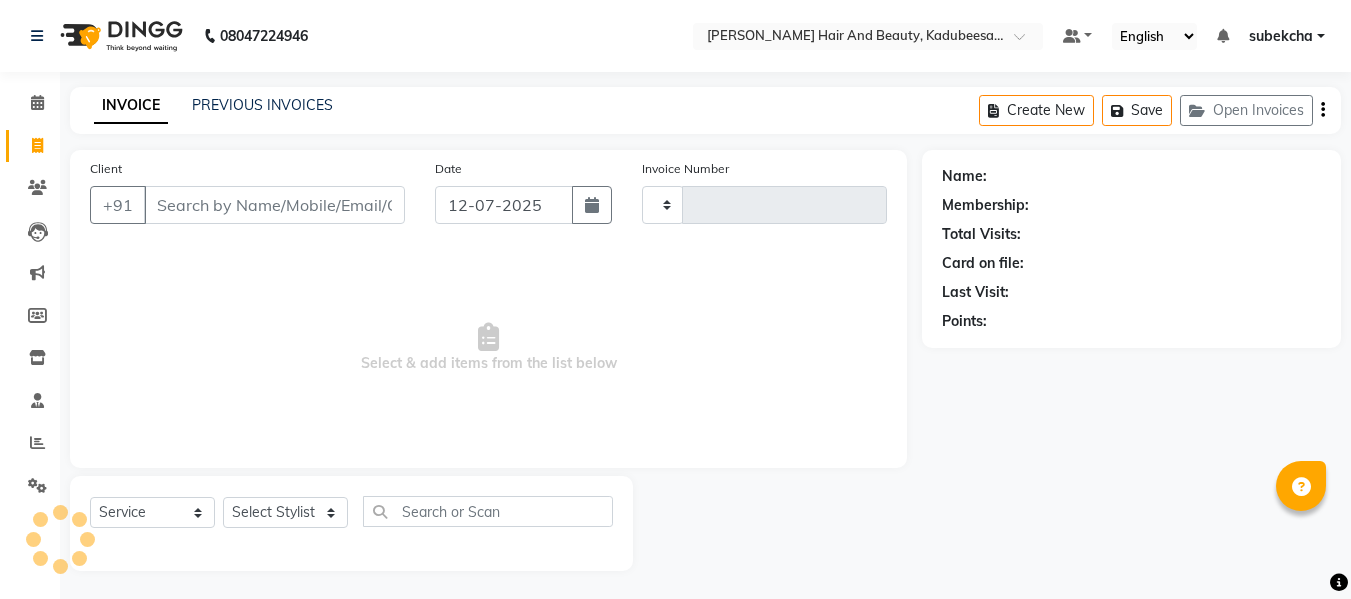 type on "1171" 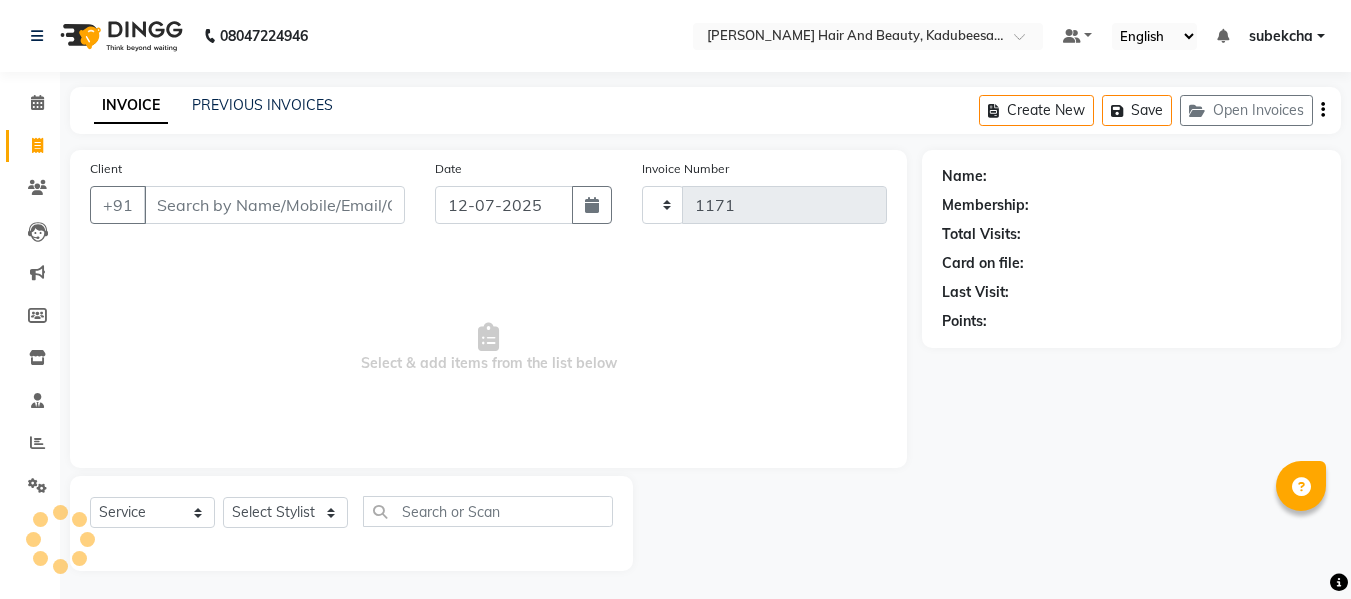 select on "7013" 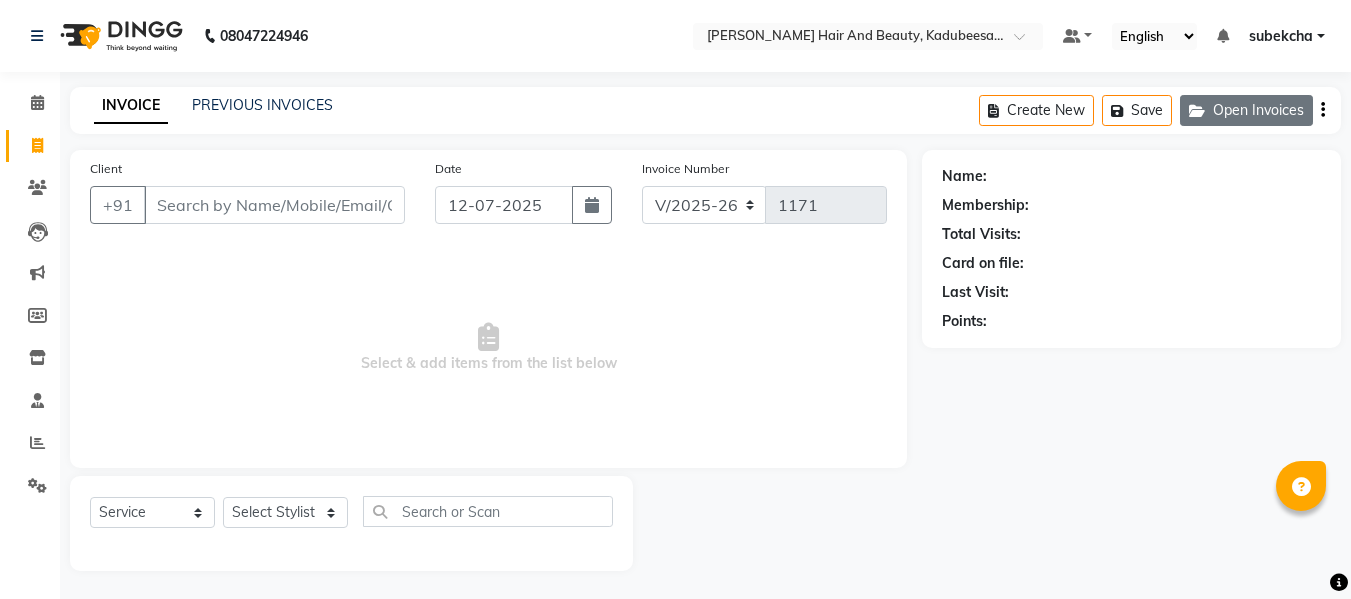 click on "Open Invoices" 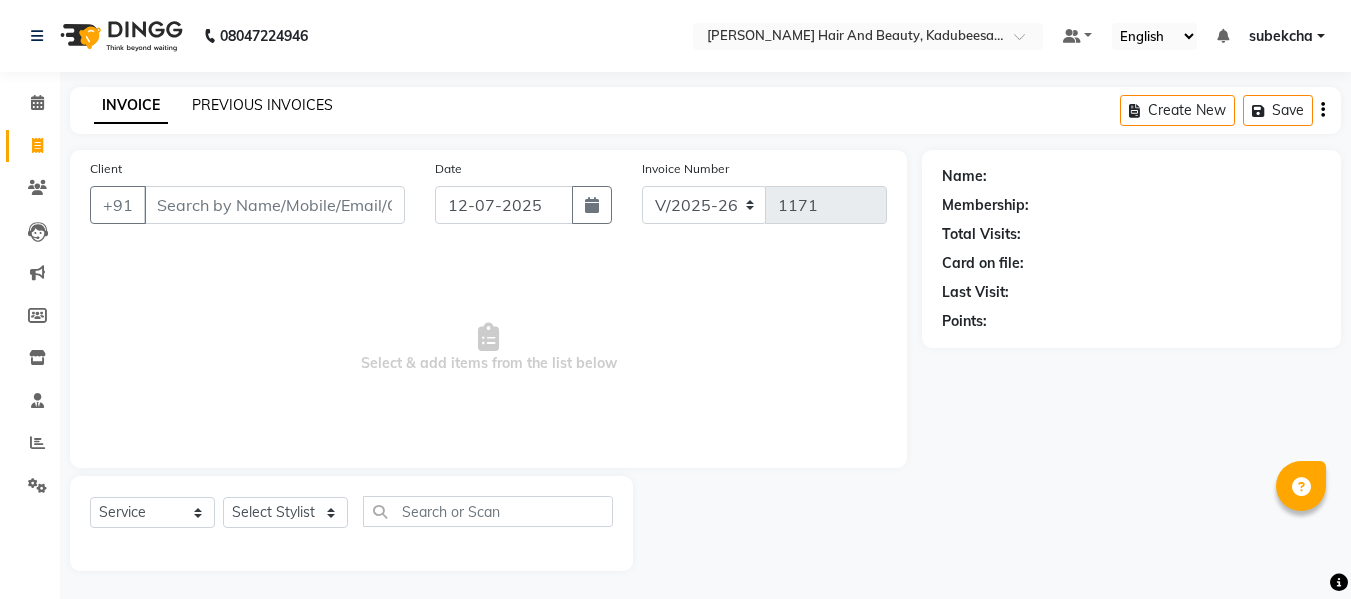 click on "PREVIOUS INVOICES" 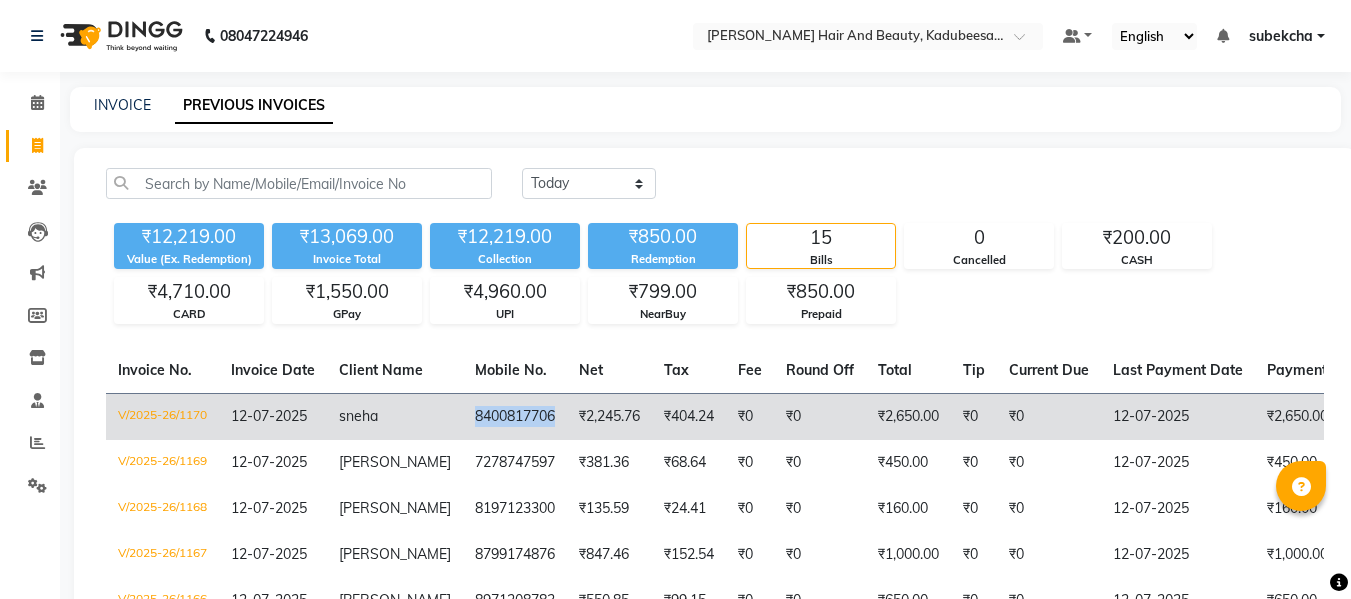 drag, startPoint x: 535, startPoint y: 416, endPoint x: 439, endPoint y: 419, distance: 96.04687 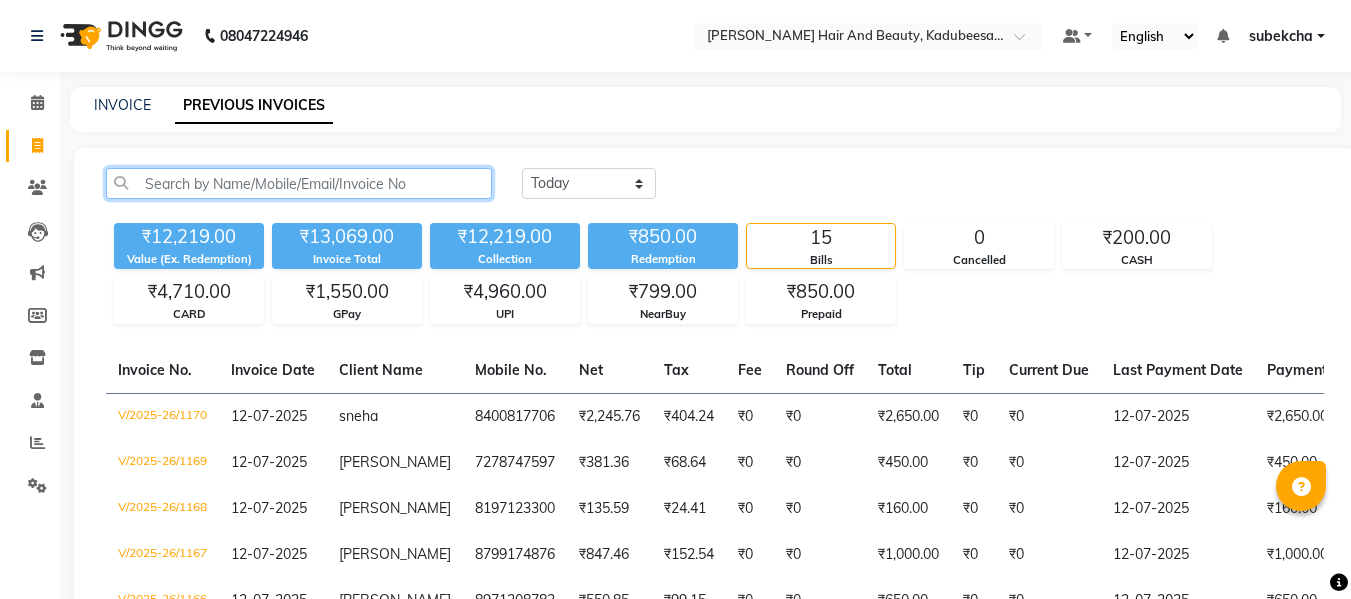 click 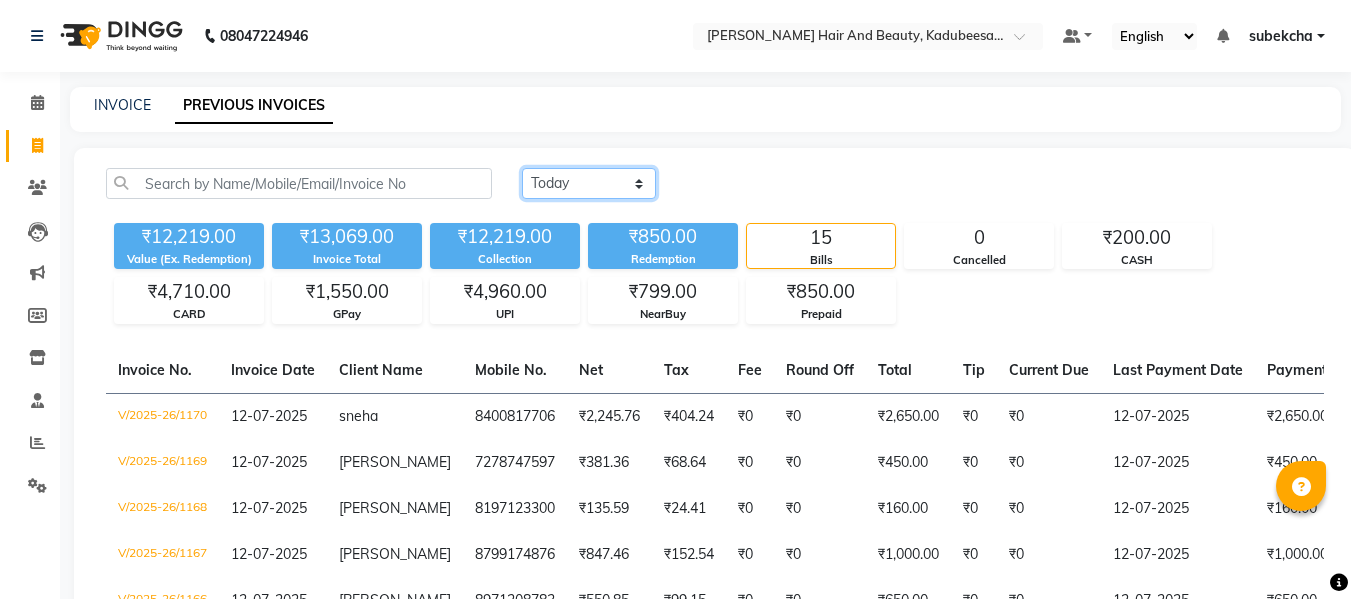 click on "Today Yesterday Custom Range" 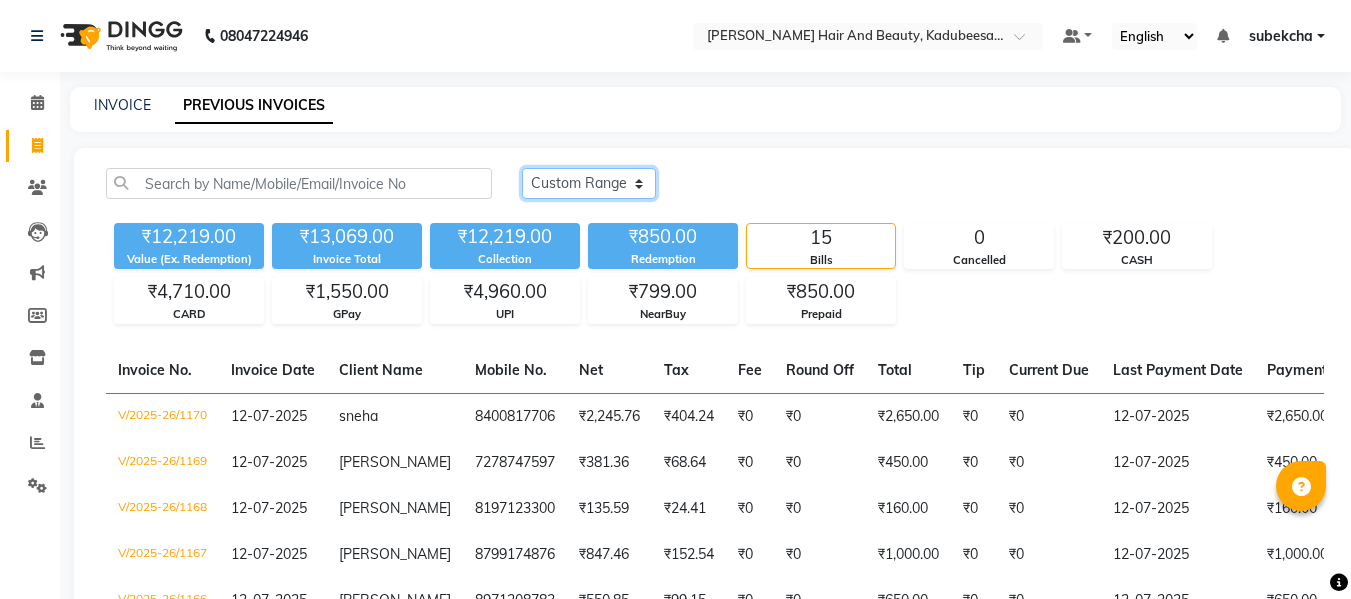 click on "Today Yesterday Custom Range" 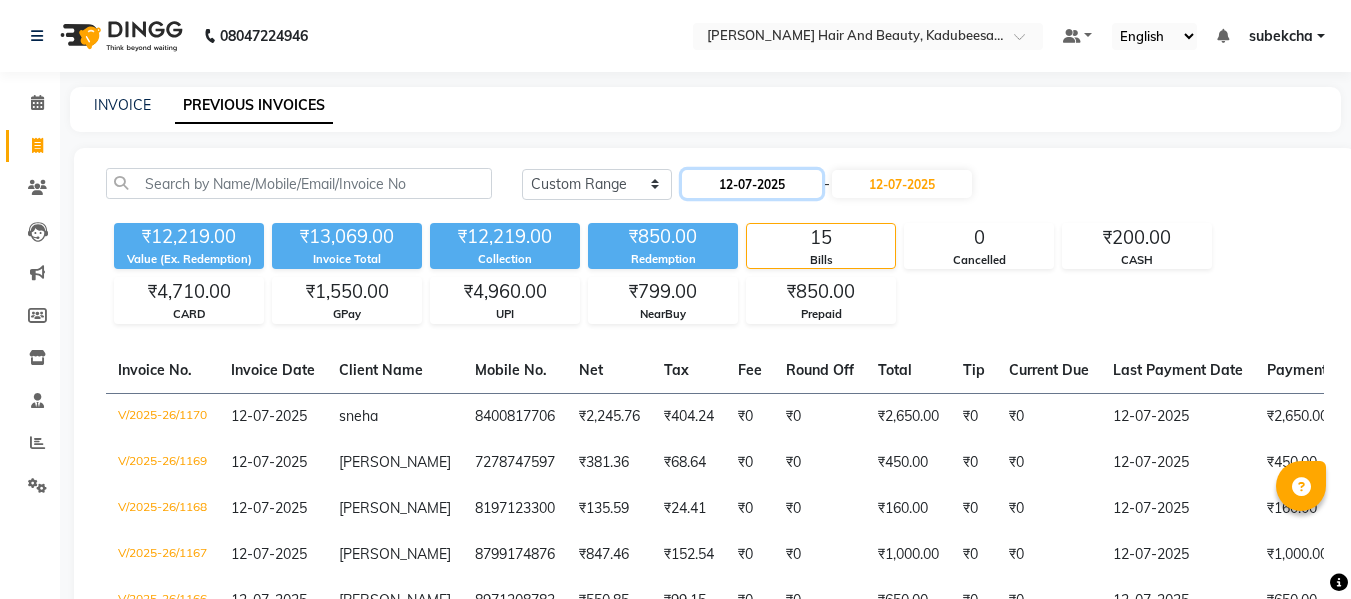 click on "12-07-2025" 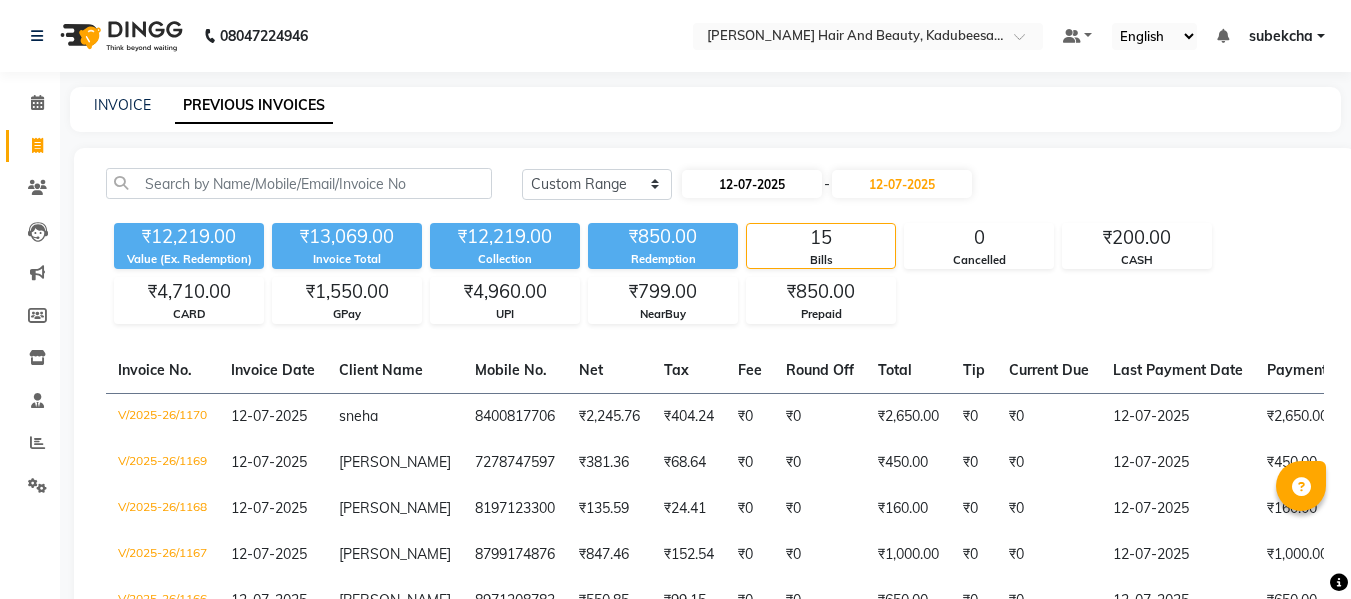 select on "7" 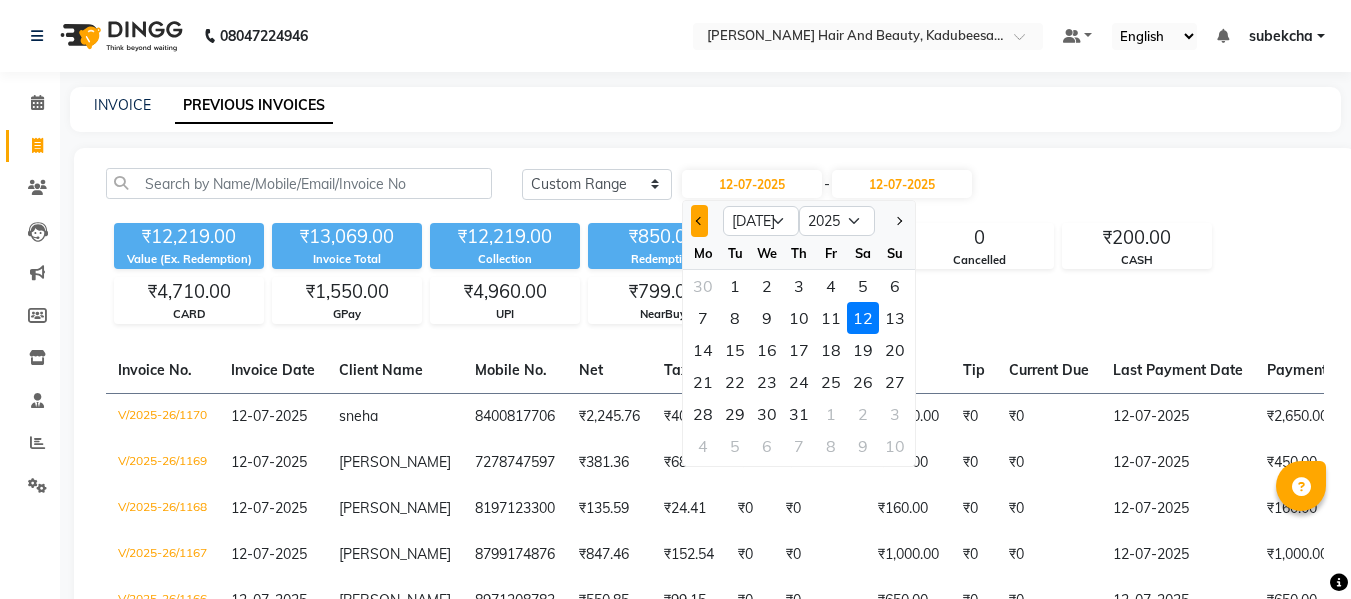 click 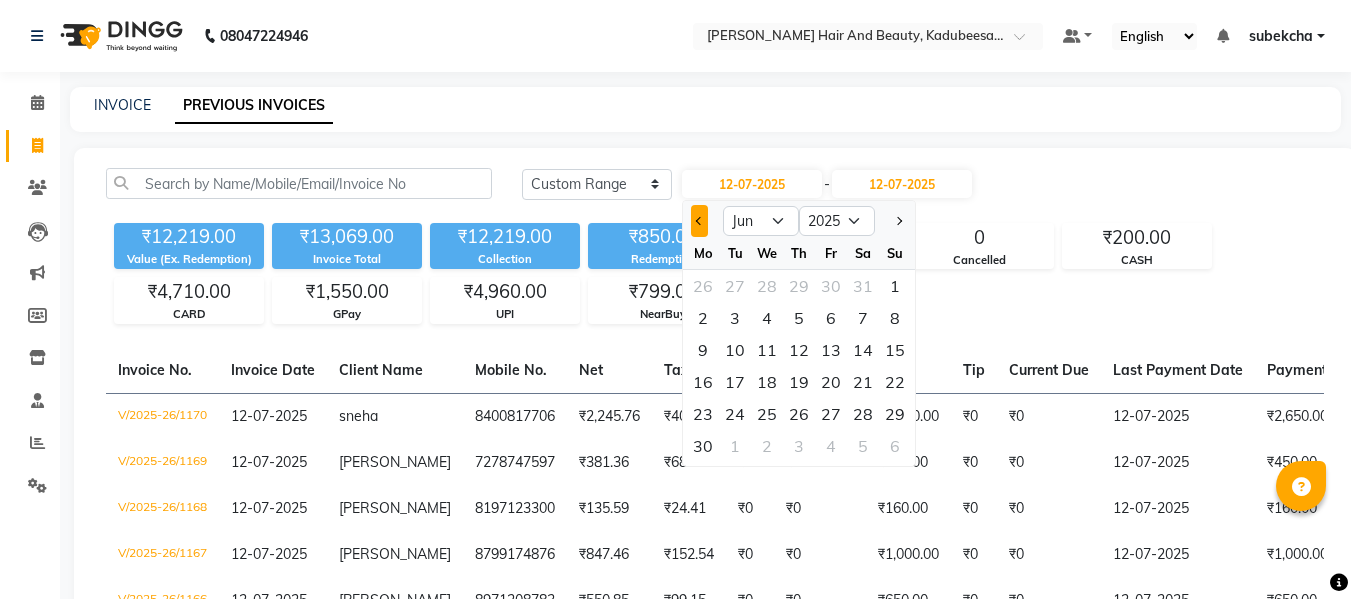 click 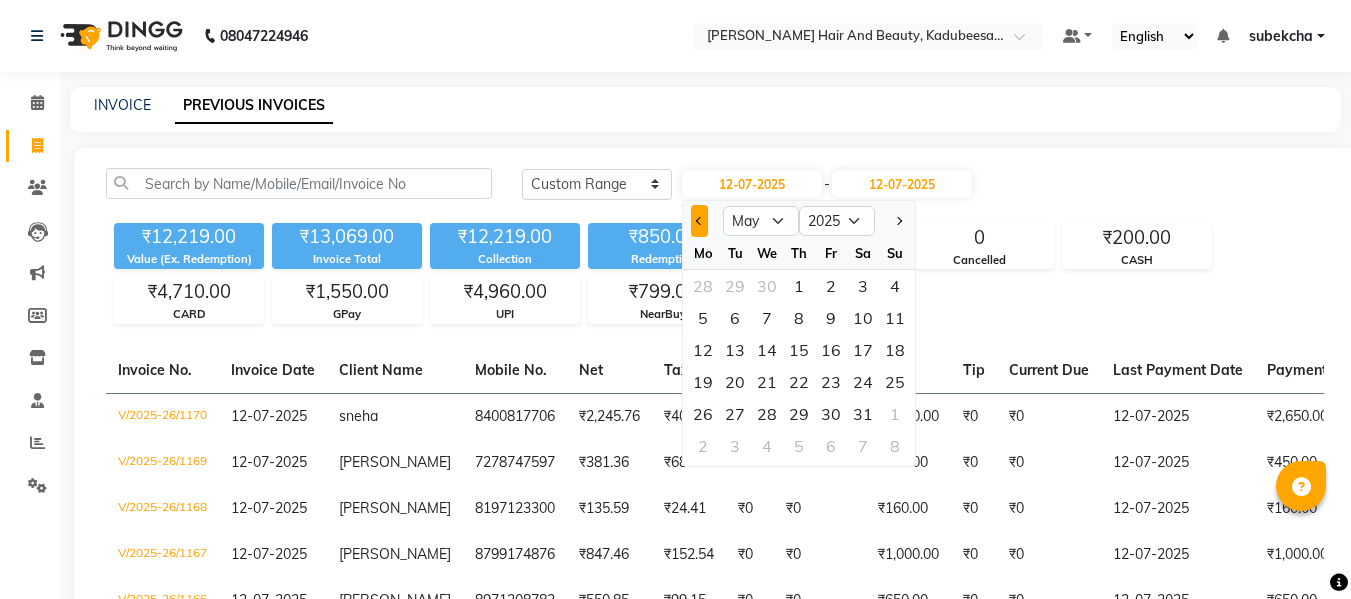 click 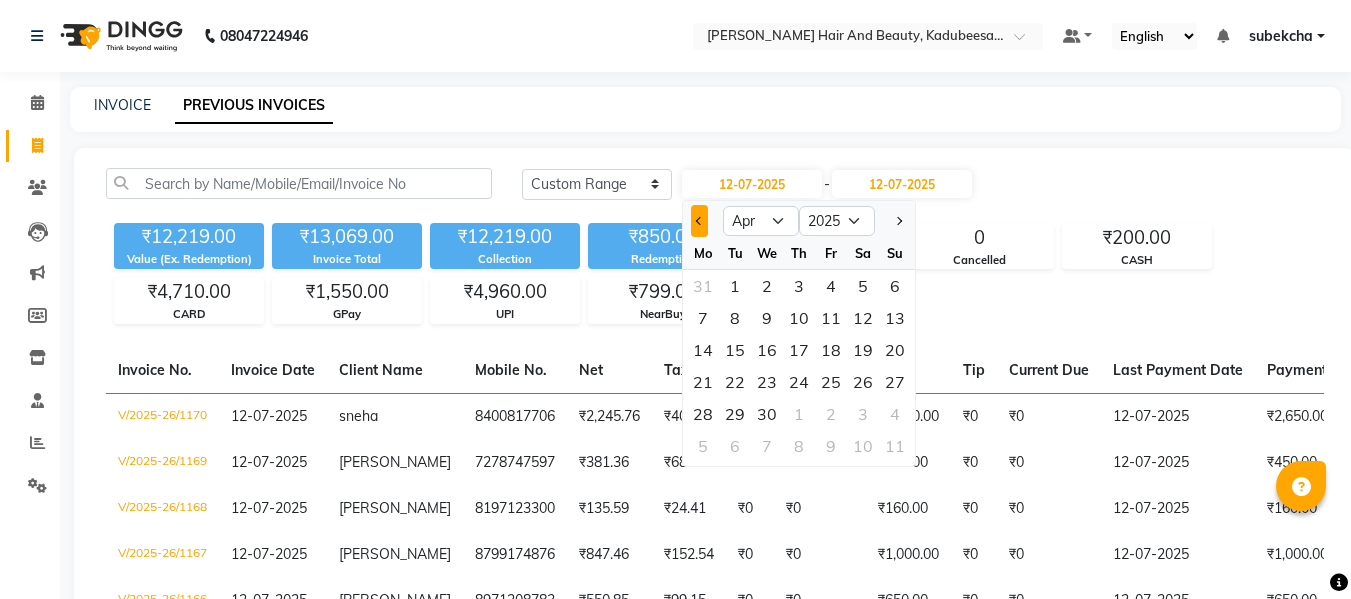 click 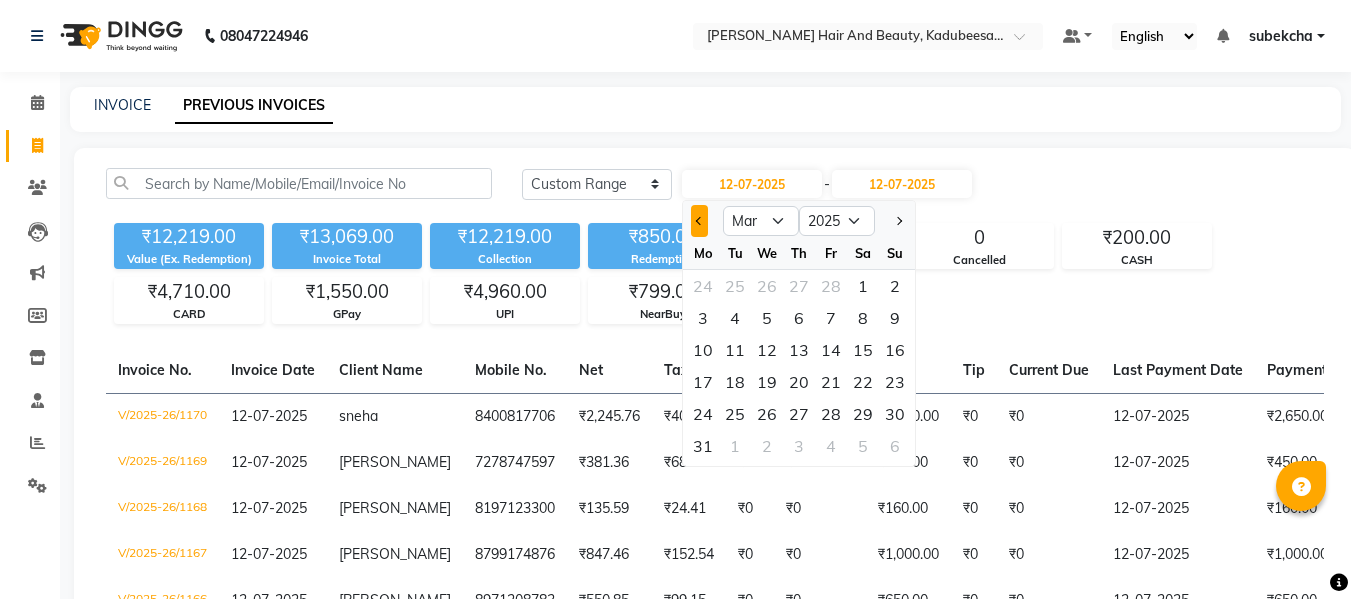 click 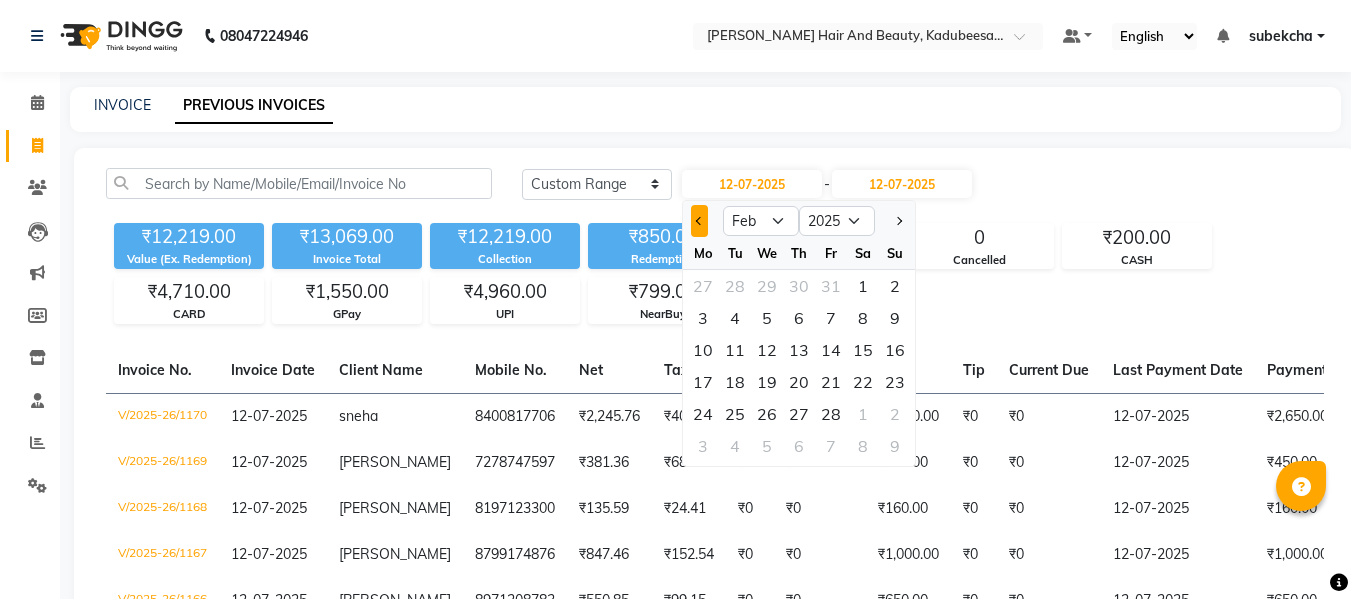 click 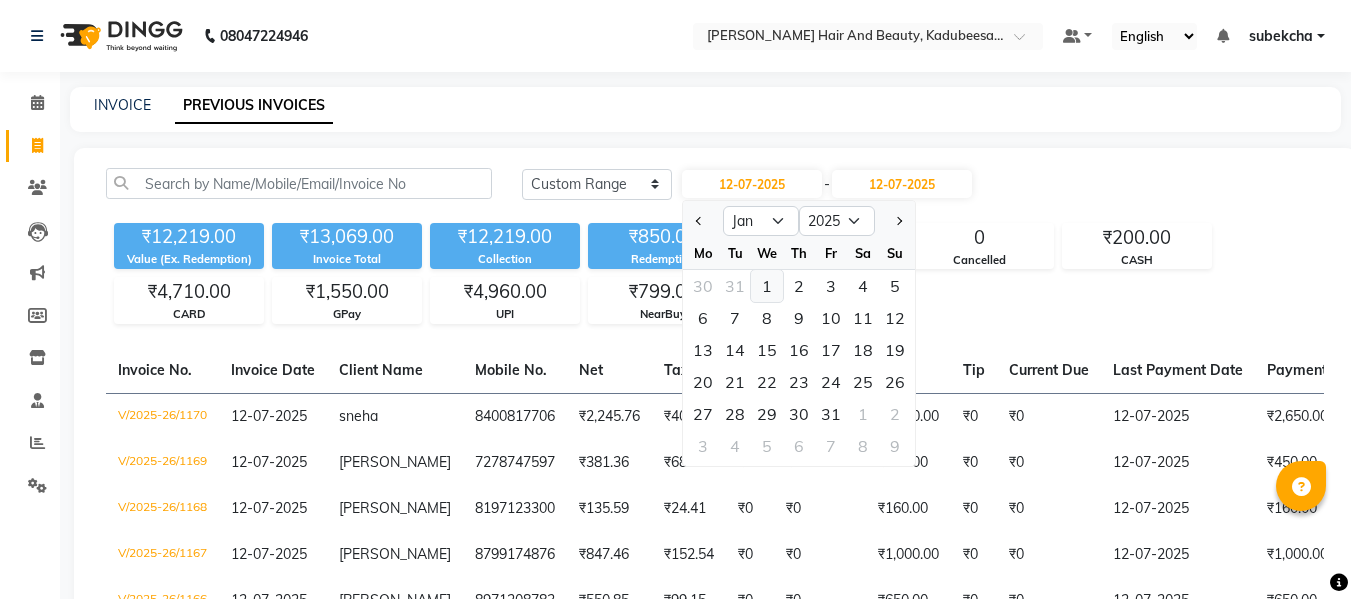 click on "1" 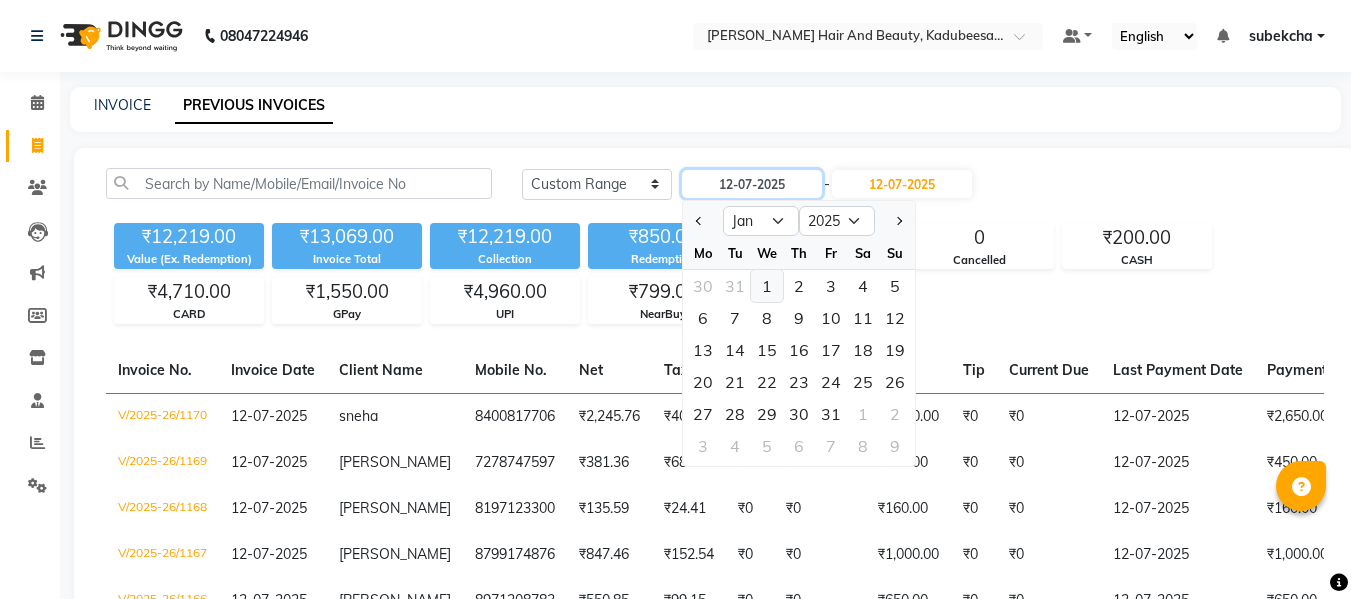 type on "01-01-2025" 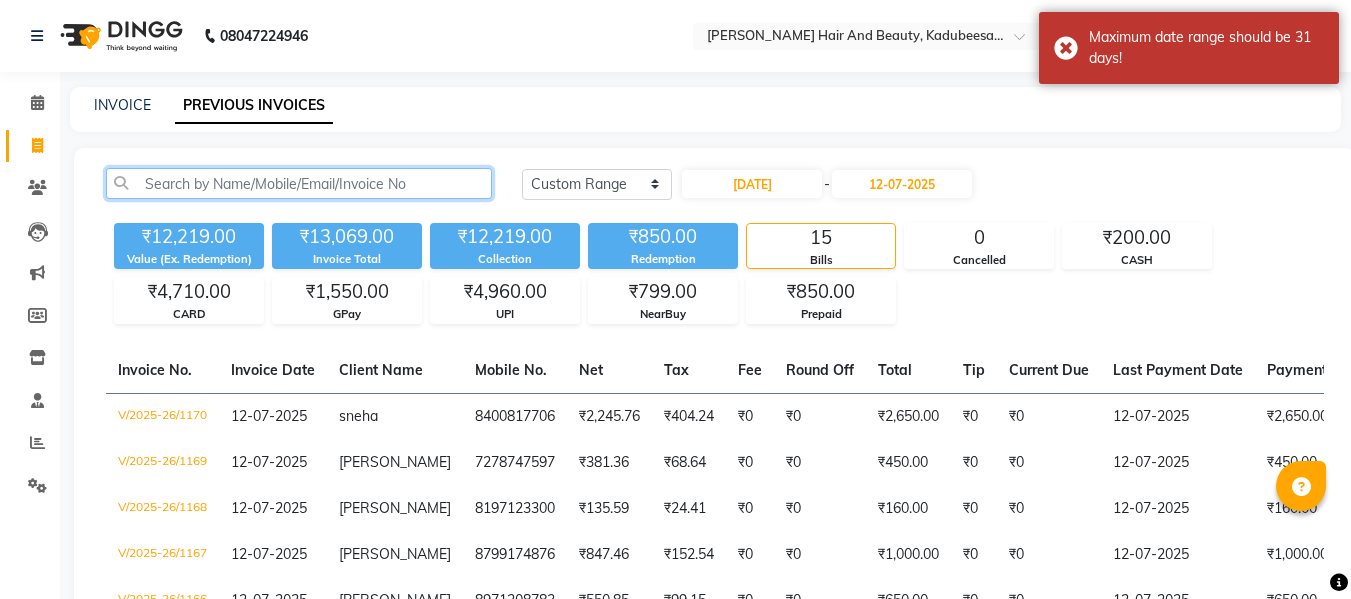 click 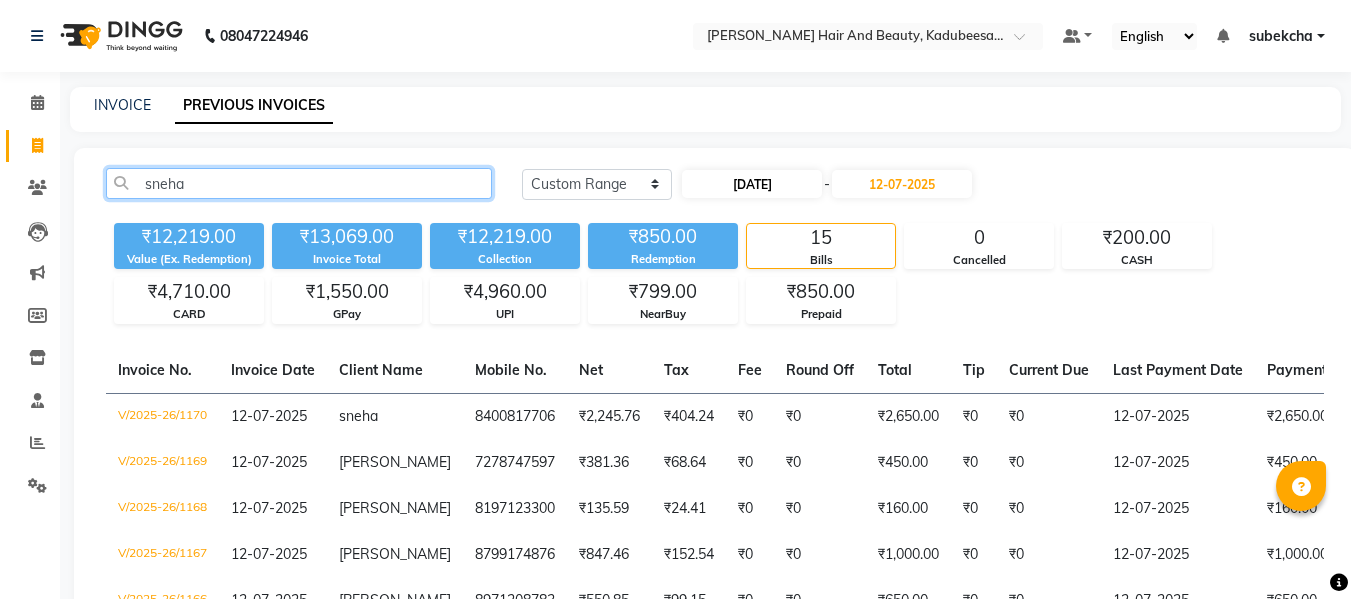 type on "sneha" 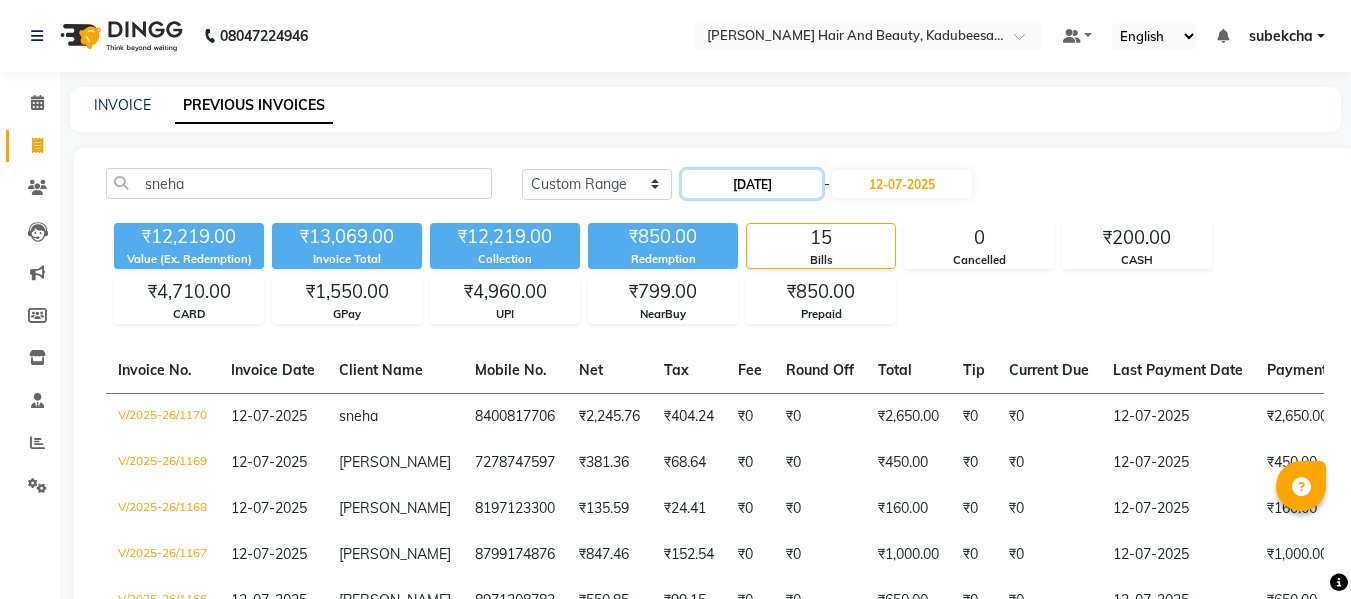 click on "01-01-2025" 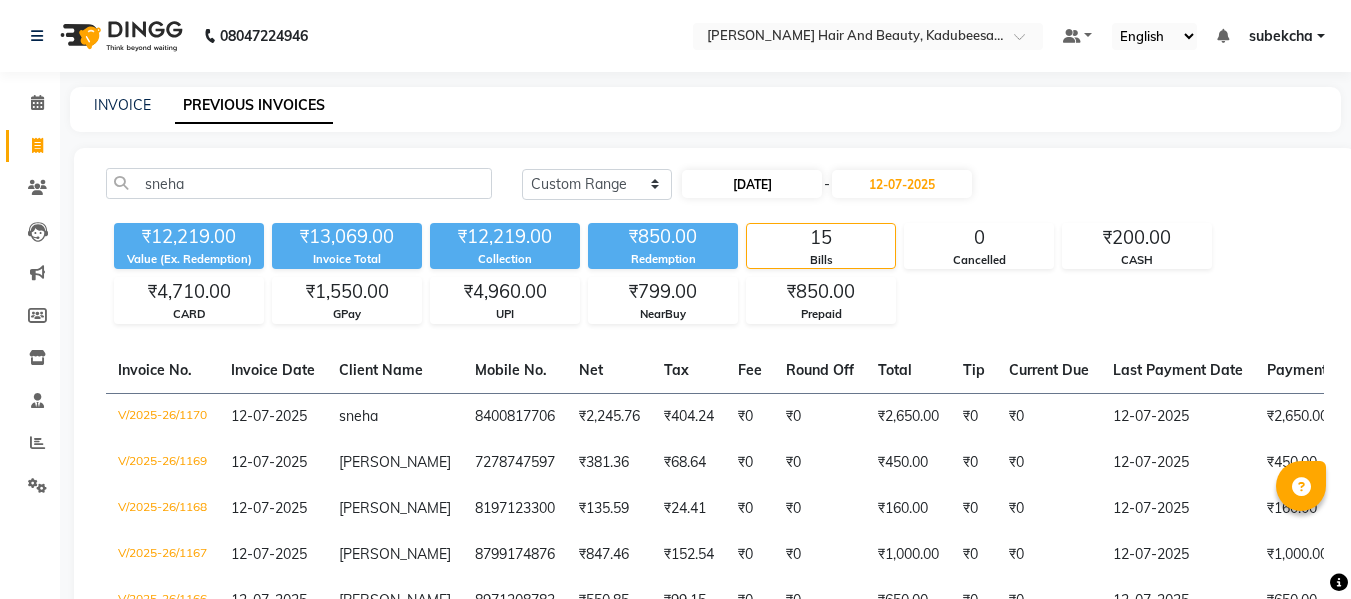 select on "2025" 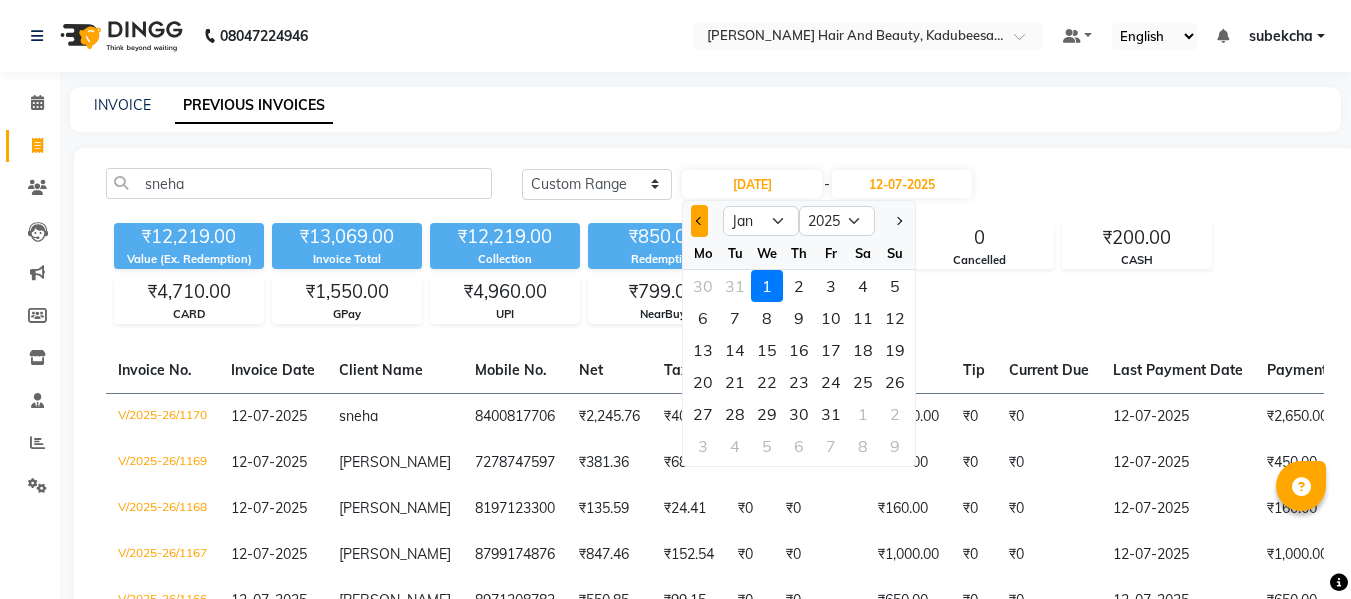 click 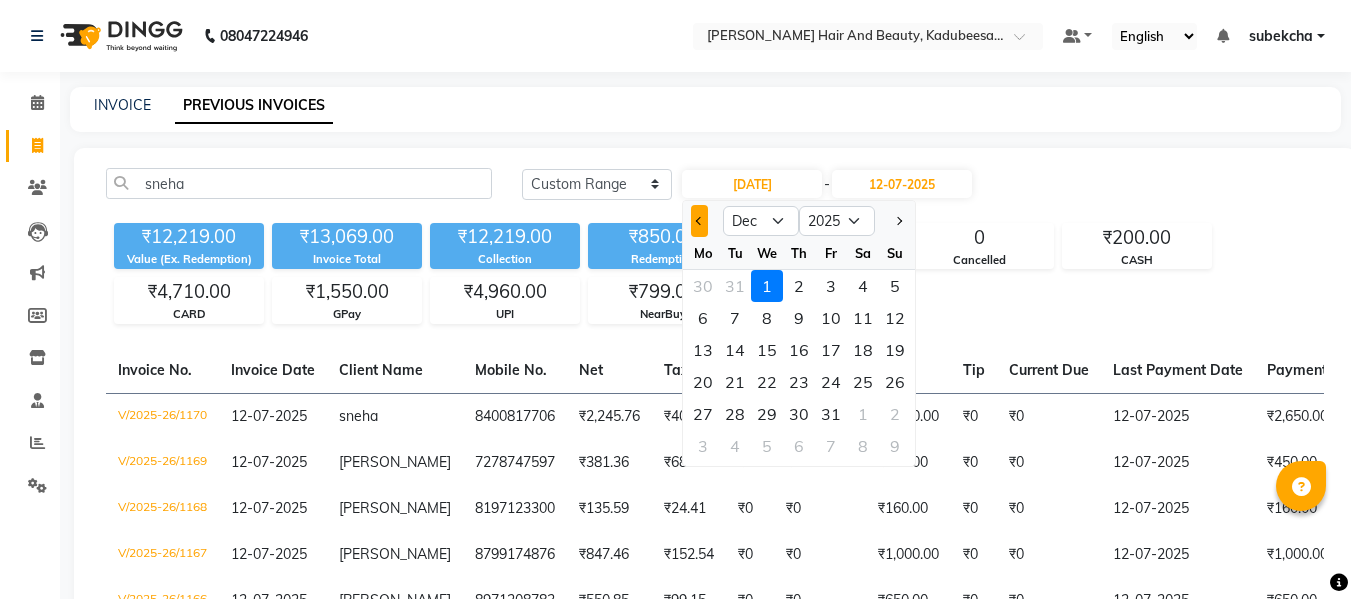 select on "2024" 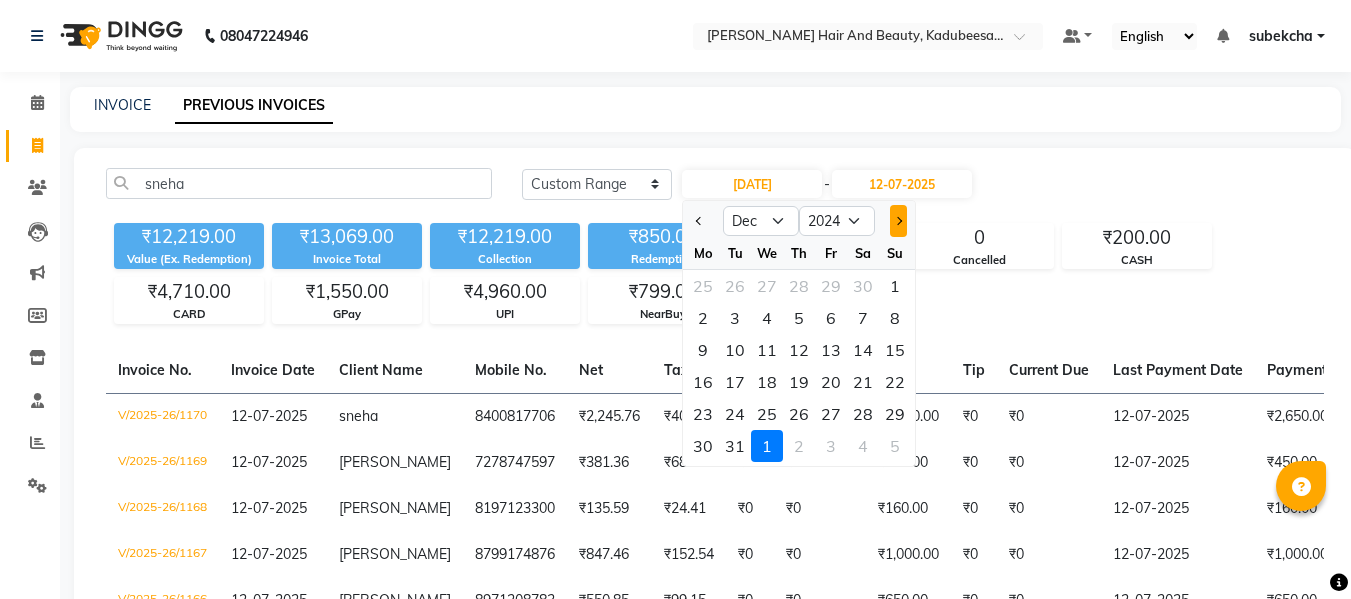 click 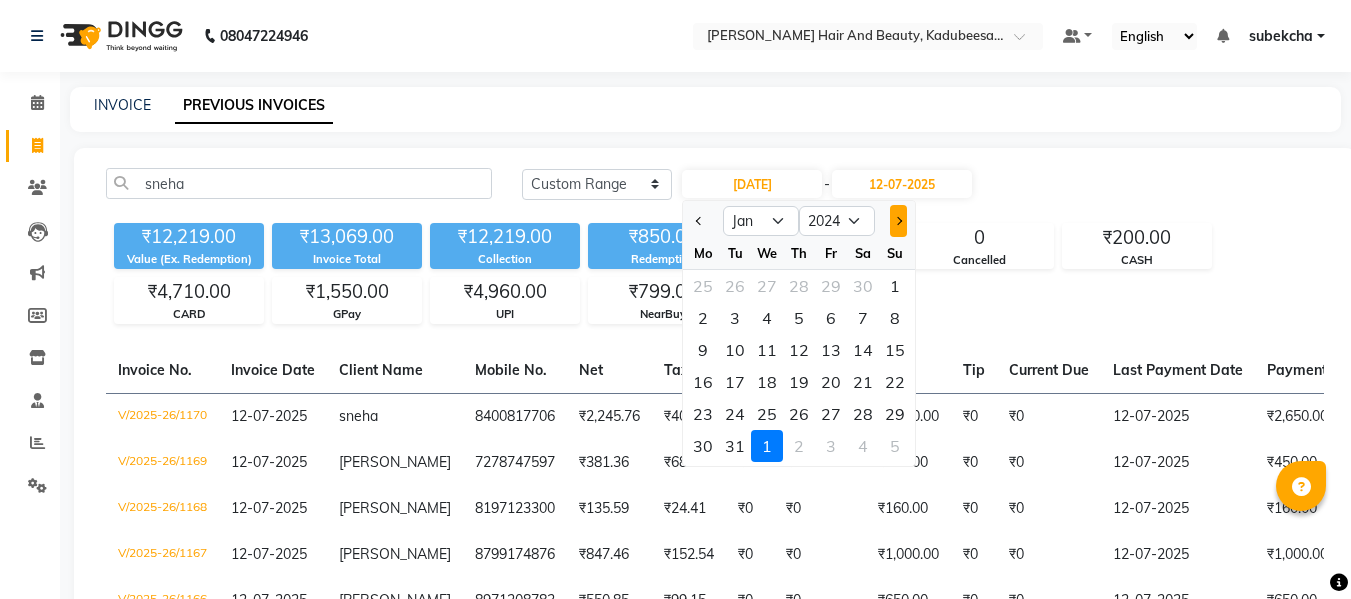 select on "2025" 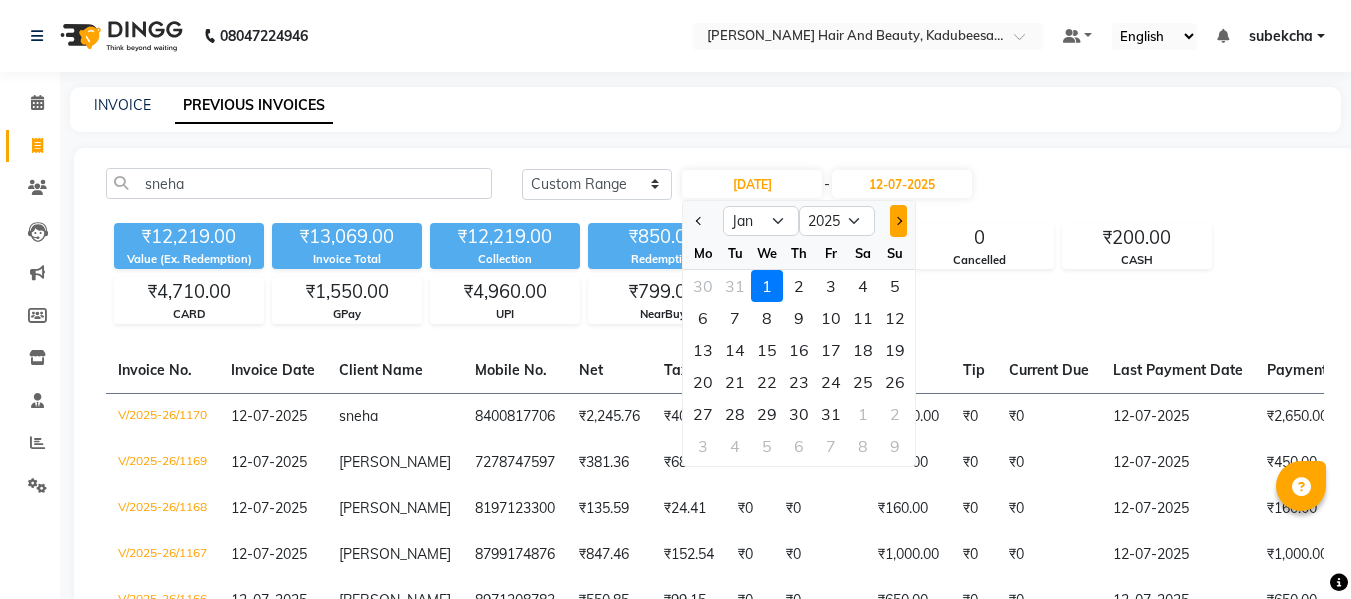 click 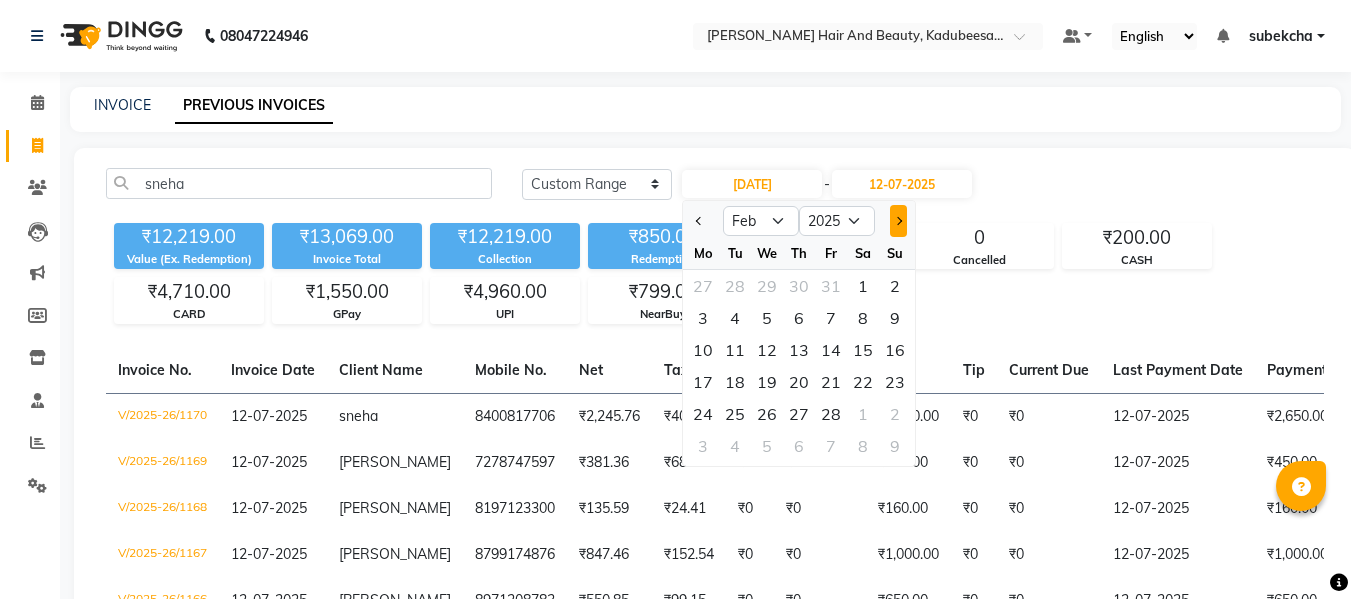 click 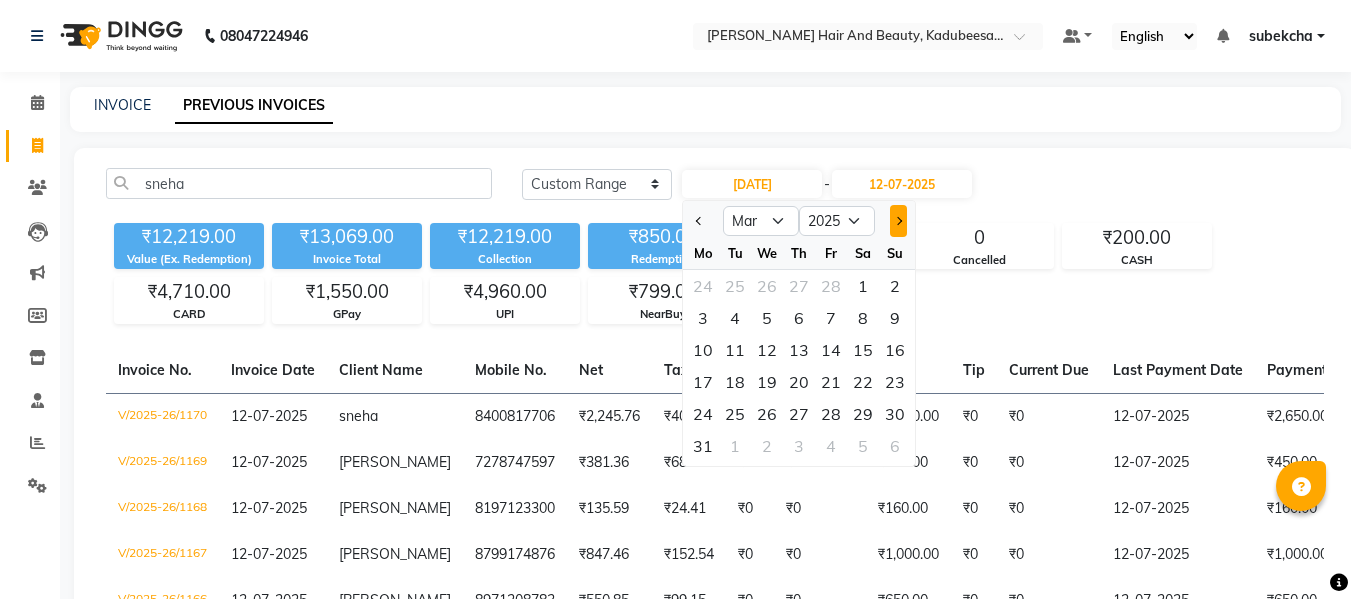 click 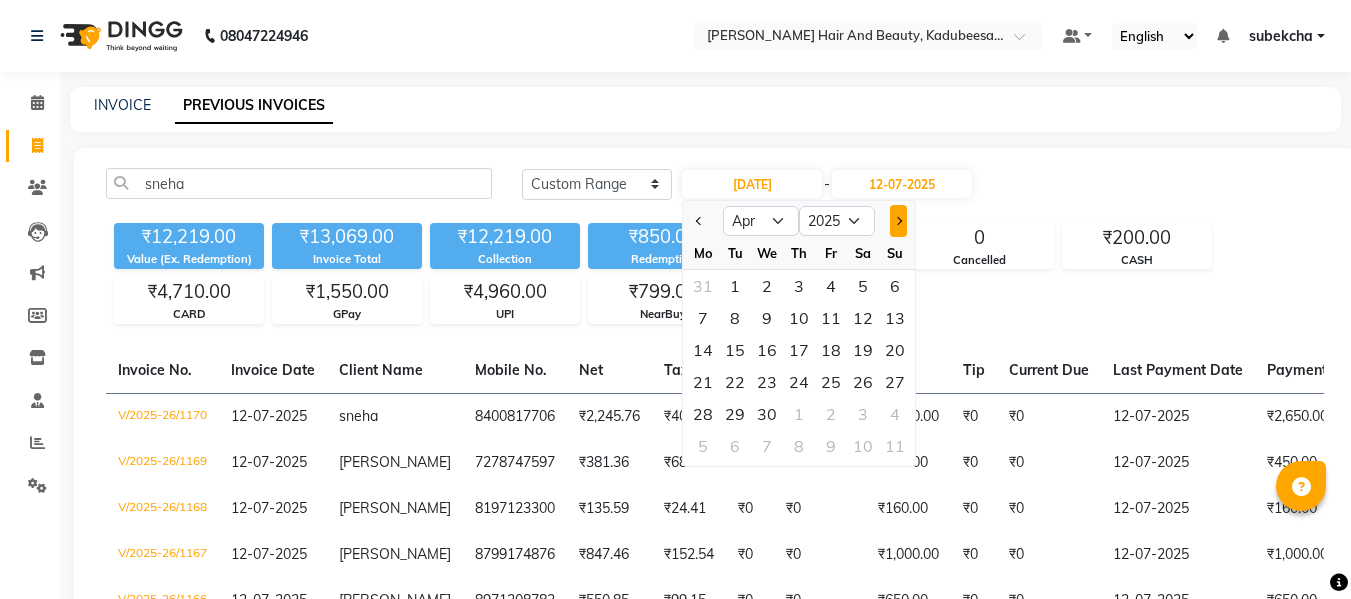 click 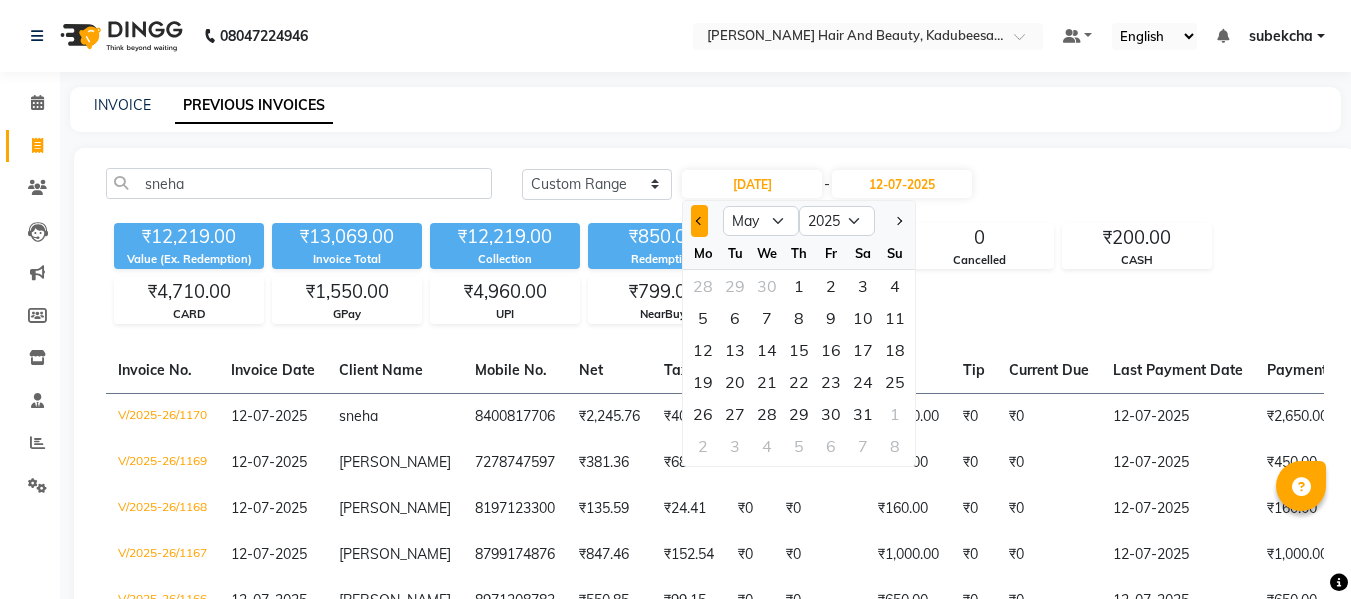 click 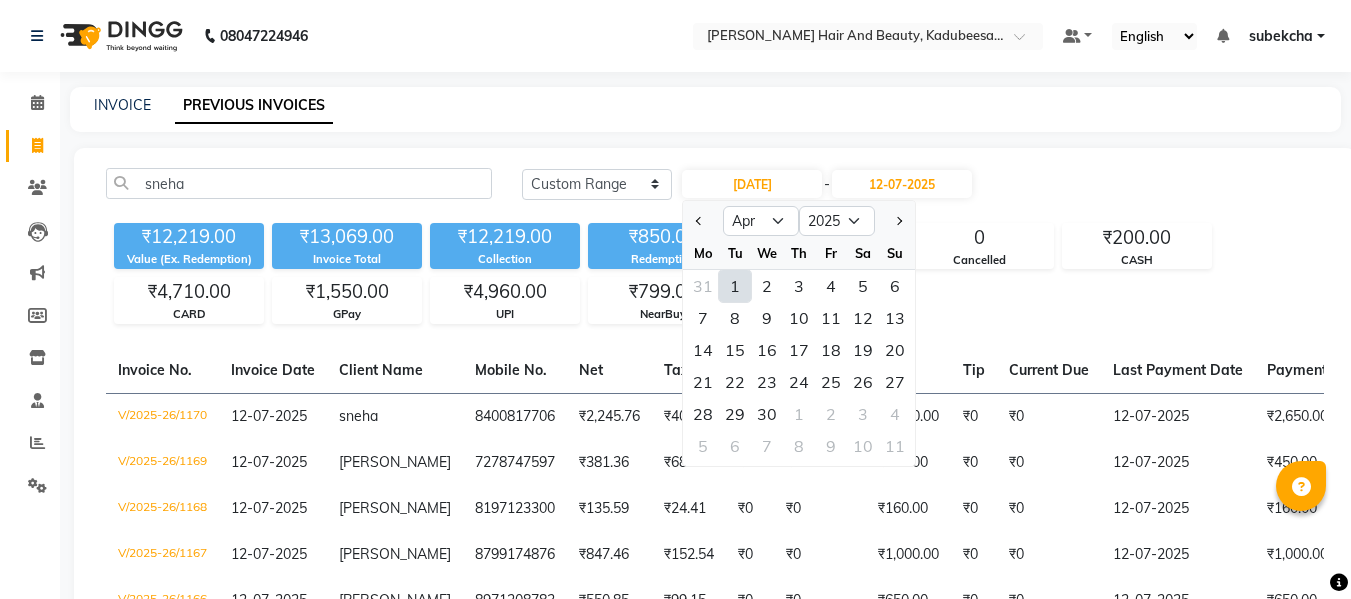 click on "1" 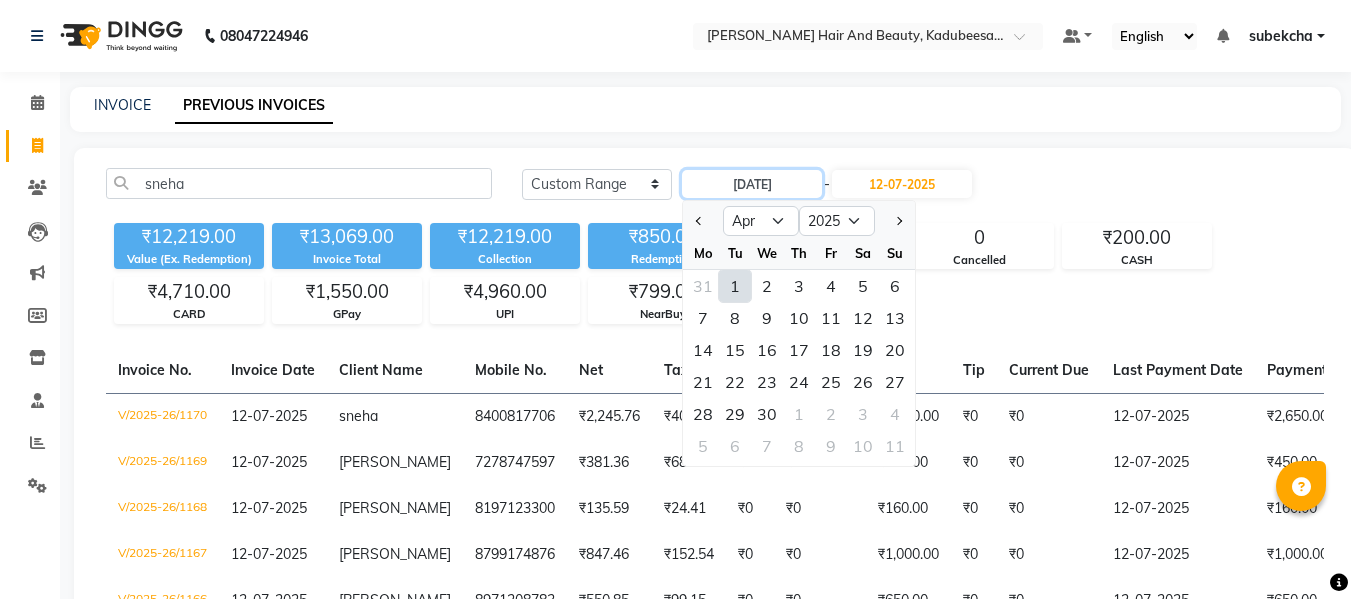 type on "01-04-2025" 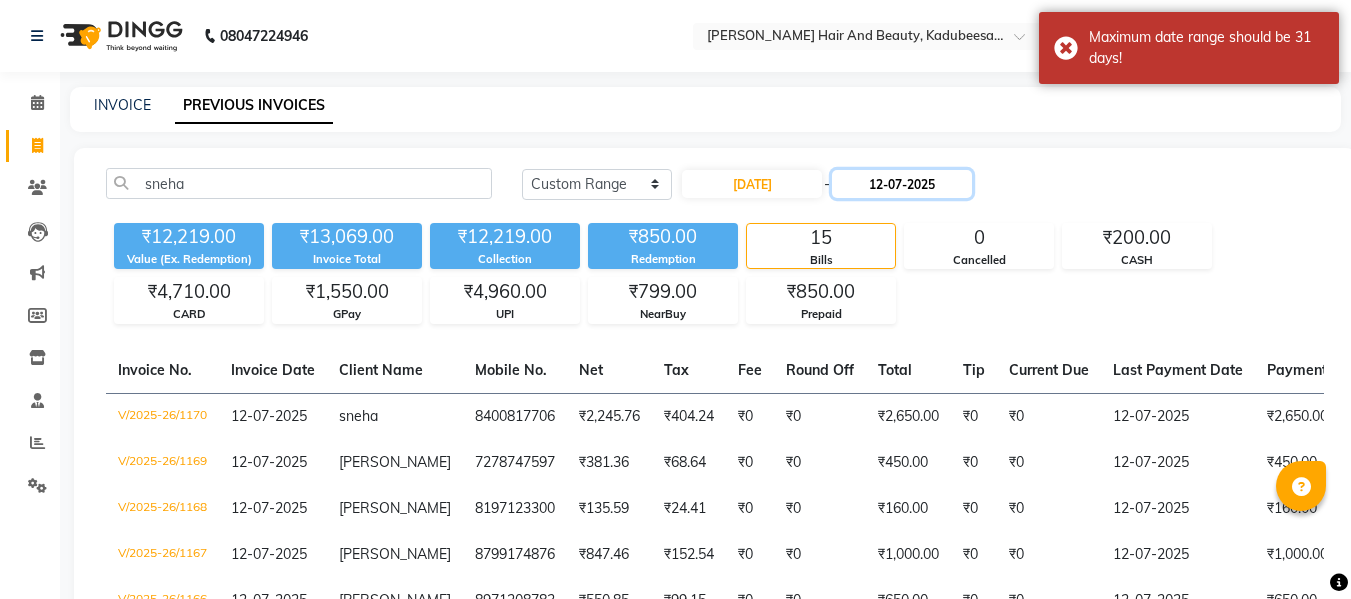 click on "12-07-2025" 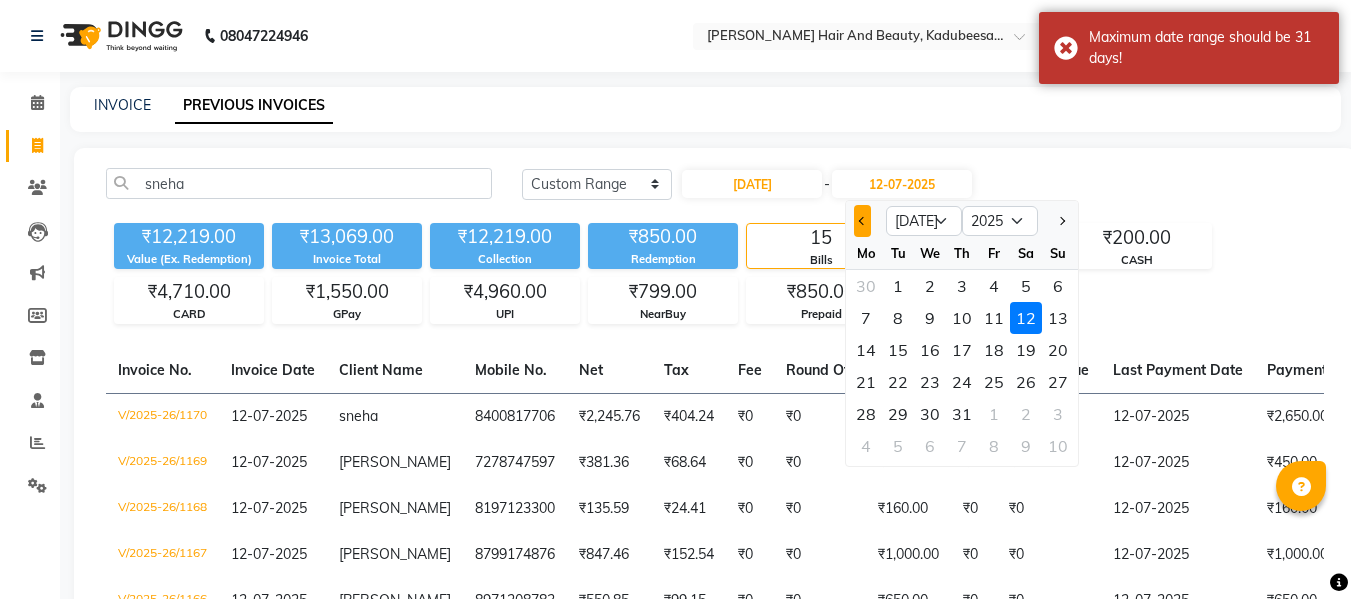 click 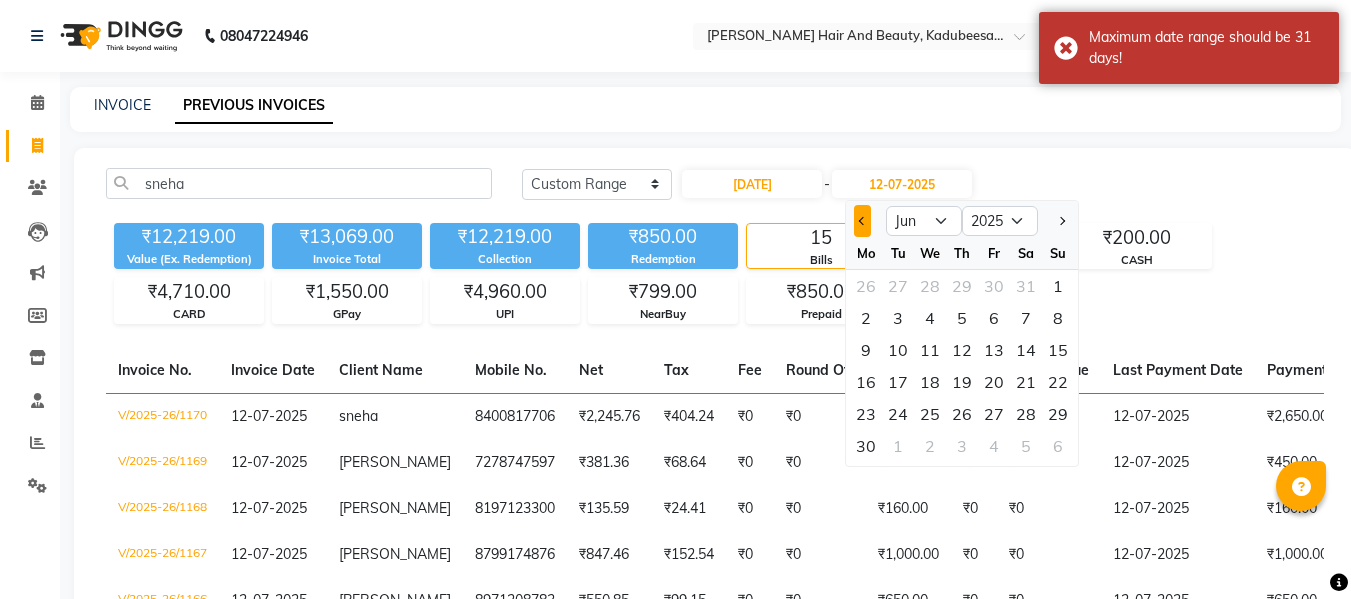 click 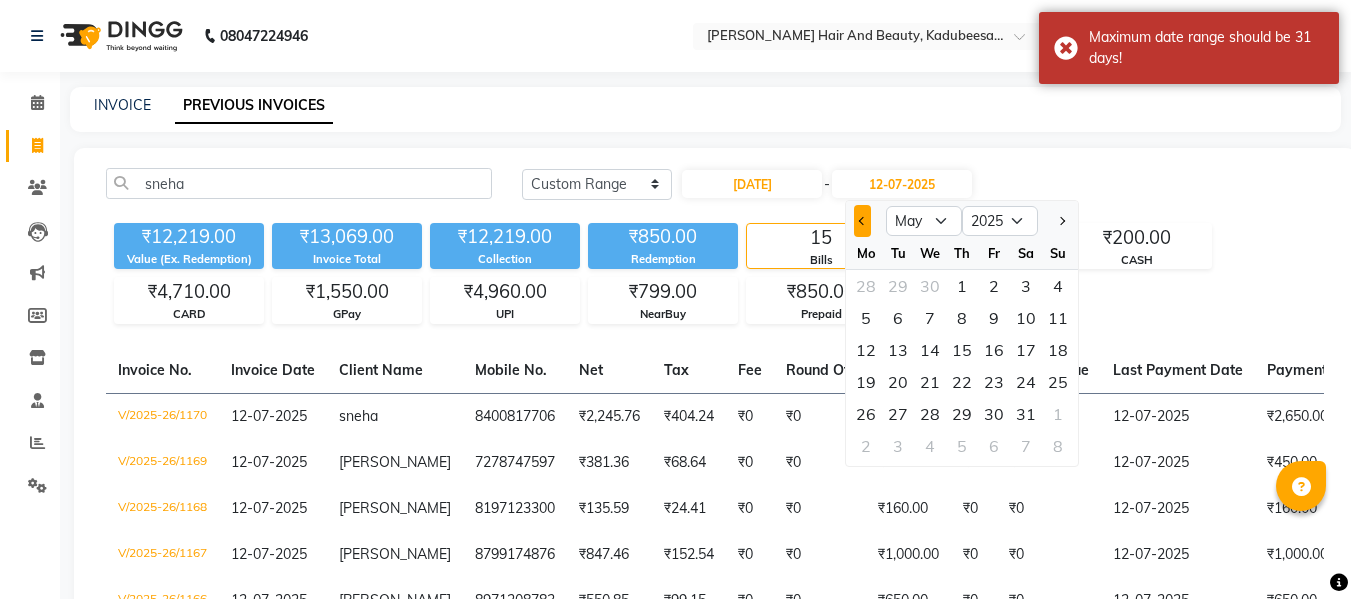 click 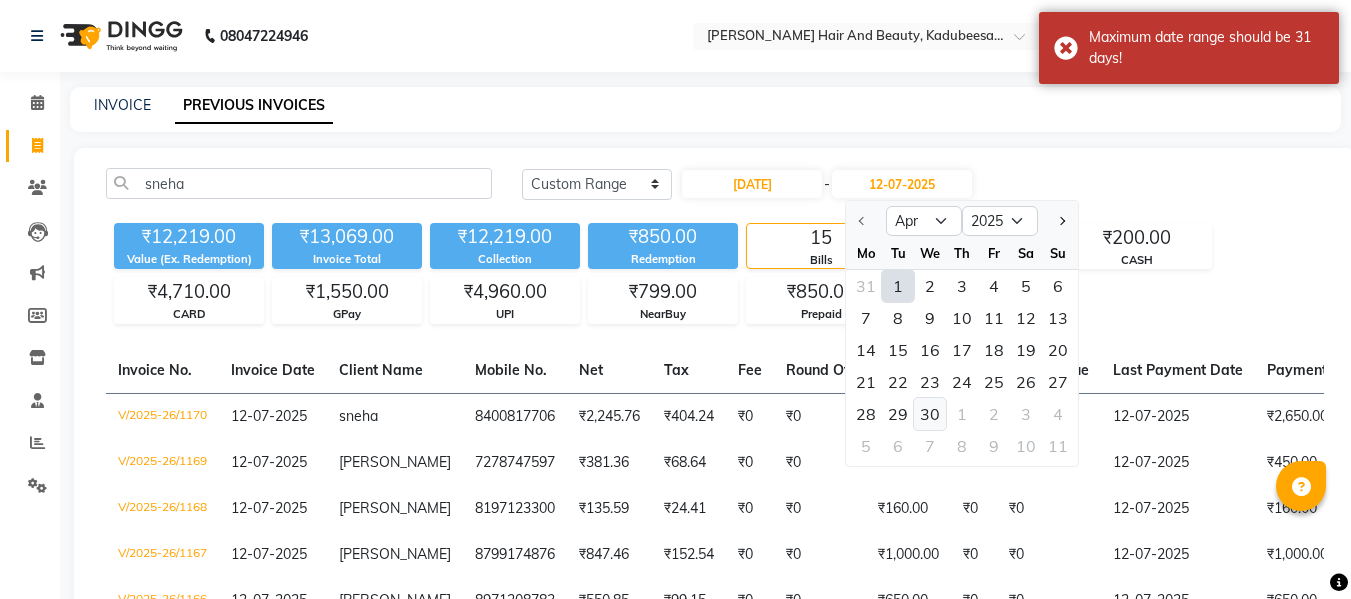 click on "30" 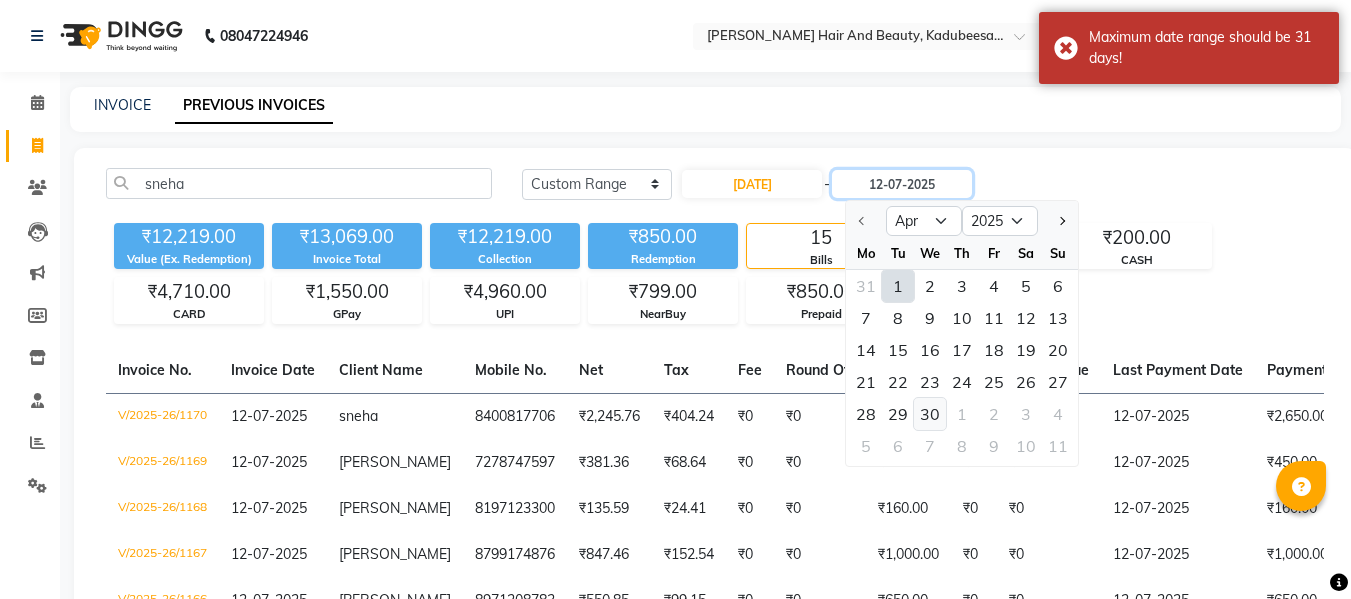 type on "30-04-2025" 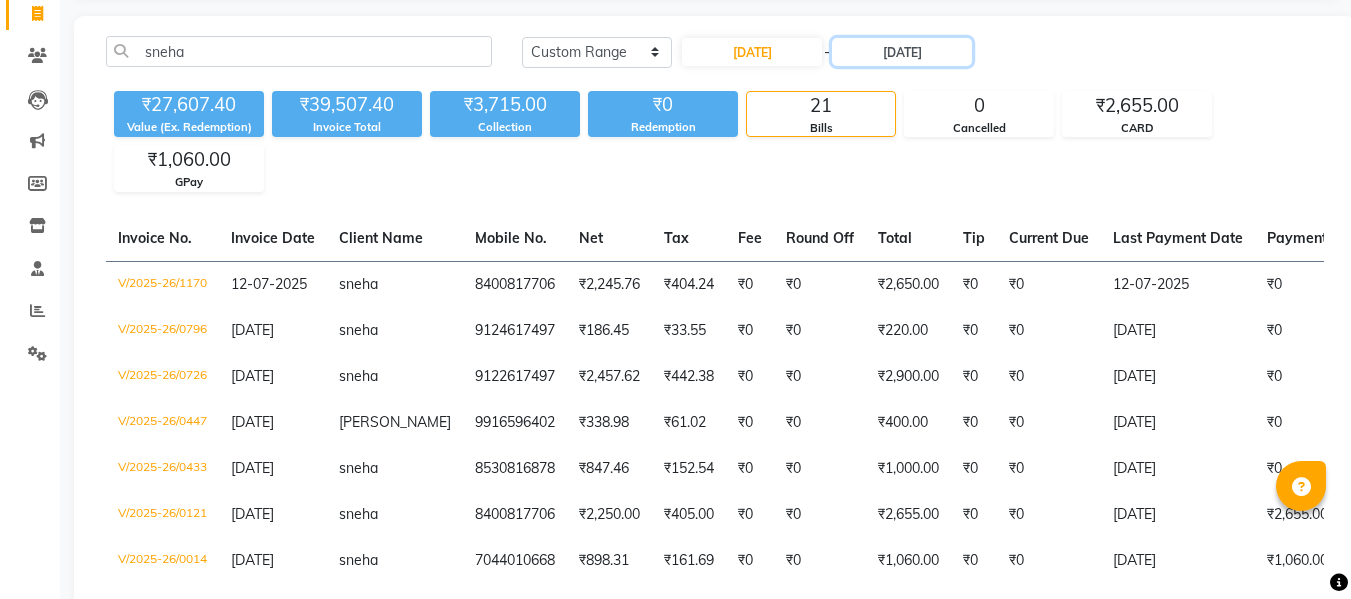 scroll, scrollTop: 134, scrollLeft: 0, axis: vertical 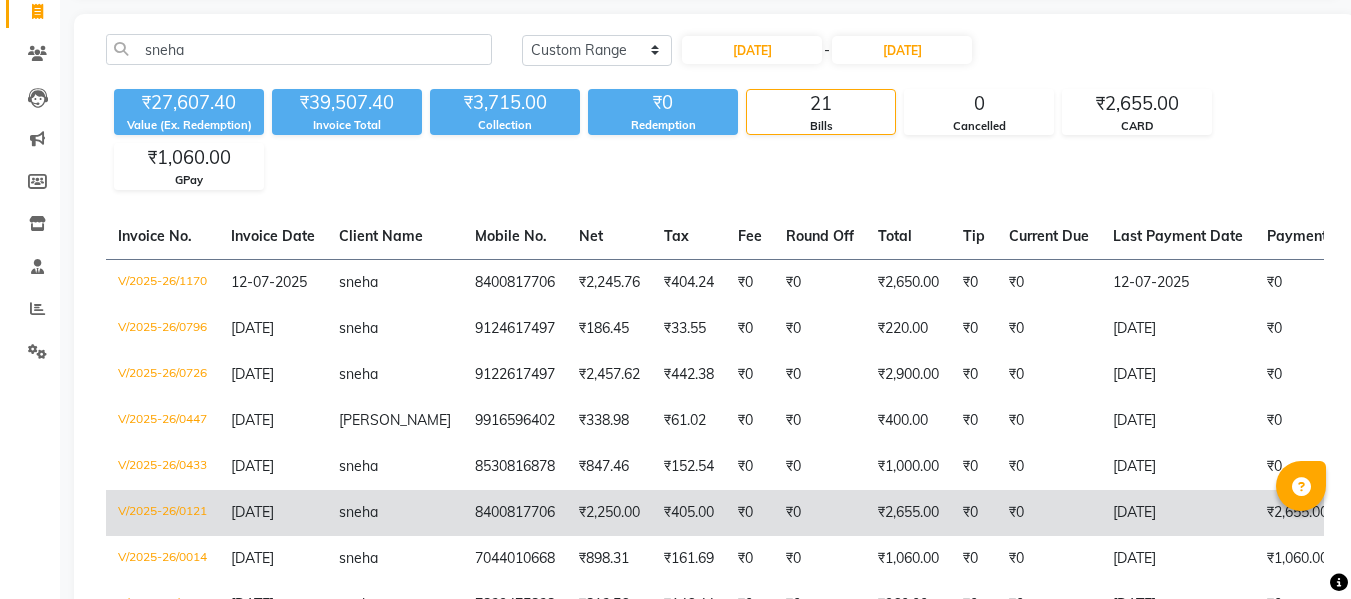 click on "V/2025-26/0121" 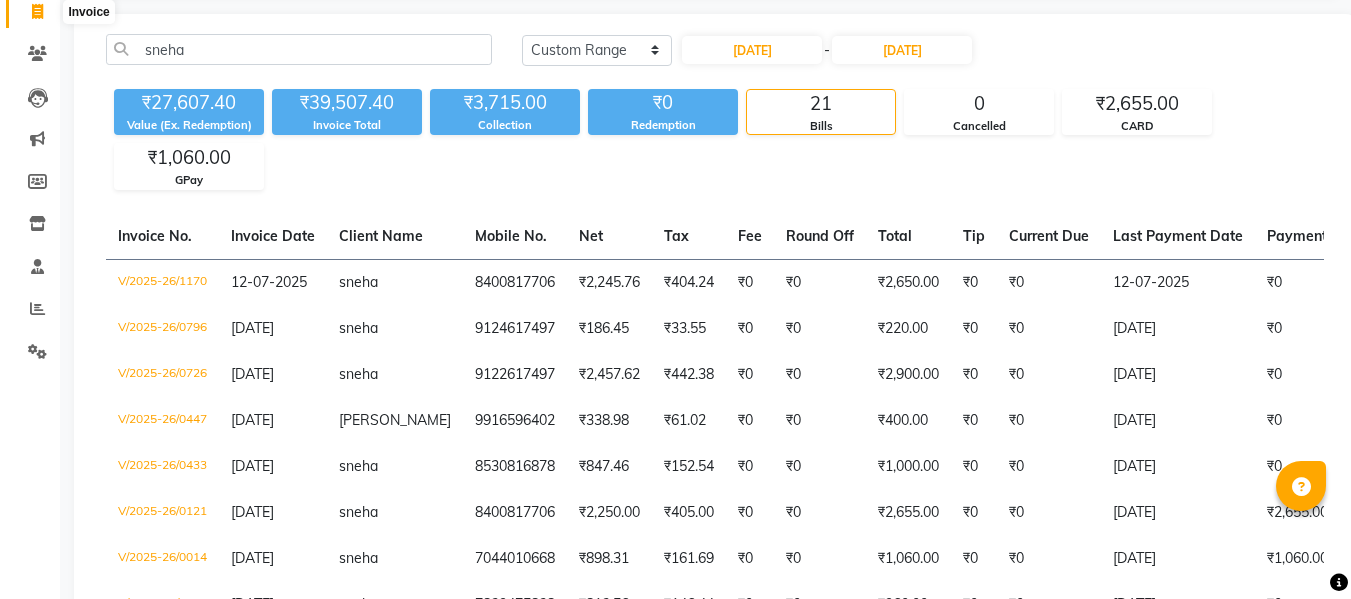 click 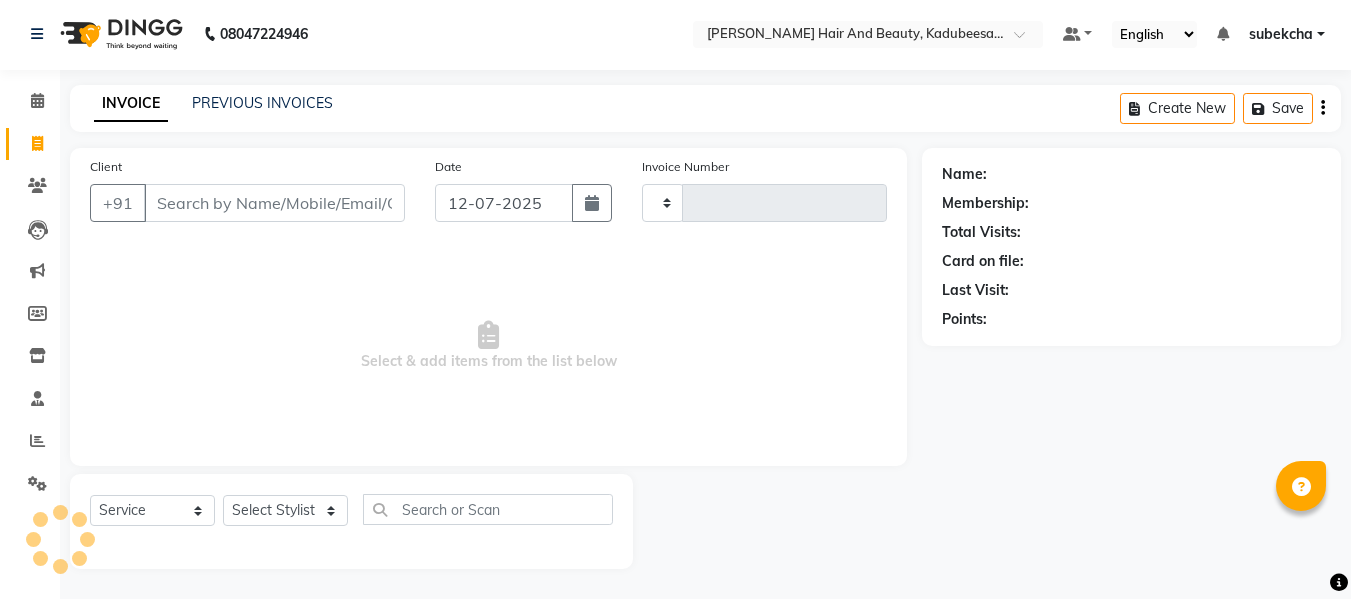 scroll, scrollTop: 2, scrollLeft: 0, axis: vertical 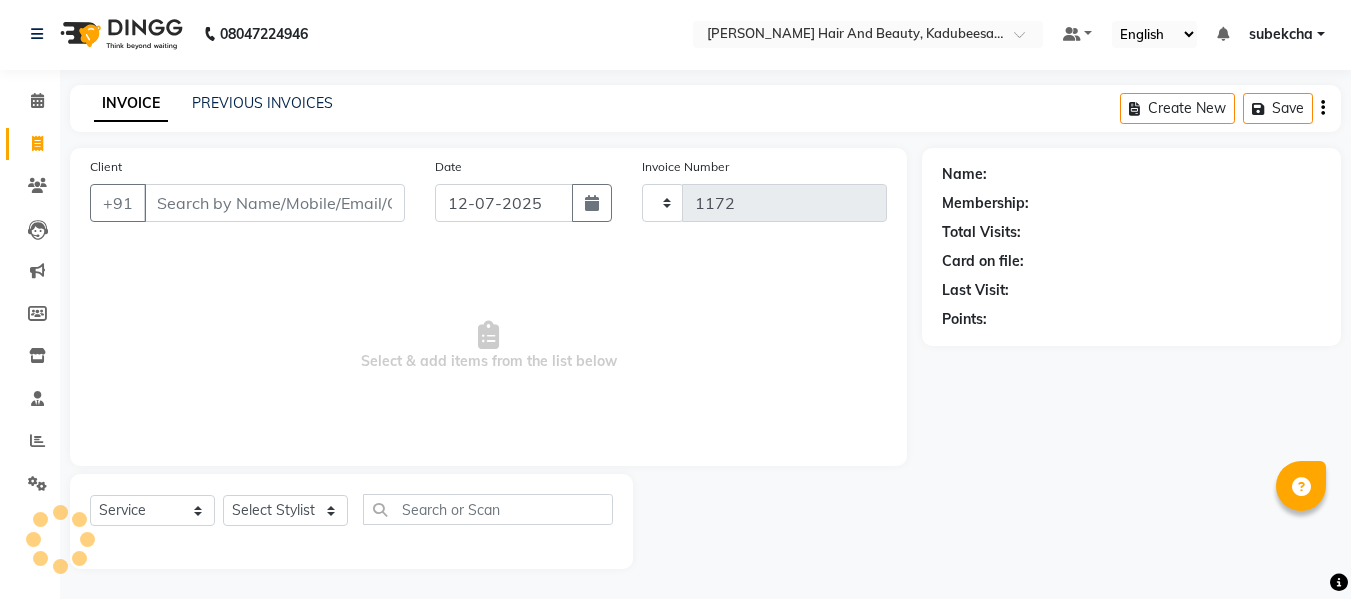 select on "7013" 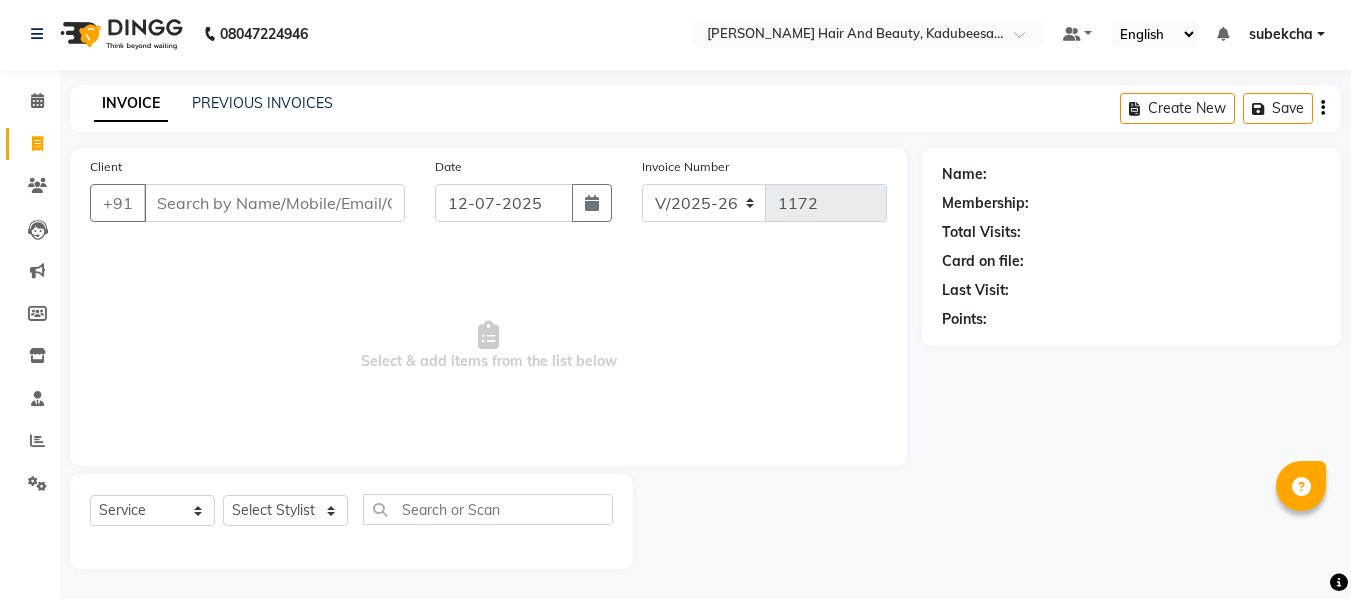 scroll, scrollTop: 0, scrollLeft: 0, axis: both 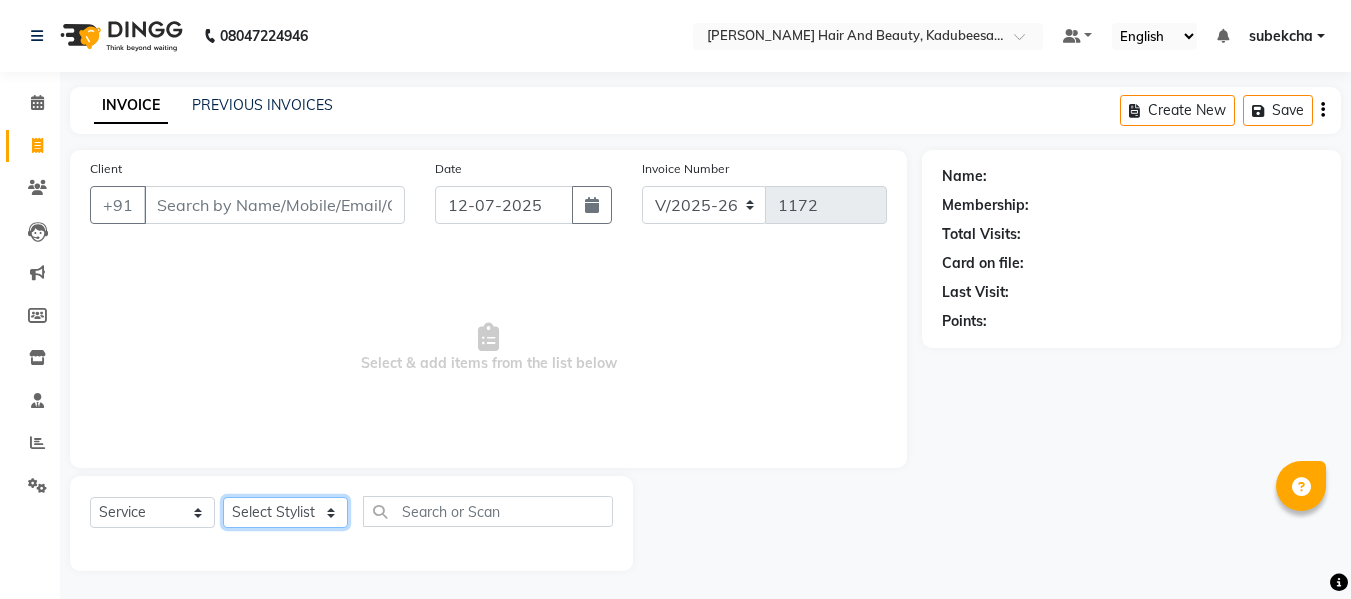 click on "Select Stylist aita [PERSON_NAME]  priyanka [PERSON_NAME] Salon Manager Sanit subekcha [PERSON_NAME]" 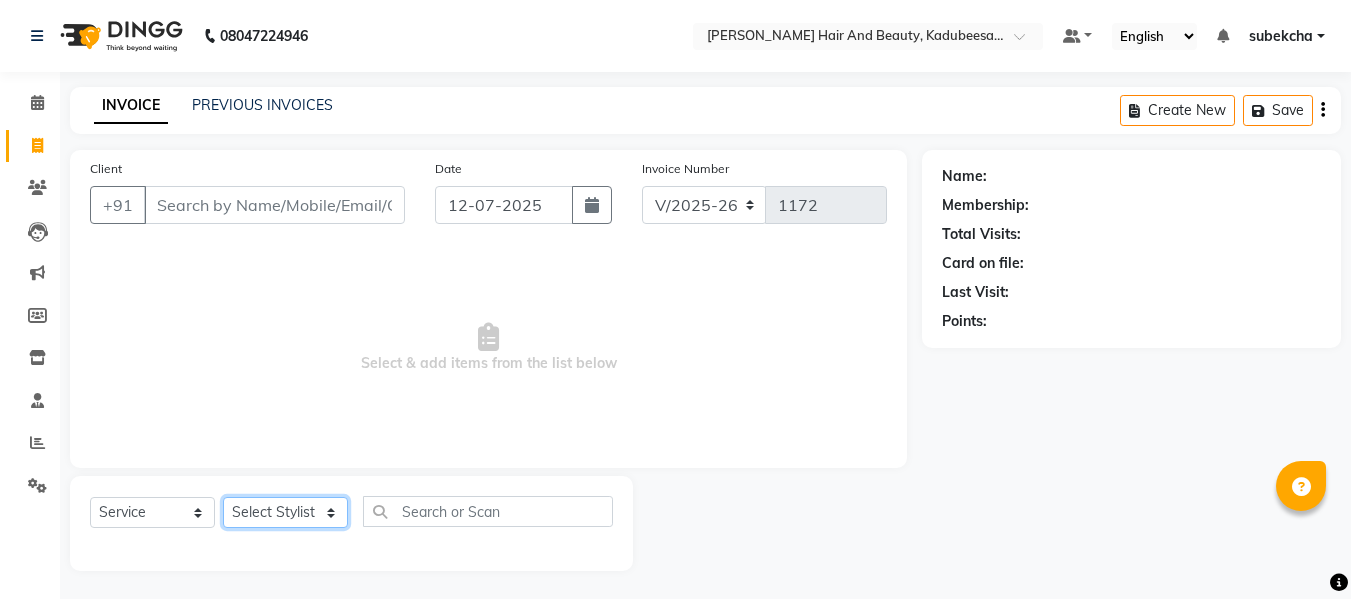 select on "82349" 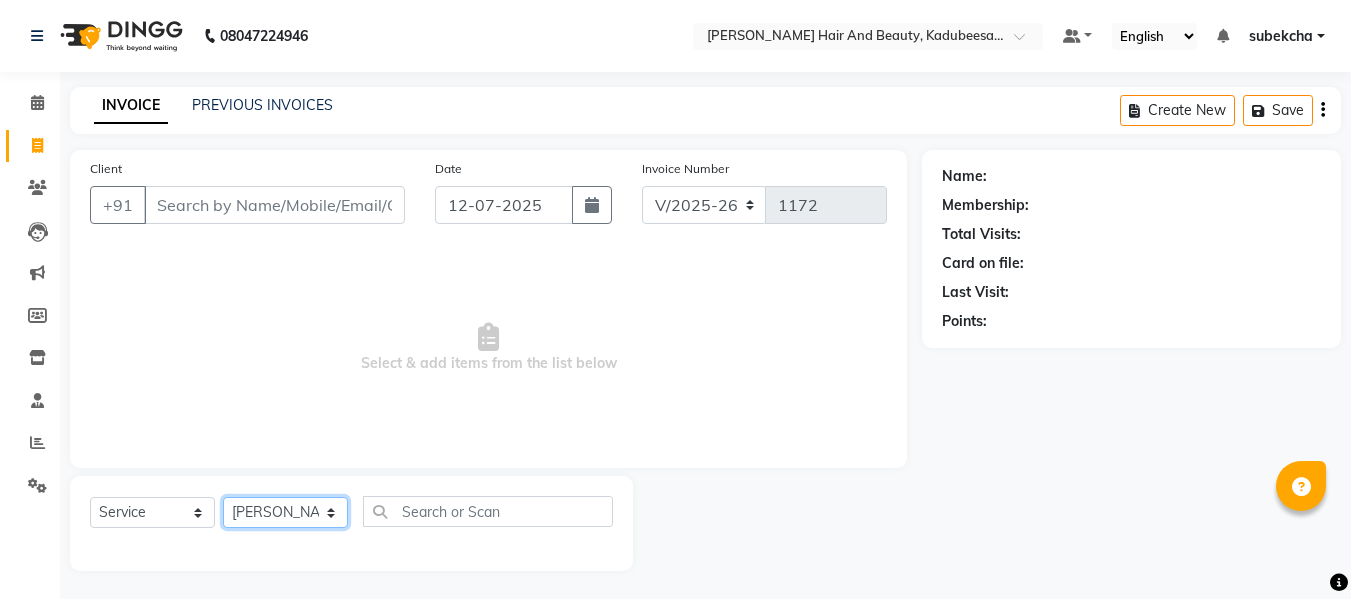 click on "Select Stylist aita [PERSON_NAME]  priyanka [PERSON_NAME] Salon Manager Sanit subekcha [PERSON_NAME]" 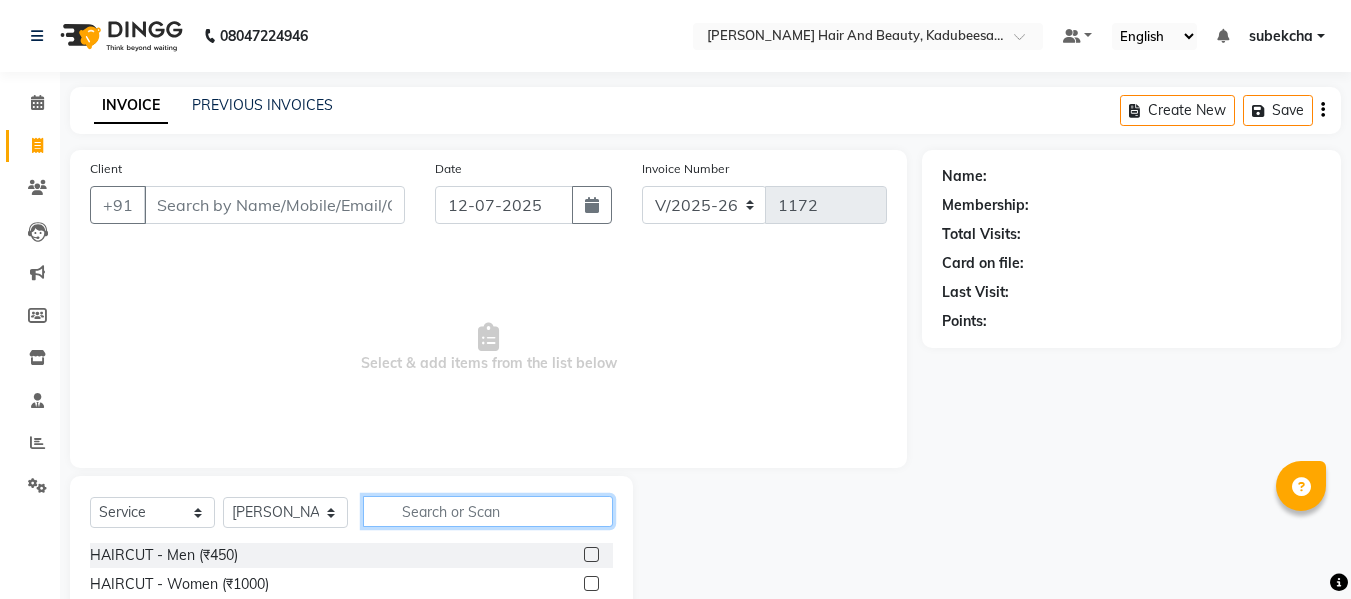 click 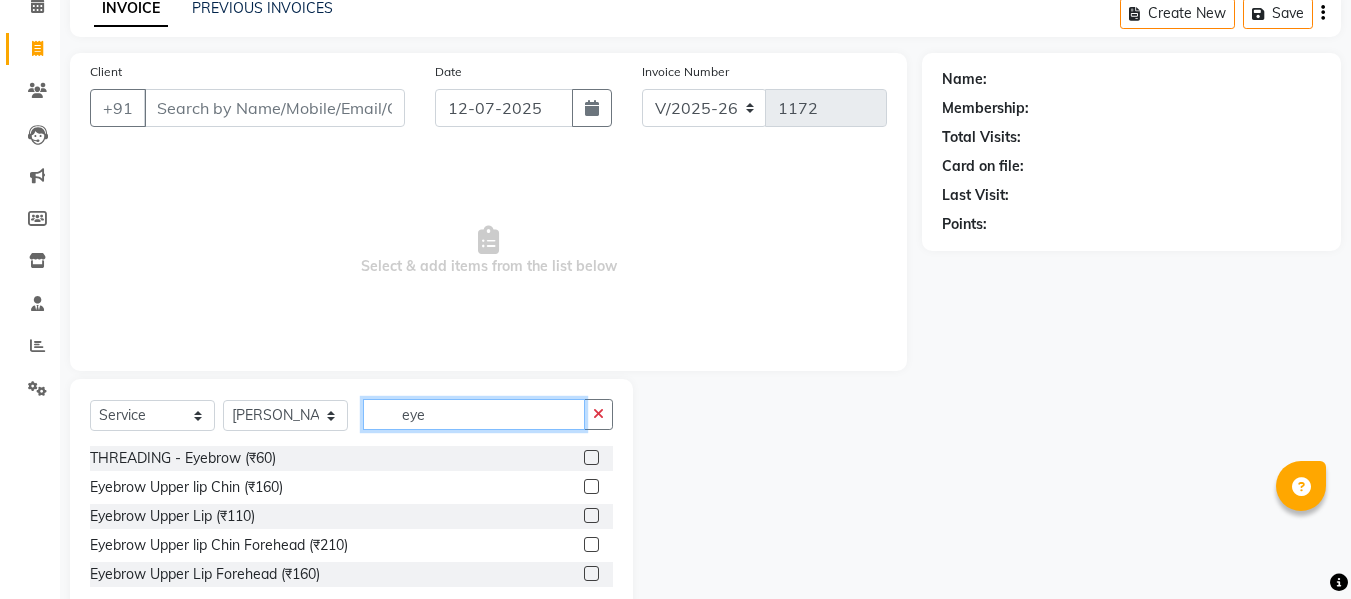 scroll, scrollTop: 101, scrollLeft: 0, axis: vertical 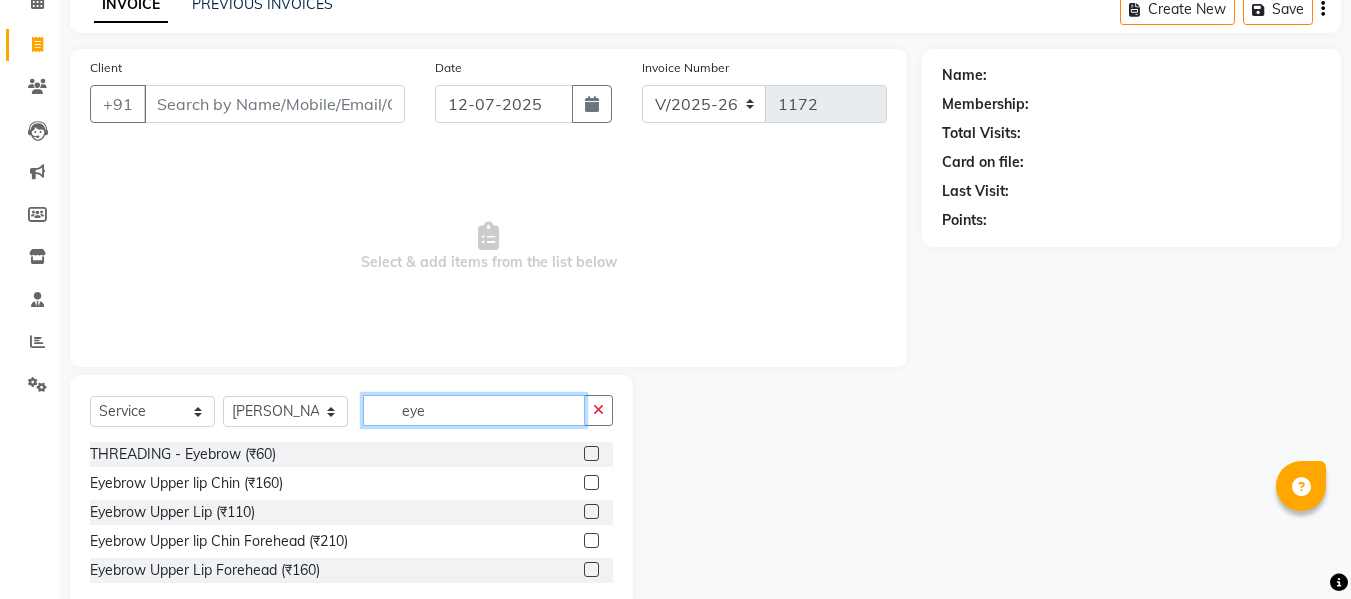 type on "eye" 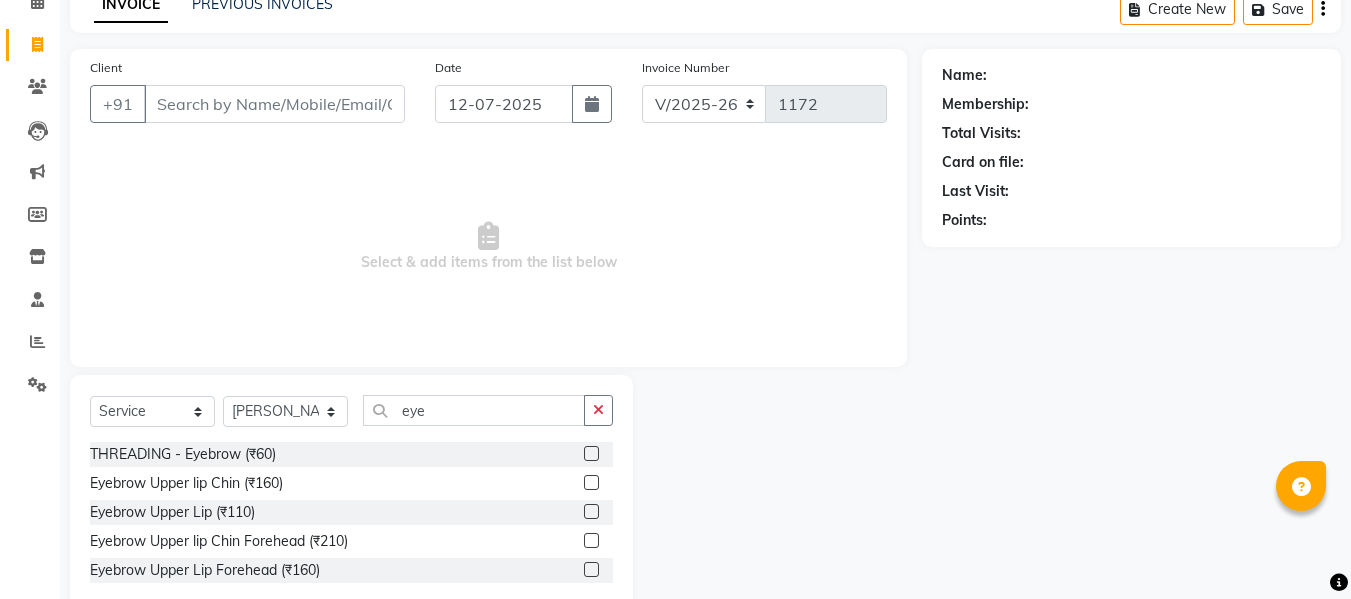 click 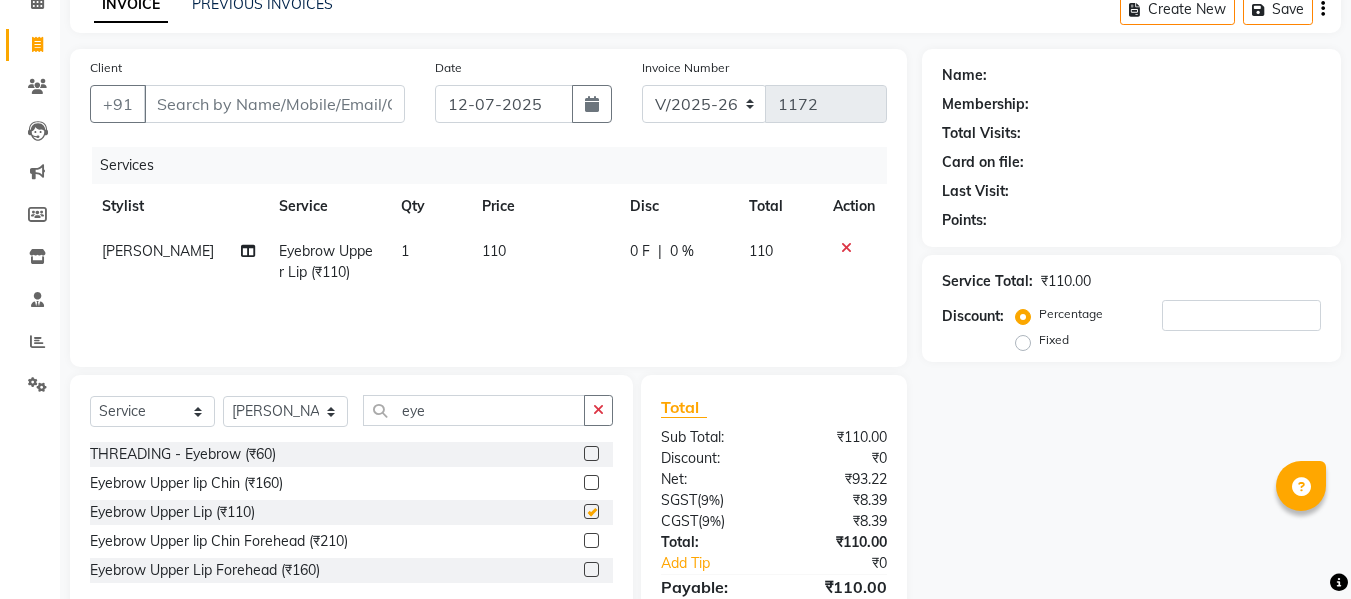 checkbox on "false" 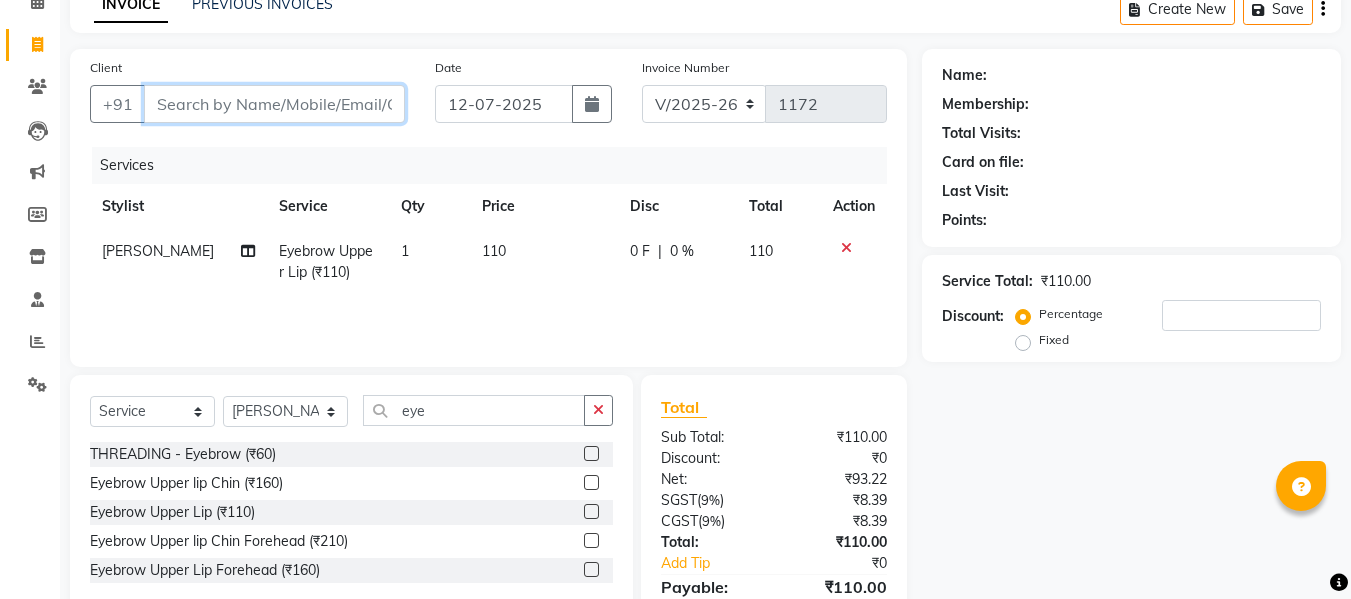 click on "Client" at bounding box center [274, 104] 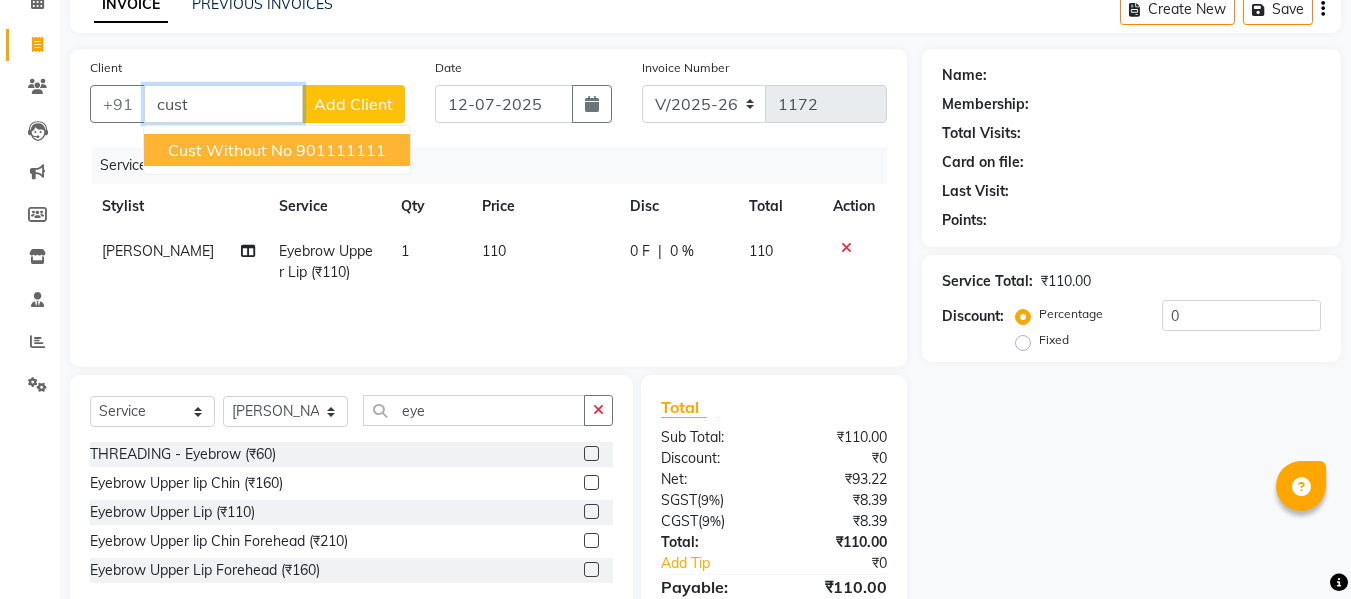 click on "901111111" at bounding box center [341, 150] 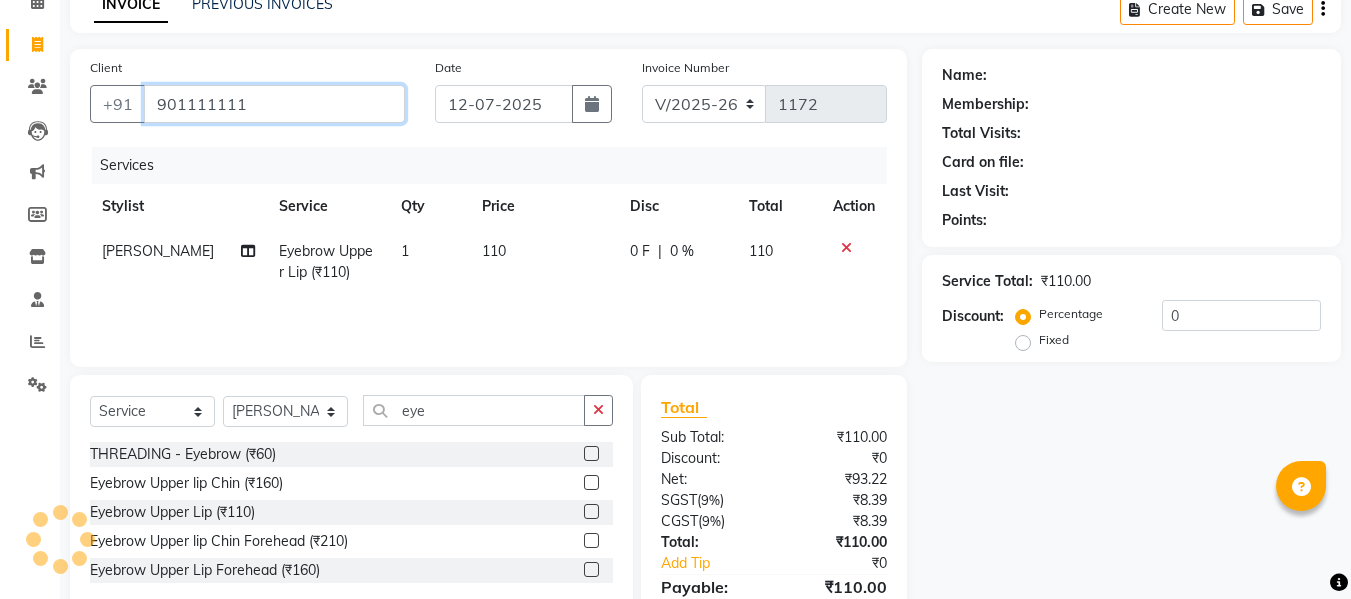 type on "901111111" 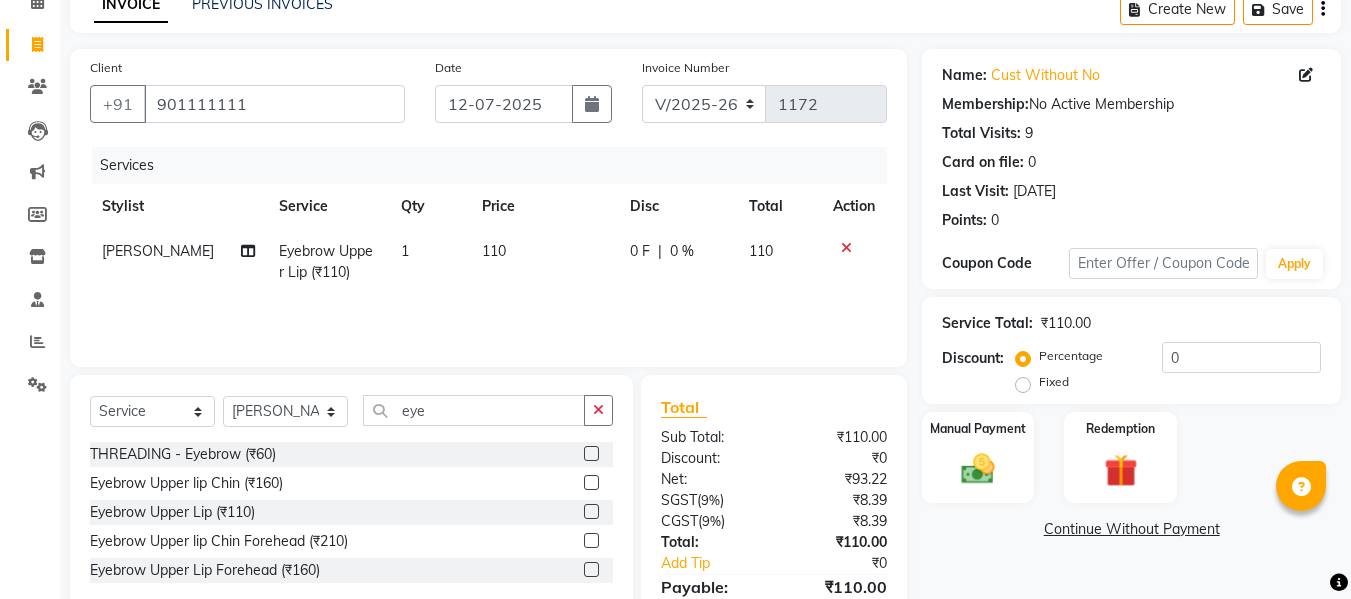 scroll, scrollTop: 183, scrollLeft: 0, axis: vertical 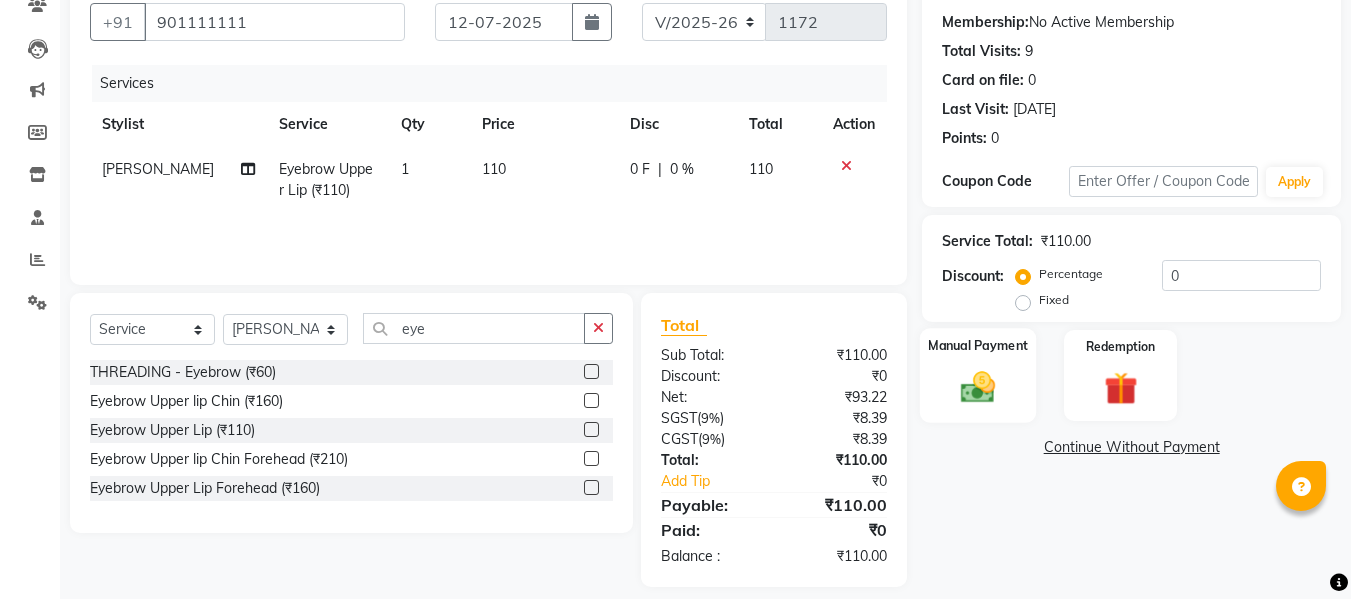 click 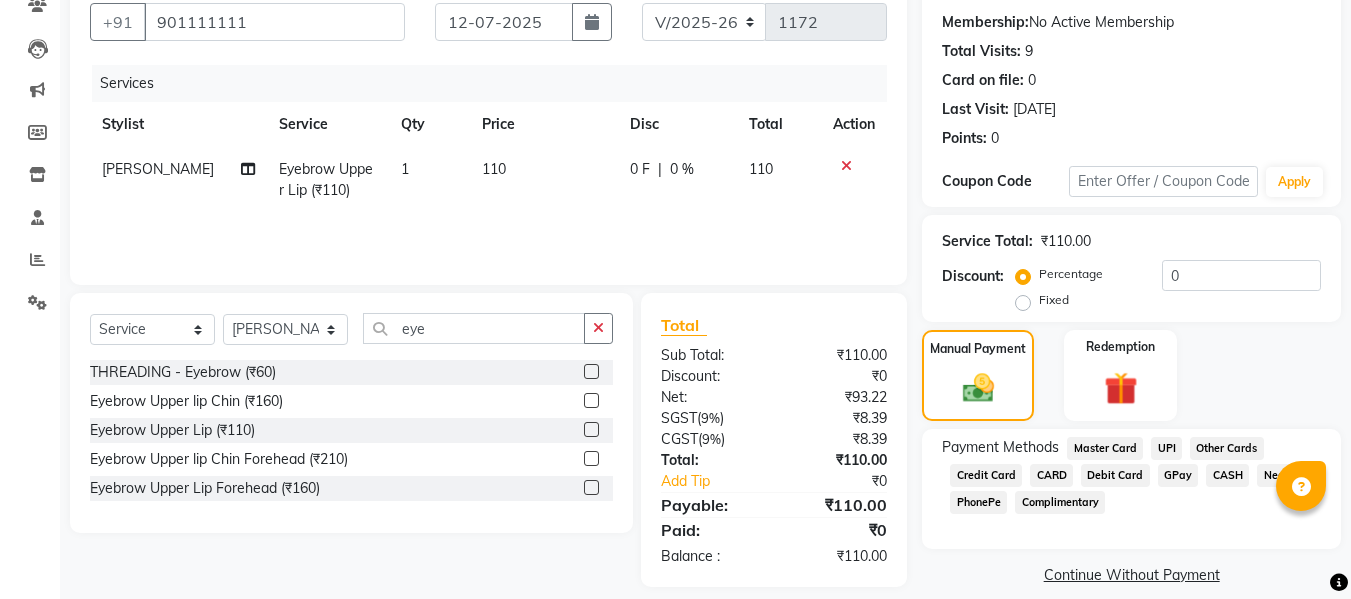 scroll, scrollTop: 204, scrollLeft: 0, axis: vertical 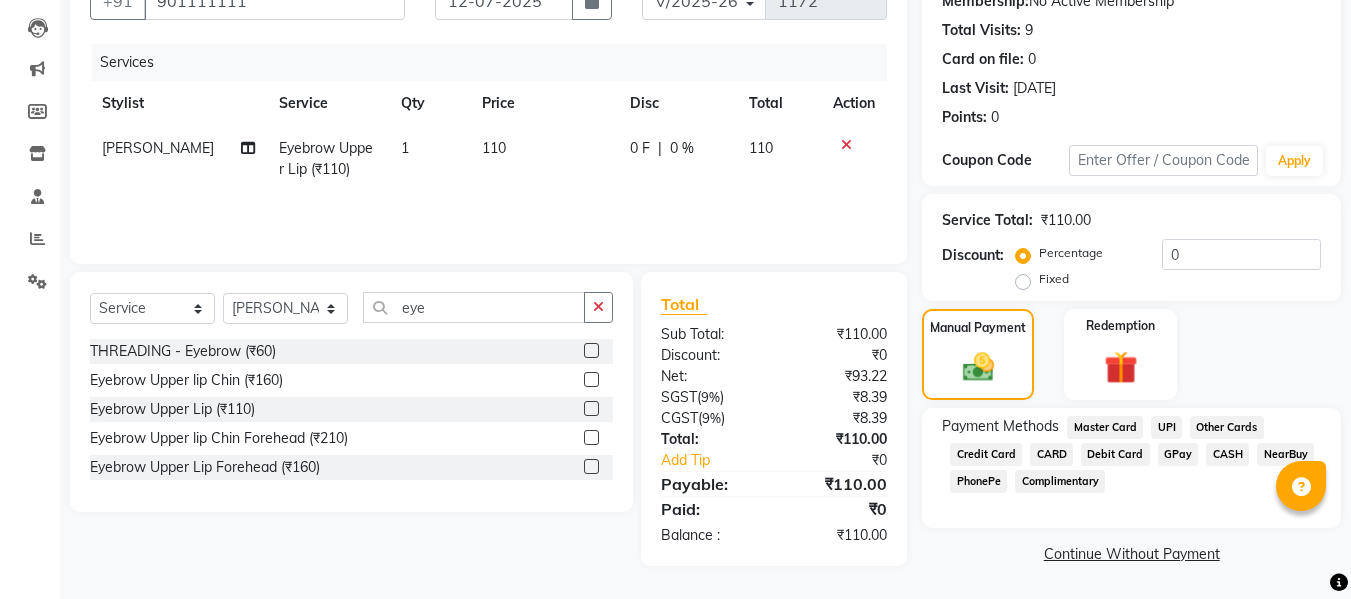 click on "UPI" 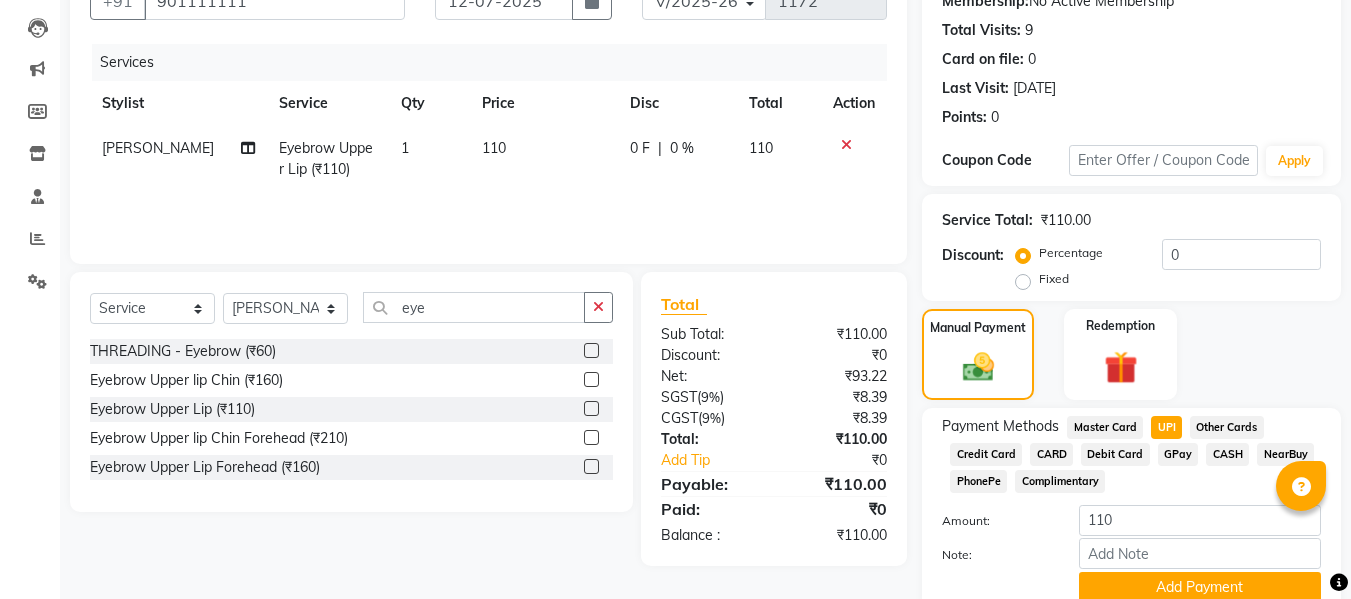 scroll, scrollTop: 287, scrollLeft: 0, axis: vertical 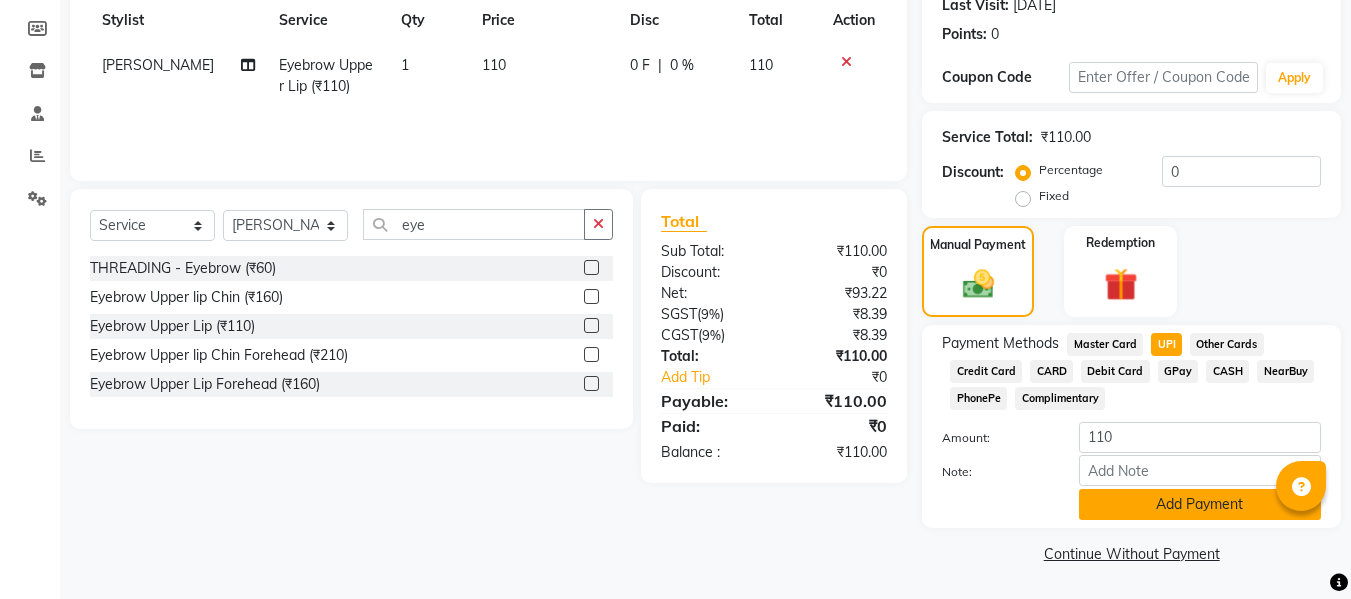click on "Add Payment" 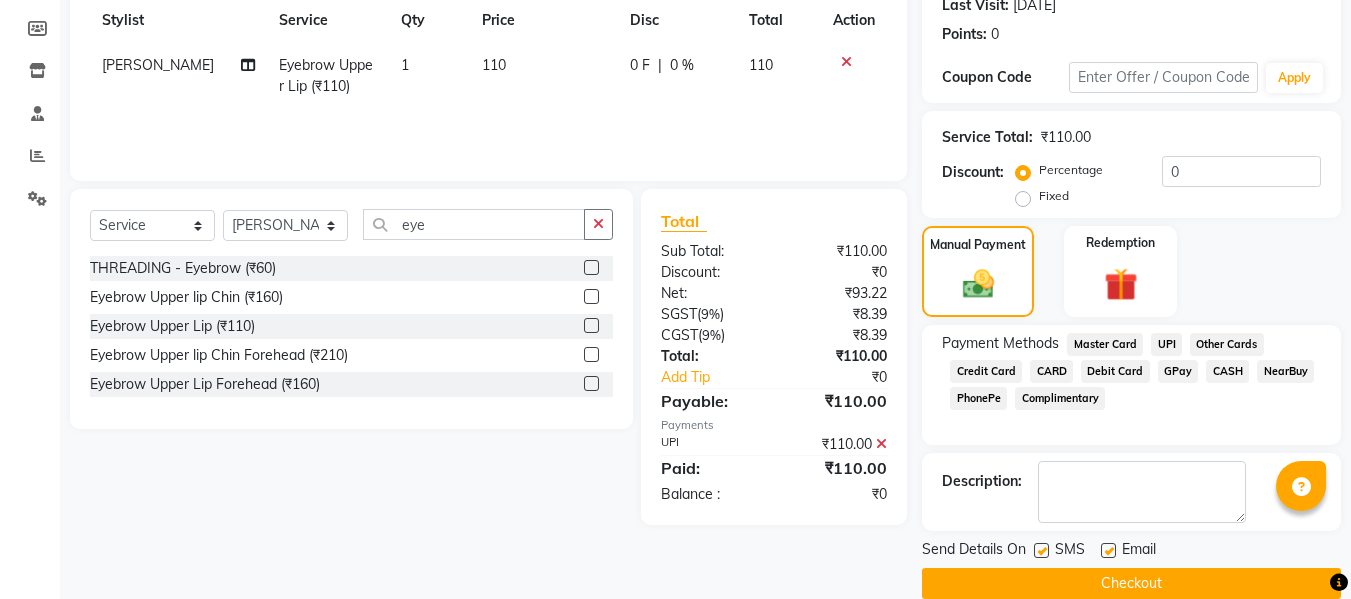 click 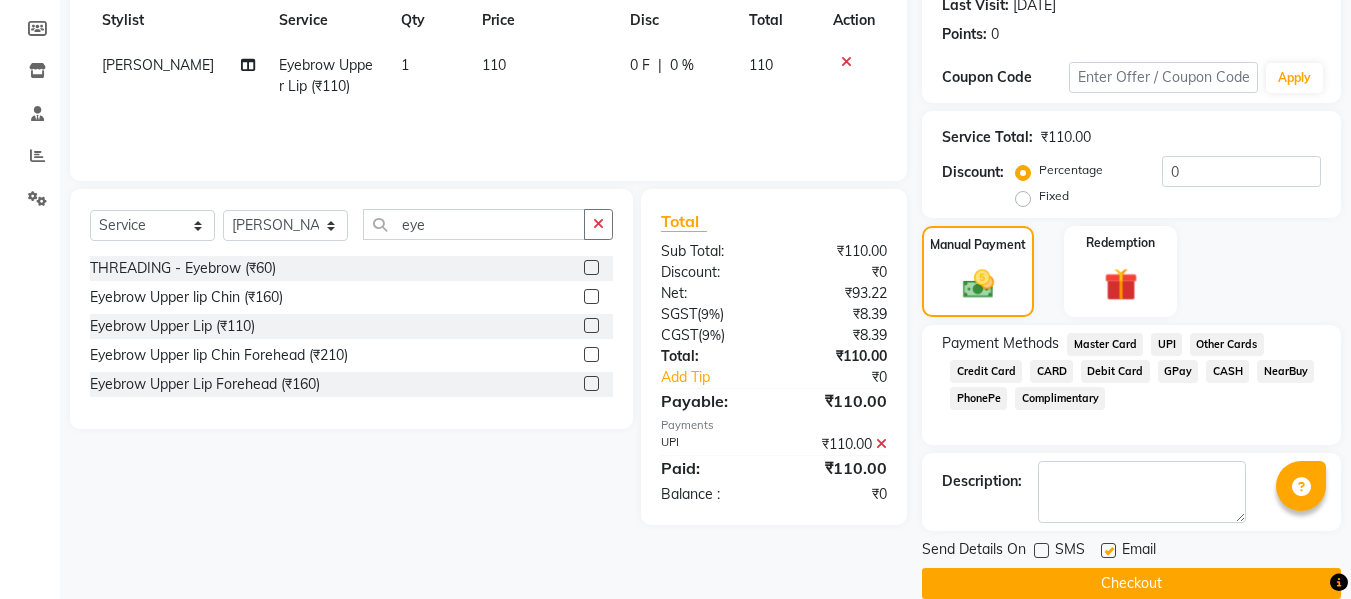click 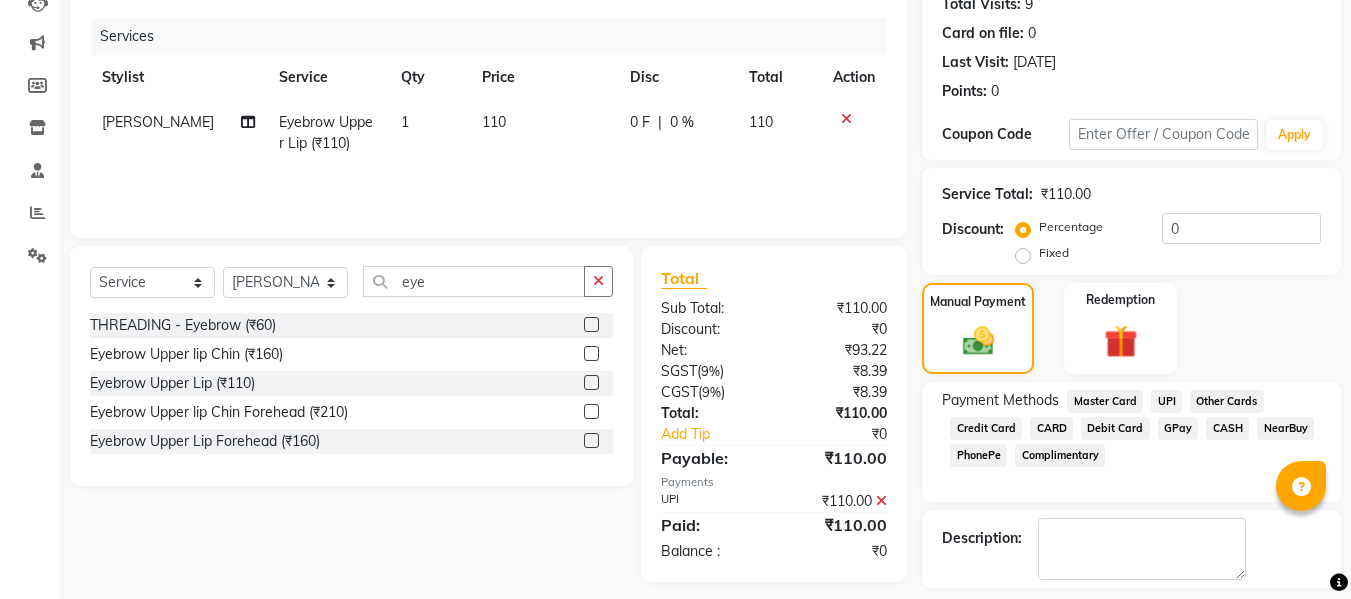 scroll, scrollTop: 298, scrollLeft: 0, axis: vertical 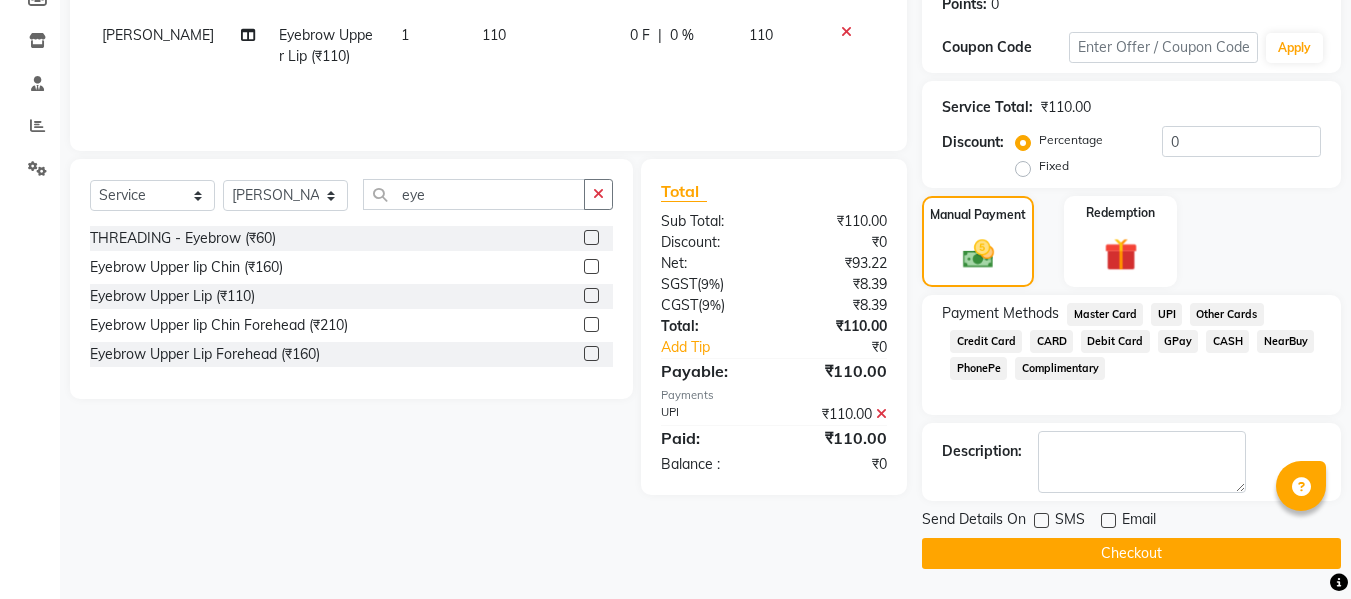 click on "Checkout" 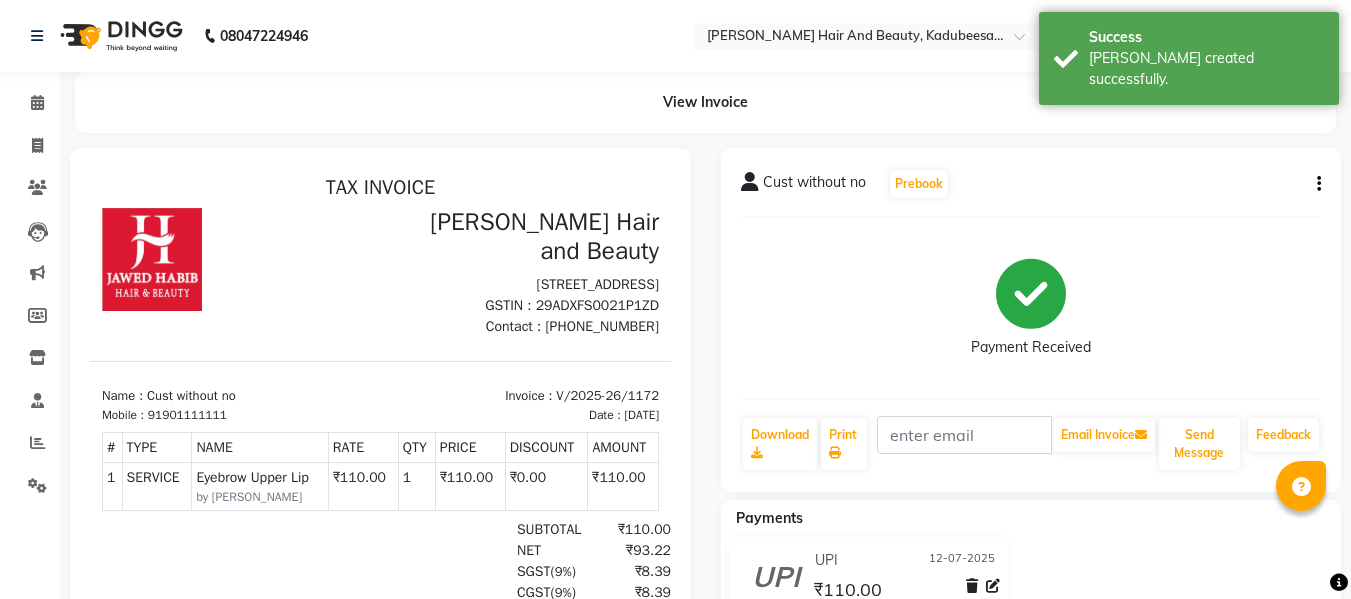 scroll, scrollTop: 0, scrollLeft: 0, axis: both 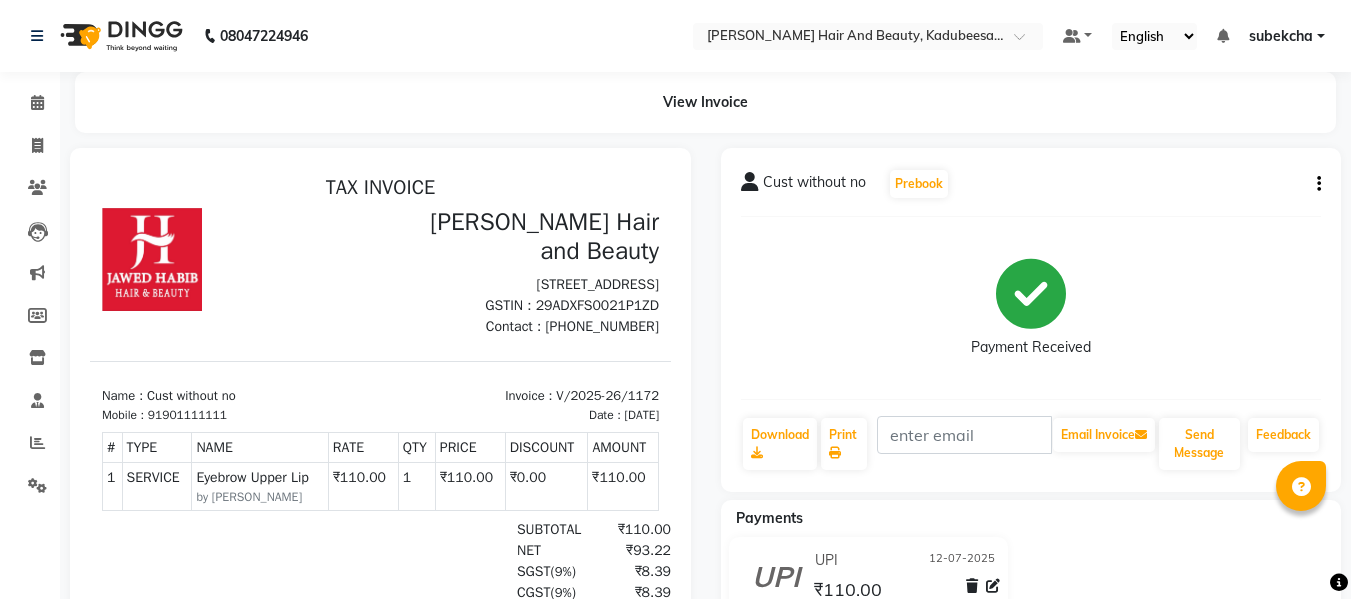 click on "UPI 12-07-2025 ₹110.00  Added on 12-07-2025" 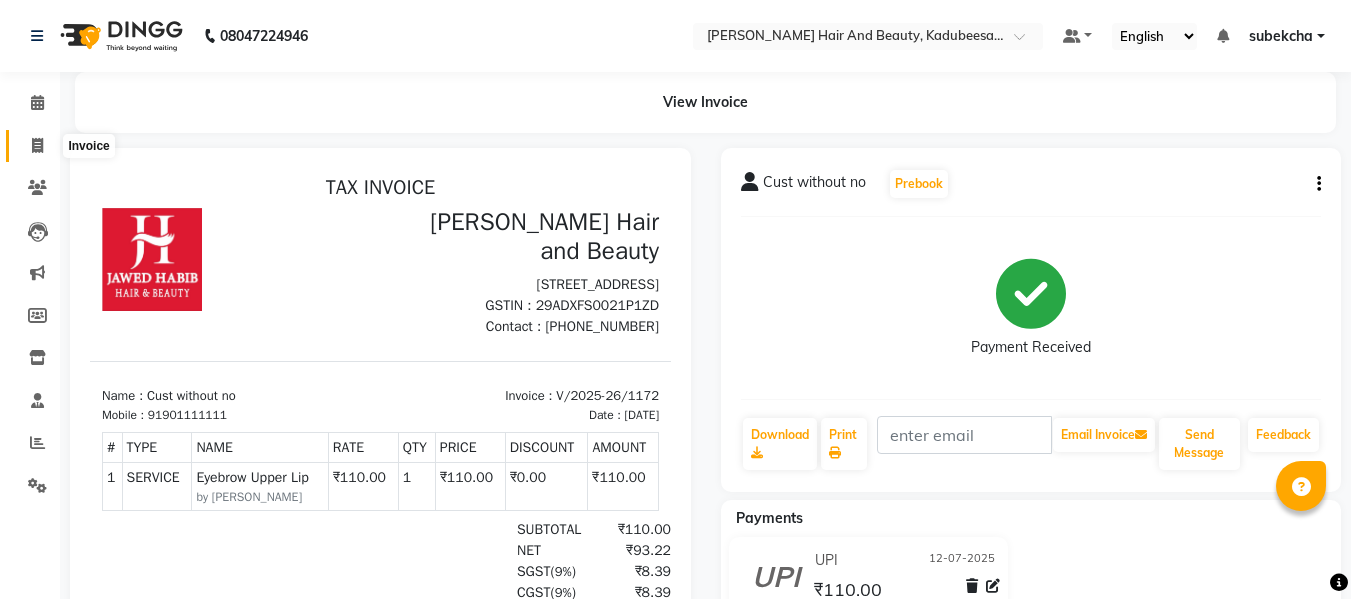 click 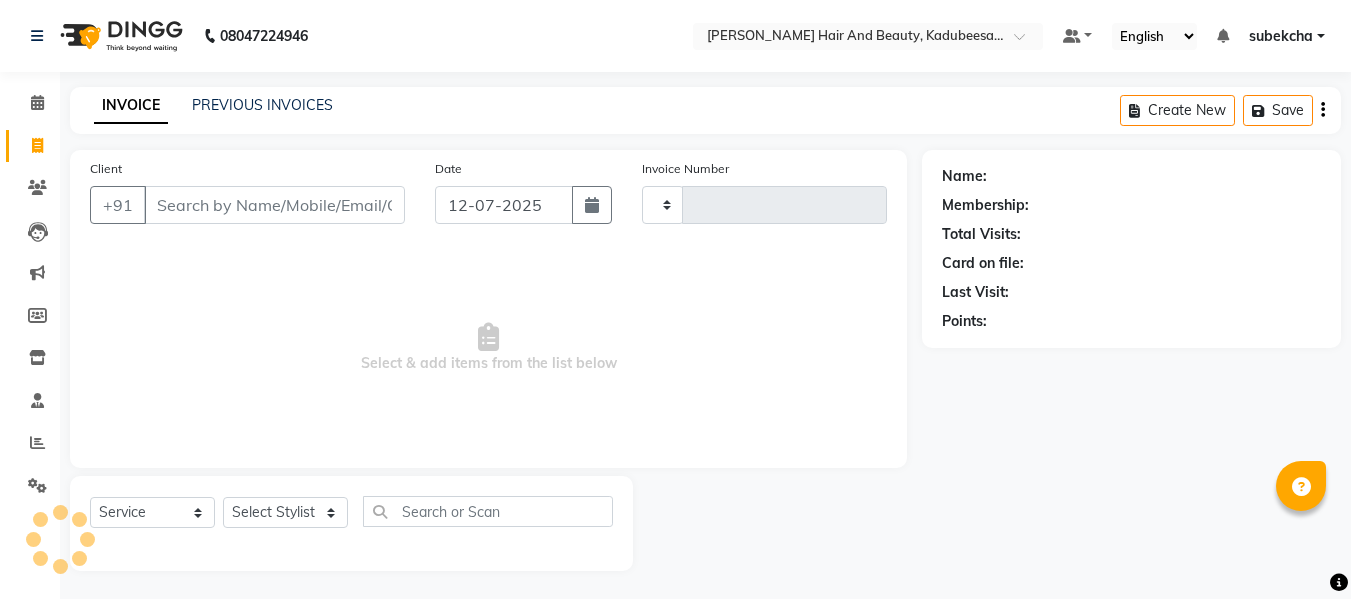 scroll, scrollTop: 2, scrollLeft: 0, axis: vertical 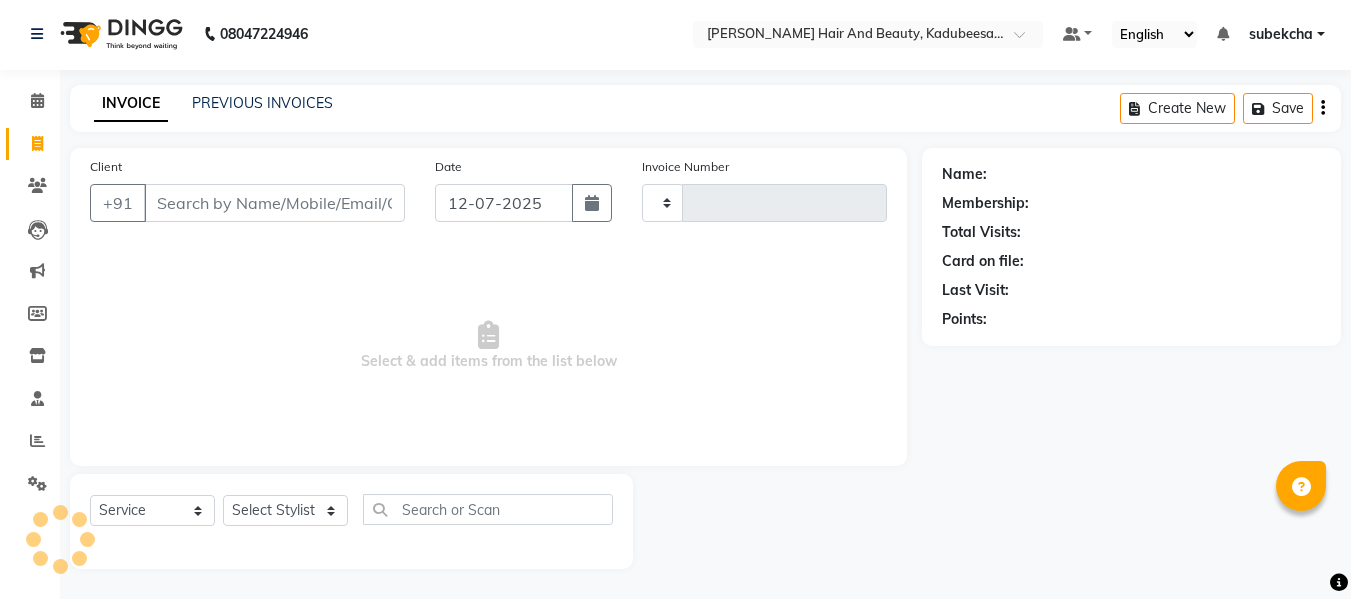 type on "1173" 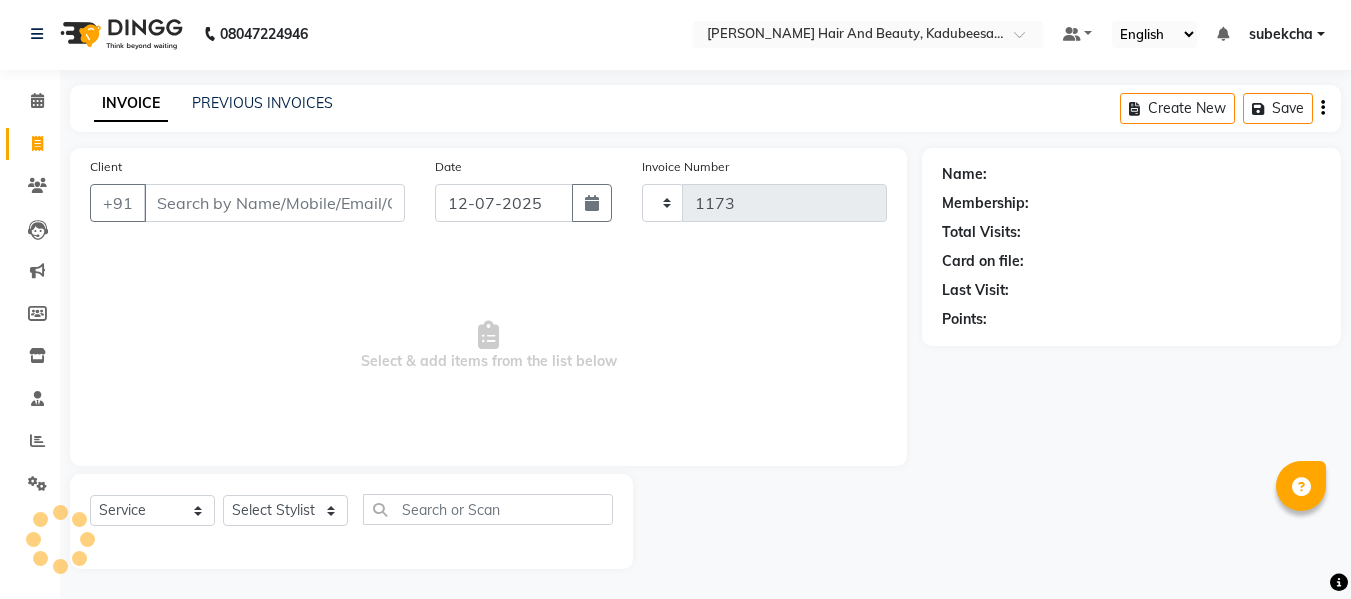 select on "7013" 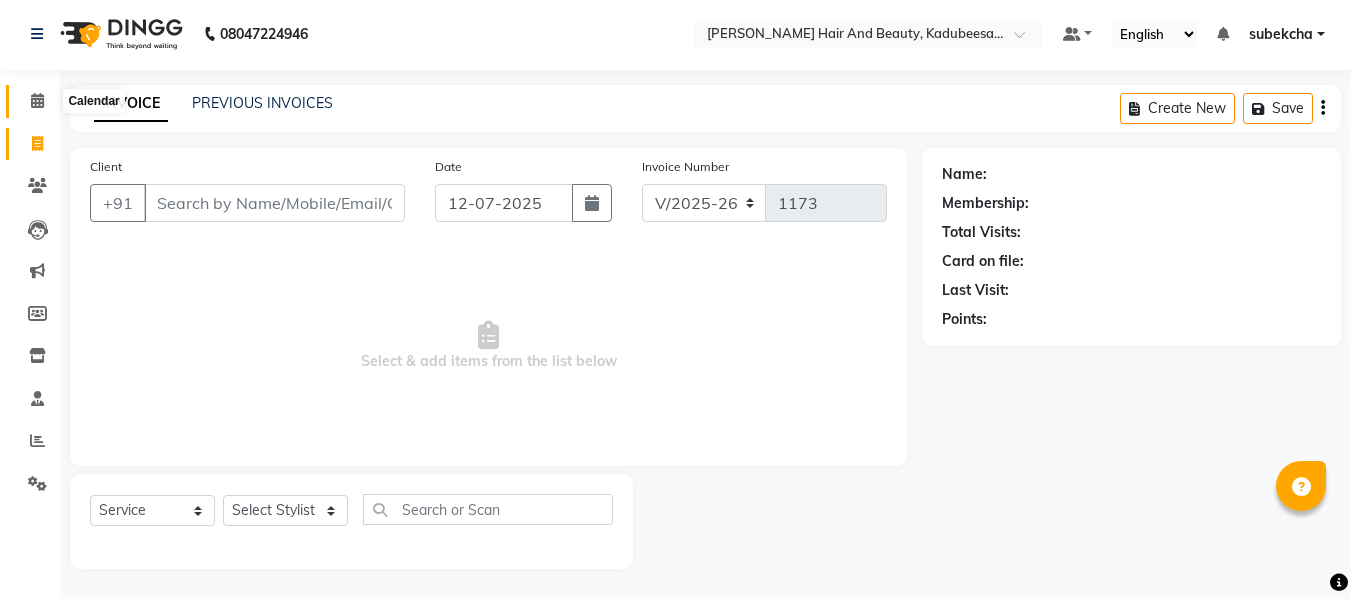 click 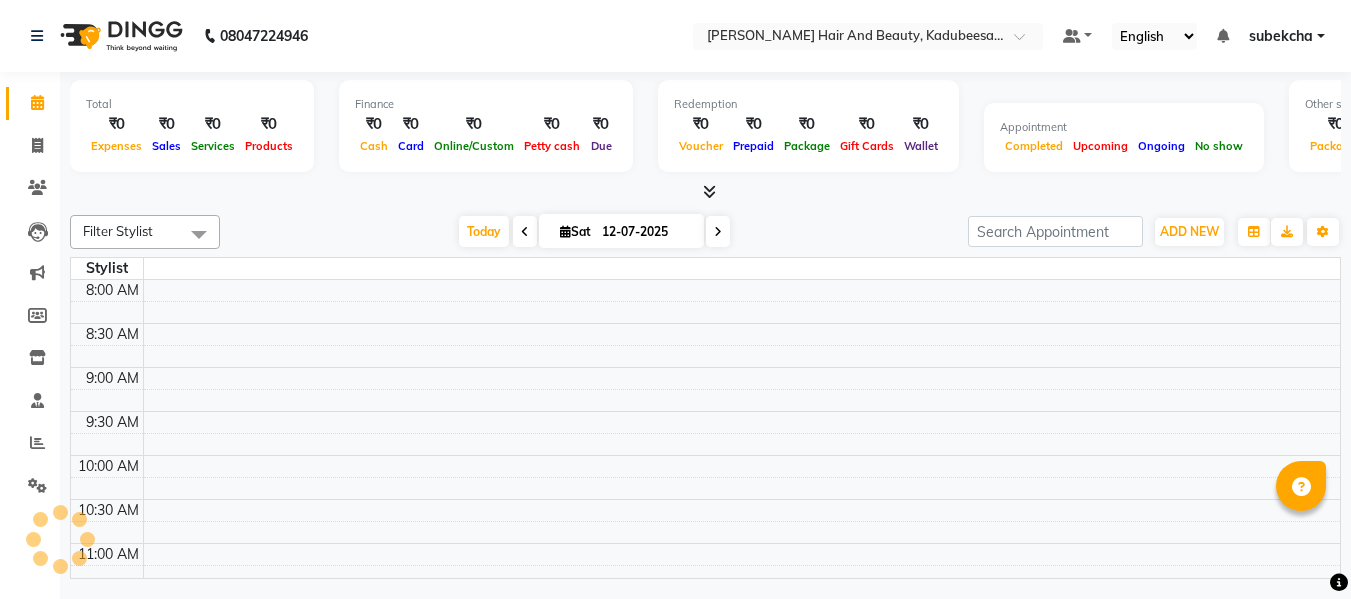 scroll, scrollTop: 0, scrollLeft: 0, axis: both 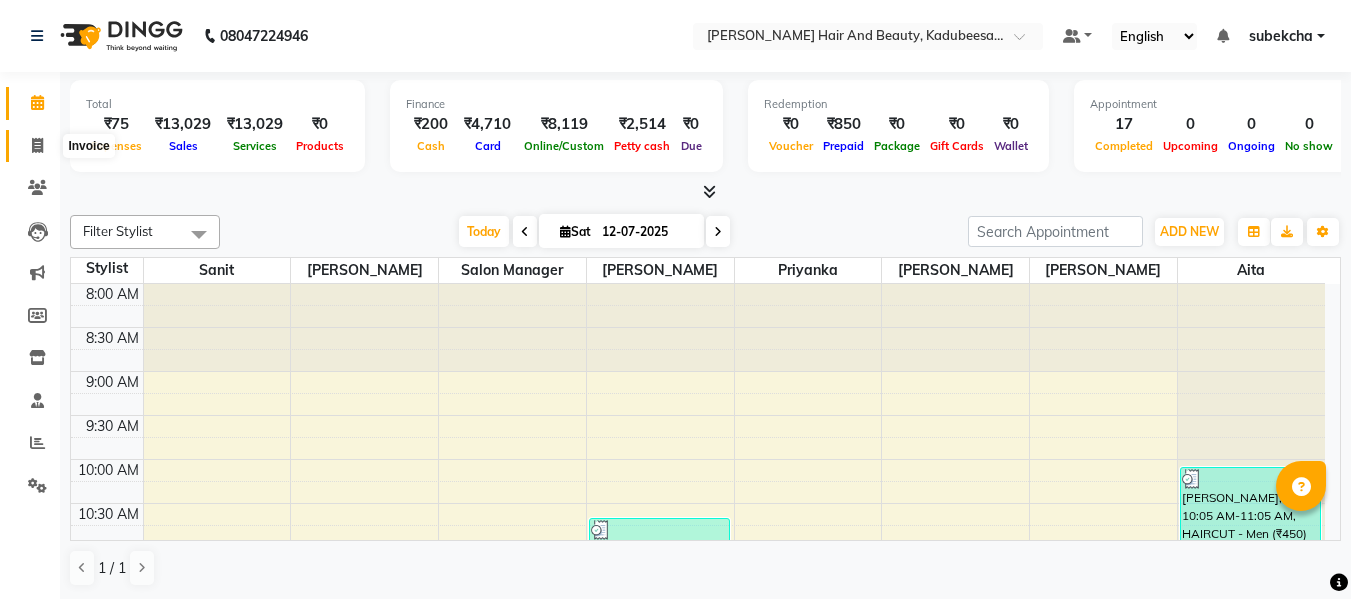 click 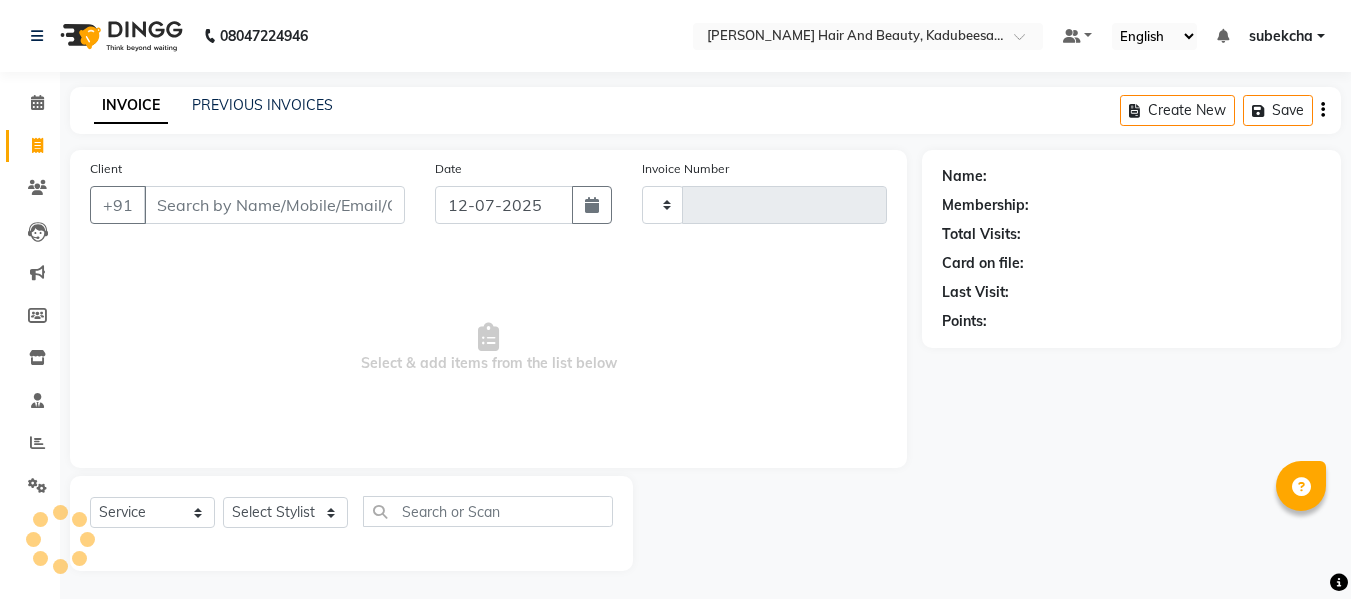 type on "1173" 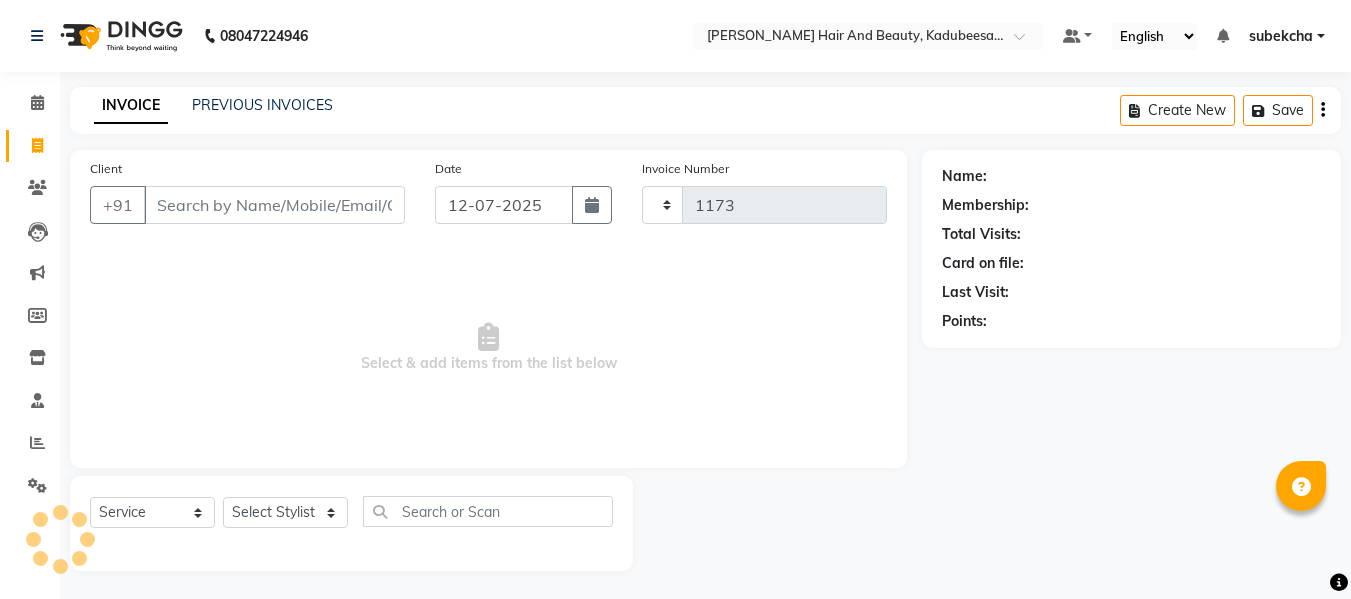 select on "7013" 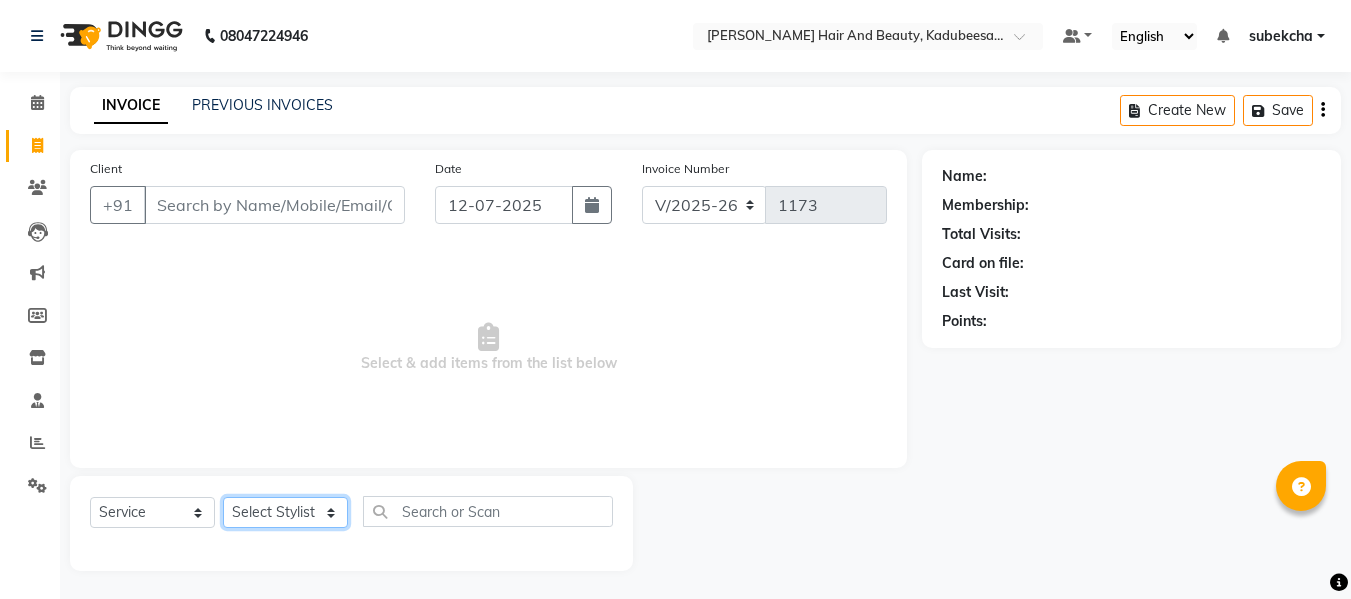 click on "Select Stylist aita [PERSON_NAME]  priyanka [PERSON_NAME] Salon Manager Sanit subekcha [PERSON_NAME]" 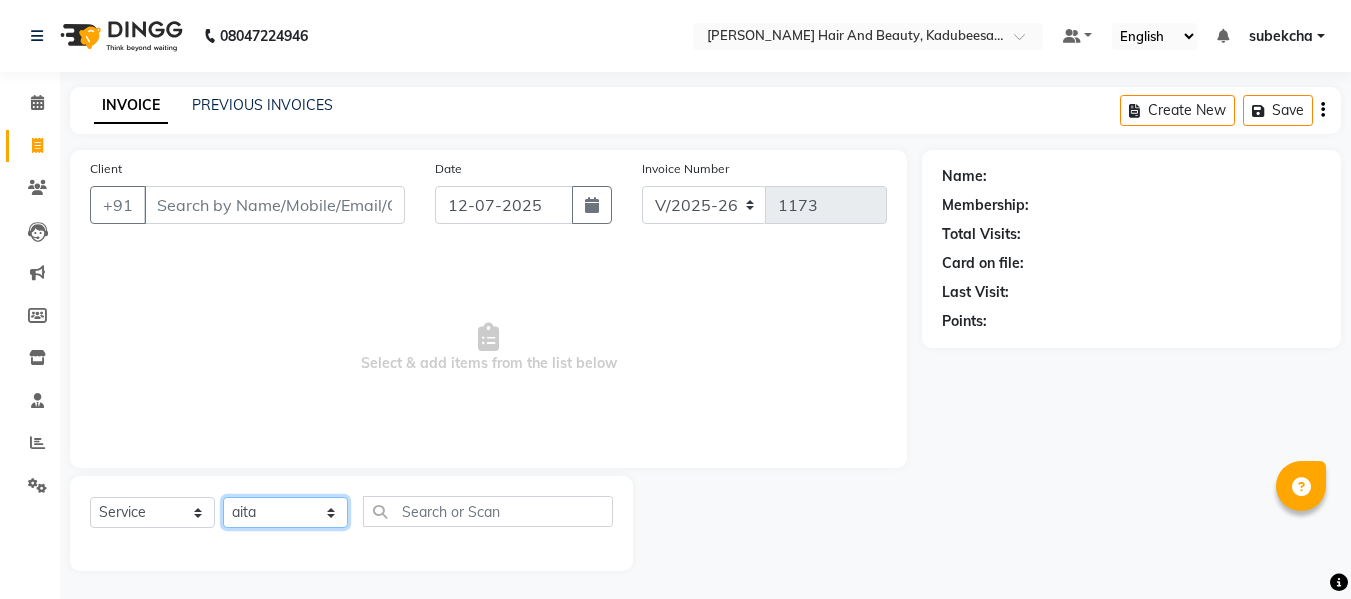 click on "Select Stylist aita [PERSON_NAME]  priyanka [PERSON_NAME] Salon Manager Sanit subekcha [PERSON_NAME]" 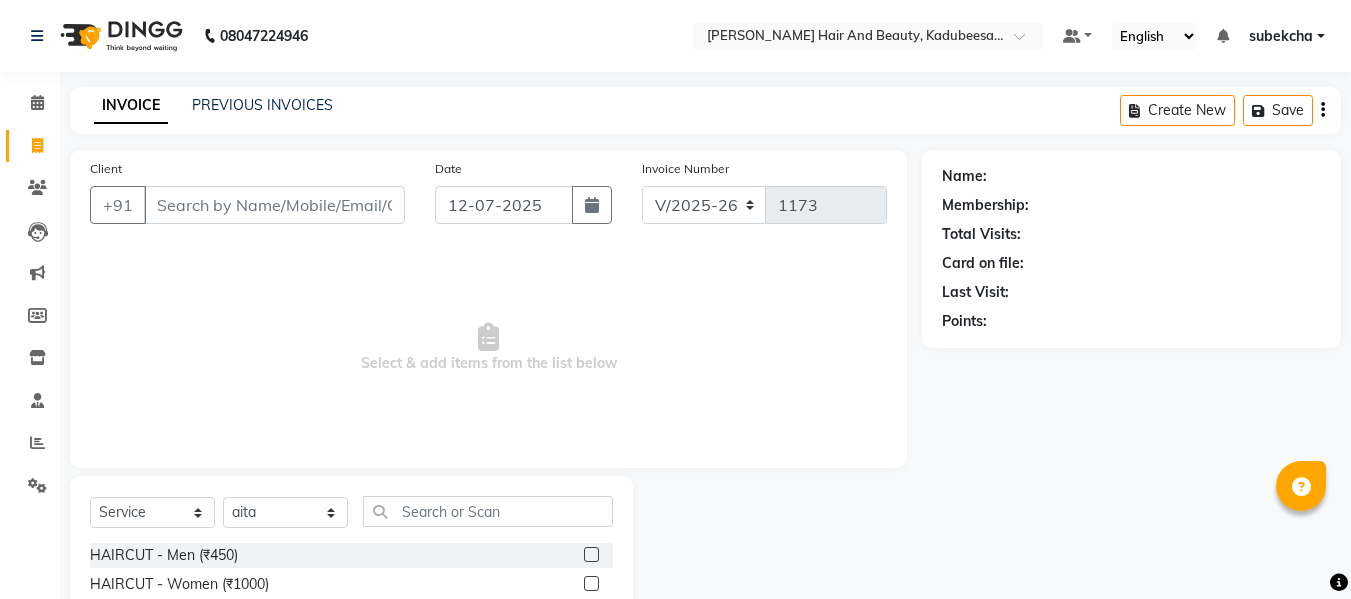 click 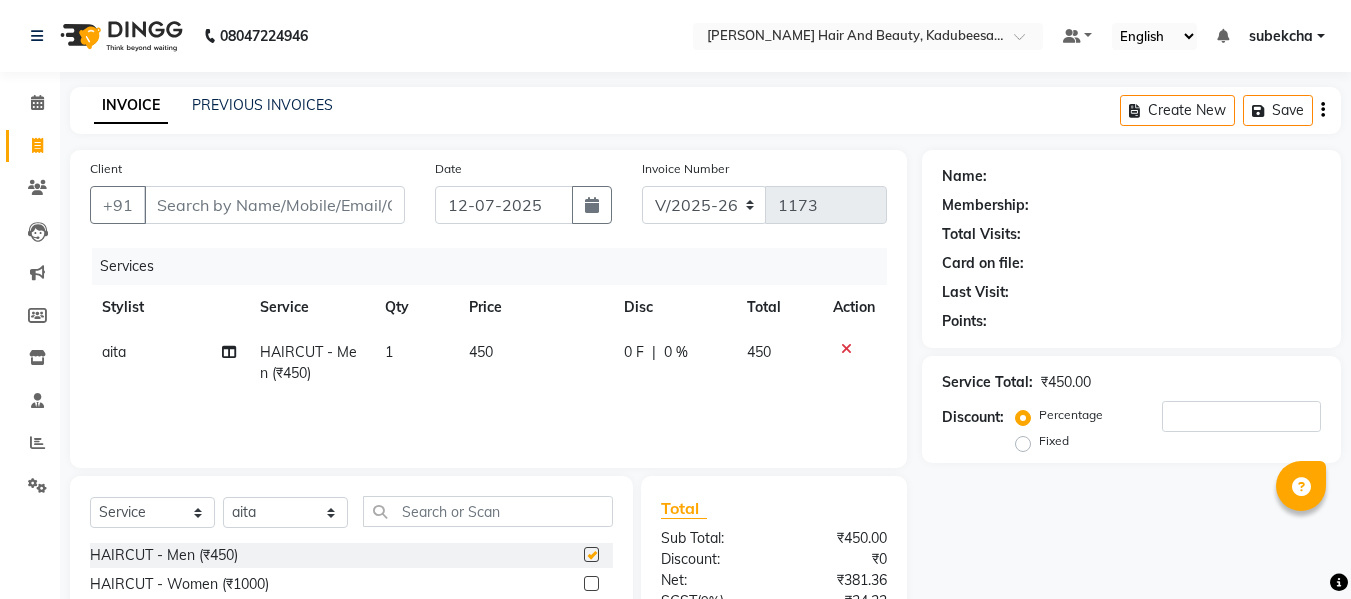checkbox on "false" 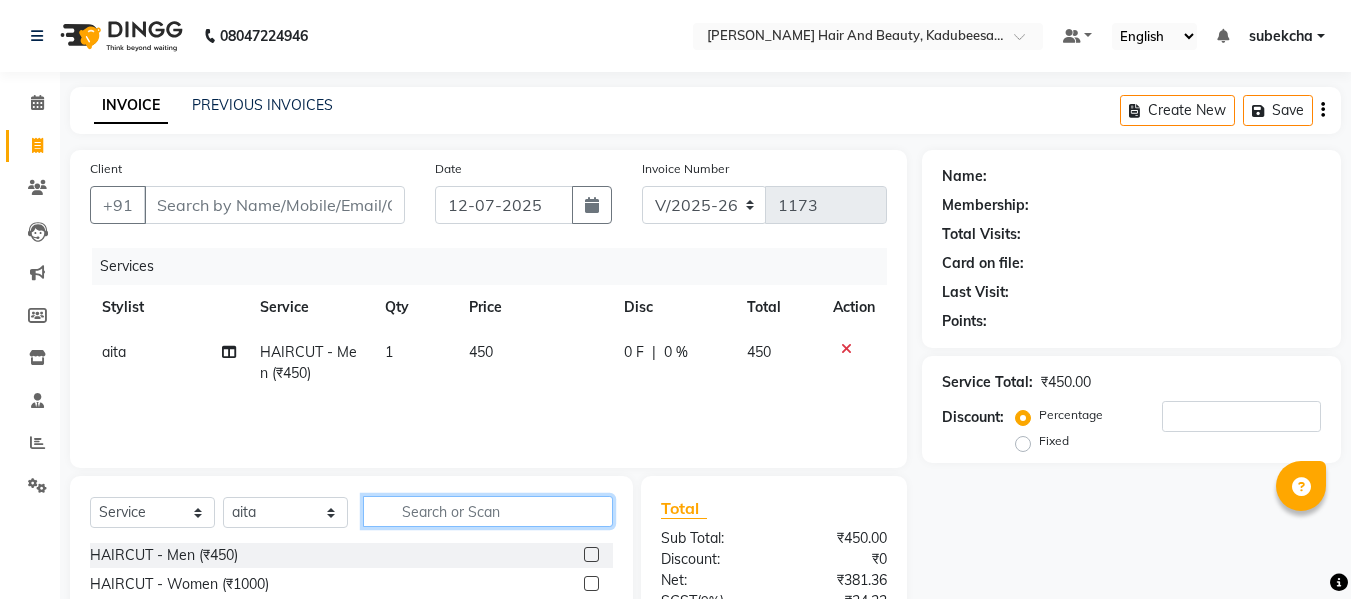 click 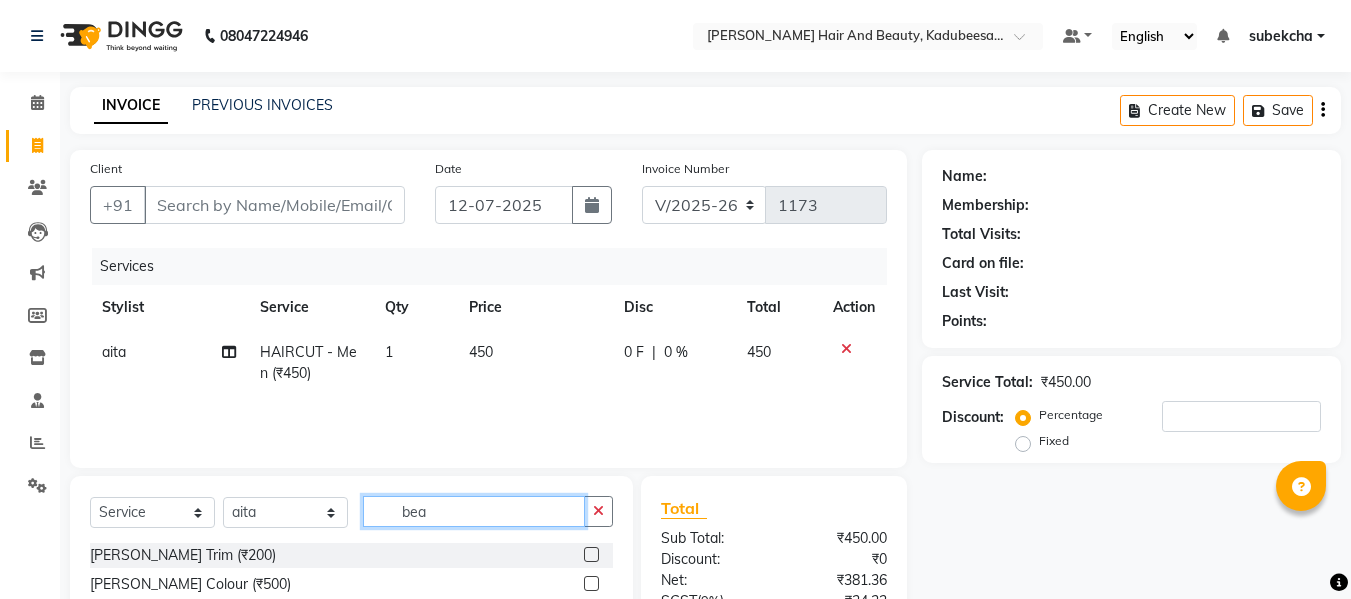type on "bea" 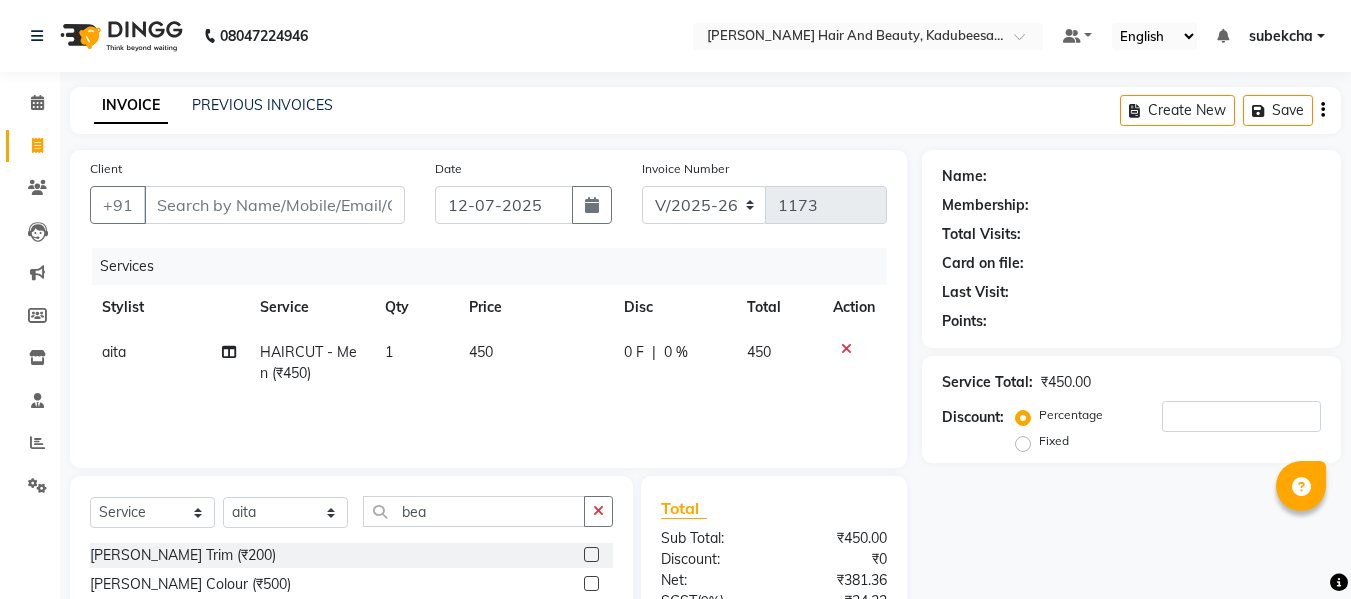 drag, startPoint x: 583, startPoint y: 559, endPoint x: 597, endPoint y: 551, distance: 16.124516 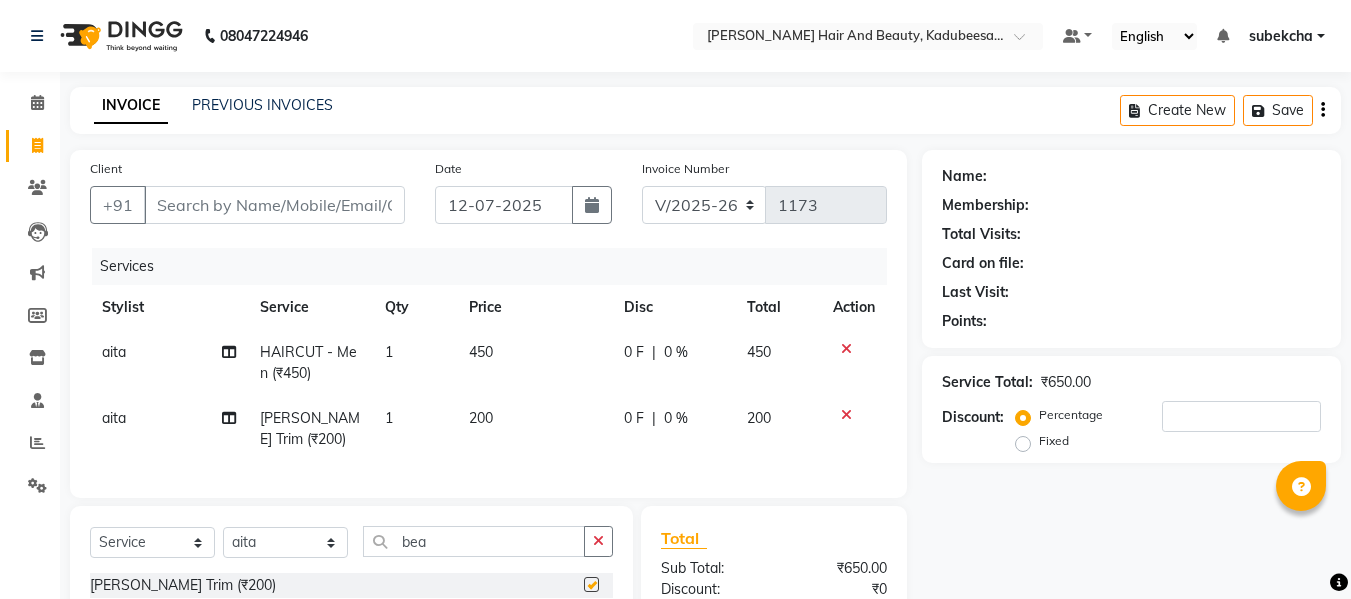 checkbox on "false" 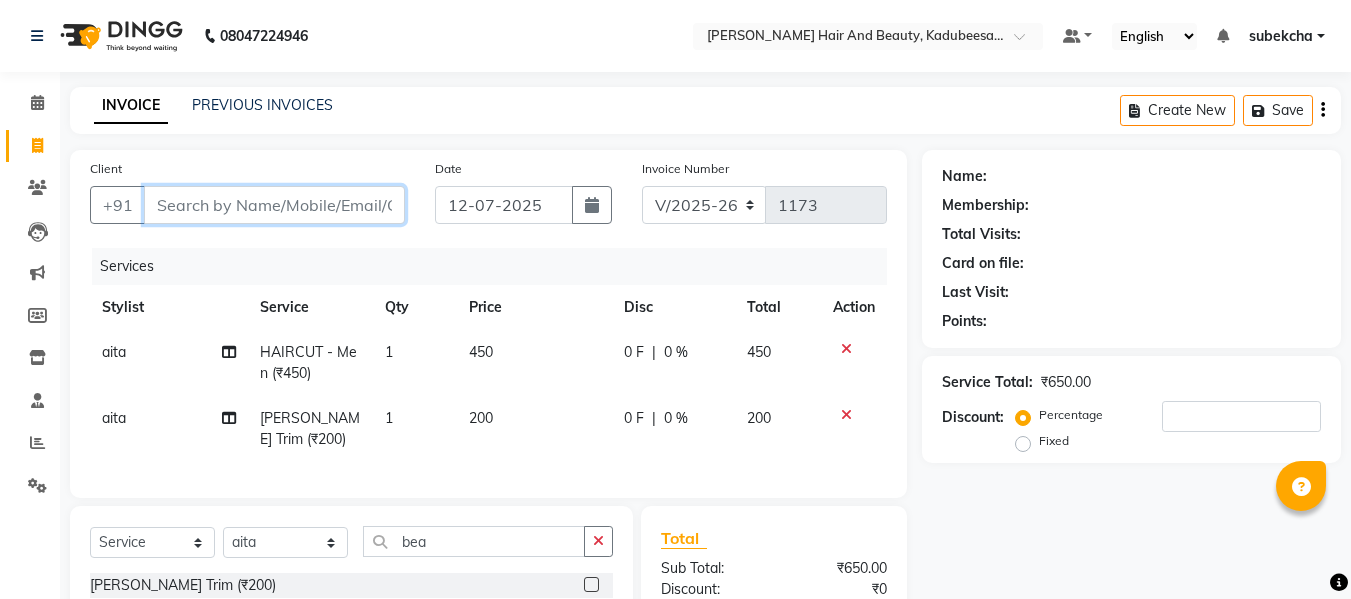 click on "Client" at bounding box center [274, 205] 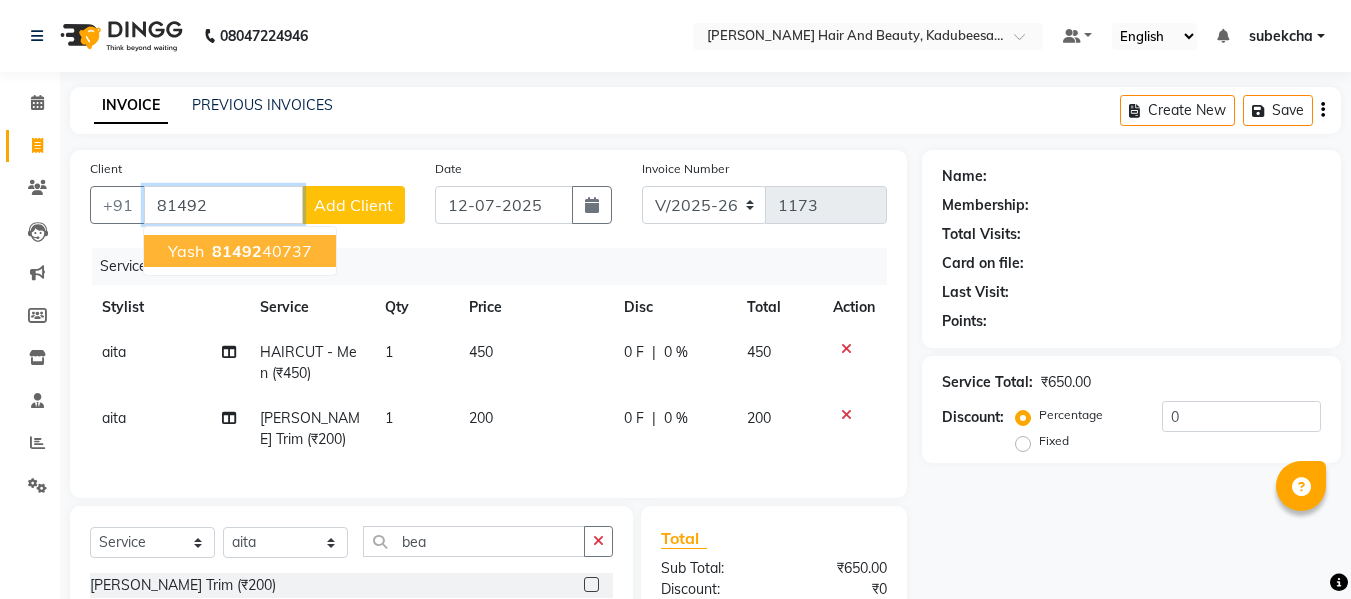 click on "81492 40737" at bounding box center [260, 251] 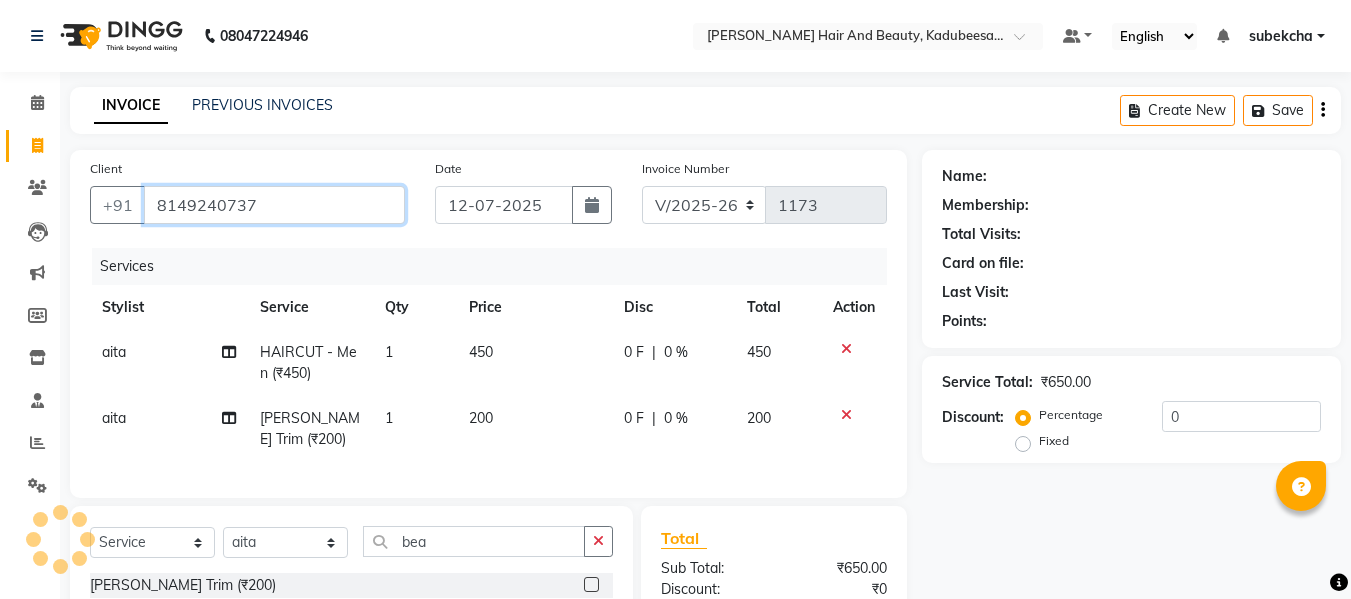 type on "8149240737" 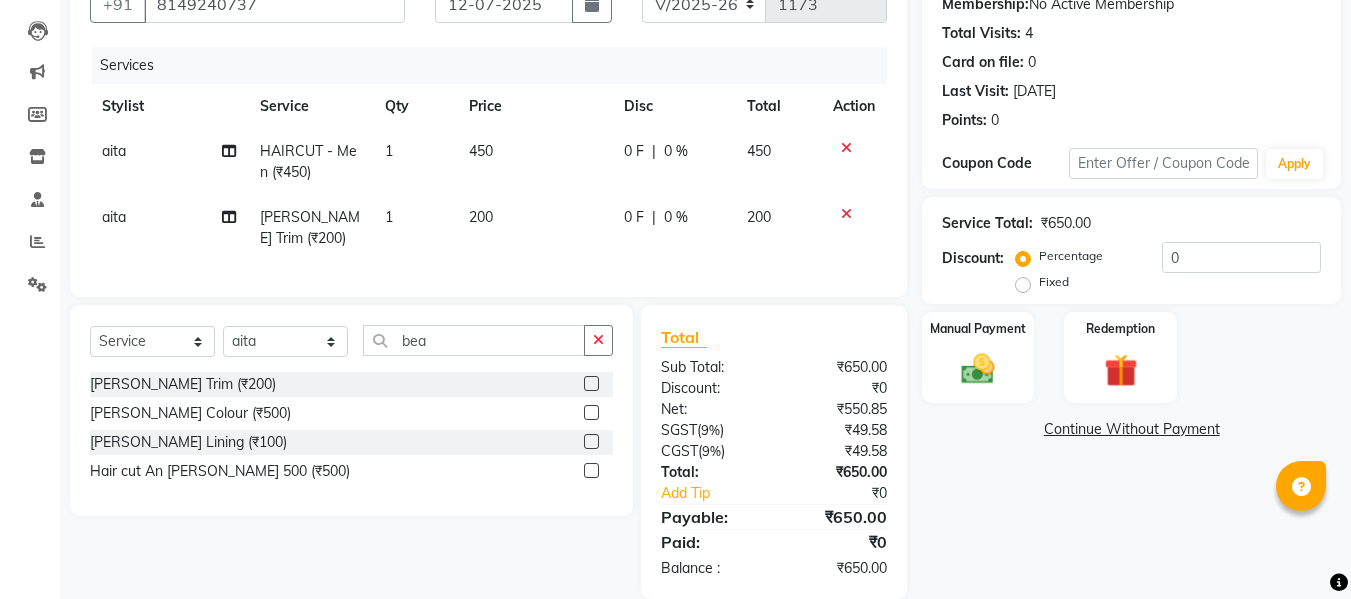 scroll, scrollTop: 246, scrollLeft: 0, axis: vertical 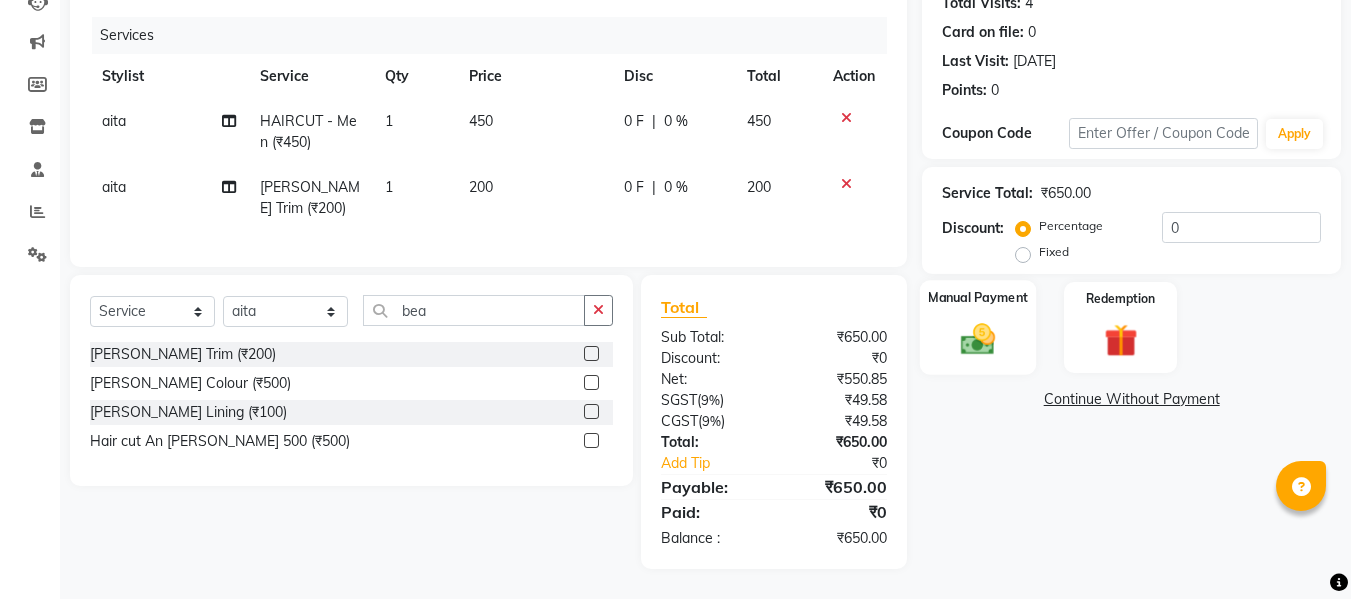 click on "Manual Payment" 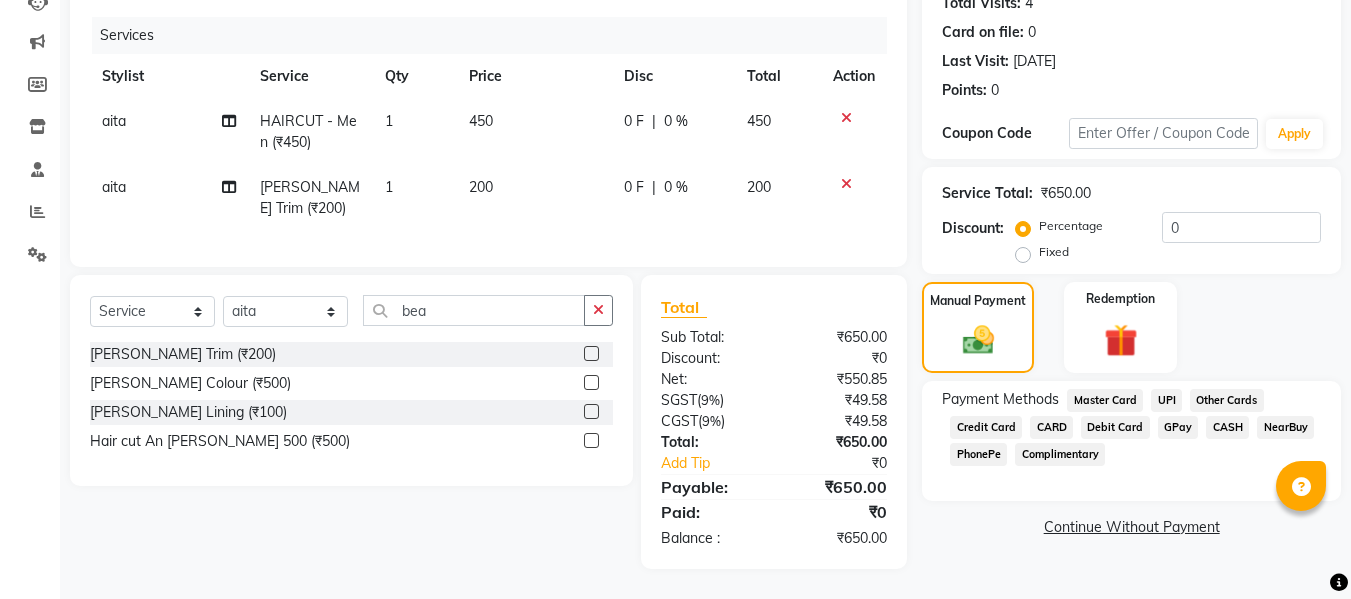 click on "CARD" 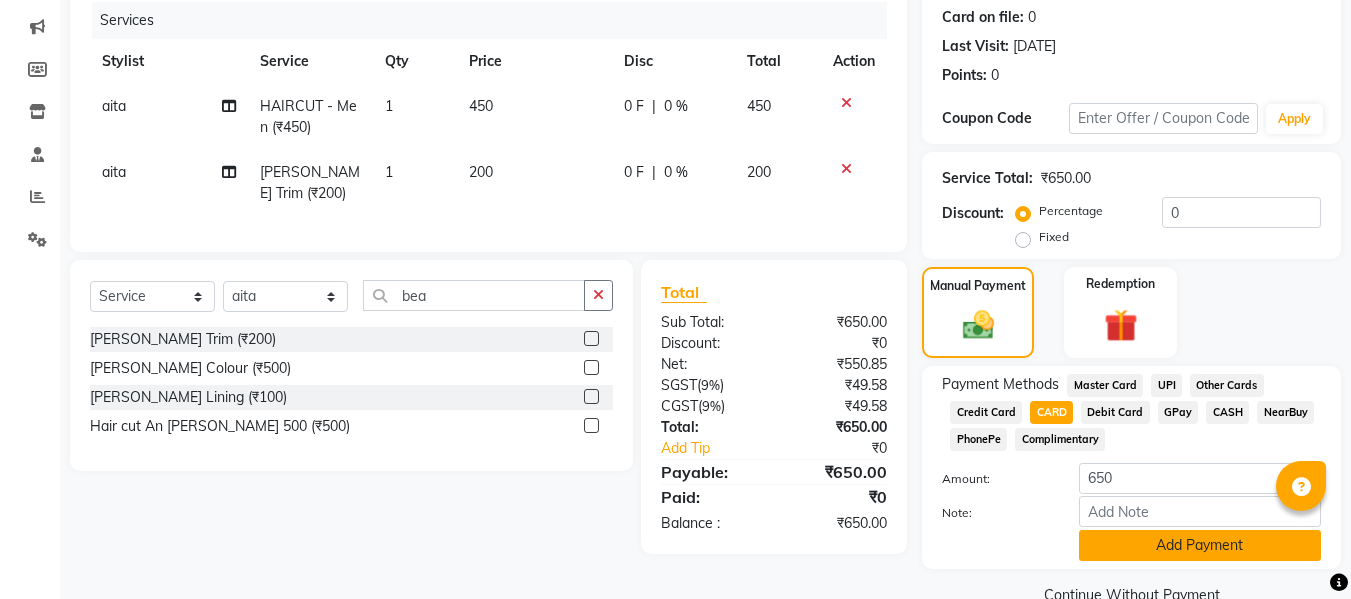 click on "Add Payment" 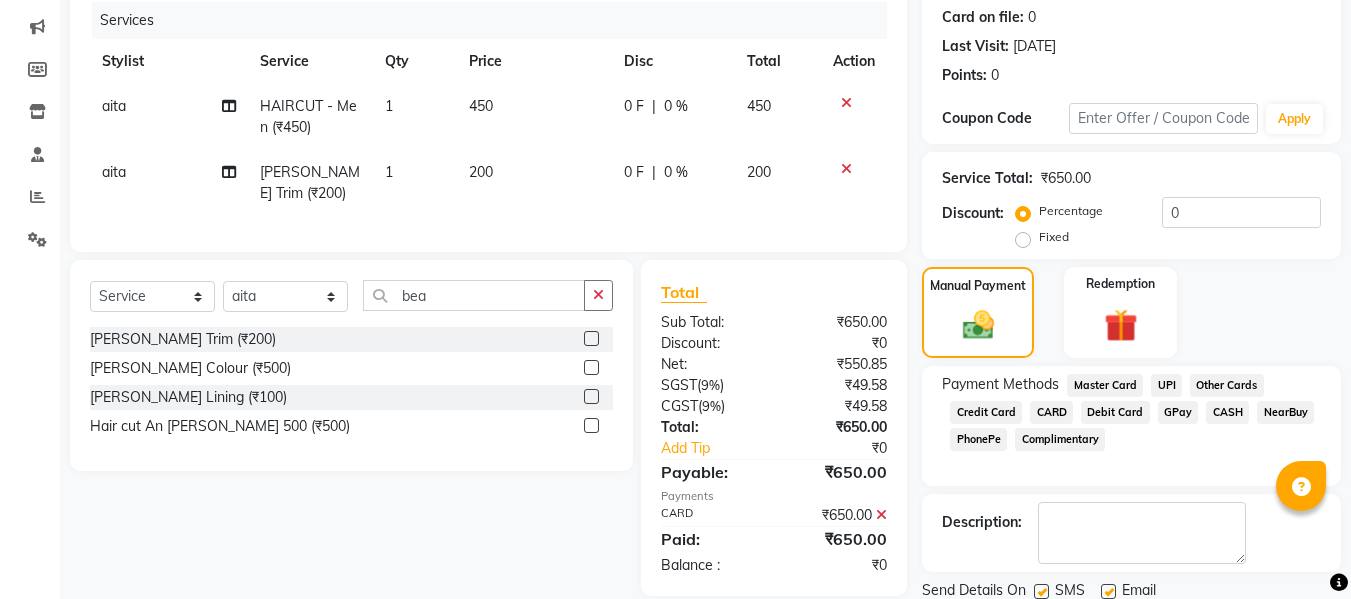 click 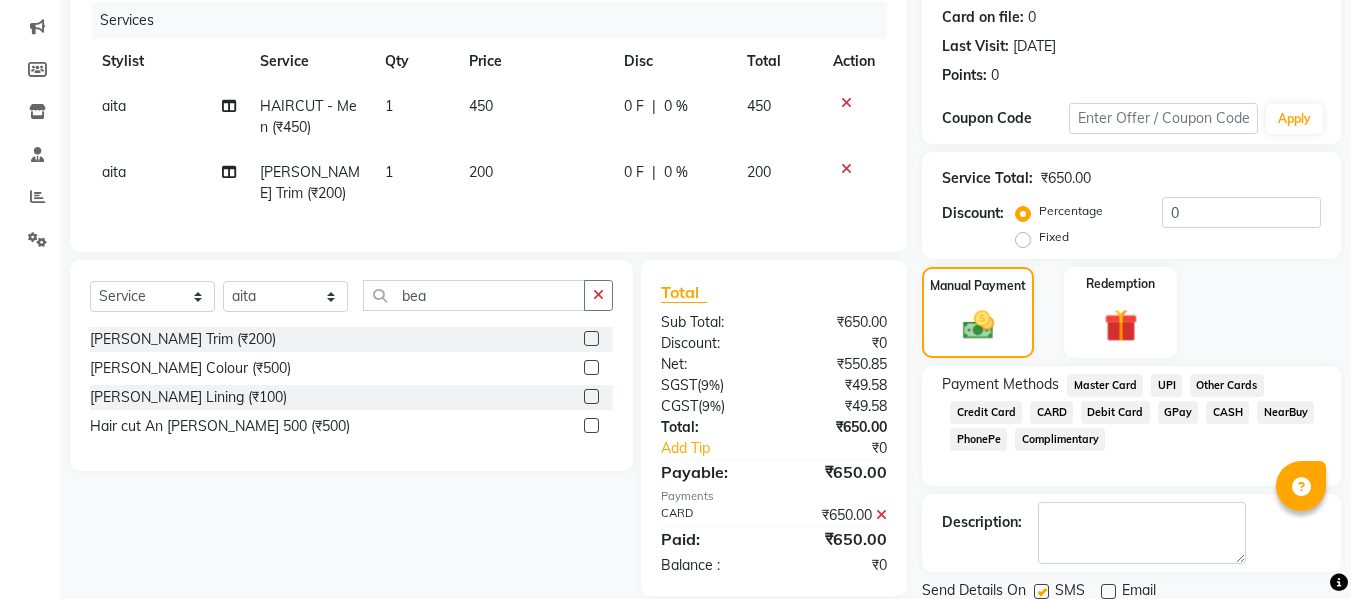 scroll, scrollTop: 317, scrollLeft: 0, axis: vertical 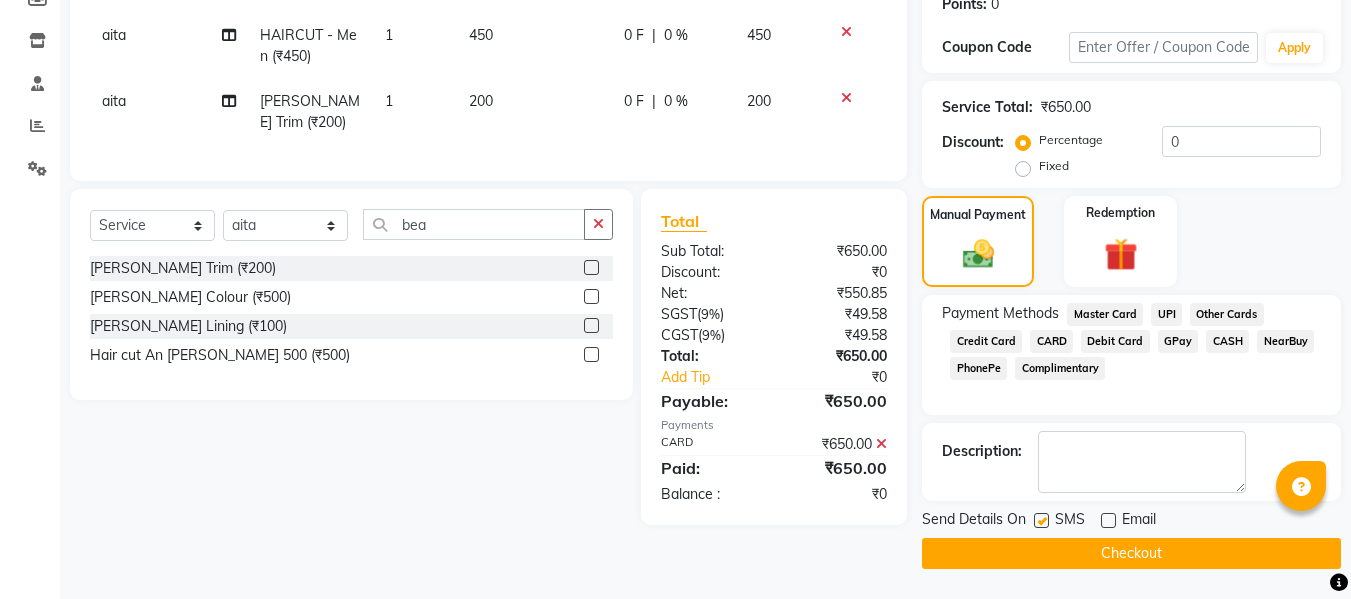 click on "Checkout" 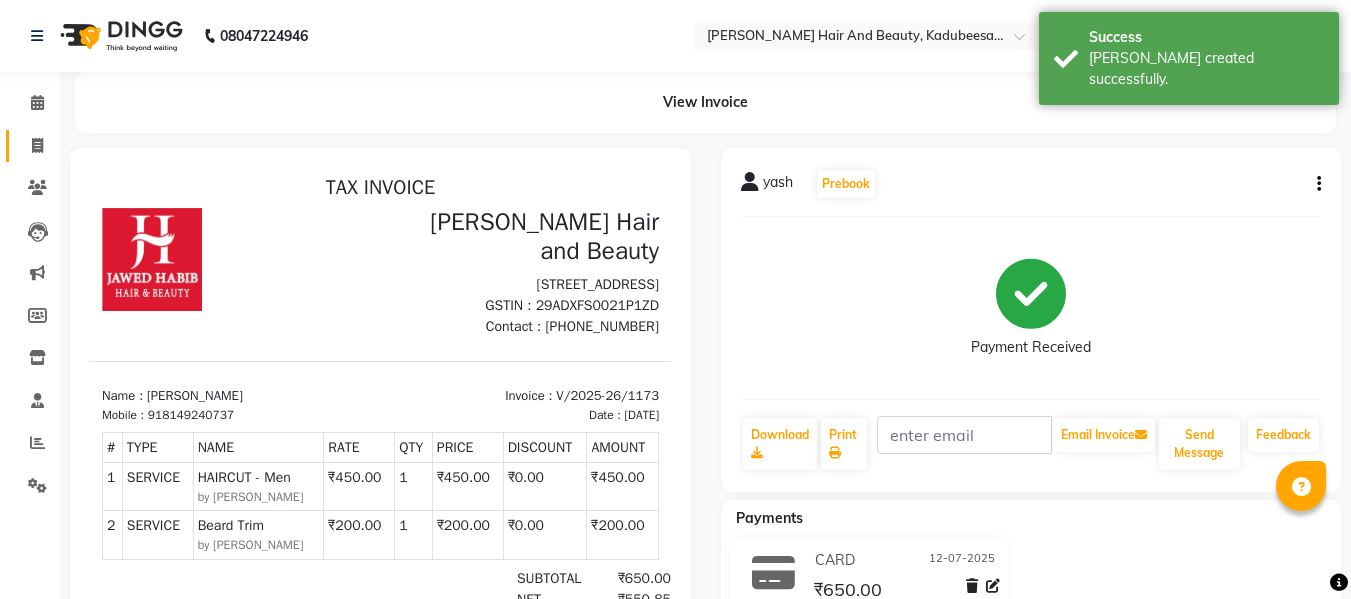 scroll, scrollTop: 0, scrollLeft: 0, axis: both 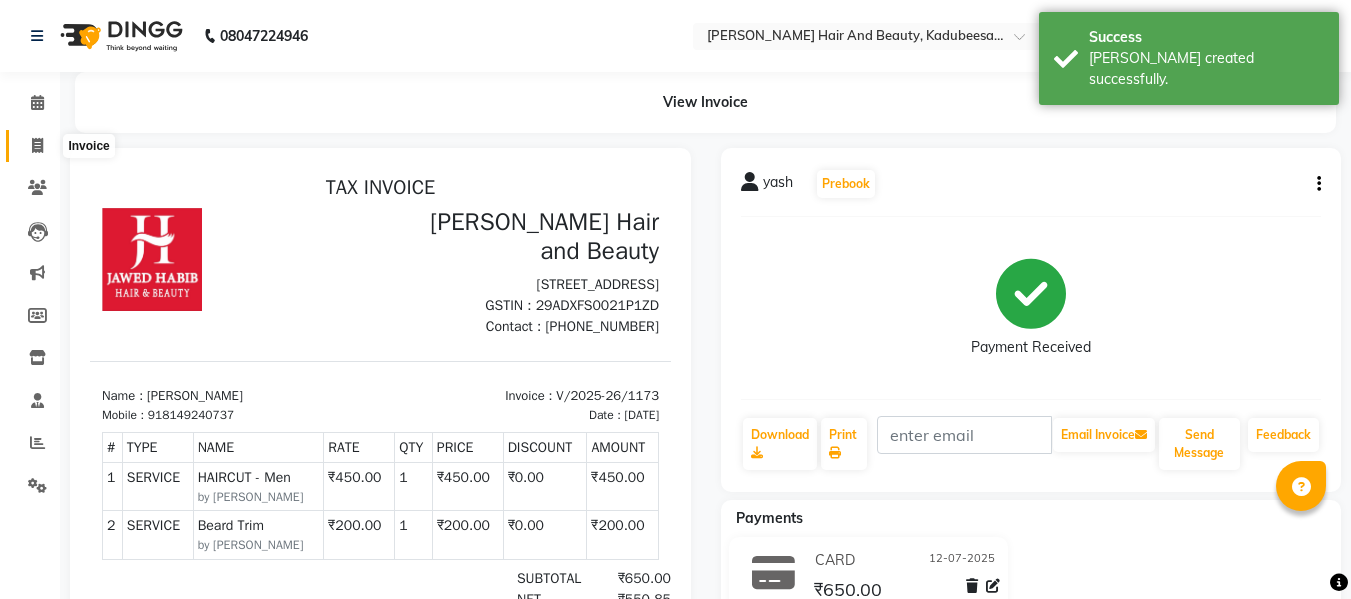 click 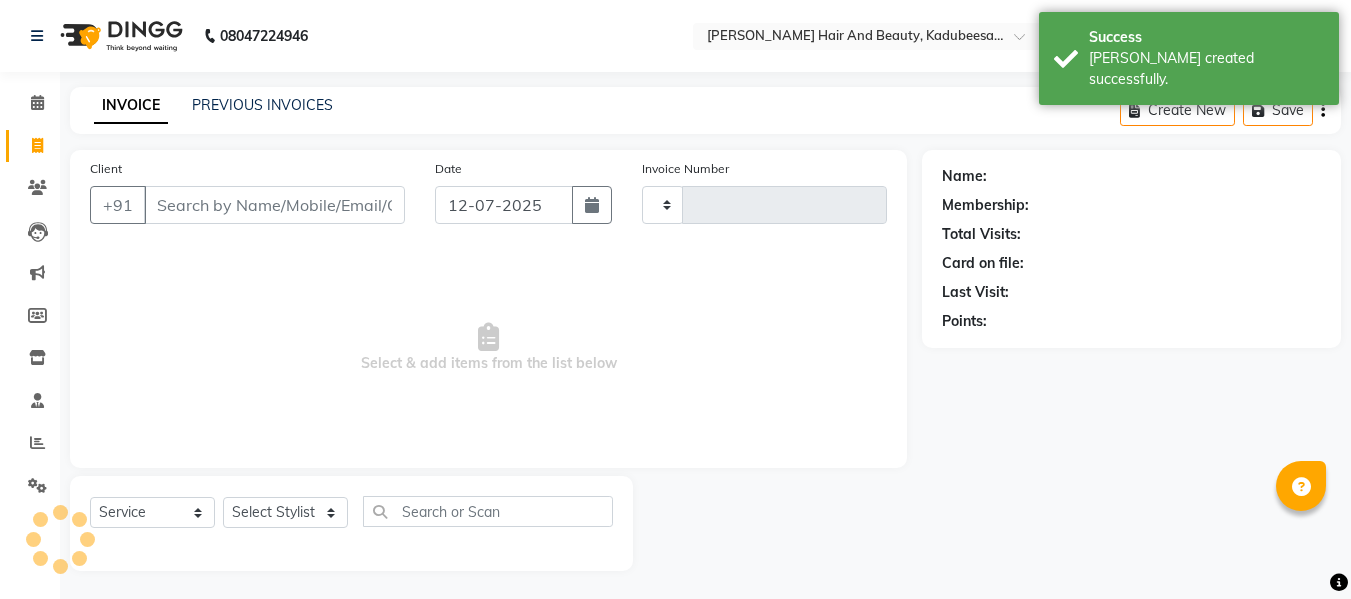 scroll, scrollTop: 2, scrollLeft: 0, axis: vertical 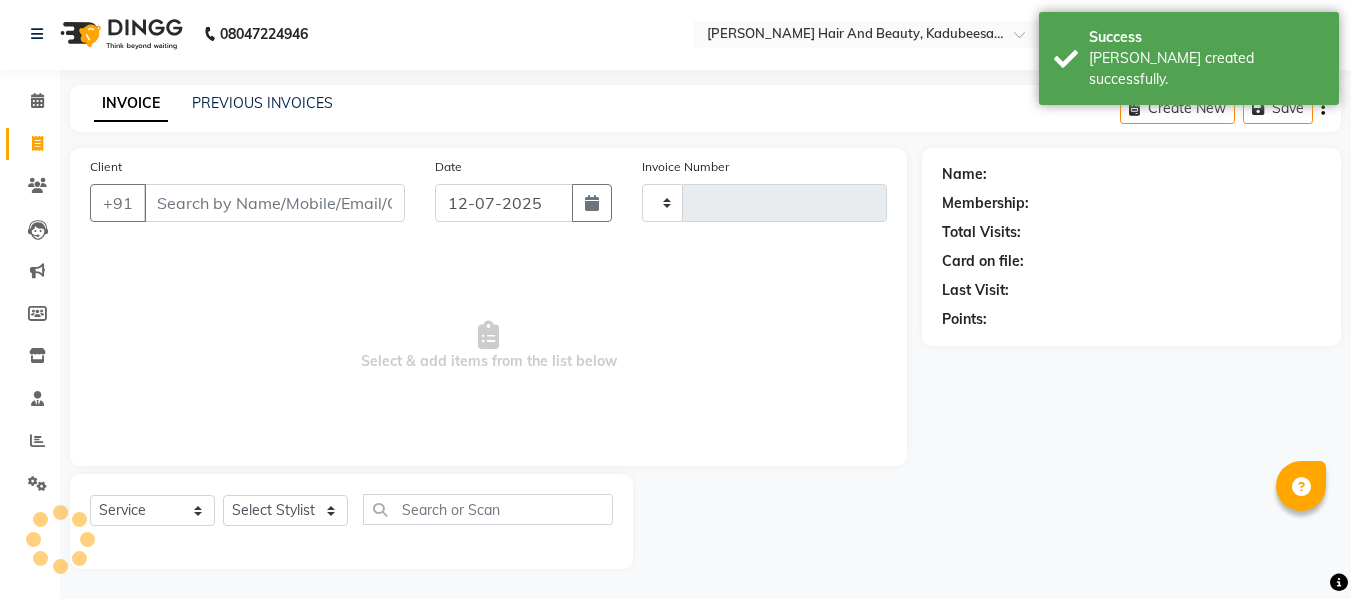 type on "1174" 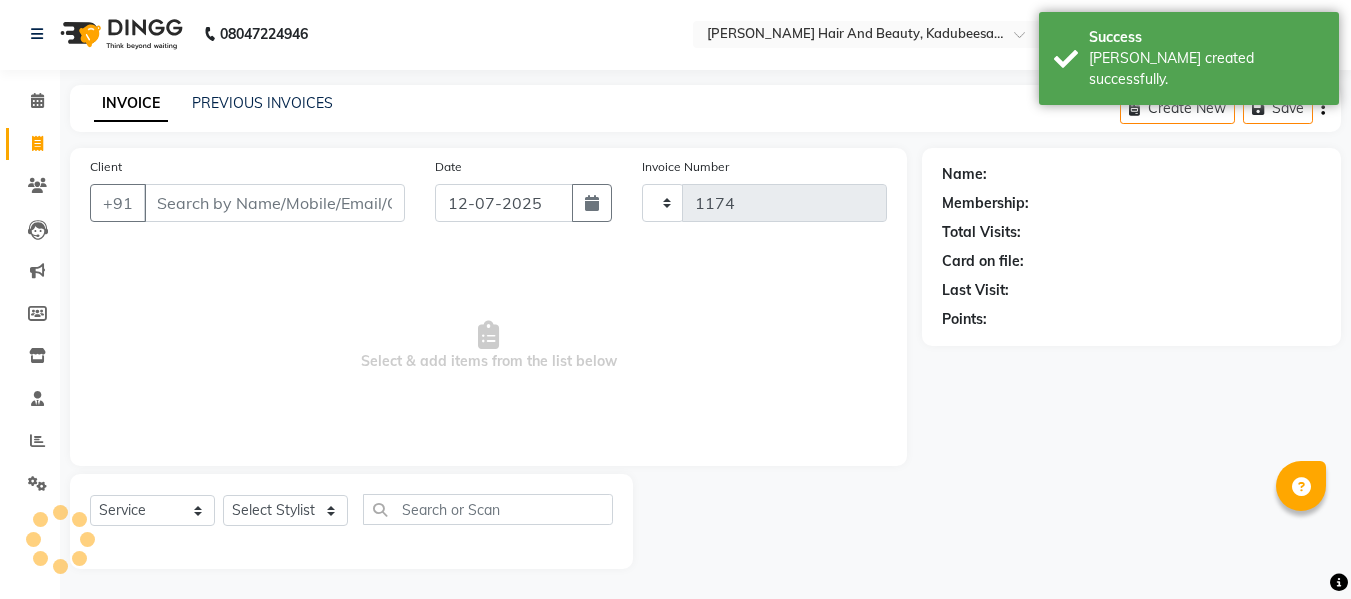 select on "7013" 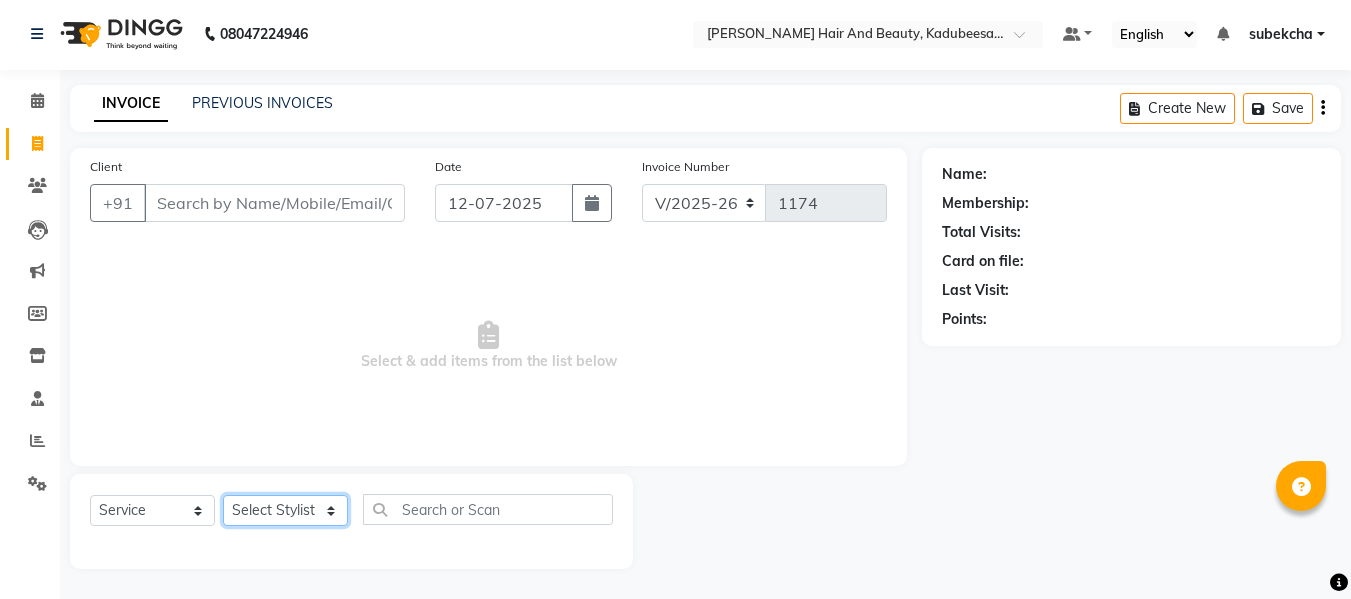 click on "Select Stylist aita [PERSON_NAME]  priyanka [PERSON_NAME] Salon Manager Sanit subekcha [PERSON_NAME]" 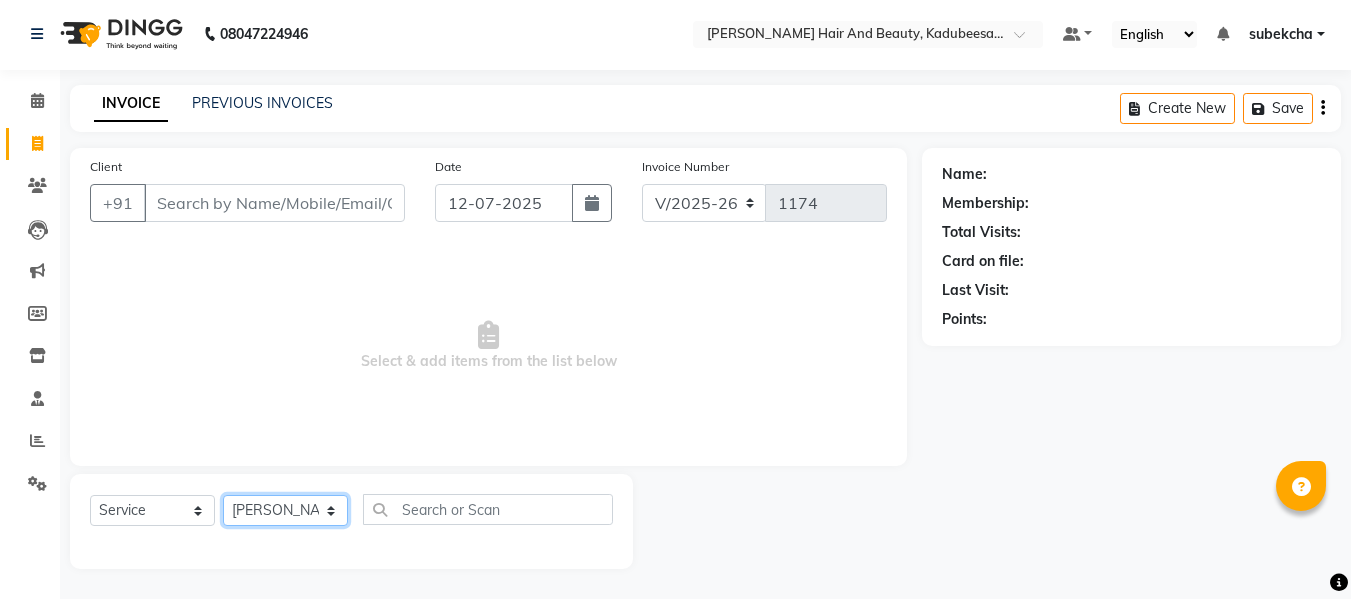 click on "Select Stylist aita [PERSON_NAME]  priyanka [PERSON_NAME] Salon Manager Sanit subekcha [PERSON_NAME]" 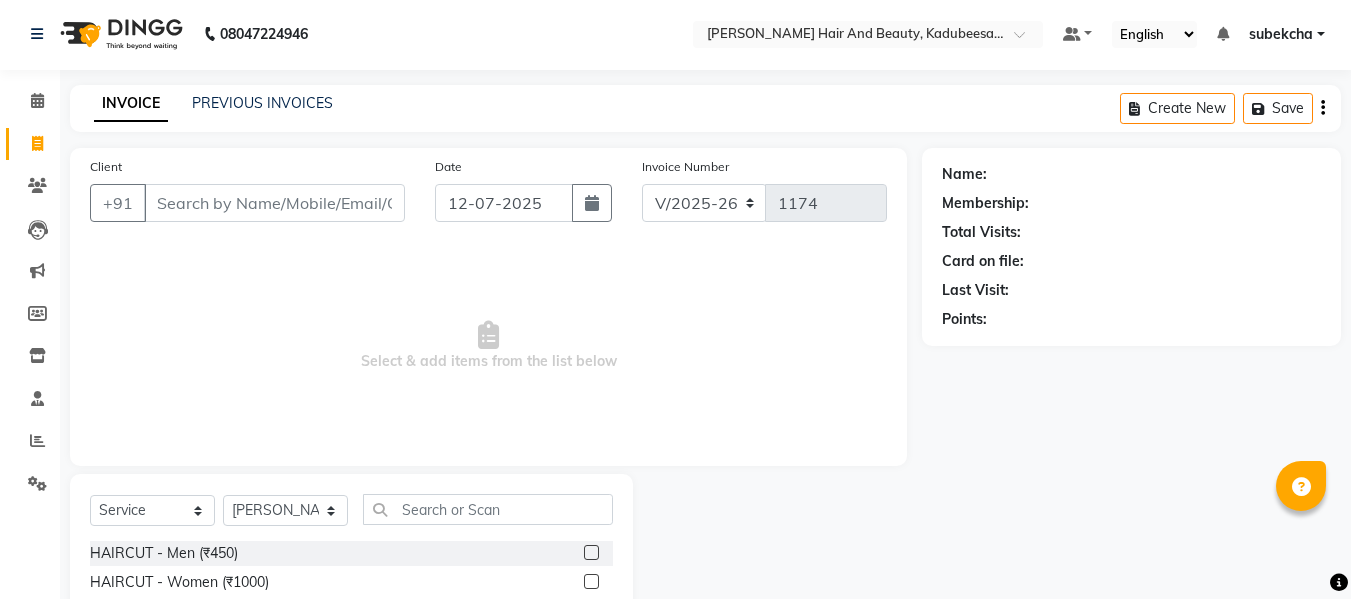 click 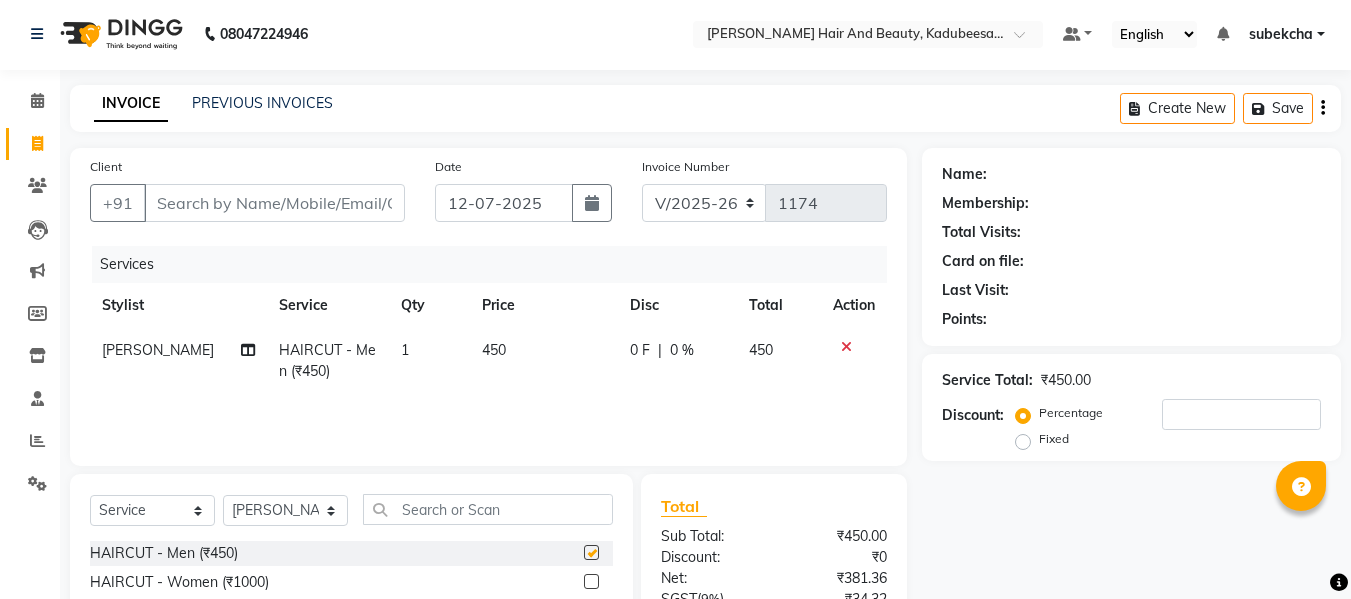checkbox on "false" 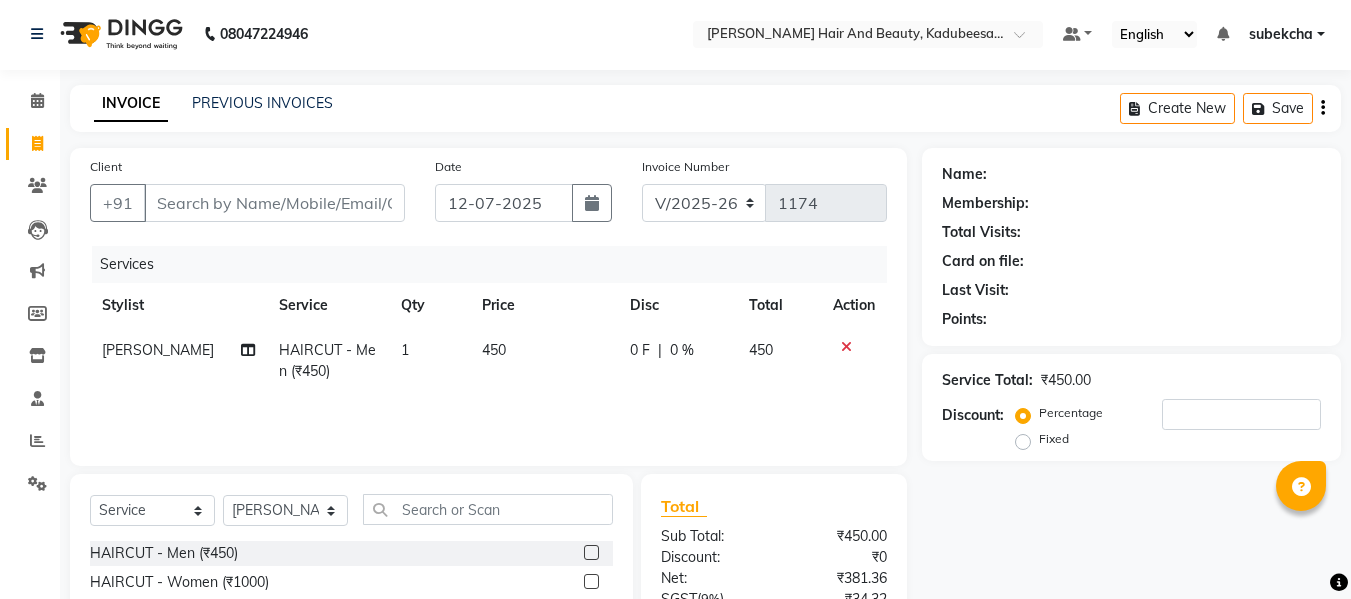 scroll, scrollTop: 146, scrollLeft: 0, axis: vertical 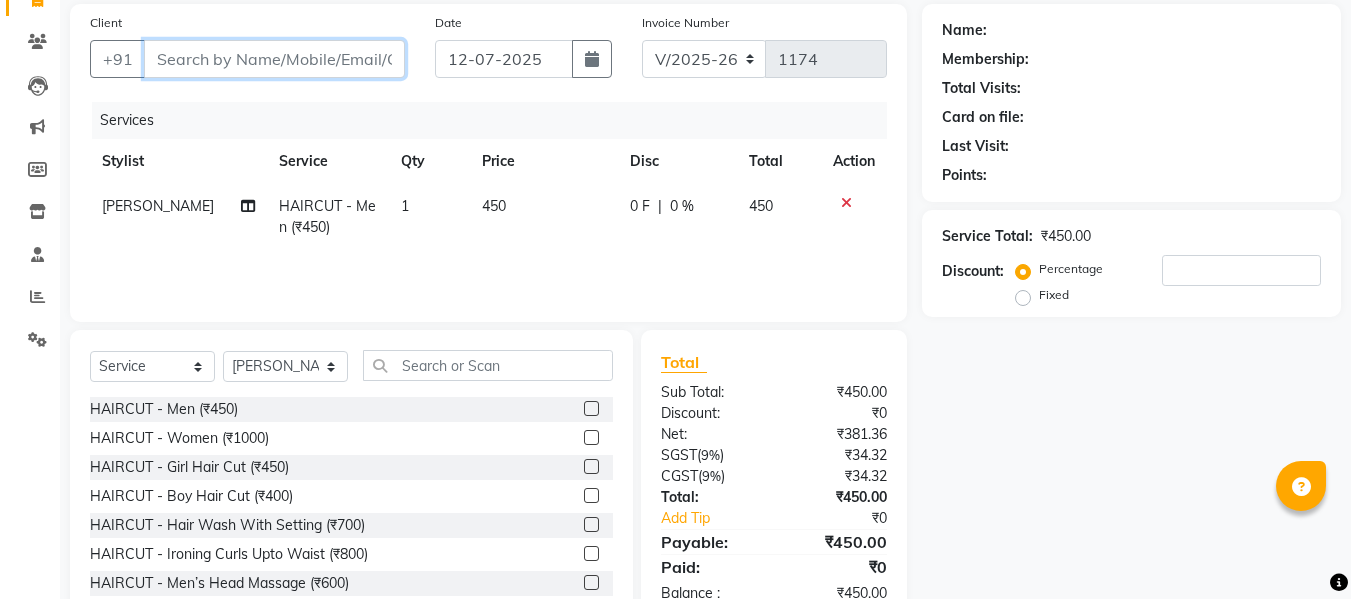 click on "Client" at bounding box center (274, 59) 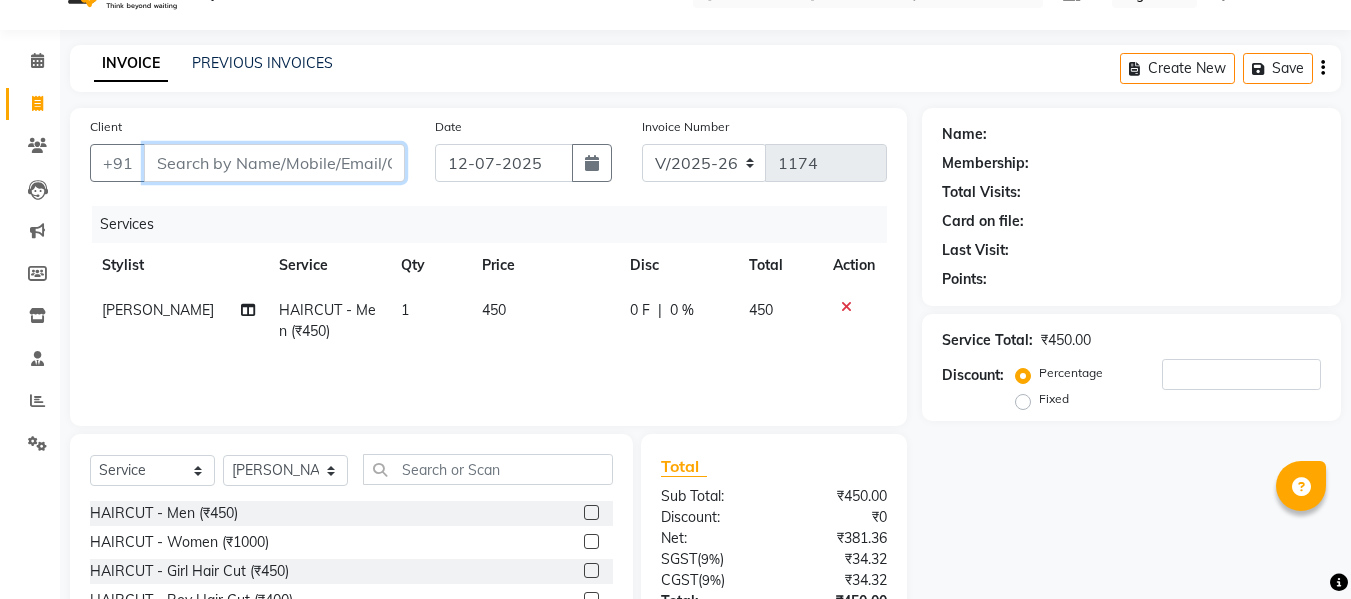click on "Client" at bounding box center (274, 163) 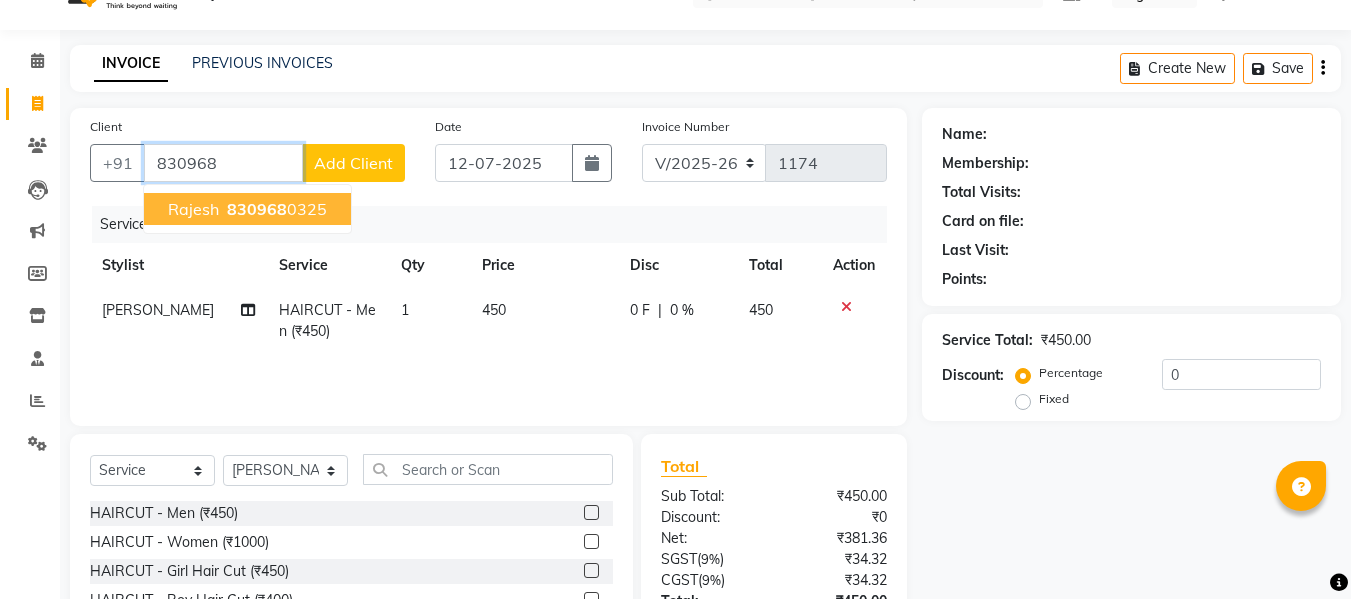 click on "830968" at bounding box center [257, 209] 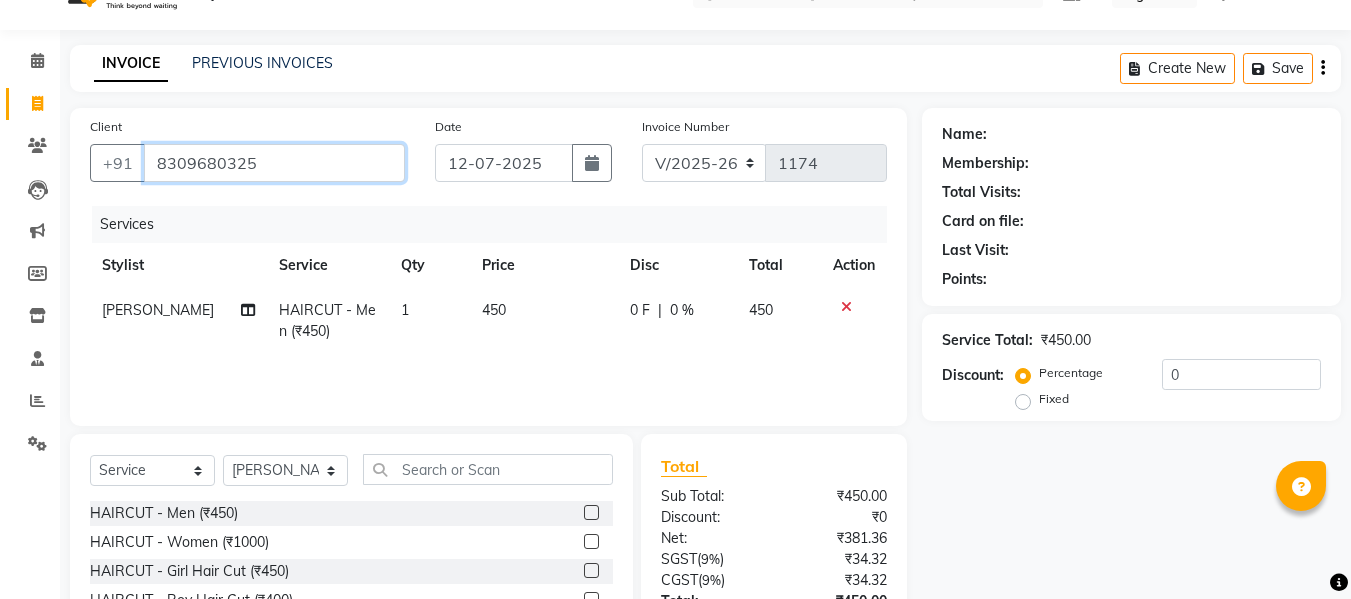 type on "8309680325" 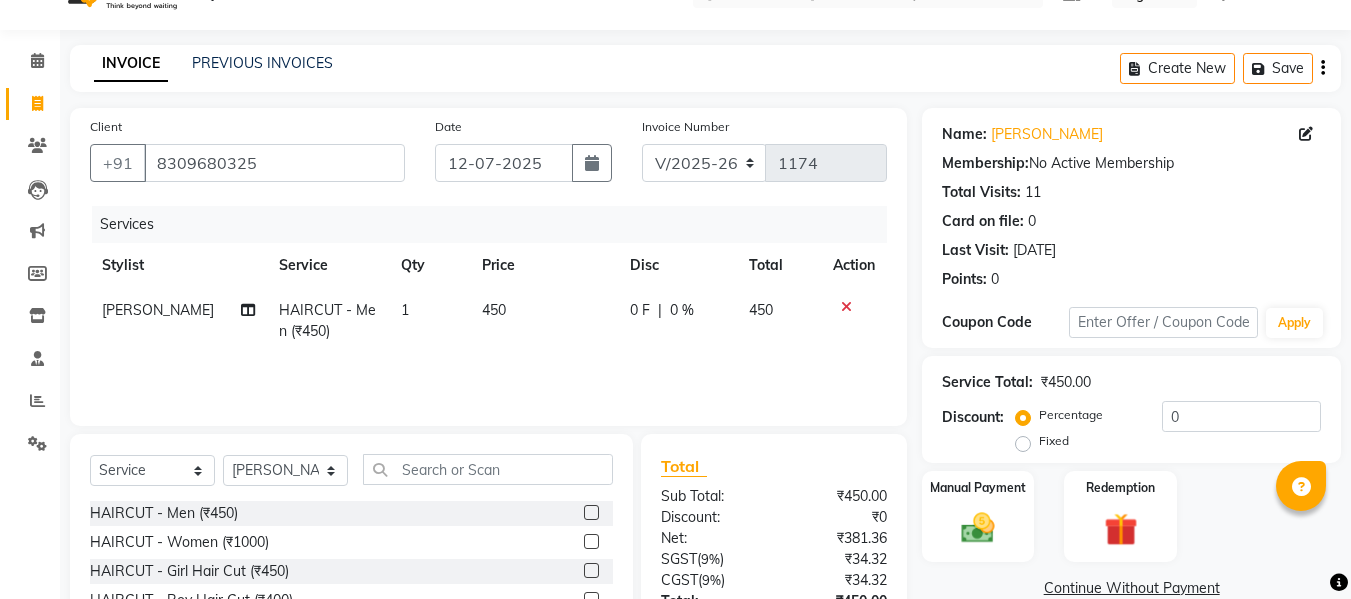 scroll, scrollTop: 202, scrollLeft: 0, axis: vertical 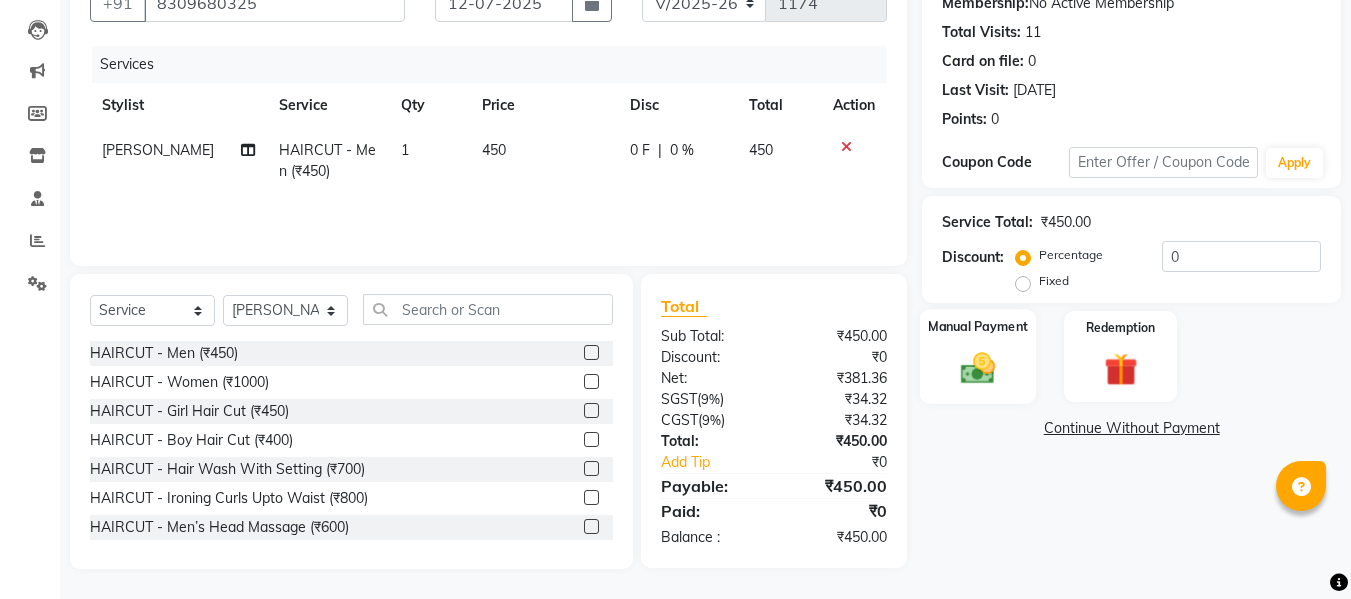 click on "Manual Payment" 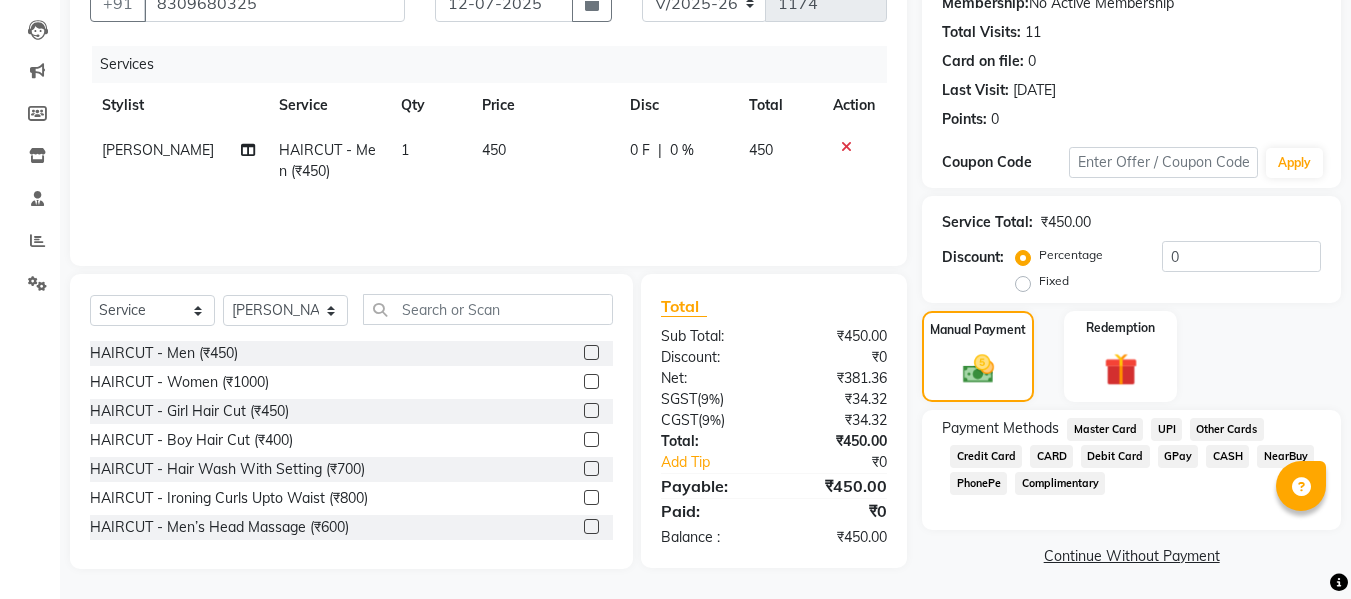 click on "UPI" 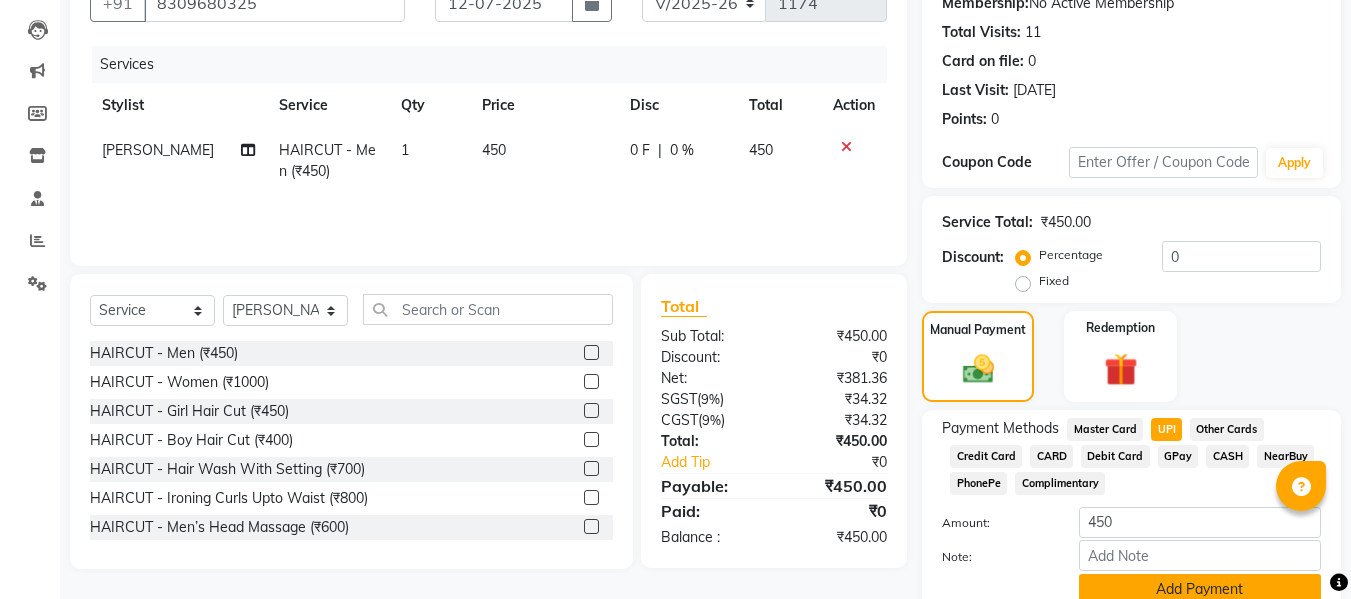 click on "Add Payment" 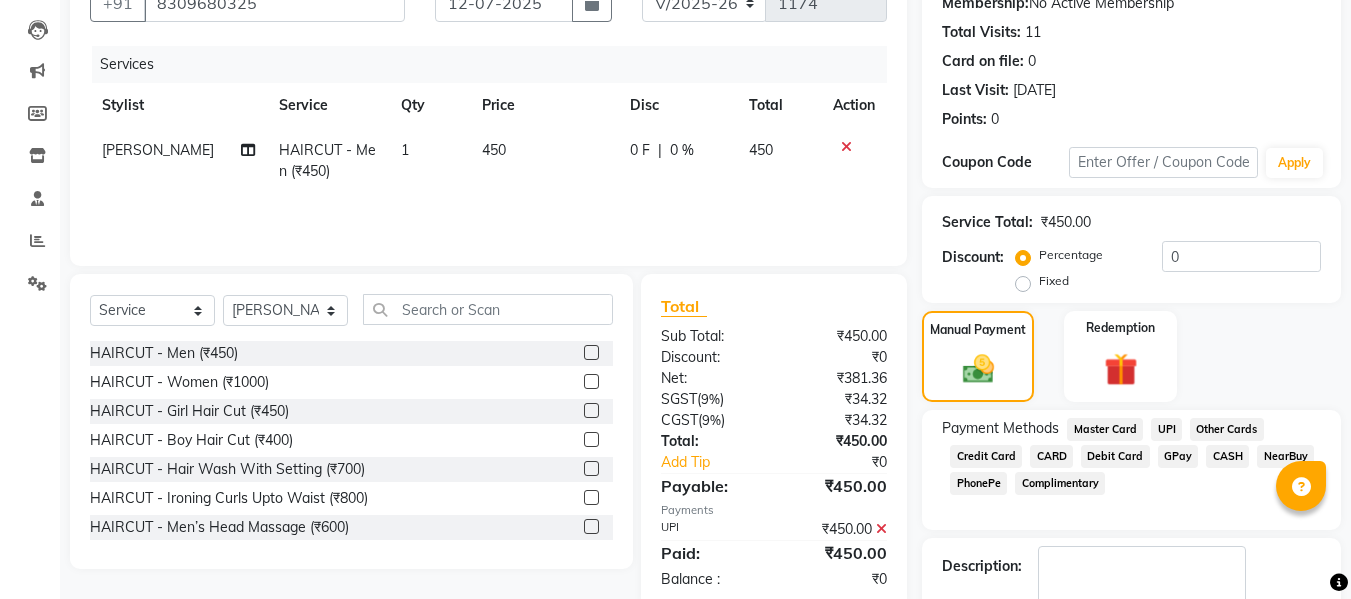 scroll, scrollTop: 317, scrollLeft: 0, axis: vertical 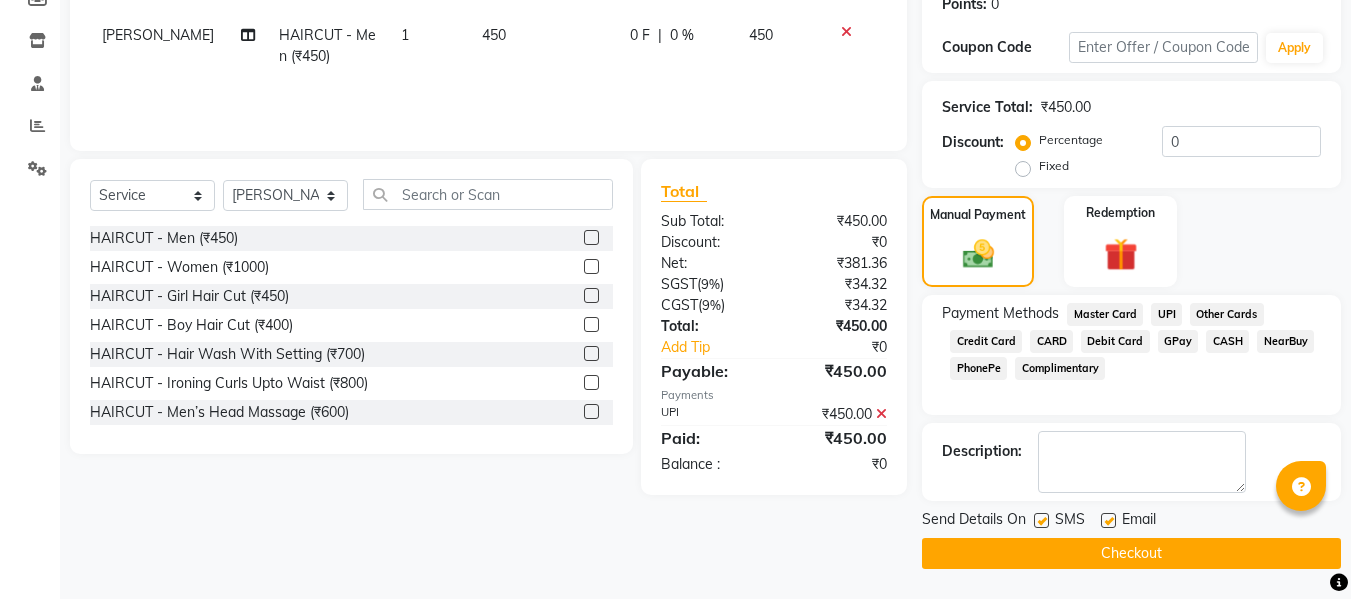 click 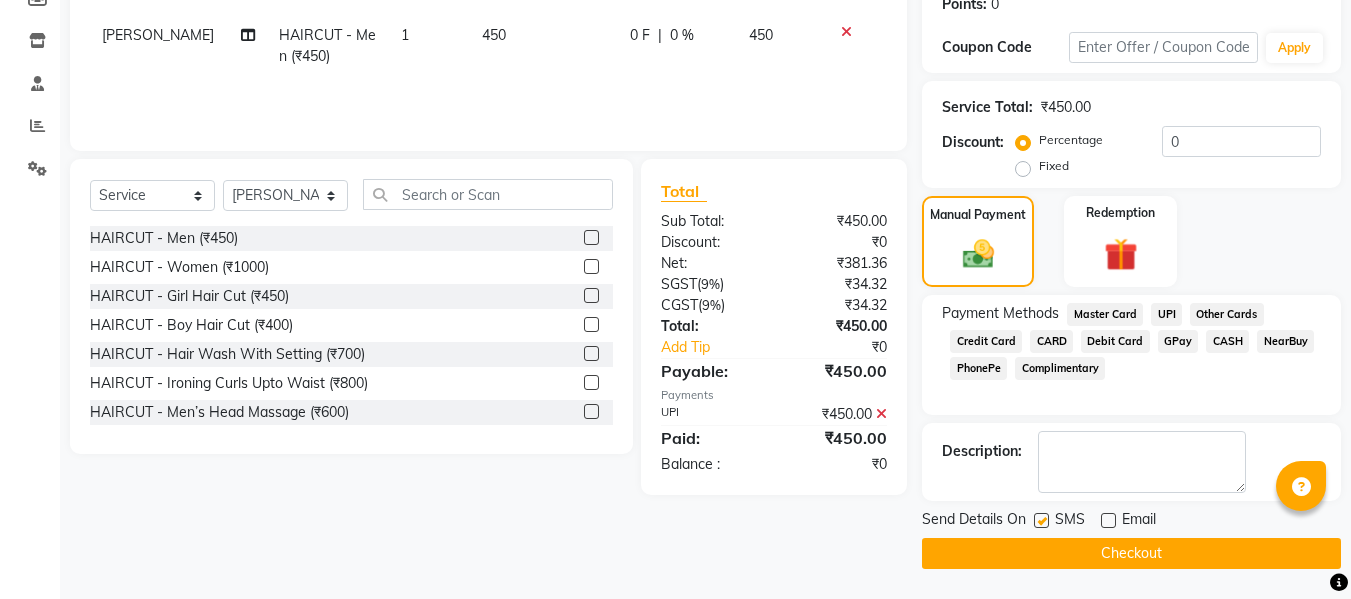 click on "Checkout" 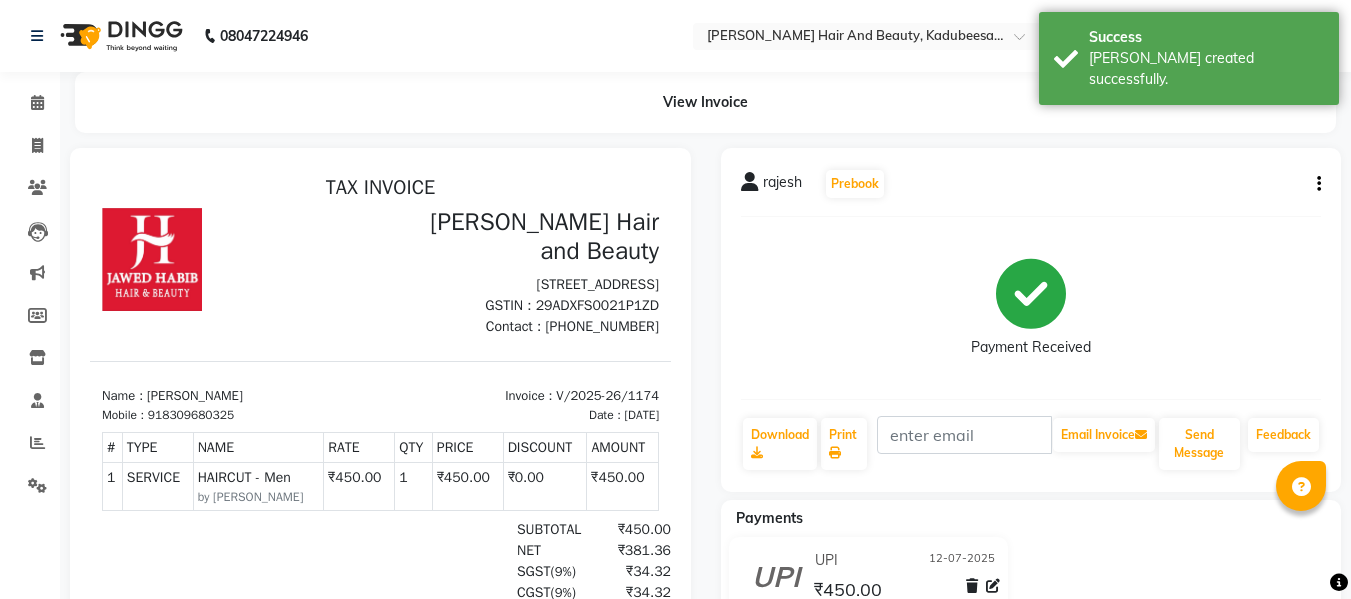 scroll, scrollTop: 0, scrollLeft: 0, axis: both 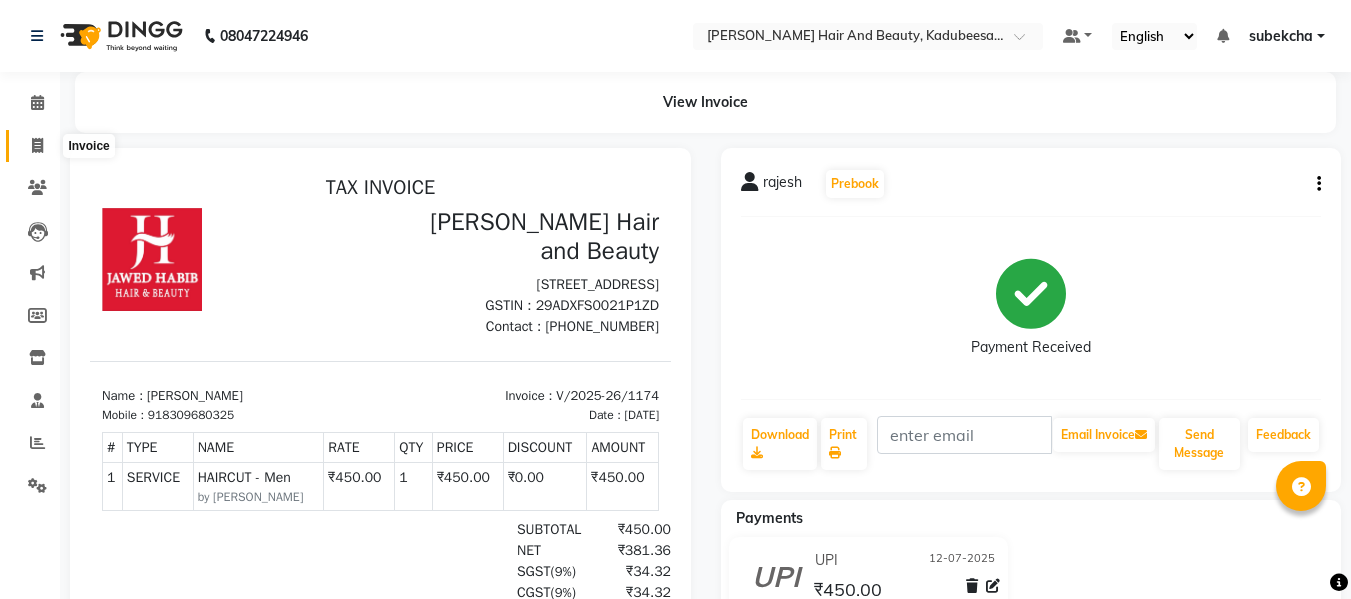 click 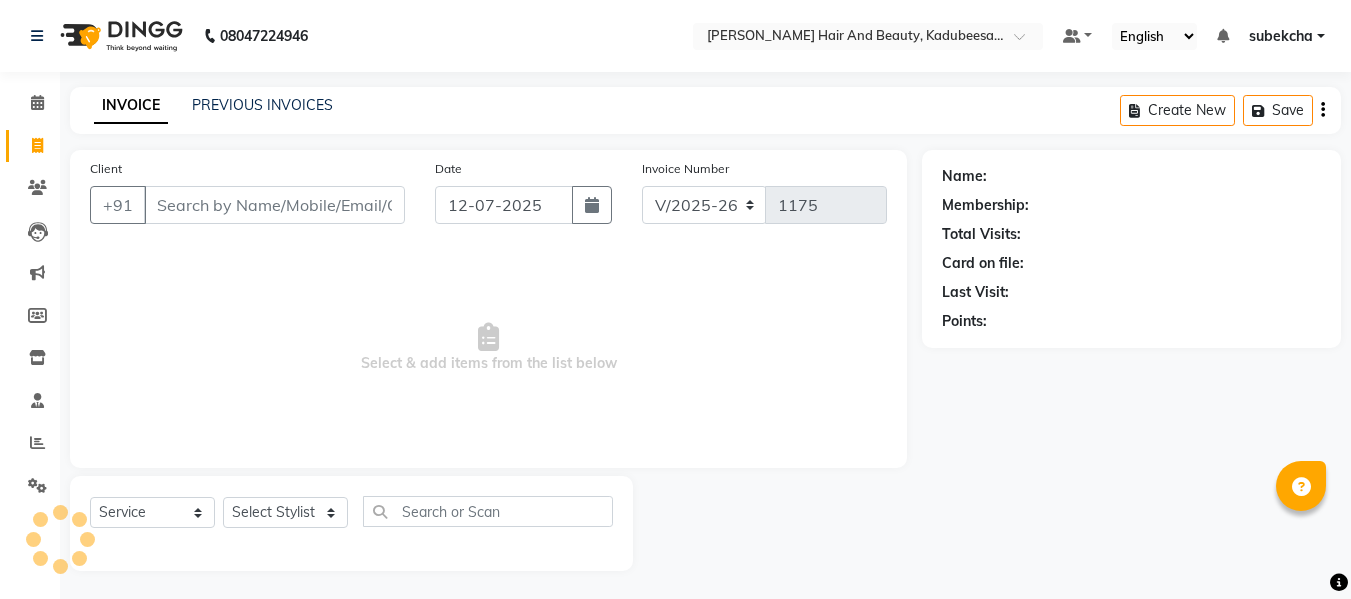 scroll, scrollTop: 2, scrollLeft: 0, axis: vertical 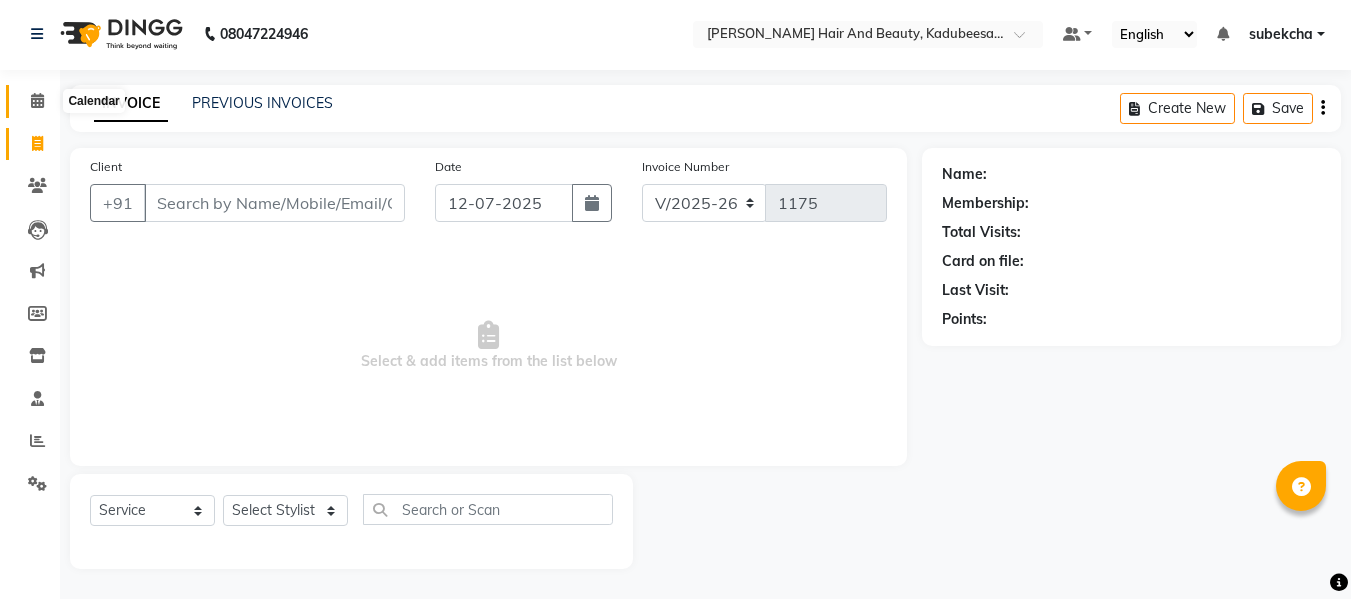 click 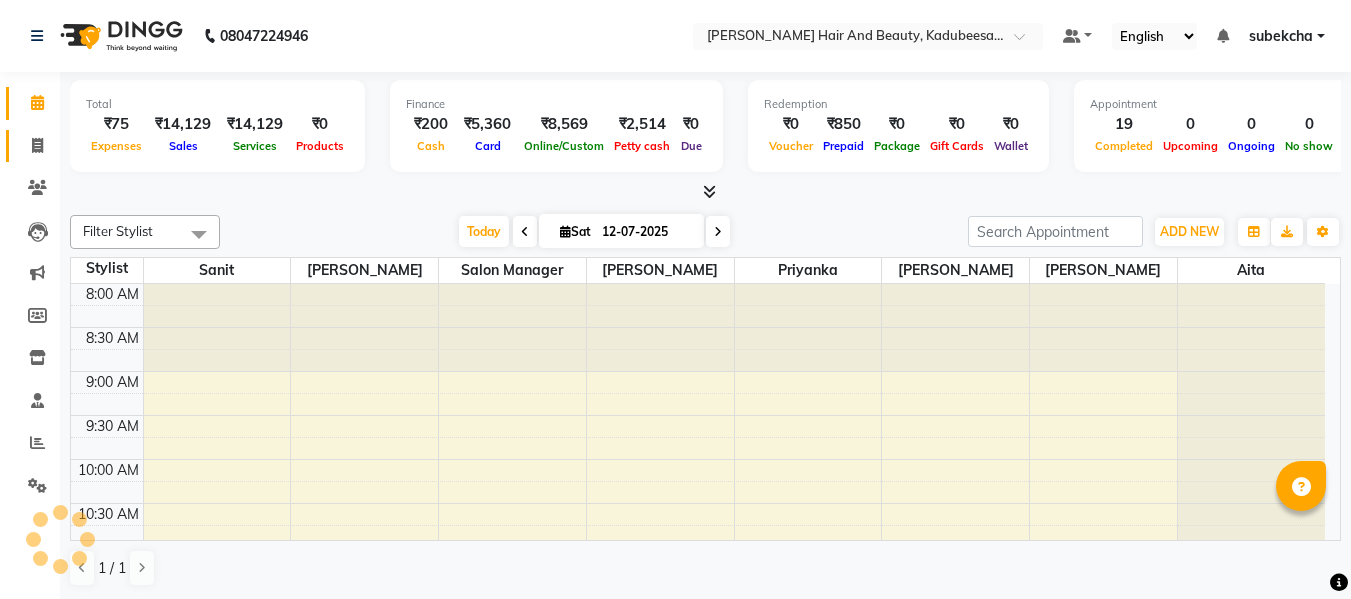 scroll, scrollTop: 0, scrollLeft: 0, axis: both 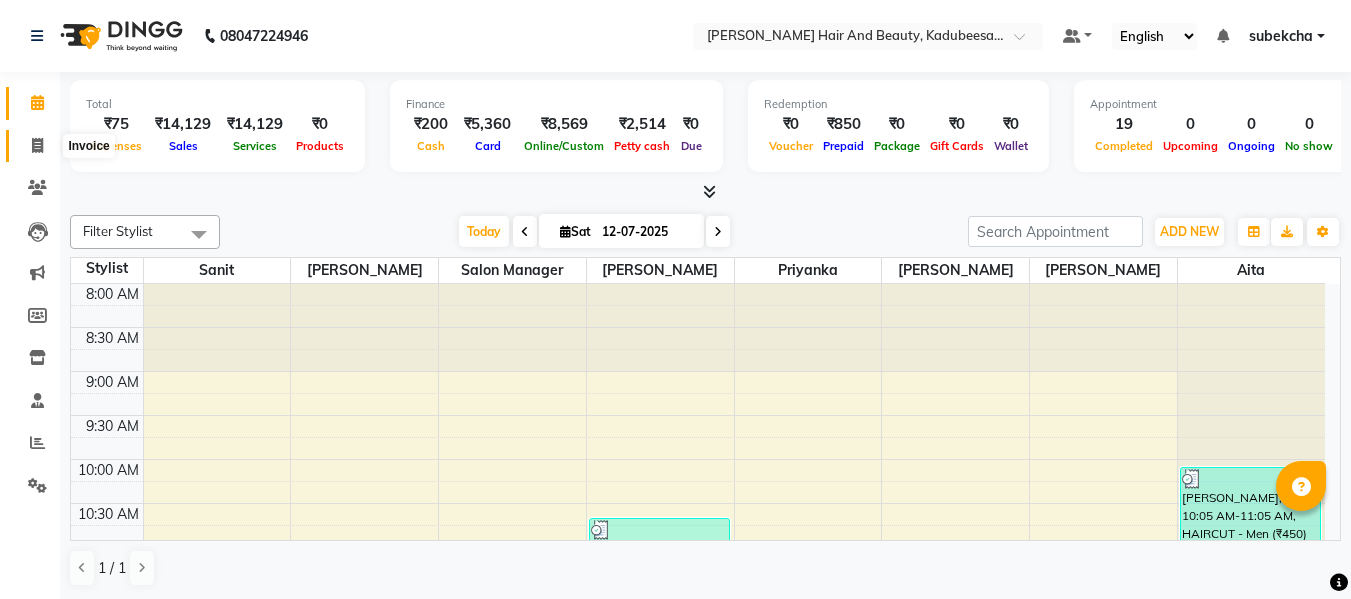 click 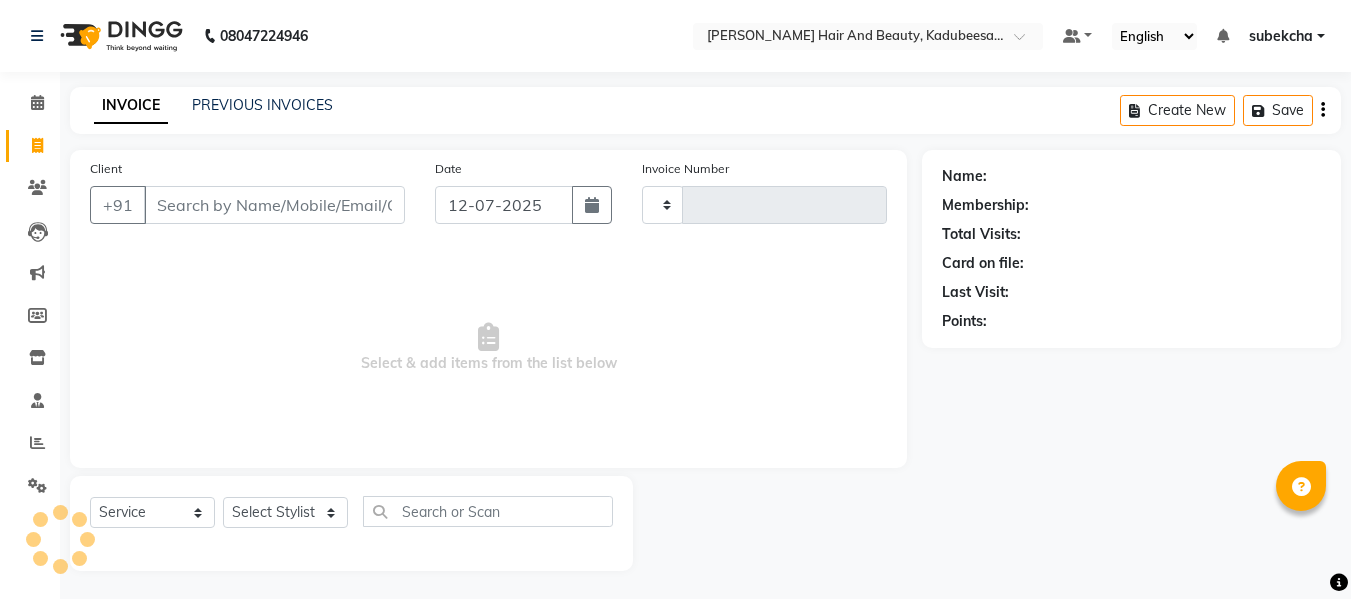 type on "1175" 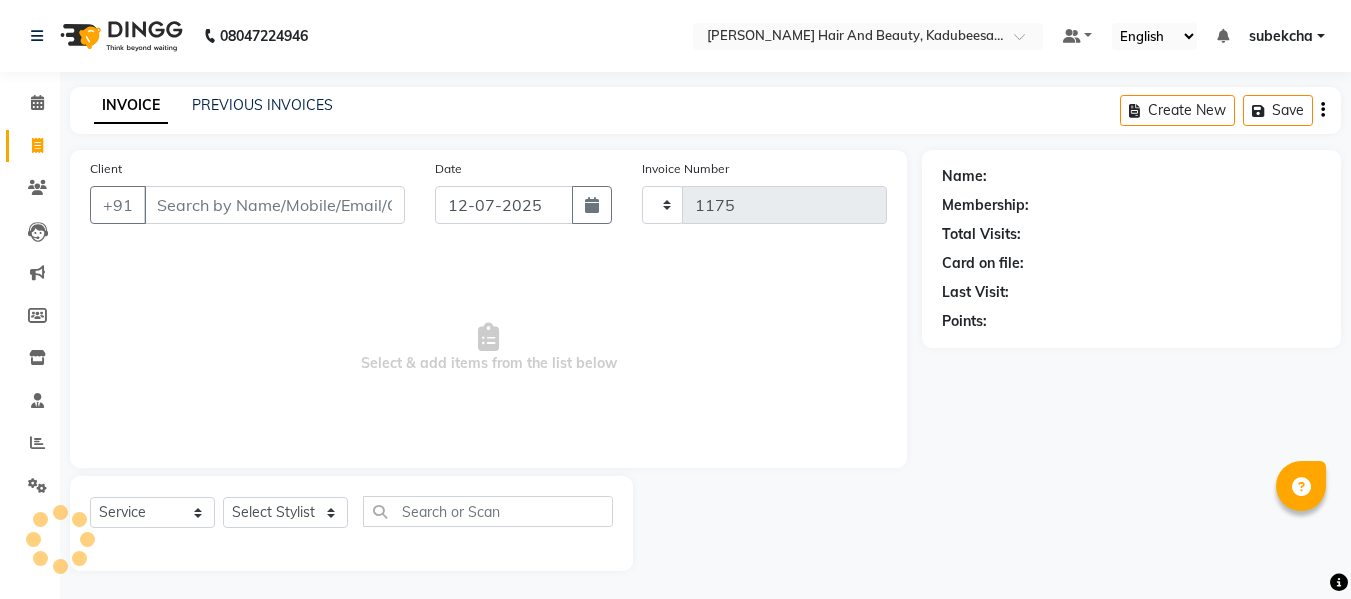 select on "7013" 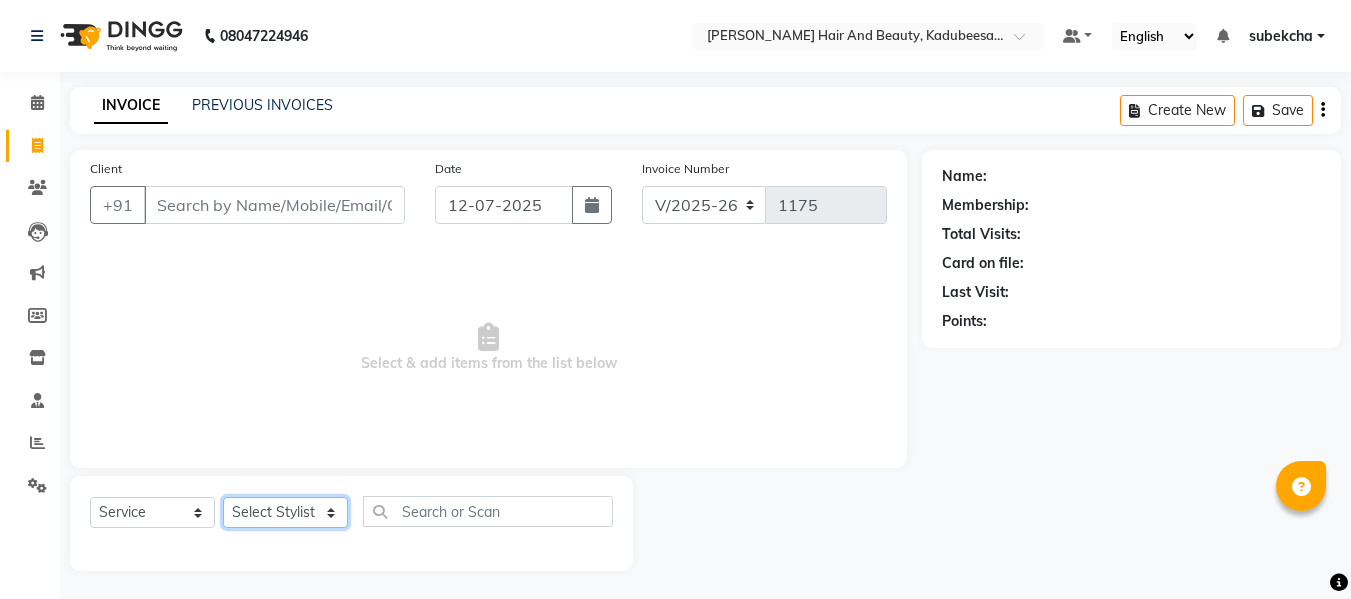 click on "Select Stylist aita Bijay bivek  priyanka riya Salon Manager Sanit subekcha Vimal" 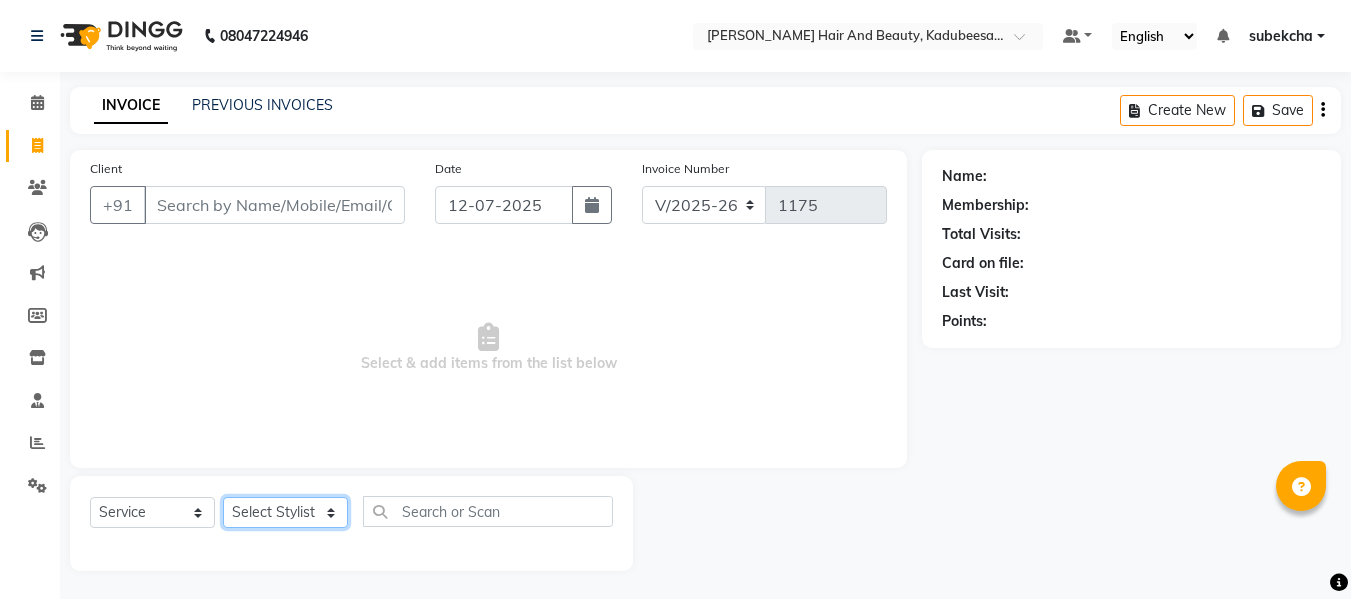 select on "82349" 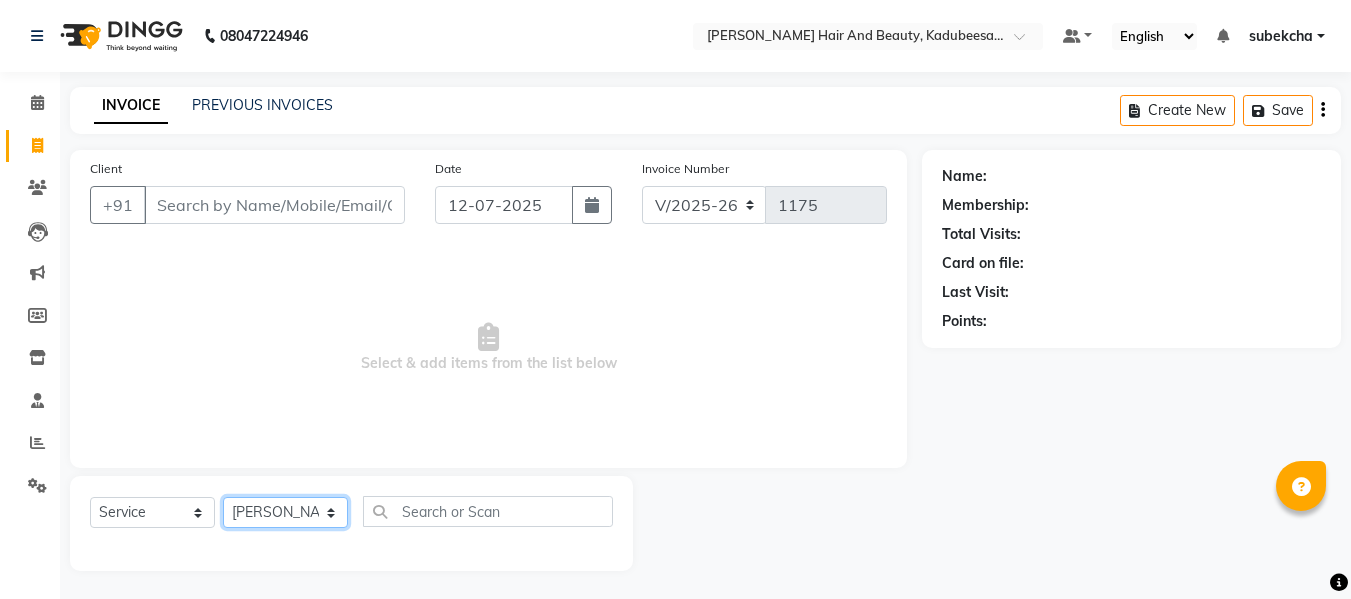click on "Select Stylist aita Bijay bivek  priyanka riya Salon Manager Sanit subekcha Vimal" 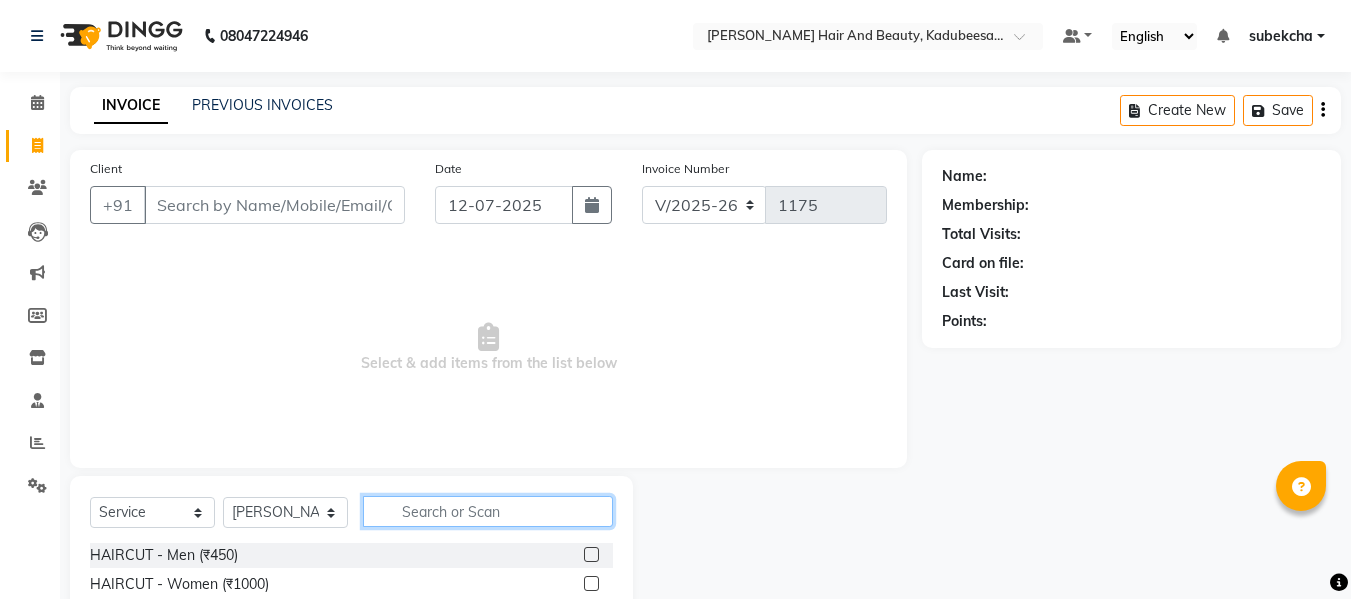 click 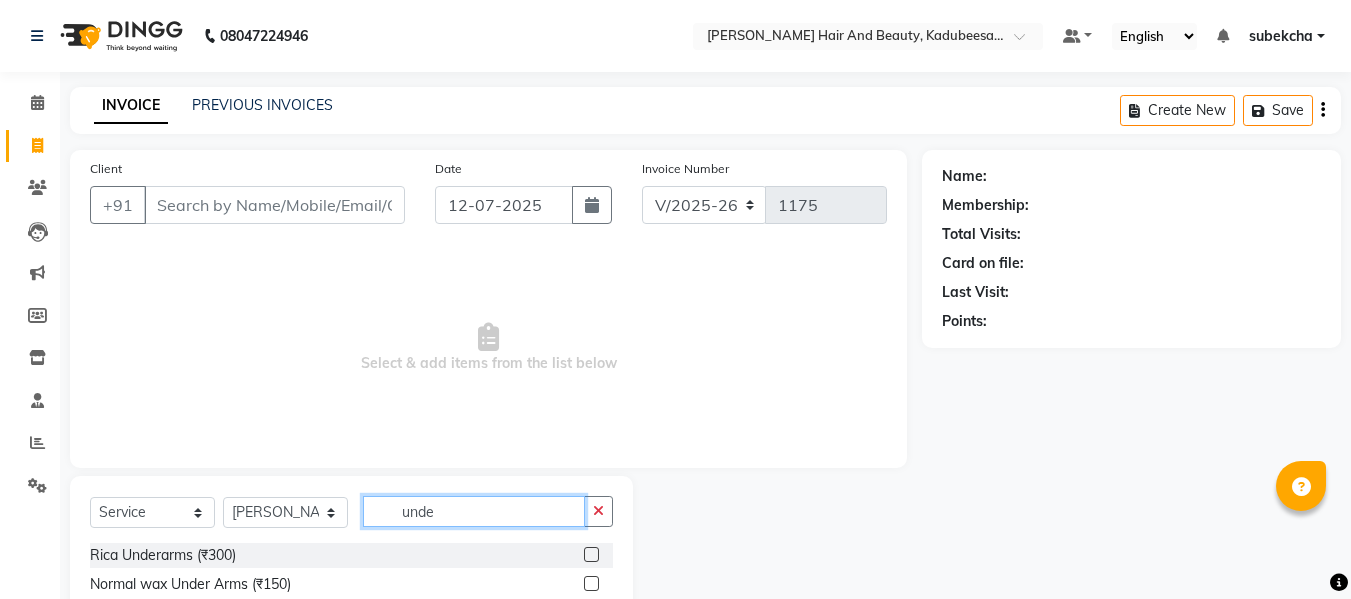 type on "unde" 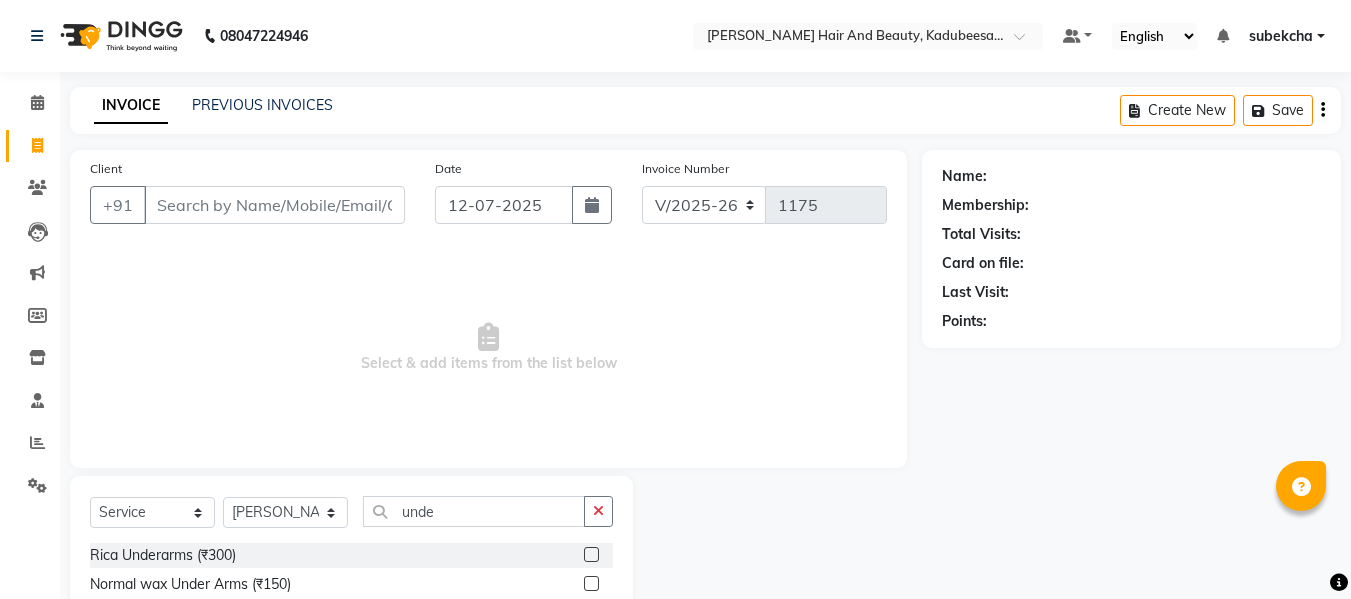 click 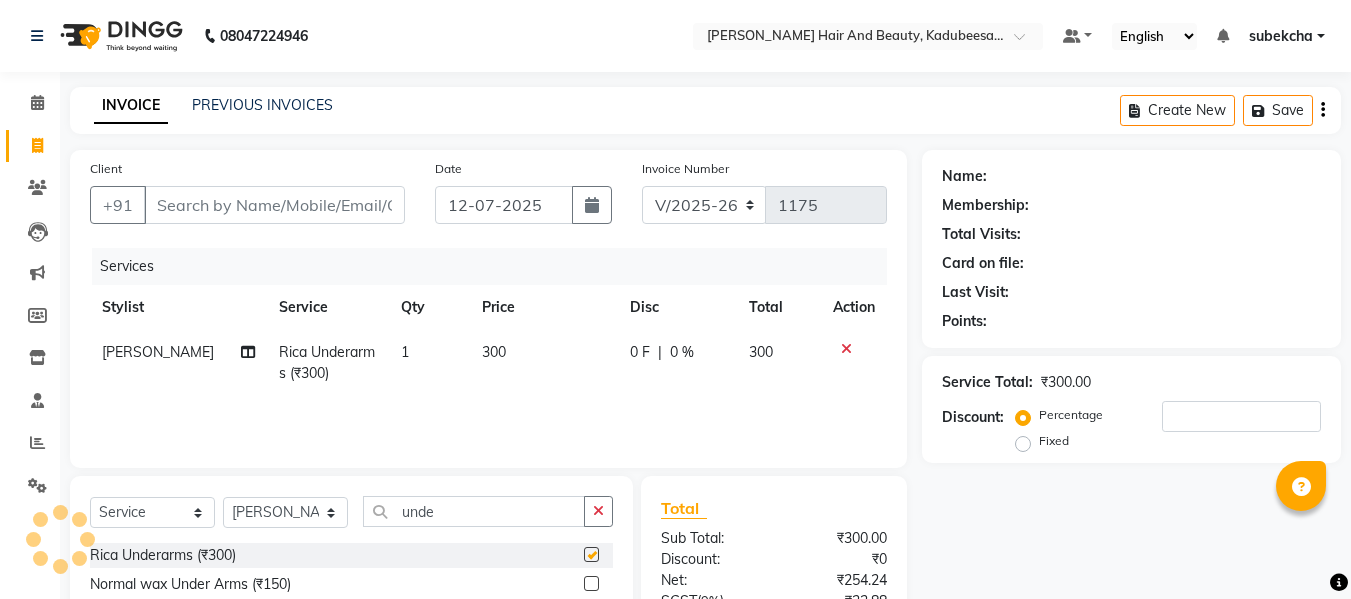 checkbox on "false" 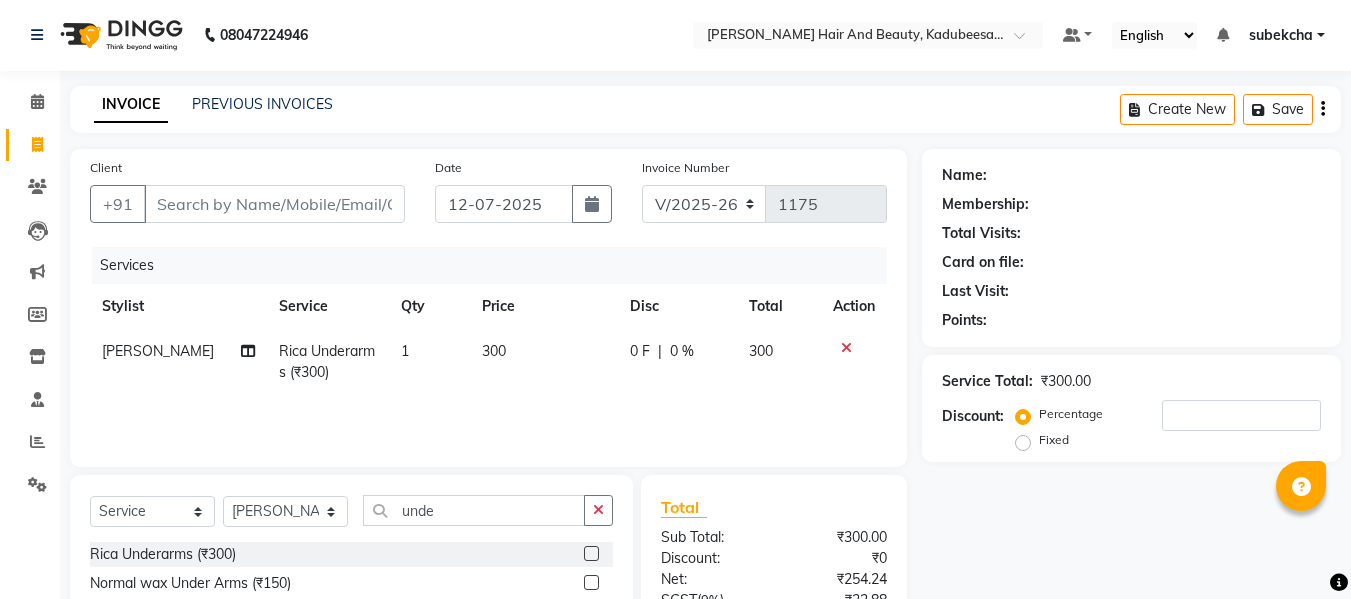 scroll, scrollTop: 44, scrollLeft: 0, axis: vertical 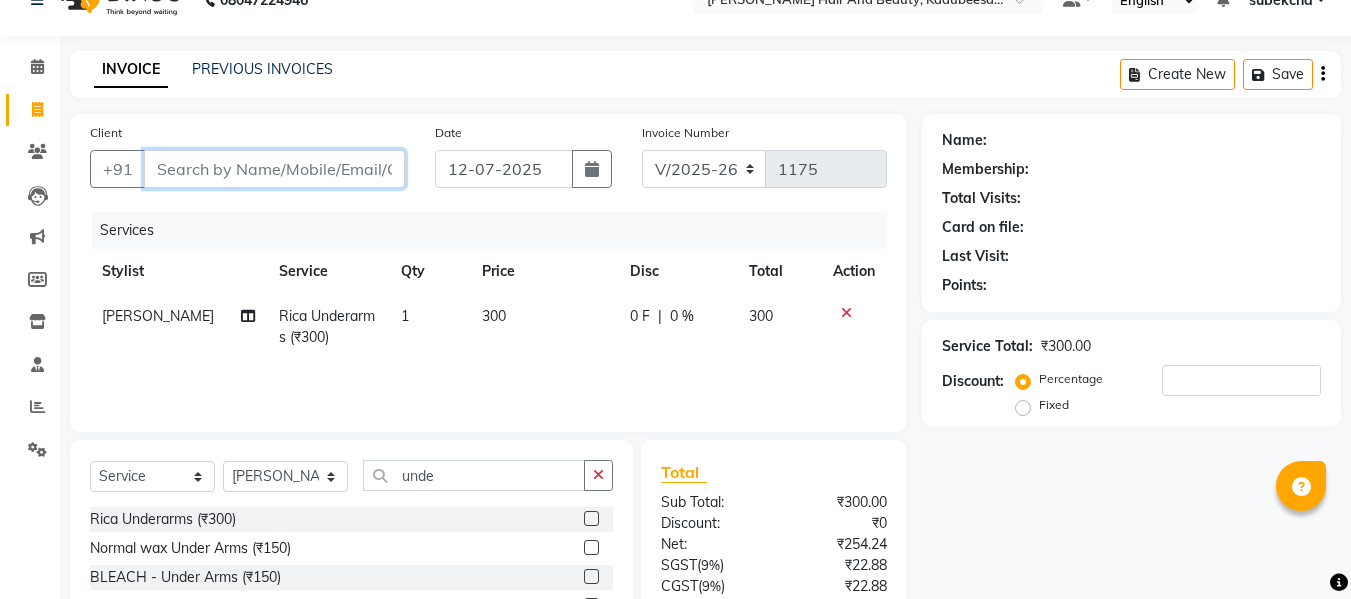 click on "Client" at bounding box center (274, 169) 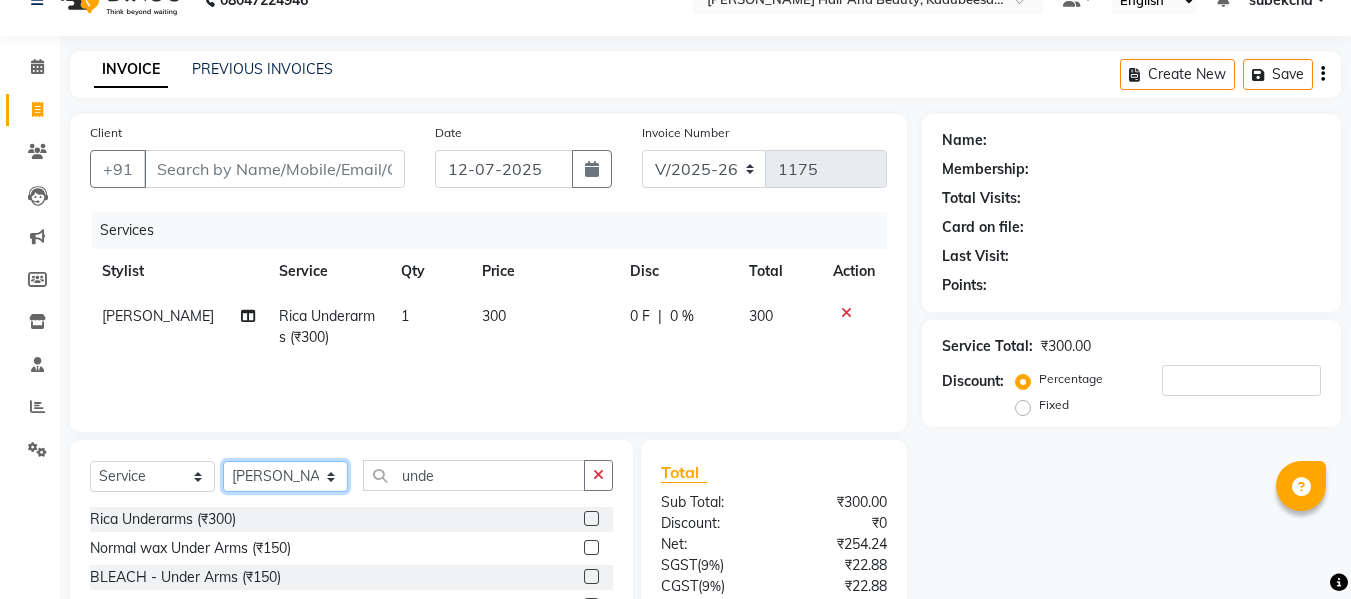 click on "Select Stylist aita Bijay bivek  priyanka riya Salon Manager Sanit subekcha Vimal" 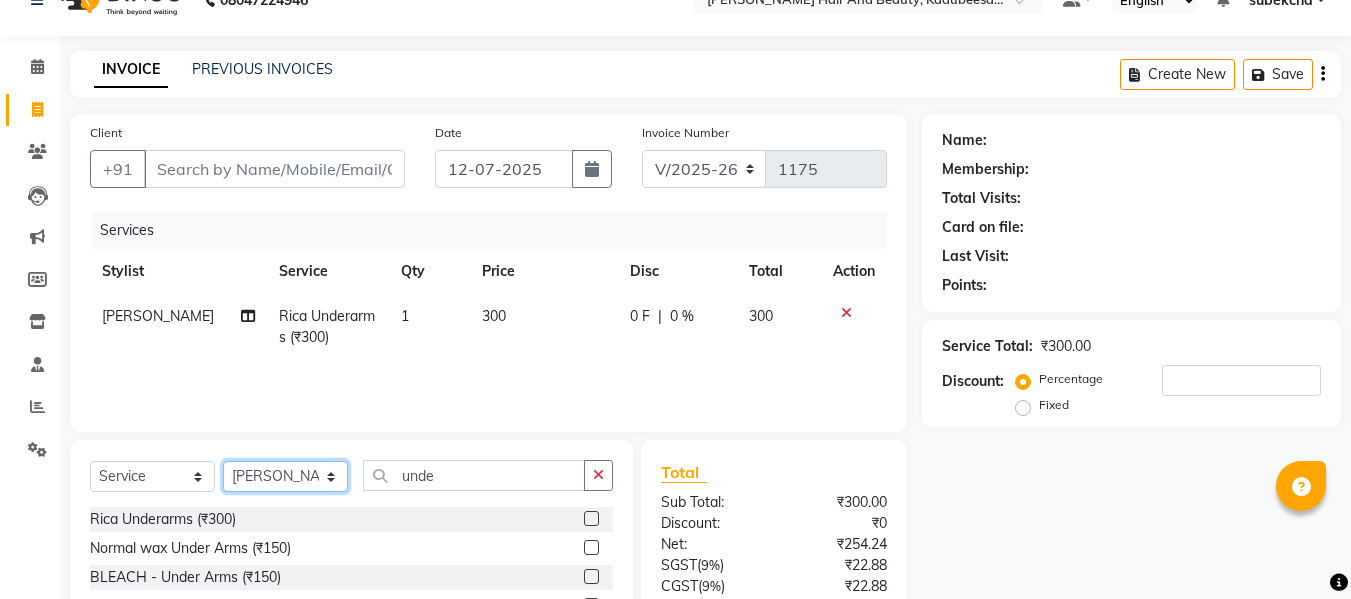 select on "85948" 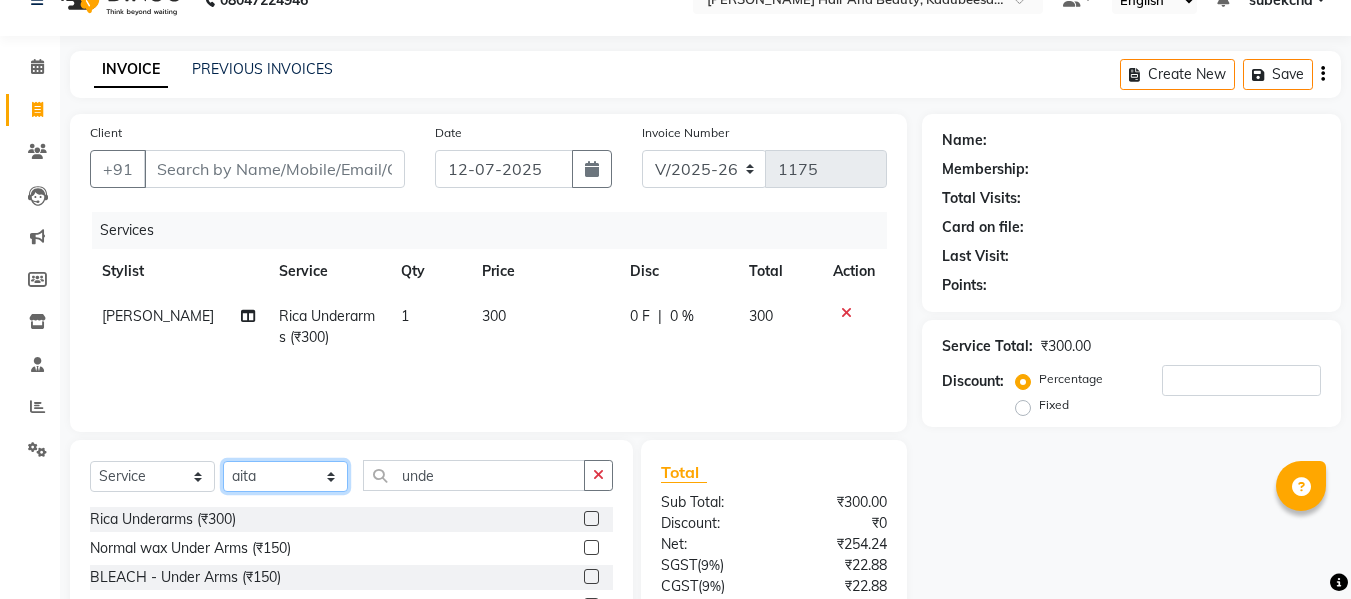 click on "Select Stylist aita Bijay bivek  priyanka riya Salon Manager Sanit subekcha Vimal" 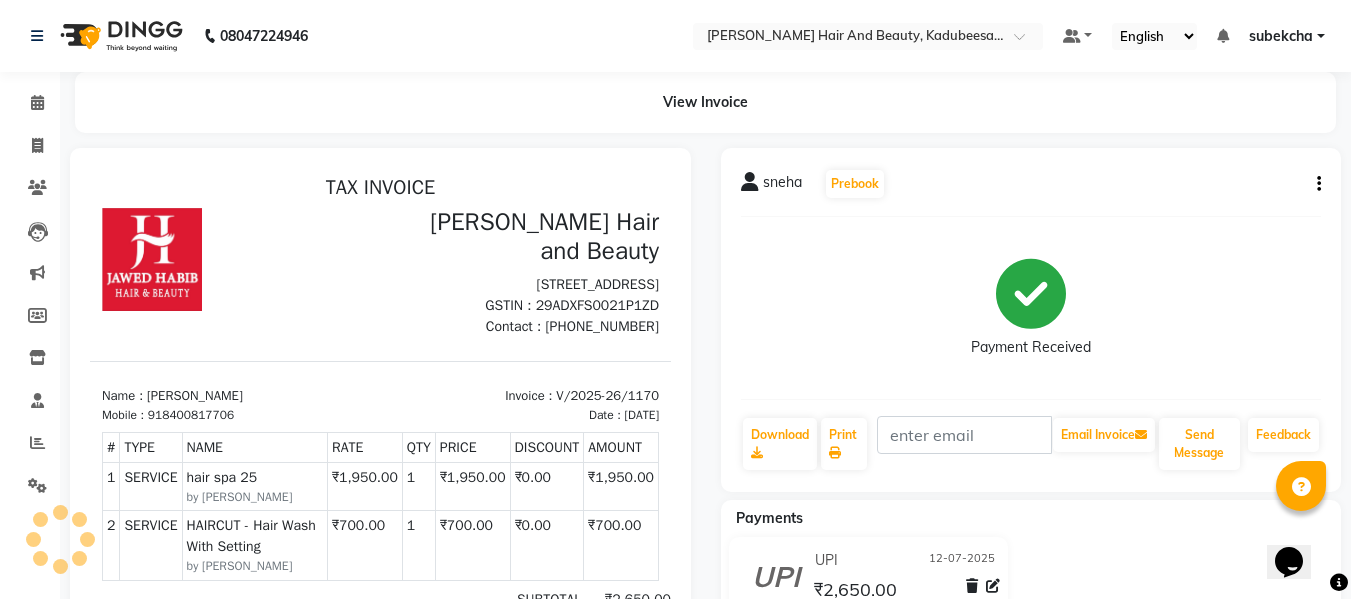 scroll, scrollTop: 0, scrollLeft: 0, axis: both 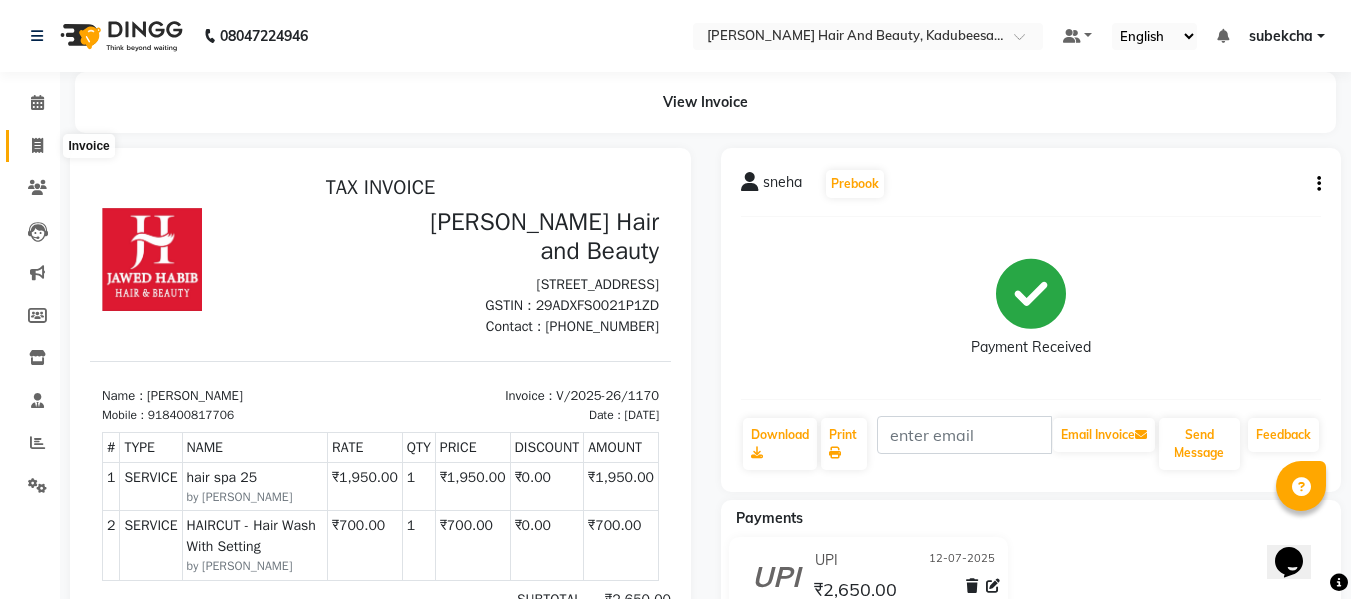 click 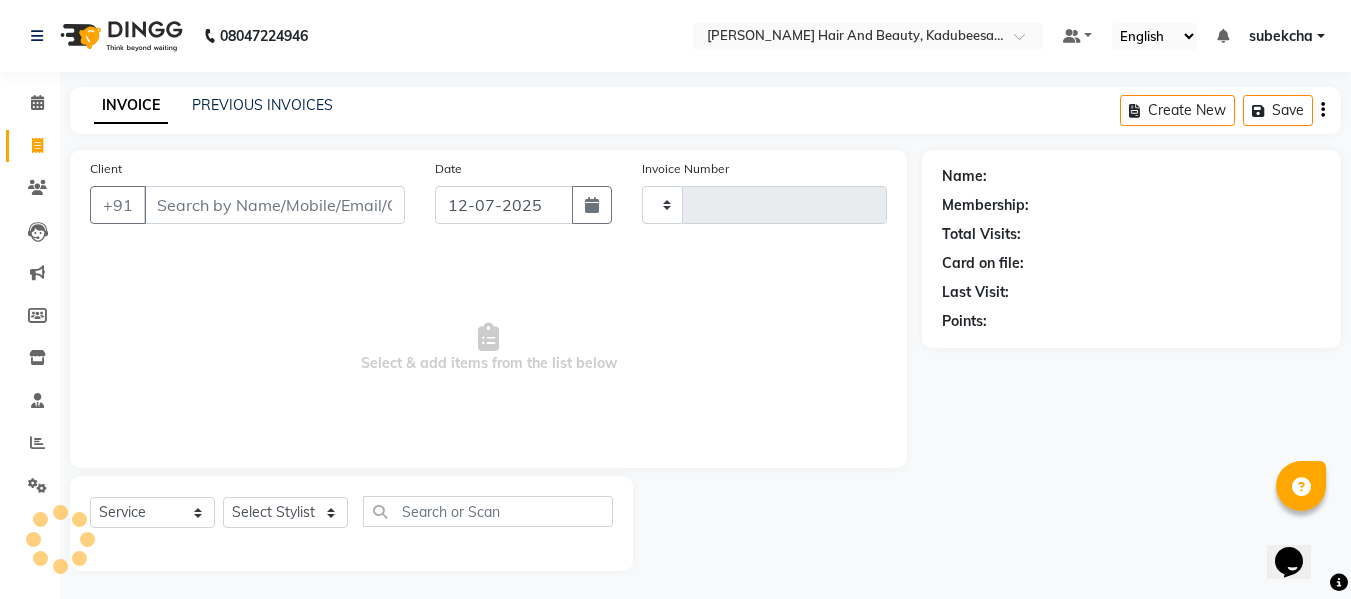 scroll, scrollTop: 2, scrollLeft: 0, axis: vertical 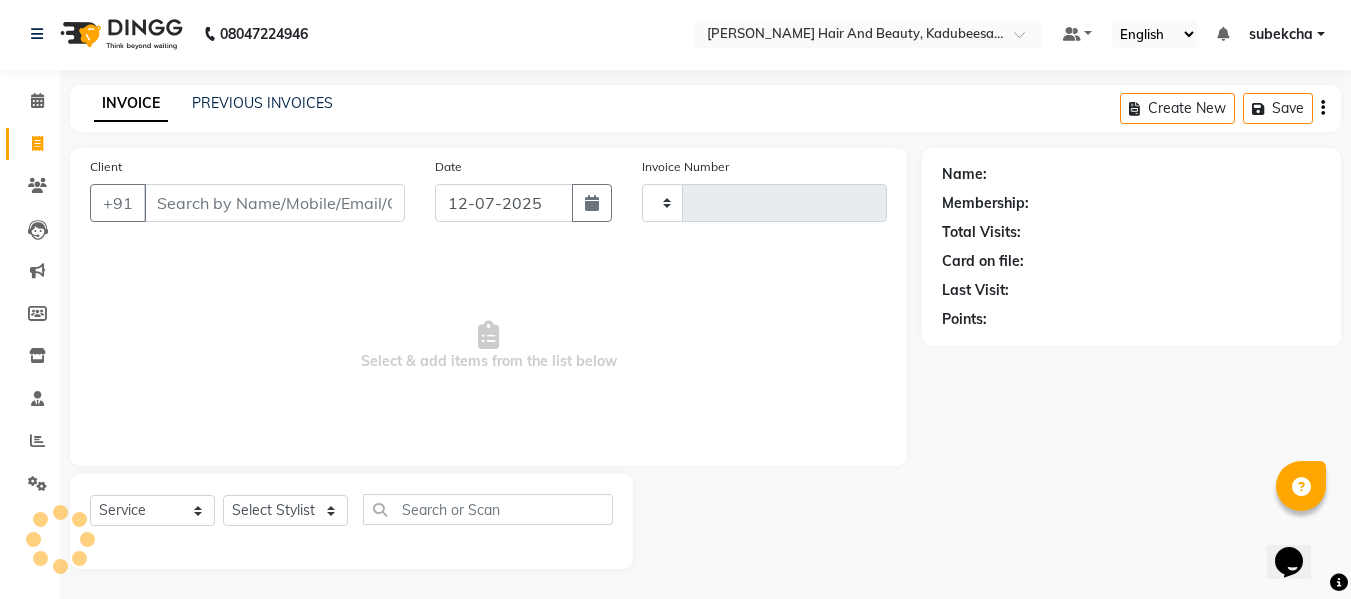 type on "1171" 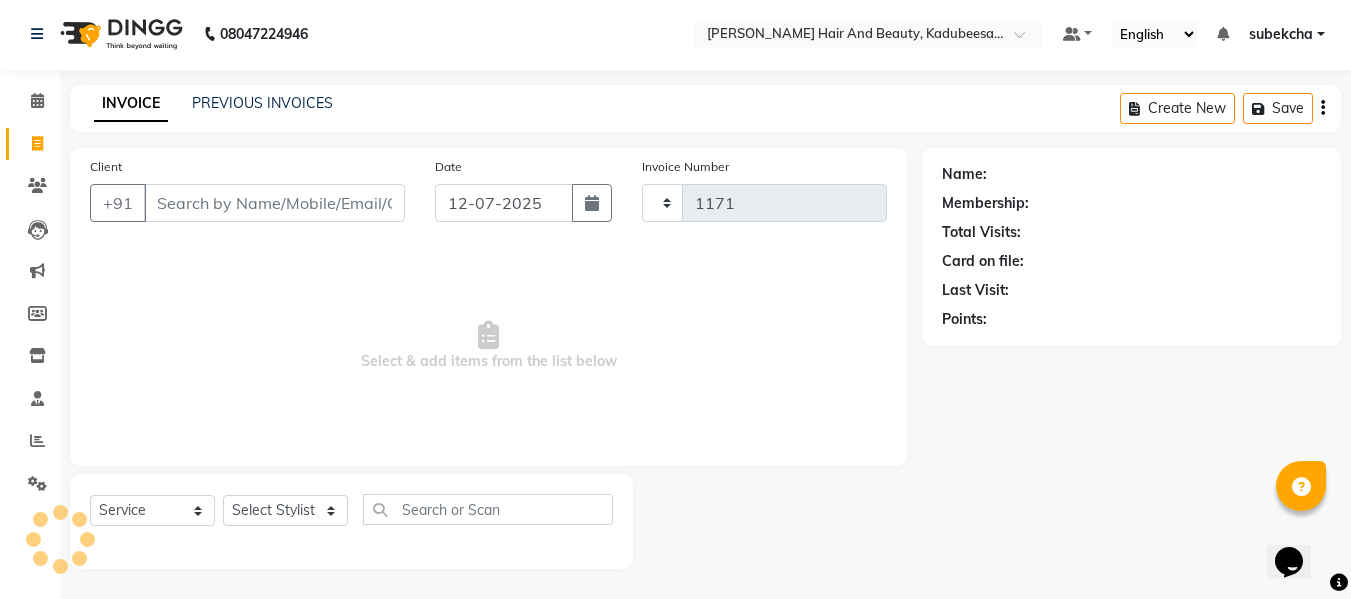 select on "7013" 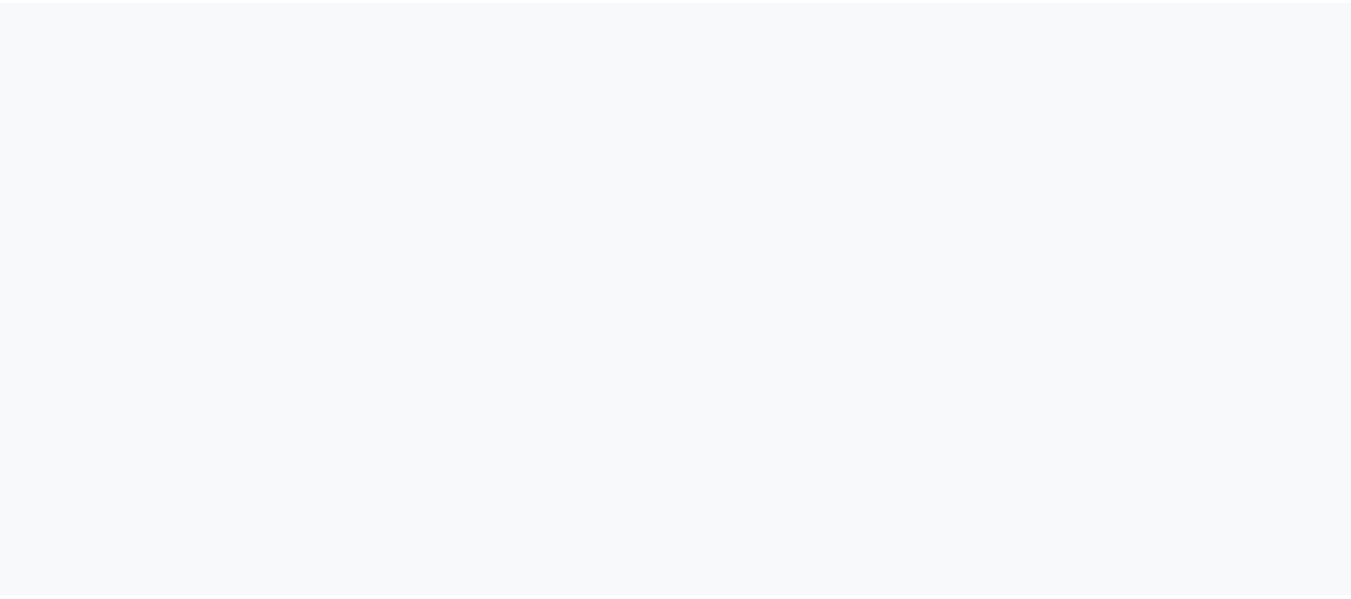 scroll, scrollTop: 0, scrollLeft: 0, axis: both 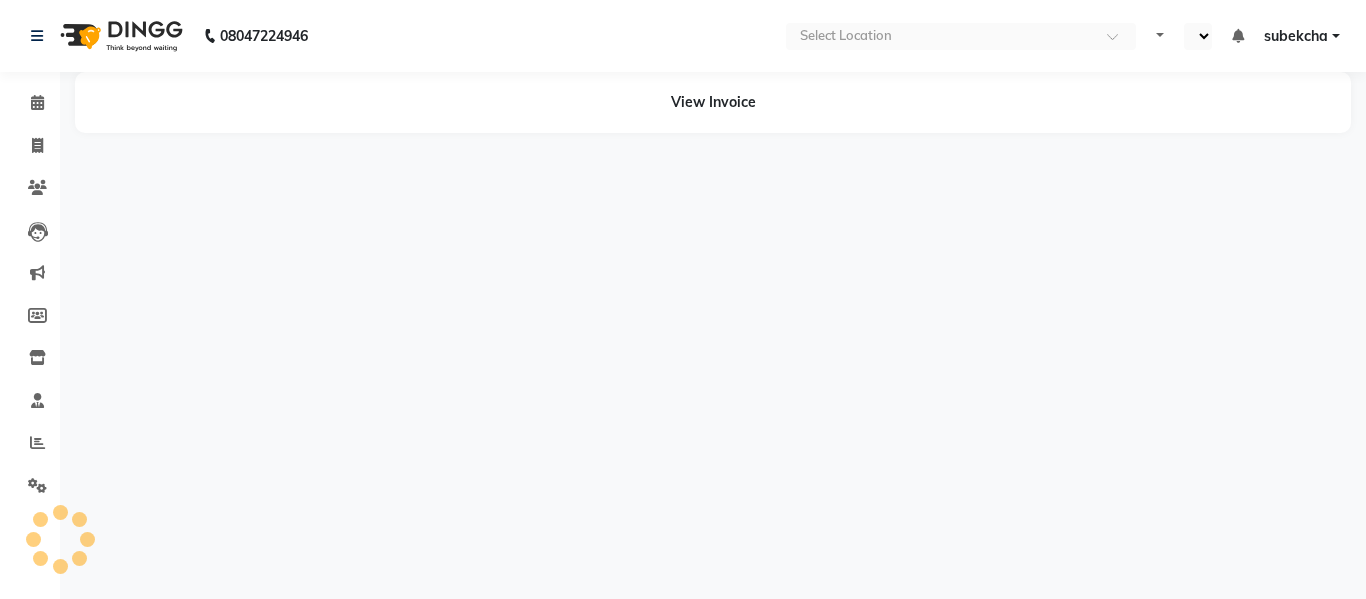 select on "en" 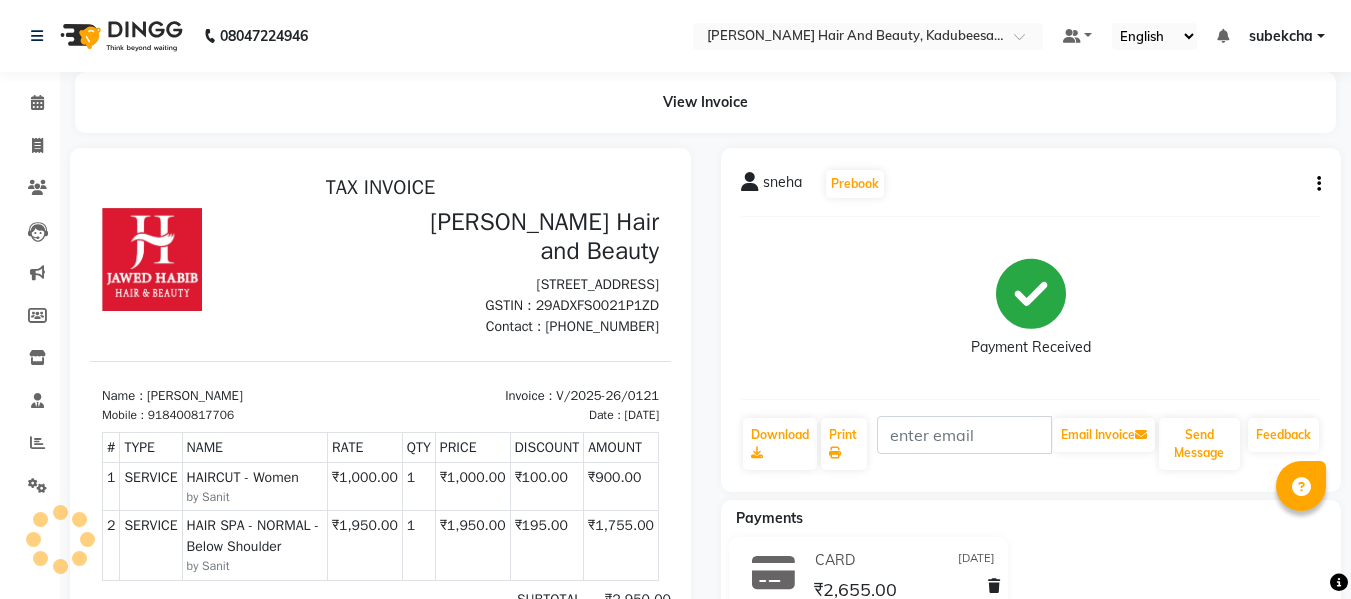 scroll, scrollTop: 0, scrollLeft: 0, axis: both 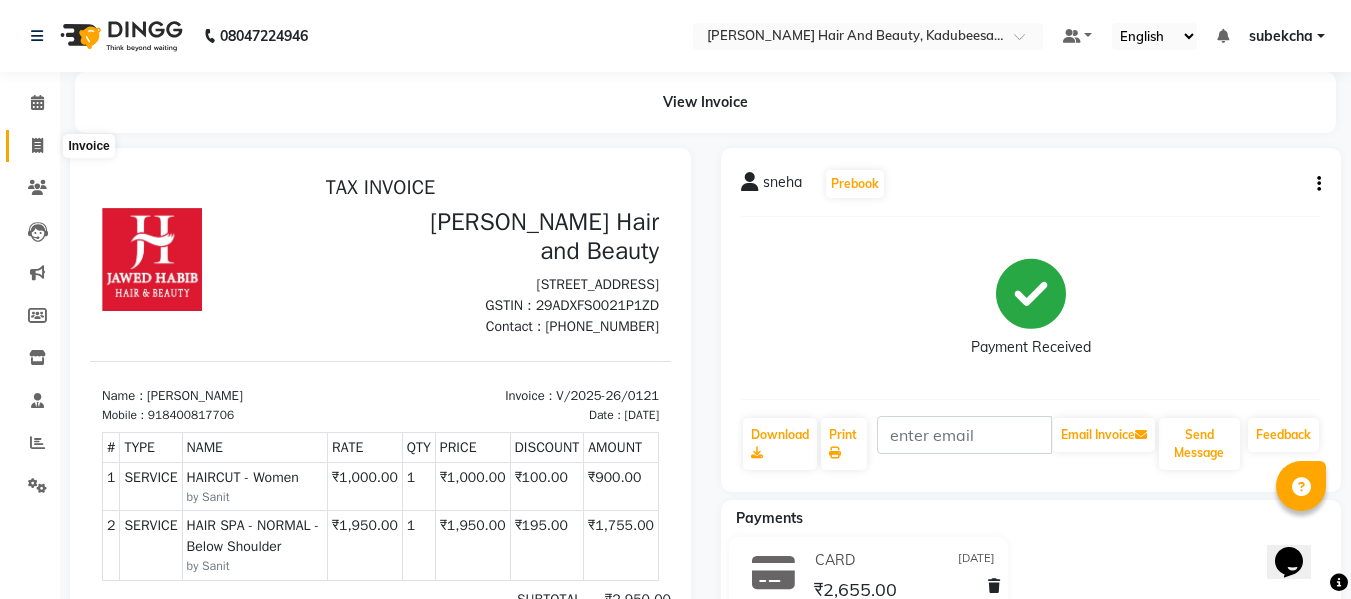 click 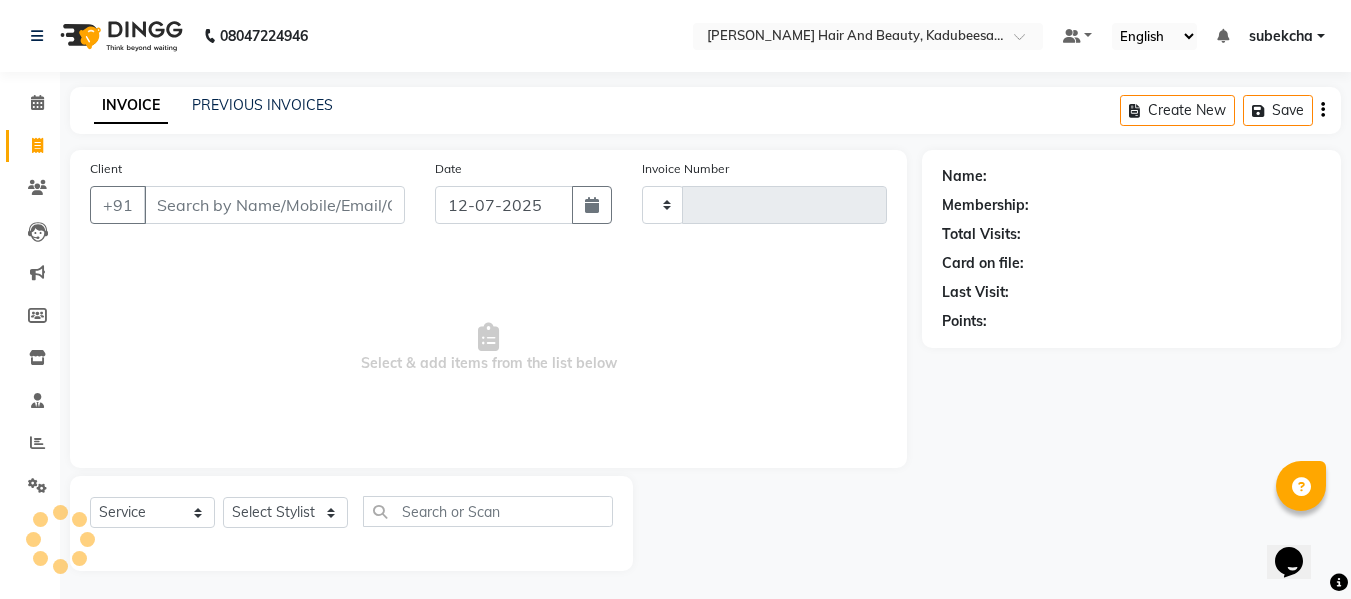 scroll, scrollTop: 2, scrollLeft: 0, axis: vertical 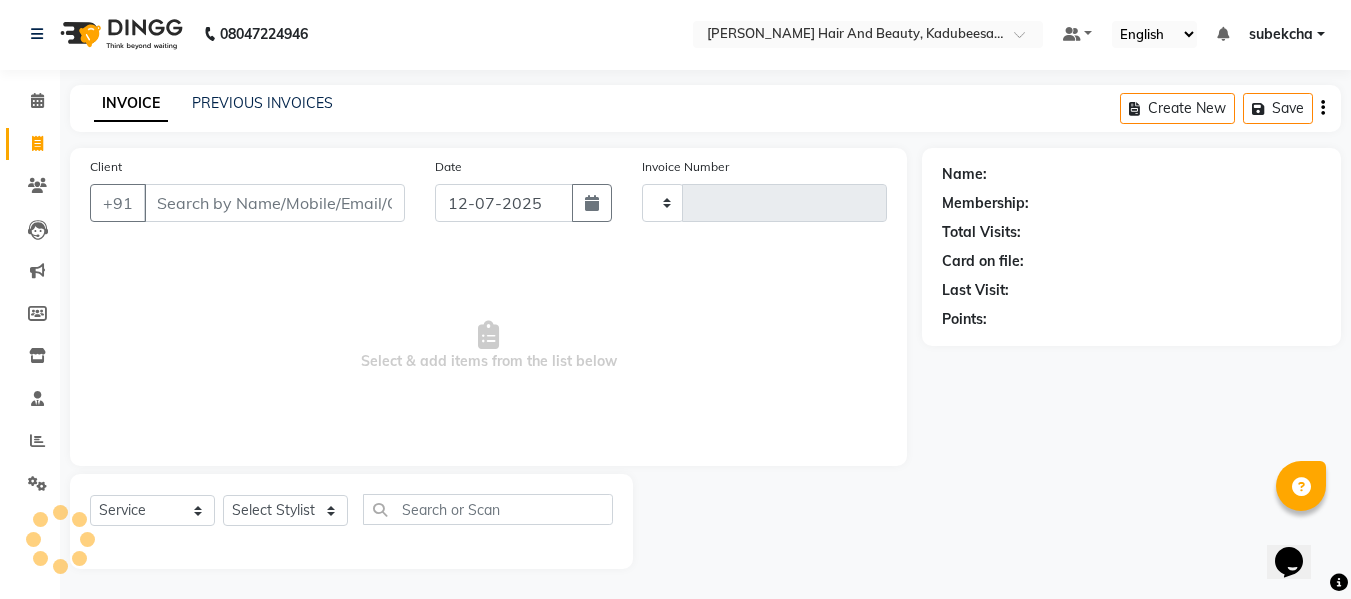 type on "1171" 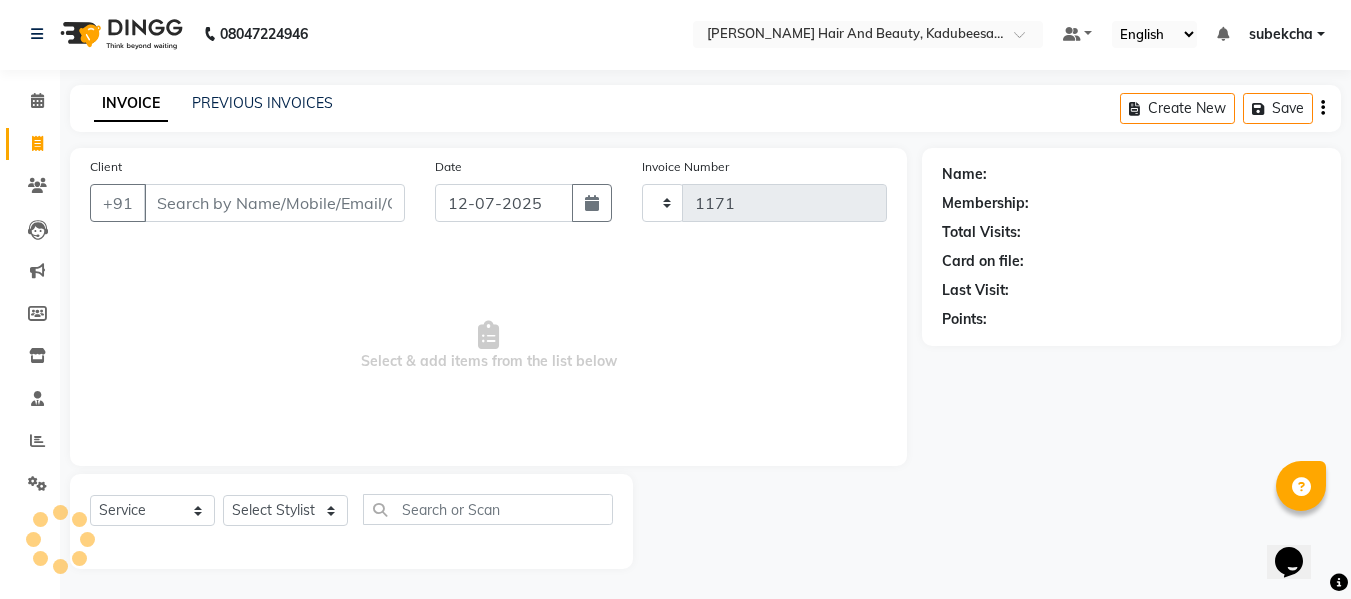 select on "7013" 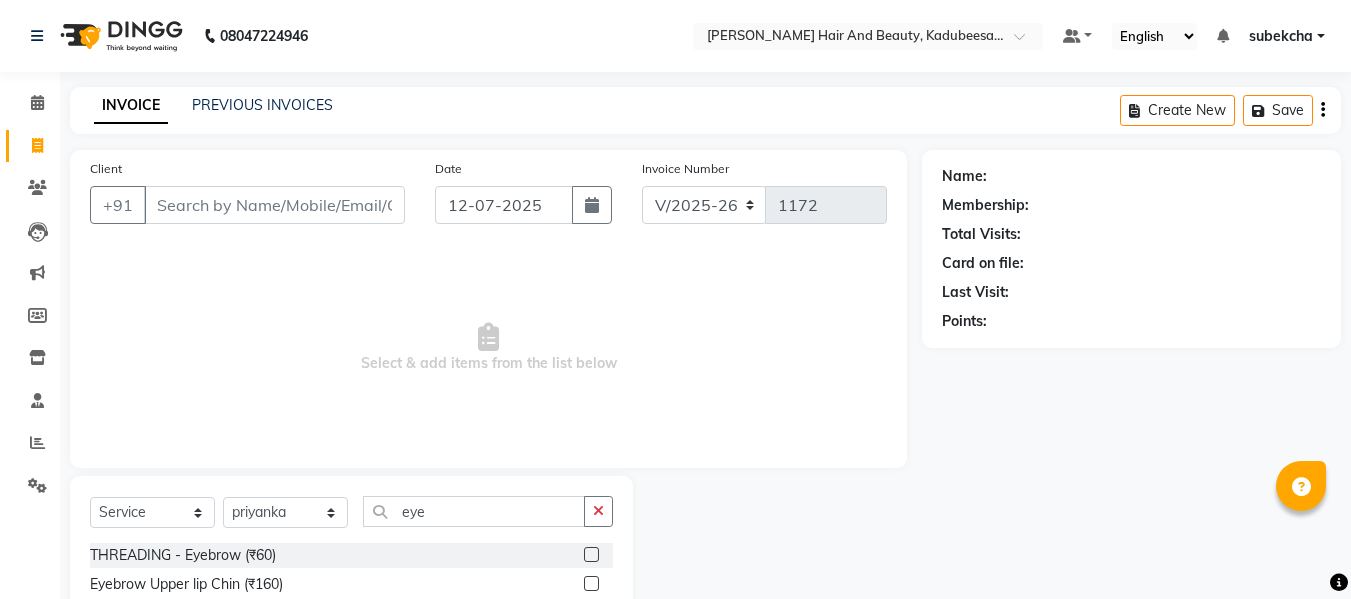 select on "7013" 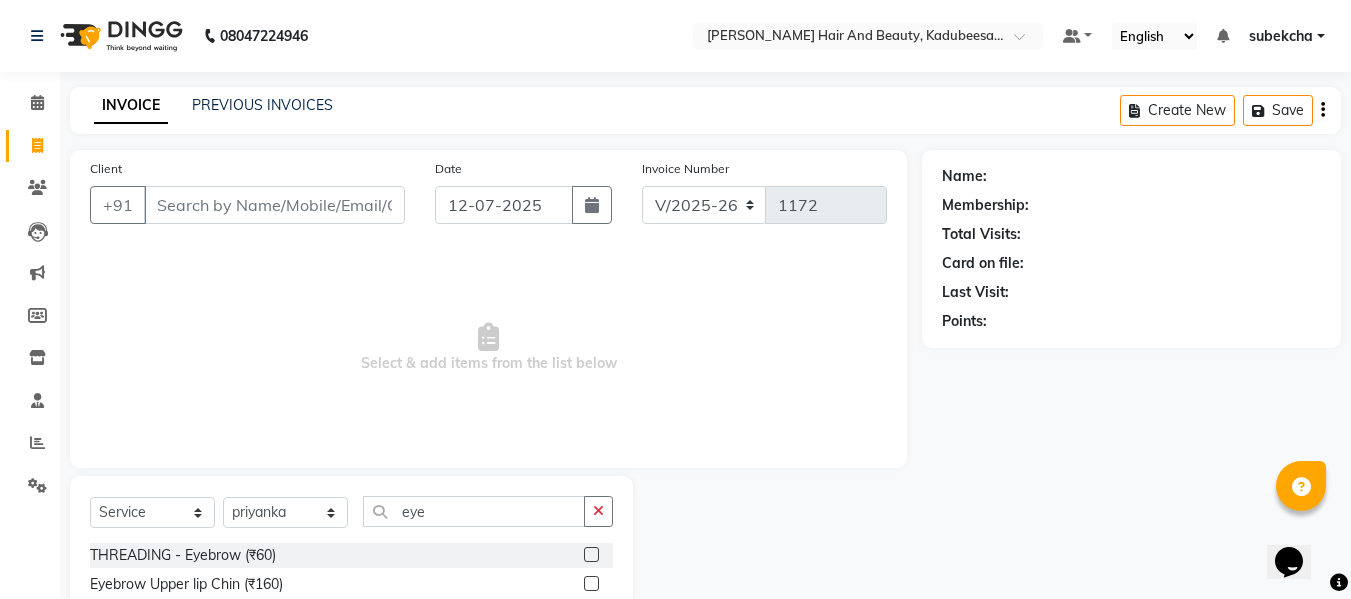 scroll, scrollTop: 0, scrollLeft: 0, axis: both 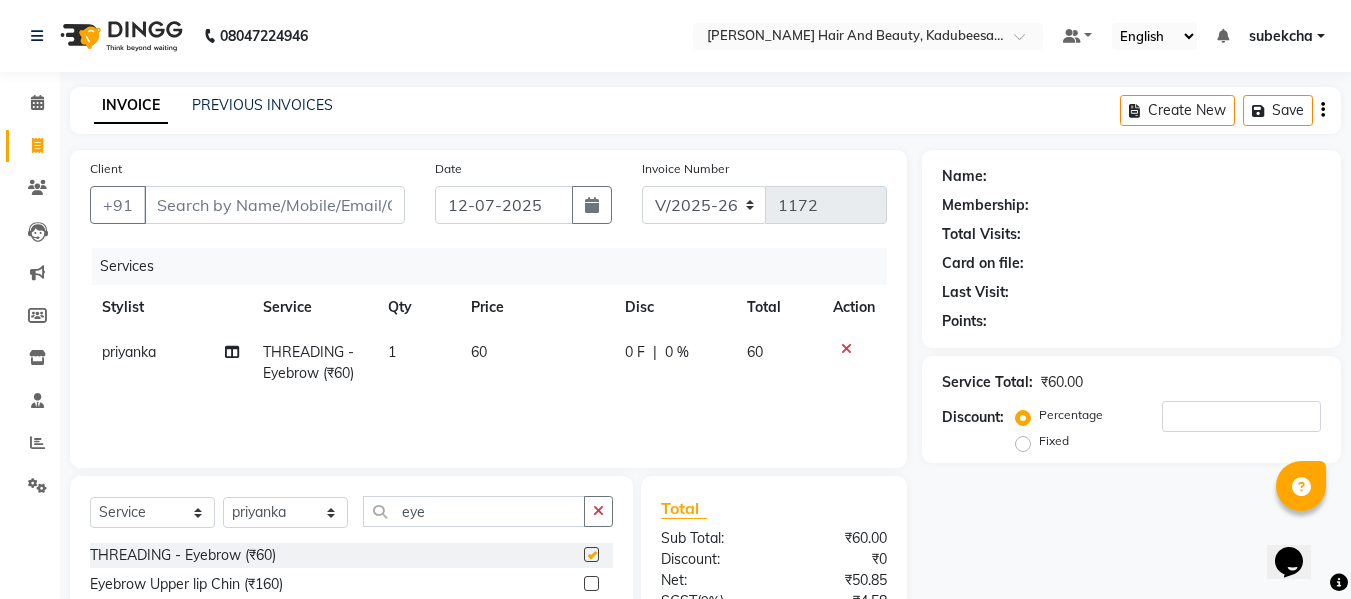 checkbox on "false" 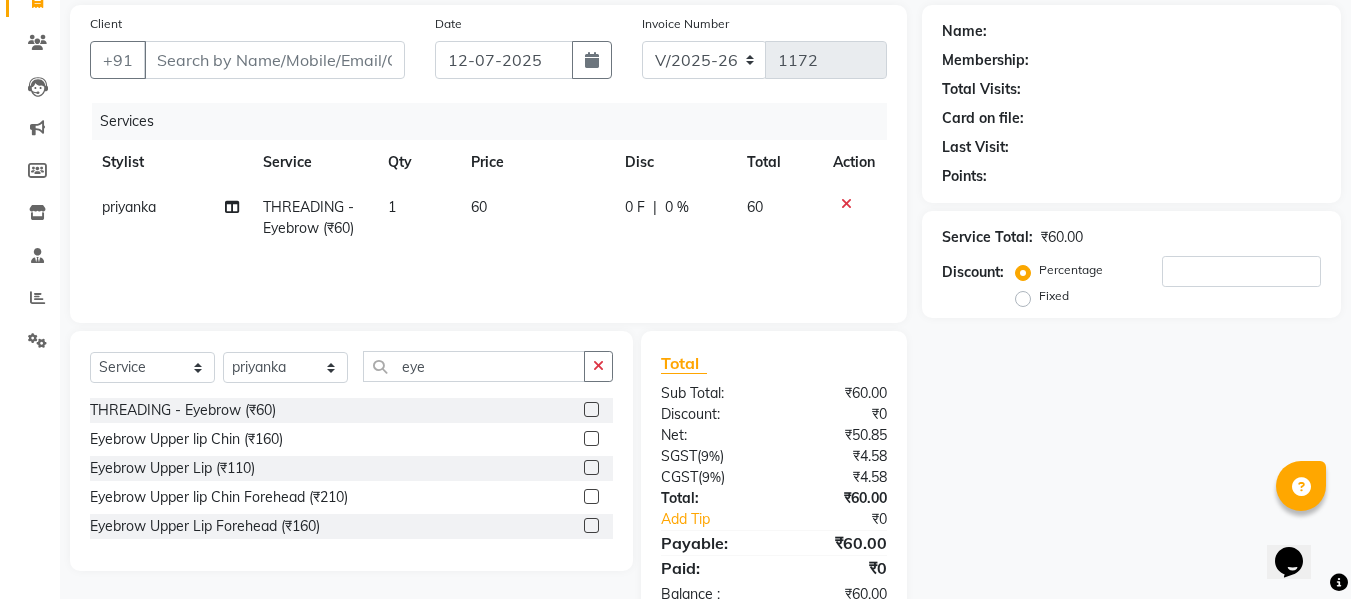 scroll, scrollTop: 148, scrollLeft: 0, axis: vertical 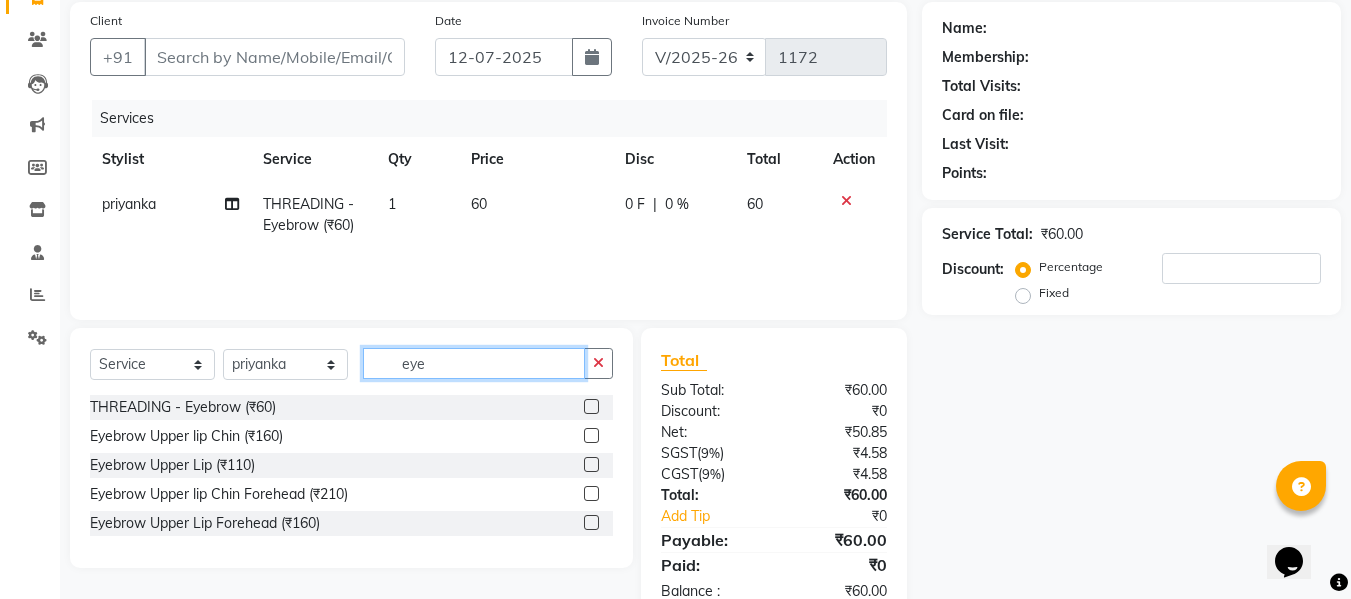 click on "eye" 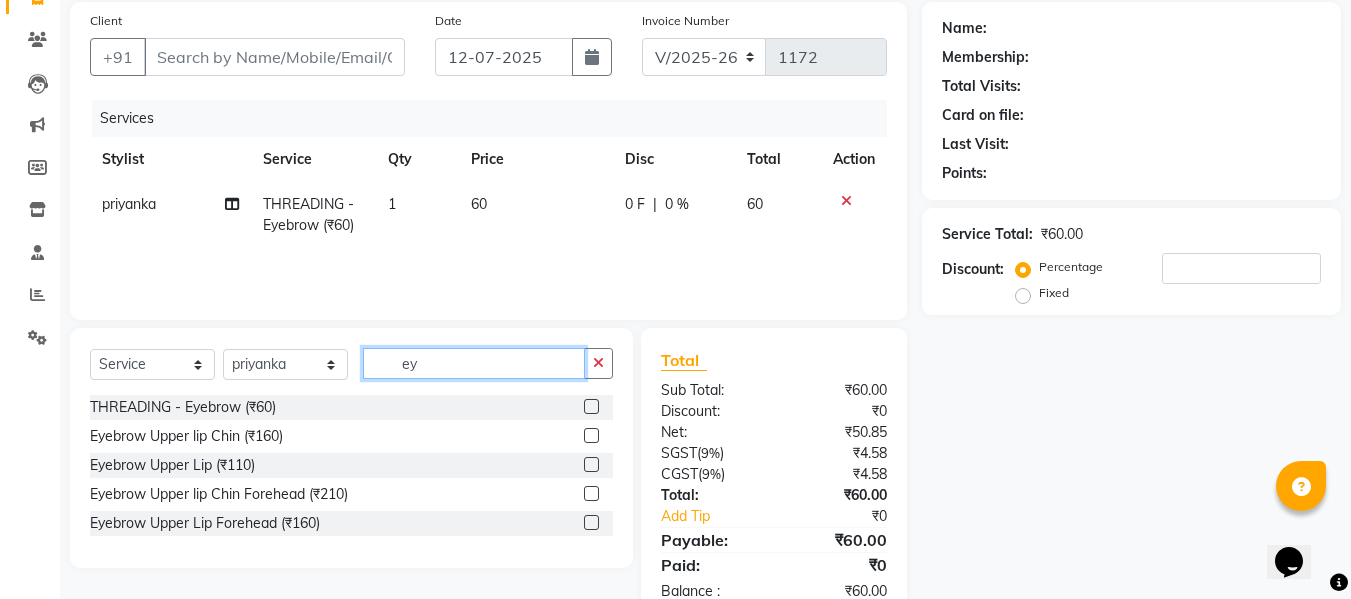 type on "e" 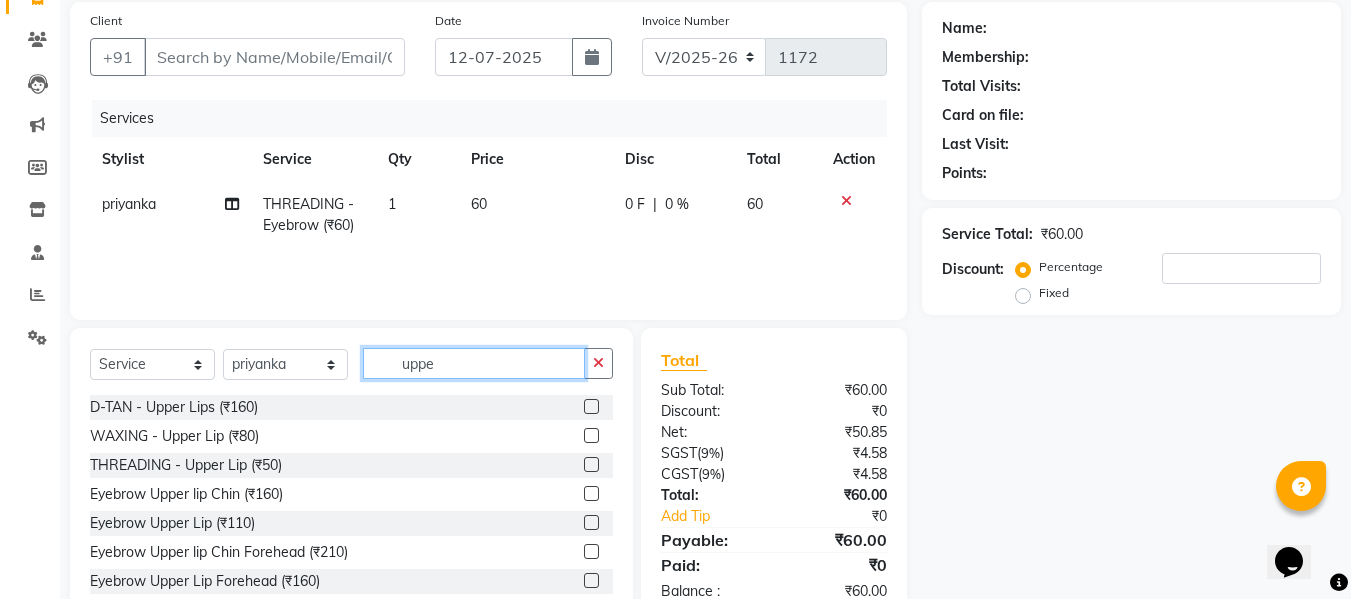 type on "uppe" 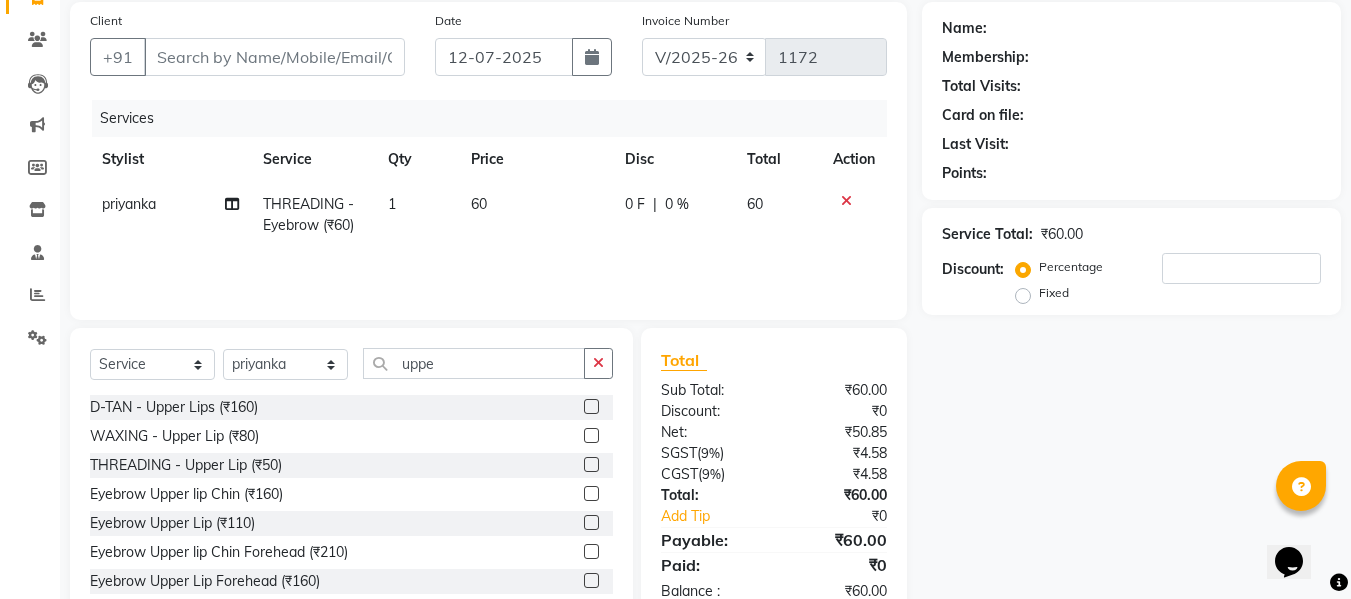 click 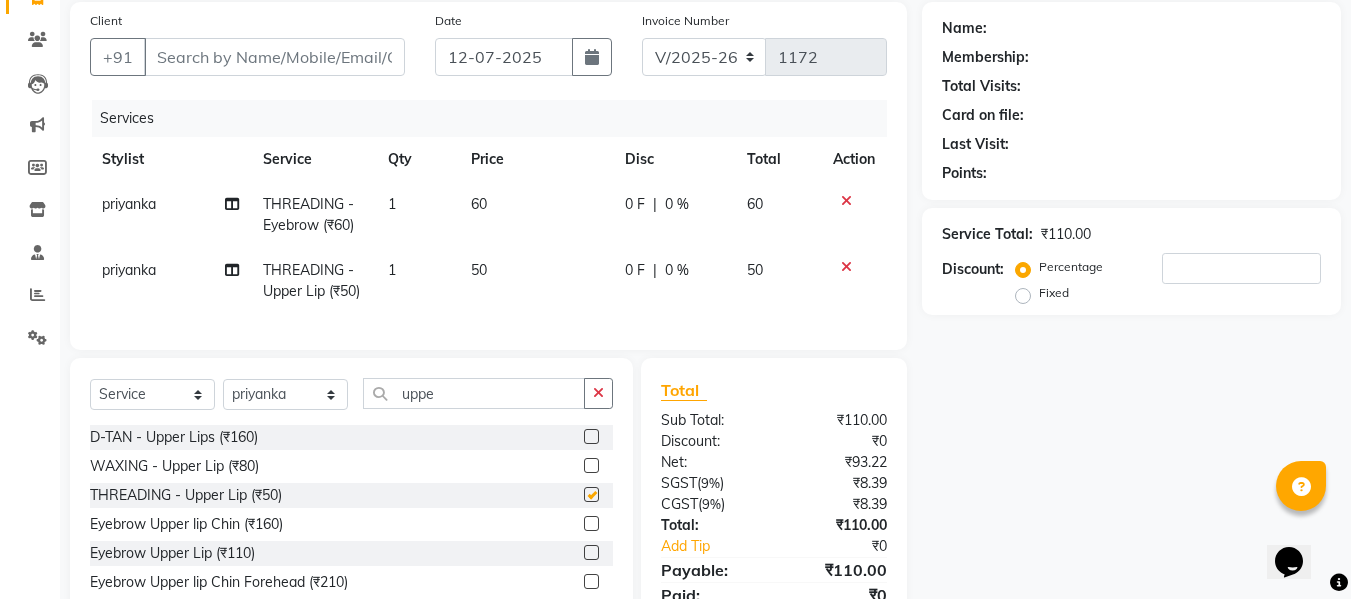 checkbox on "false" 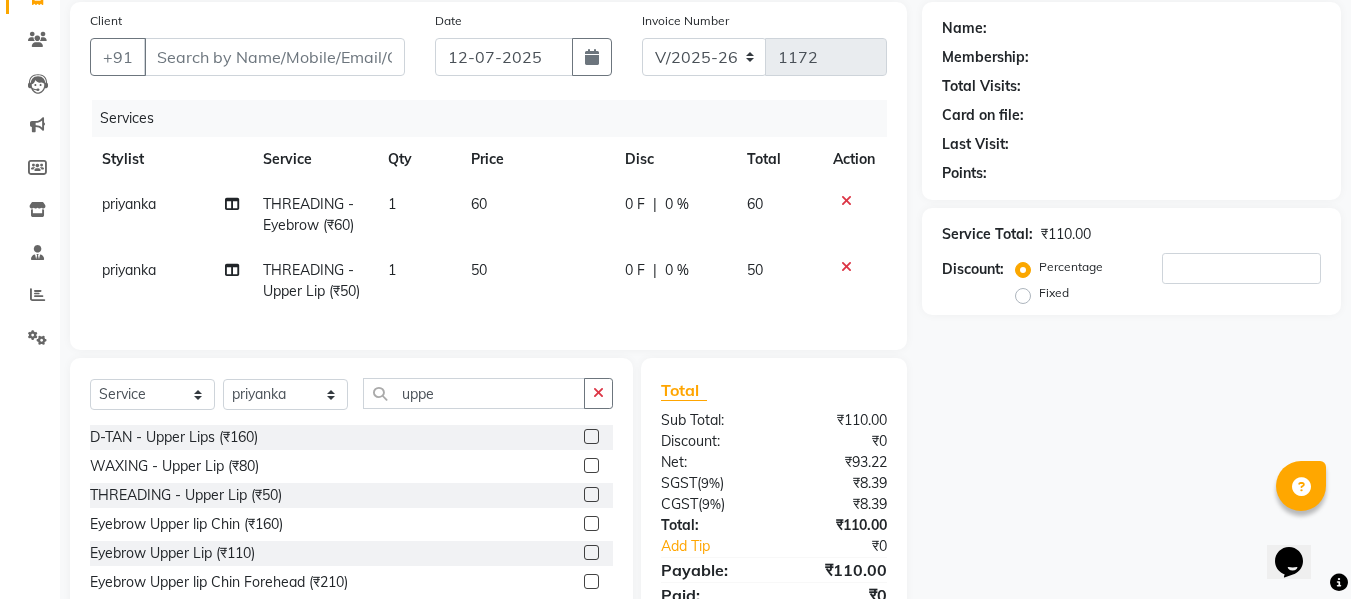 scroll, scrollTop: 3, scrollLeft: 0, axis: vertical 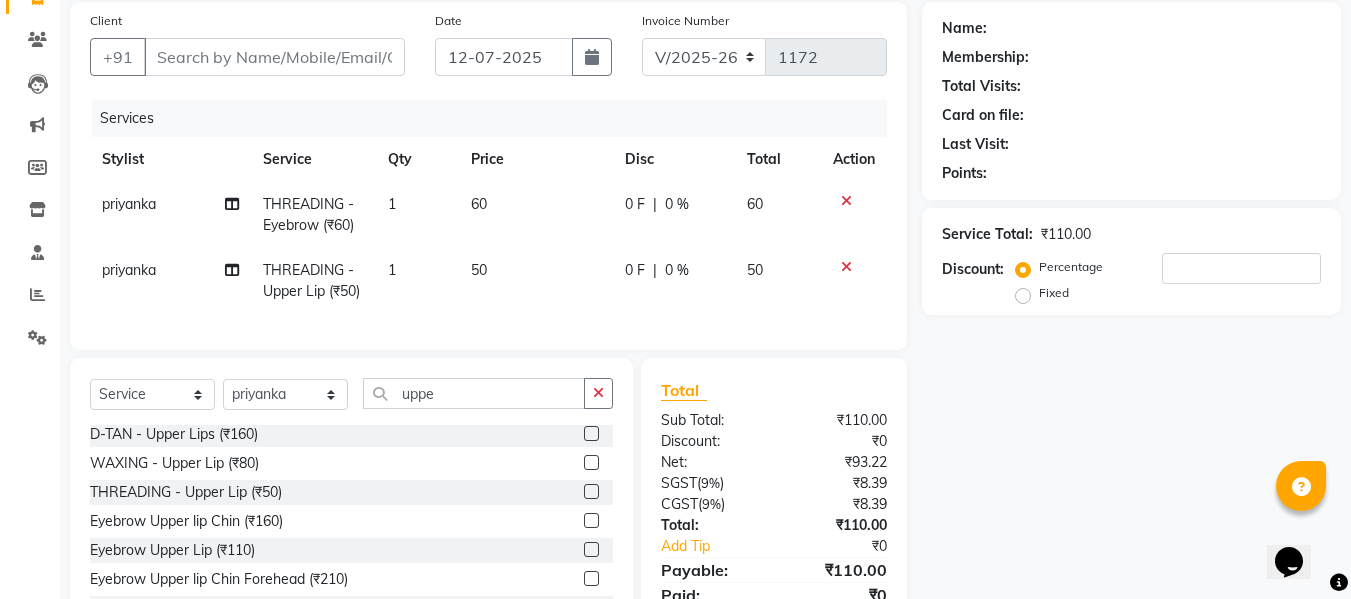 click on "50" 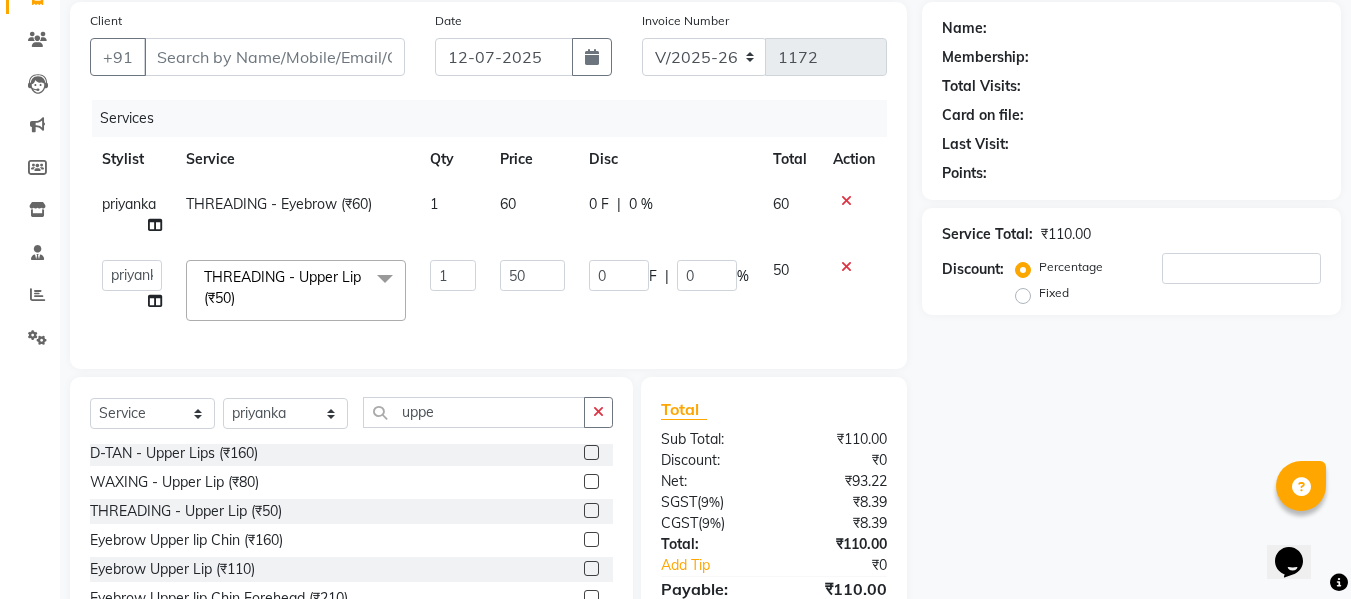scroll, scrollTop: 266, scrollLeft: 0, axis: vertical 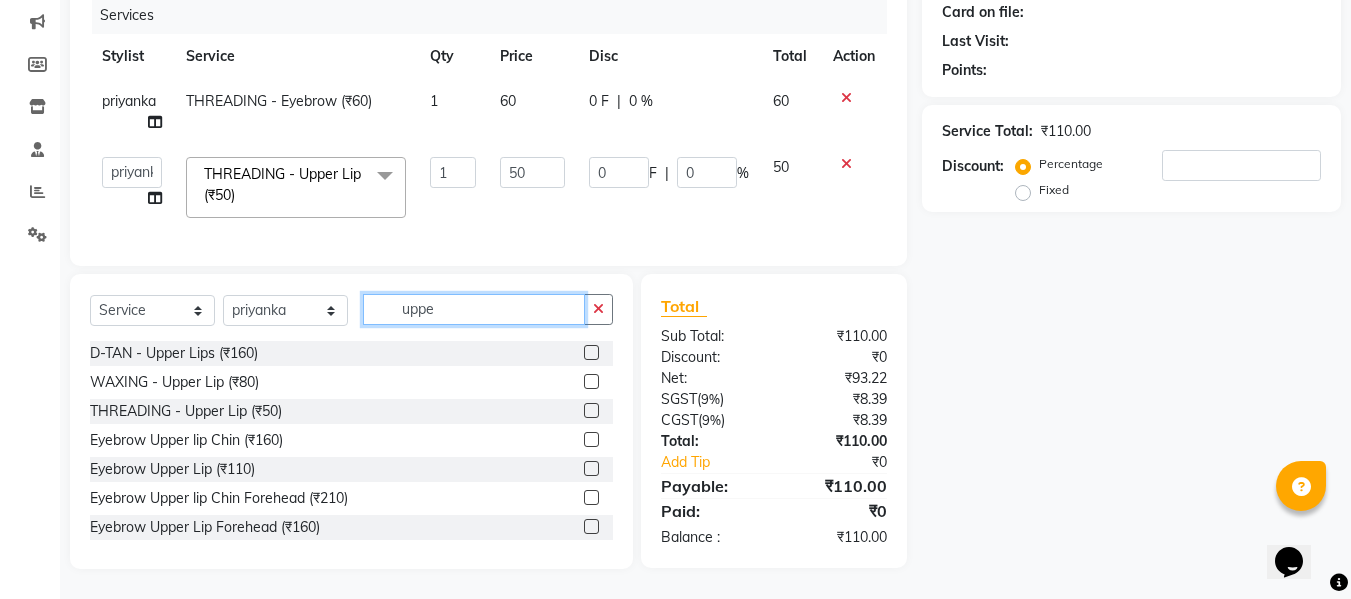click on "uppe" 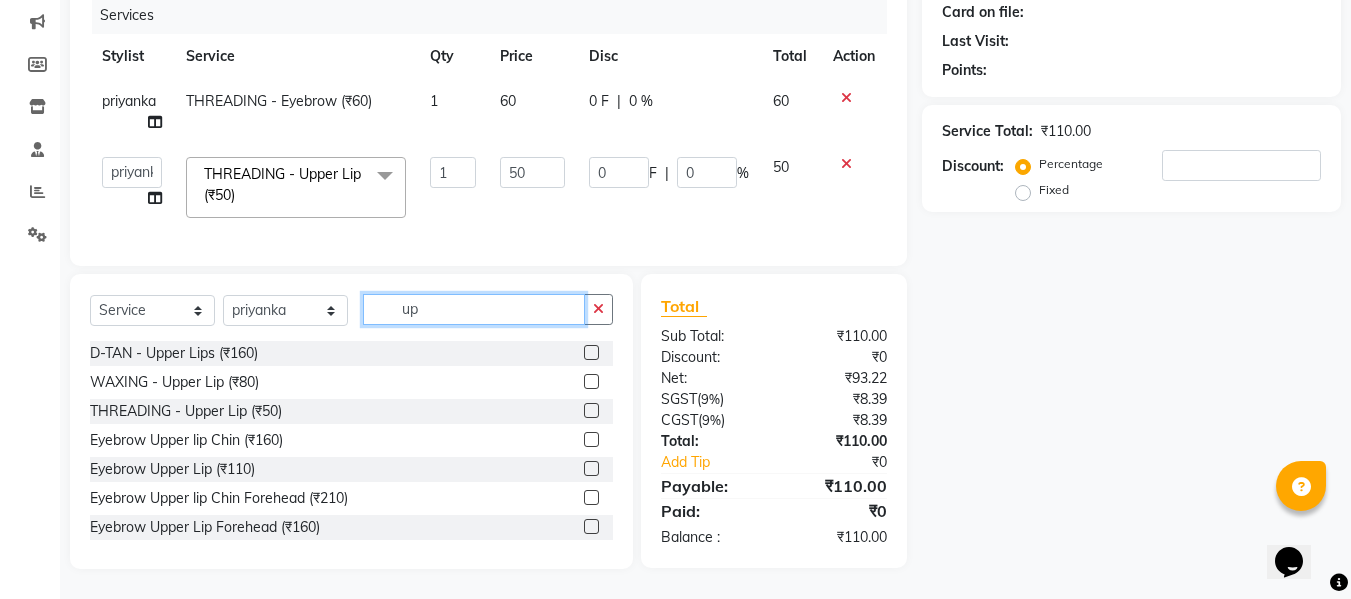type on "u" 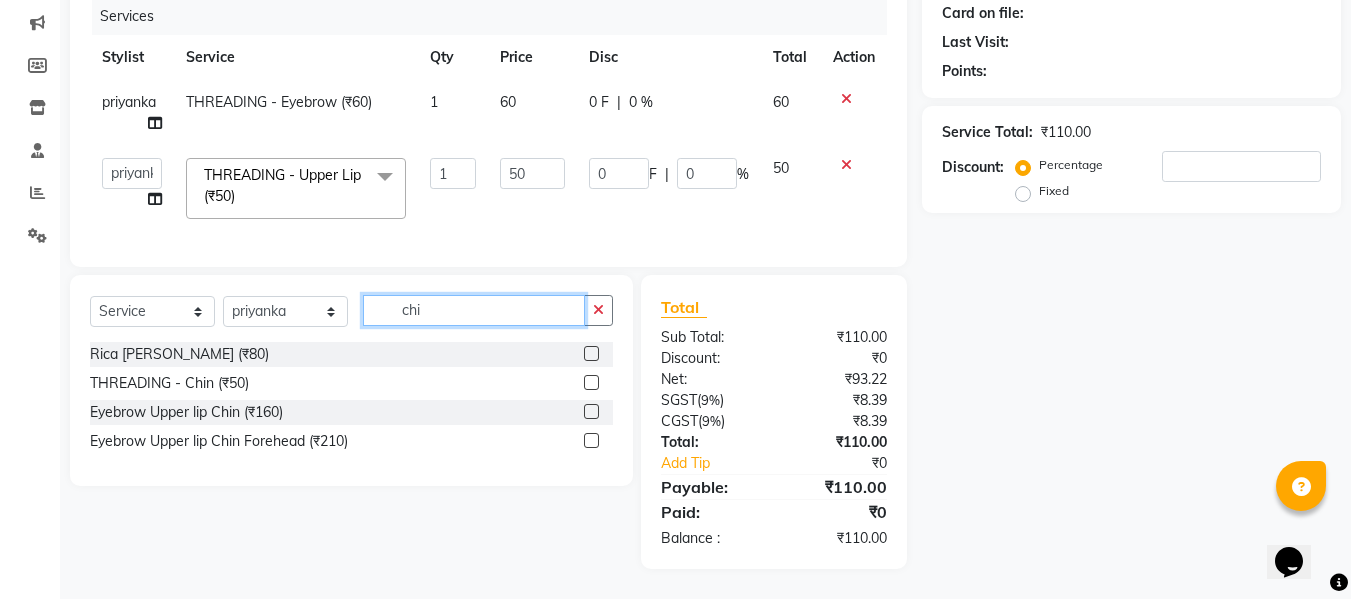 scroll, scrollTop: 265, scrollLeft: 0, axis: vertical 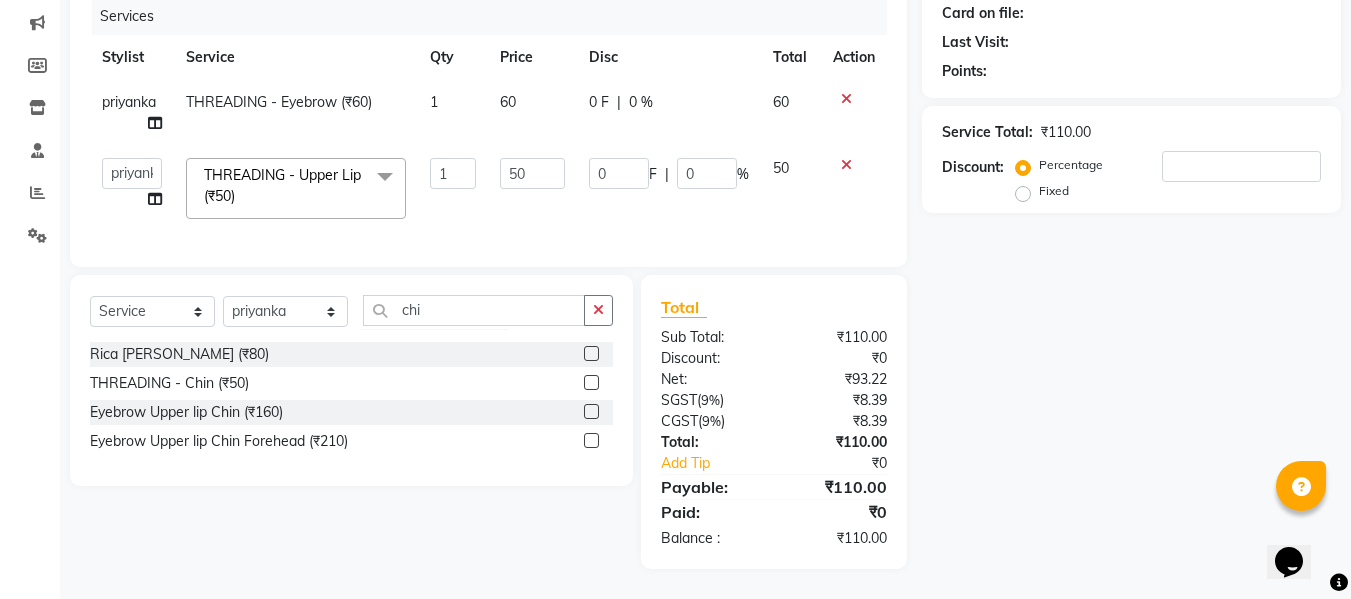 click 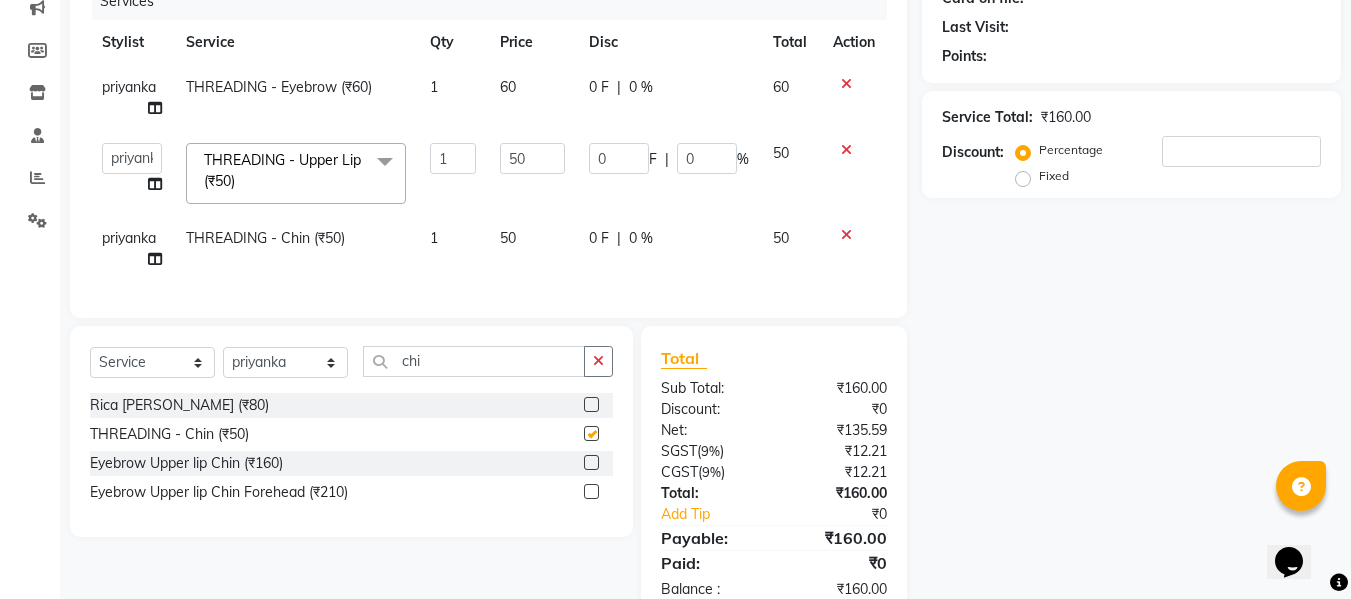 checkbox on "false" 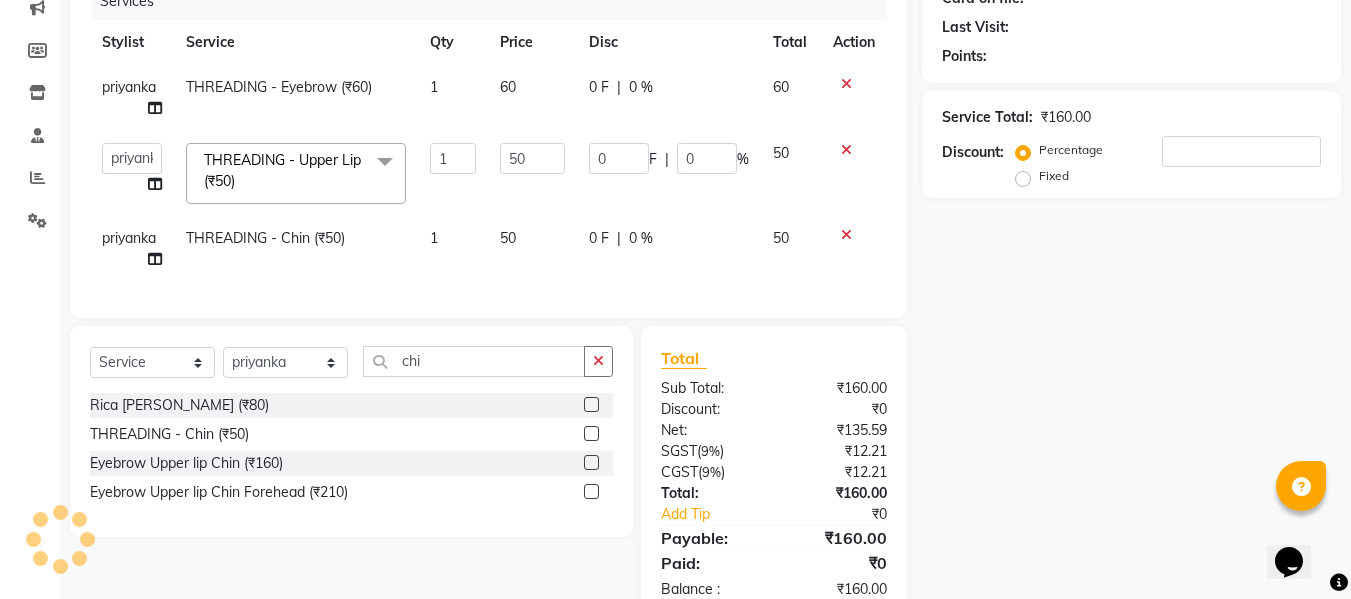 scroll, scrollTop: 0, scrollLeft: 0, axis: both 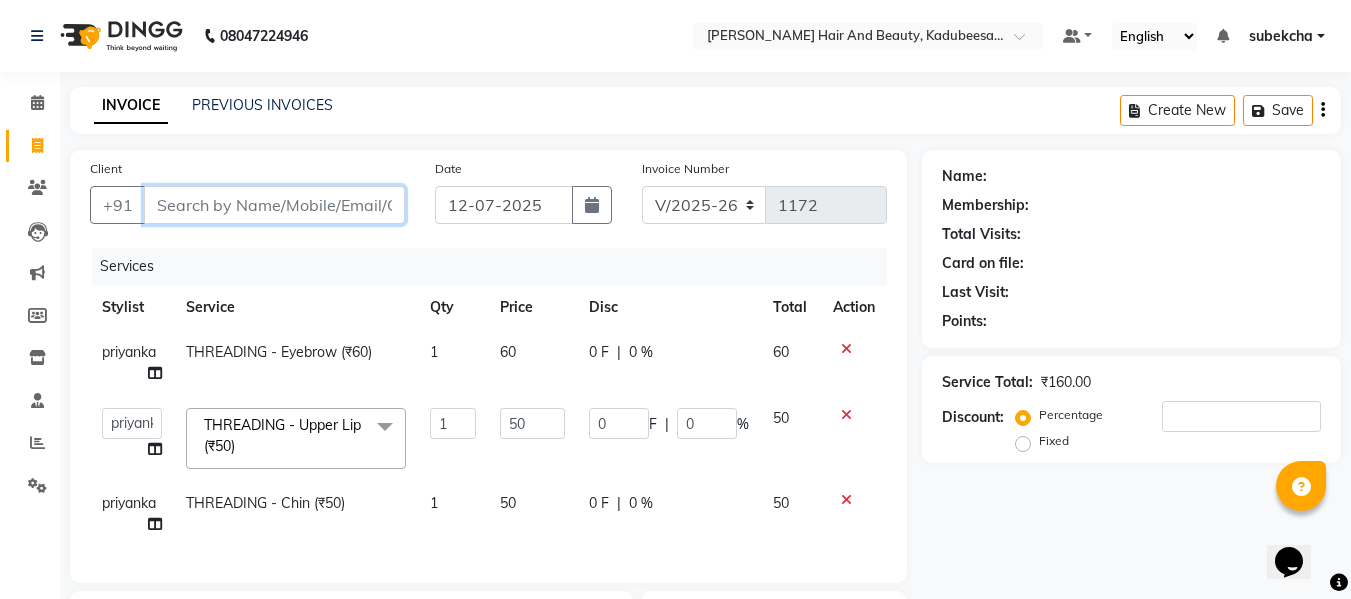 click on "Client" at bounding box center [274, 205] 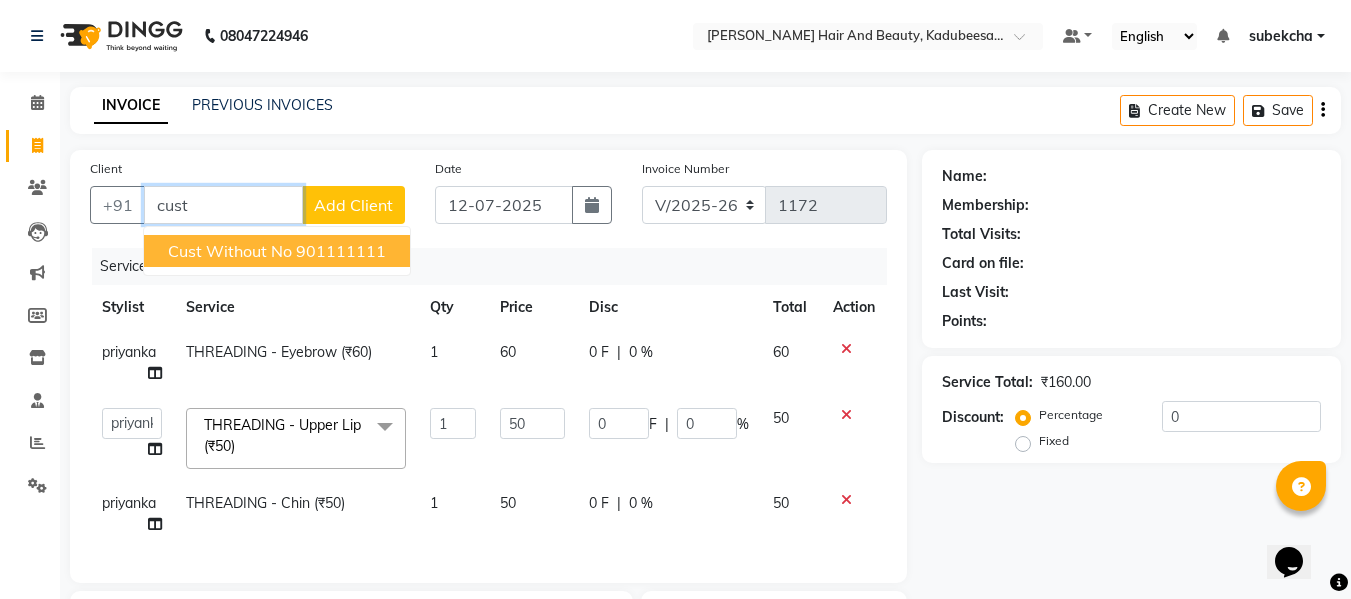 click on "Cust without no" at bounding box center [230, 251] 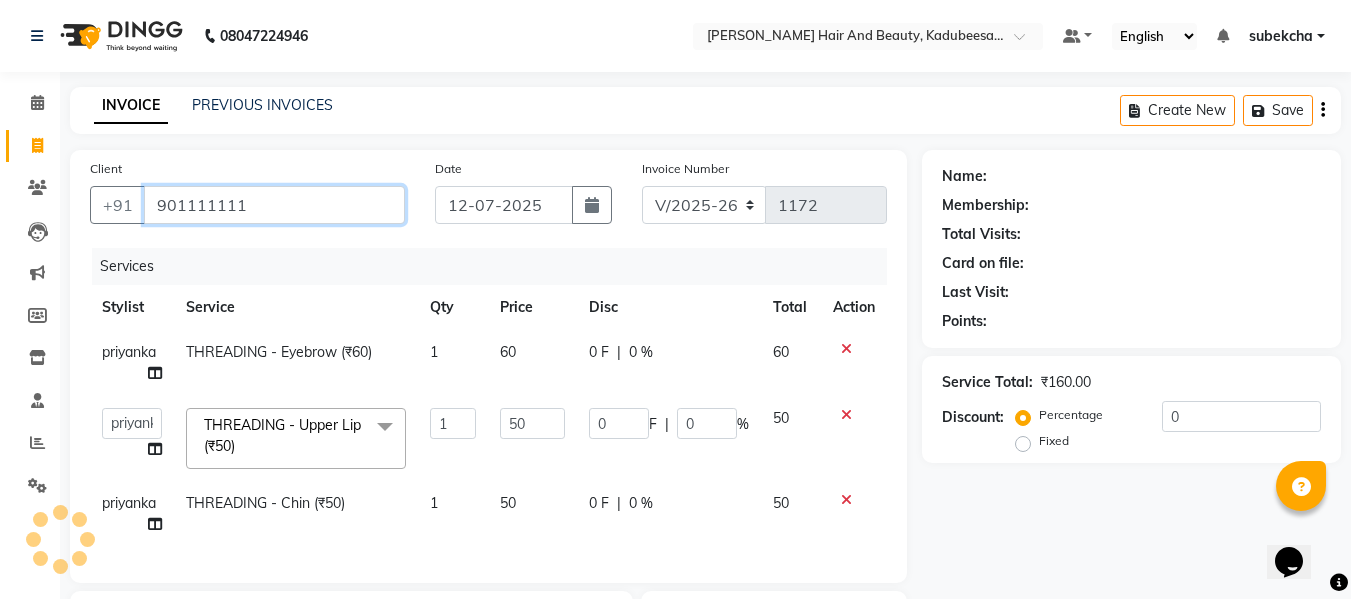 type on "901111111" 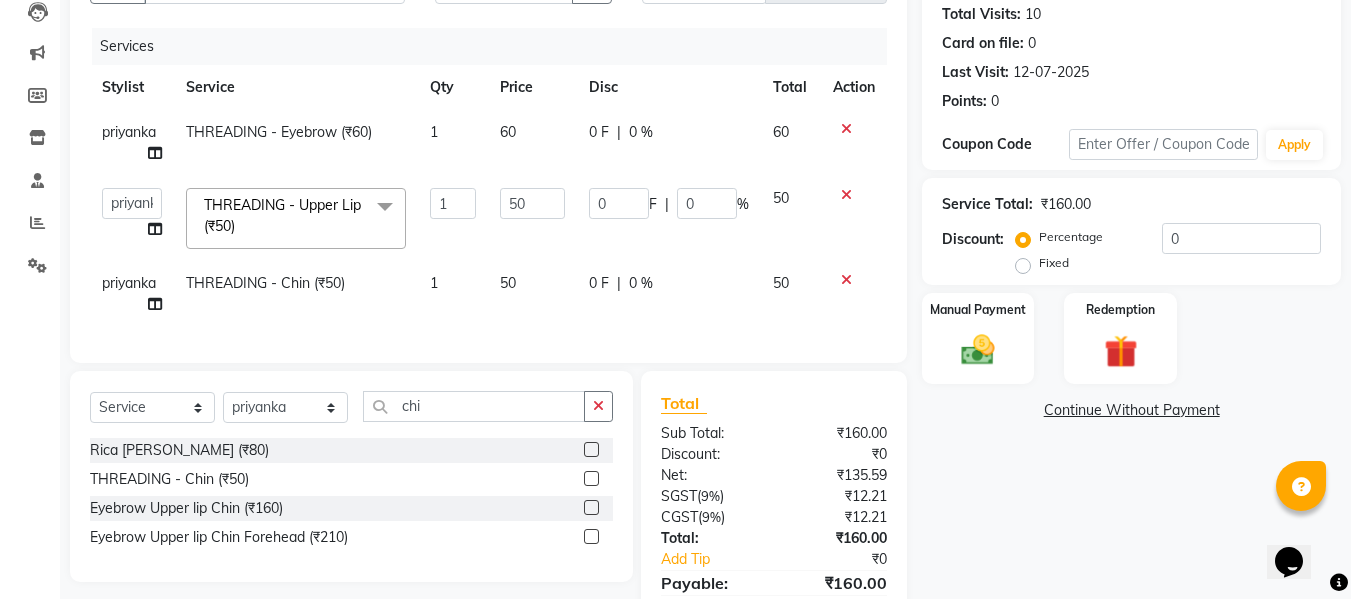scroll, scrollTop: 228, scrollLeft: 0, axis: vertical 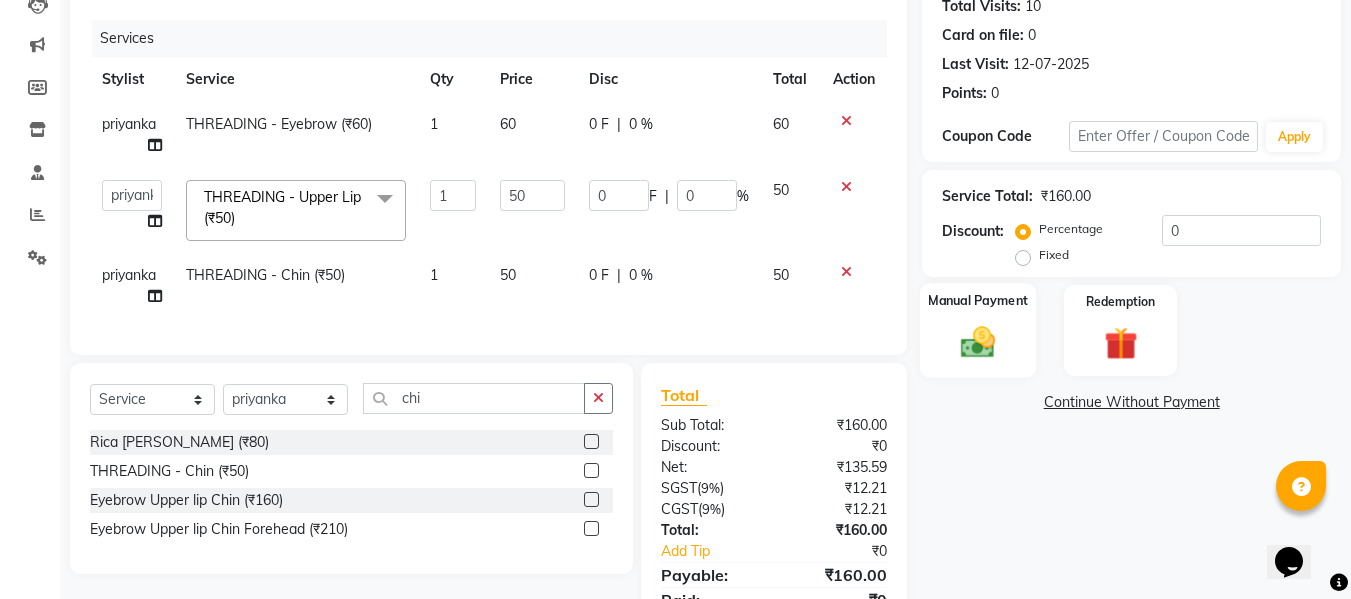 click on "Manual Payment" 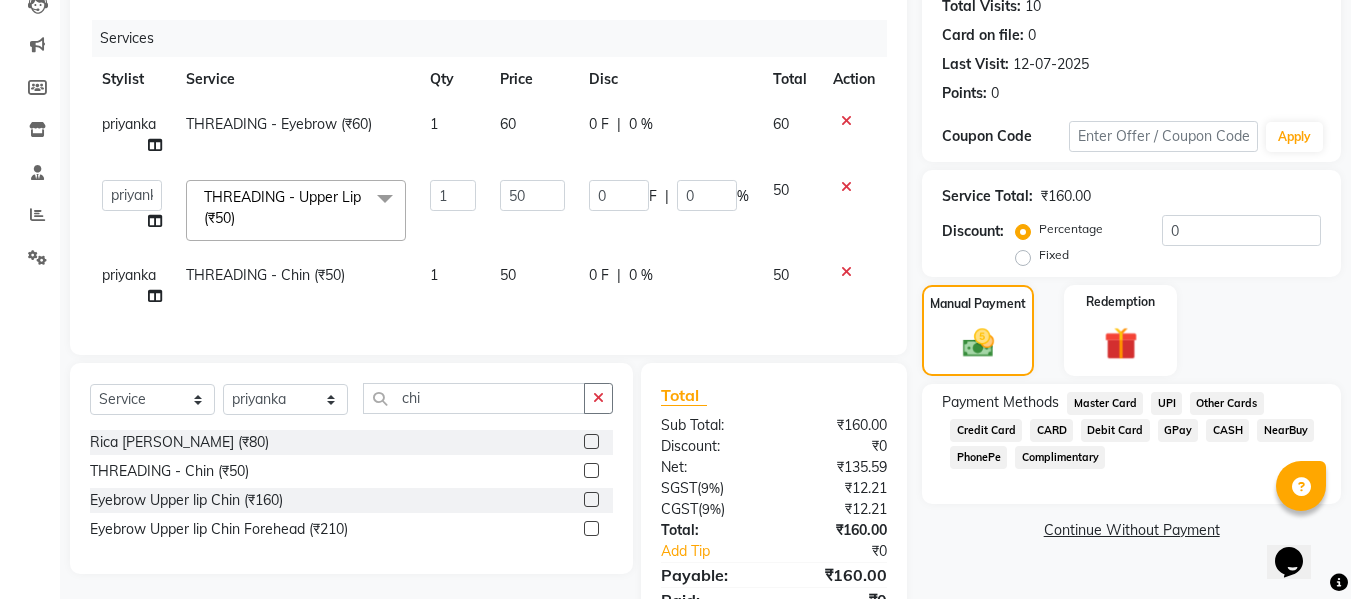 click on "UPI" 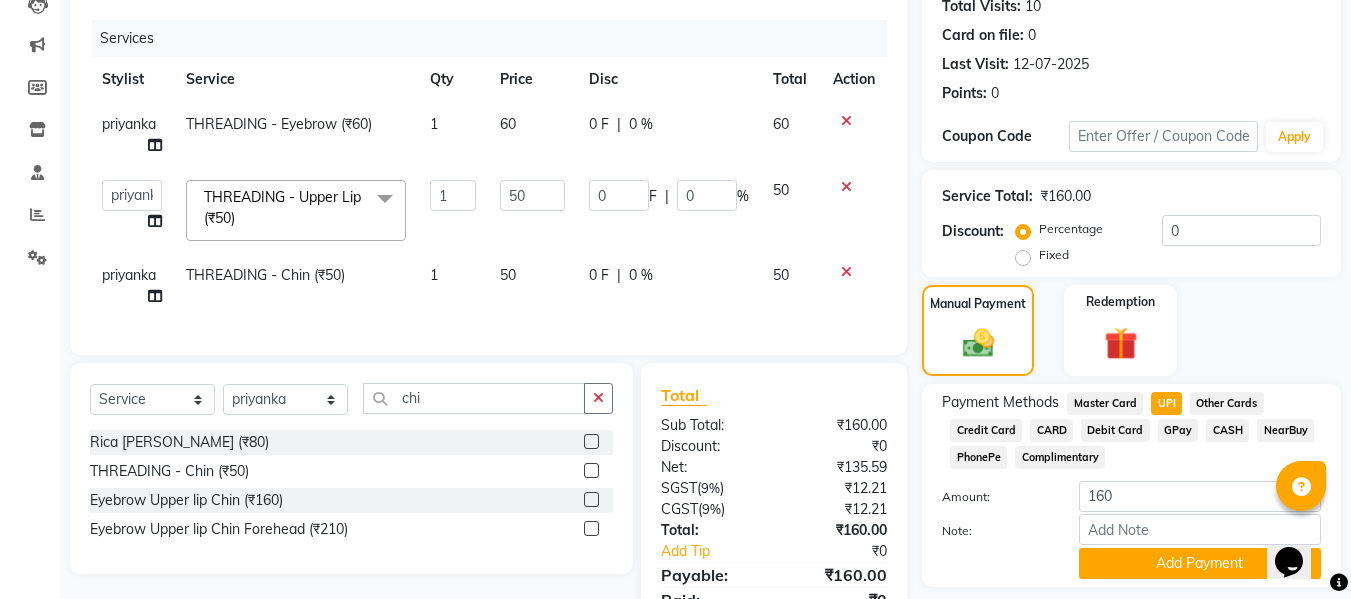 scroll, scrollTop: 331, scrollLeft: 0, axis: vertical 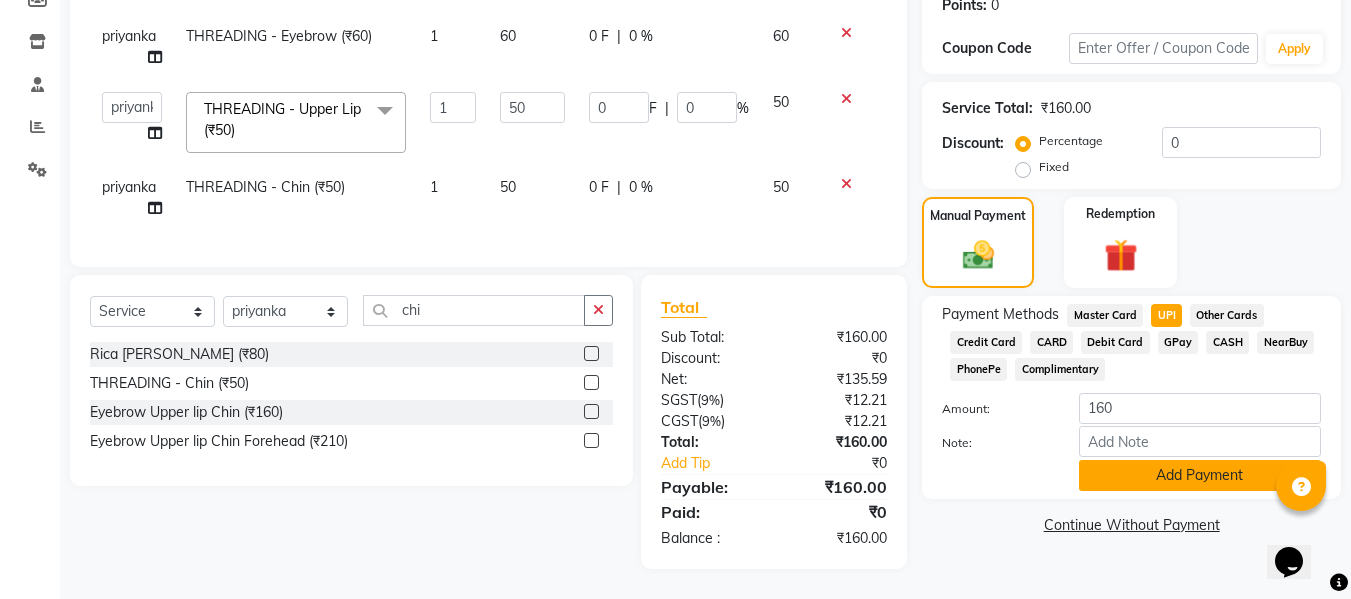 click on "Add Payment" 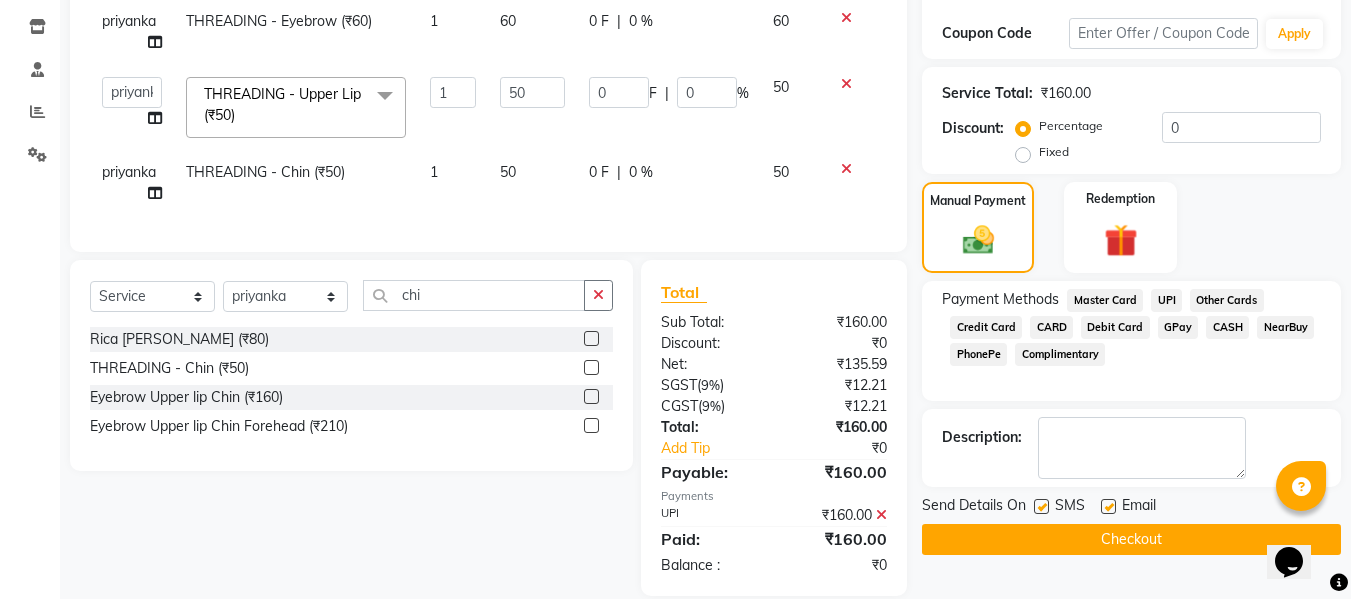 click 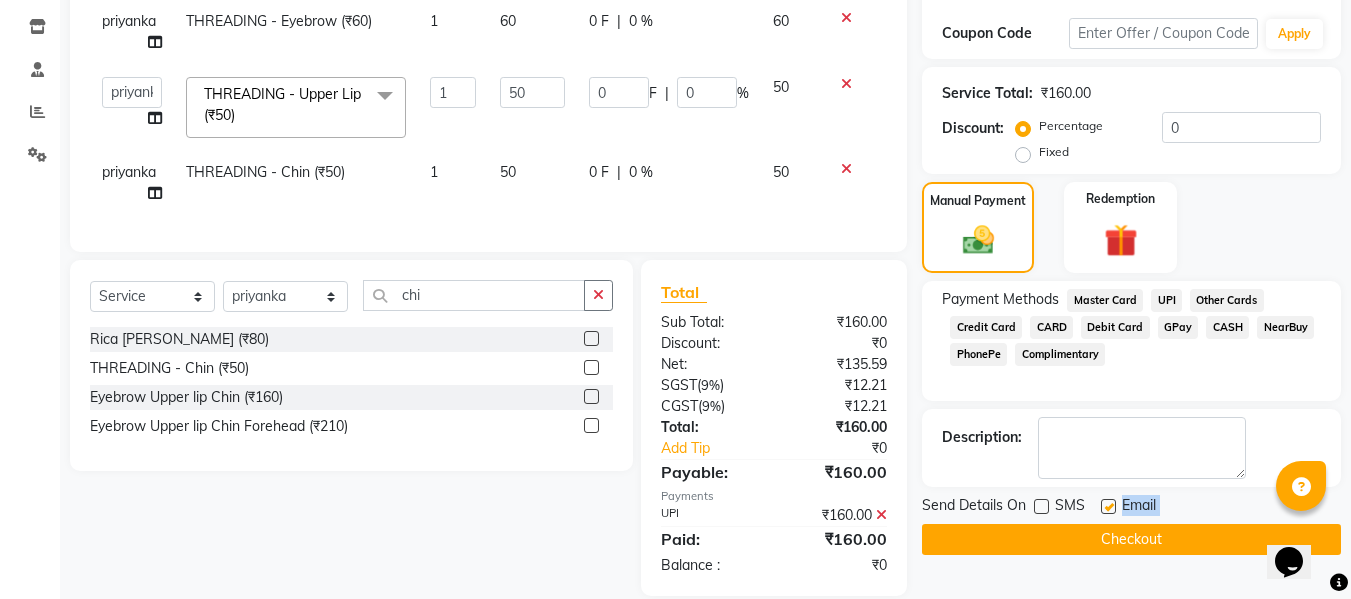 drag, startPoint x: 1105, startPoint y: 507, endPoint x: 1085, endPoint y: 544, distance: 42.059483 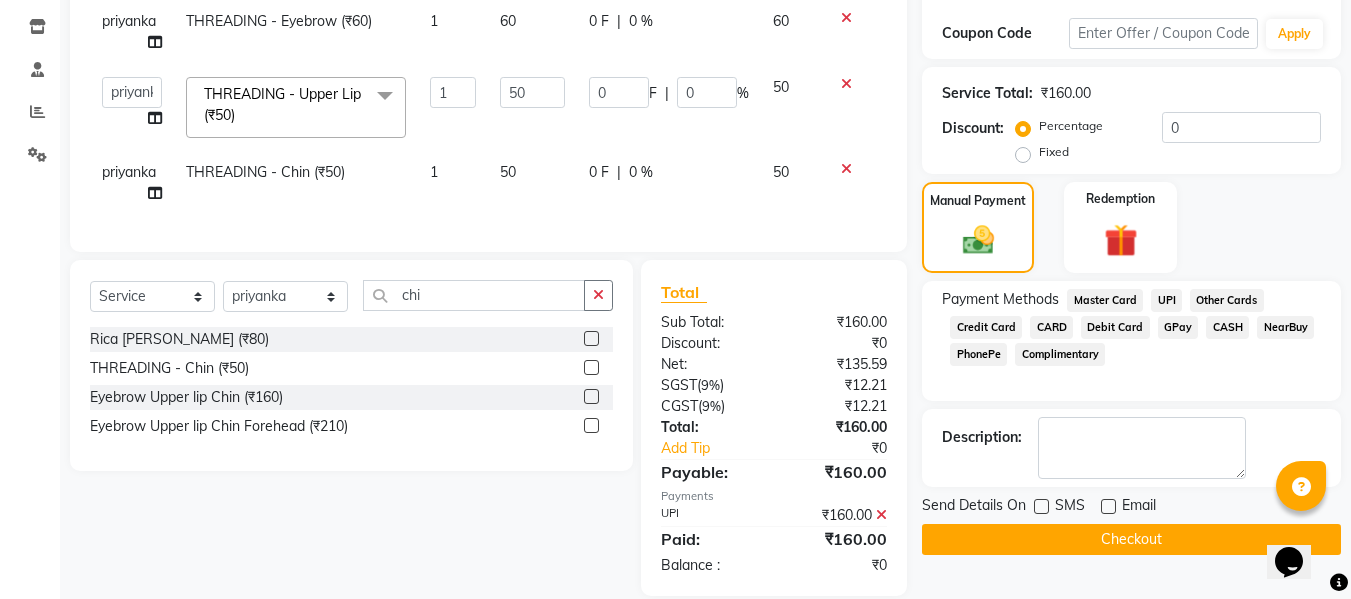click on "Checkout" 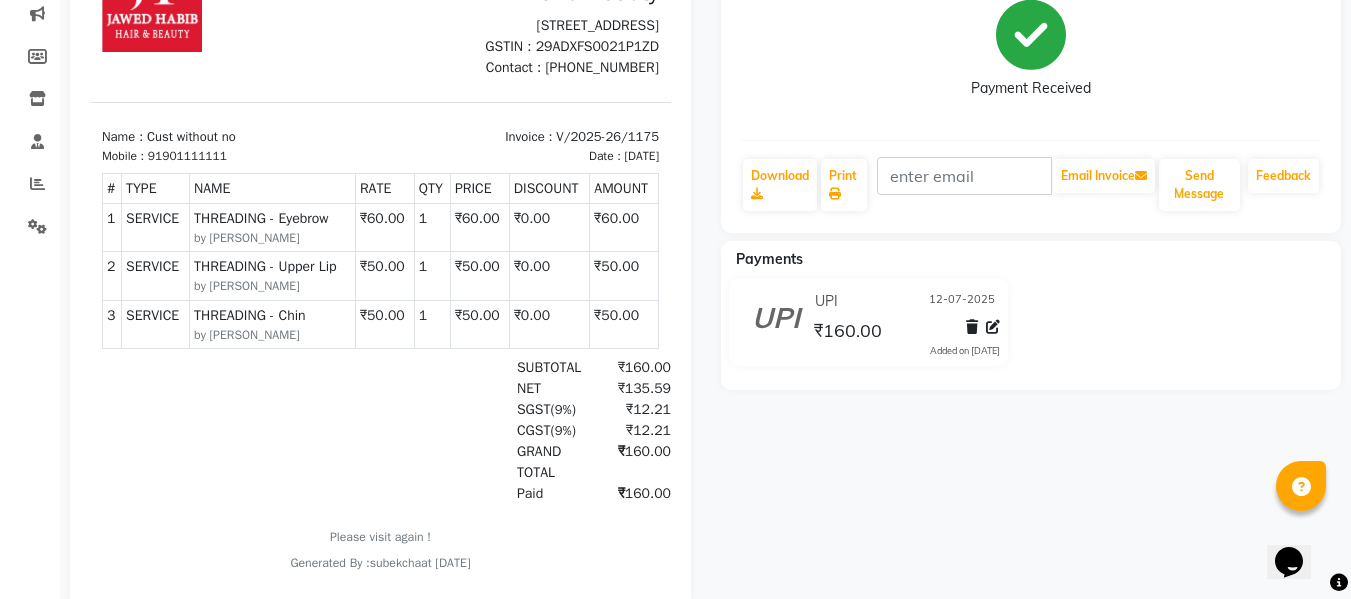 scroll, scrollTop: 0, scrollLeft: 0, axis: both 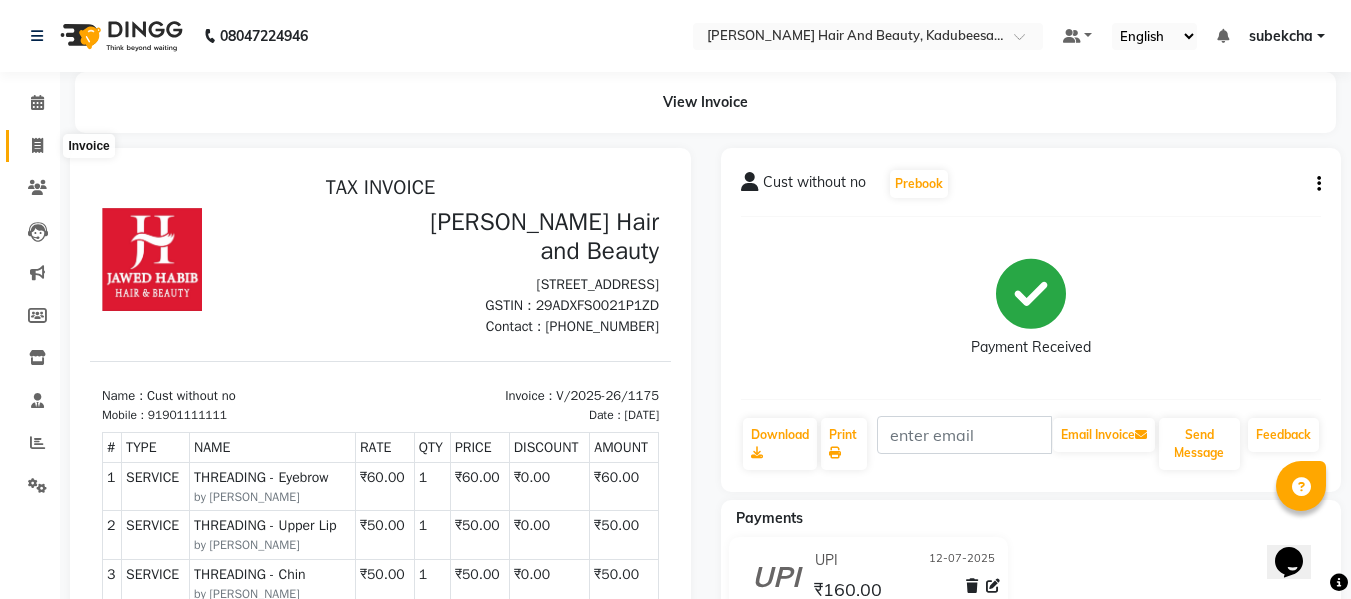 click 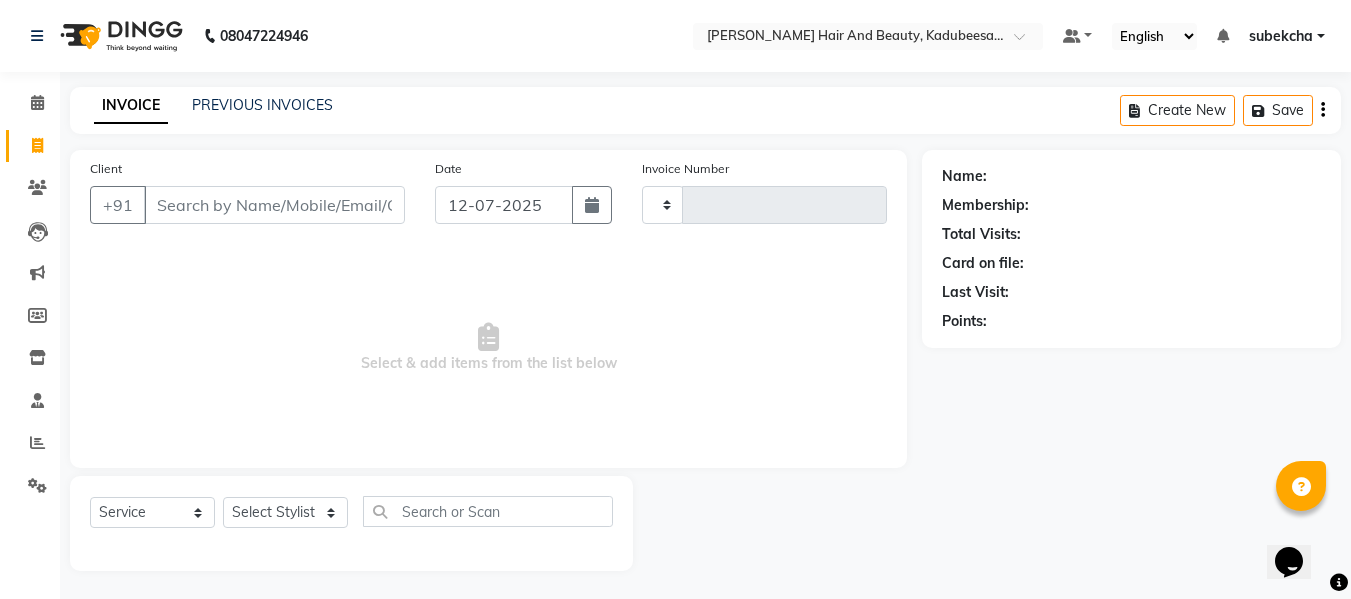 scroll, scrollTop: 2, scrollLeft: 0, axis: vertical 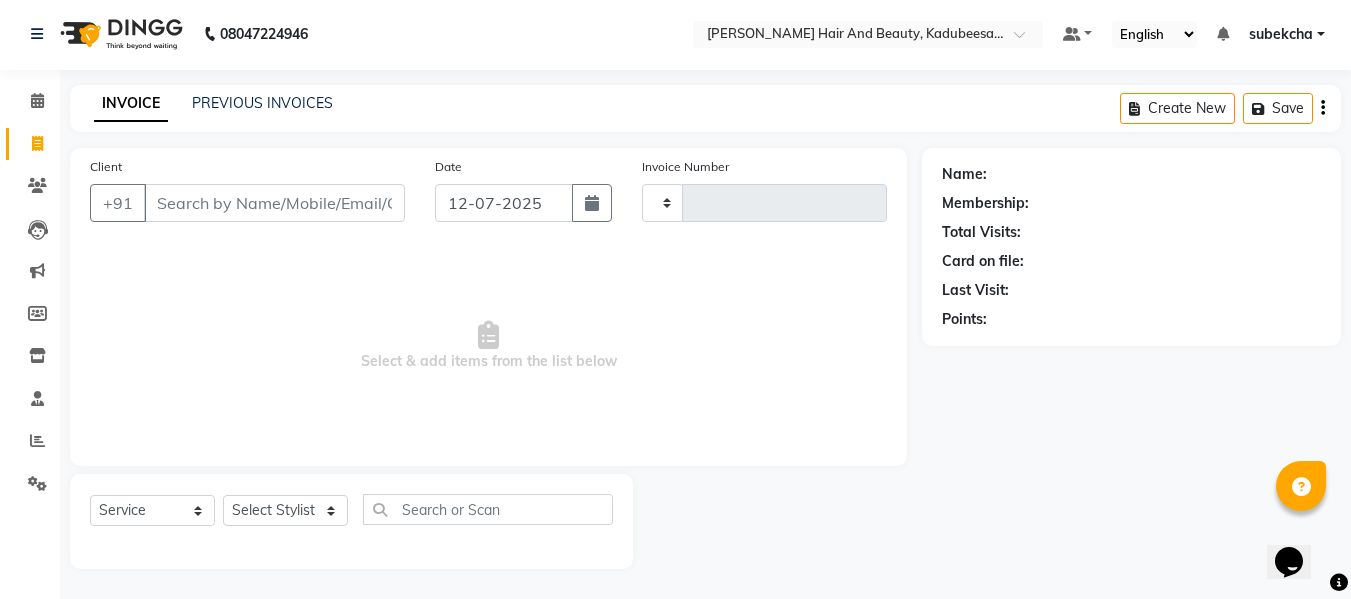 type on "1176" 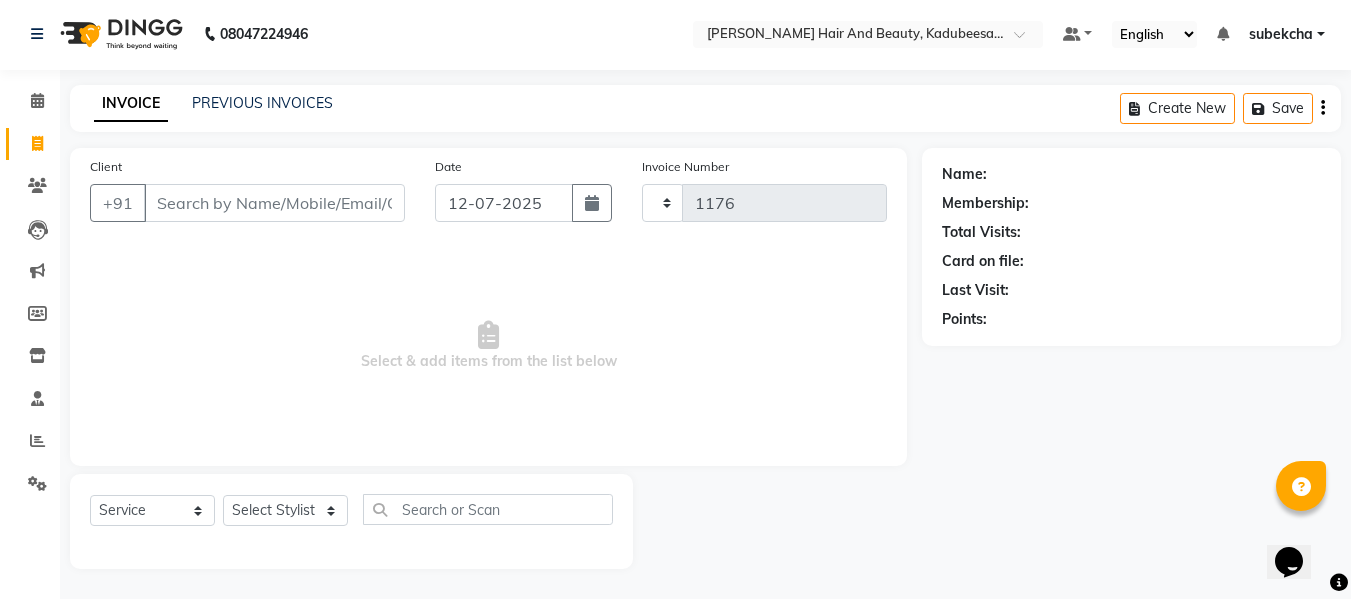 select on "7013" 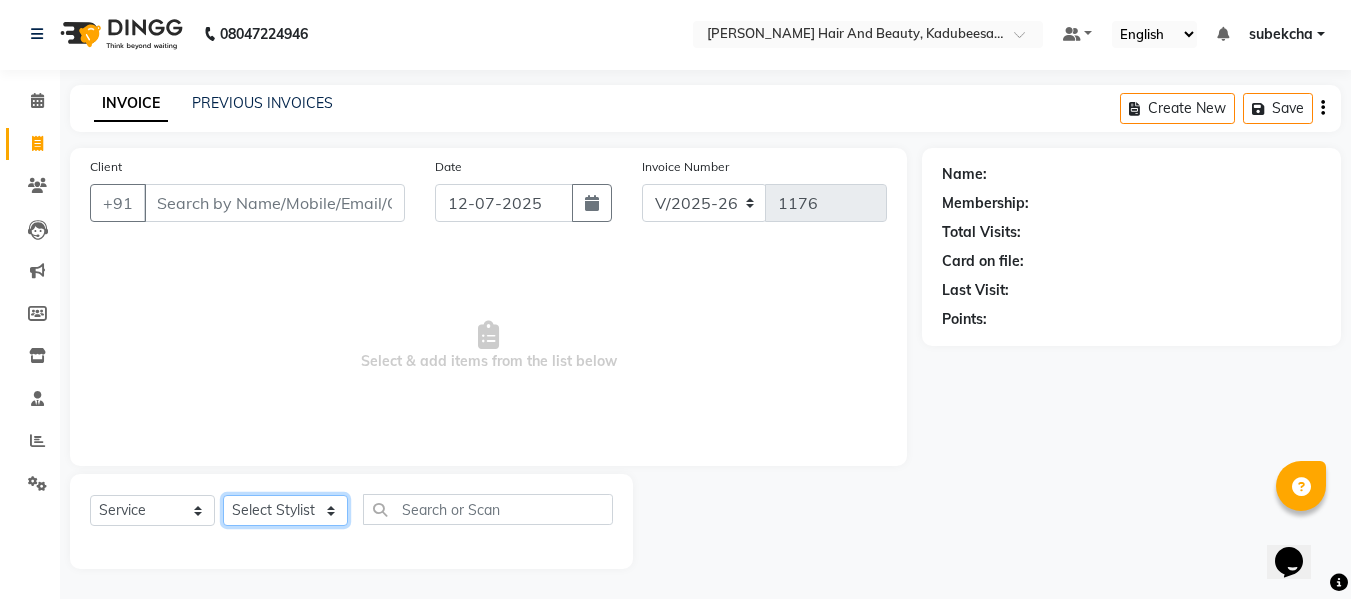 click on "Select Stylist aita [PERSON_NAME]  priyanka [PERSON_NAME] Salon Manager Sanit subekcha [PERSON_NAME]" 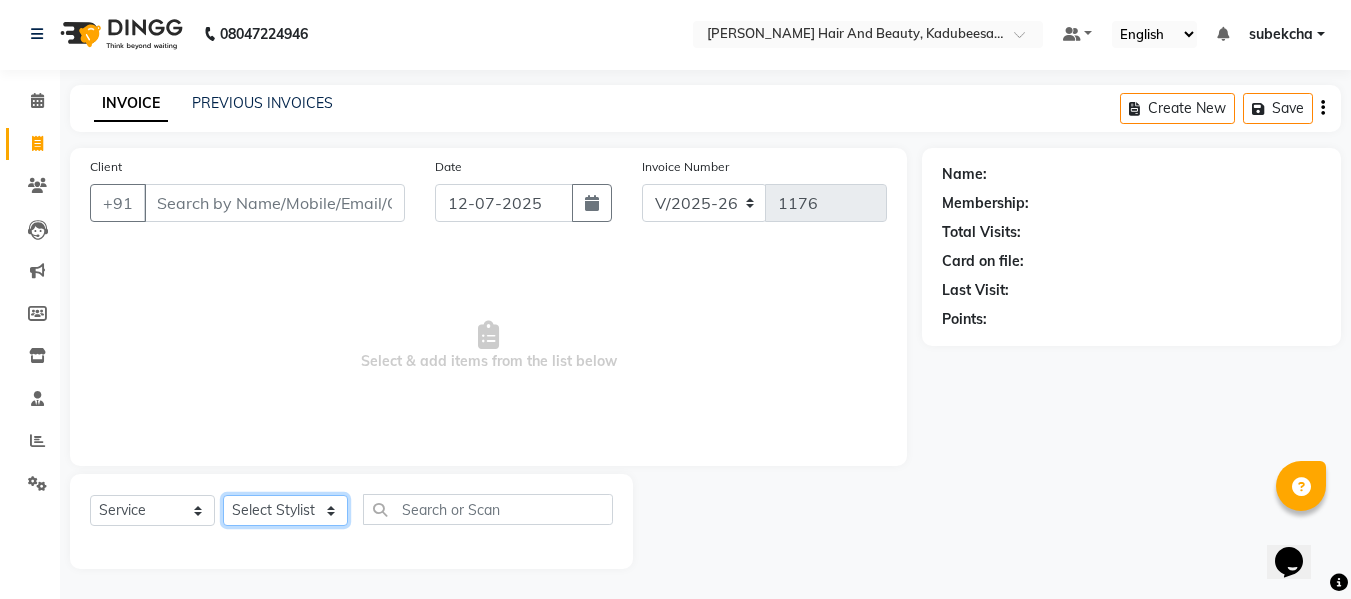 select on "79629" 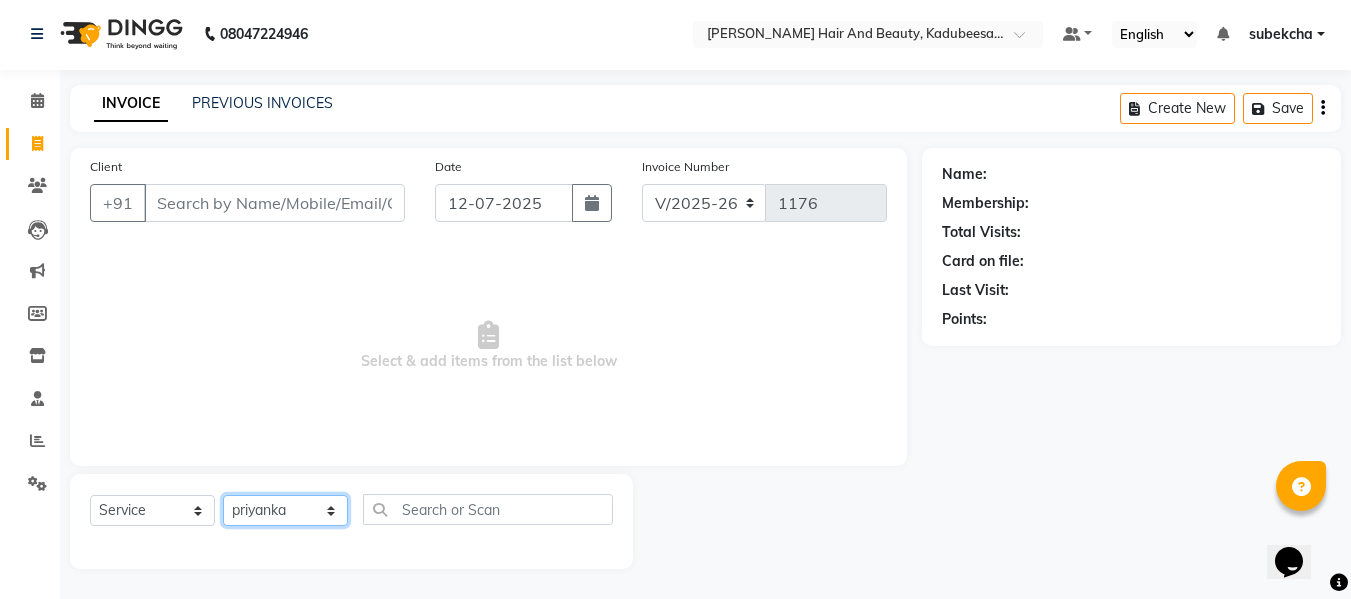 click on "Select Stylist aita [PERSON_NAME]  priyanka [PERSON_NAME] Salon Manager Sanit subekcha [PERSON_NAME]" 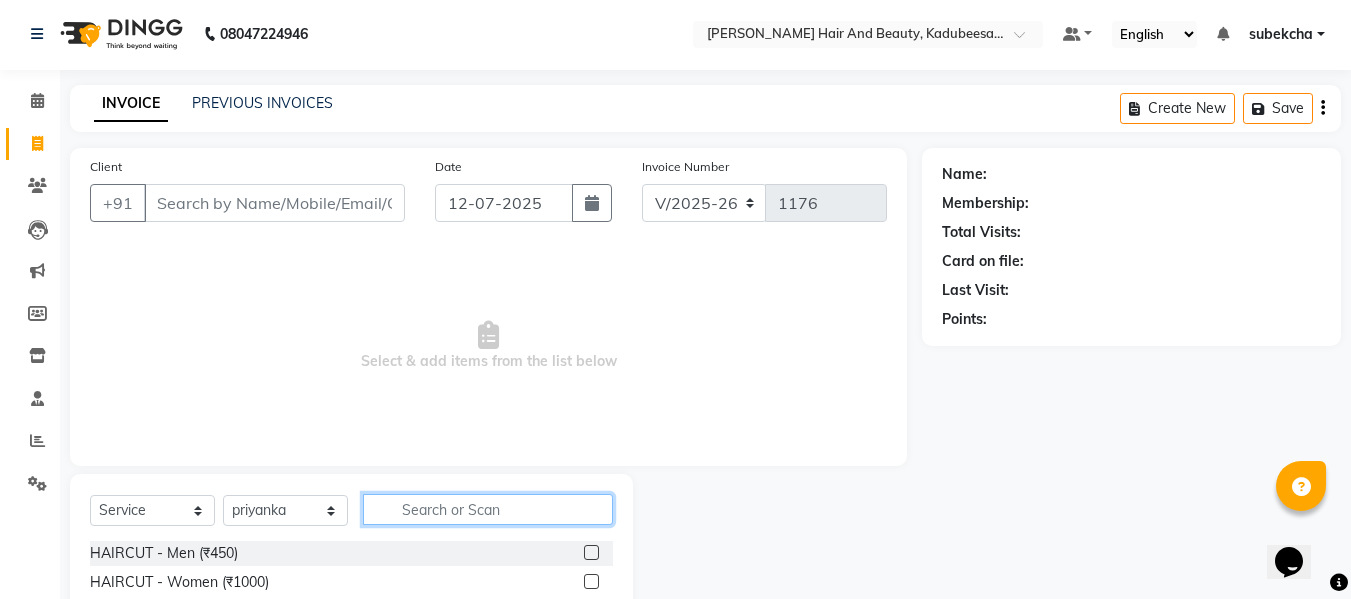 click 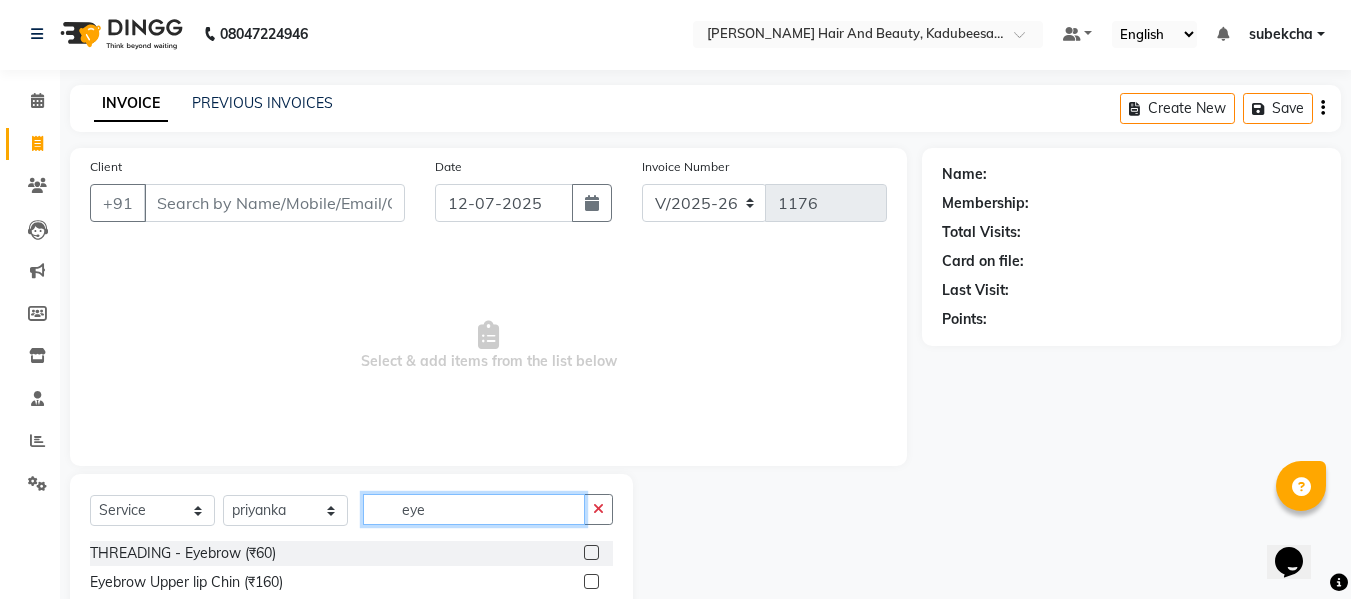 scroll, scrollTop: 147, scrollLeft: 0, axis: vertical 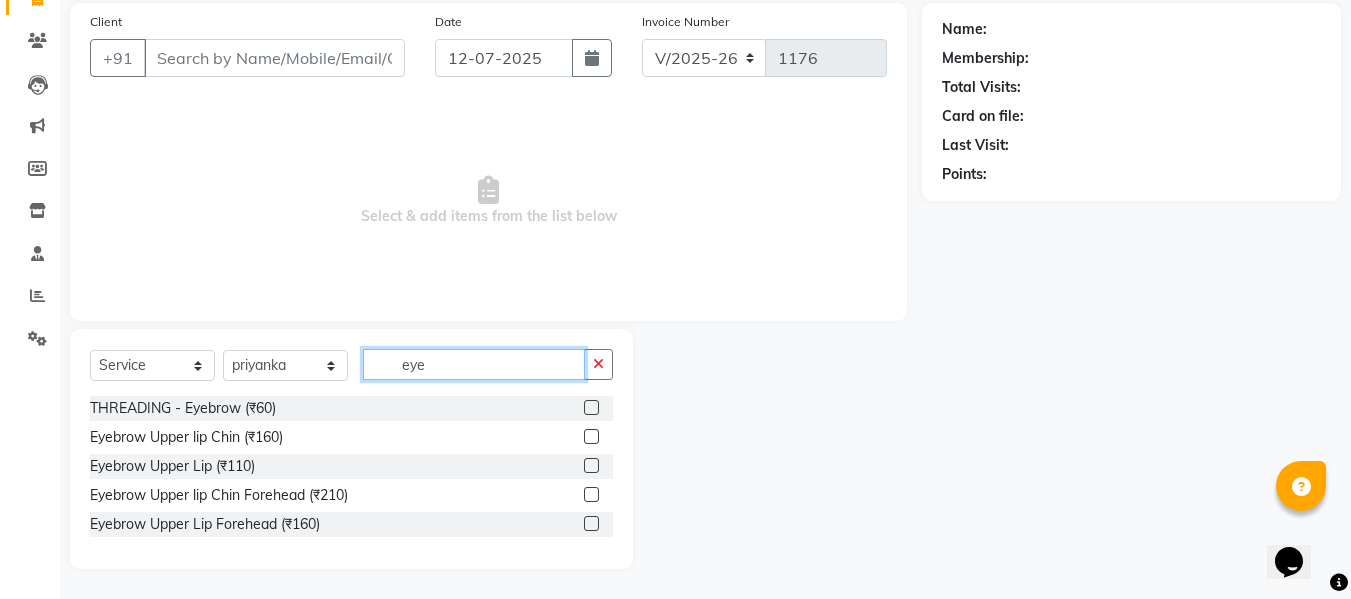 type on "eye" 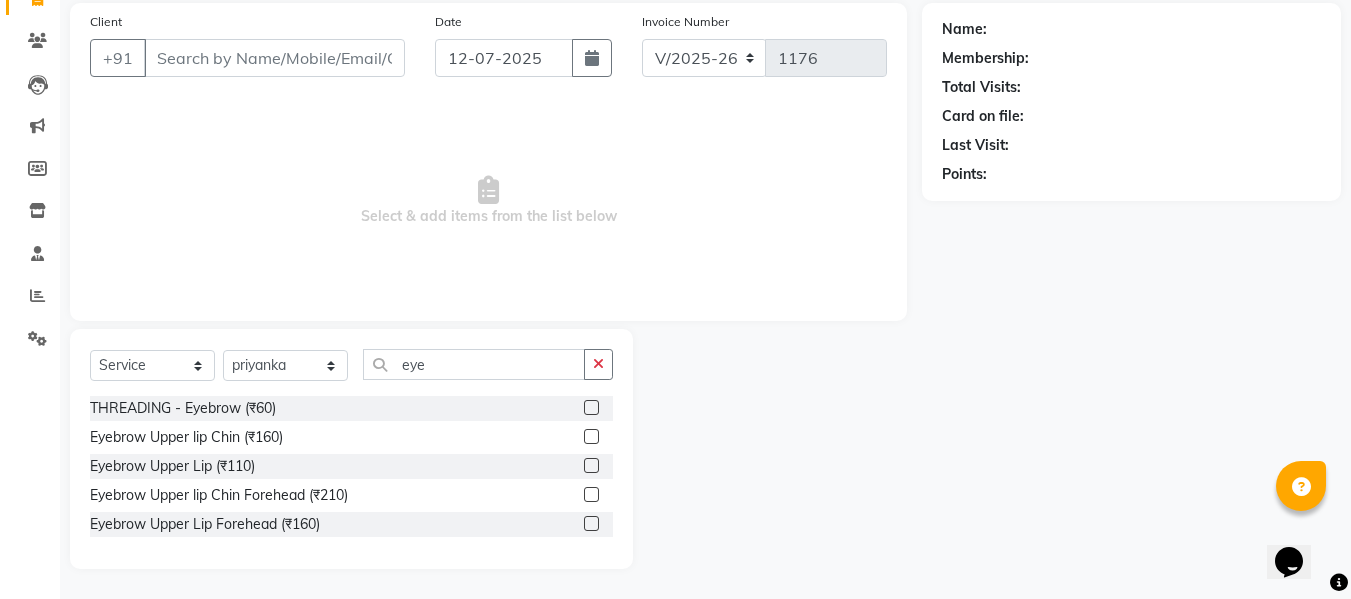 click 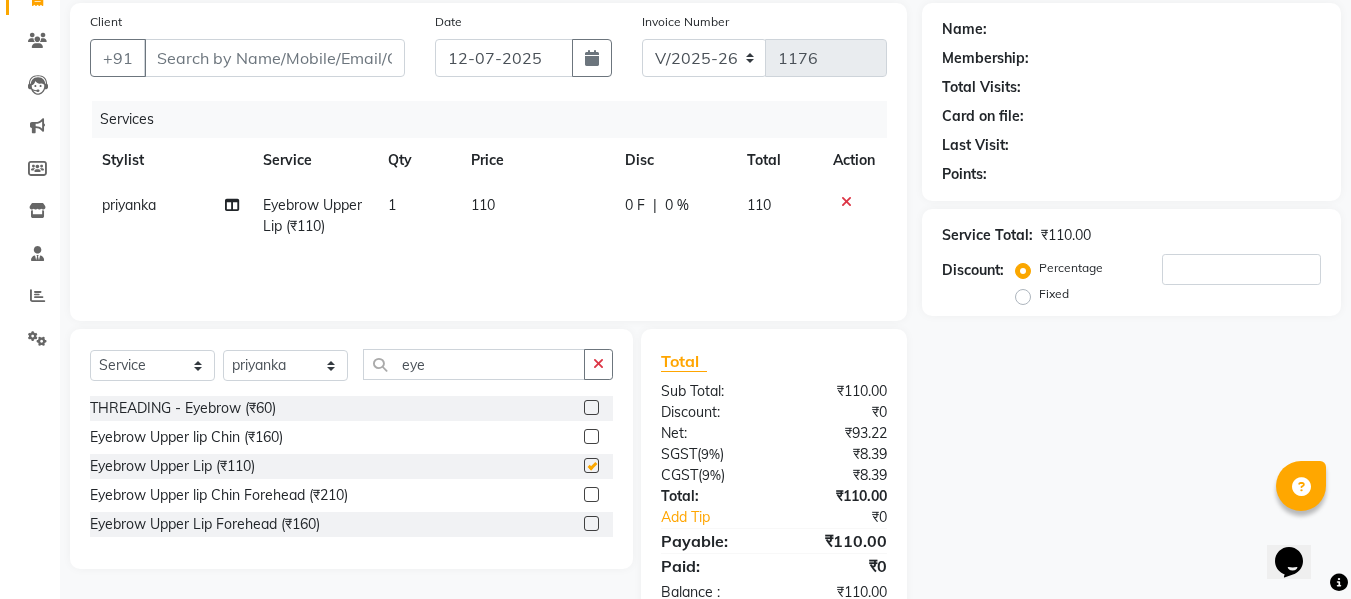 checkbox on "false" 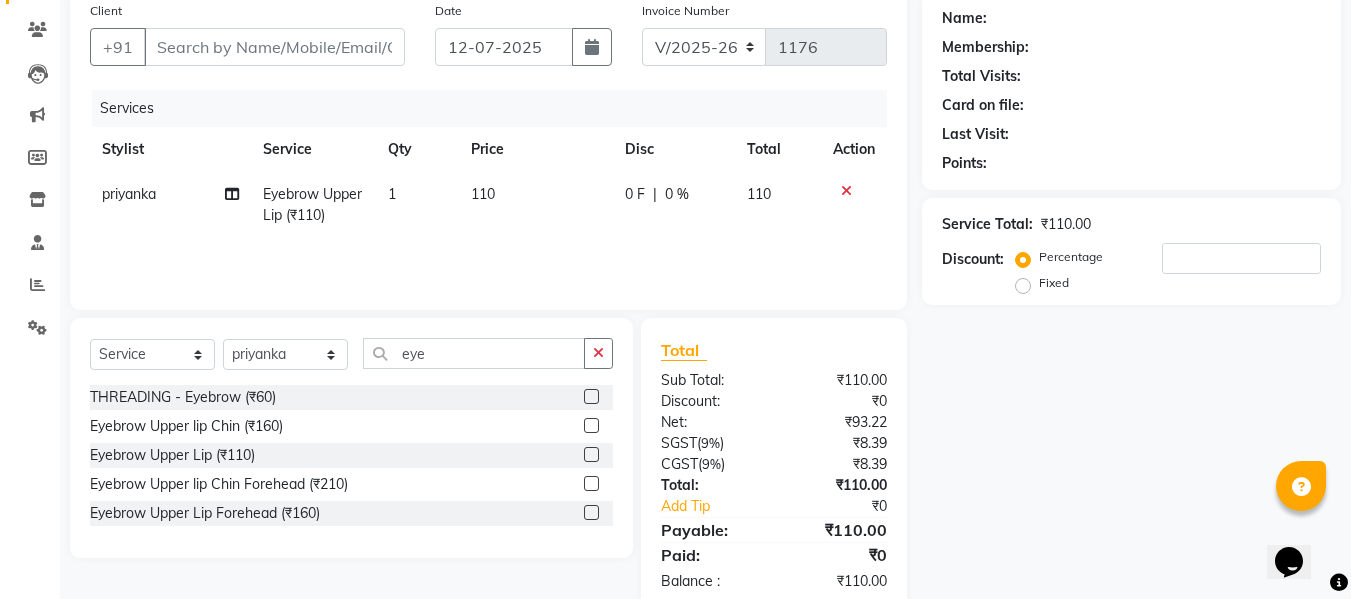 scroll, scrollTop: 40, scrollLeft: 0, axis: vertical 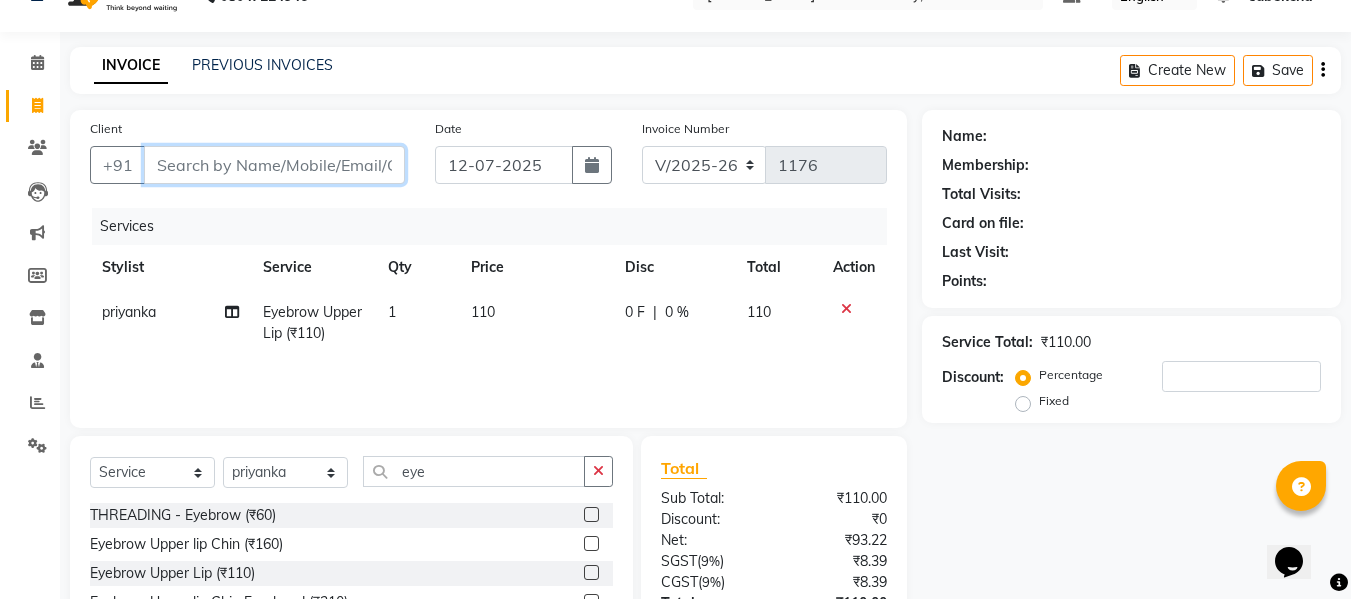 click on "Client" at bounding box center [274, 165] 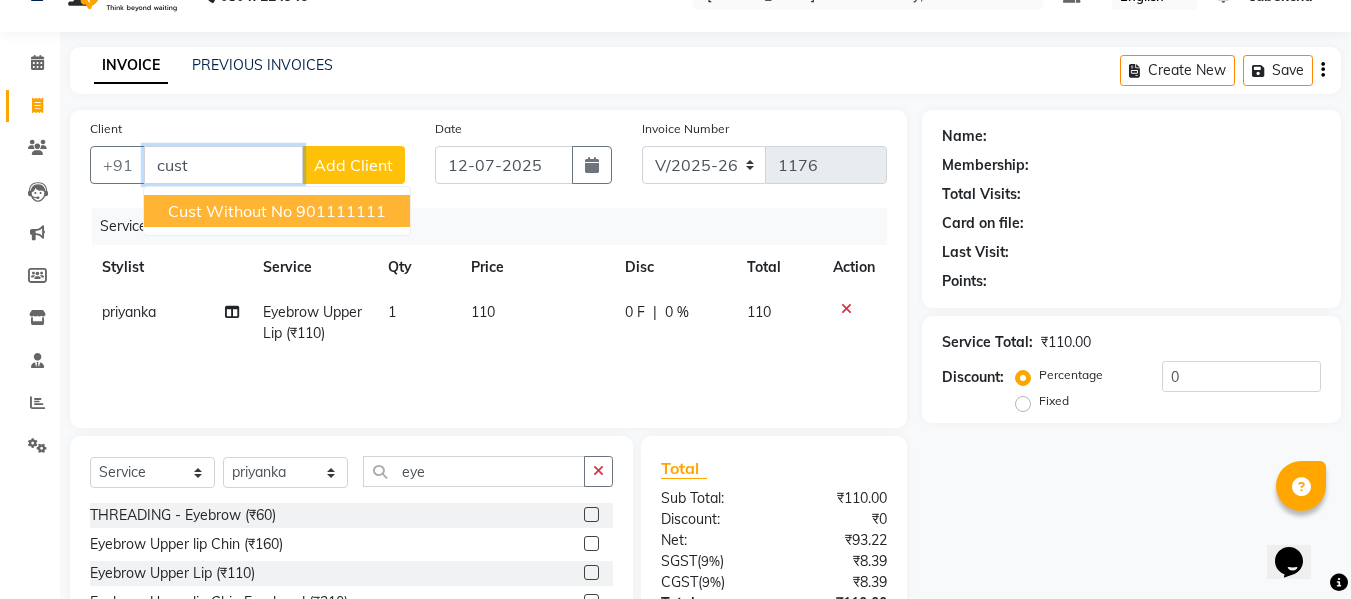 click on "Cust without no" at bounding box center [230, 211] 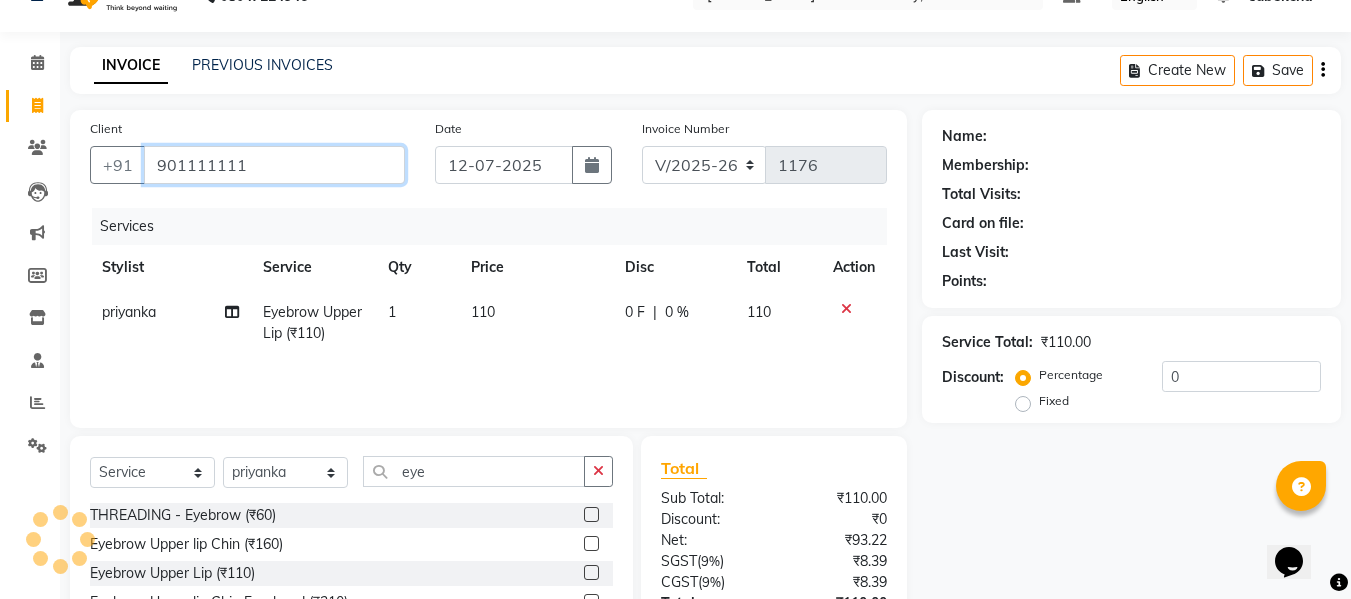type on "901111111" 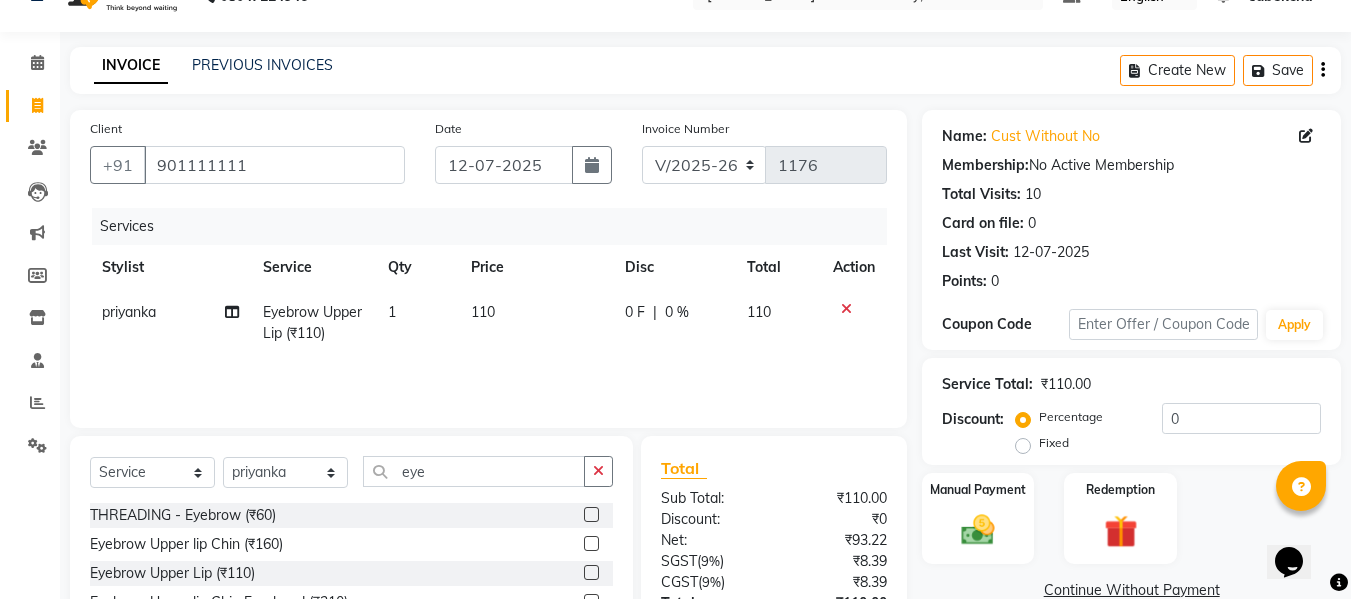 scroll, scrollTop: 171, scrollLeft: 0, axis: vertical 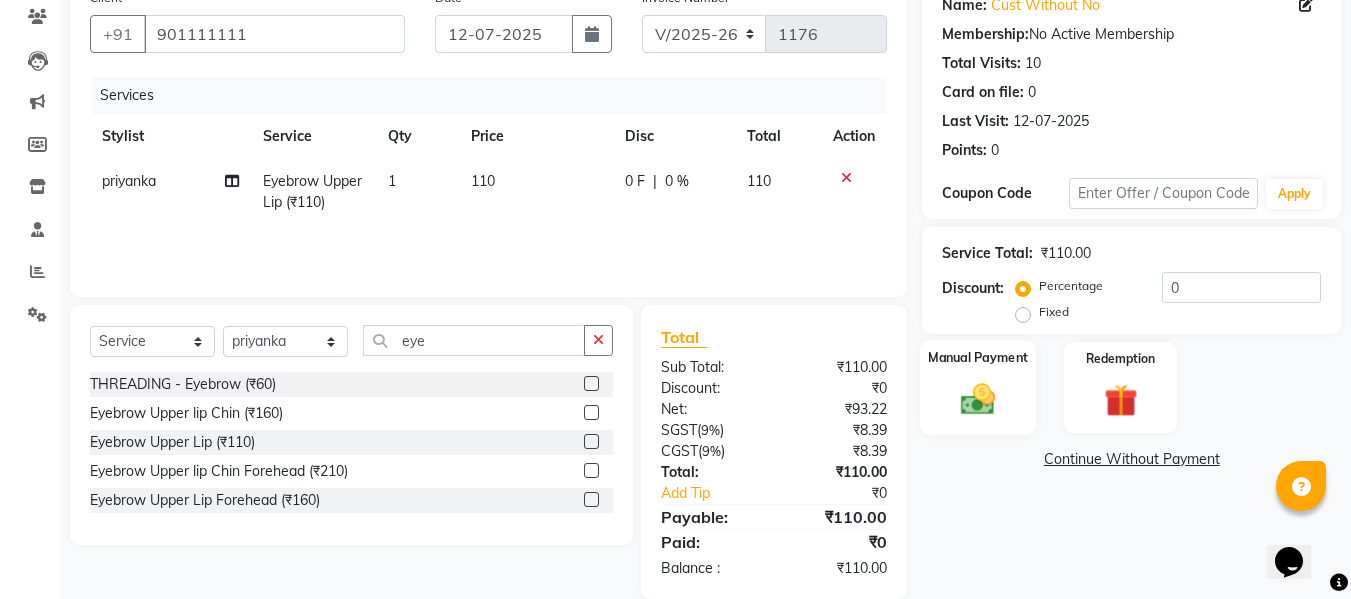 click on "Manual Payment" 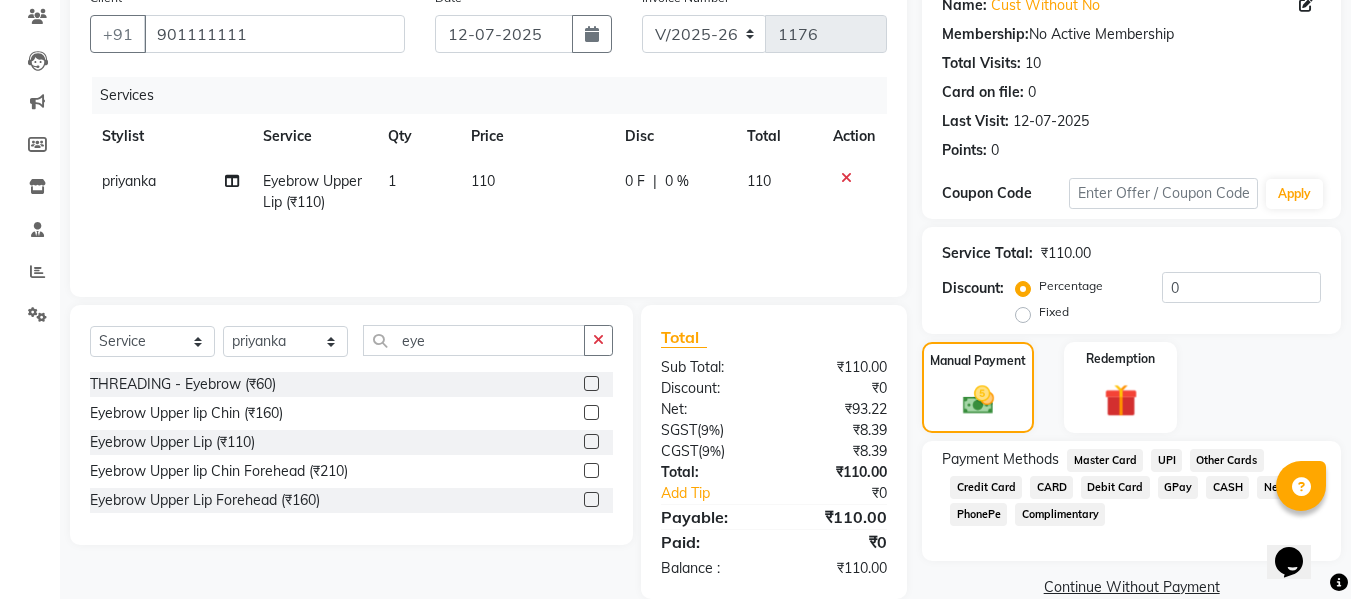 click on "UPI" 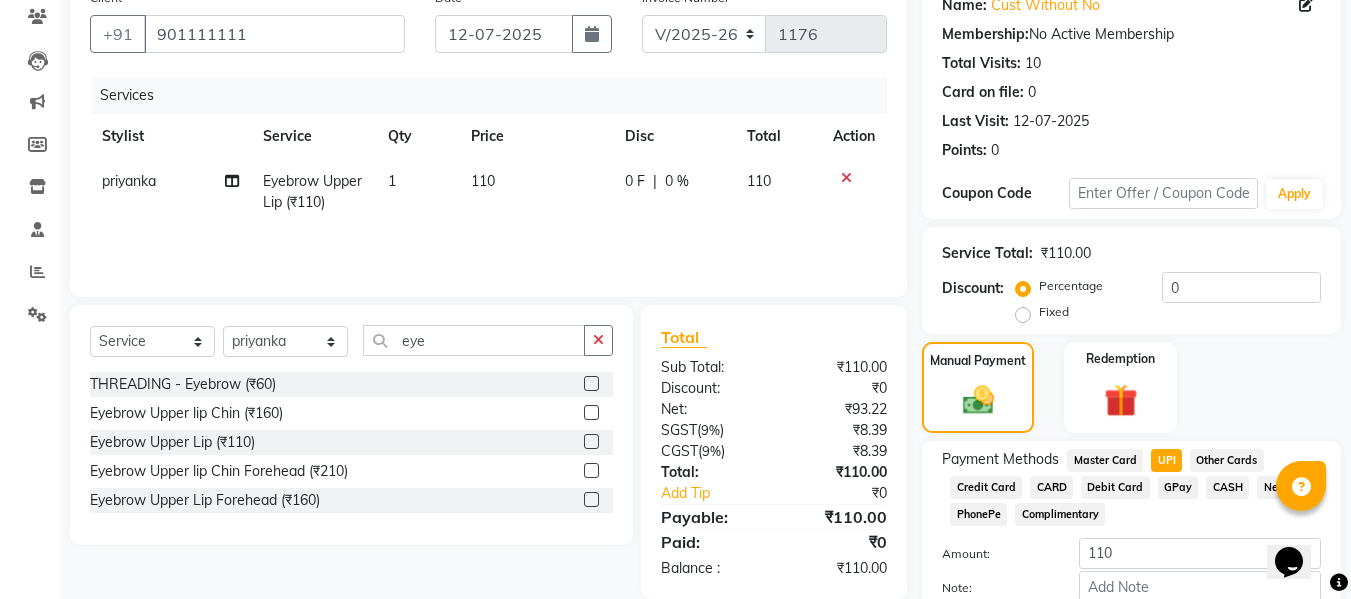 scroll, scrollTop: 287, scrollLeft: 0, axis: vertical 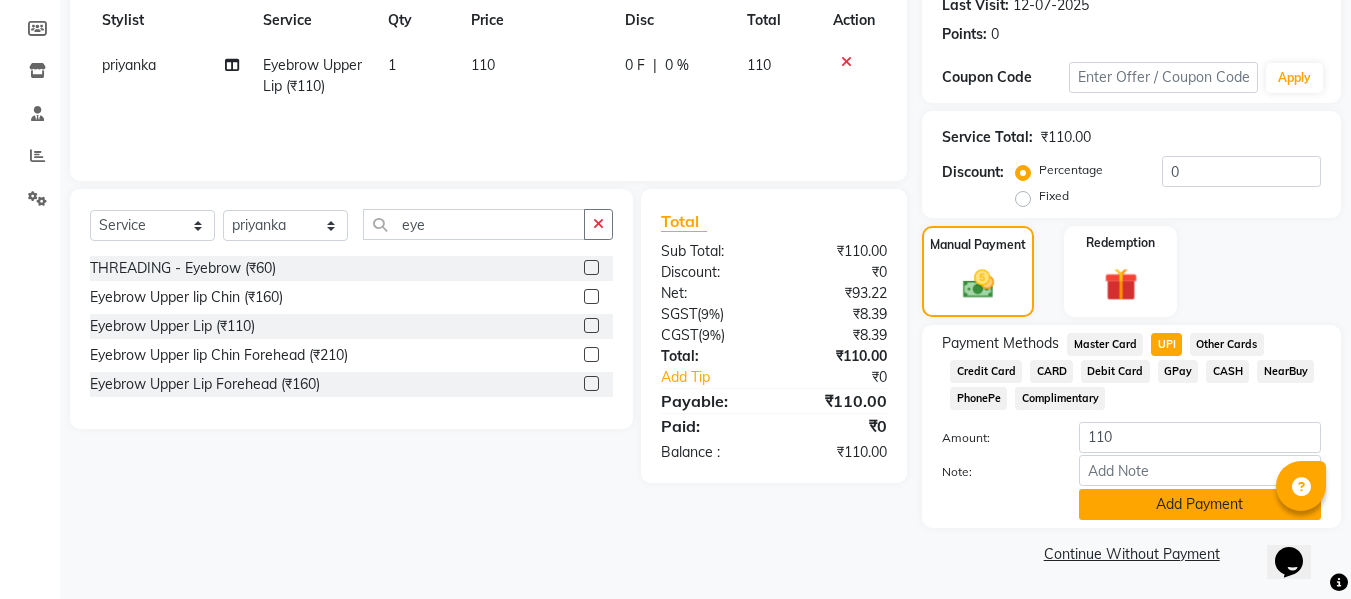 click on "Add Payment" 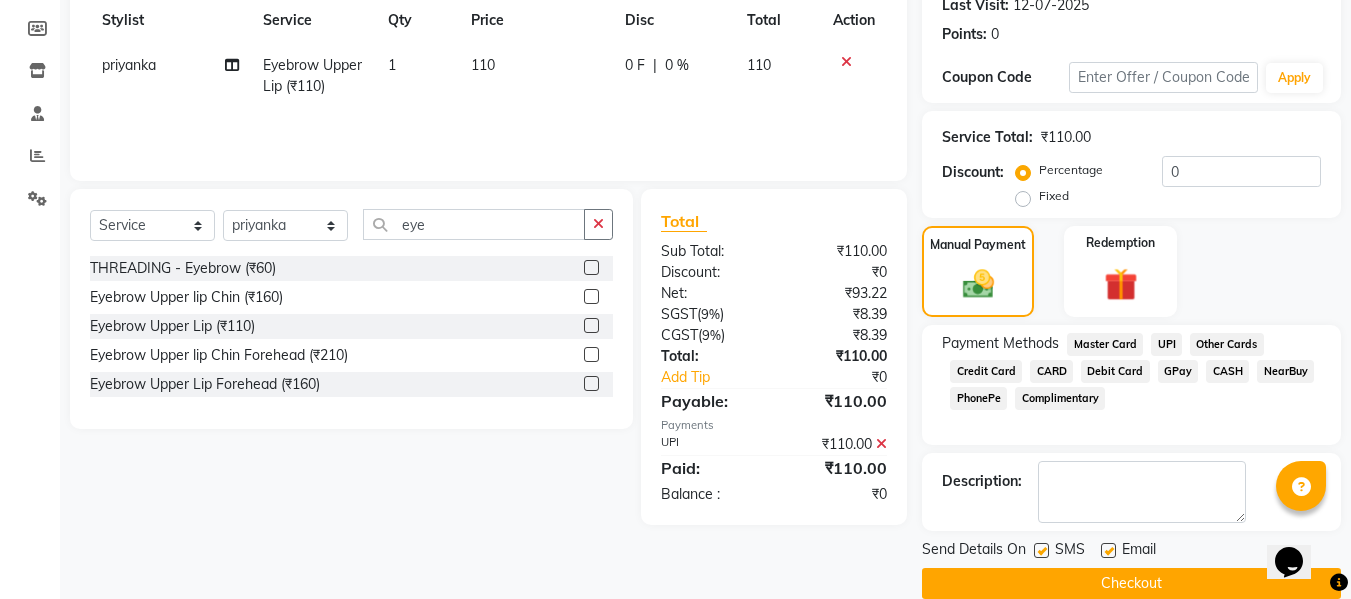 click 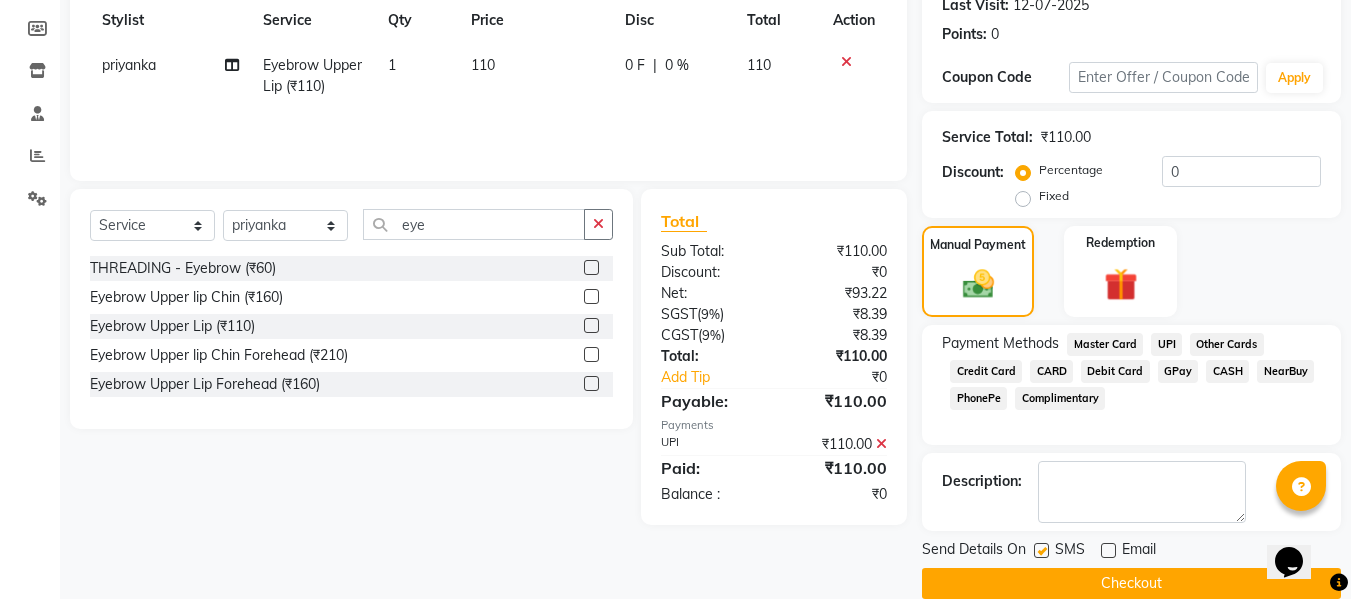 click 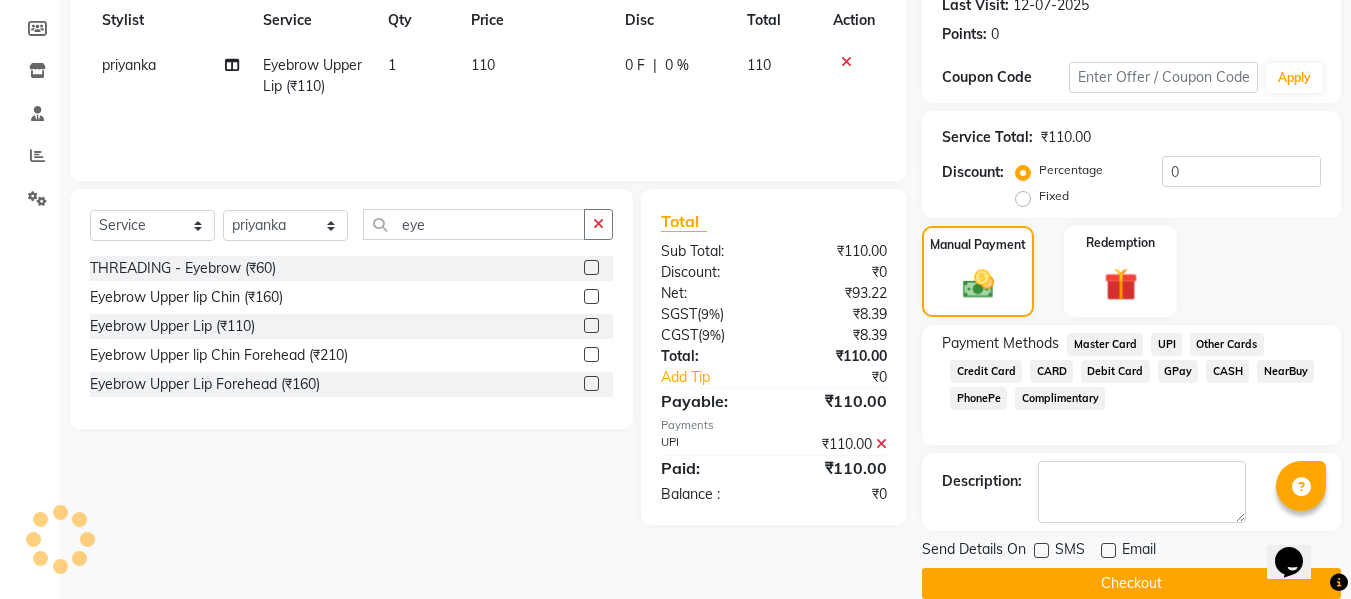 click on "Checkout" 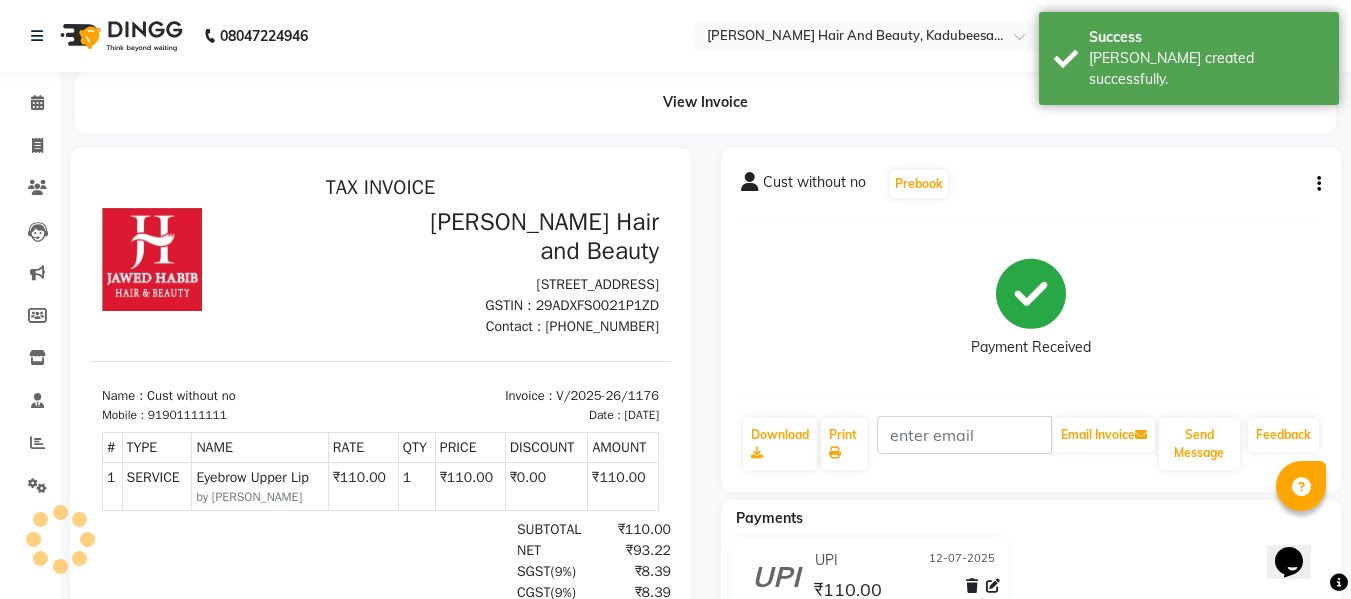 scroll, scrollTop: 0, scrollLeft: 0, axis: both 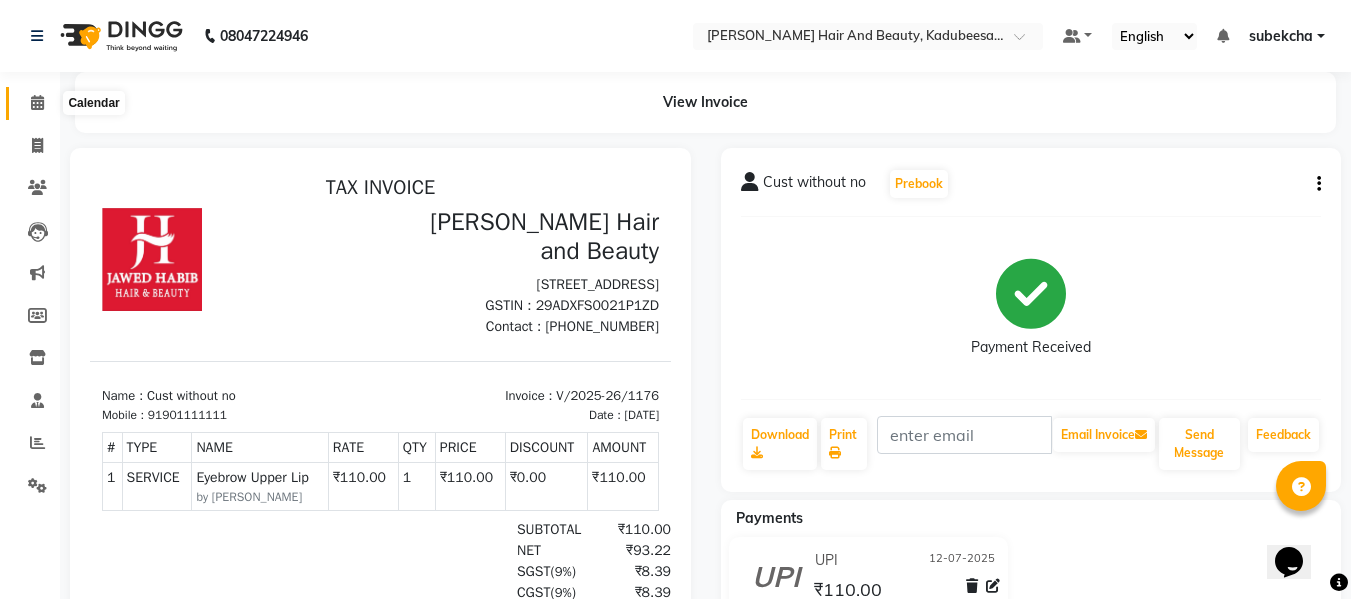 click 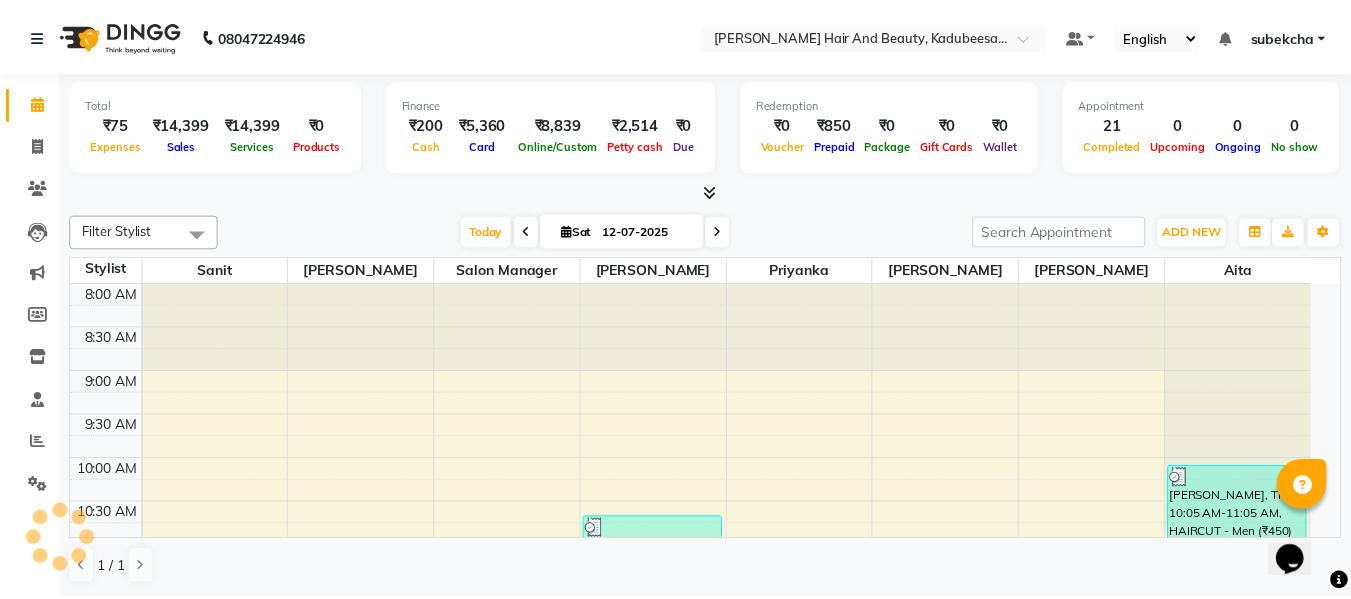 scroll, scrollTop: 0, scrollLeft: 0, axis: both 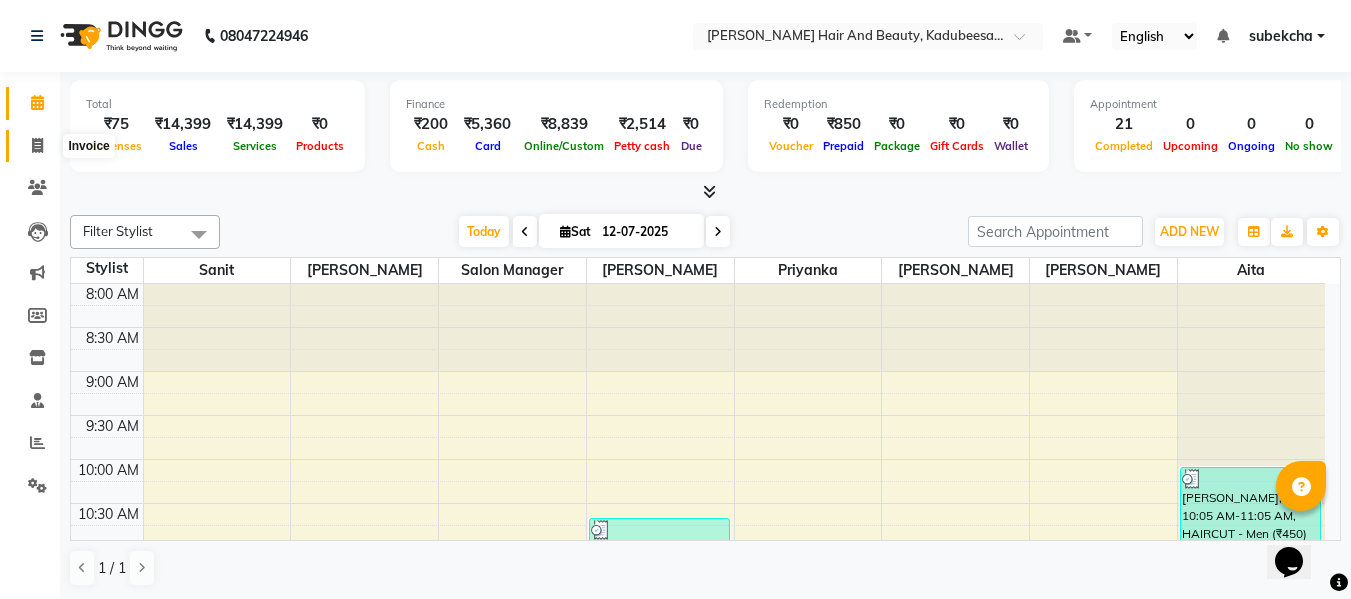 click 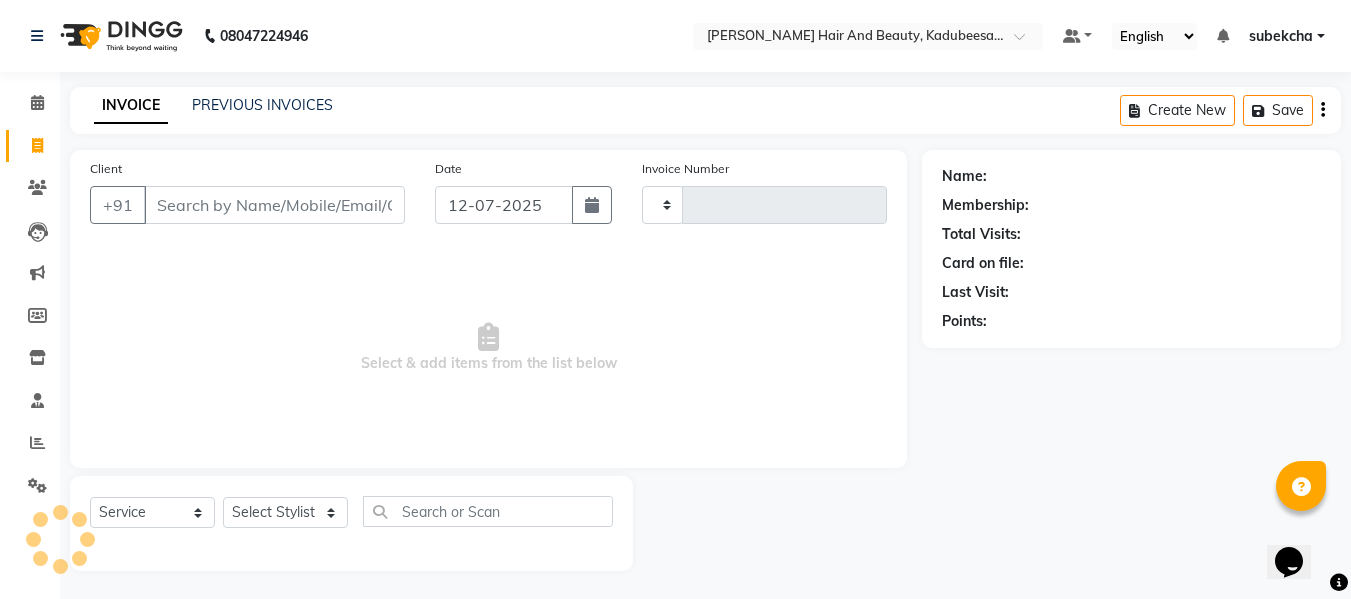 type on "1177" 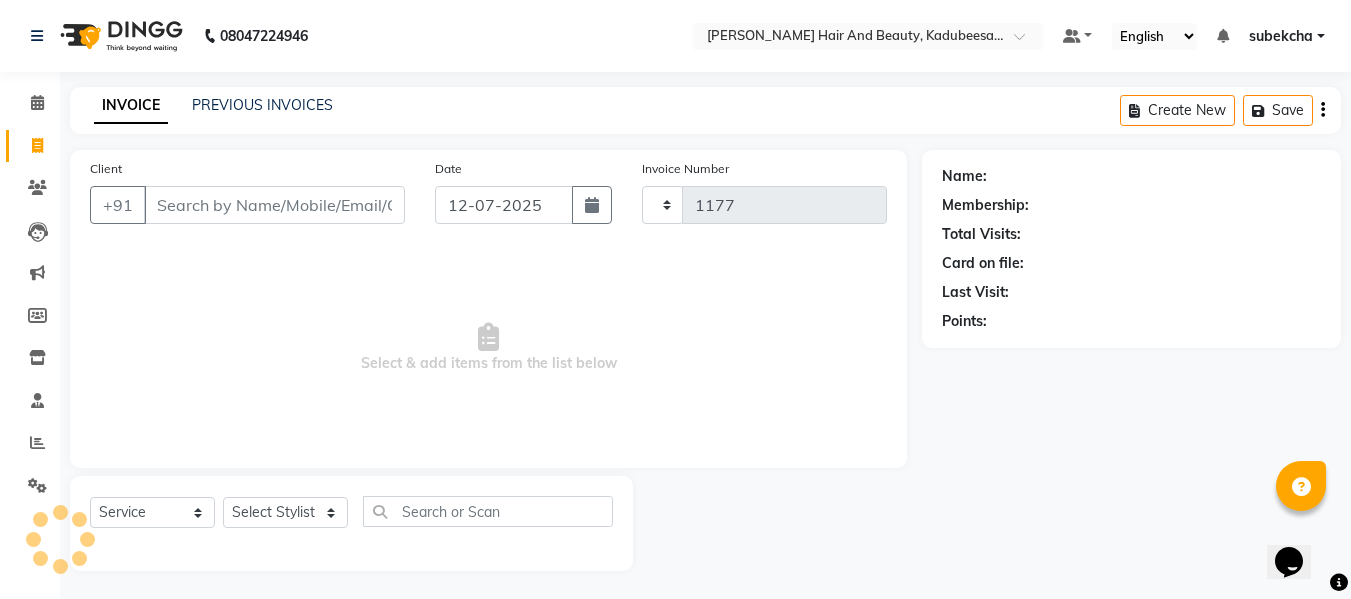 select on "7013" 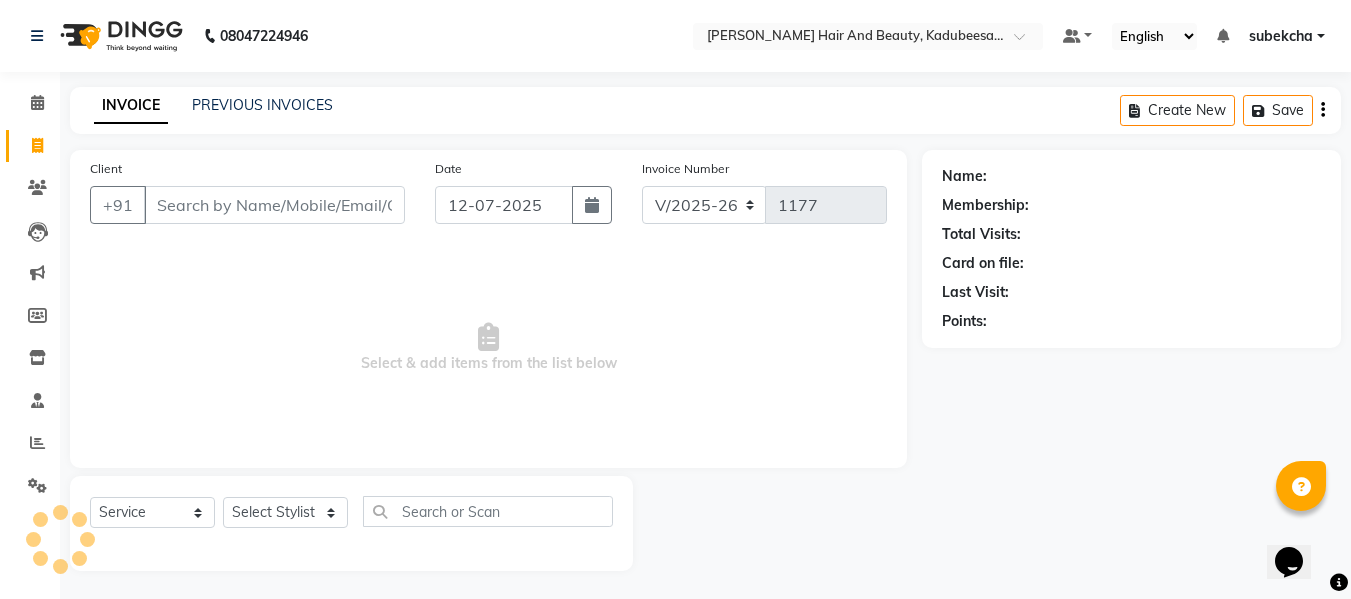 click on "Client" at bounding box center (274, 205) 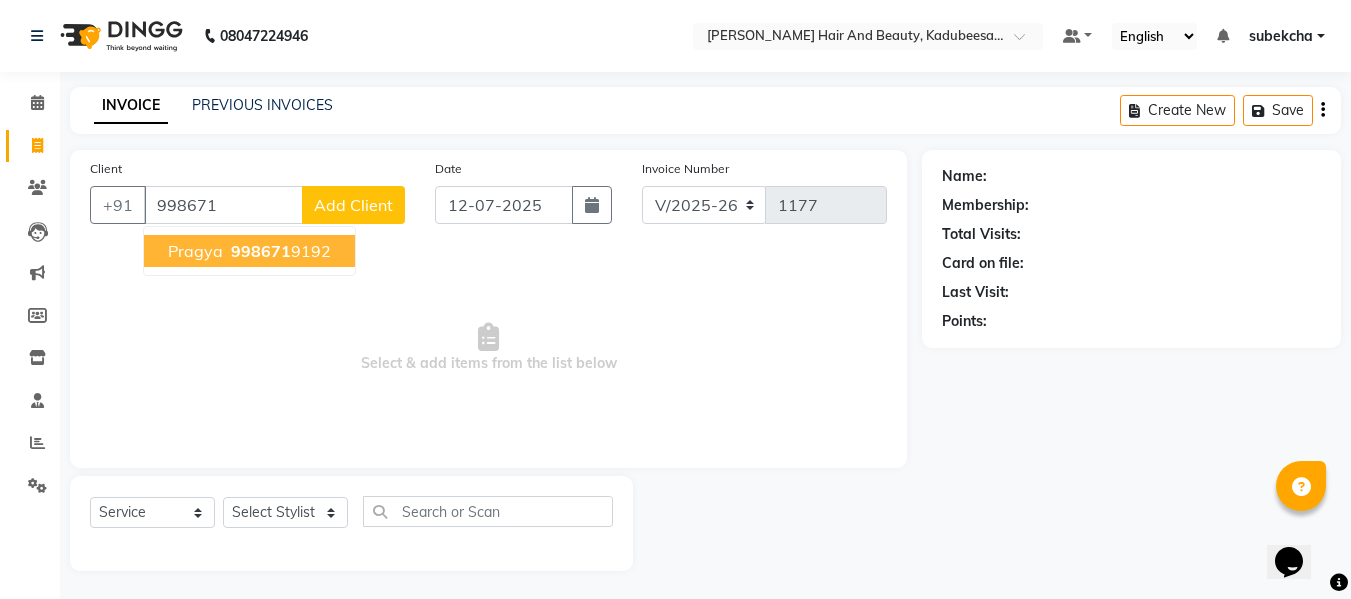 click on "998671" at bounding box center [261, 251] 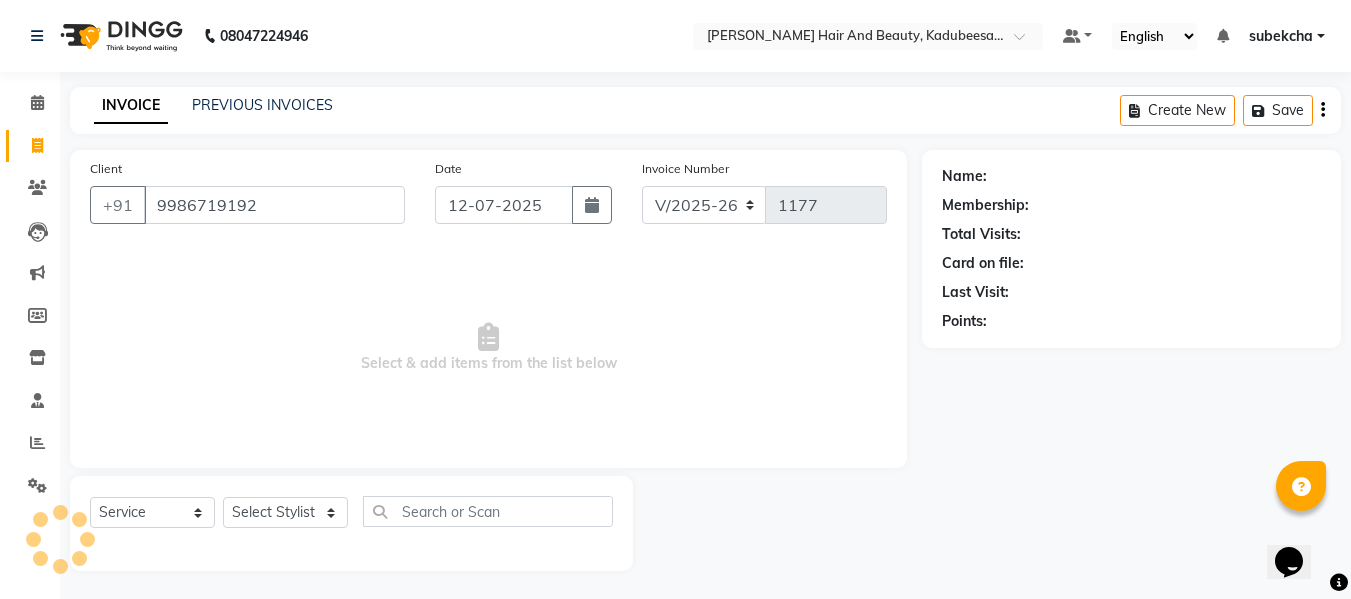 type on "9986719192" 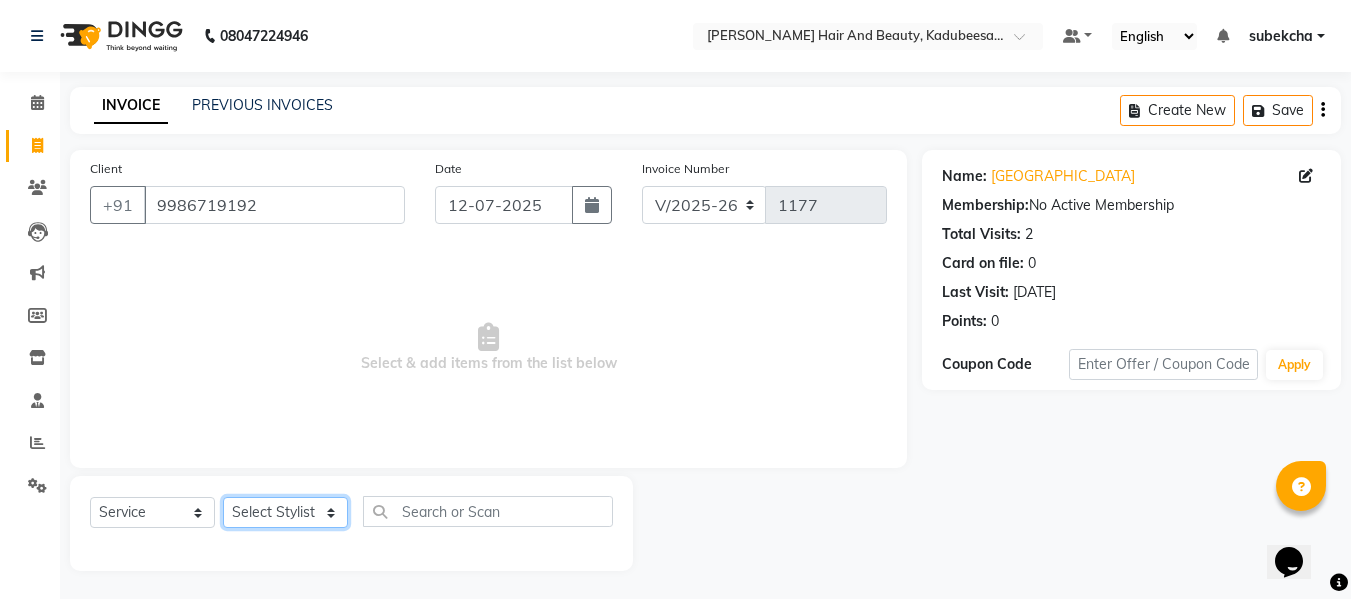 click on "Select Stylist aita [PERSON_NAME]  priyanka [PERSON_NAME] Salon Manager Sanit subekcha [PERSON_NAME]" 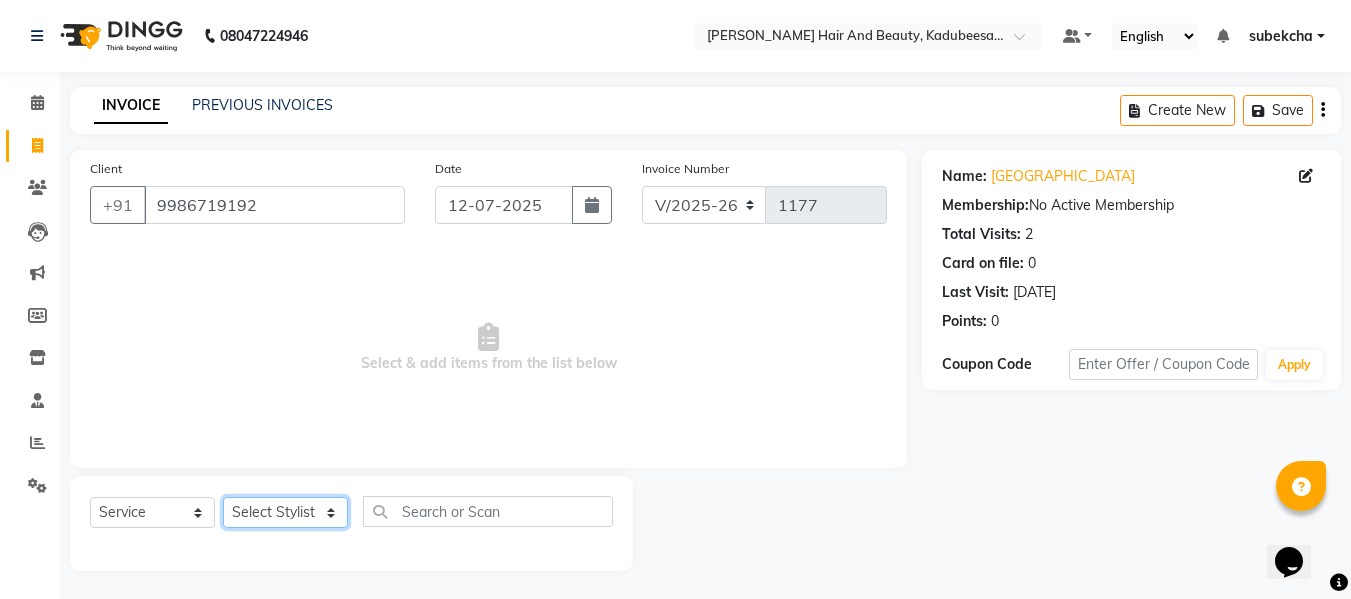 select on "79629" 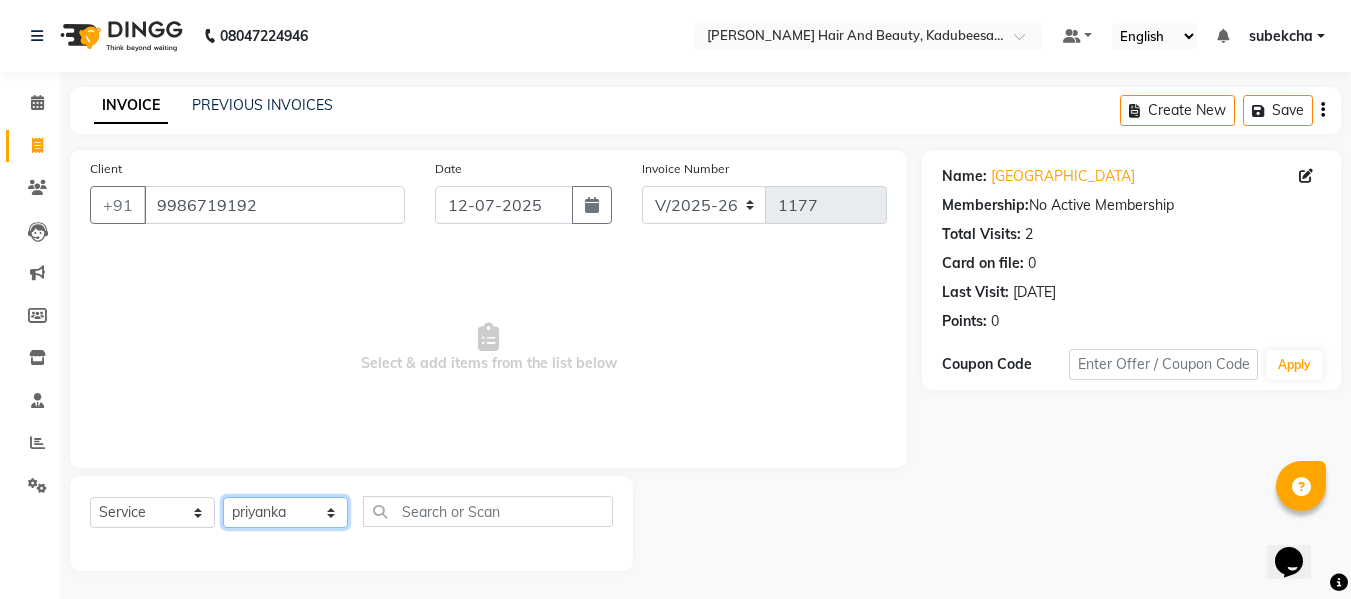 click on "Select Stylist aita [PERSON_NAME]  priyanka [PERSON_NAME] Salon Manager Sanit subekcha [PERSON_NAME]" 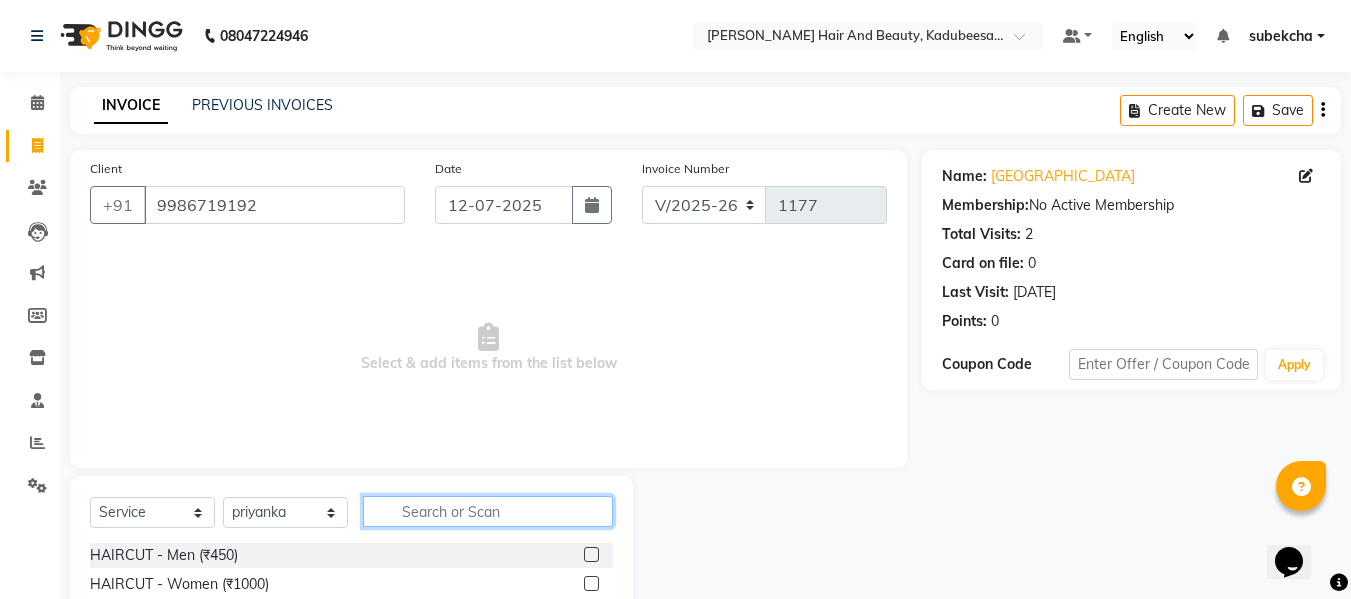 click 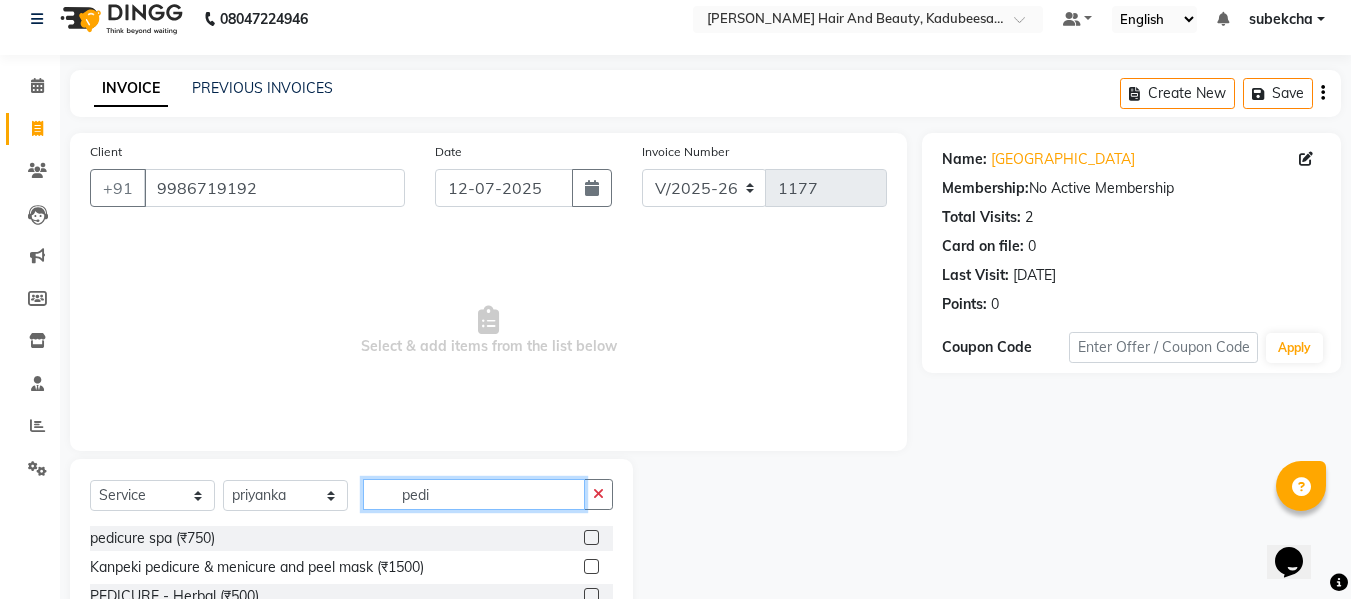 scroll, scrollTop: 162, scrollLeft: 0, axis: vertical 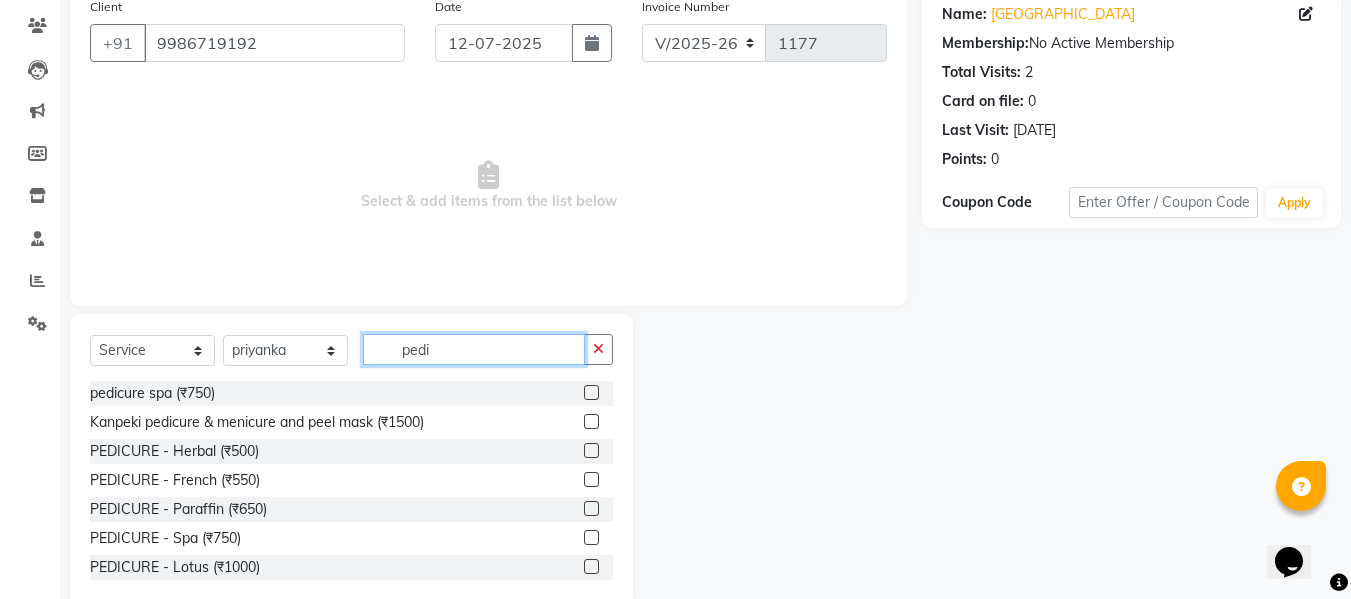 type on "pedi" 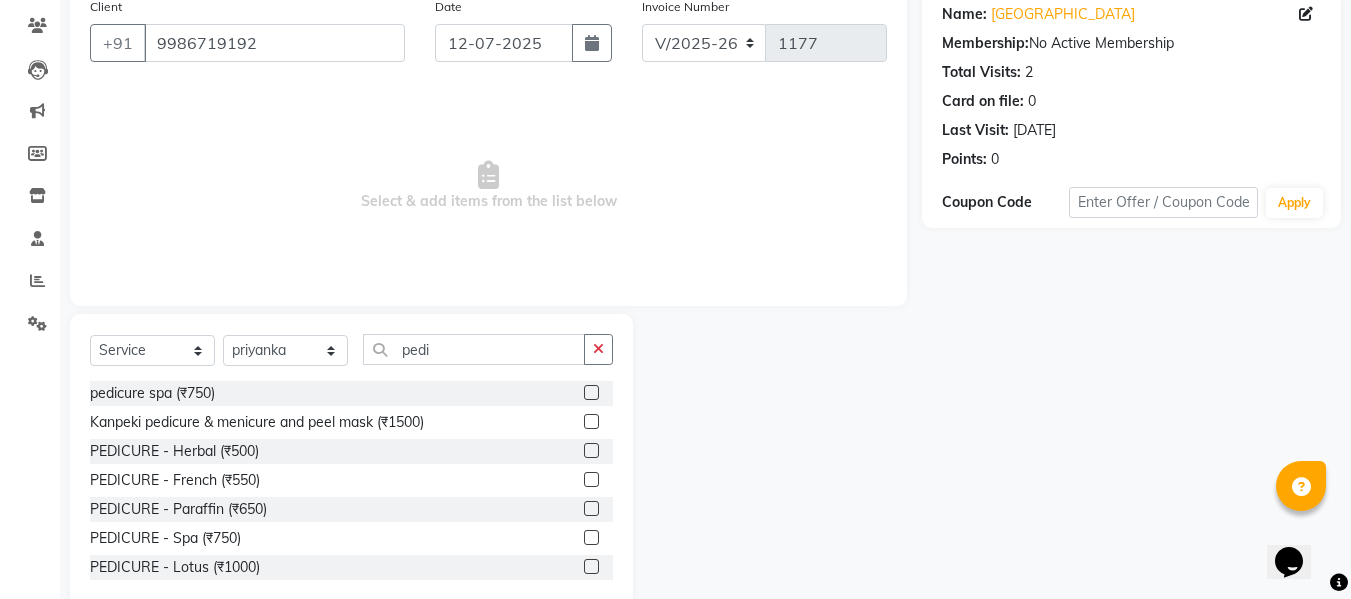 click 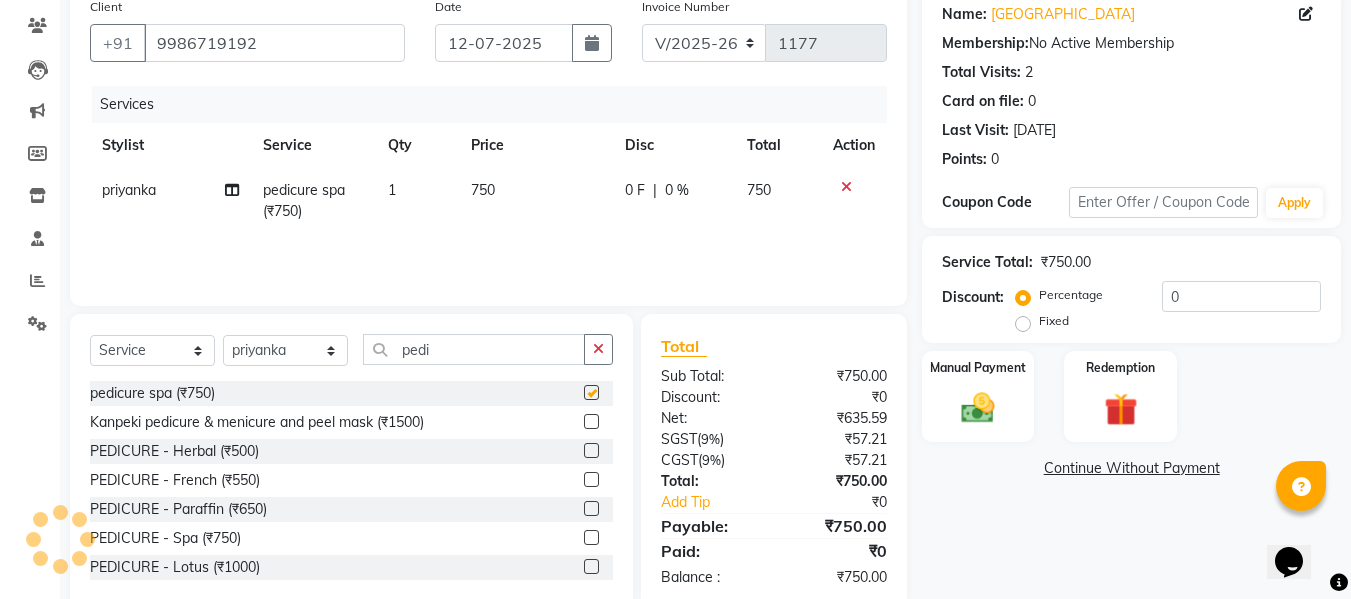 checkbox on "false" 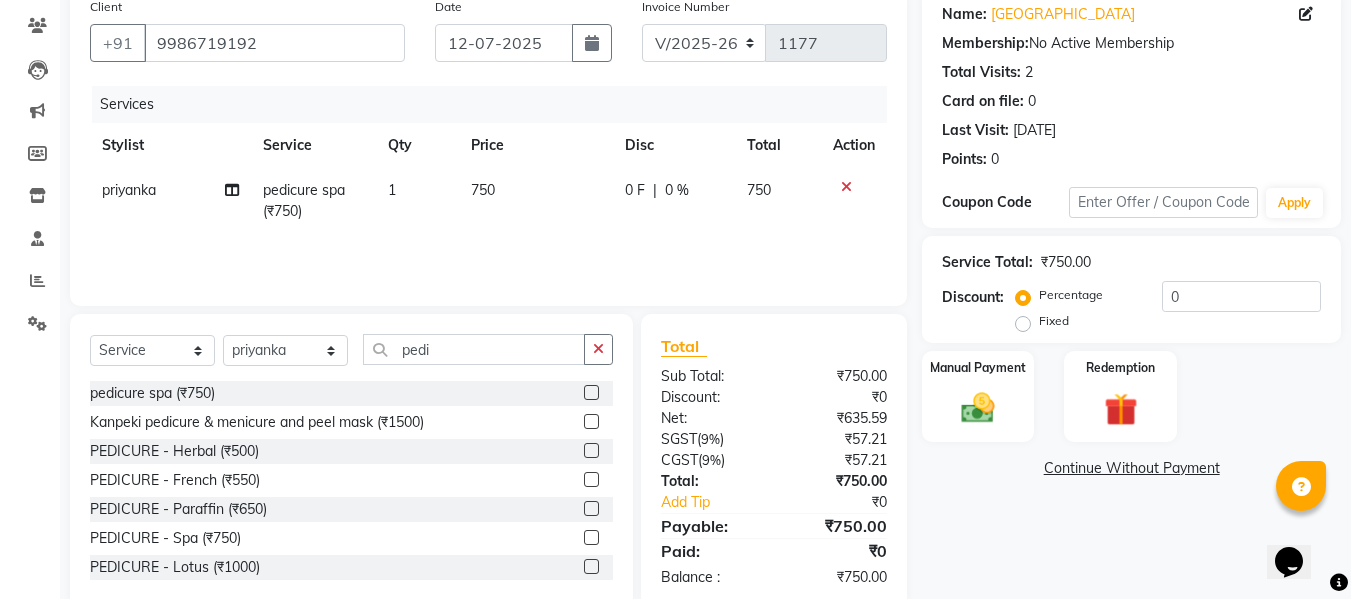 scroll, scrollTop: 199, scrollLeft: 0, axis: vertical 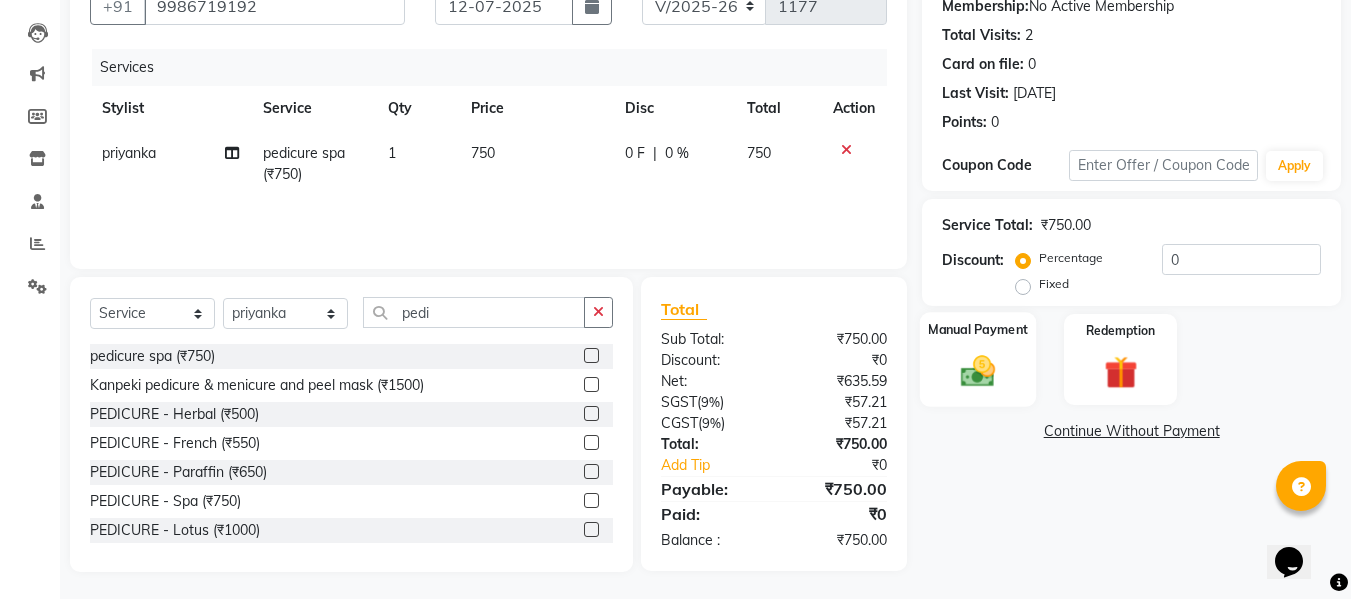 click 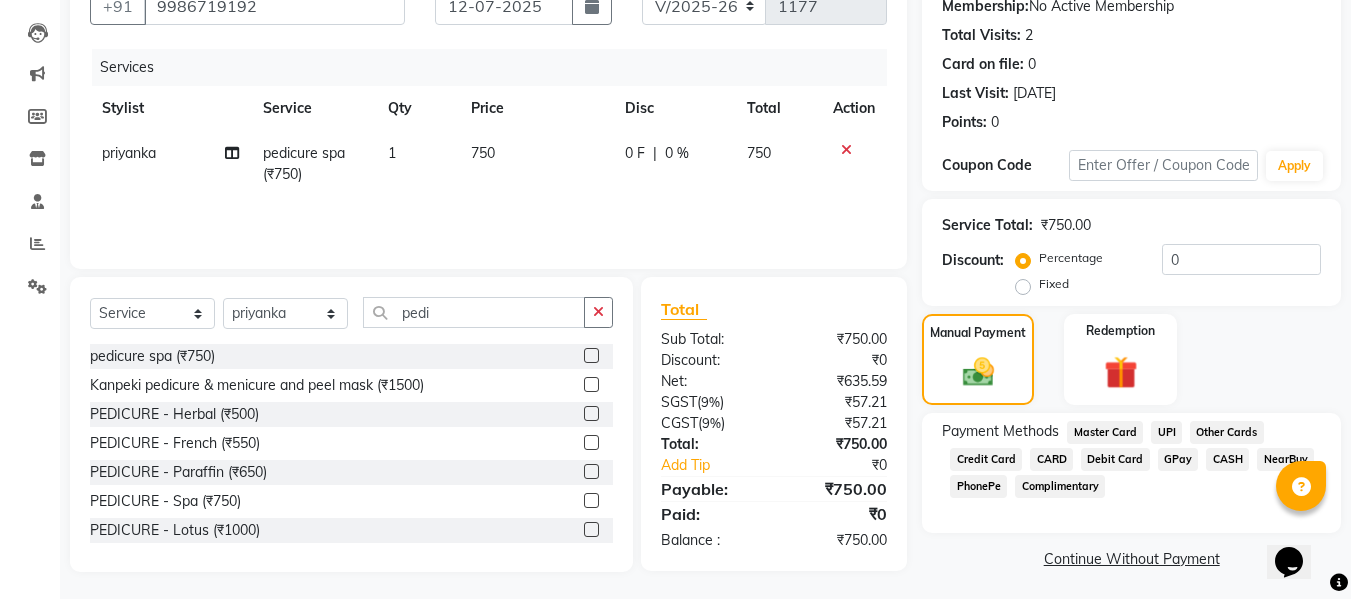 scroll, scrollTop: 204, scrollLeft: 0, axis: vertical 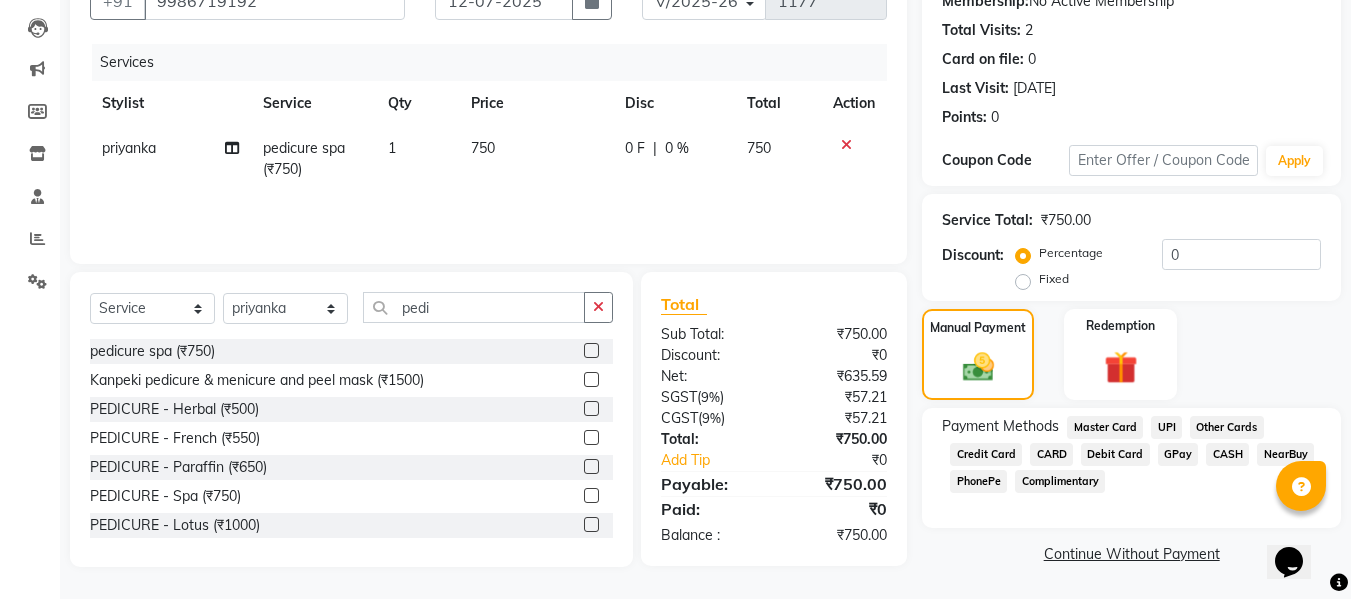 click on "UPI" 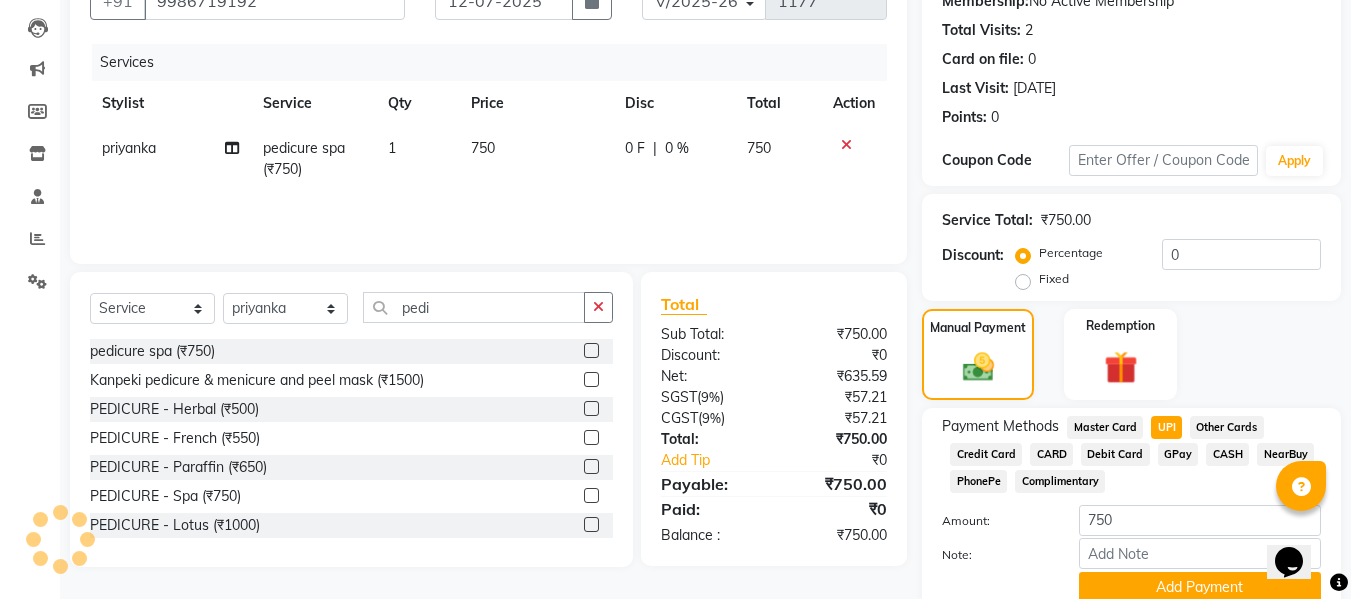 scroll, scrollTop: 287, scrollLeft: 0, axis: vertical 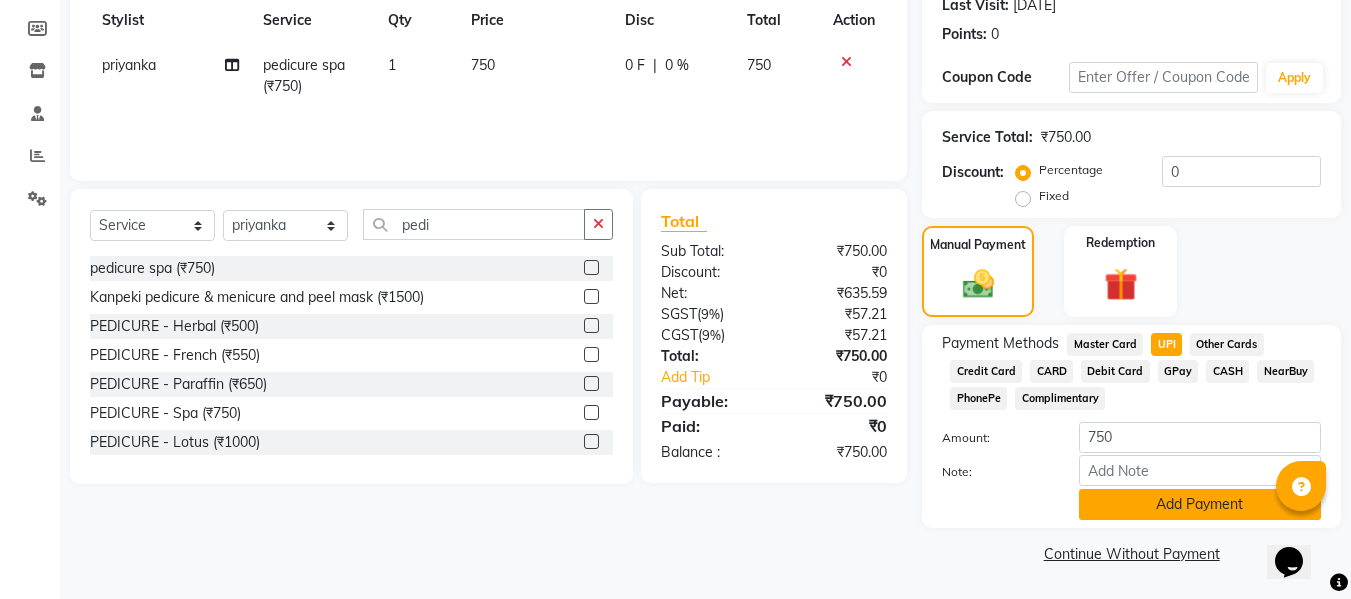 click on "Add Payment" 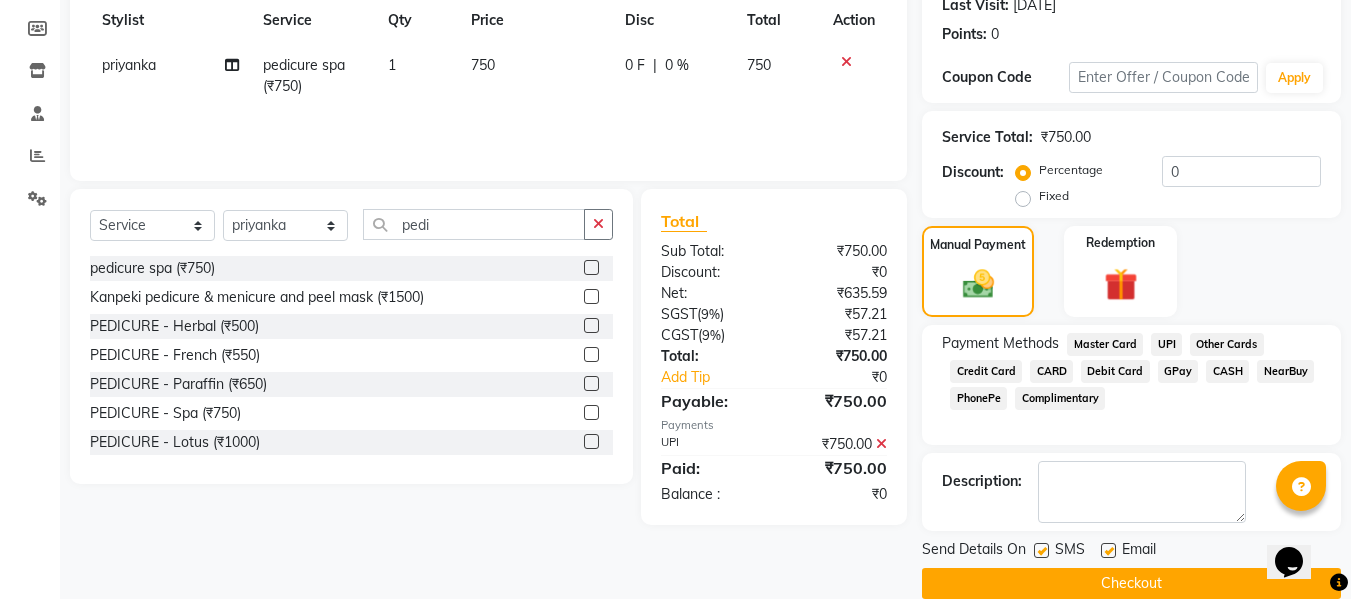 click 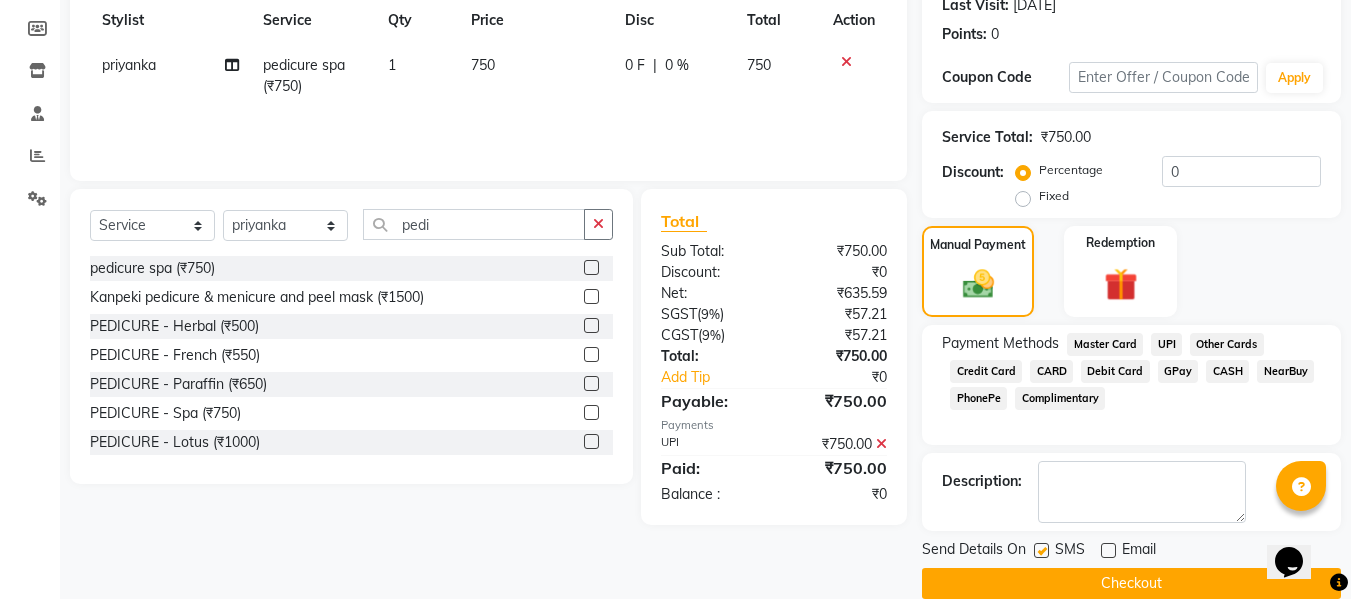 click on "Checkout" 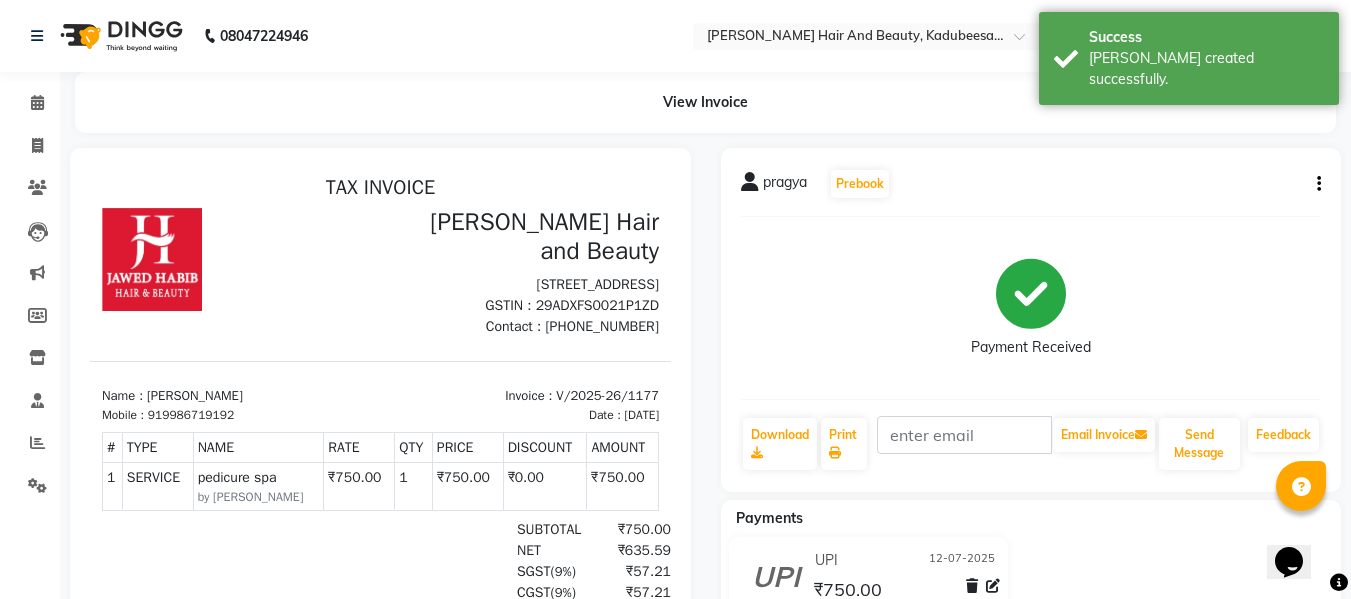 scroll, scrollTop: 0, scrollLeft: 0, axis: both 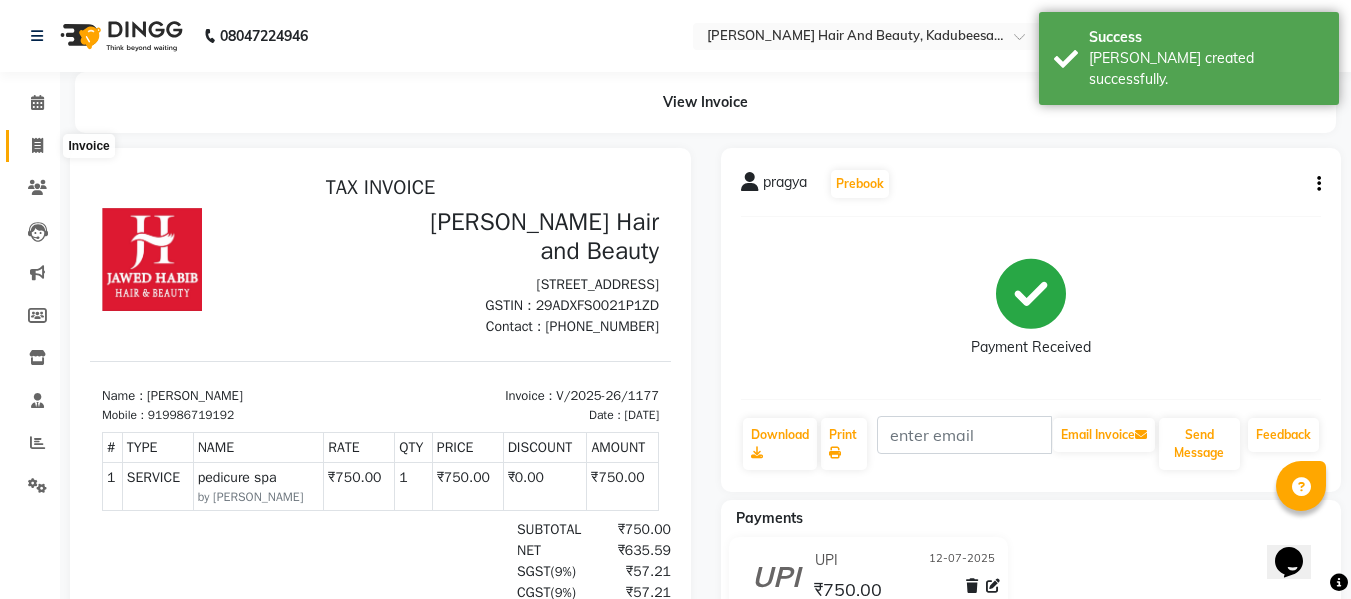 click 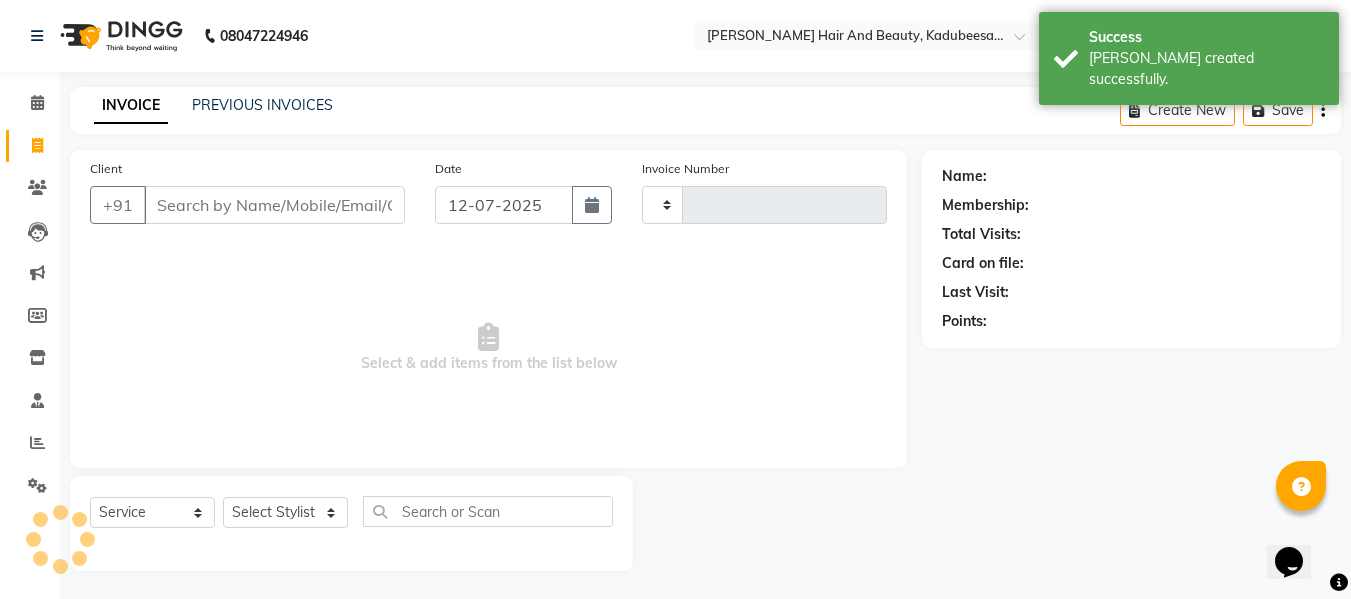 scroll, scrollTop: 2, scrollLeft: 0, axis: vertical 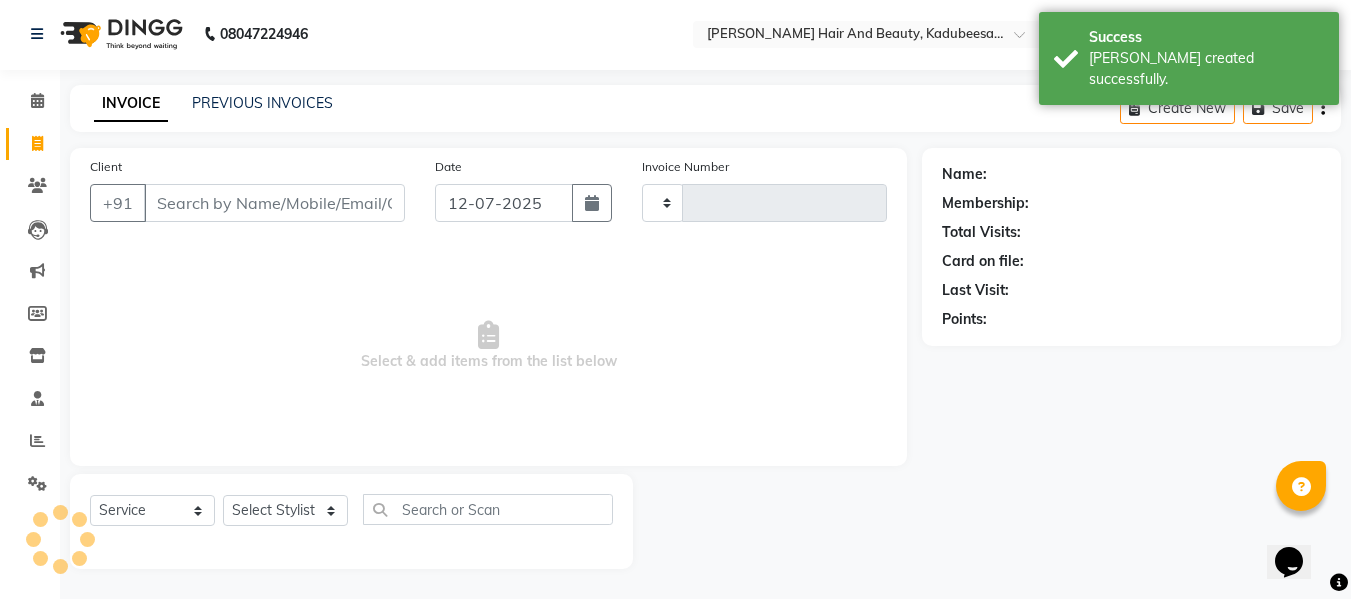 type on "1178" 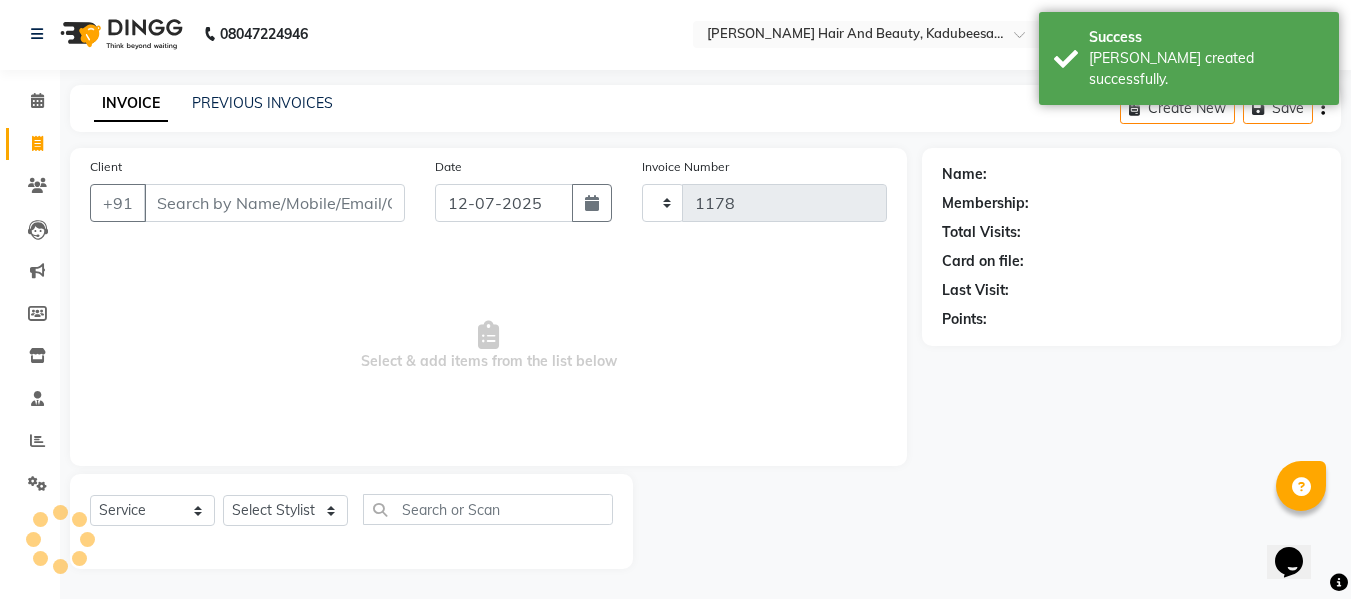 select on "7013" 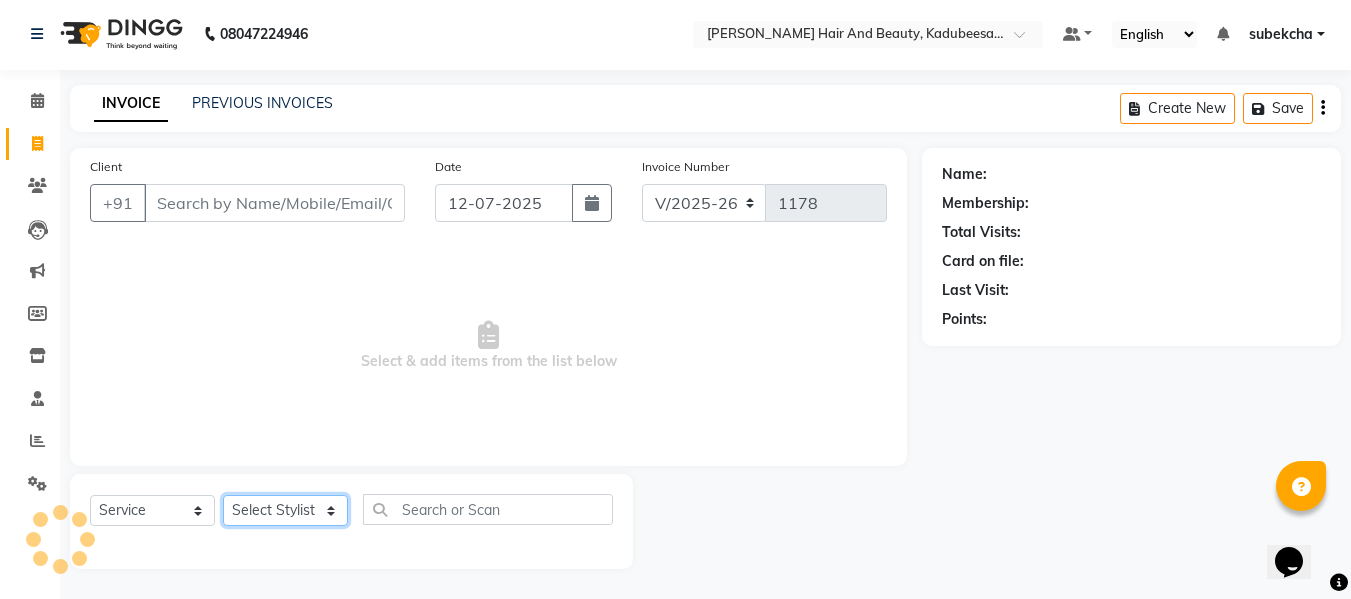 click on "Select Stylist aita [PERSON_NAME]  priyanka [PERSON_NAME] Salon Manager Sanit subekcha [PERSON_NAME]" 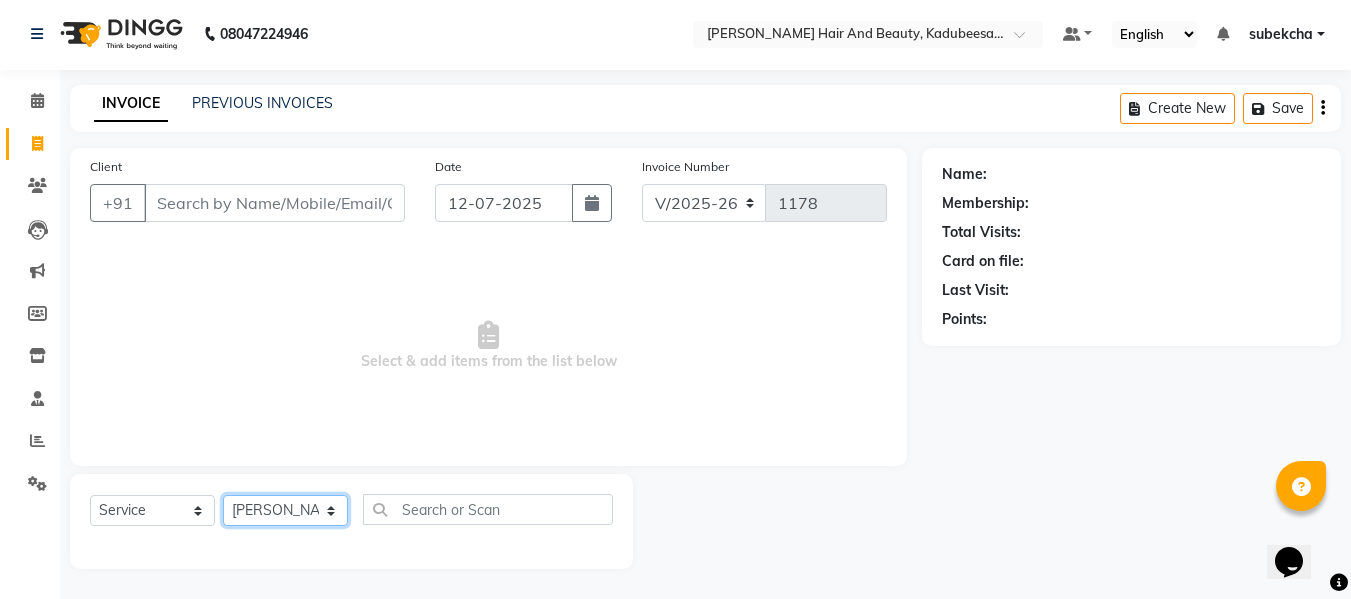 click on "Select Stylist aita [PERSON_NAME]  priyanka [PERSON_NAME] Salon Manager Sanit subekcha [PERSON_NAME]" 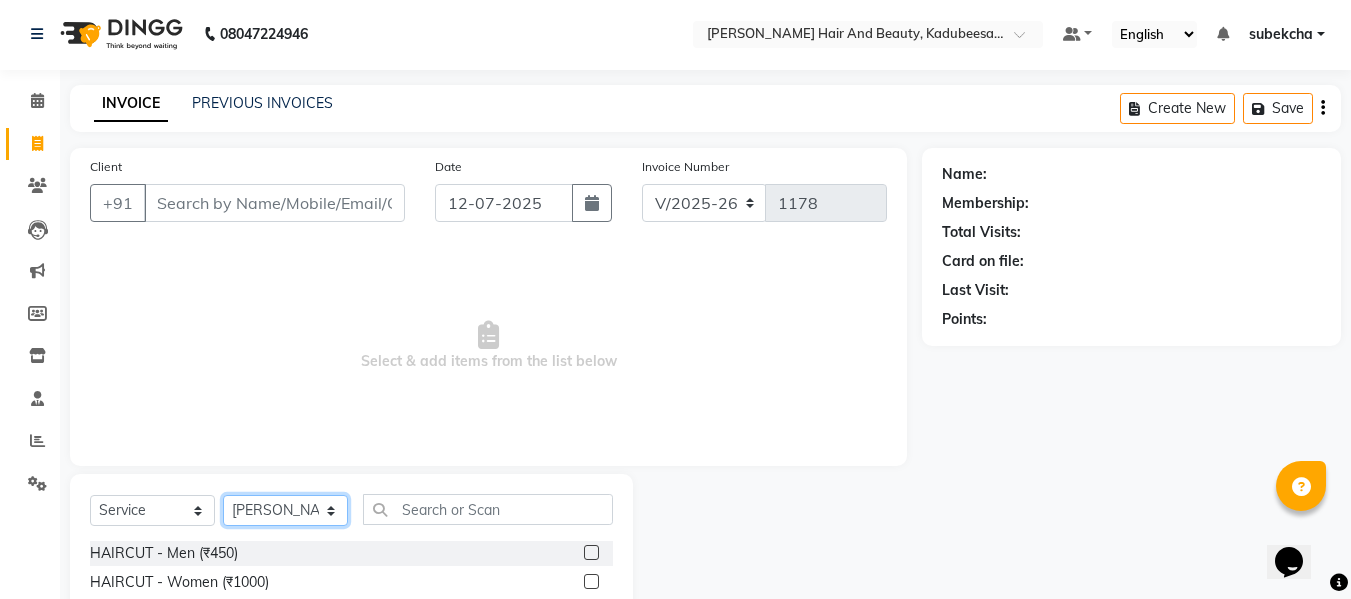 click on "Select Stylist aita [PERSON_NAME]  priyanka [PERSON_NAME] Salon Manager Sanit subekcha [PERSON_NAME]" 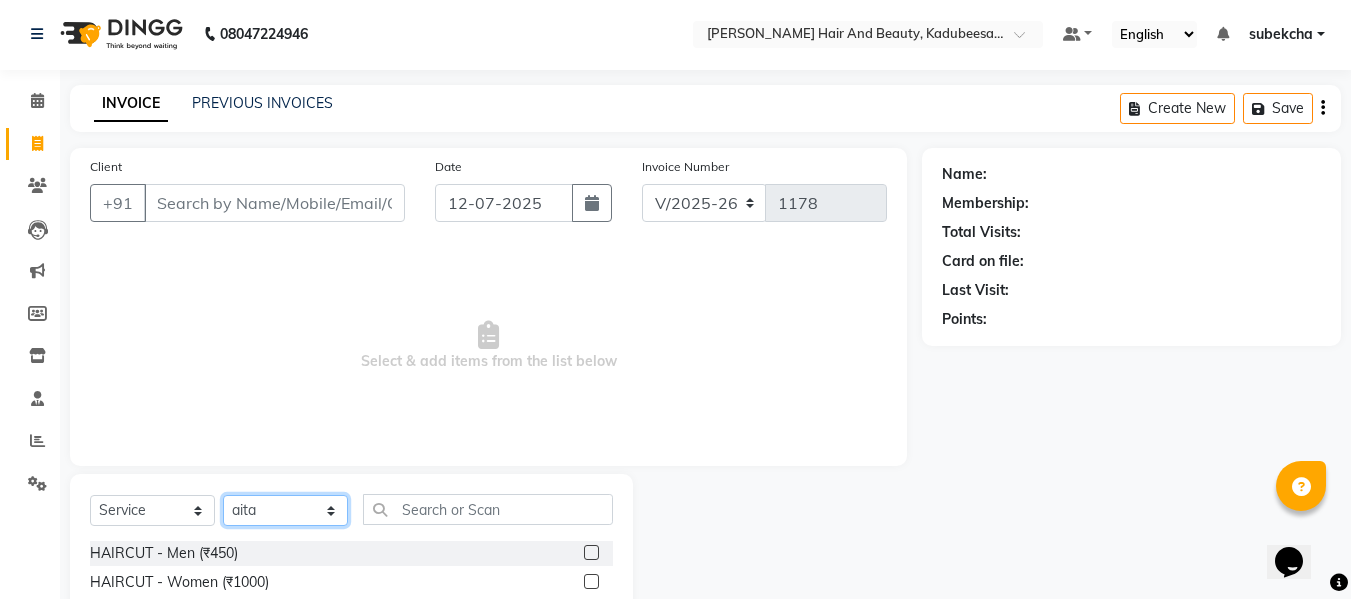 click on "Select Stylist aita [PERSON_NAME]  priyanka [PERSON_NAME] Salon Manager Sanit subekcha [PERSON_NAME]" 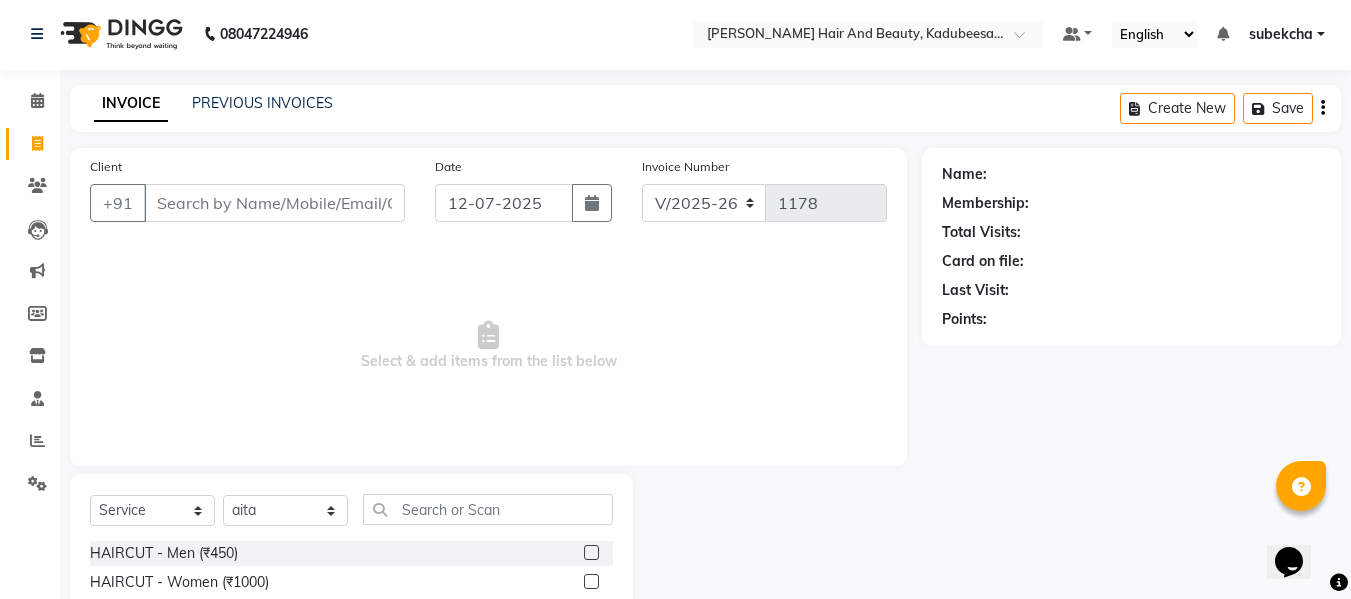 click 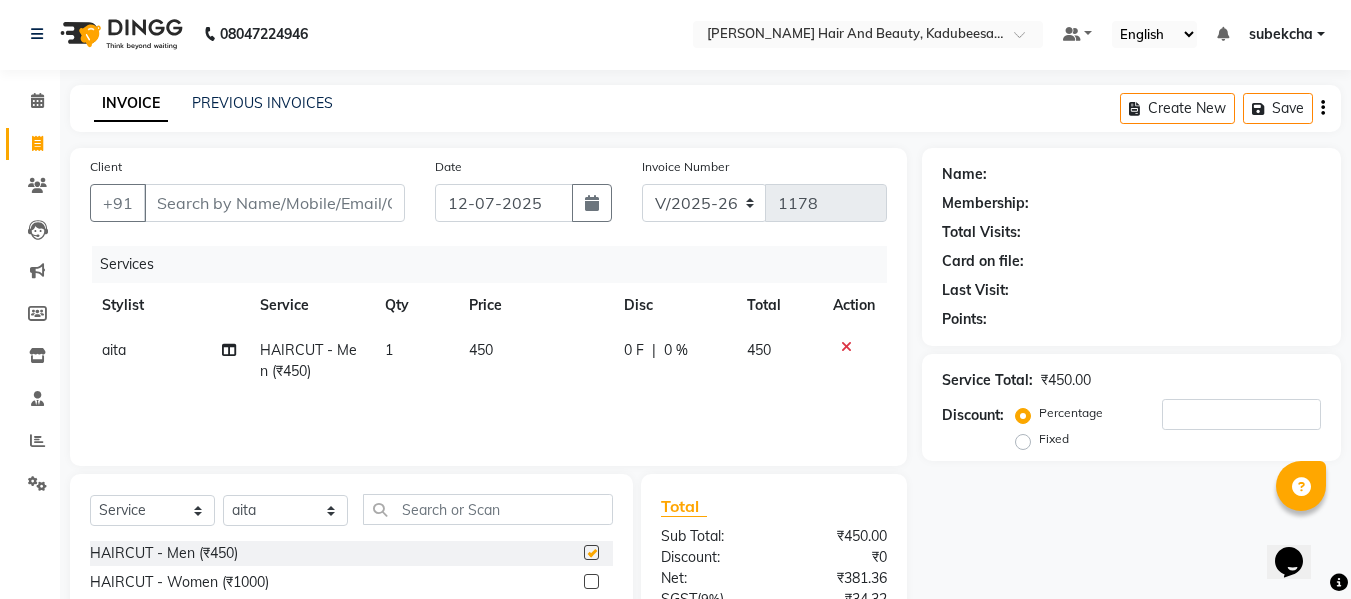 checkbox on "false" 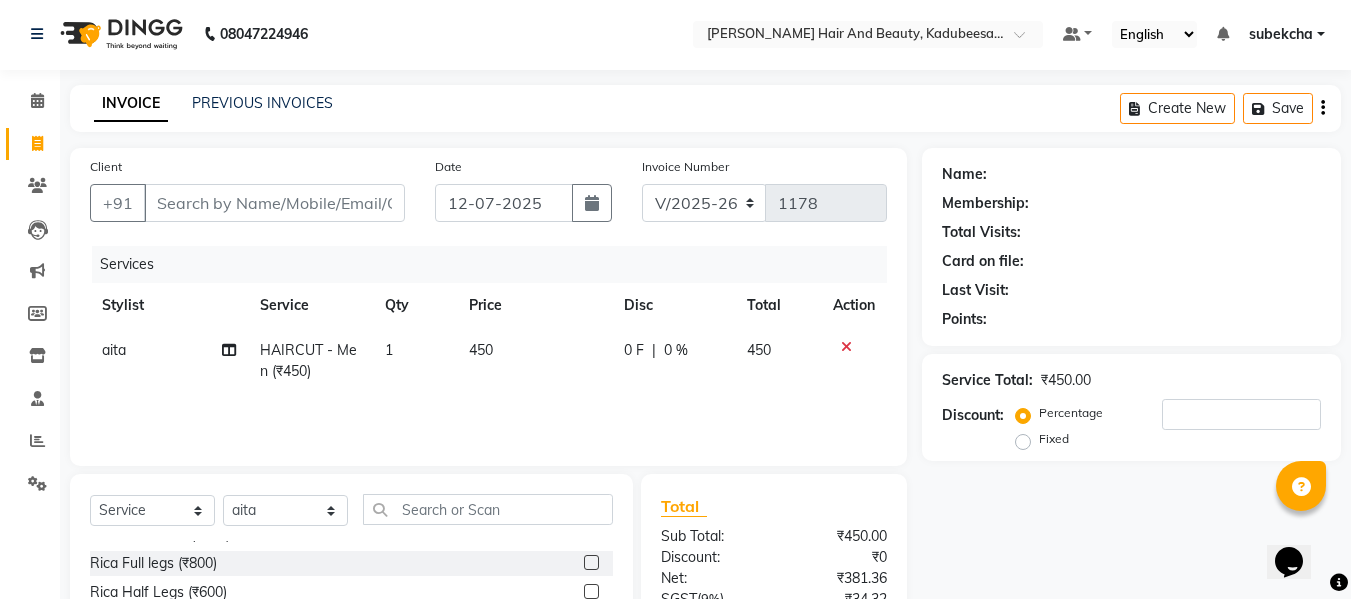 scroll, scrollTop: 500, scrollLeft: 0, axis: vertical 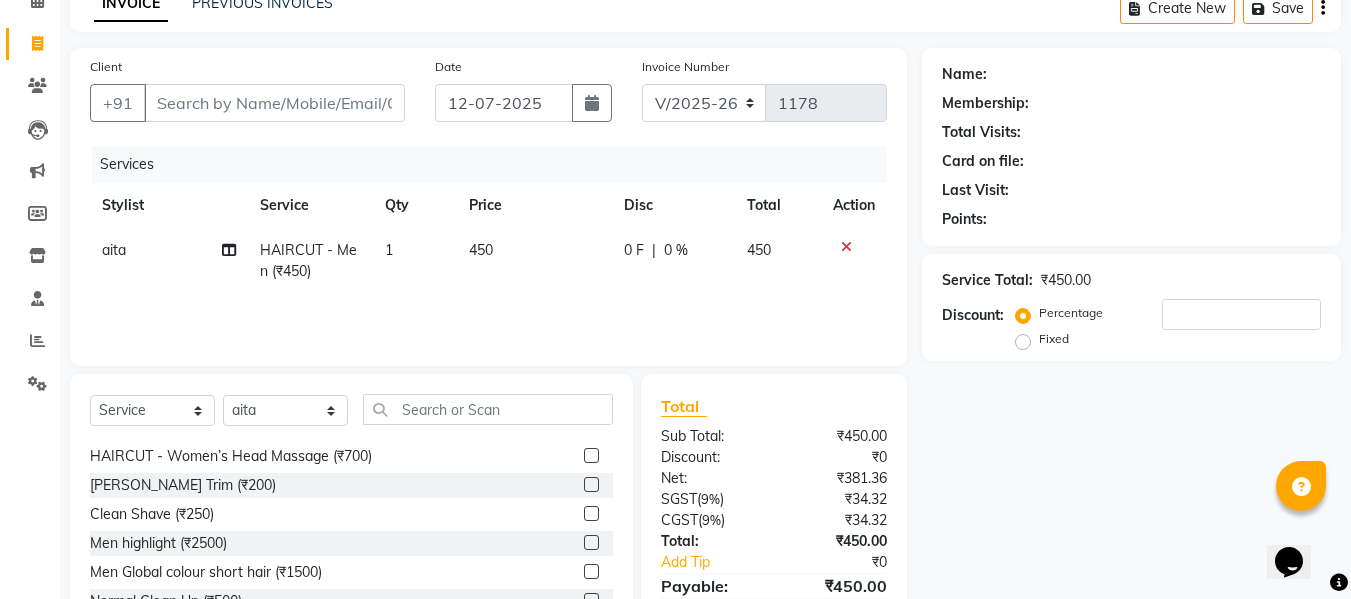 click 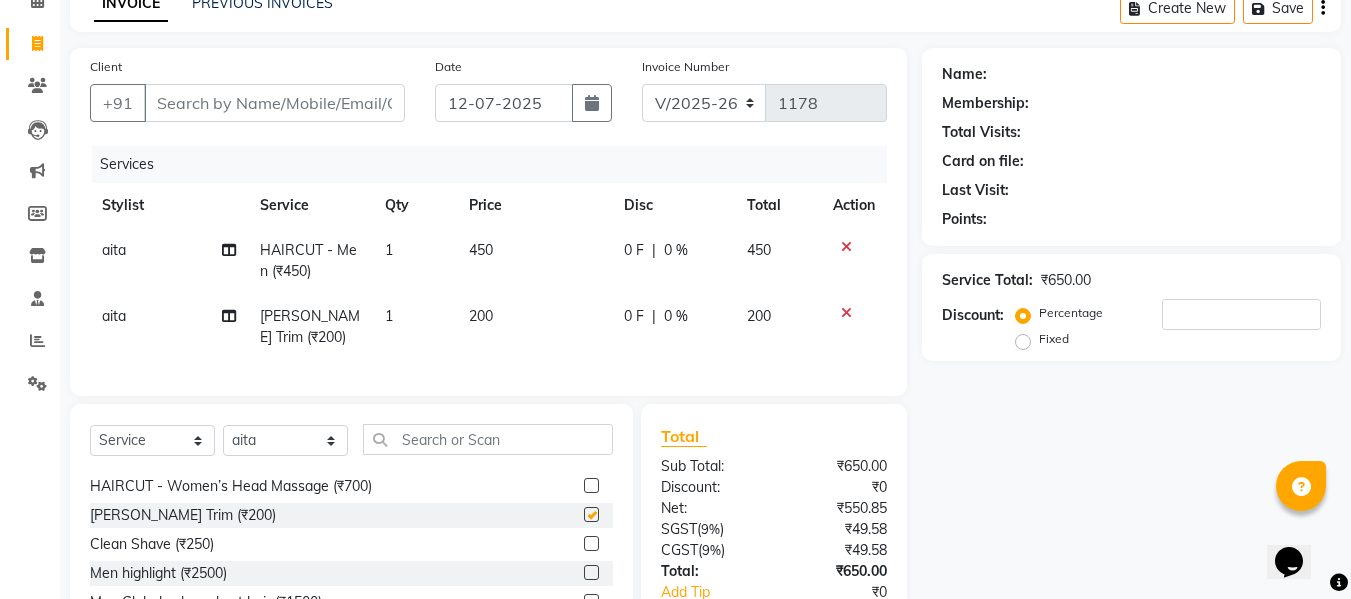 checkbox on "false" 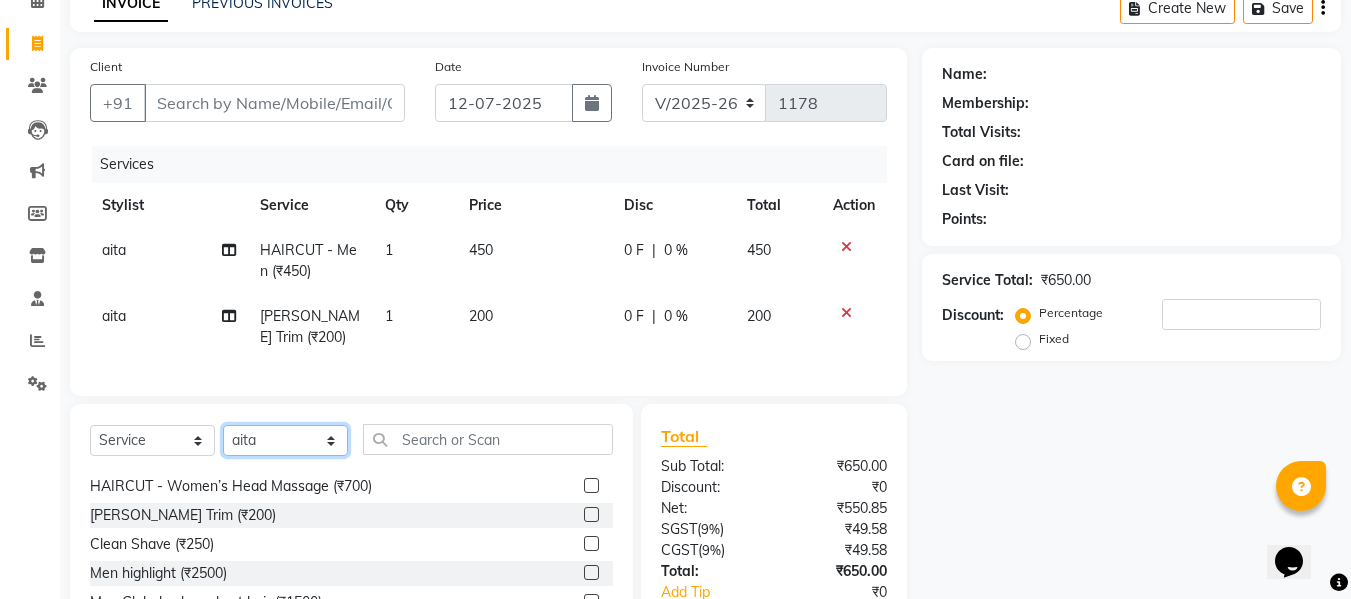 click on "Select Stylist aita [PERSON_NAME]  priyanka [PERSON_NAME] Salon Manager Sanit subekcha [PERSON_NAME]" 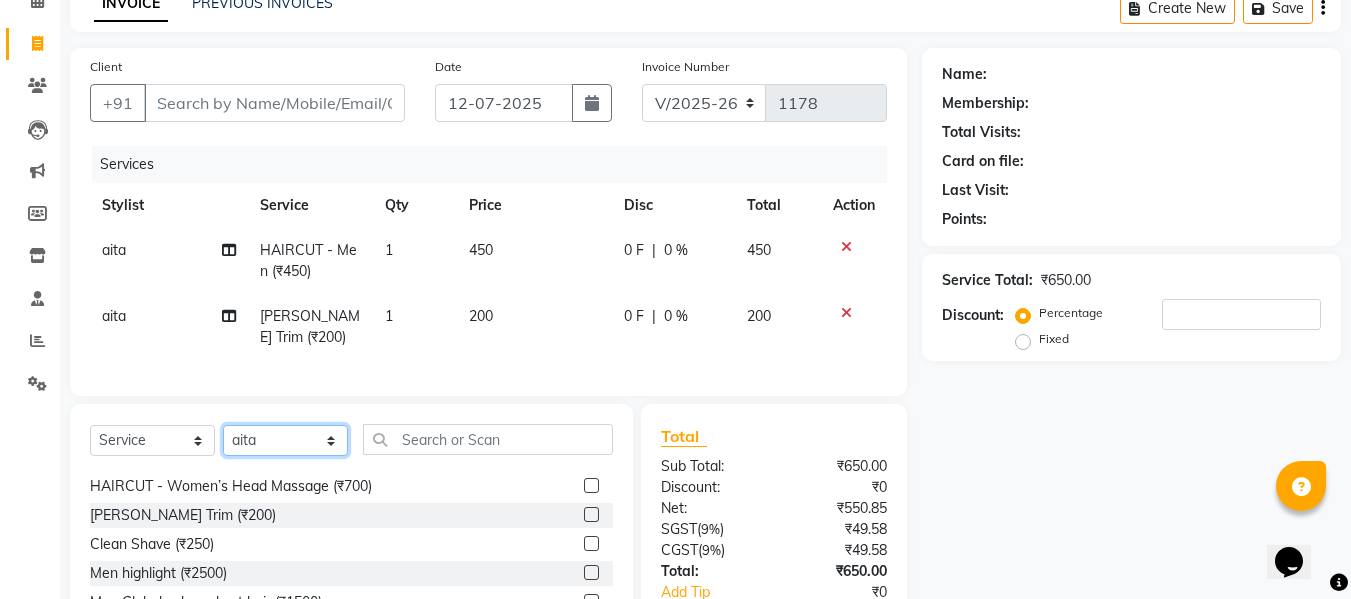 select on "82349" 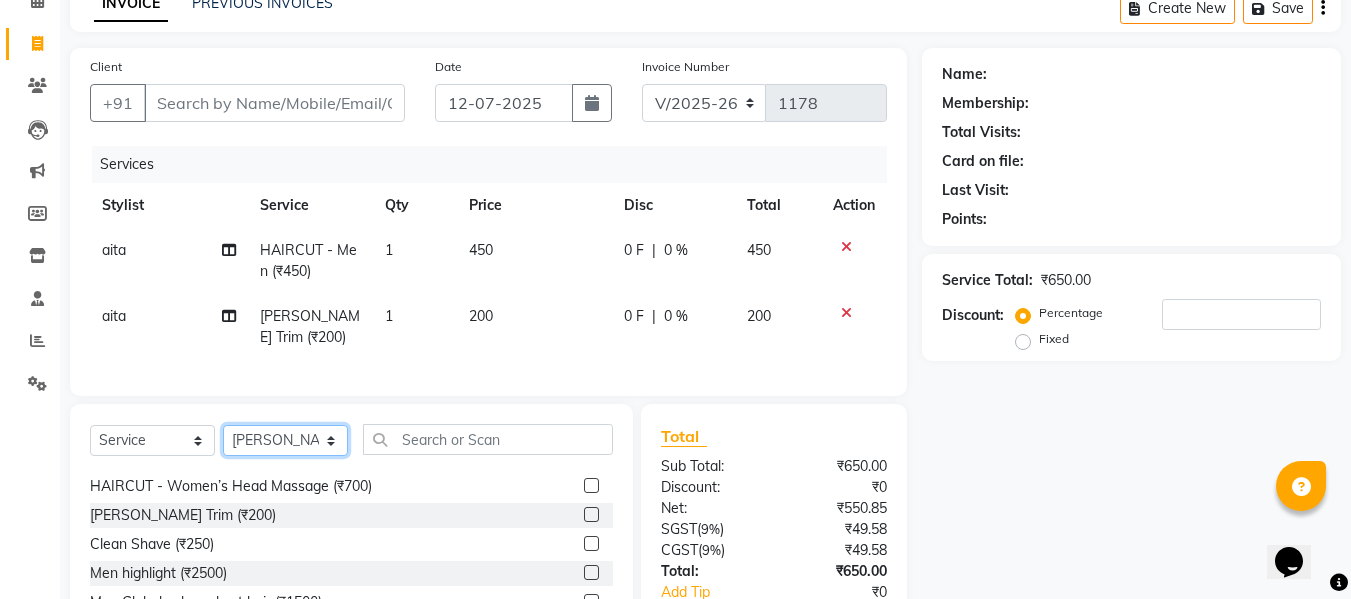 click on "Select Stylist aita [PERSON_NAME]  priyanka [PERSON_NAME] Salon Manager Sanit subekcha [PERSON_NAME]" 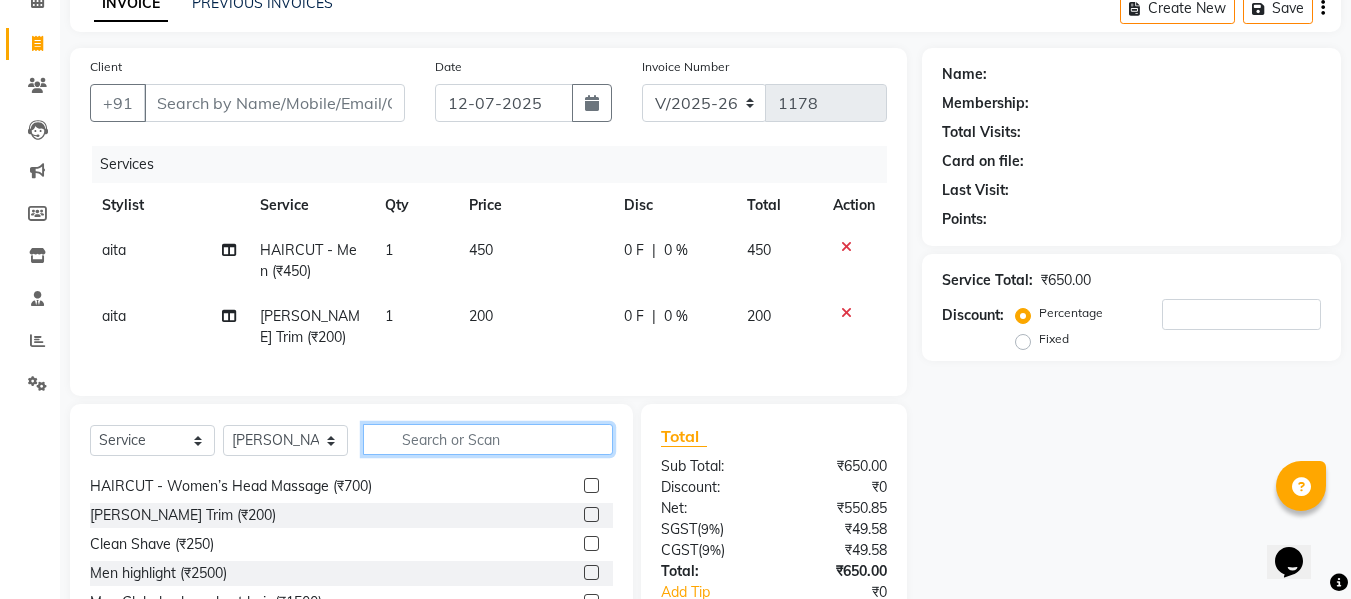 click 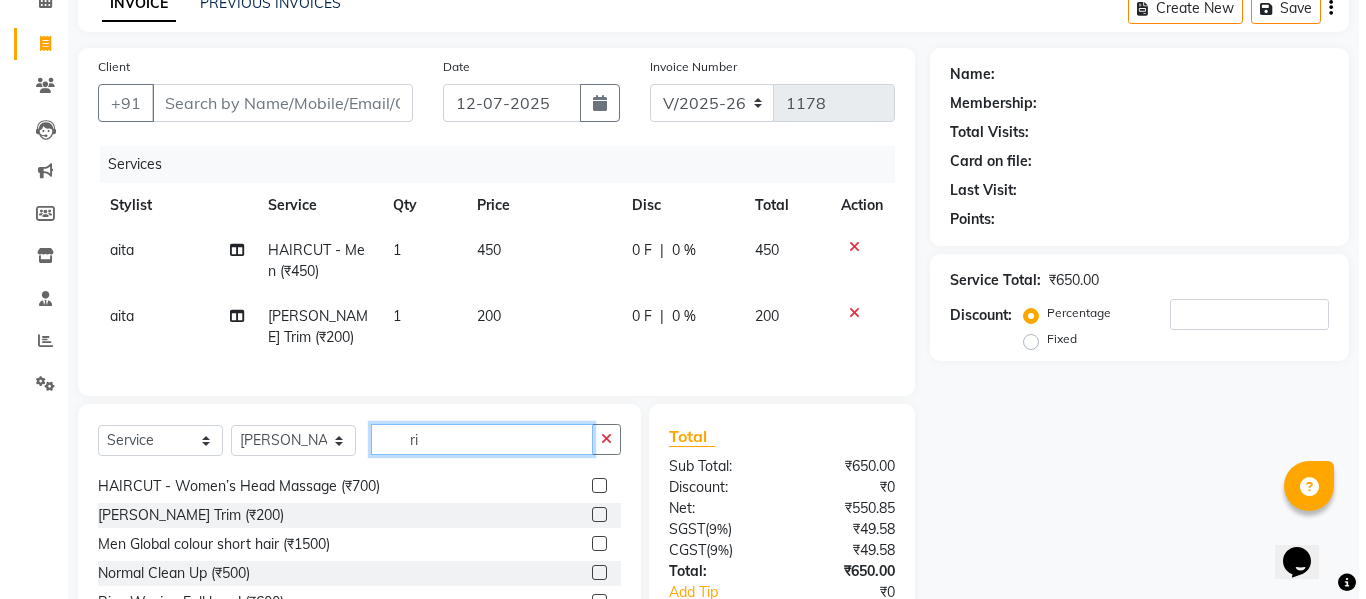 scroll, scrollTop: 0, scrollLeft: 0, axis: both 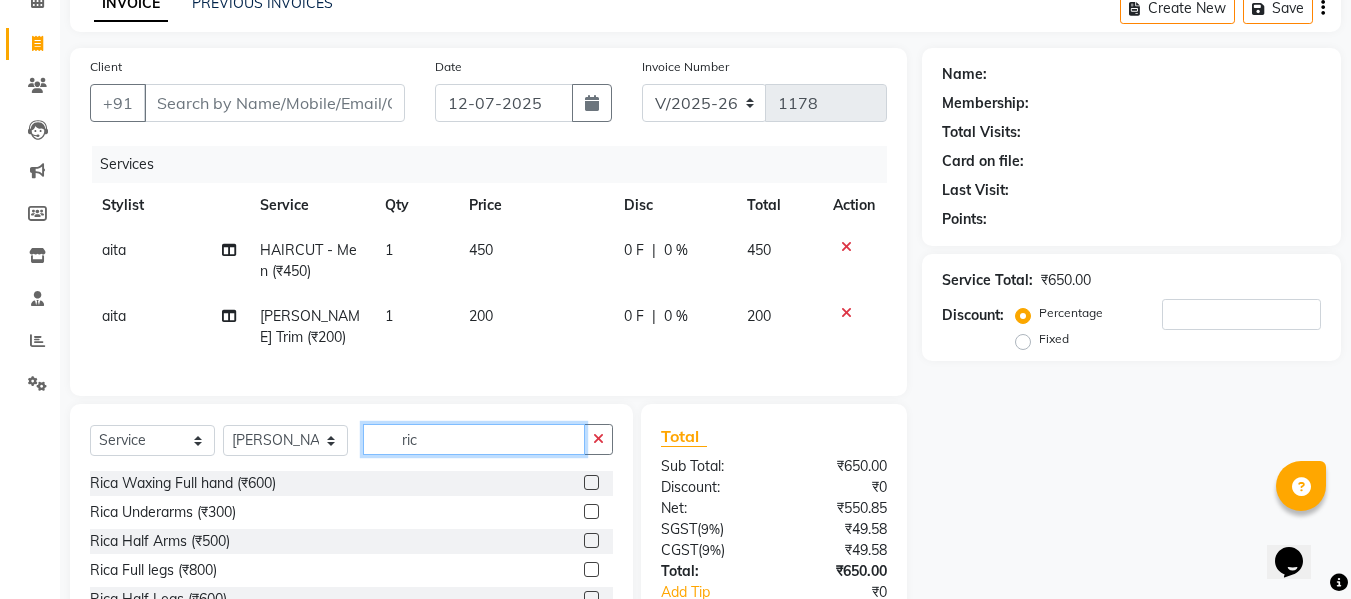 type on "ric" 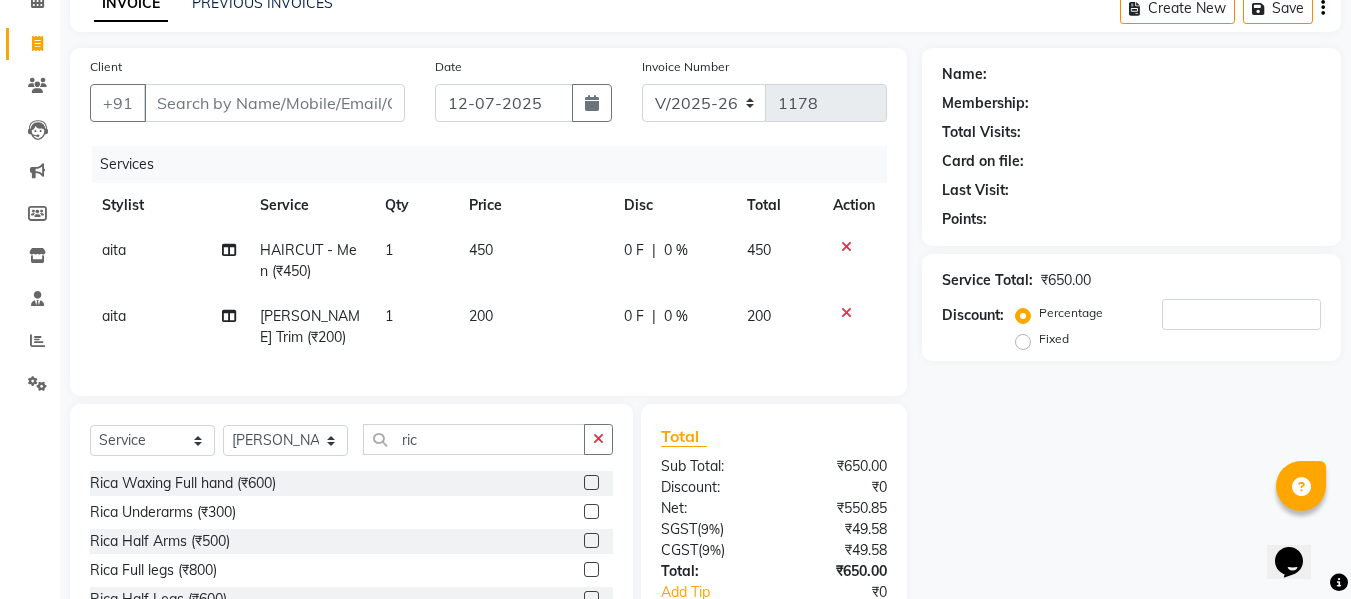 click 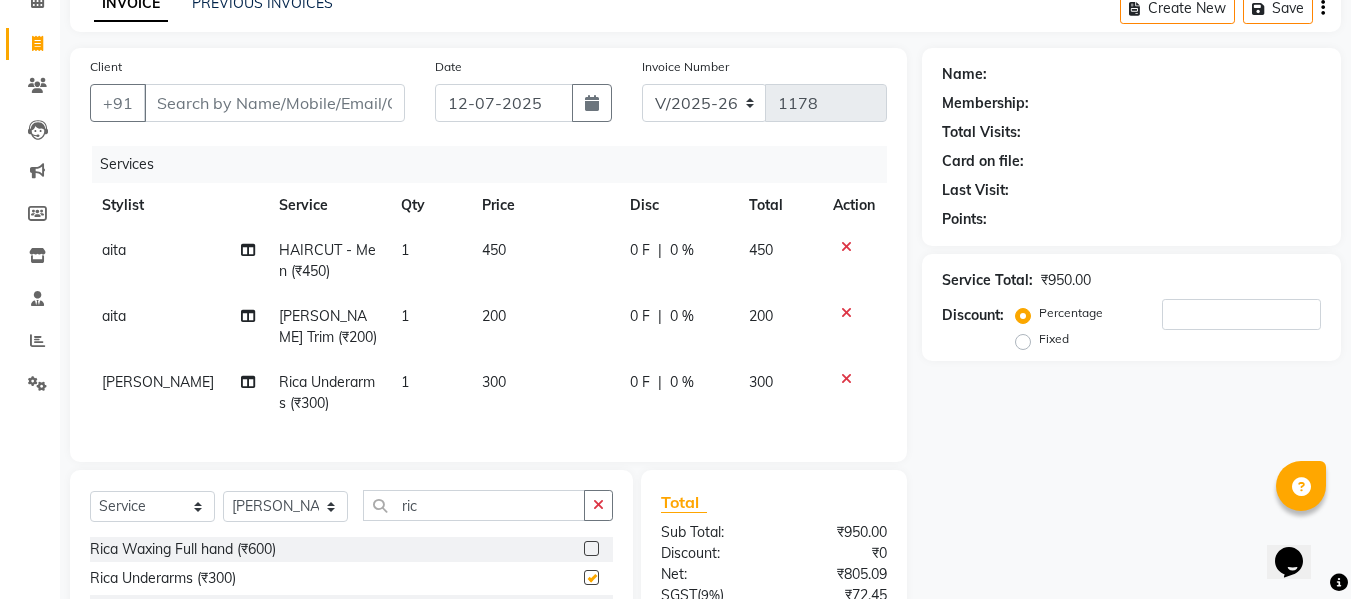 checkbox on "false" 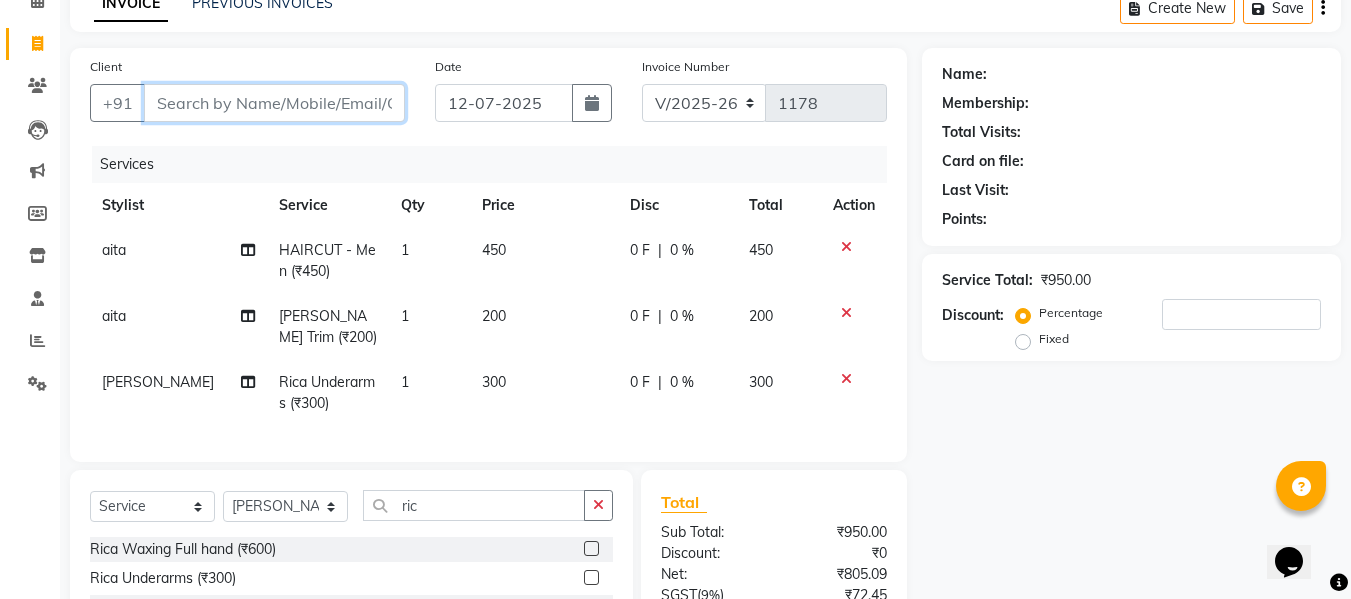 click on "Client" at bounding box center (274, 103) 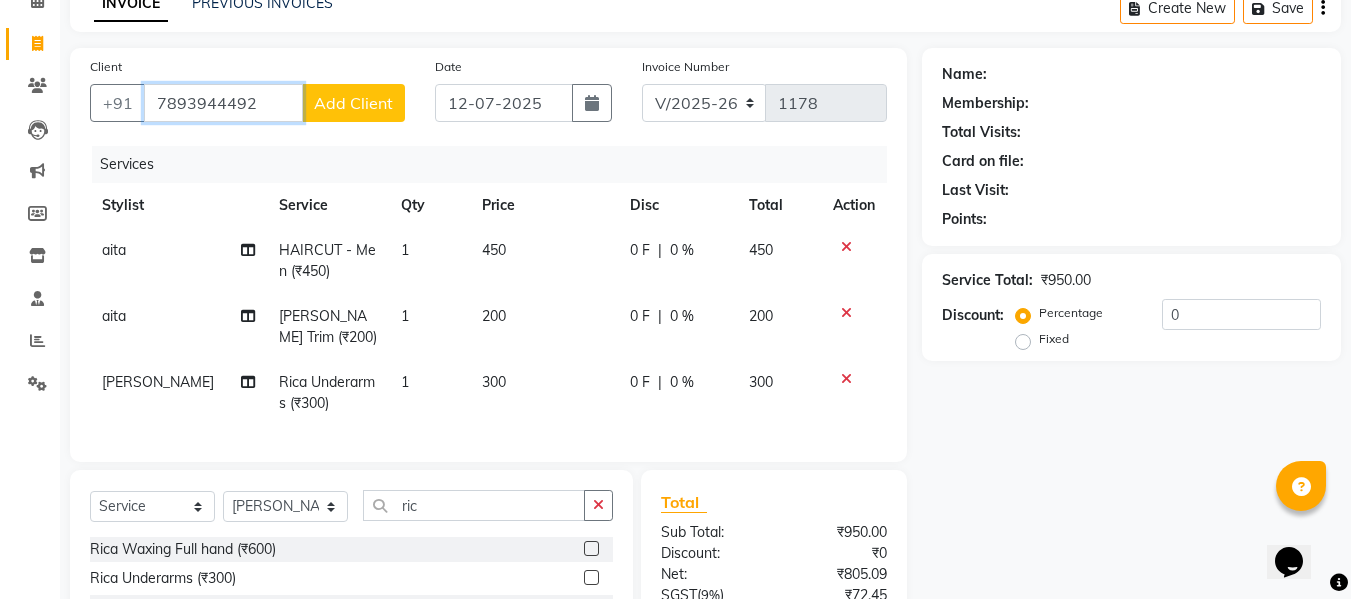 type on "7893944492" 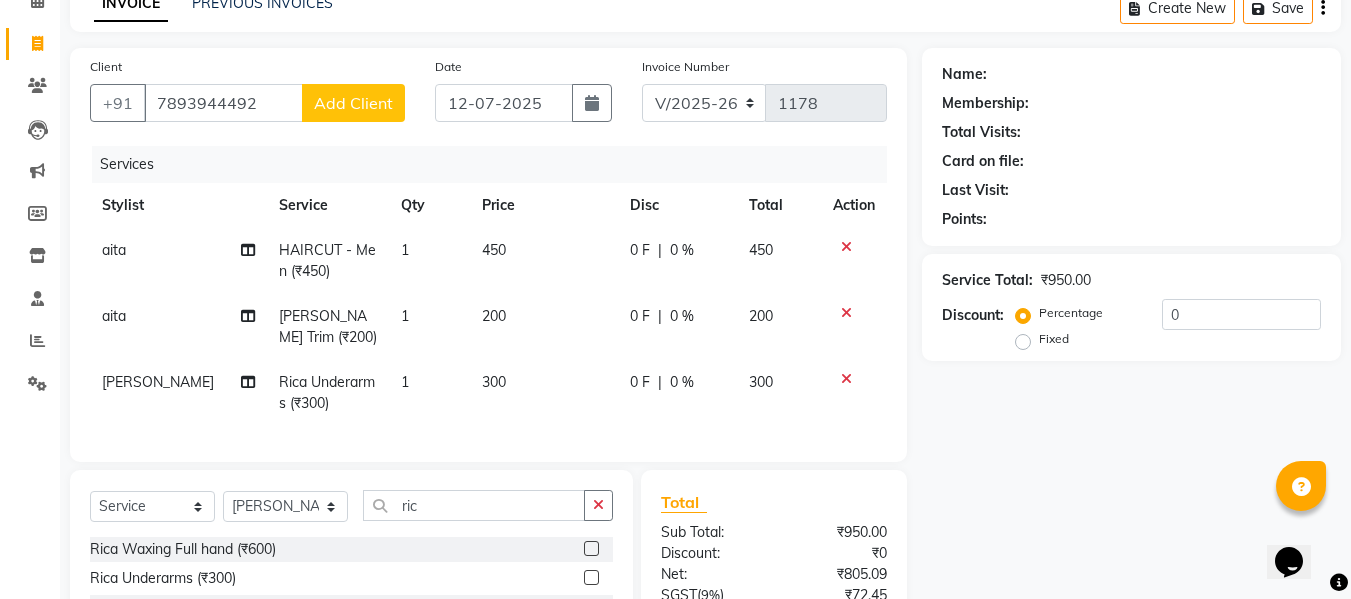click on "Add Client" 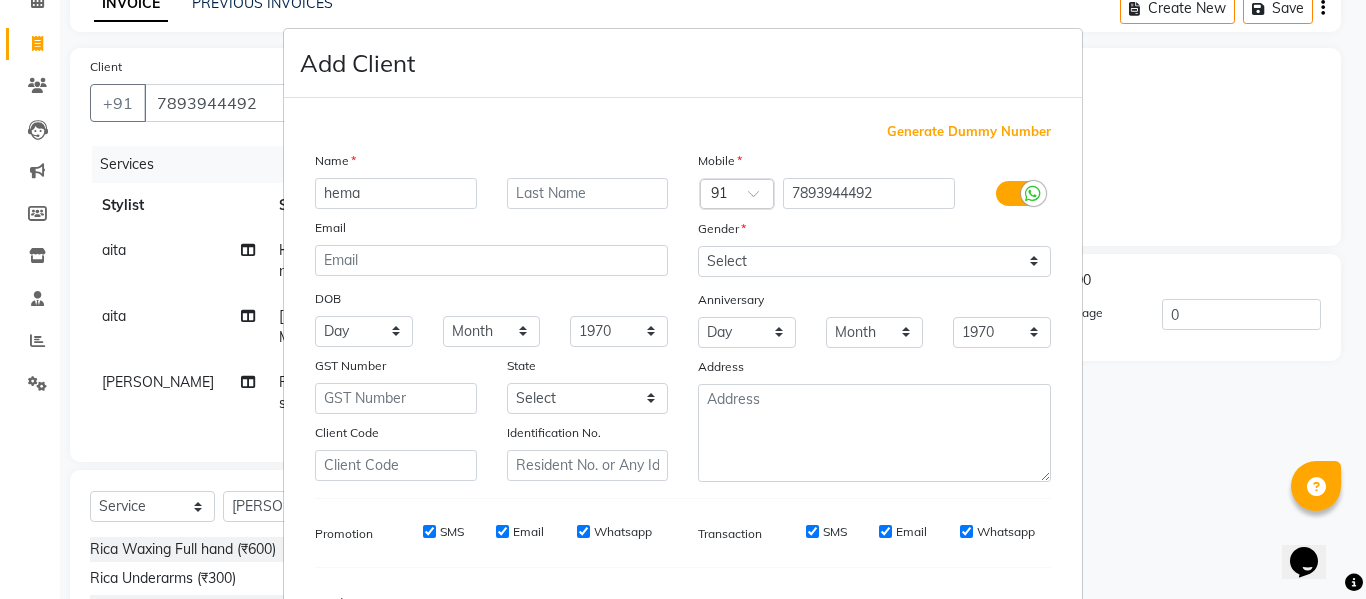 type on "hema" 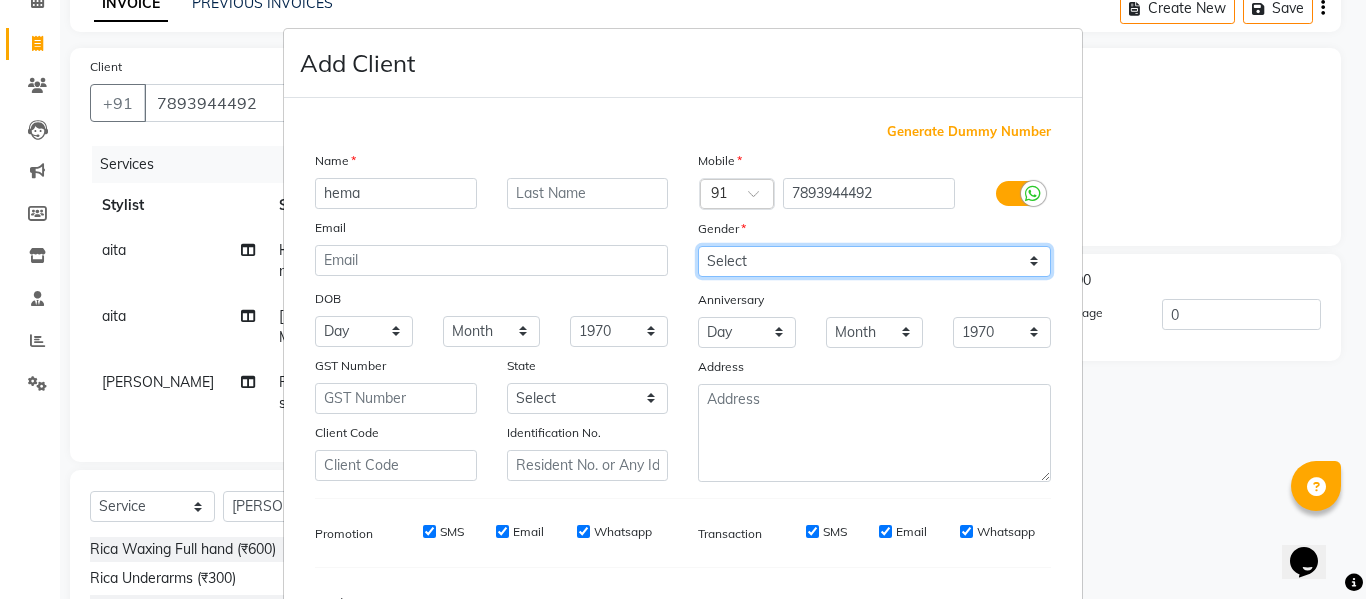 click on "Select [DEMOGRAPHIC_DATA] [DEMOGRAPHIC_DATA] Other Prefer Not To Say" at bounding box center (874, 261) 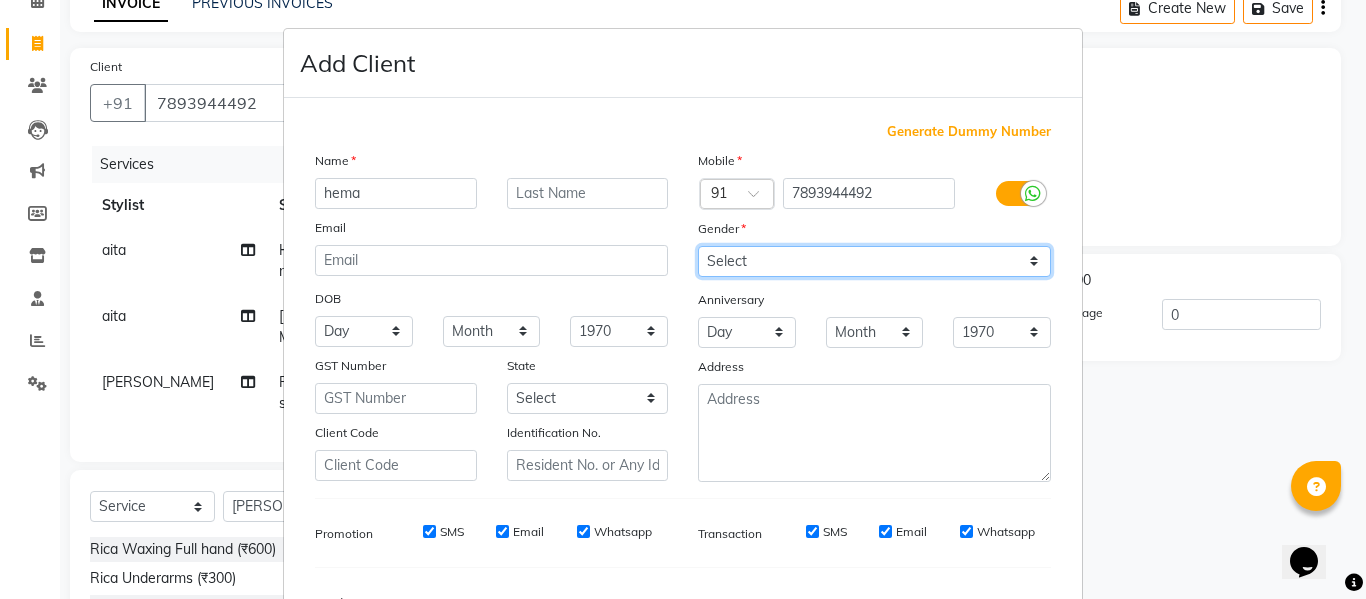 select on "[DEMOGRAPHIC_DATA]" 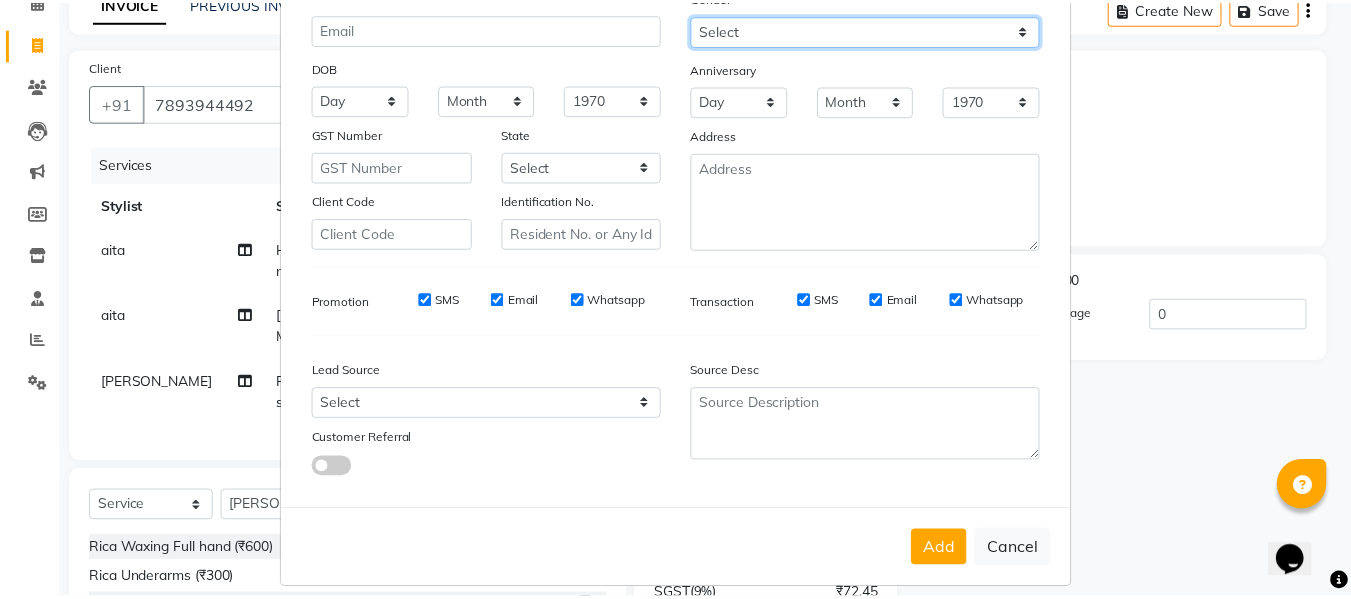 scroll, scrollTop: 250, scrollLeft: 0, axis: vertical 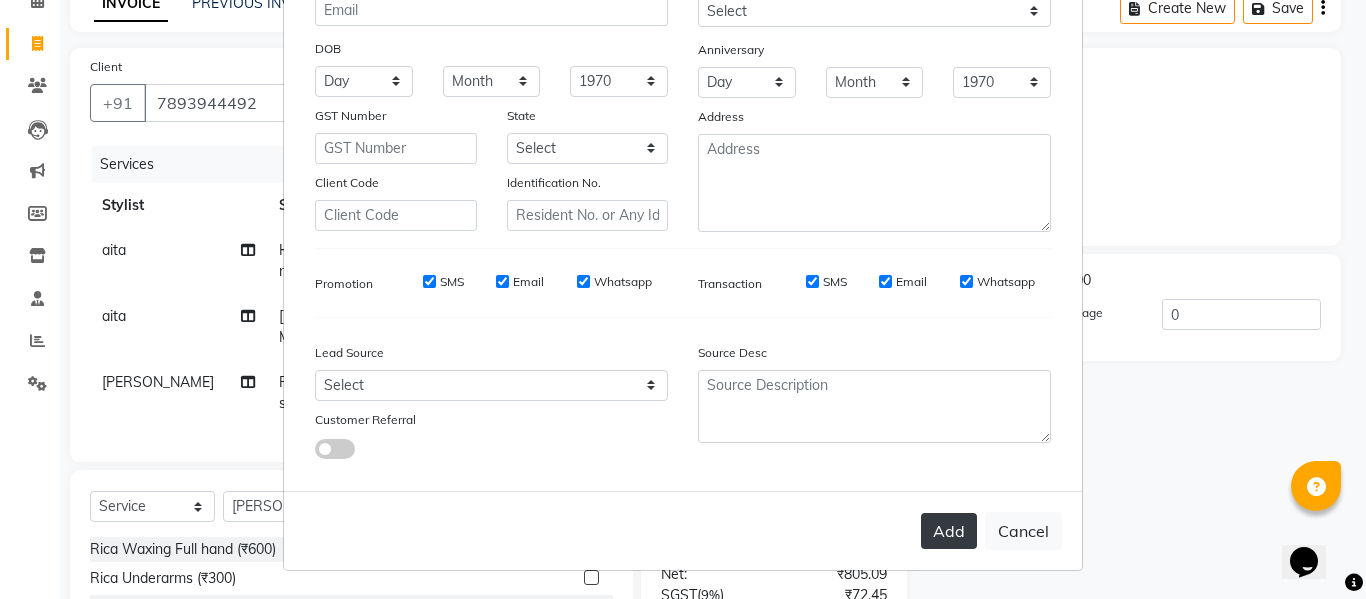 click on "Add" at bounding box center [949, 531] 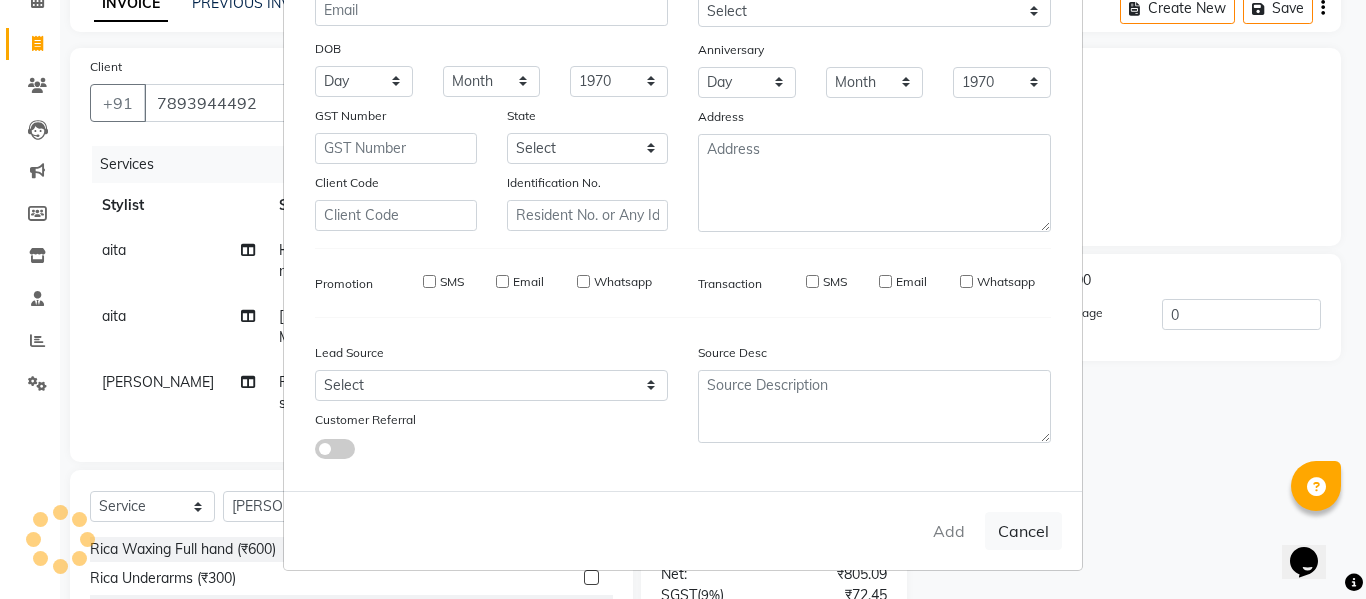 type 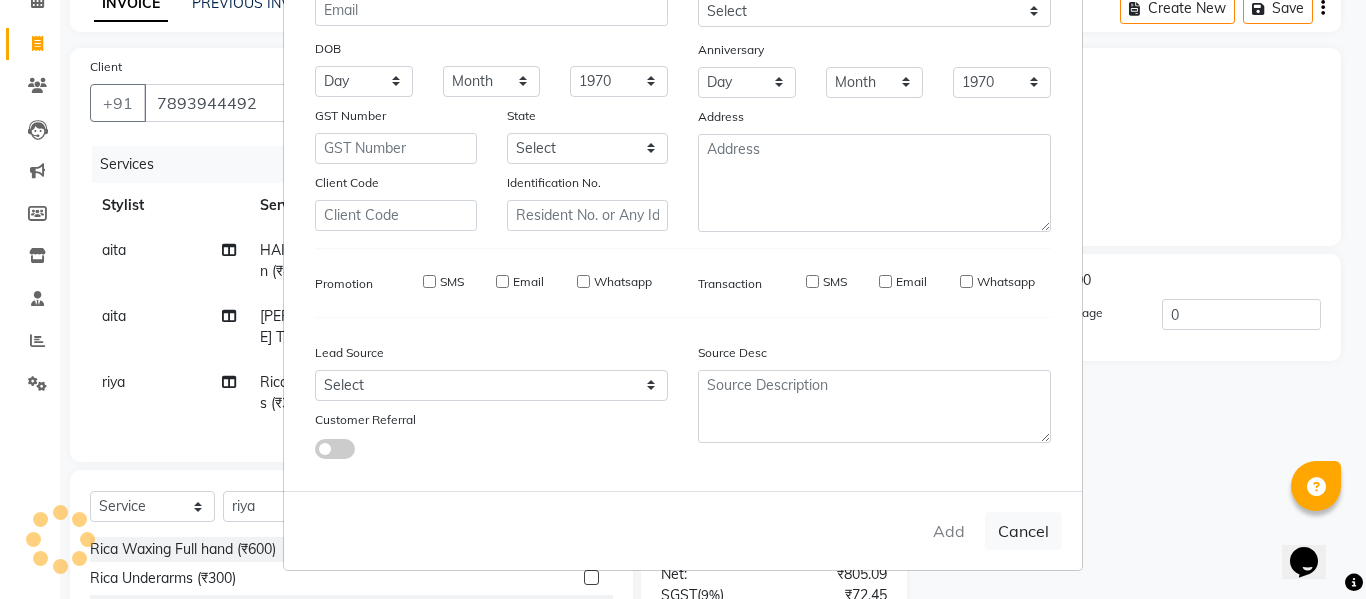 select 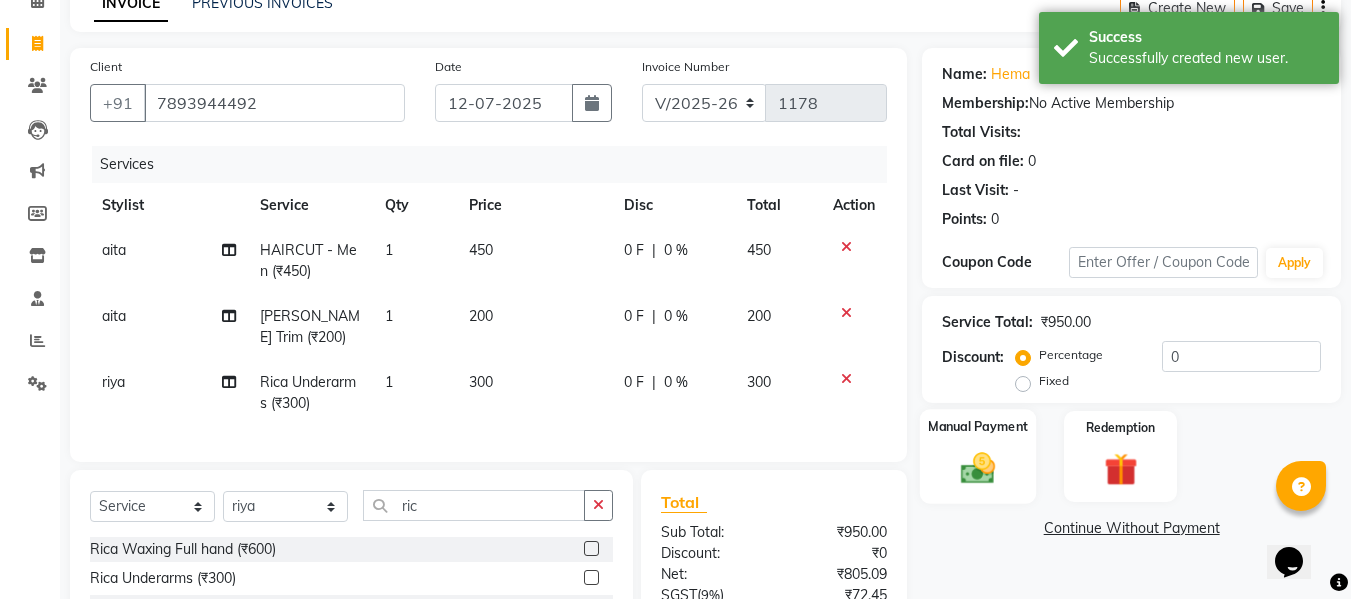 click 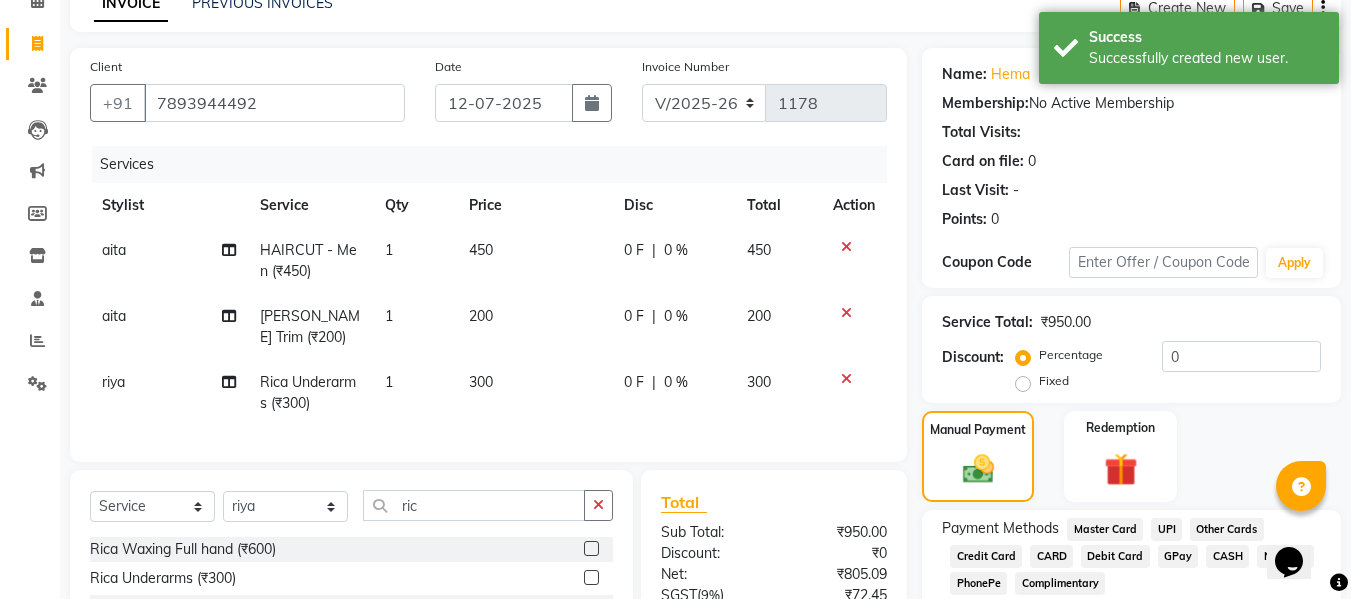 click on "GPay" 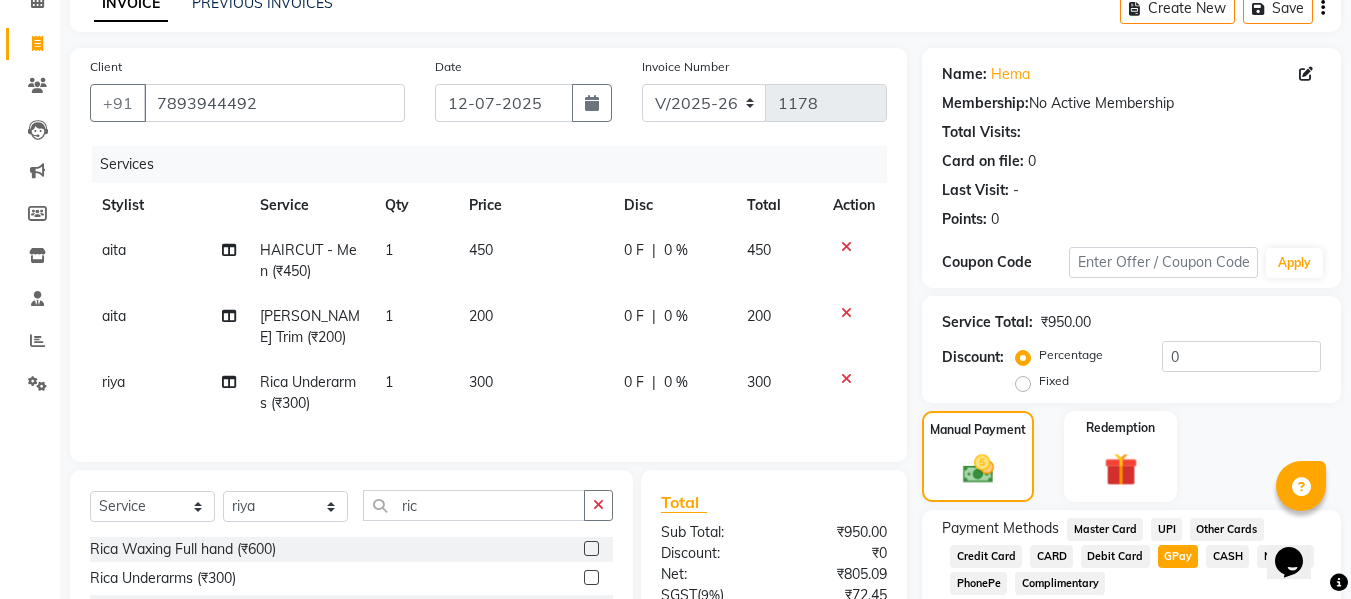 scroll, scrollTop: 202, scrollLeft: 0, axis: vertical 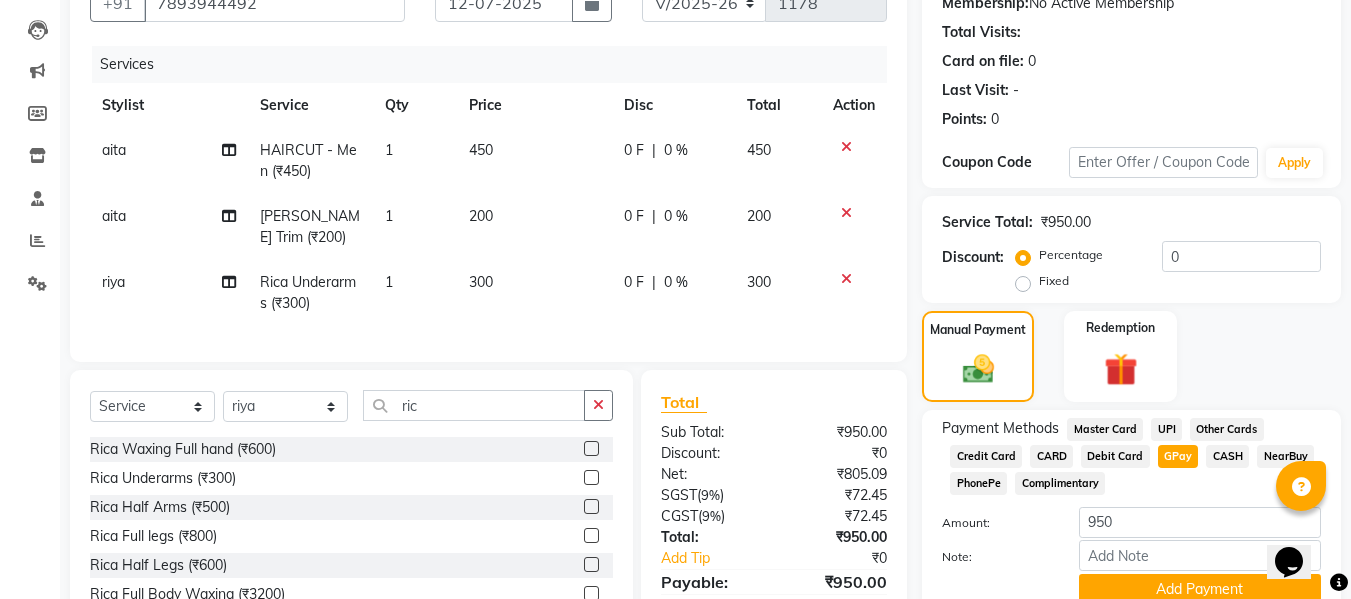 click on "200" 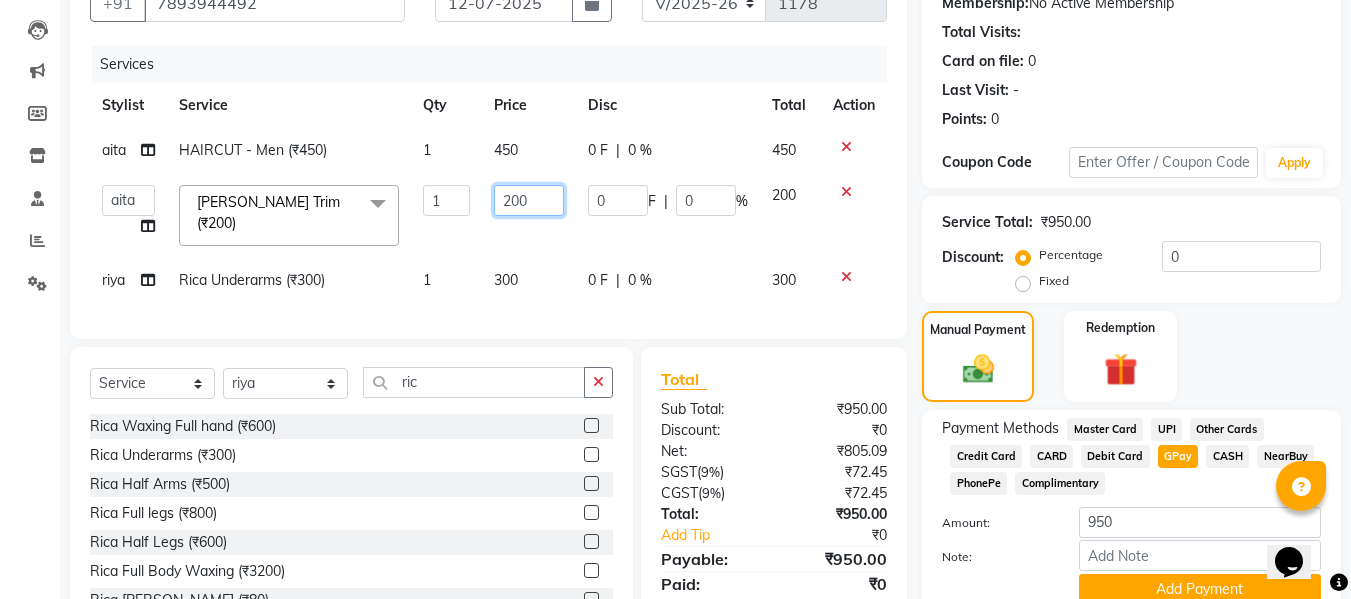 click on "200" 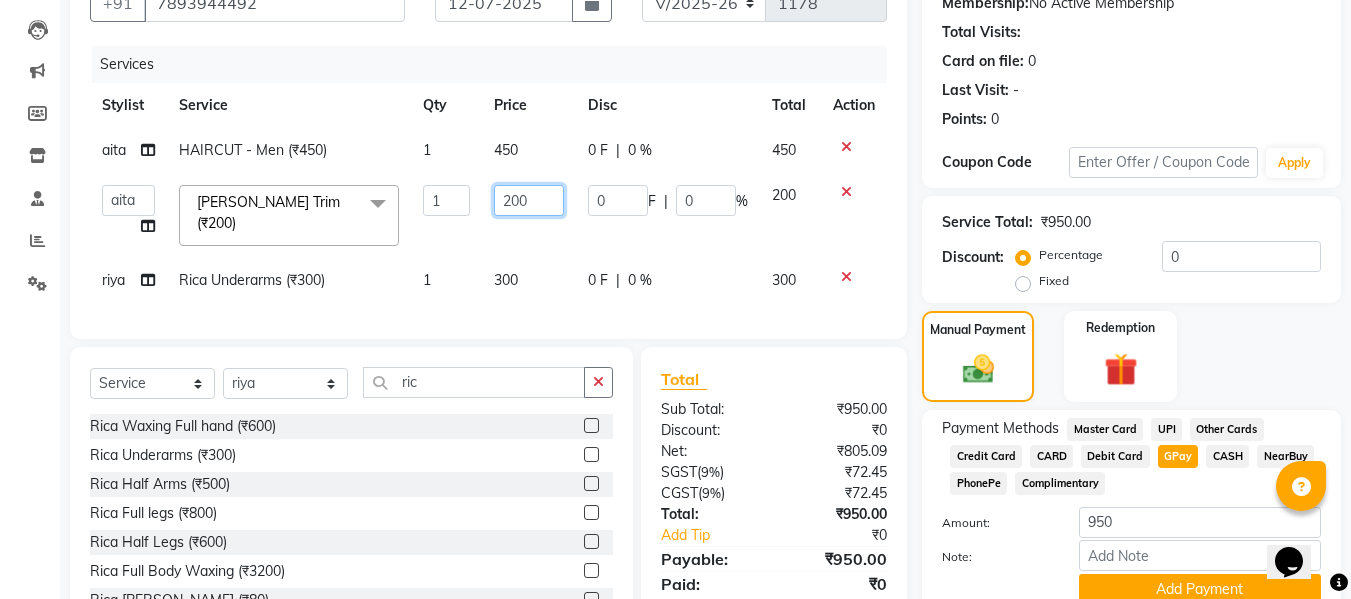 click on "200" 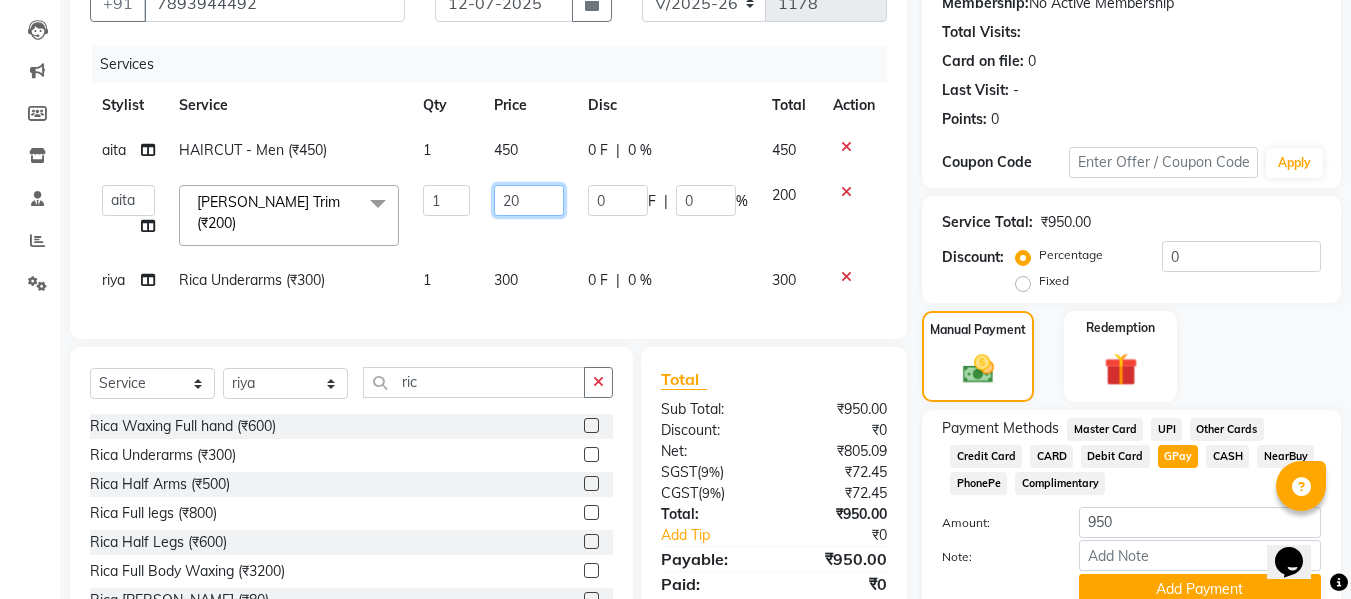 type on "2" 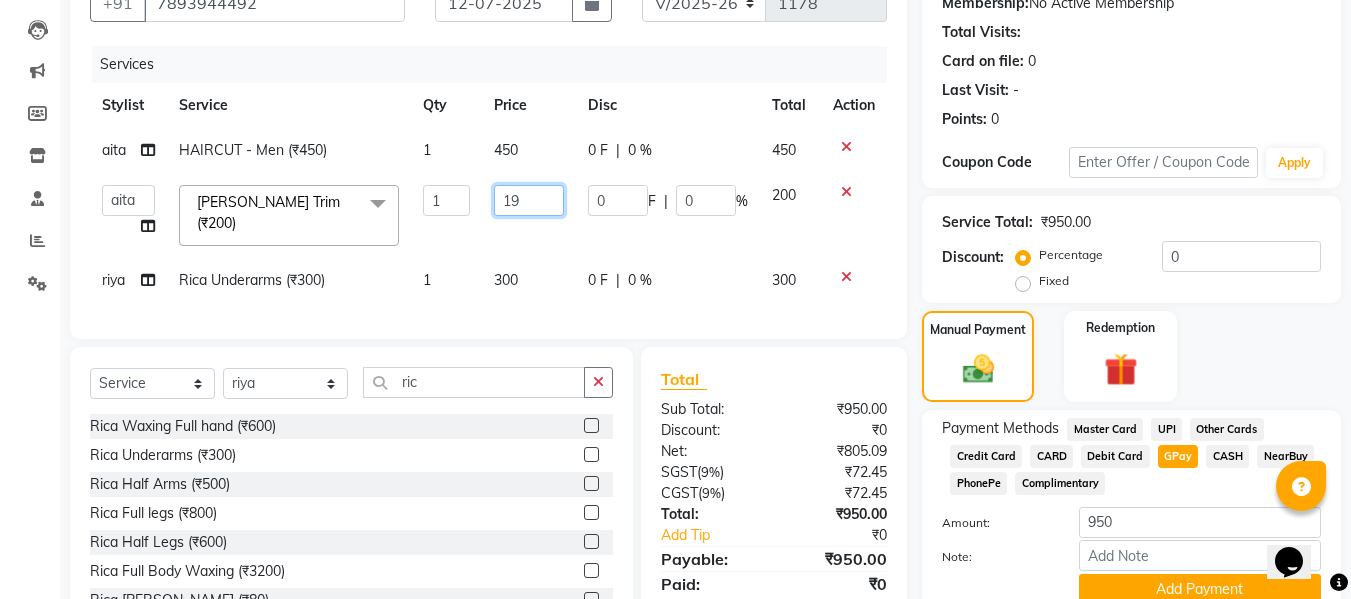 type on "199" 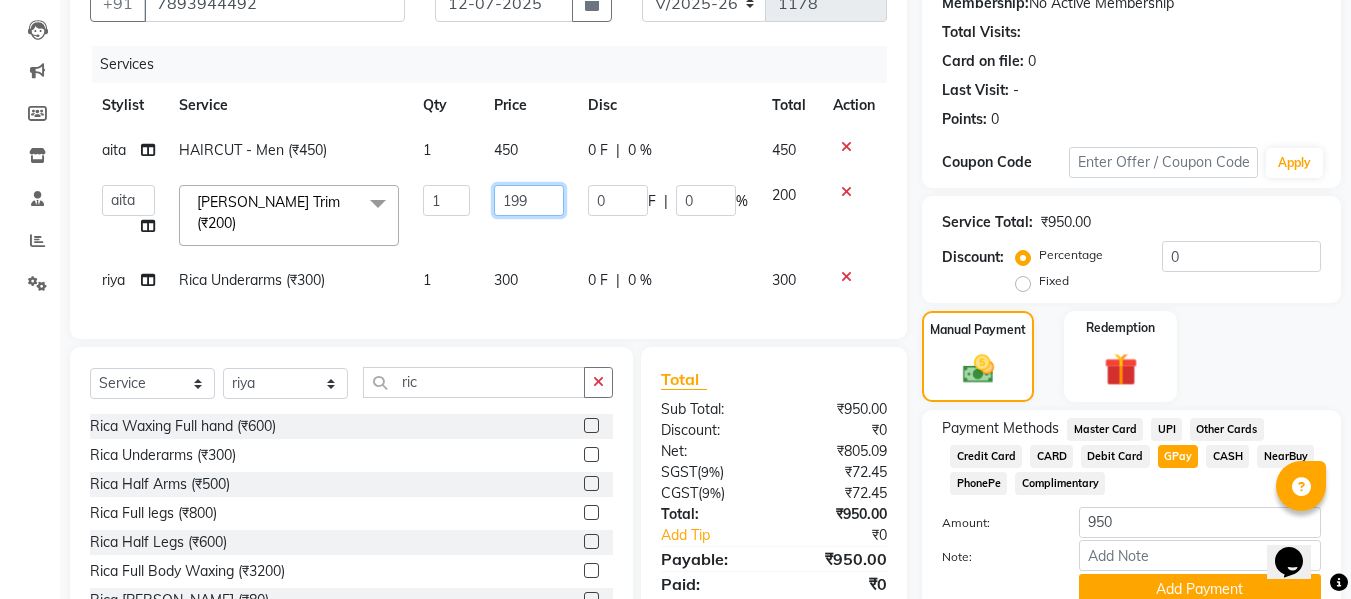 scroll, scrollTop: 287, scrollLeft: 0, axis: vertical 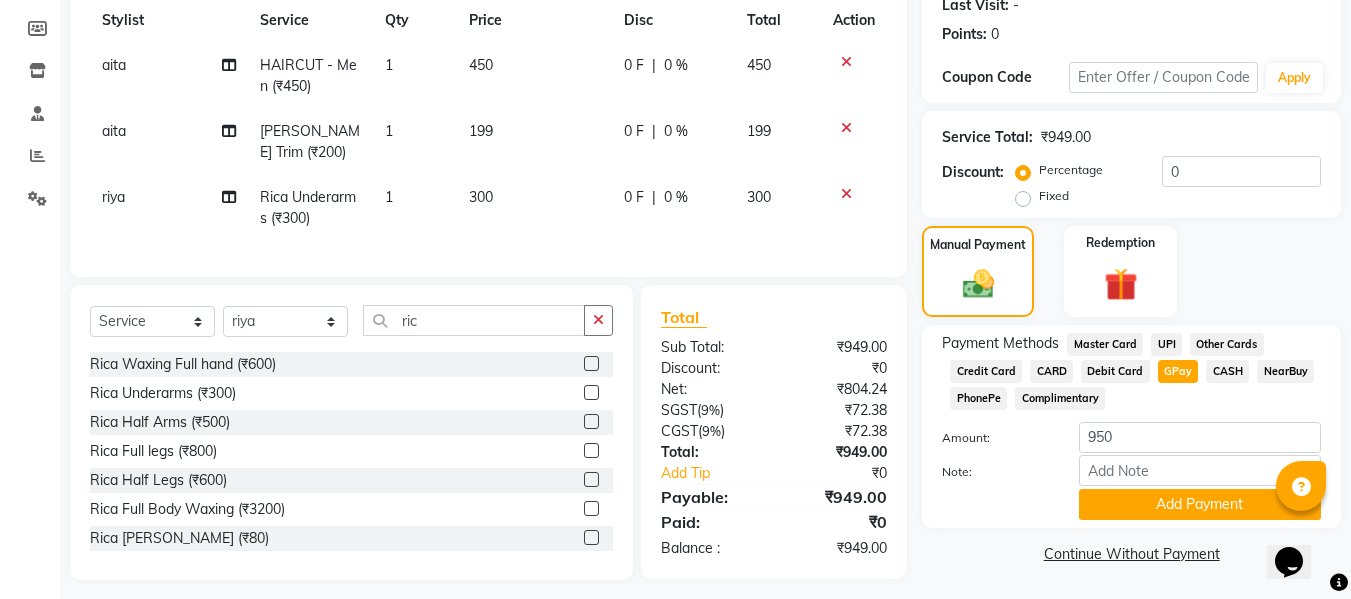 click on "Continue Without Payment" 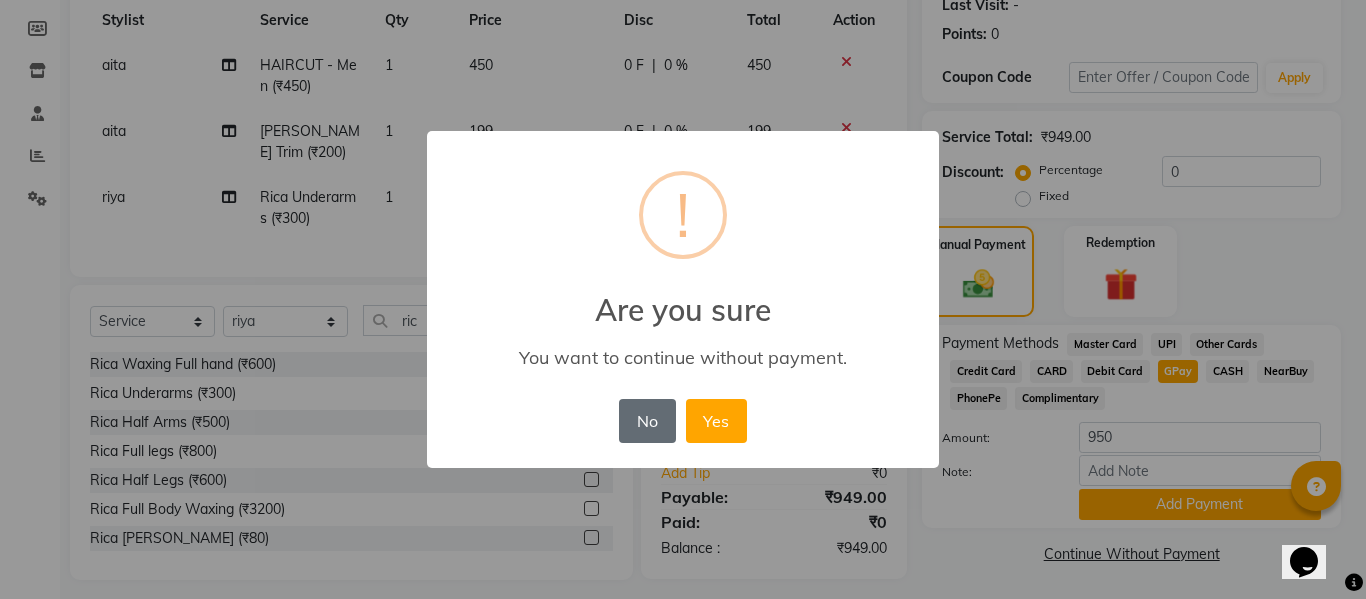 click on "No" 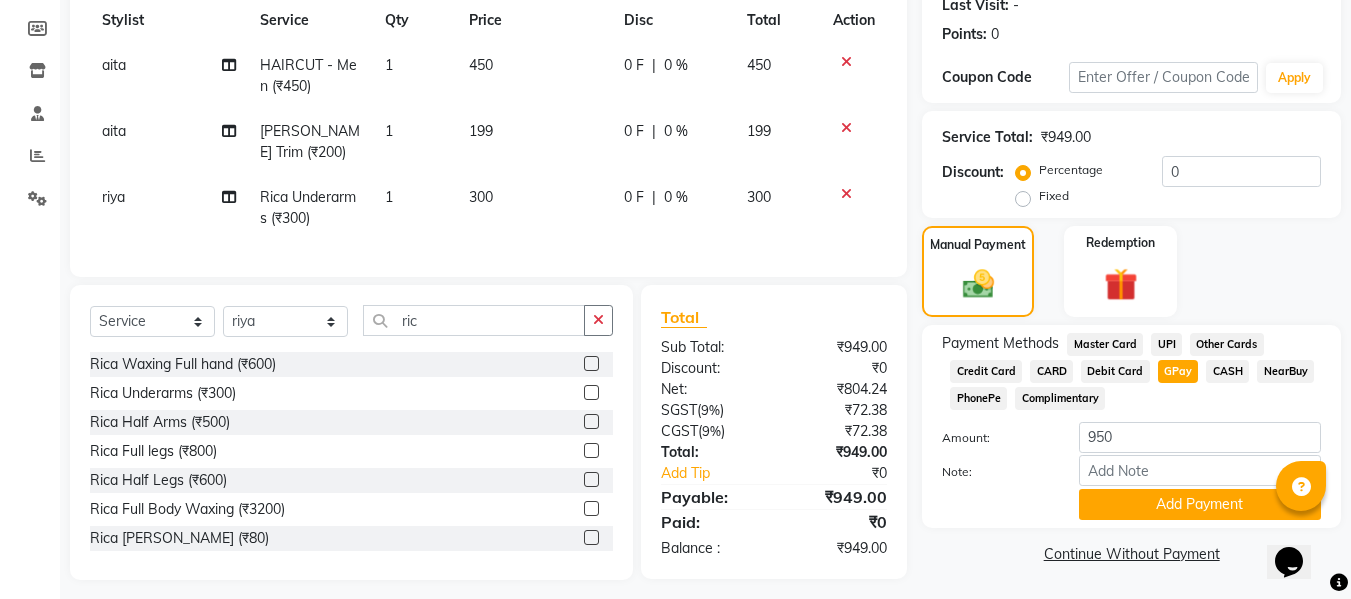 click on "450" 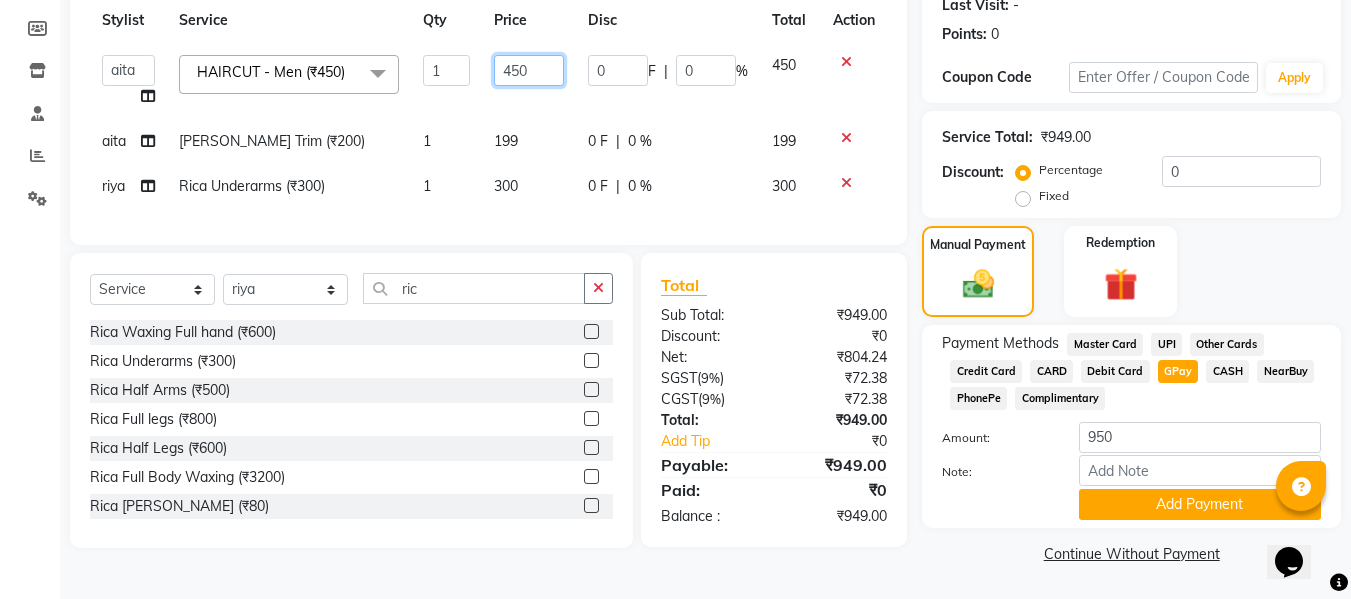 click on "450" 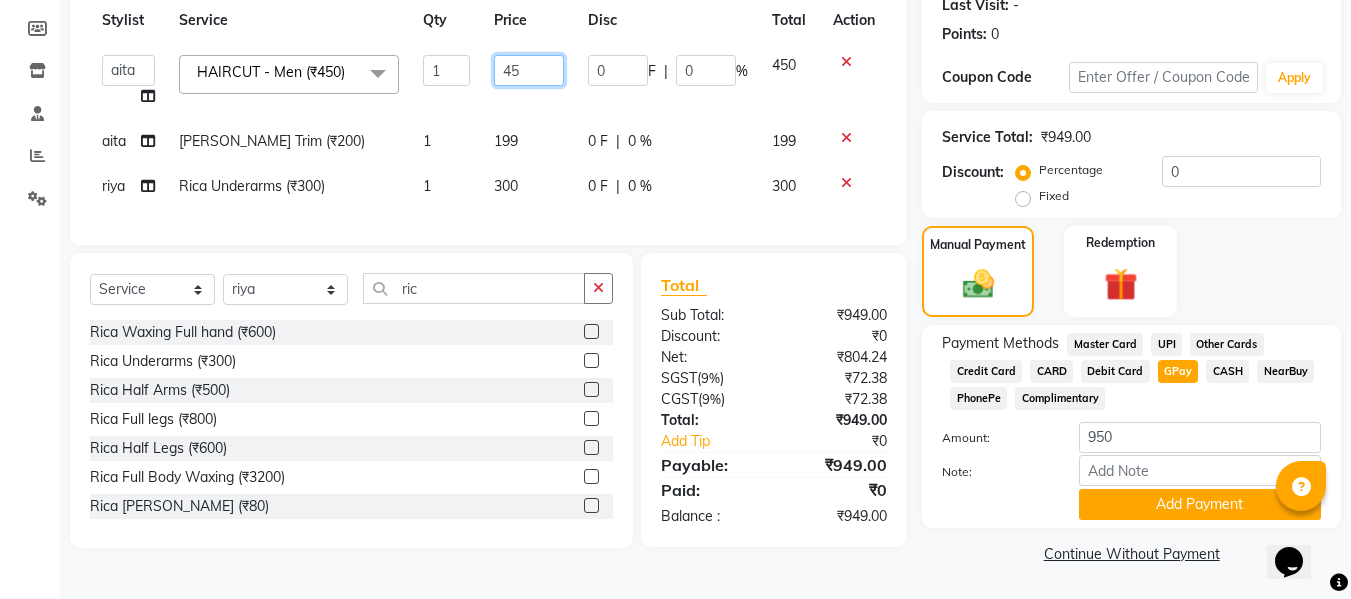 type on "4" 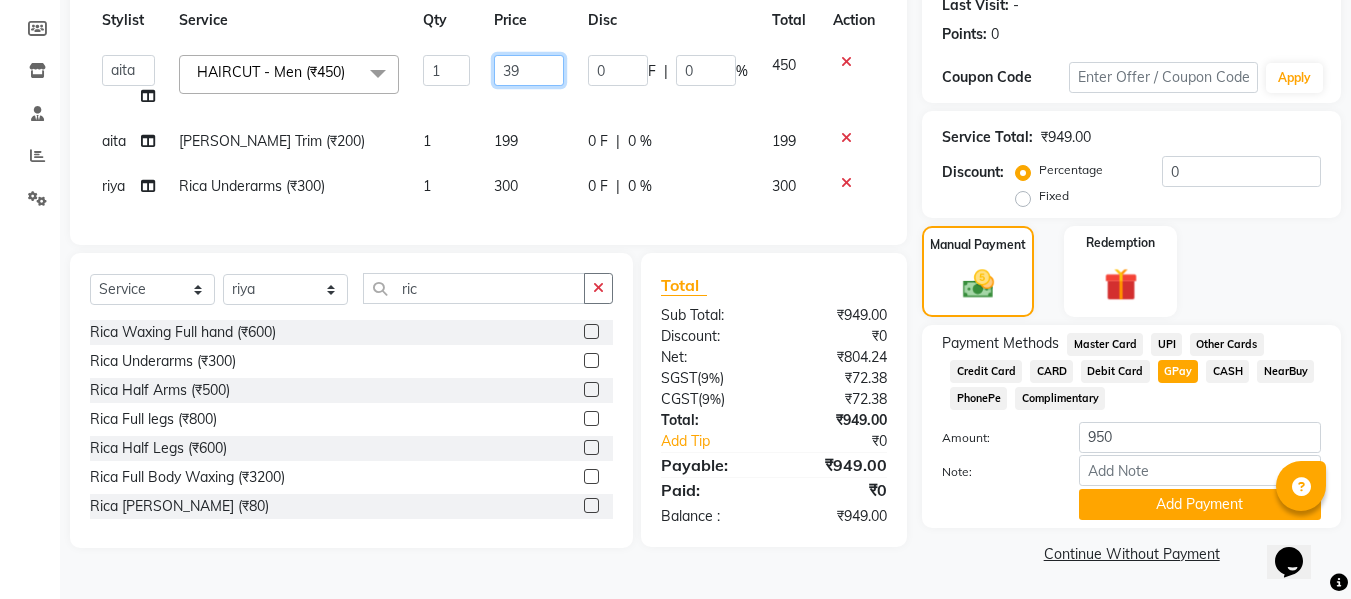 type on "399" 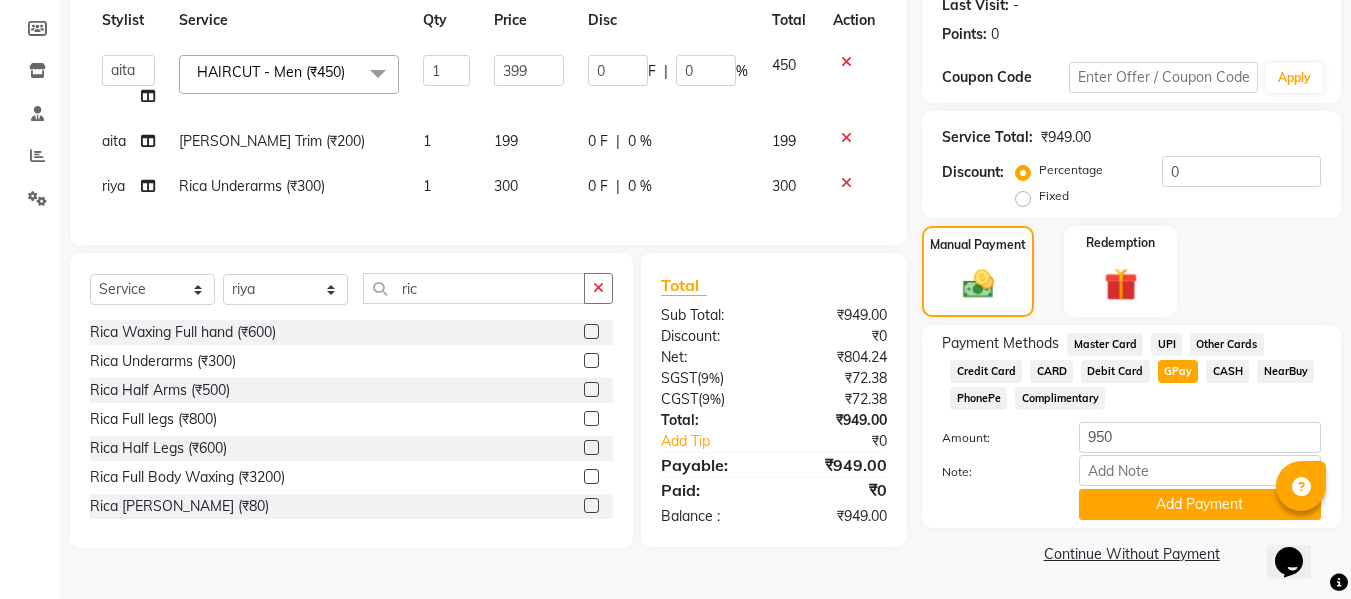 click on "Name: Hema  Membership:  No Active Membership  Total Visits:   Card on file:  0 Last Visit:   - Points:   0  Coupon Code Apply Service Total:  ₹949.00  Discount:  Percentage   Fixed  0 Manual Payment Redemption Payment Methods  Master Card   UPI   Other Cards   Credit Card   CARD   Debit Card   GPay   CASH   NearBuy   PhonePe   Complimentary  Amount: 950 Note: Add Payment  Continue Without Payment" 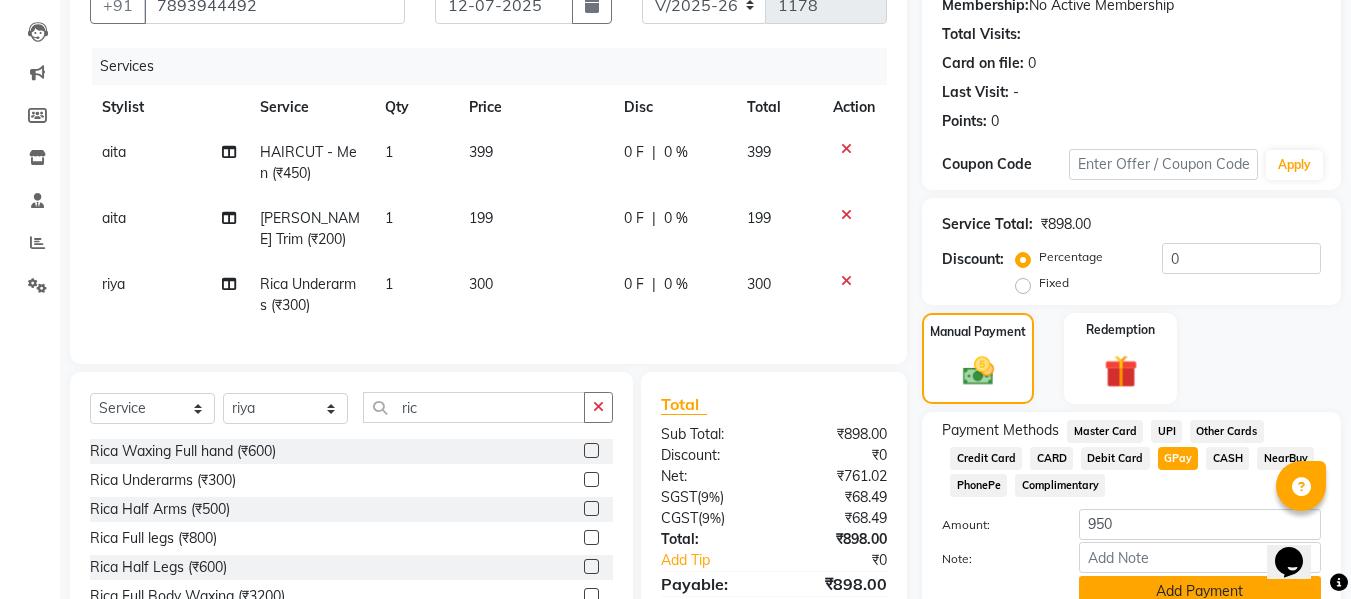 scroll, scrollTop: 313, scrollLeft: 0, axis: vertical 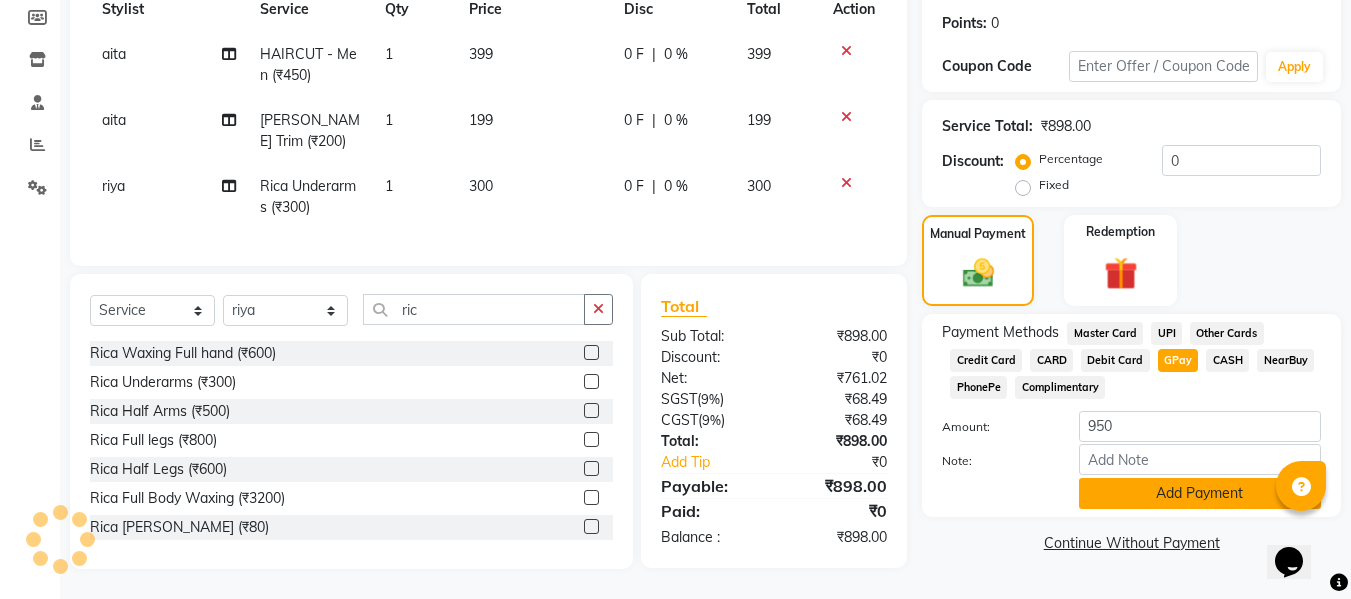 click on "Add Payment" 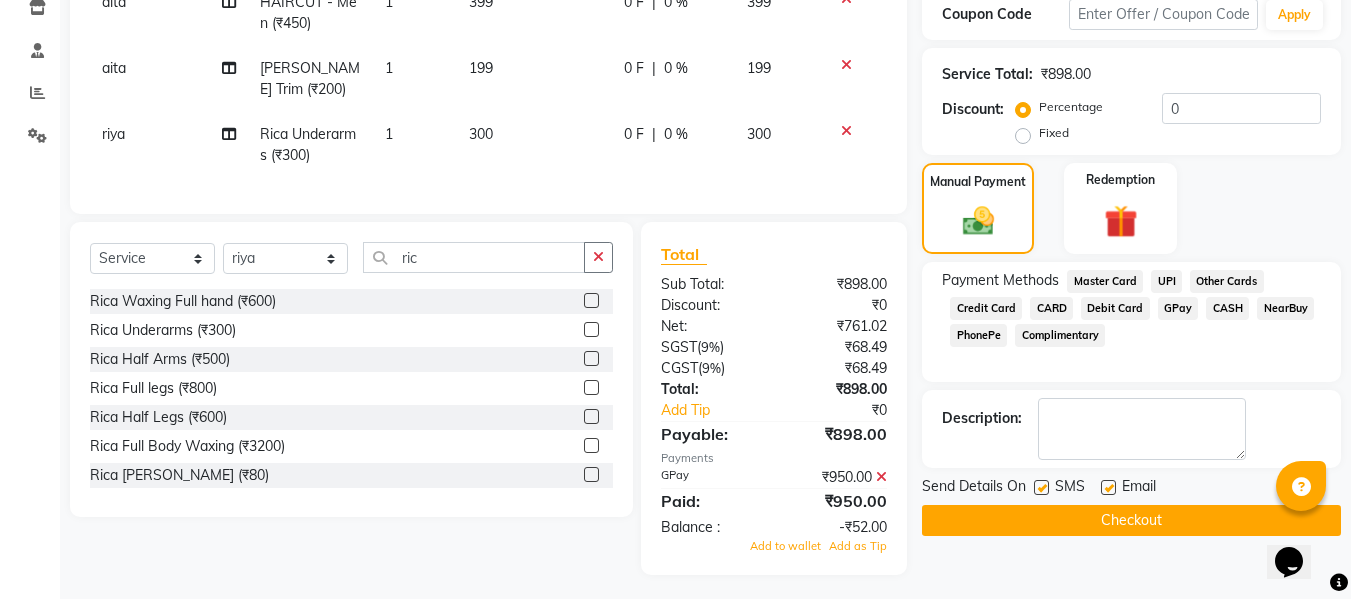scroll, scrollTop: 371, scrollLeft: 0, axis: vertical 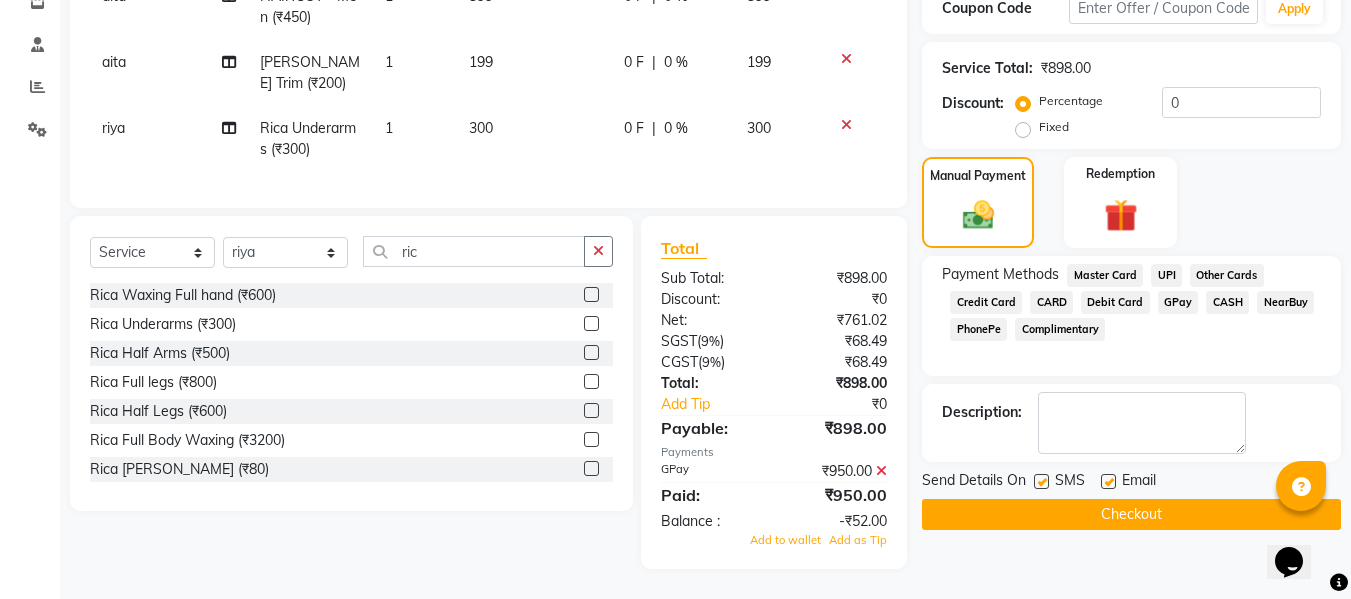 click on "Checkout" 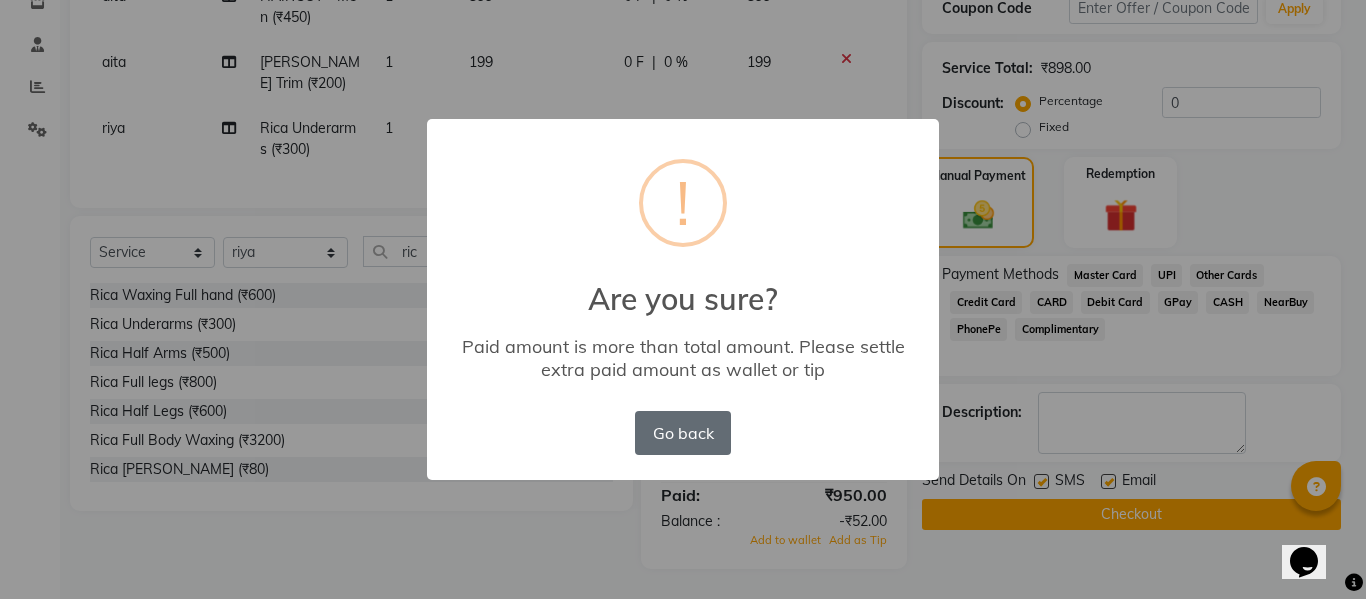 click on "Go back" 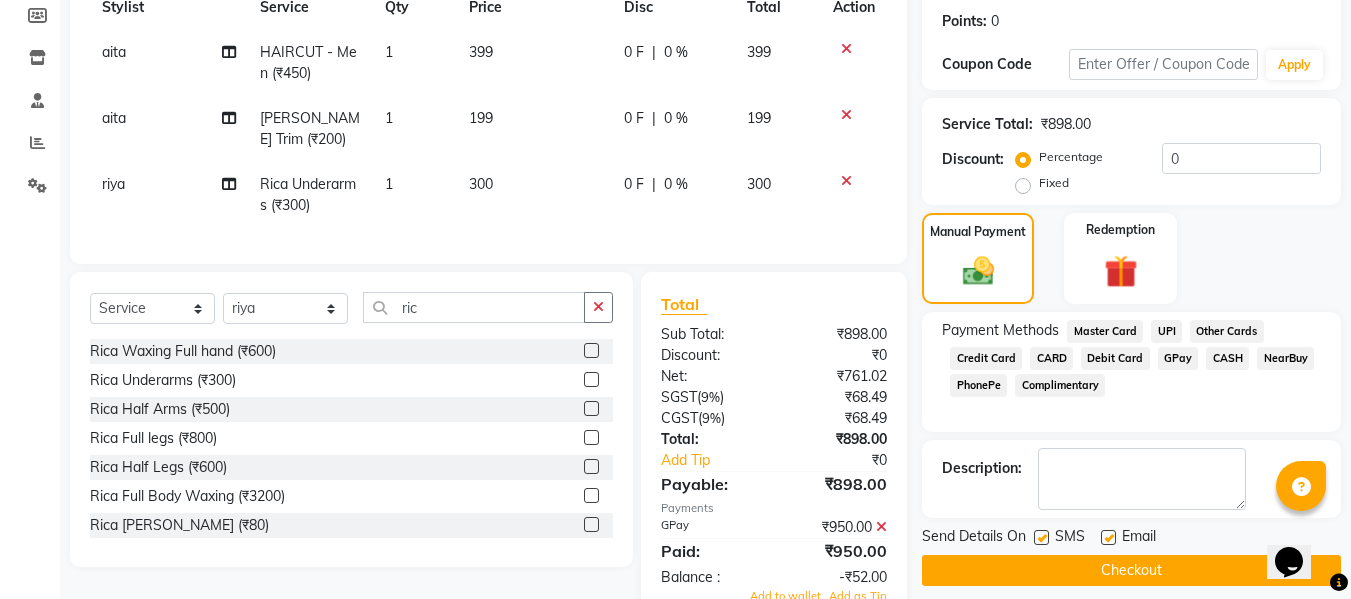 scroll, scrollTop: 371, scrollLeft: 0, axis: vertical 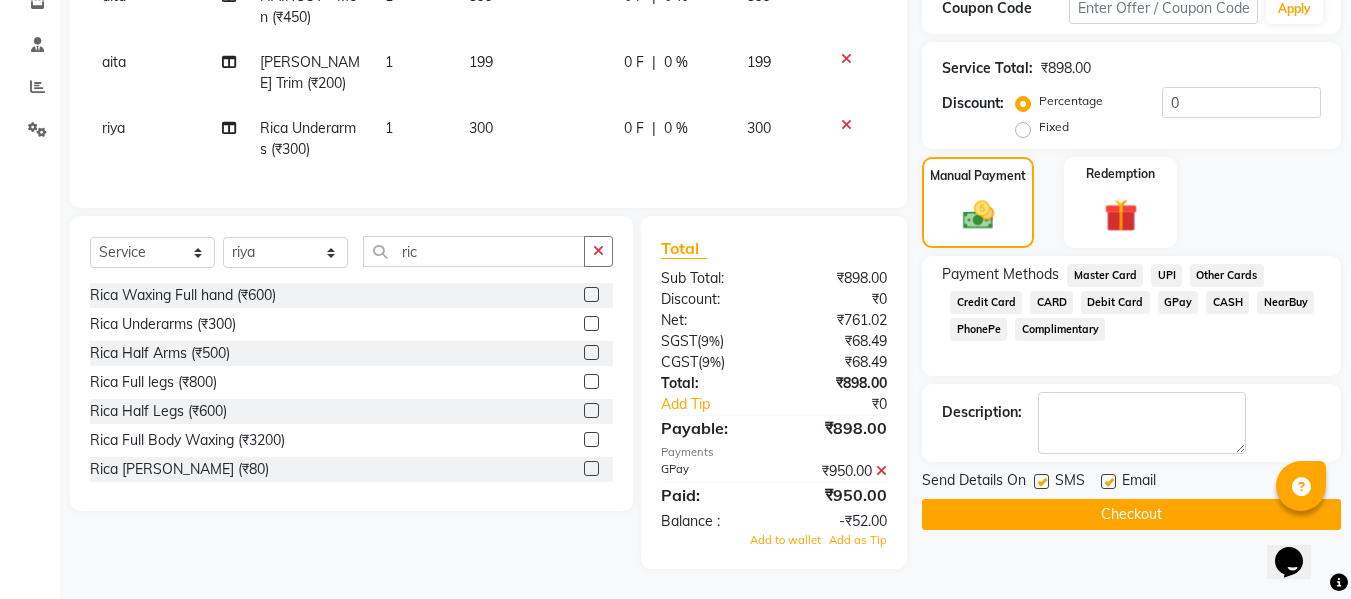 click 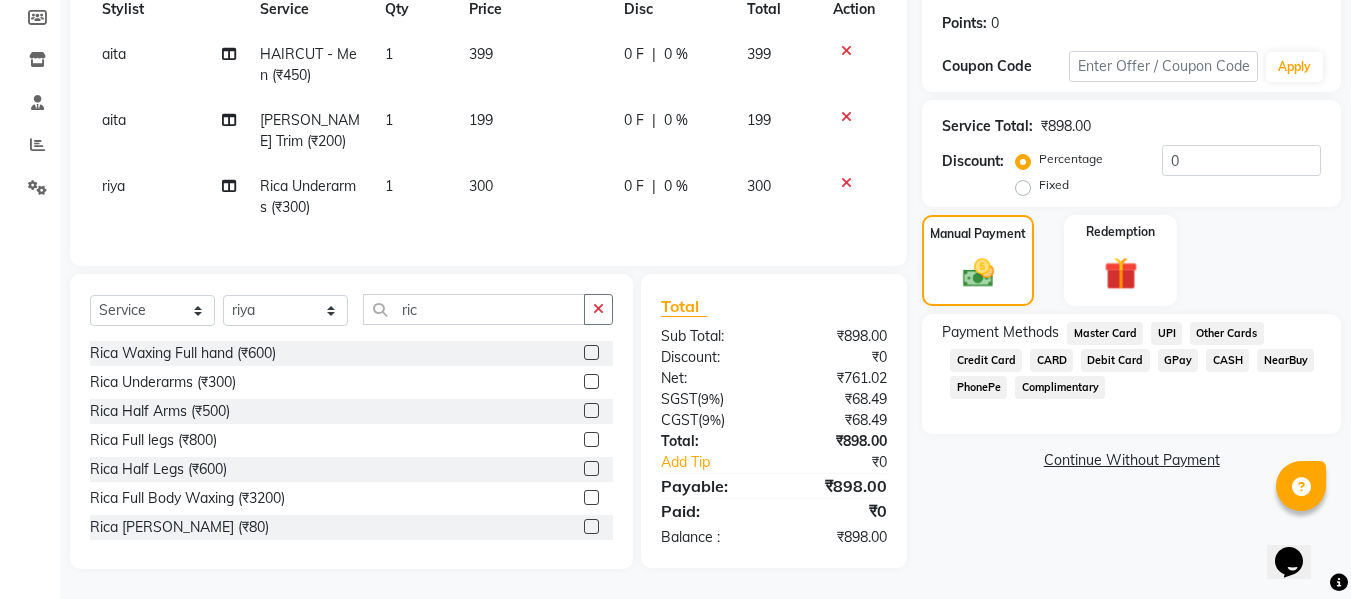 click on "GPay" 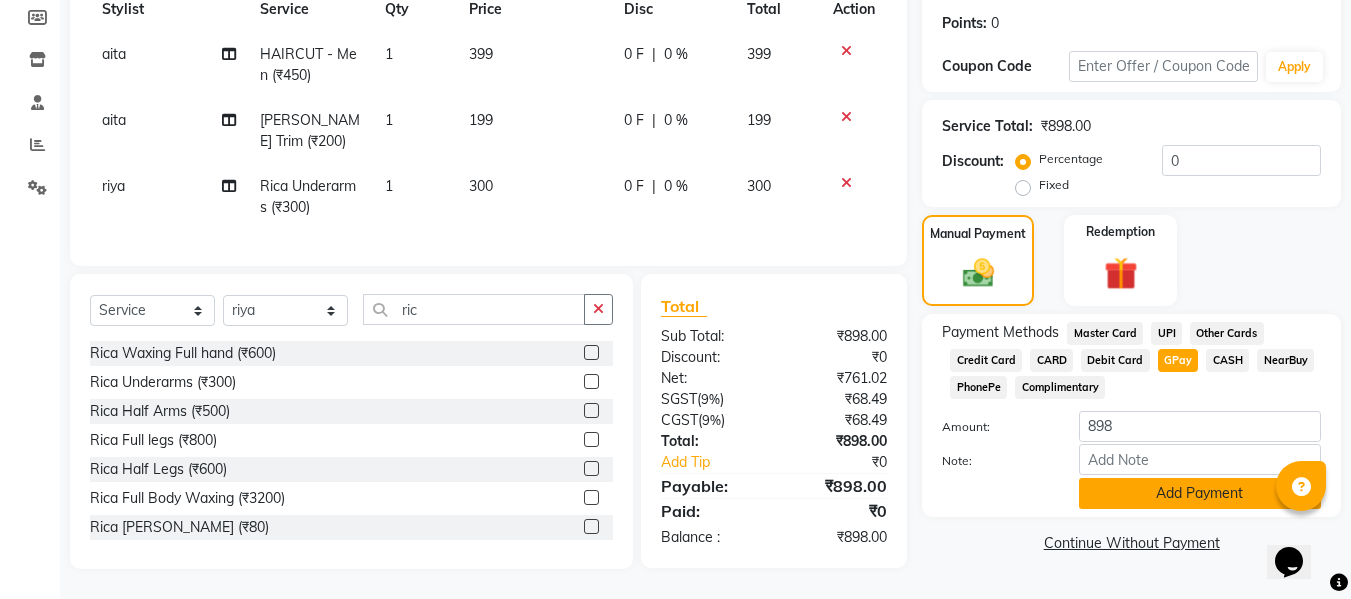 click on "Add Payment" 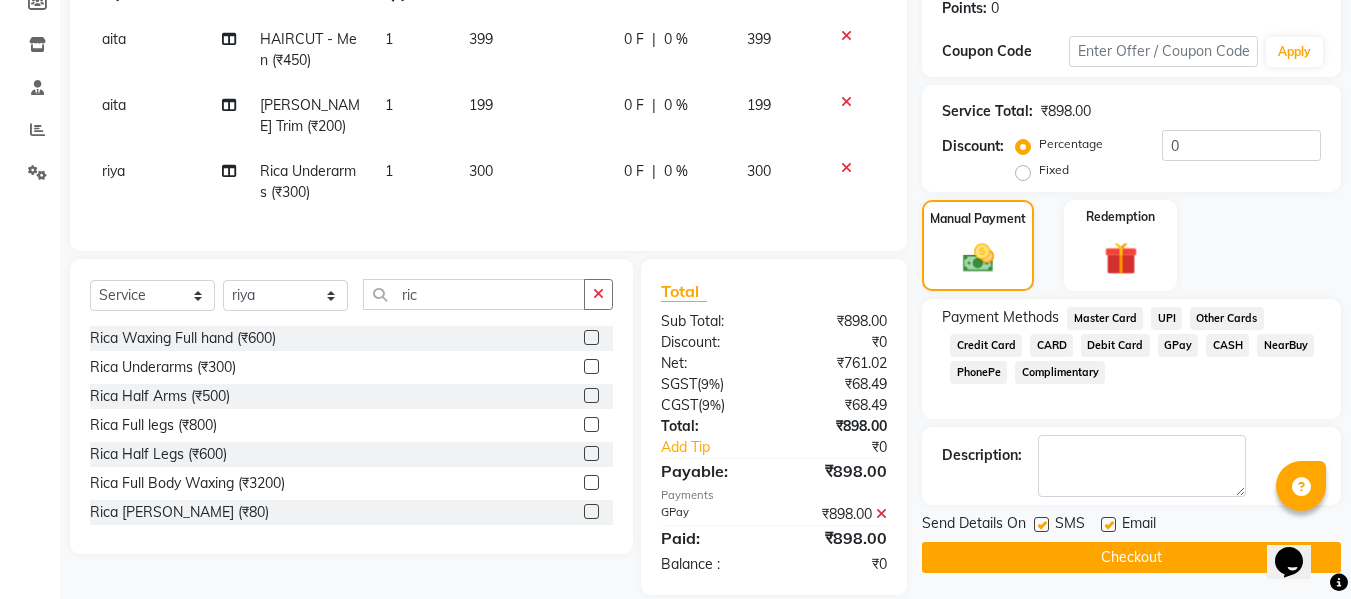 scroll, scrollTop: 354, scrollLeft: 0, axis: vertical 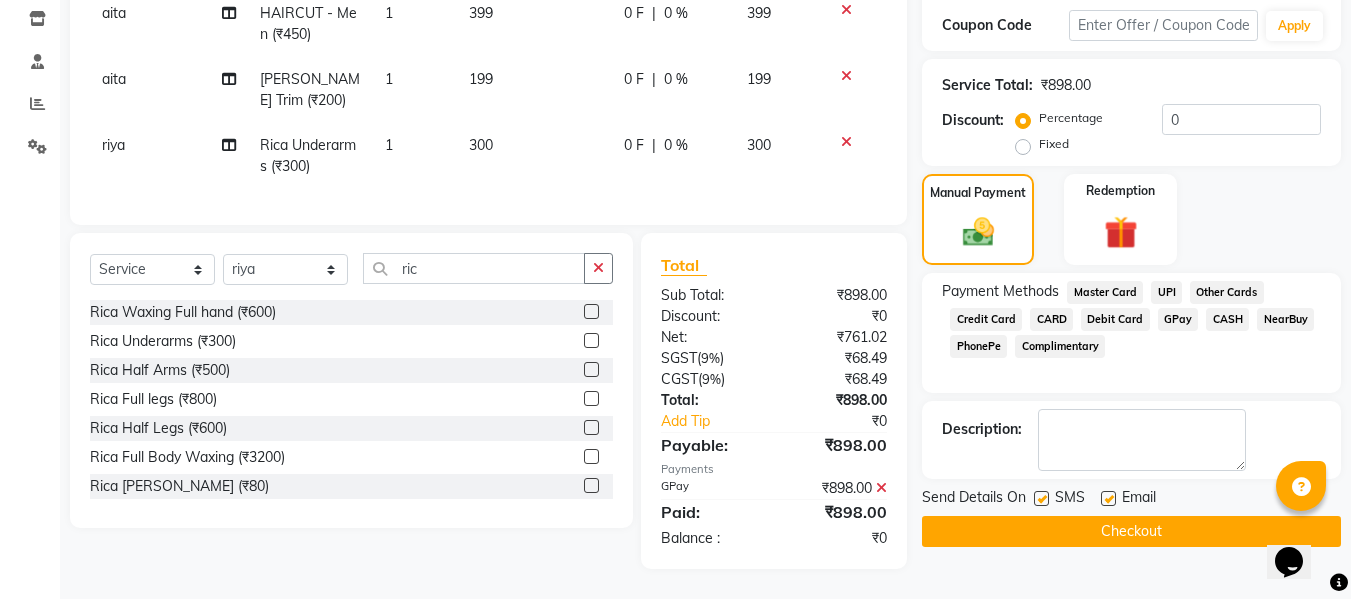click on "Checkout" 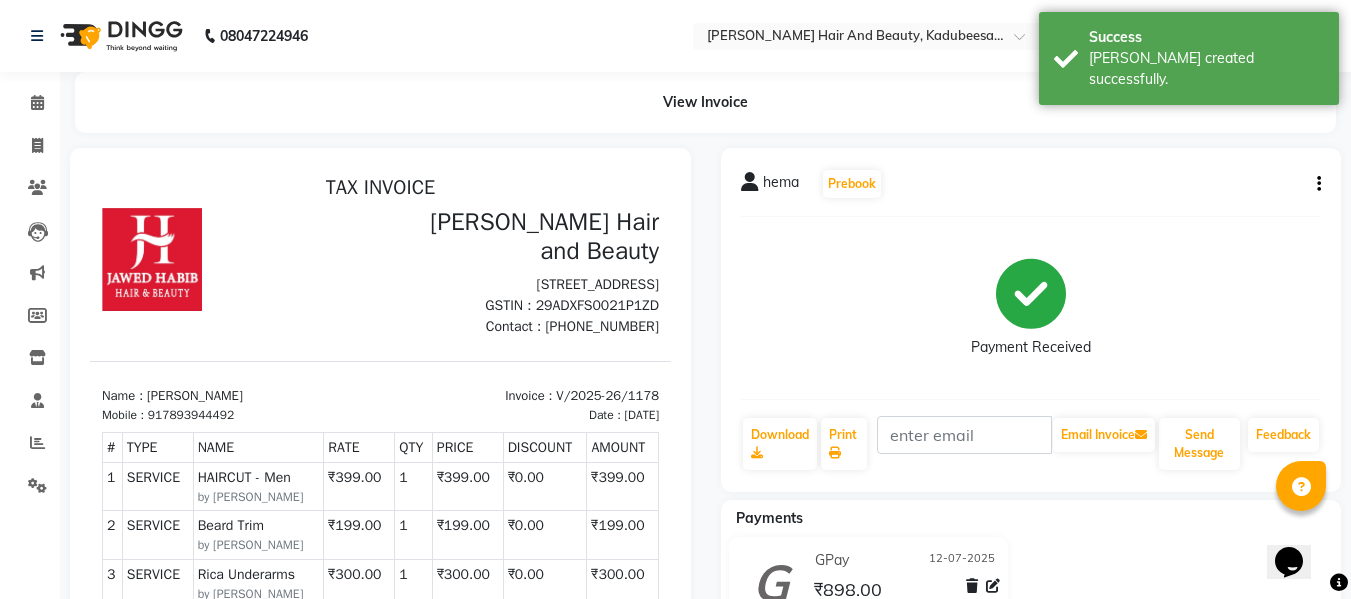 scroll, scrollTop: 0, scrollLeft: 0, axis: both 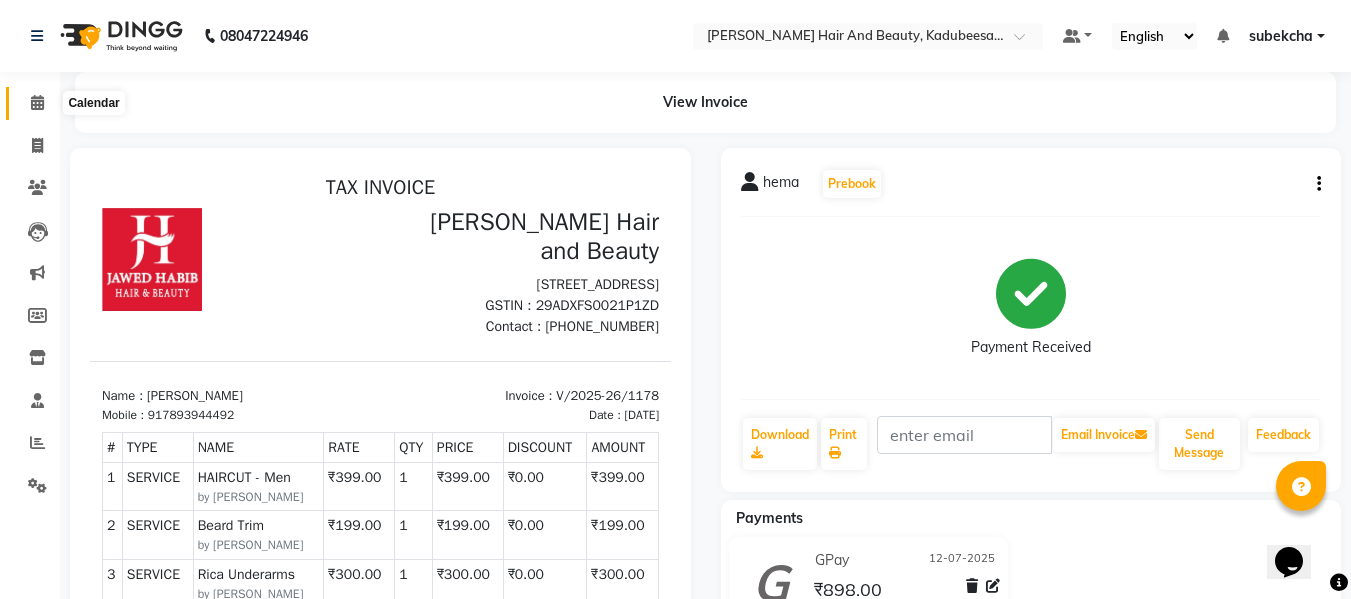 click 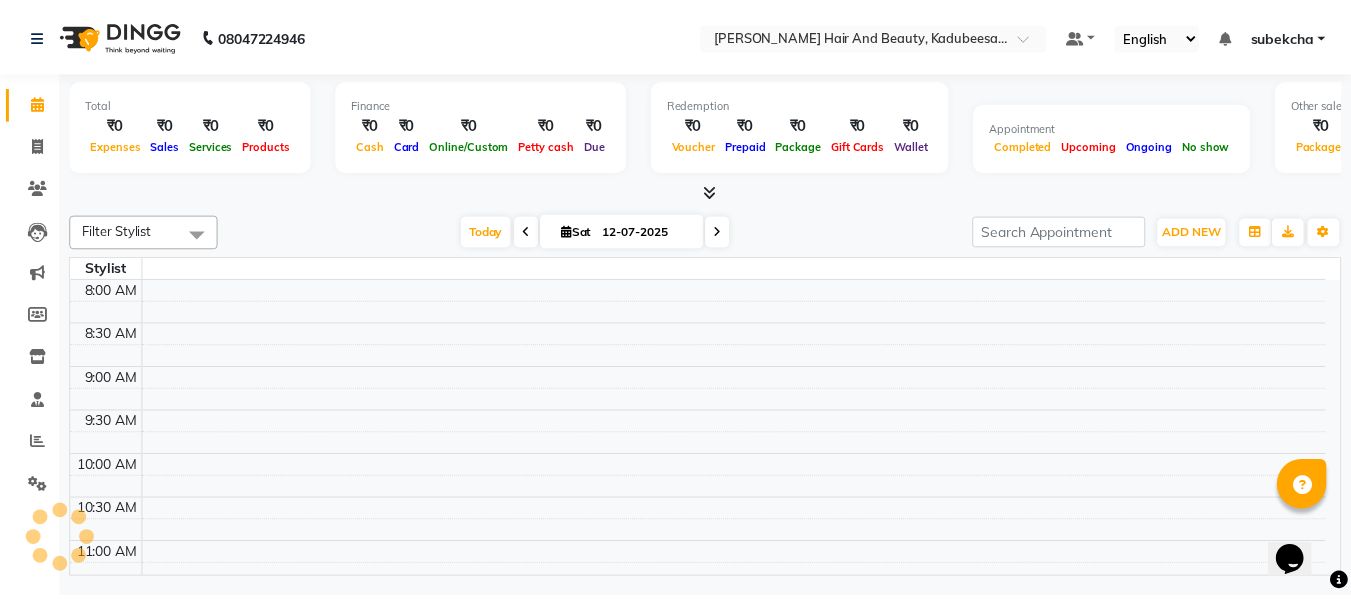 scroll, scrollTop: 0, scrollLeft: 0, axis: both 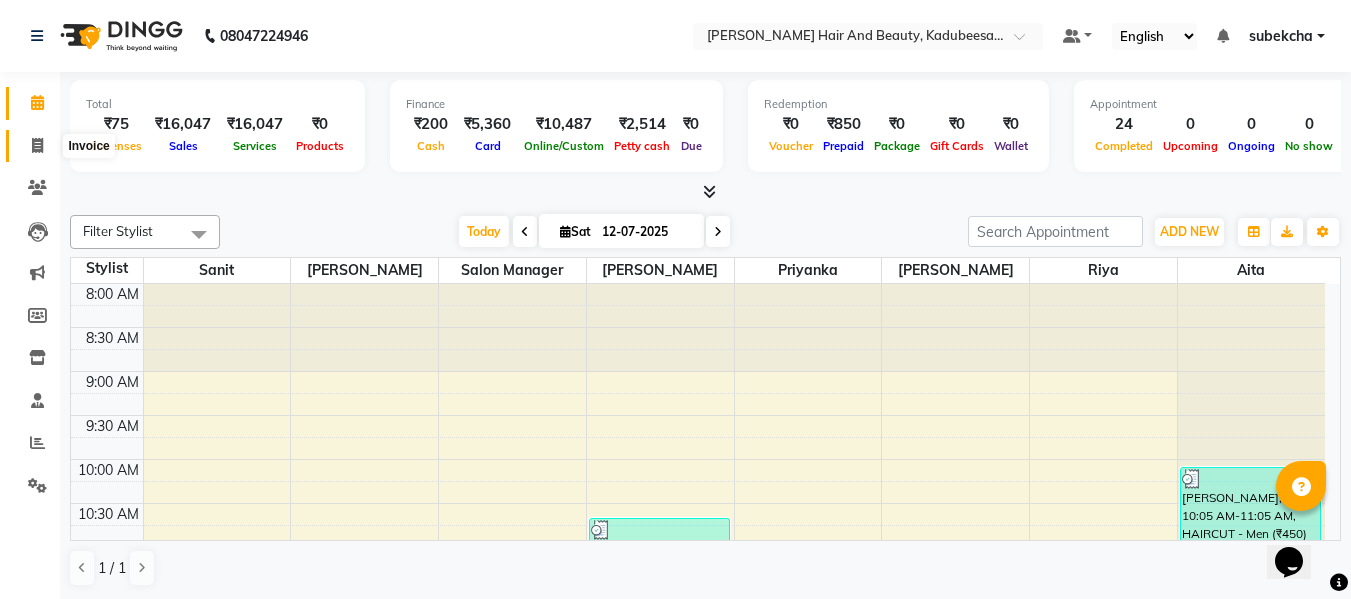 click 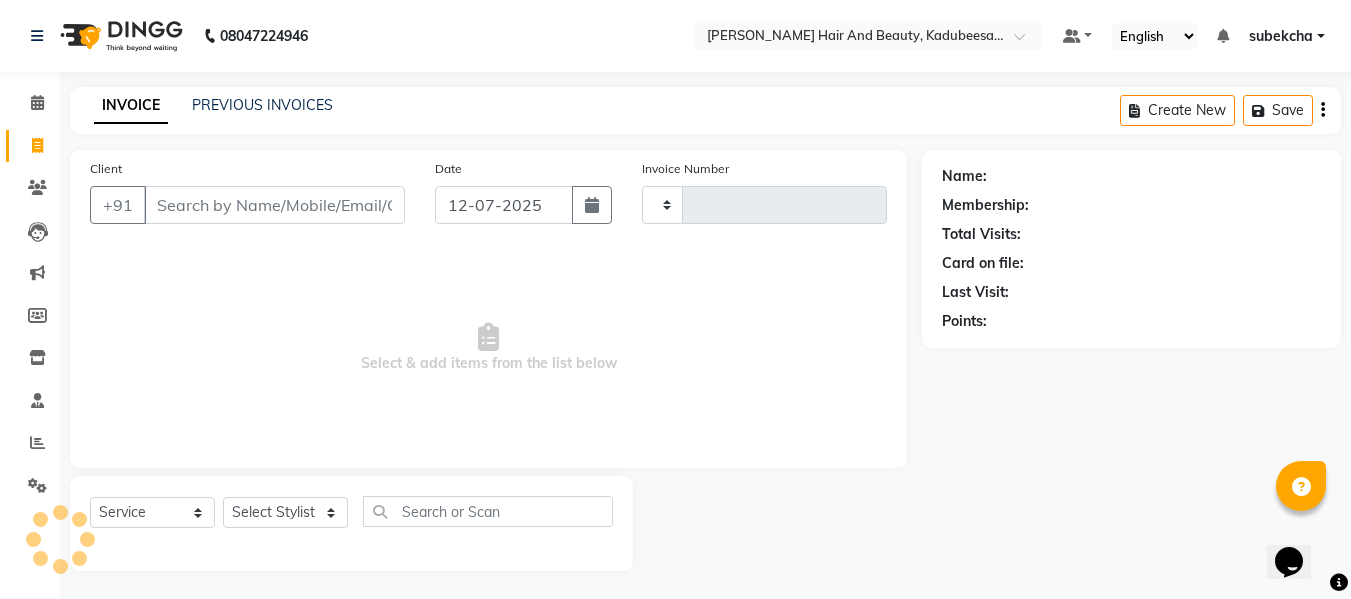 type on "1179" 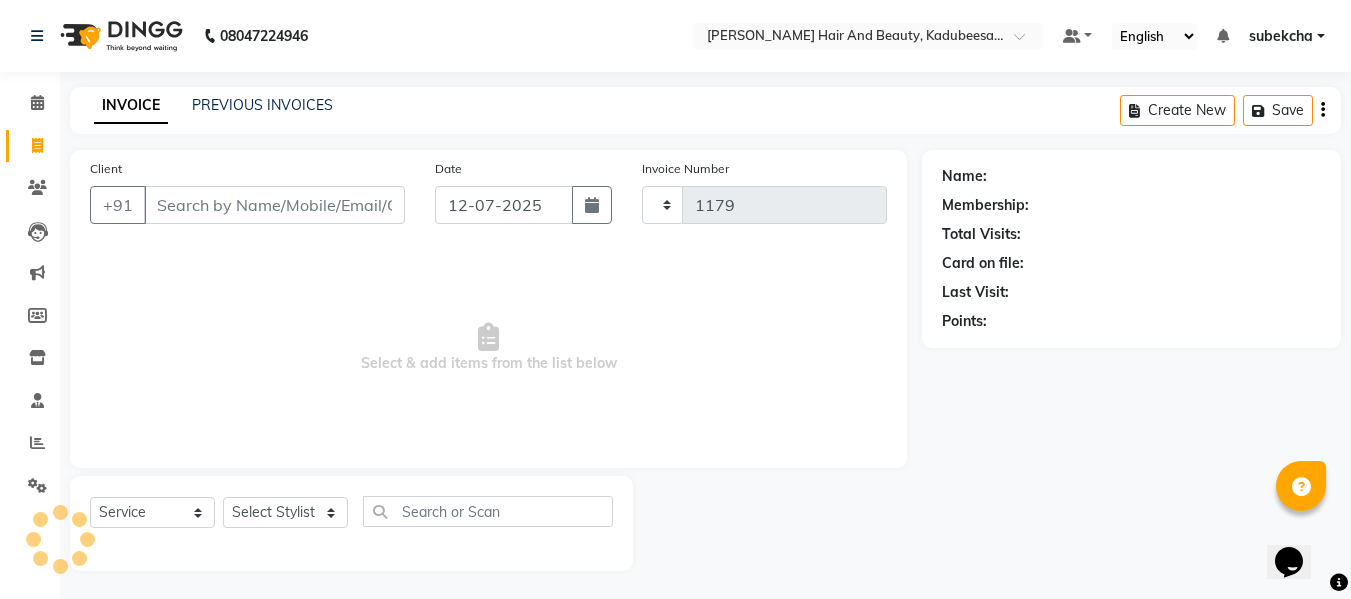 select on "7013" 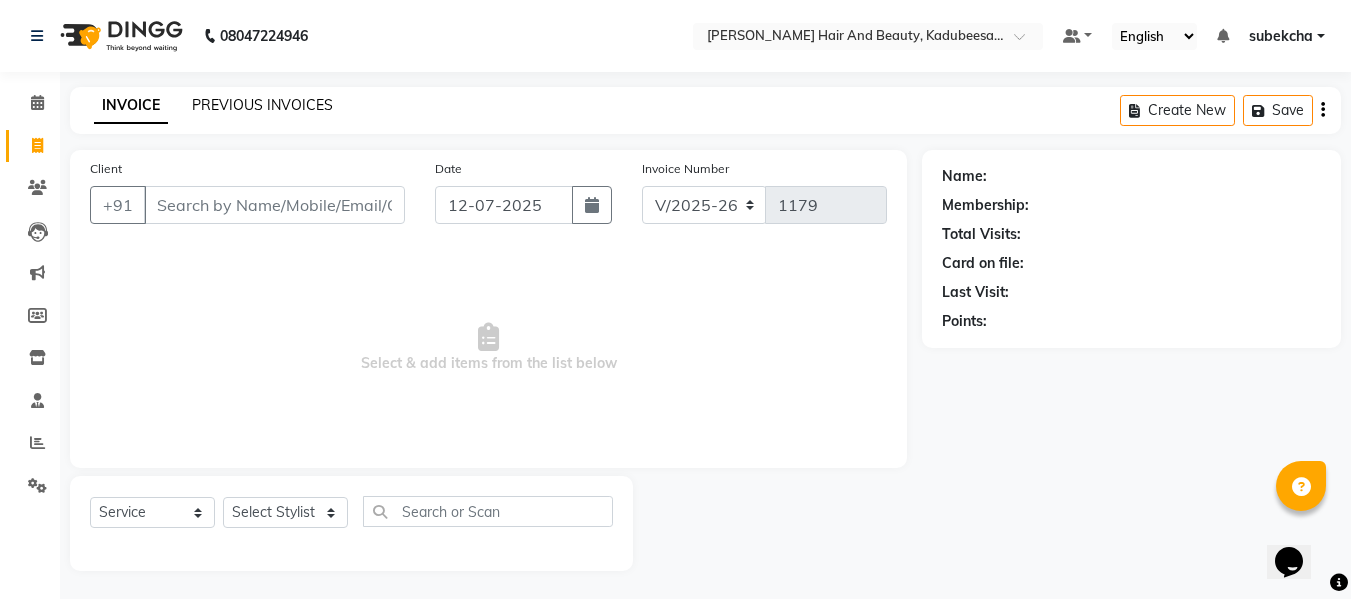 click on "PREVIOUS INVOICES" 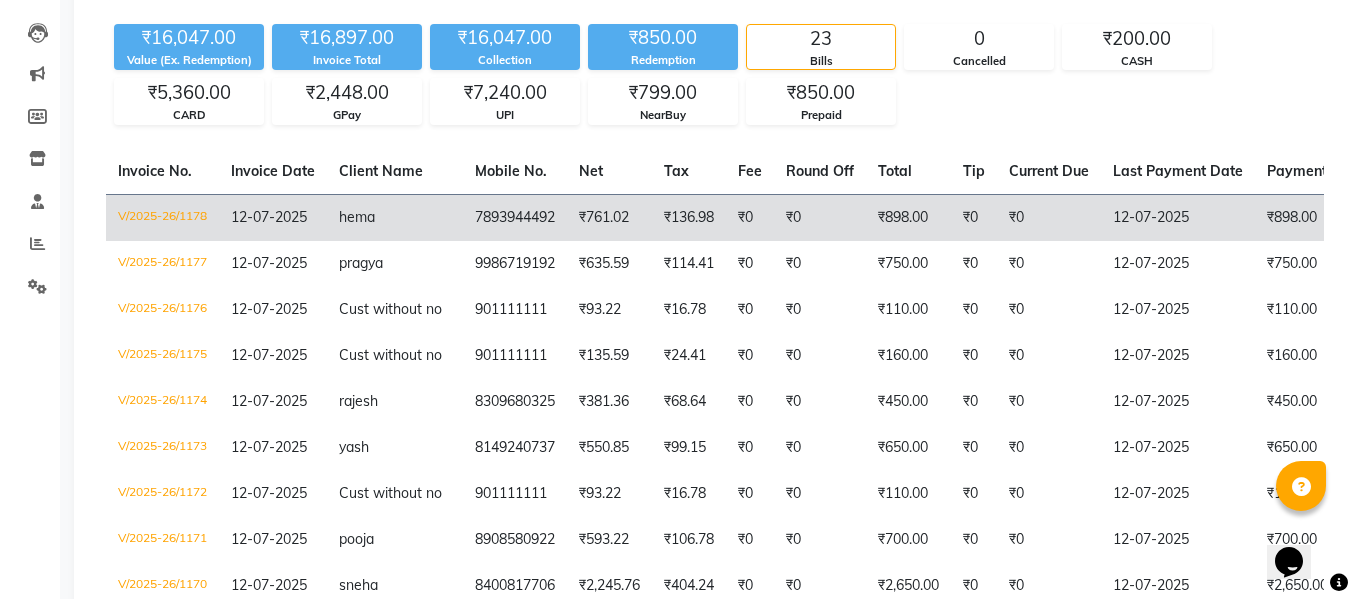 scroll, scrollTop: 200, scrollLeft: 0, axis: vertical 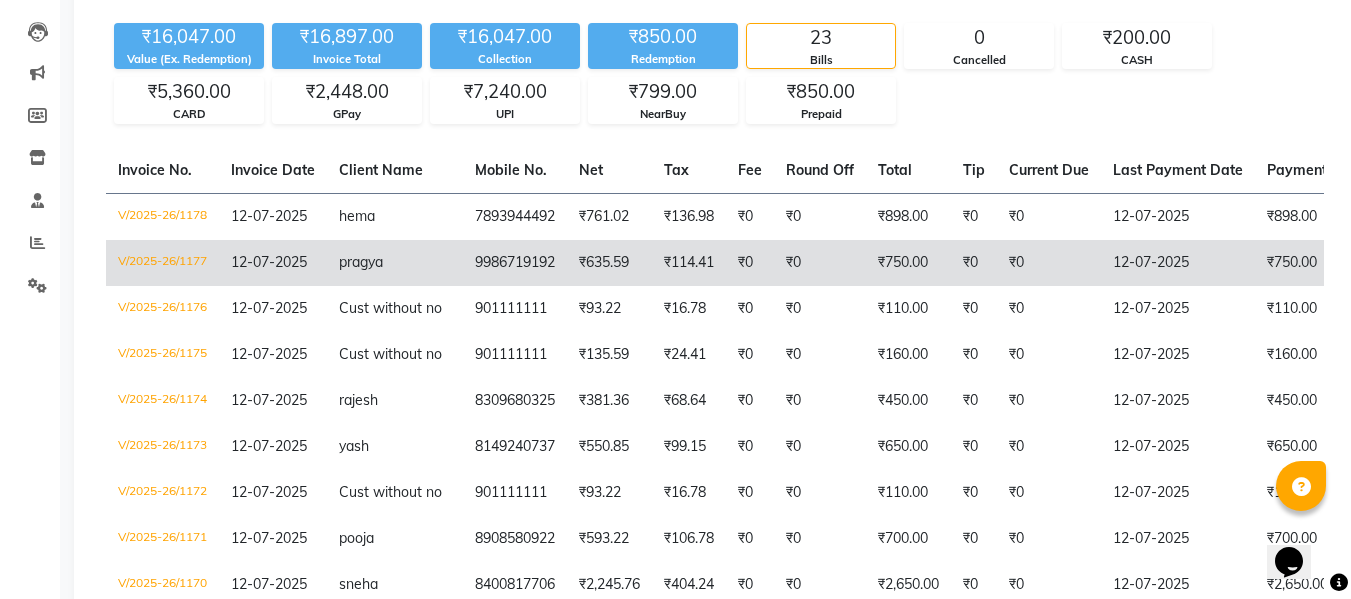 click on "pragya" 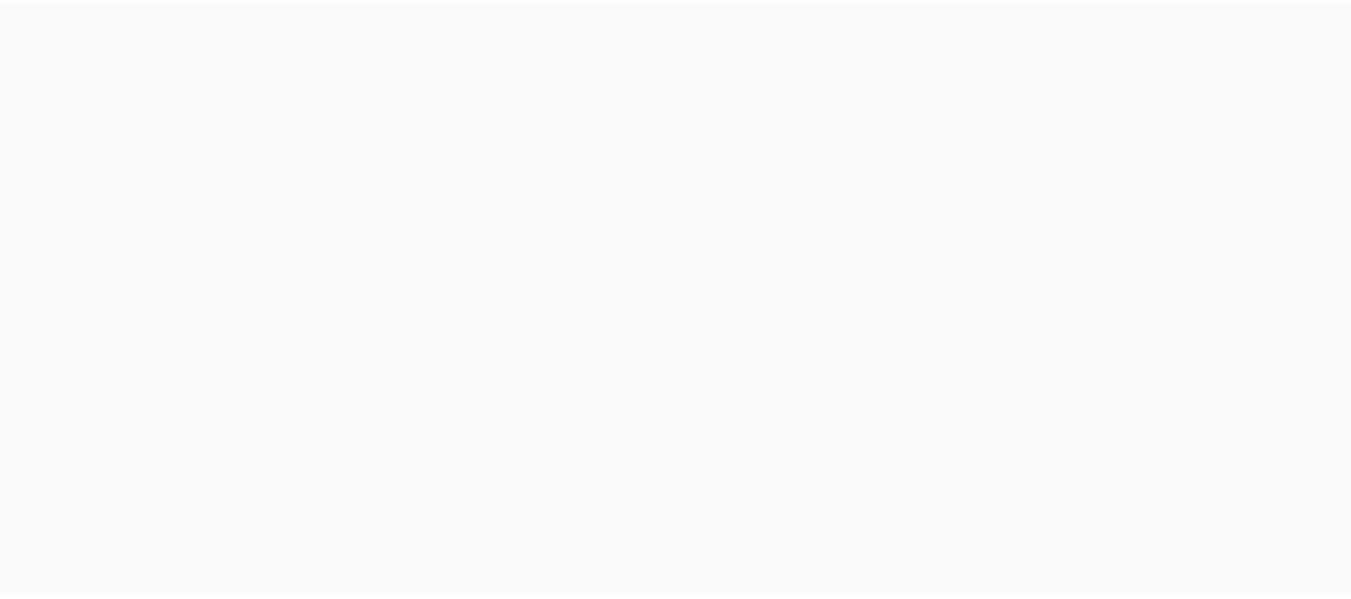 scroll, scrollTop: 0, scrollLeft: 0, axis: both 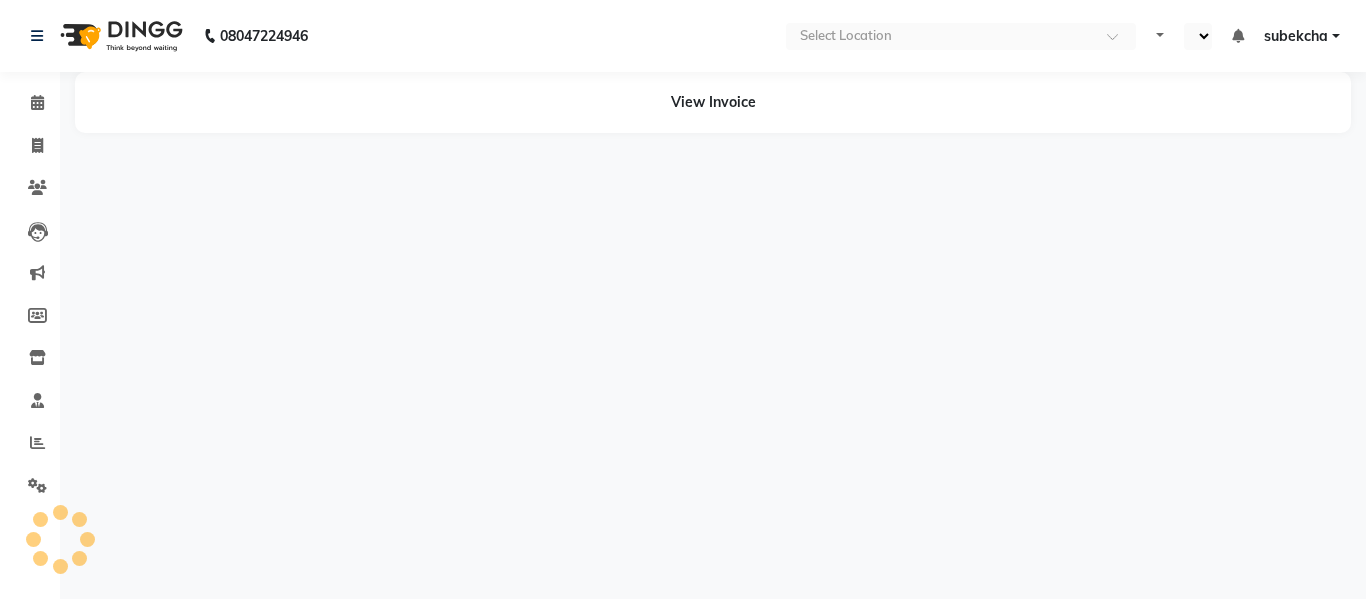 select on "en" 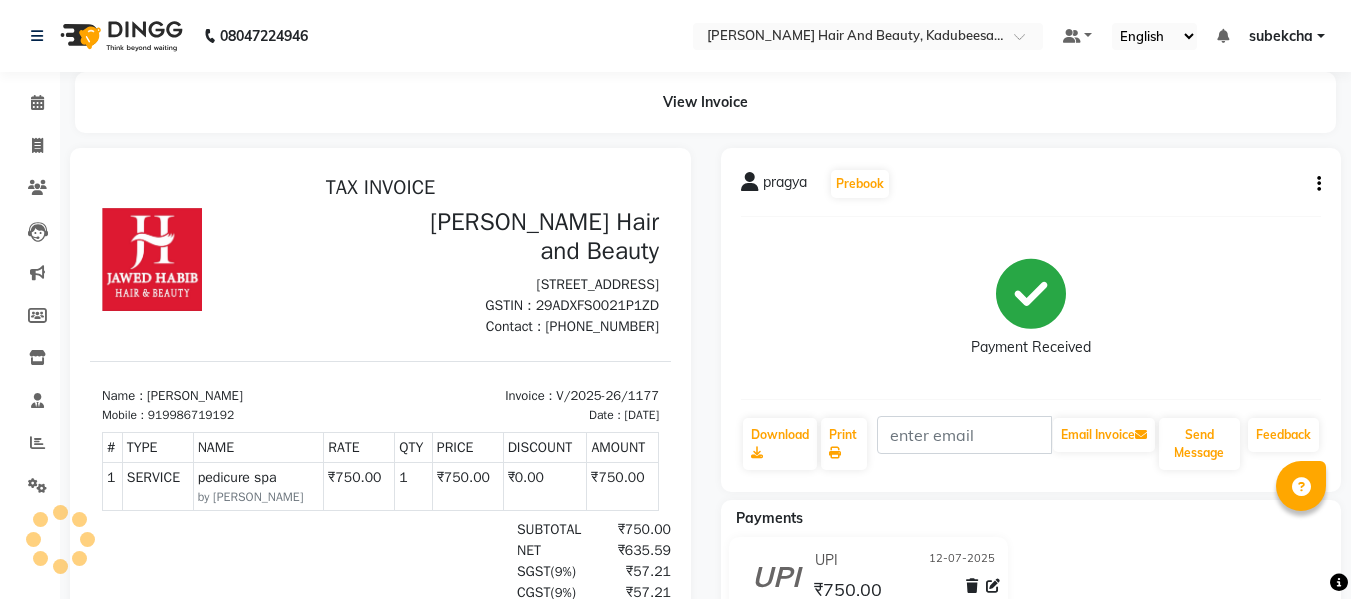 scroll, scrollTop: 0, scrollLeft: 0, axis: both 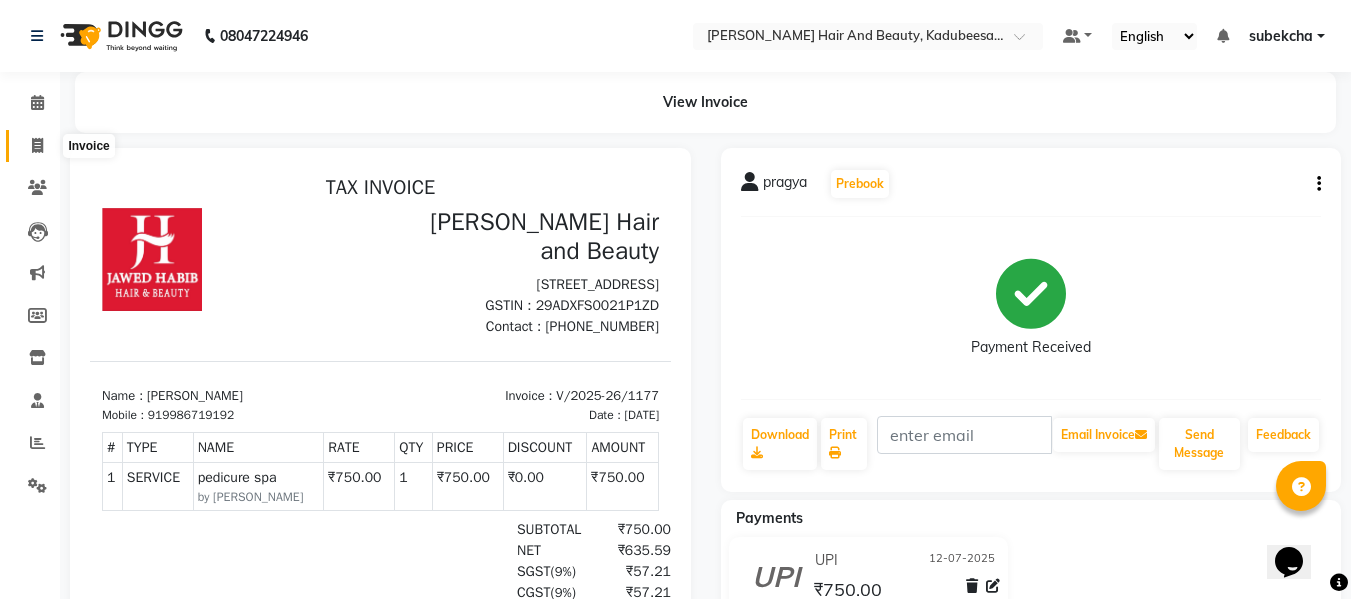 click 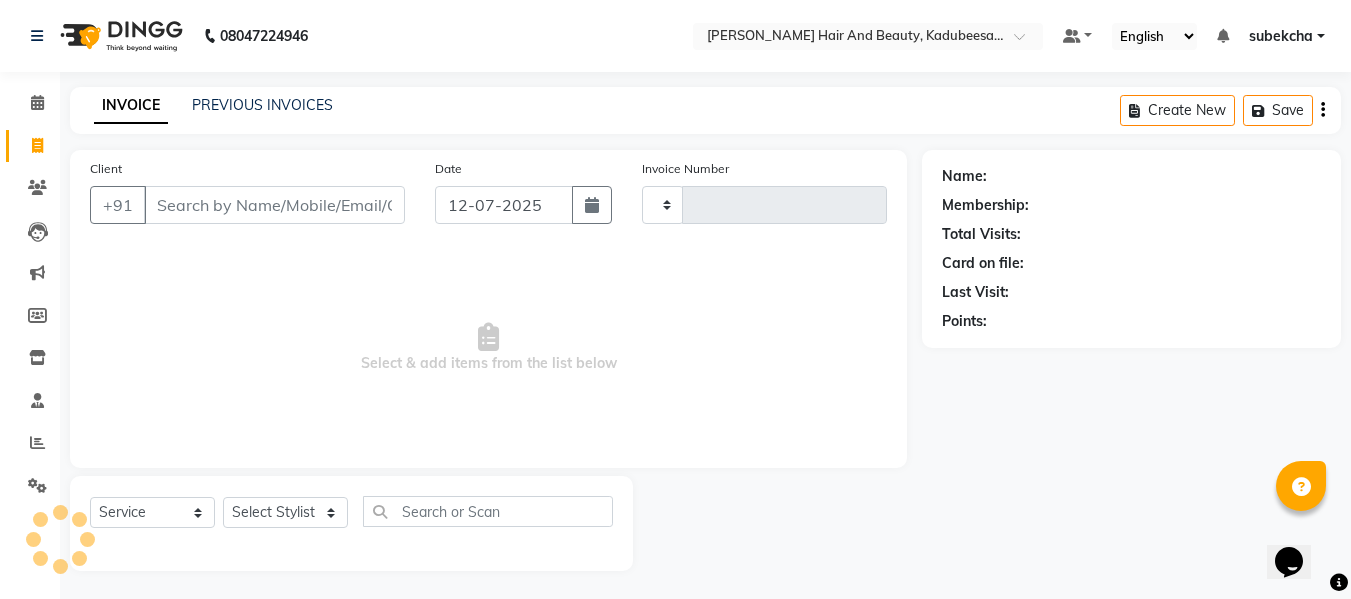 scroll, scrollTop: 2, scrollLeft: 0, axis: vertical 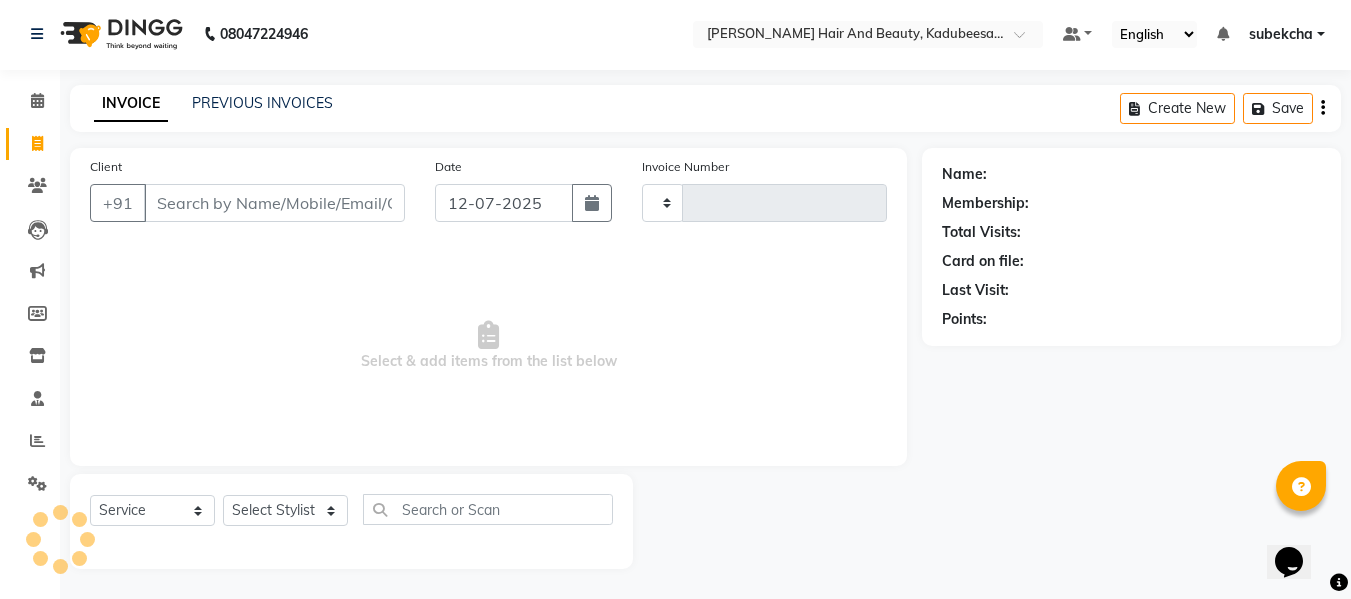 type on "1179" 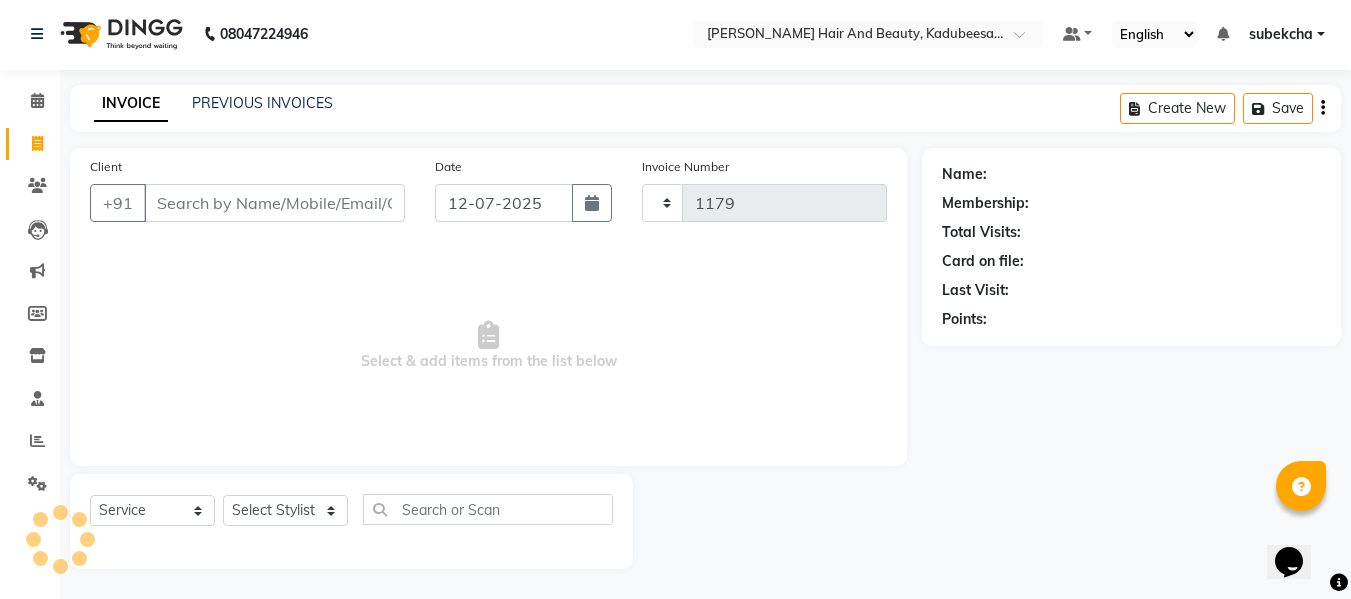 select on "7013" 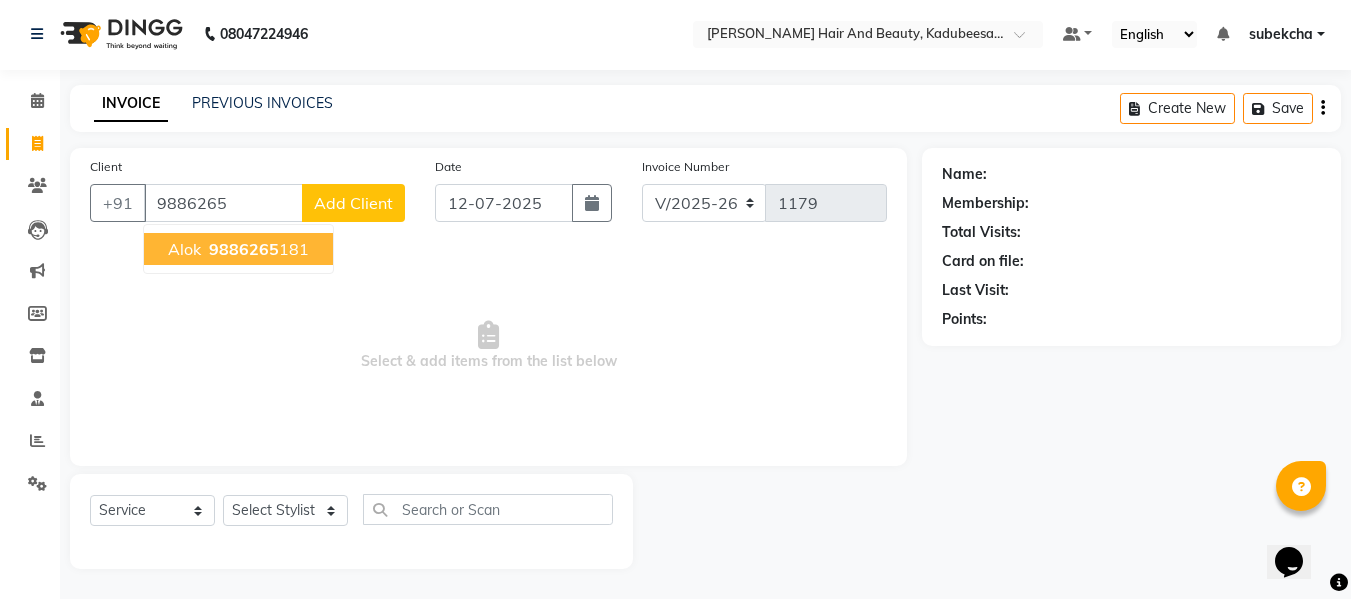 click on "9886265 181" at bounding box center [257, 249] 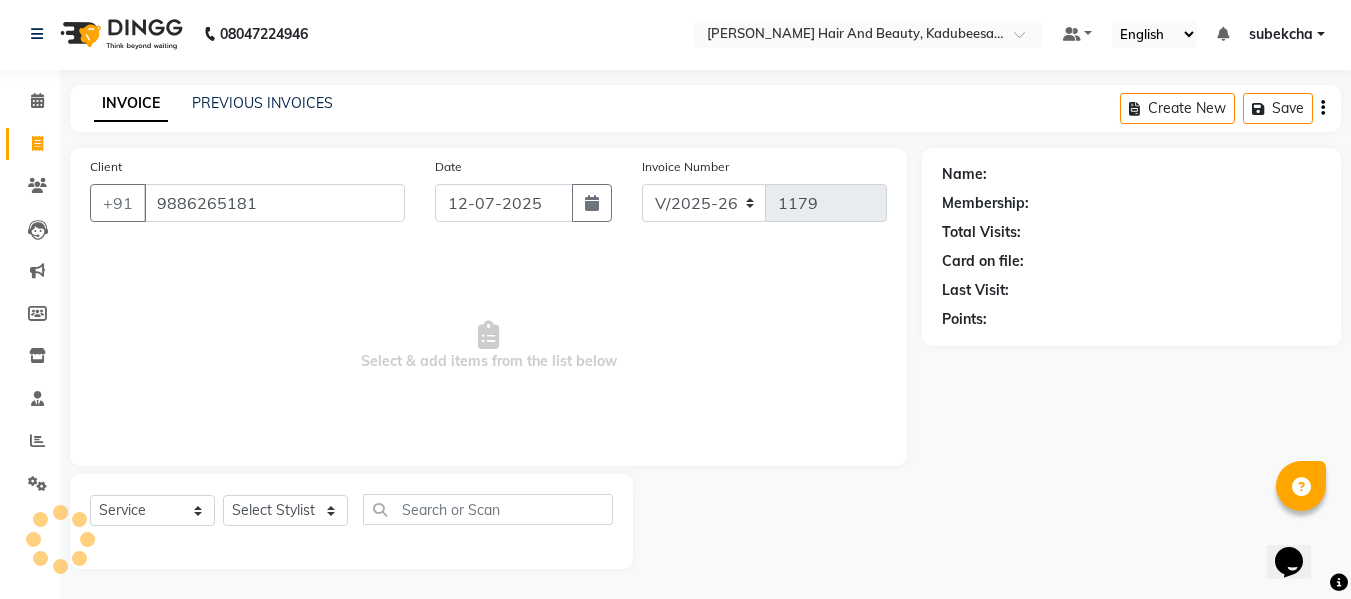 type on "9886265181" 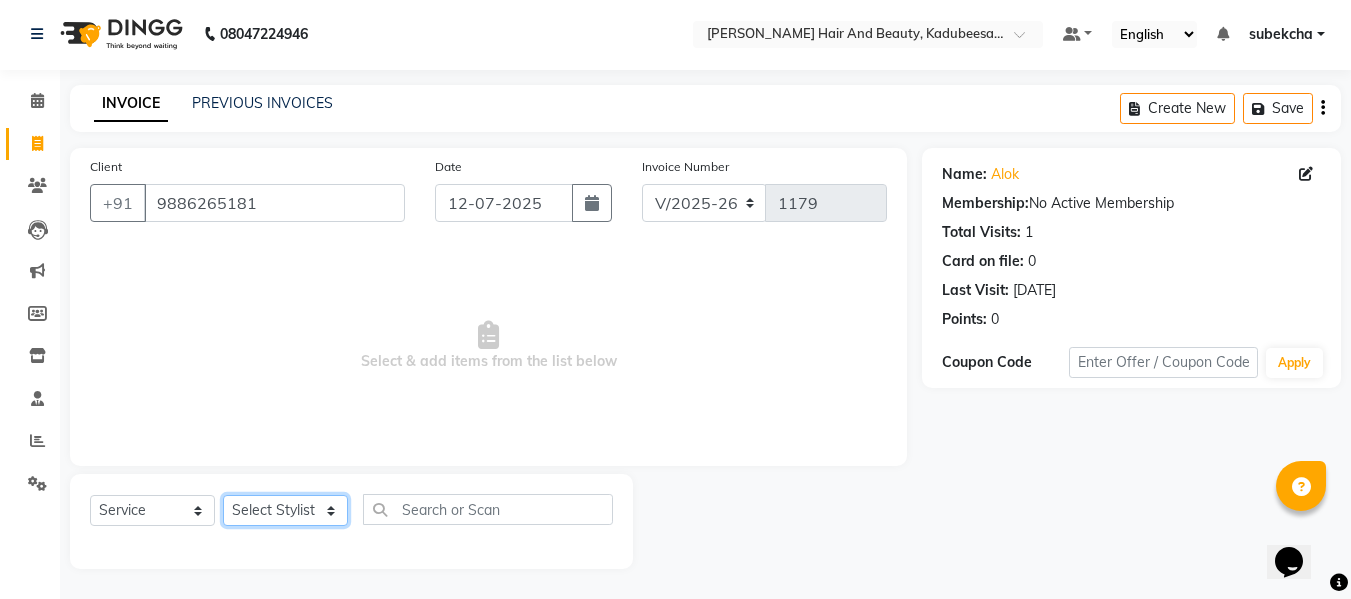 drag, startPoint x: 296, startPoint y: 514, endPoint x: 291, endPoint y: 501, distance: 13.928389 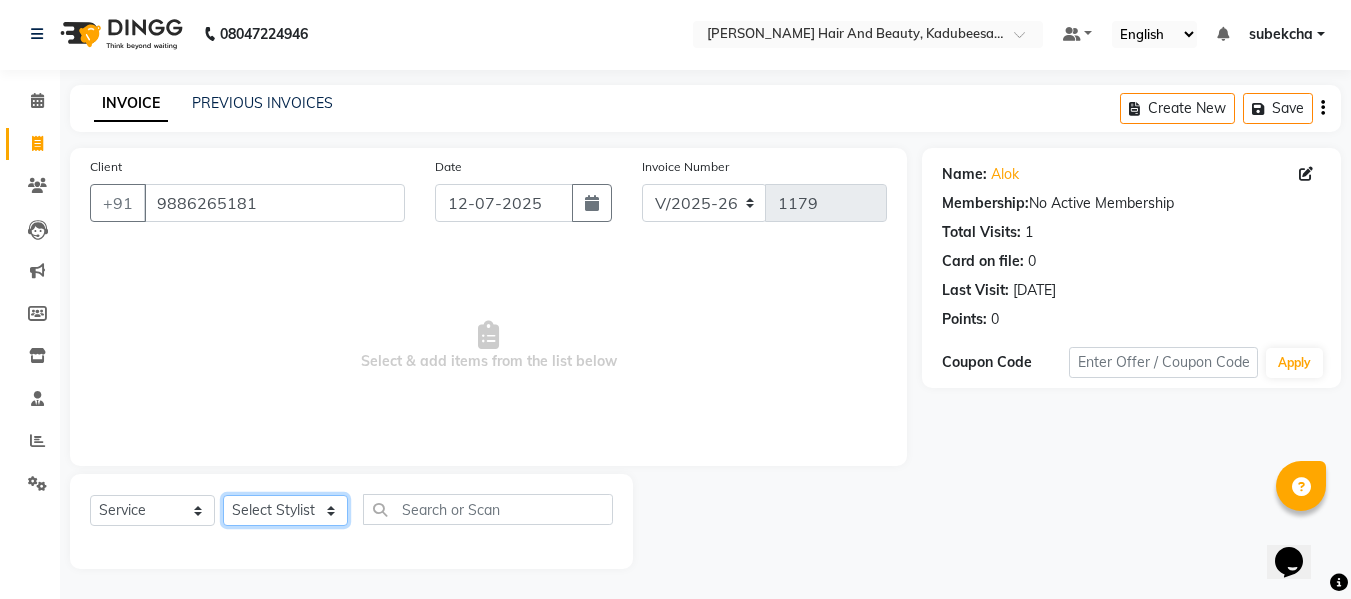 select on "68037" 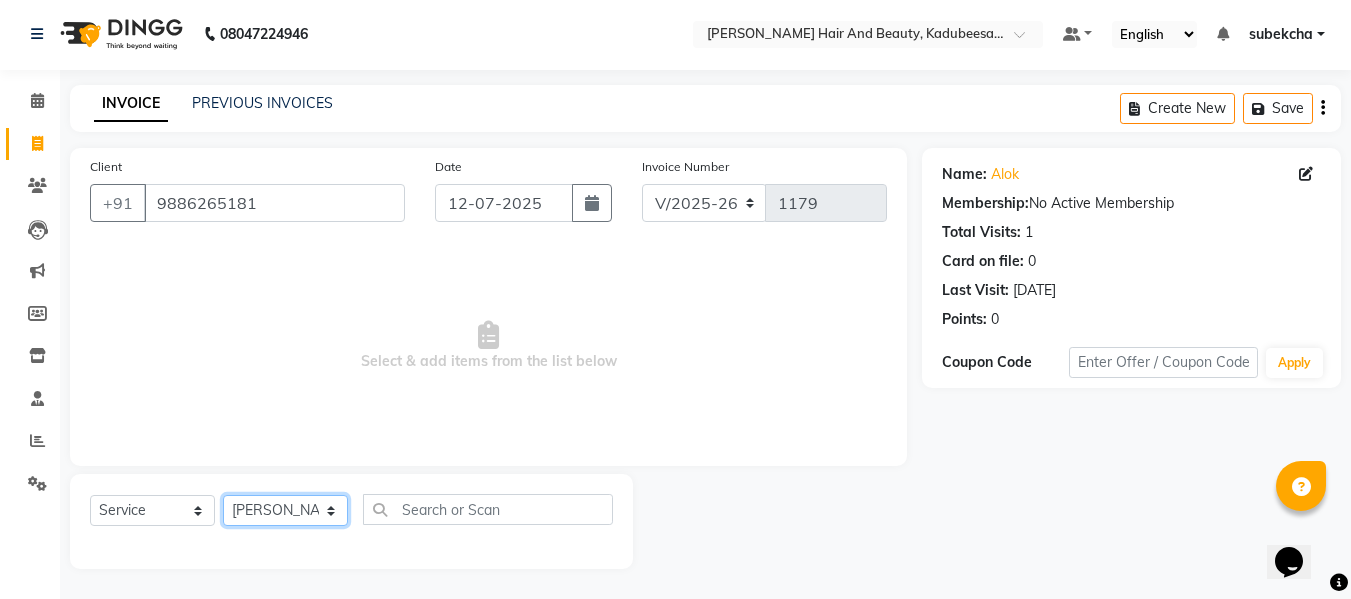 click on "Select Stylist aita [PERSON_NAME]  priyanka [PERSON_NAME] Salon Manager Sanit subekcha [PERSON_NAME]" 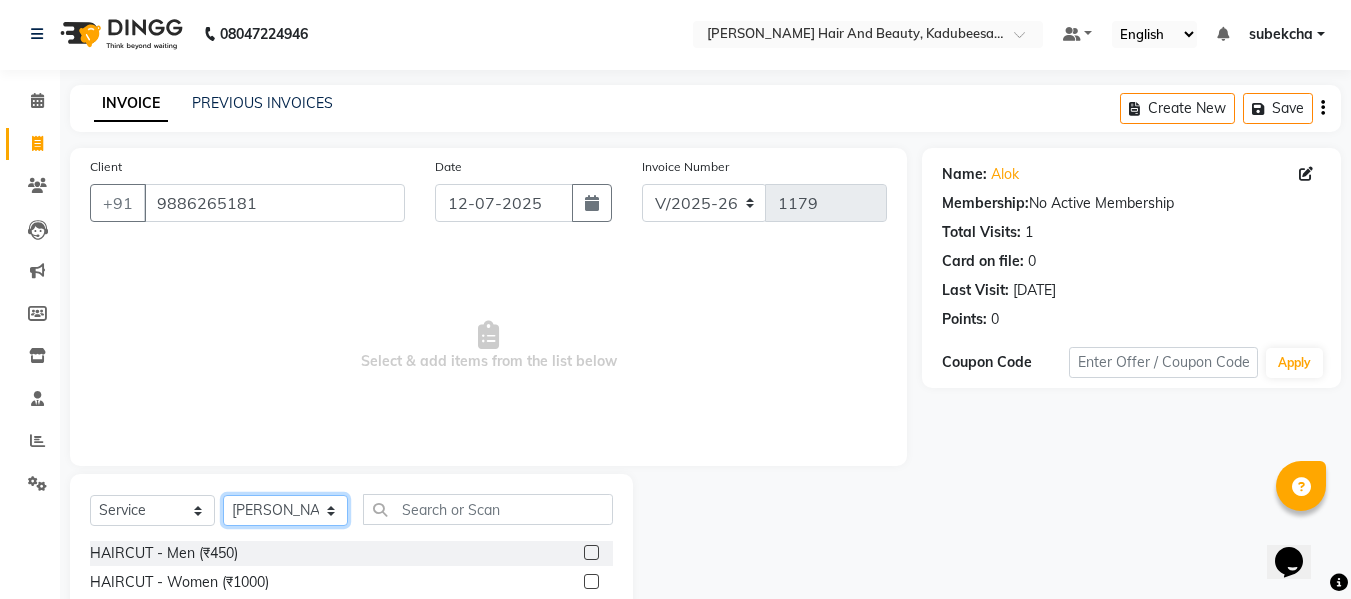 scroll, scrollTop: 202, scrollLeft: 0, axis: vertical 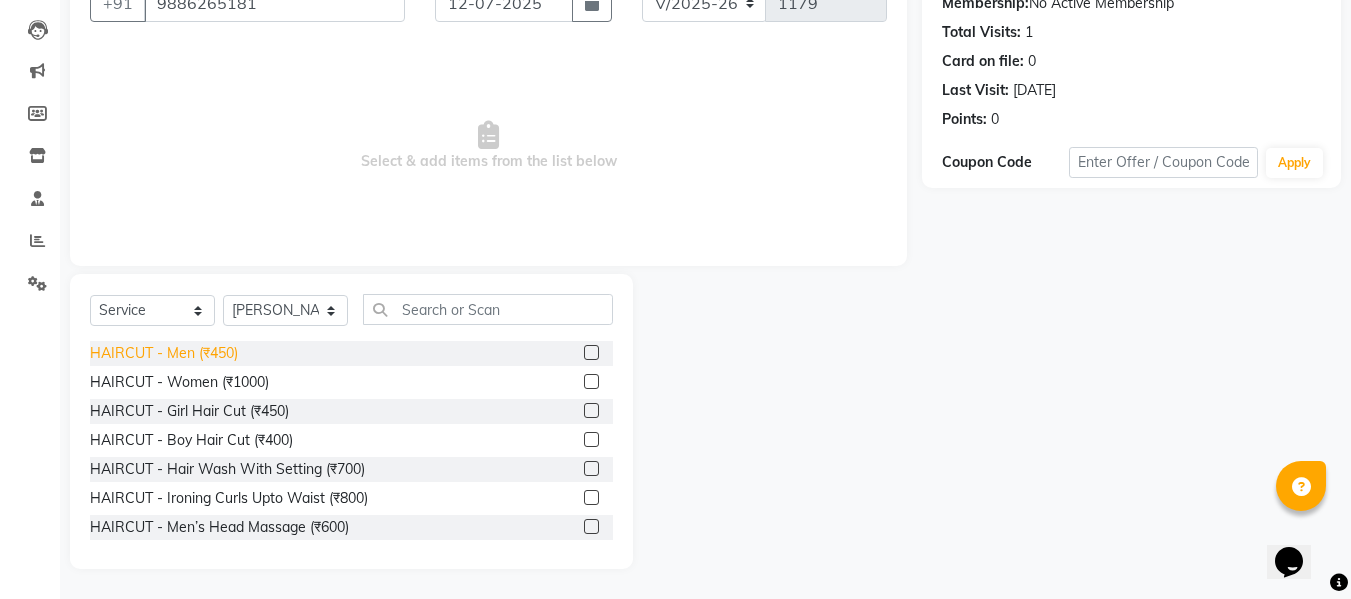 click on "HAIRCUT - Men (₹450)" 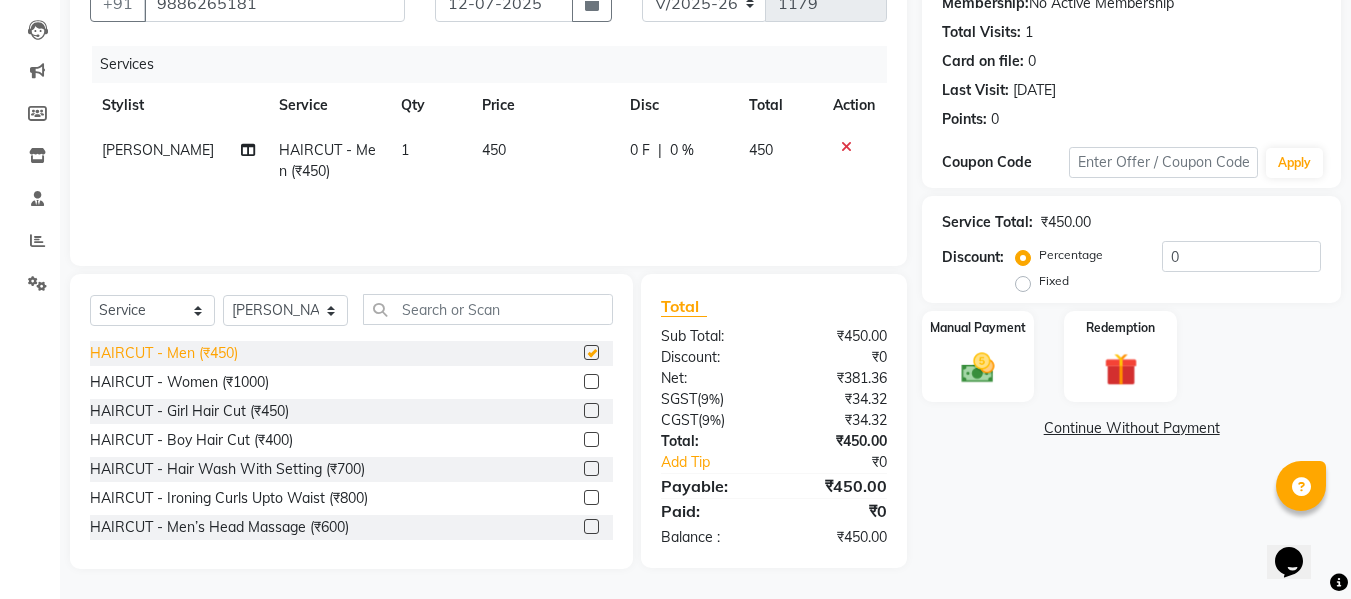 checkbox on "false" 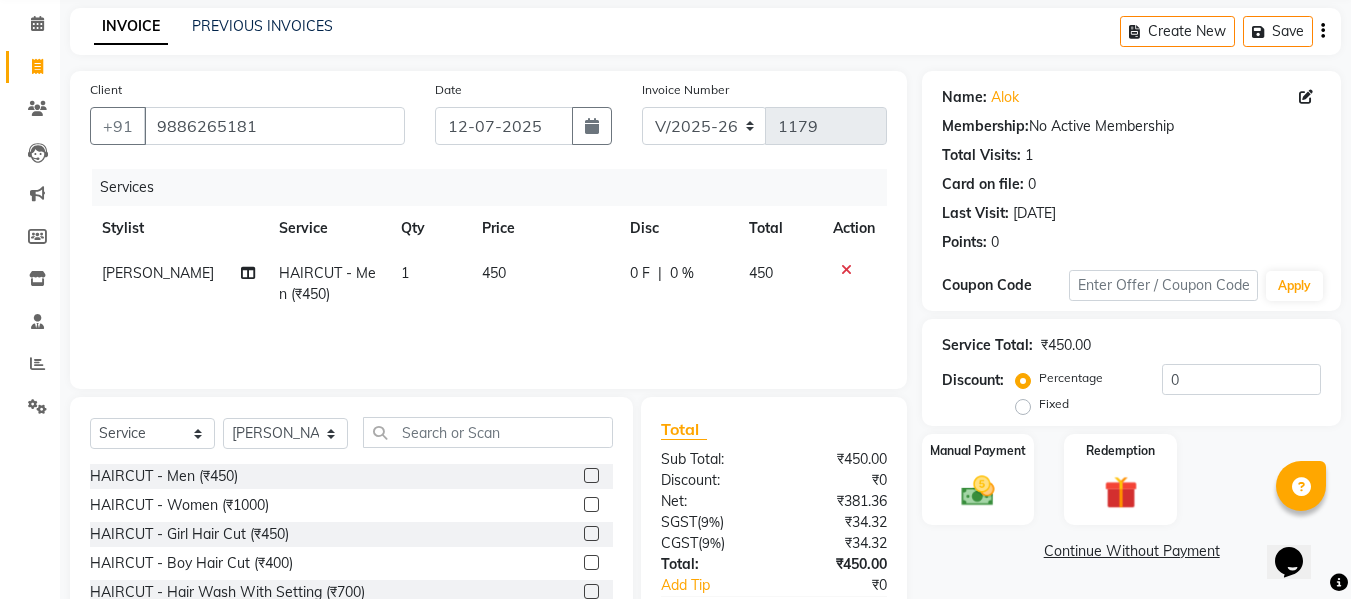 scroll, scrollTop: 202, scrollLeft: 0, axis: vertical 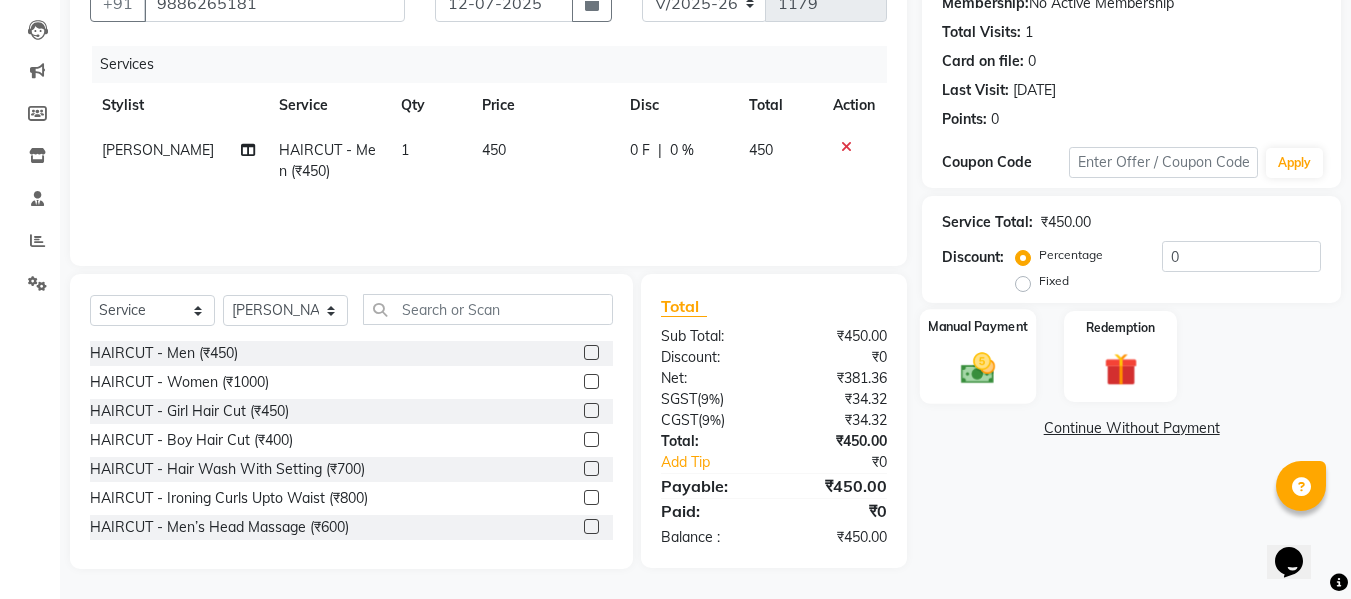 click on "Manual Payment" 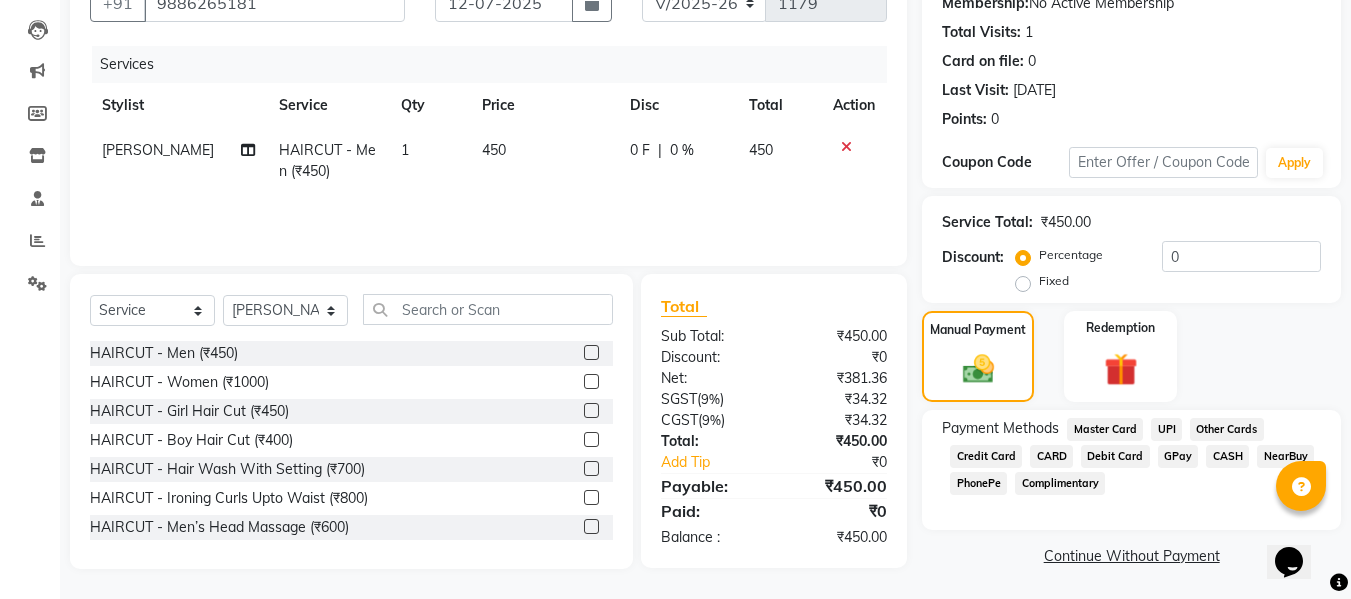 scroll, scrollTop: 204, scrollLeft: 0, axis: vertical 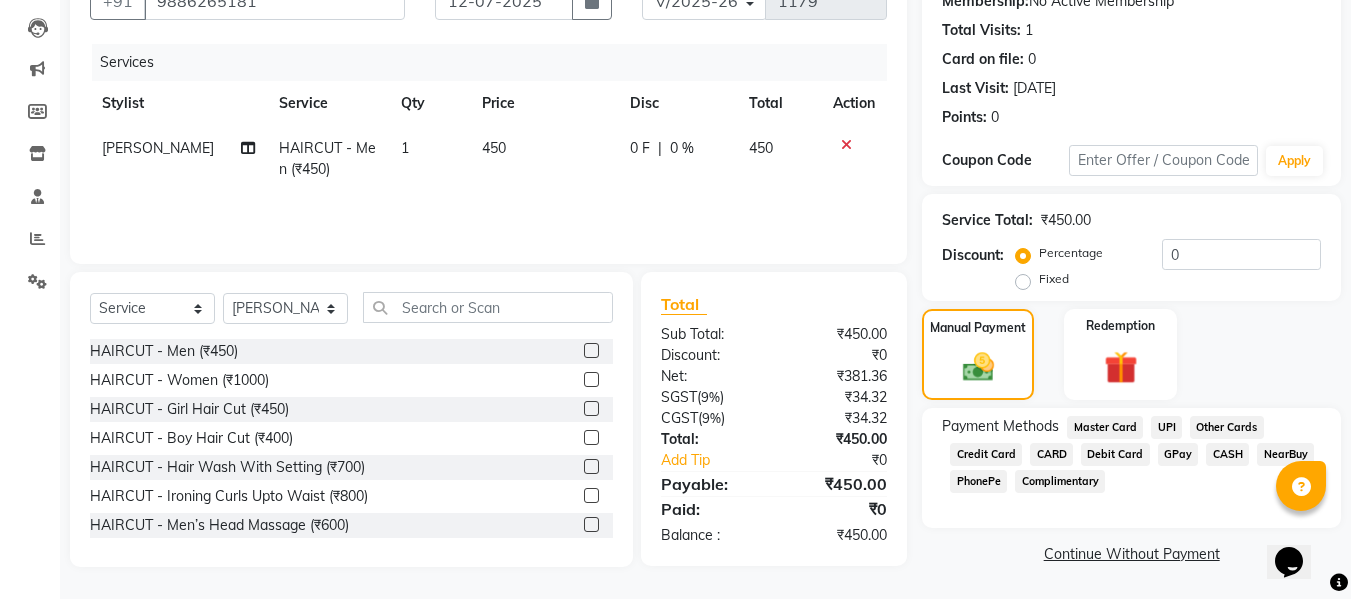 click on "UPI" 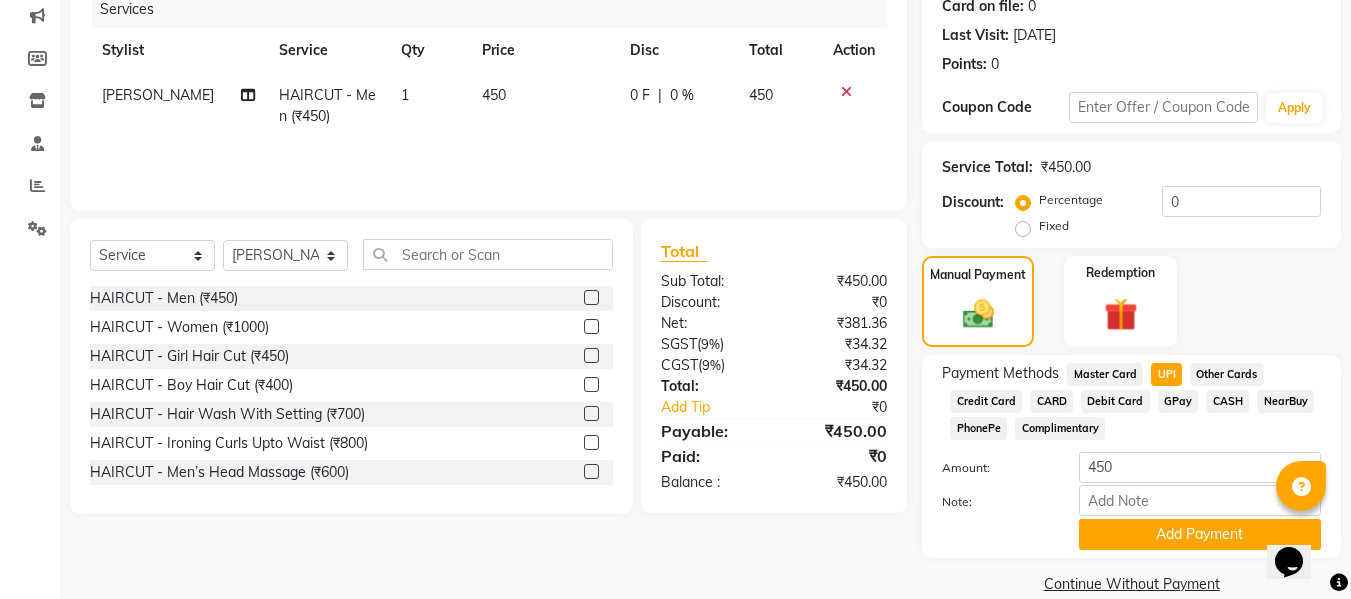 scroll, scrollTop: 287, scrollLeft: 0, axis: vertical 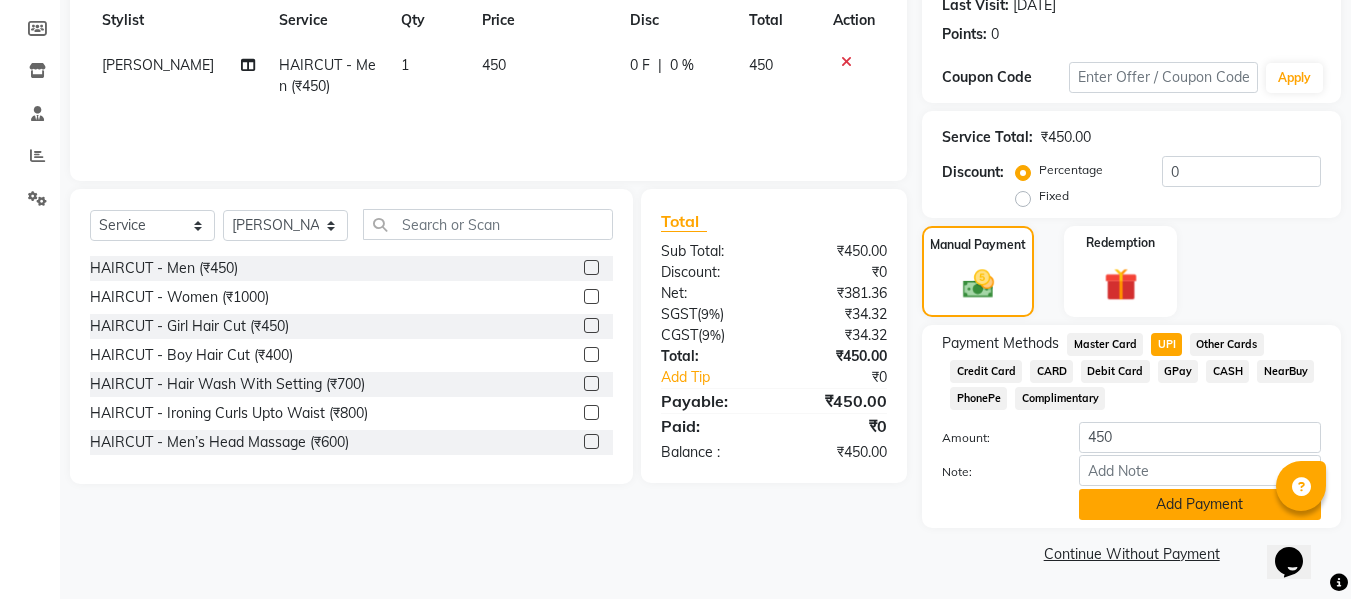 click on "Add Payment" 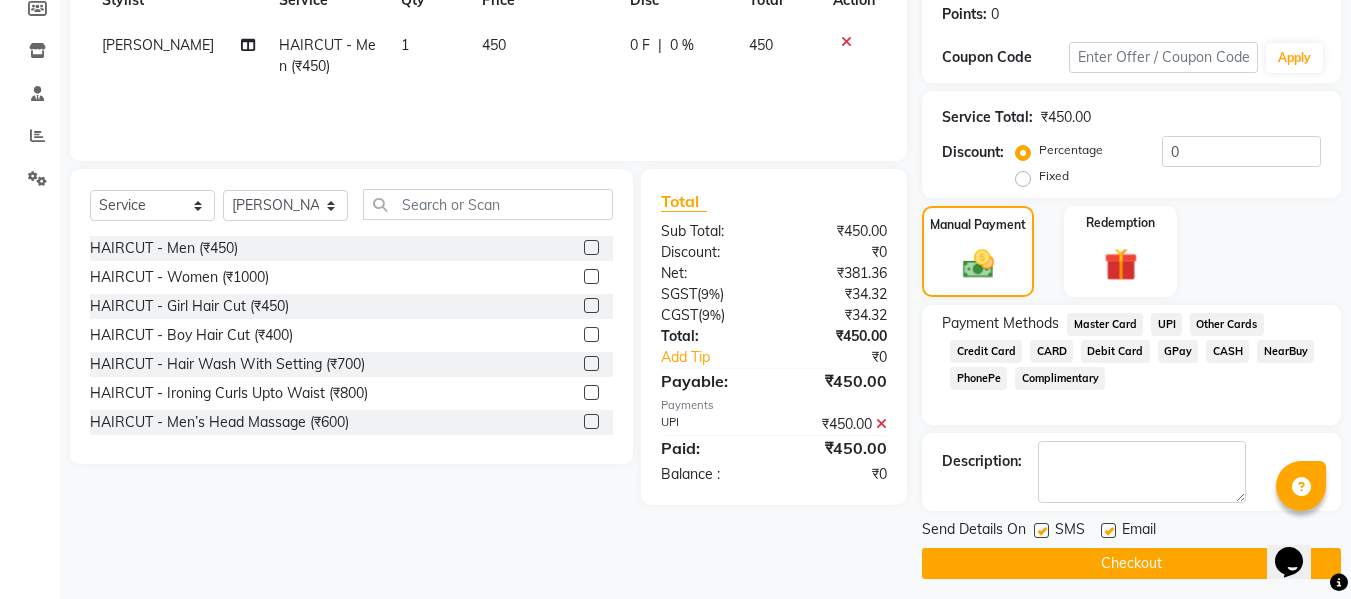 scroll, scrollTop: 317, scrollLeft: 0, axis: vertical 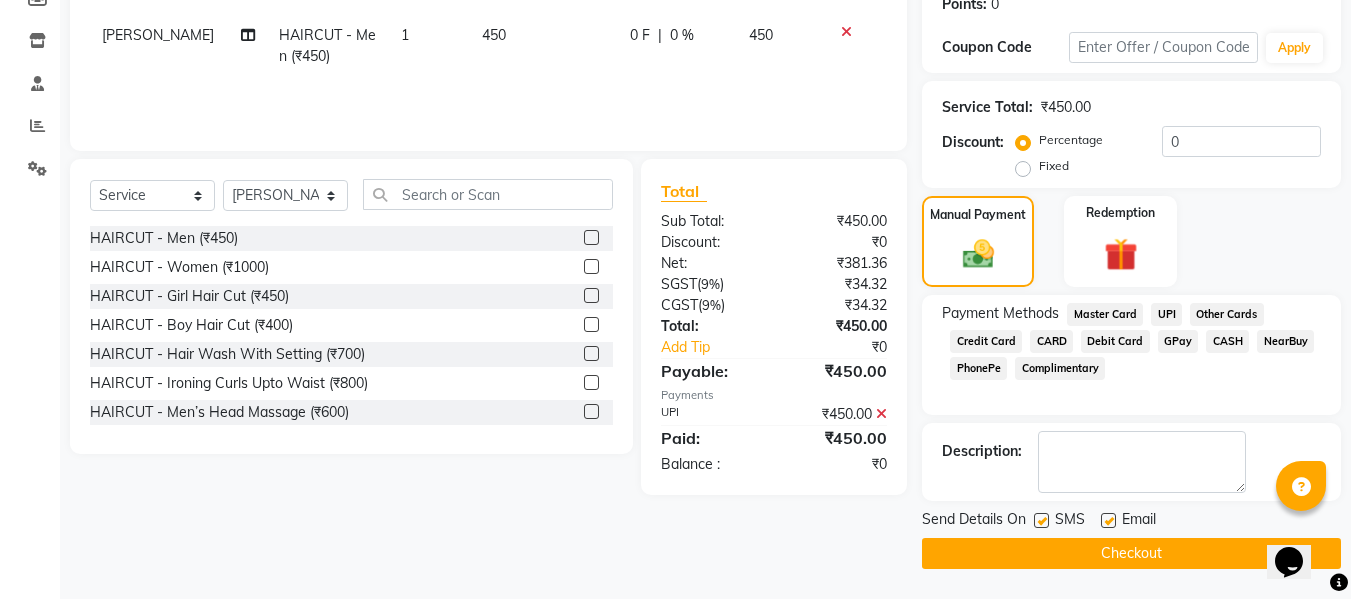 click on "Checkout" 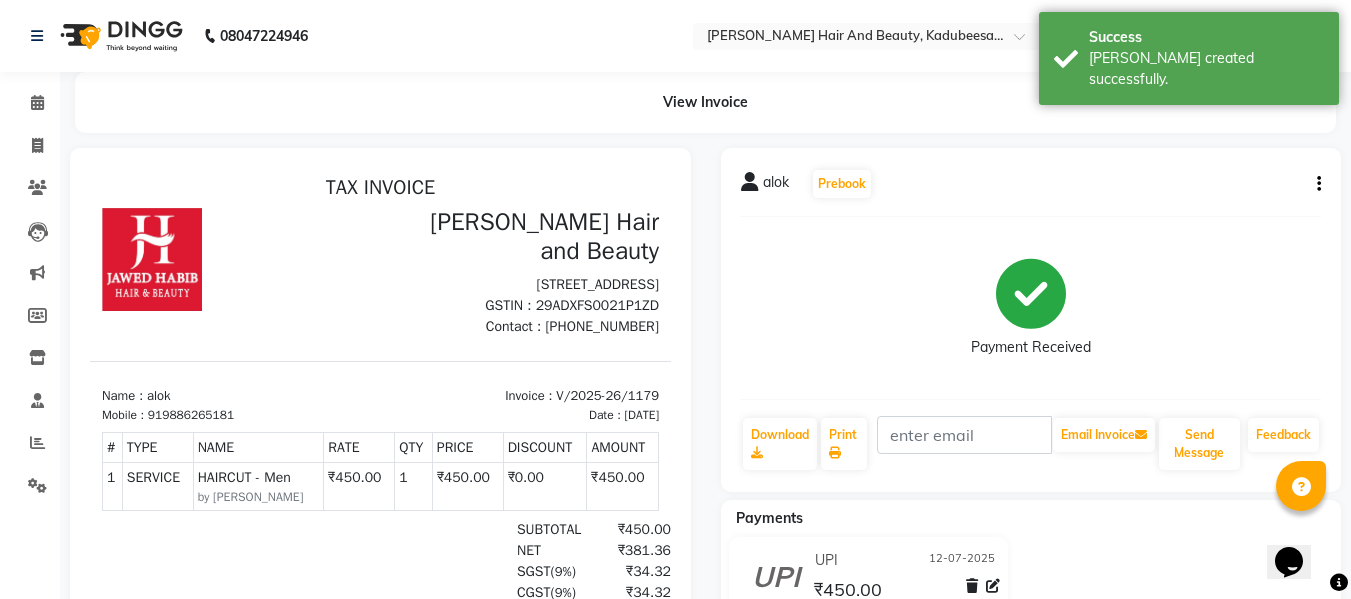 scroll, scrollTop: 0, scrollLeft: 0, axis: both 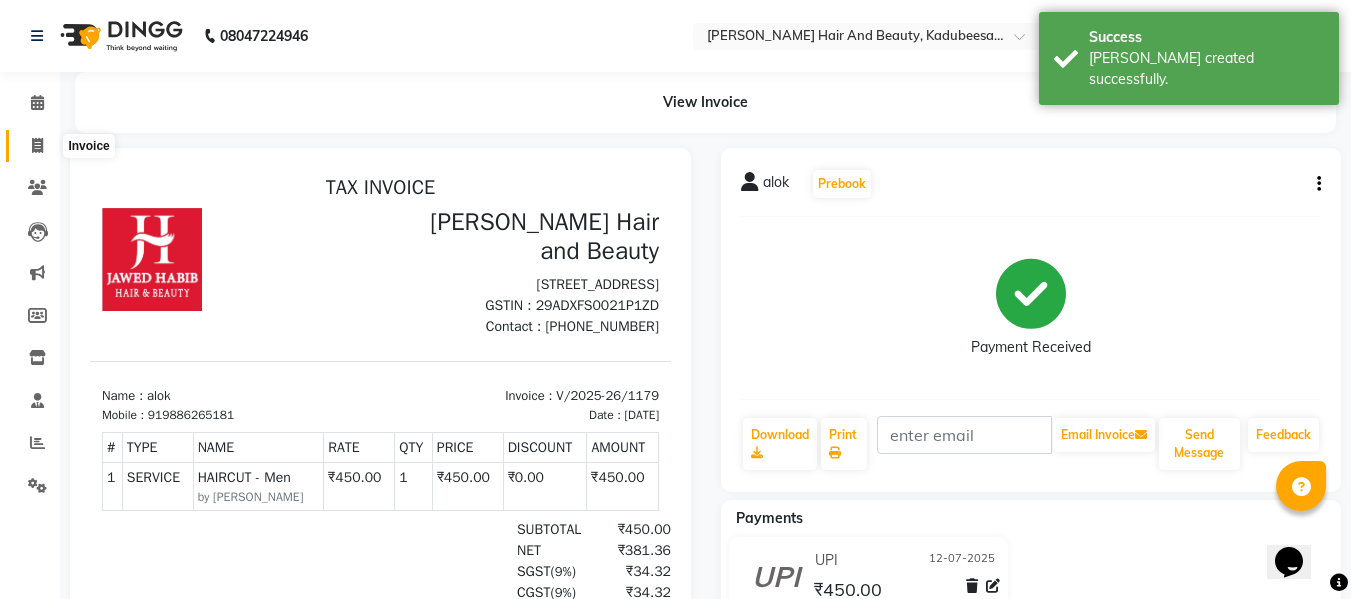 click 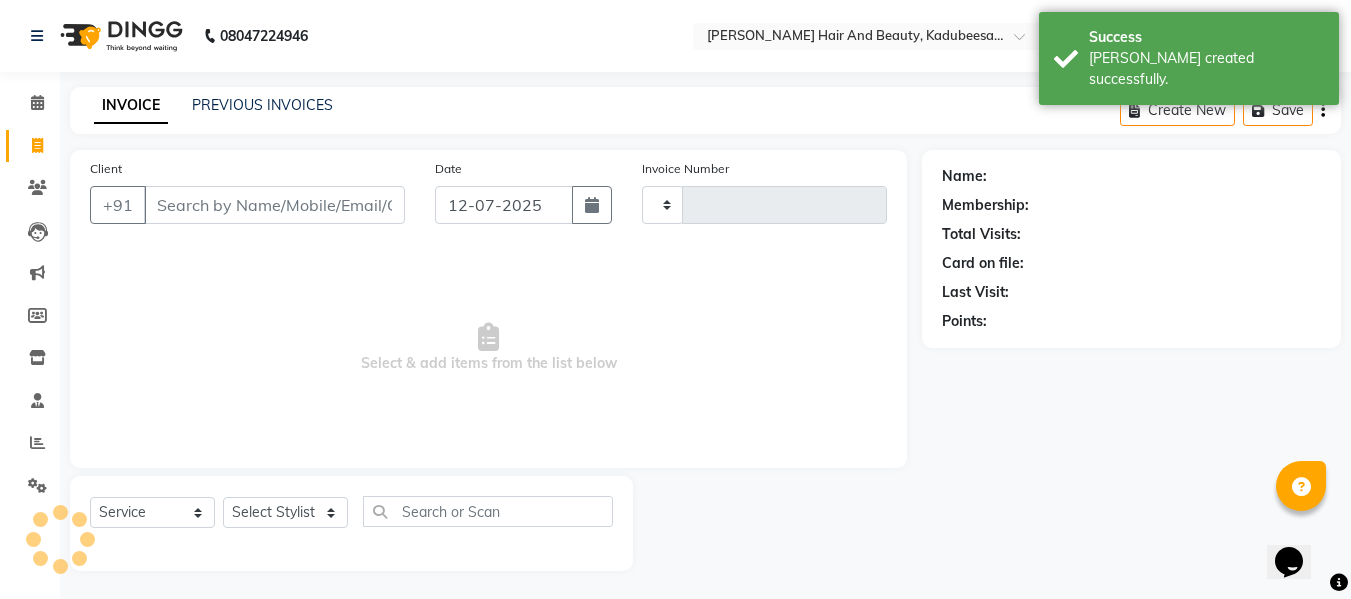 scroll, scrollTop: 2, scrollLeft: 0, axis: vertical 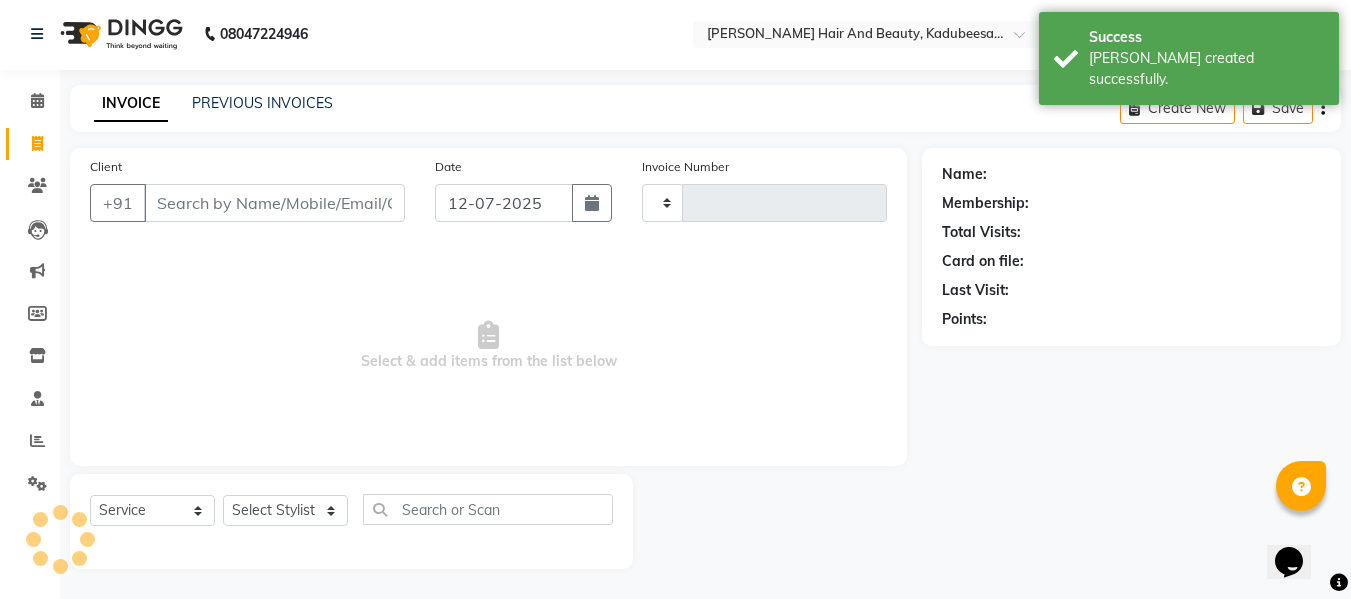 type on "1180" 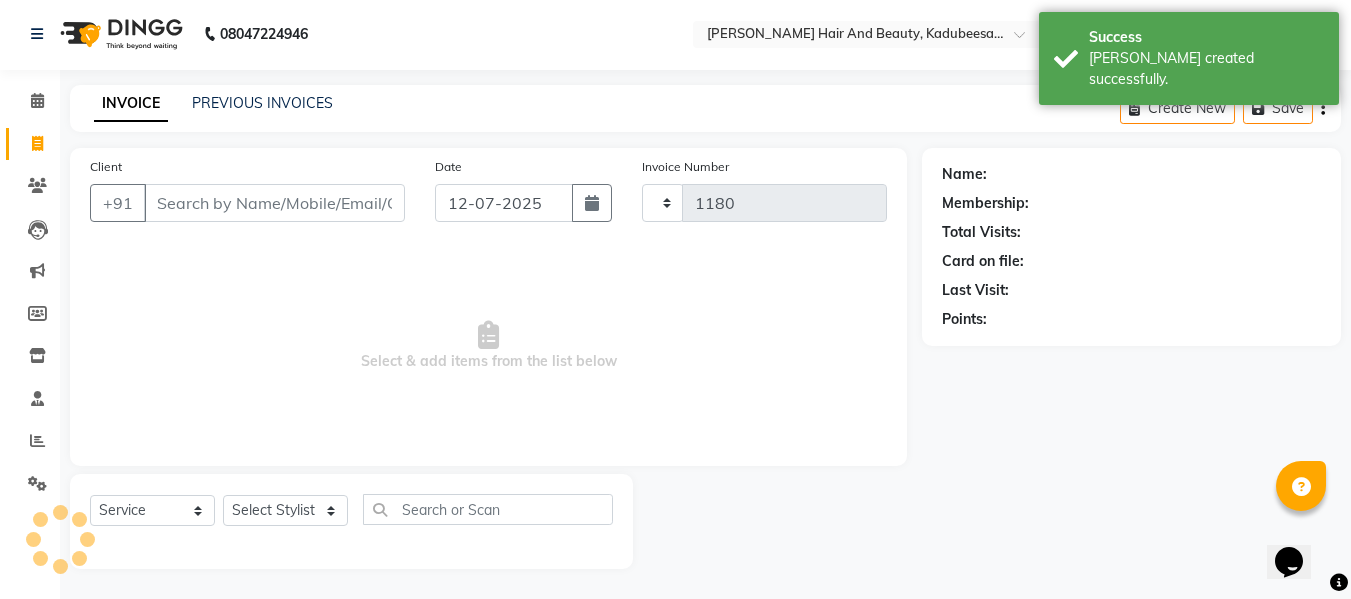 select on "7013" 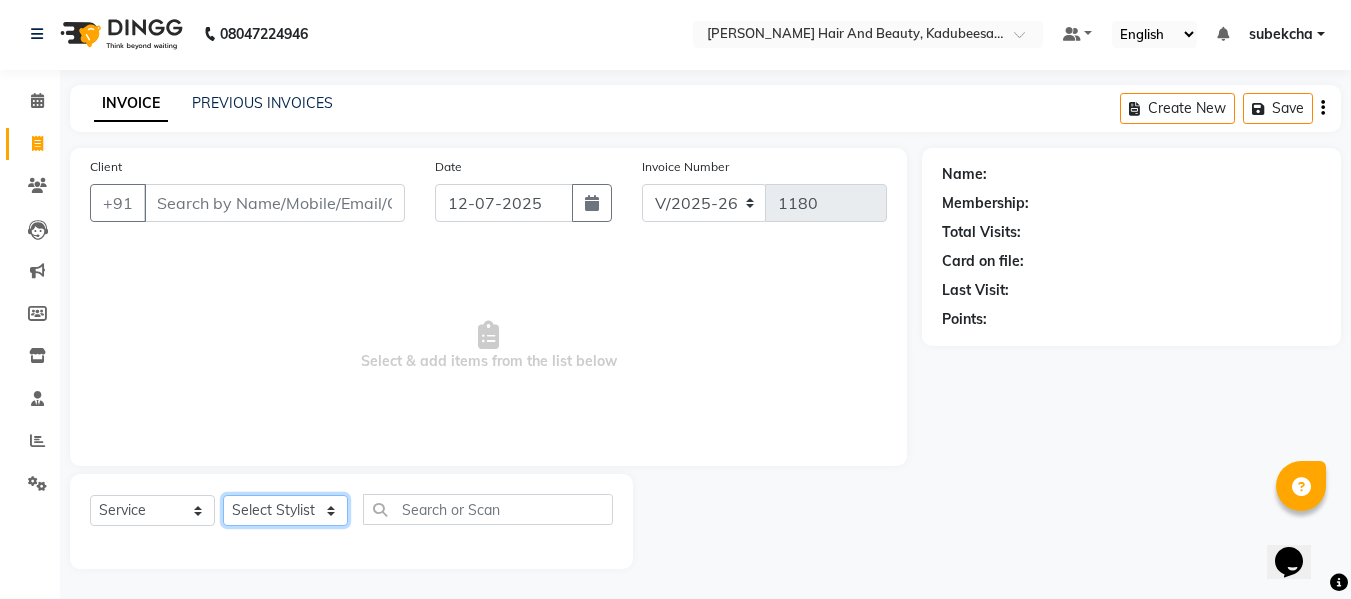 click on "Select Stylist aita [PERSON_NAME]  priyanka [PERSON_NAME] Salon Manager Sanit subekcha [PERSON_NAME]" 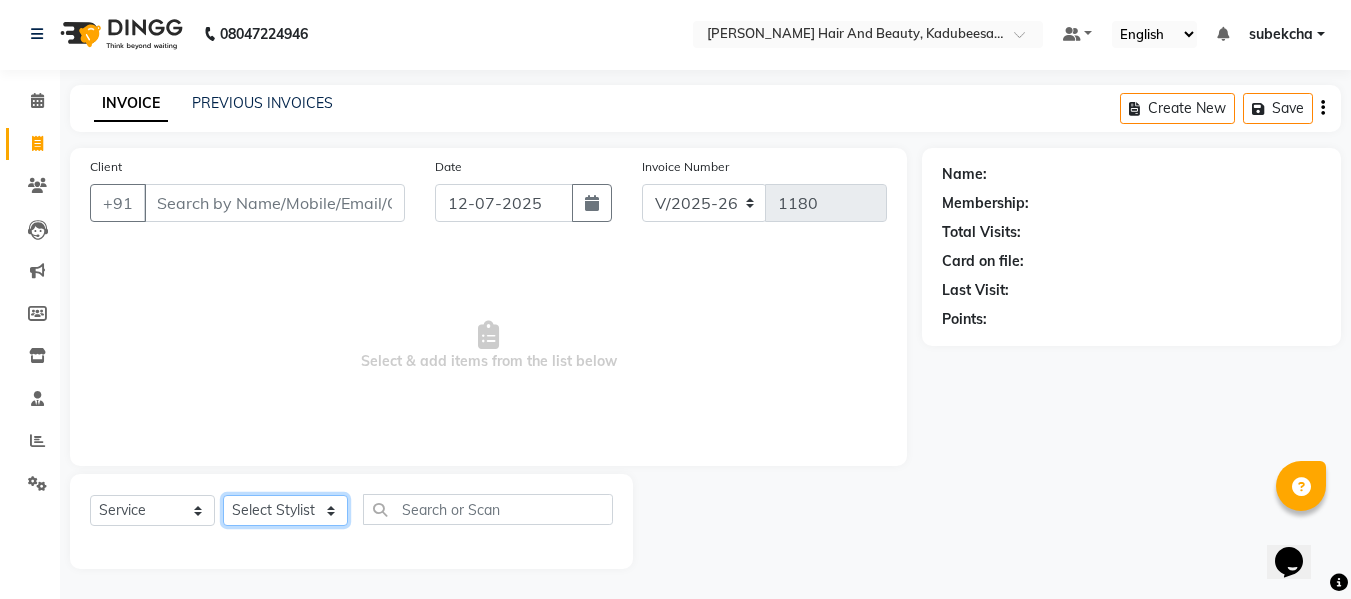 select on "57916" 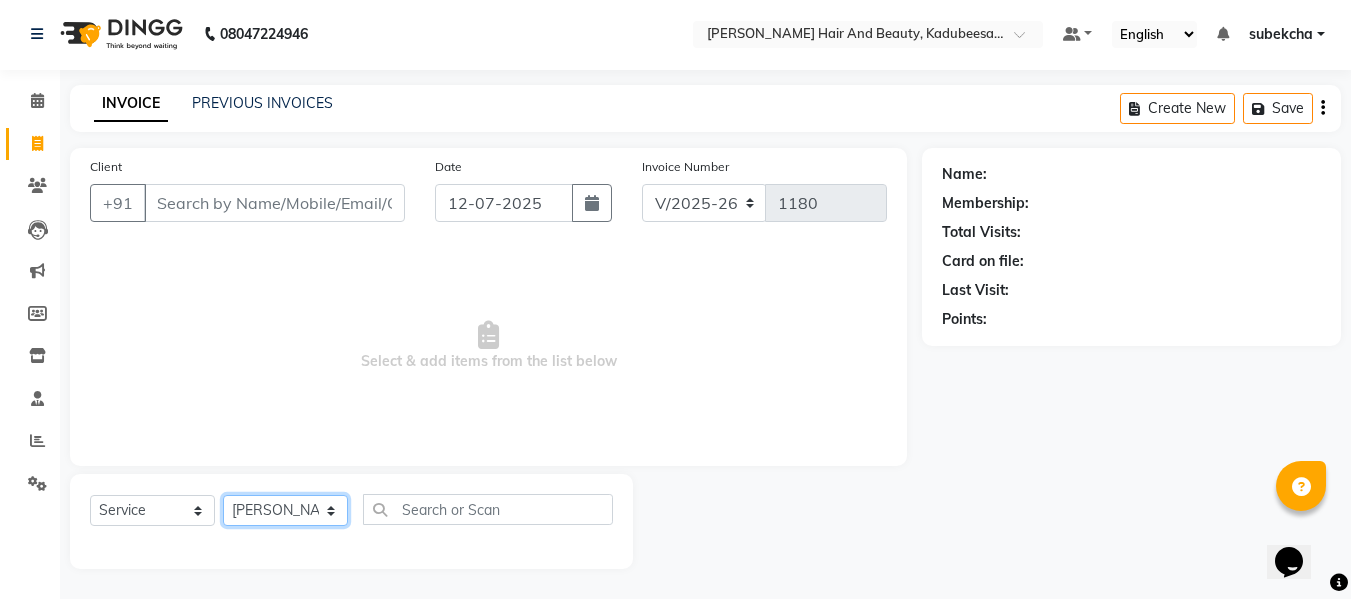 click on "Select Stylist aita [PERSON_NAME]  priyanka [PERSON_NAME] Salon Manager Sanit subekcha [PERSON_NAME]" 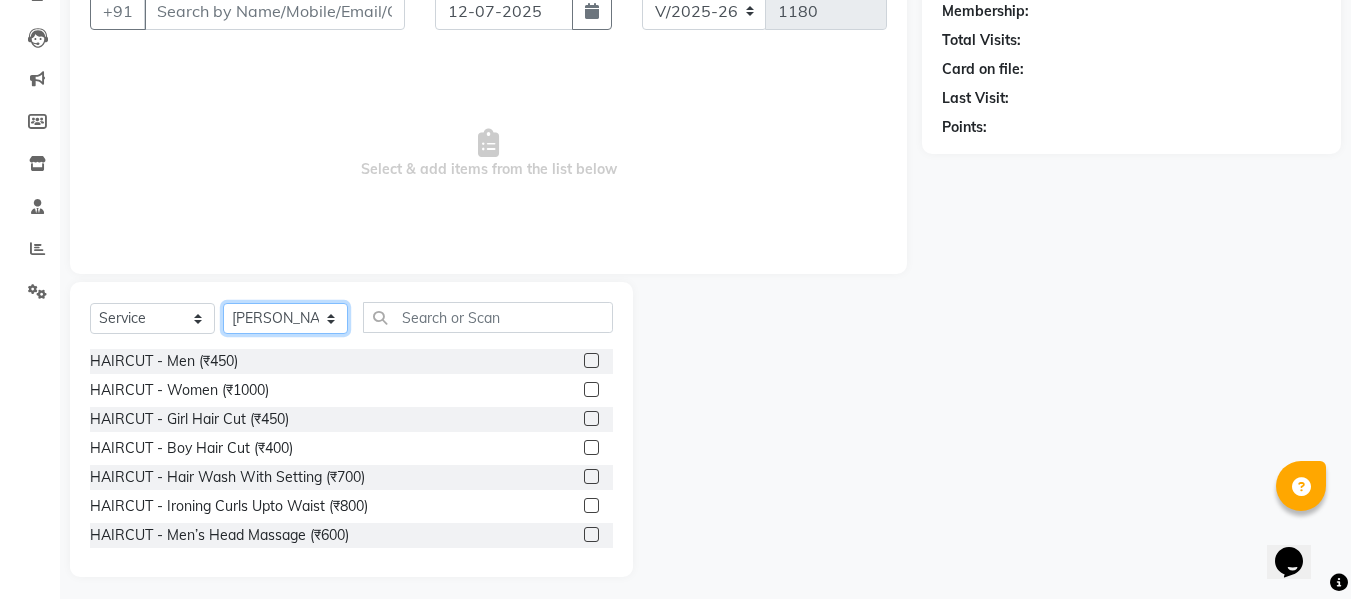 scroll, scrollTop: 202, scrollLeft: 0, axis: vertical 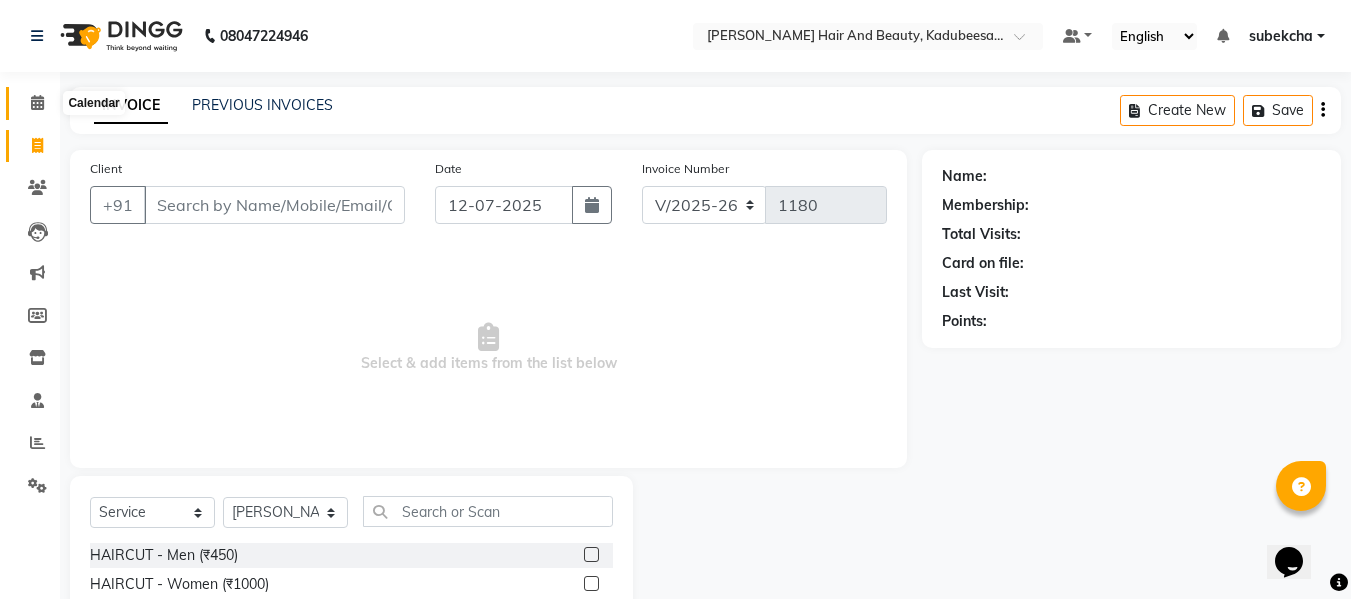 click 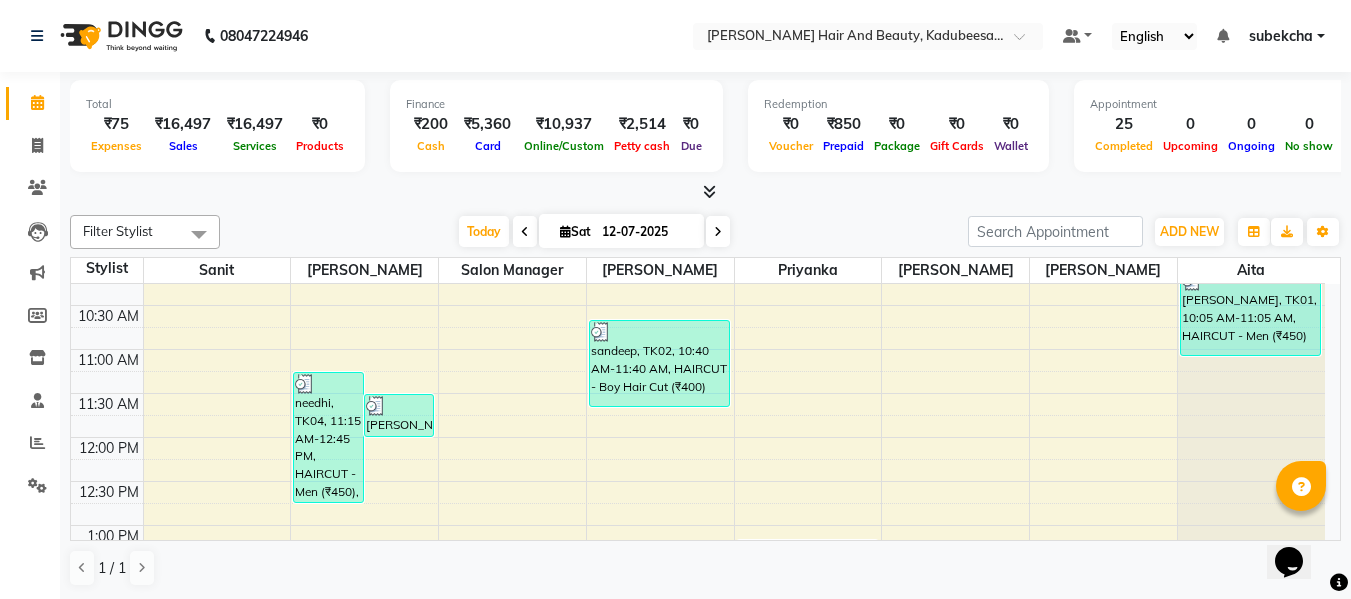 scroll, scrollTop: 100, scrollLeft: 0, axis: vertical 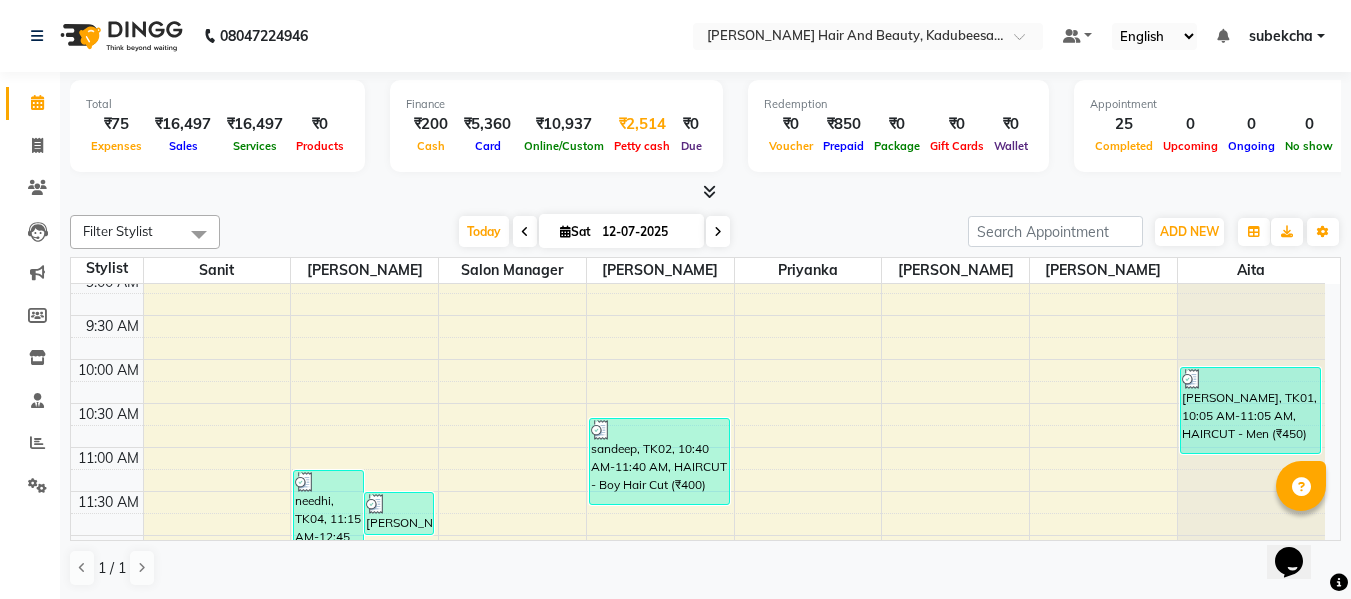 click on "Petty cash" at bounding box center [642, 145] 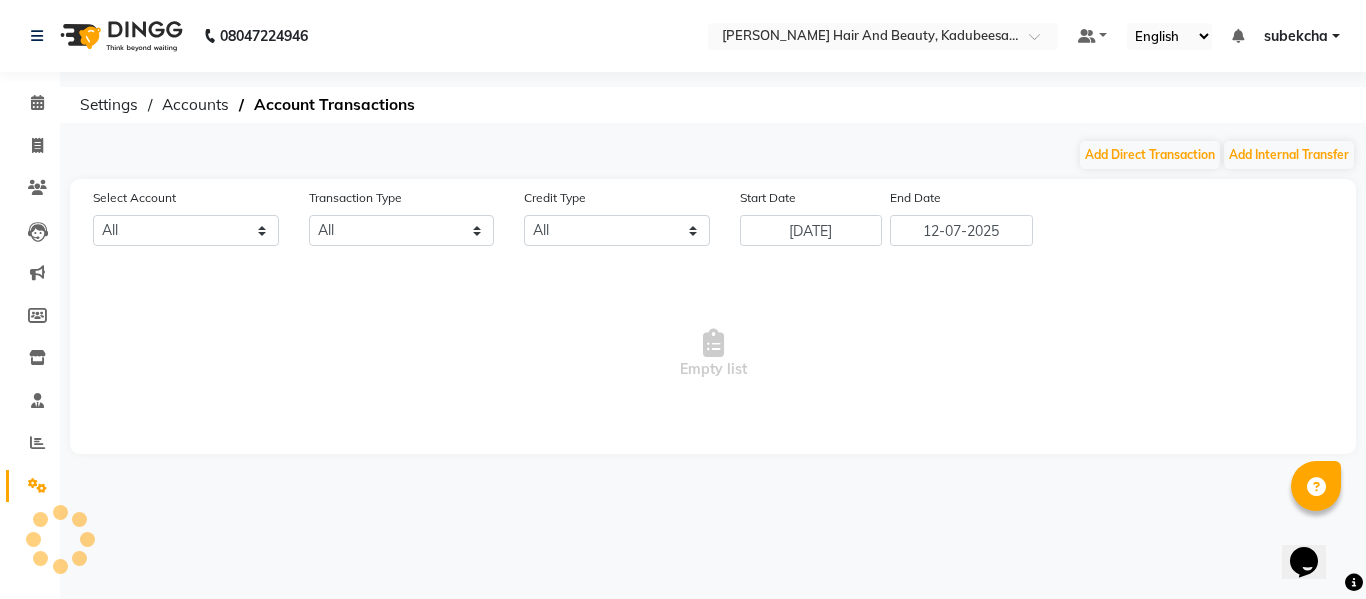 select on "6073" 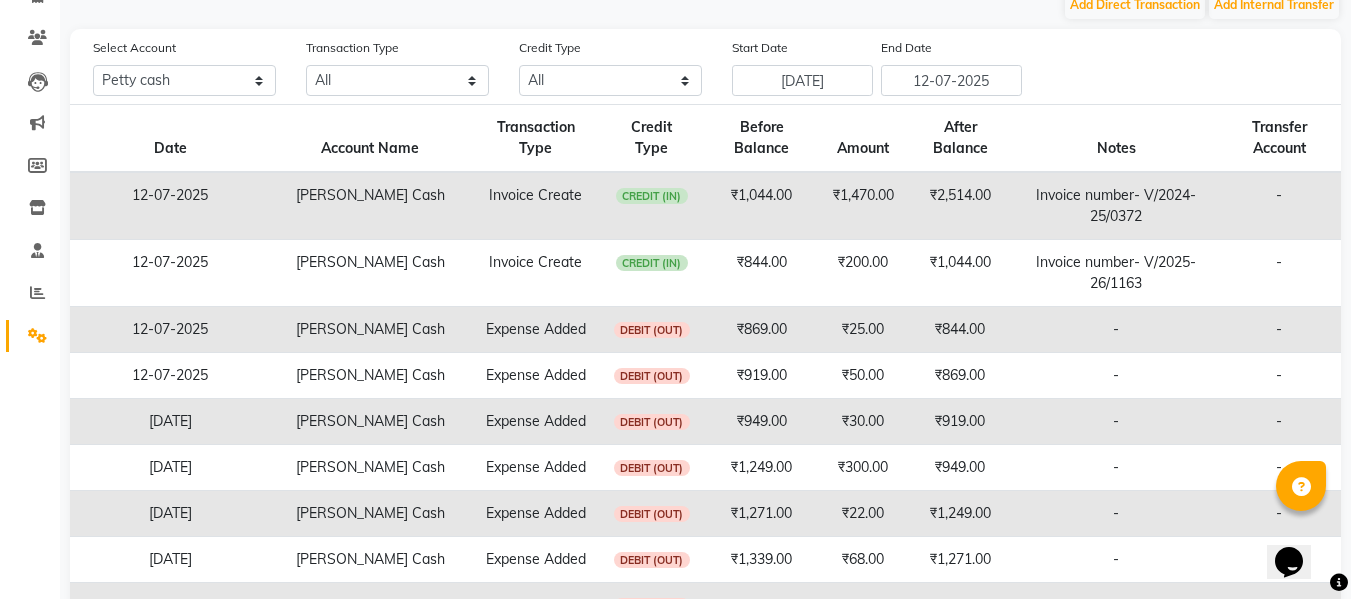 scroll, scrollTop: 115, scrollLeft: 0, axis: vertical 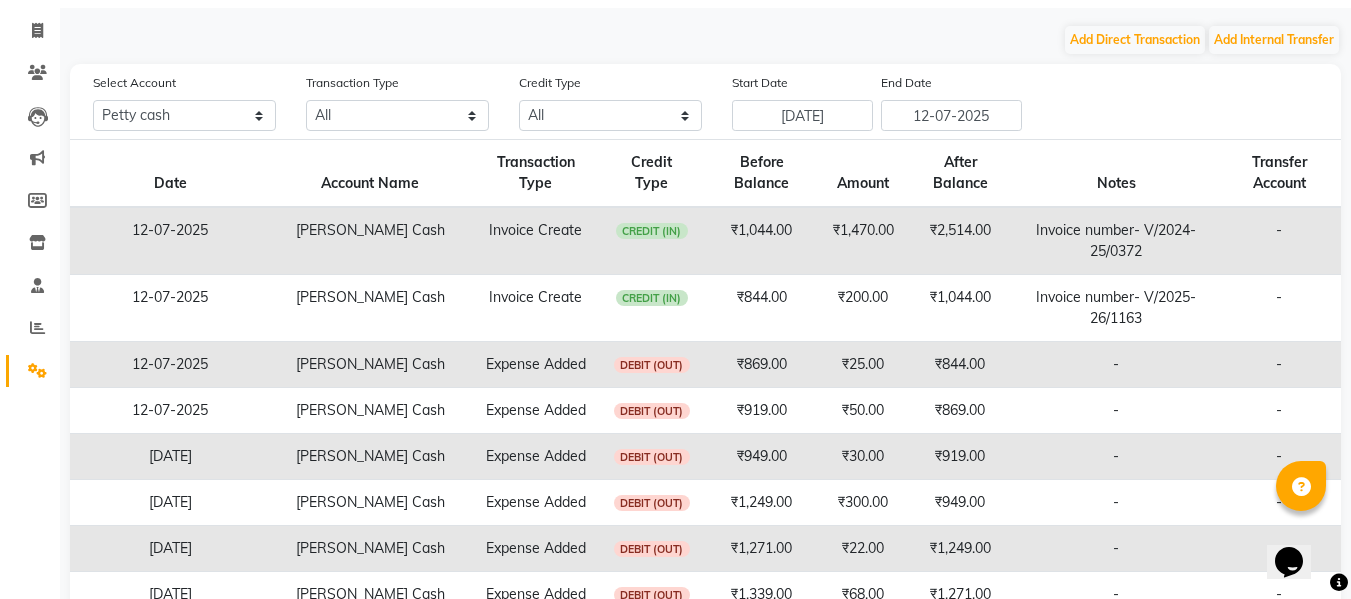 click on "₹1,044.00" 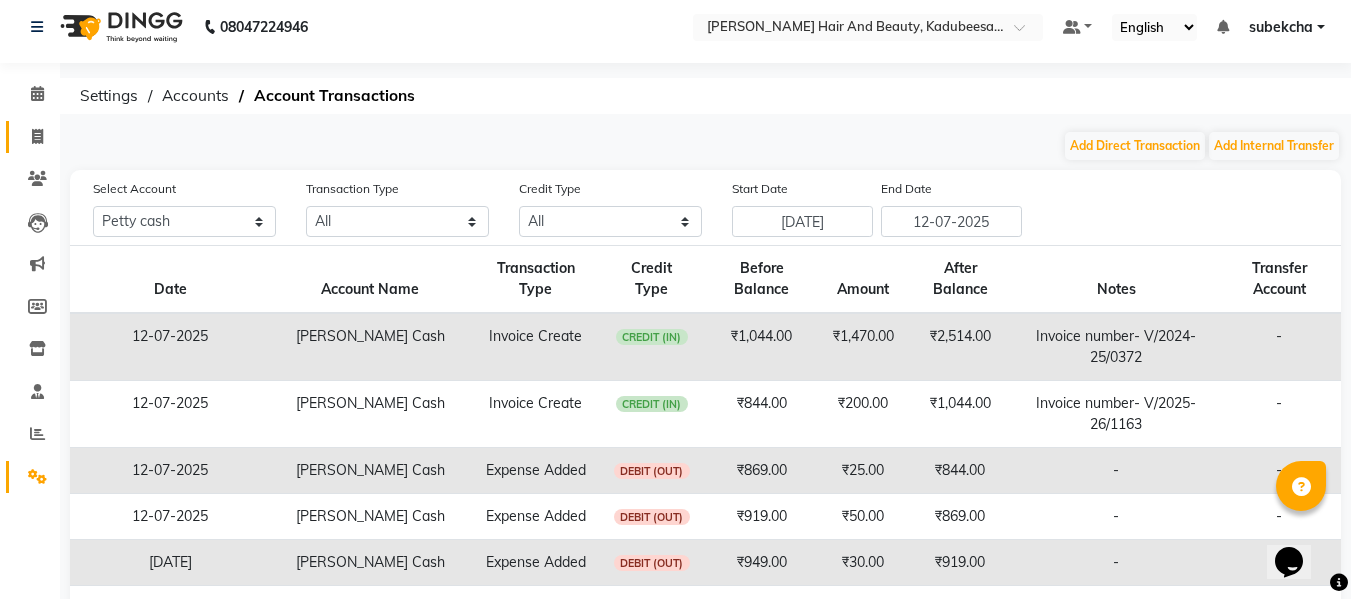 scroll, scrollTop: 0, scrollLeft: 0, axis: both 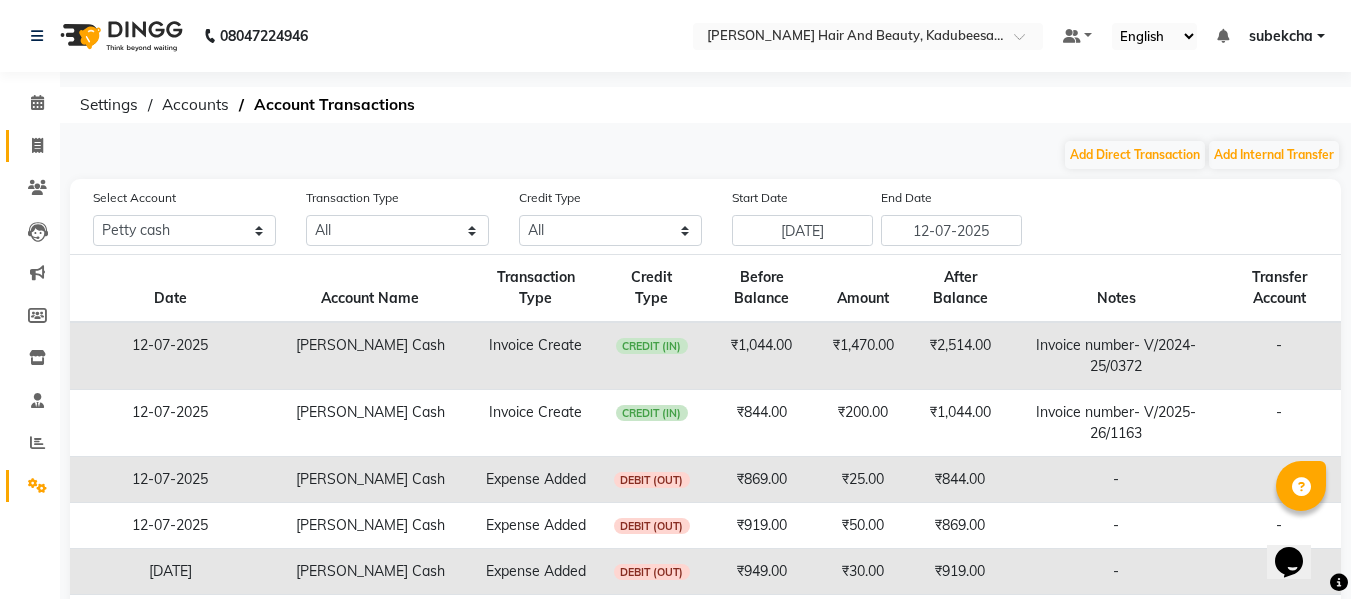 click on "Invoice" 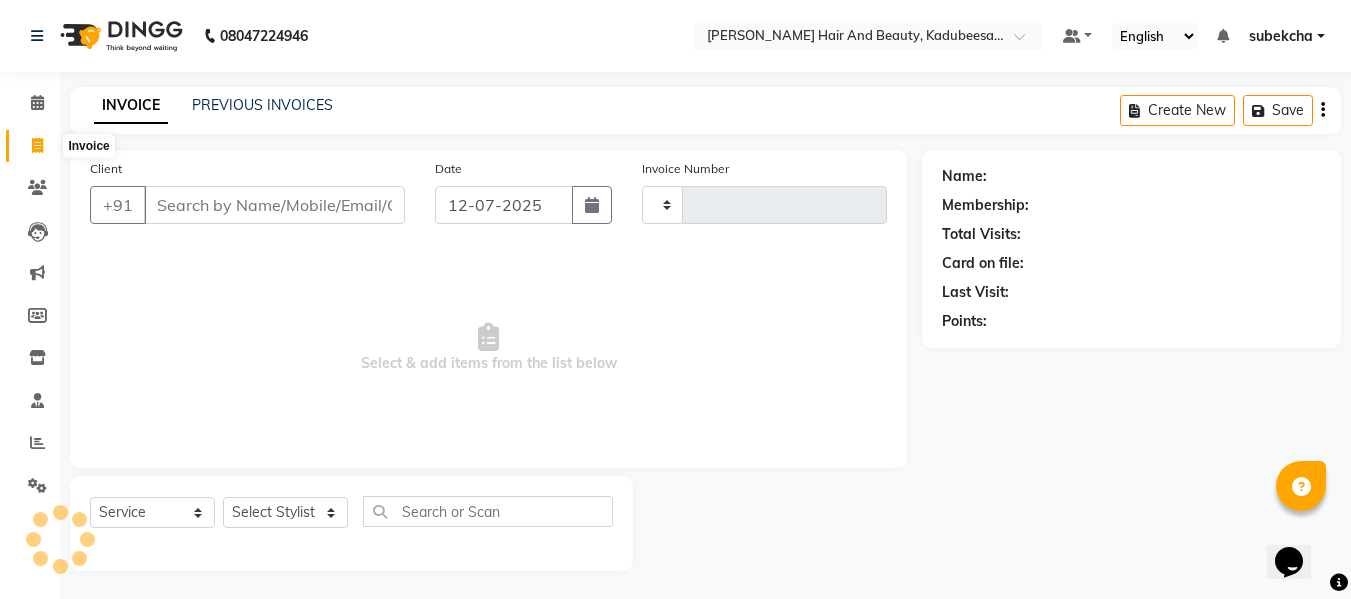 scroll, scrollTop: 2, scrollLeft: 0, axis: vertical 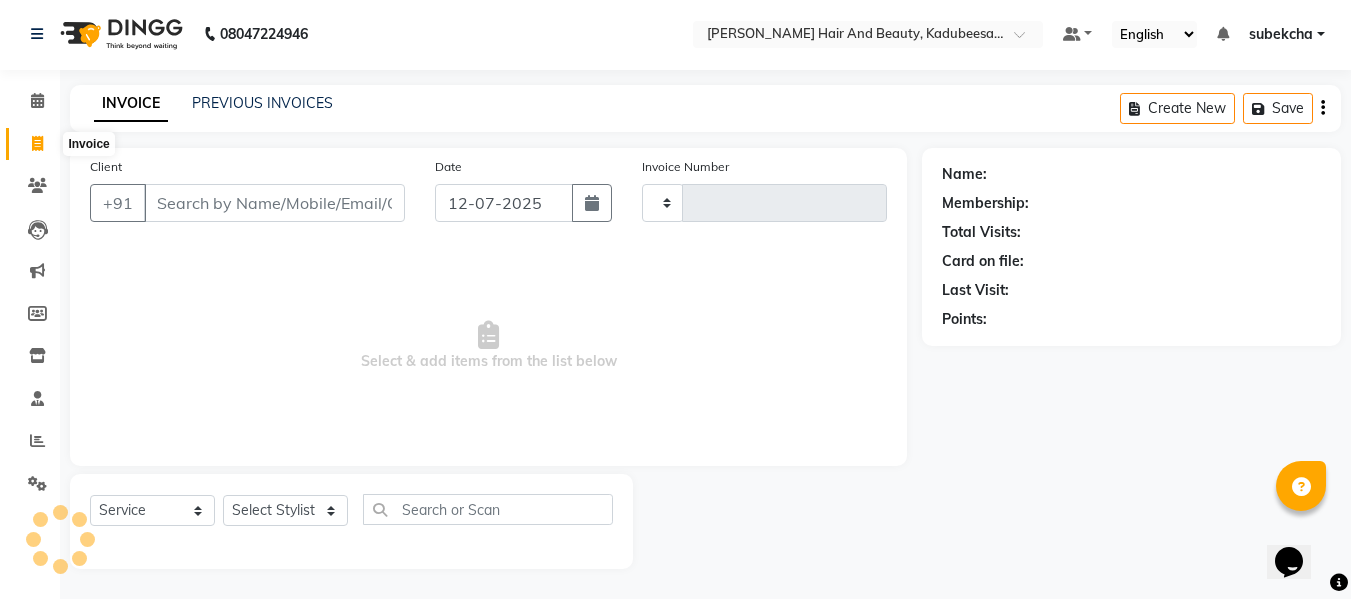 type on "1180" 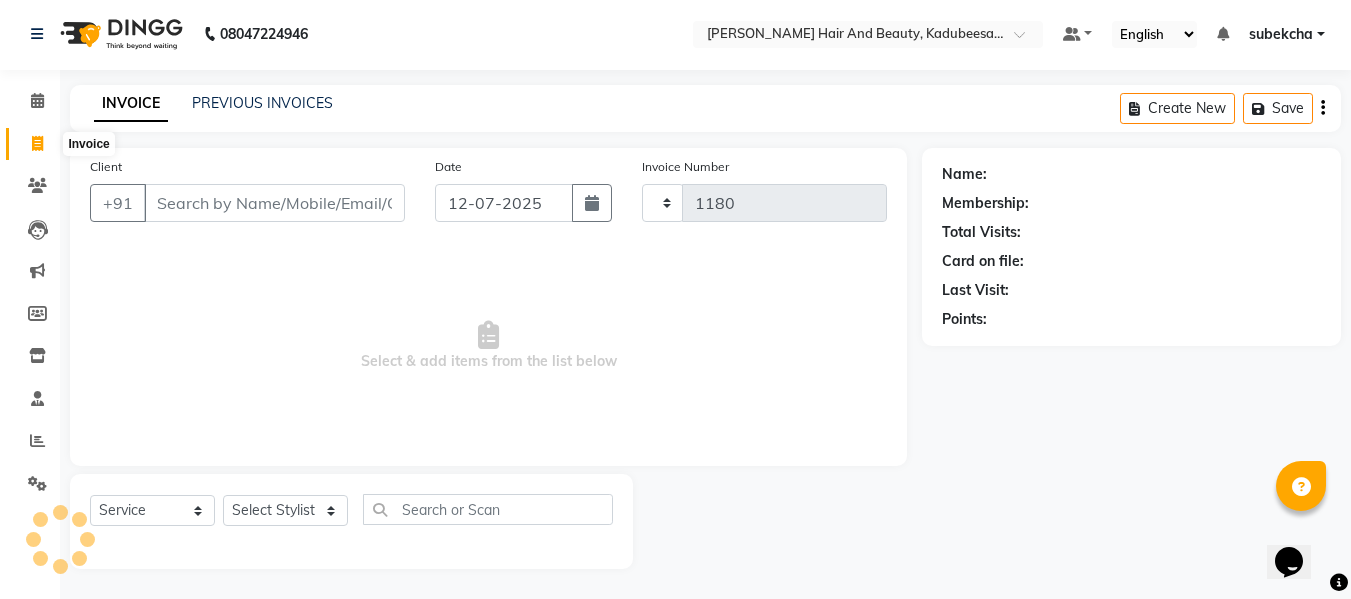 select on "7013" 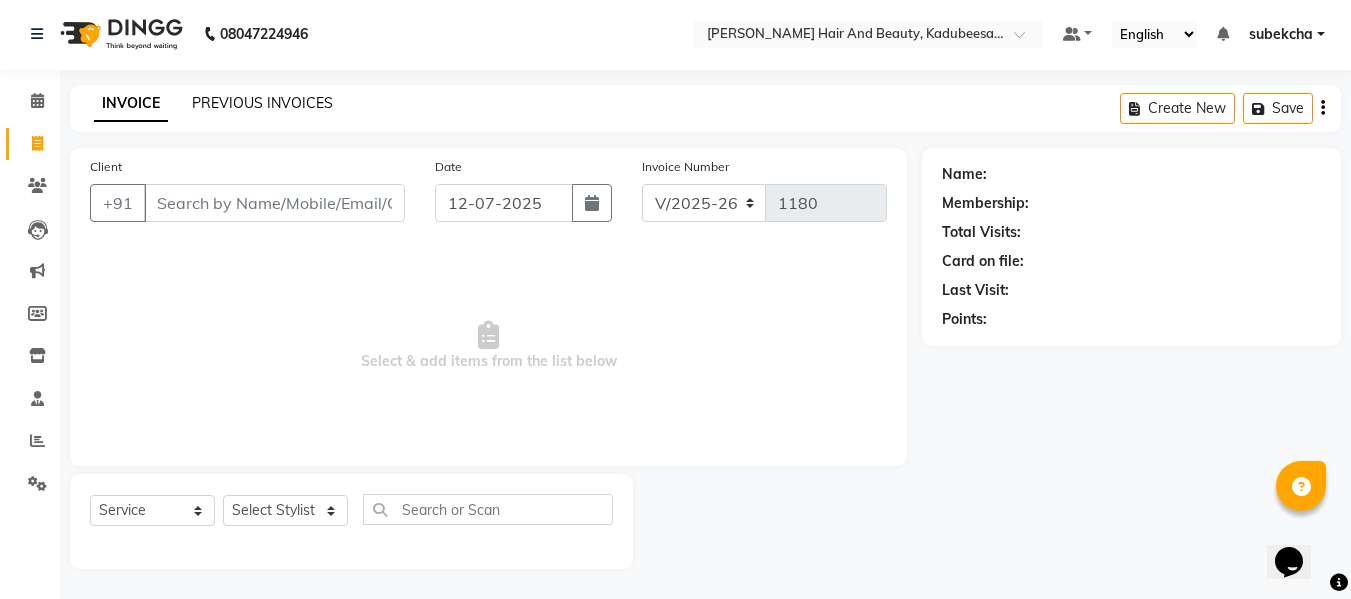 click on "PREVIOUS INVOICES" 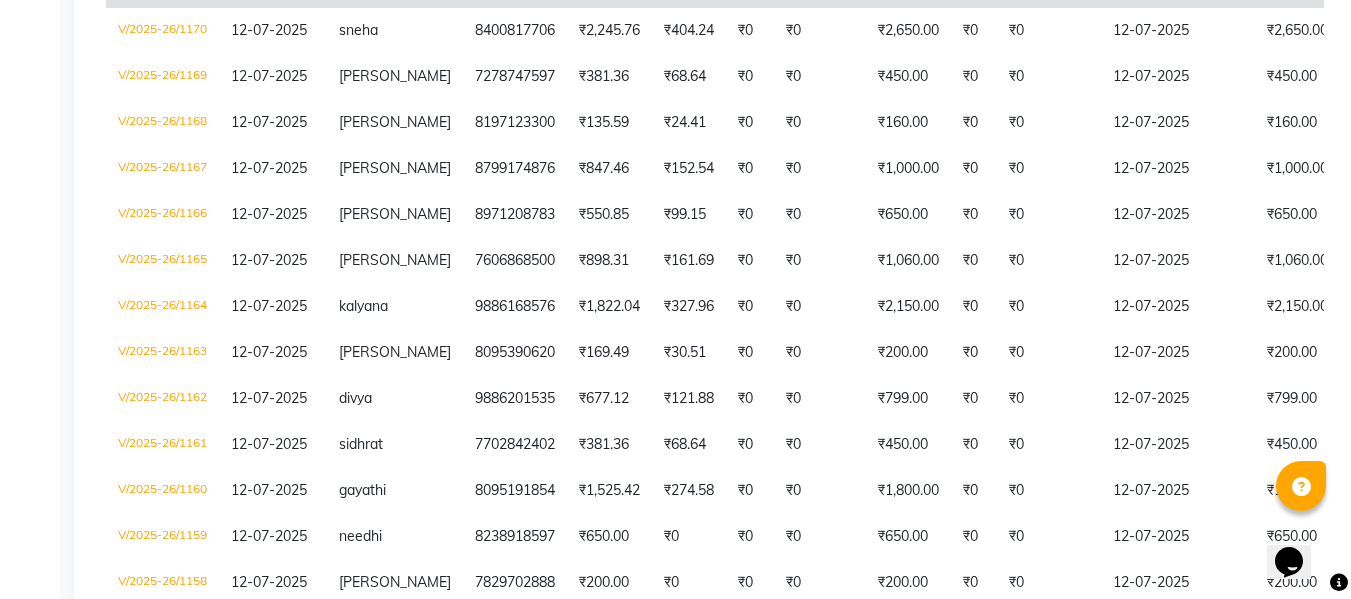 scroll, scrollTop: 900, scrollLeft: 0, axis: vertical 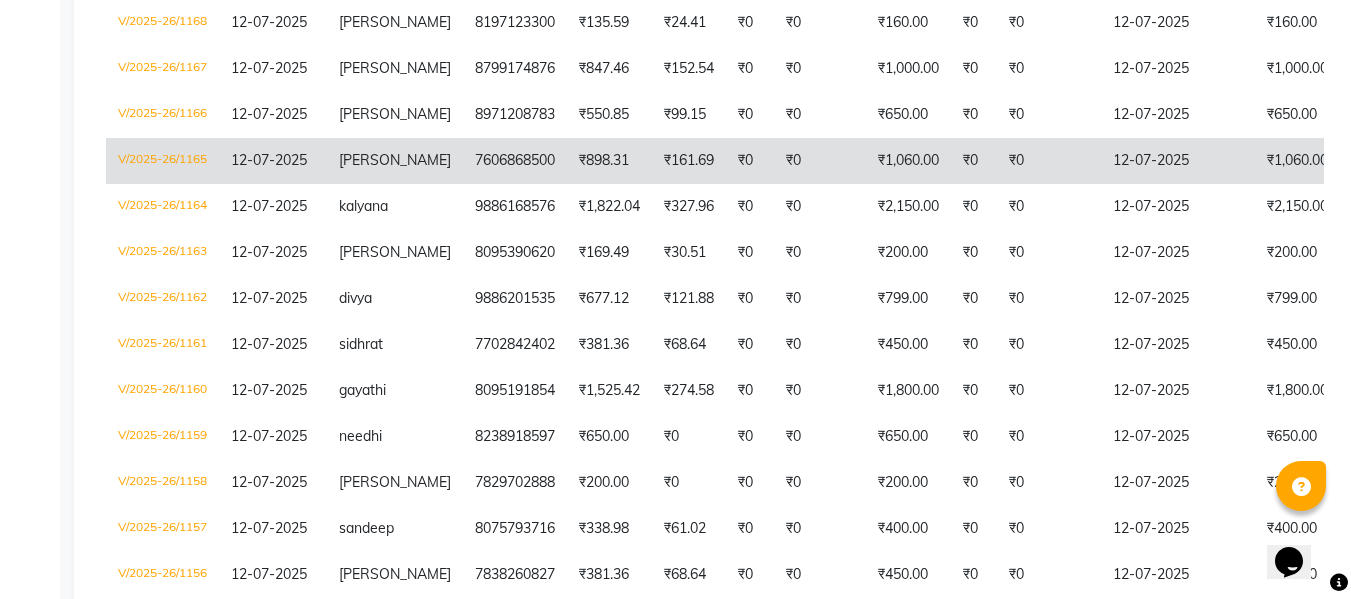 click on "₹1,060.00" 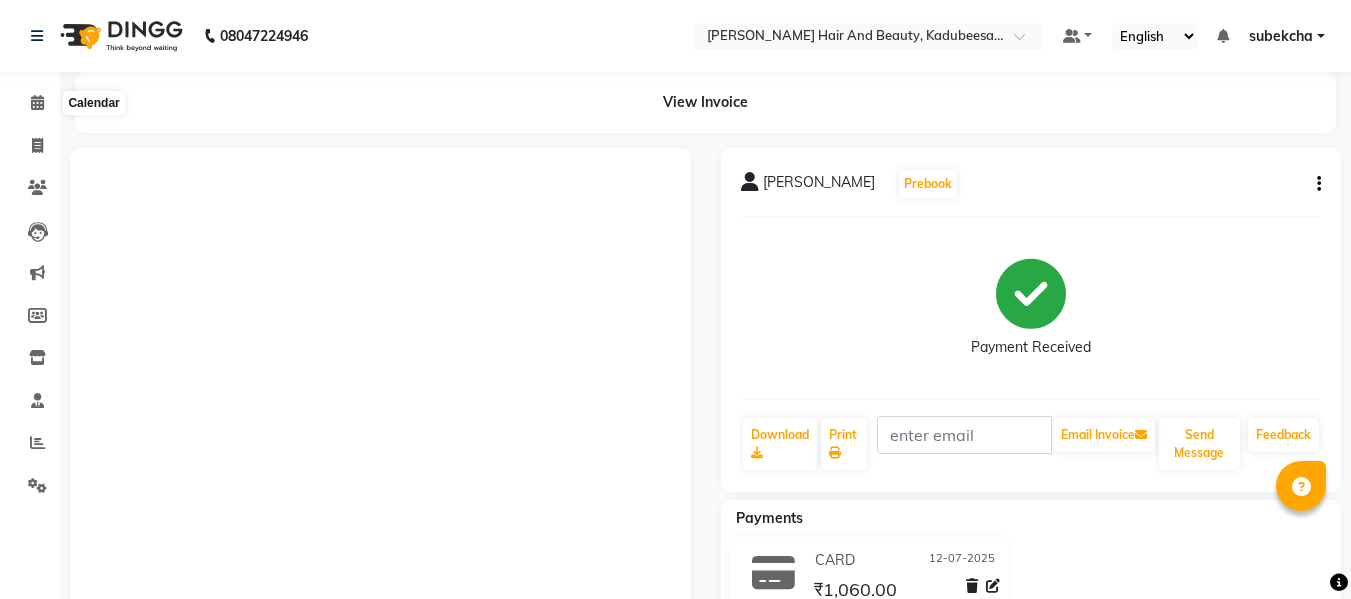 scroll, scrollTop: 0, scrollLeft: 0, axis: both 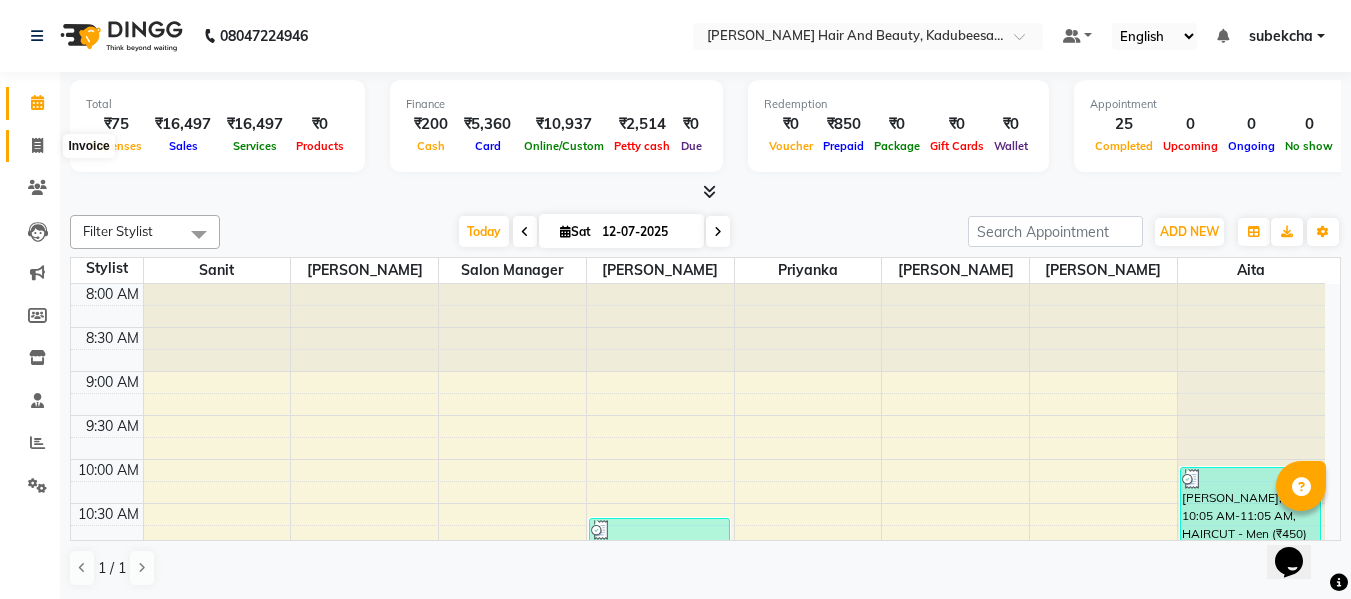 click 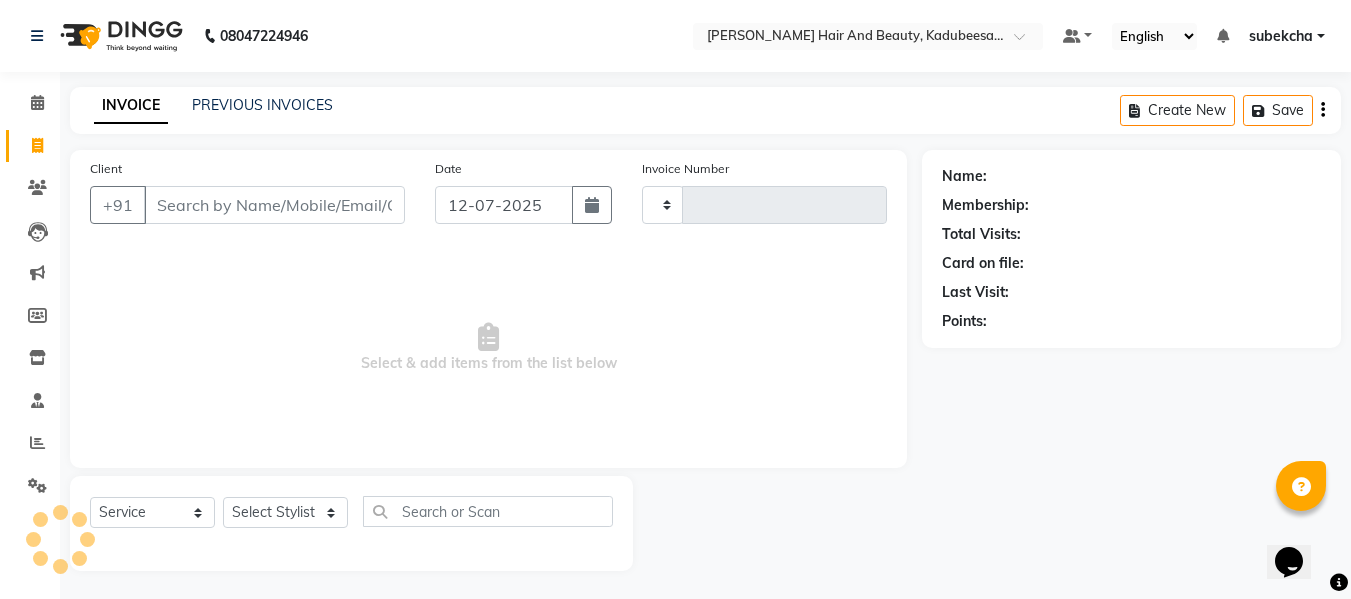 type on "1180" 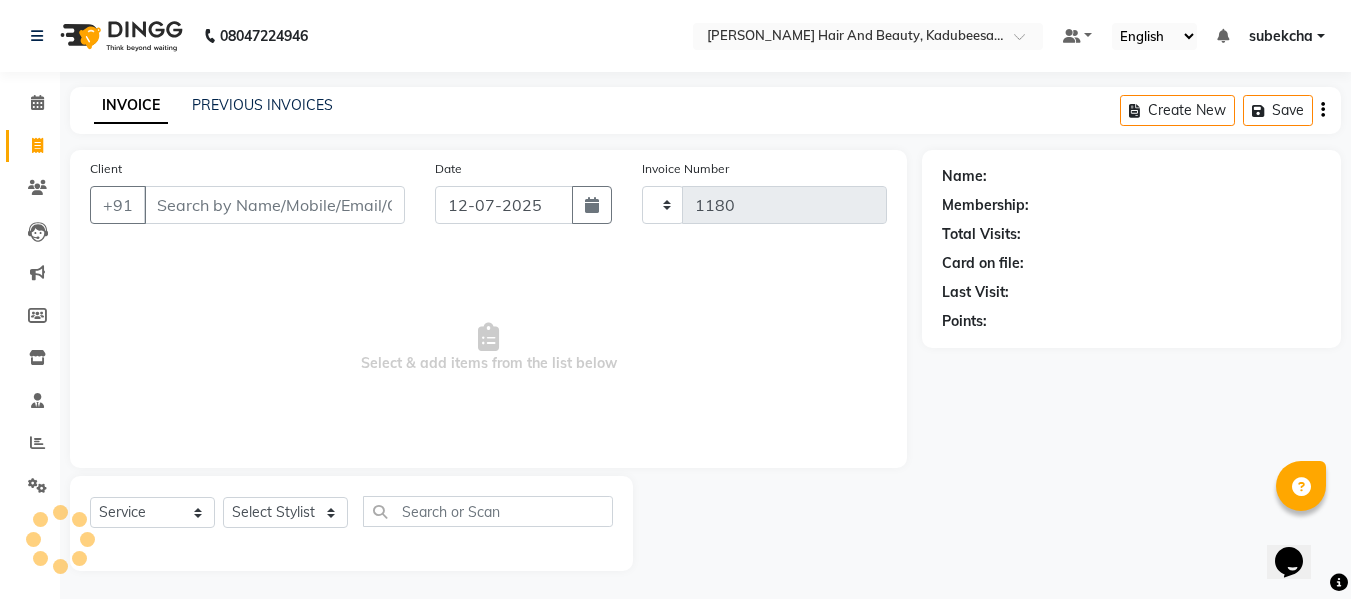 select on "7013" 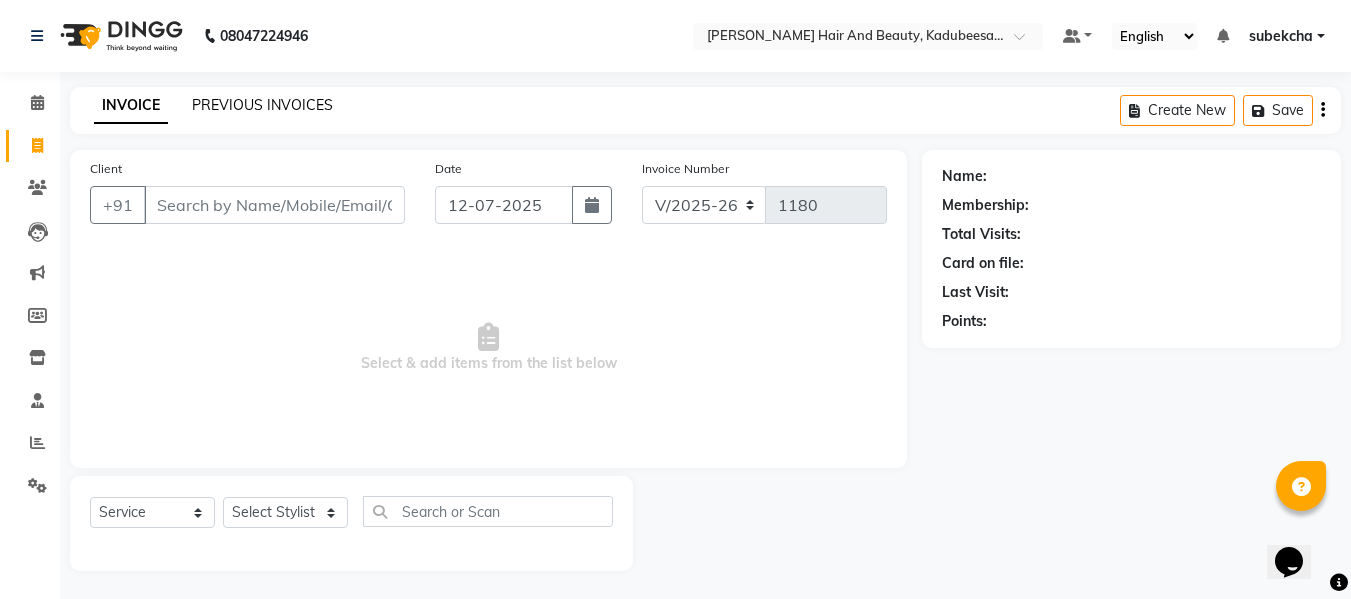 click on "PREVIOUS INVOICES" 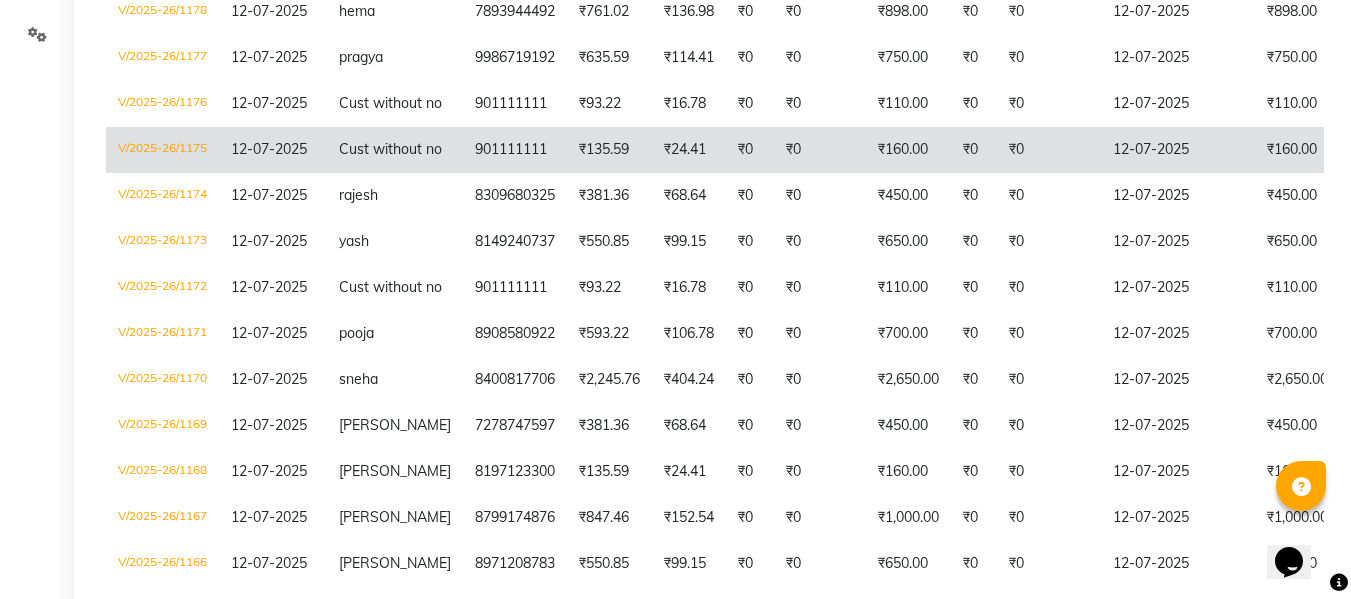 scroll, scrollTop: 500, scrollLeft: 0, axis: vertical 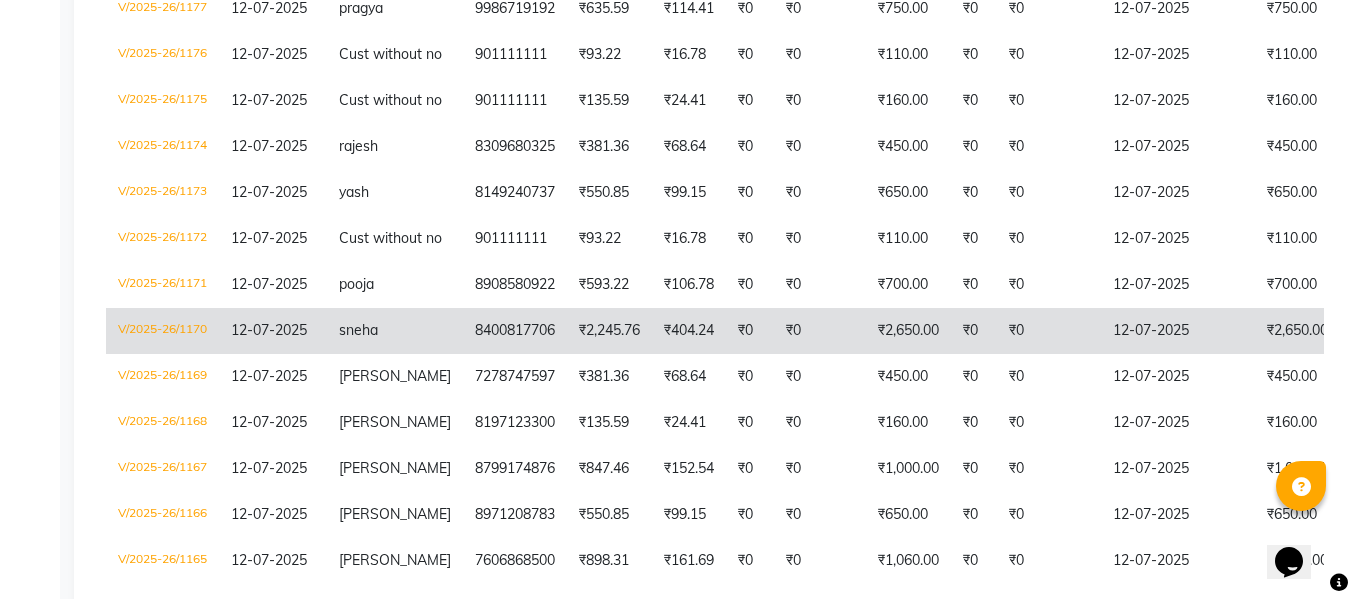 click on "₹0" 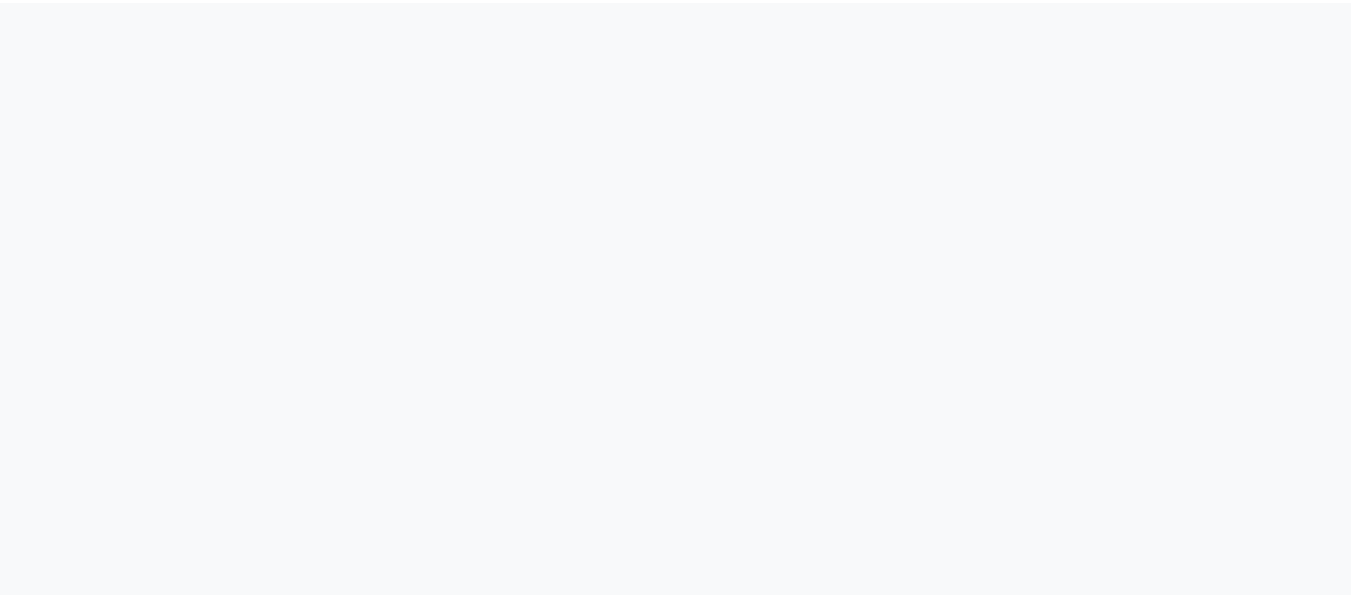 scroll, scrollTop: 0, scrollLeft: 0, axis: both 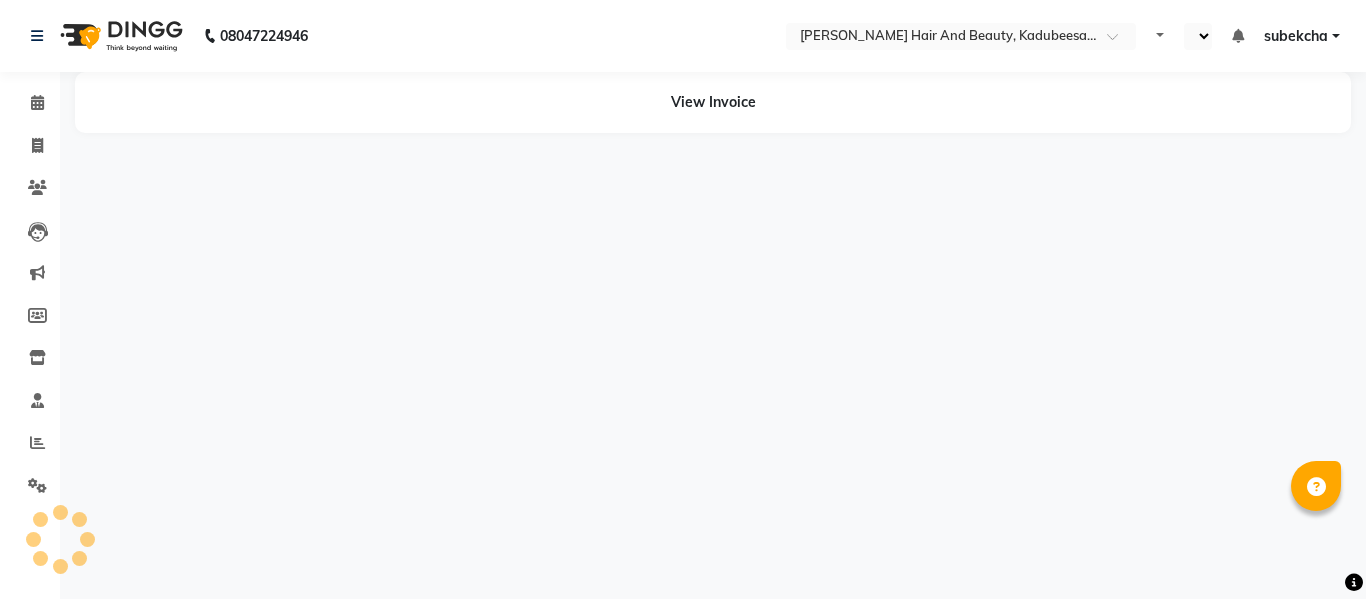 select on "en" 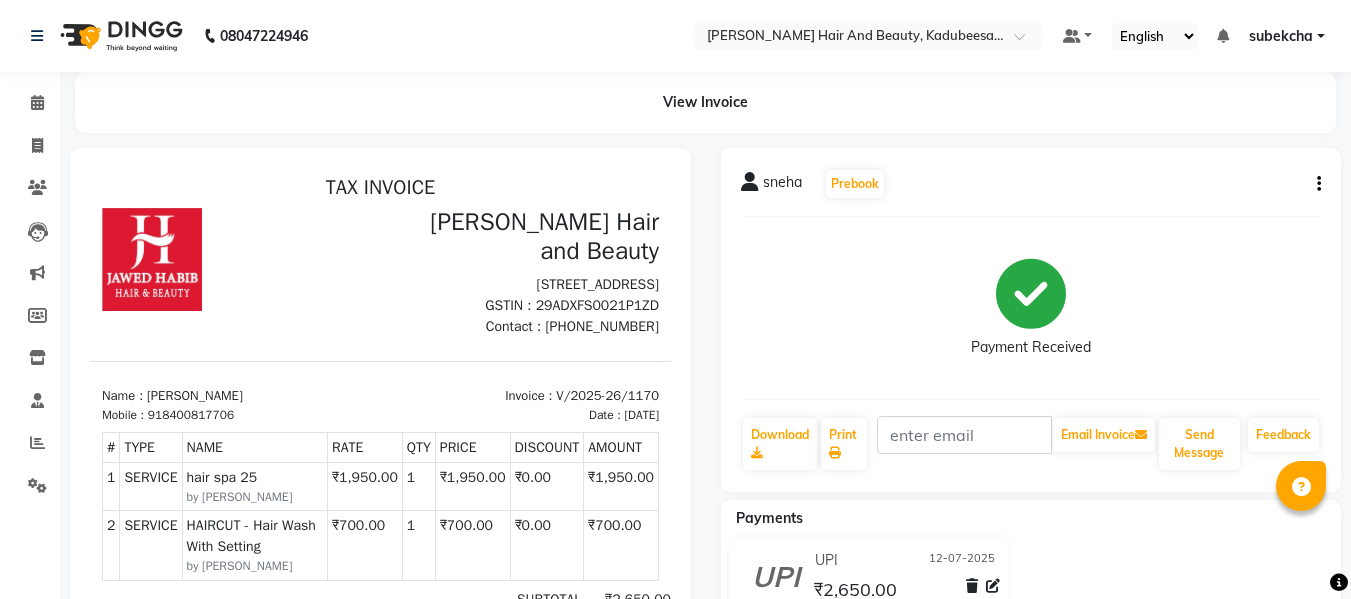 scroll, scrollTop: 0, scrollLeft: 0, axis: both 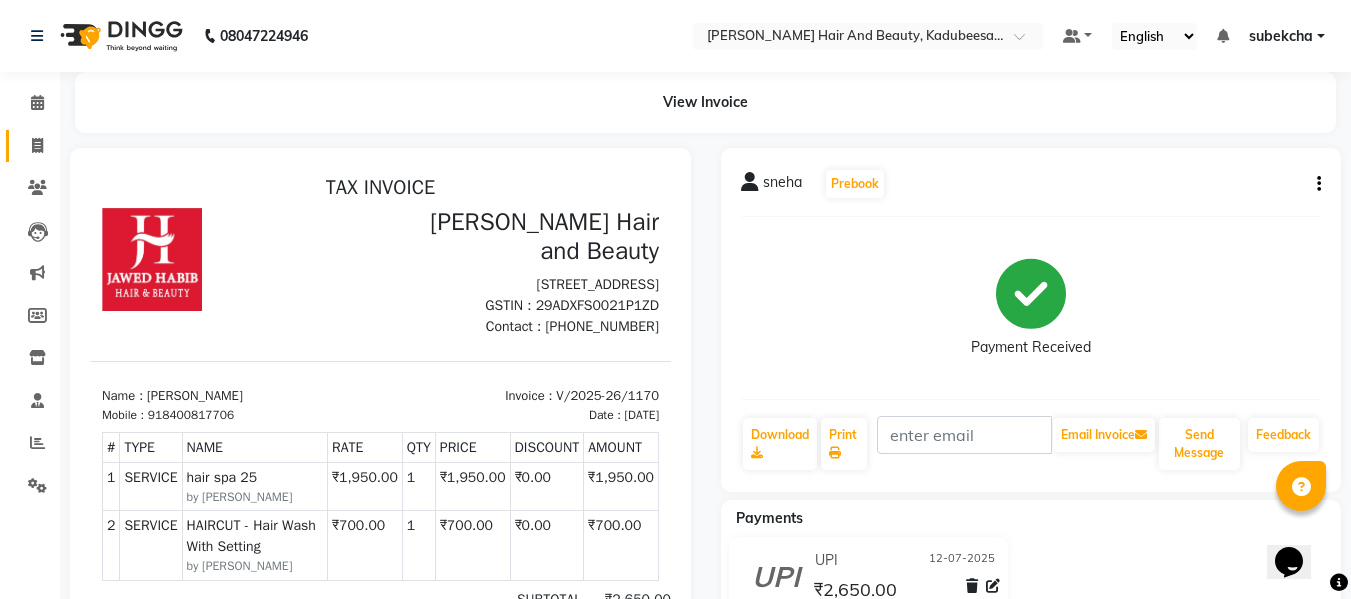 click on "Invoice" 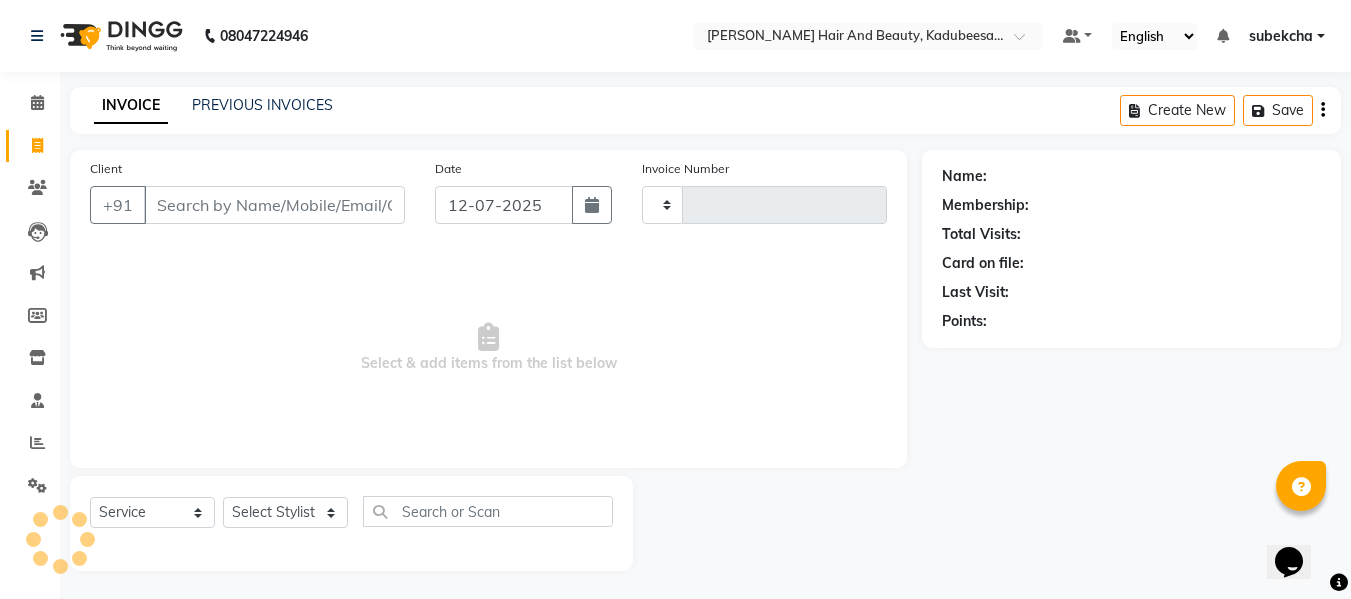scroll, scrollTop: 2, scrollLeft: 0, axis: vertical 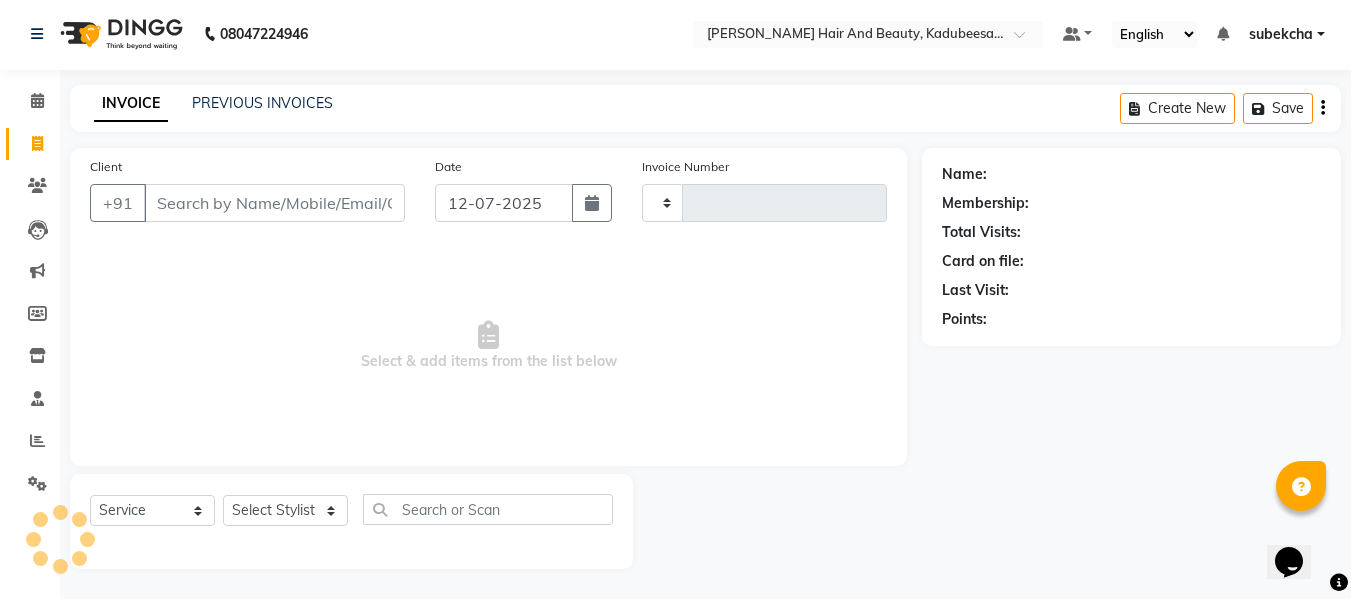 type on "1180" 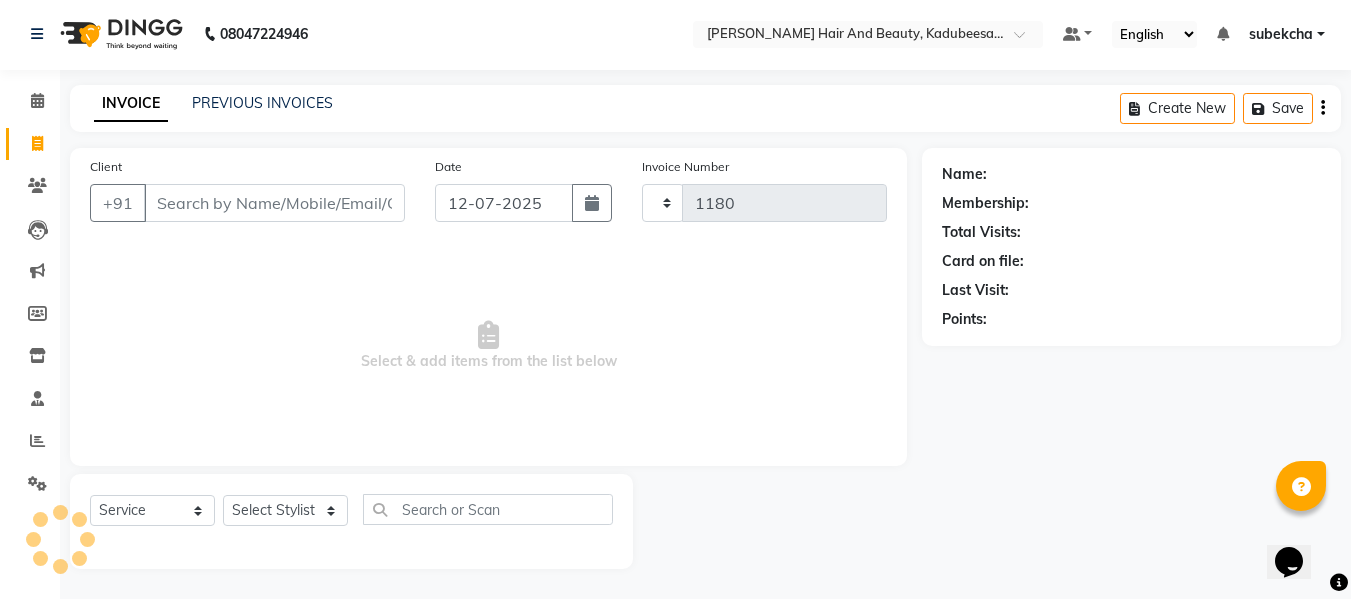 select on "7013" 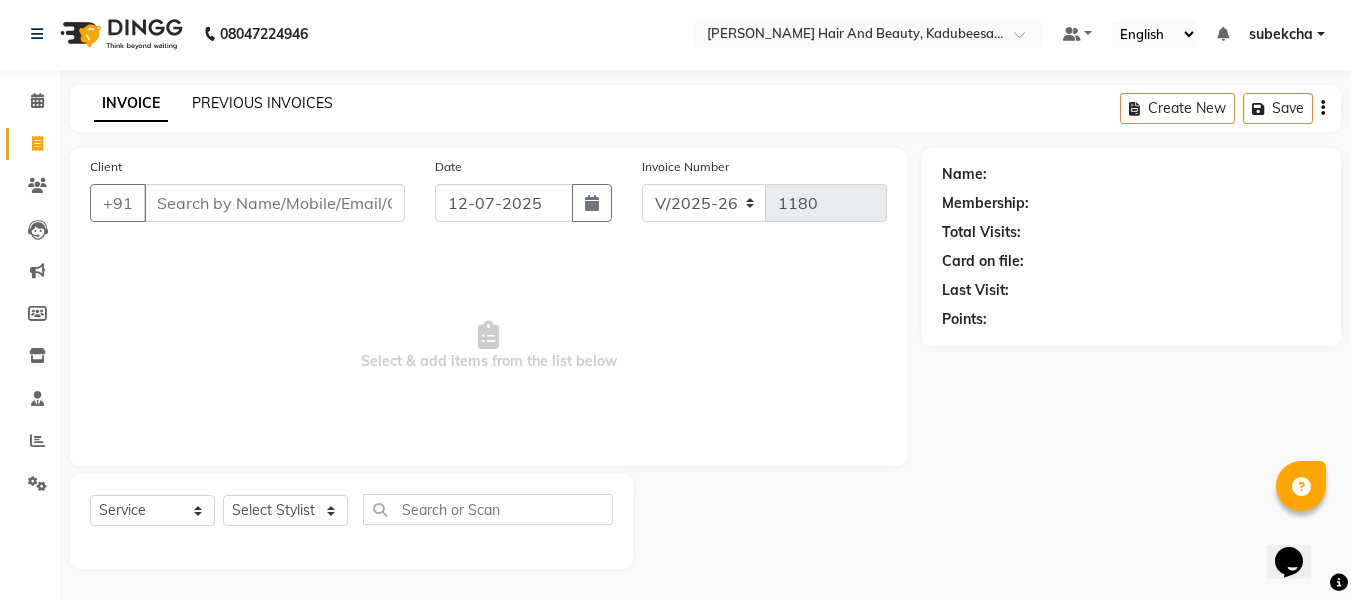click on "PREVIOUS INVOICES" 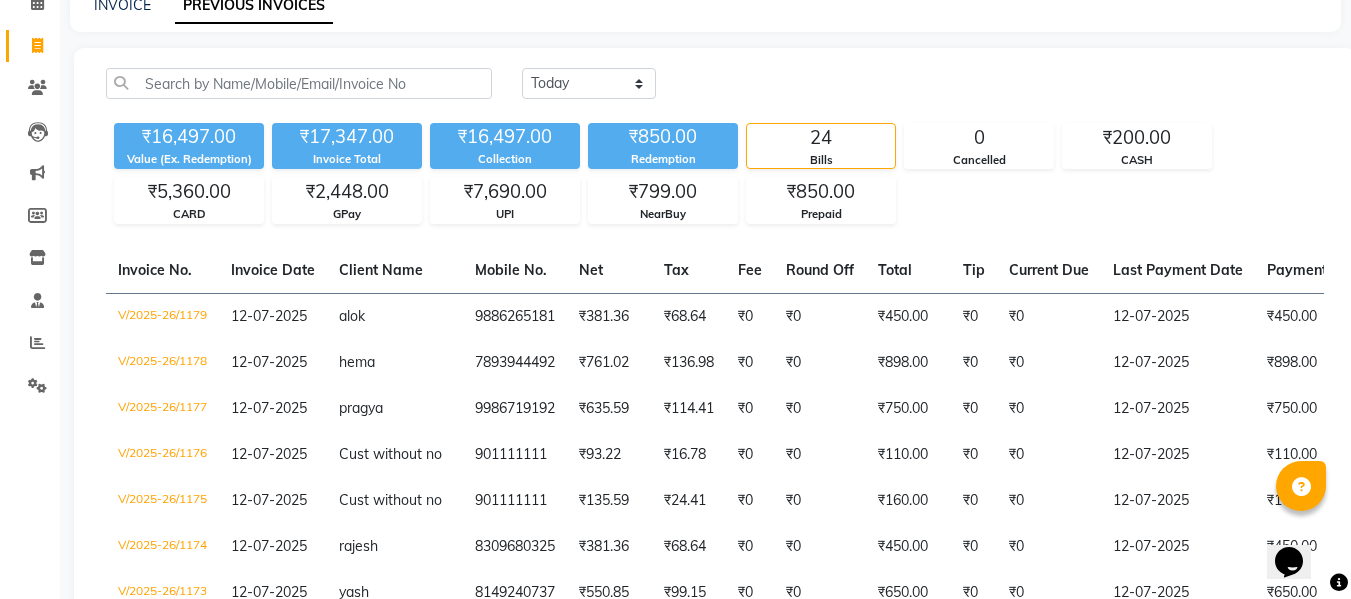 scroll, scrollTop: 0, scrollLeft: 0, axis: both 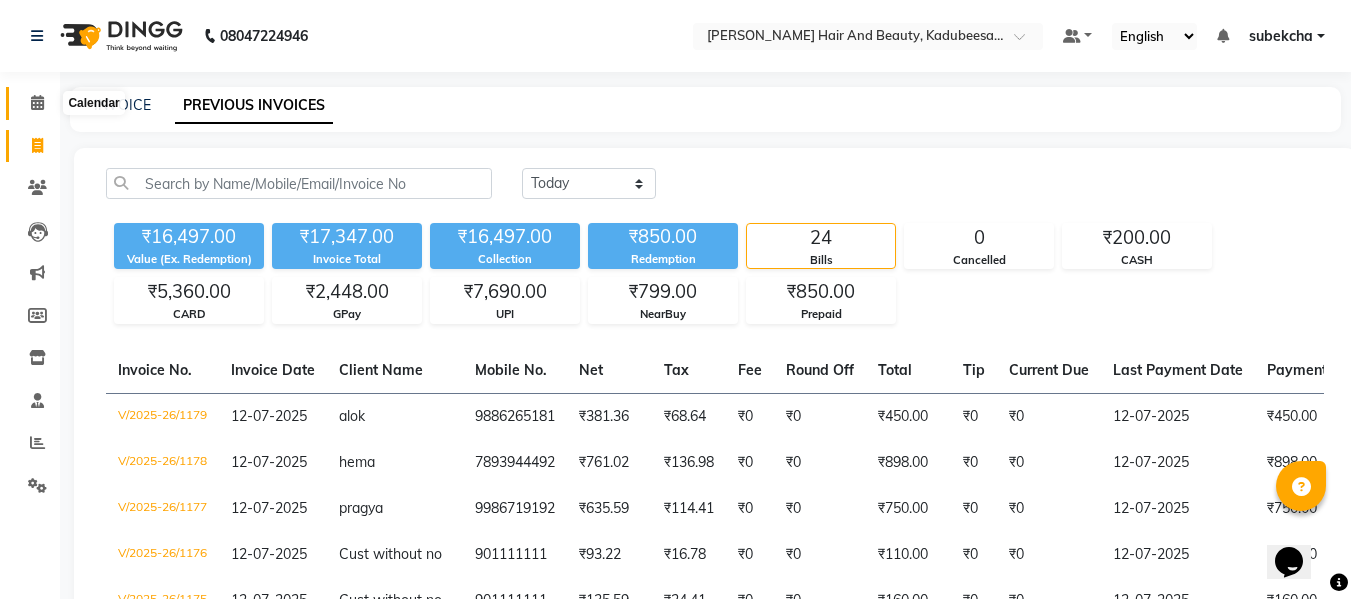 click 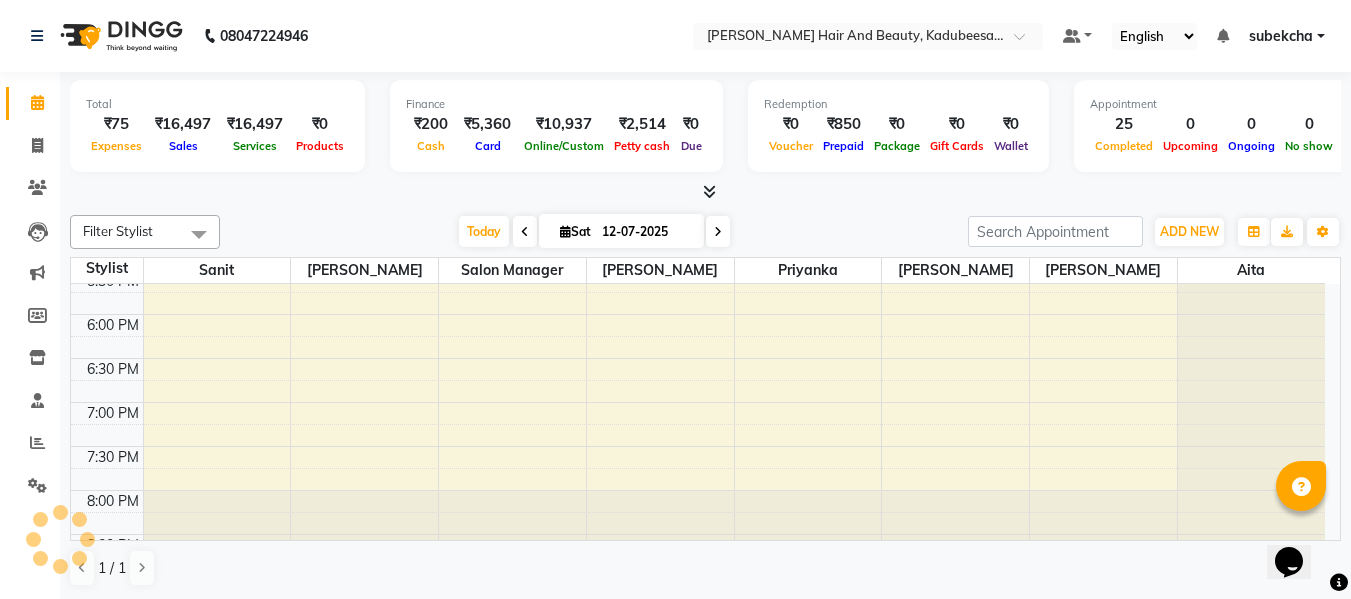 scroll, scrollTop: 849, scrollLeft: 0, axis: vertical 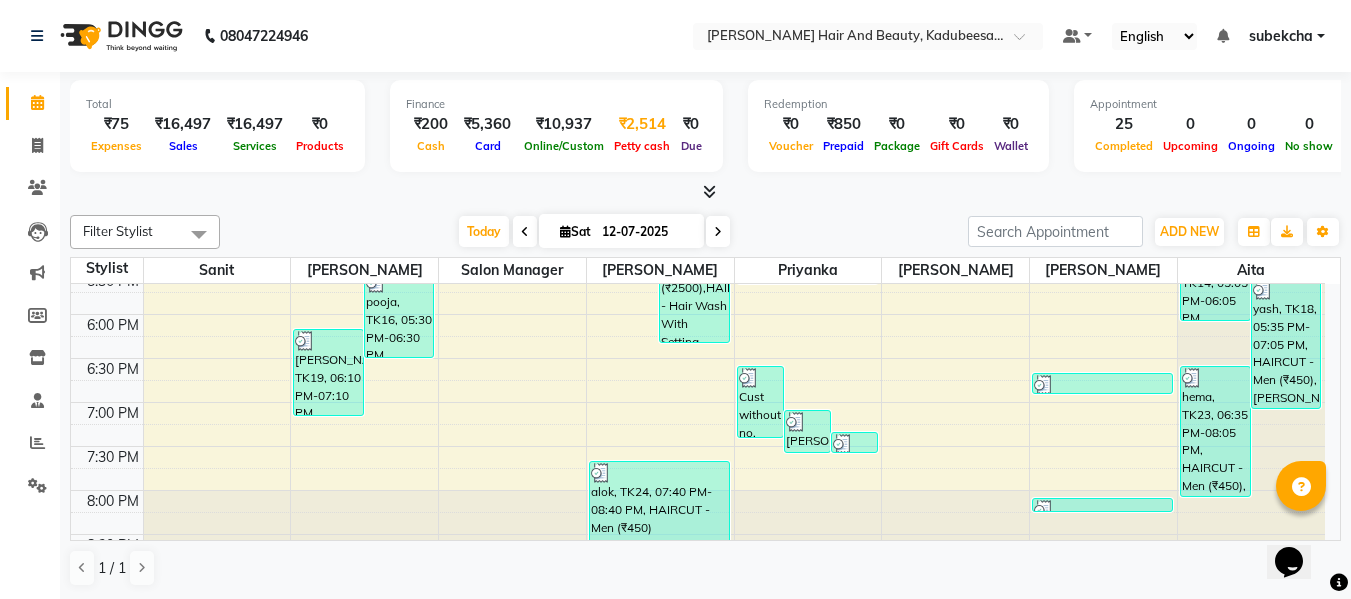 click on "Petty cash" at bounding box center [642, 146] 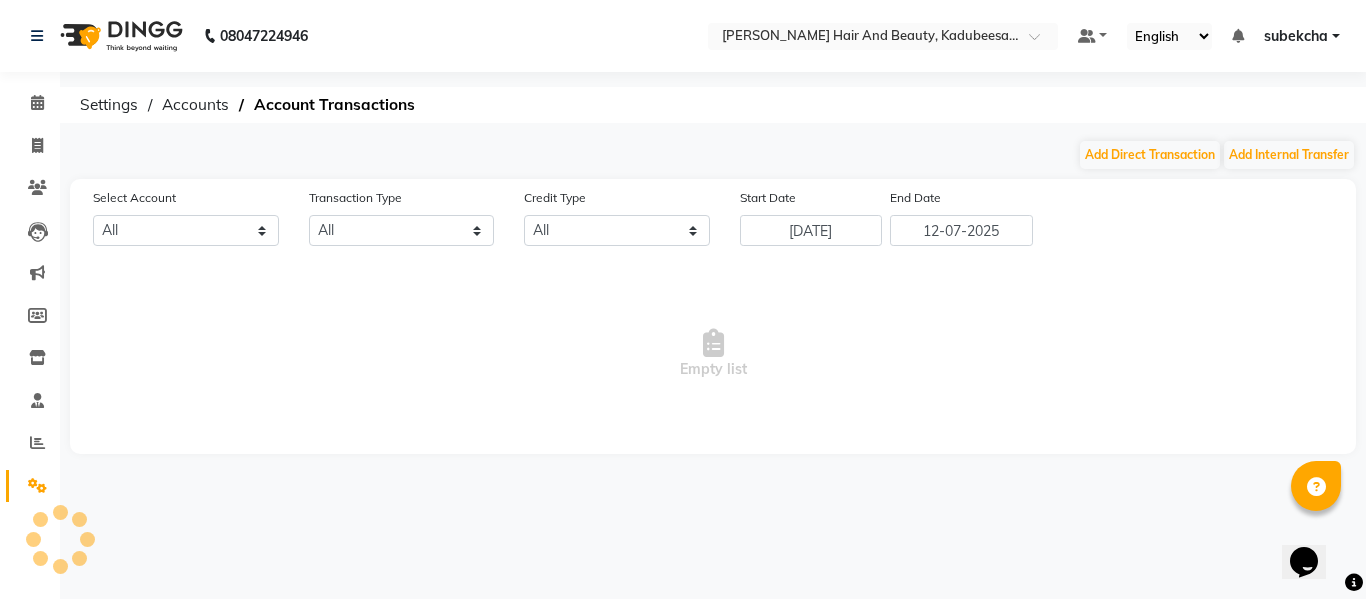 select on "6073" 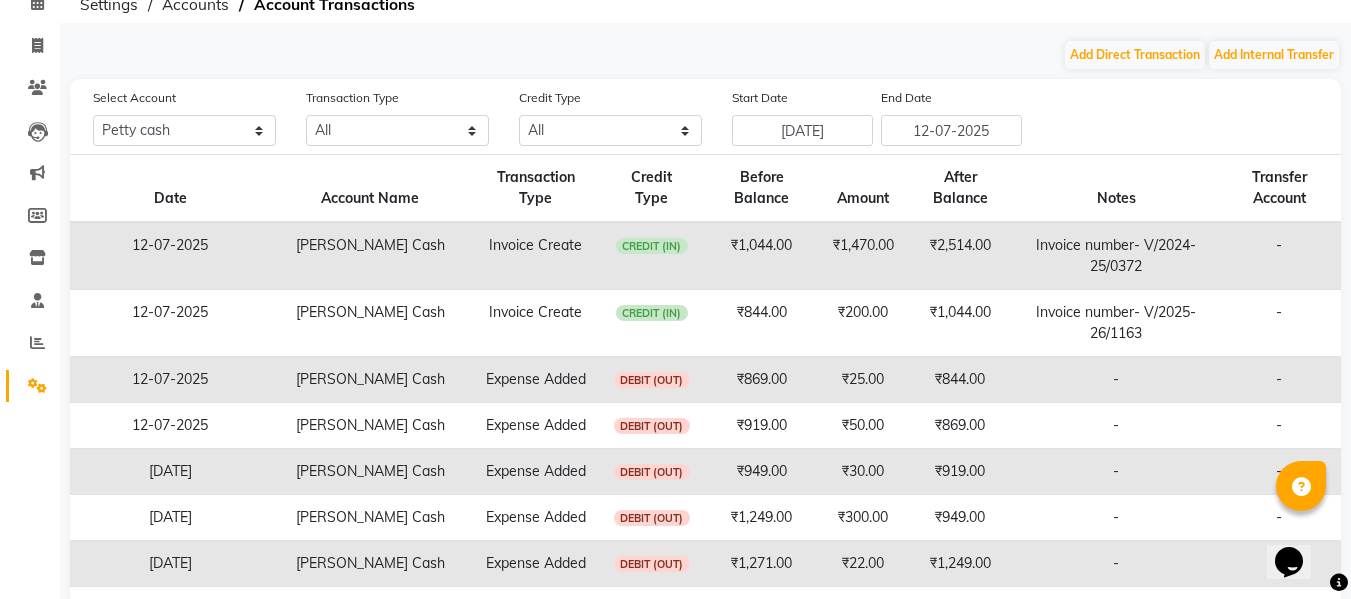 scroll, scrollTop: 0, scrollLeft: 0, axis: both 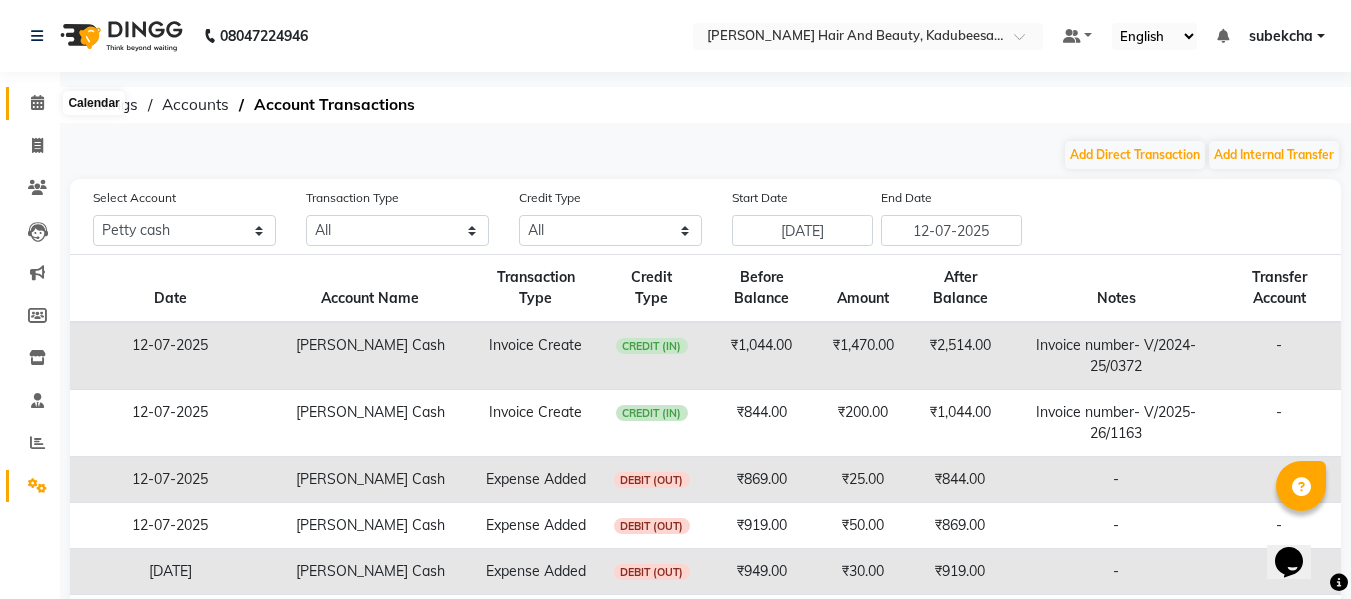 click 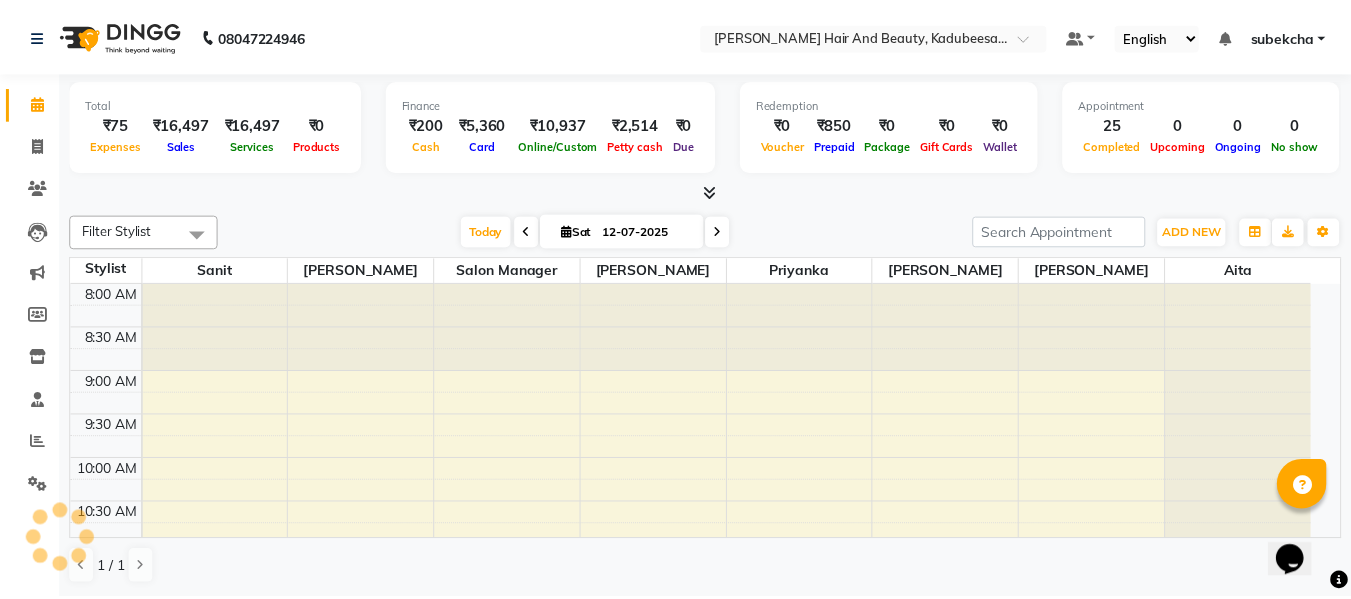 scroll, scrollTop: 0, scrollLeft: 0, axis: both 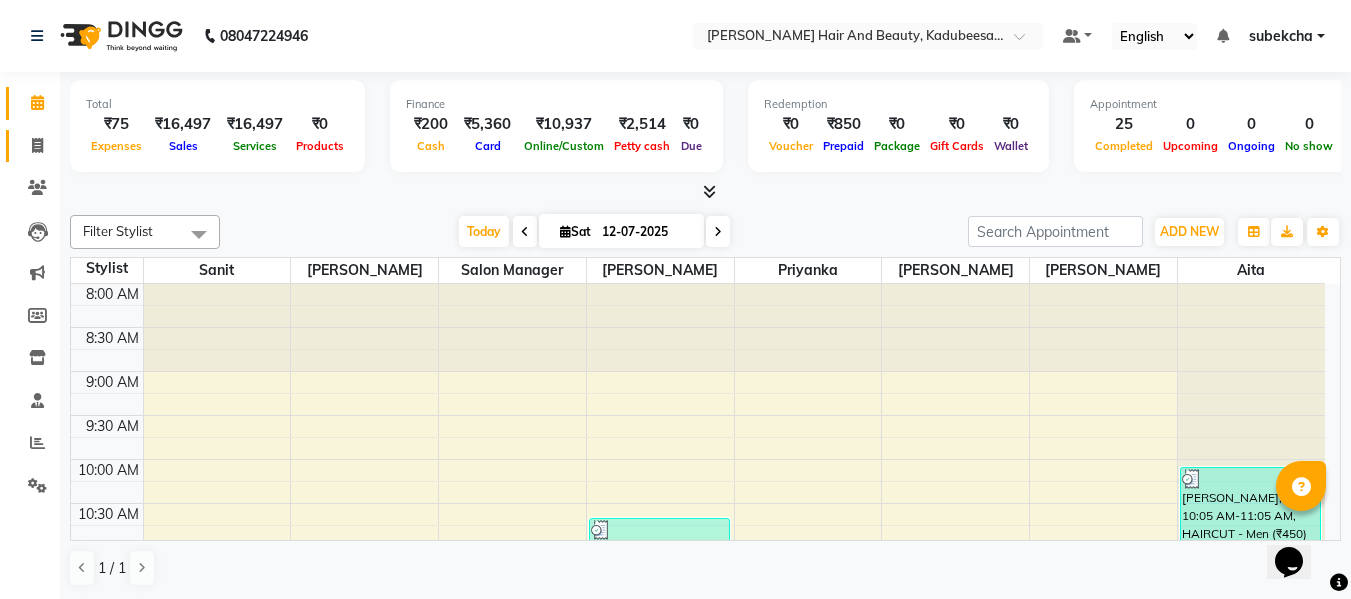 click 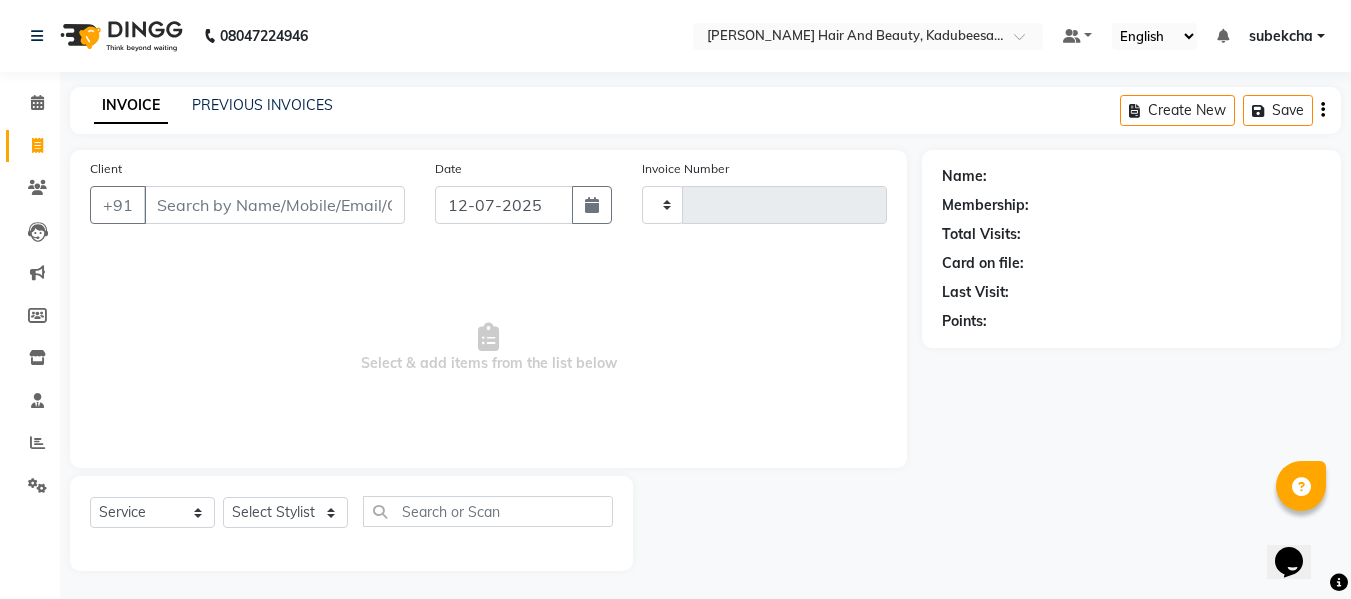 type on "1180" 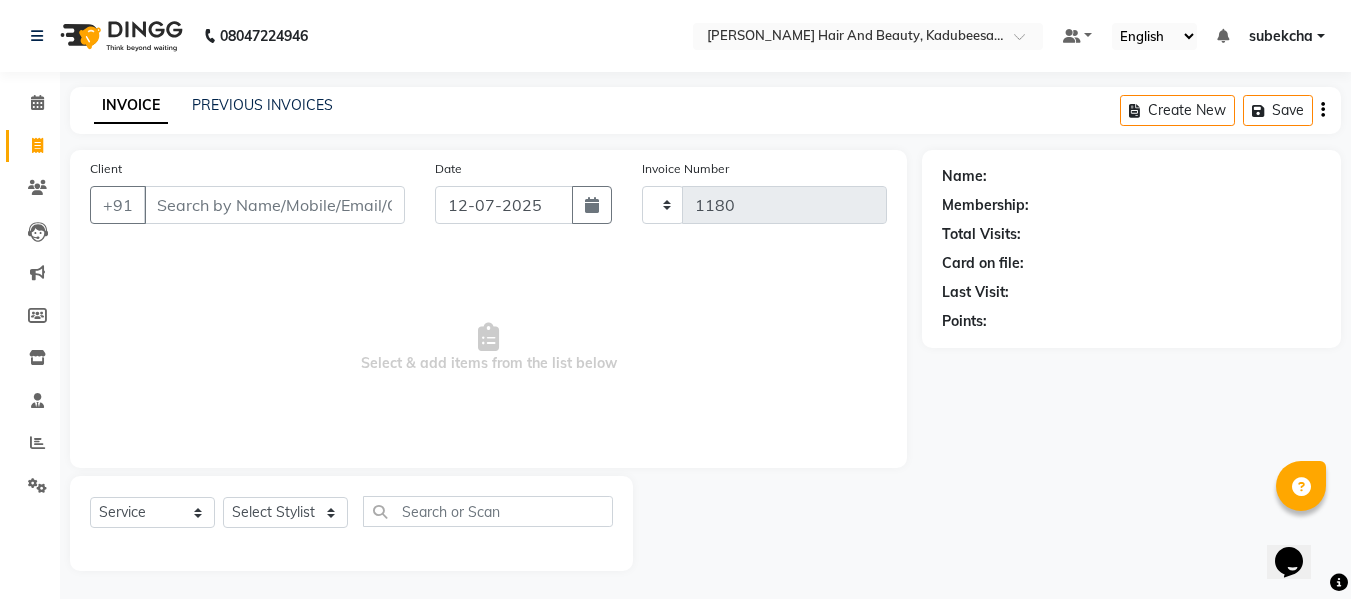 select on "7013" 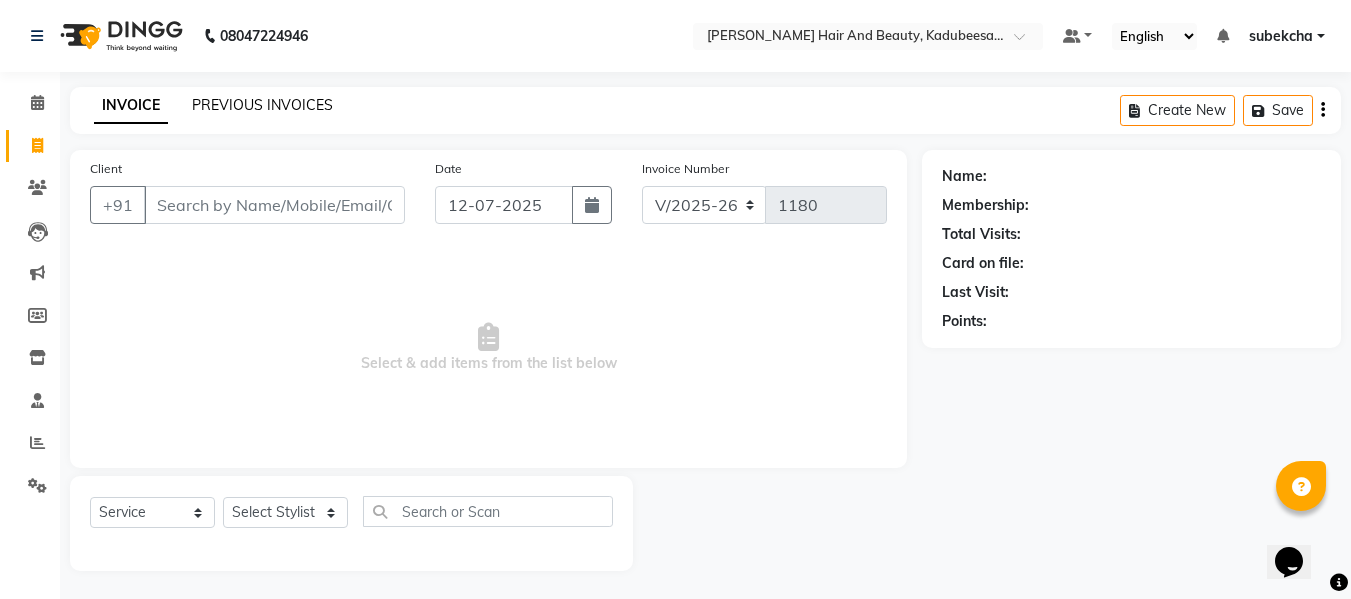 click on "PREVIOUS INVOICES" 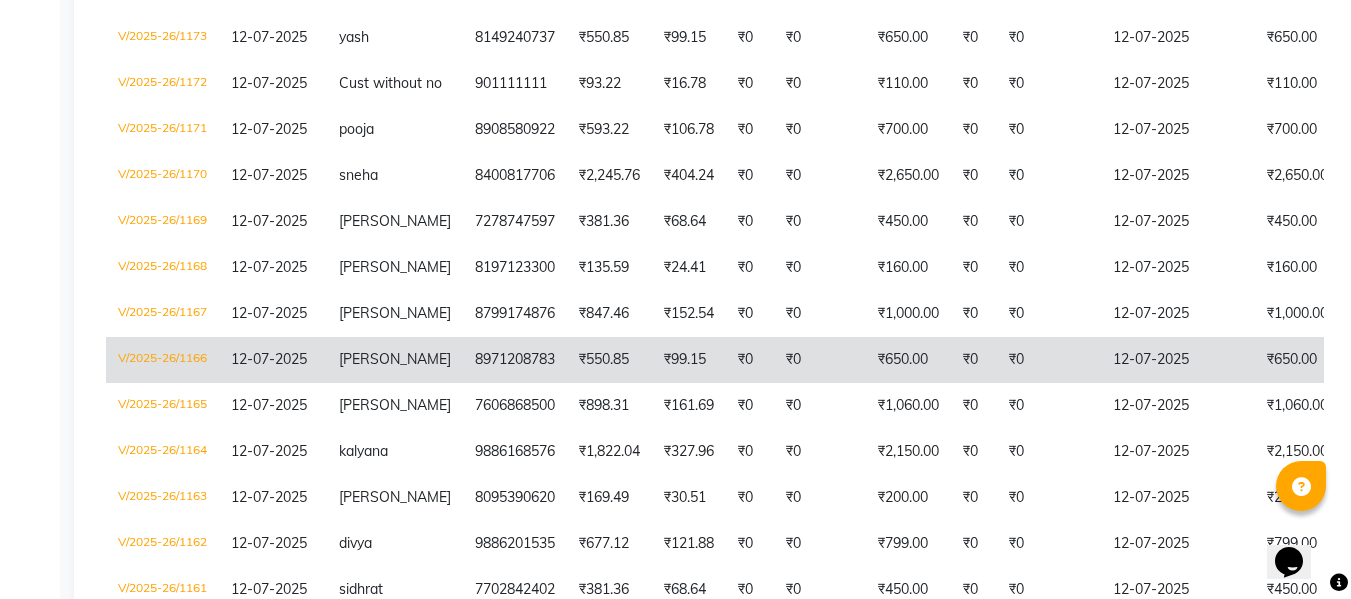 scroll, scrollTop: 700, scrollLeft: 0, axis: vertical 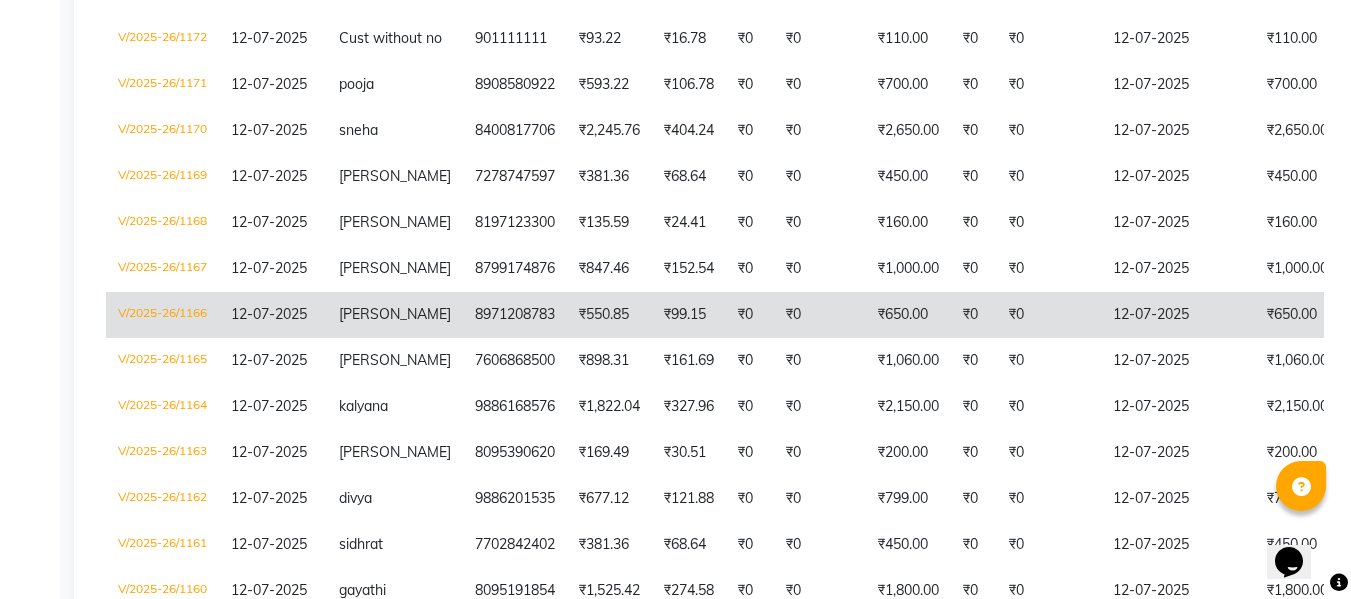 click on "₹327.96" 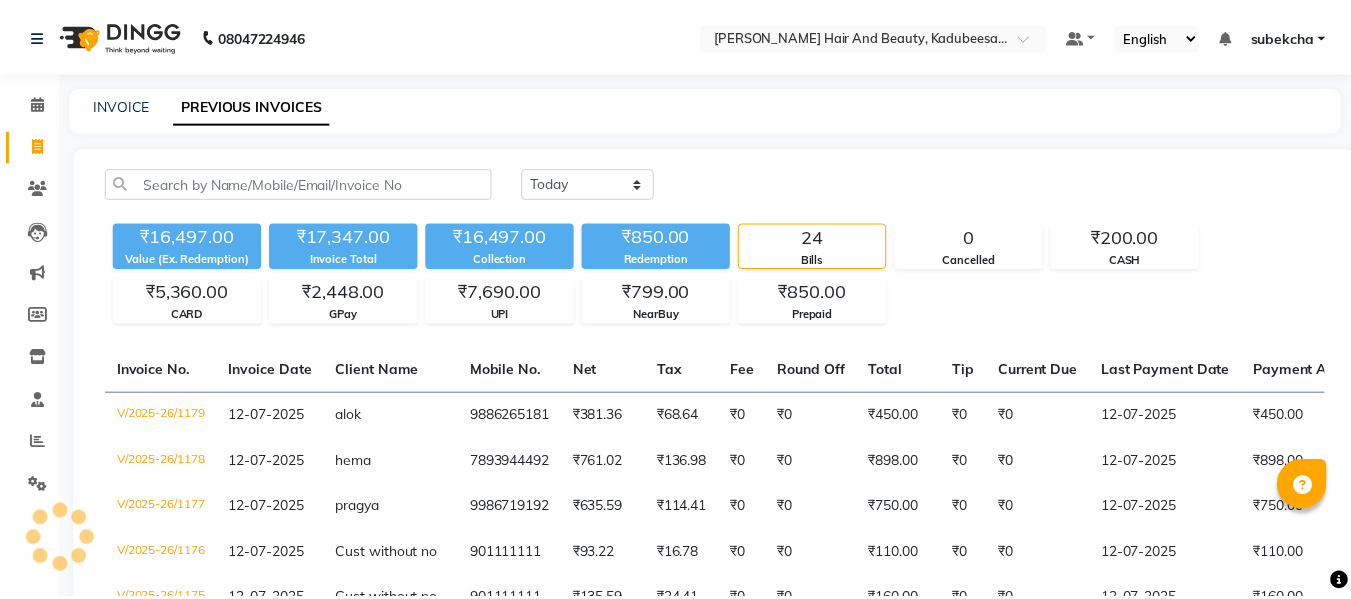 scroll, scrollTop: 0, scrollLeft: 0, axis: both 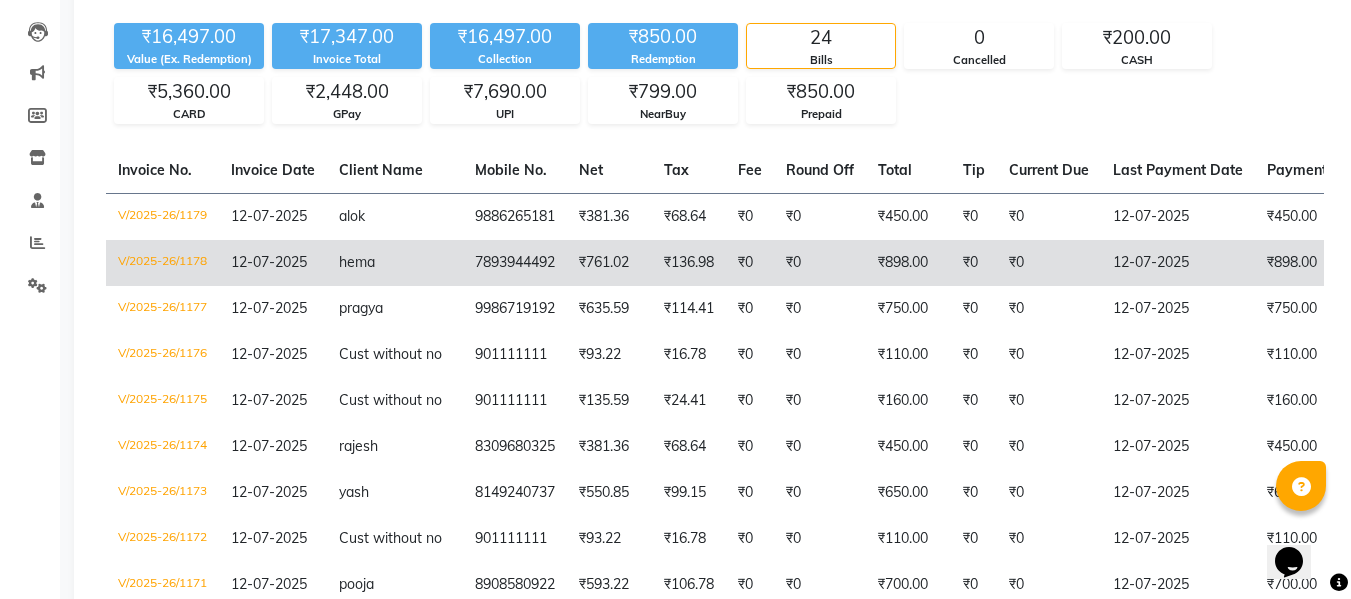 click on "₹0" 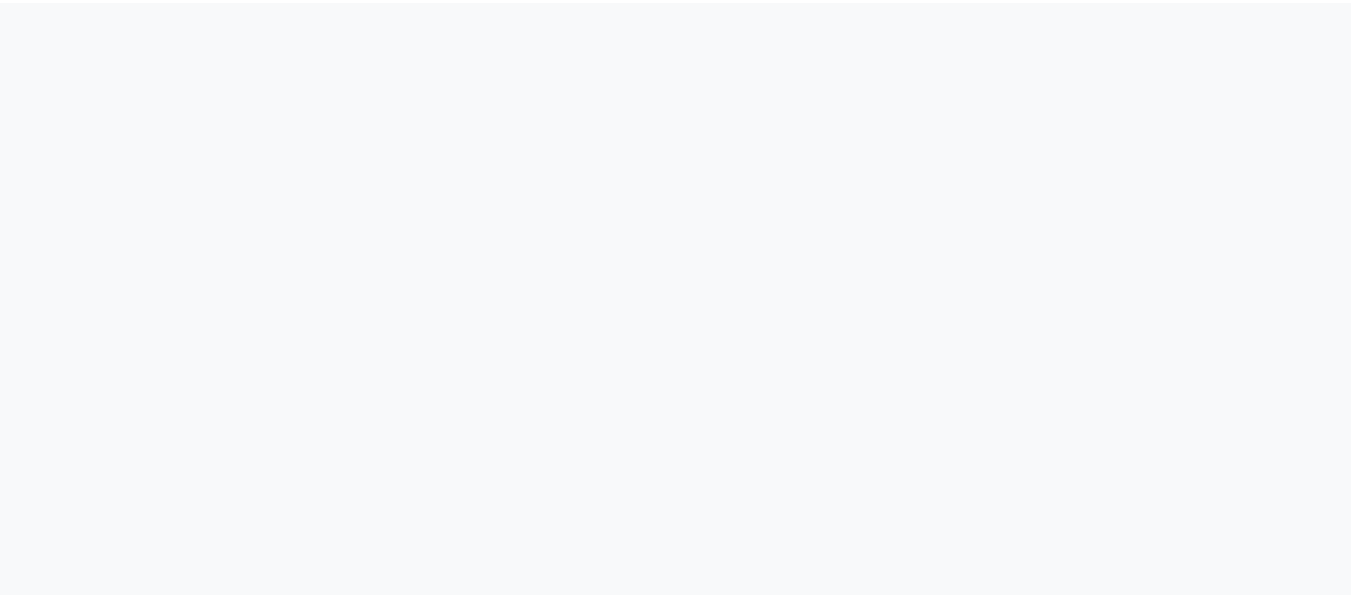 scroll, scrollTop: 0, scrollLeft: 0, axis: both 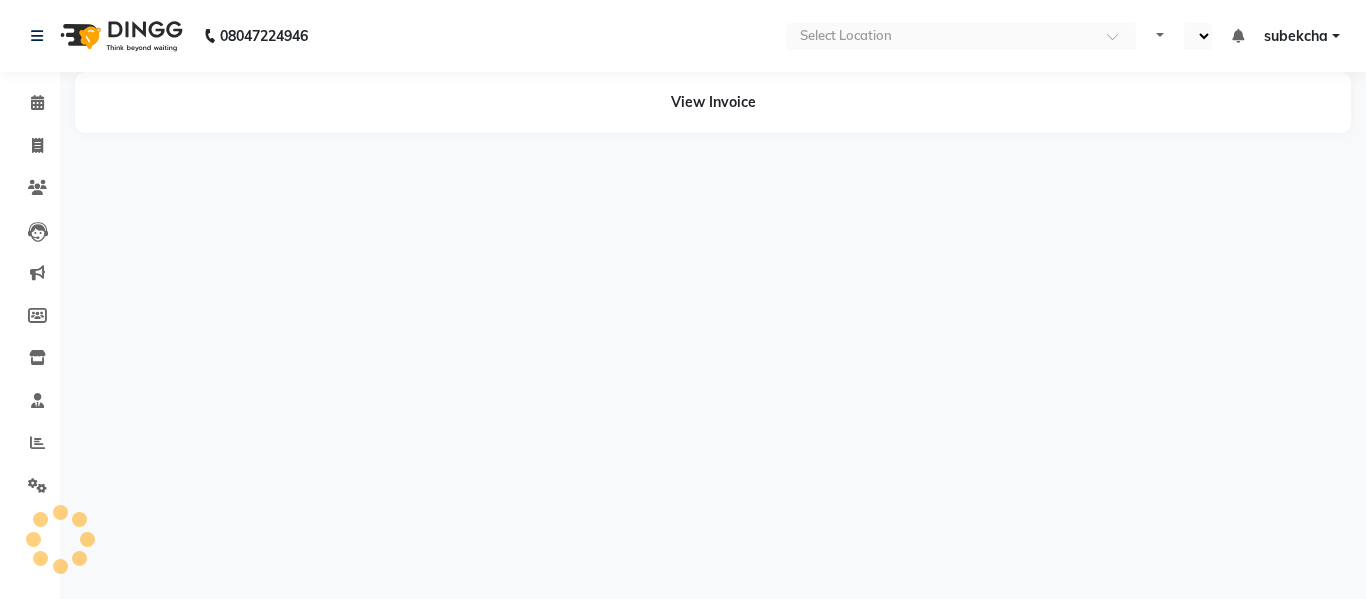 select on "en" 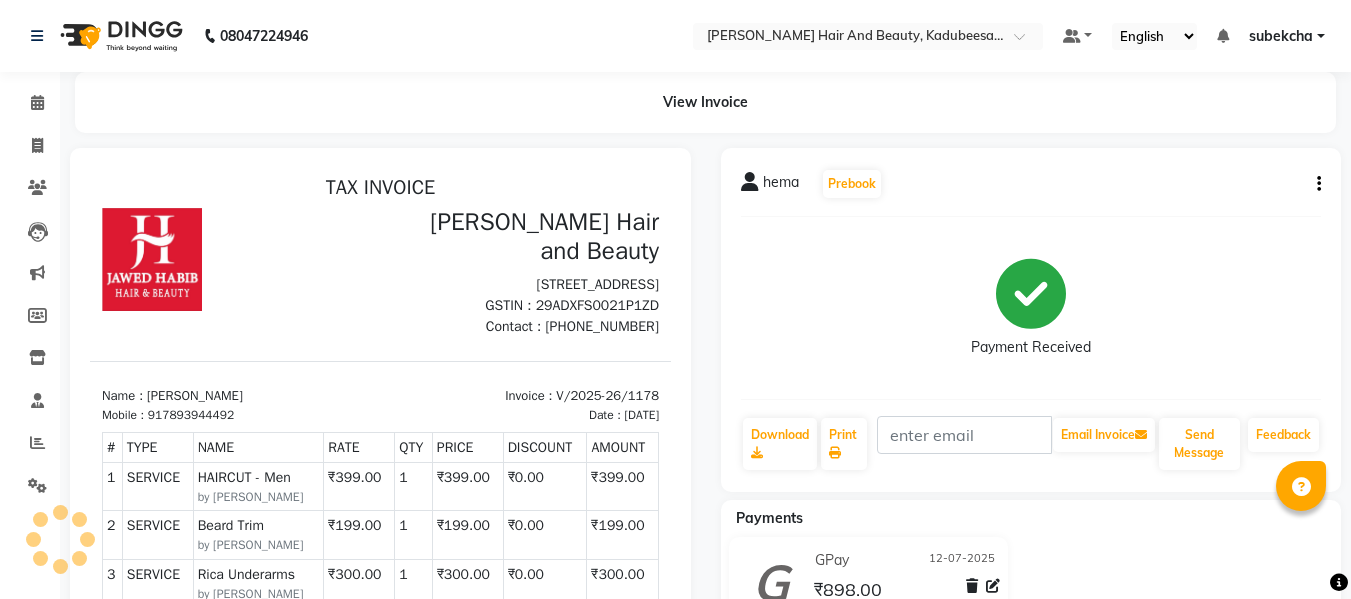 scroll, scrollTop: 0, scrollLeft: 0, axis: both 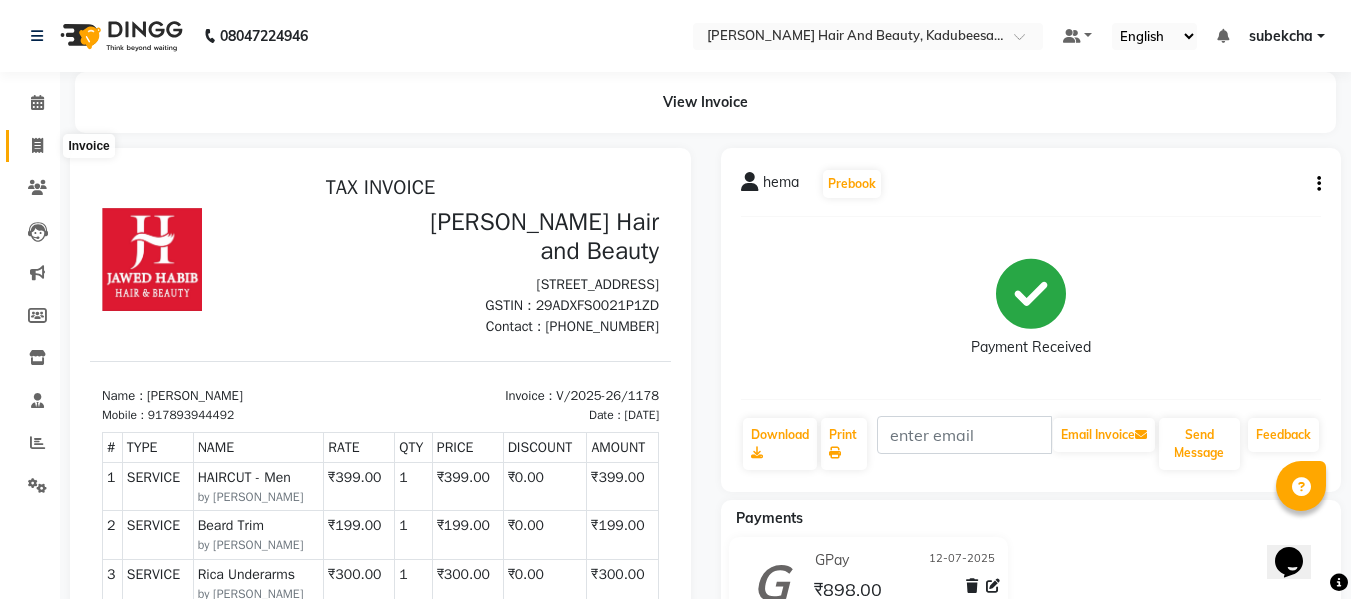 click 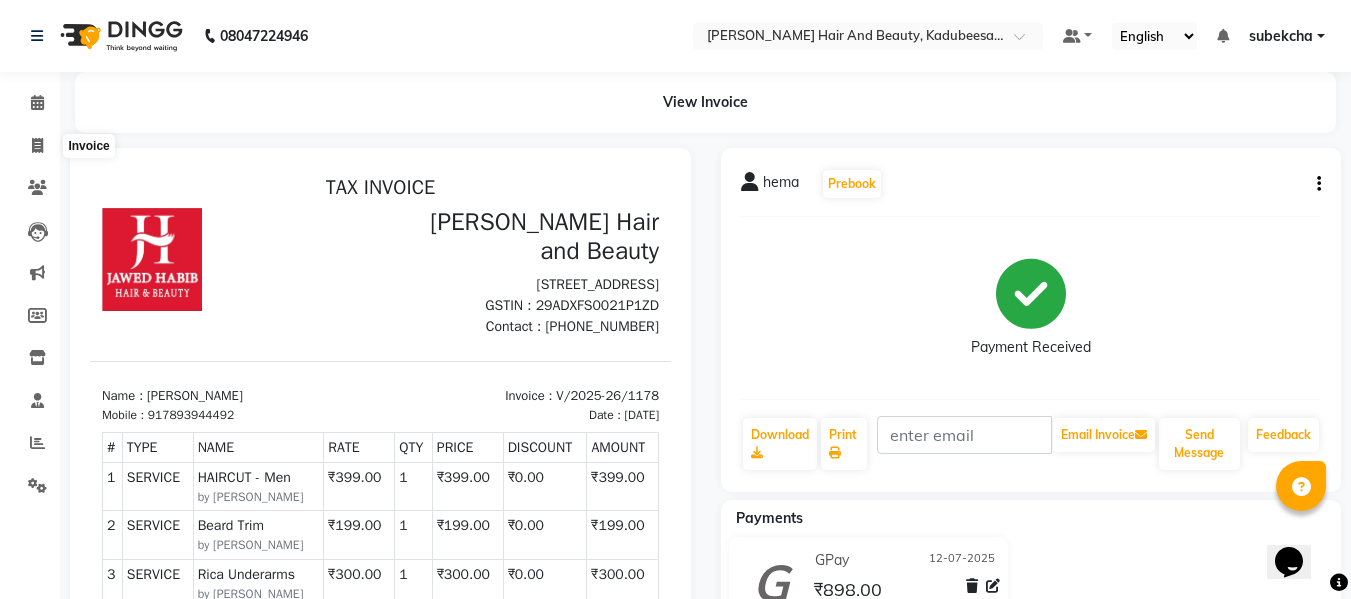 select on "service" 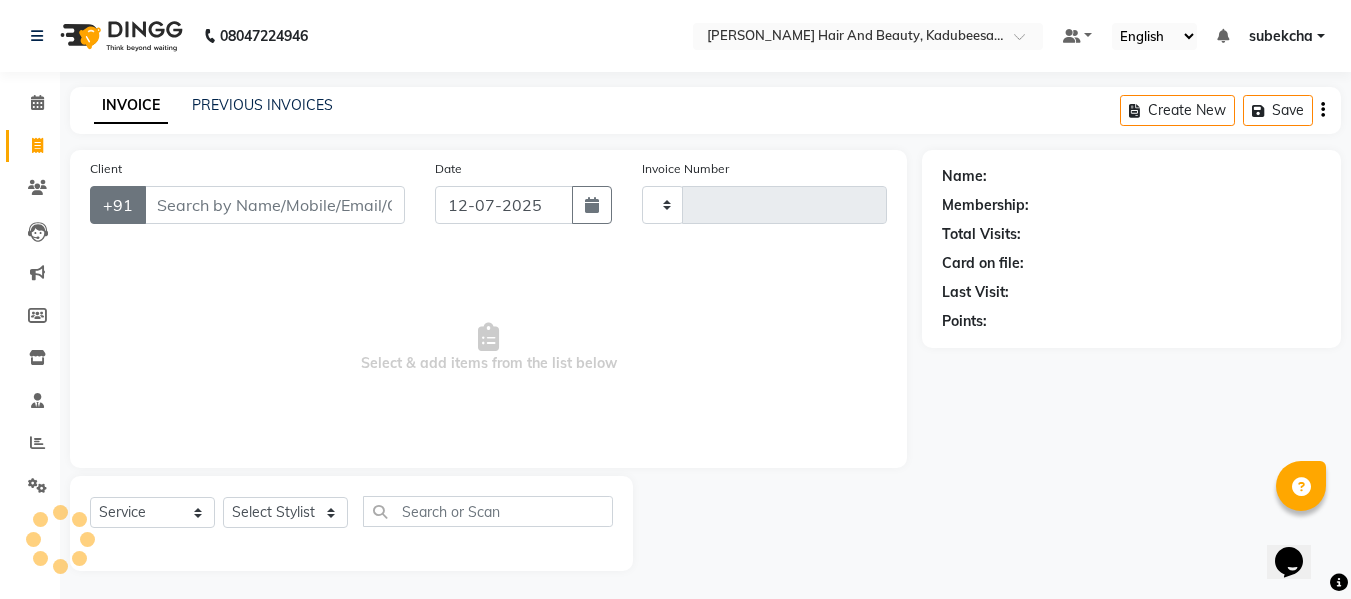 scroll, scrollTop: 2, scrollLeft: 0, axis: vertical 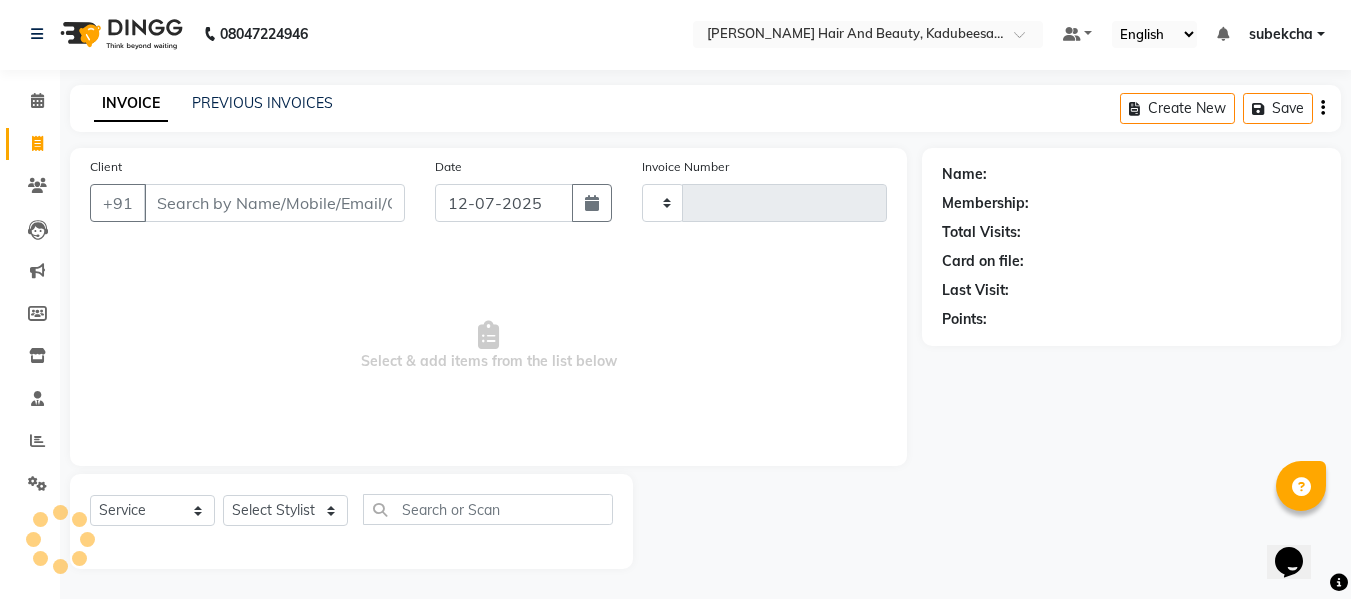 type on "1180" 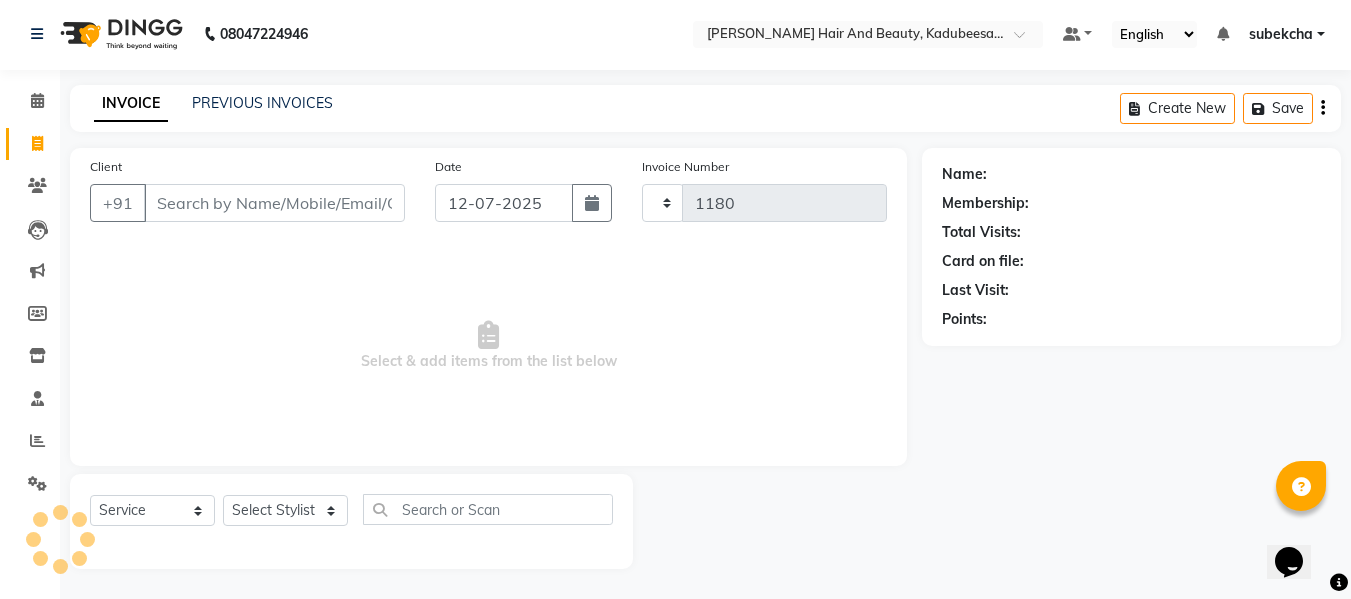 select on "7013" 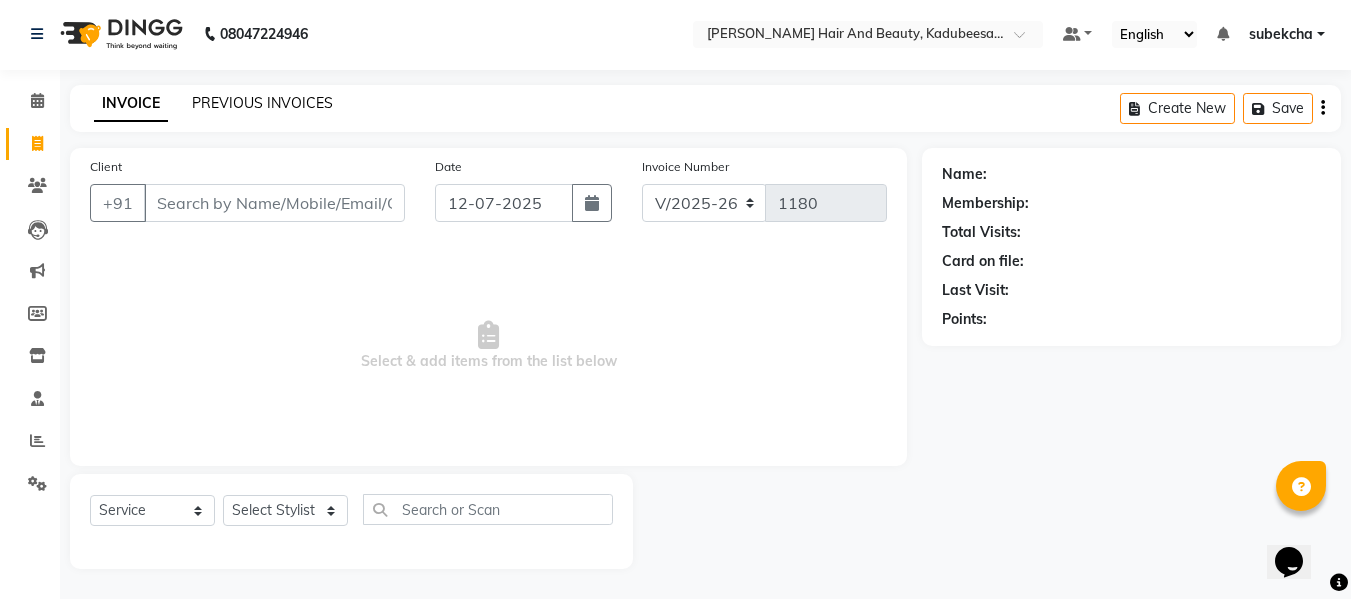 click on "PREVIOUS INVOICES" 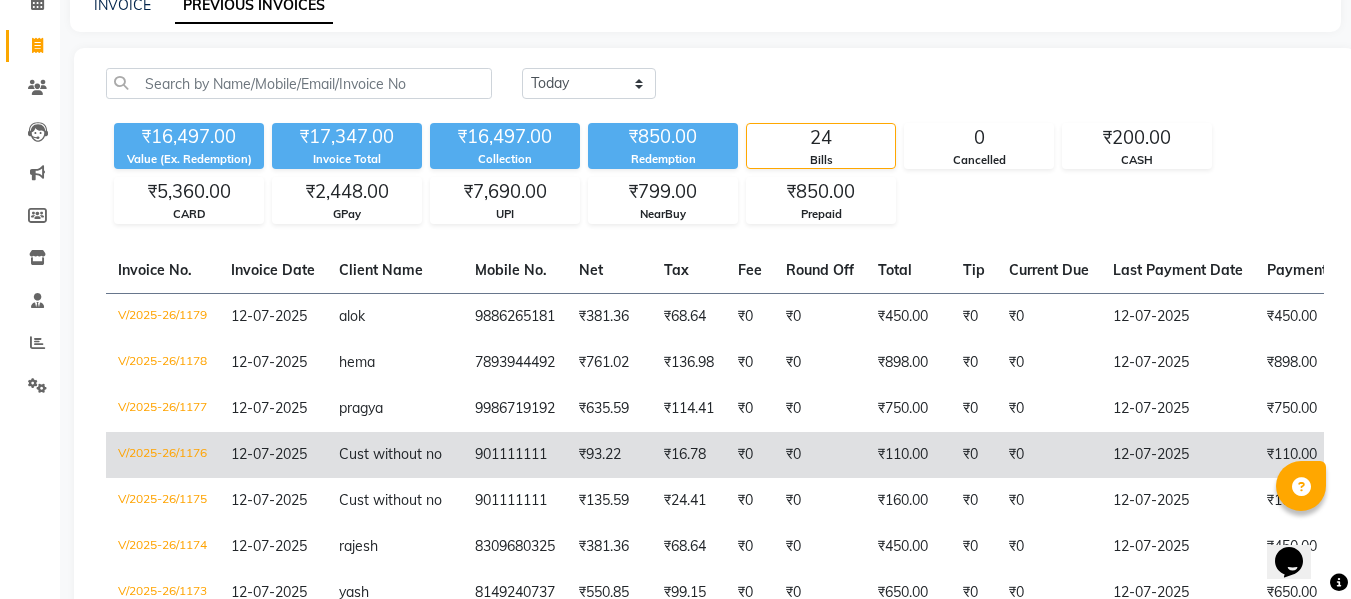 scroll, scrollTop: 0, scrollLeft: 0, axis: both 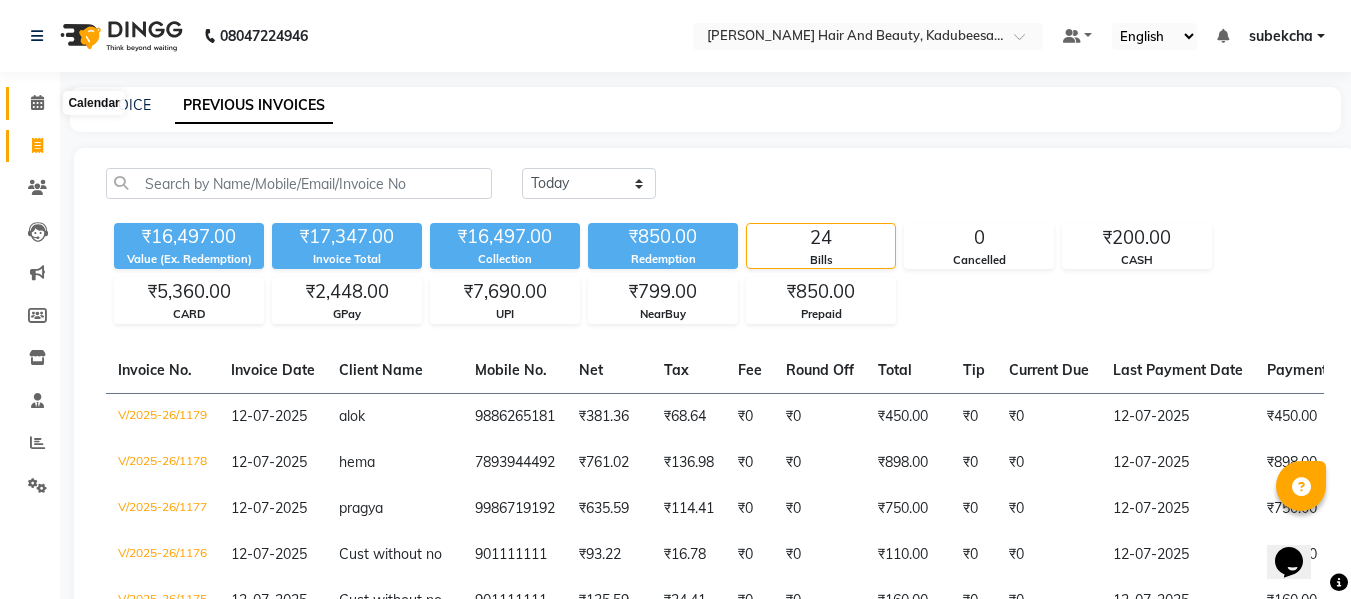 click 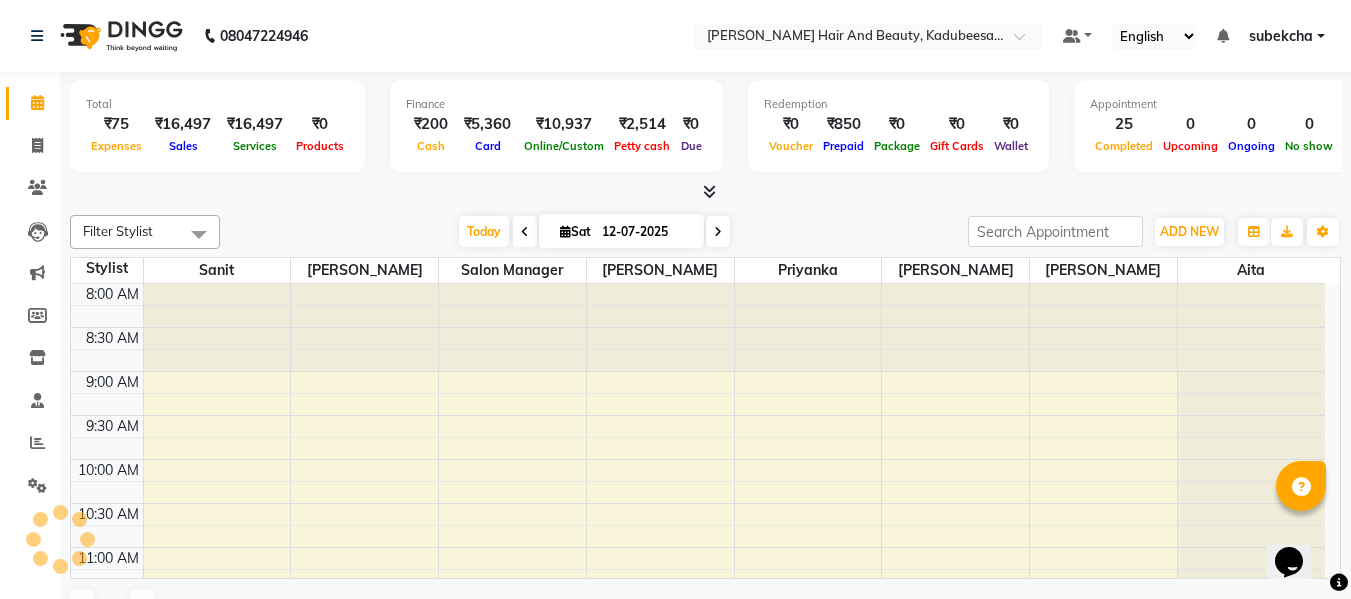 scroll, scrollTop: 0, scrollLeft: 0, axis: both 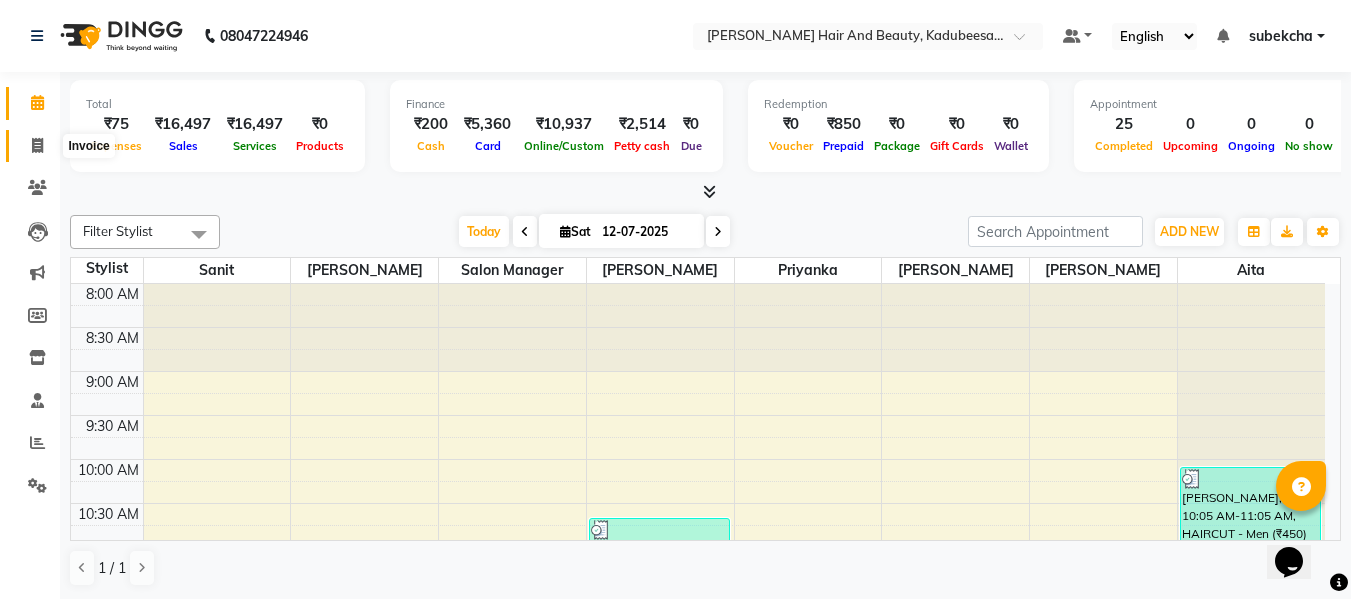 click 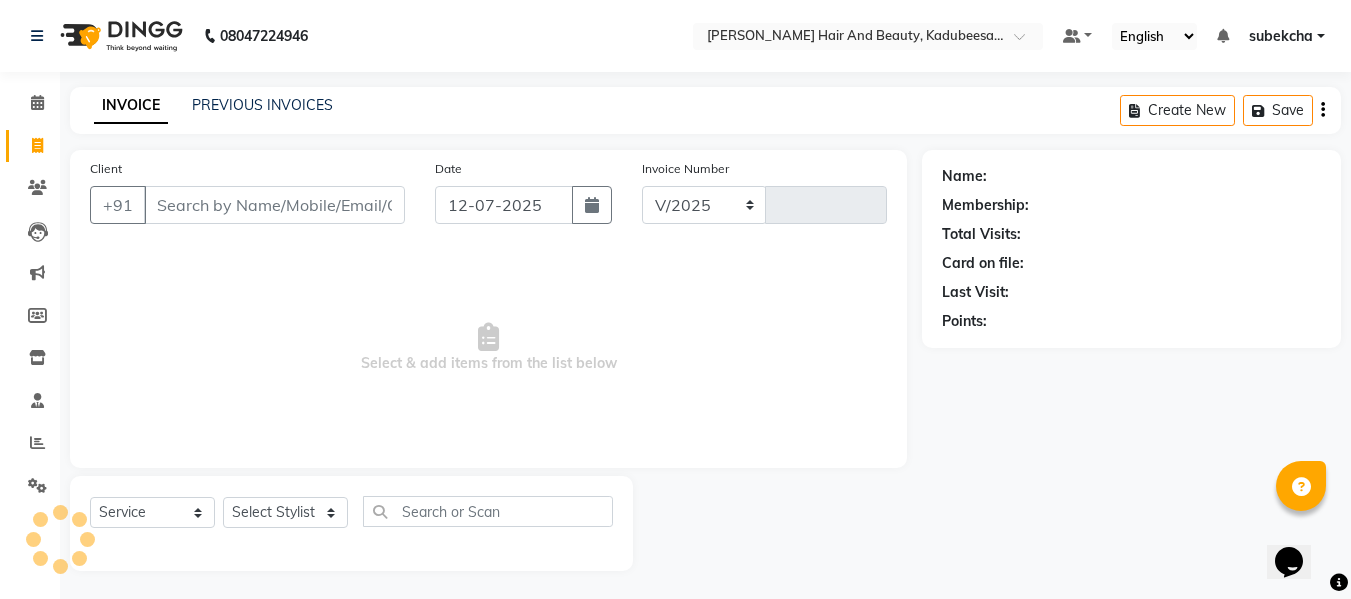 select on "7013" 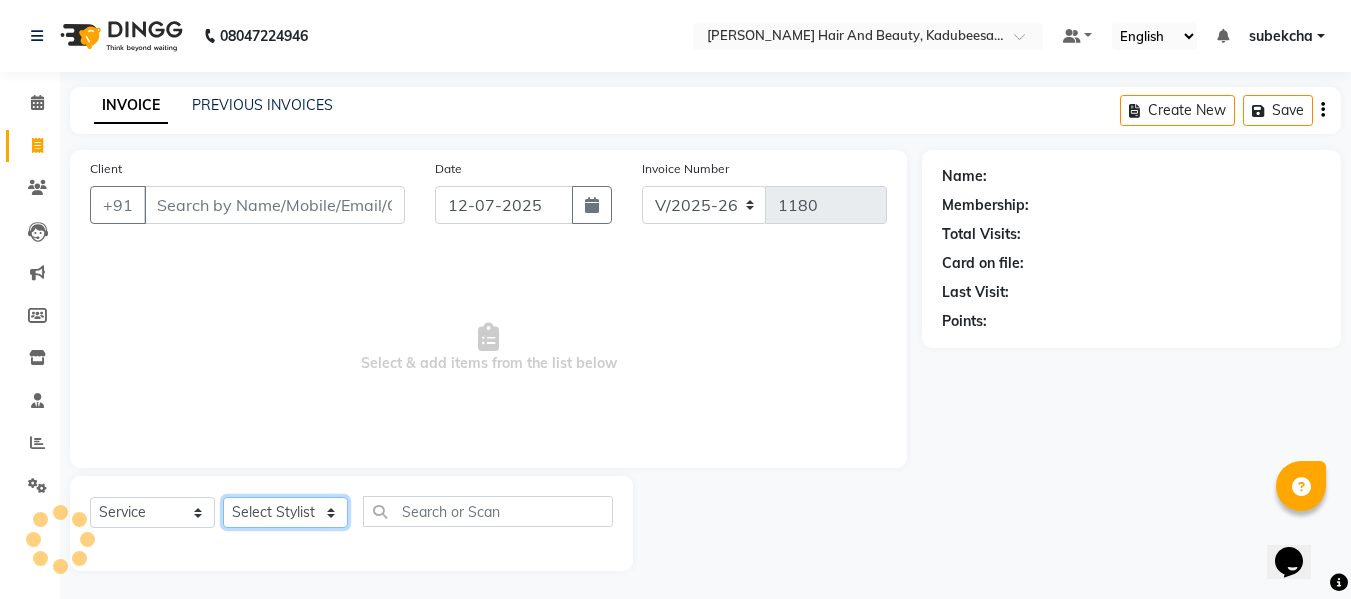click on "Select Stylist" 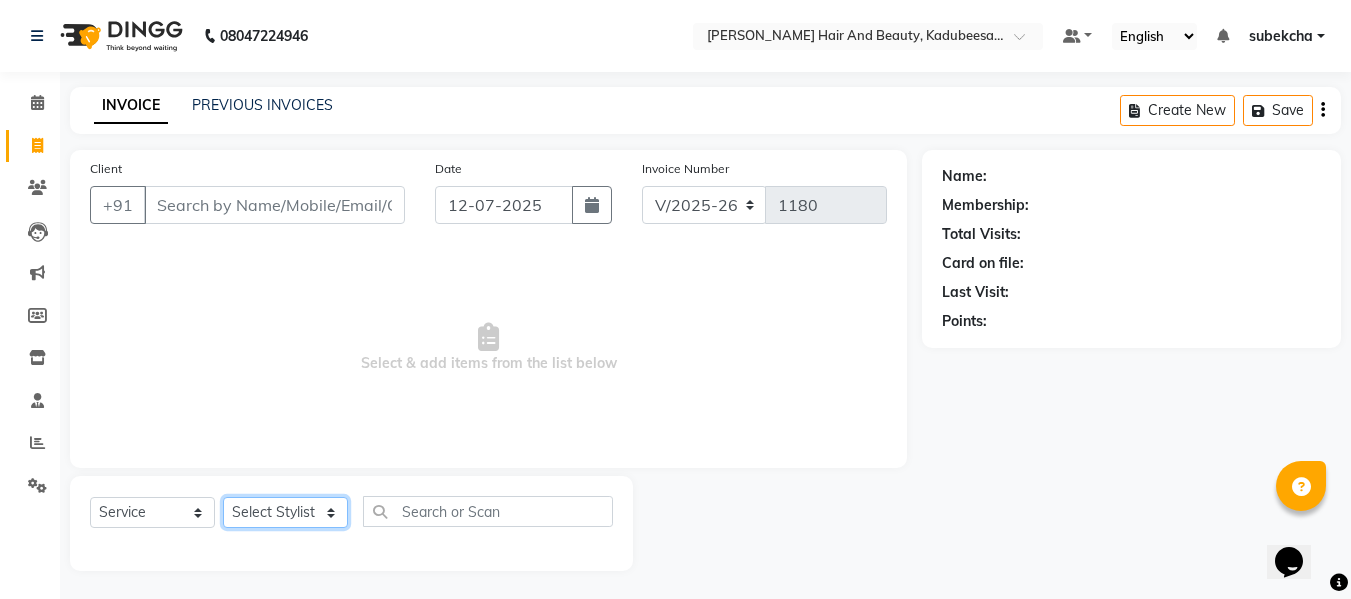 select on "57916" 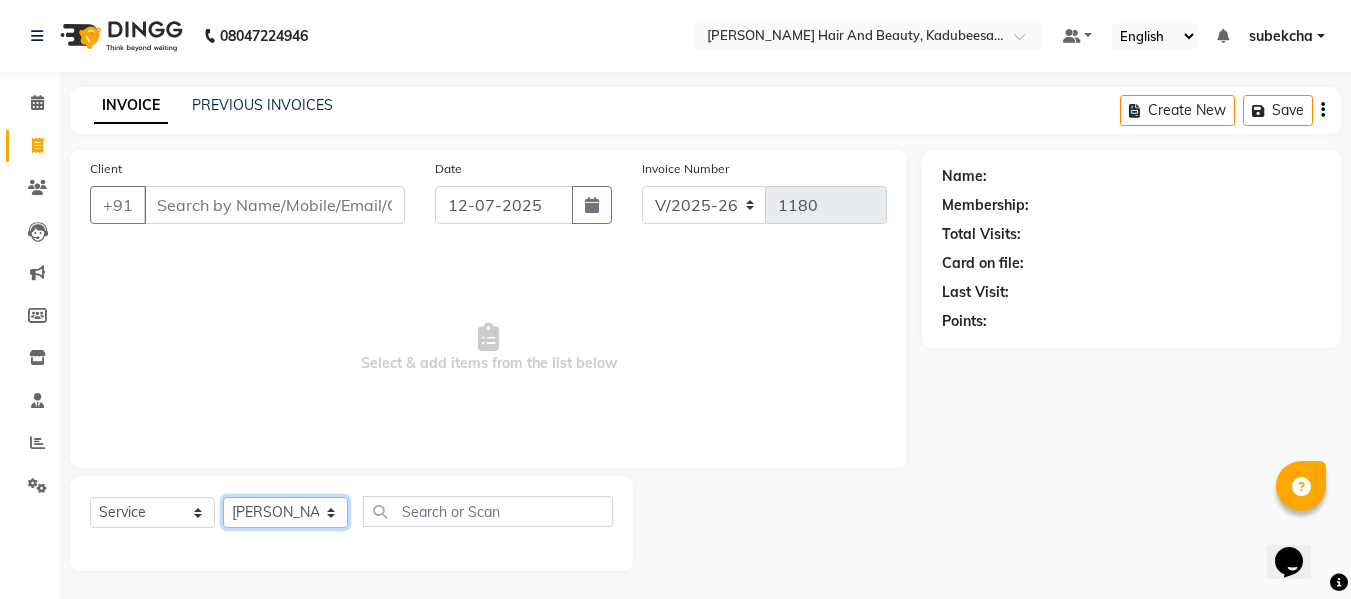 click on "Select Stylist aita Bijay bivek  priyanka riya Salon Manager Sanit subekcha Vimal" 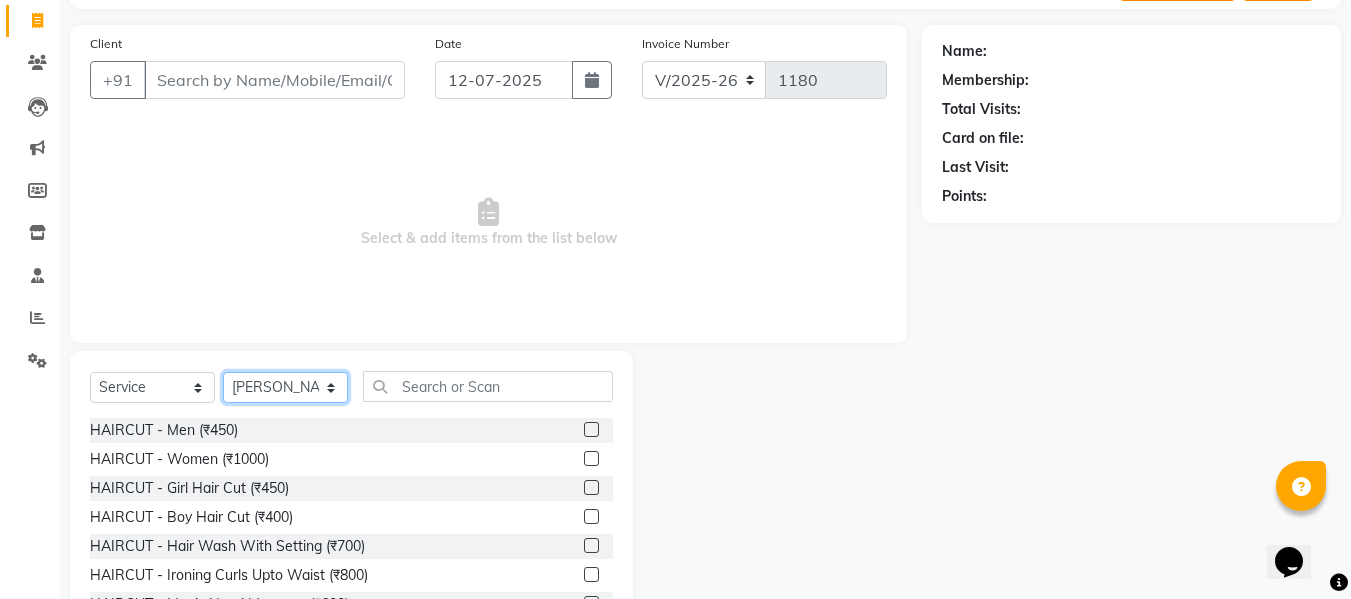 scroll, scrollTop: 202, scrollLeft: 0, axis: vertical 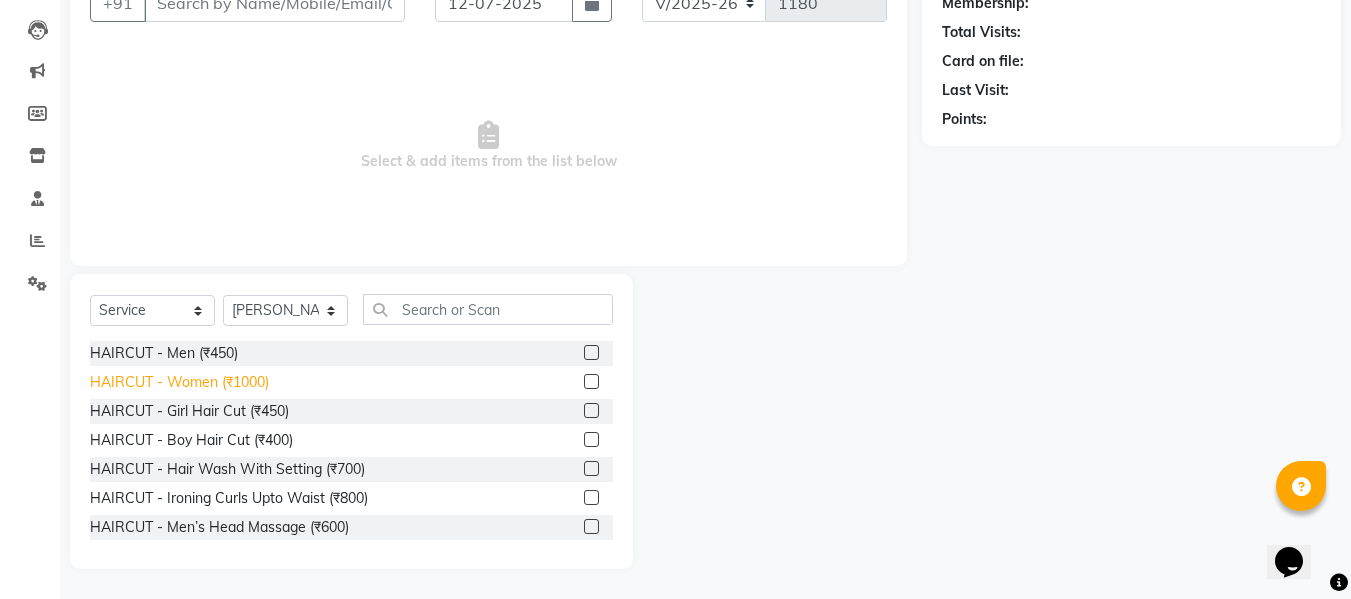click on "HAIRCUT - Women (₹1000)" 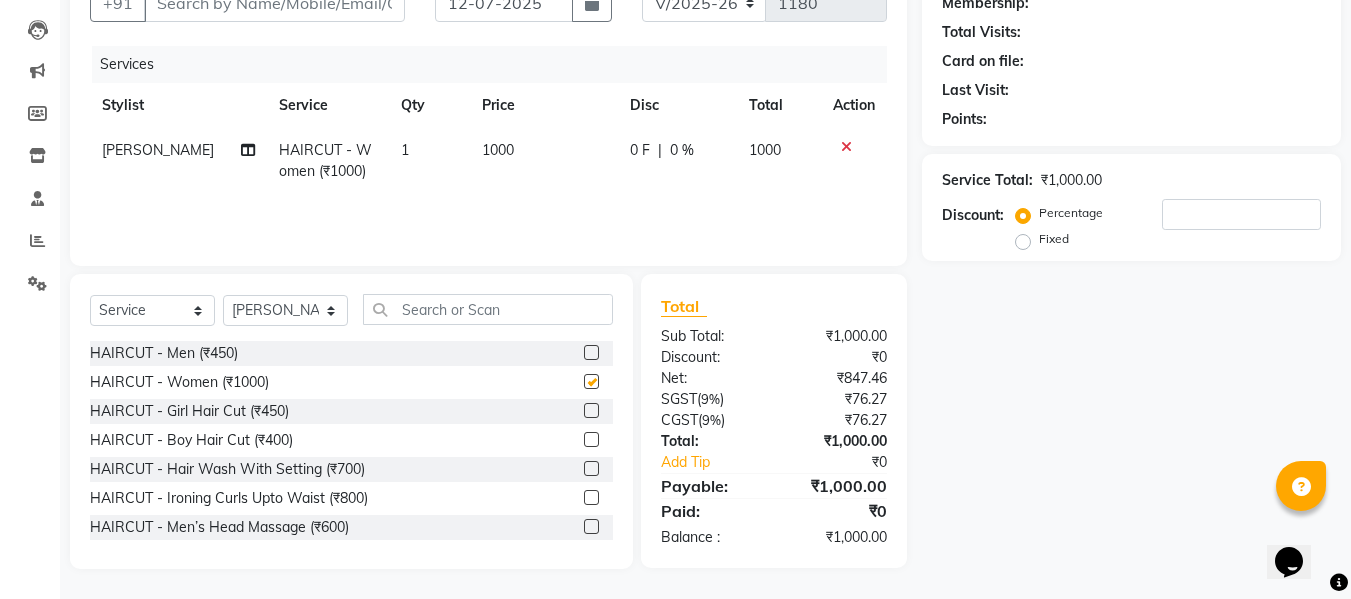 checkbox on "false" 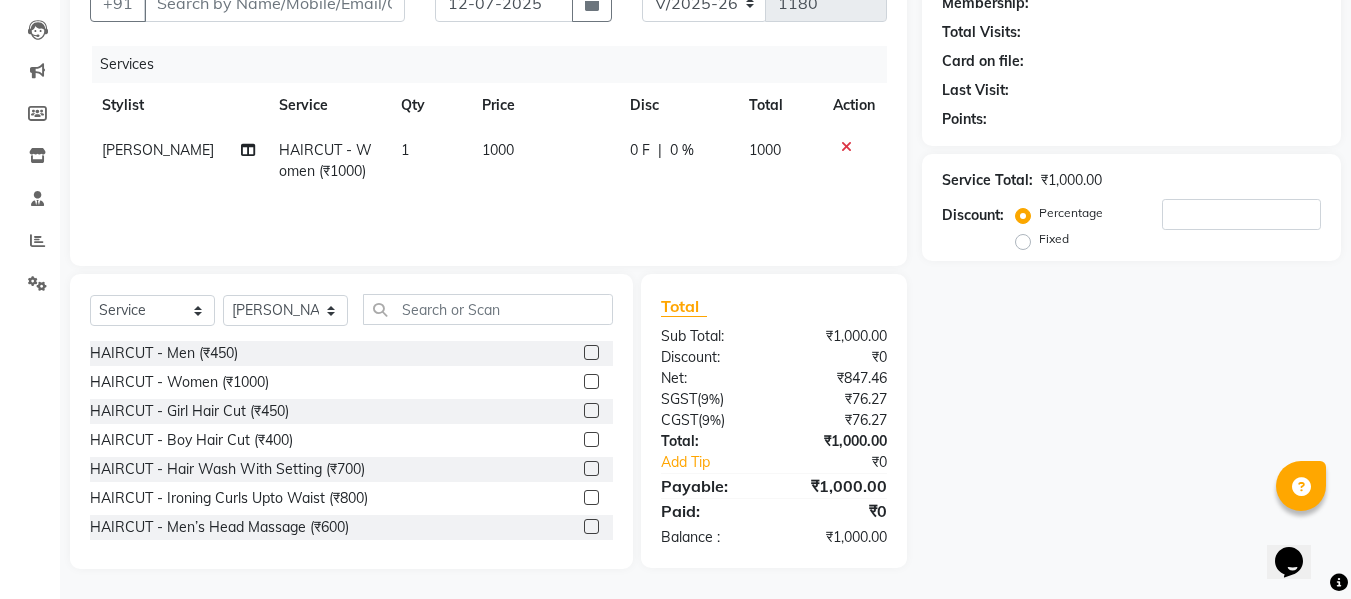 click on "0 F" 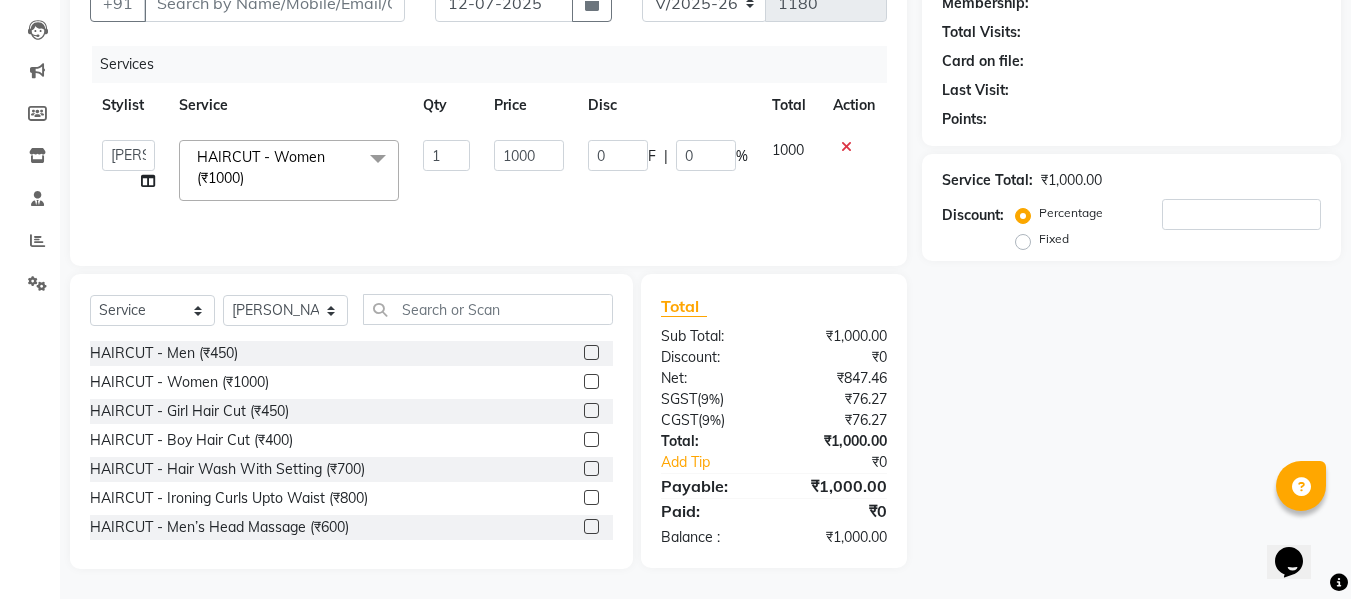 click on "F" 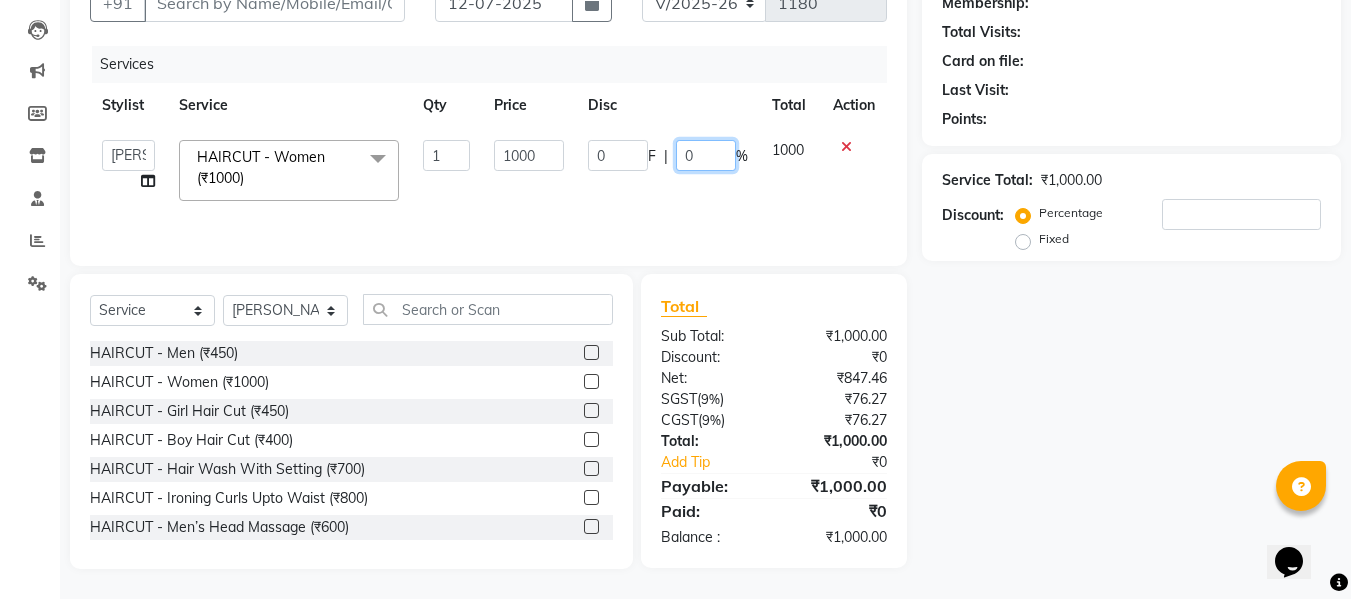 click on "0" 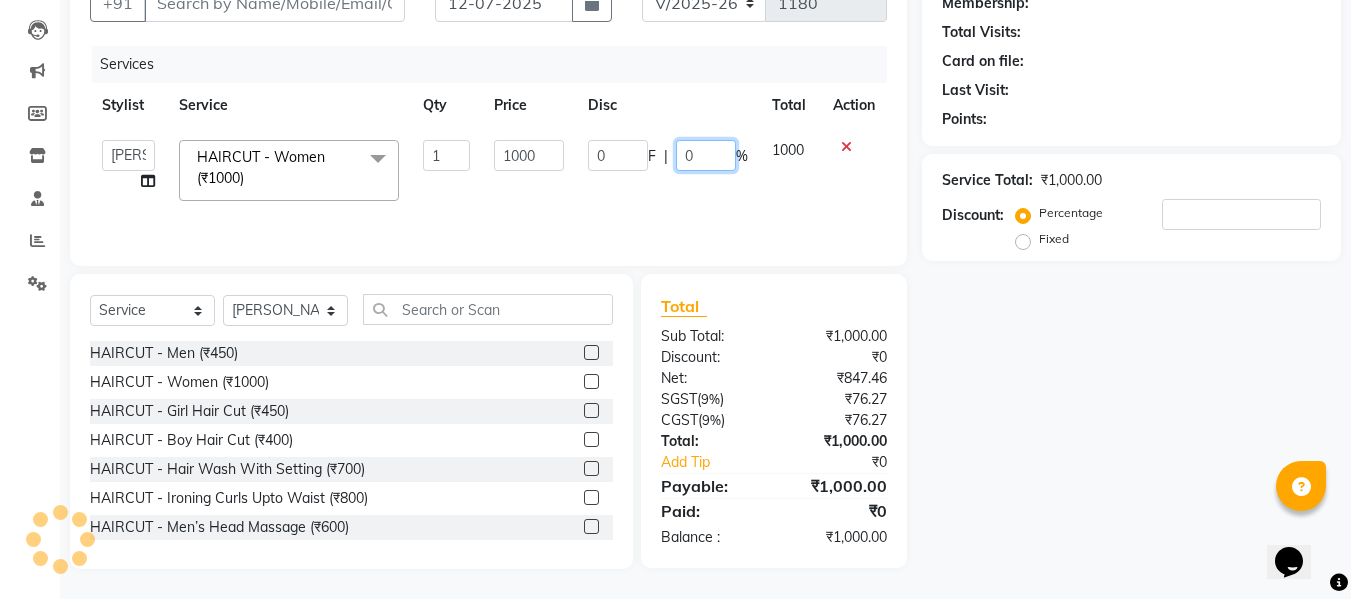 type on "10" 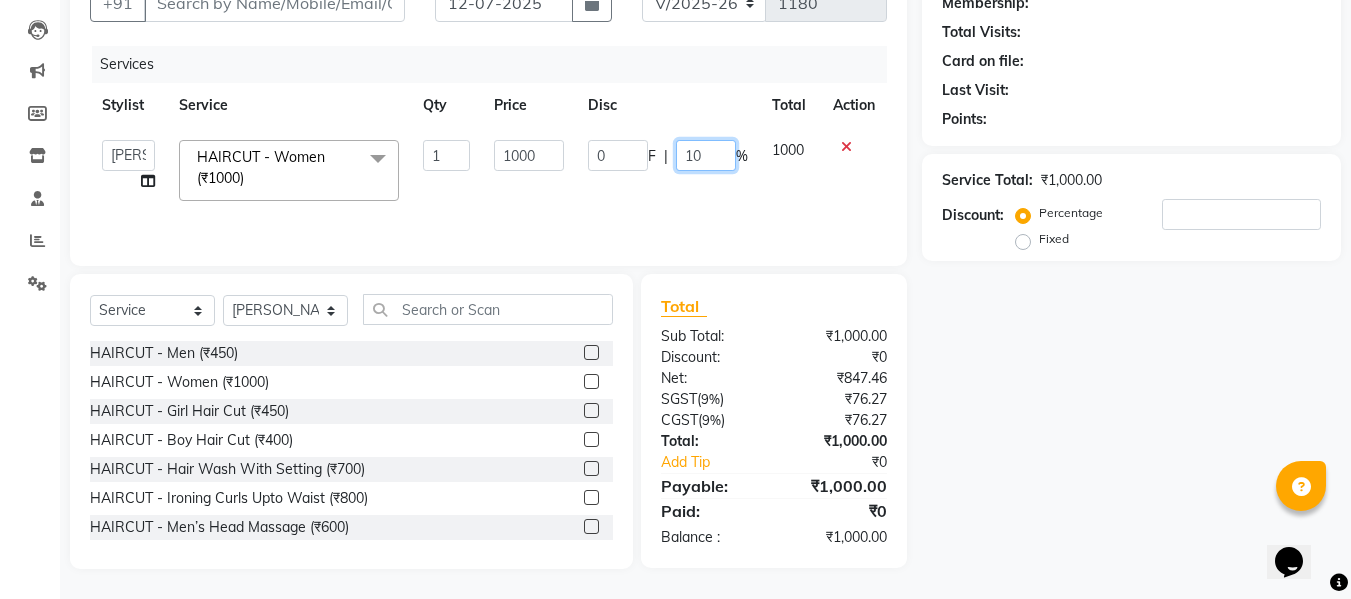 click on "10" 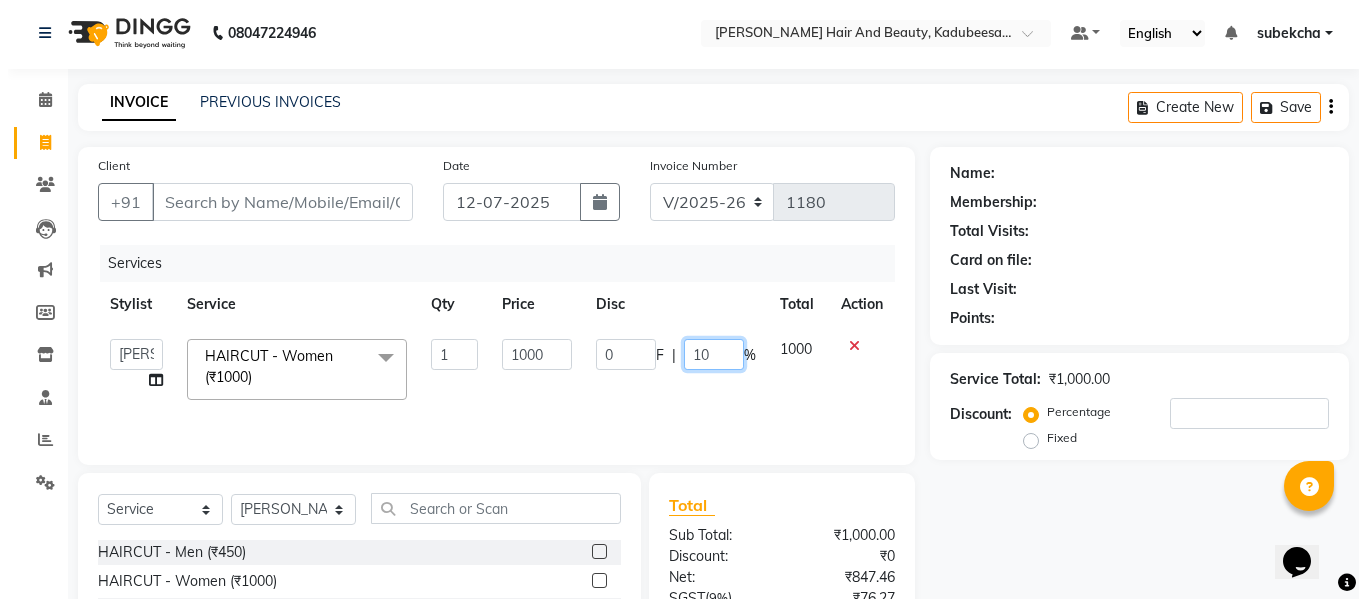 scroll, scrollTop: 0, scrollLeft: 0, axis: both 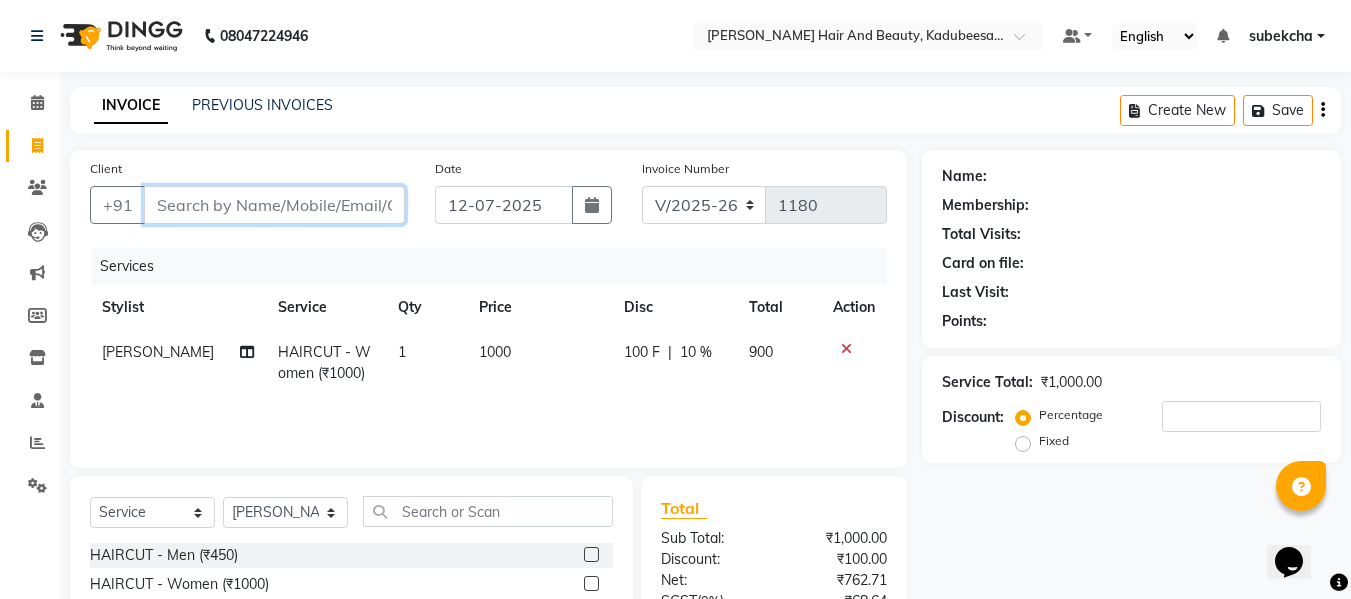 click on "Client" at bounding box center (274, 205) 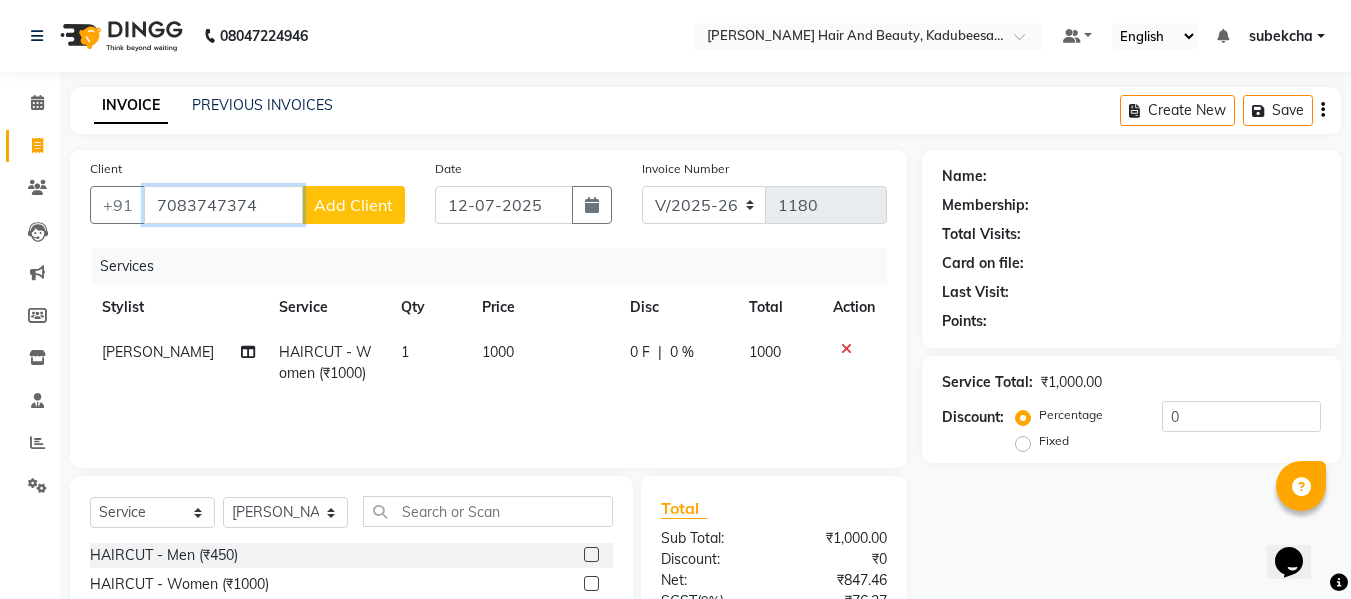 type on "7083747374" 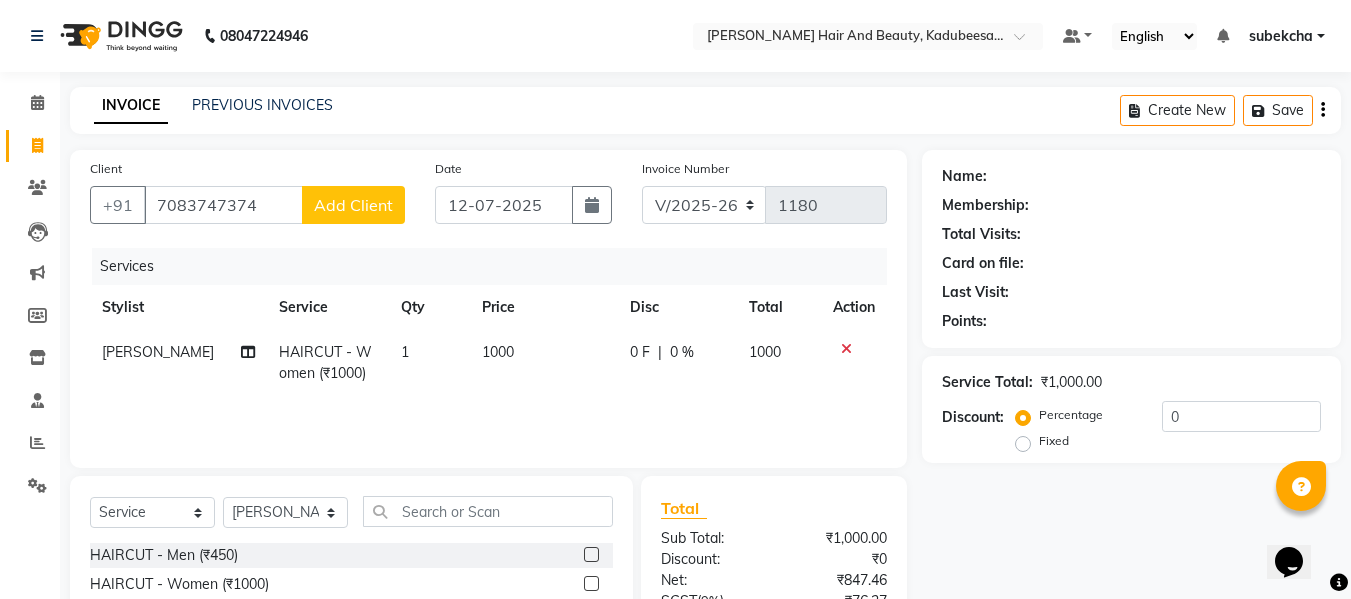 click on "Add Client" 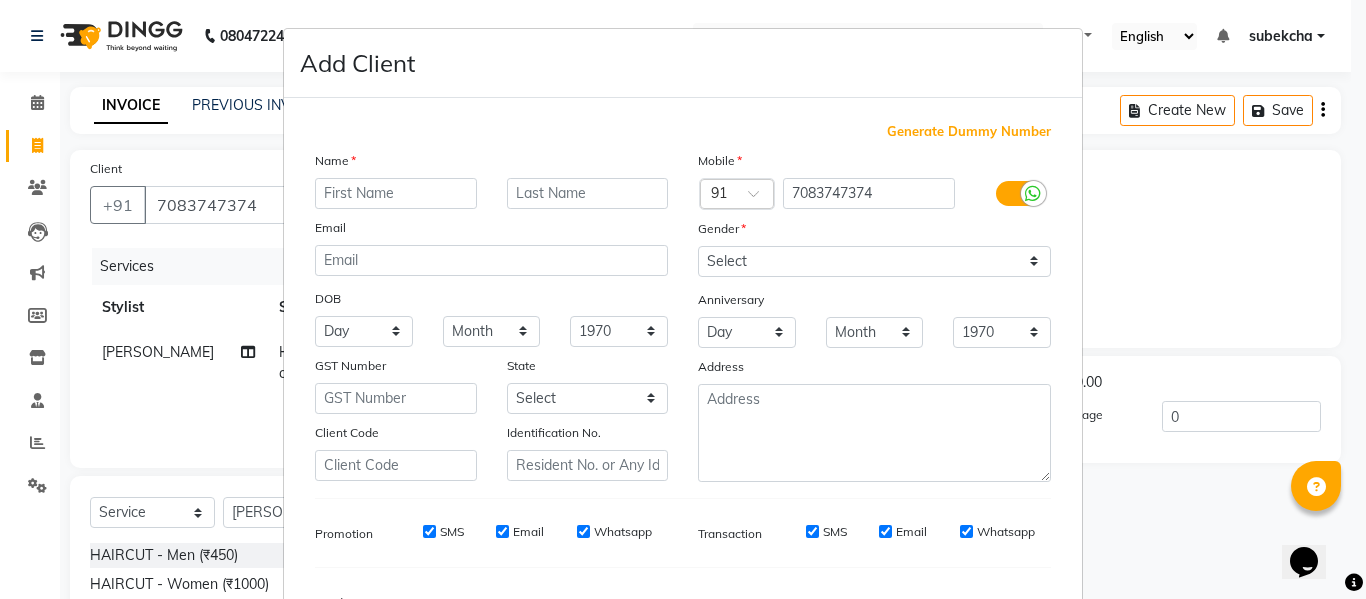 click at bounding box center [396, 193] 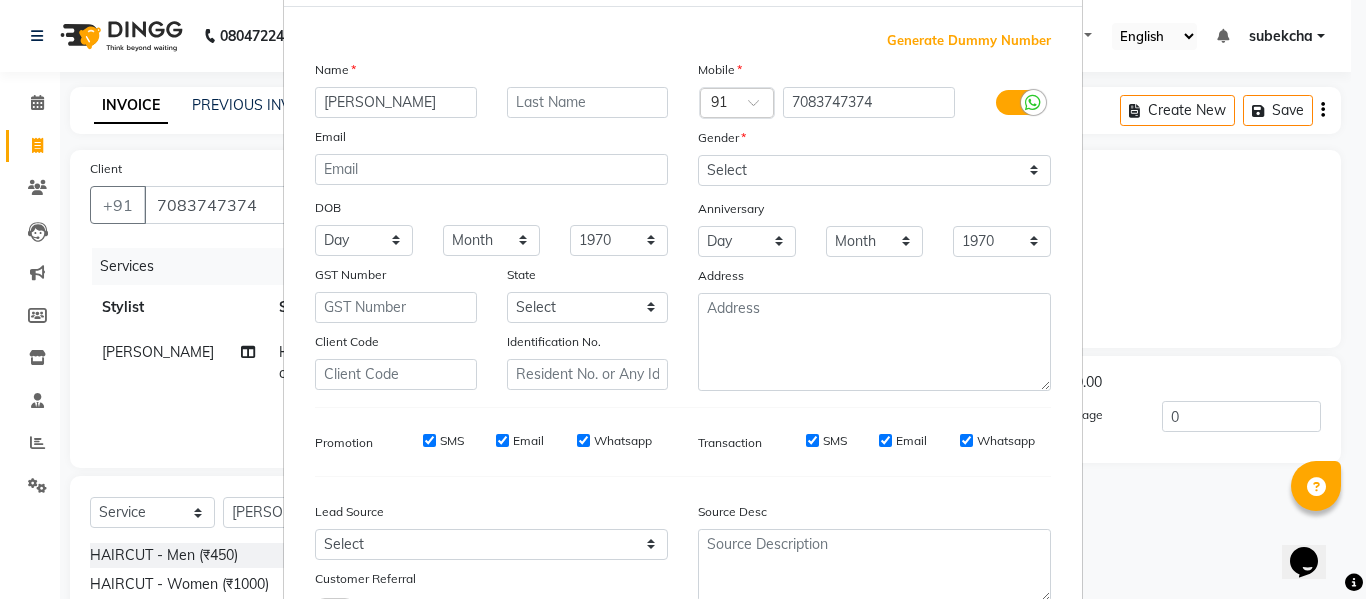 scroll, scrollTop: 250, scrollLeft: 0, axis: vertical 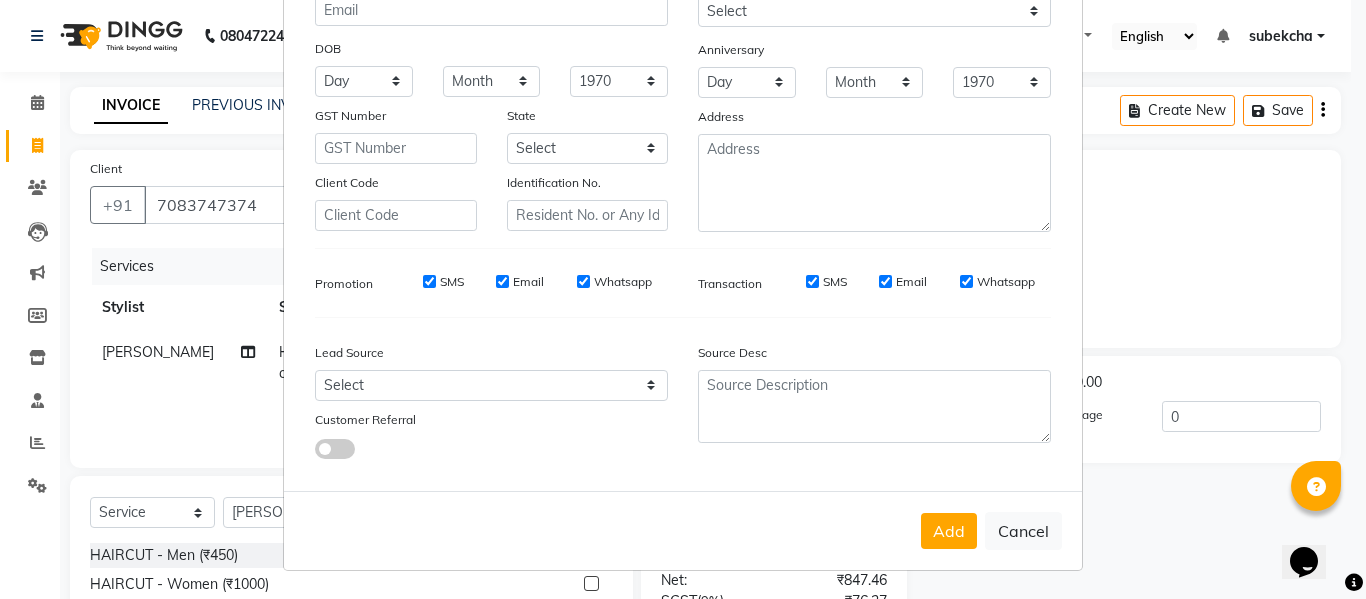 type on "[PERSON_NAME]" 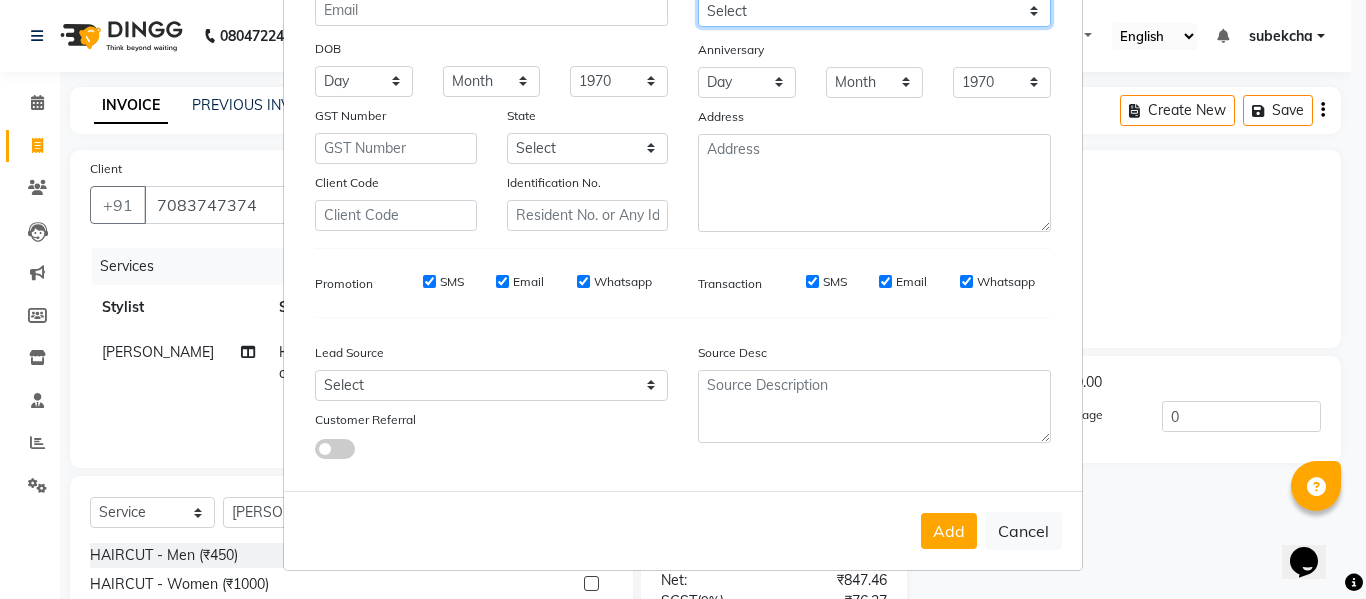 click on "Select Male Female Other Prefer Not To Say" at bounding box center [874, 11] 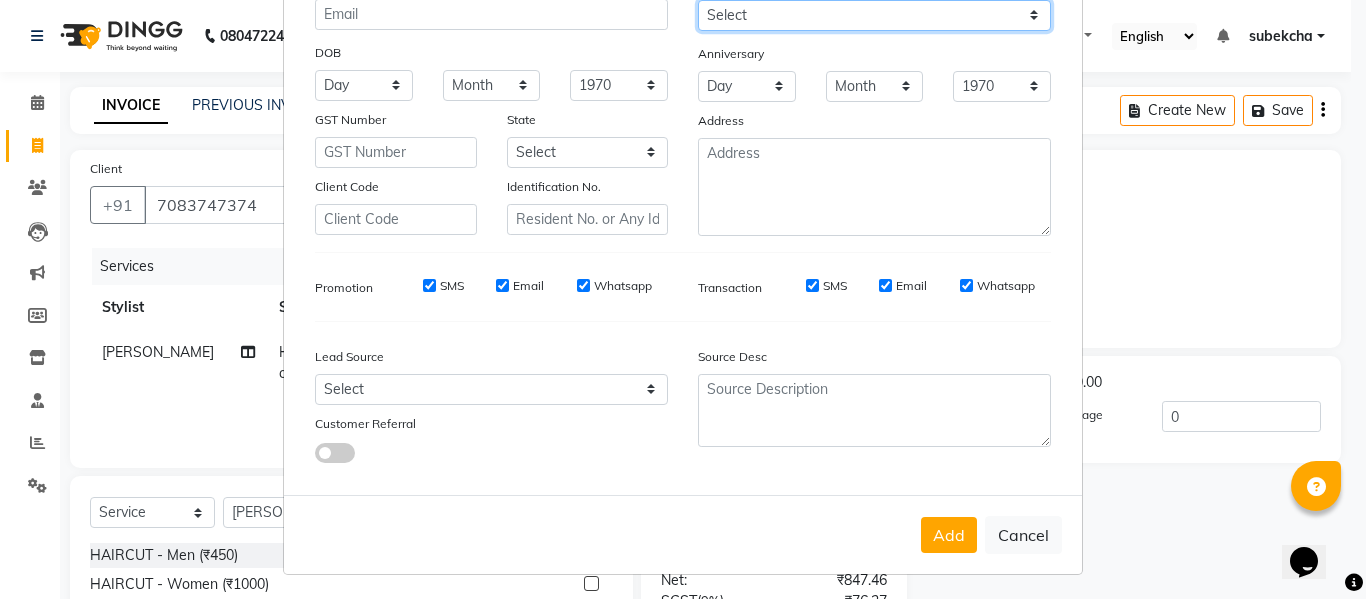 select on "female" 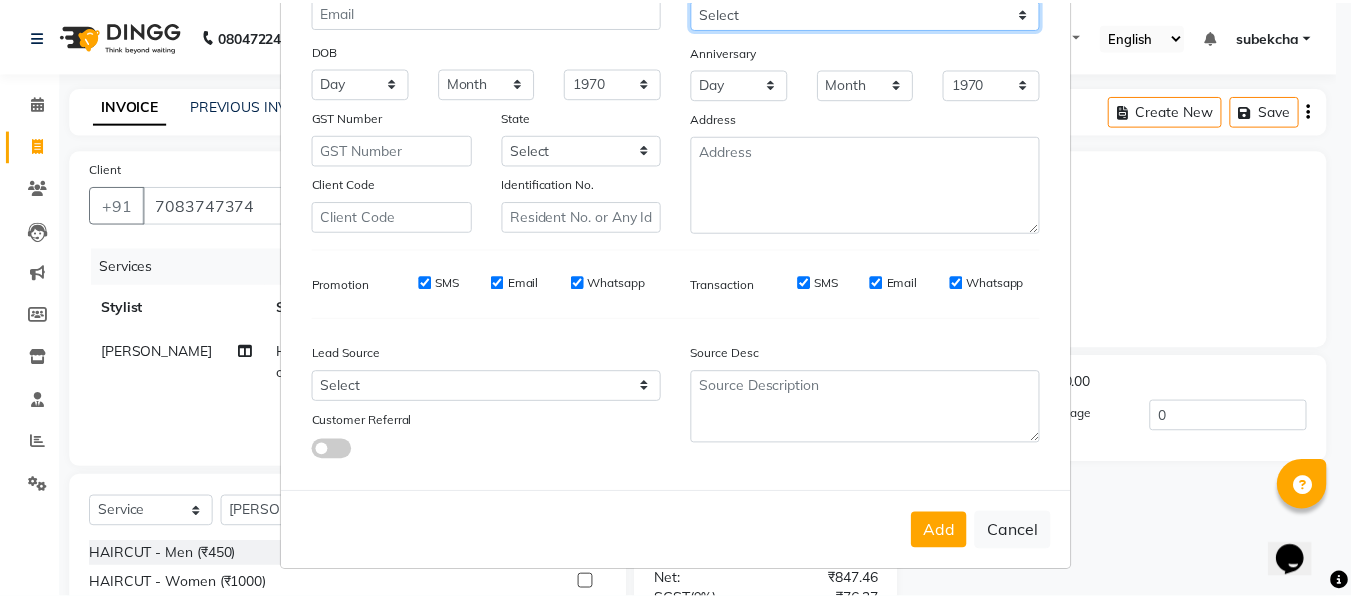 scroll, scrollTop: 250, scrollLeft: 0, axis: vertical 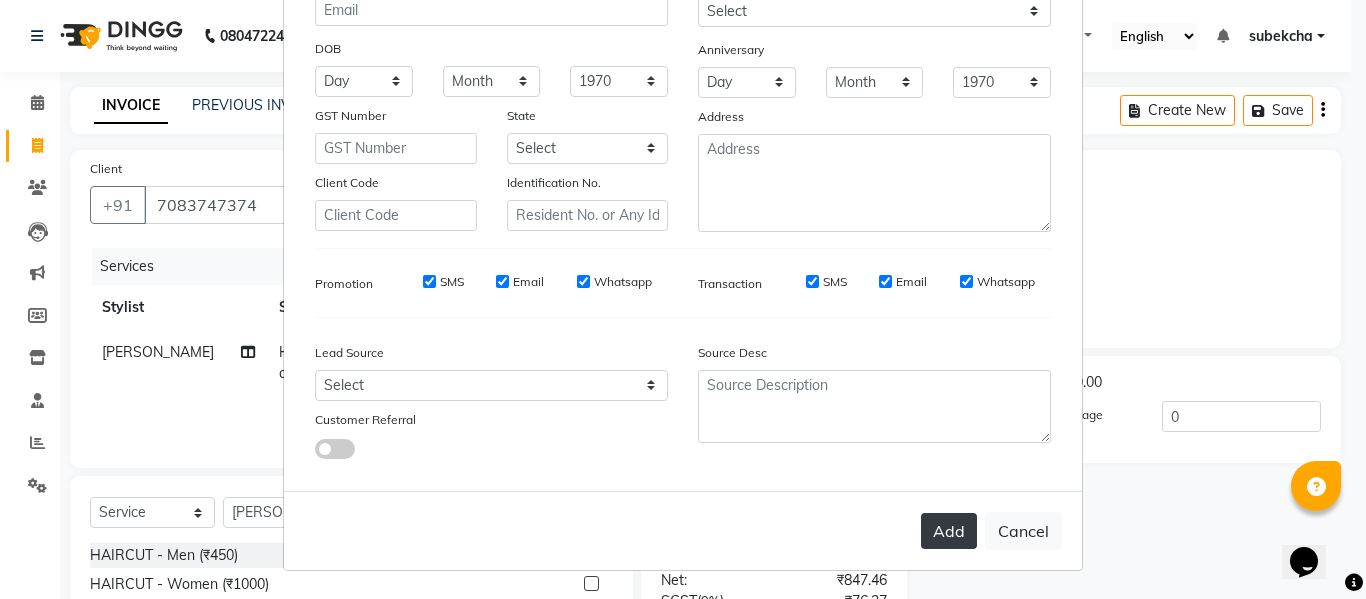 click on "Add" at bounding box center (949, 531) 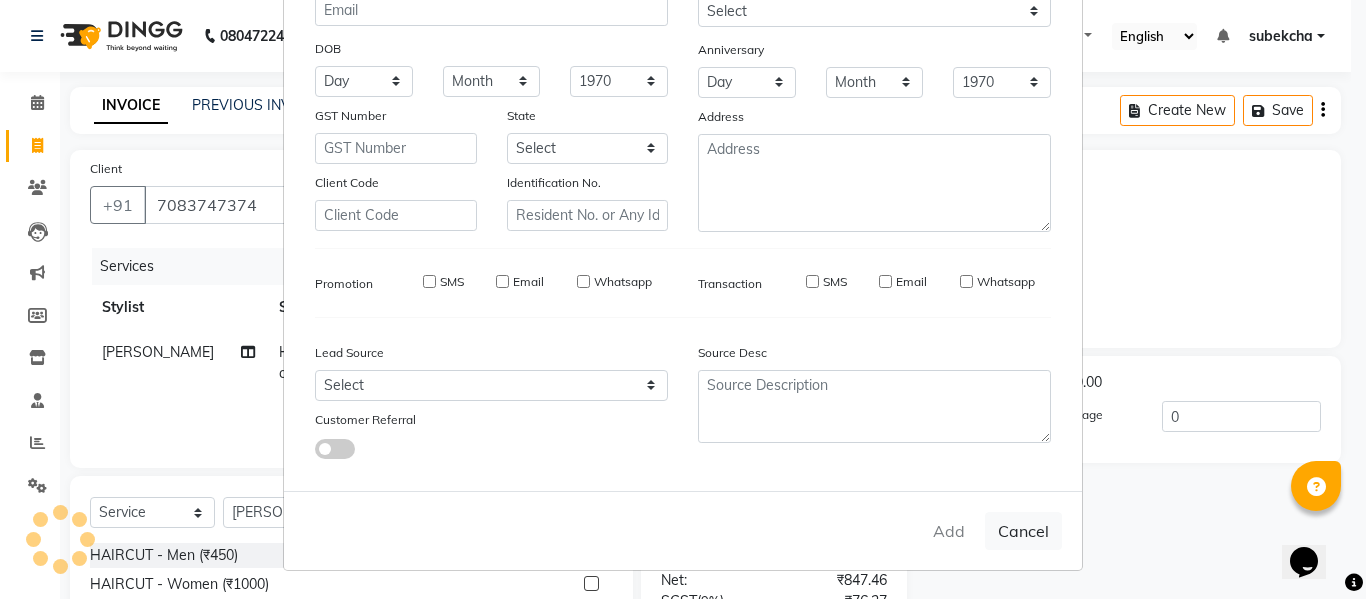 type 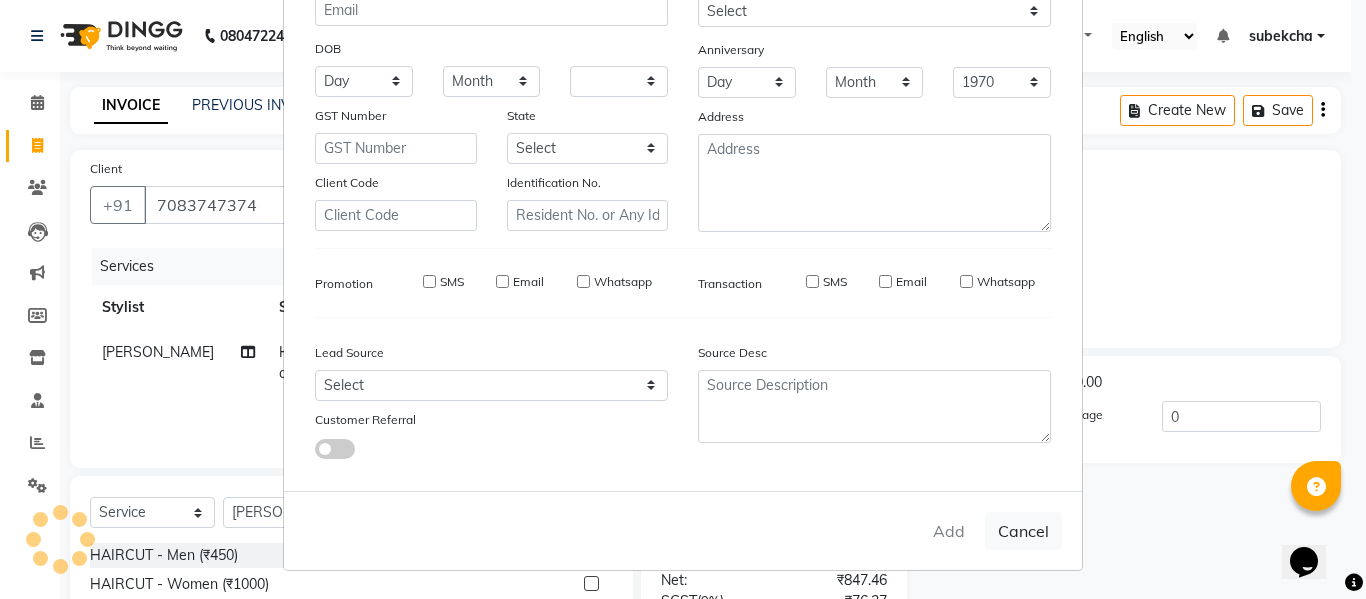 select 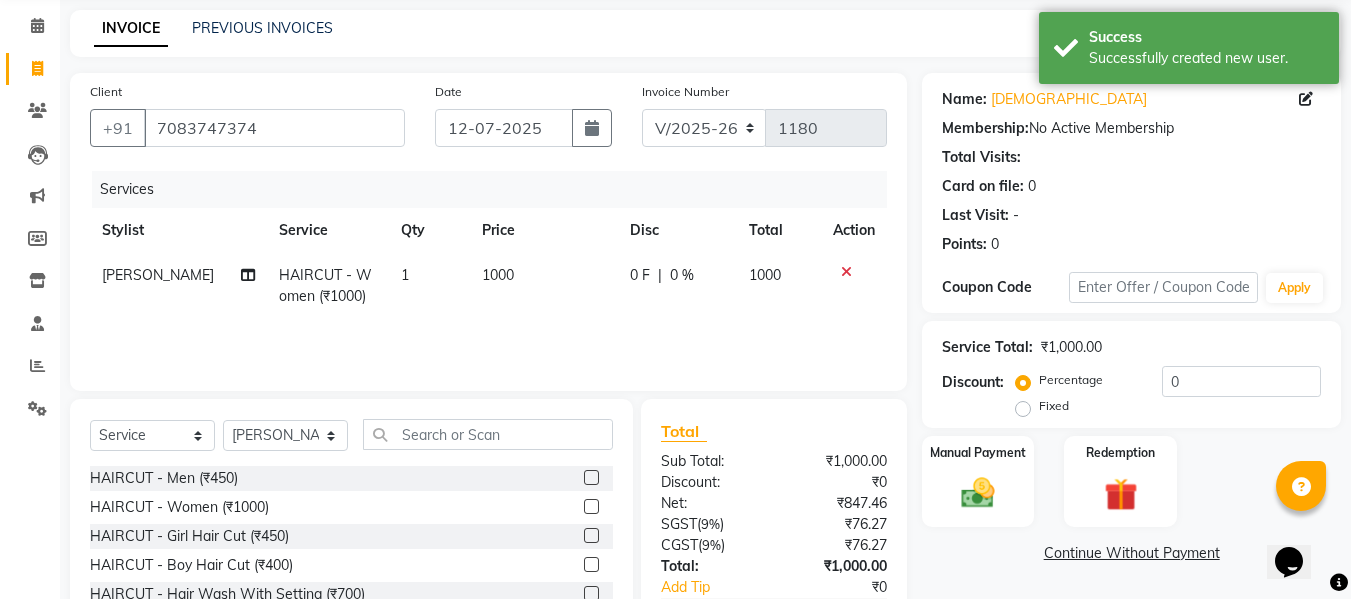 scroll, scrollTop: 202, scrollLeft: 0, axis: vertical 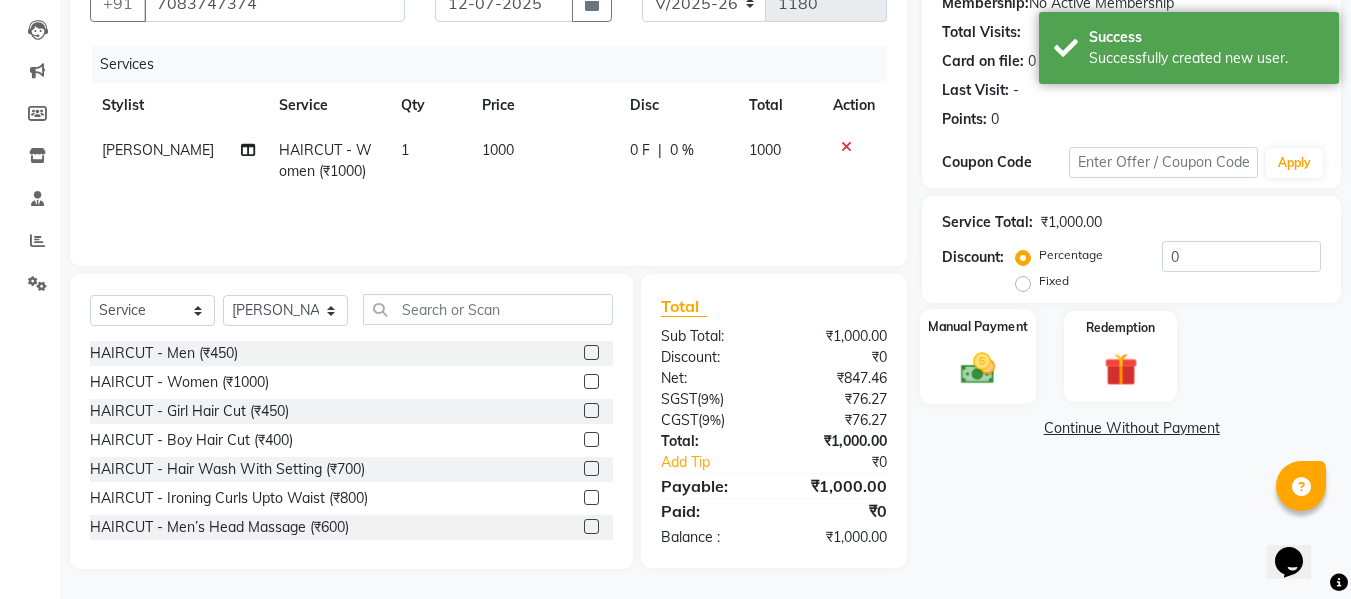 click 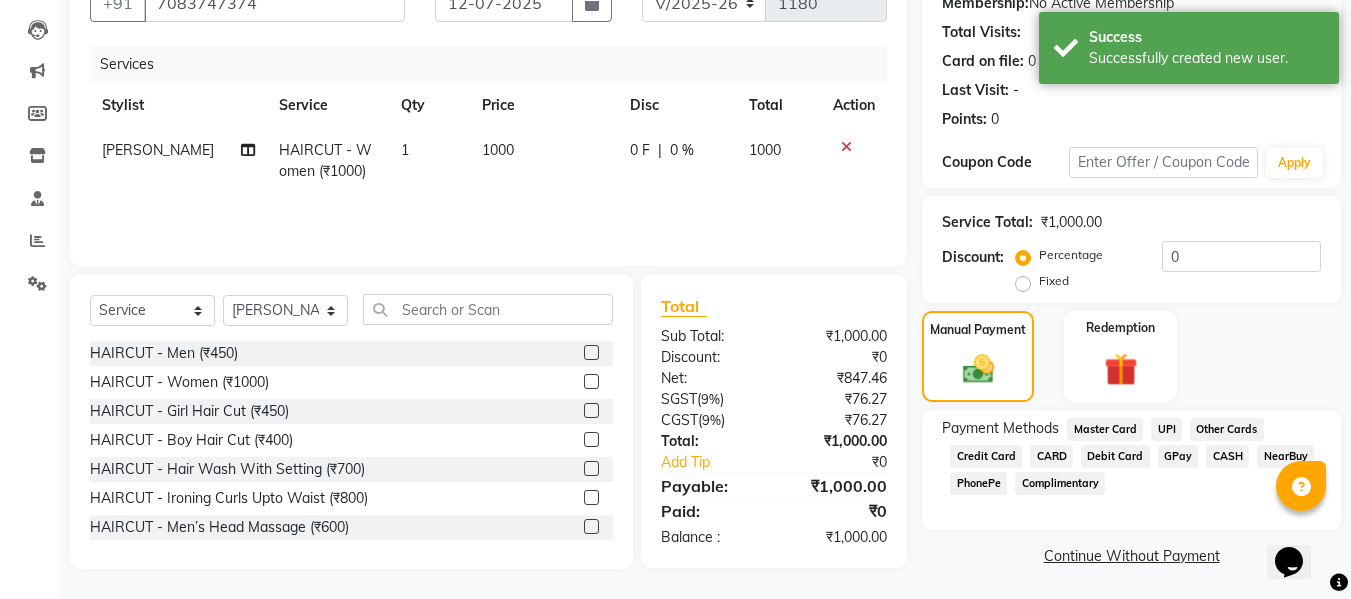 click on "0 F | 0 %" 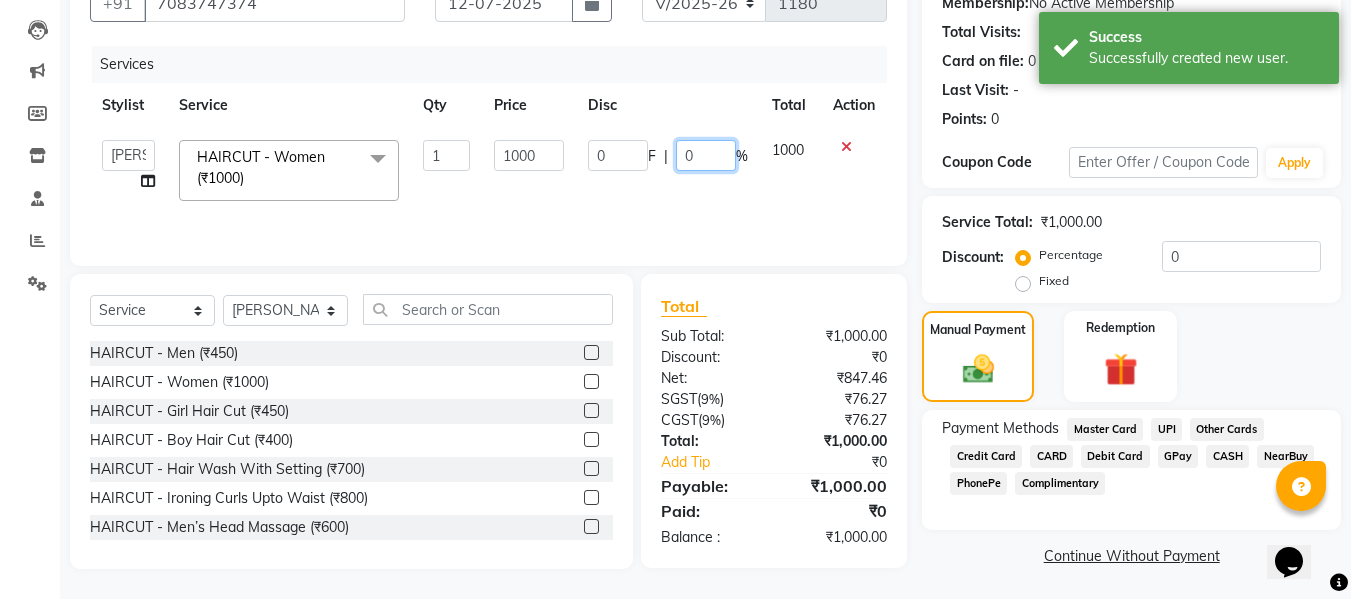 click on "0" 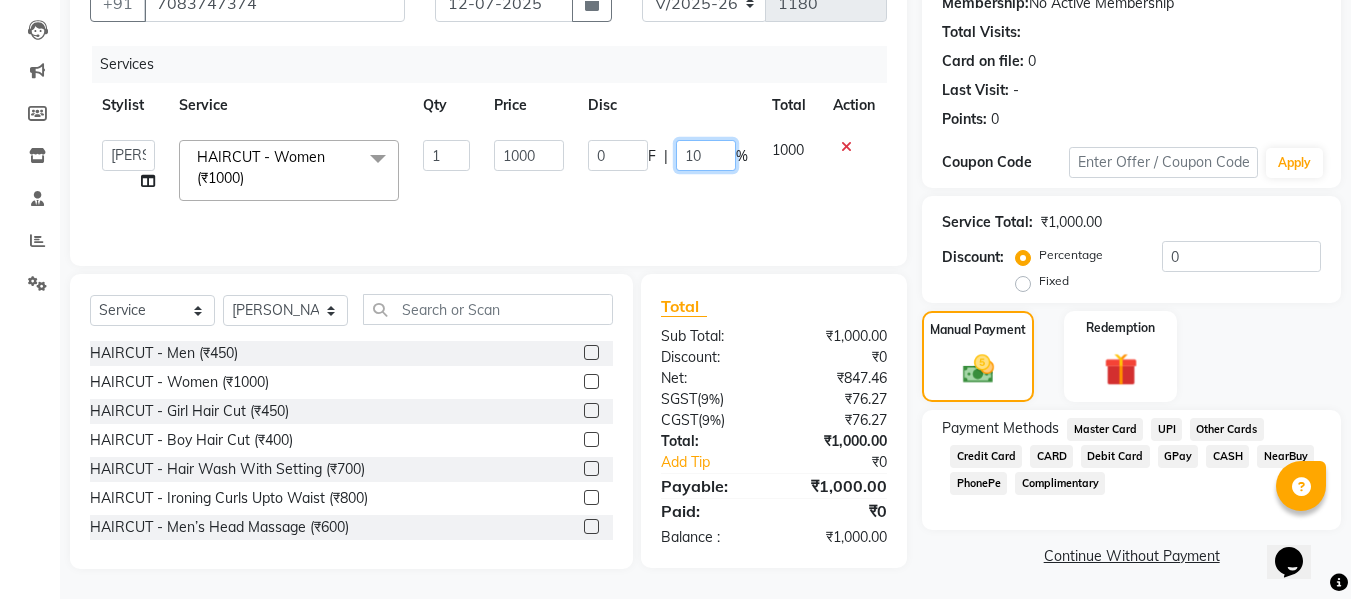 type on "1" 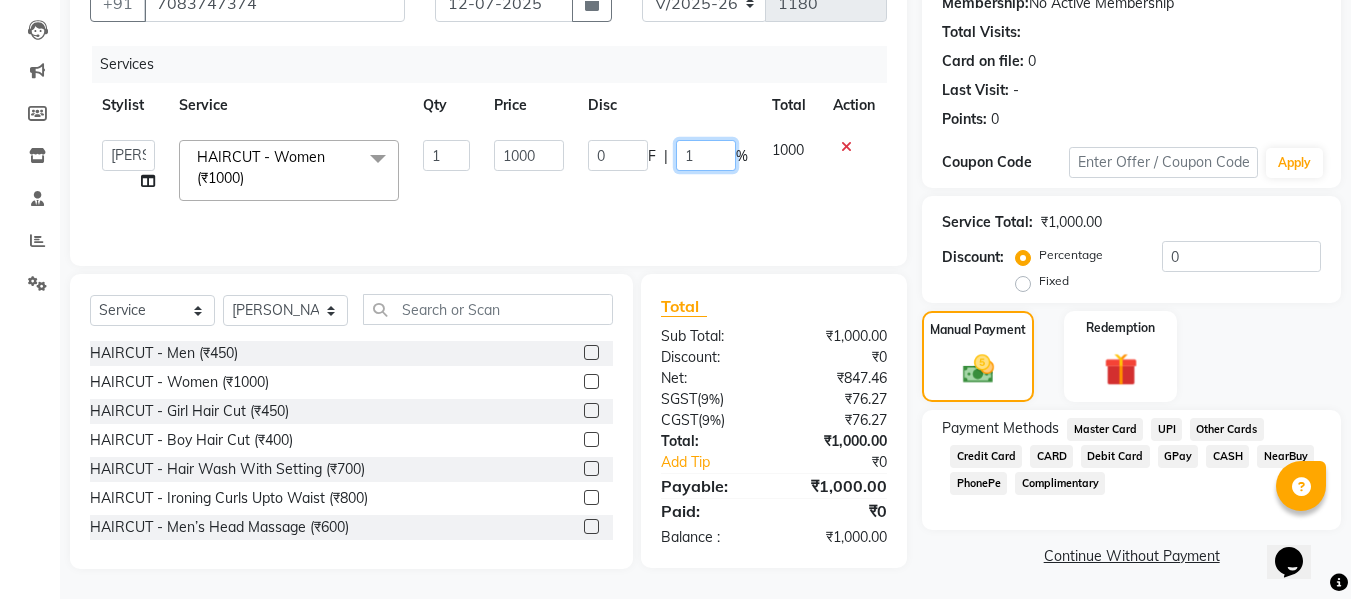 type 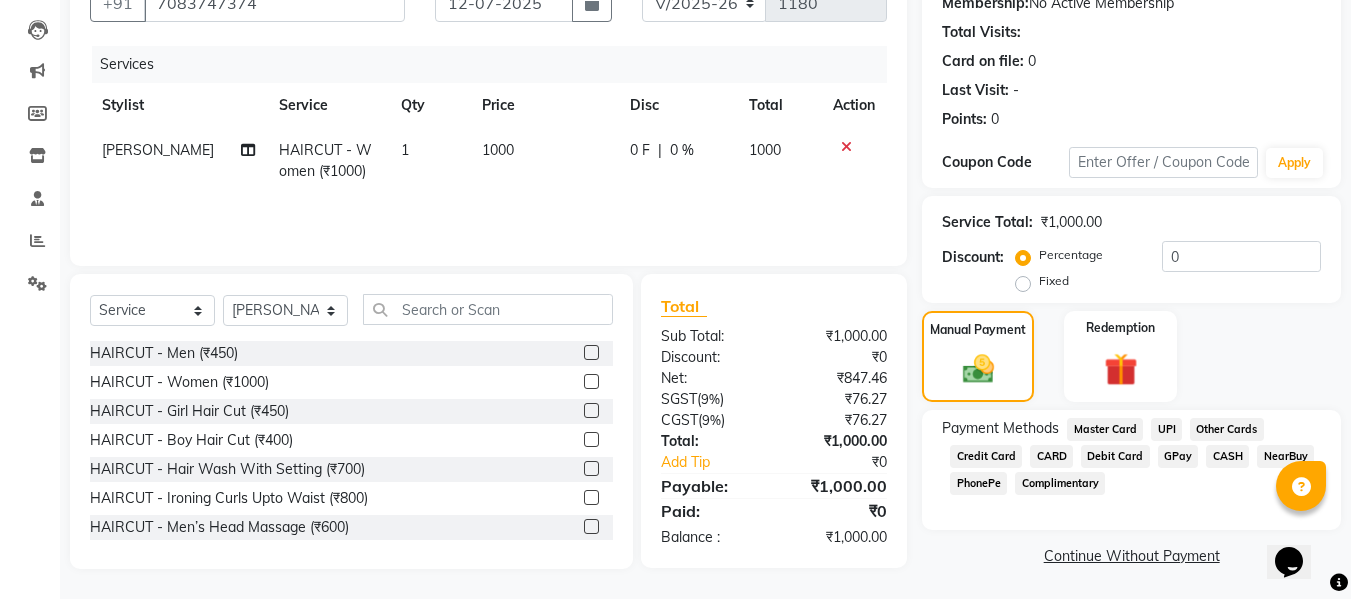 click on "0 %" 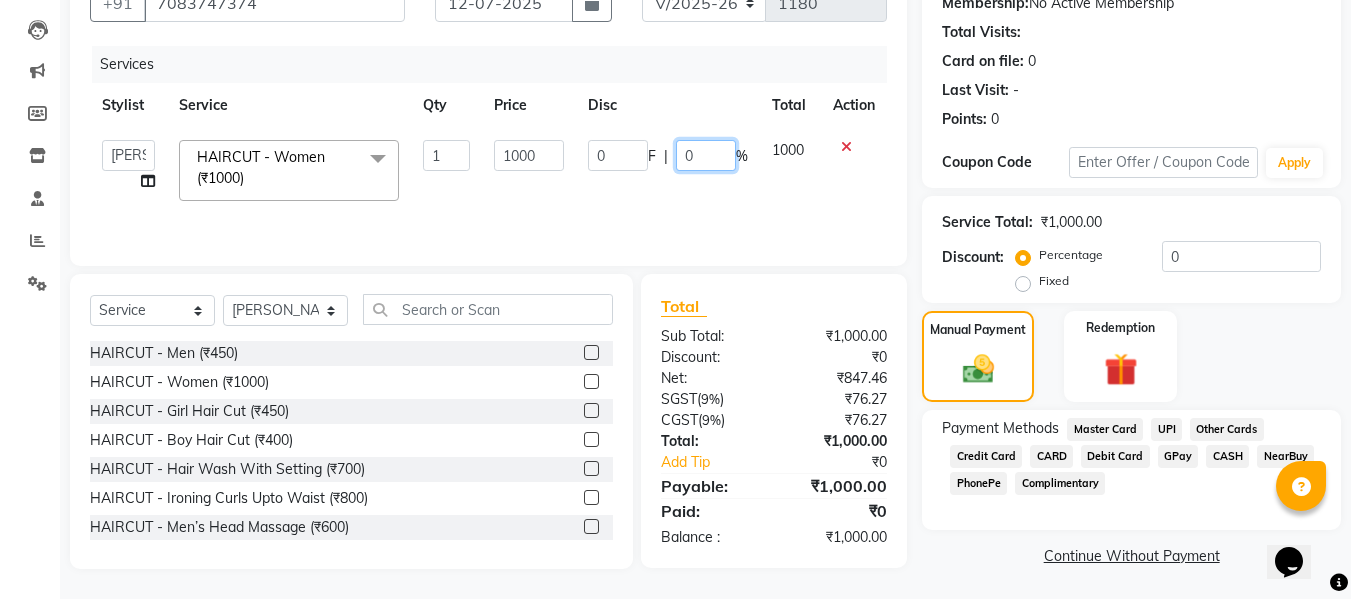 click on "0" 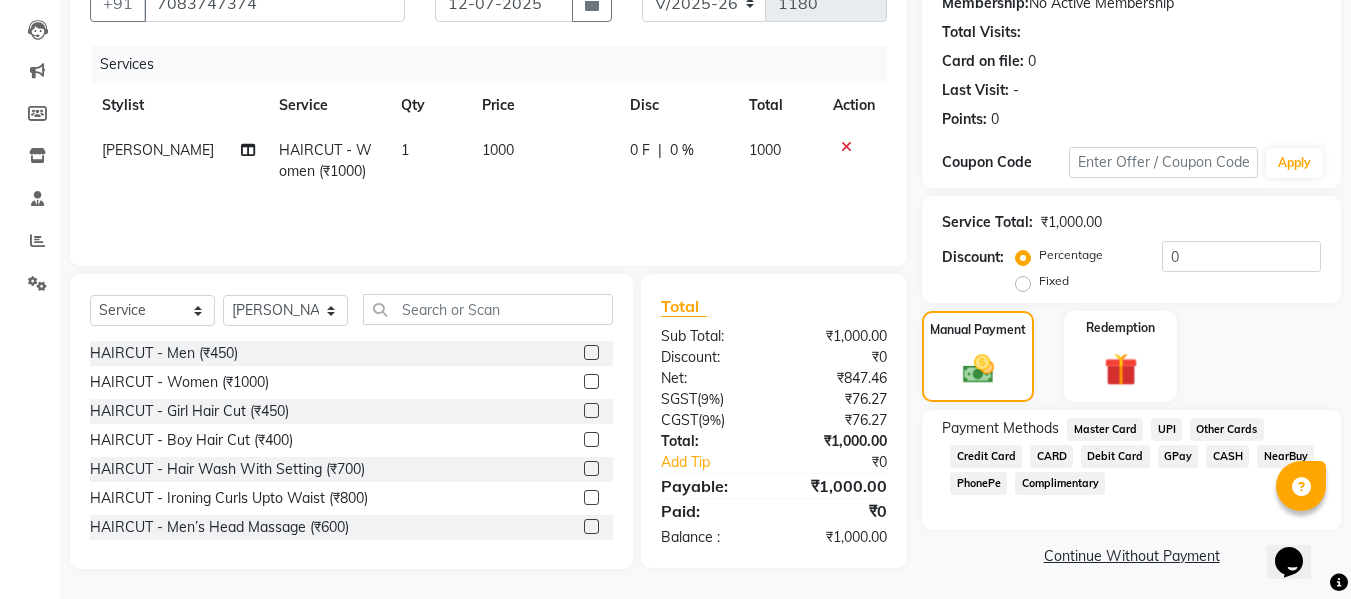 click on "1000" 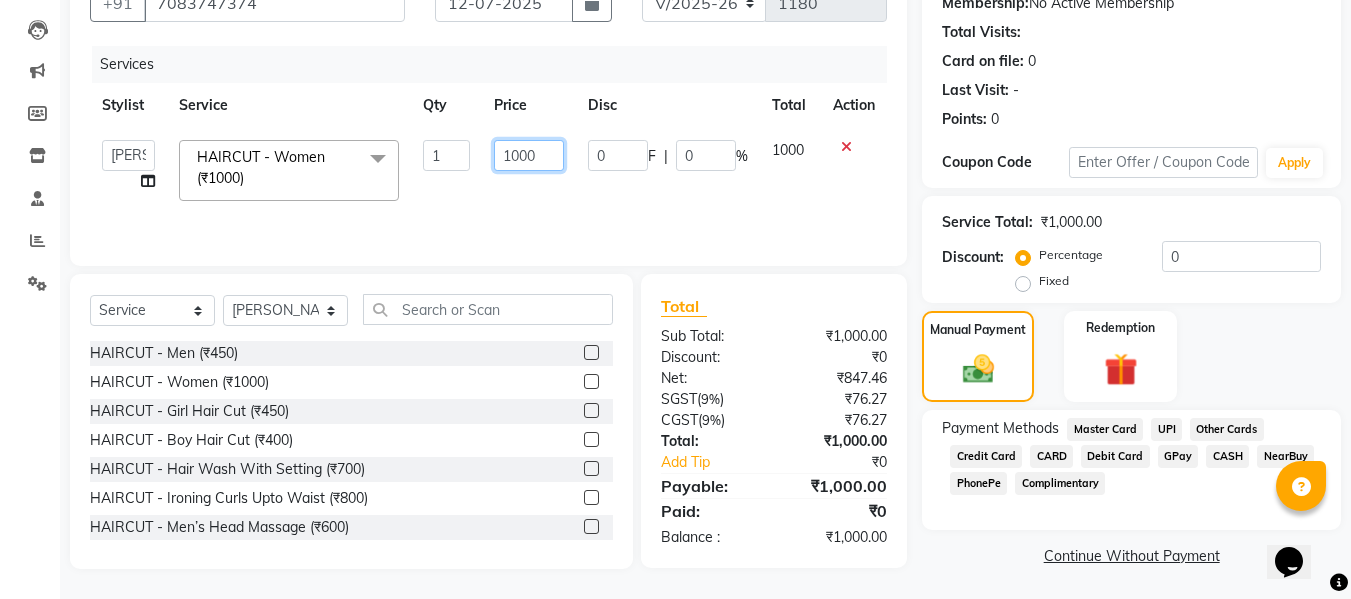 click on "1000" 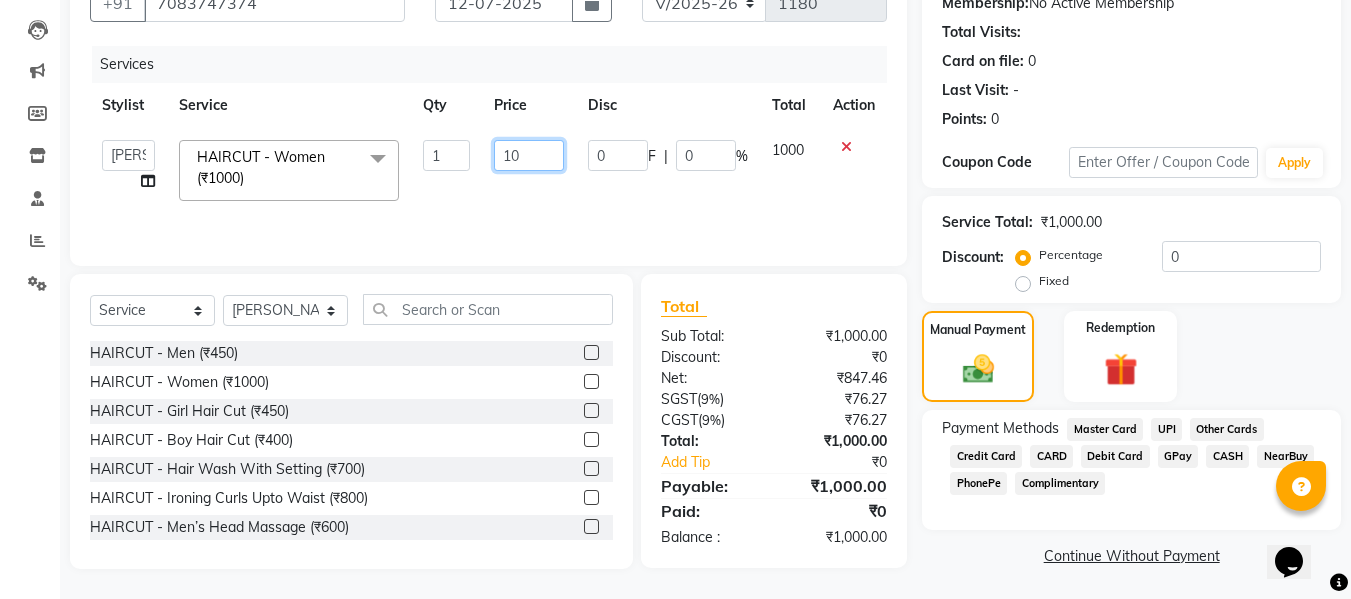type on "1" 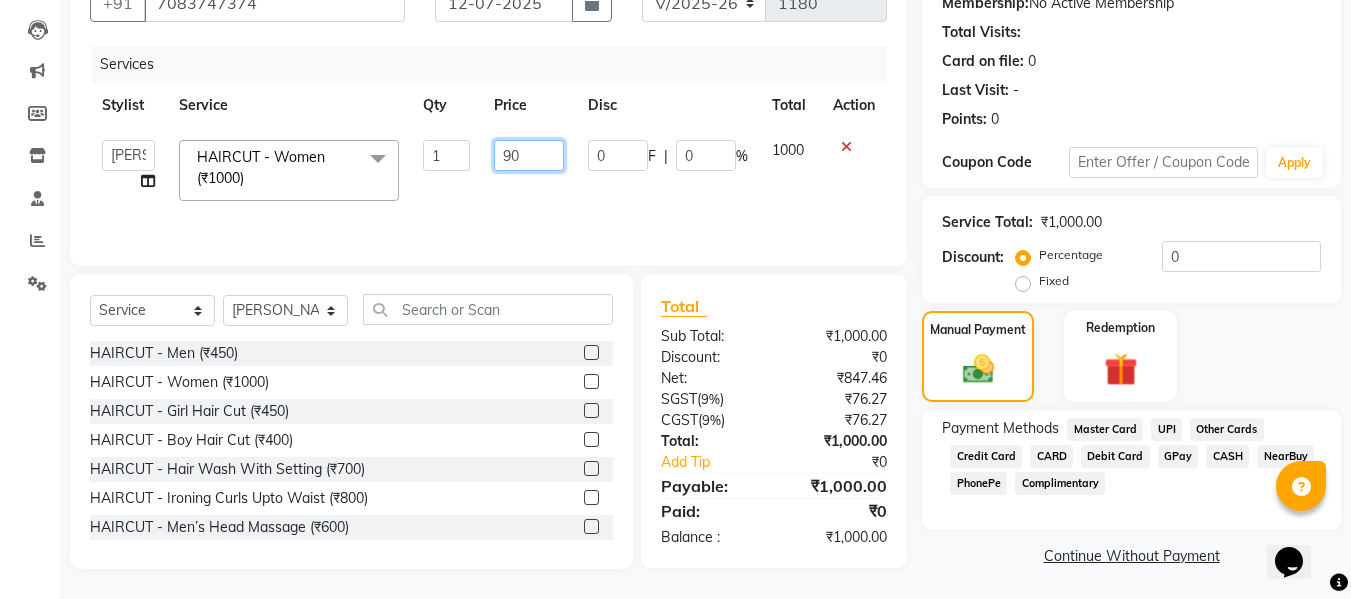 type on "900" 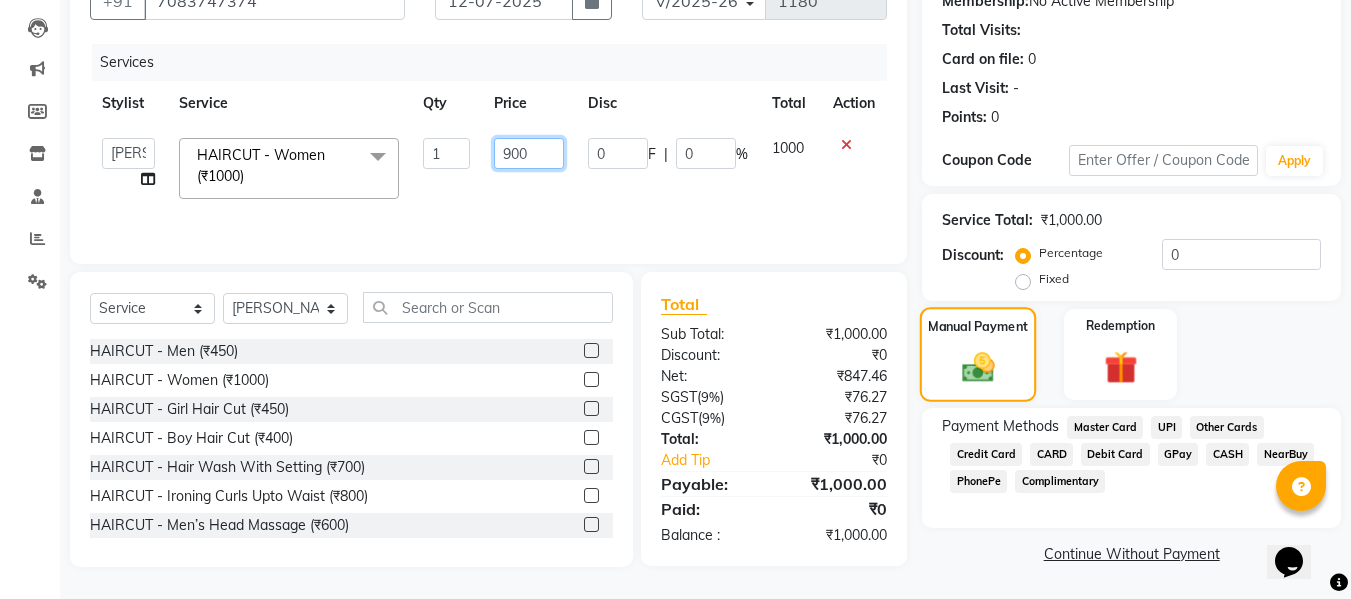 scroll, scrollTop: 104, scrollLeft: 0, axis: vertical 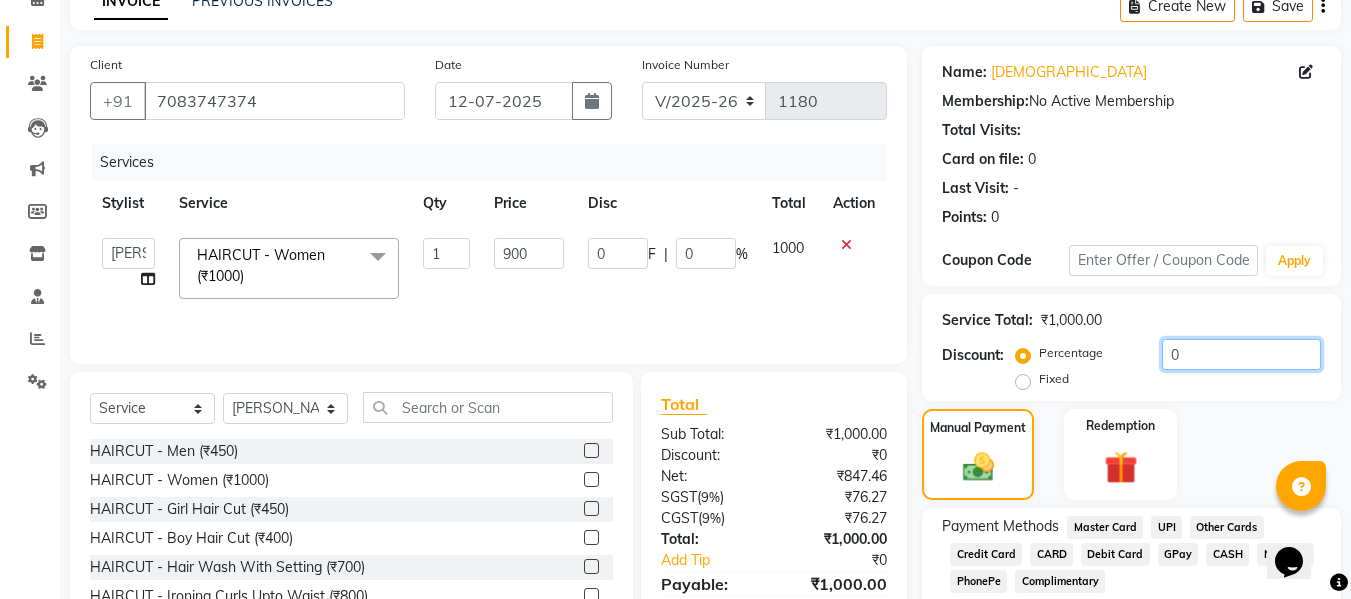click on "0" 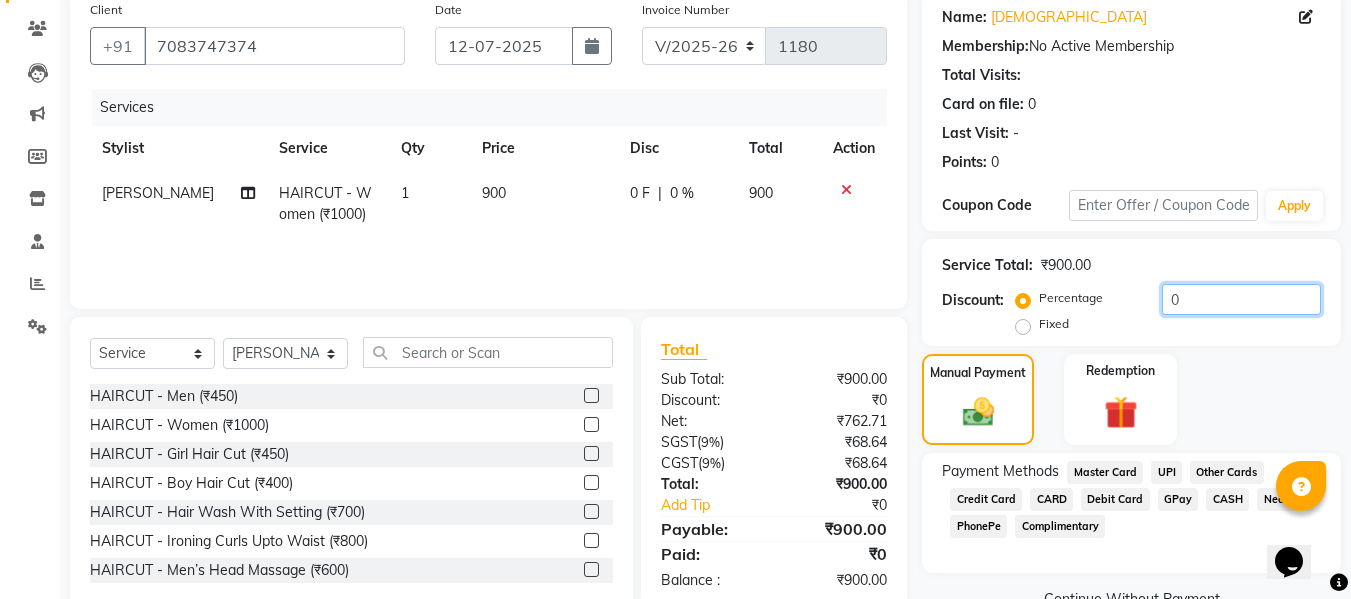 scroll, scrollTop: 204, scrollLeft: 0, axis: vertical 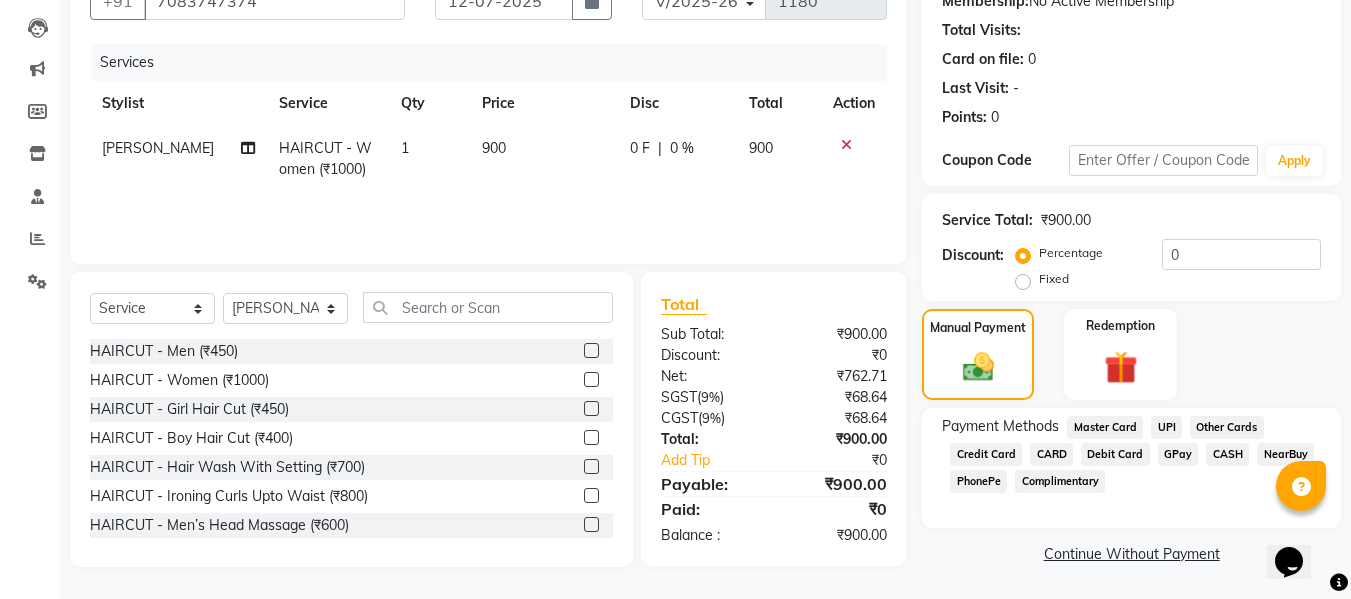 click on "UPI" 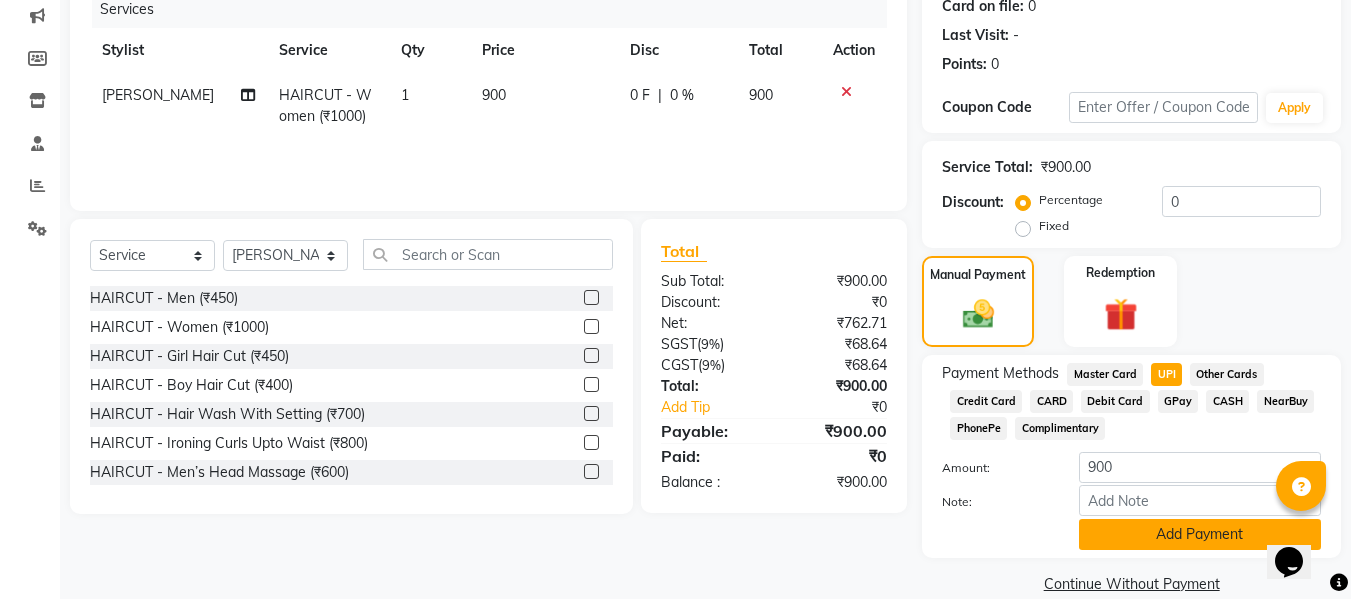 scroll, scrollTop: 287, scrollLeft: 0, axis: vertical 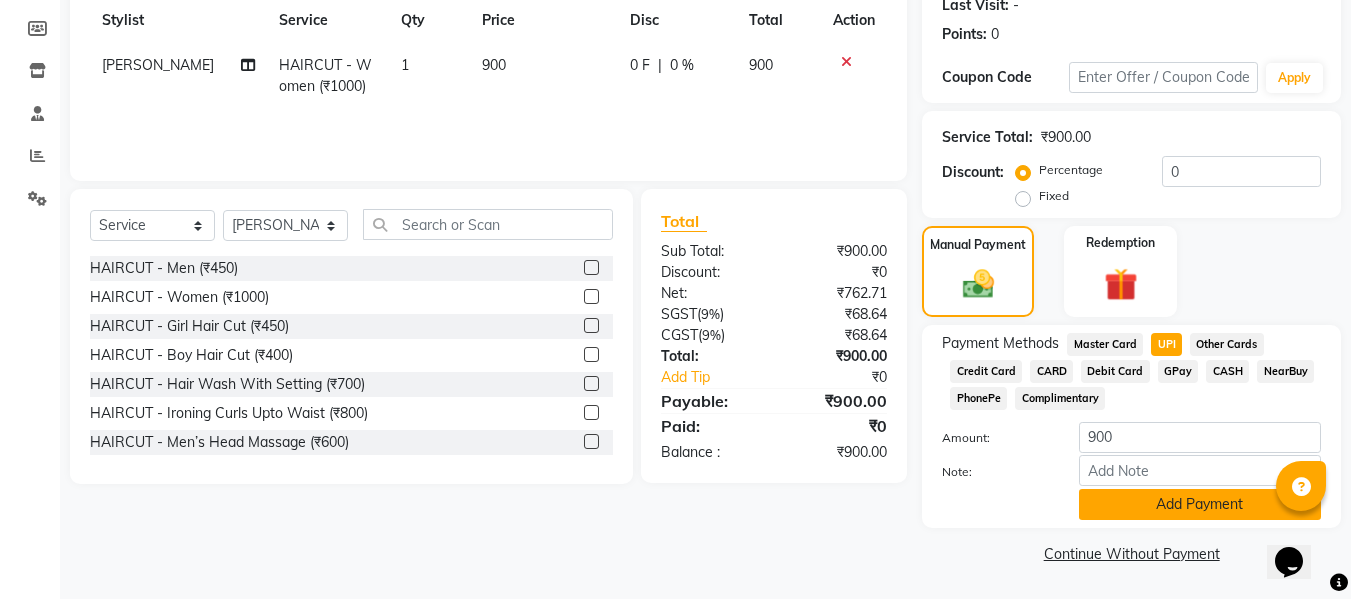 click on "Add Payment" 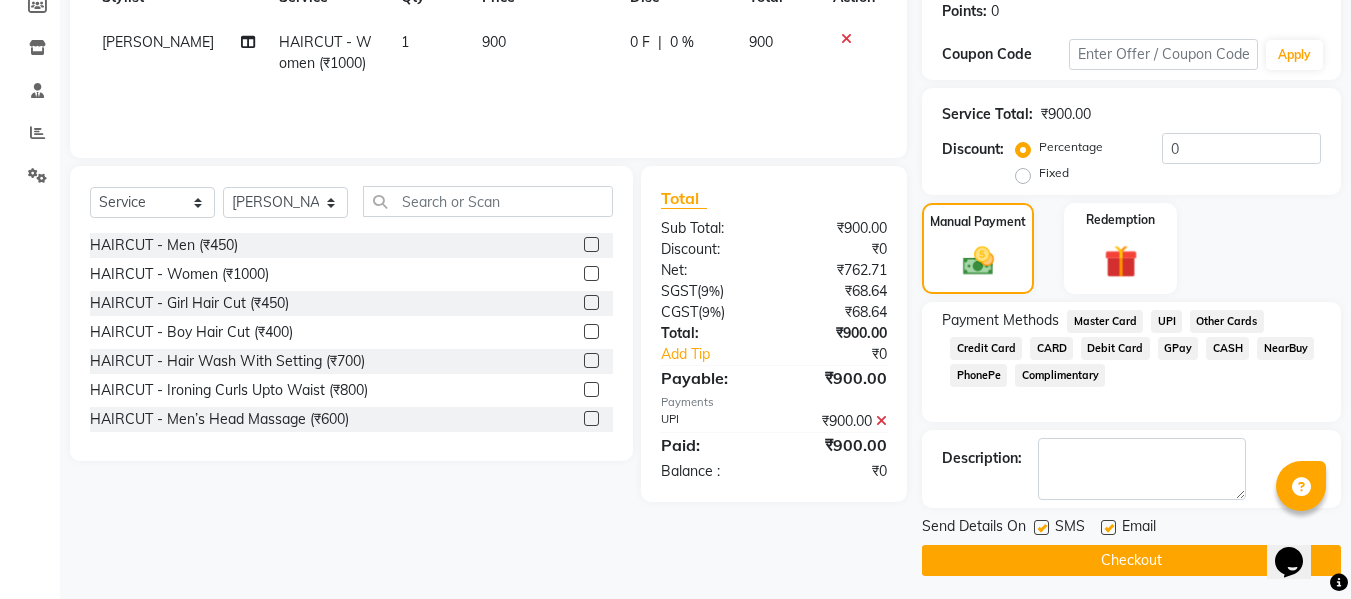 scroll, scrollTop: 317, scrollLeft: 0, axis: vertical 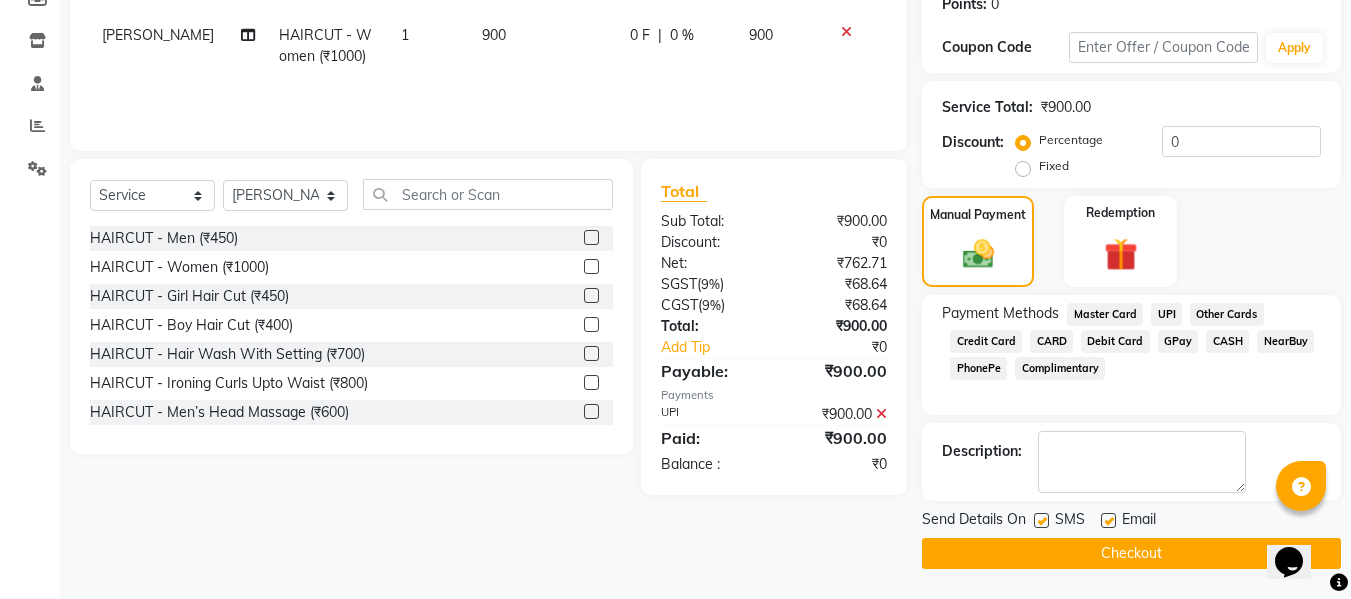 click on "Checkout" 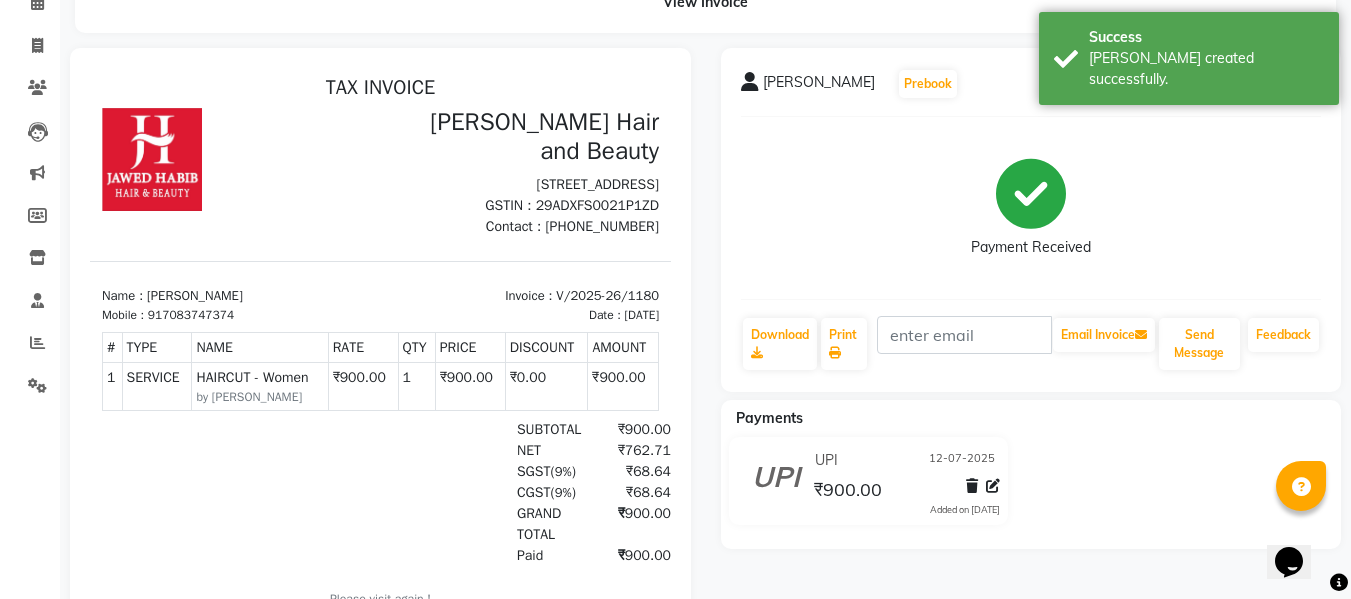 scroll, scrollTop: 0, scrollLeft: 0, axis: both 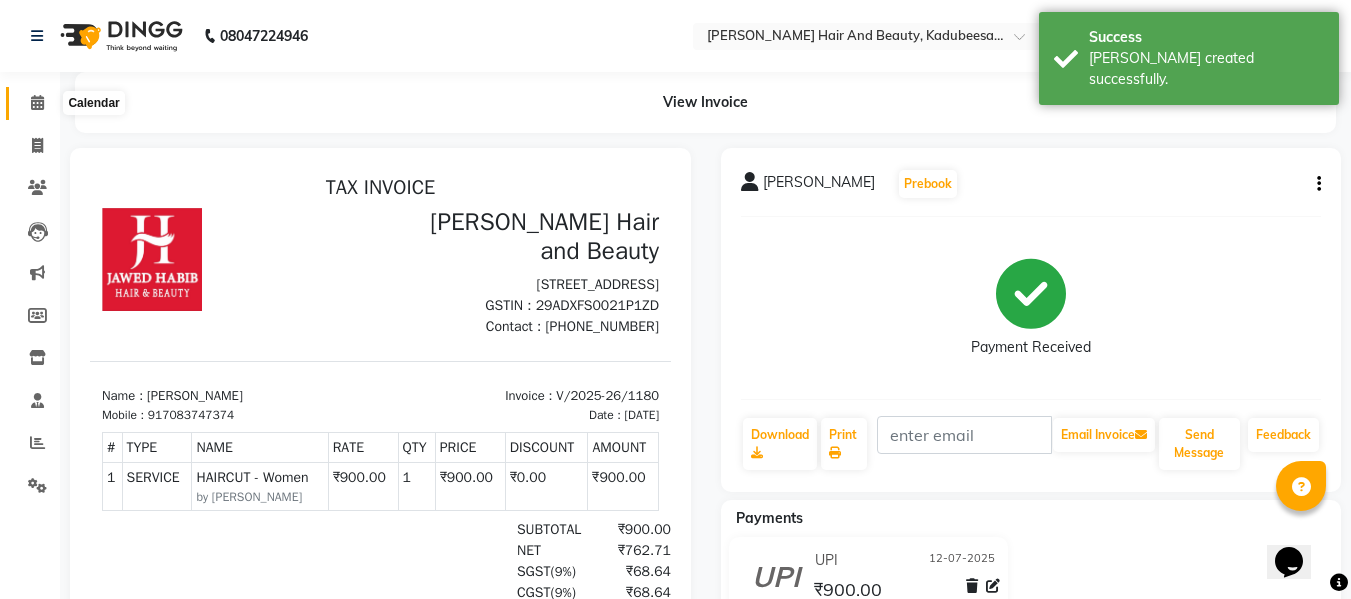 click 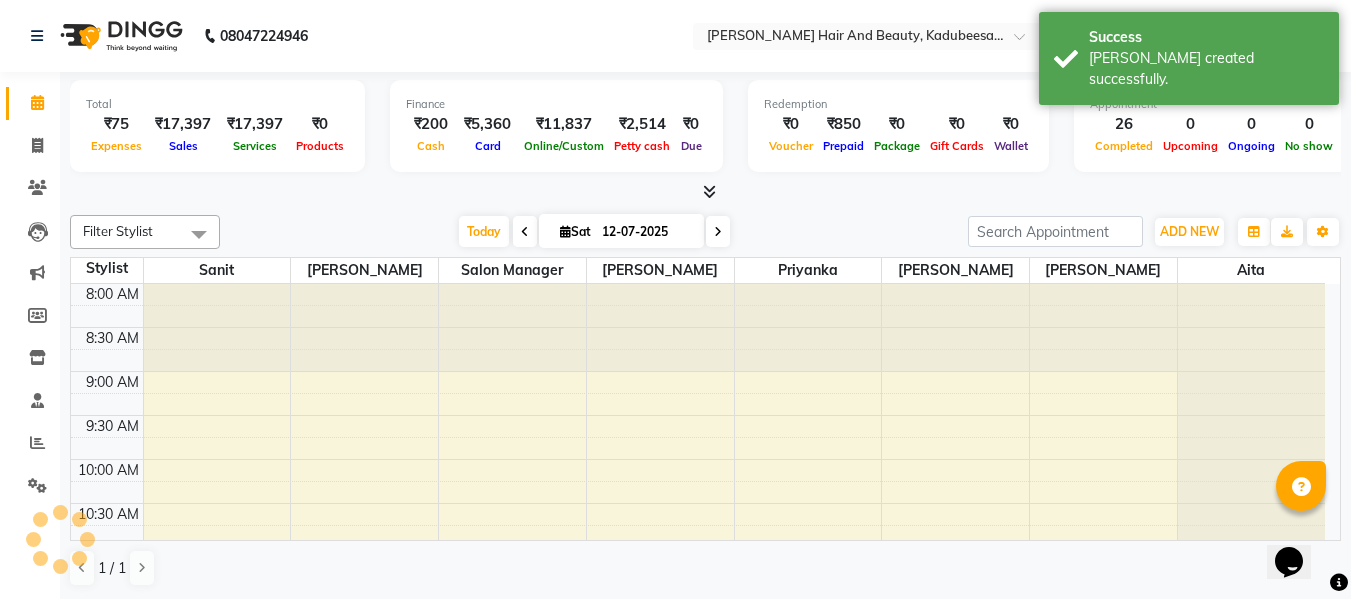 scroll, scrollTop: 0, scrollLeft: 0, axis: both 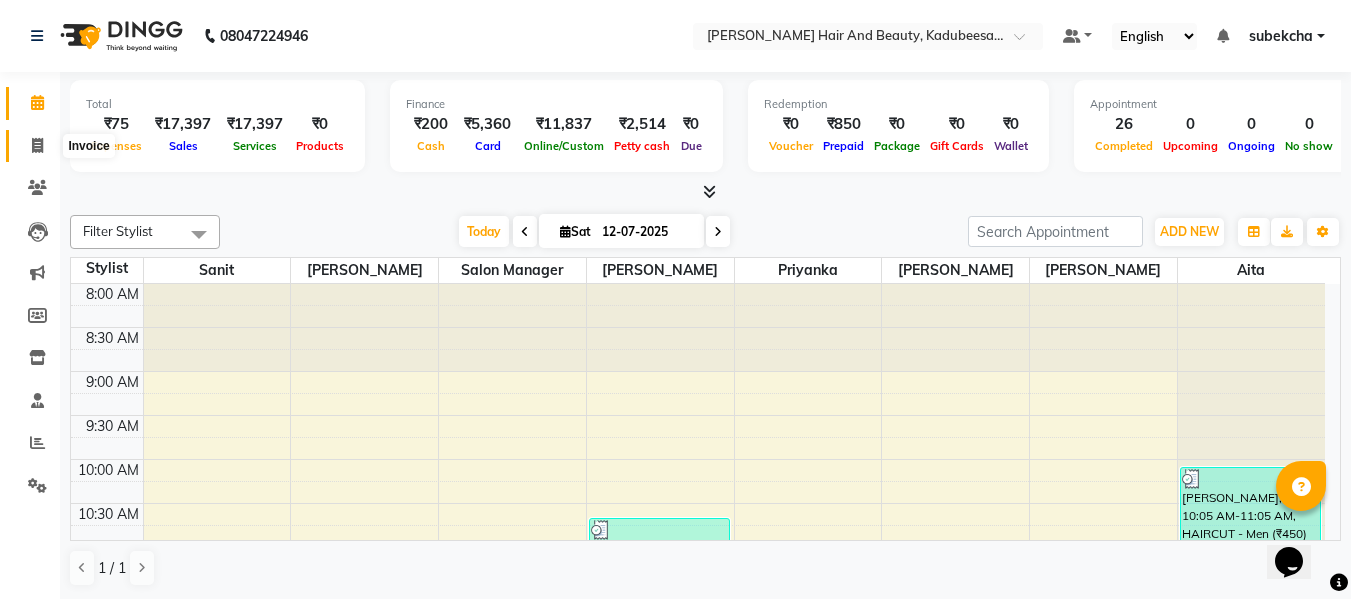 click 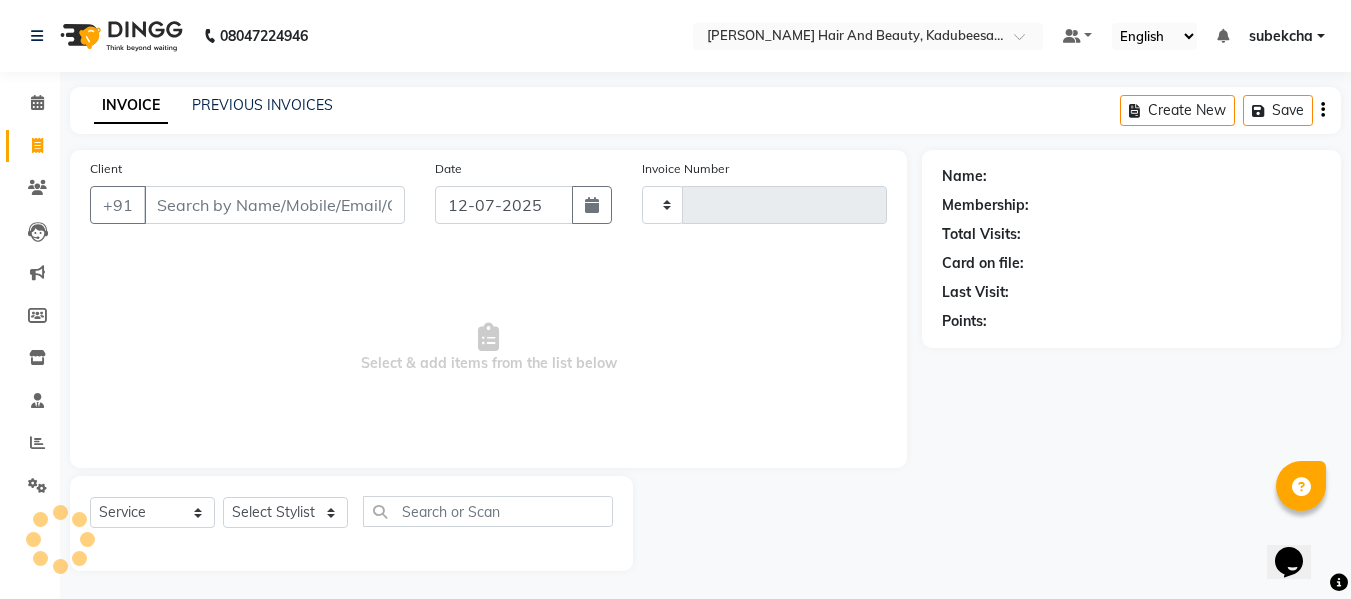 type on "1181" 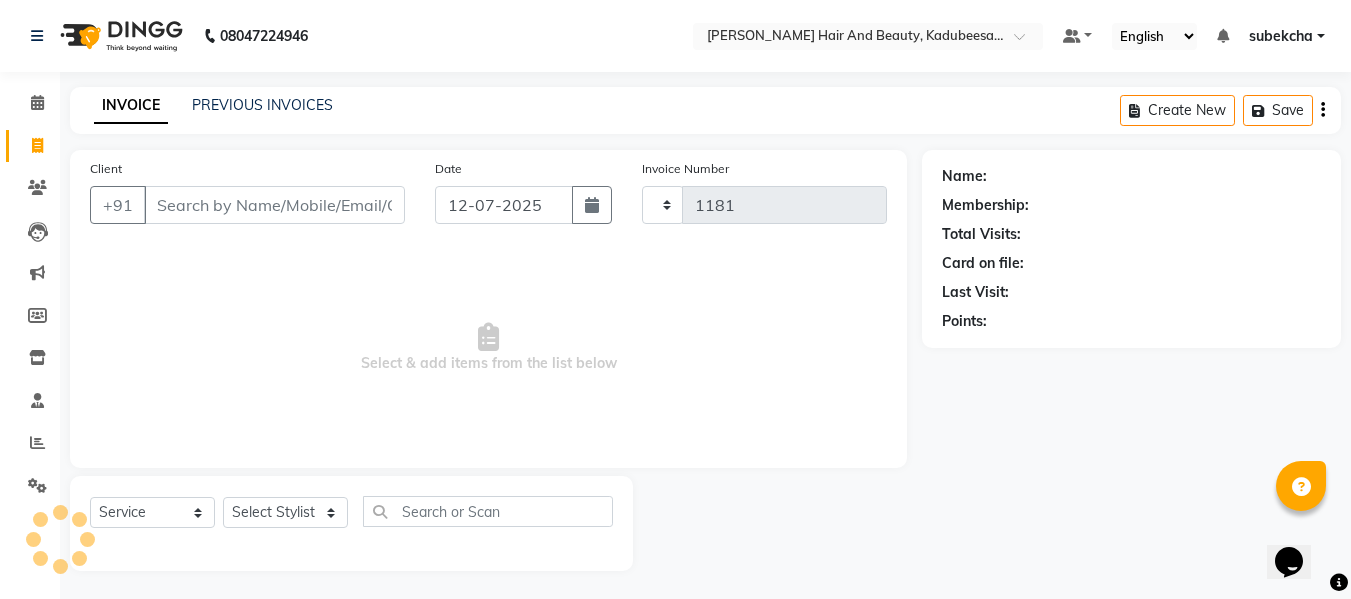select on "7013" 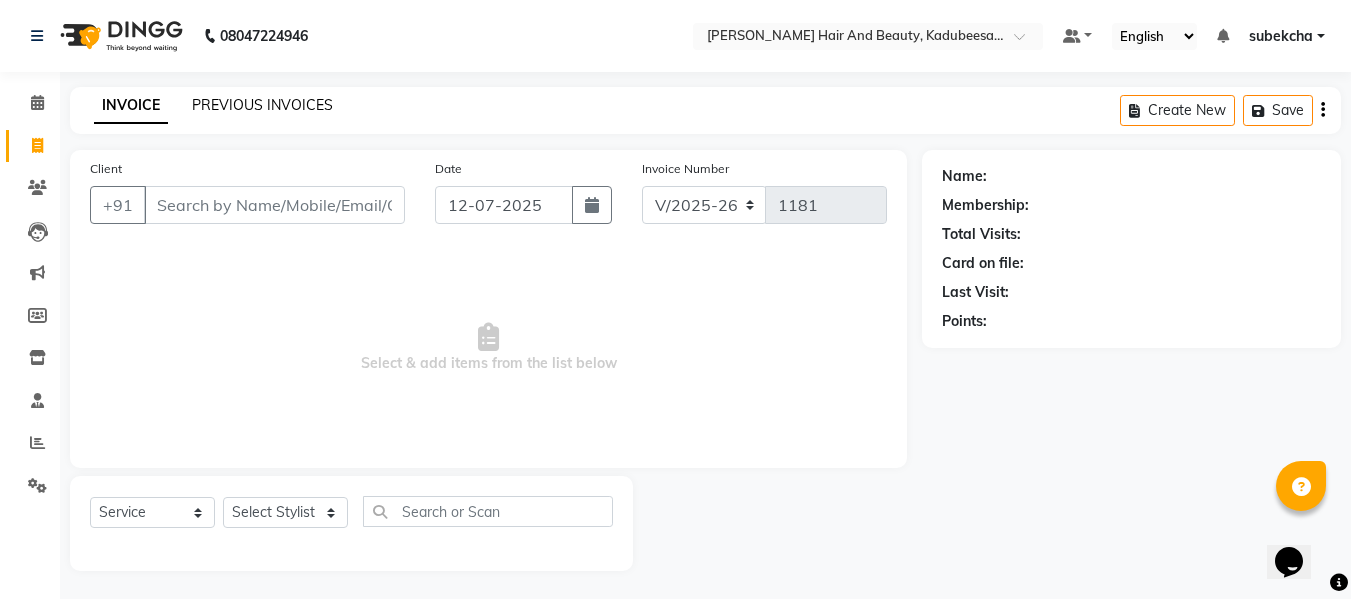 click on "PREVIOUS INVOICES" 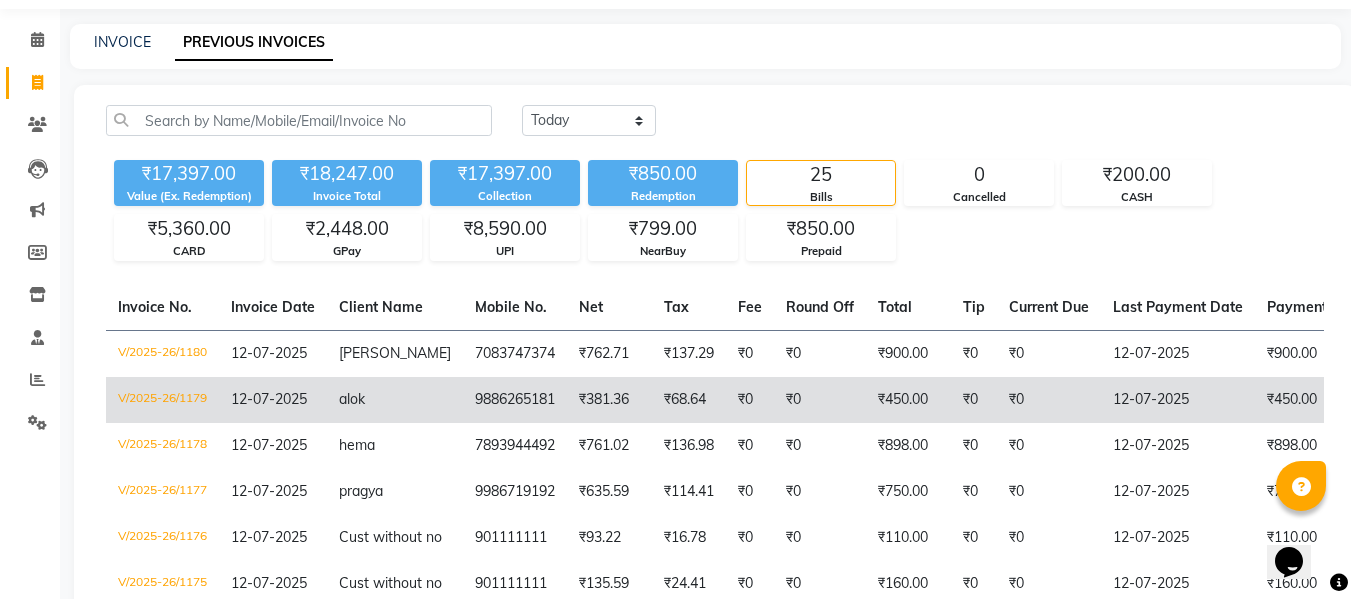 scroll, scrollTop: 49, scrollLeft: 0, axis: vertical 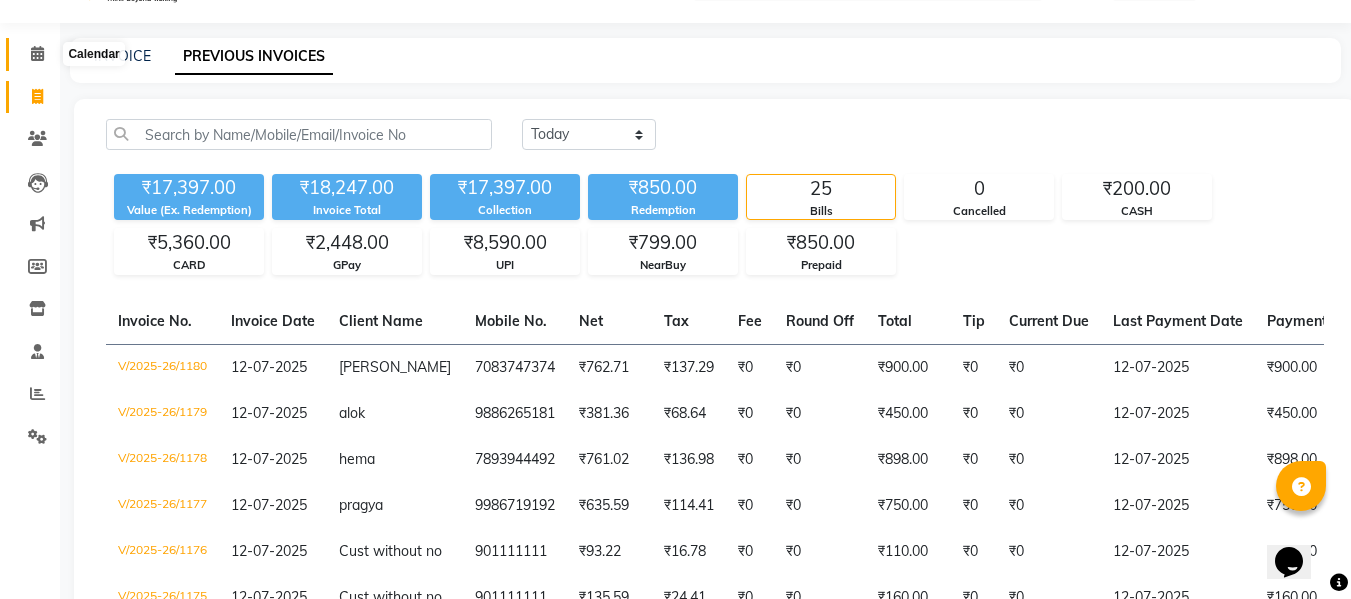 click 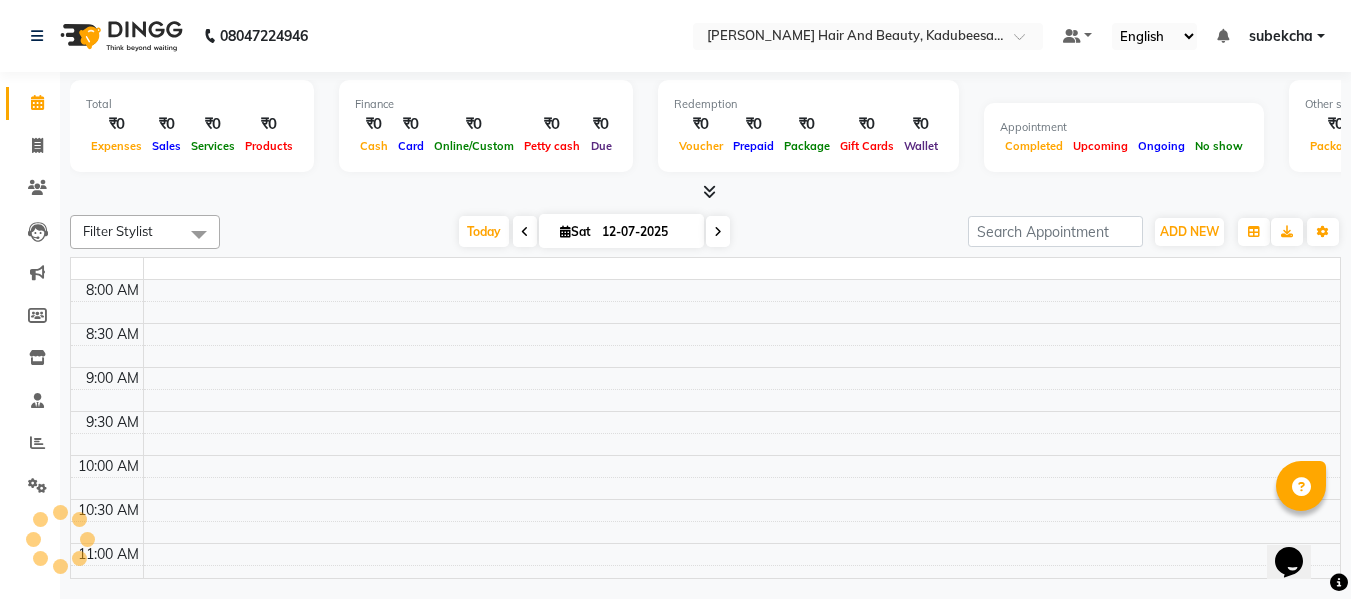 scroll, scrollTop: 0, scrollLeft: 0, axis: both 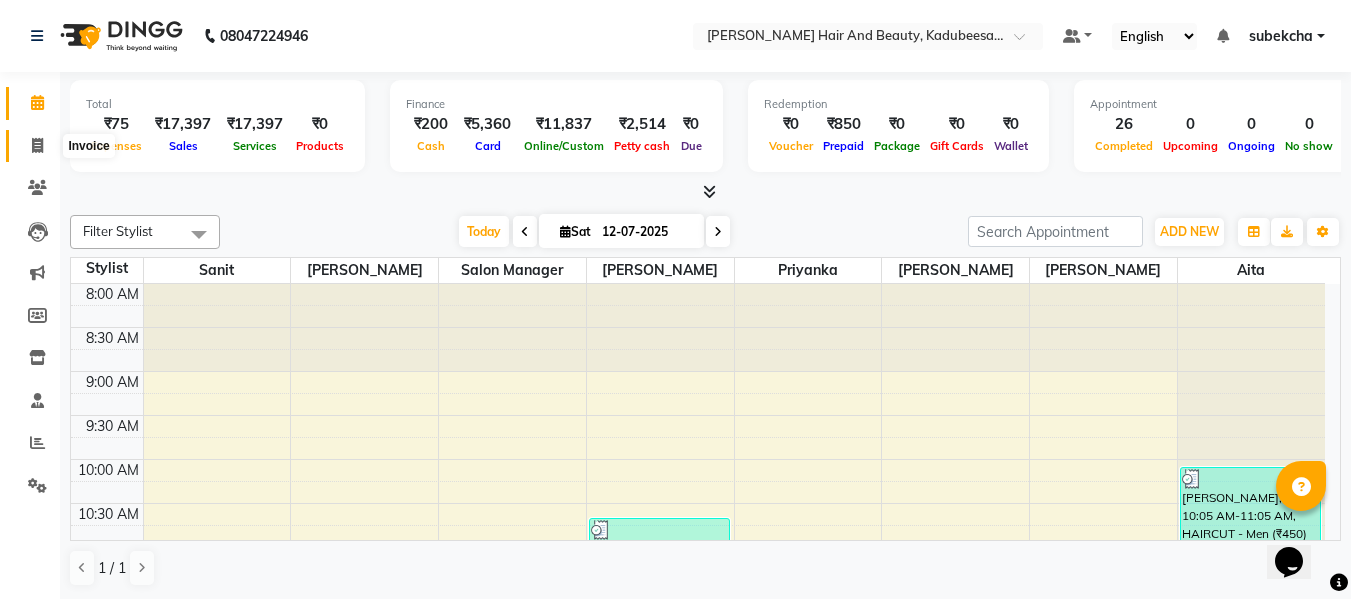 click 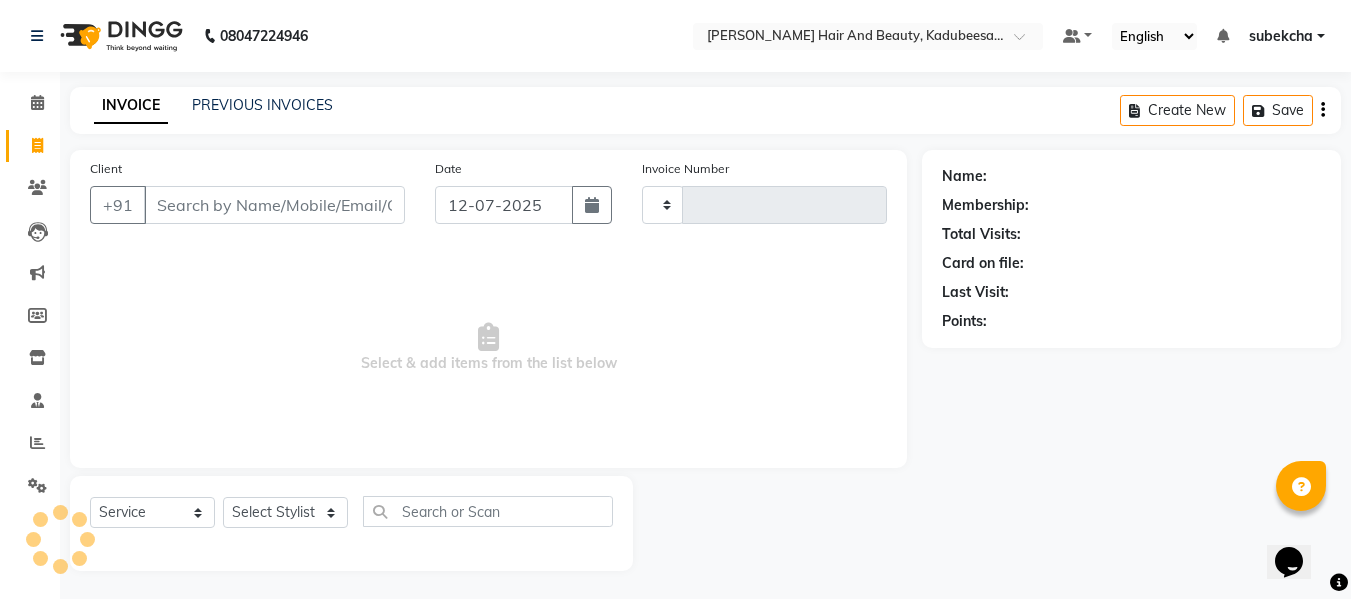 type on "1181" 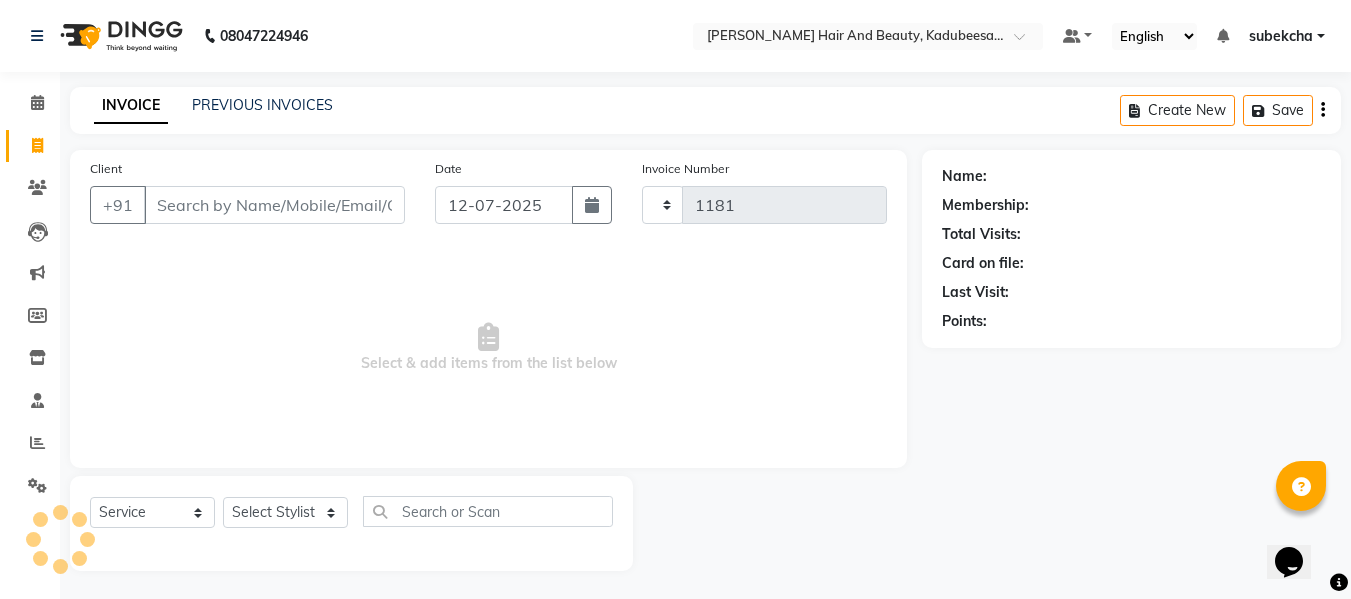 select on "7013" 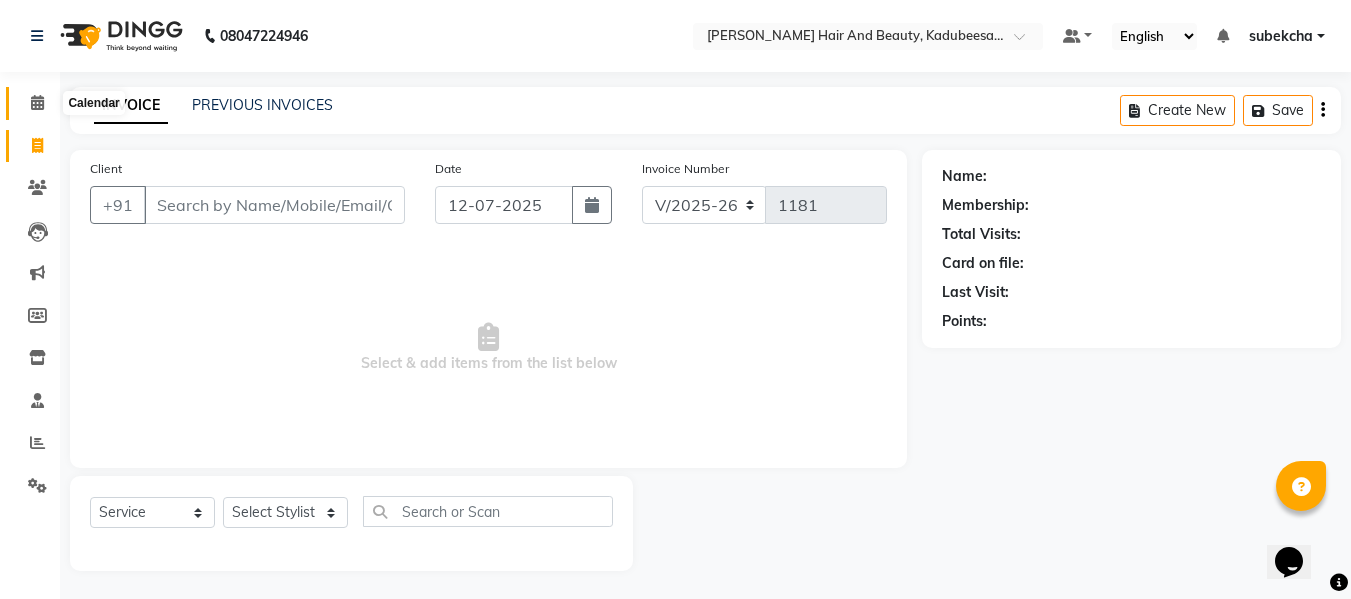 click 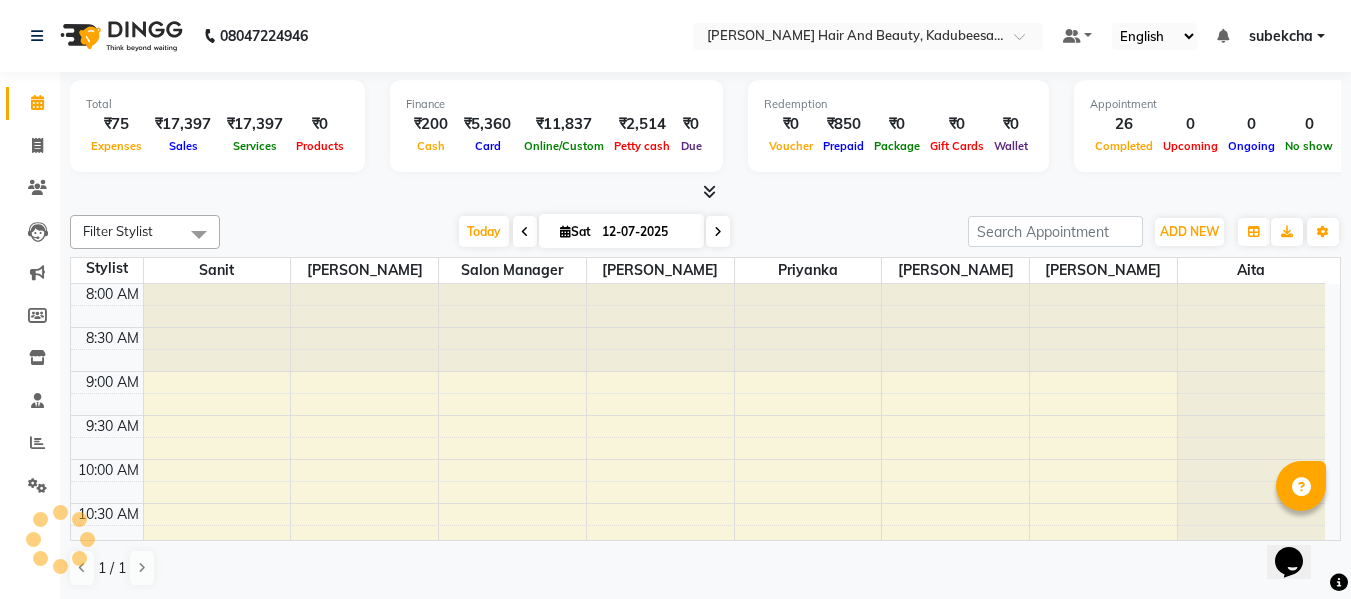 scroll, scrollTop: 849, scrollLeft: 0, axis: vertical 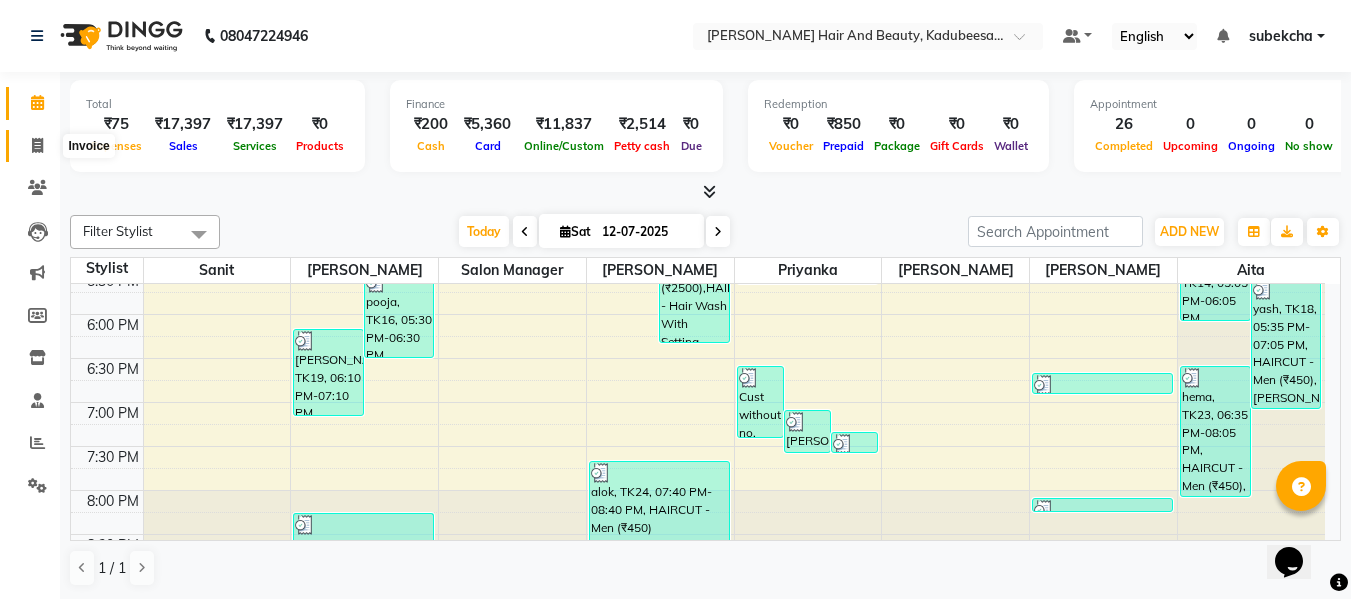 click 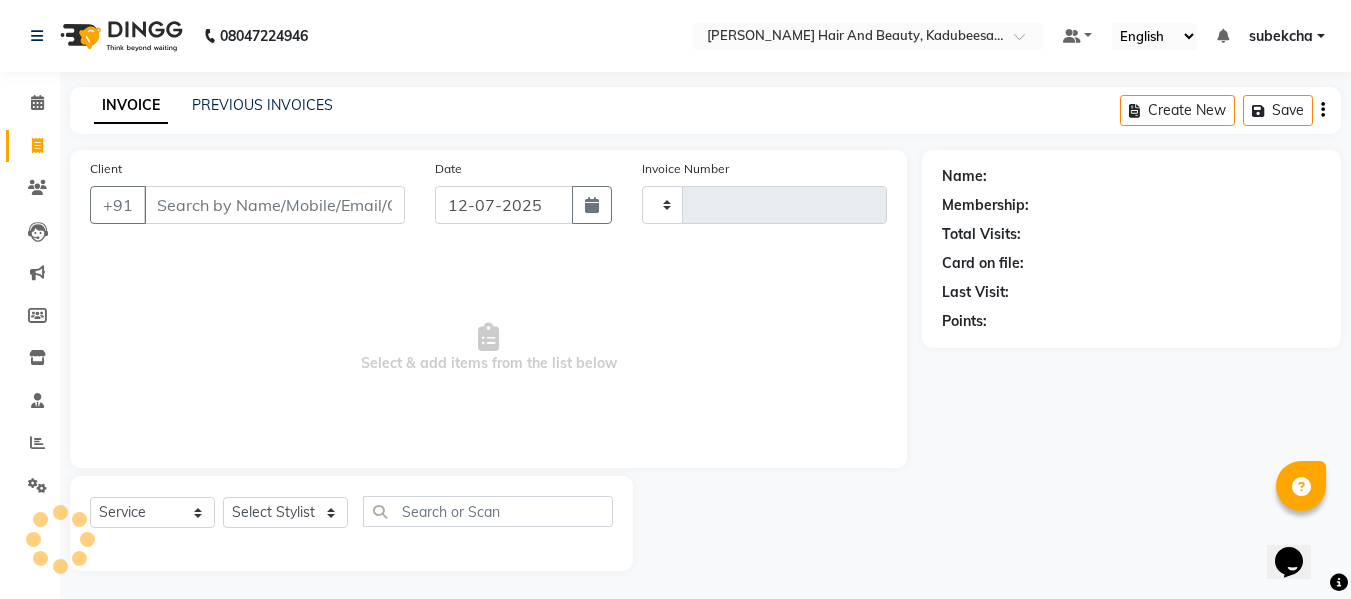type on "1181" 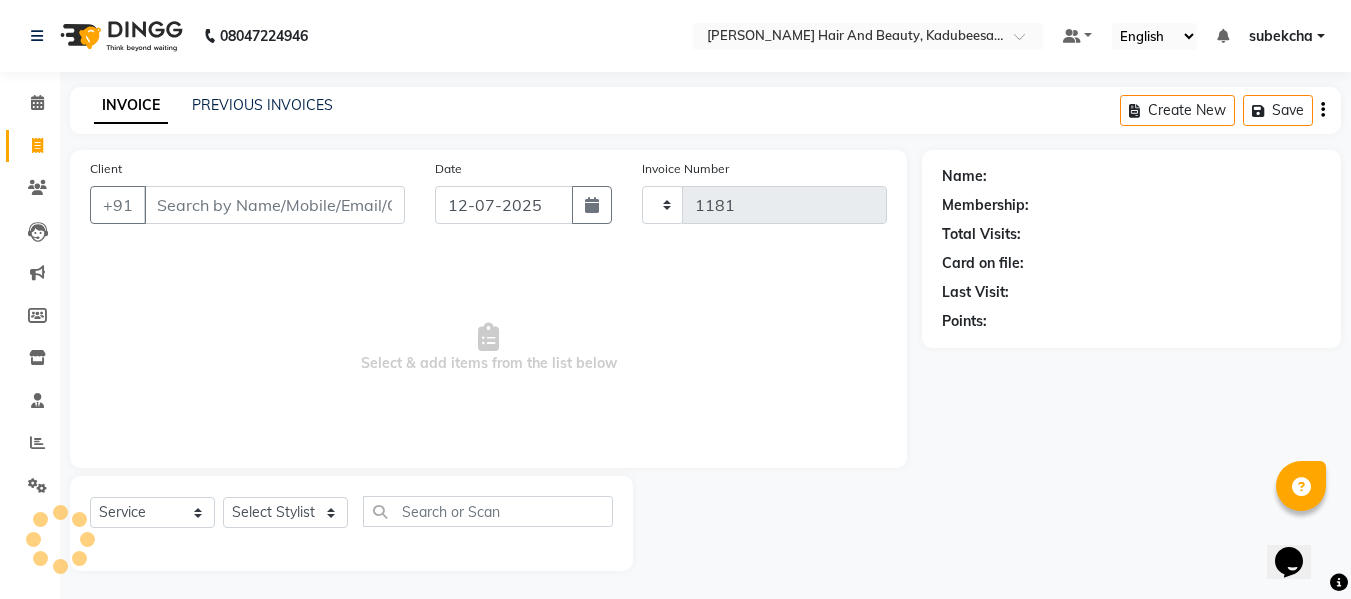select on "7013" 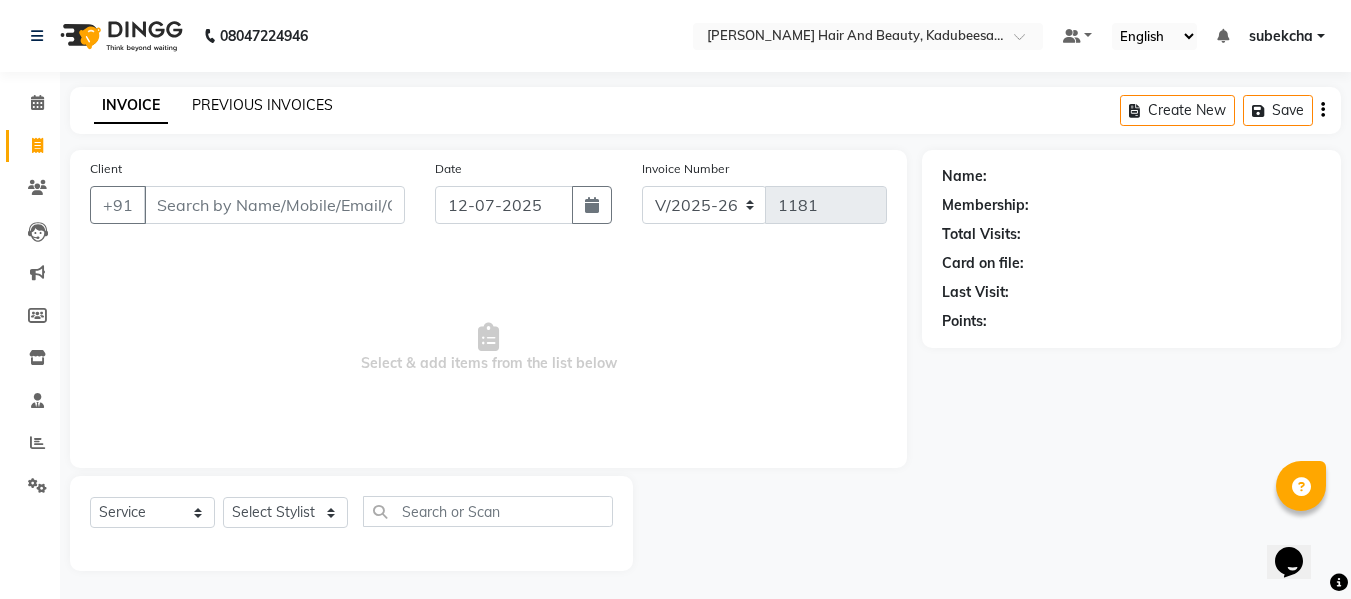 click on "PREVIOUS INVOICES" 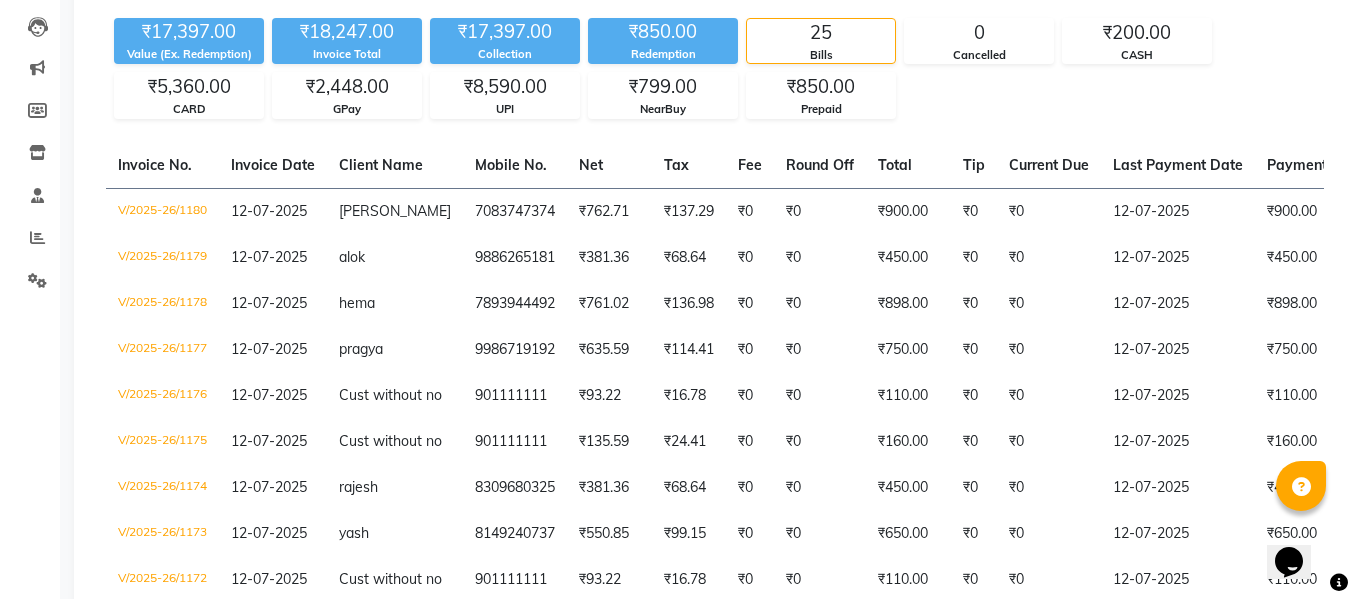 scroll, scrollTop: 200, scrollLeft: 0, axis: vertical 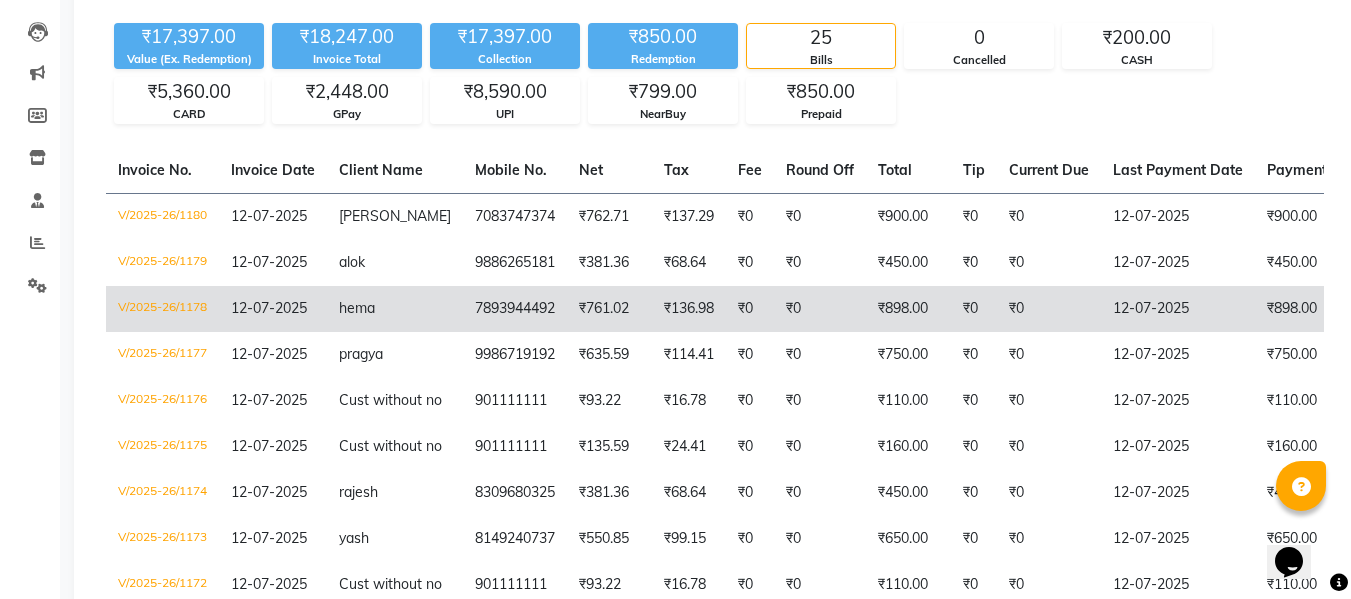 click on "12-07-2025" 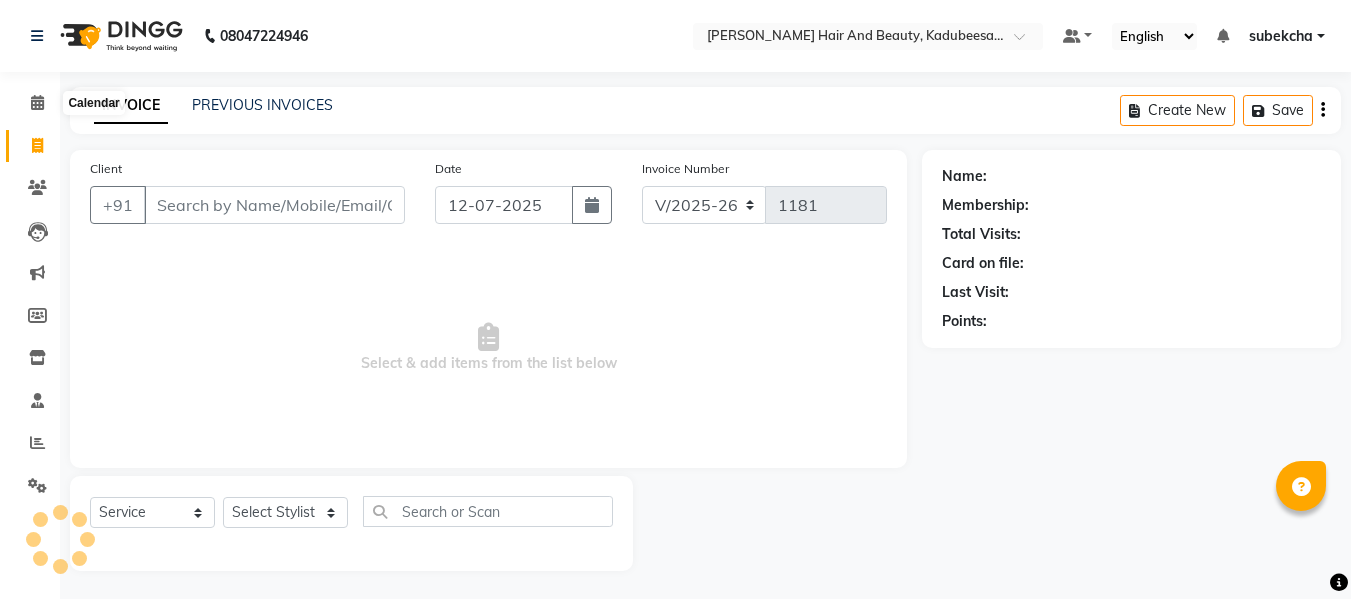 select on "7013" 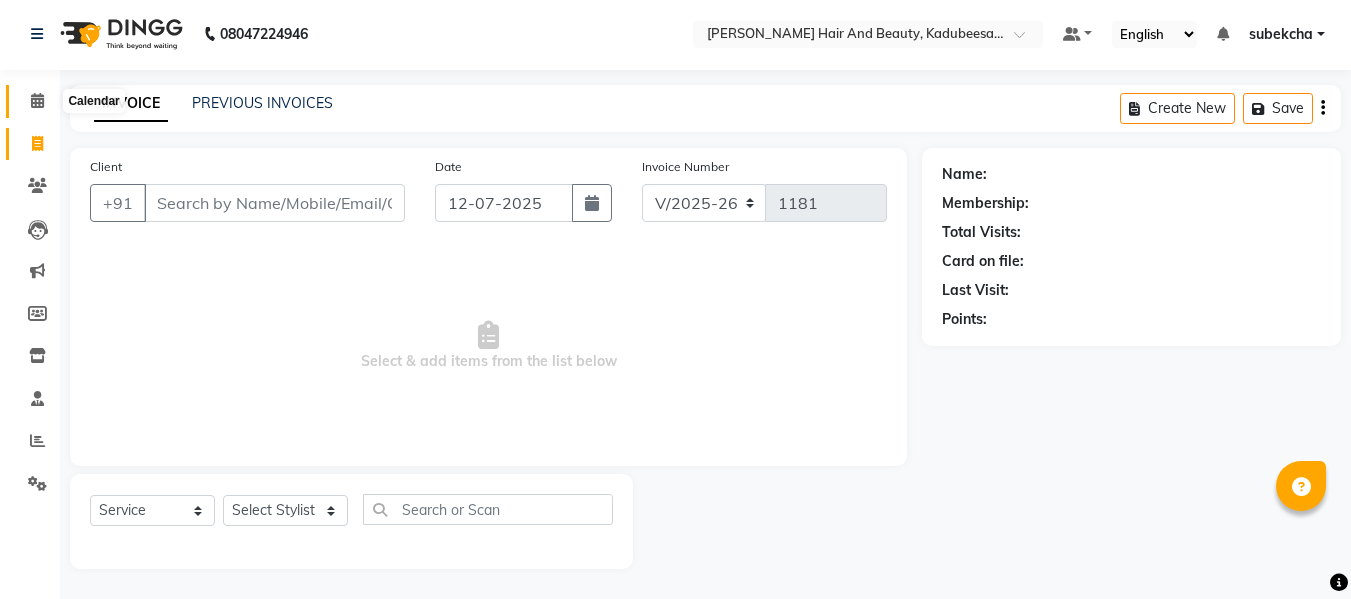 click 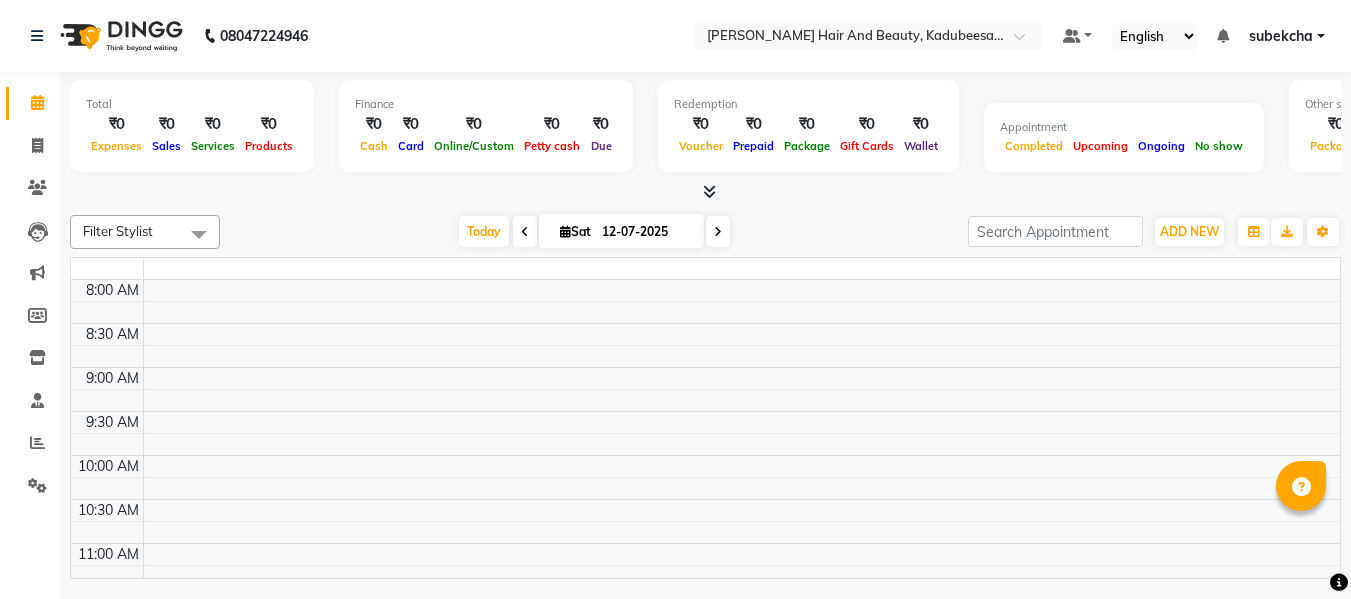 scroll, scrollTop: 0, scrollLeft: 0, axis: both 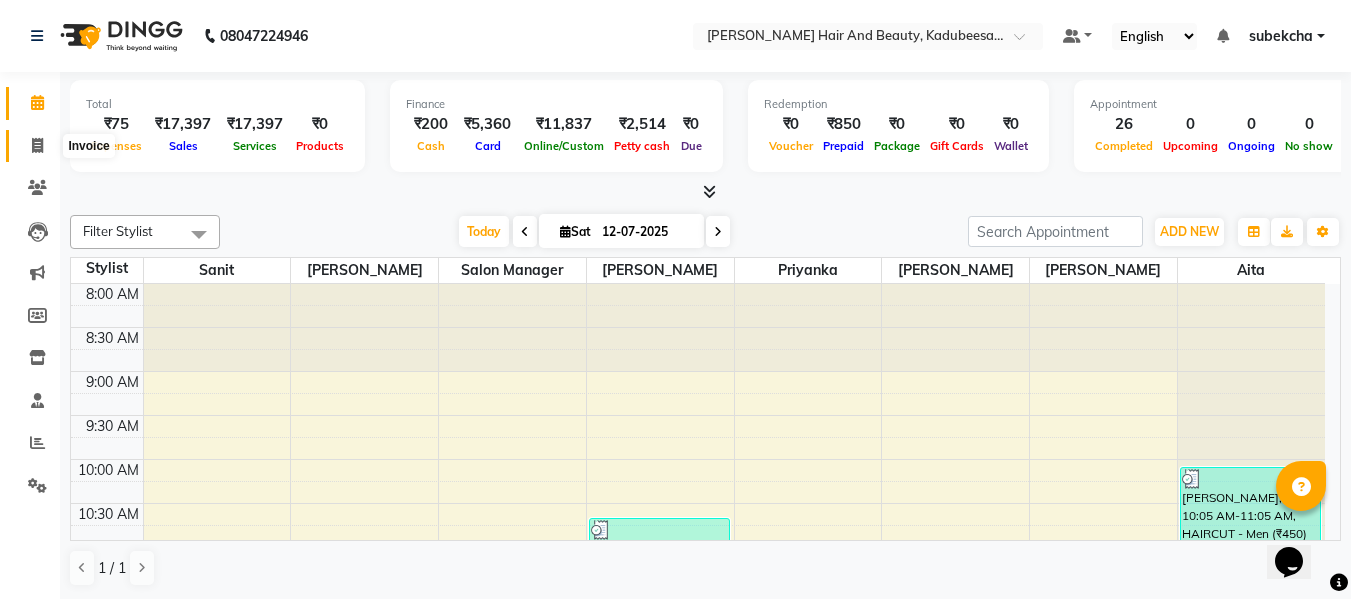 click 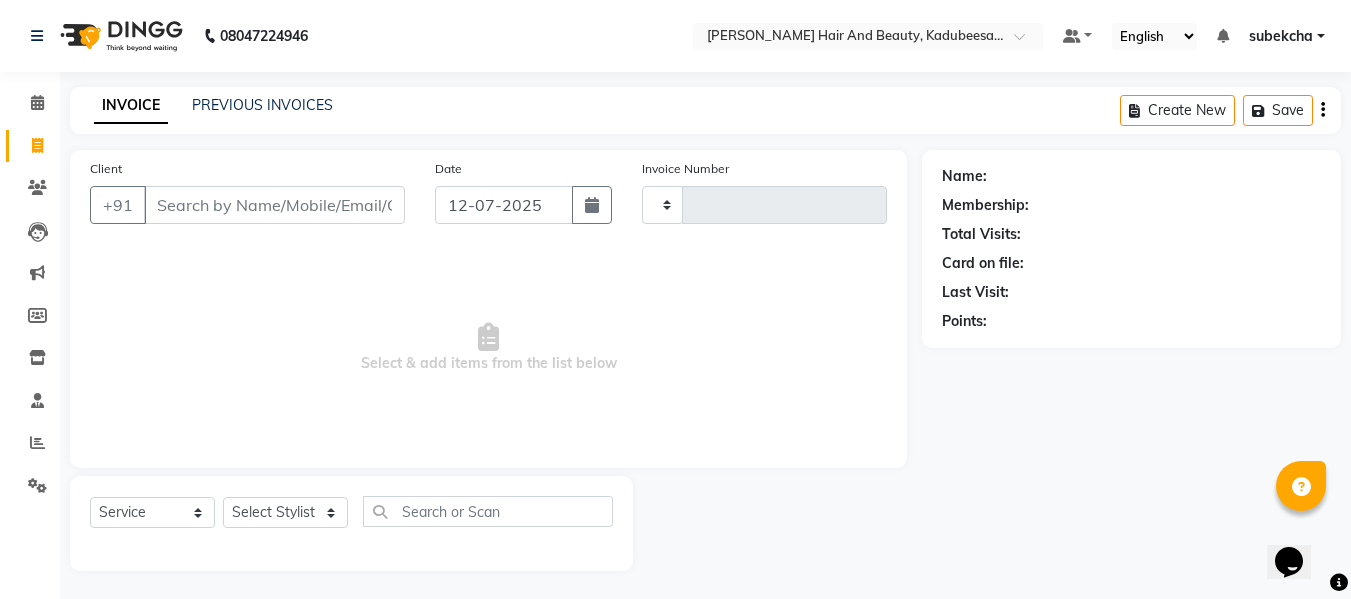 type on "1181" 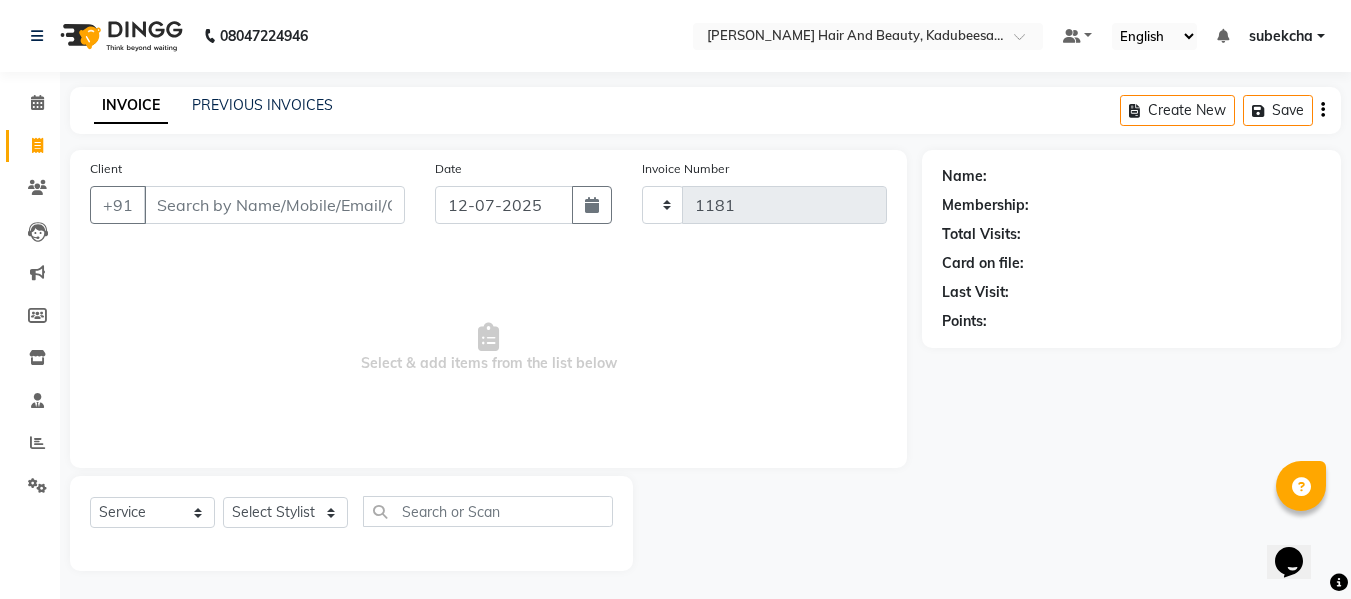 select on "7013" 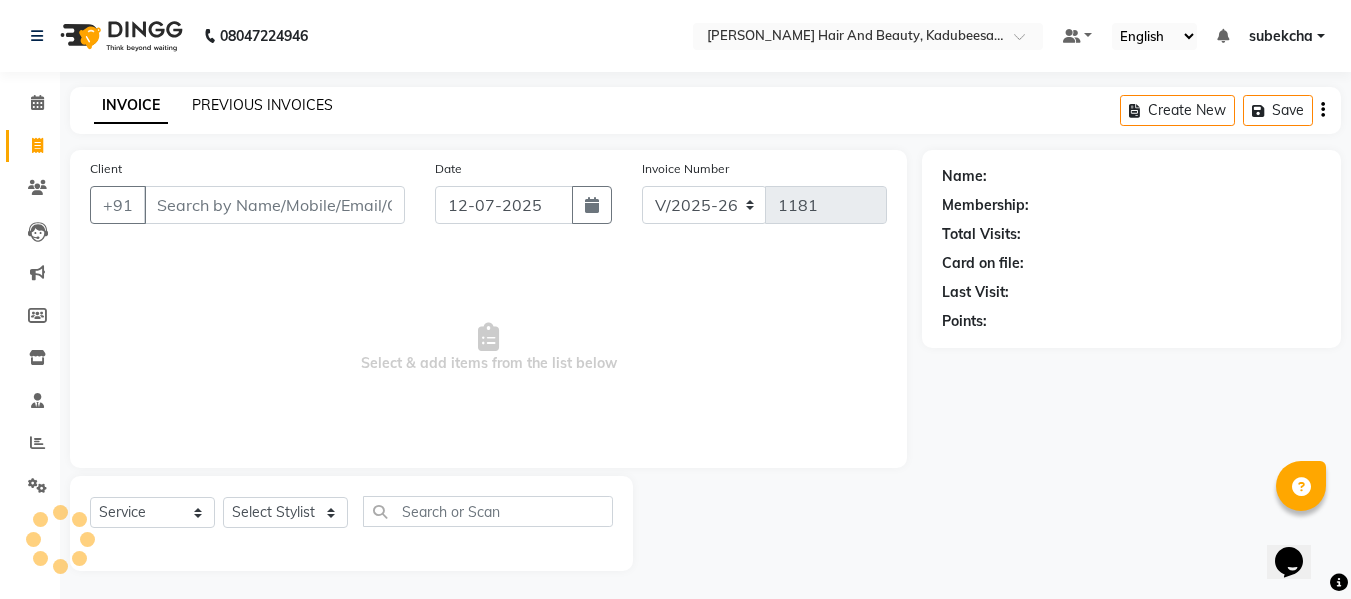 click on "PREVIOUS INVOICES" 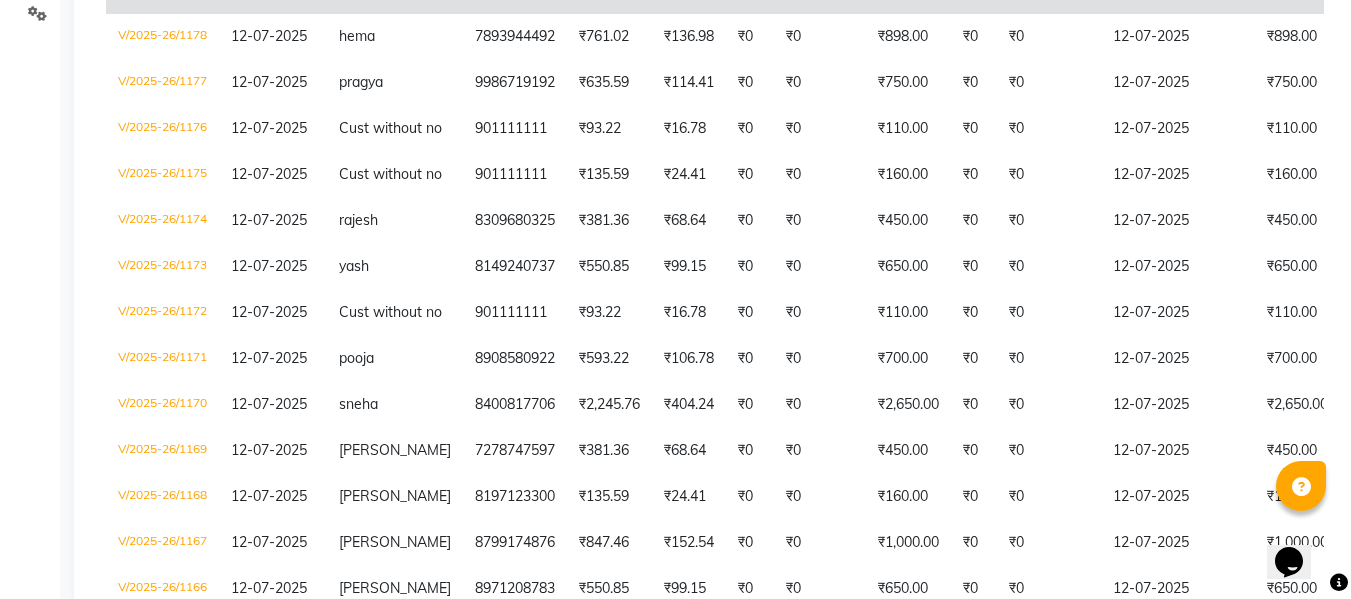 scroll, scrollTop: 500, scrollLeft: 0, axis: vertical 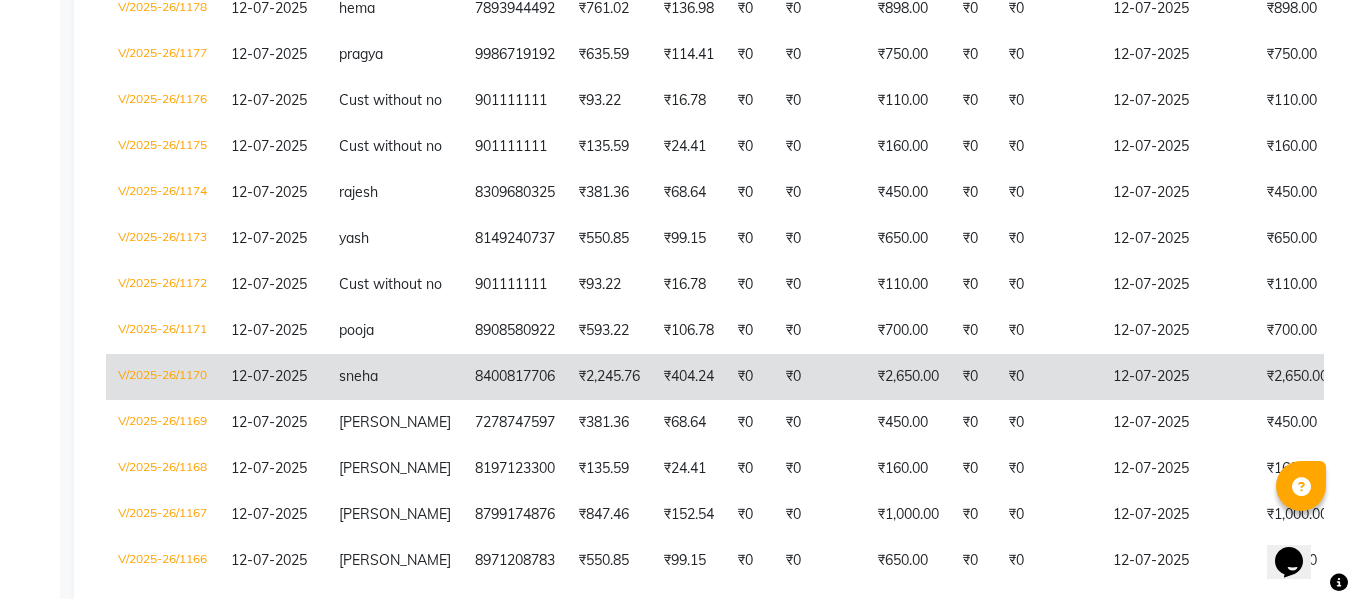 click on "₹0" 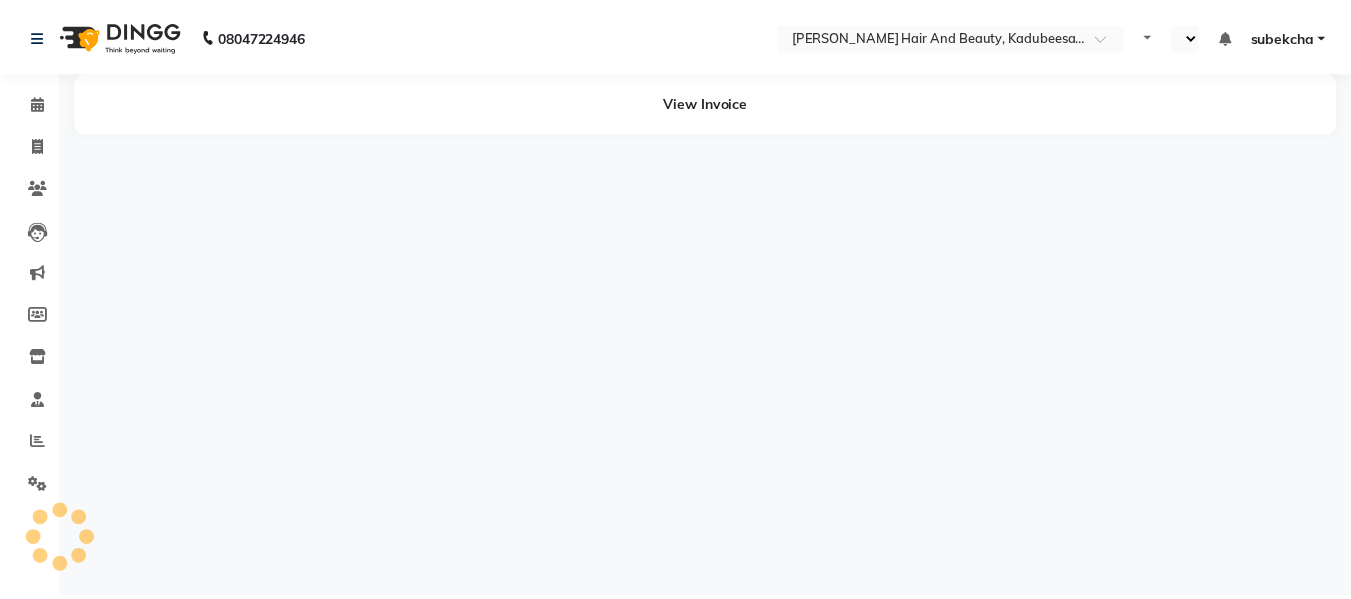 scroll, scrollTop: 0, scrollLeft: 0, axis: both 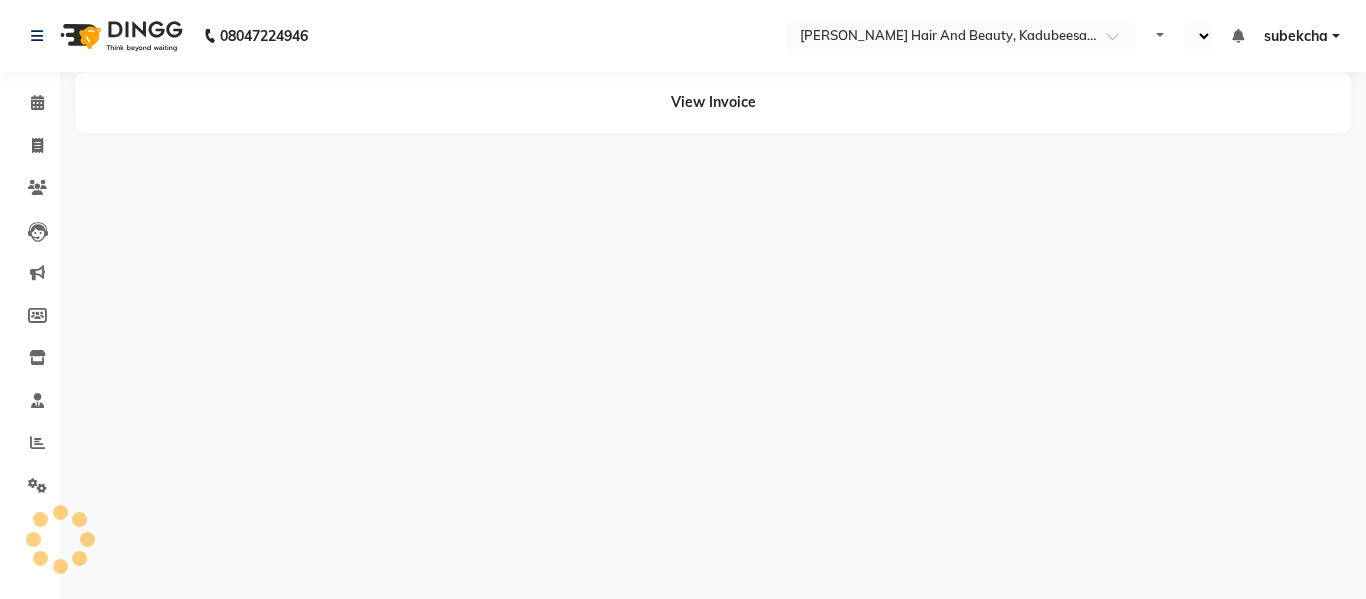 select on "en" 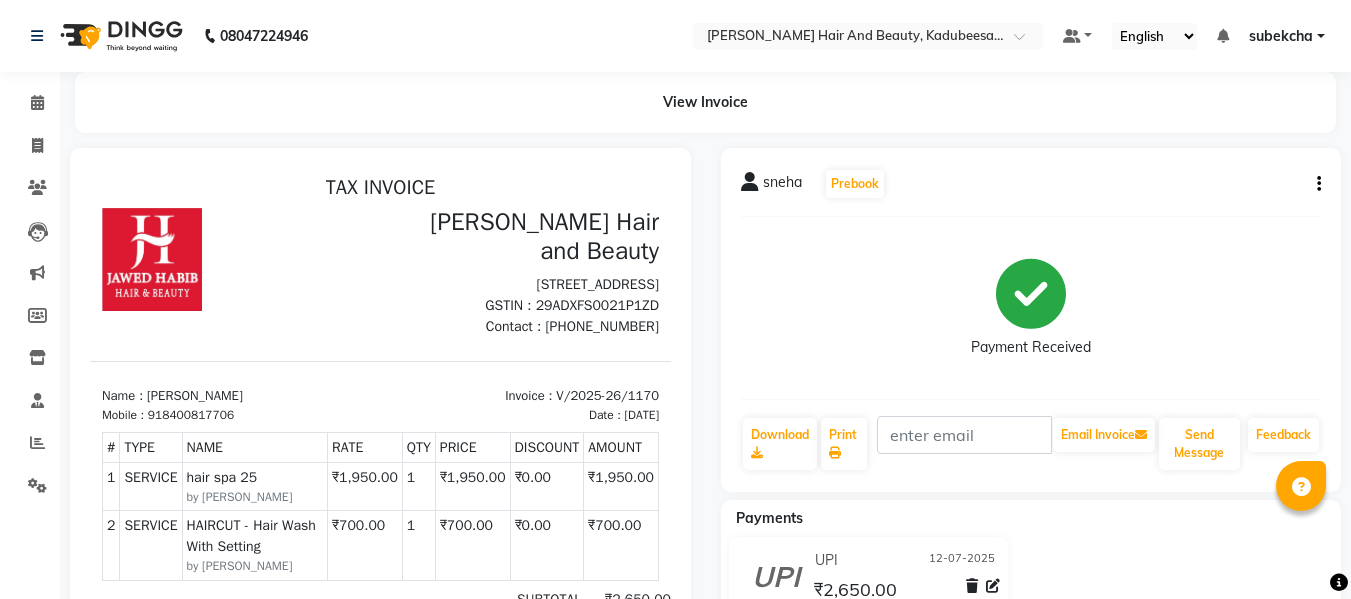 scroll, scrollTop: 0, scrollLeft: 0, axis: both 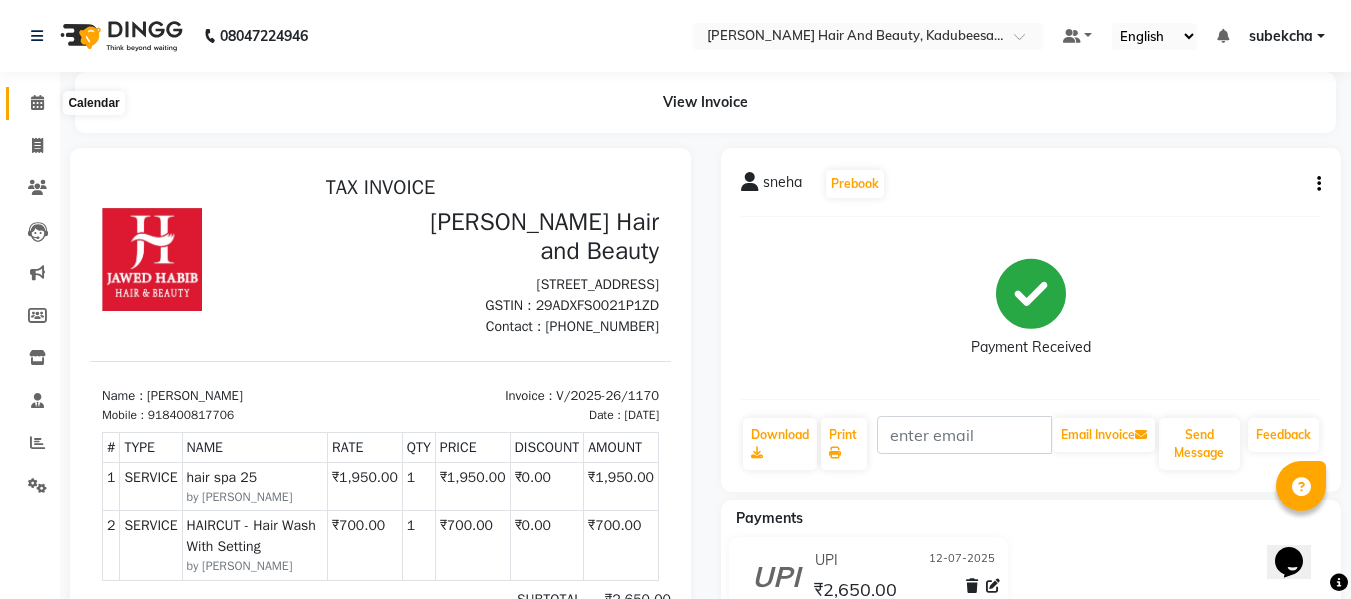 click 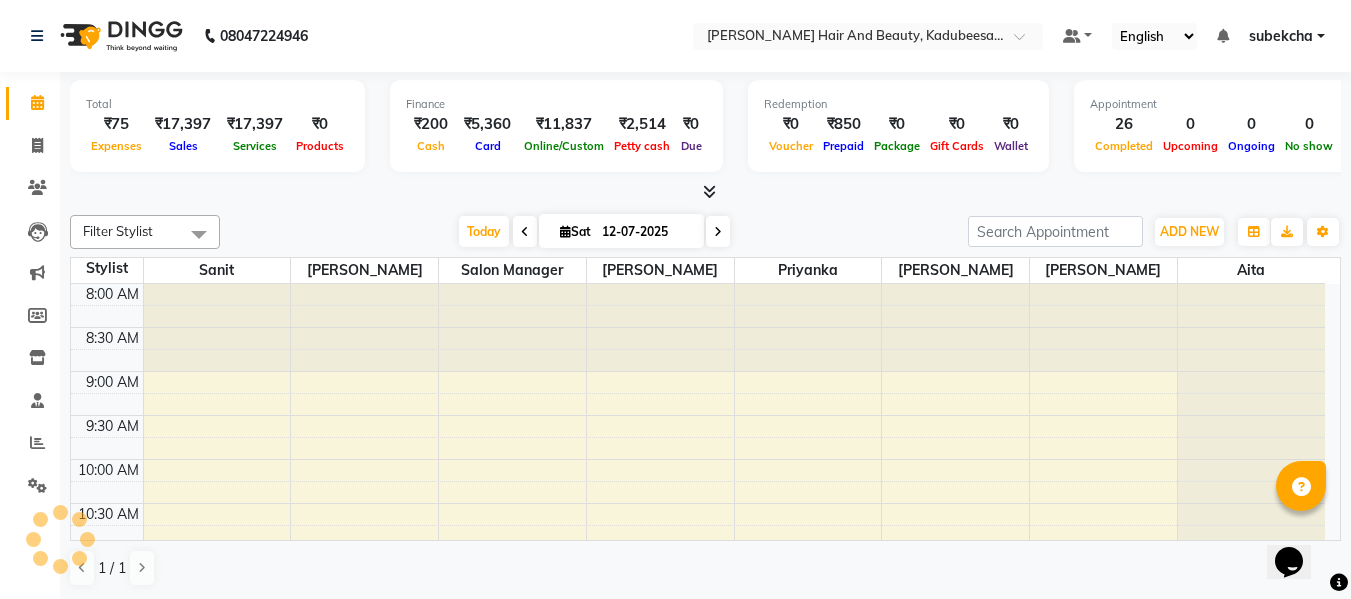 scroll, scrollTop: 0, scrollLeft: 0, axis: both 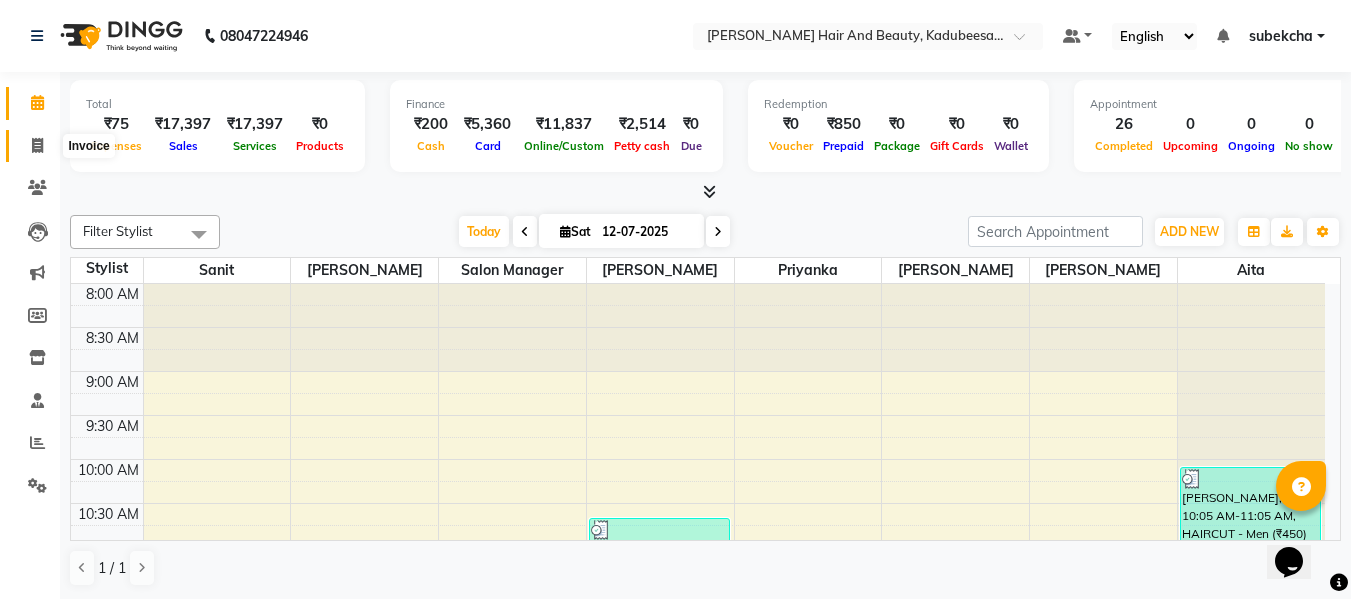 click 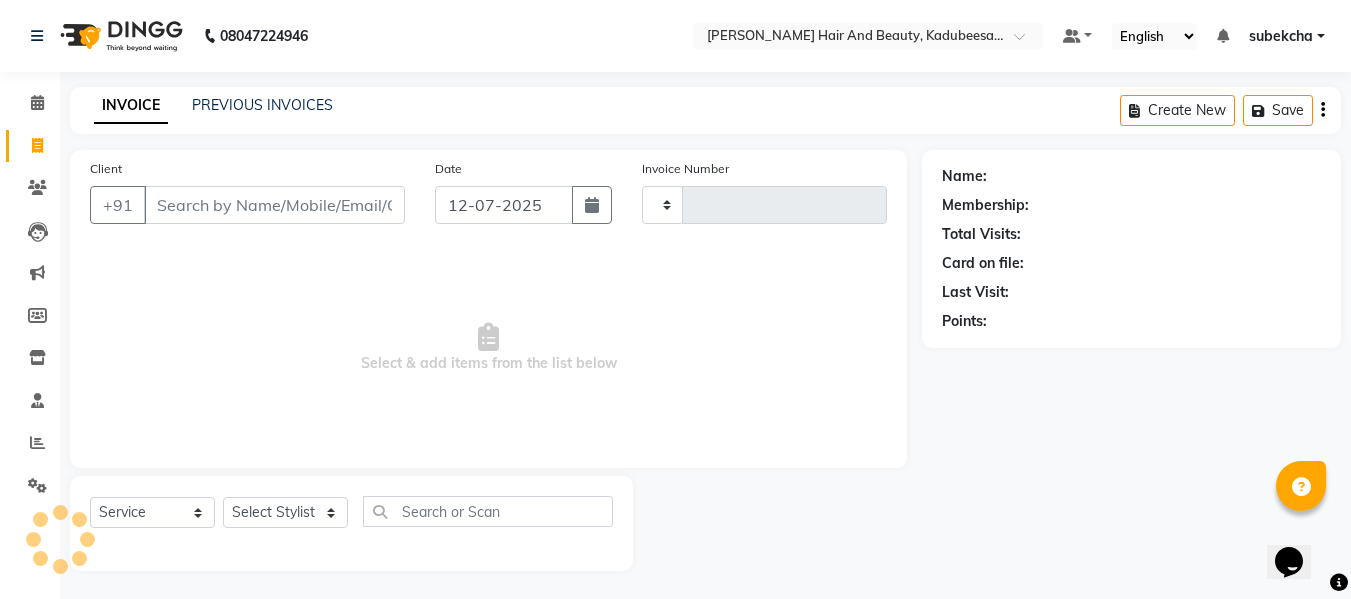 type on "1181" 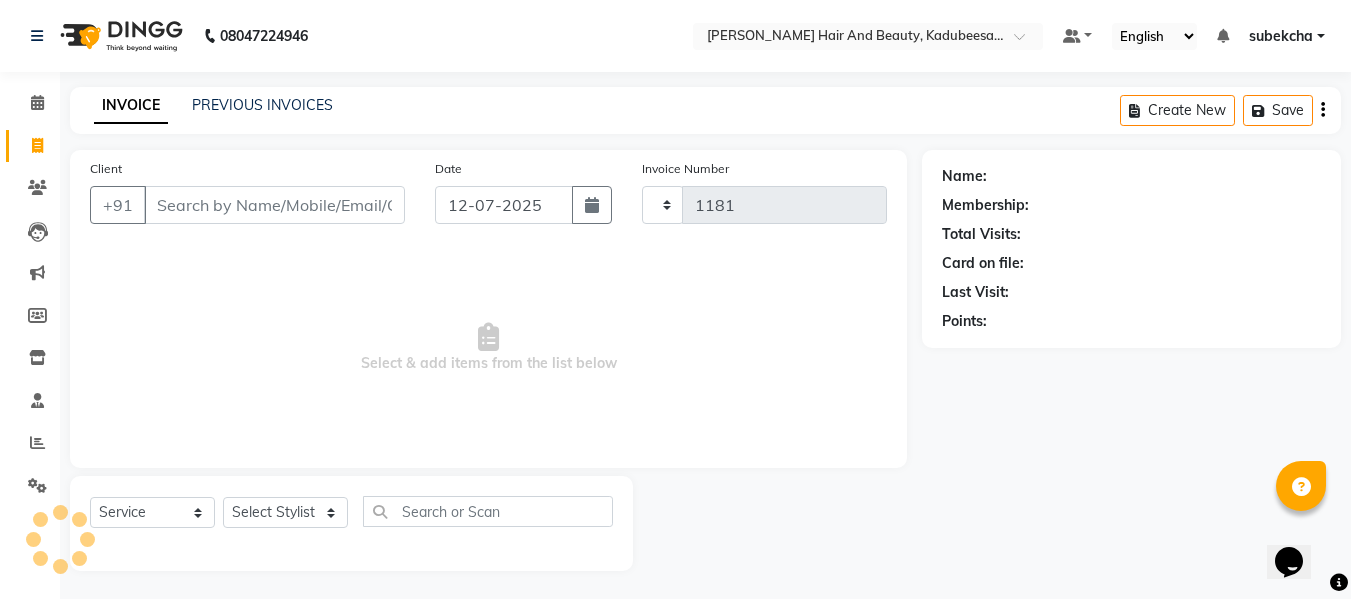 select on "7013" 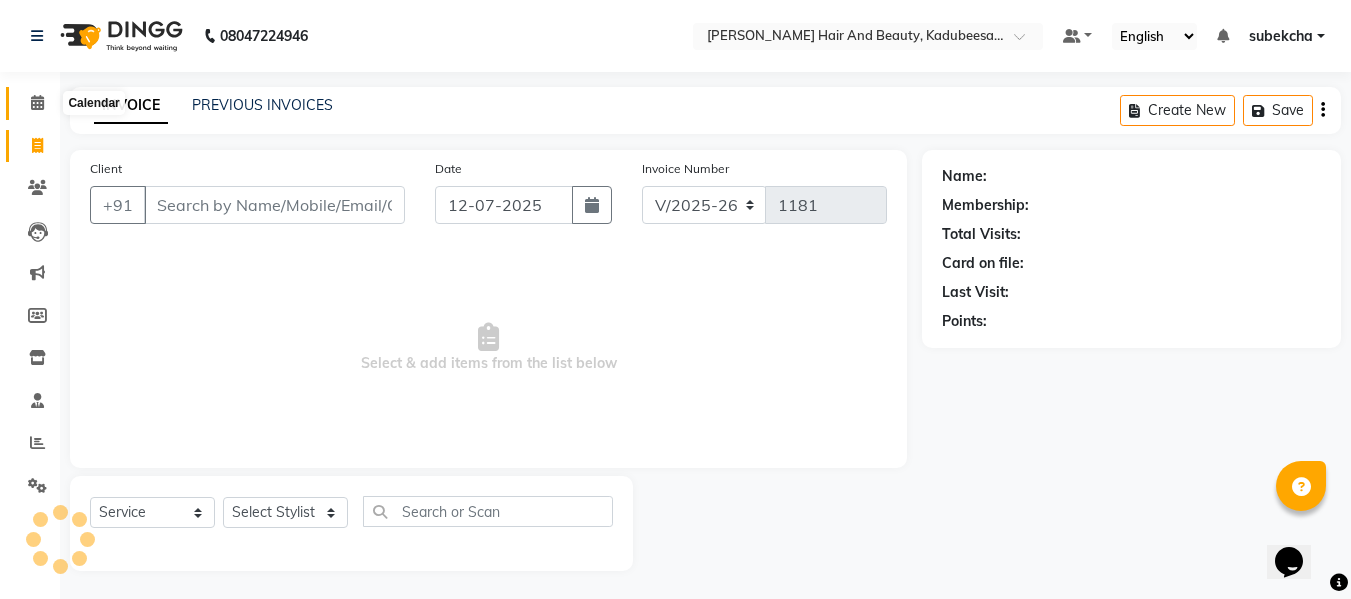 click 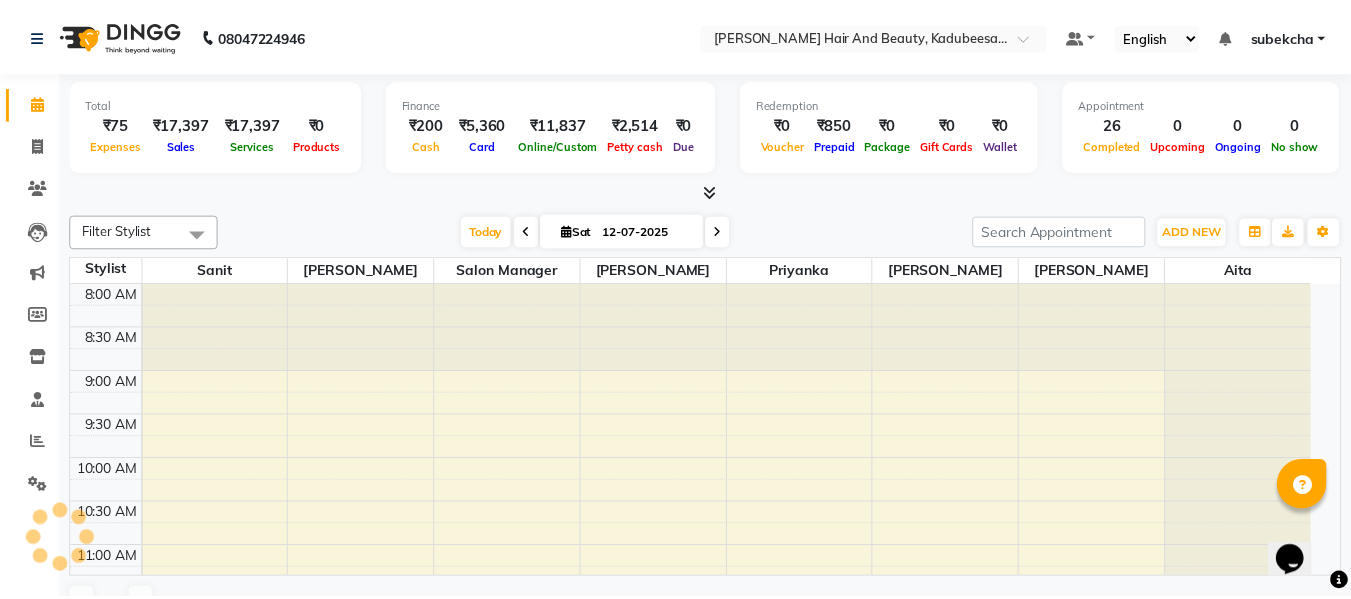 scroll, scrollTop: 0, scrollLeft: 0, axis: both 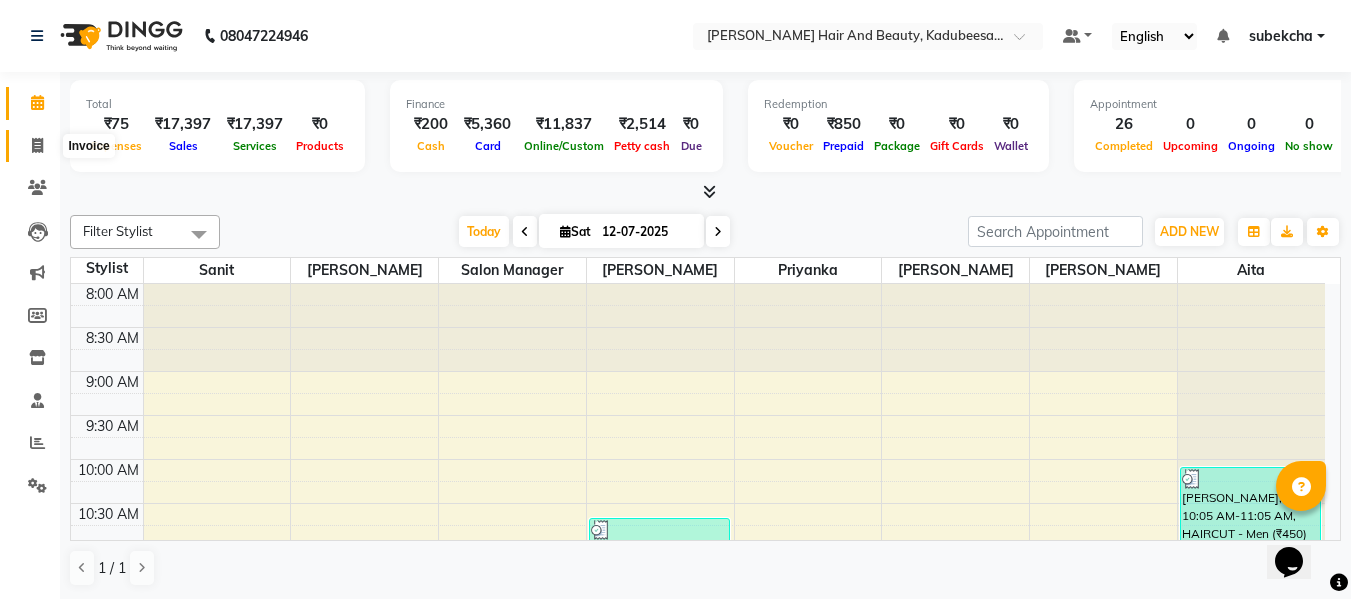 click 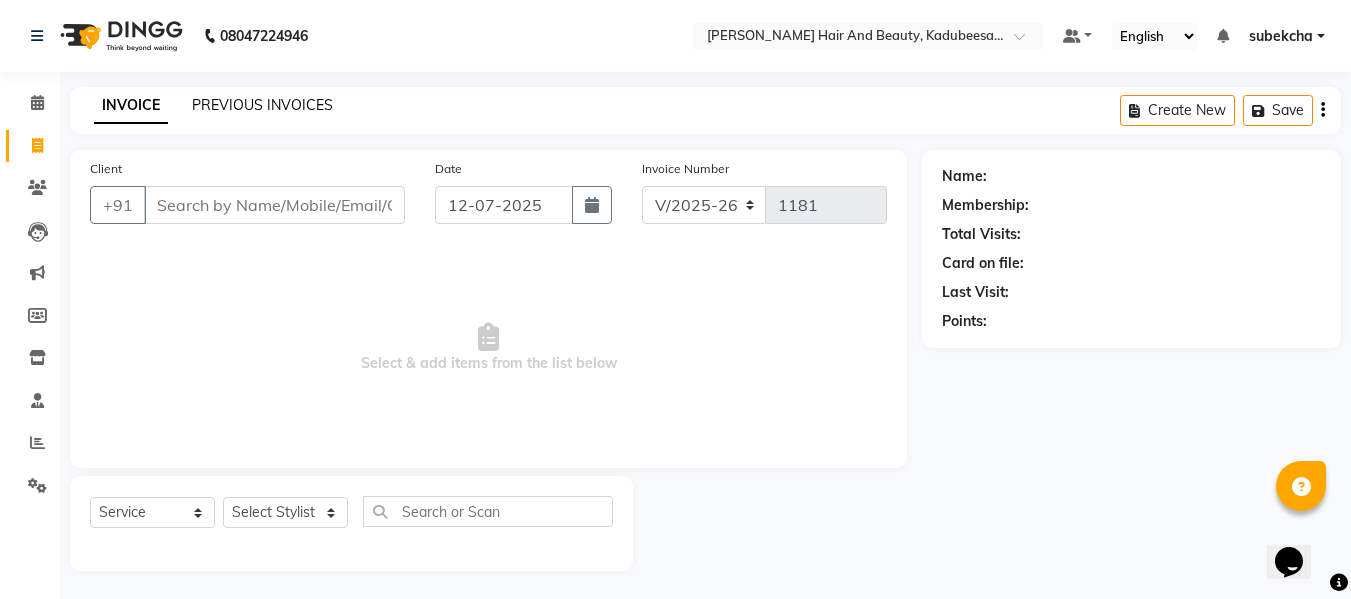 click on "PREVIOUS INVOICES" 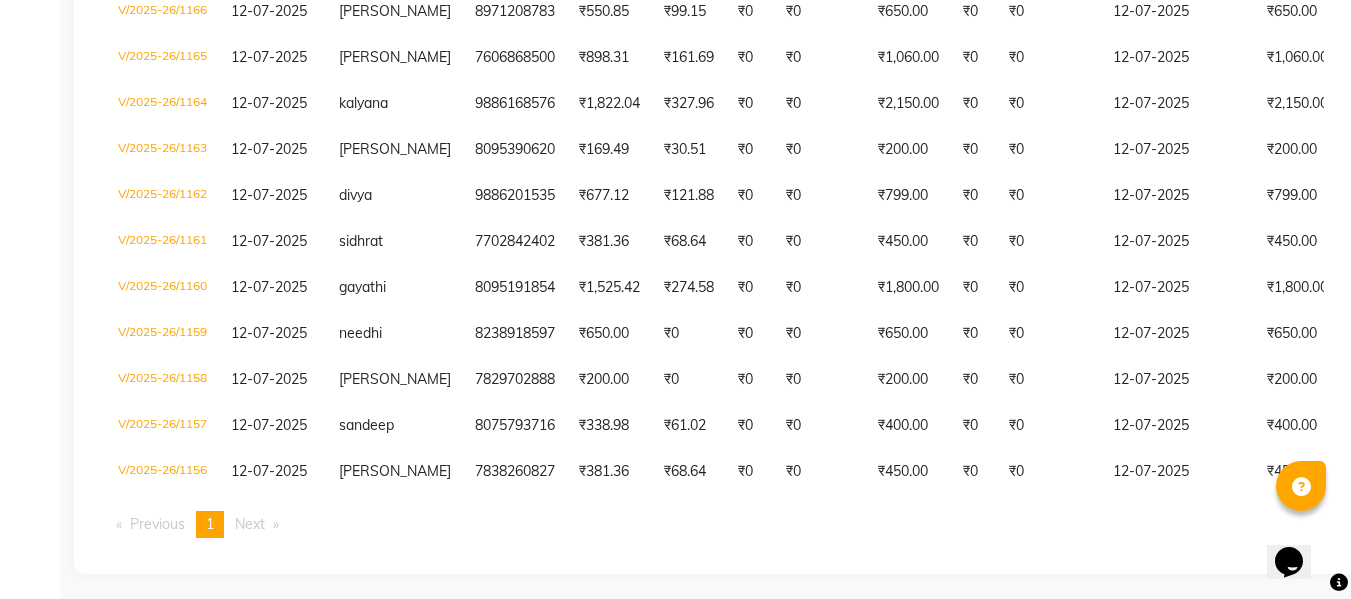 scroll, scrollTop: 849, scrollLeft: 0, axis: vertical 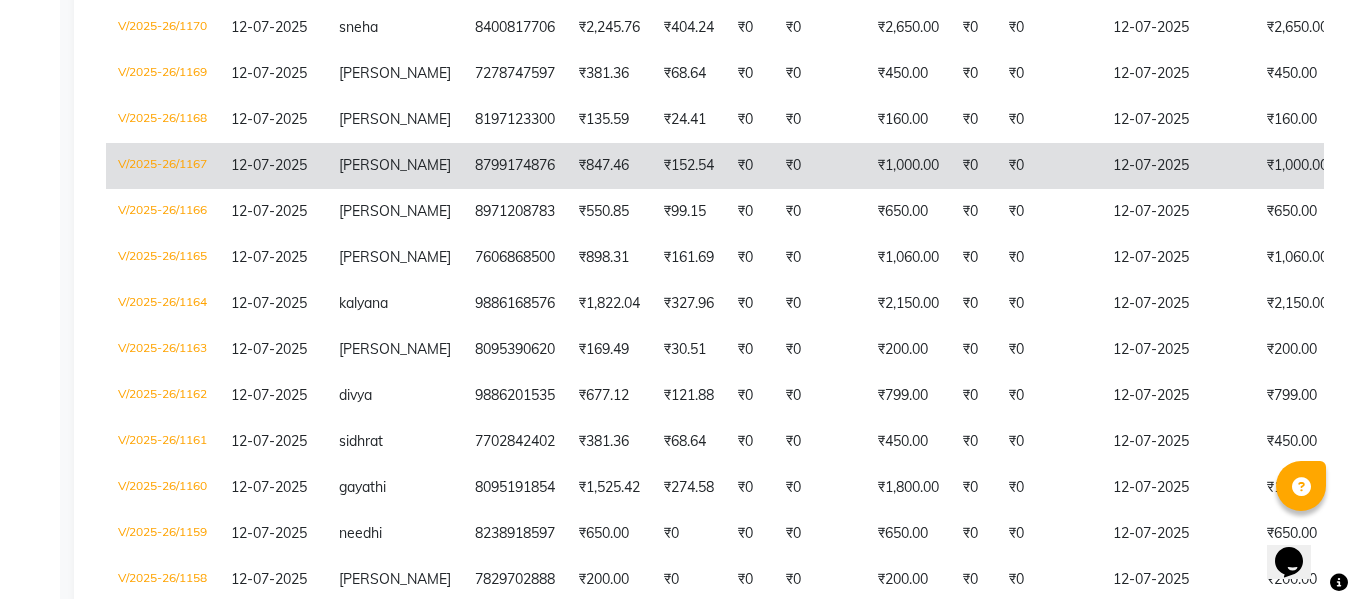 click on "₹152.54" 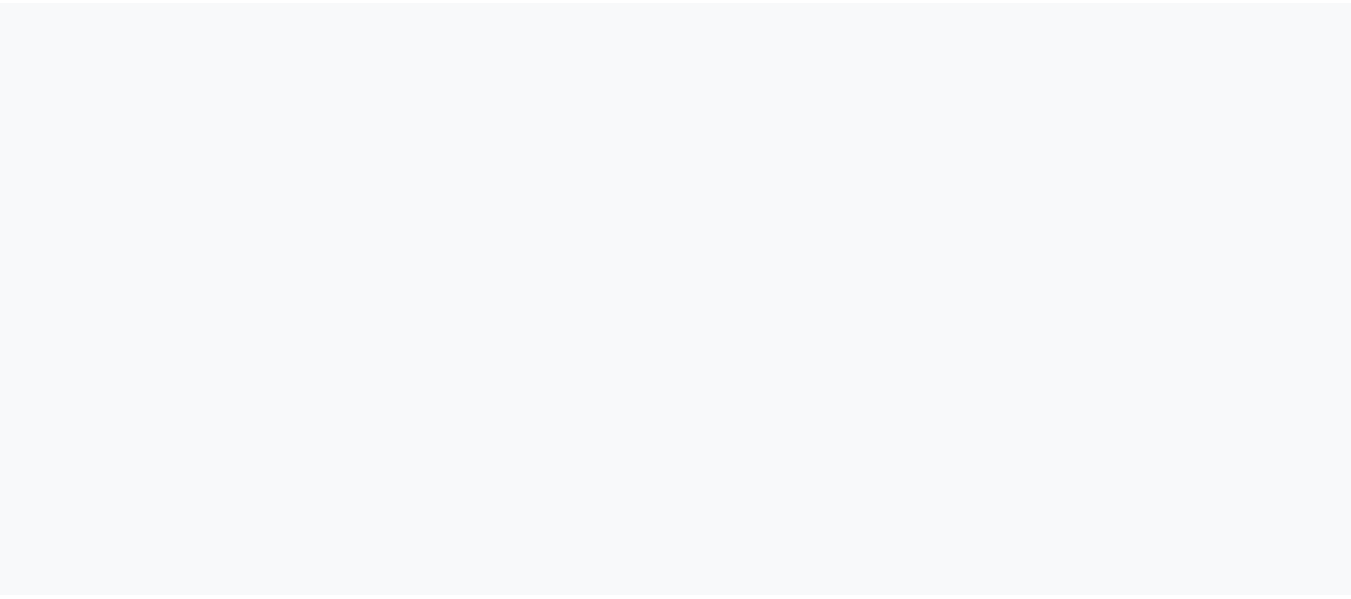 scroll, scrollTop: 0, scrollLeft: 0, axis: both 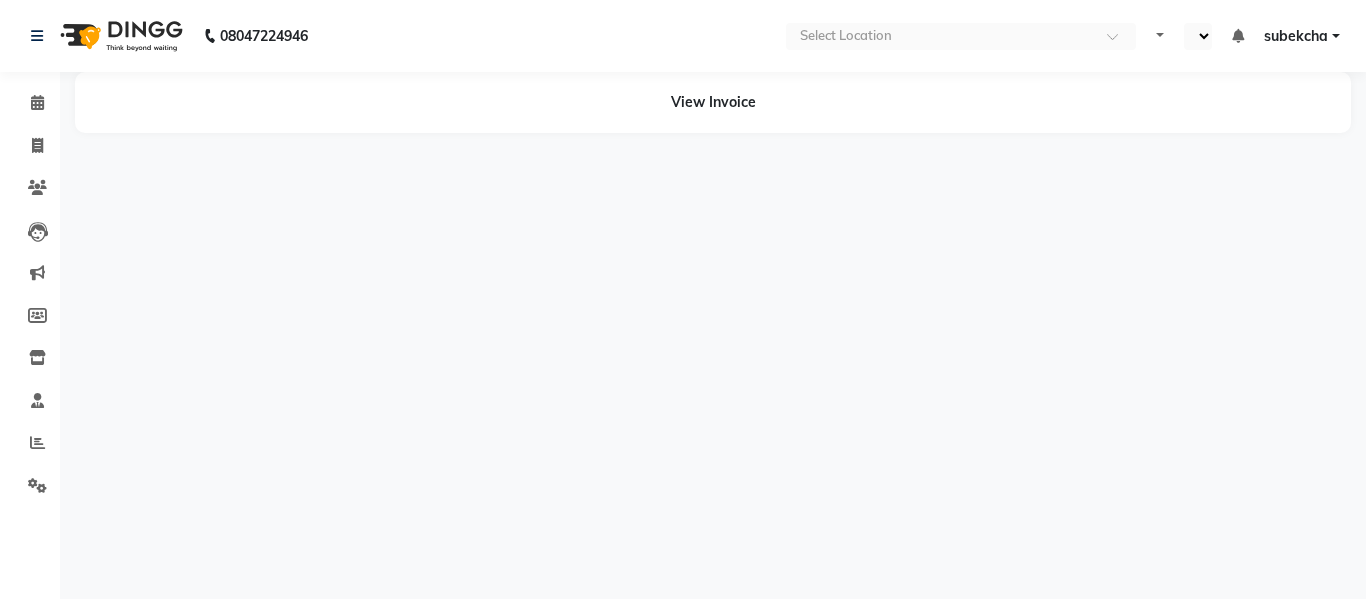 select on "en" 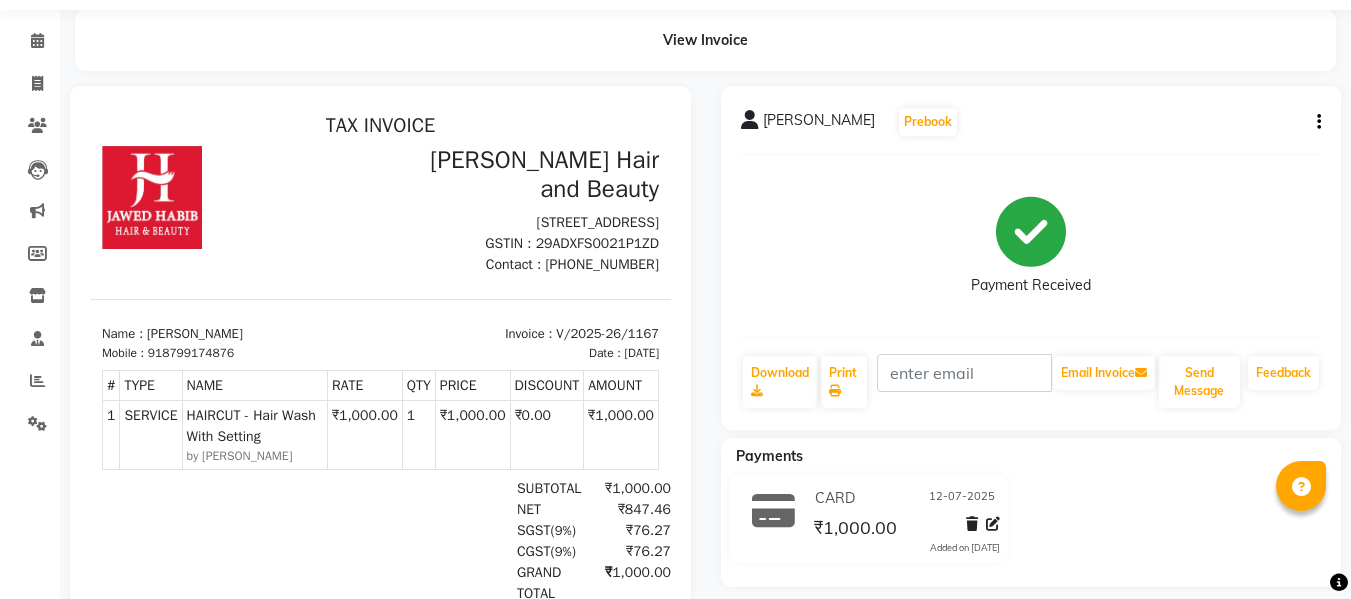 scroll, scrollTop: 241, scrollLeft: 0, axis: vertical 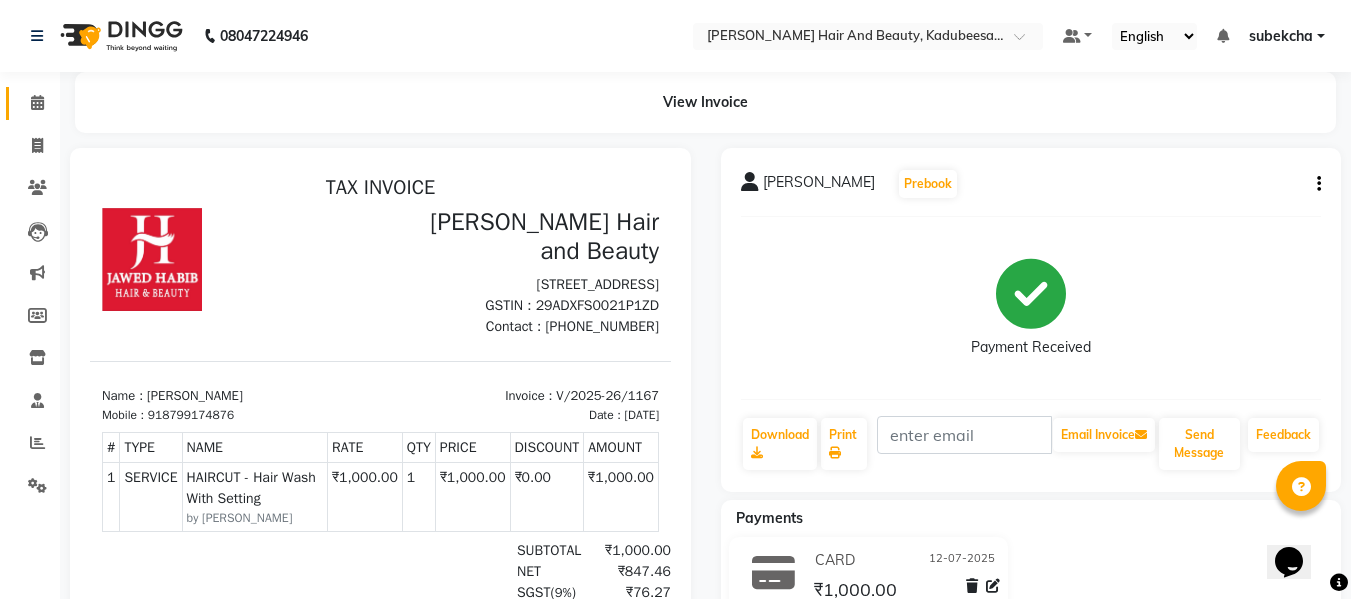 click on "Calendar" 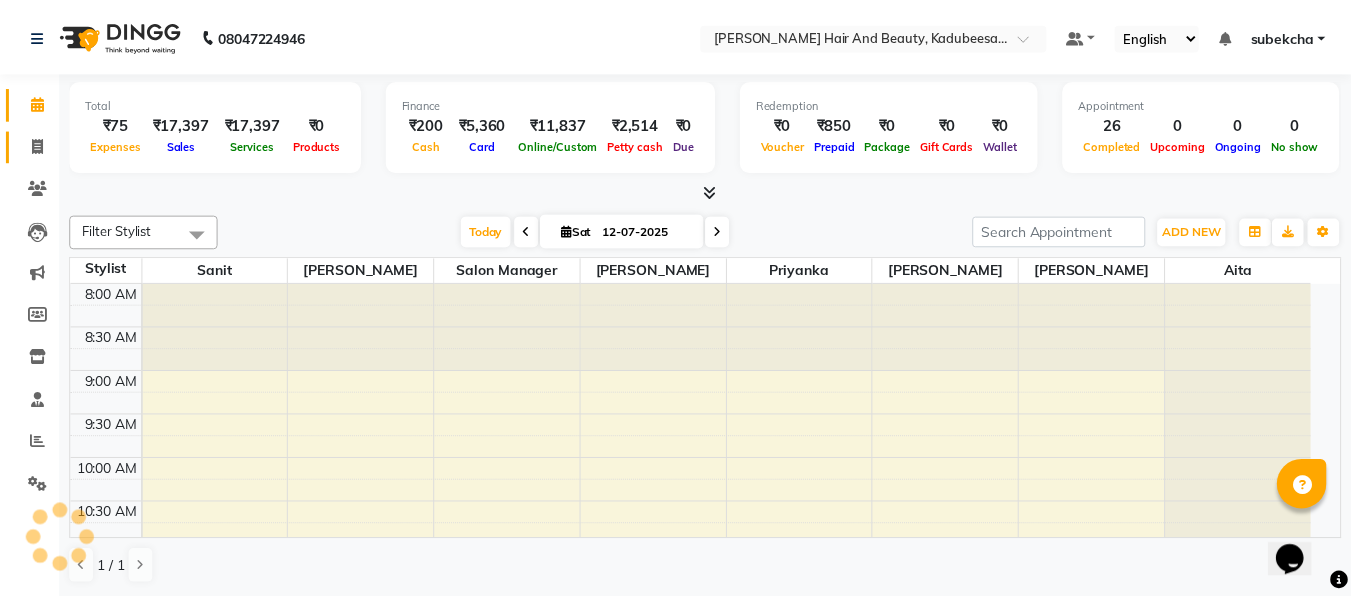 scroll, scrollTop: 0, scrollLeft: 0, axis: both 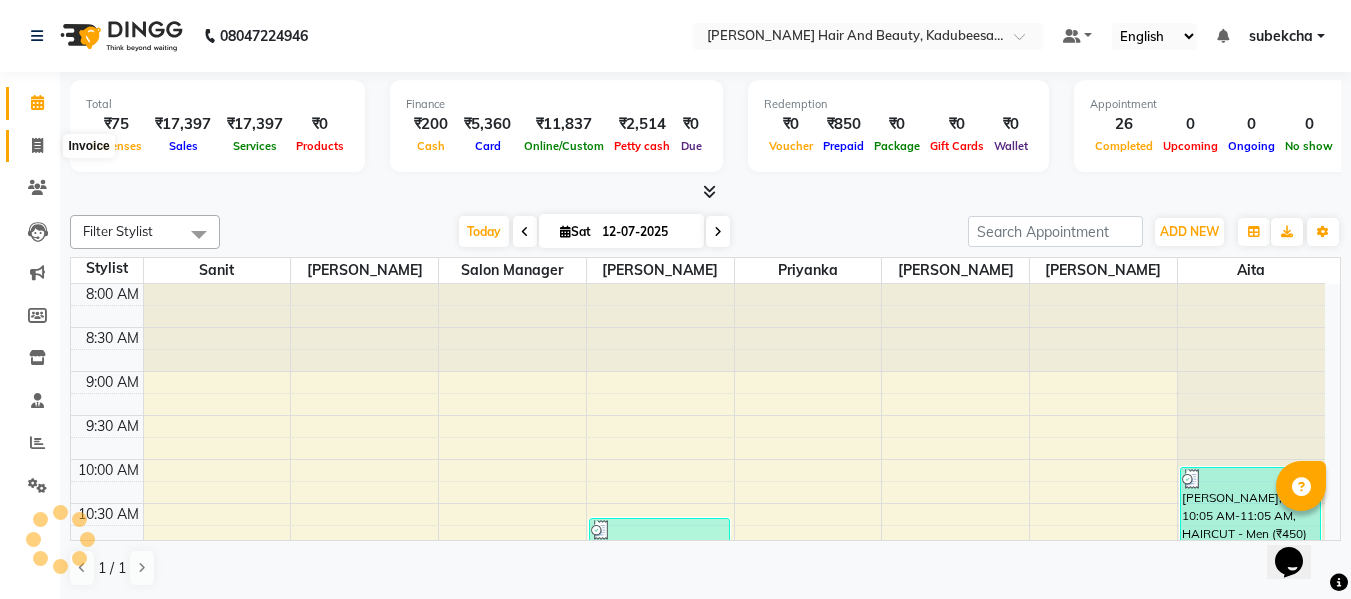 click 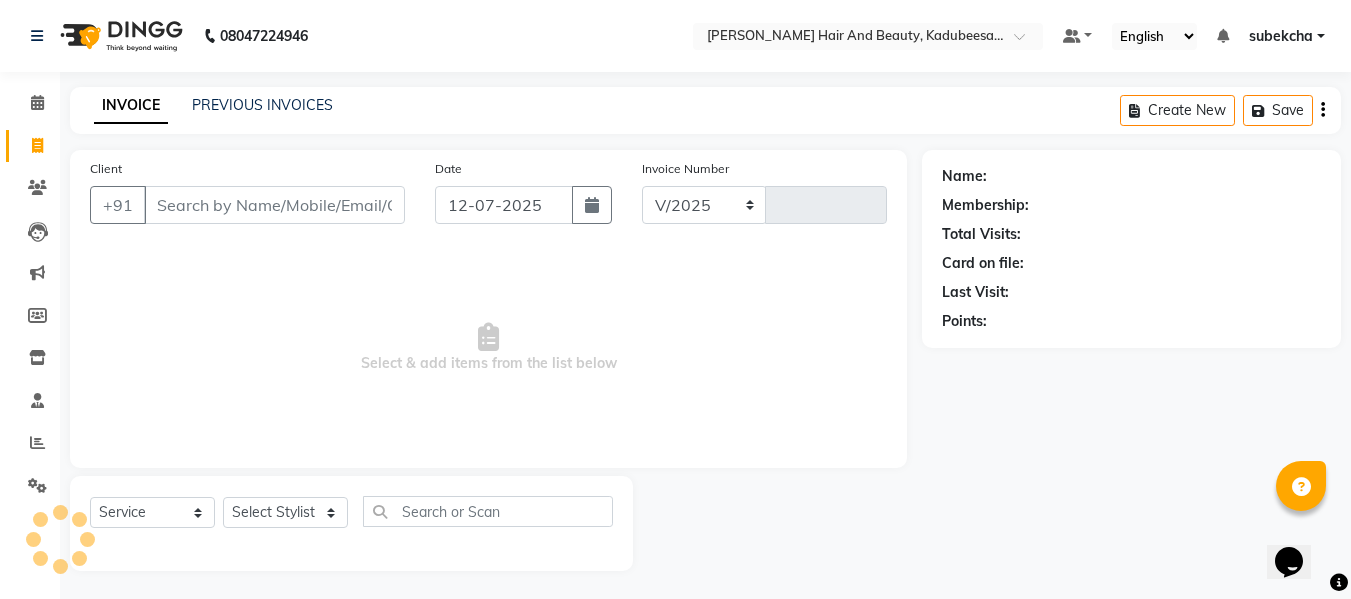 select on "7013" 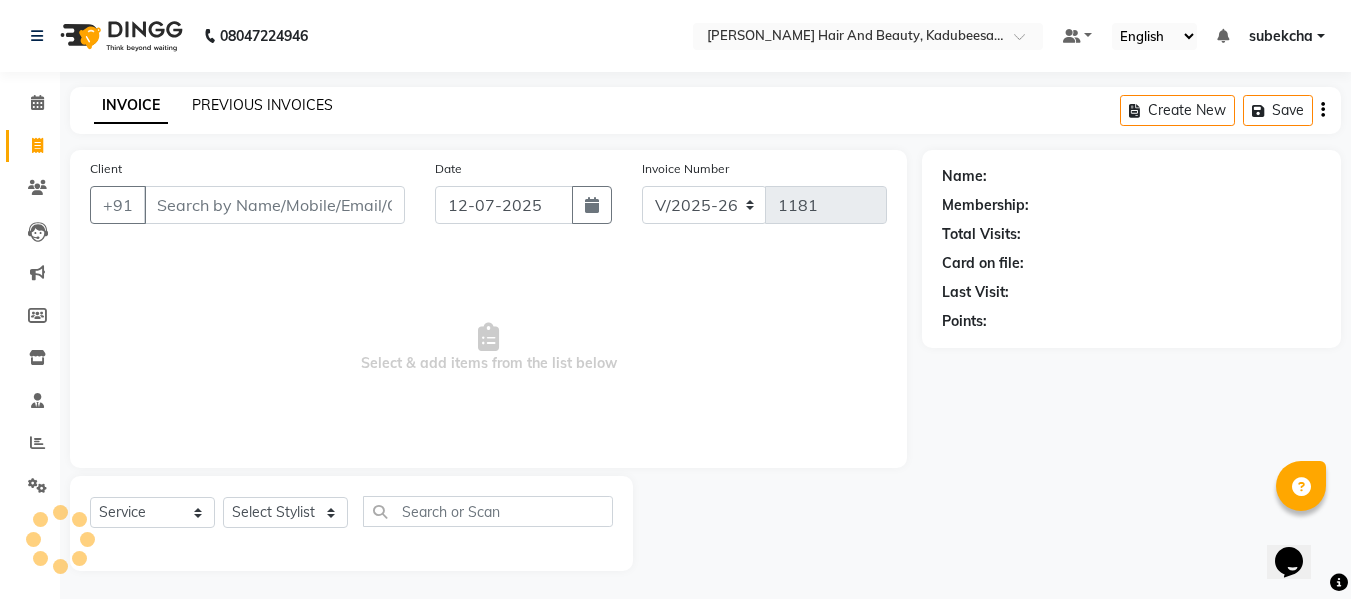 click on "PREVIOUS INVOICES" 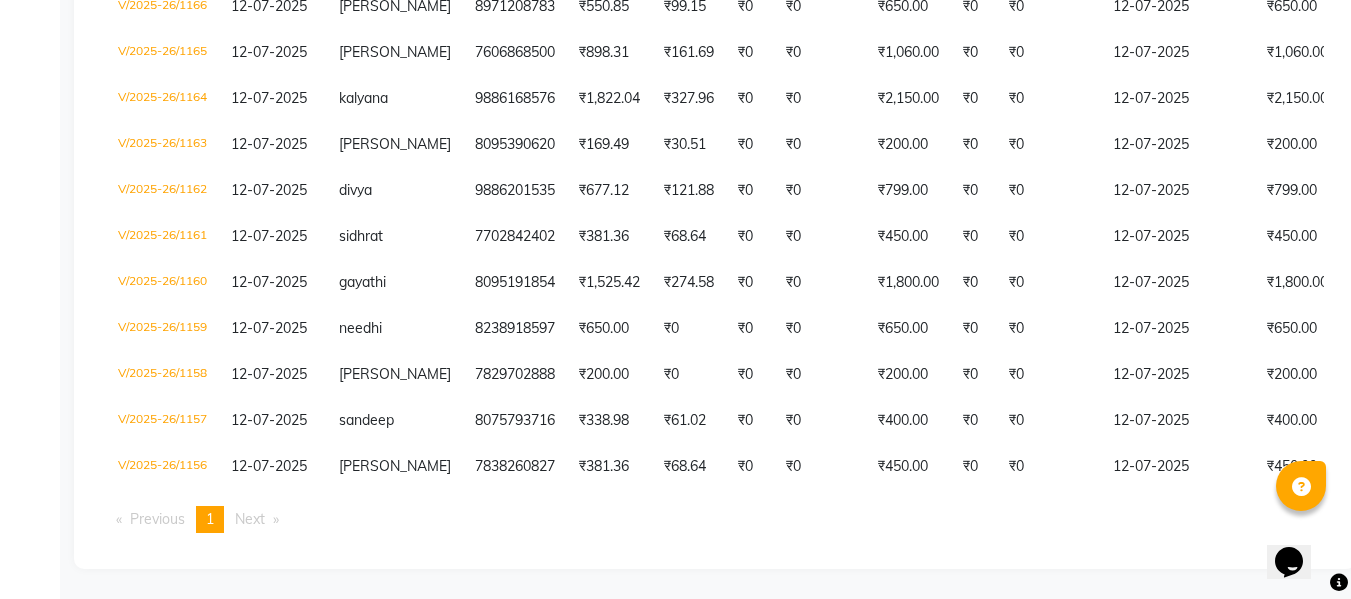 scroll, scrollTop: 1149, scrollLeft: 0, axis: vertical 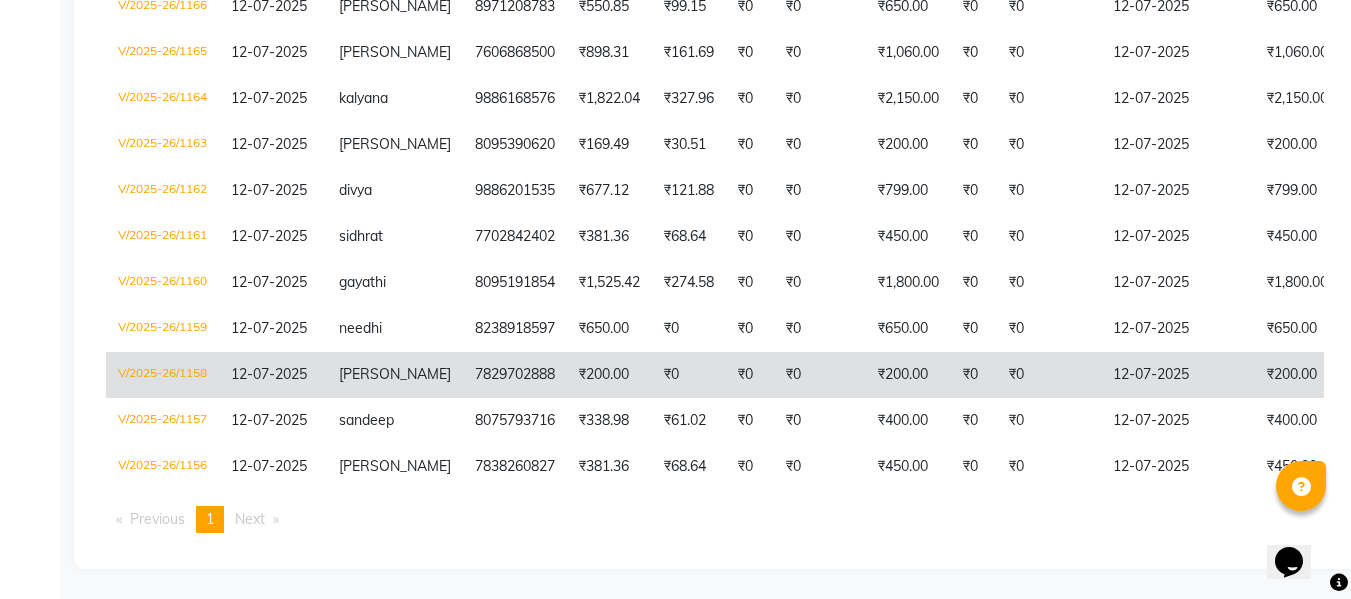 click on "₹200.00" 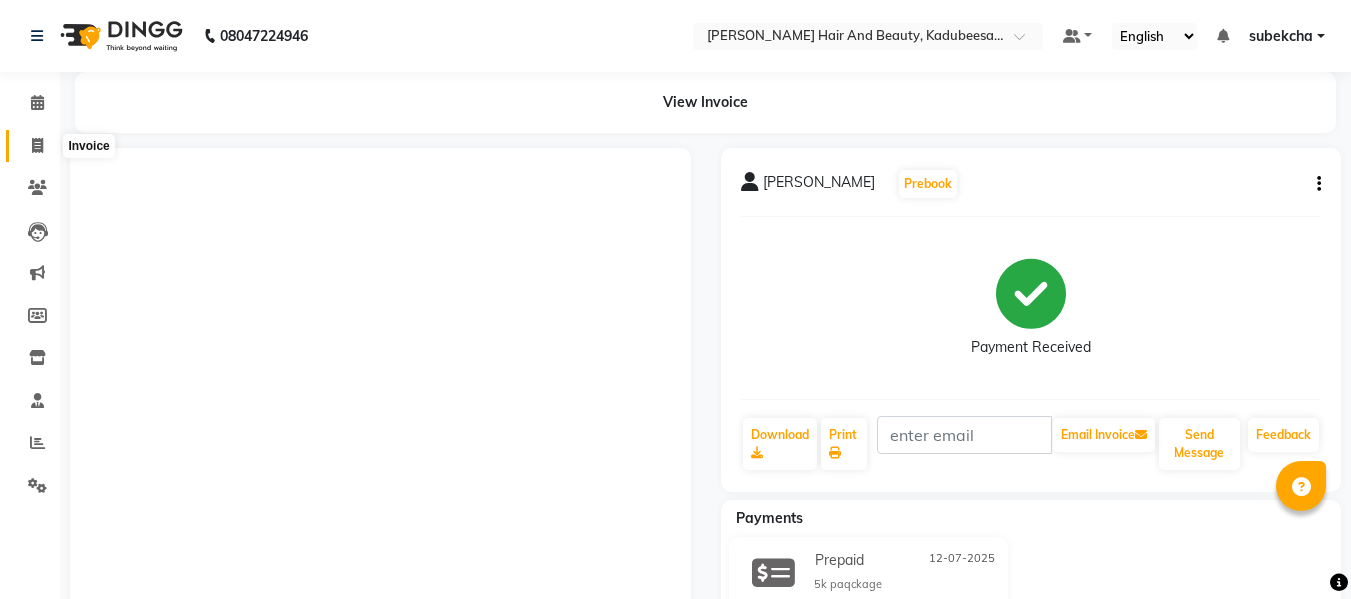 scroll, scrollTop: 0, scrollLeft: 0, axis: both 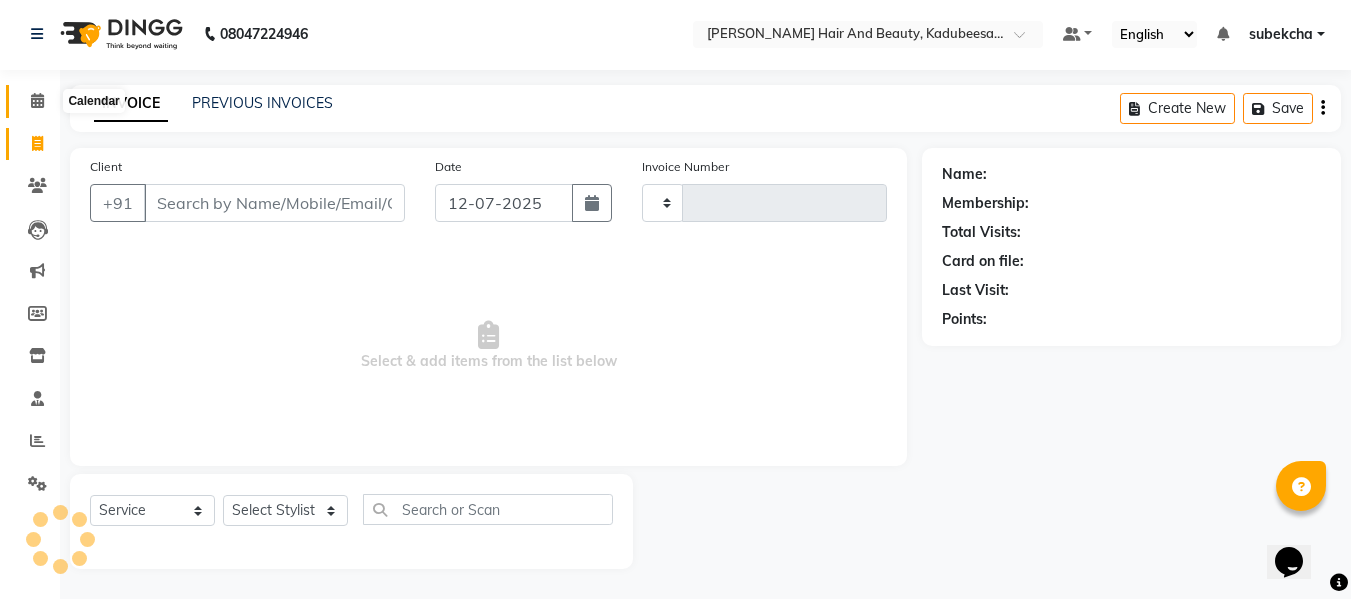 click 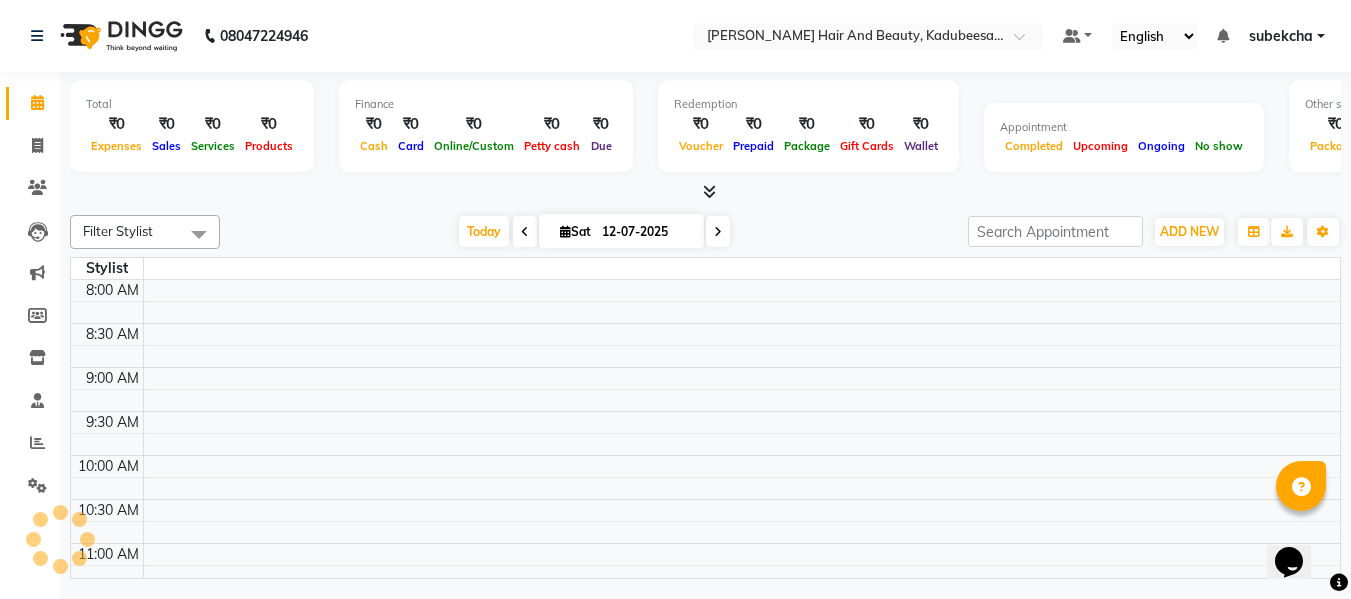 scroll, scrollTop: 0, scrollLeft: 0, axis: both 